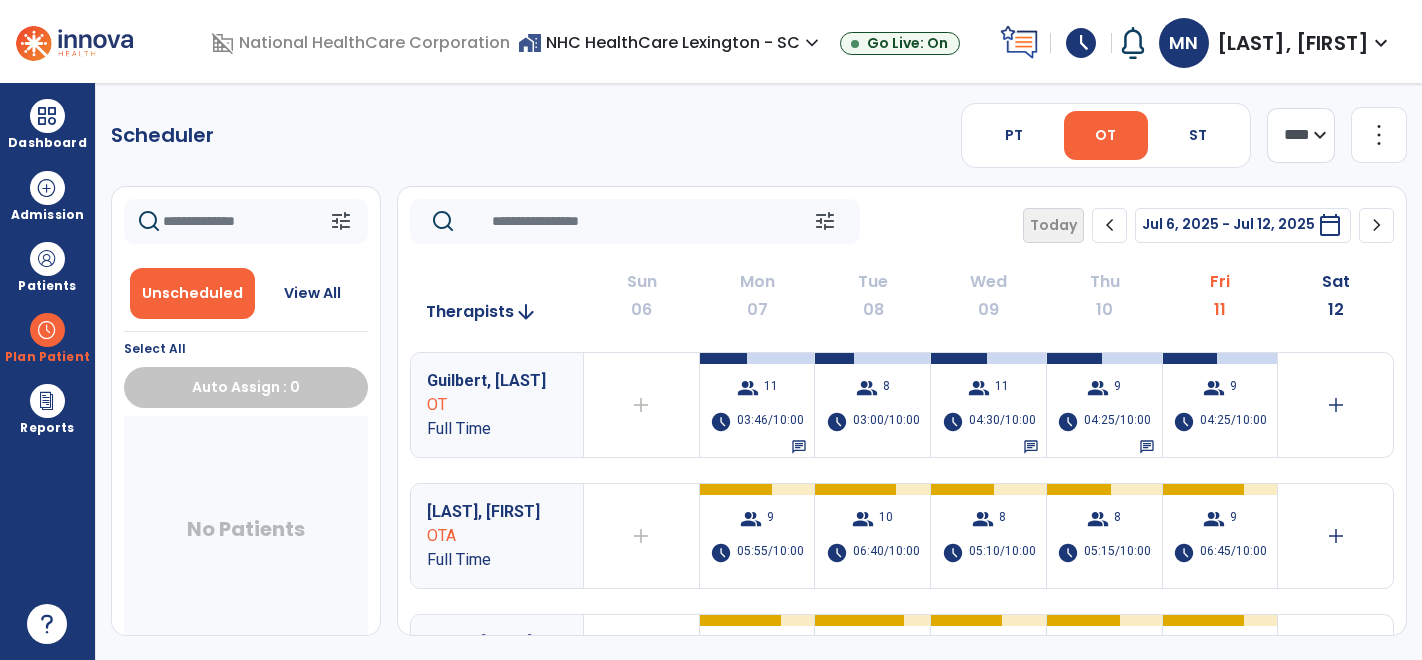 scroll, scrollTop: 0, scrollLeft: 0, axis: both 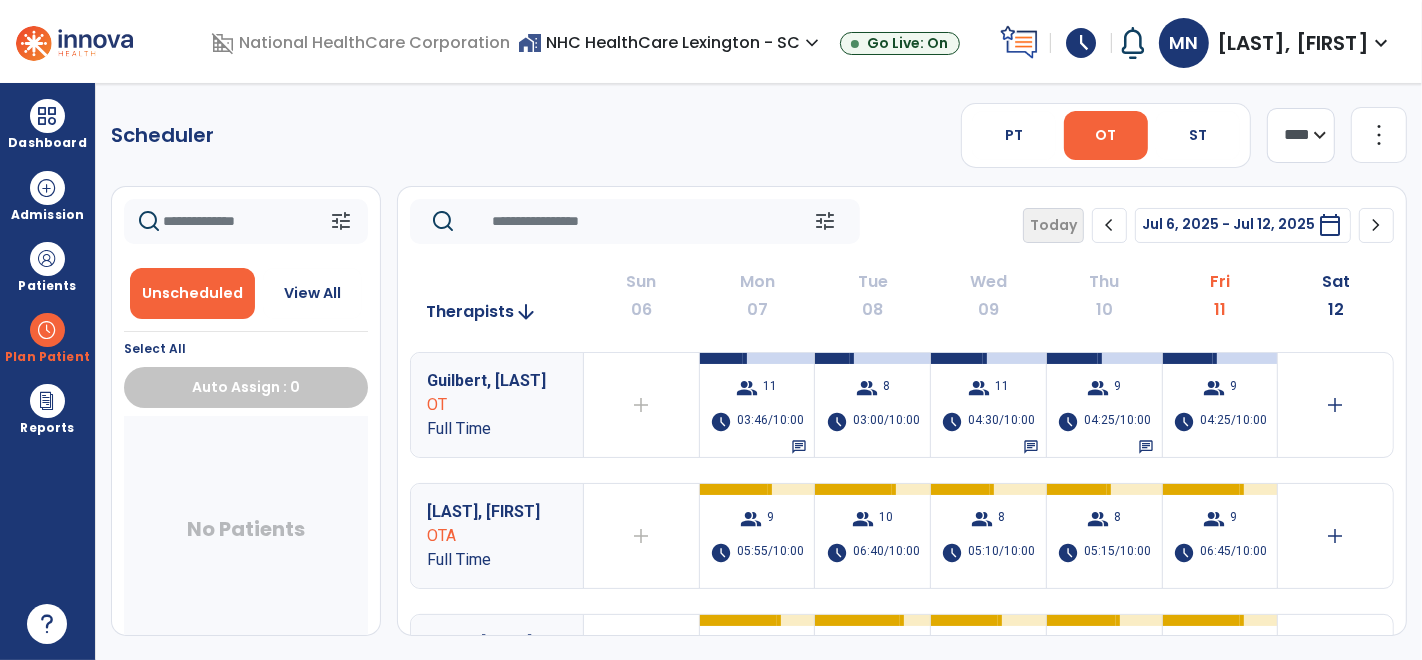 click on "Patients" at bounding box center (47, 266) 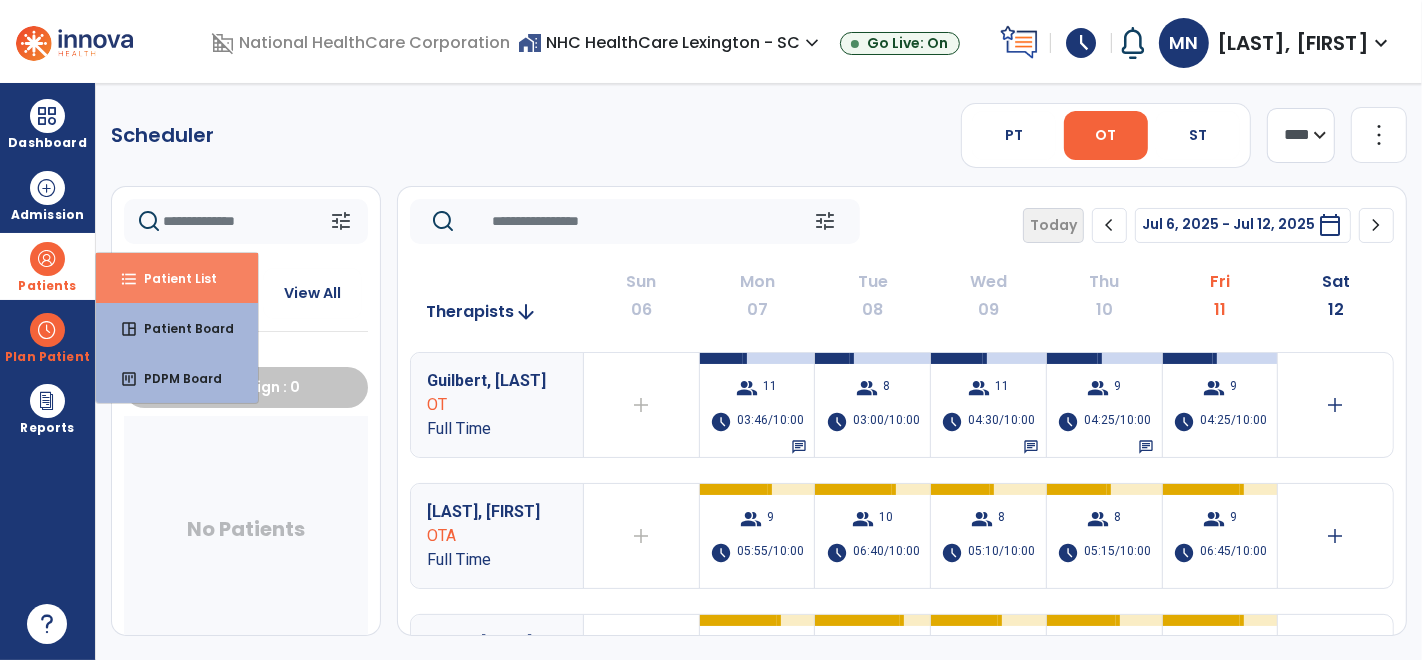 click on "Patient List" at bounding box center [172, 278] 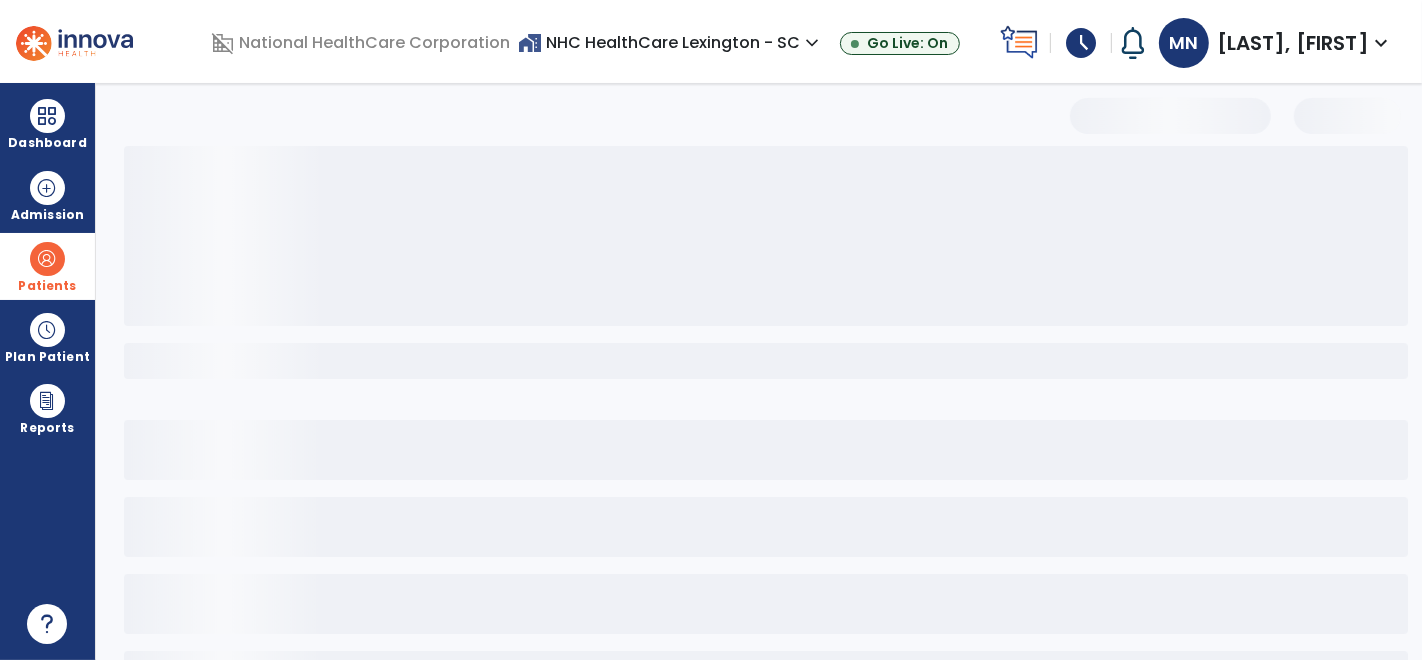 select on "***" 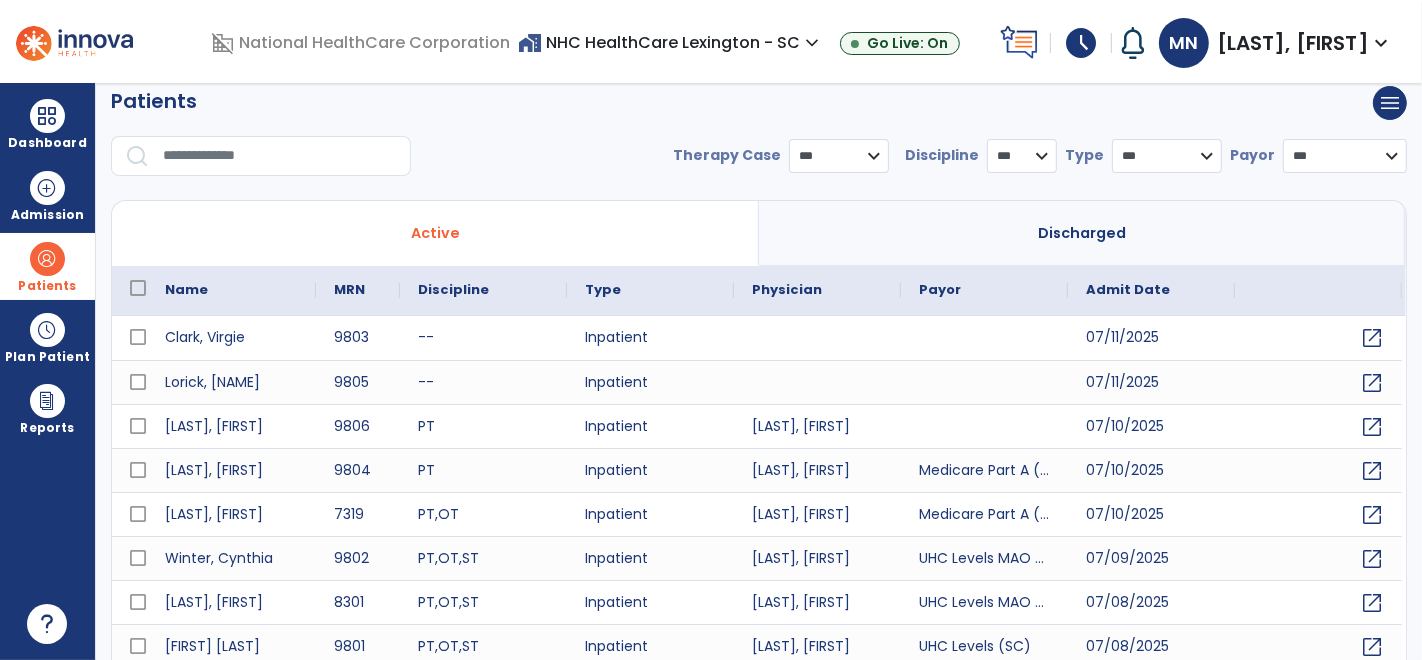 scroll, scrollTop: 20, scrollLeft: 0, axis: vertical 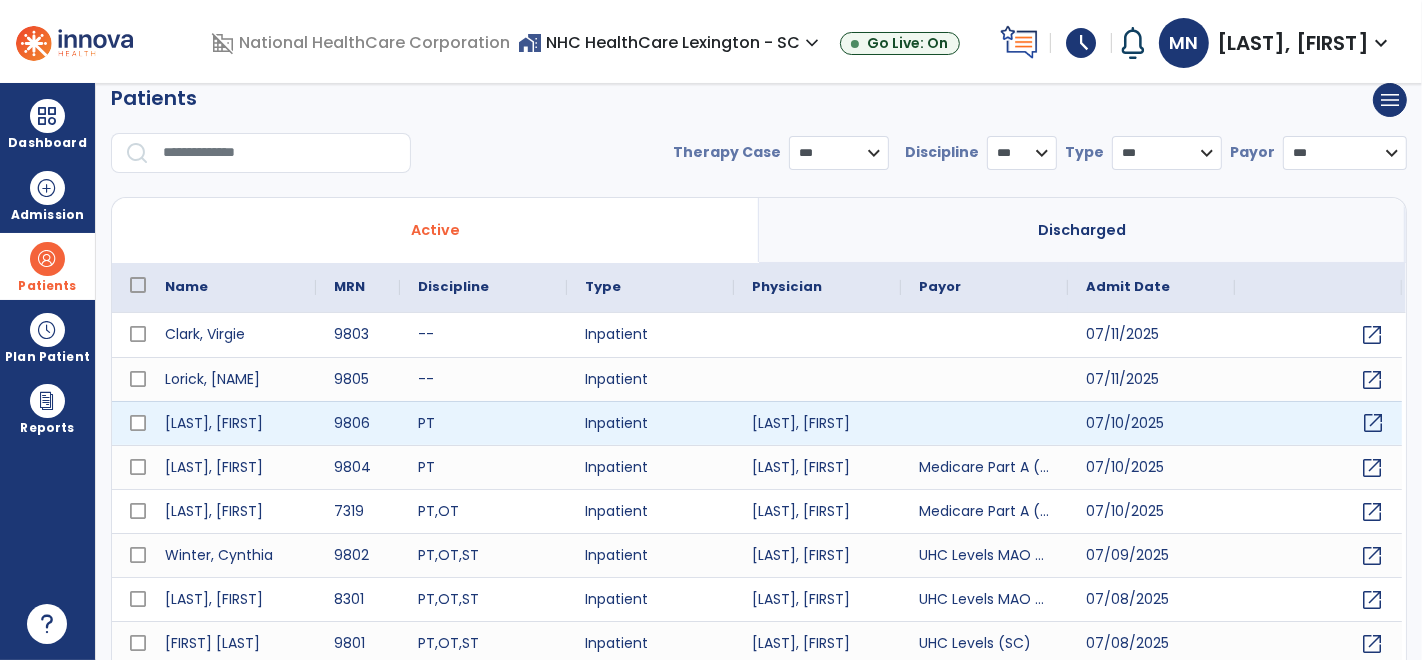 click on "open_in_new" at bounding box center [1318, 423] 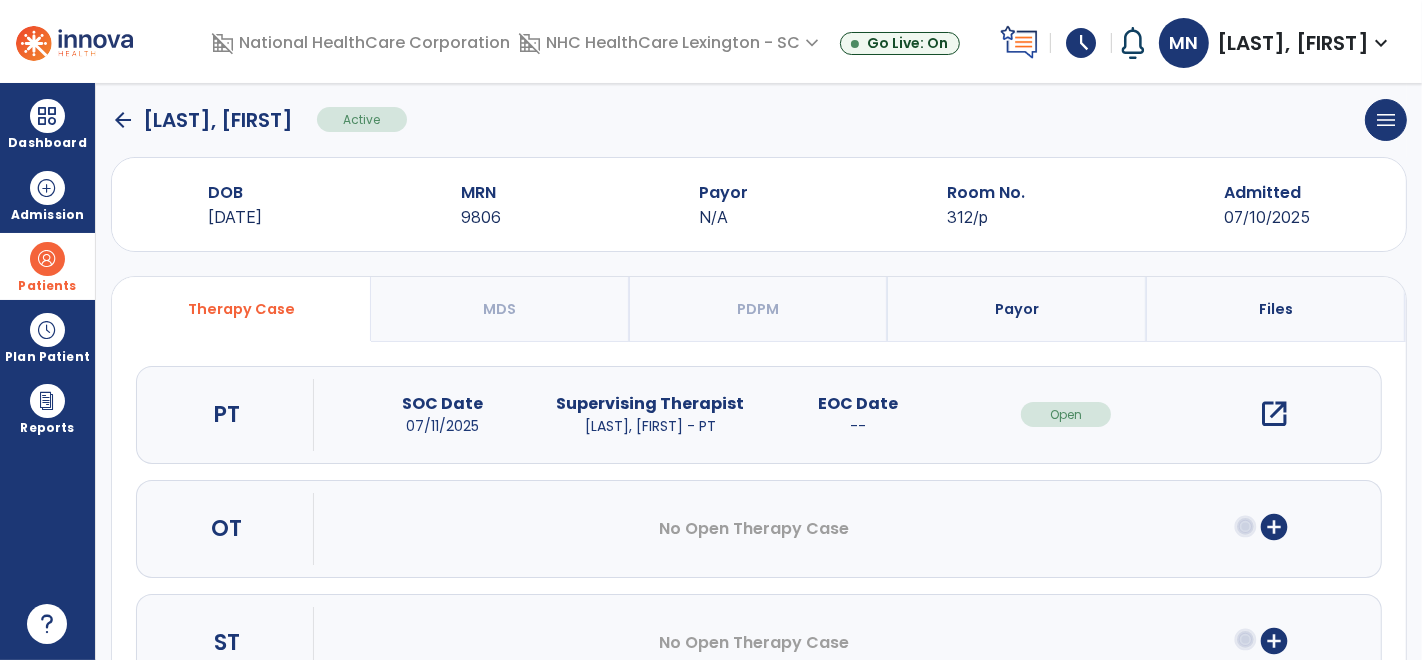 click on "open_in_new" at bounding box center (1274, 414) 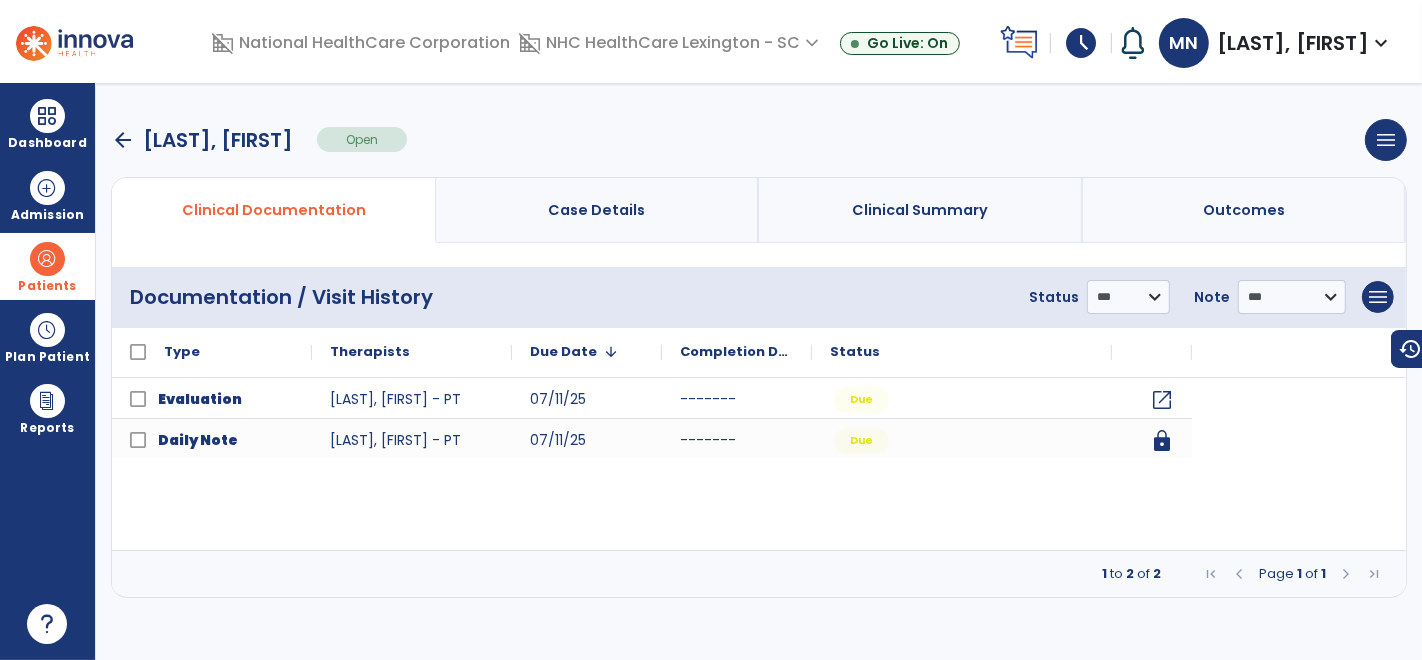 scroll, scrollTop: 0, scrollLeft: 0, axis: both 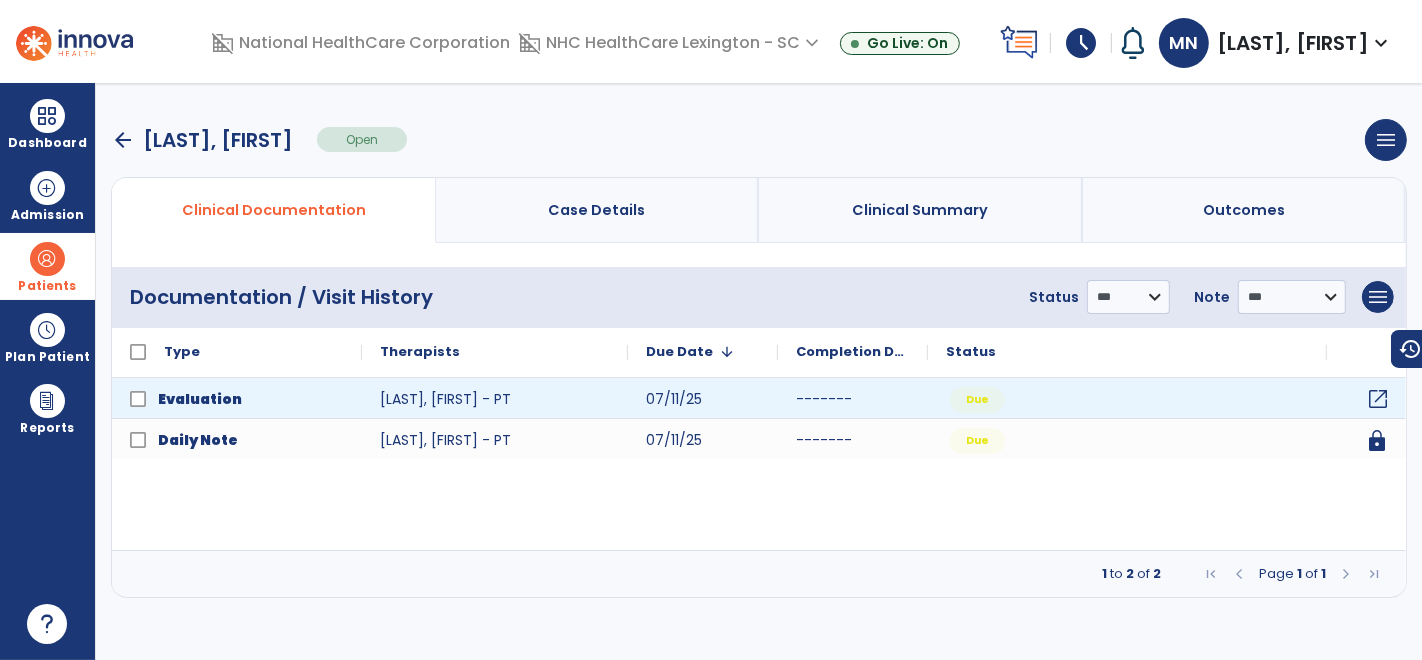 click on "open_in_new" 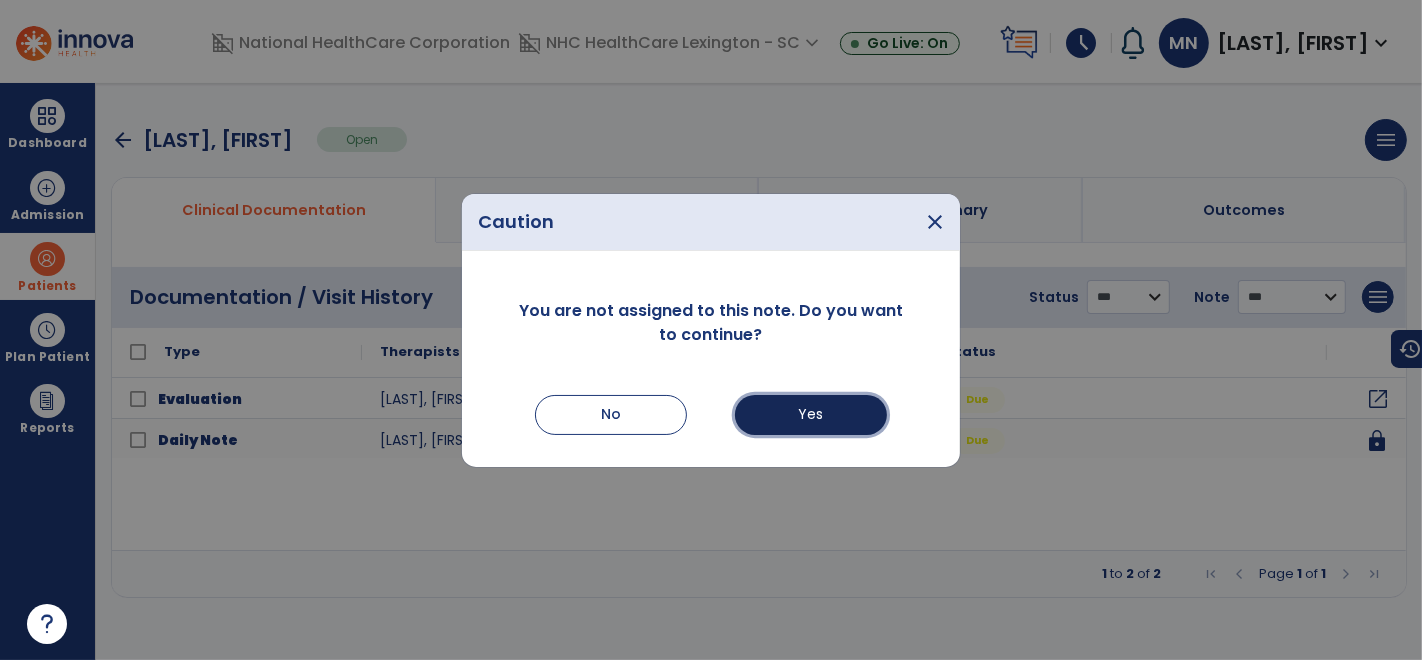 click on "Yes" at bounding box center [811, 415] 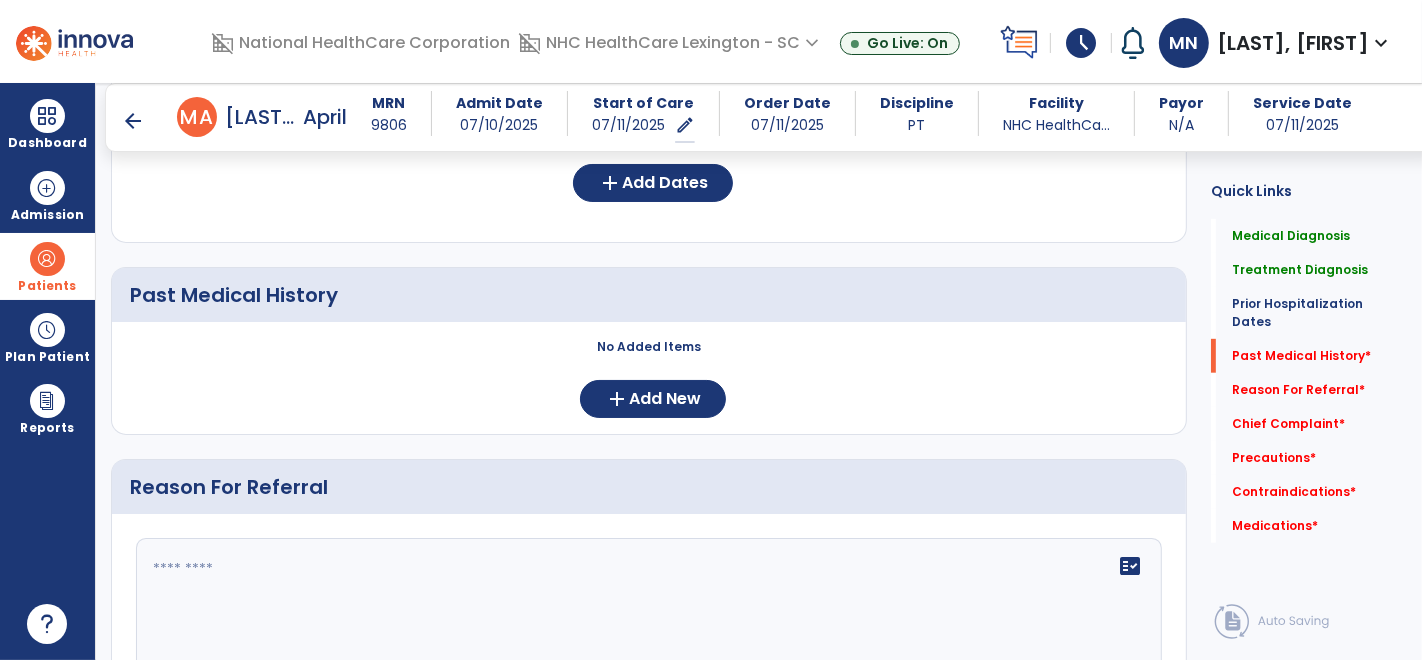 scroll, scrollTop: 1184, scrollLeft: 0, axis: vertical 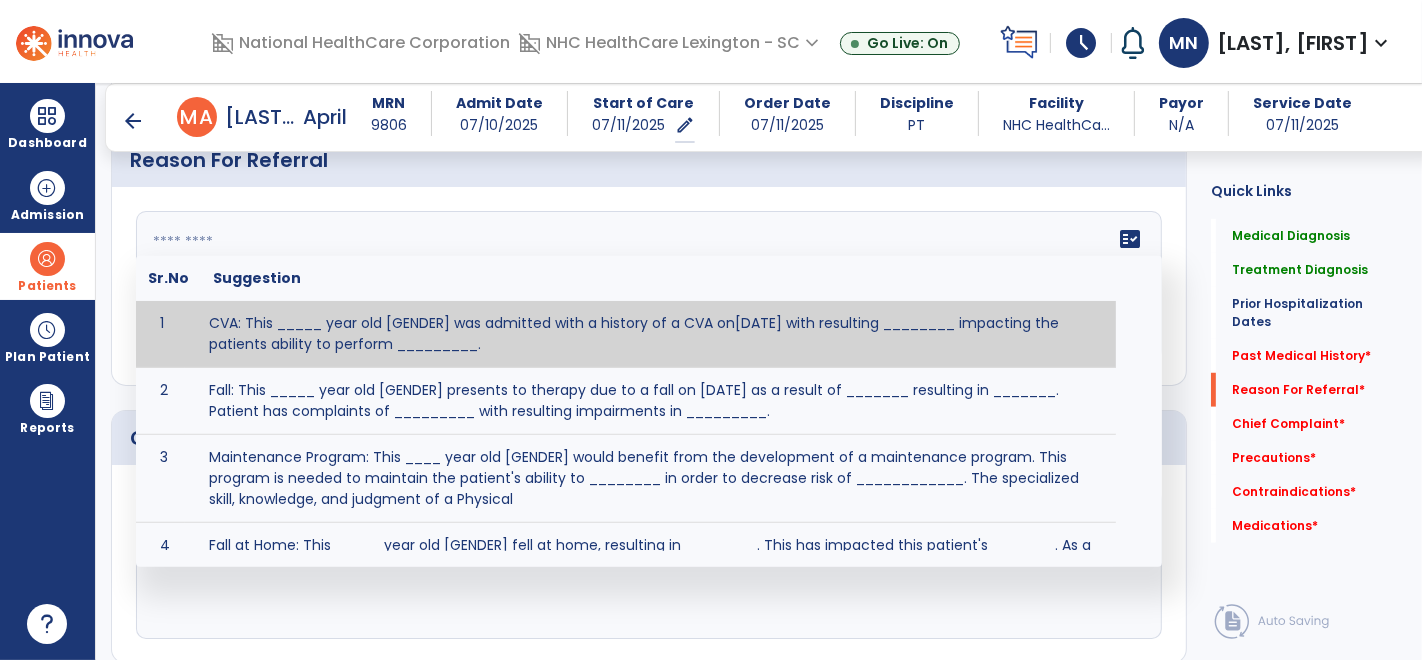 click on "fact_check  Sr.No Suggestion 1 CVA: This _____ year old [GENDER] was admitted with a history of a CVA on[DATE] with resulting ________ impacting the patients ability to perform _________. 2 Fall: This _____ year old [GENDER] presents to therapy due to a fall on [DATE] as a result of _______ resulting in _______.  Patient has complaints of _________ with resulting impairments in _________. 3 Maintenance Program: This ____ year old [GENDER] would benefit from the development of a maintenance program.  This program is needed to maintain the patient's ability to ________ in order to decrease risk of ____________.  The specialized skill, knowledge, and judgment of a Physical  4 Fall at Home: This _____ year old [GENDER] fell at home, resulting  in ________.  This has impacted this patient's _______.  As a result of these noted limitations in functional activities, this patient is unable to safely return to home.  This patient requires skilled therapy in order to improve safety and function. 5 6 7 8 9 10" 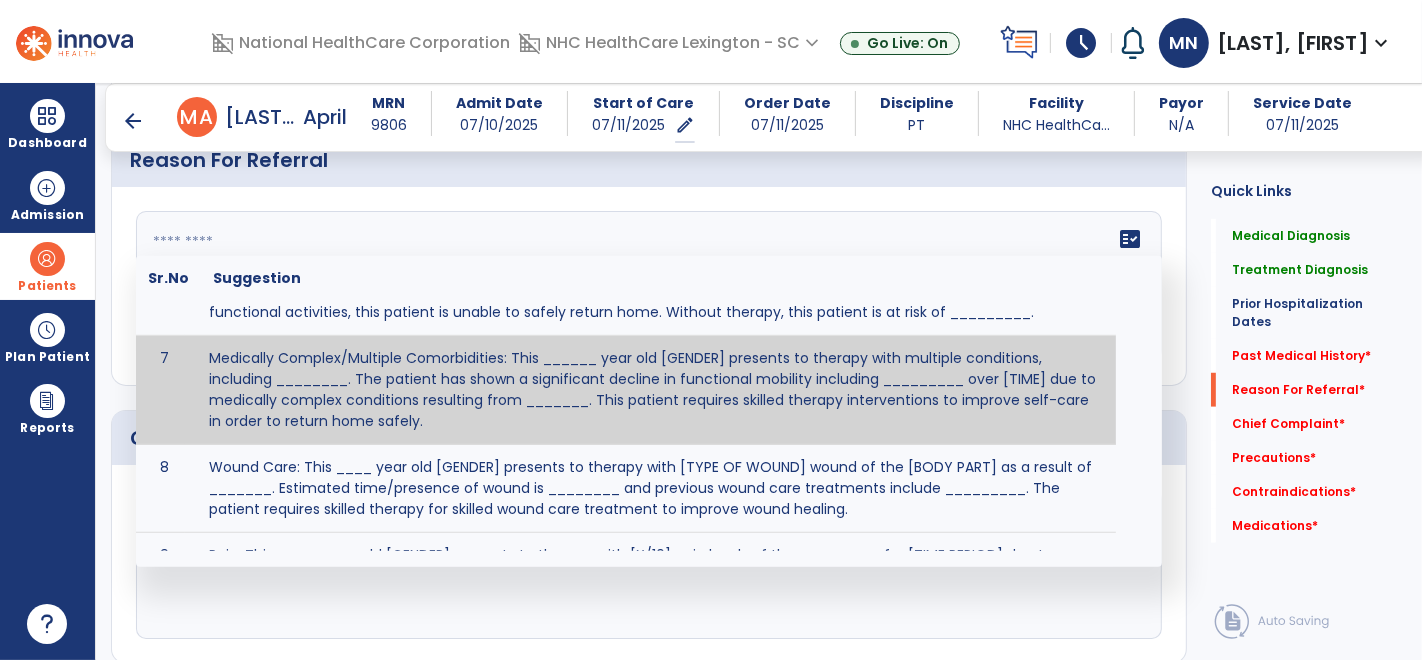 scroll, scrollTop: 585, scrollLeft: 0, axis: vertical 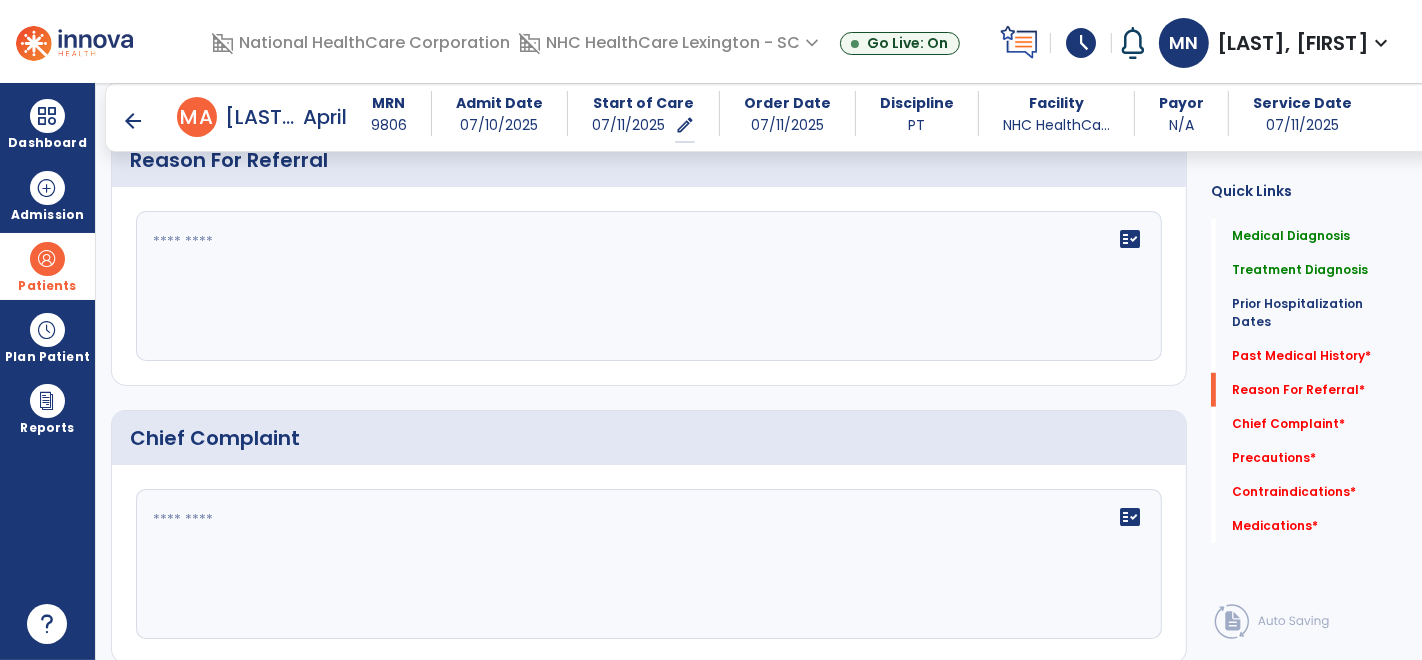 click on "Quick Links  Medical Diagnosis   Medical Diagnosis   Treatment Diagnosis   Treatment Diagnosis   Prior Hospitalization Dates   Prior Hospitalization Dates   Past Medical History   *  Past Medical History   *  Reason For Referral   *  Reason For Referral   *  Chief Complaint   *  Chief Complaint   *  Precautions   *  Precautions   *  Contraindications   *  Contraindications   *  Medications   *  Medications   *" 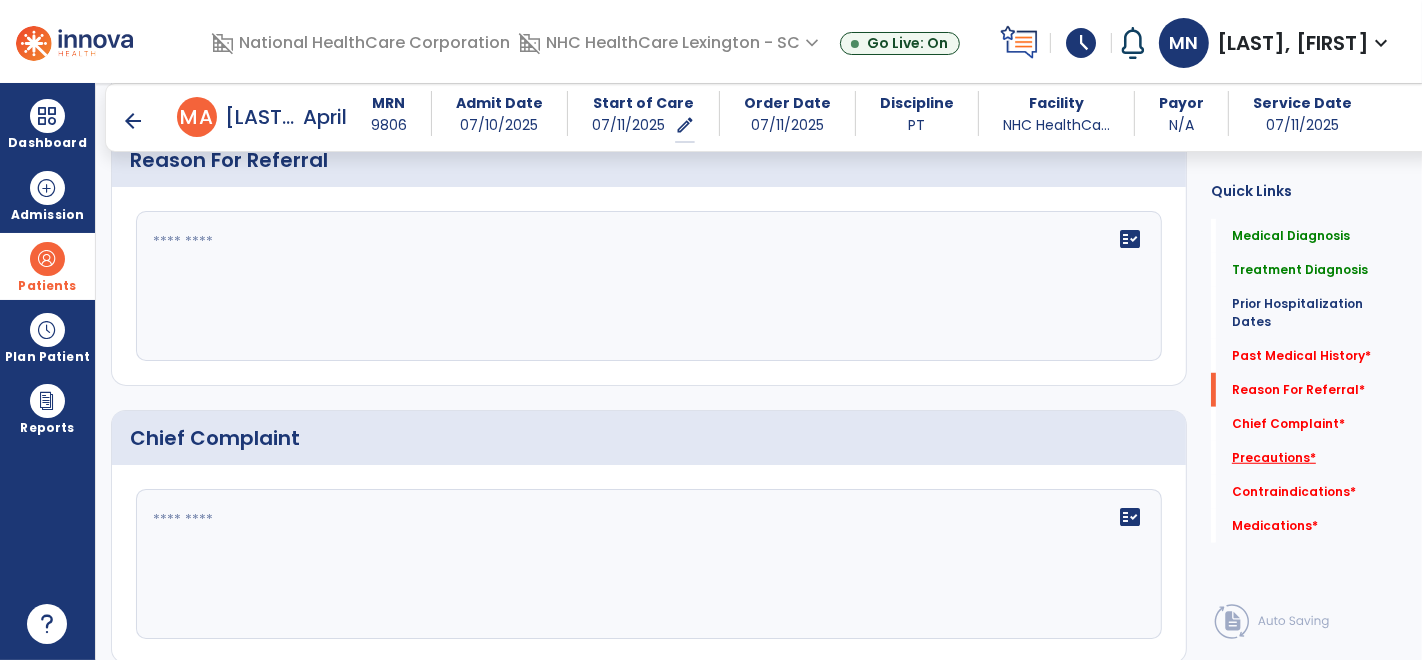 click on "Precautions   *" 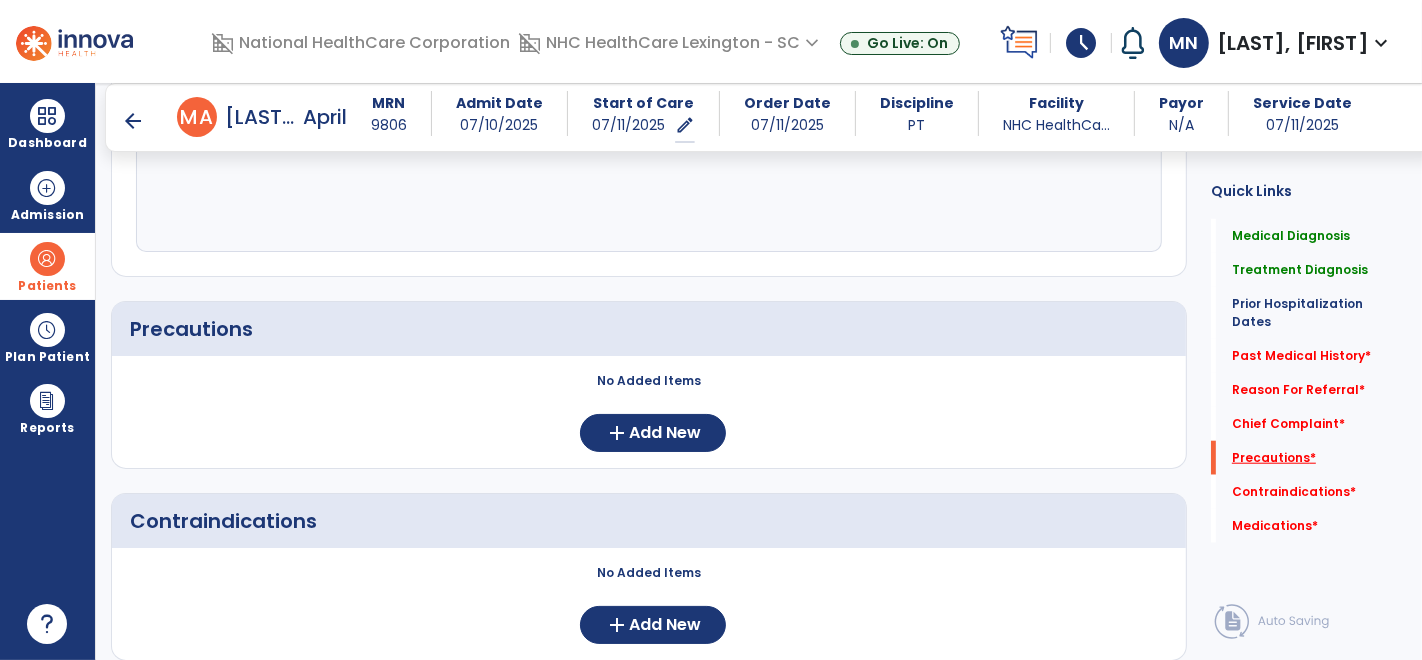 scroll, scrollTop: 1578, scrollLeft: 0, axis: vertical 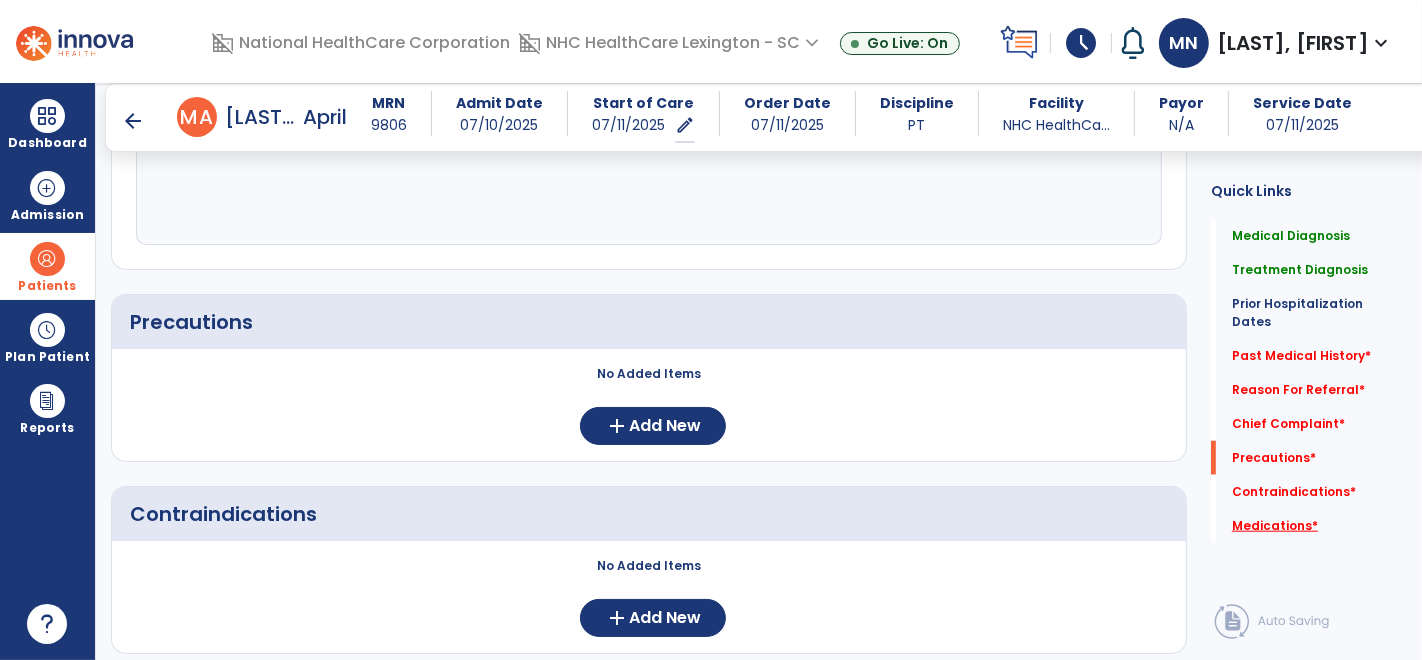 click on "Medications   *" 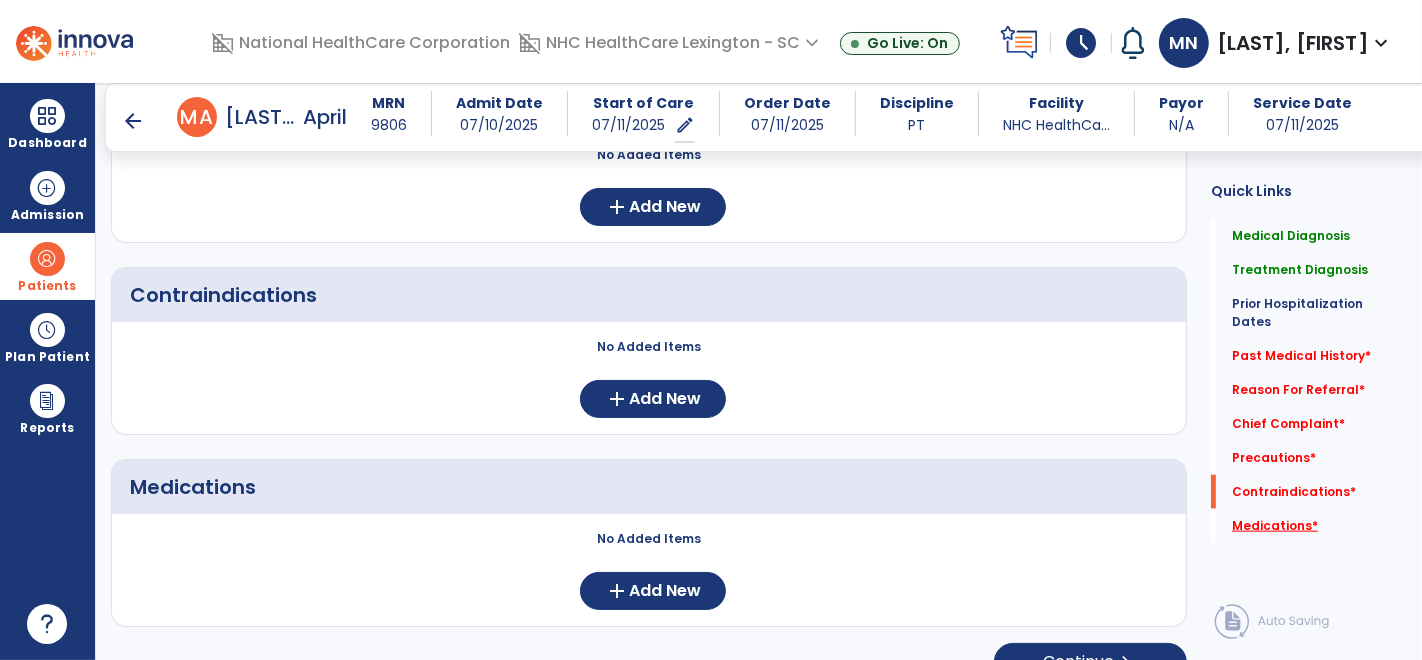 scroll, scrollTop: 1825, scrollLeft: 0, axis: vertical 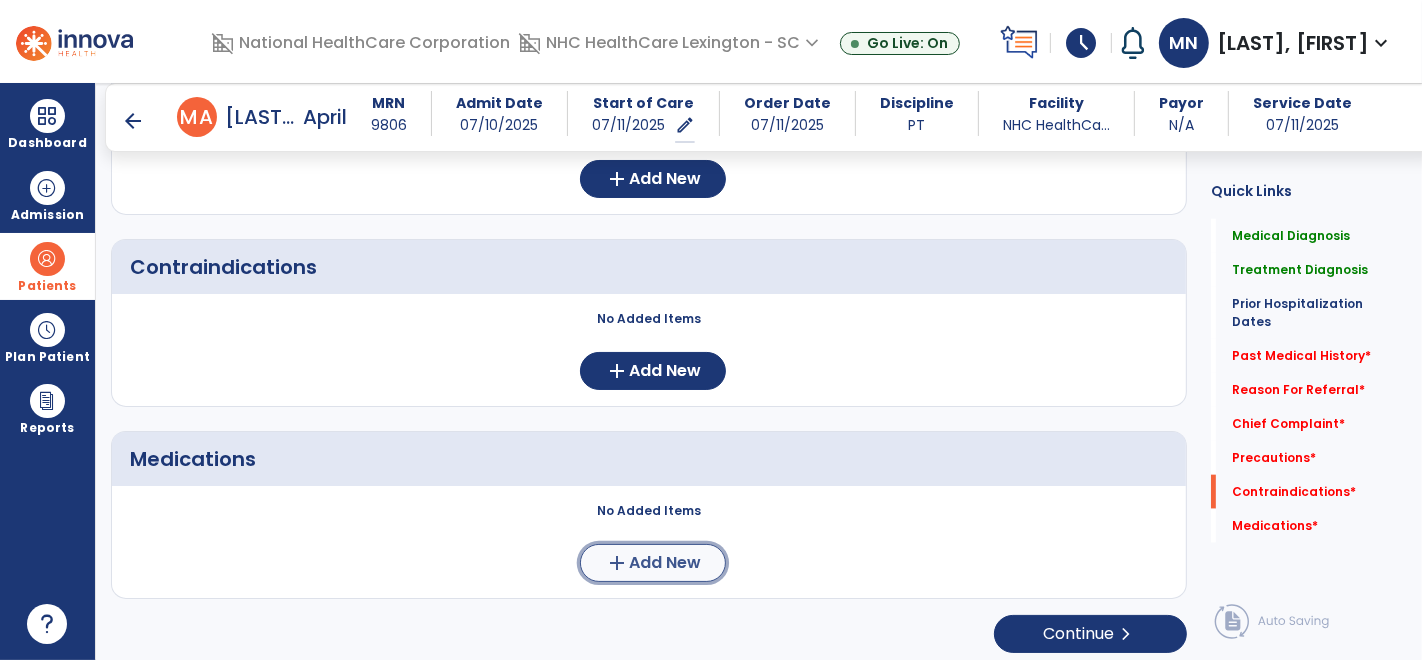 click on "add  Add New" 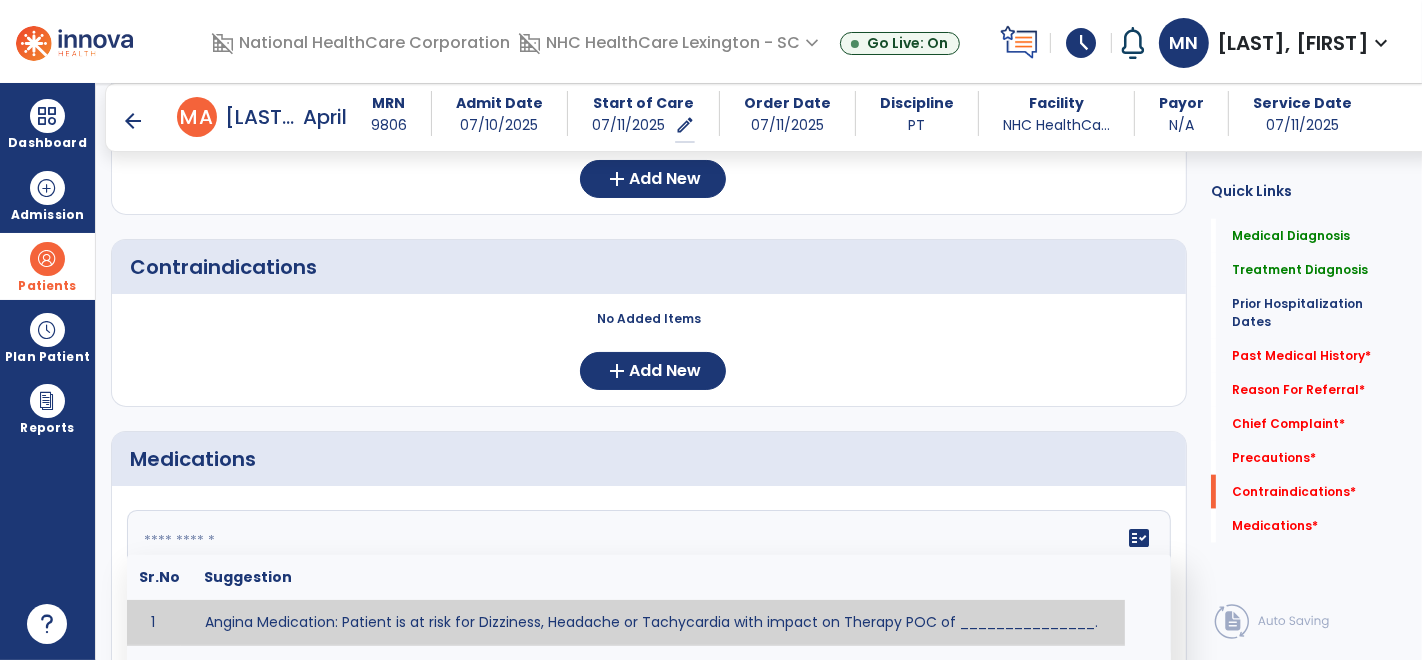 click on "fact_check  Sr.No Suggestion 1 Angina Medication: Patient is at risk for Dizziness, Headache or Tachycardia with impact on Therapy POC of _______________. 2 Anti-Anxiety Medication: at risk for Abnormal thinking, Anxiety, Arrhythmias, Clumsiness, Dizziness, Drowsiness, Dry mouth, GI disturbances, Headache, Increased appetite, Loss of appetite, Orthostatic hypotension, Sedation, Seizures, Tachycardia, Unsteadiness, Weakness or Weight gain with impact on Therapy POC of _____________. 3 Anti-Arrhythmic Agents: at risk for Arrhythmias, Confusion, EKG changes, Hallucinations, Hepatotoxicity, Increased blood pressure, Increased heart rate, Lethargy or Toxicity with impact on Therapy POC of 4 Anti-Coagulant medications: with potential risk for hemorrhage (including rectal bleeding and coughing up blood), and heparin-induced thrombocytopenia(HIT syndrome). Potential impact on therapy progress includes _________. 5 6 7 8 Aspirin for ______________. 9 10 11 12 13 14 15 16 17 18 19 20 21 22 23 24" 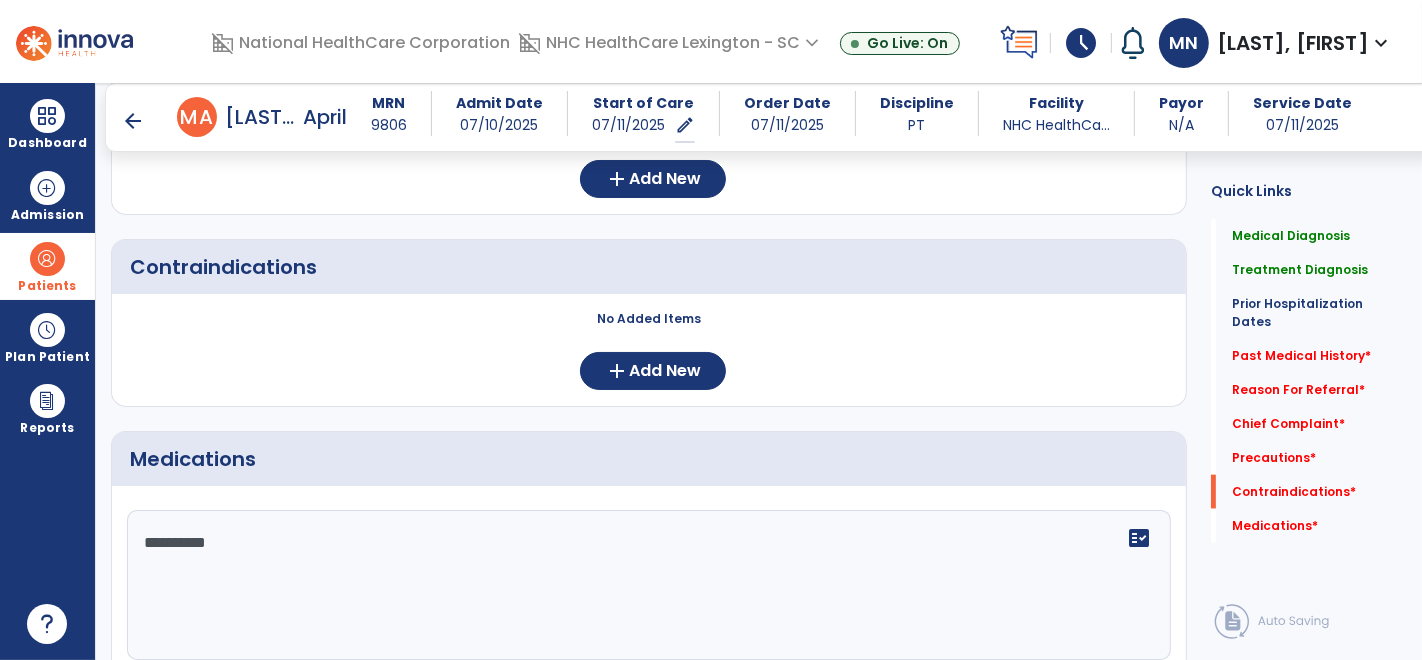 scroll, scrollTop: 1975, scrollLeft: 0, axis: vertical 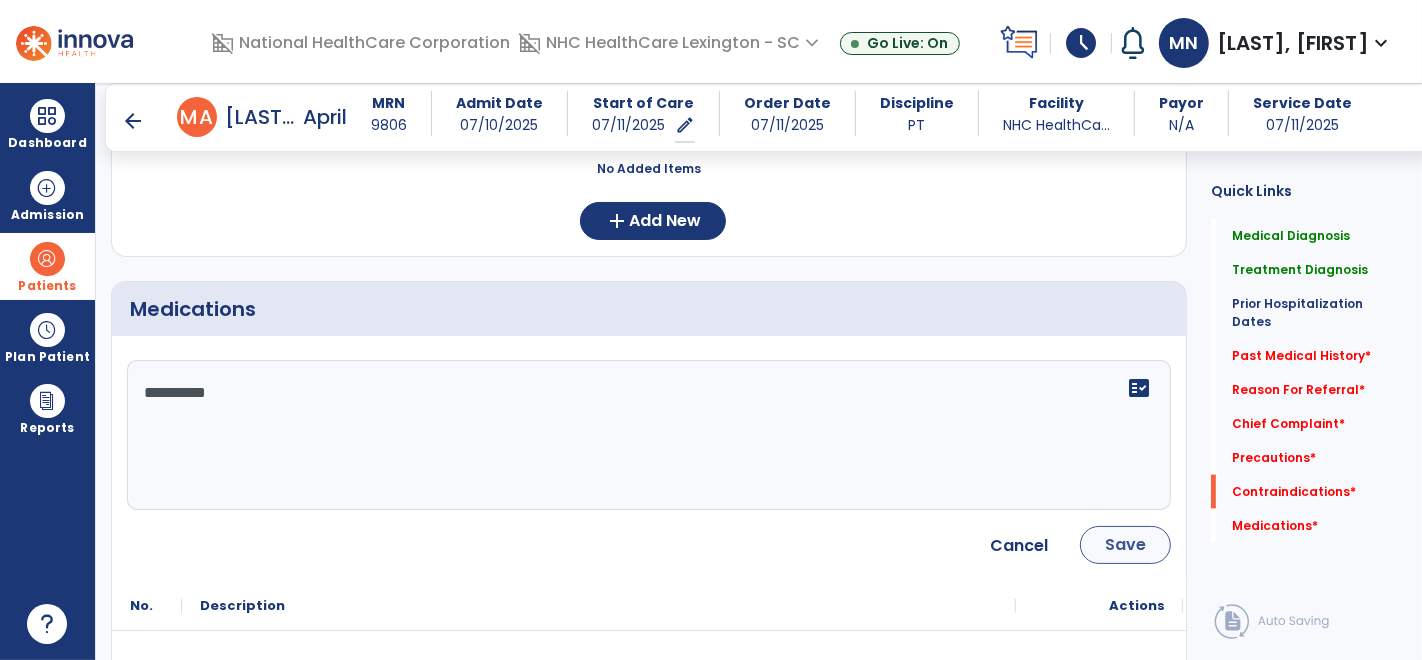 type on "**********" 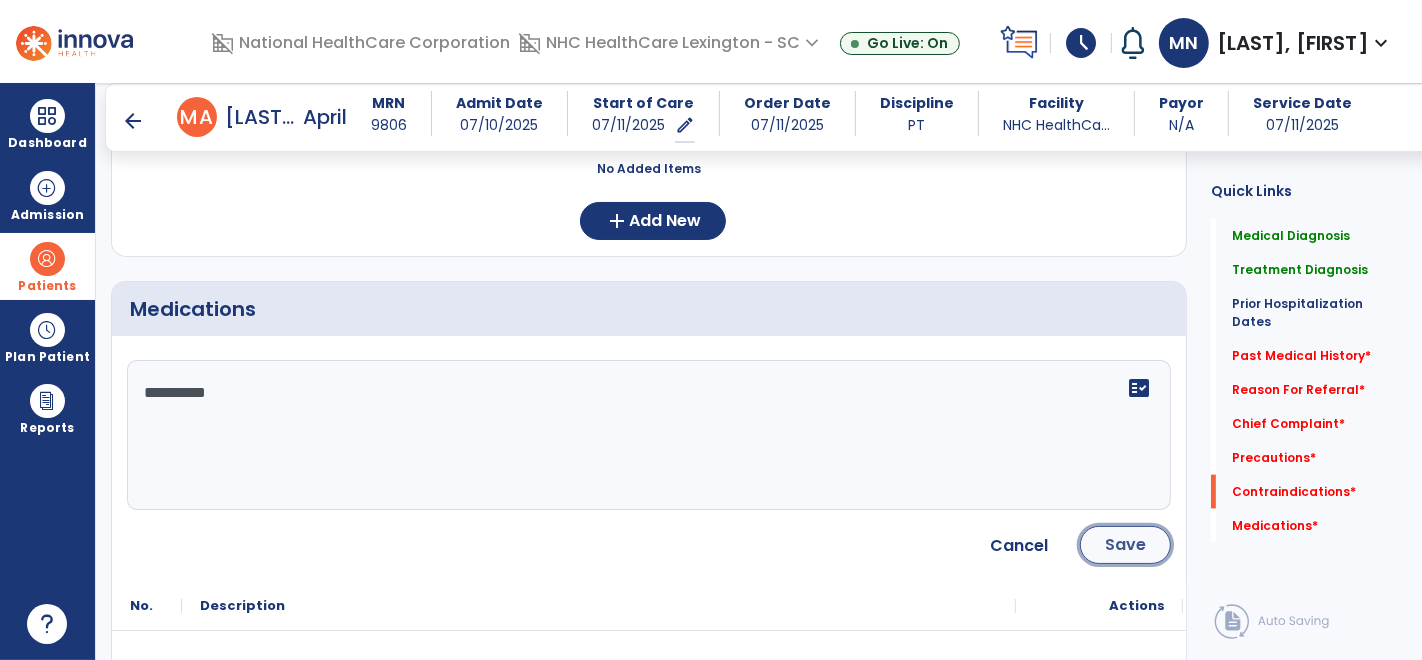 click on "Save" 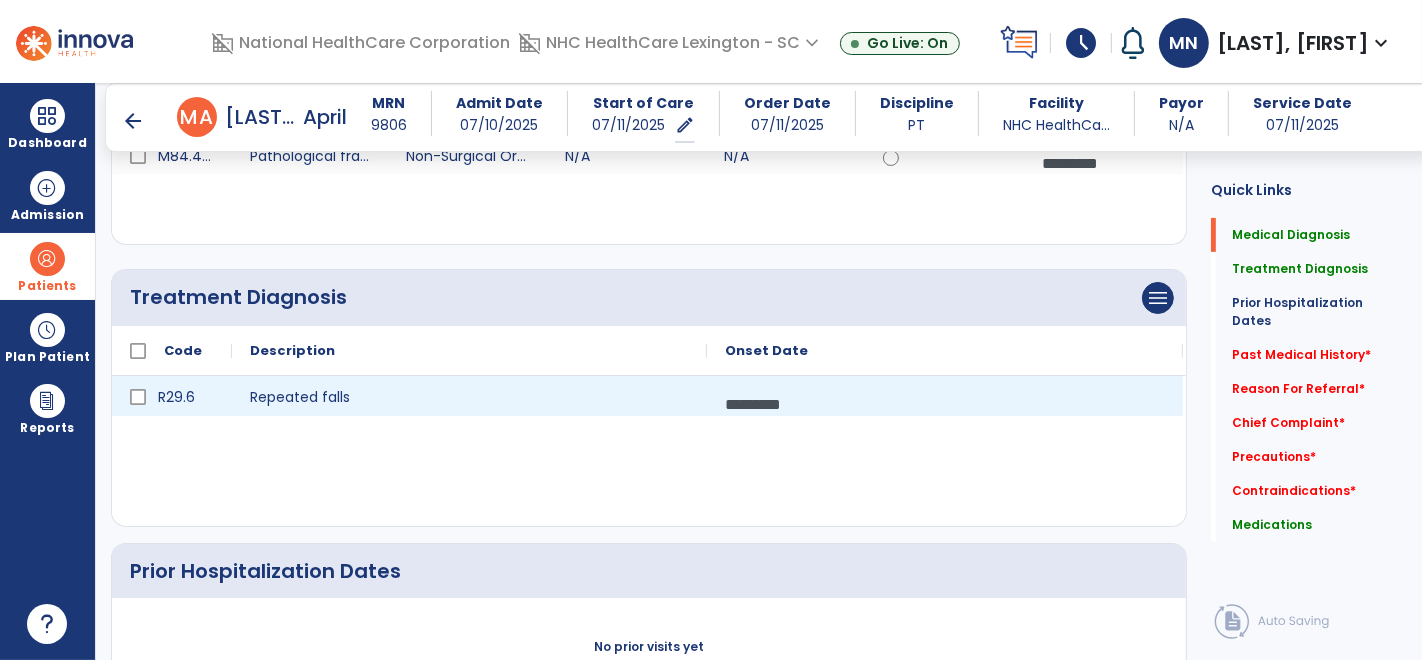 scroll, scrollTop: 0, scrollLeft: 0, axis: both 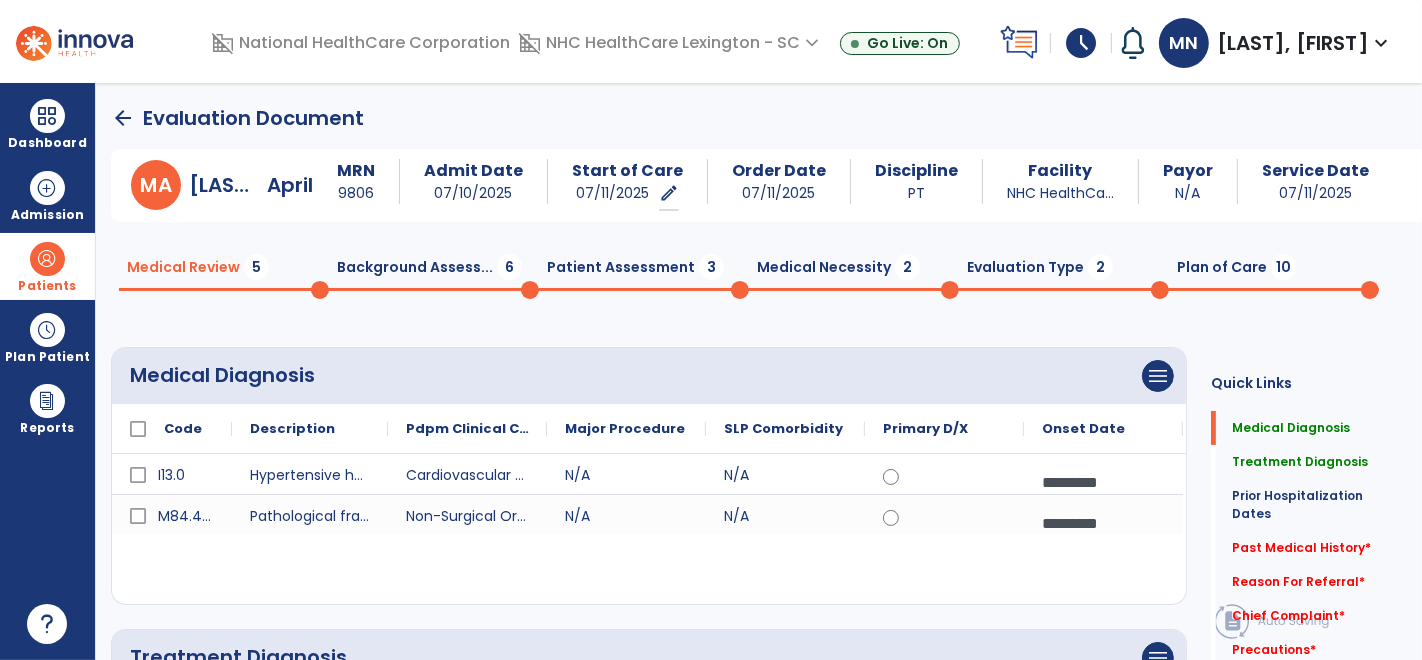 click on "Background Assess...  6" 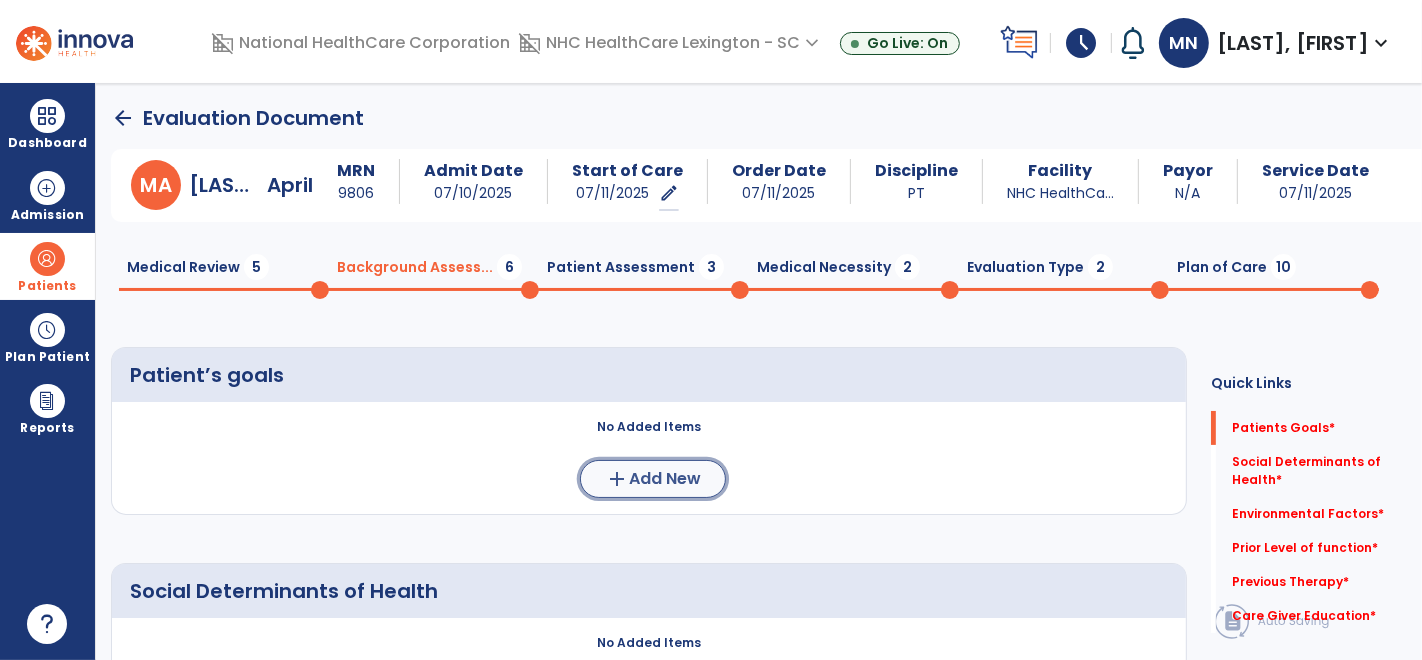 click on "Add New" 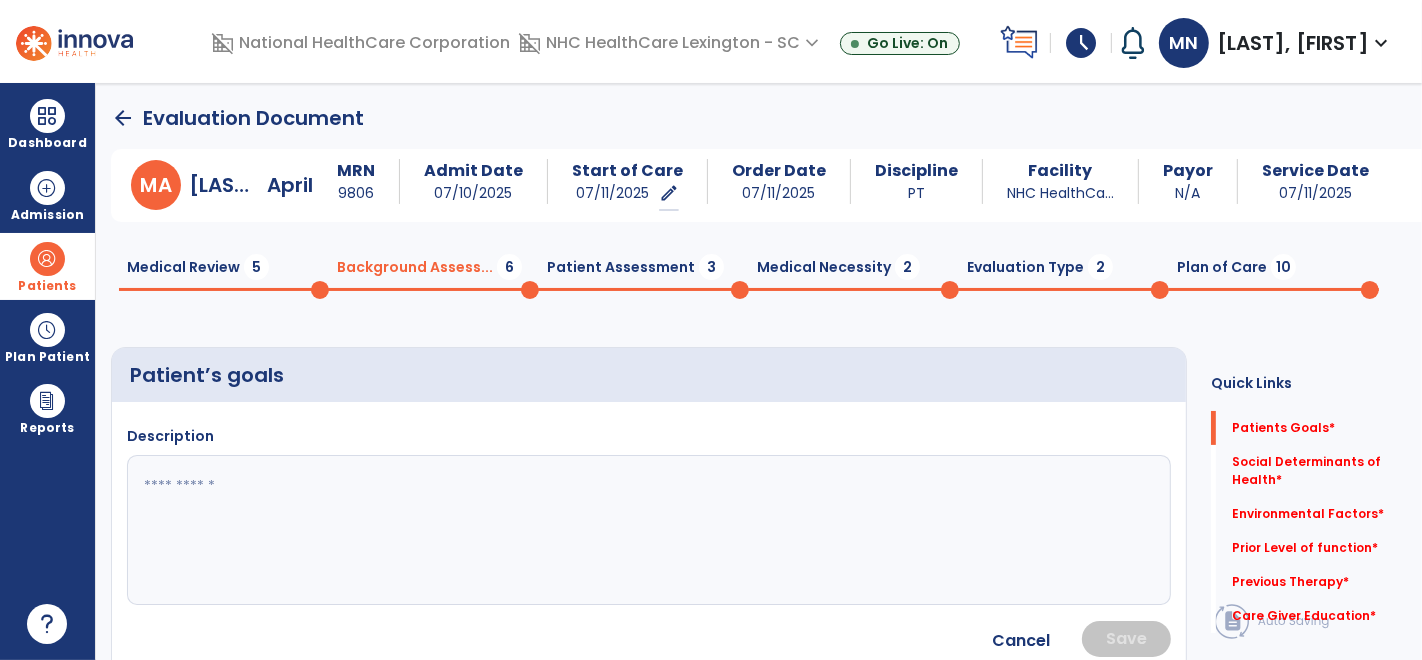 click 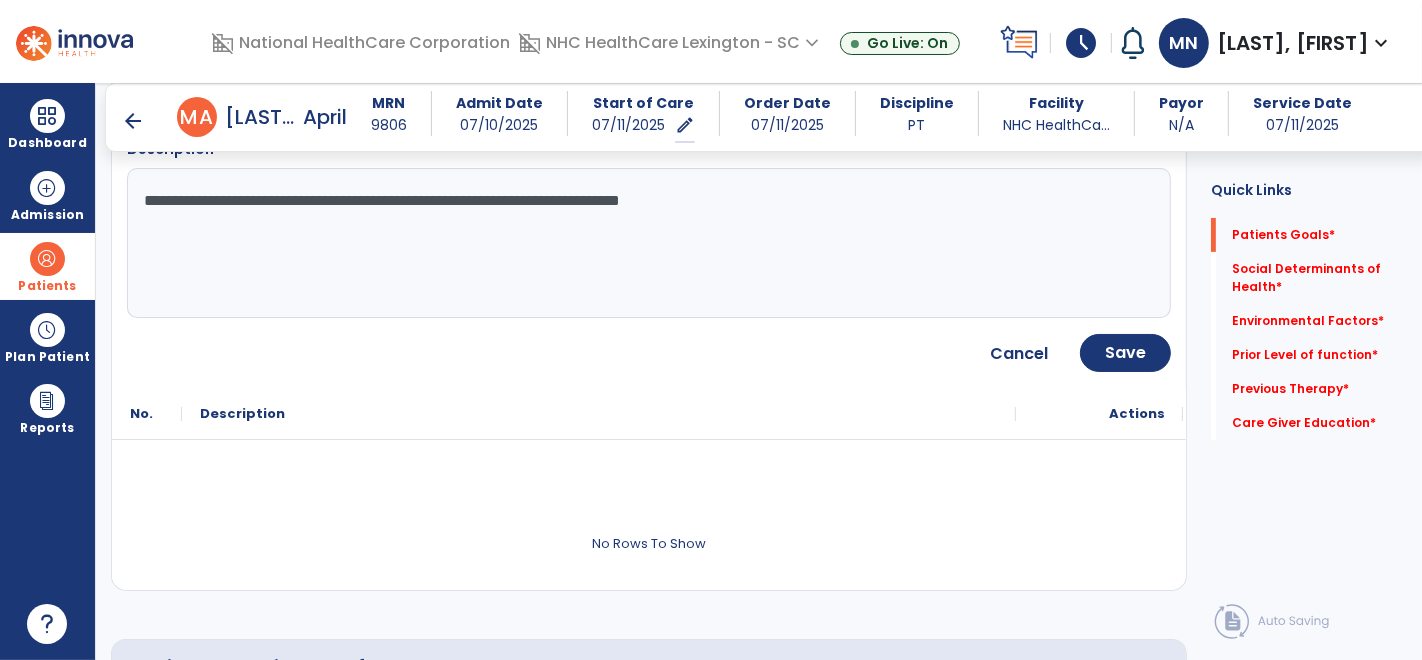 scroll, scrollTop: 268, scrollLeft: 0, axis: vertical 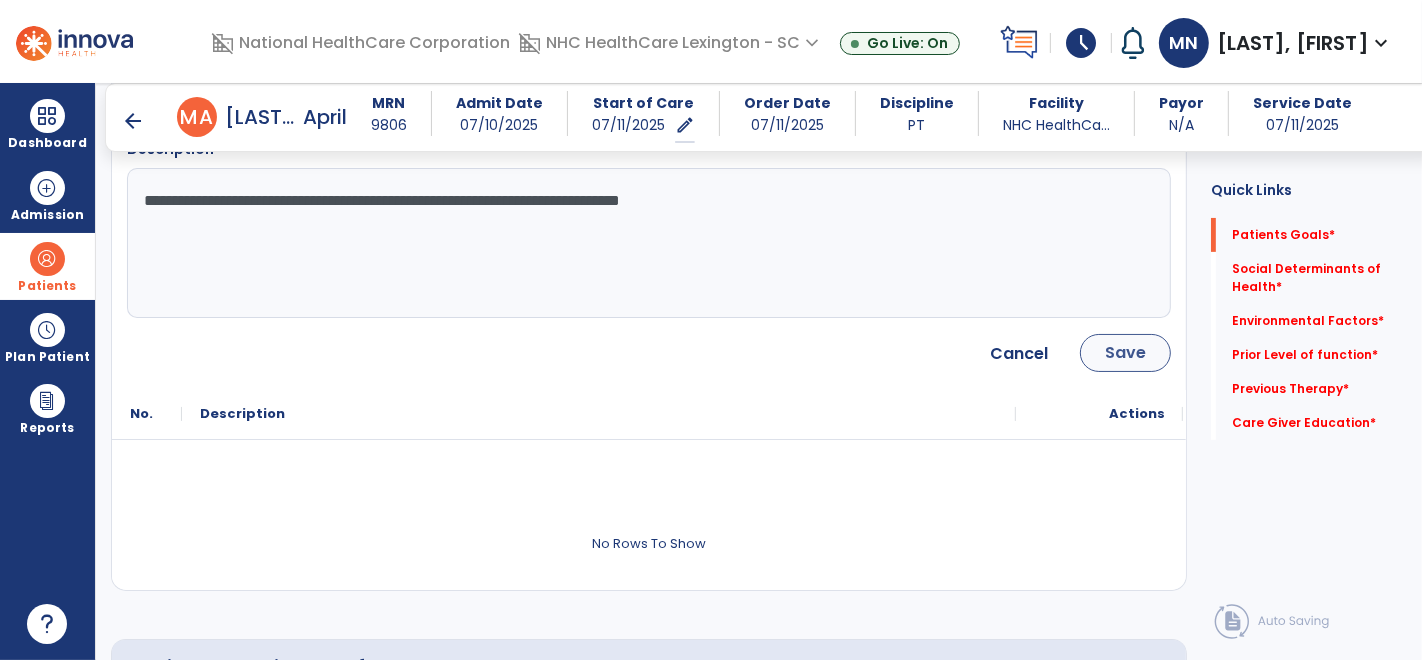 type on "**********" 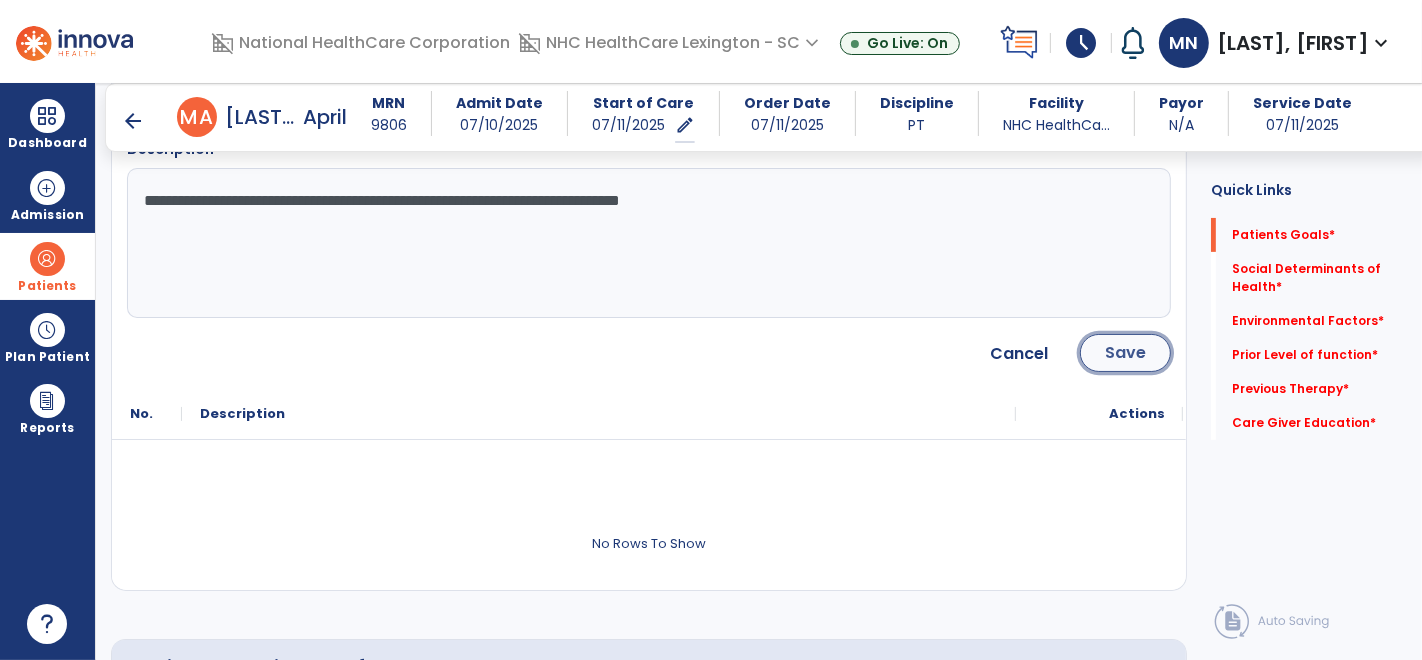 click on "Save" 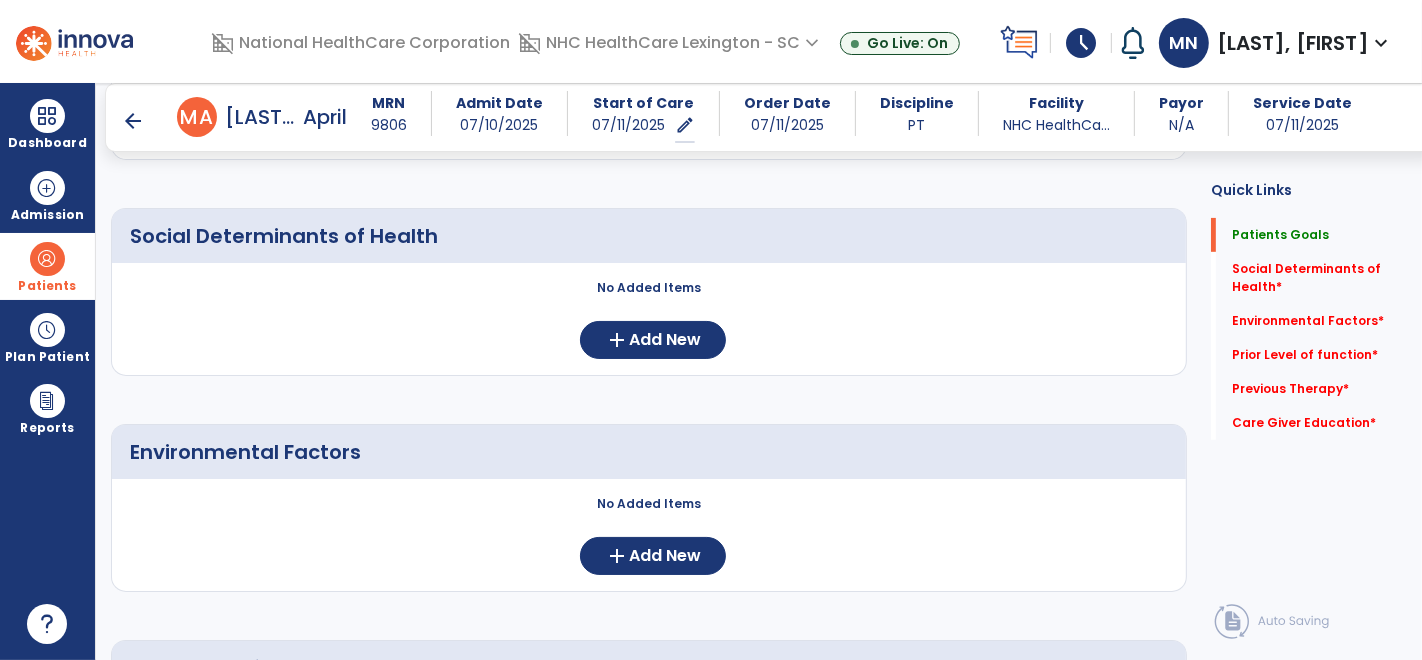 scroll, scrollTop: 448, scrollLeft: 0, axis: vertical 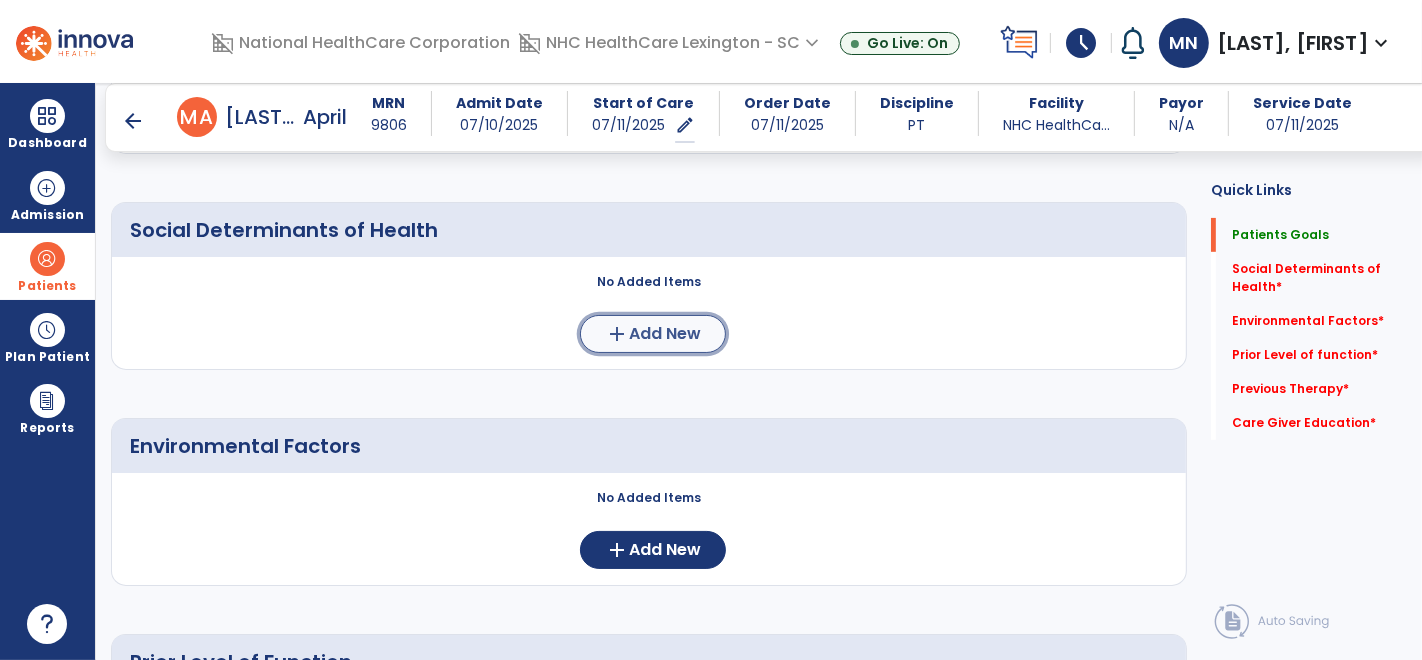 click on "Add New" 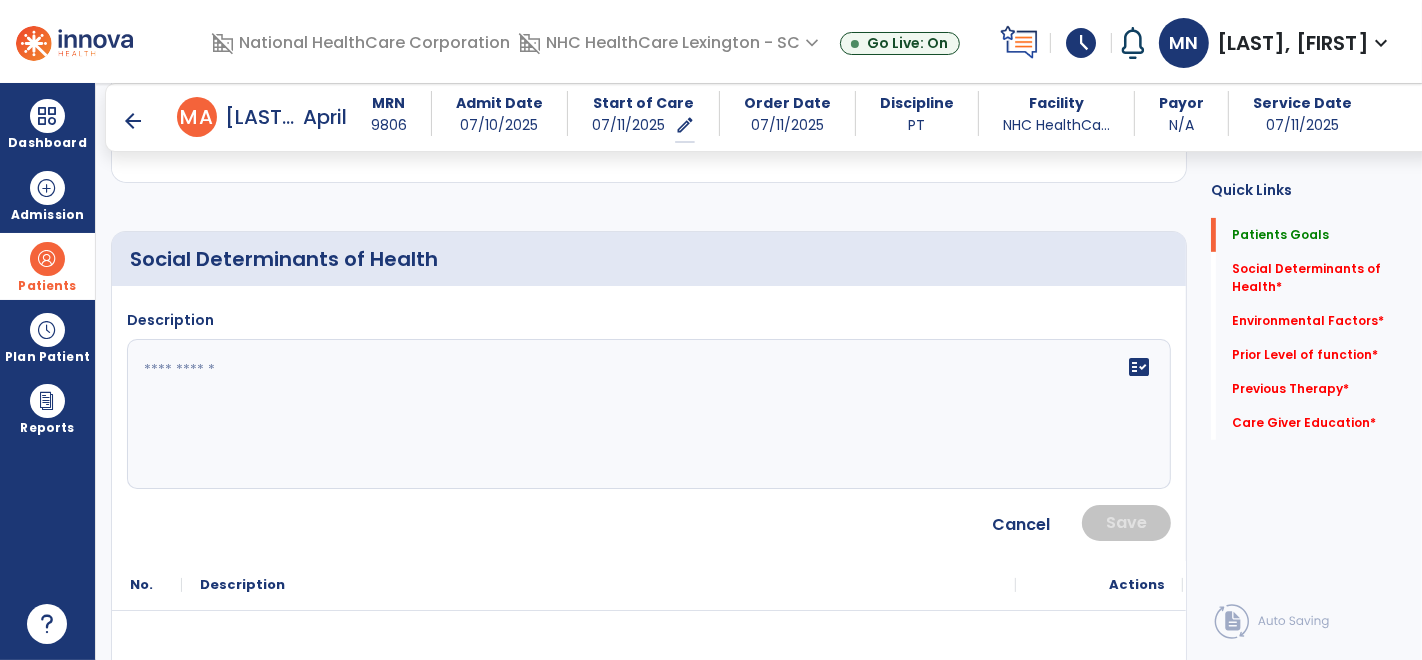 scroll, scrollTop: 405, scrollLeft: 0, axis: vertical 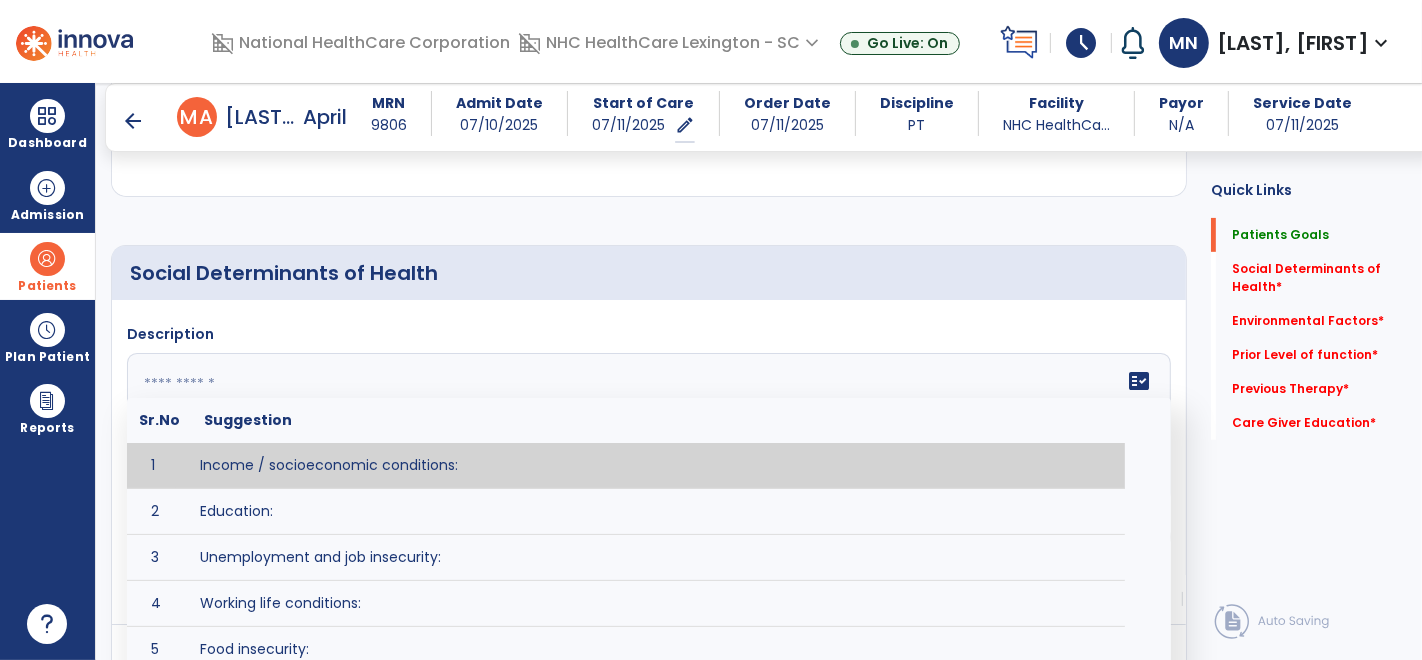 click 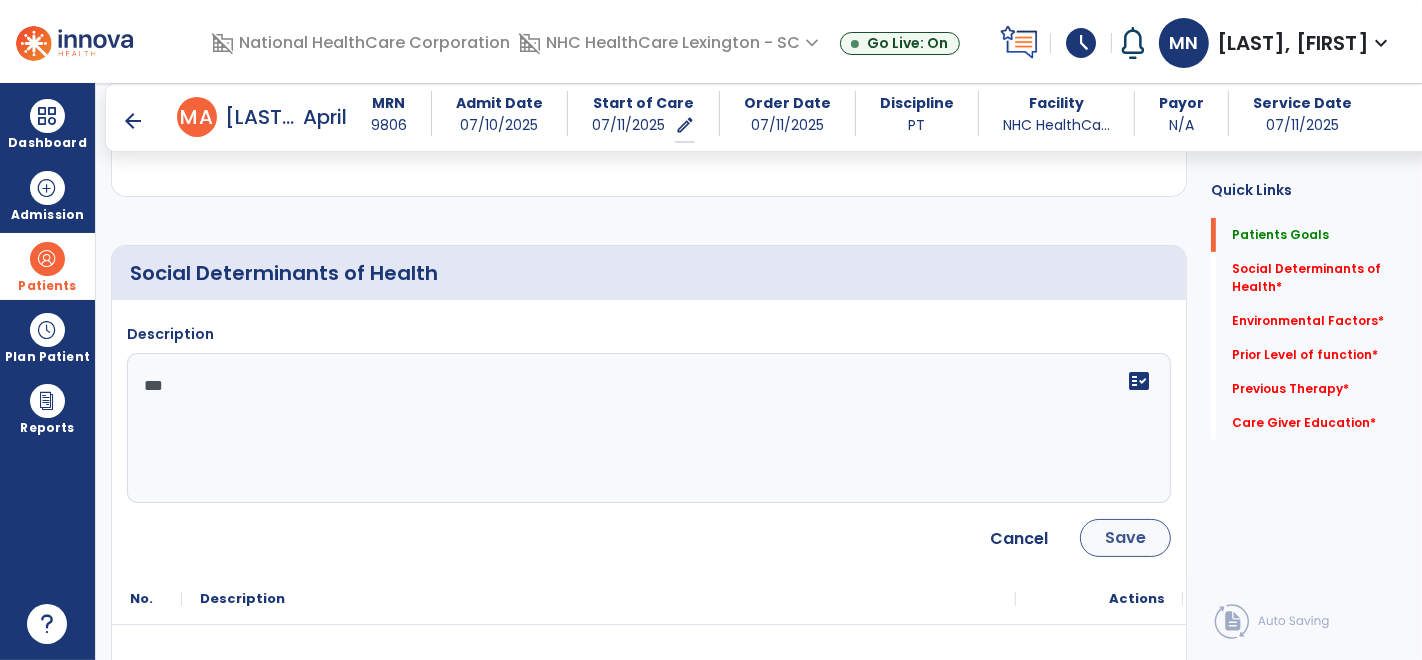 type on "***" 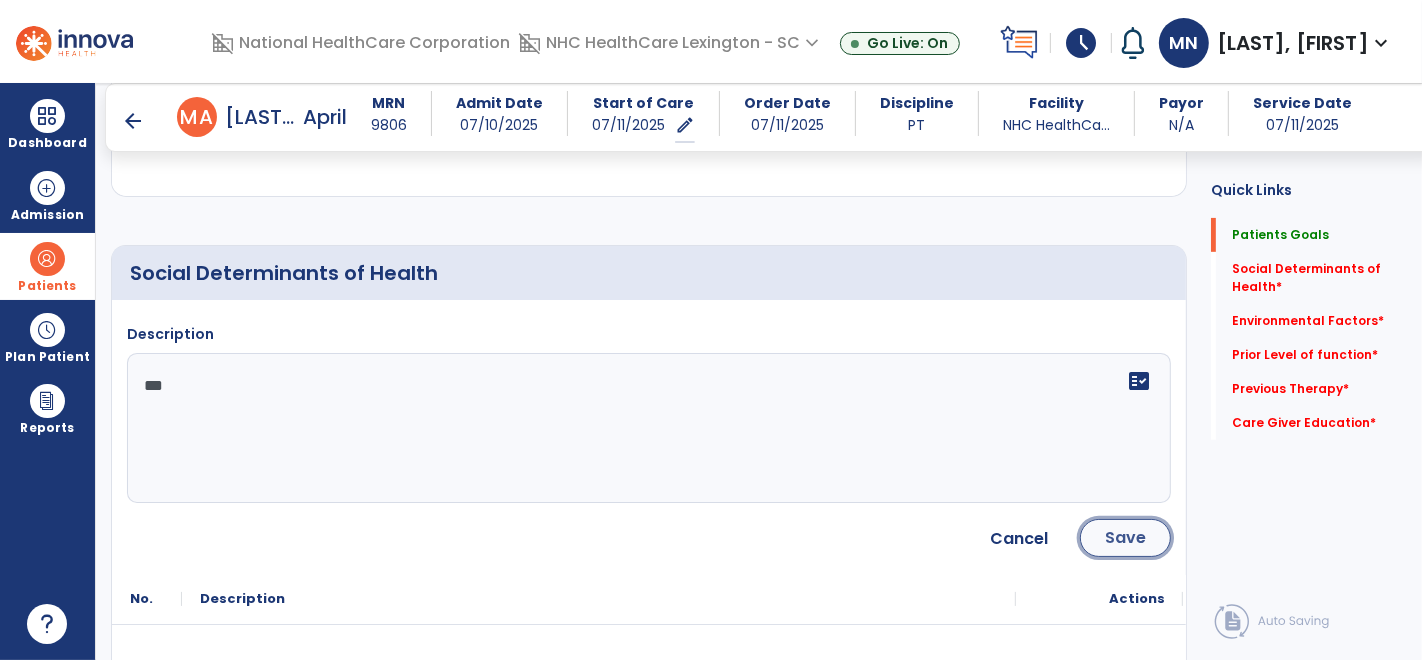 click on "Save" 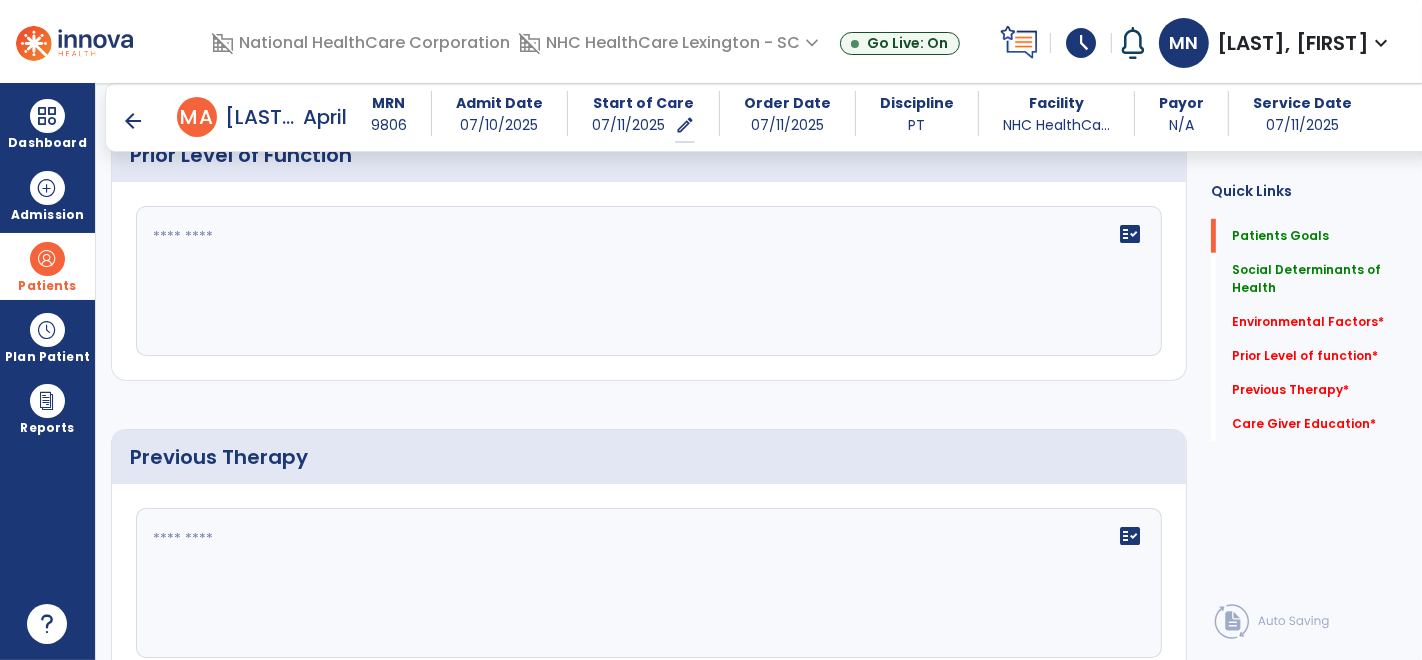 scroll, scrollTop: 1133, scrollLeft: 0, axis: vertical 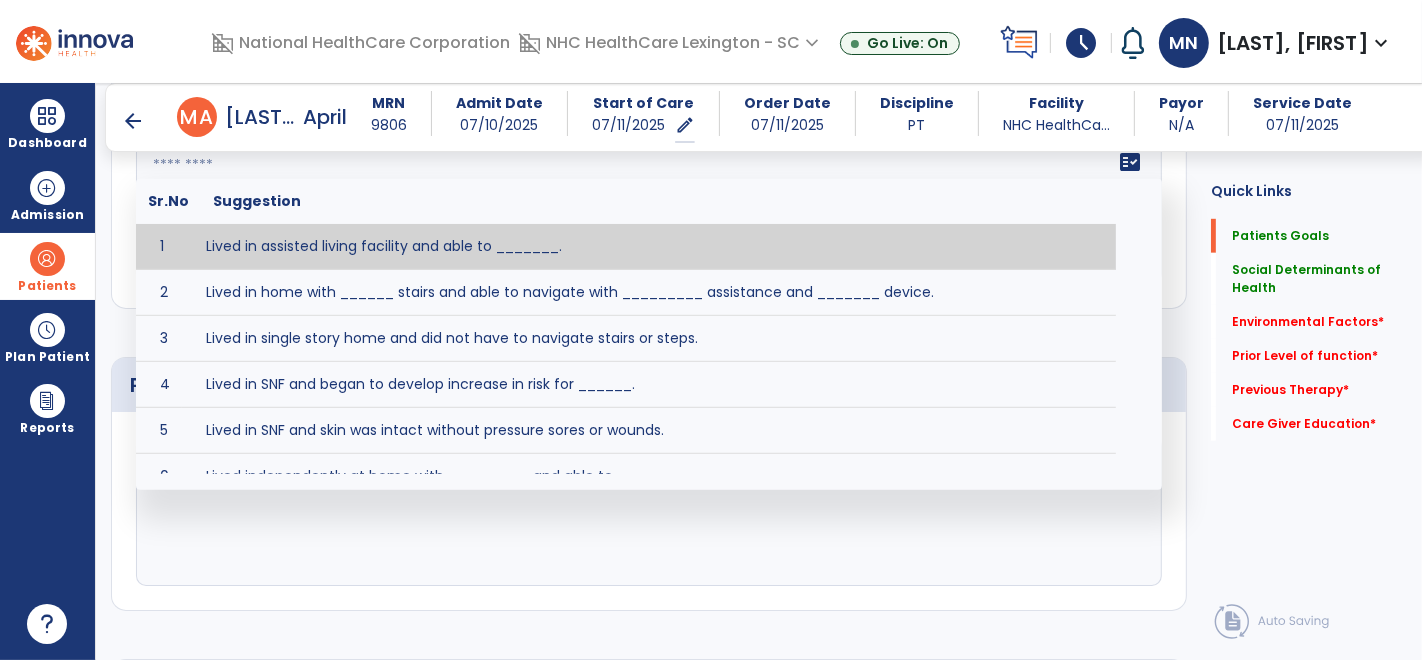 click on "fact_check  Sr.No Suggestion 1 Lived in assisted living facility and able to _______. 2 Lived in home with ______ stairs and able to navigate with _________ assistance and _______ device. 3 Lived in single story home and did not have to navigate stairs or steps. 4 Lived in SNF and began to develop increase in risk for ______. 5 Lived in SNF and skin was intact without pressure sores or wounds. 6 Lived independently at home with _________ and able to __________. 7 Wheelchair bound, non ambulatory and able to ______. 8 Worked as a __________." 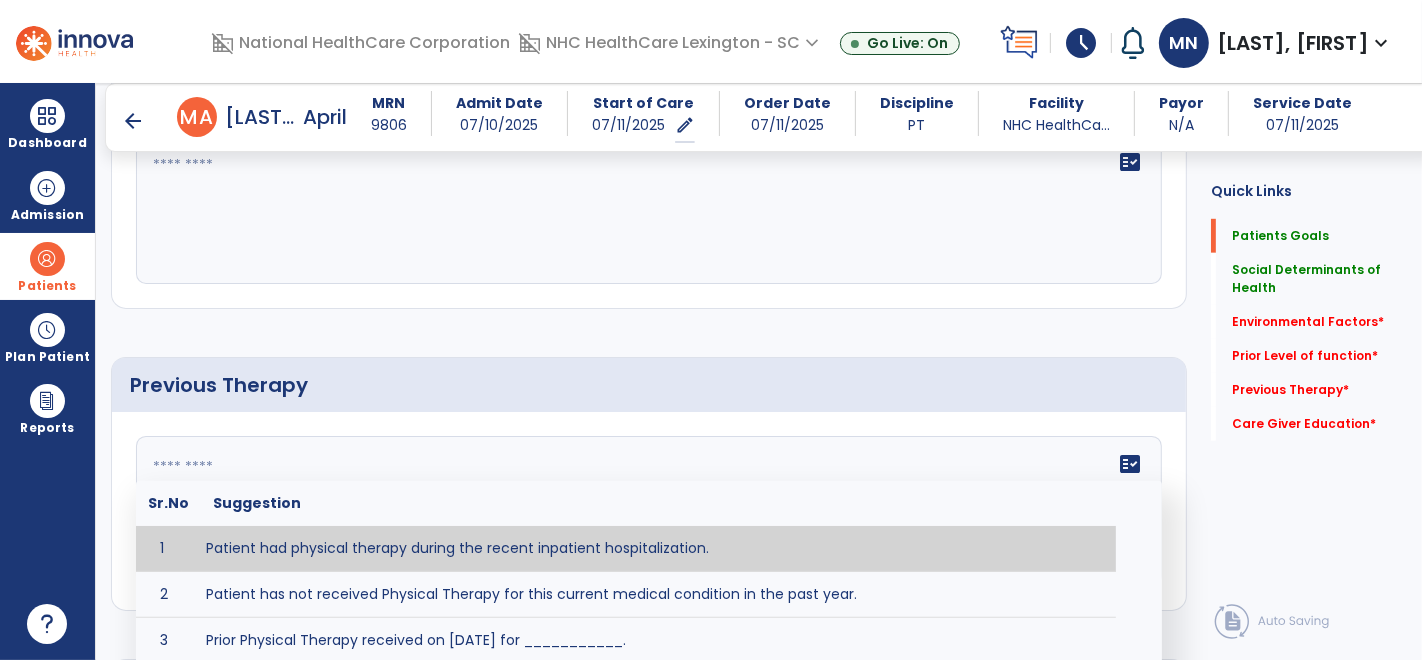 click on "fact_check  Sr.No Suggestion 1 Patient had physical therapy during the recent inpatient hospitalization. 2 Patient has not received Physical Therapy for this current medical condition in the past year. 3 Prior Physical Therapy received on [DATE] for ___________. 4 Prior Physical Therapy for [CONDITION] included [TYPE of THERAPY] in [MONTH/YEAR] with good results. 5 Patient has not received Physical Therapy for this current medical condition in the past year and had yet to achieve LTGs prior to being hospitalized. 6 Prior to this recent hospitalization, the patient had been on therapy case load for [TIME]and was still working to achieve LTGs before being hospitalized." 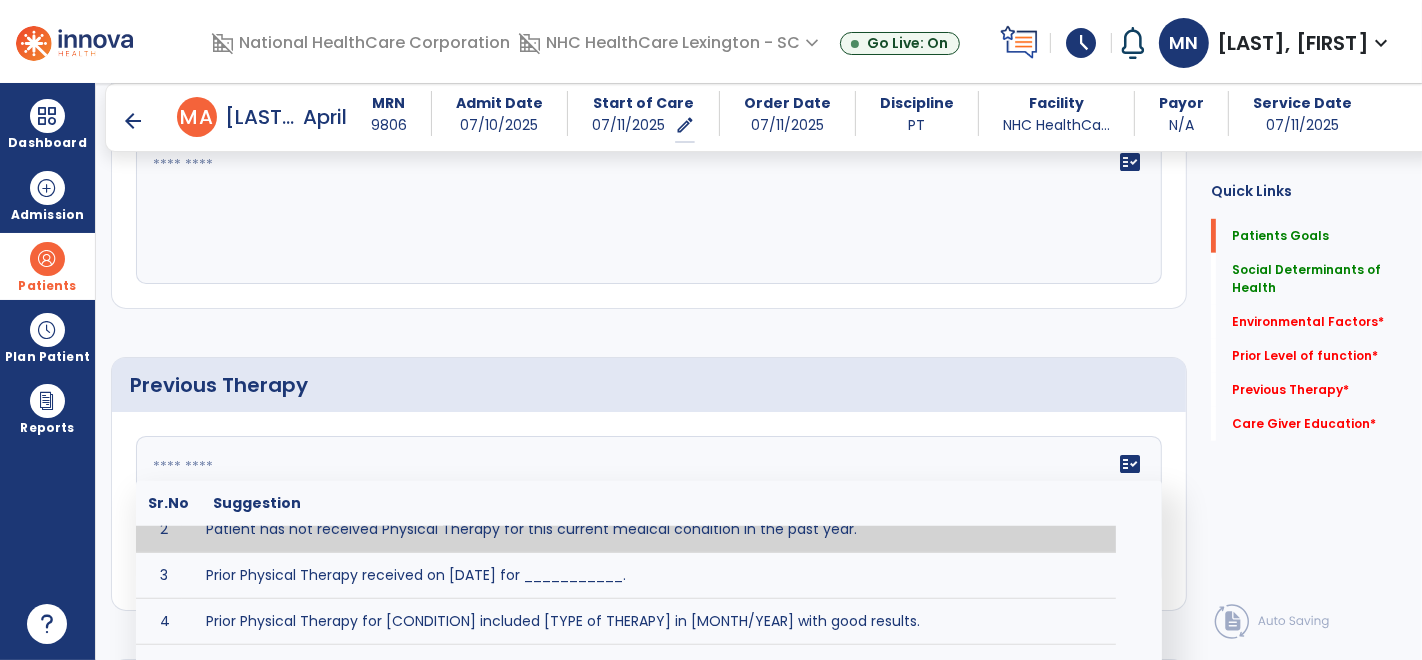 scroll, scrollTop: 1391, scrollLeft: 0, axis: vertical 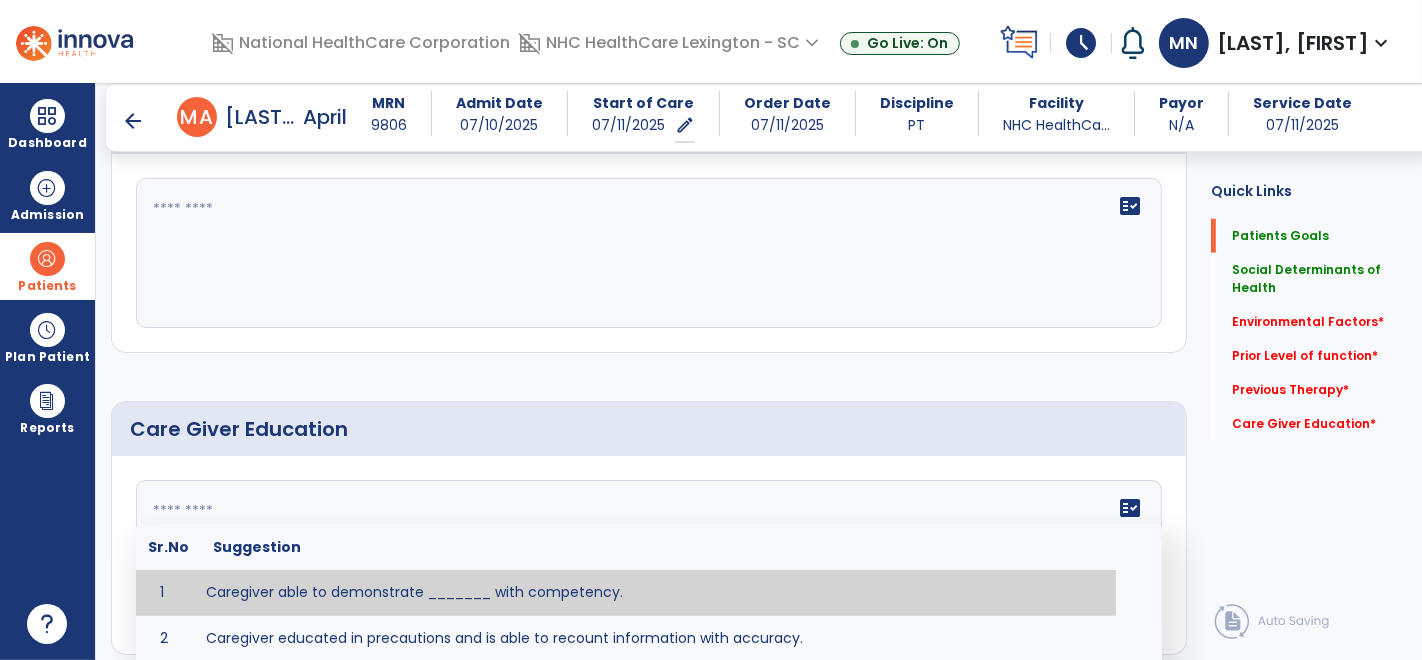 click on "fact_check  Sr.No Suggestion 1 Caregiver able to demonstrate _______ with competency. 2 Caregiver educated in precautions and is able to recount information with accuracy. 3 Caregiver education initiated with _______ focusing on the following tasks/activities __________. 4 Home exercise program initiated with caregiver focusing on __________. 5 Patient educated in precautions and is able to recount information with [VALUE]% accuracy." 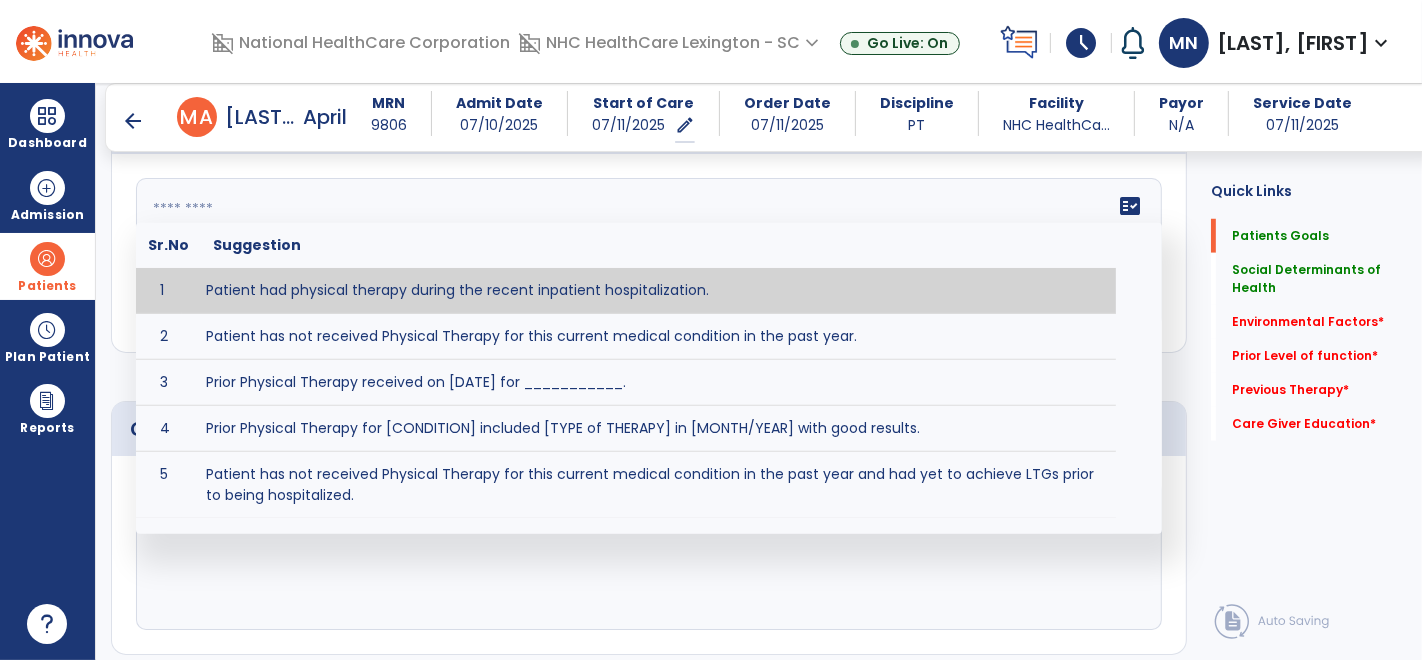 click on "fact_check  Sr.No Suggestion 1 Patient had physical therapy during the recent inpatient hospitalization. 2 Patient has not received Physical Therapy for this current medical condition in the past year. 3 Prior Physical Therapy received on [DATE] for ___________. 4 Prior Physical Therapy for [CONDITION] included [TYPE of THERAPY] in [MONTH/YEAR] with good results. 5 Patient has not received Physical Therapy for this current medical condition in the past year and had yet to achieve LTGs prior to being hospitalized. 6 Prior to this recent hospitalization, the patient had been on therapy case load for [TIME]and was still working to achieve LTGs before being hospitalized." 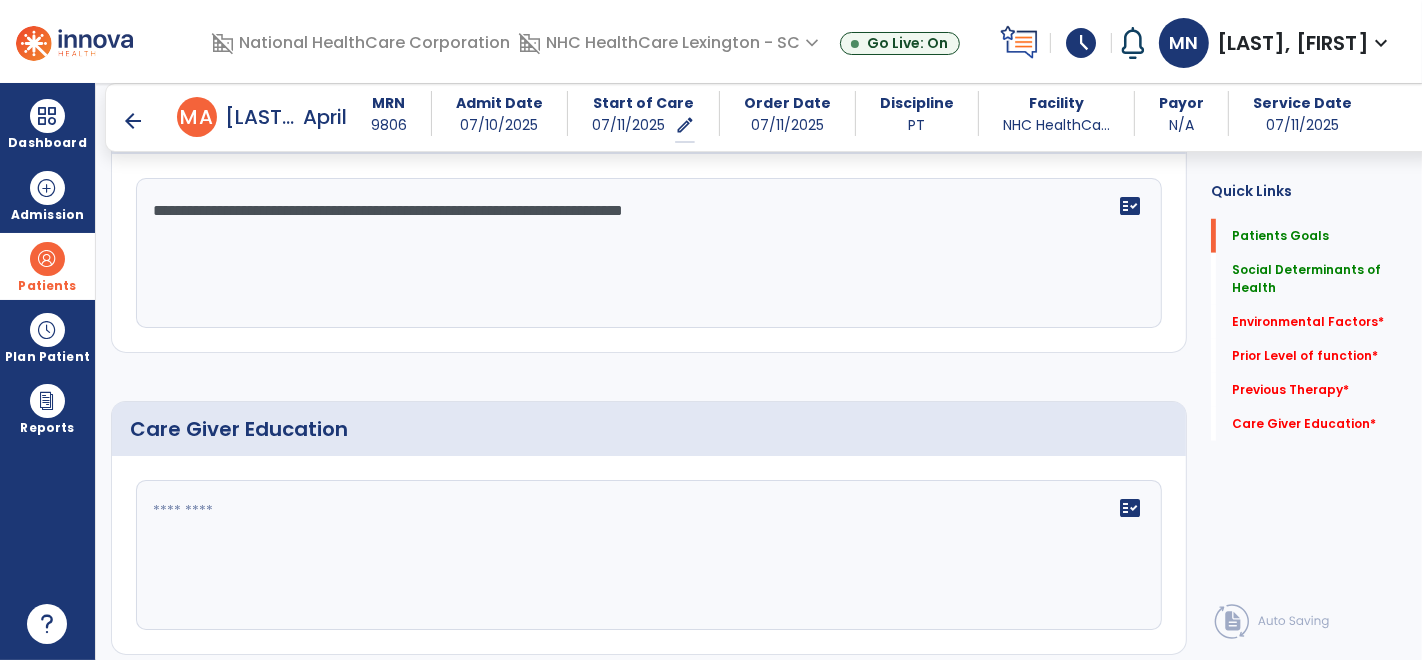type on "**********" 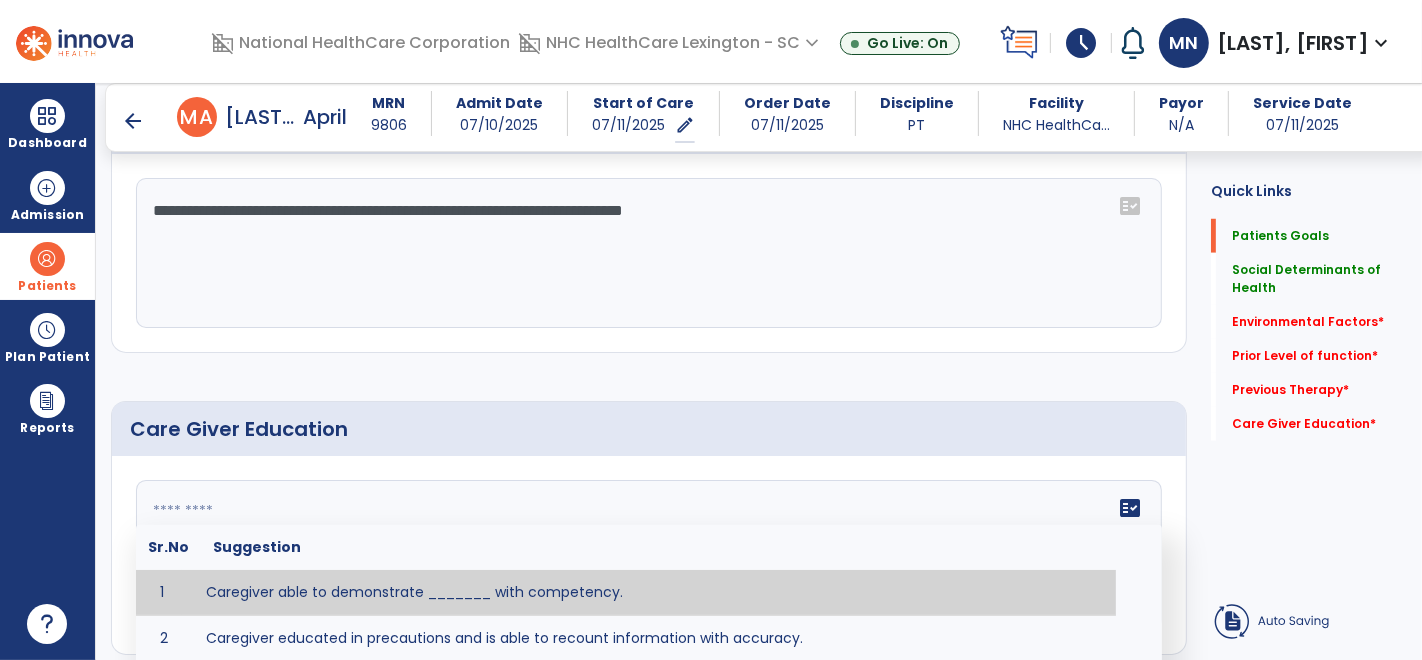 click on "fact_check  Sr.No Suggestion 1 Caregiver able to demonstrate _______ with competency. 2 Caregiver educated in precautions and is able to recount information with accuracy. 3 Caregiver education initiated with _______ focusing on the following tasks/activities __________. 4 Home exercise program initiated with caregiver focusing on __________. 5 Patient educated in precautions and is able to recount information with [VALUE]% accuracy." 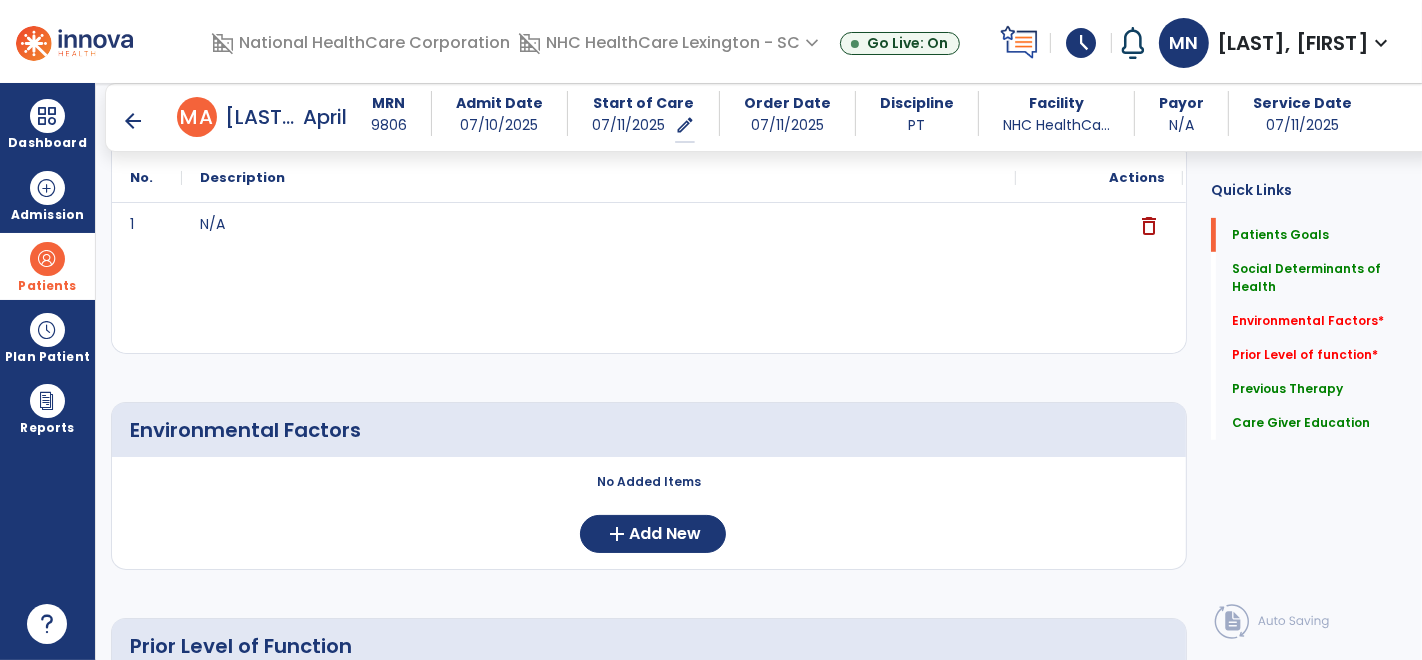 scroll, scrollTop: 568, scrollLeft: 0, axis: vertical 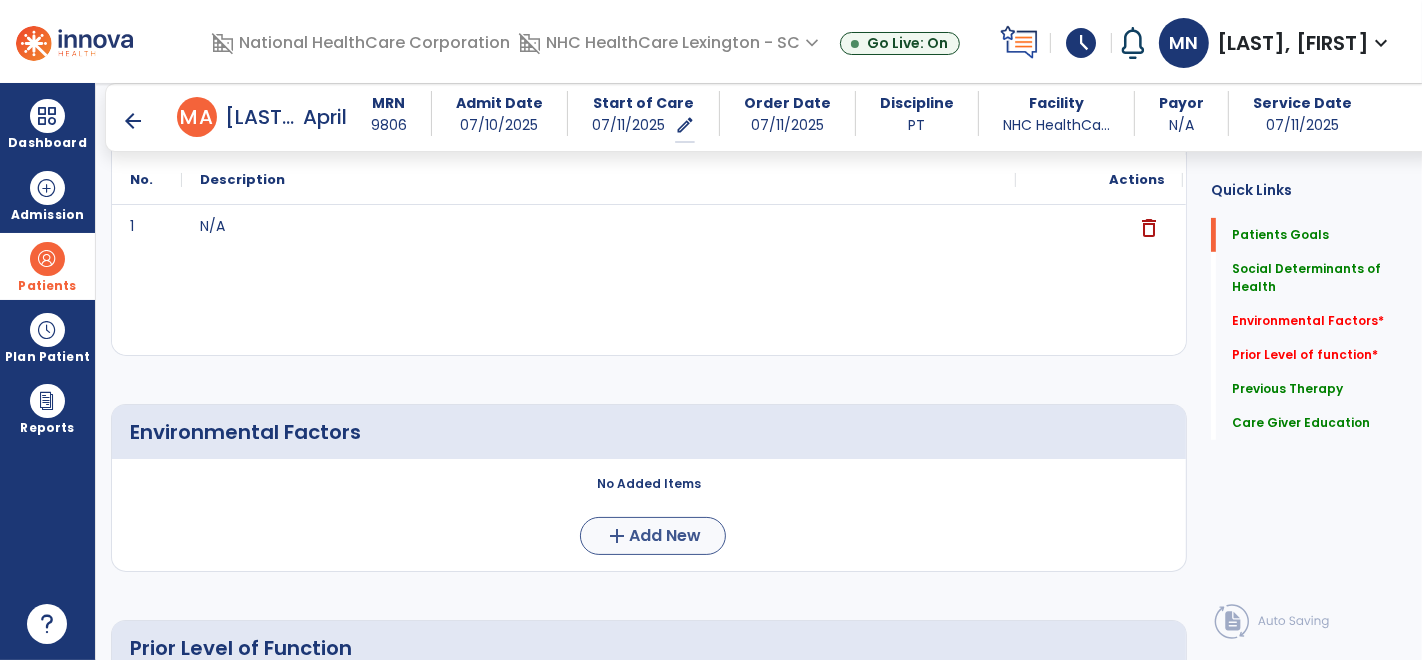 type on "**********" 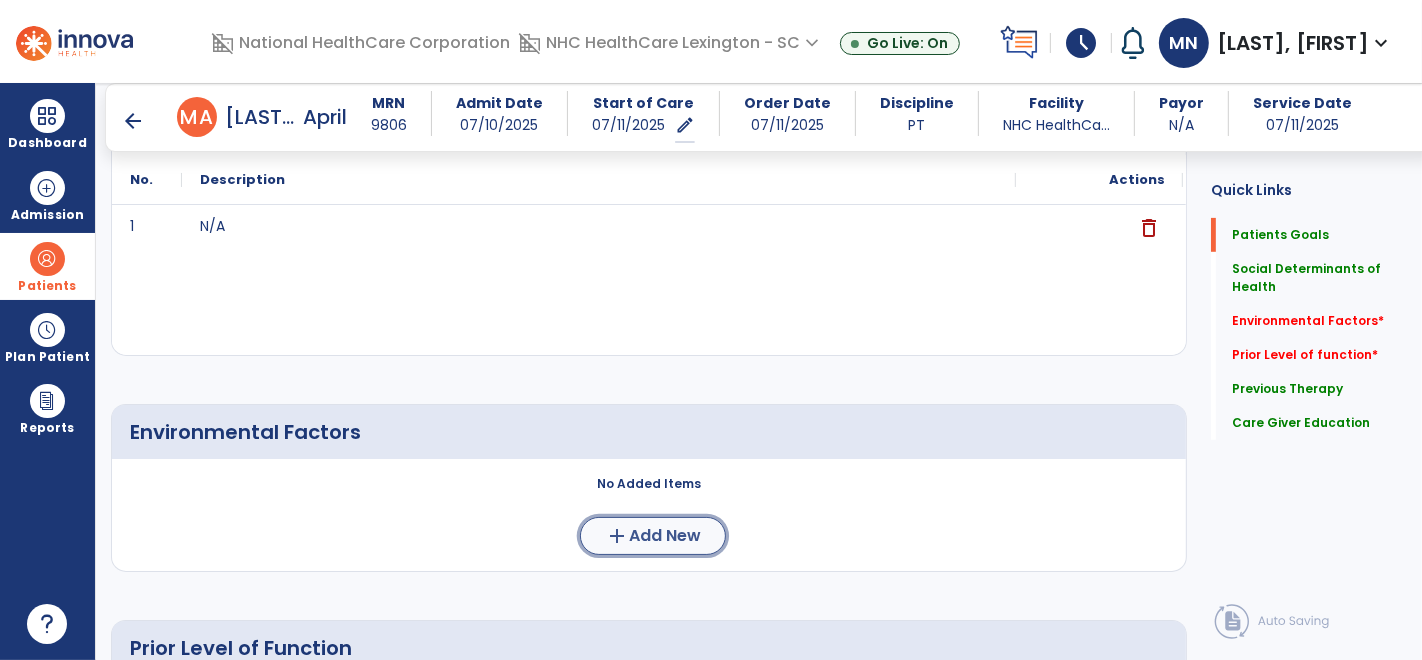 click on "add  Add New" 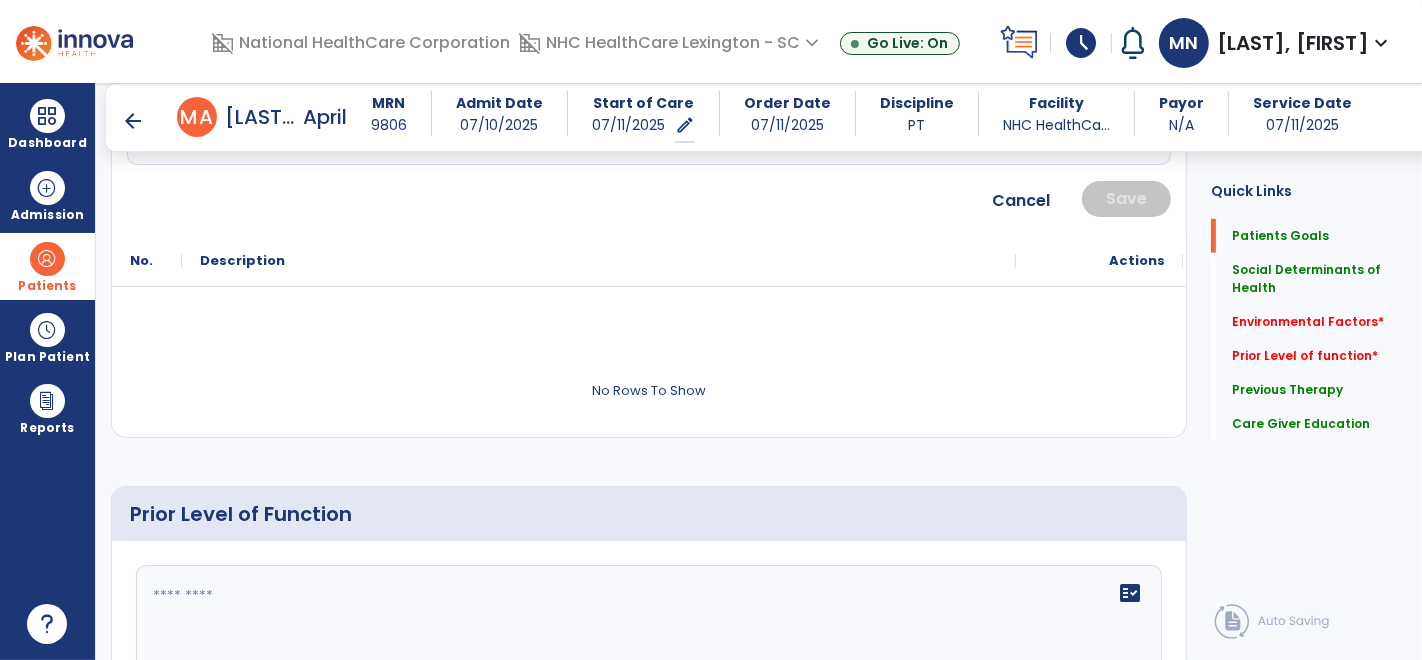scroll, scrollTop: 1102, scrollLeft: 0, axis: vertical 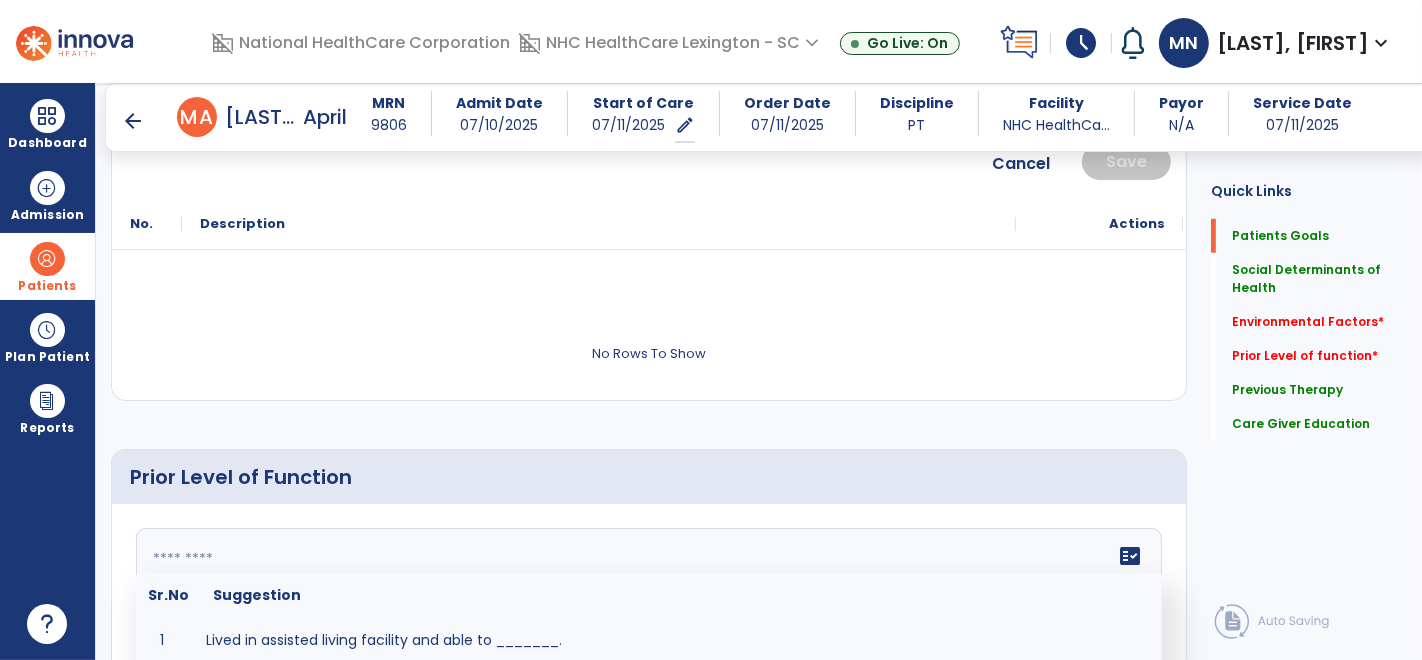 click on "fact_check  Sr.No Suggestion 1 Lived in assisted living facility and able to _______. 2 Lived in home with ______ stairs and able to navigate with _________ assistance and _______ device. 3 Lived in single story home and did not have to navigate stairs or steps. 4 Lived in SNF and began to develop increase in risk for ______. 5 Lived in SNF and skin was intact without pressure sores or wounds. 6 Lived independently at home with _________ and able to __________. 7 Wheelchair bound, non ambulatory and able to ______. 8 Worked as a __________." 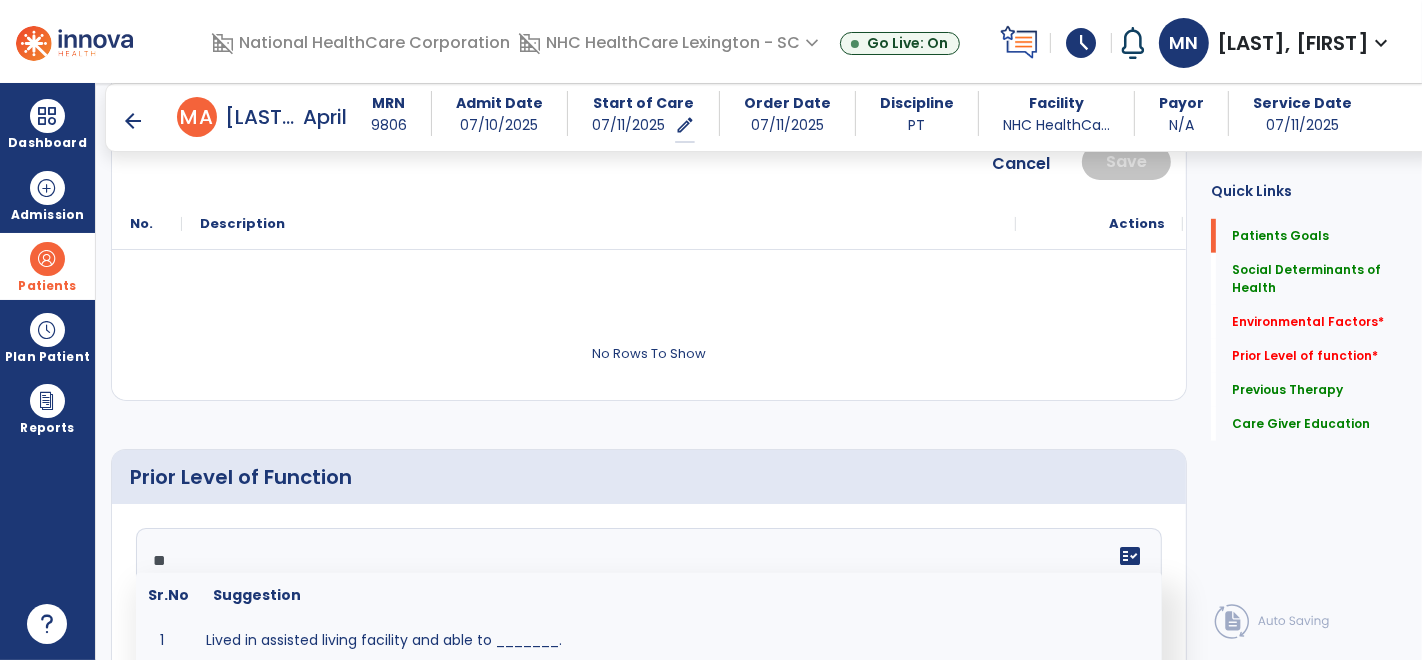 scroll, scrollTop: 0, scrollLeft: 0, axis: both 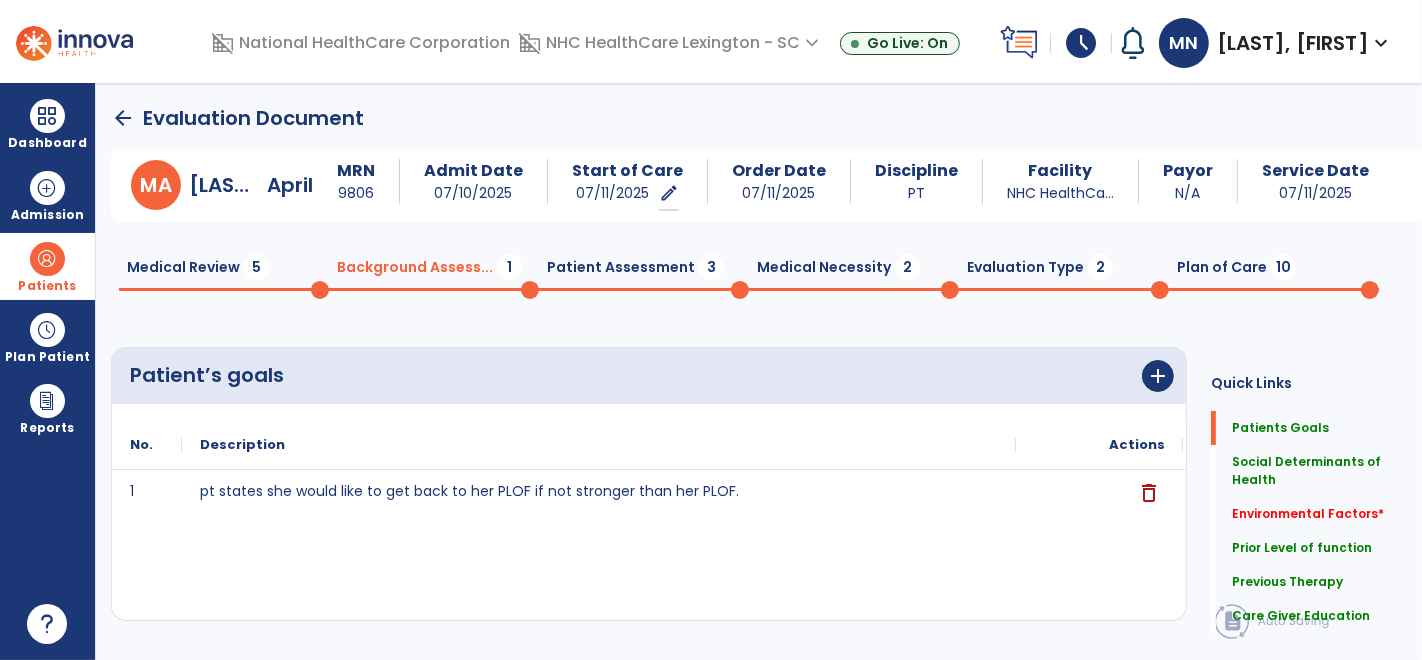 type on "**********" 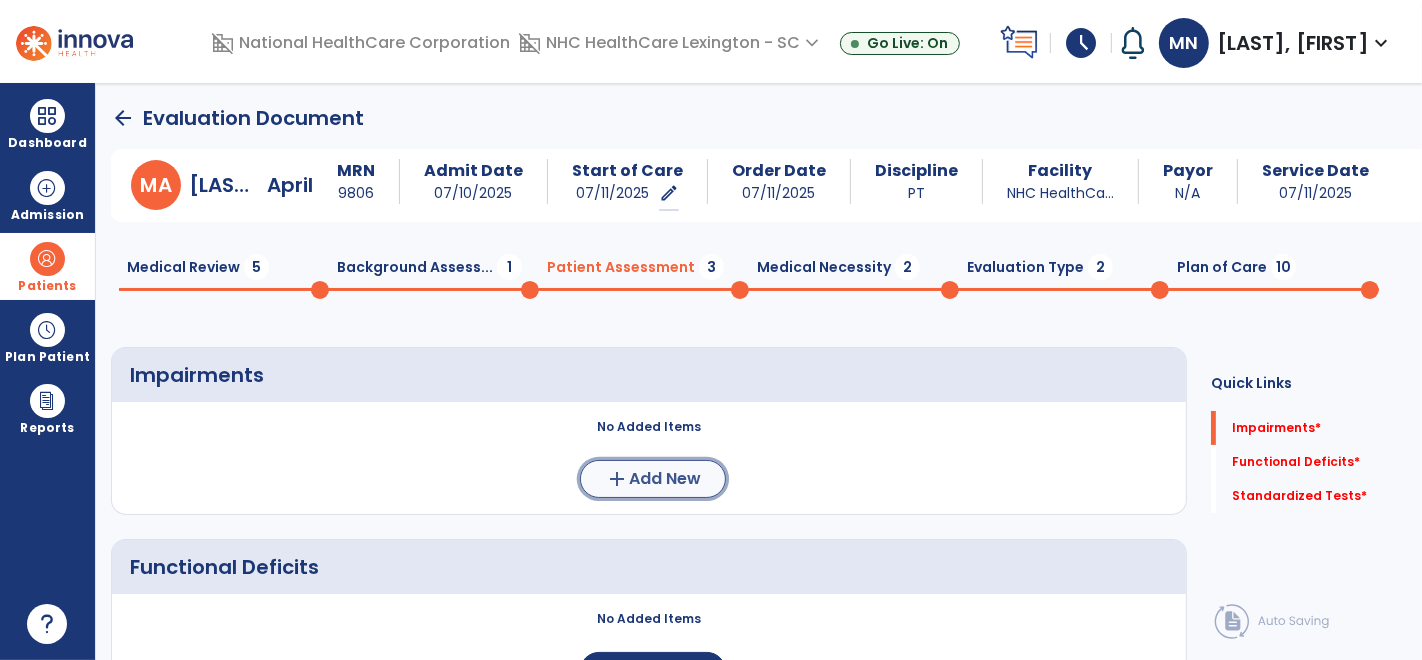 click on "add  Add New" 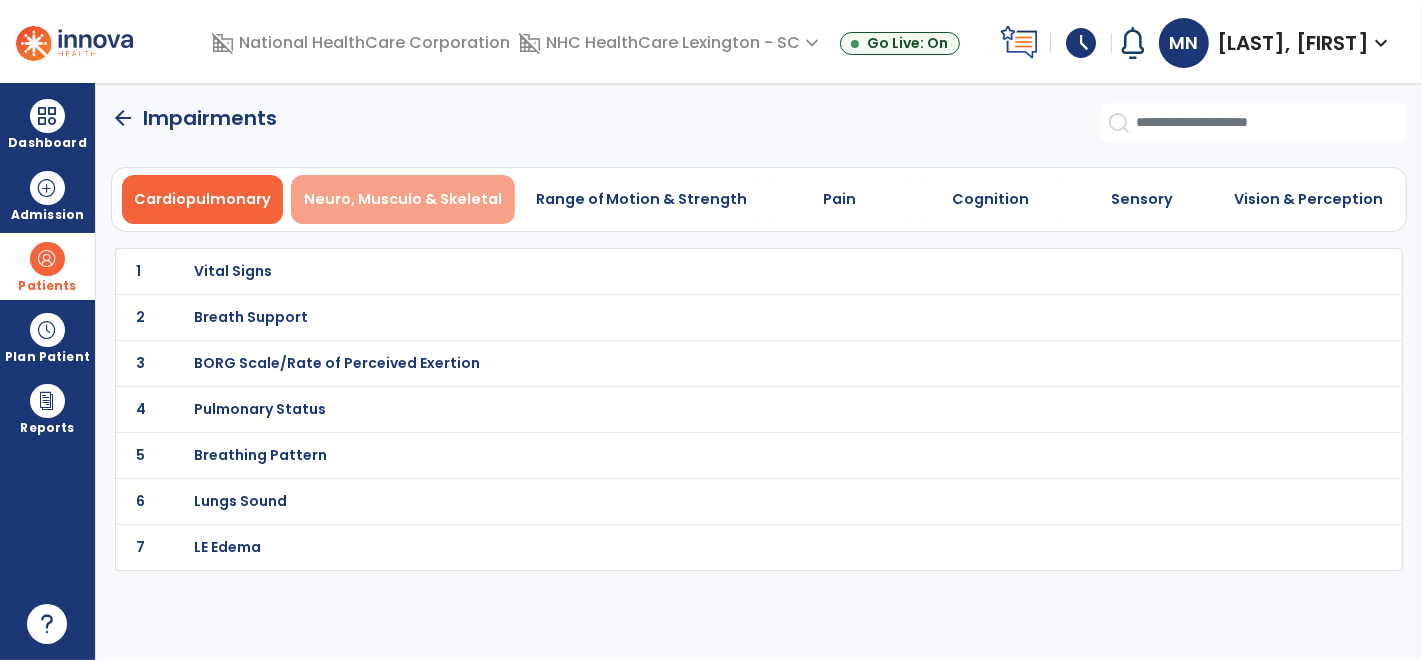 click on "Neuro, Musculo & Skeletal" at bounding box center [403, 199] 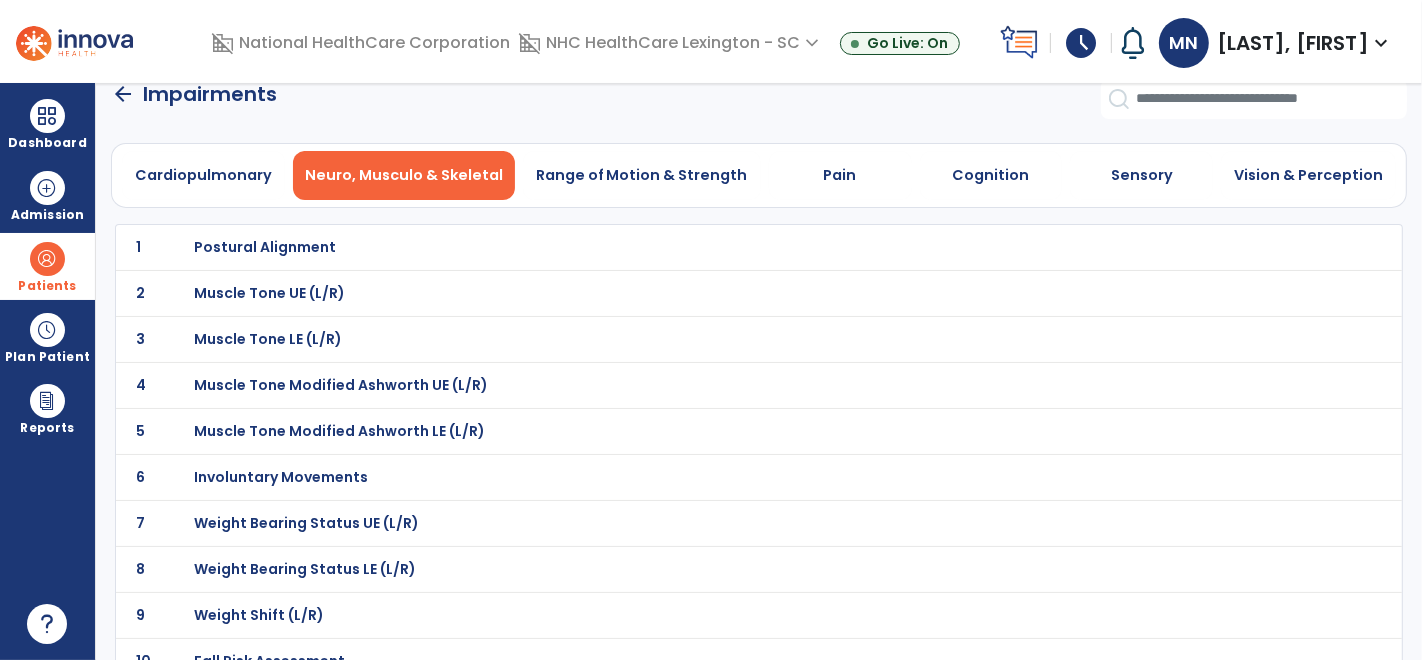 scroll, scrollTop: 0, scrollLeft: 0, axis: both 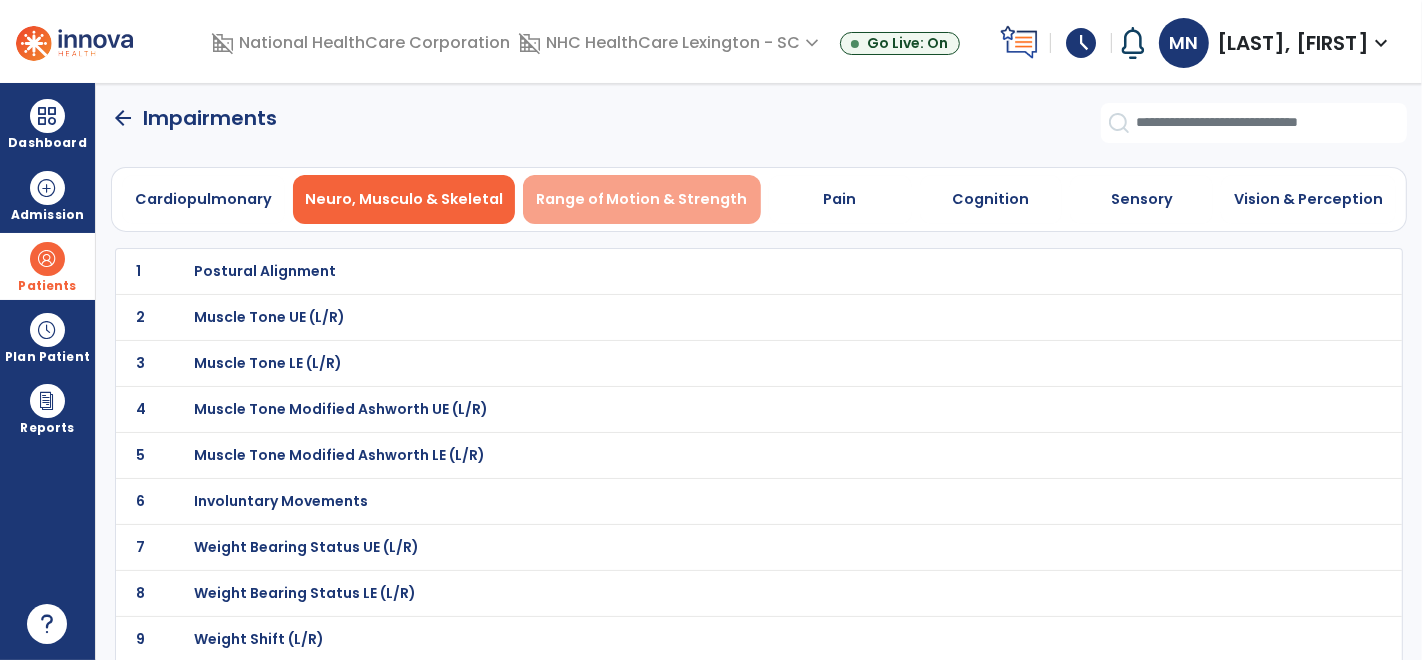click on "Range of Motion & Strength" at bounding box center [642, 199] 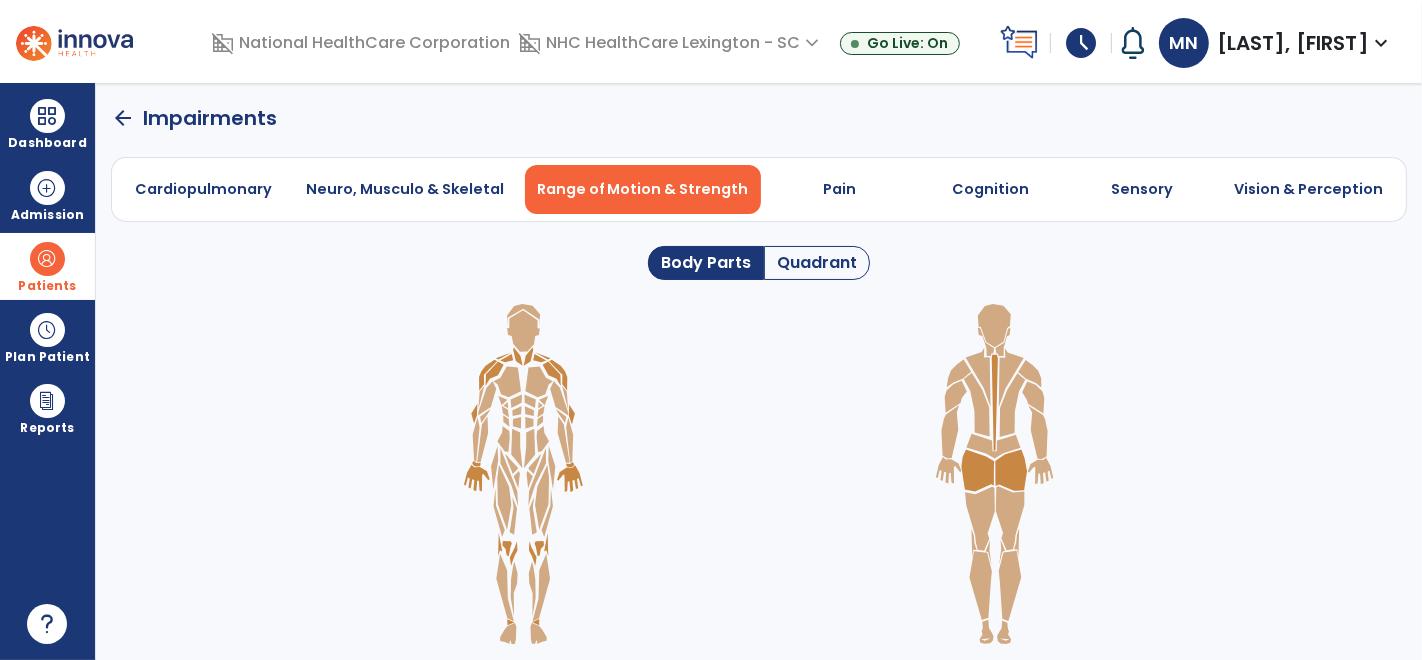 click on "Quadrant" 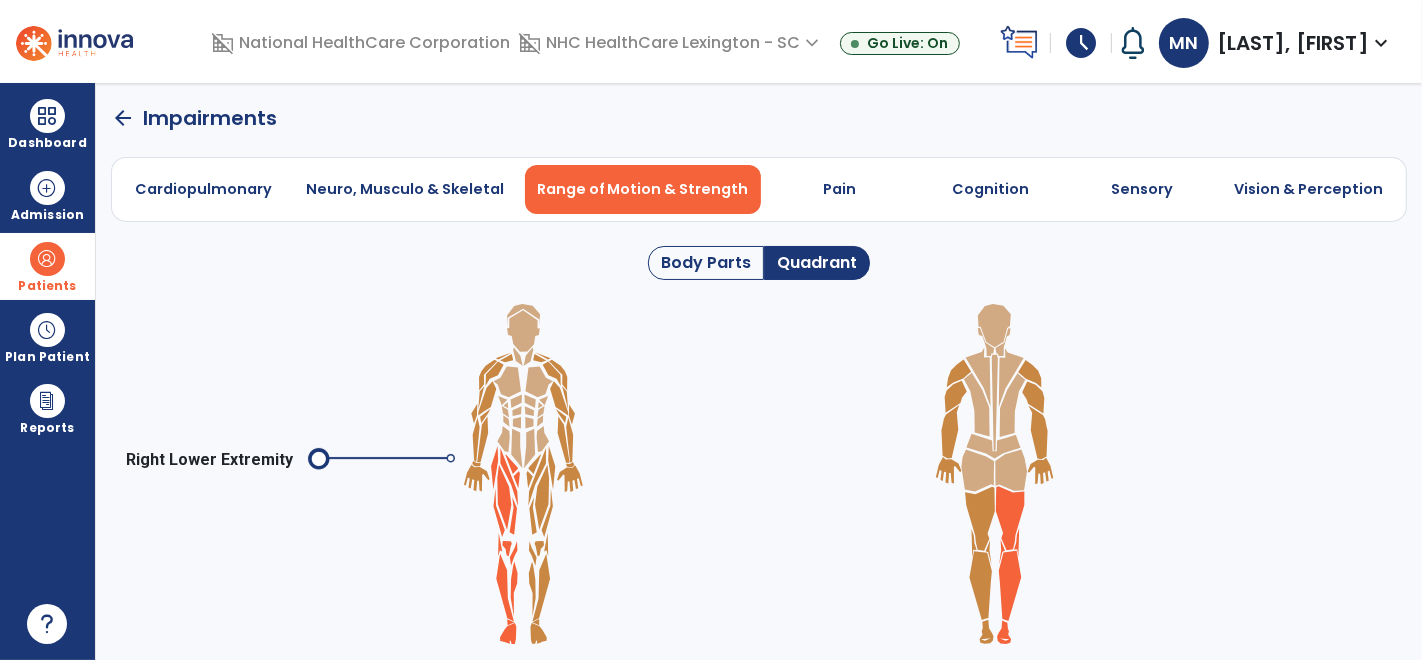 click 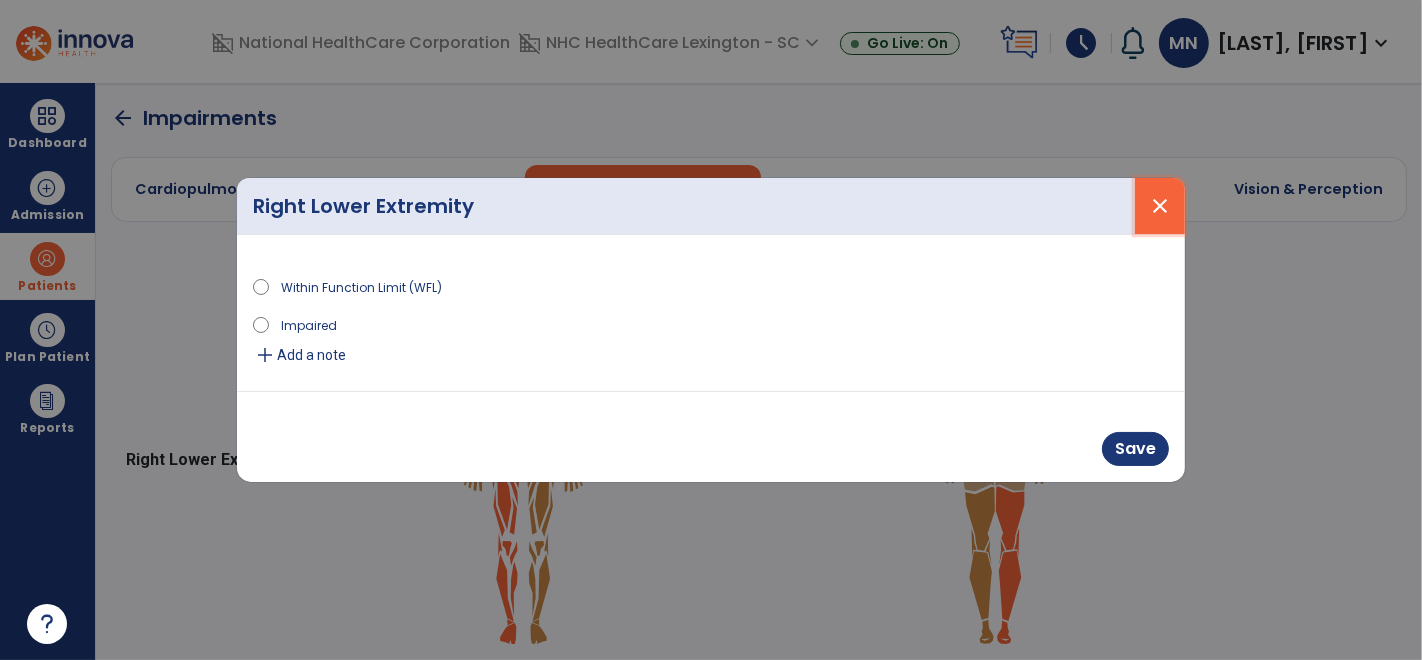 click on "close" at bounding box center (1160, 206) 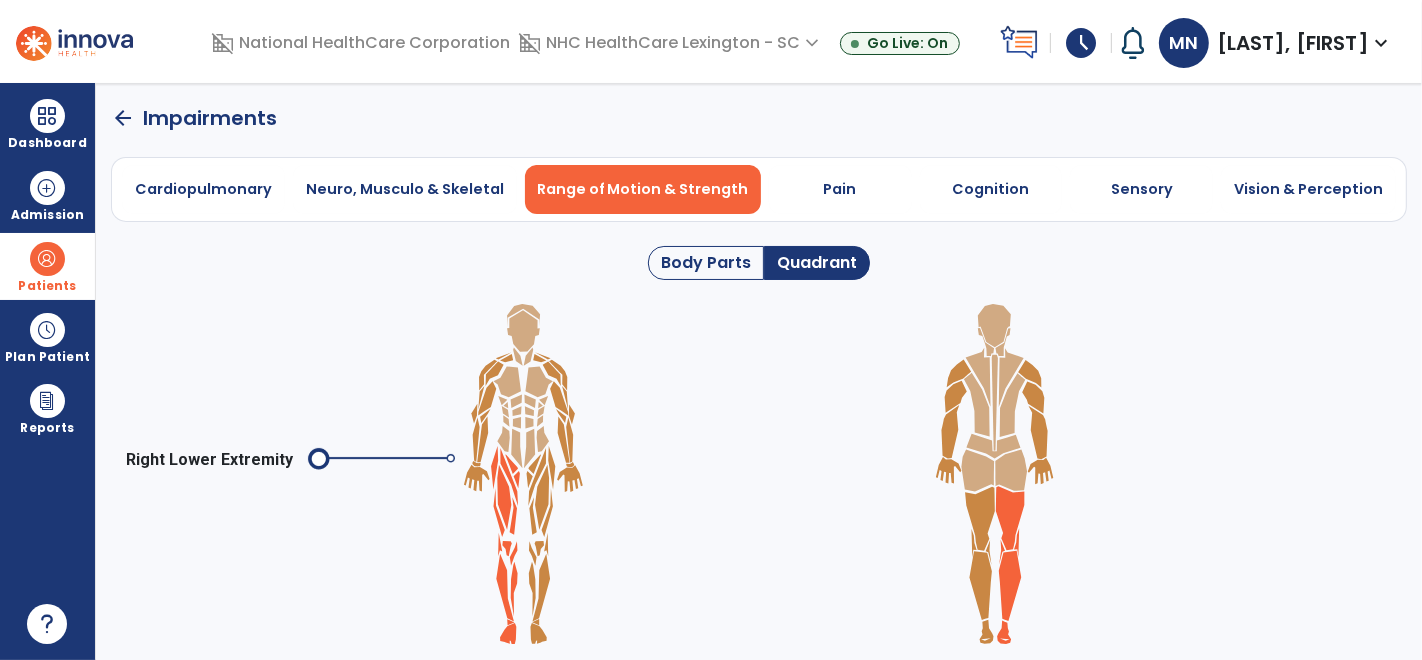 click on "Body Parts" 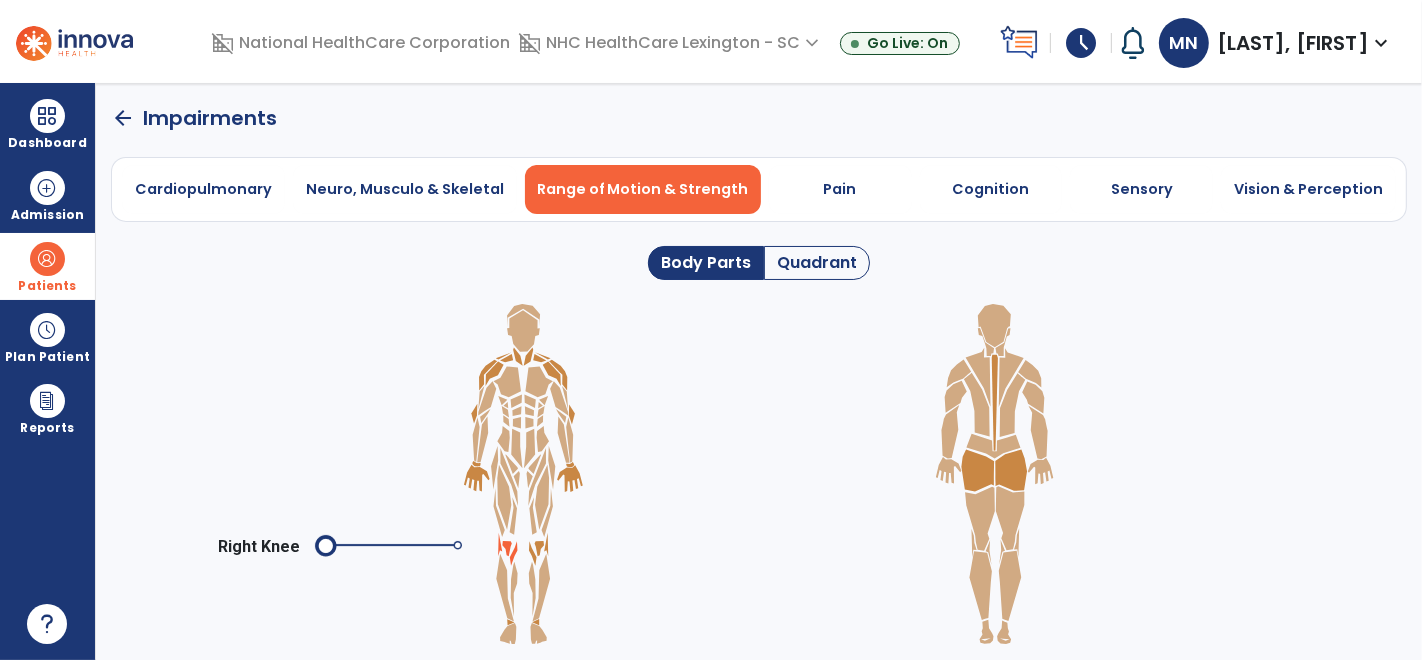 click 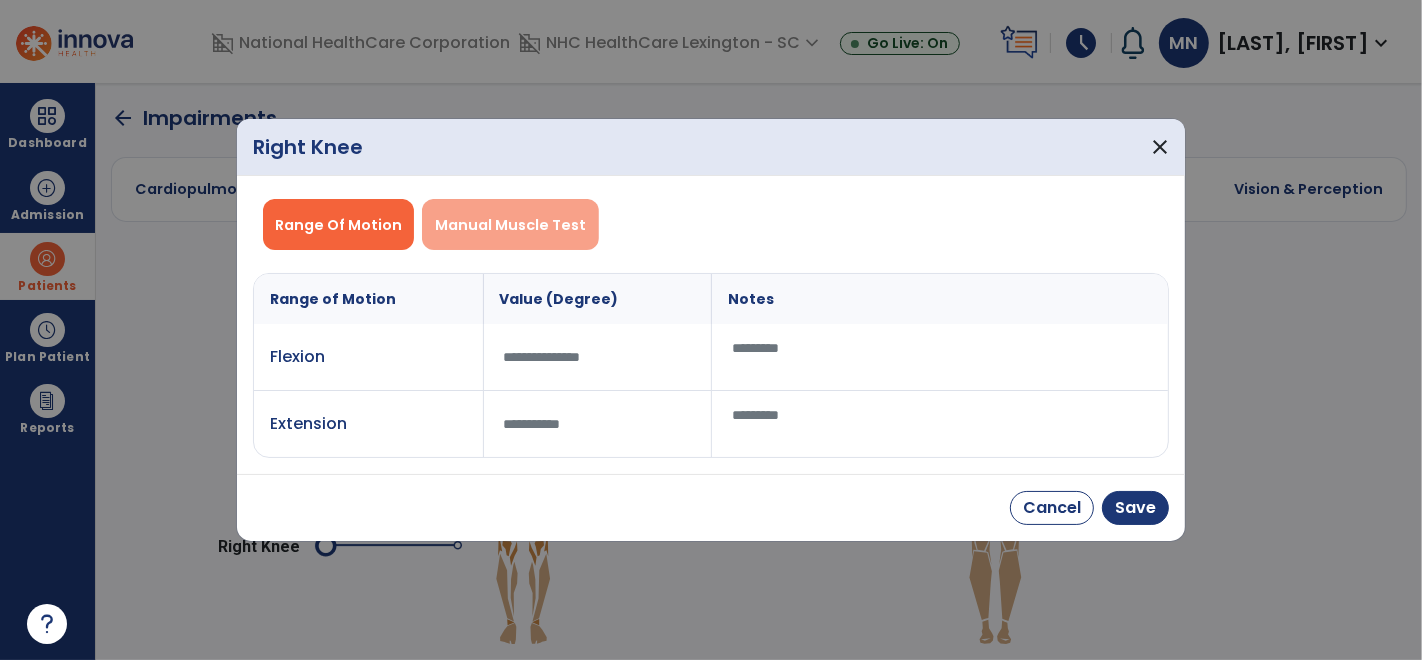 click on "Manual Muscle Test" at bounding box center [510, 224] 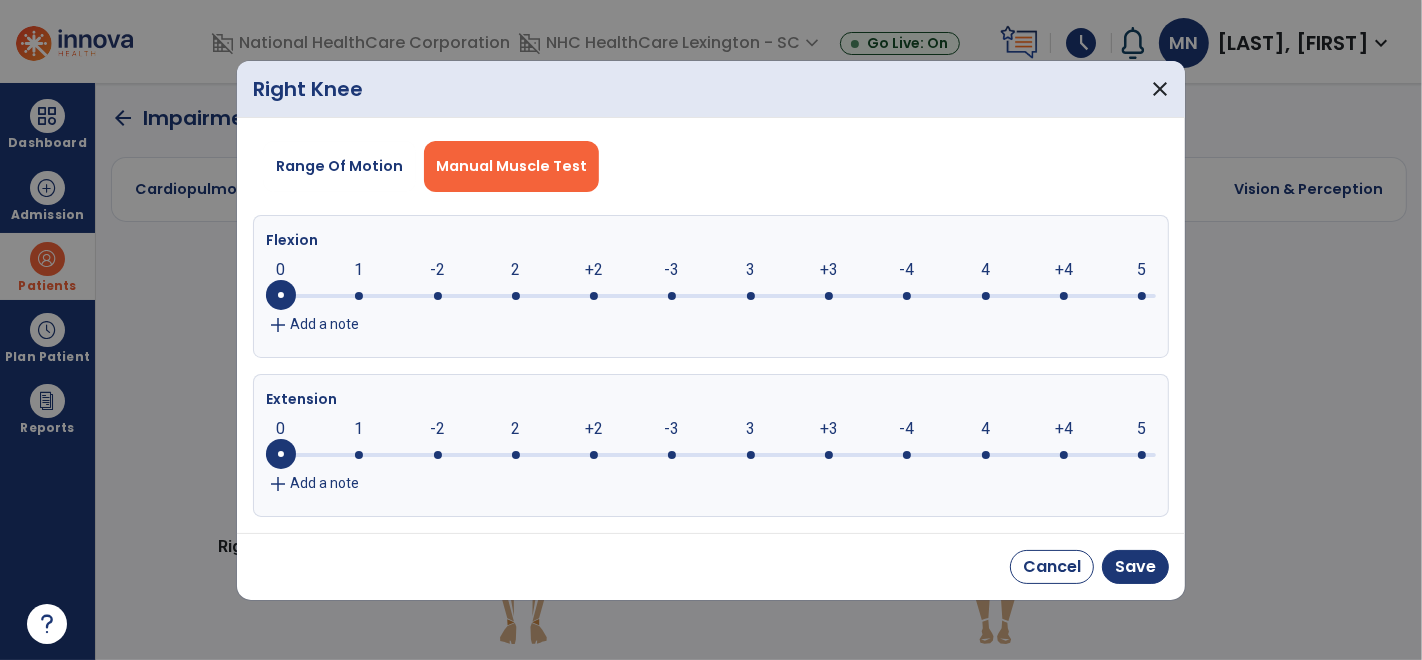 click at bounding box center (711, 330) 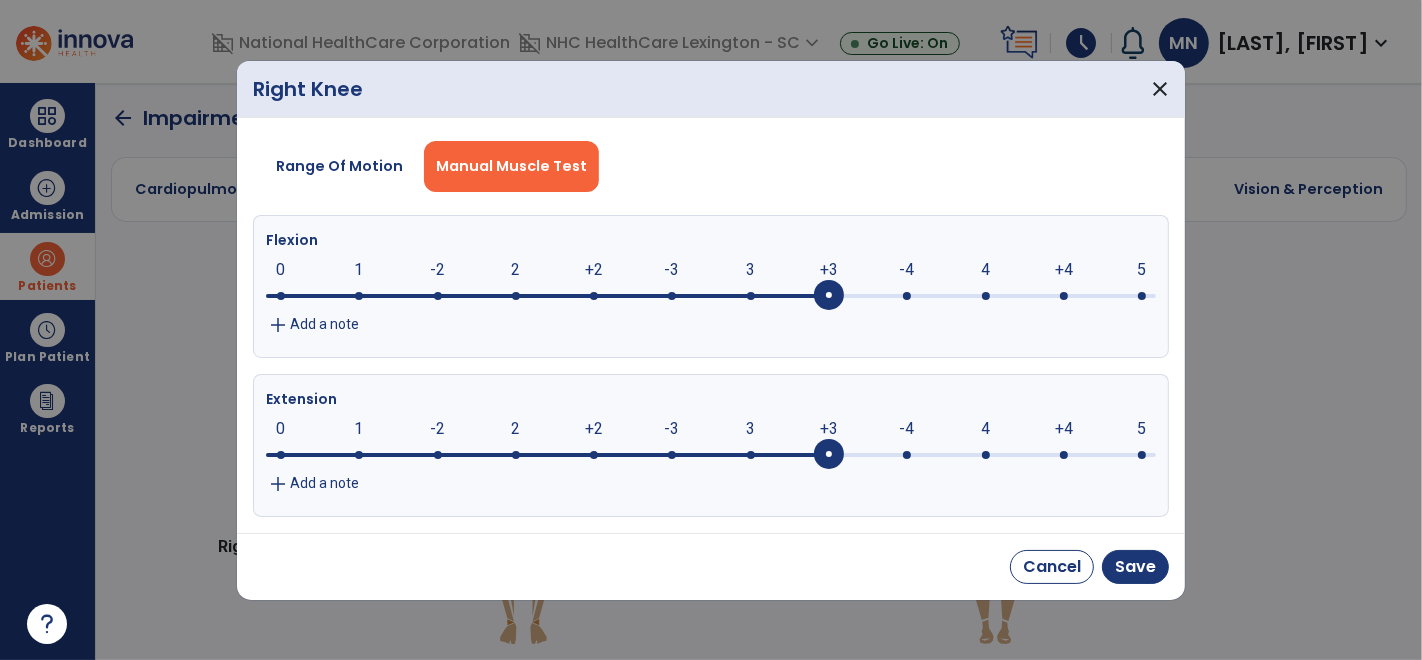 click 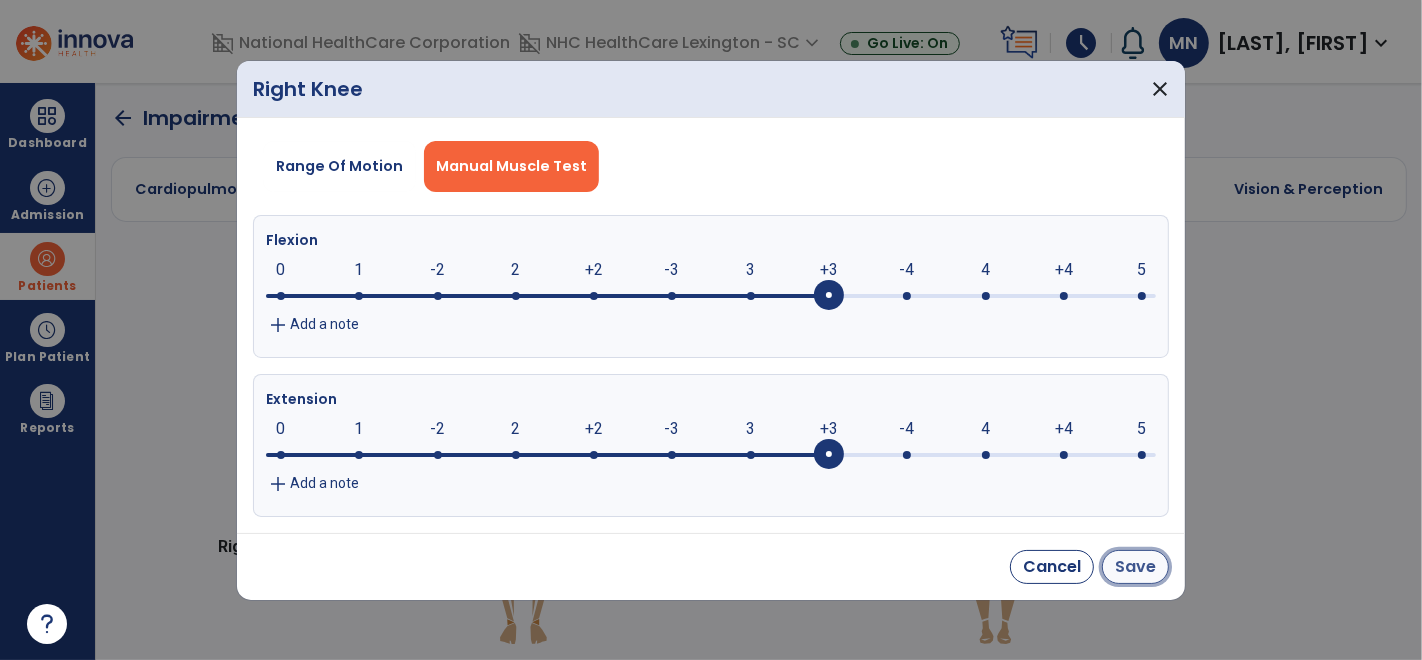 click on "Save" at bounding box center (1135, 567) 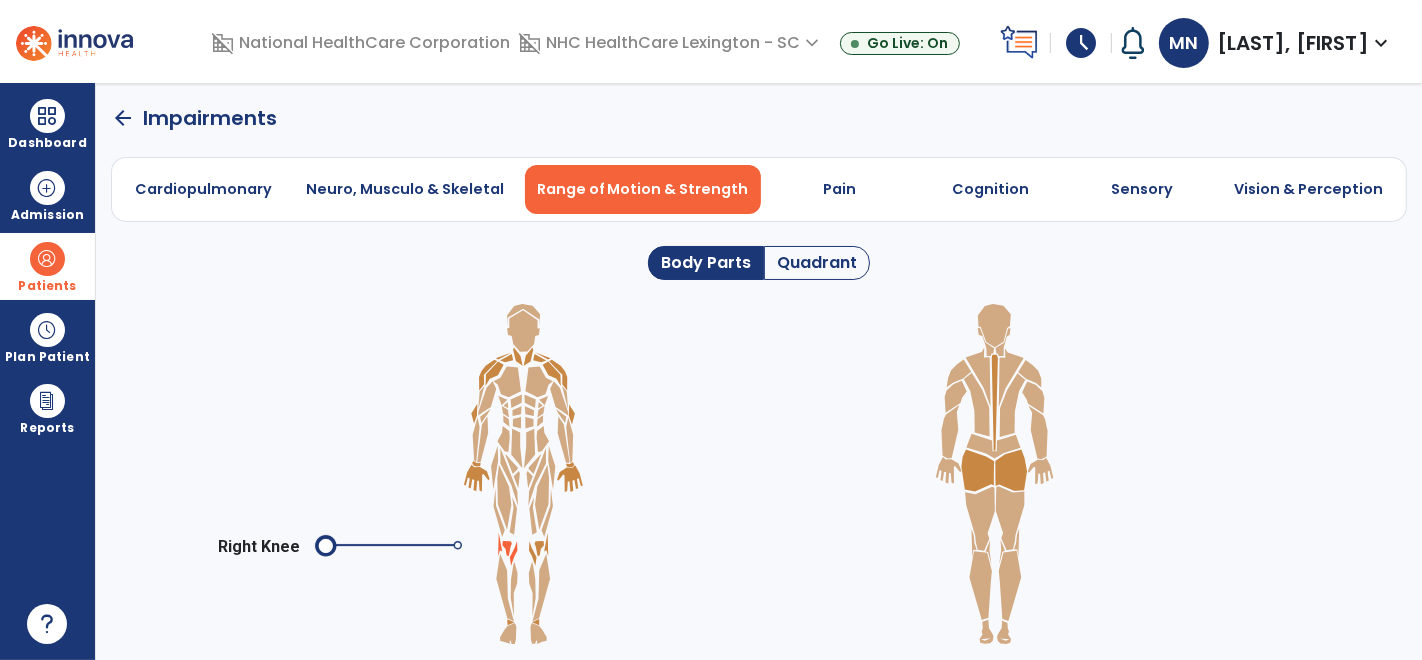 click on "Right Knee" at bounding box center [759, 474] 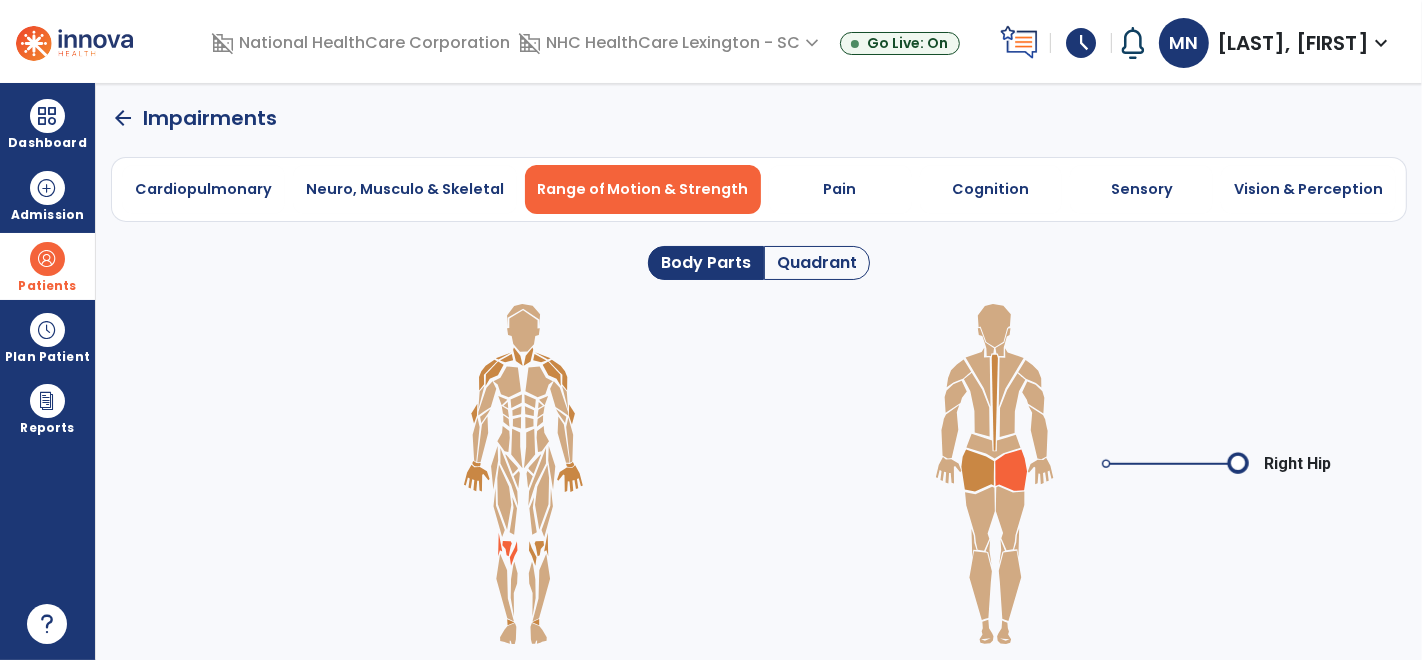 click 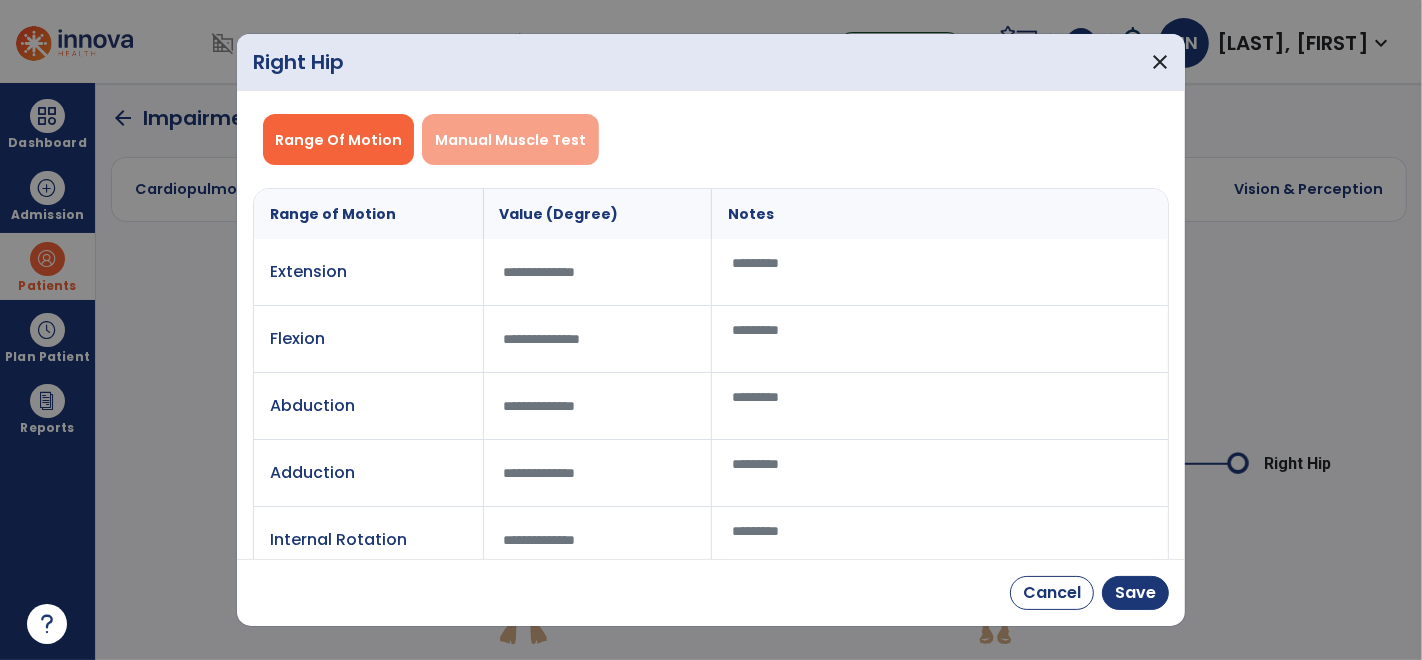 click on "Manual Muscle Test" at bounding box center [510, 140] 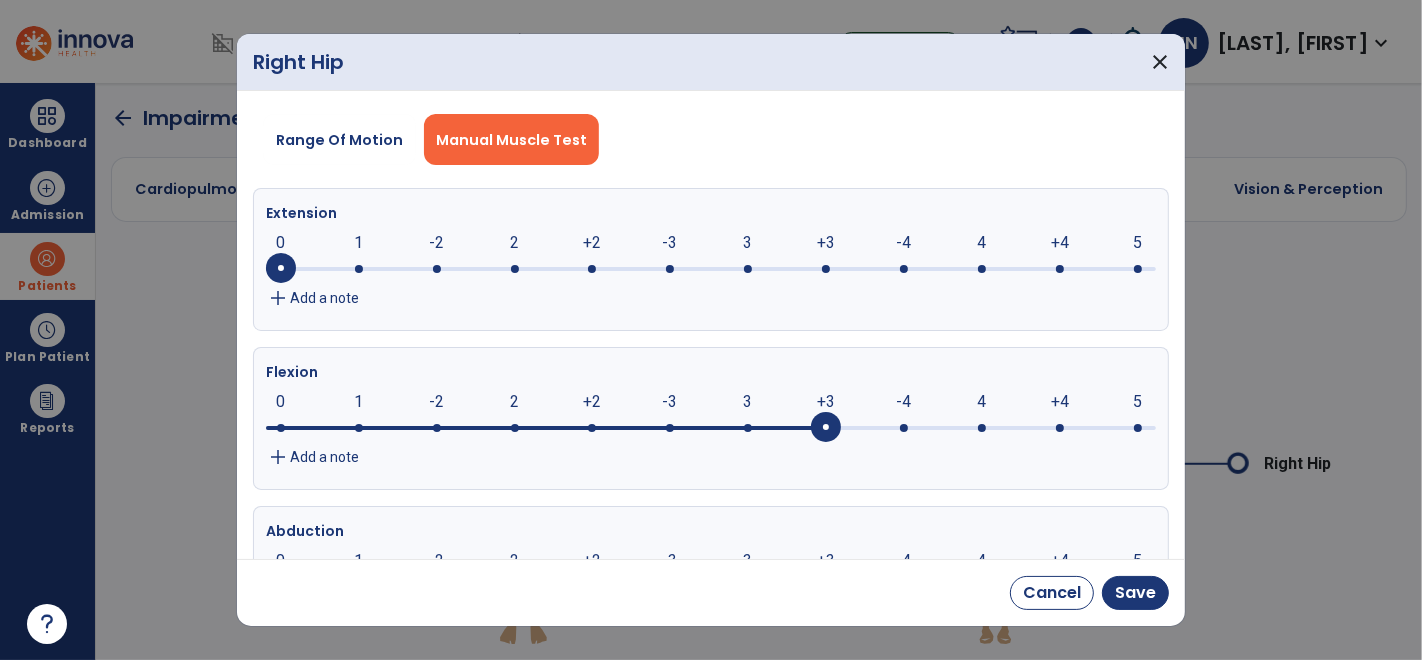 click 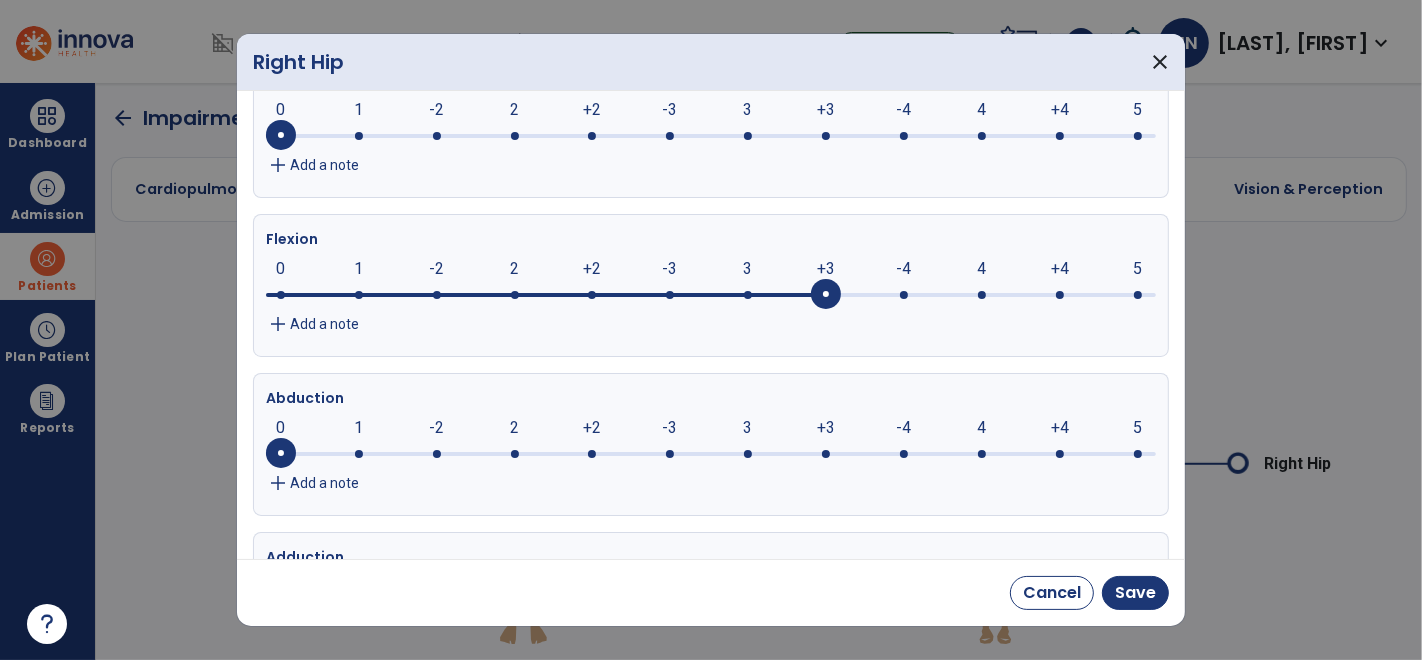 scroll, scrollTop: 137, scrollLeft: 0, axis: vertical 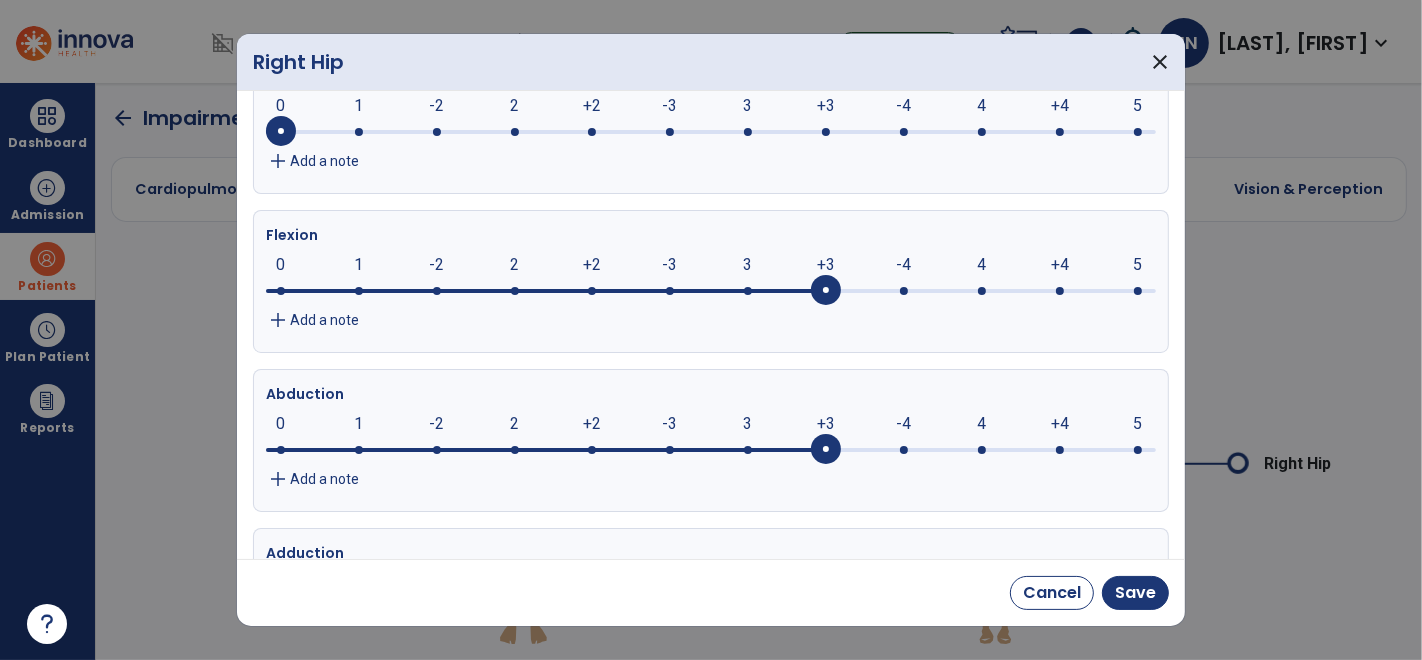 click 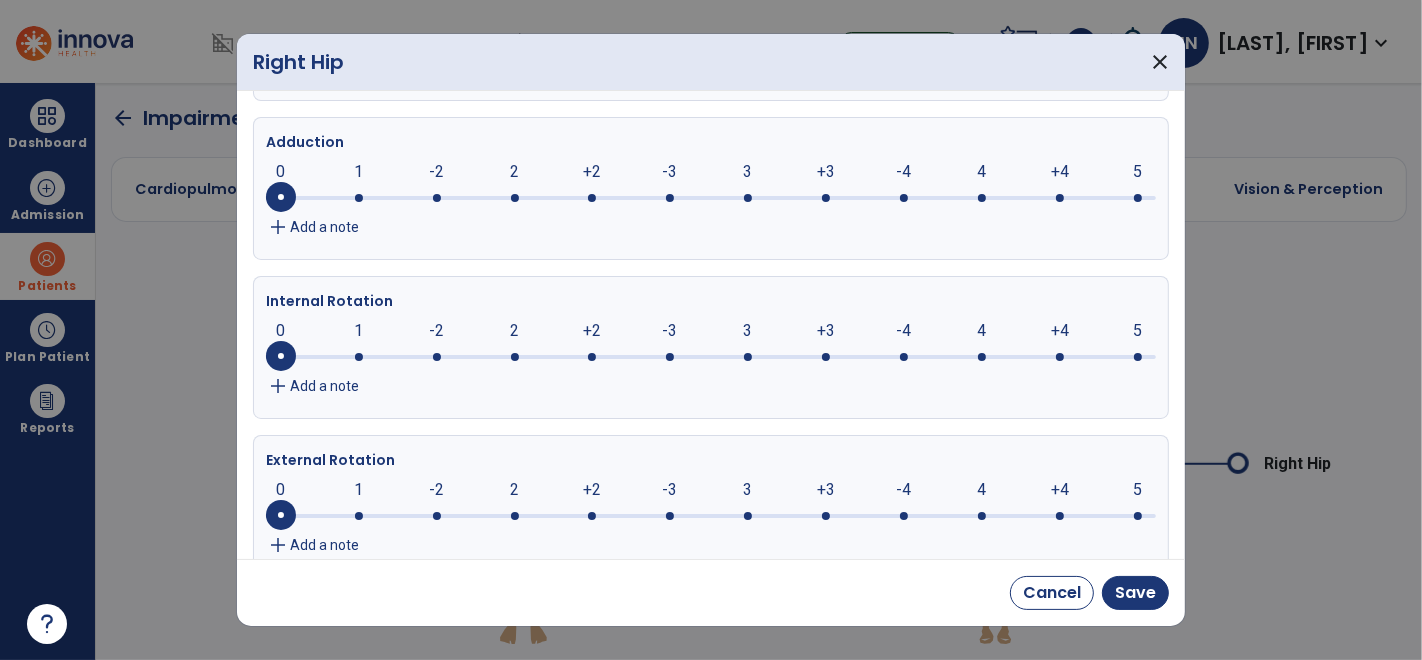 scroll, scrollTop: 588, scrollLeft: 0, axis: vertical 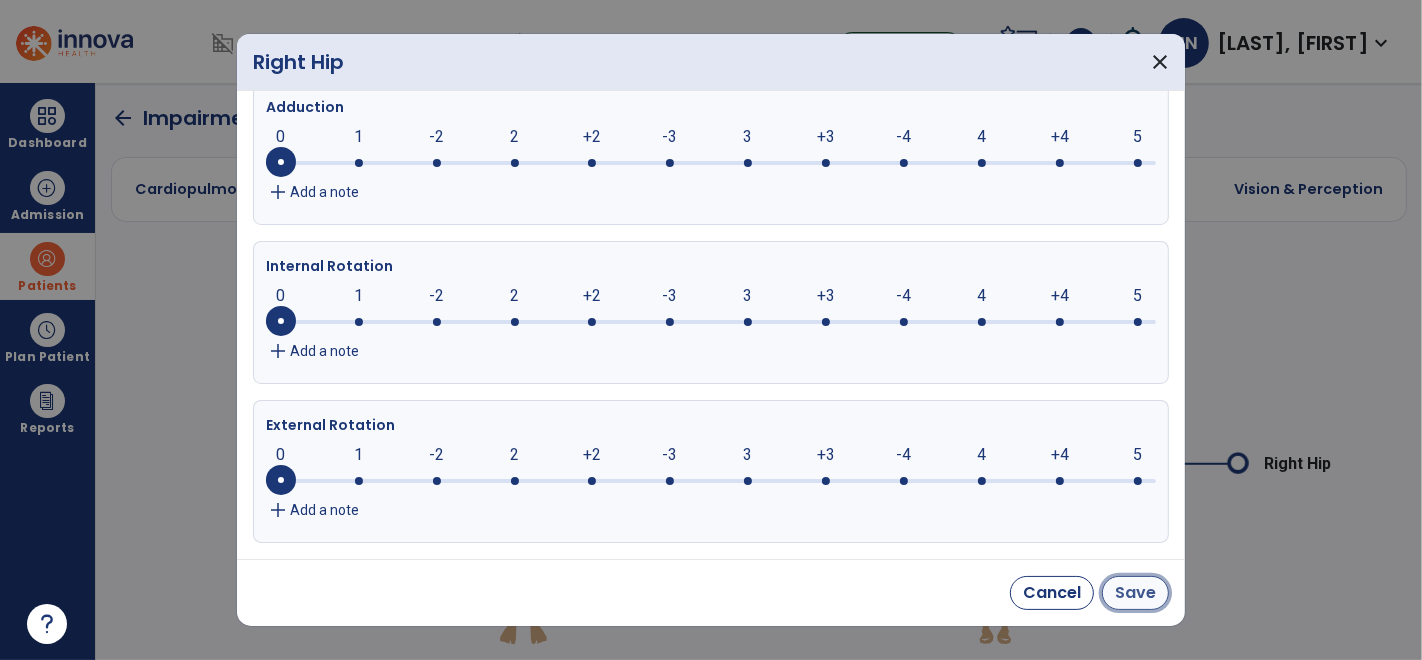 click on "Save" at bounding box center [1135, 593] 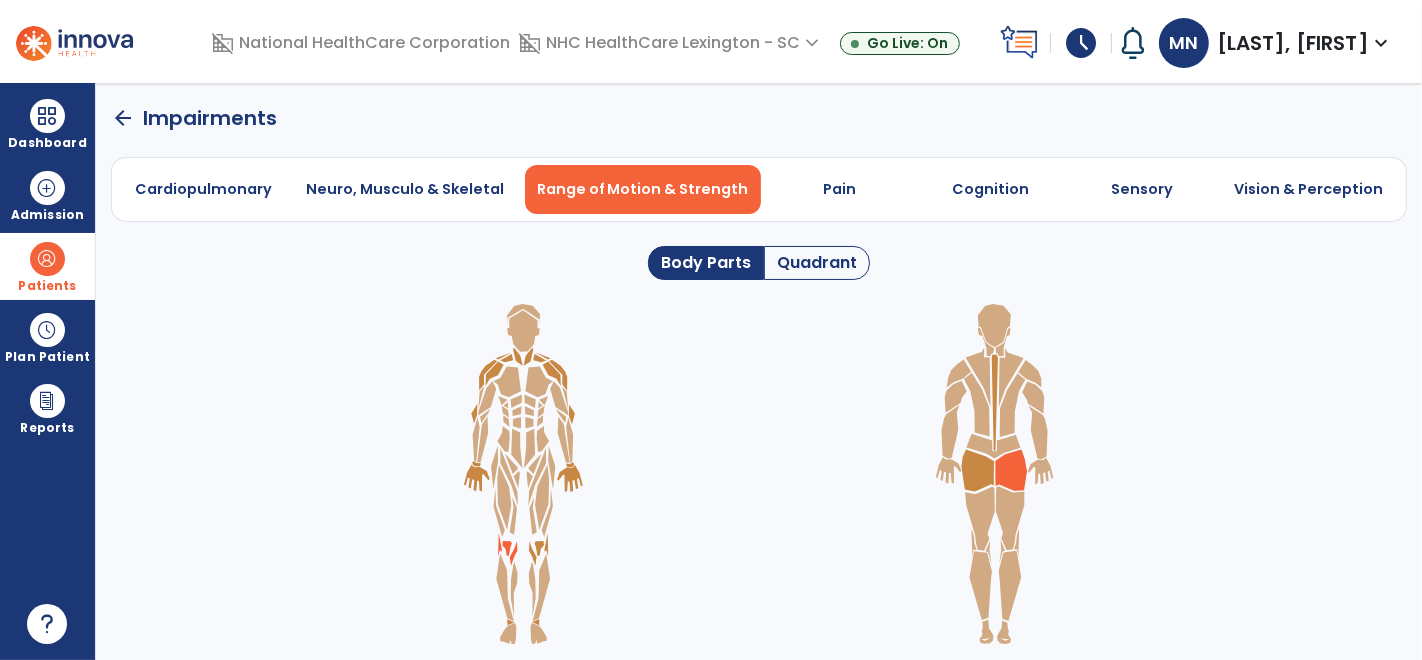click 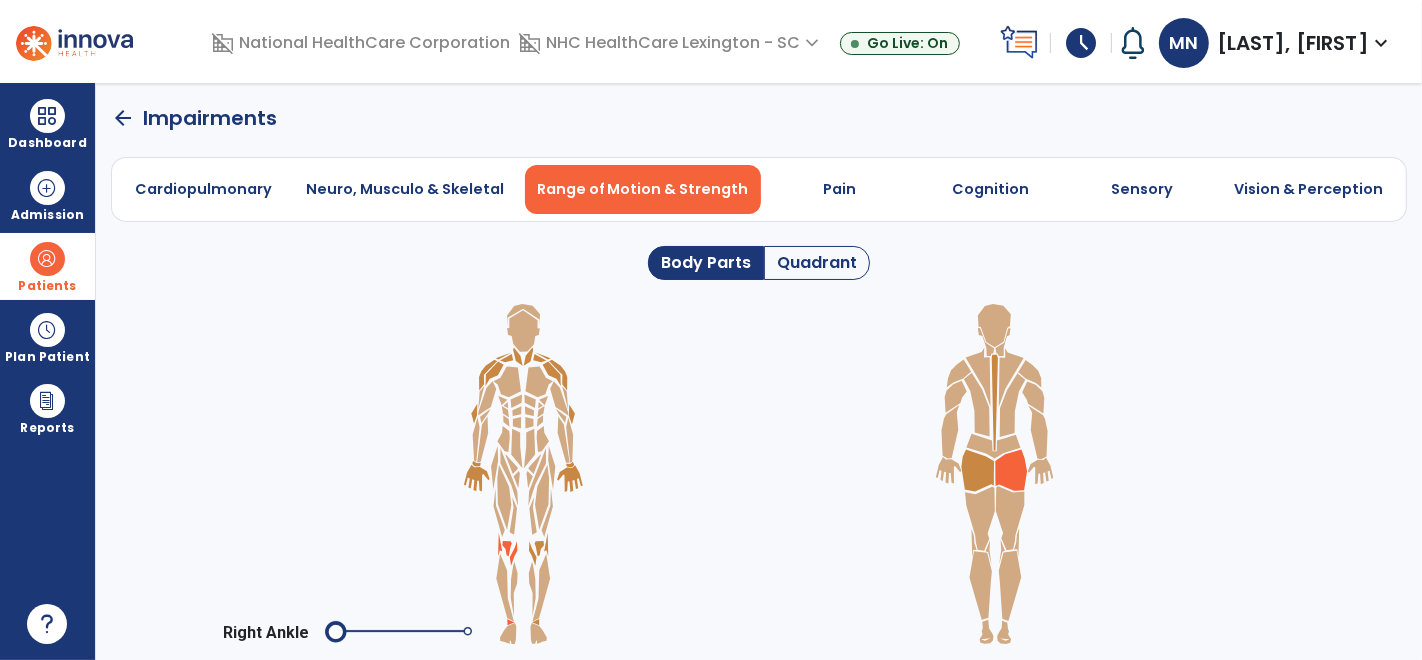 click 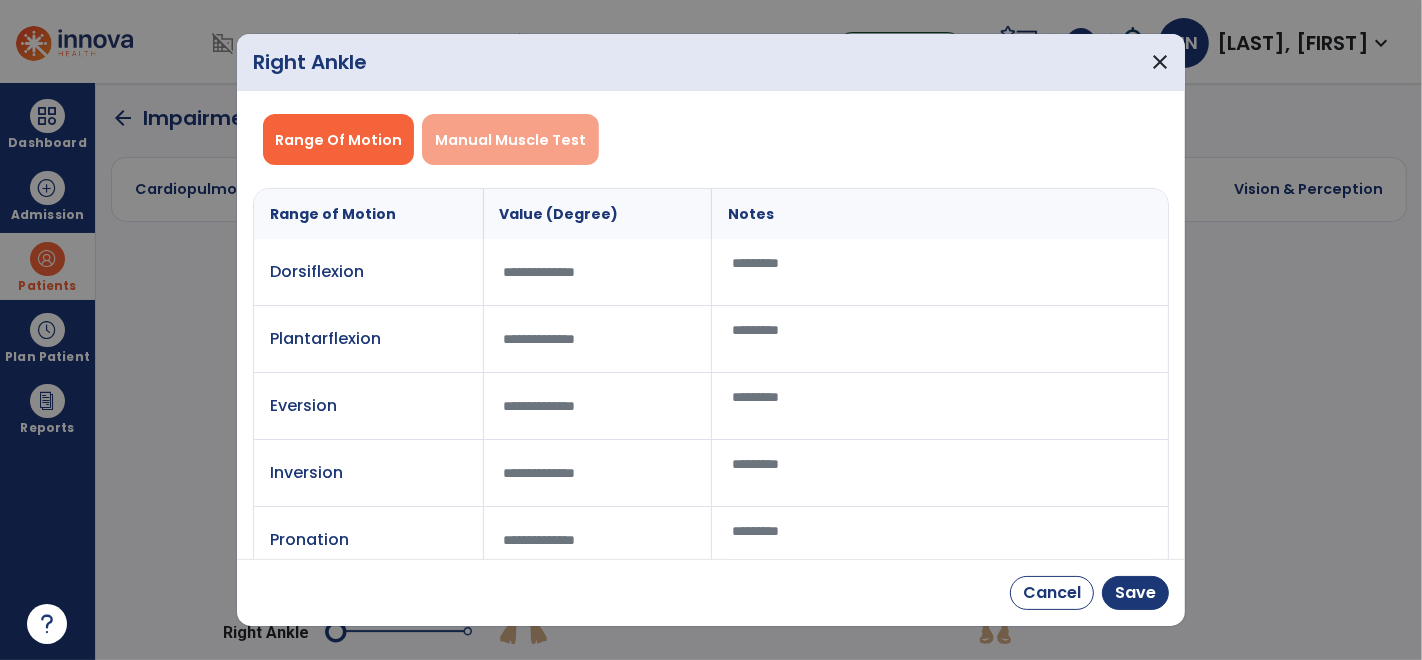 click on "Manual Muscle Test" at bounding box center (510, 140) 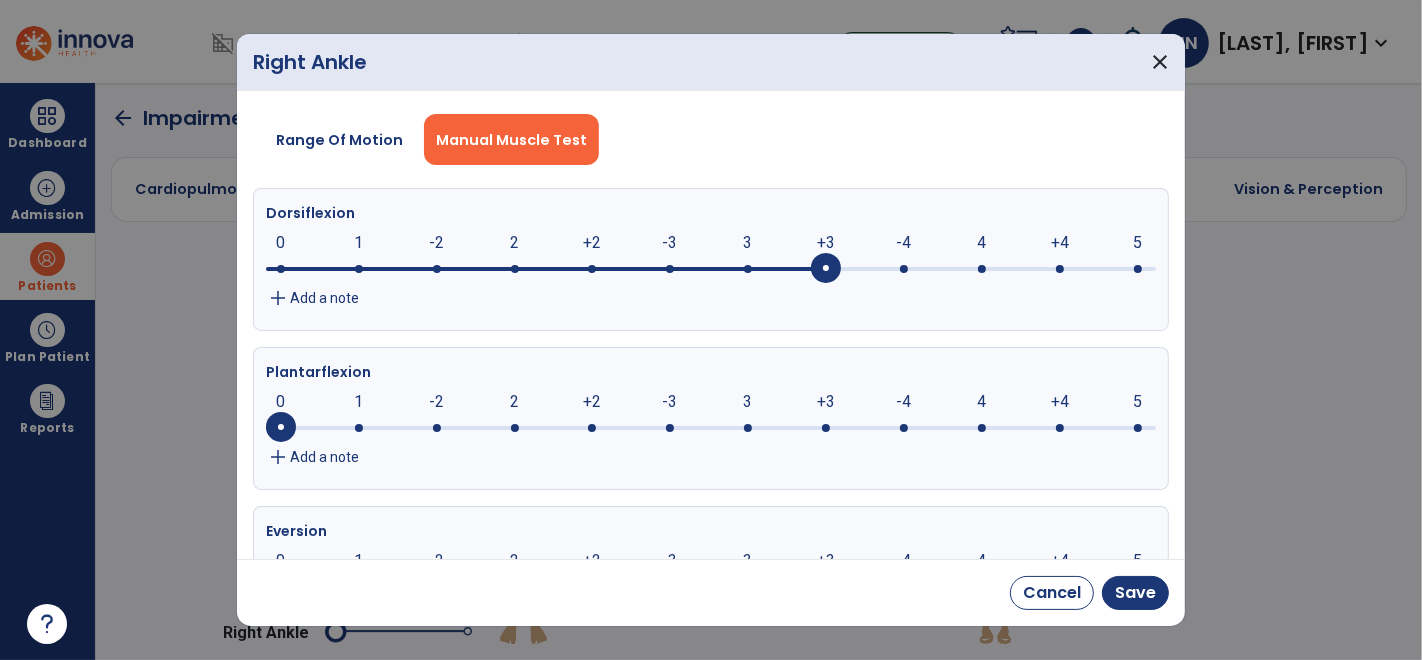 click on "+3" 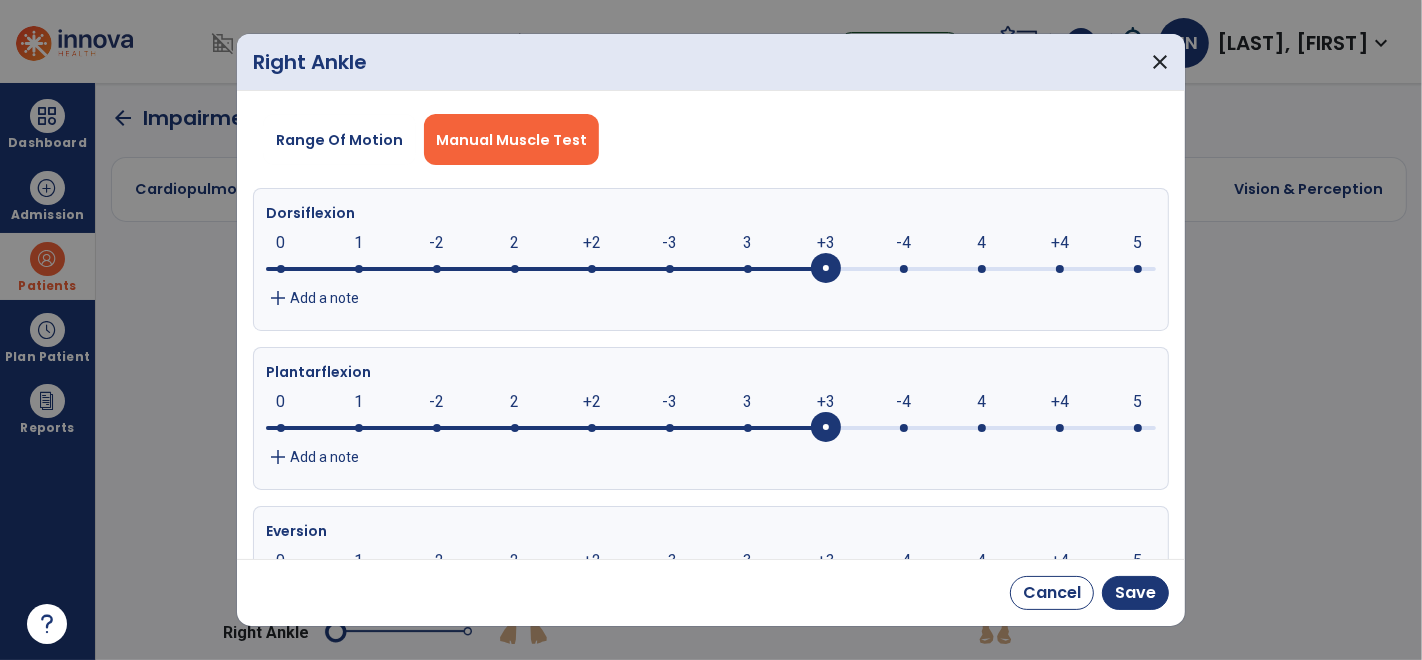 click 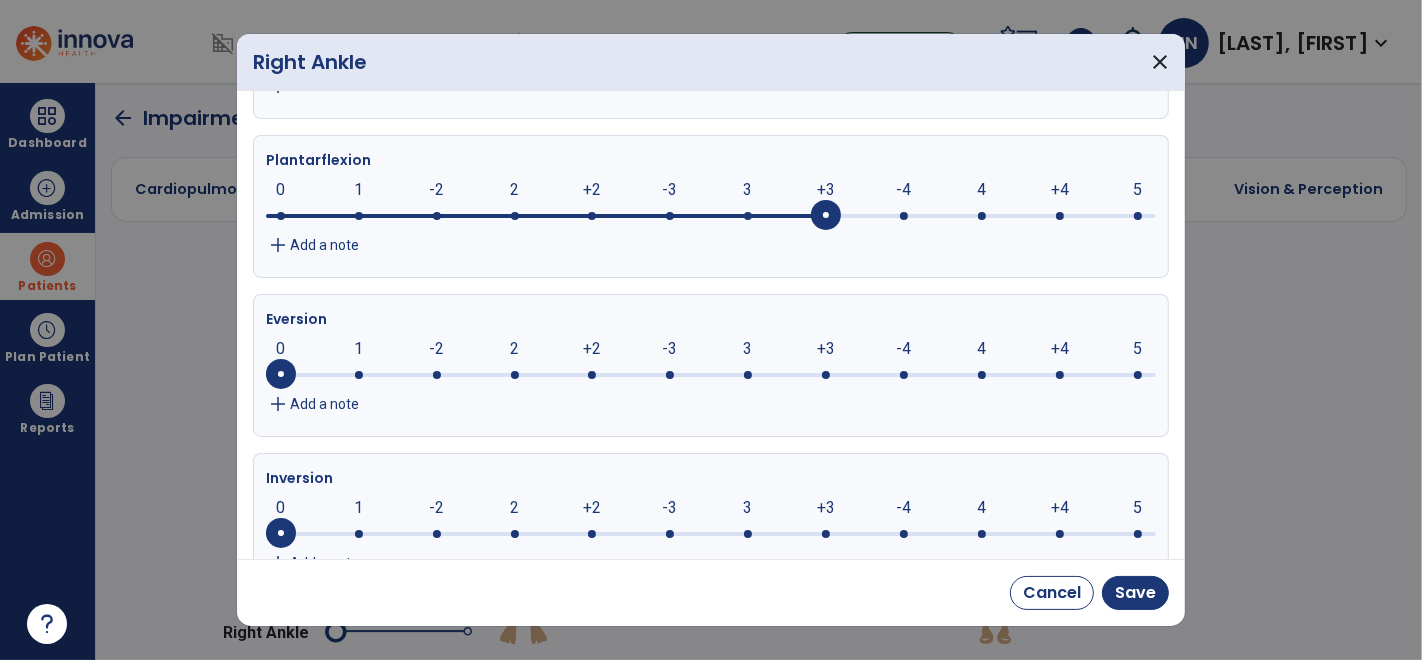 scroll, scrollTop: 220, scrollLeft: 0, axis: vertical 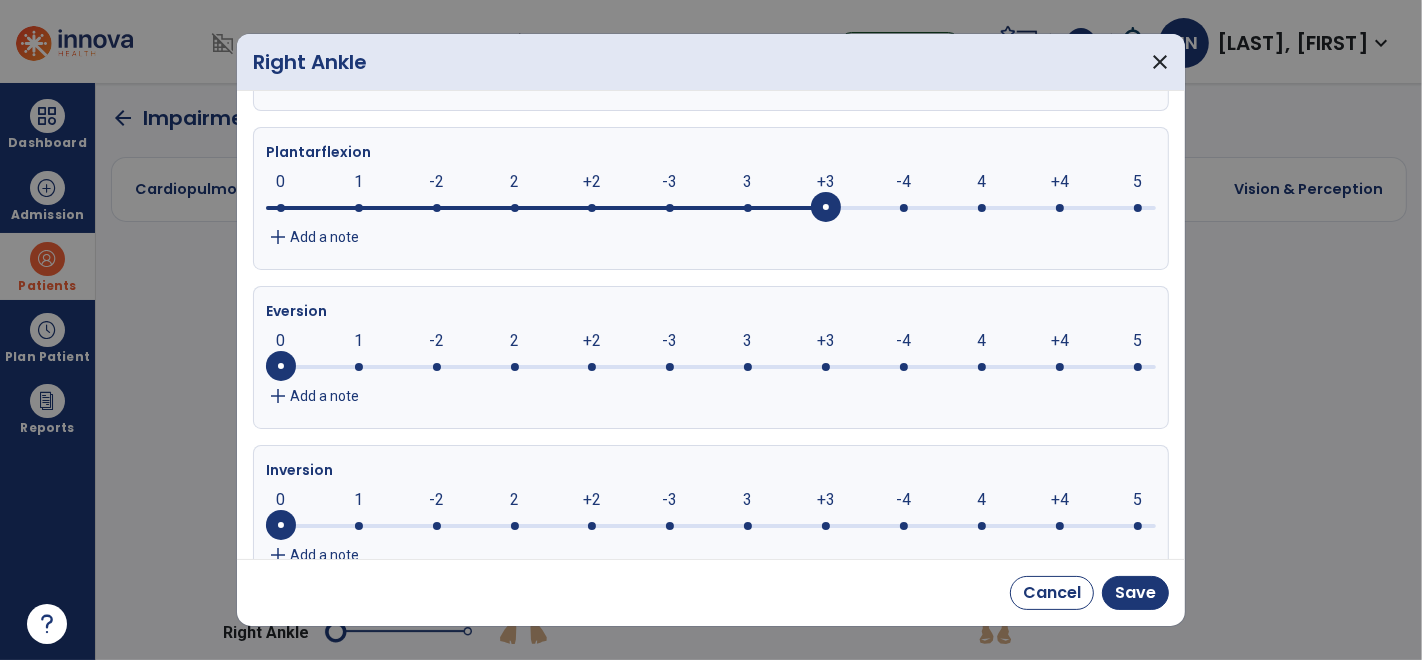 click 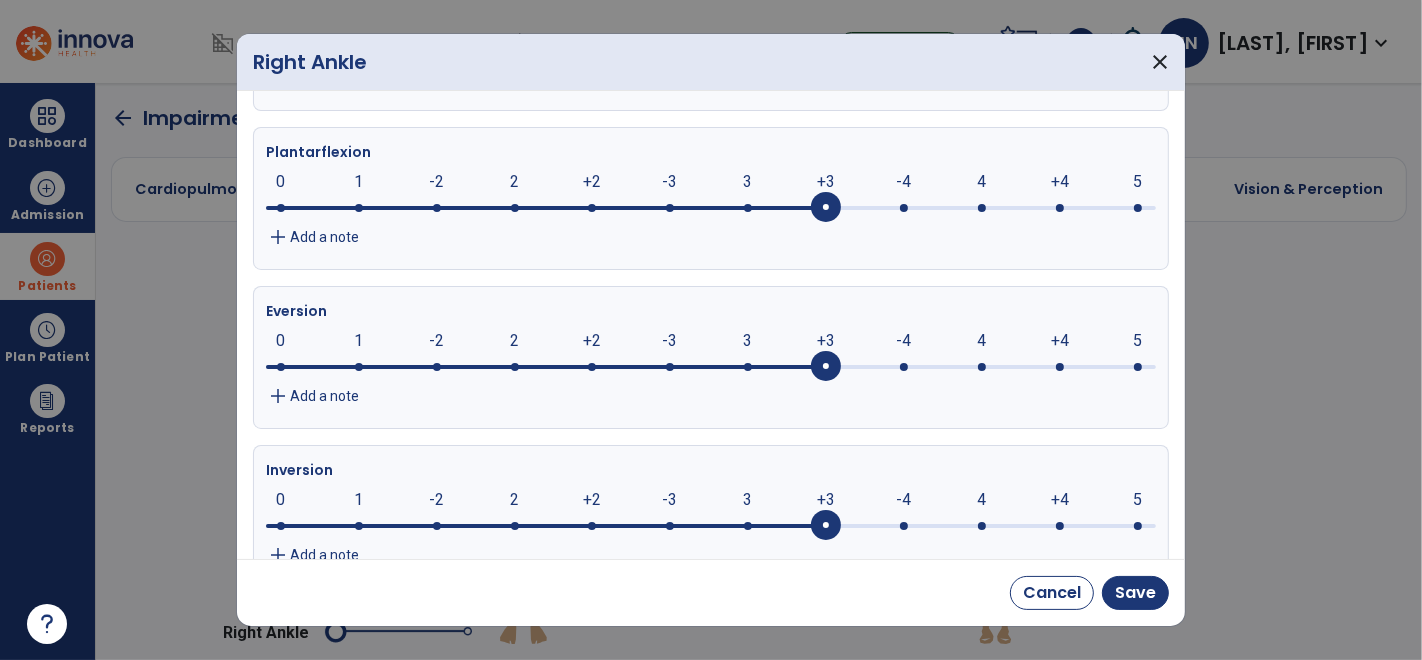 click 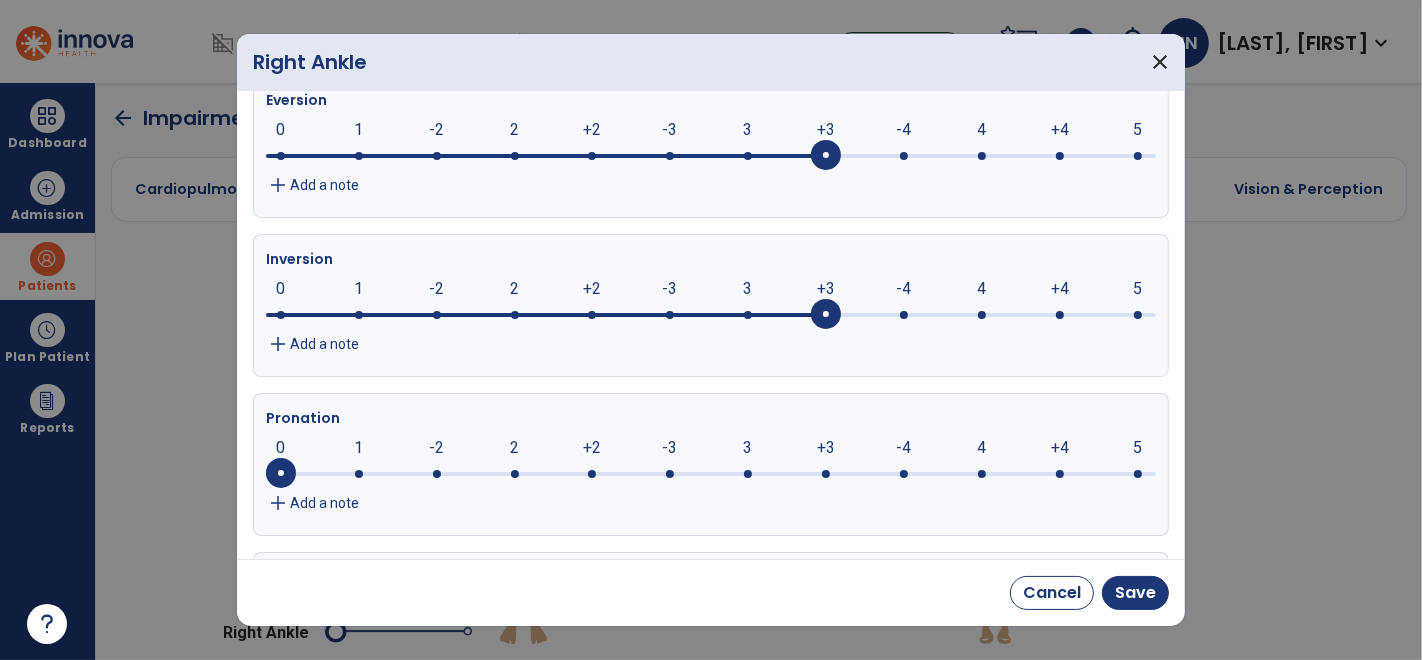 scroll, scrollTop: 588, scrollLeft: 0, axis: vertical 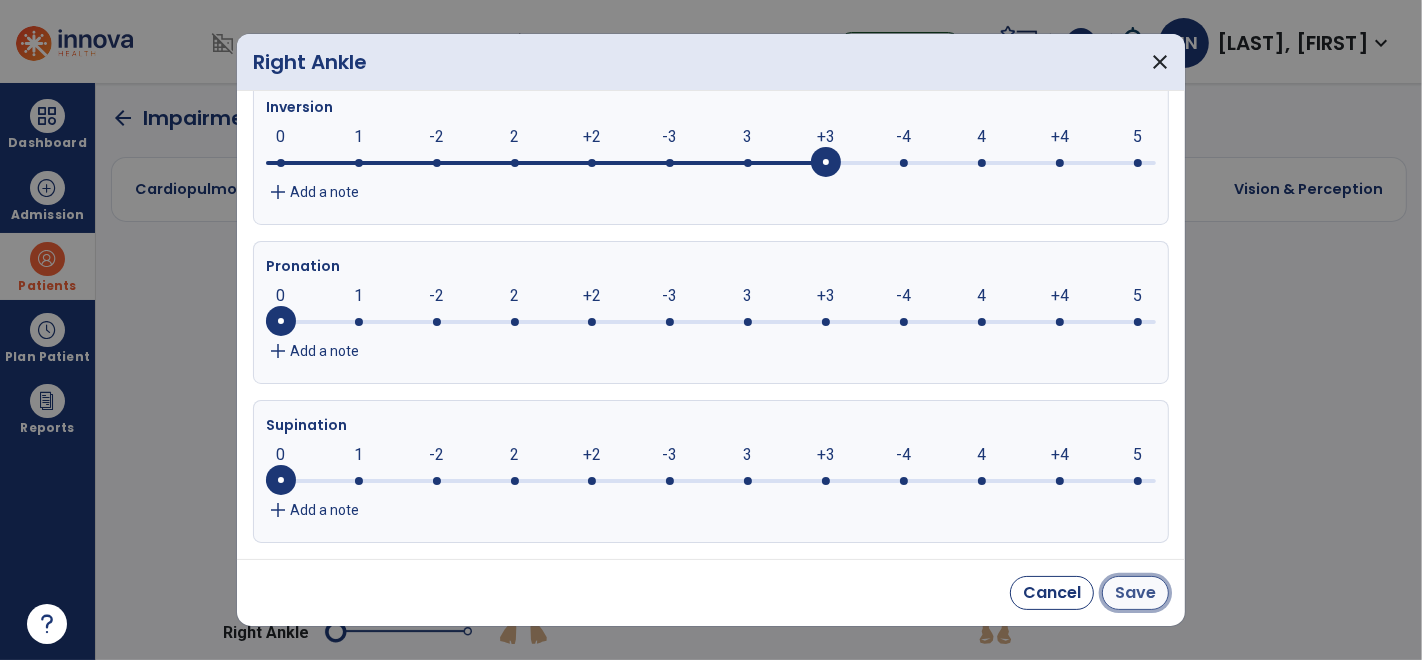 click on "Save" at bounding box center [1135, 593] 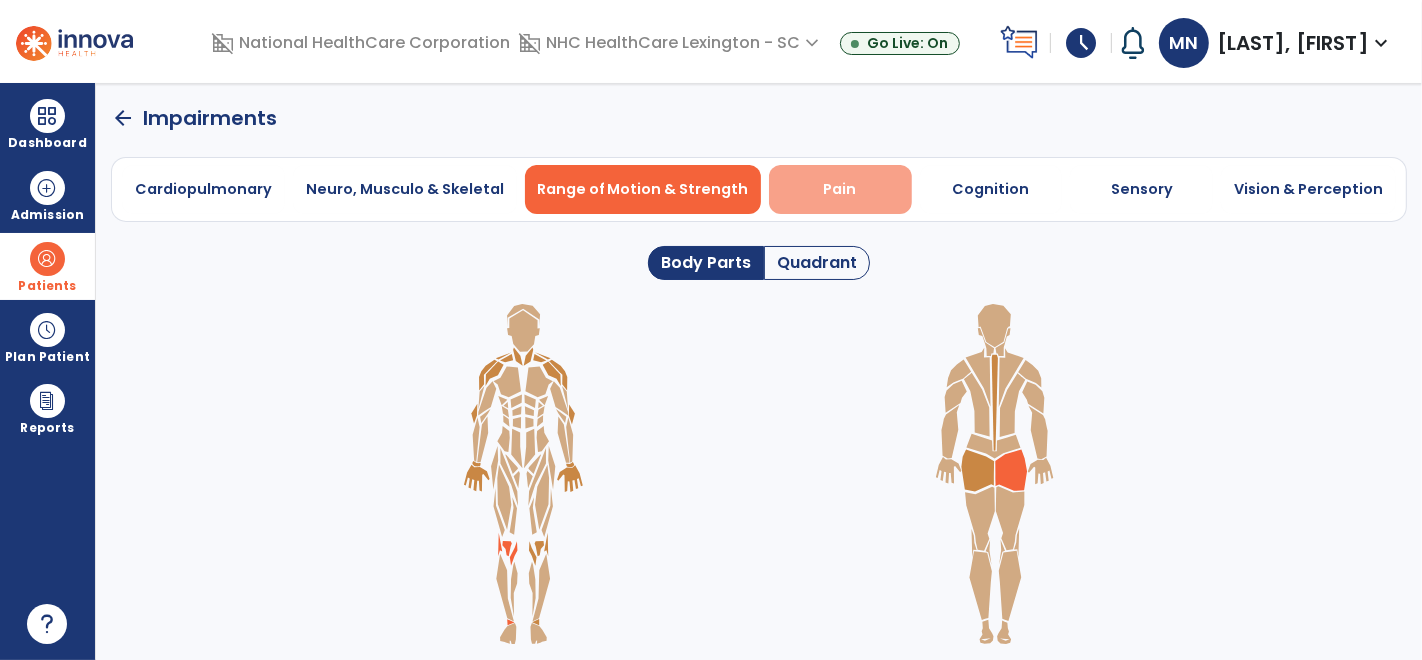 click on "Pain" at bounding box center [840, 189] 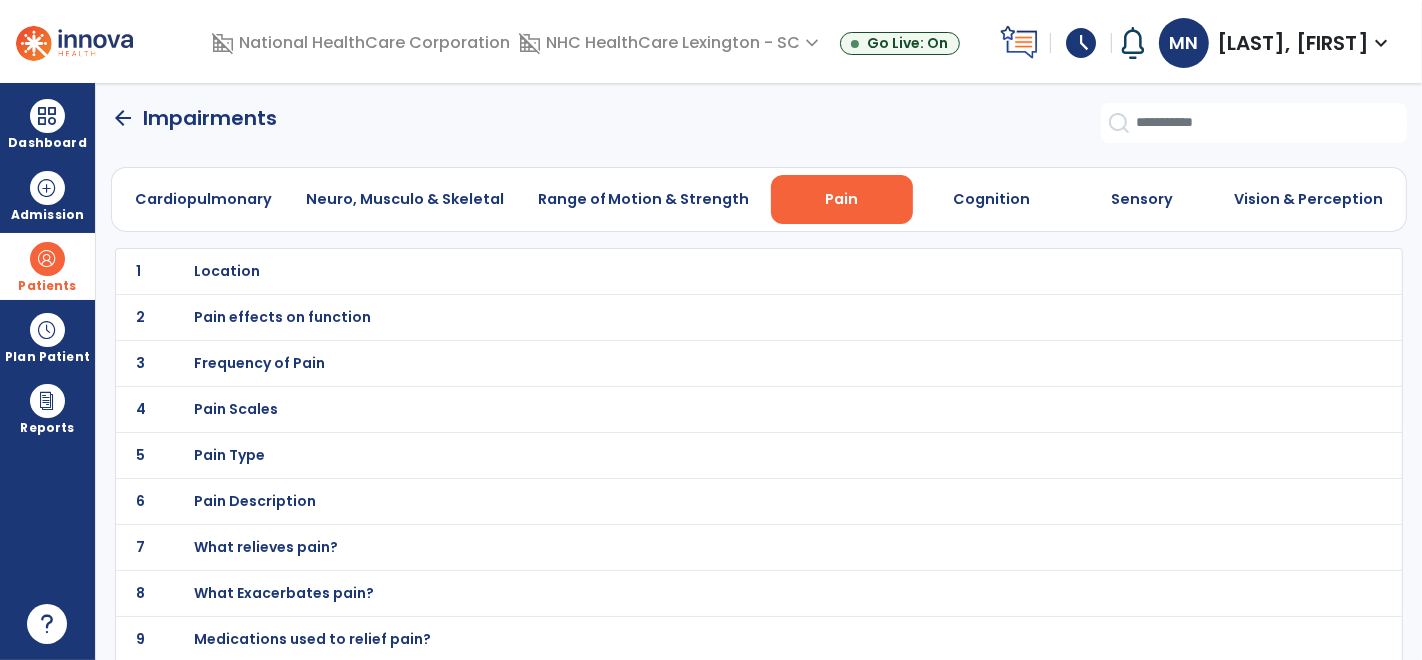 click on "Pain effects on function" at bounding box center [228, 271] 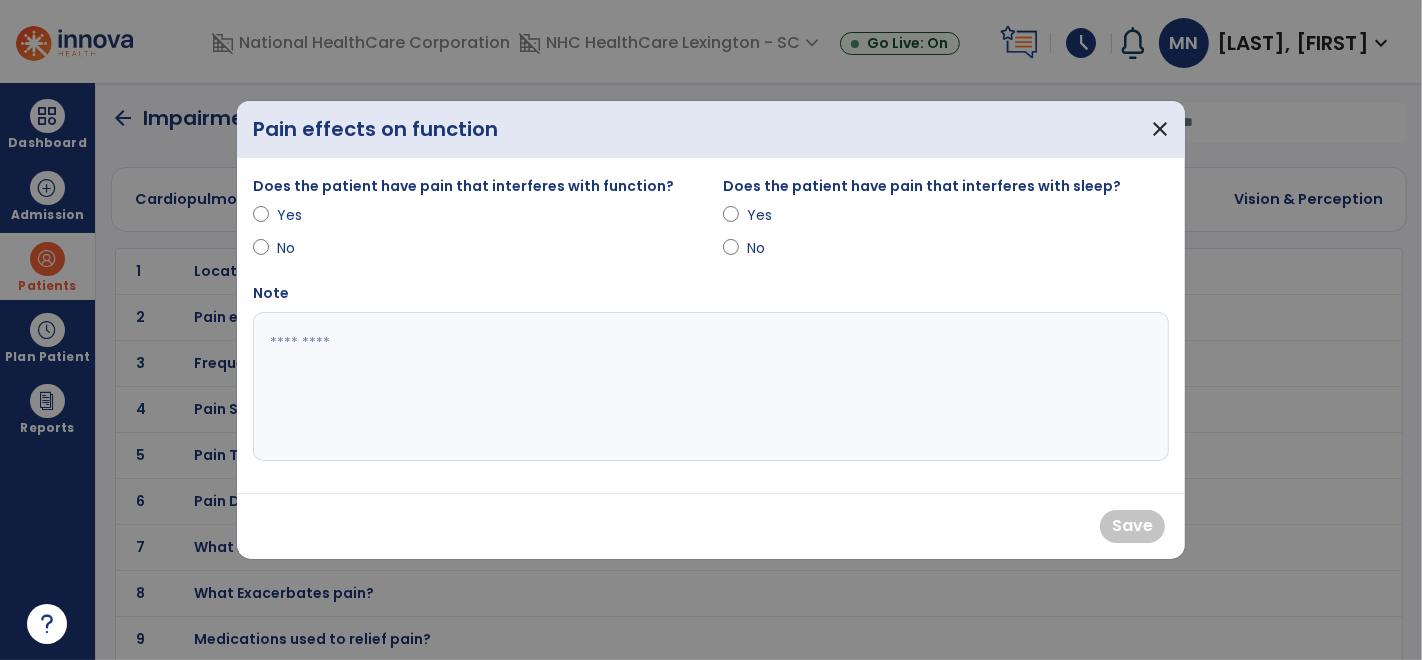 click on "Yes" at bounding box center [476, 219] 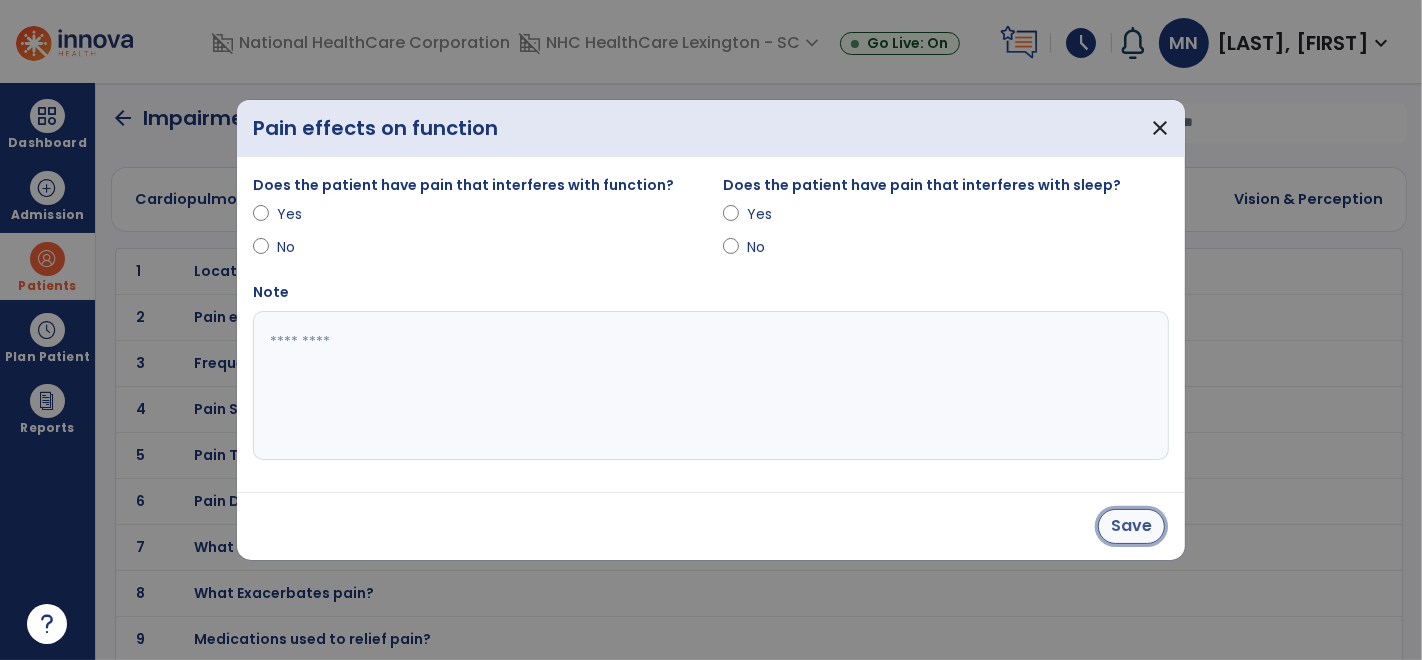 click on "Save" at bounding box center (1131, 526) 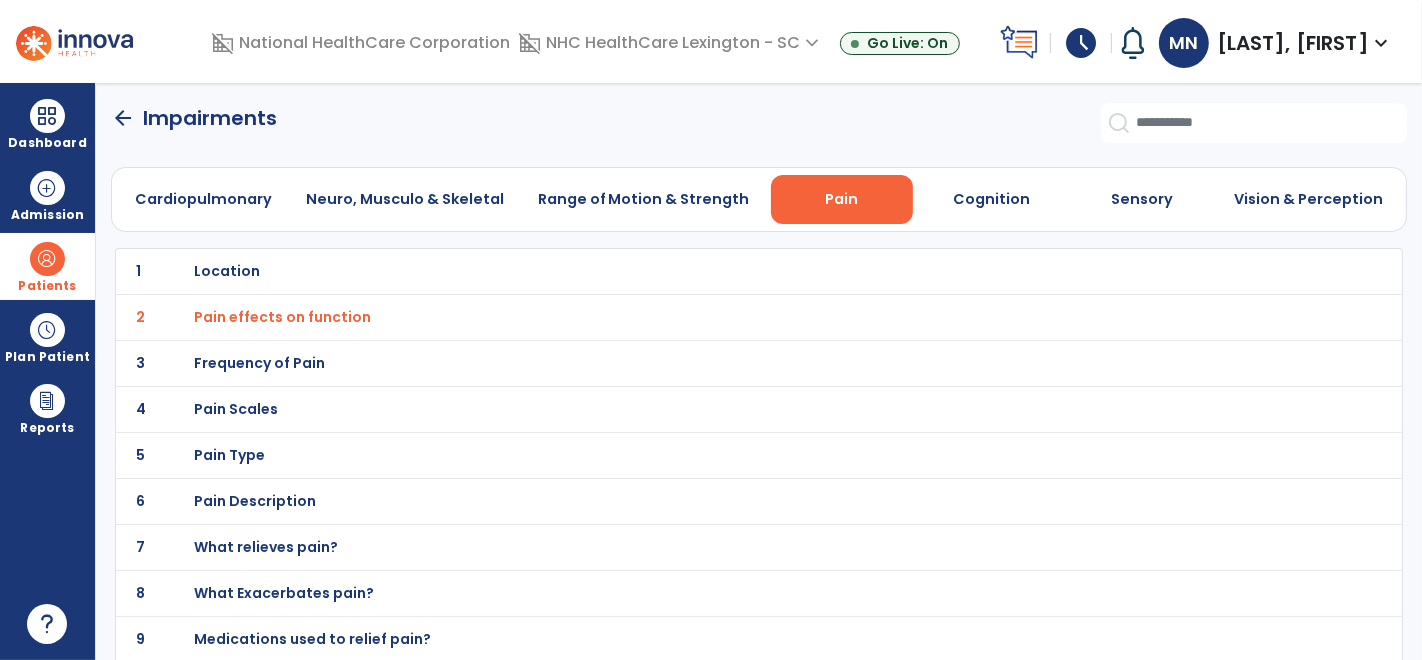 click on "Location" at bounding box center (715, 271) 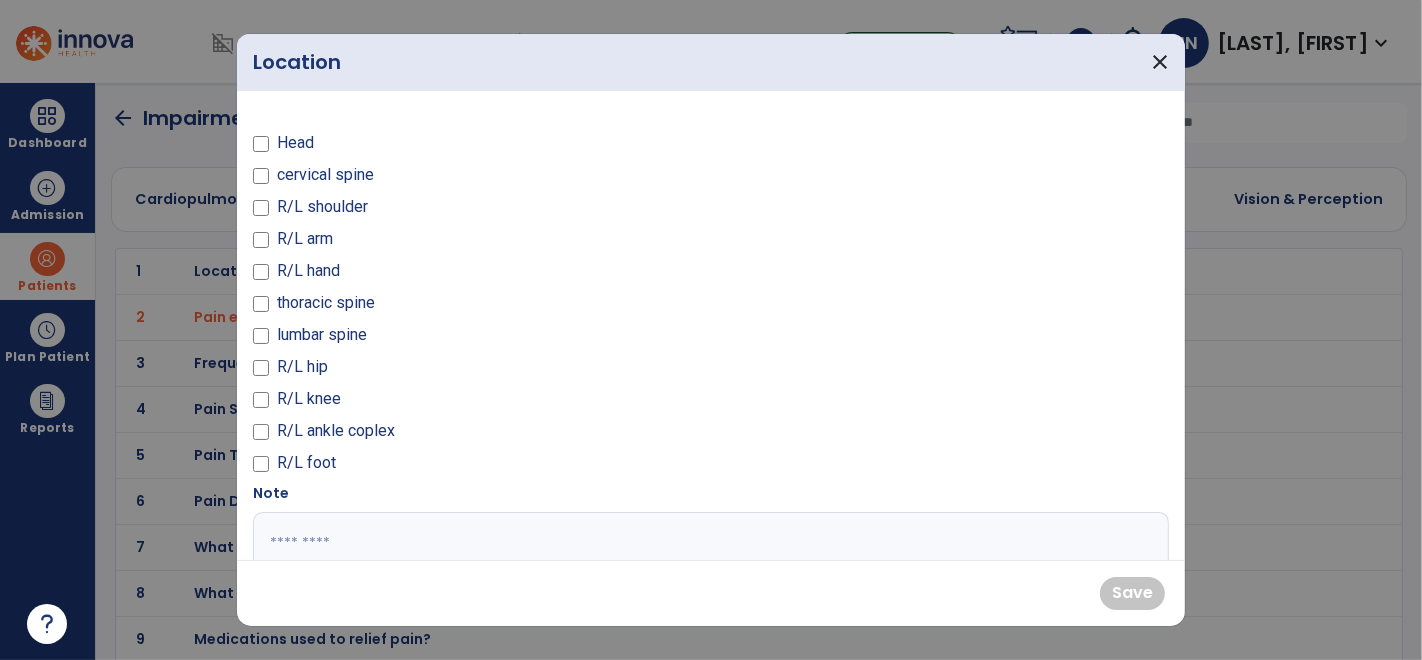 scroll, scrollTop: 48, scrollLeft: 0, axis: vertical 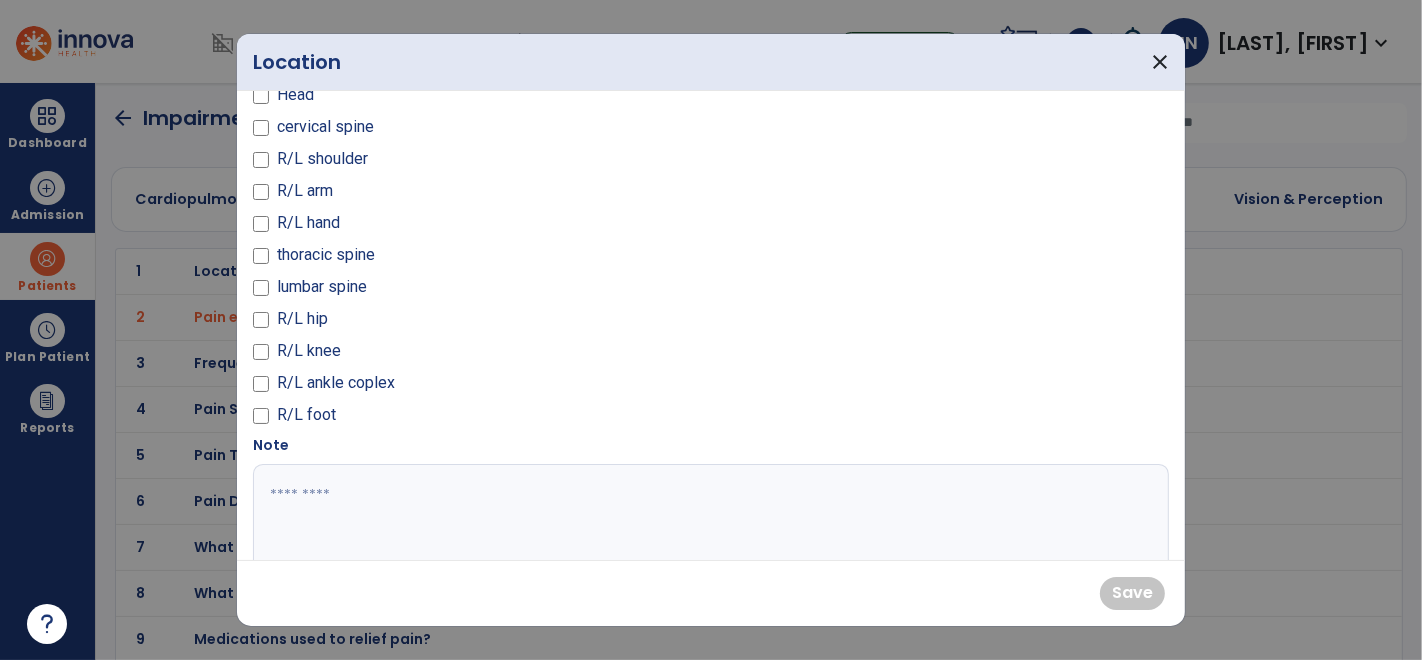 click on "R/L hip" at bounding box center [302, 319] 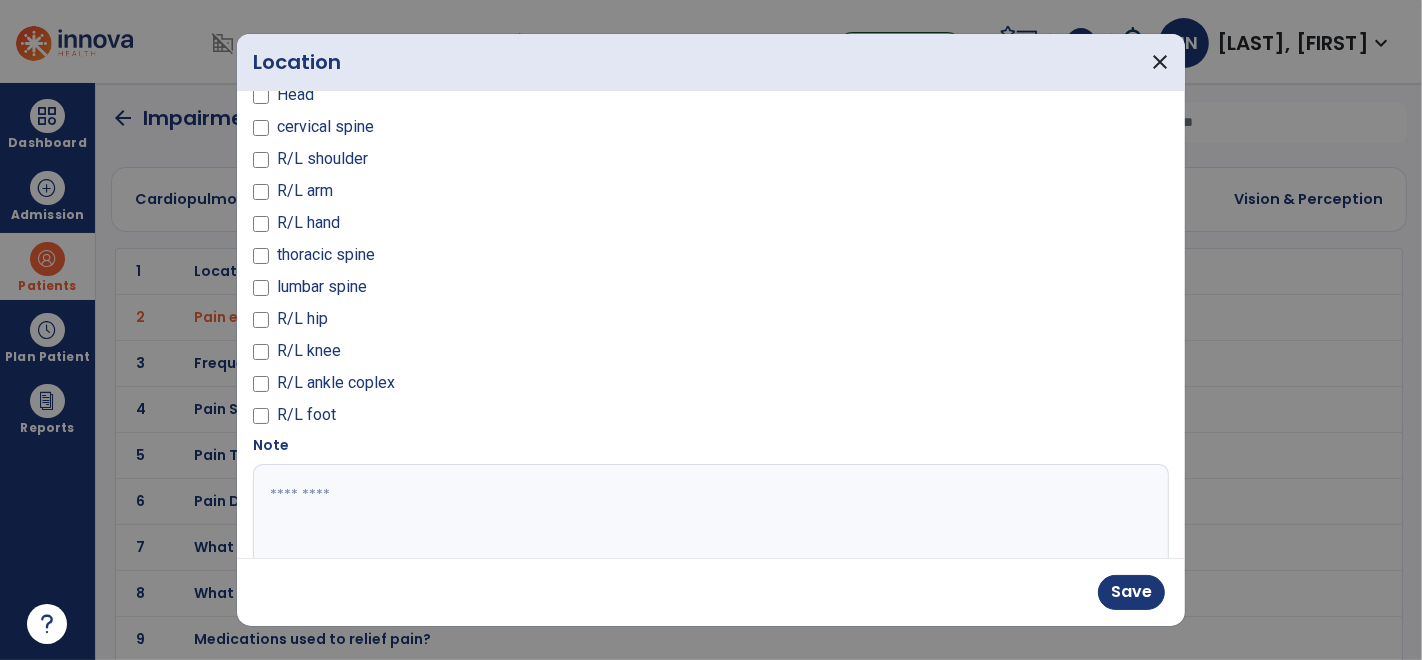 click at bounding box center (709, 539) 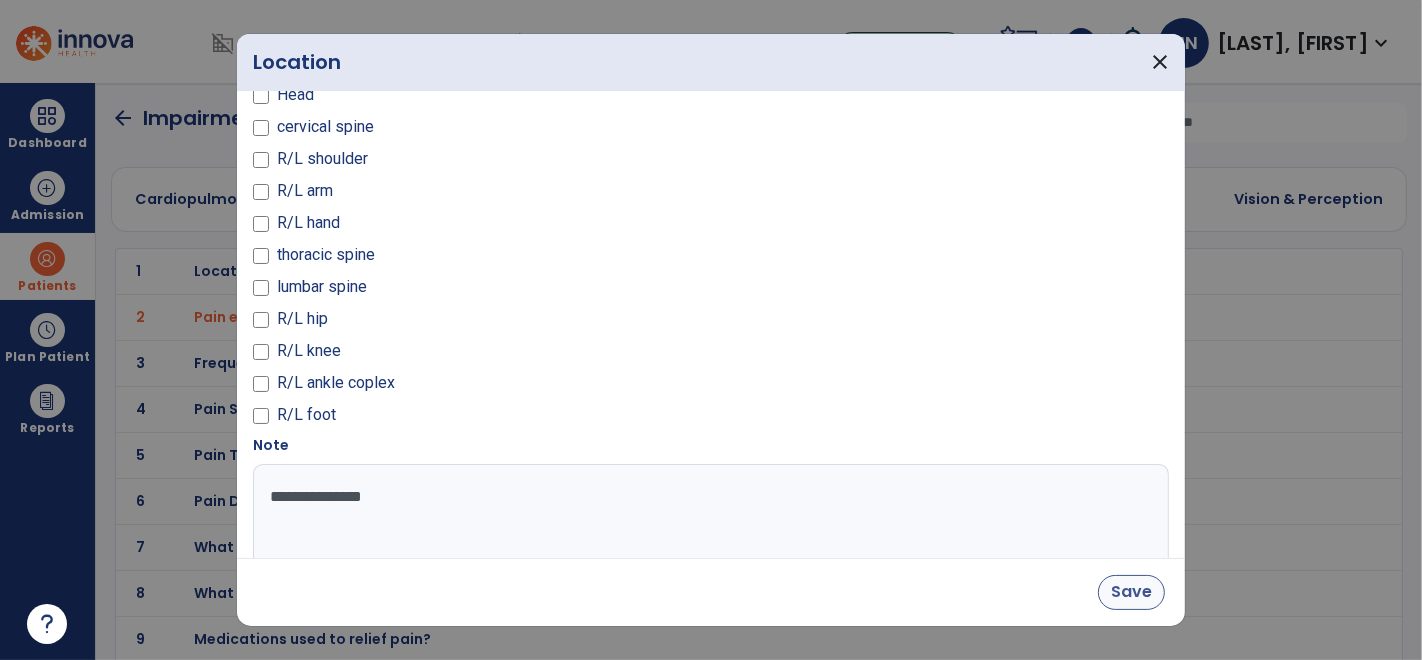 type on "**********" 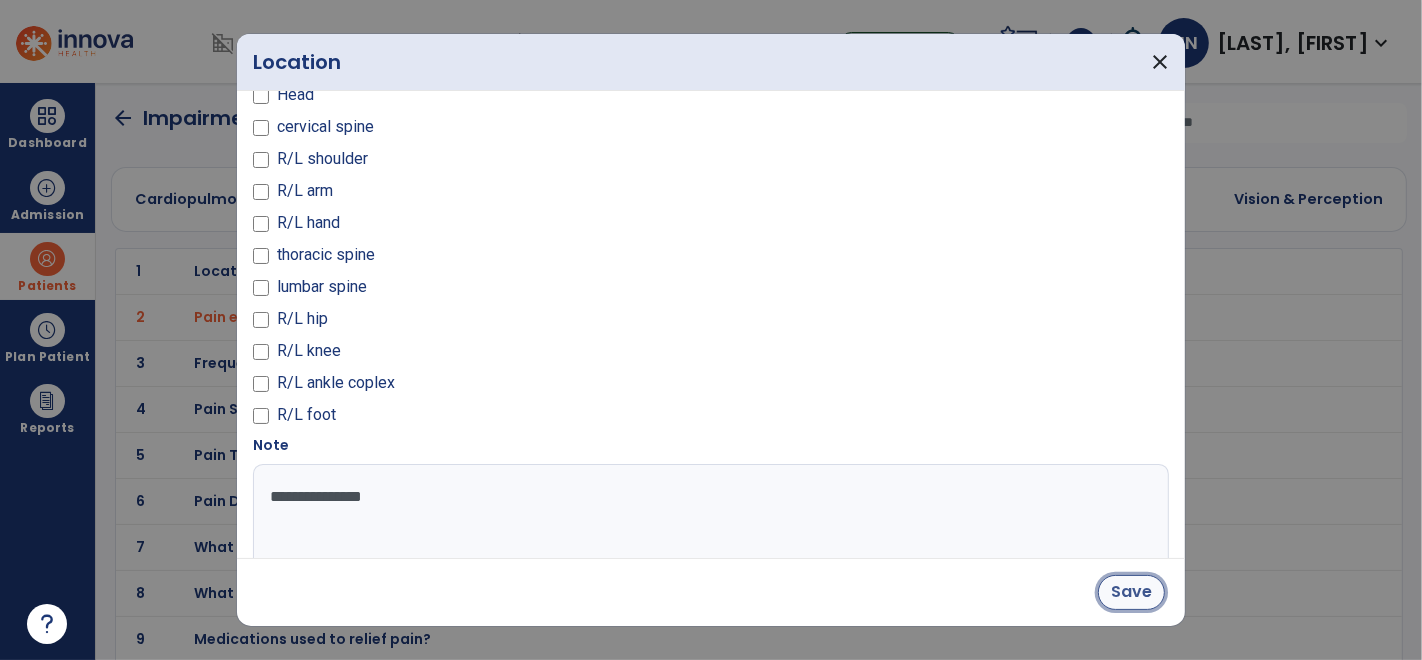 click on "Save" at bounding box center [1131, 592] 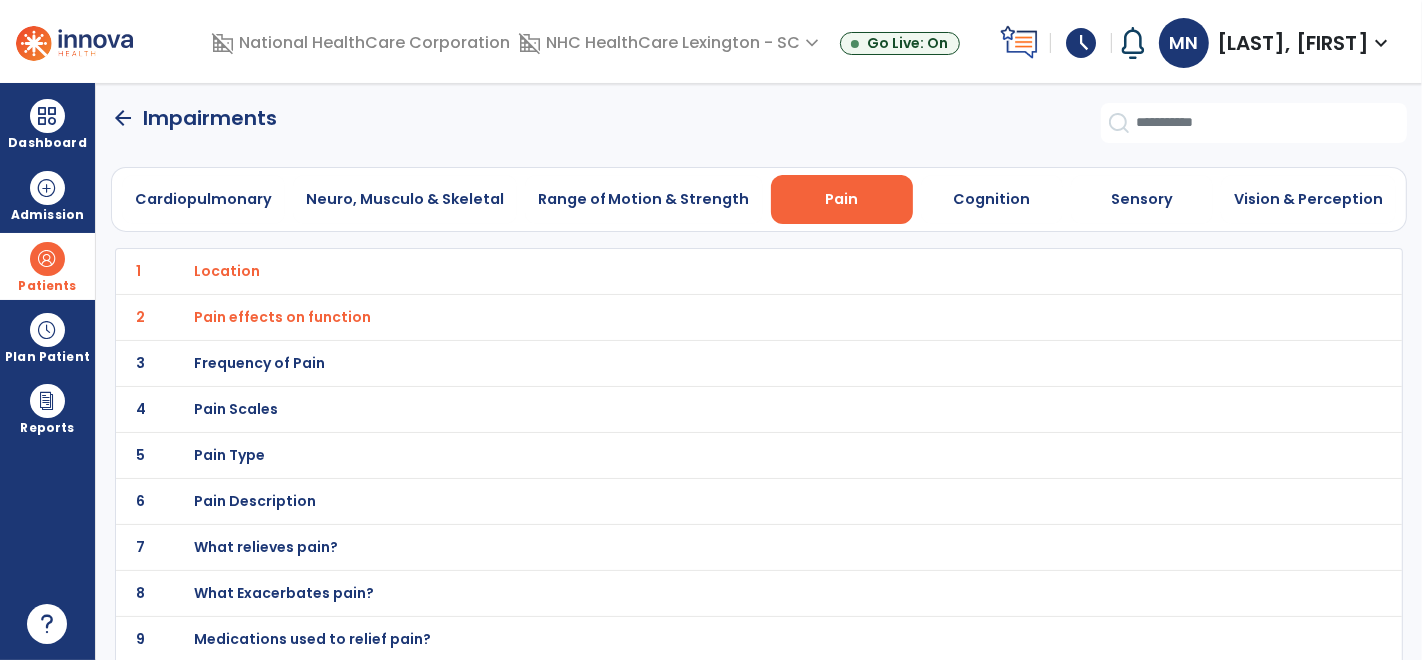 click on "Pain Type" at bounding box center [228, 271] 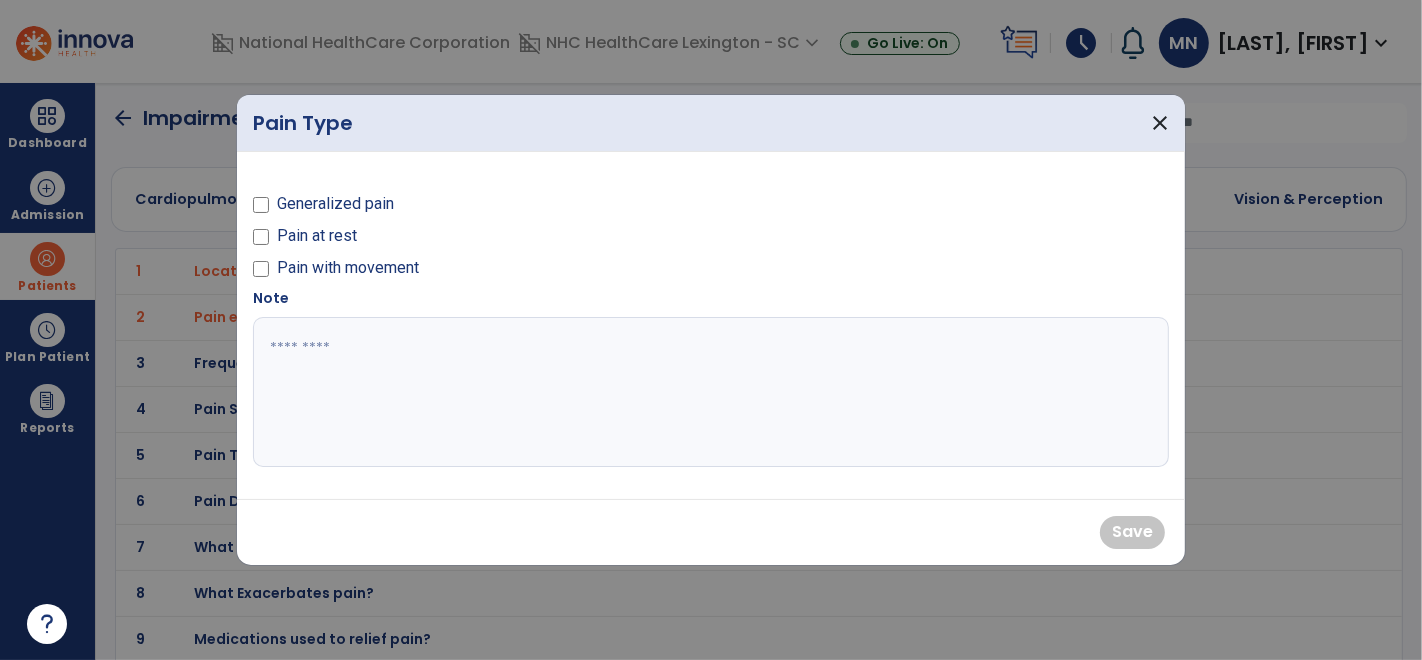 click at bounding box center [711, 392] 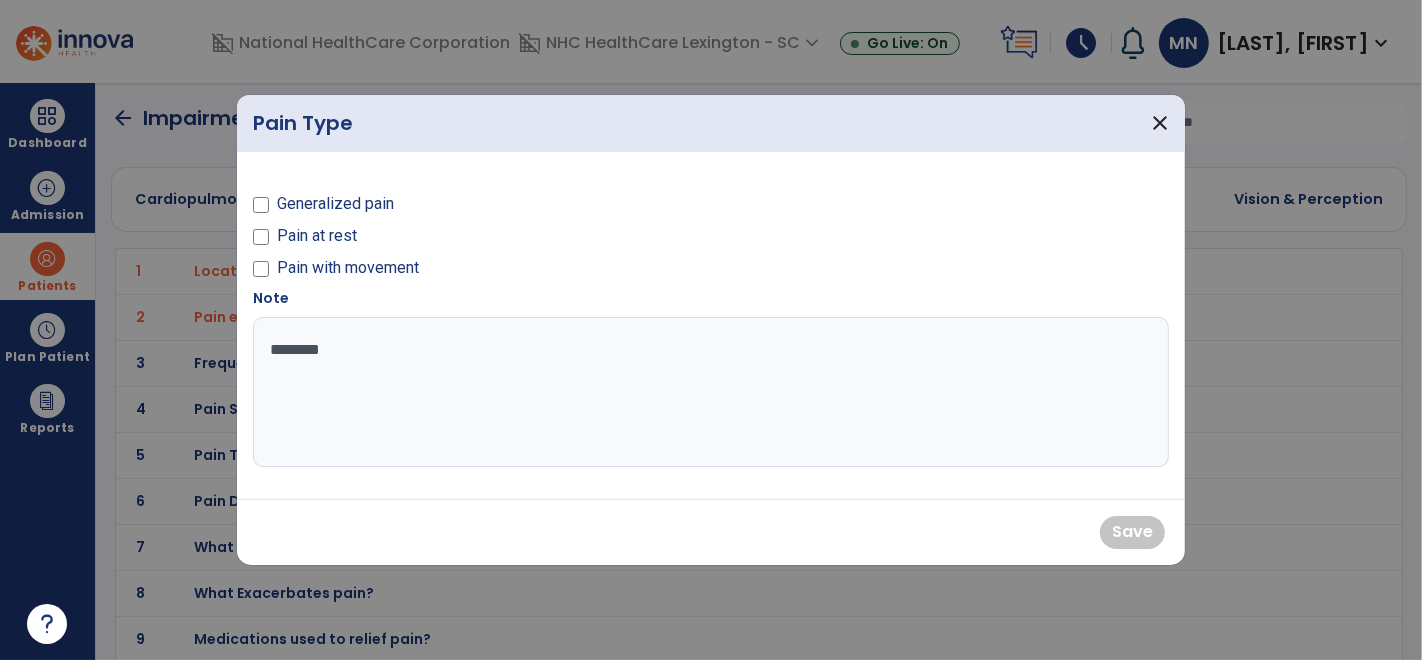 type on "********" 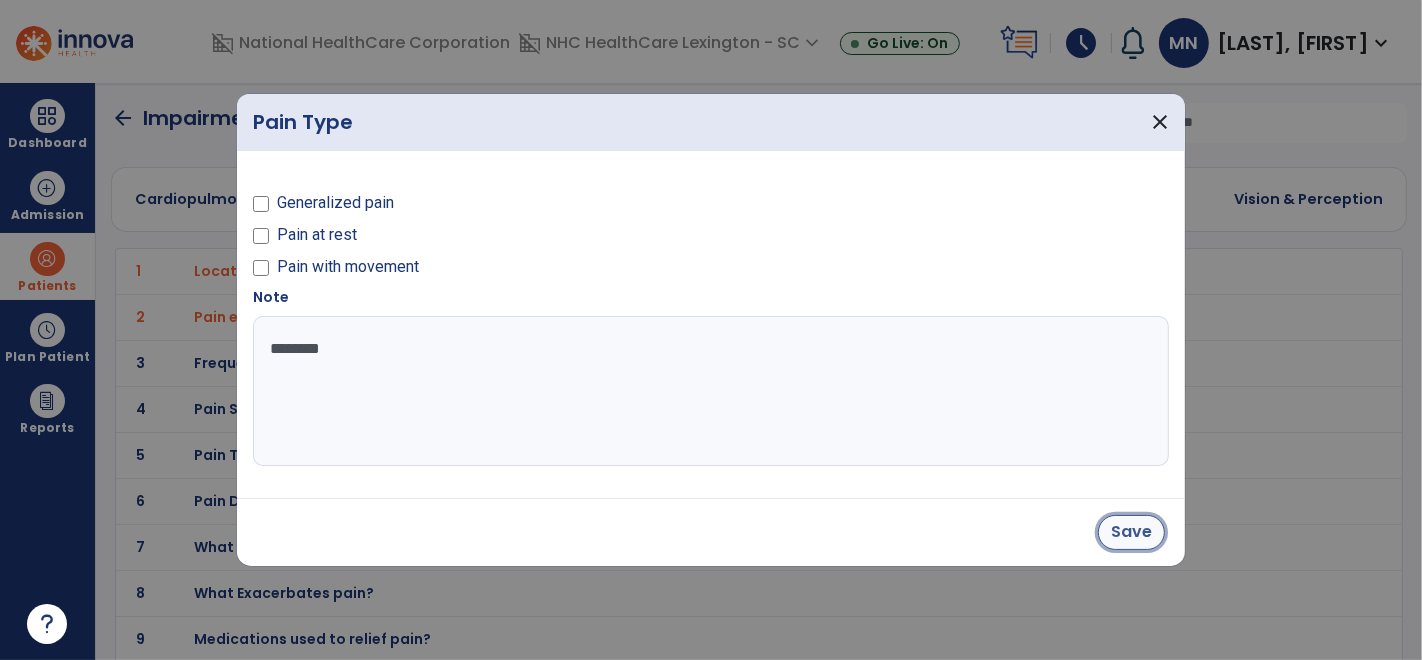 click on "Save" at bounding box center (1131, 532) 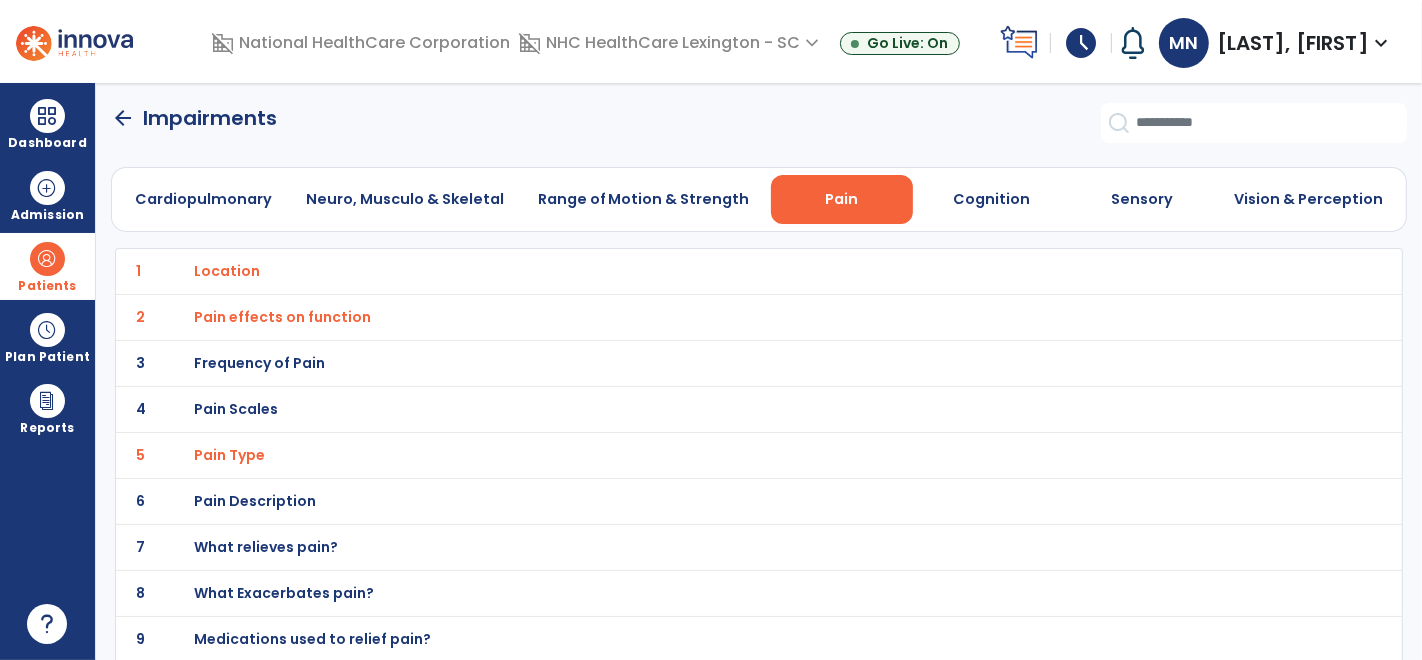 click on "Pain Description" at bounding box center [228, 271] 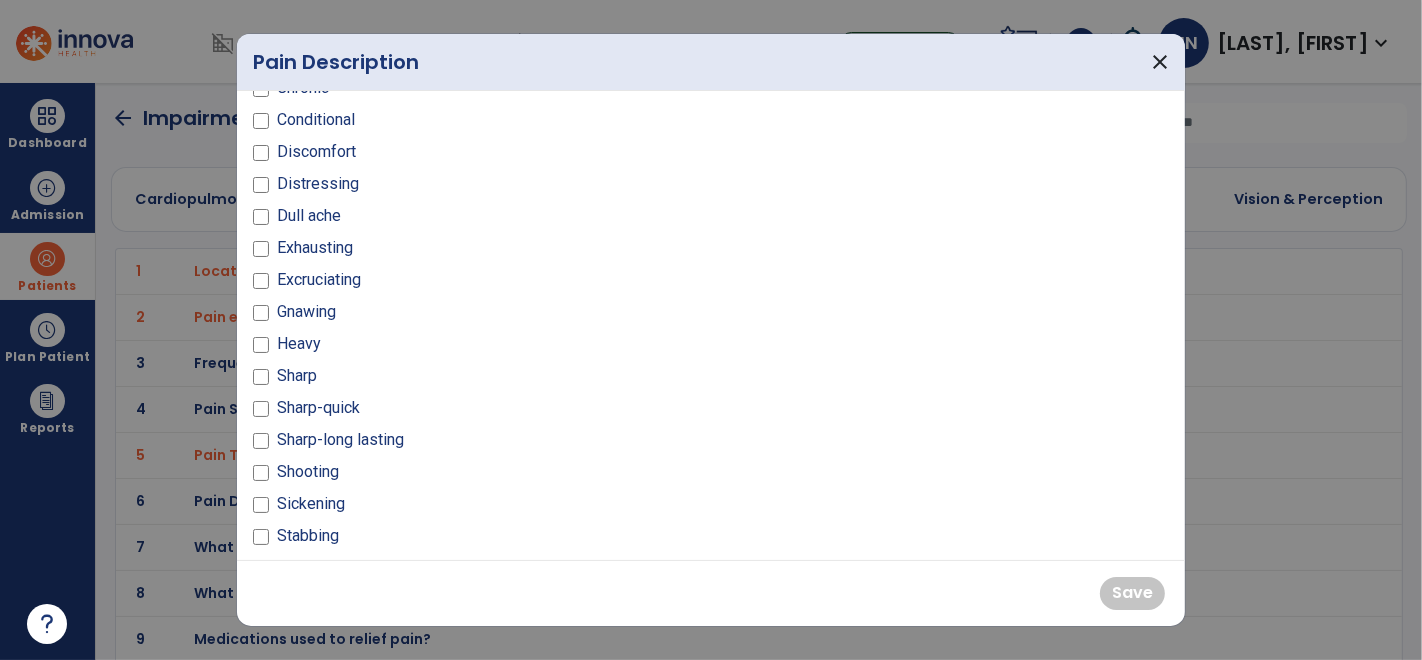 scroll, scrollTop: 120, scrollLeft: 0, axis: vertical 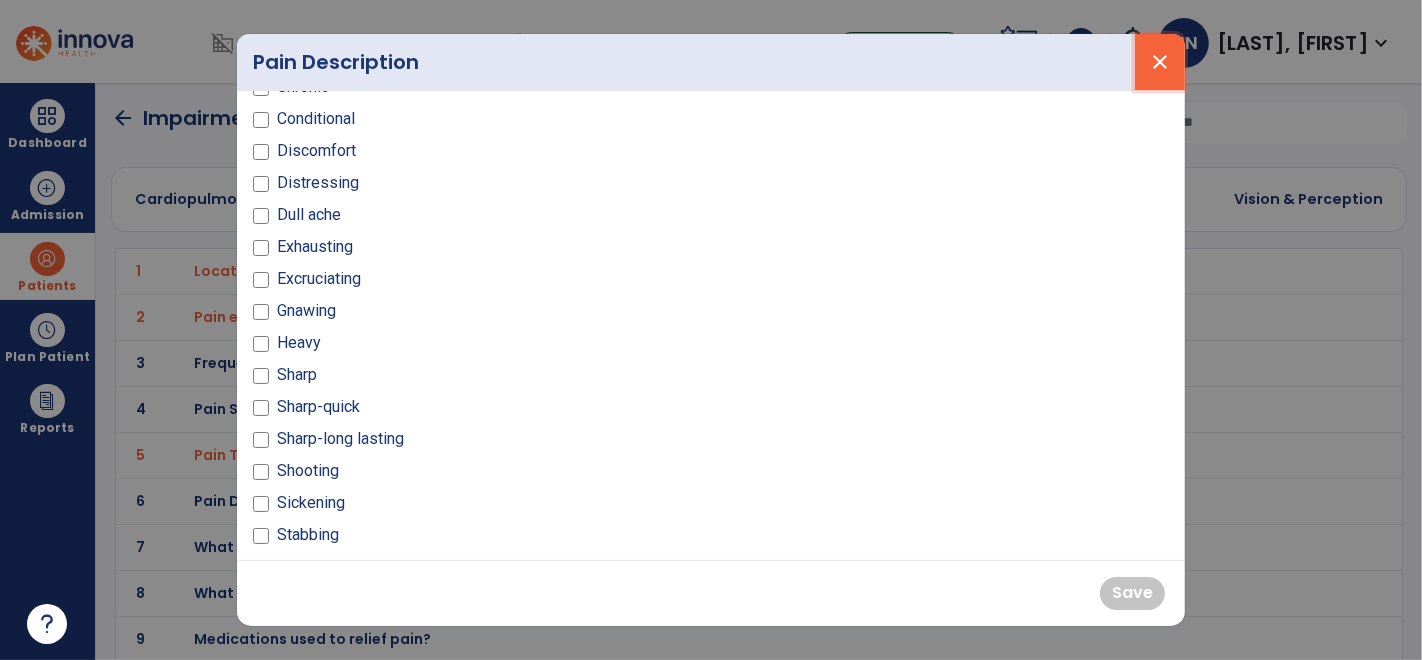 click on "close" at bounding box center (1160, 62) 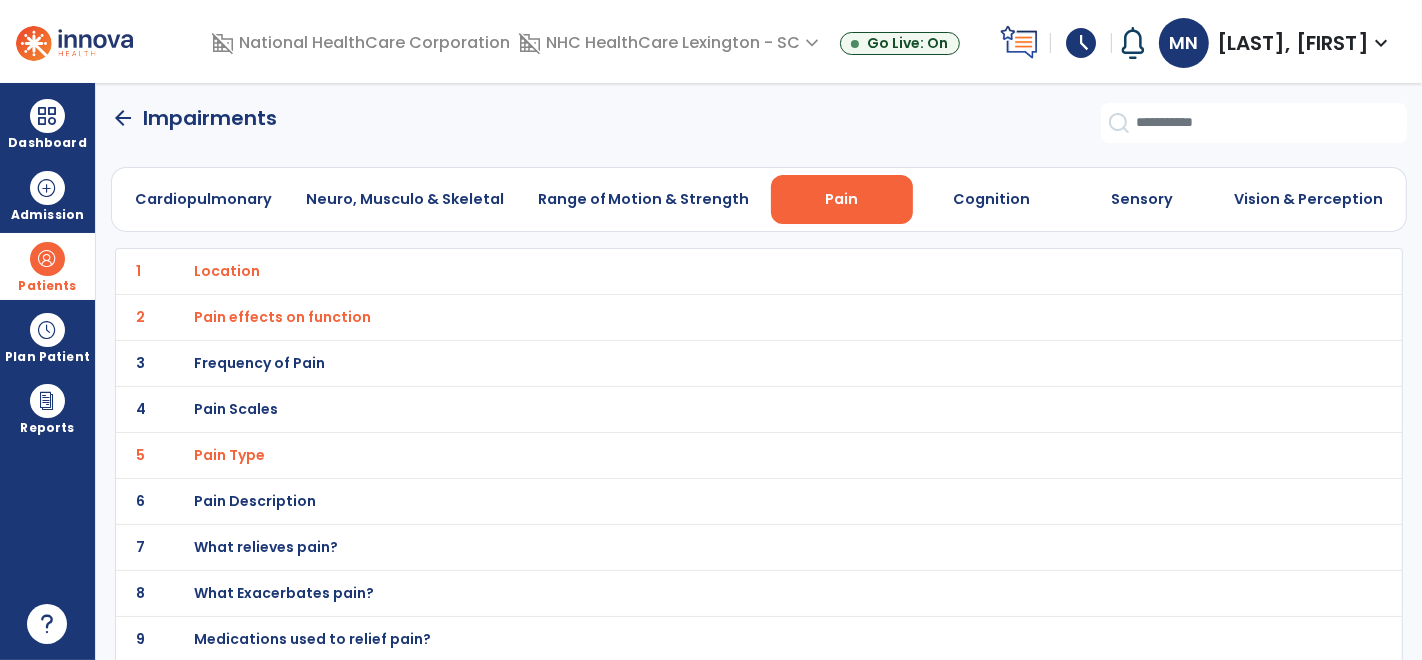 click on "5 Pain Type" 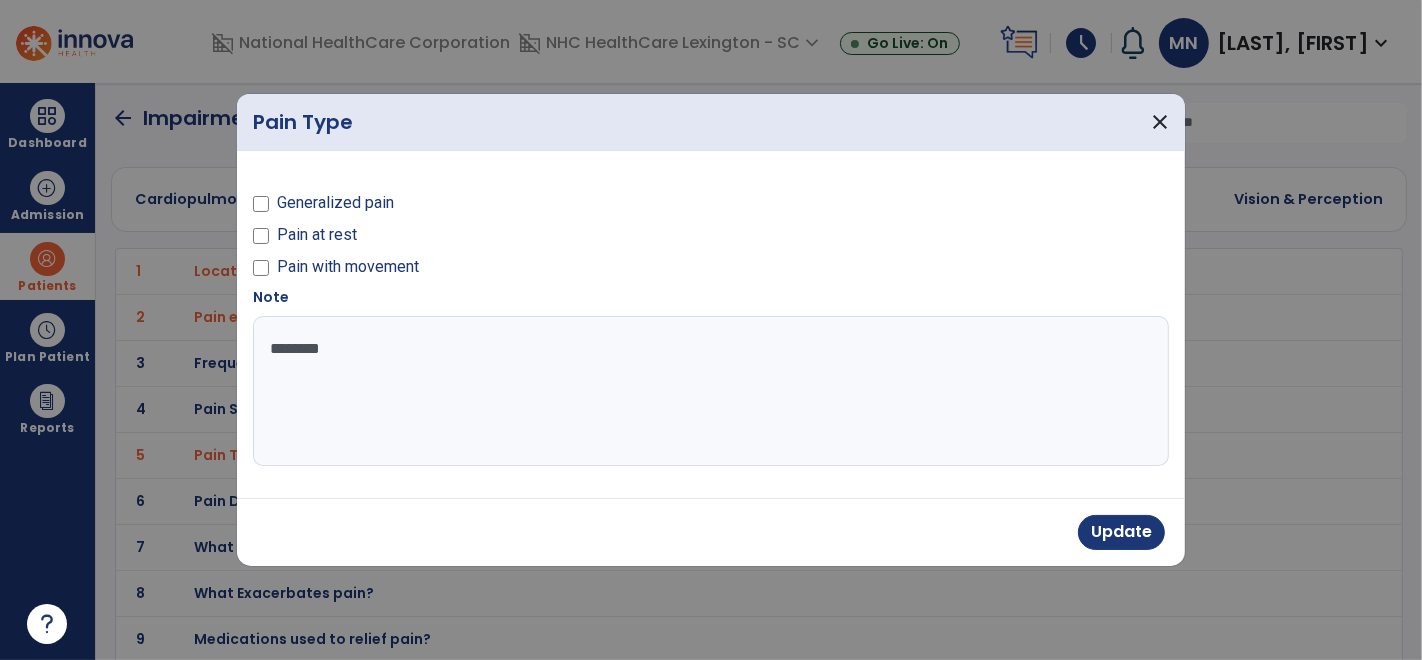 drag, startPoint x: 757, startPoint y: 385, endPoint x: 419, endPoint y: 297, distance: 349.2678 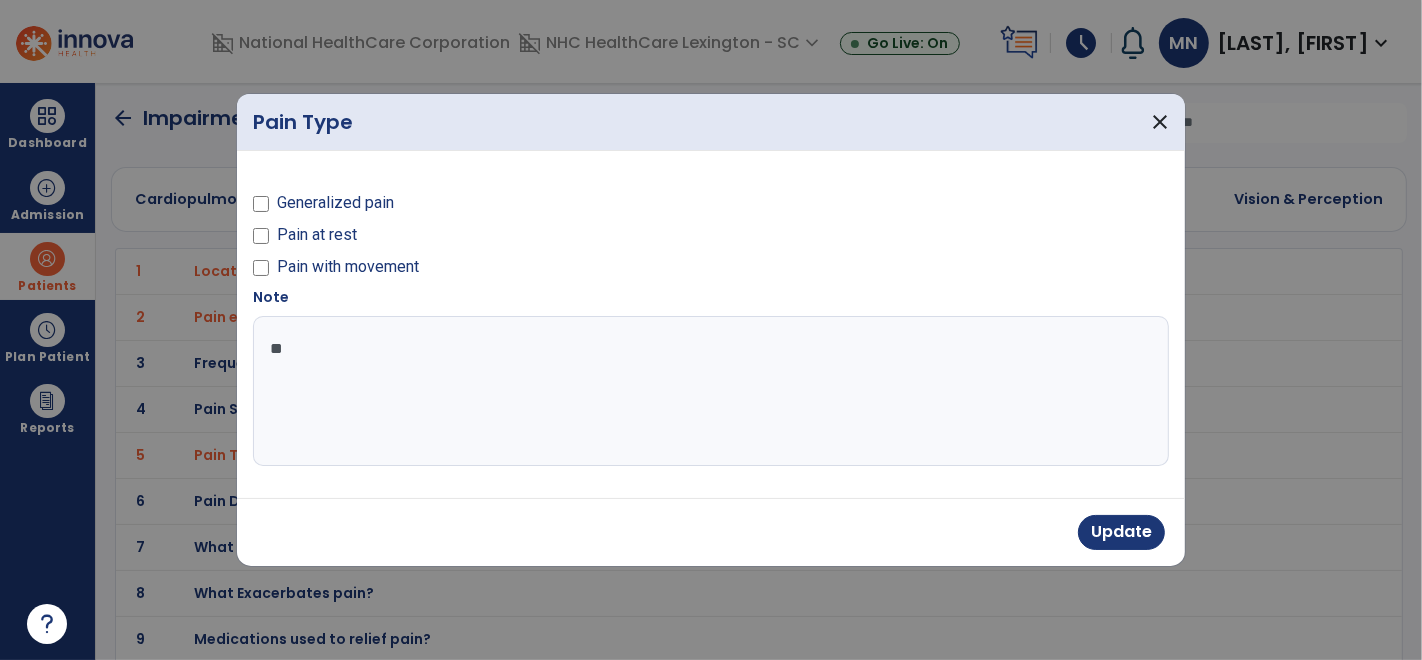 type on "*" 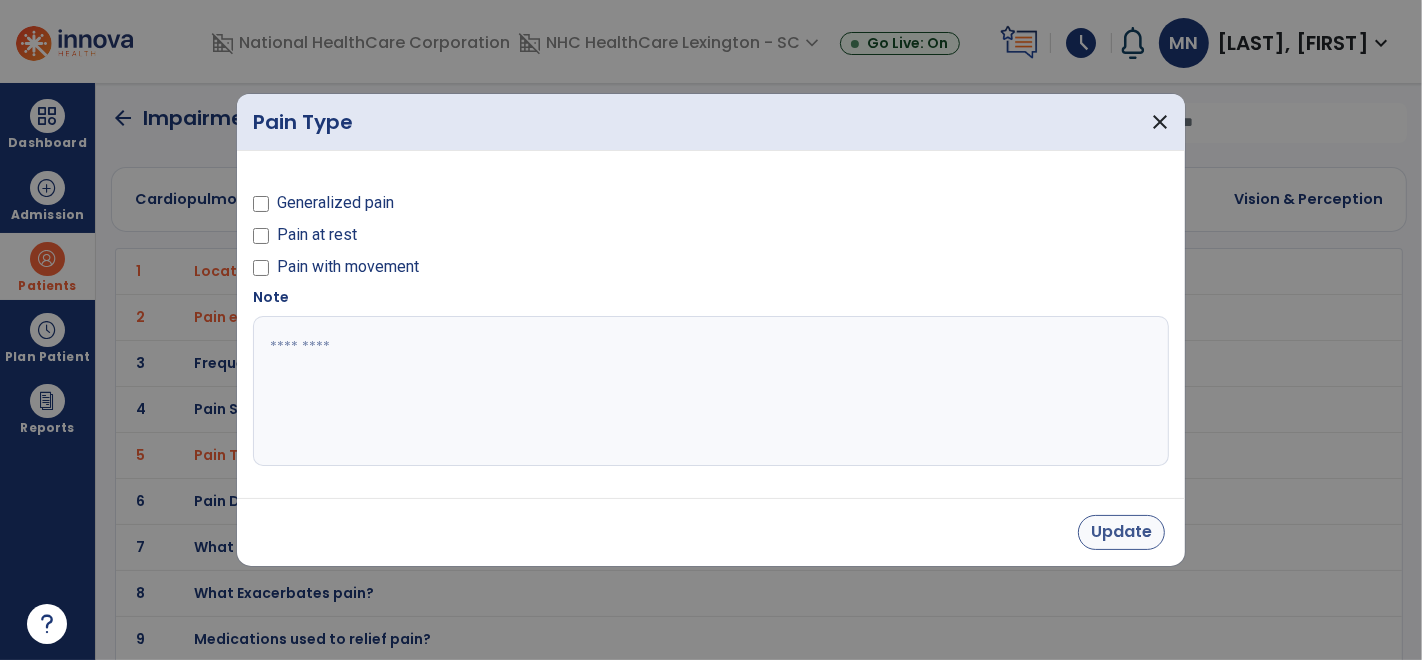 type 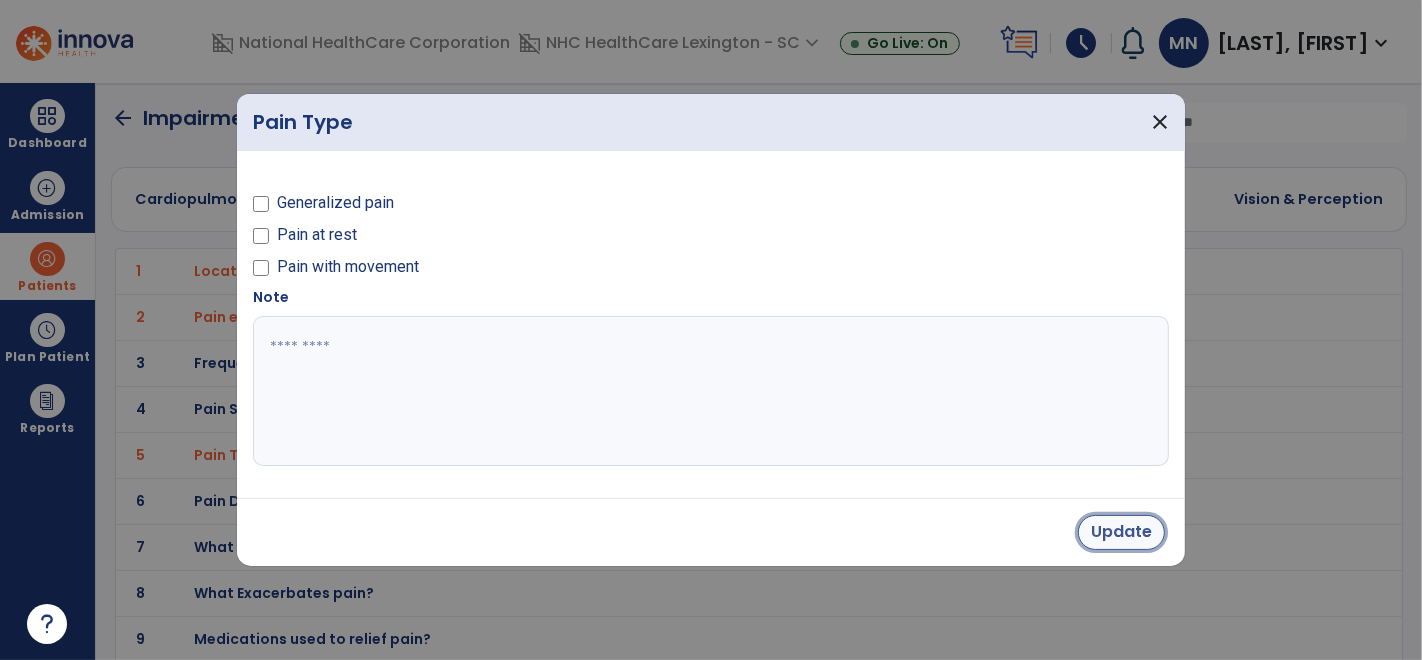click on "Update" at bounding box center (1121, 532) 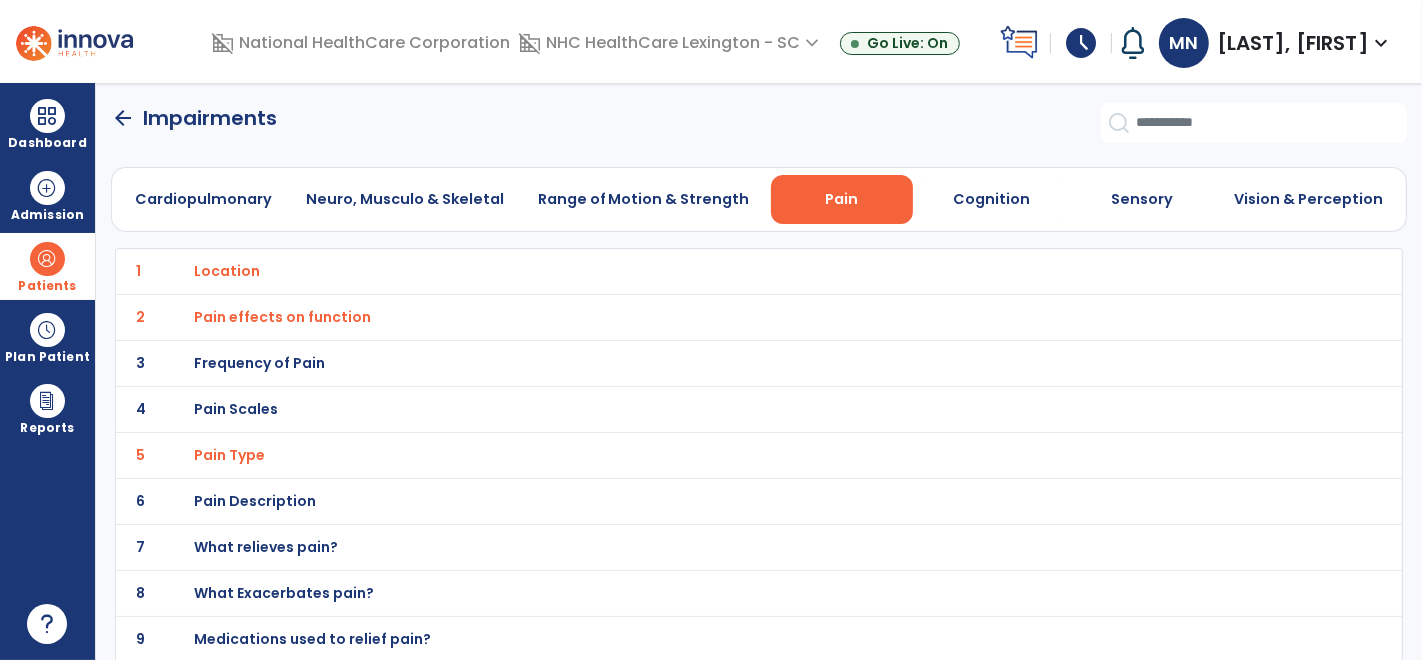 click on "Pain Description" at bounding box center [228, 271] 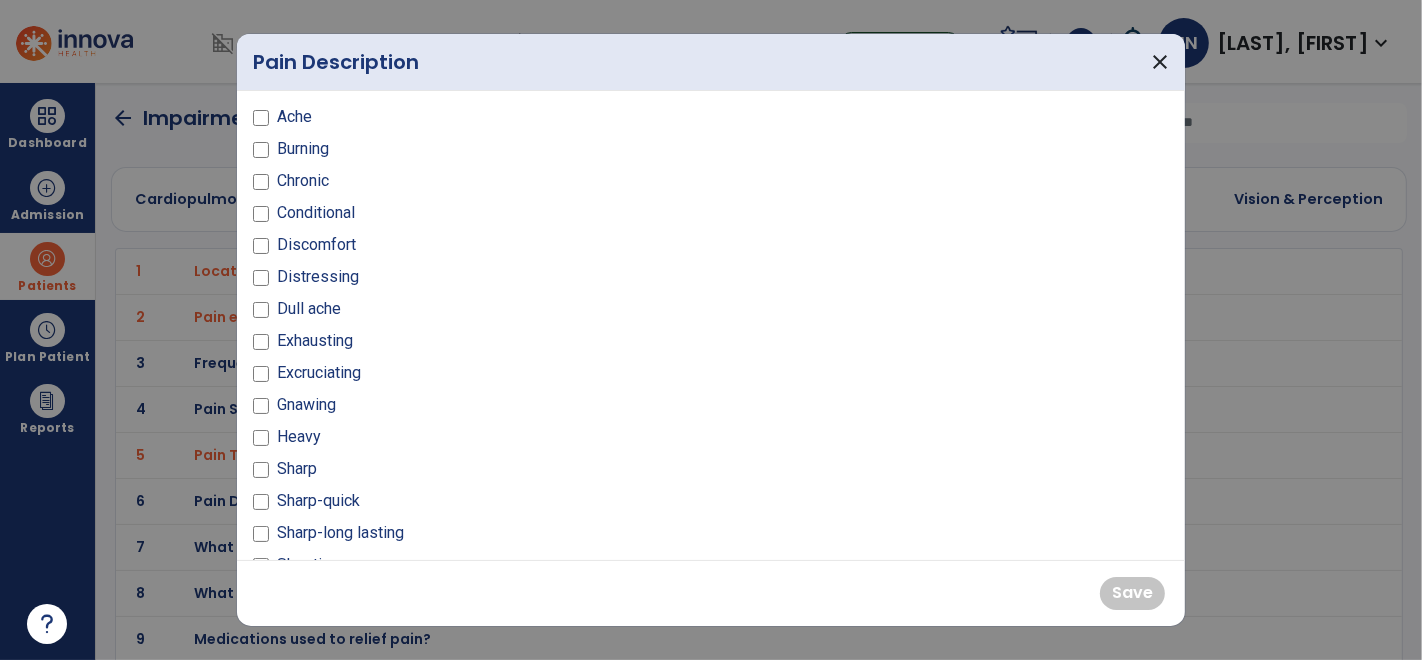 scroll, scrollTop: 0, scrollLeft: 0, axis: both 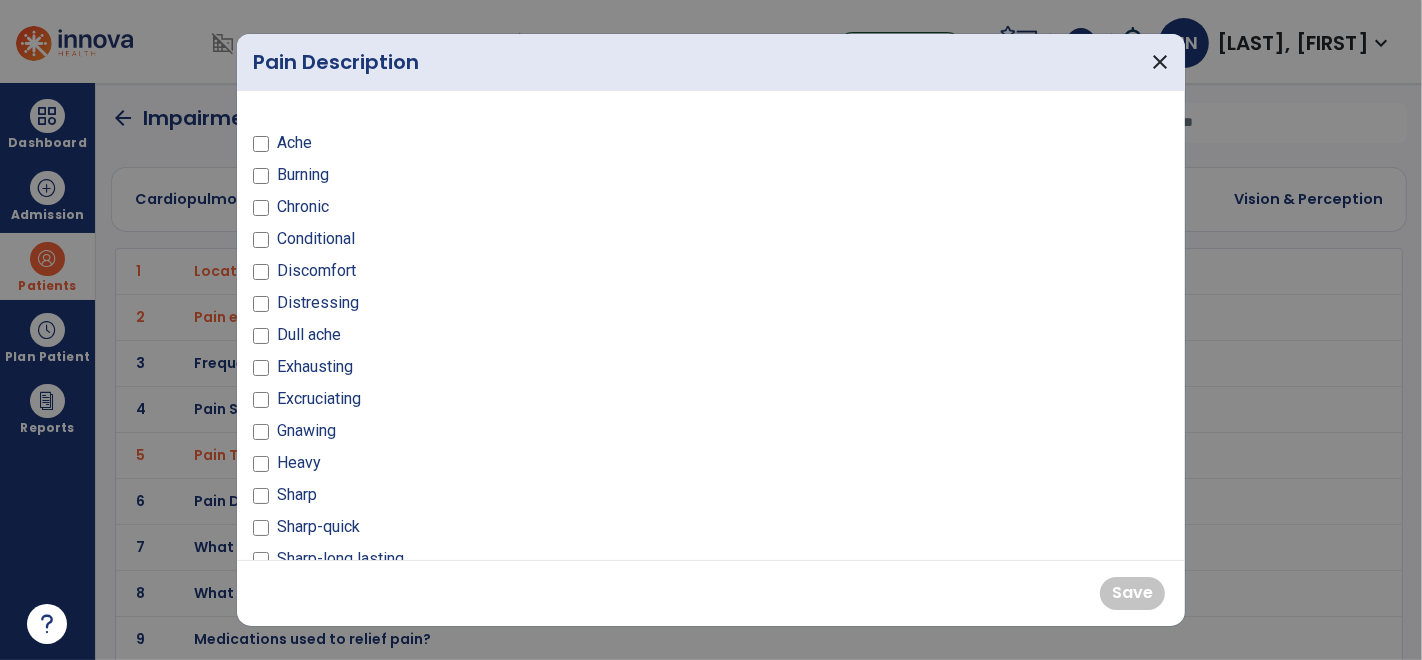 click on "Discomfort" at bounding box center (316, 271) 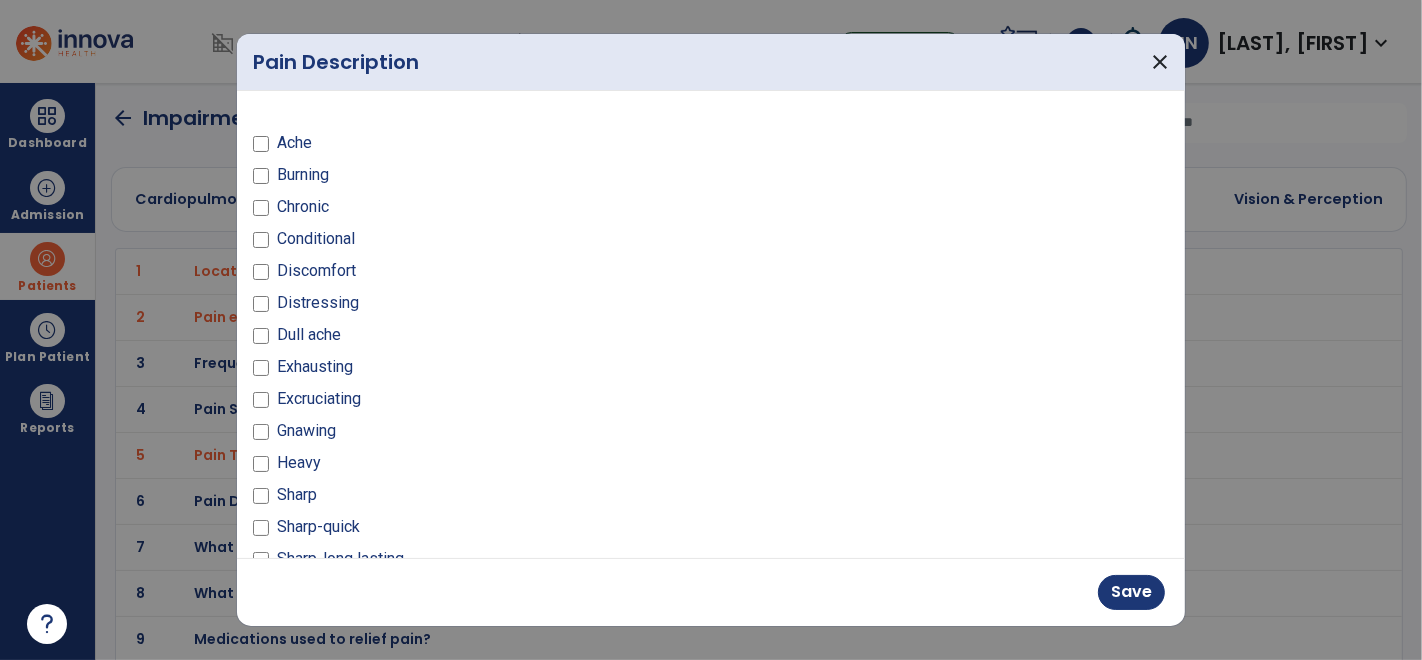 click on "Dull ache" at bounding box center (309, 335) 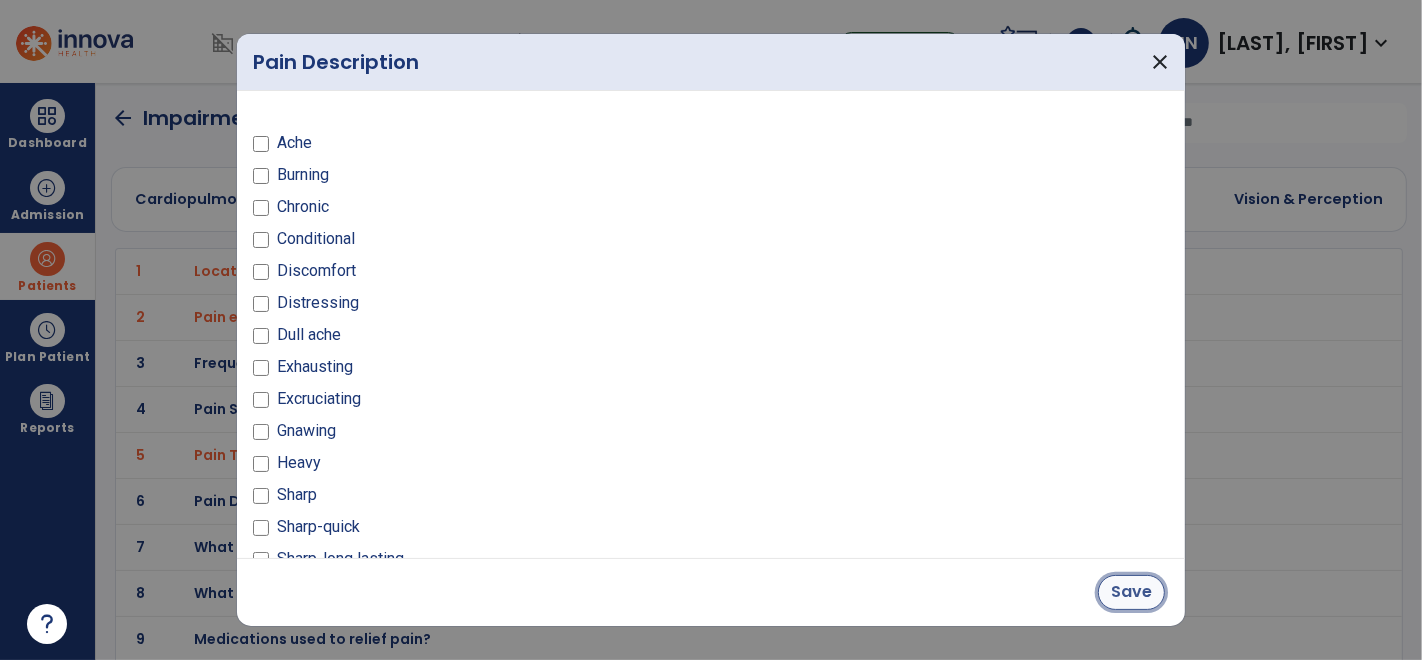 click on "Save" at bounding box center [1131, 592] 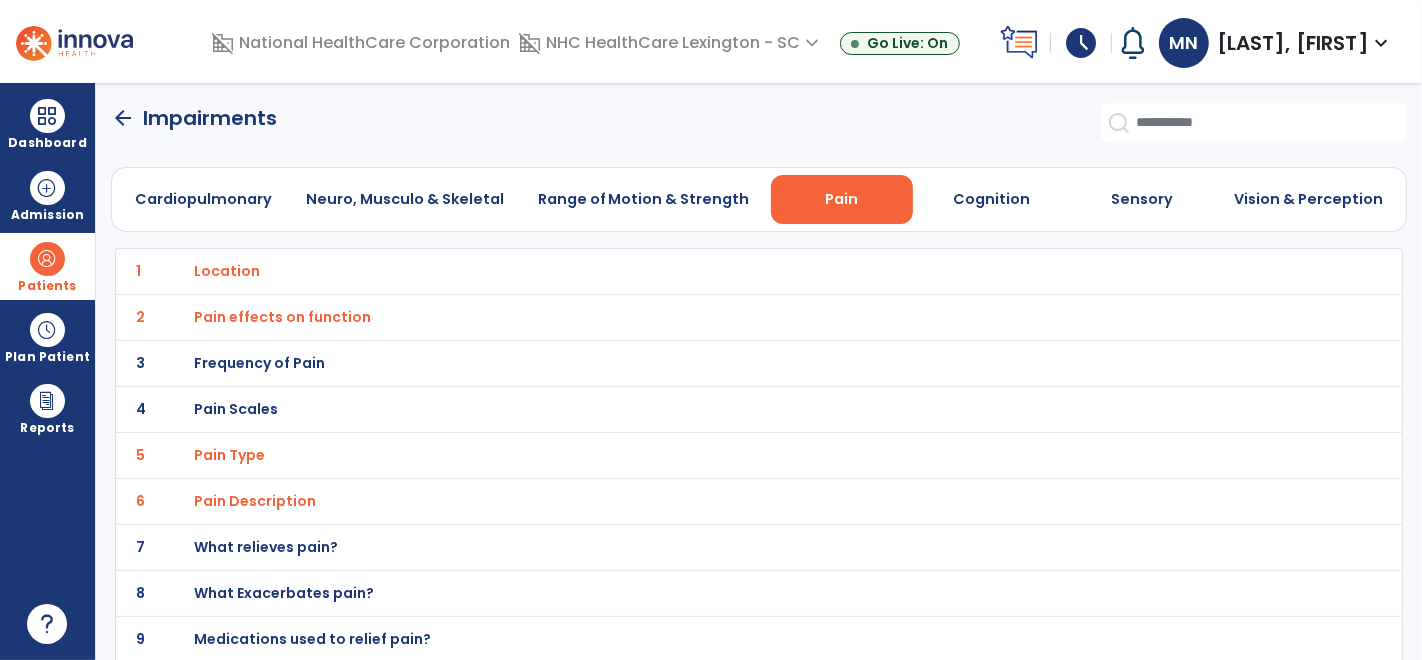 scroll, scrollTop: 45, scrollLeft: 0, axis: vertical 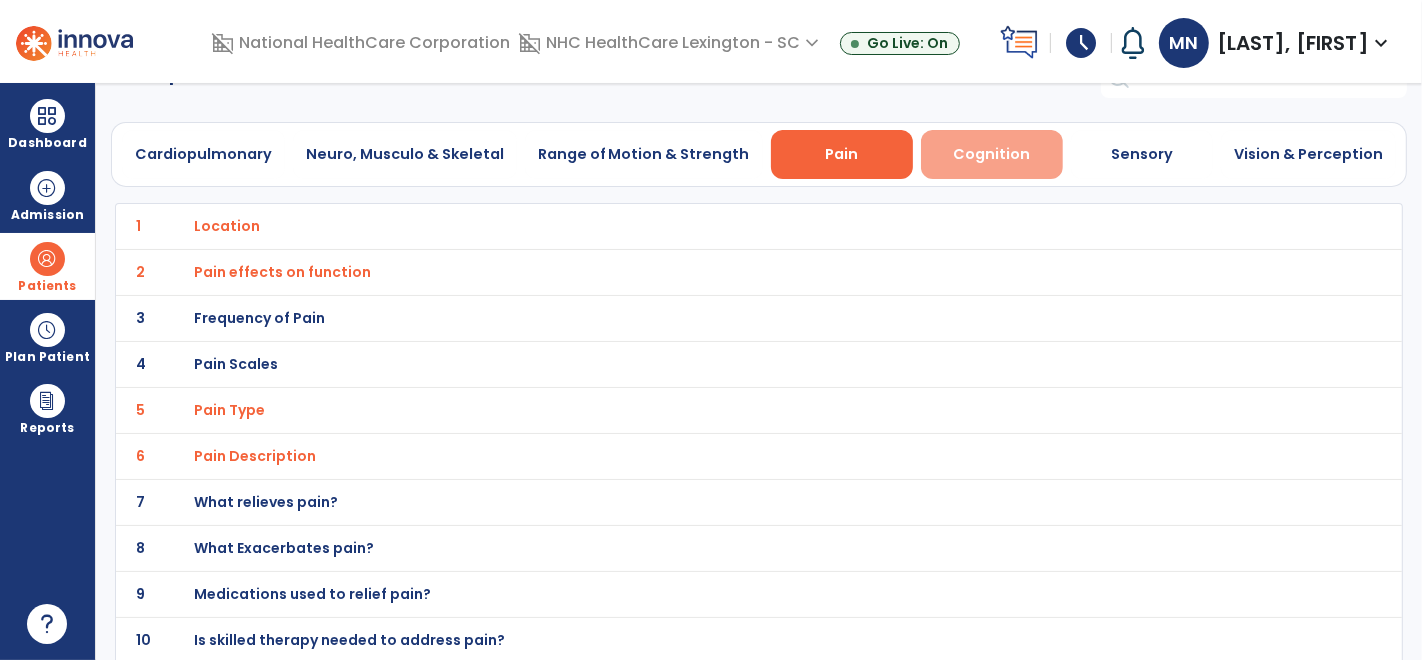 click on "Cognition" at bounding box center [992, 154] 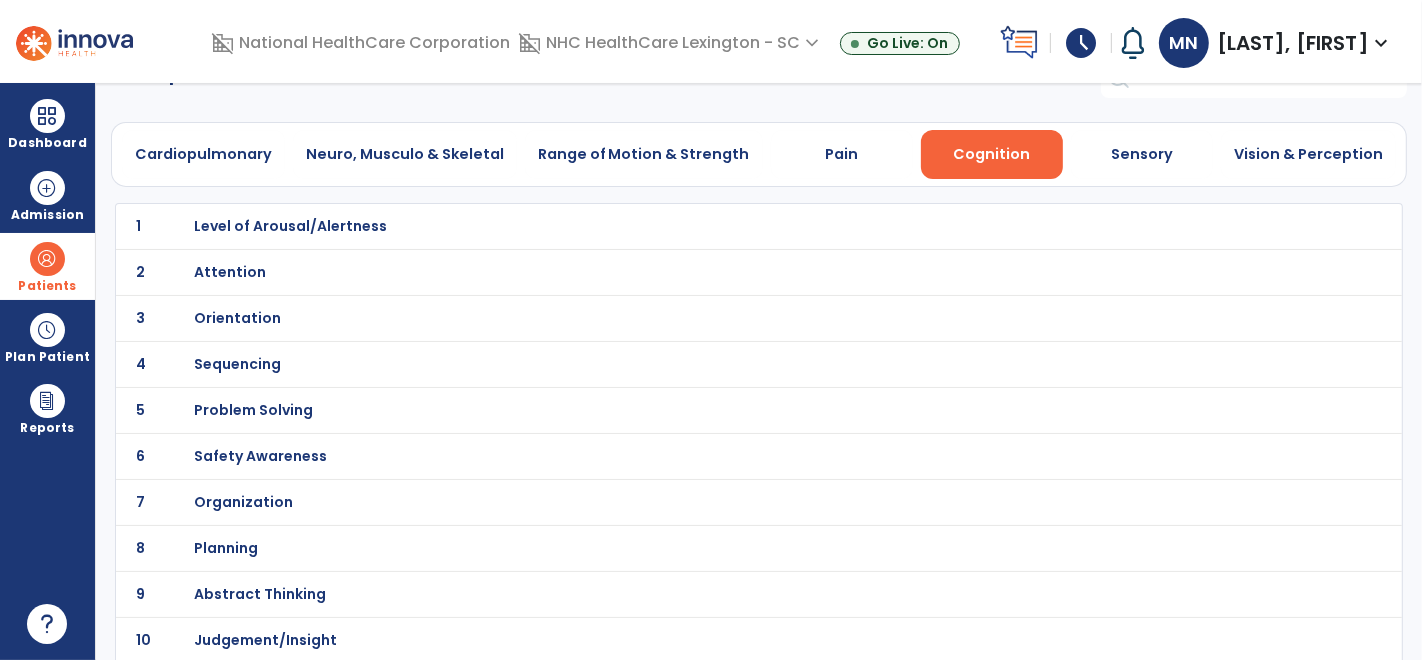 click on "Orientation" at bounding box center (291, 226) 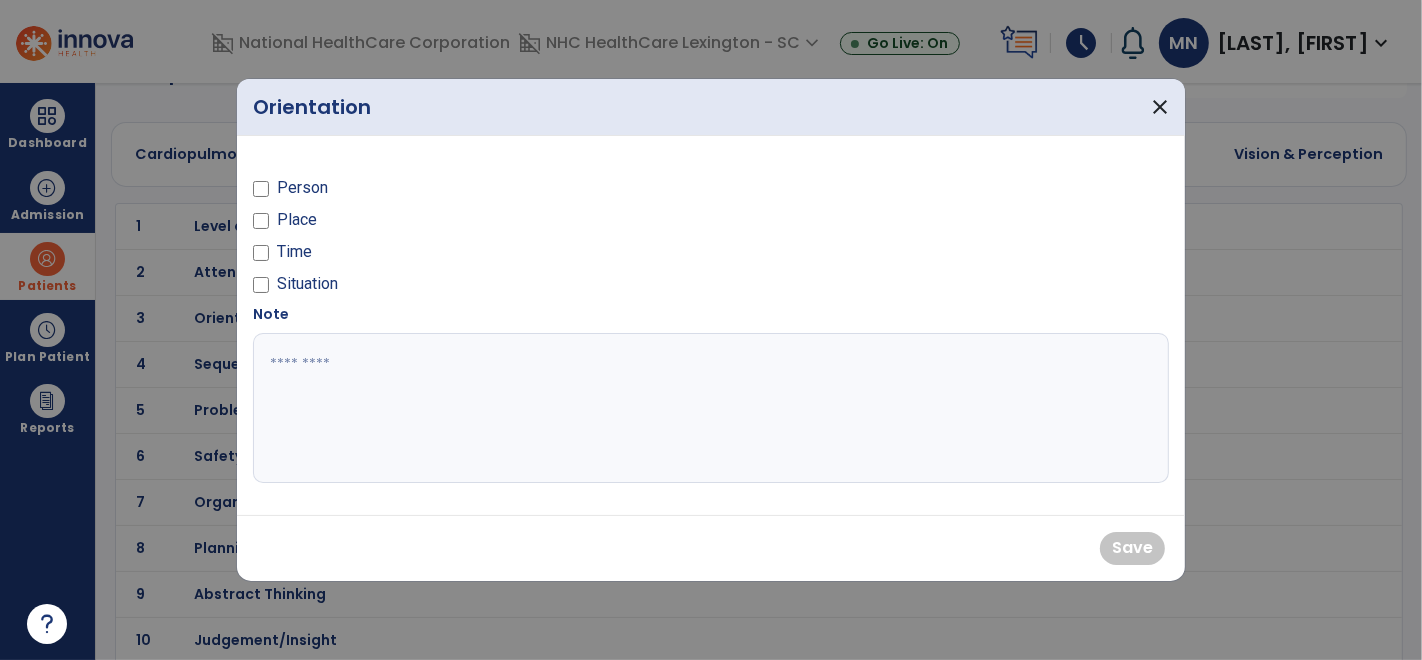 click on "Person" at bounding box center [302, 188] 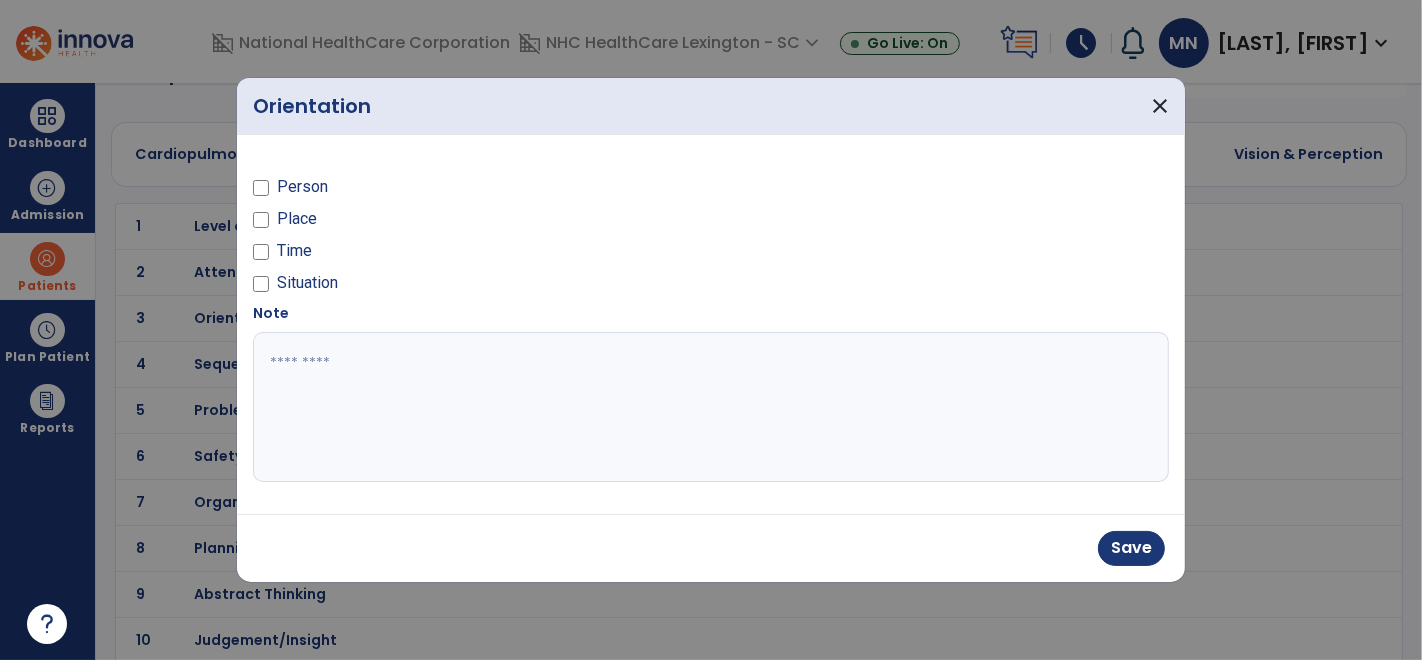 click on "Place" at bounding box center [297, 219] 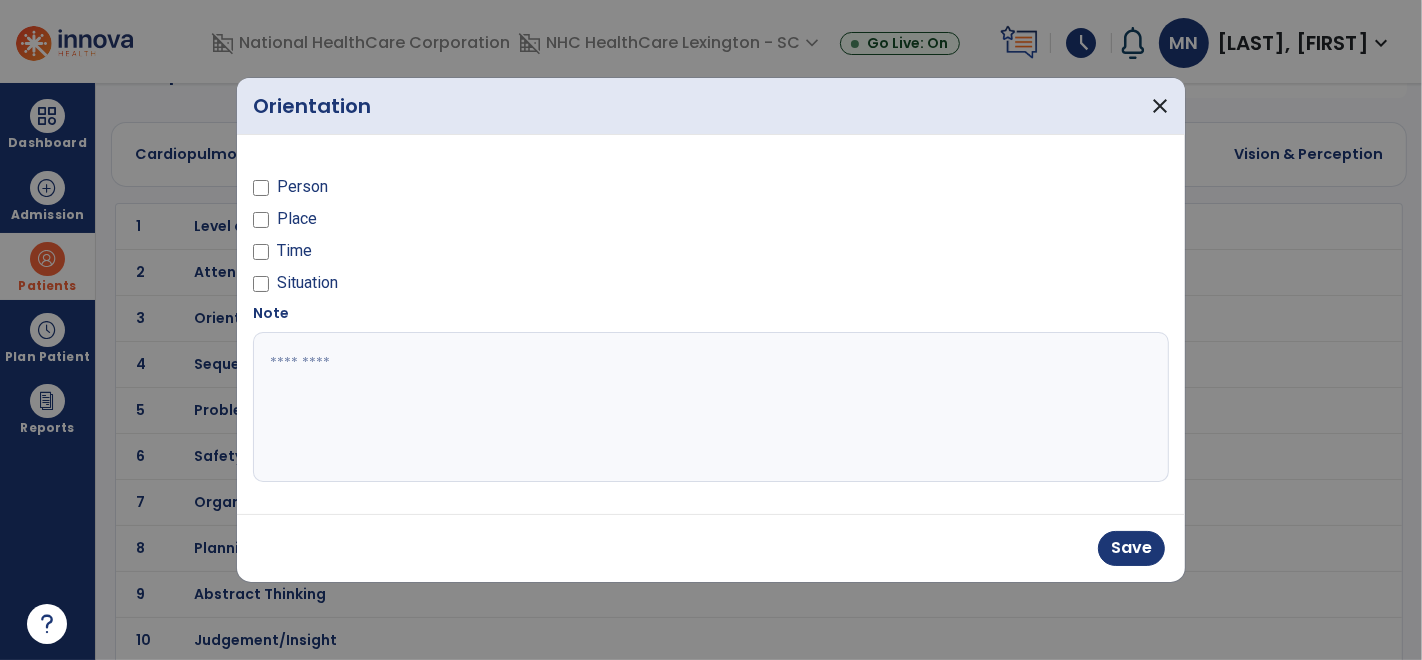 click on "Time" at bounding box center [294, 251] 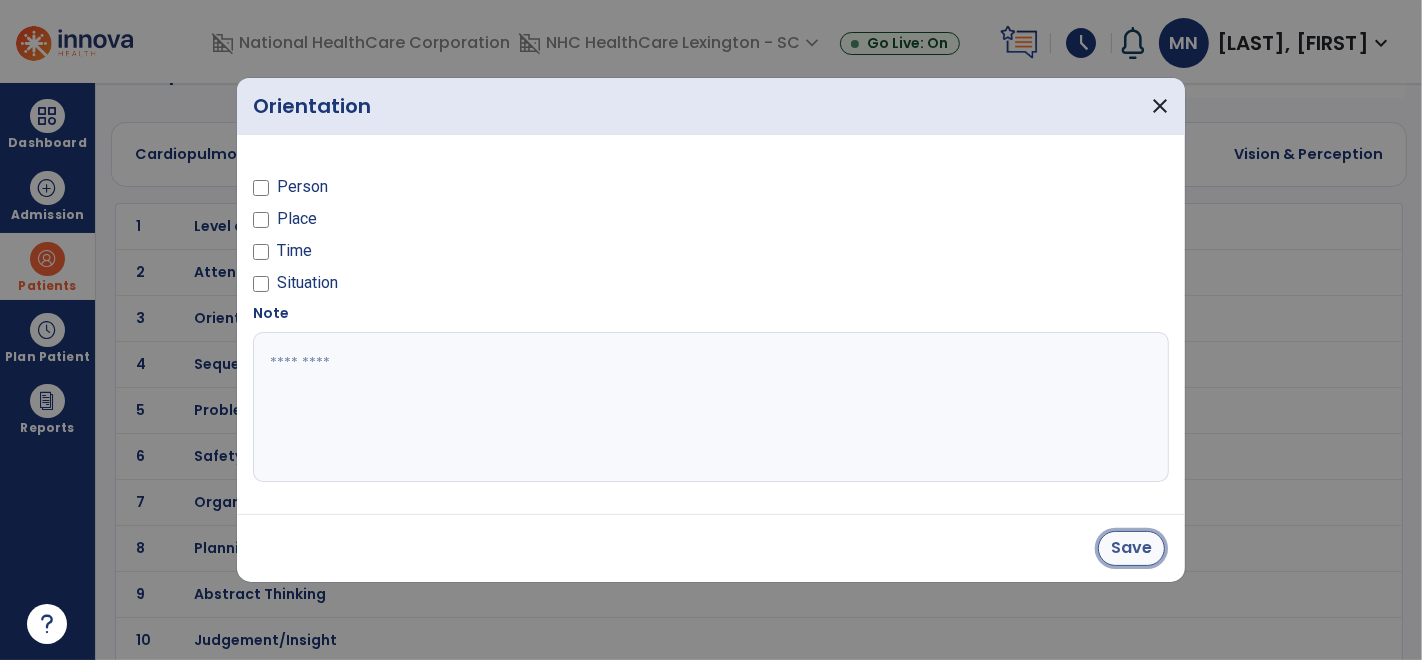 click on "Save" at bounding box center [1131, 548] 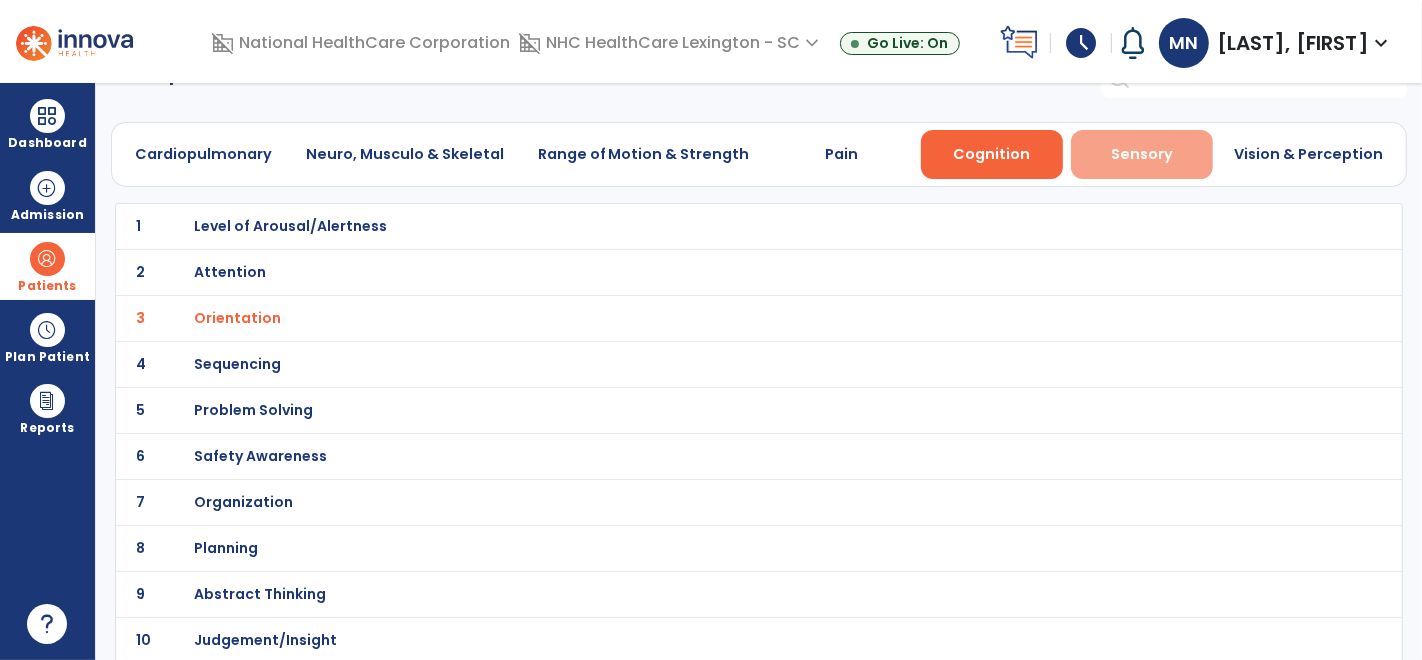 click on "Sensory" at bounding box center [1142, 154] 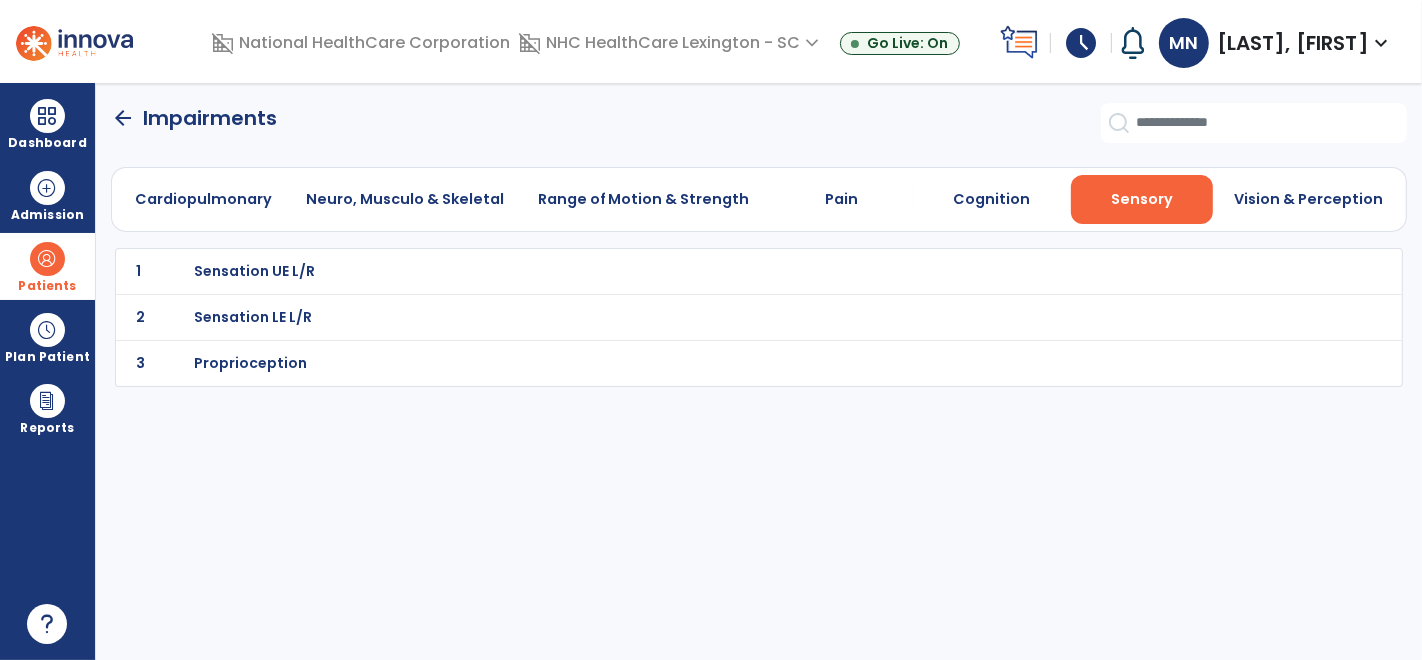 scroll, scrollTop: 0, scrollLeft: 0, axis: both 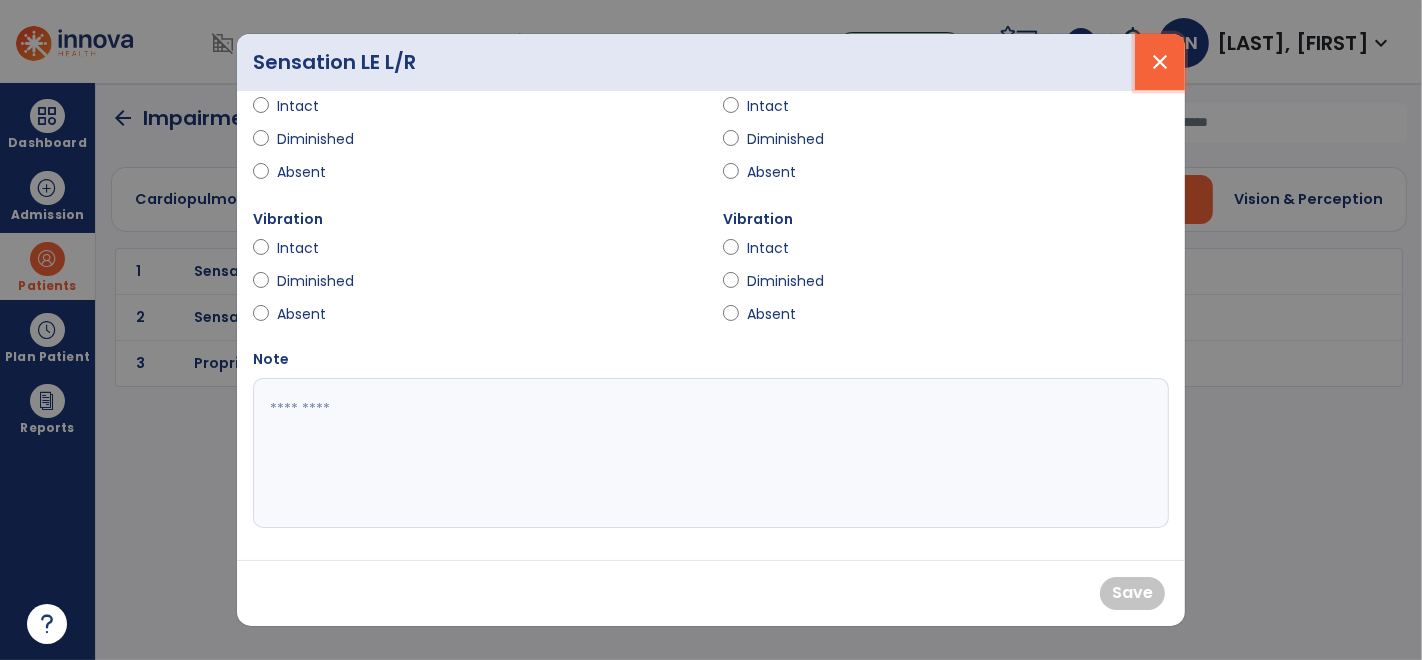 click on "close" at bounding box center (1160, 62) 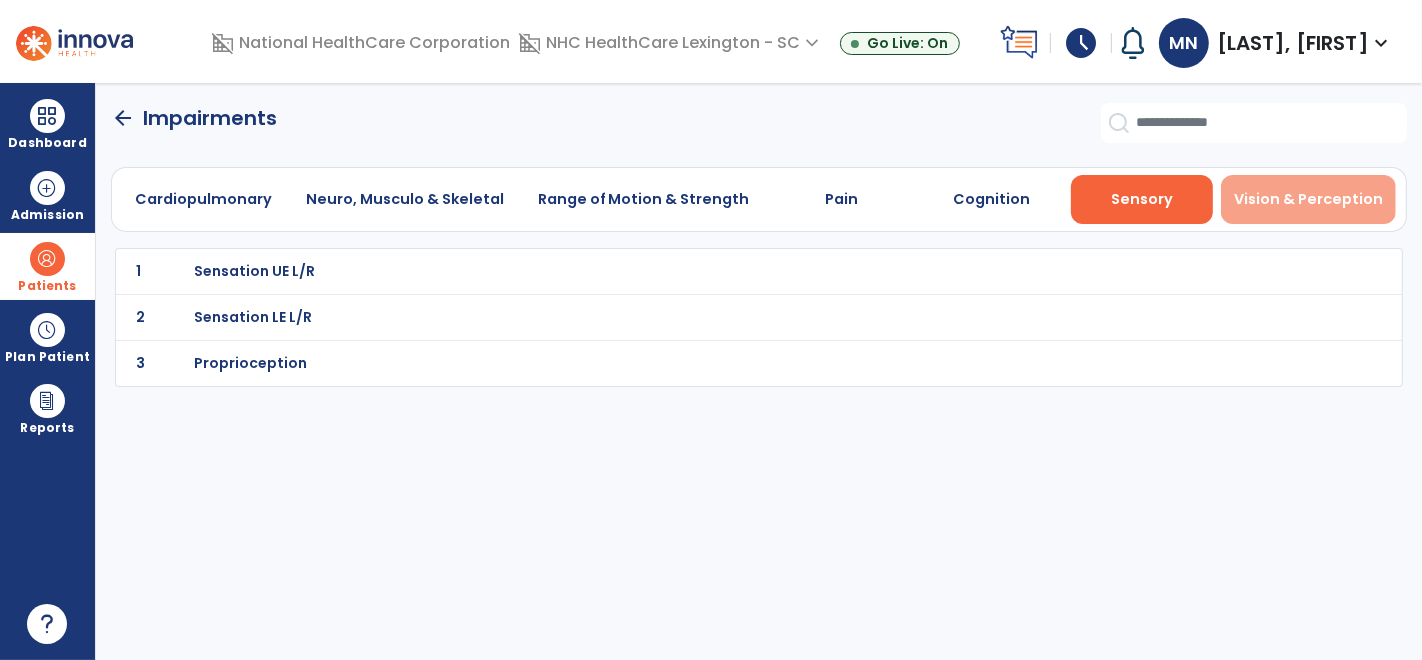 click on "Vision & Perception" at bounding box center (1308, 199) 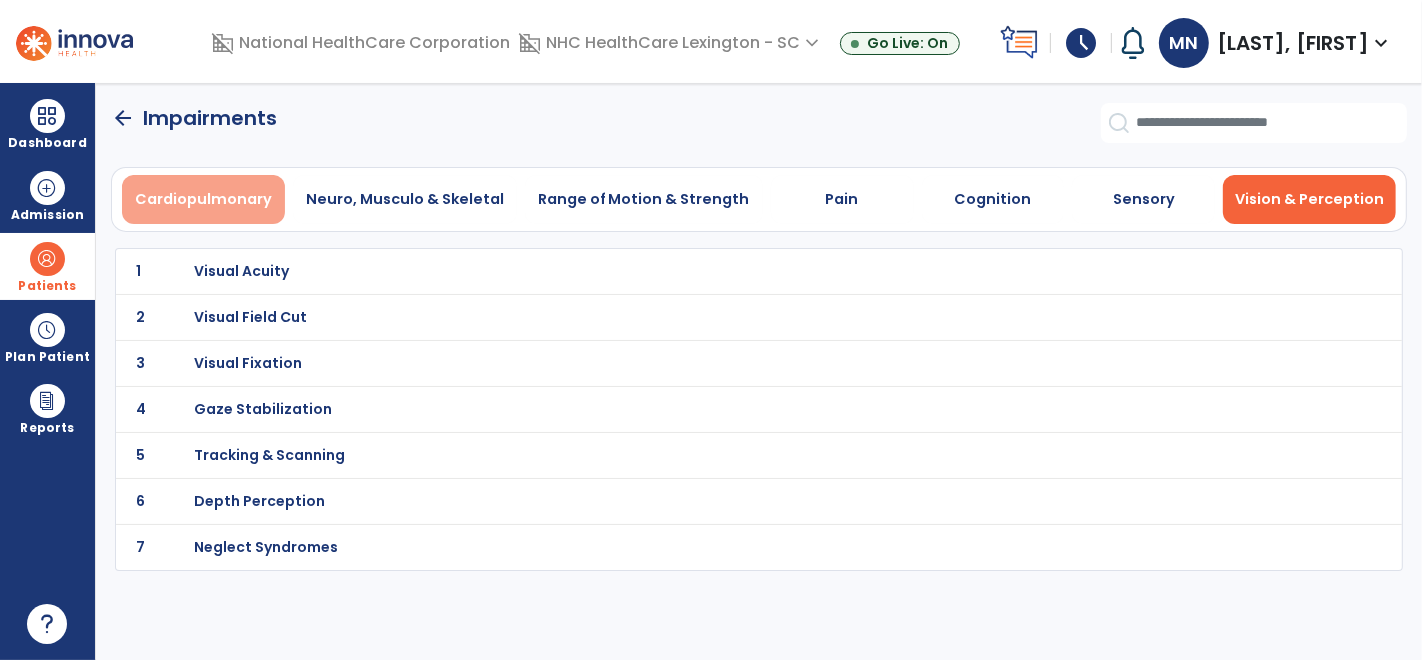 click on "Cardiopulmonary" at bounding box center [203, 199] 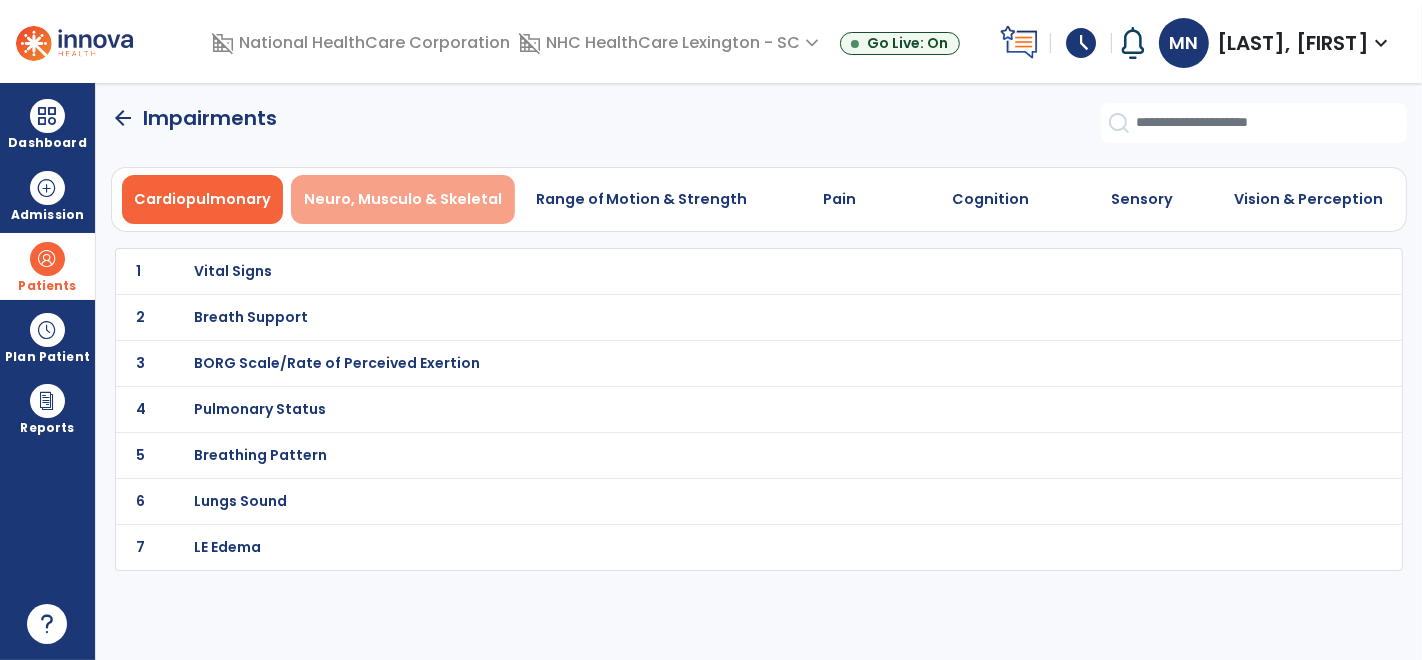click on "Neuro, Musculo & Skeletal" at bounding box center (403, 199) 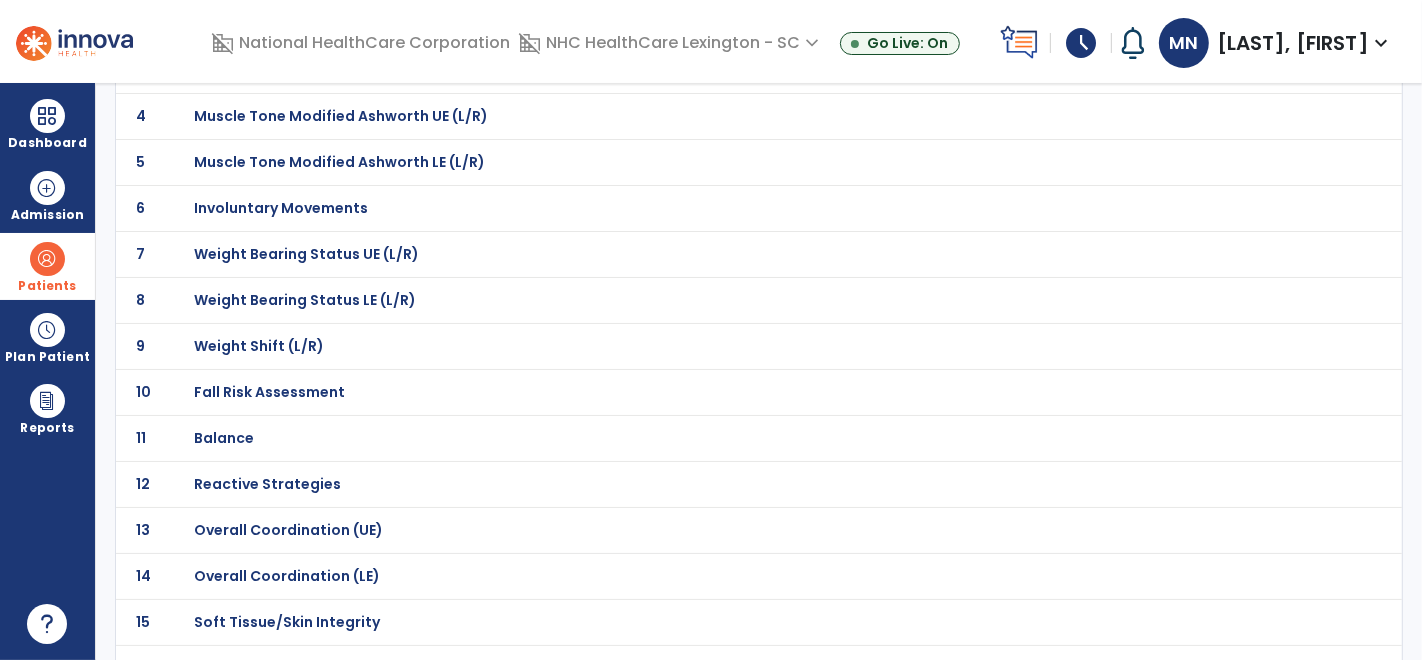 scroll, scrollTop: 294, scrollLeft: 0, axis: vertical 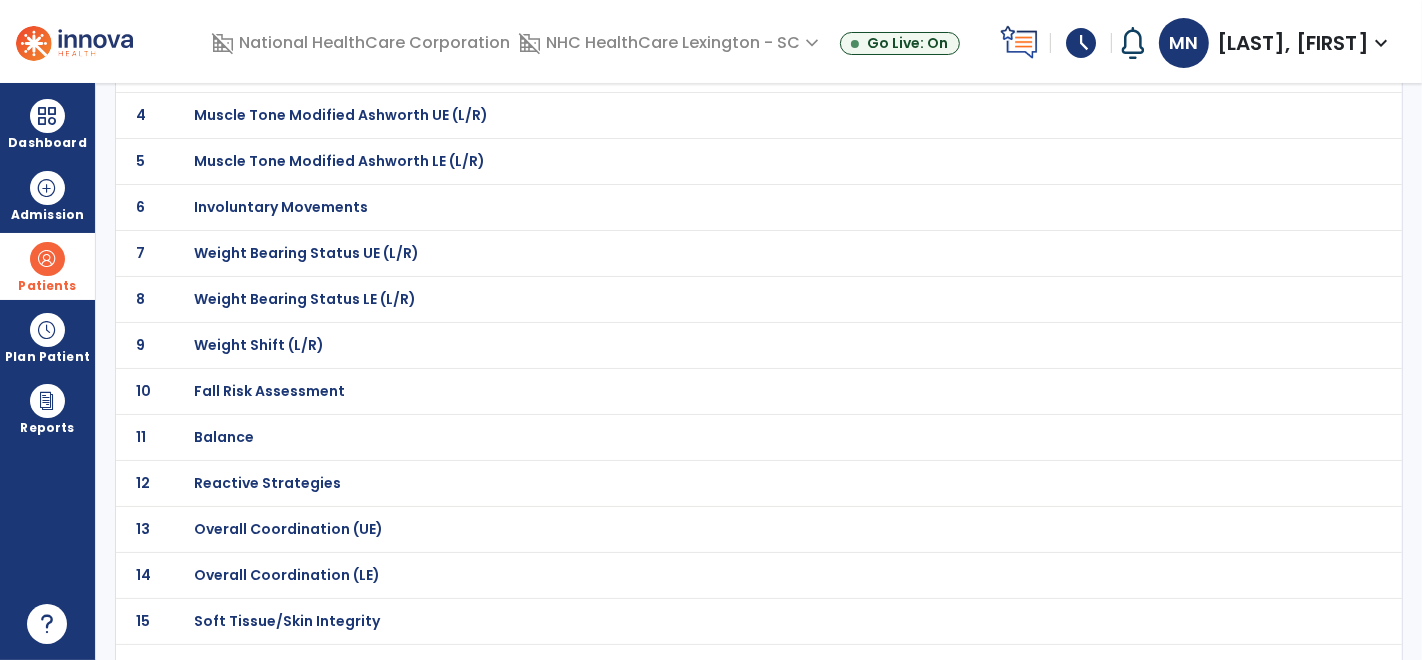 click on "11 Balance" 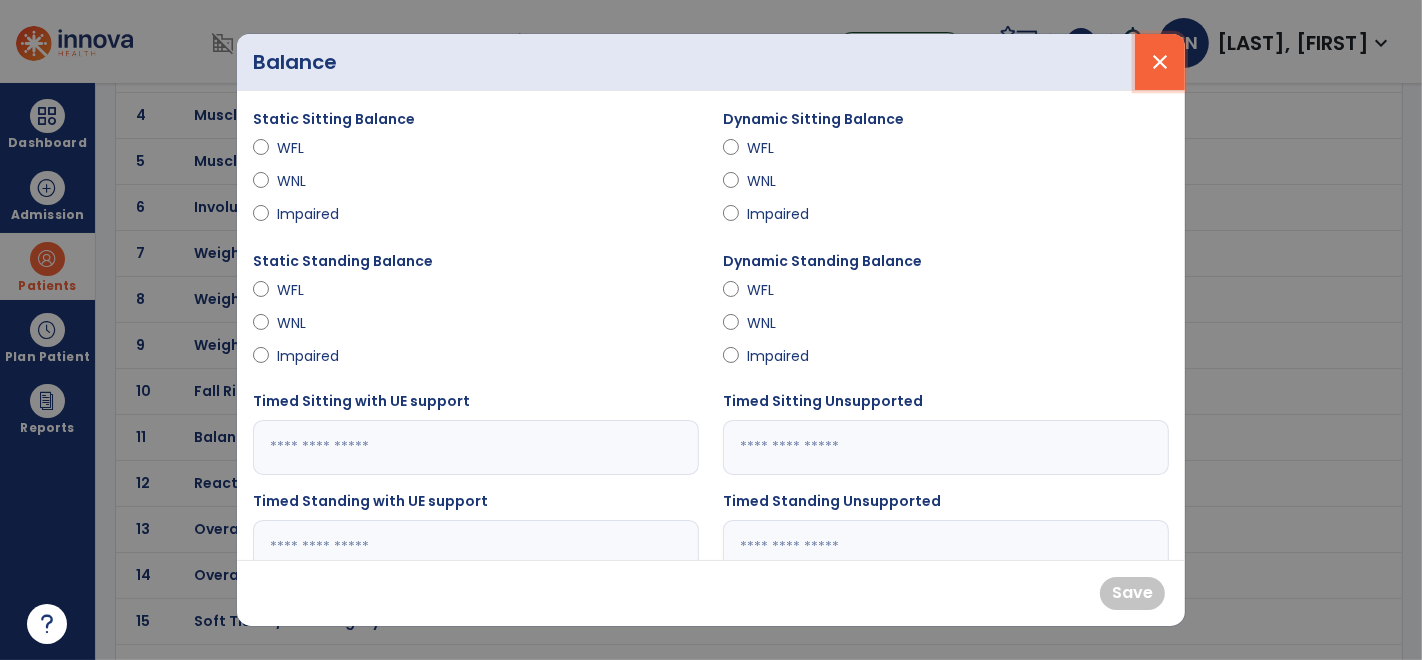 click on "close" at bounding box center (1160, 62) 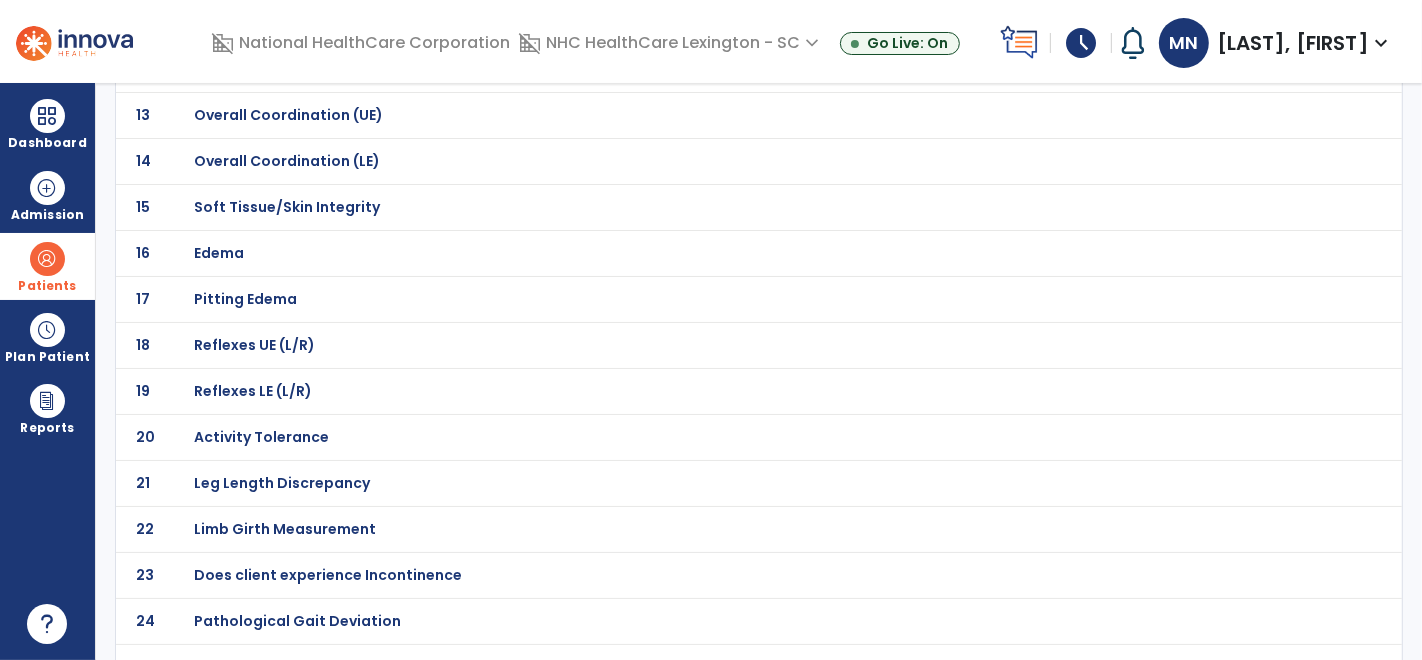 scroll, scrollTop: 731, scrollLeft: 0, axis: vertical 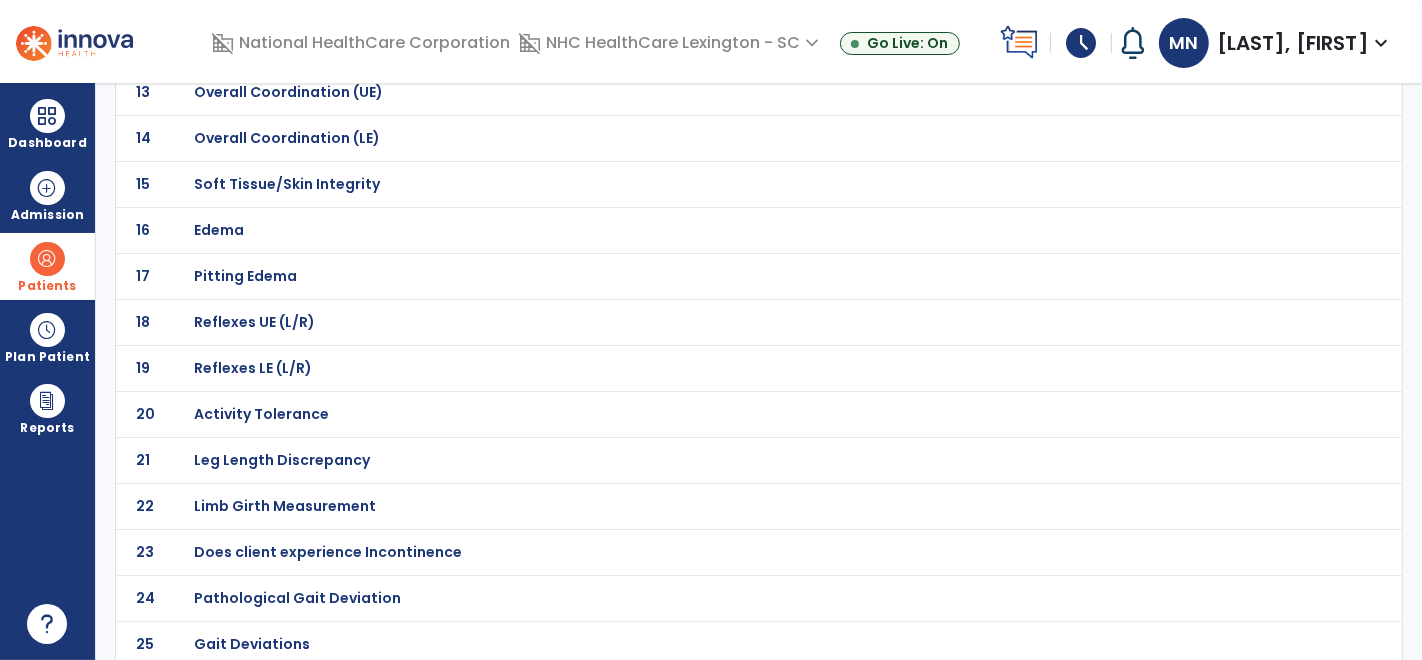 click on "Activity Tolerance" at bounding box center (715, -460) 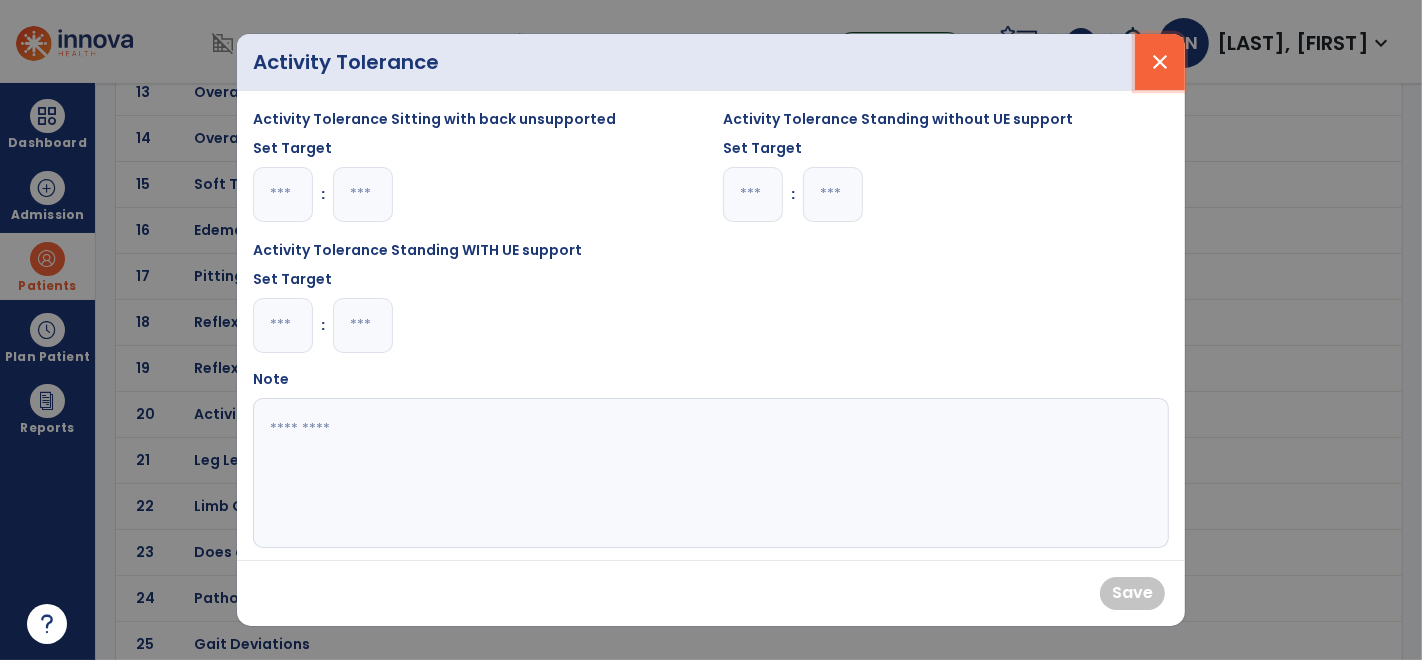 click on "close" at bounding box center (1160, 62) 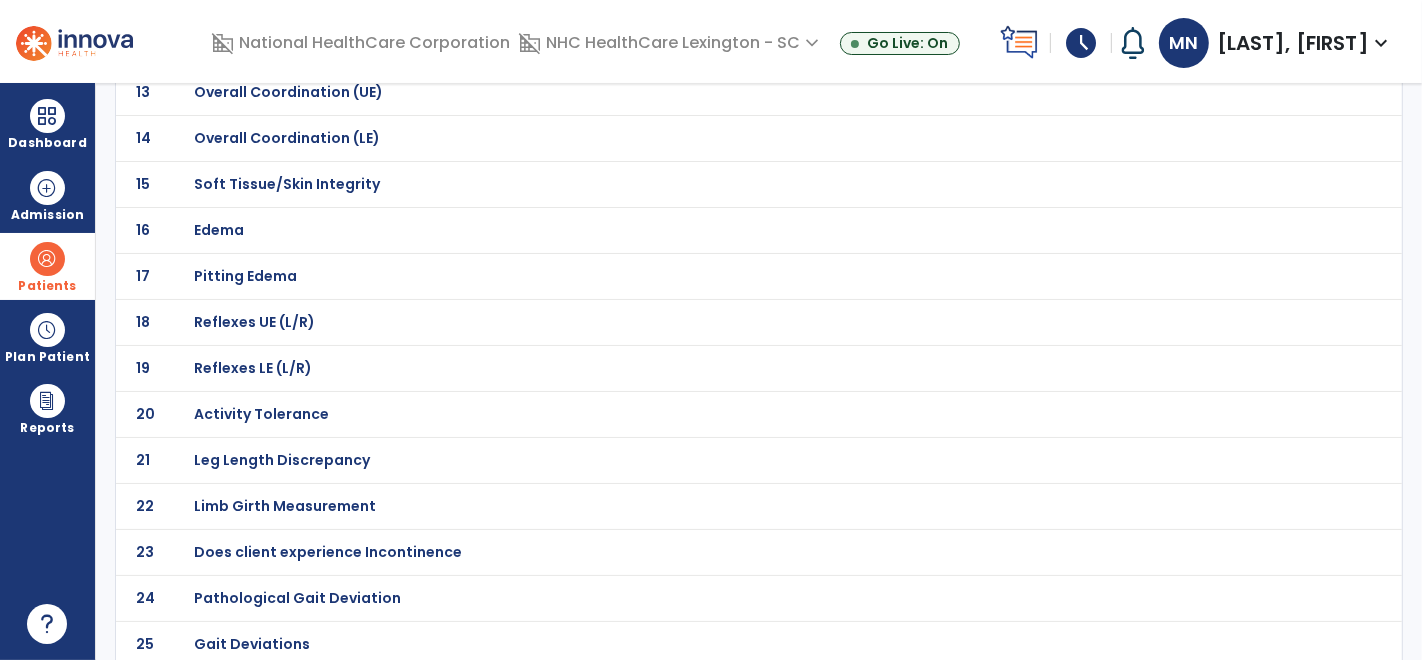 click on "Activity Tolerance" at bounding box center [266, -460] 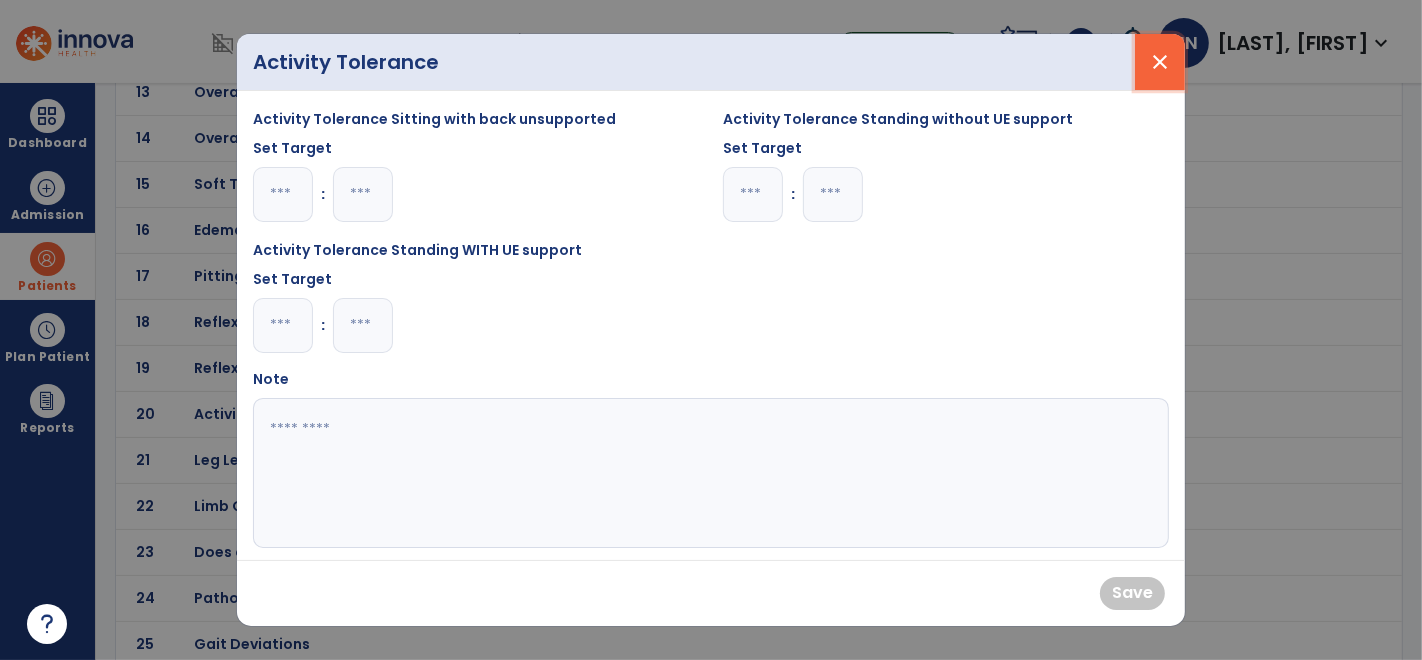 click on "close" at bounding box center [1160, 62] 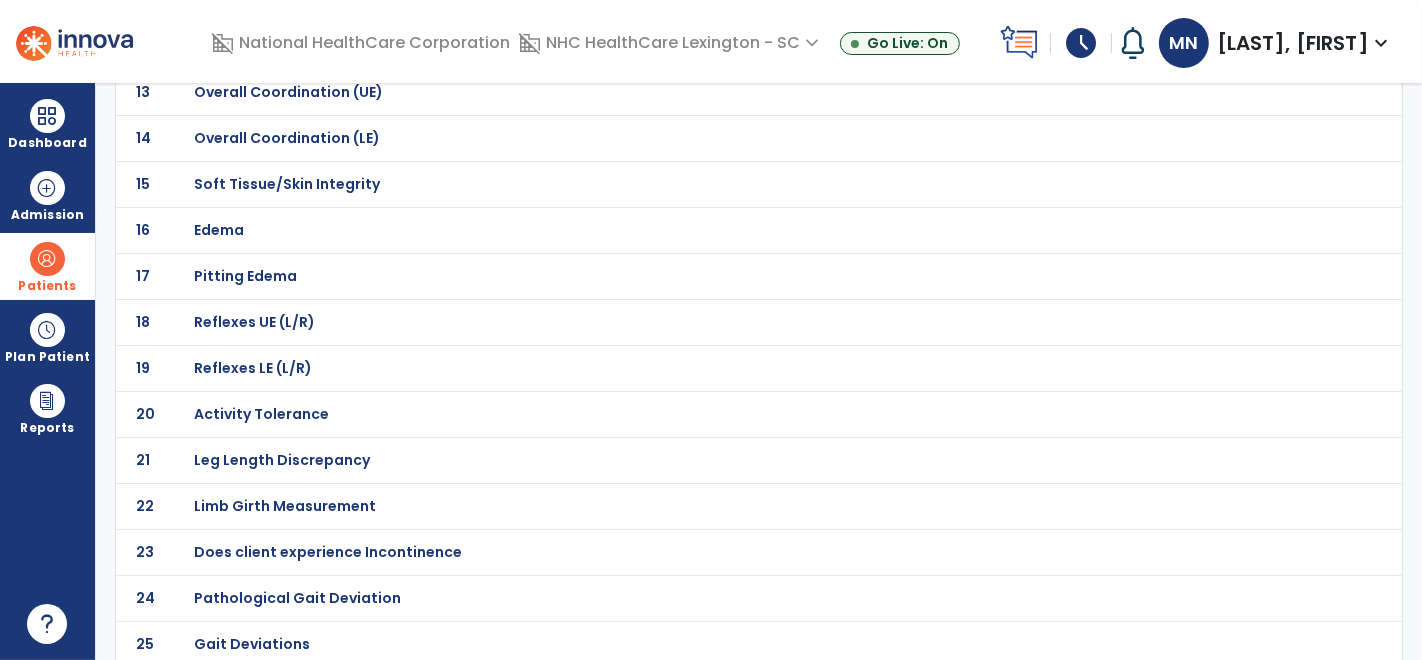 scroll, scrollTop: 0, scrollLeft: 0, axis: both 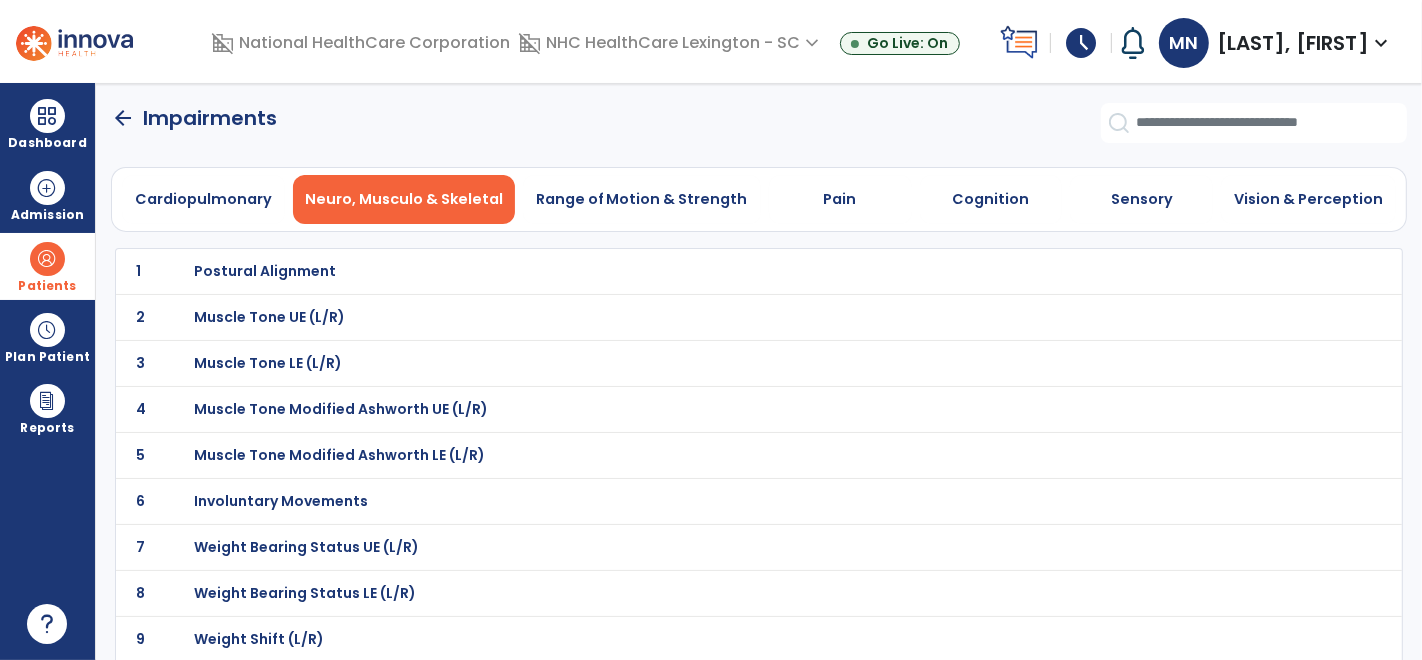 click on "arrow_back" 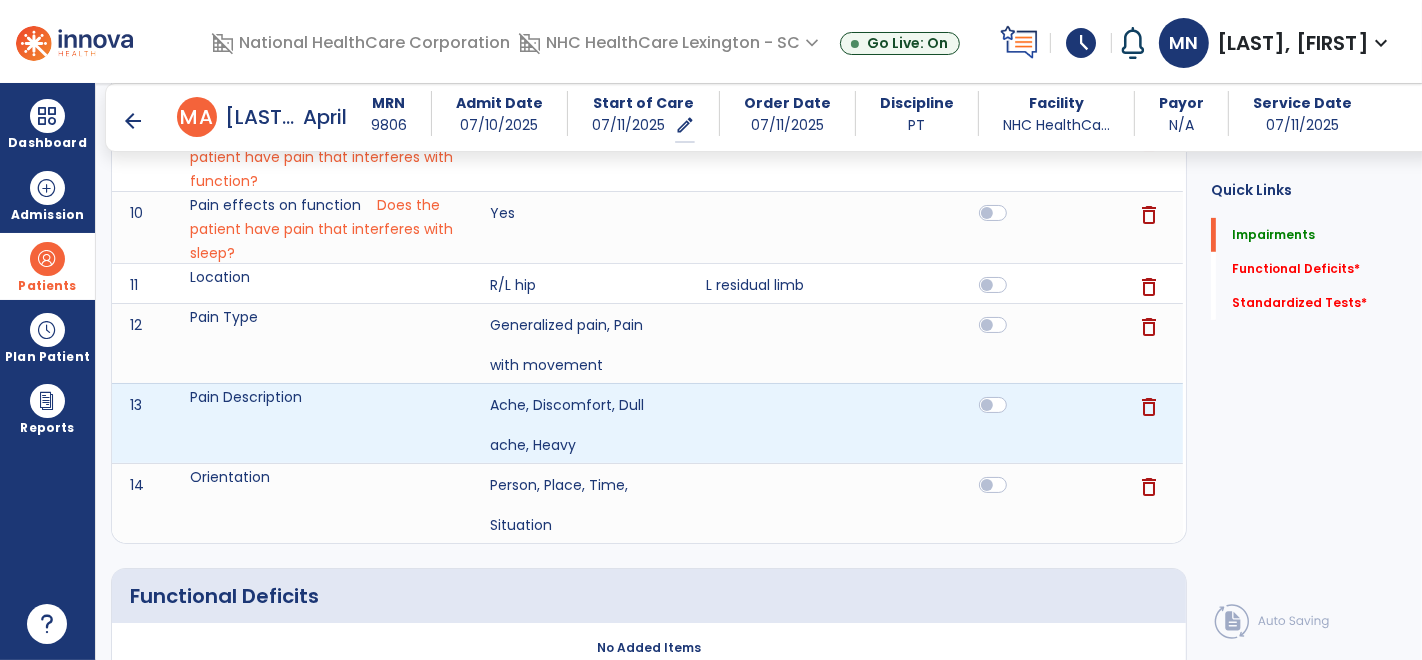 scroll, scrollTop: 851, scrollLeft: 0, axis: vertical 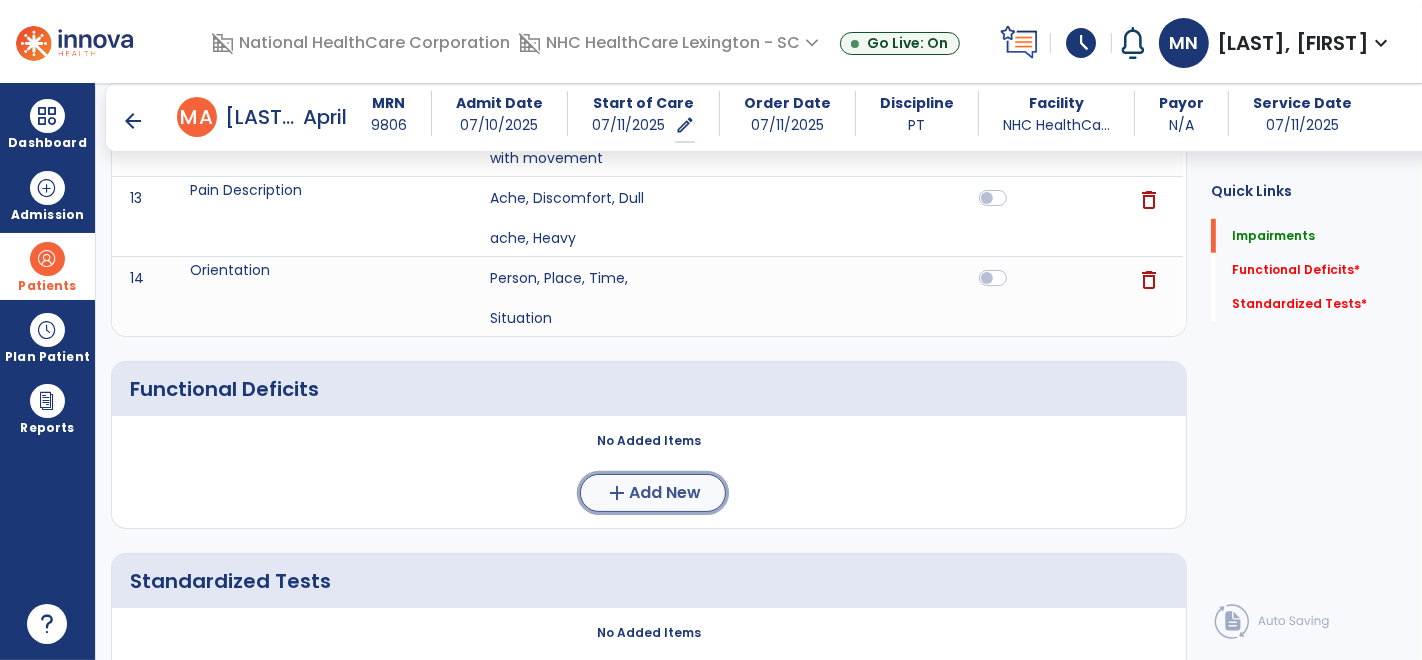 click on "add  Add New" 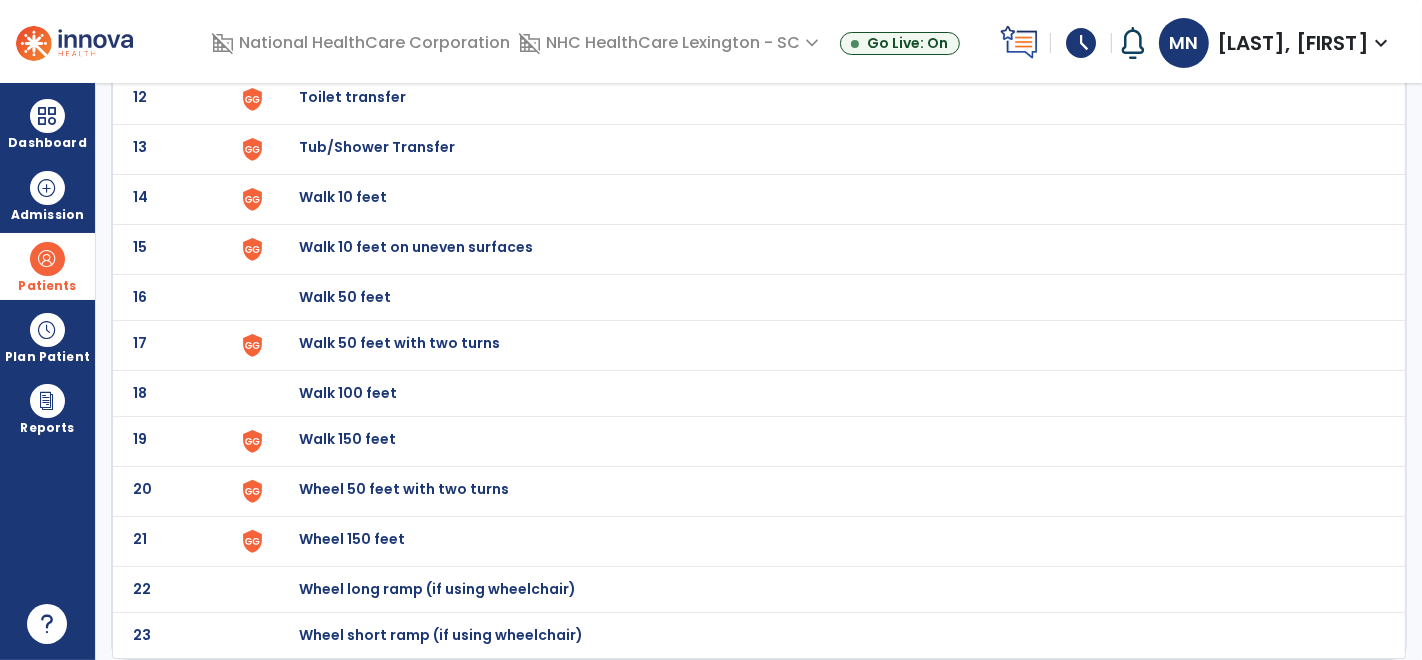 scroll, scrollTop: 0, scrollLeft: 0, axis: both 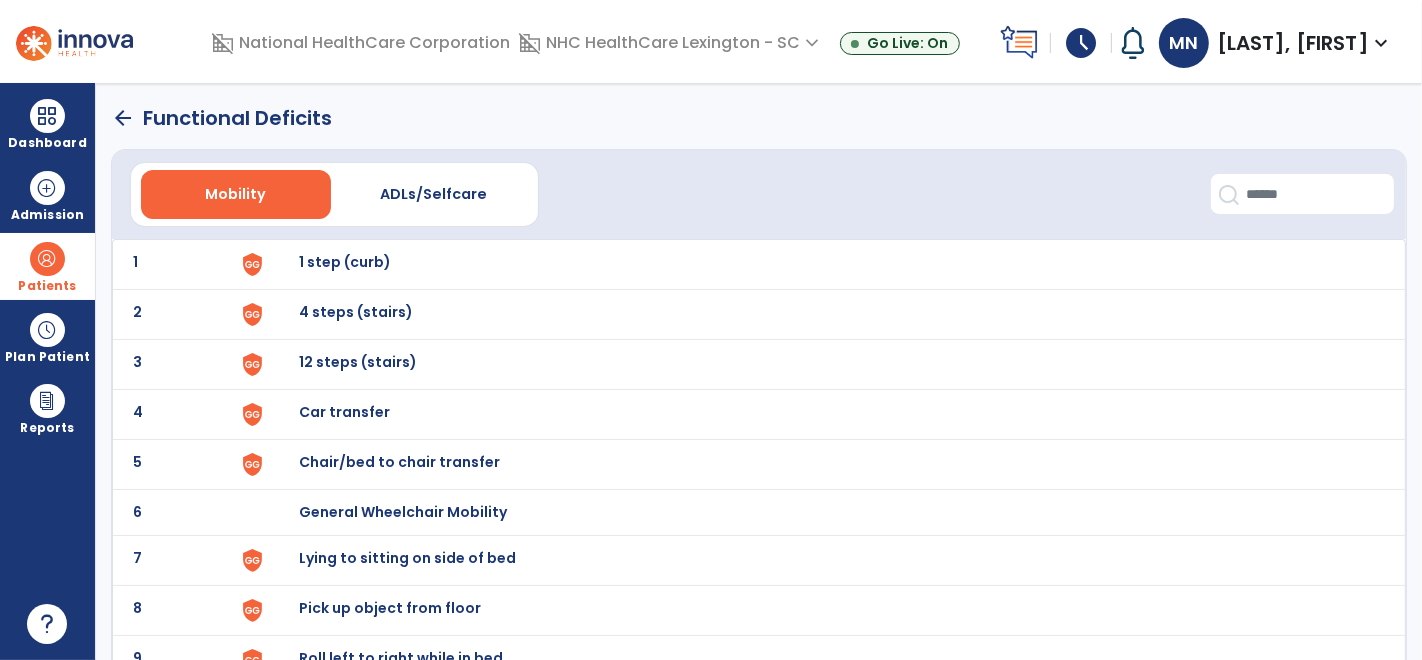 click on "Chair/bed to chair transfer" at bounding box center (345, 262) 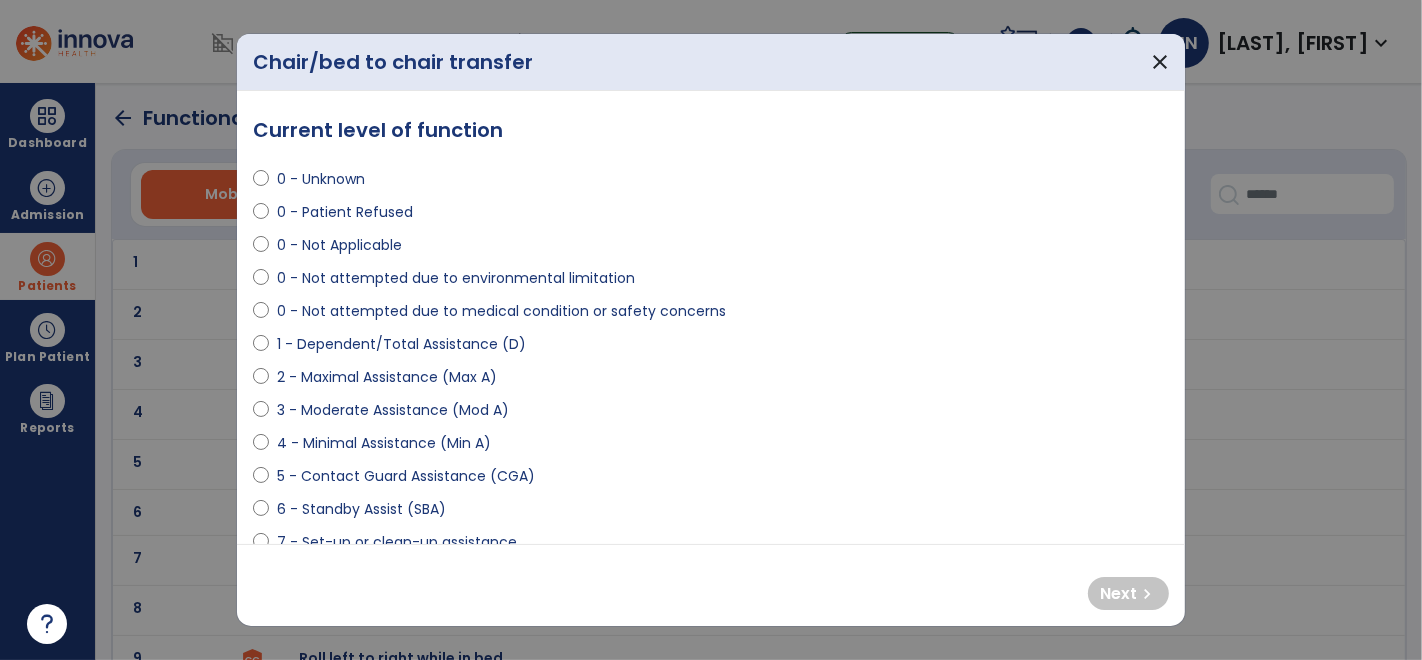 click on "4 - Minimal Assistance (Min A)" at bounding box center [711, 447] 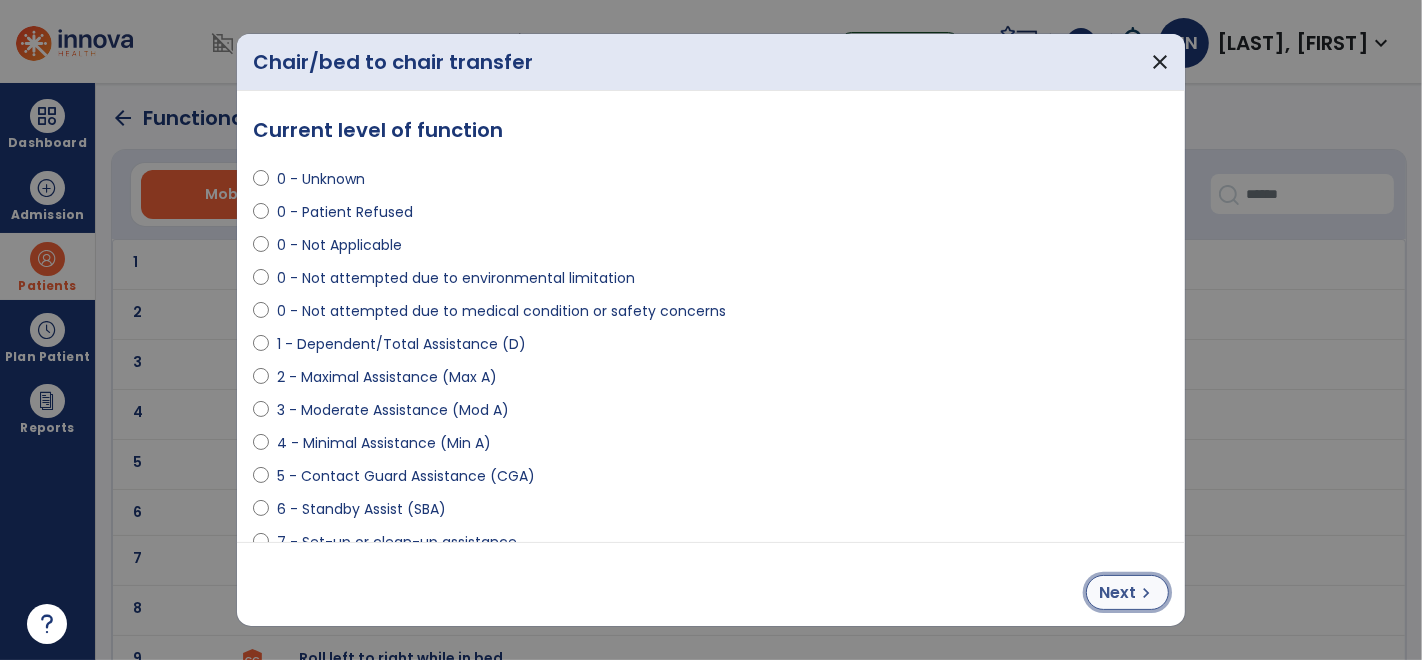 click on "Next" at bounding box center (1117, 593) 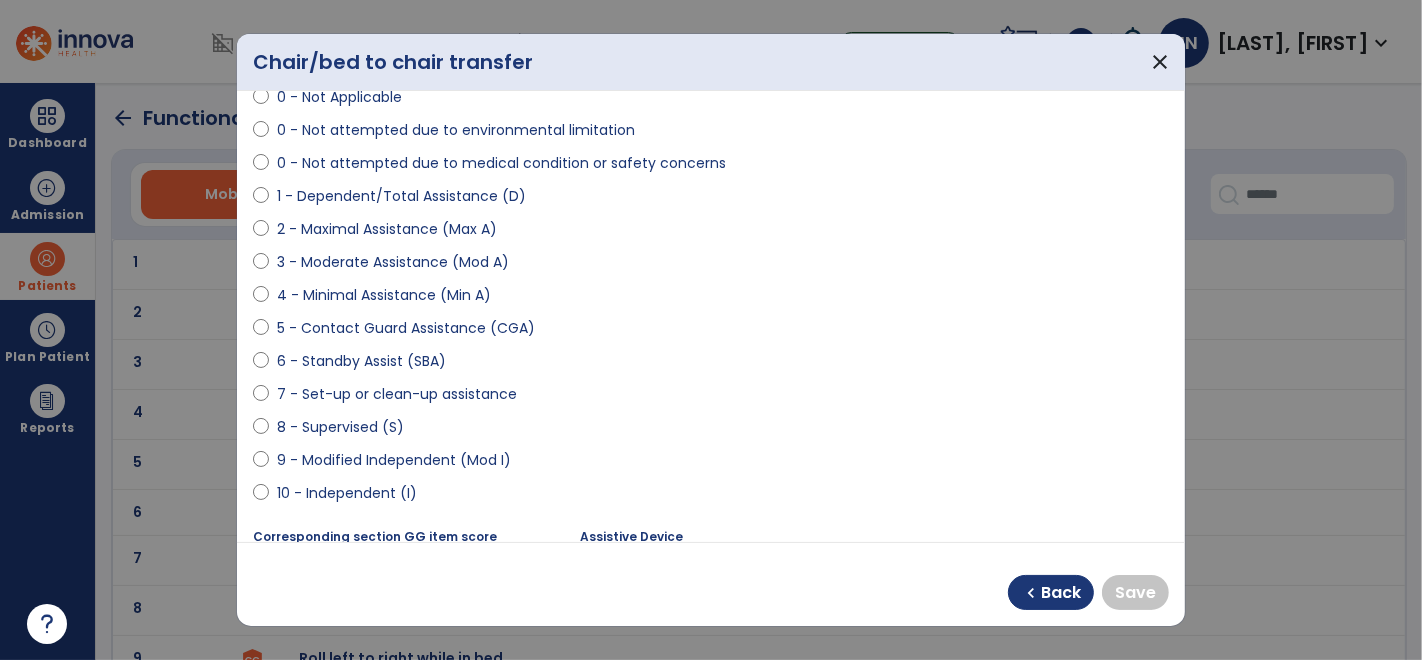 scroll, scrollTop: 146, scrollLeft: 0, axis: vertical 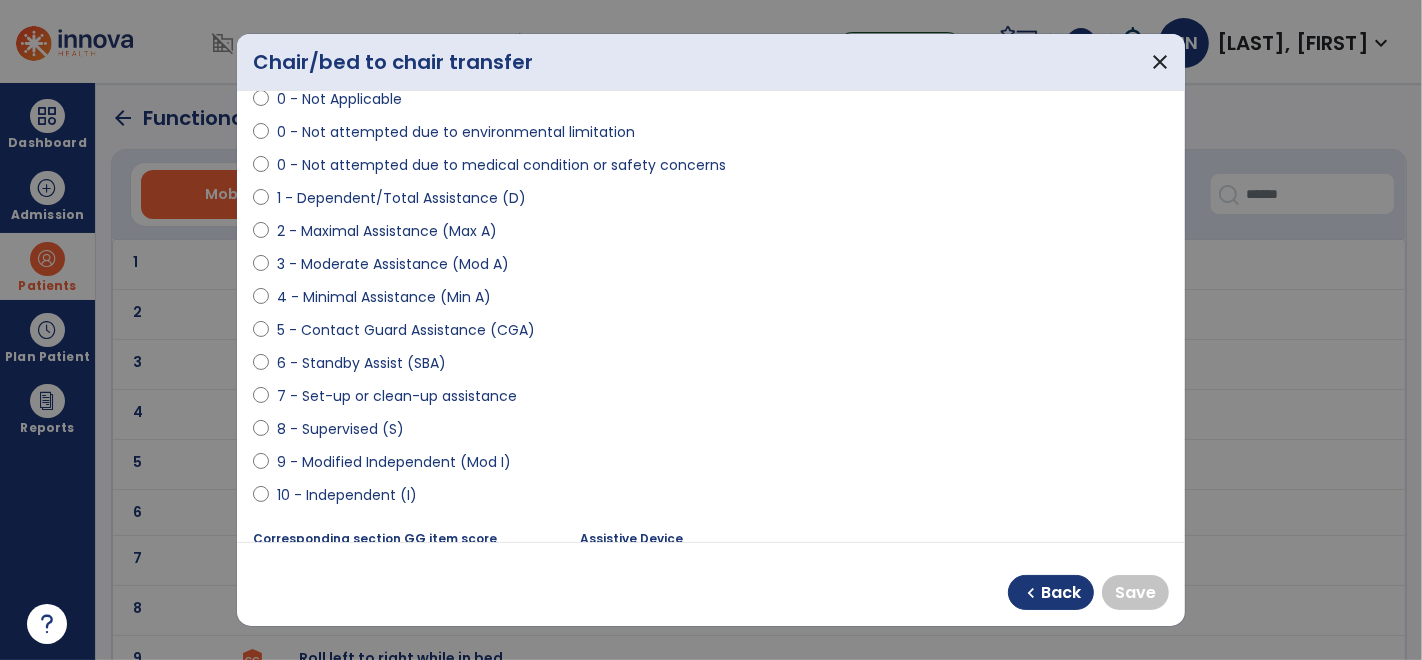 click on "9 - Modified Independent (Mod I)" at bounding box center [394, 462] 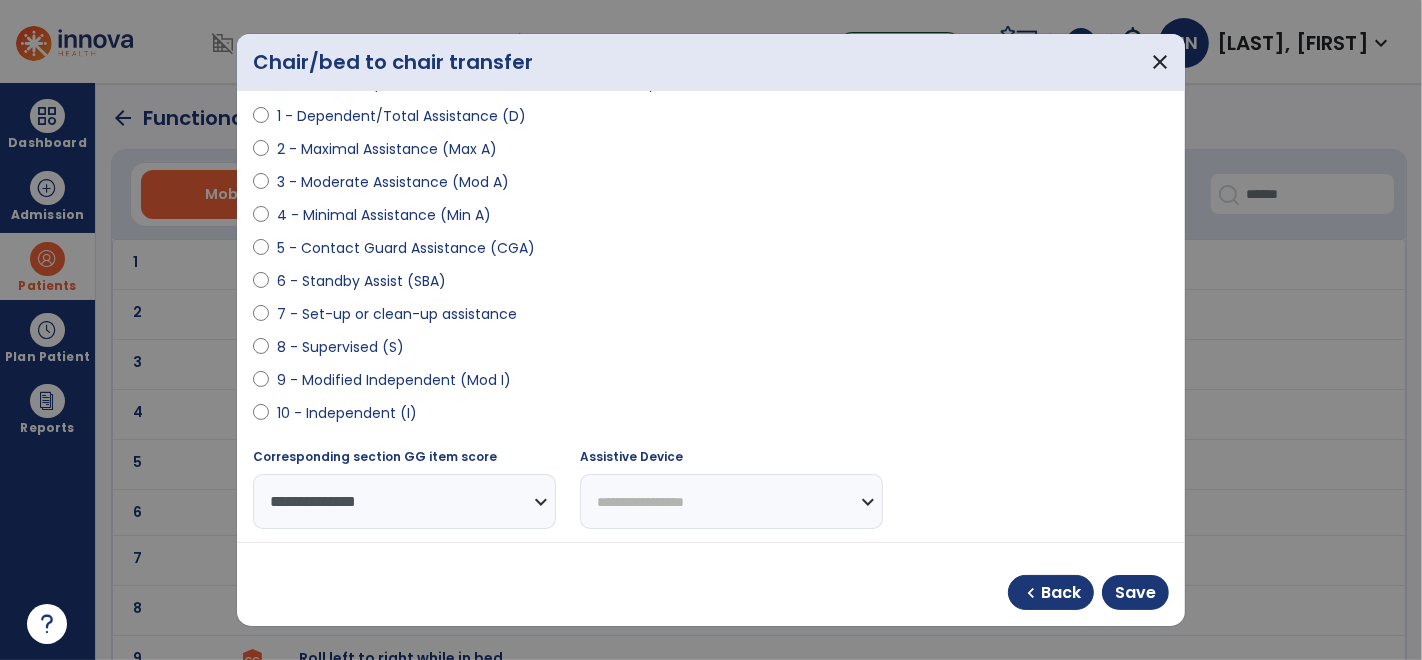 scroll, scrollTop: 231, scrollLeft: 0, axis: vertical 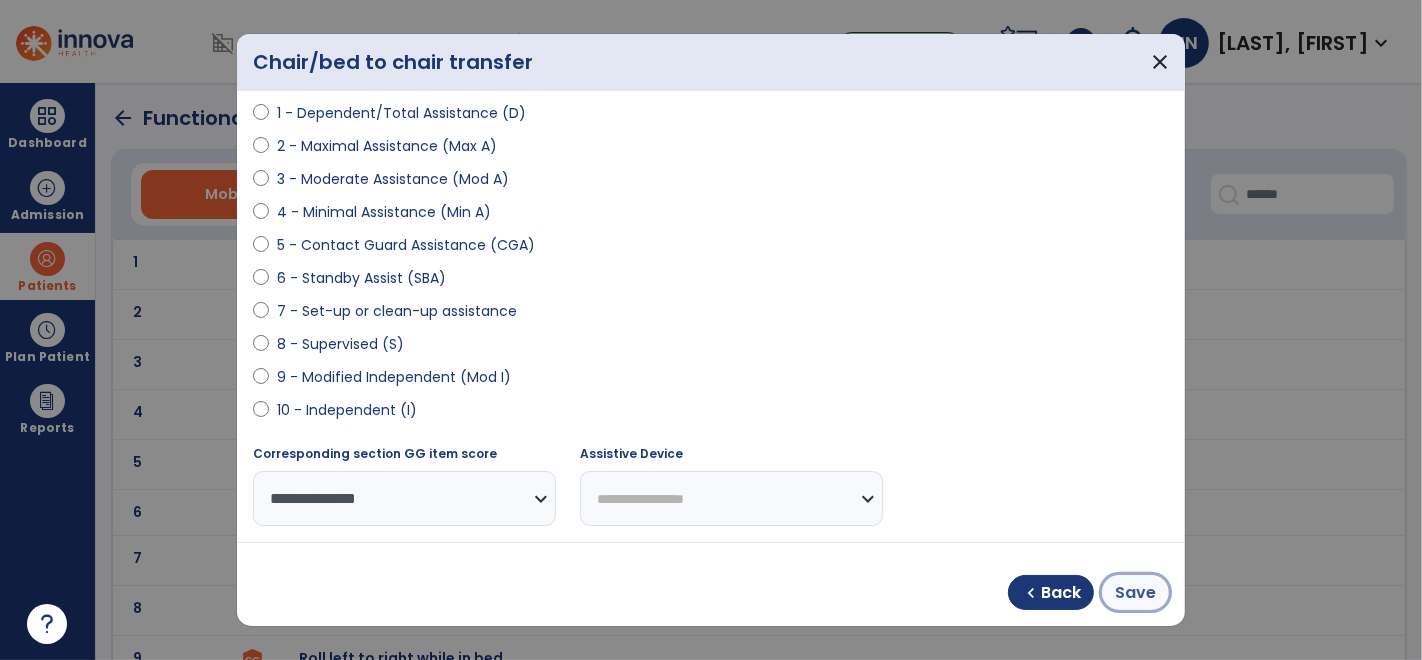 click on "Save" at bounding box center (1135, 593) 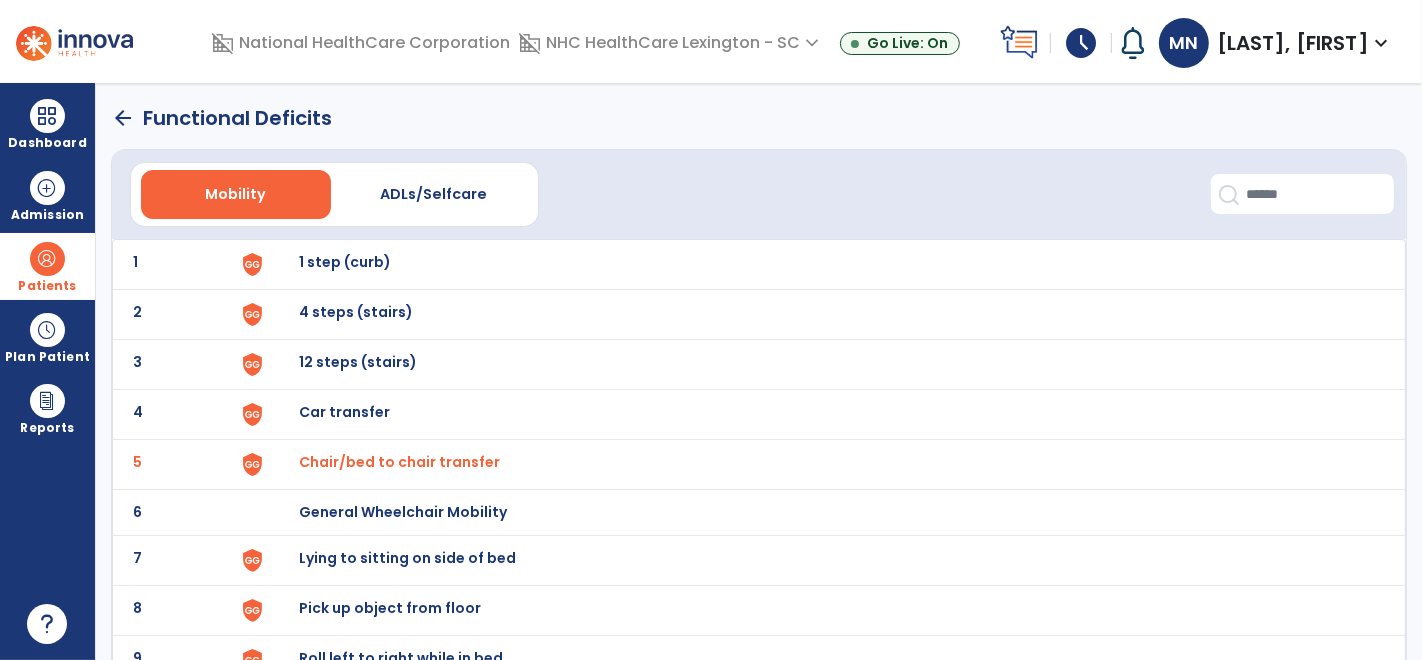 click on "General Wheelchair Mobility" at bounding box center (345, 262) 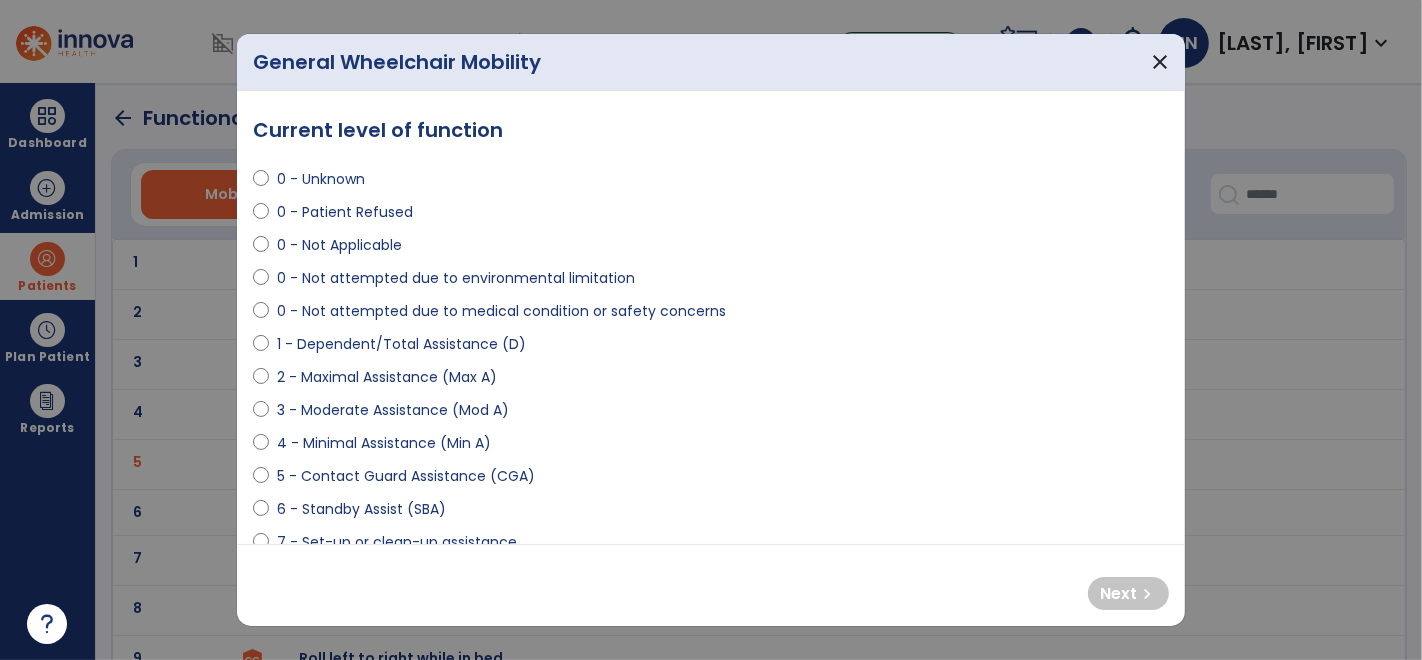 scroll, scrollTop: 153, scrollLeft: 0, axis: vertical 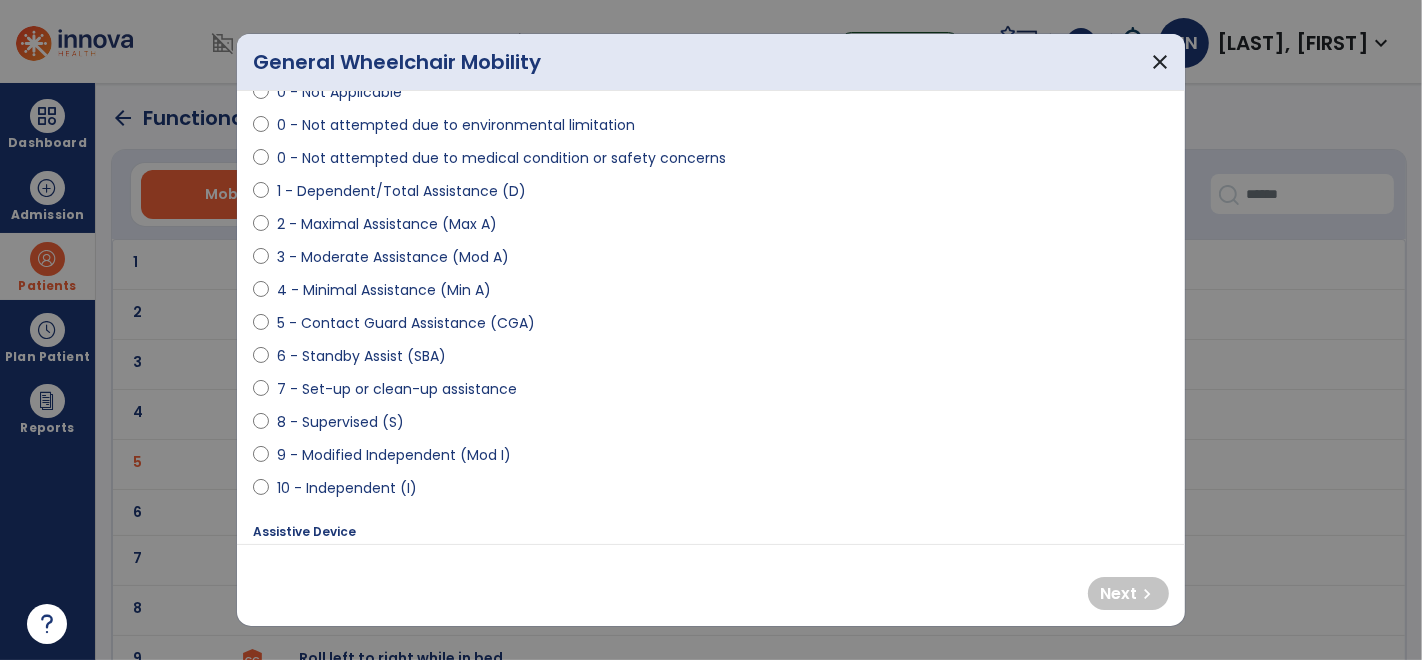 click on "8 - Supervised (S)" at bounding box center [340, 422] 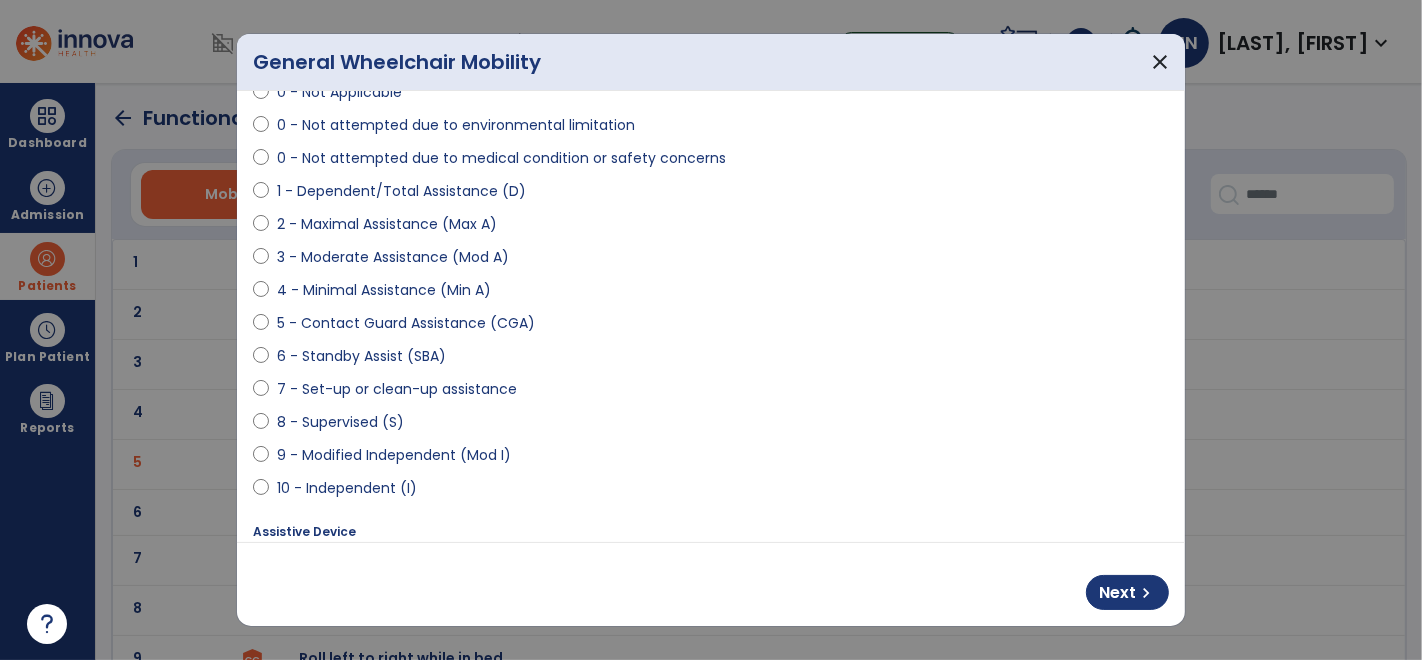 click on "6 - Standby Assist (SBA)" at bounding box center [361, 356] 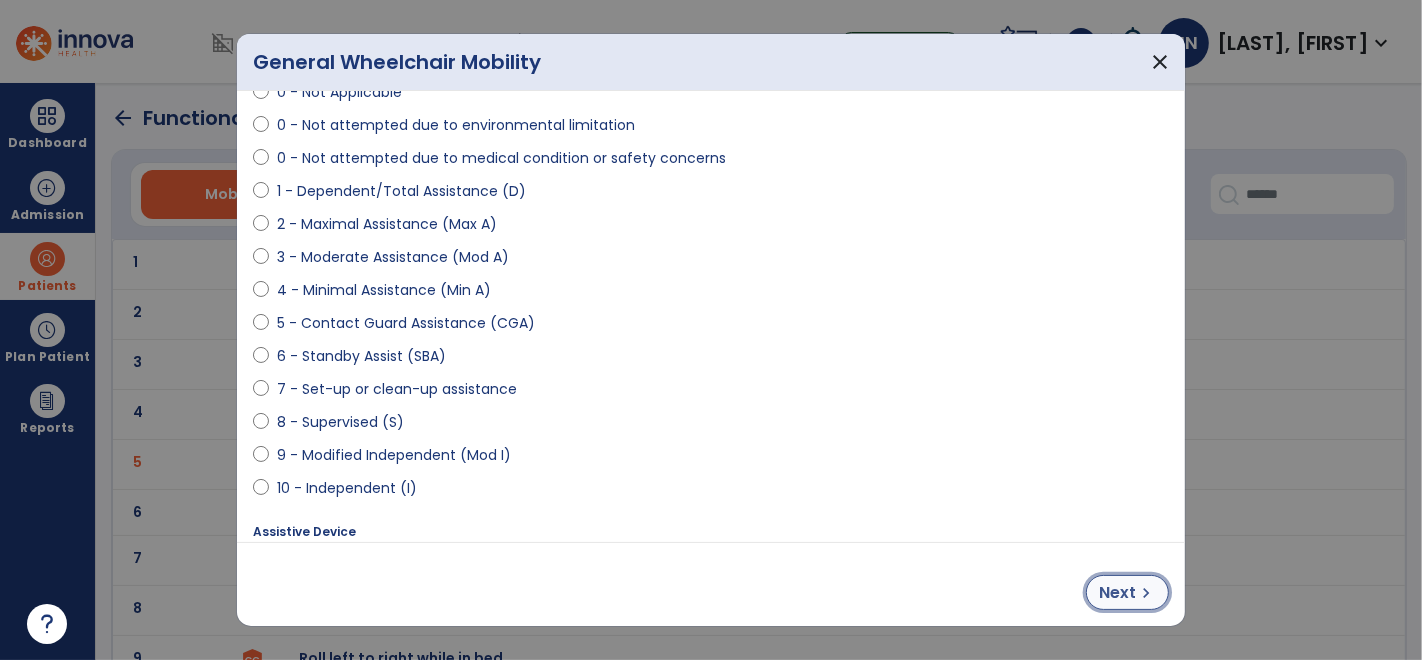 click on "Next" at bounding box center (1117, 593) 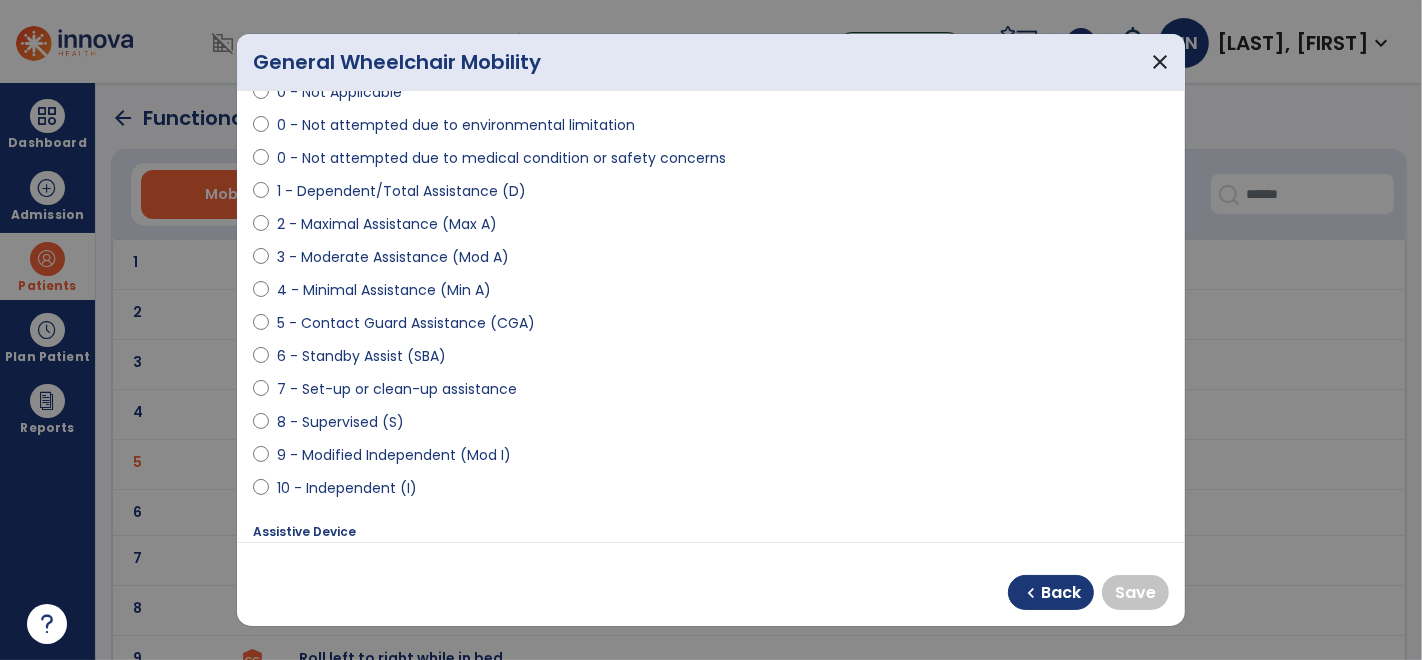 click on "9 - Modified Independent (Mod I)" at bounding box center [394, 455] 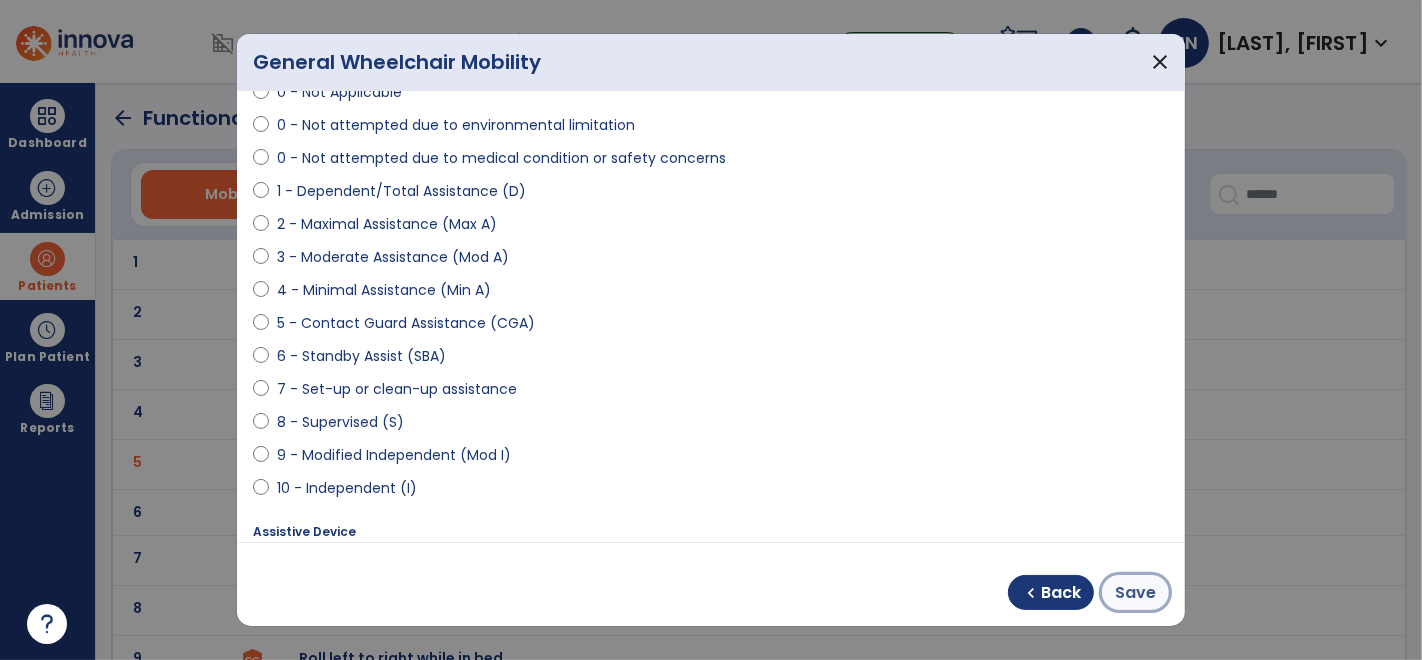 click on "Save" at bounding box center (1135, 593) 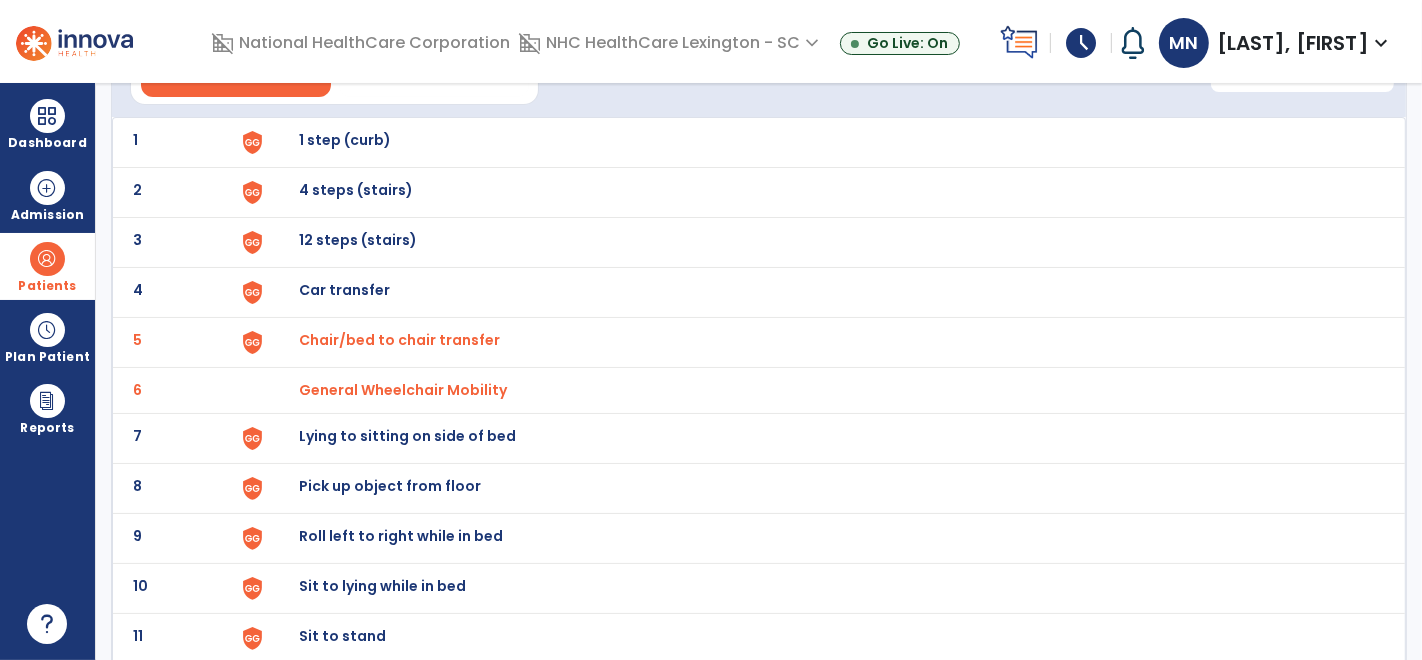 scroll, scrollTop: 201, scrollLeft: 0, axis: vertical 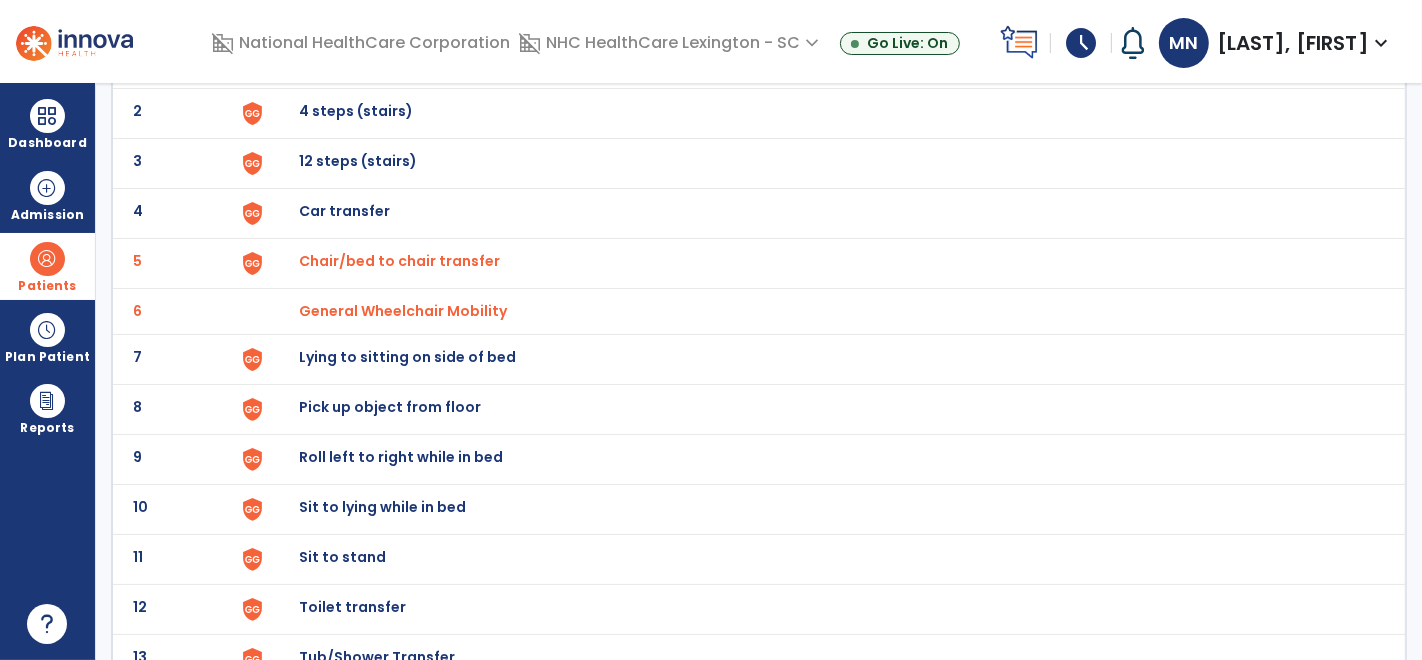 click on "Lying to sitting on side of bed" at bounding box center (345, 61) 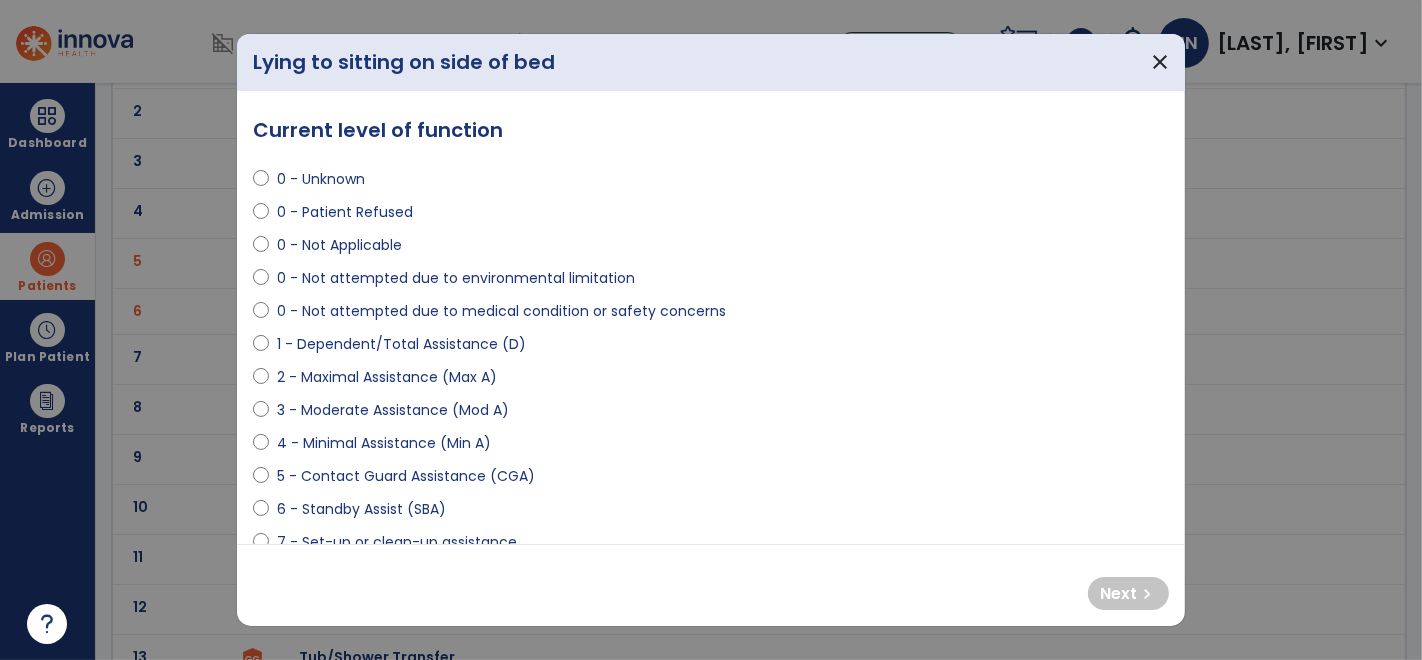 click on "3 - Moderate Assistance (Mod A)" at bounding box center (393, 410) 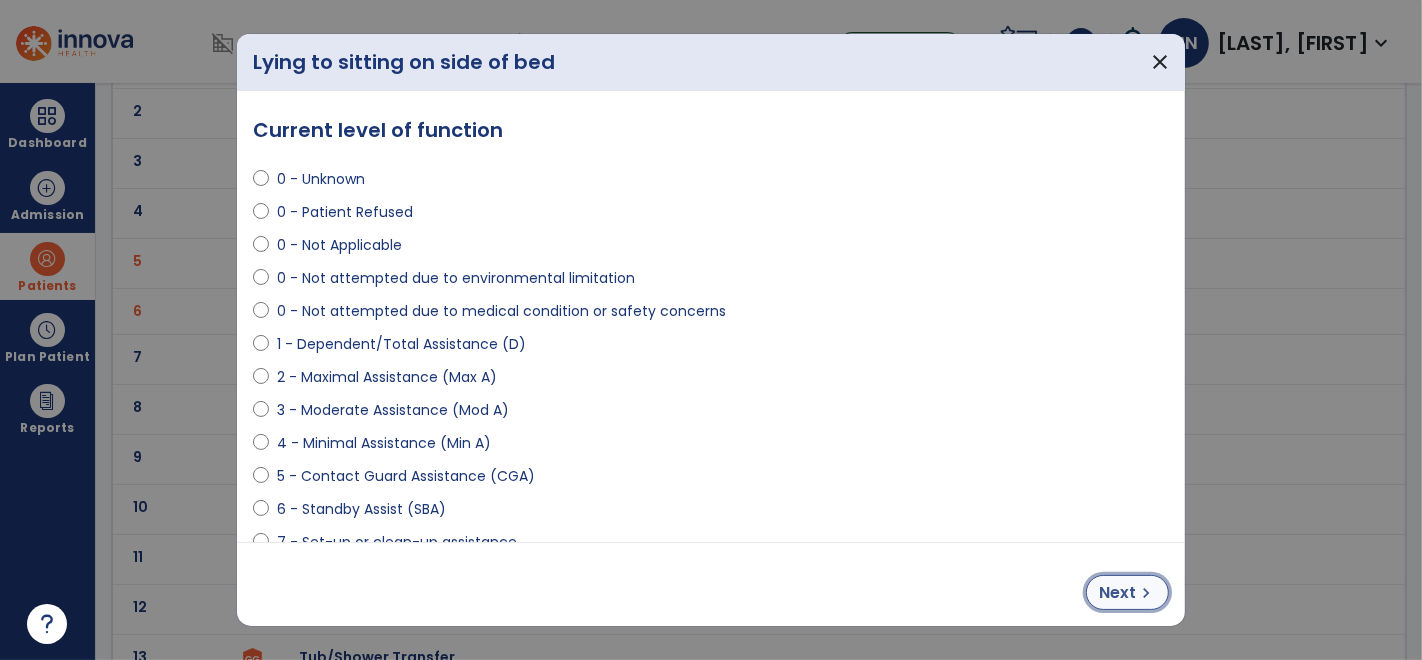 click on "Next" at bounding box center [1117, 593] 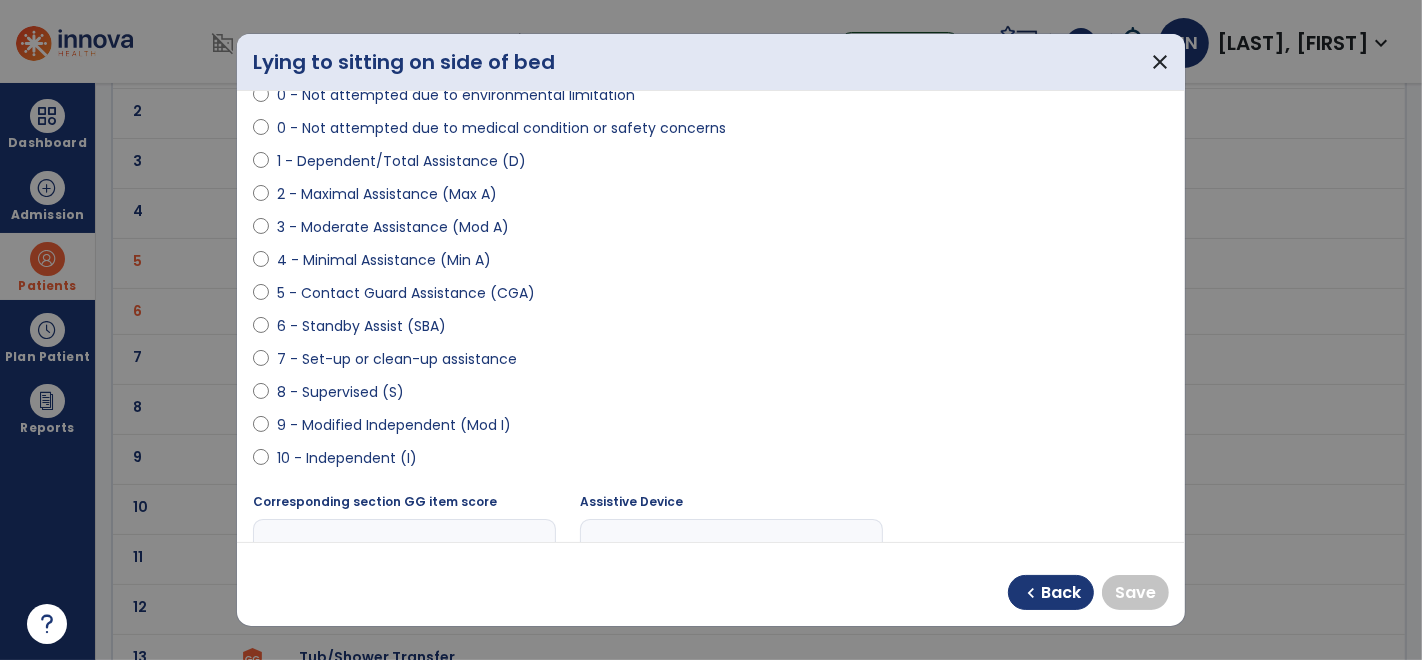 scroll, scrollTop: 192, scrollLeft: 0, axis: vertical 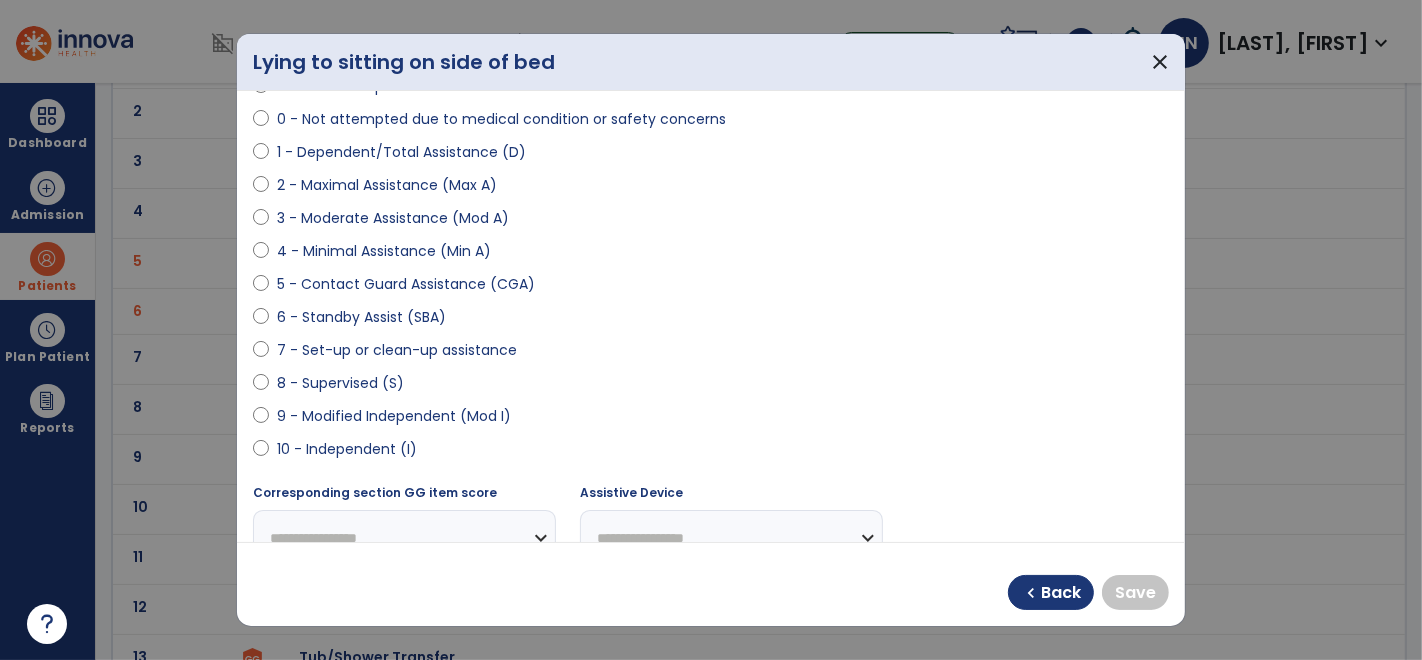 click on "9 - Modified Independent (Mod I)" at bounding box center (394, 416) 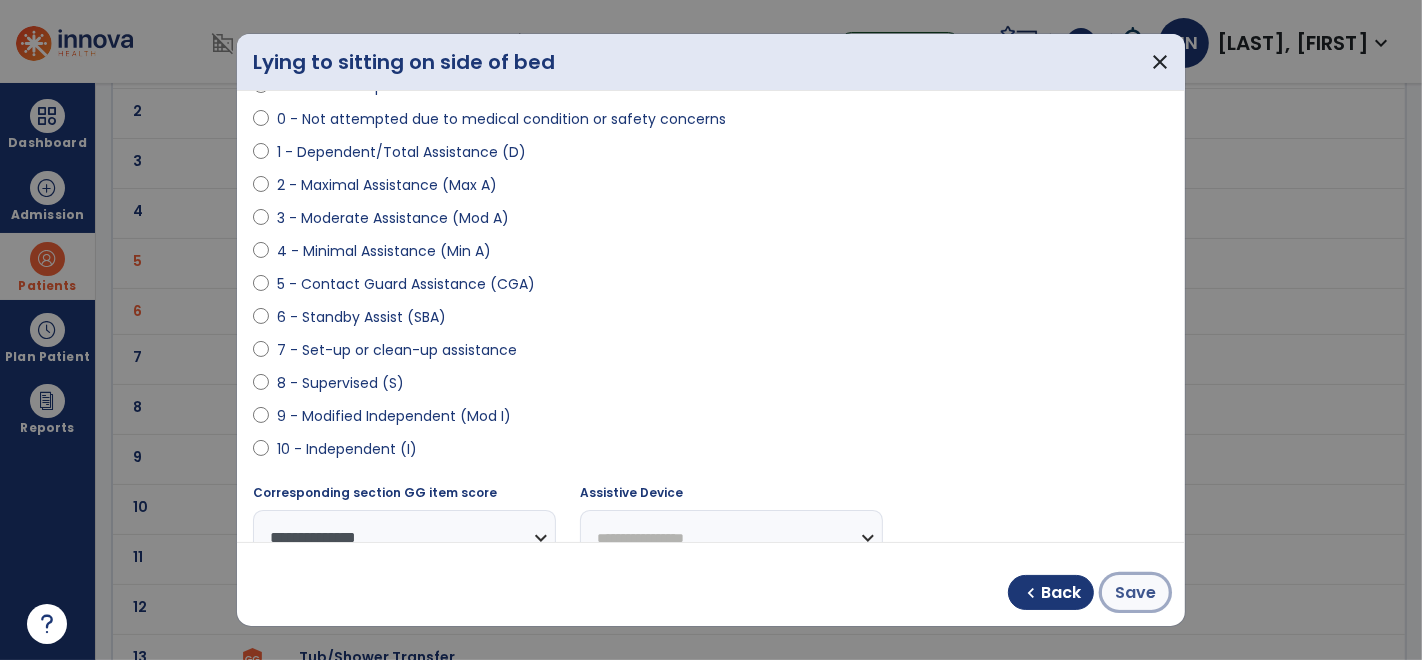 click on "Save" at bounding box center (1135, 592) 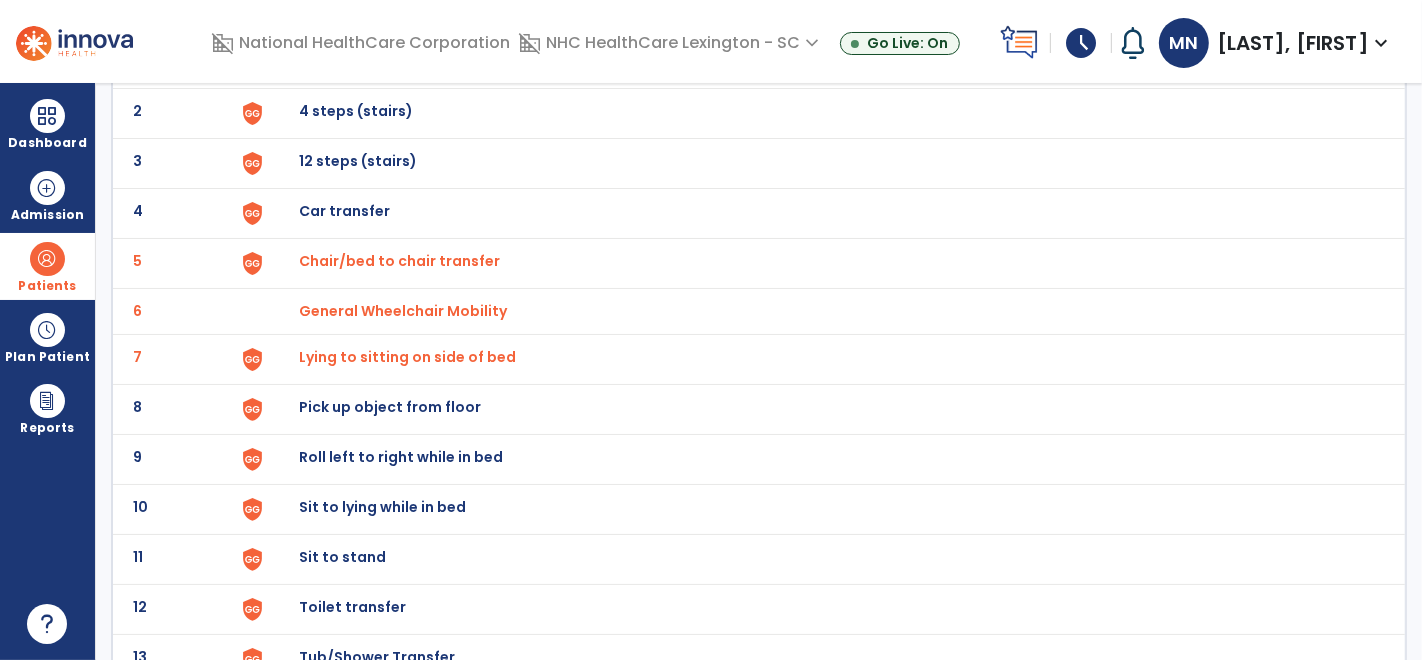 click on "Sit to stand" at bounding box center [345, 61] 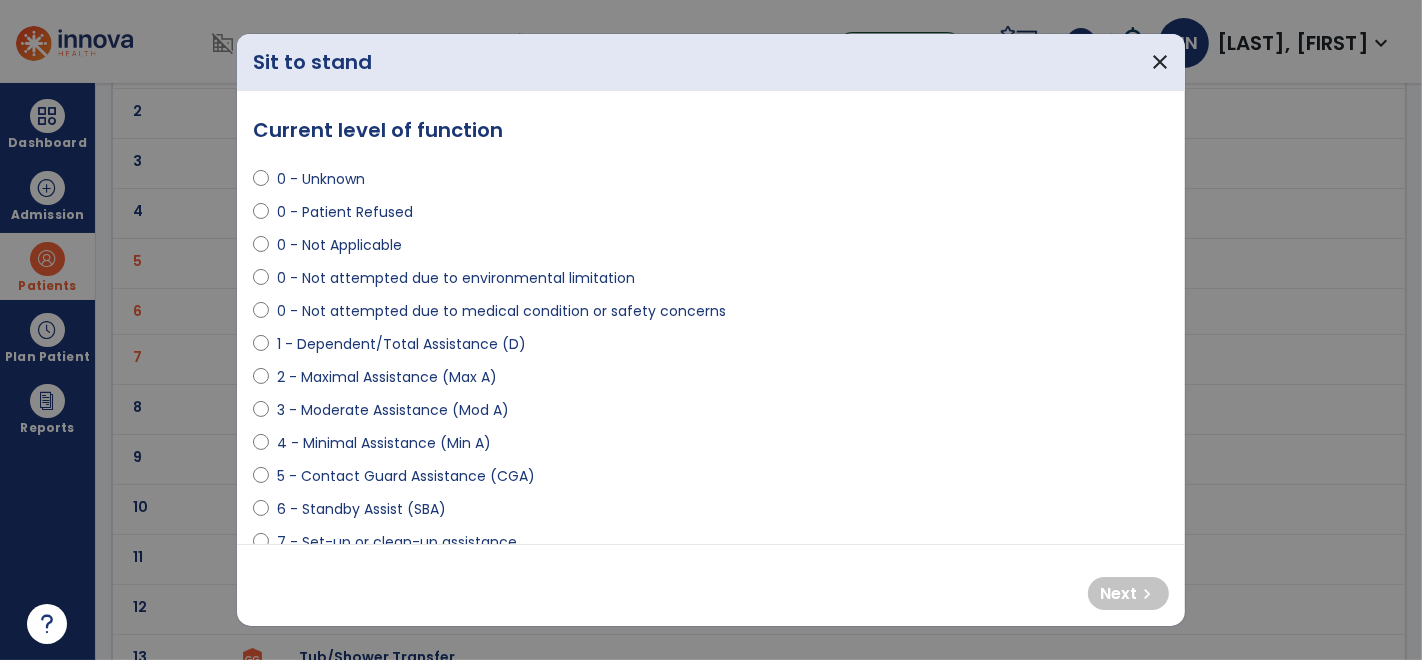 click on "4 - Minimal Assistance (Min A)" at bounding box center (384, 443) 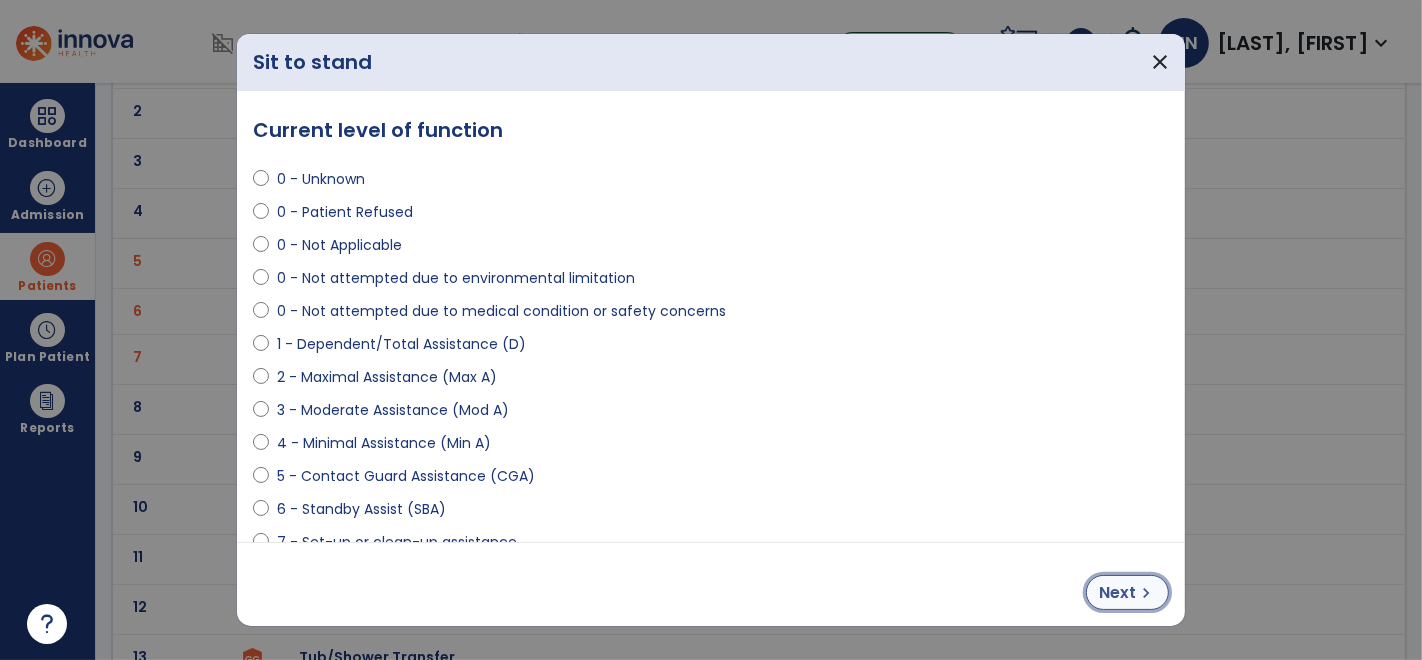 click on "Next  chevron_right" at bounding box center [1127, 592] 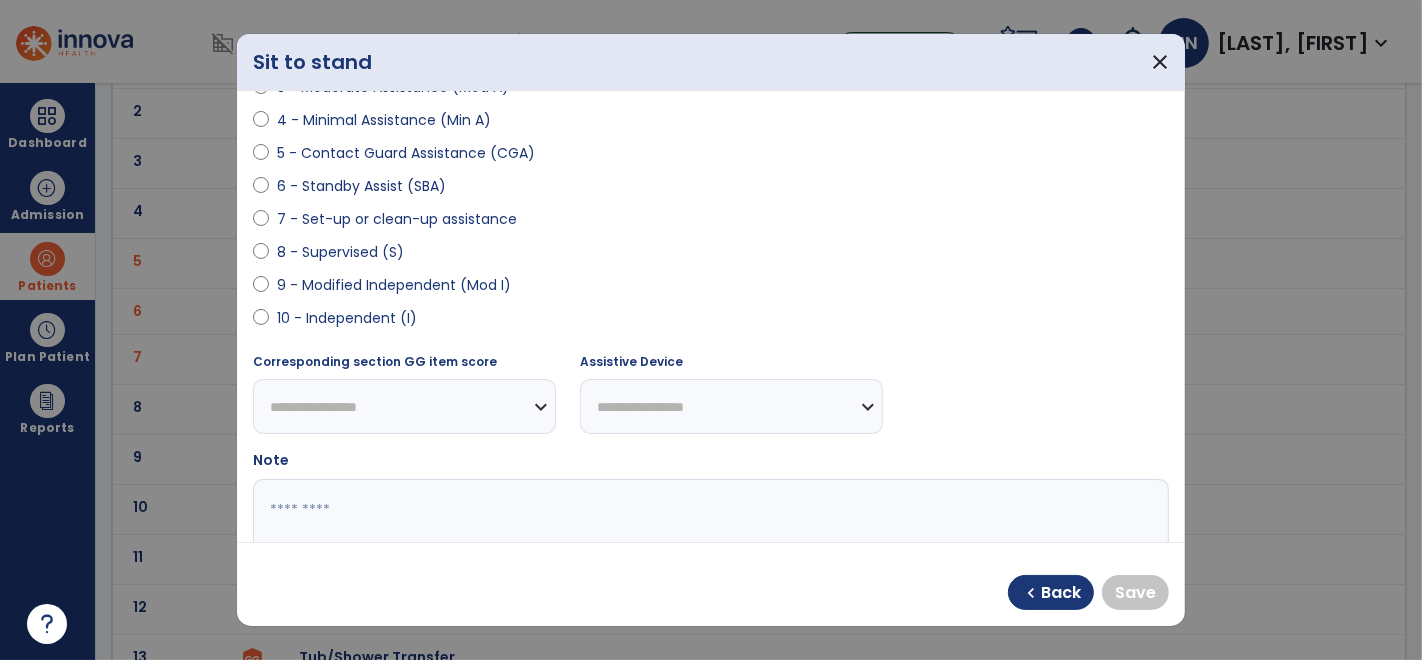scroll, scrollTop: 331, scrollLeft: 0, axis: vertical 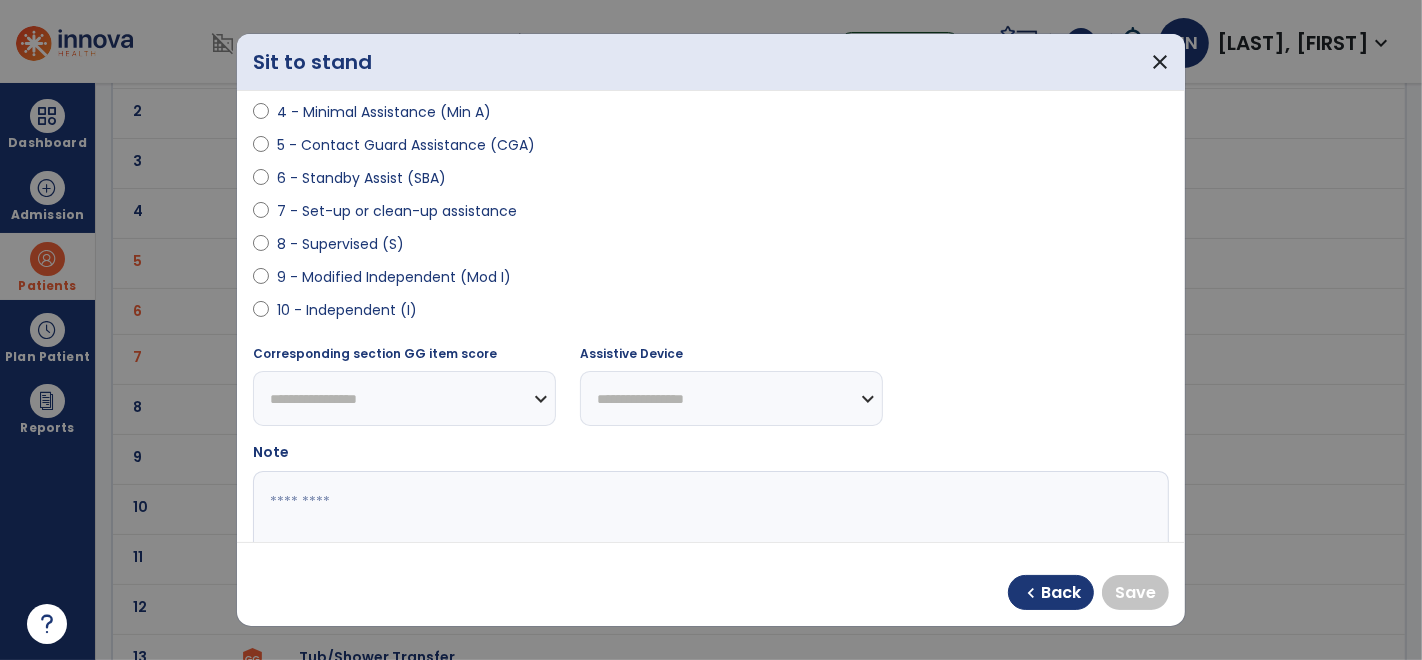 click on "9 - Modified Independent (Mod I)" at bounding box center [711, 281] 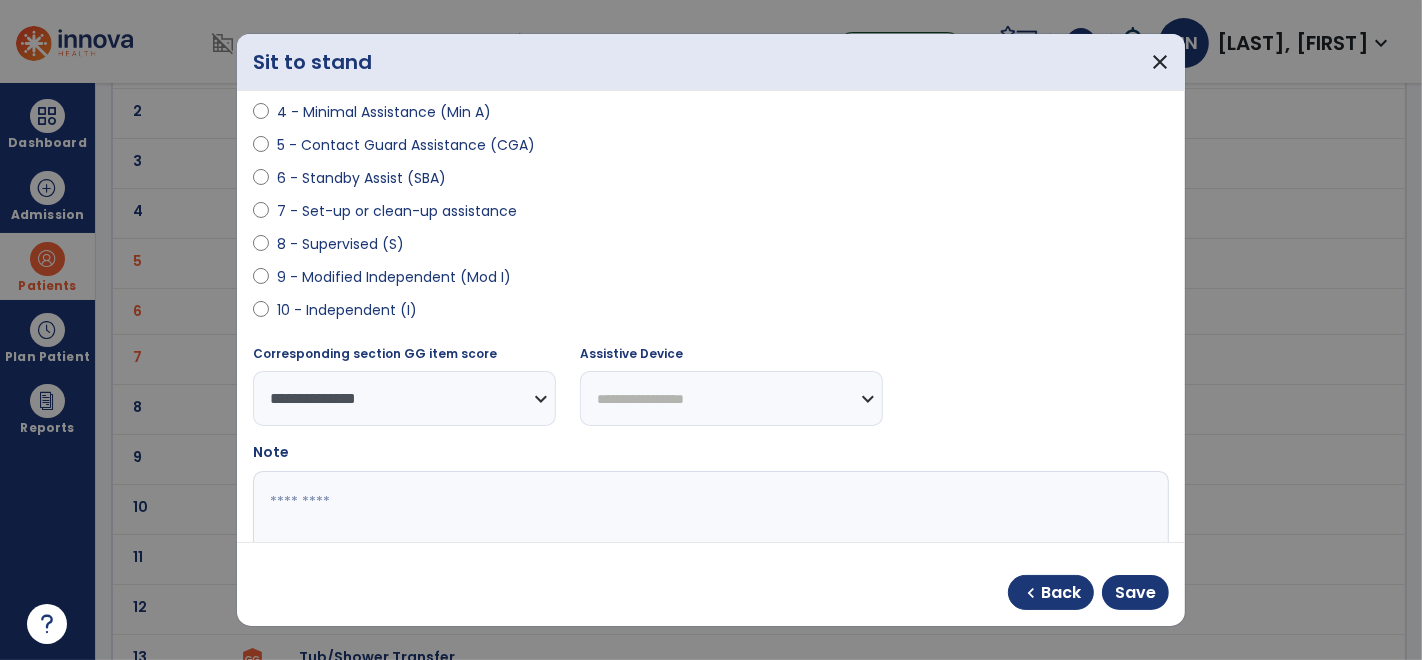click on "**********" at bounding box center (711, 491) 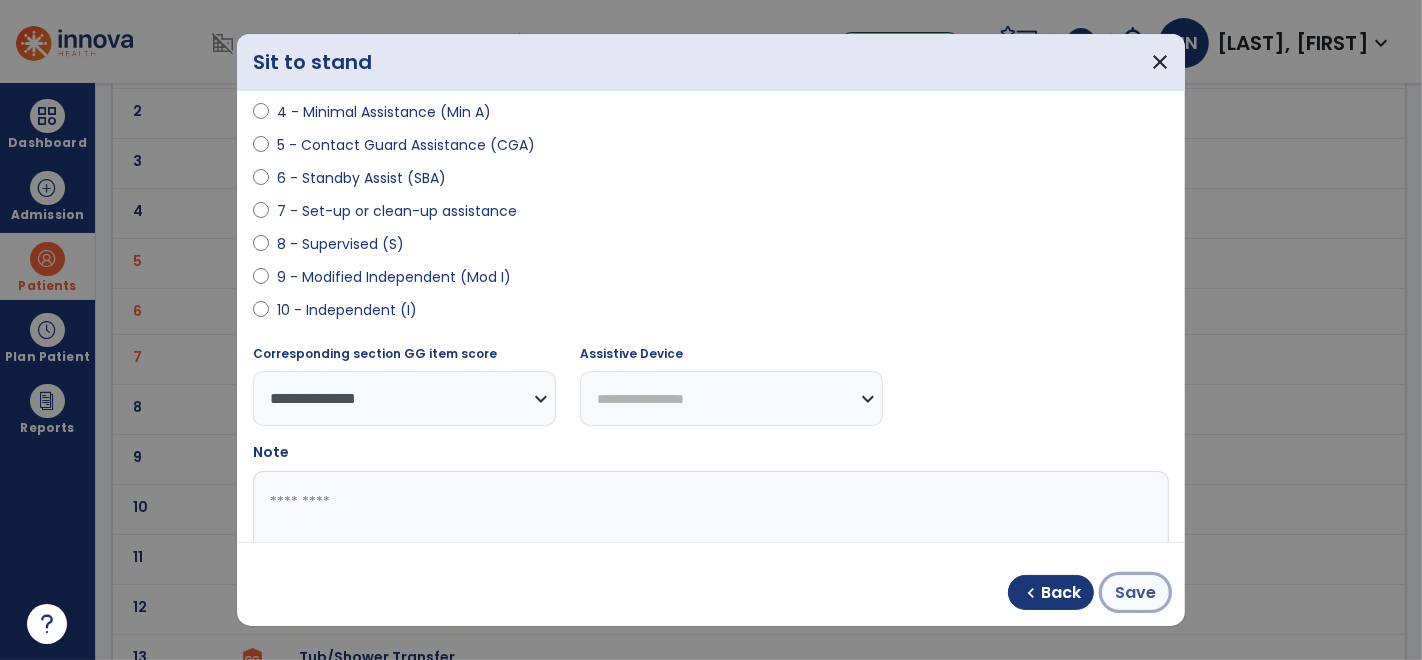click on "Save" at bounding box center (1135, 593) 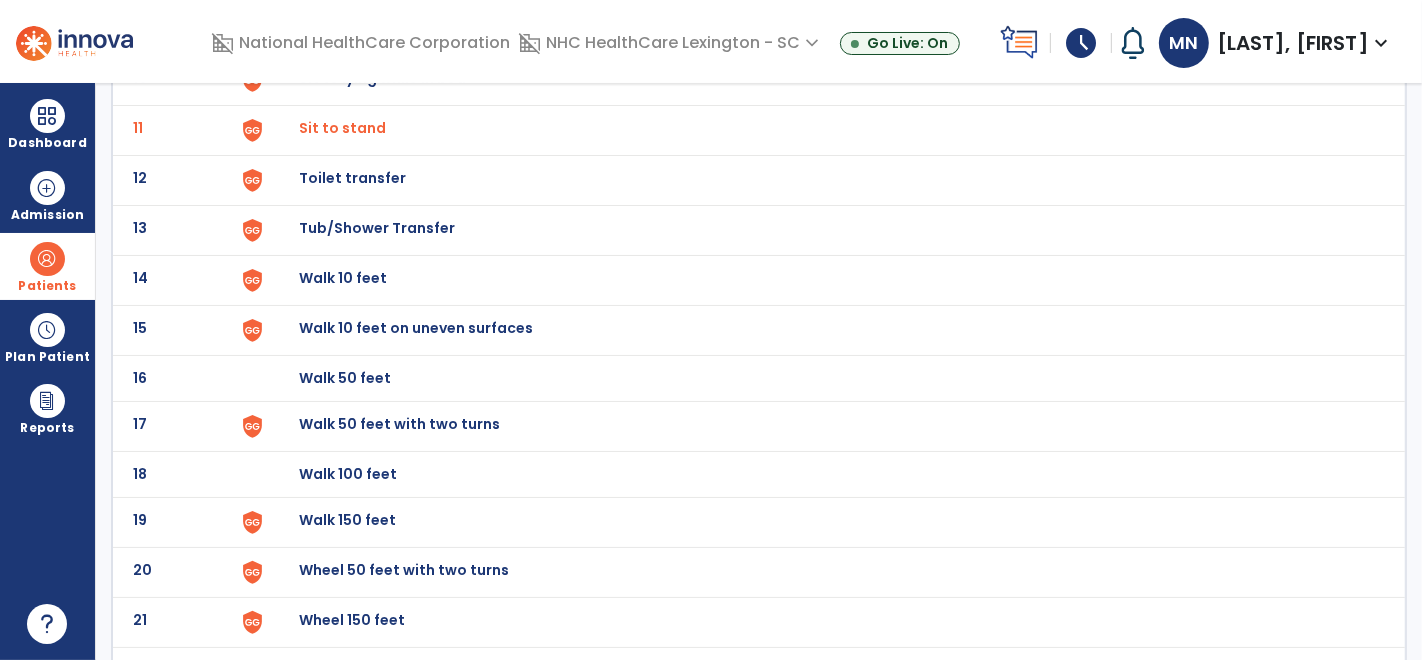 scroll, scrollTop: 703, scrollLeft: 0, axis: vertical 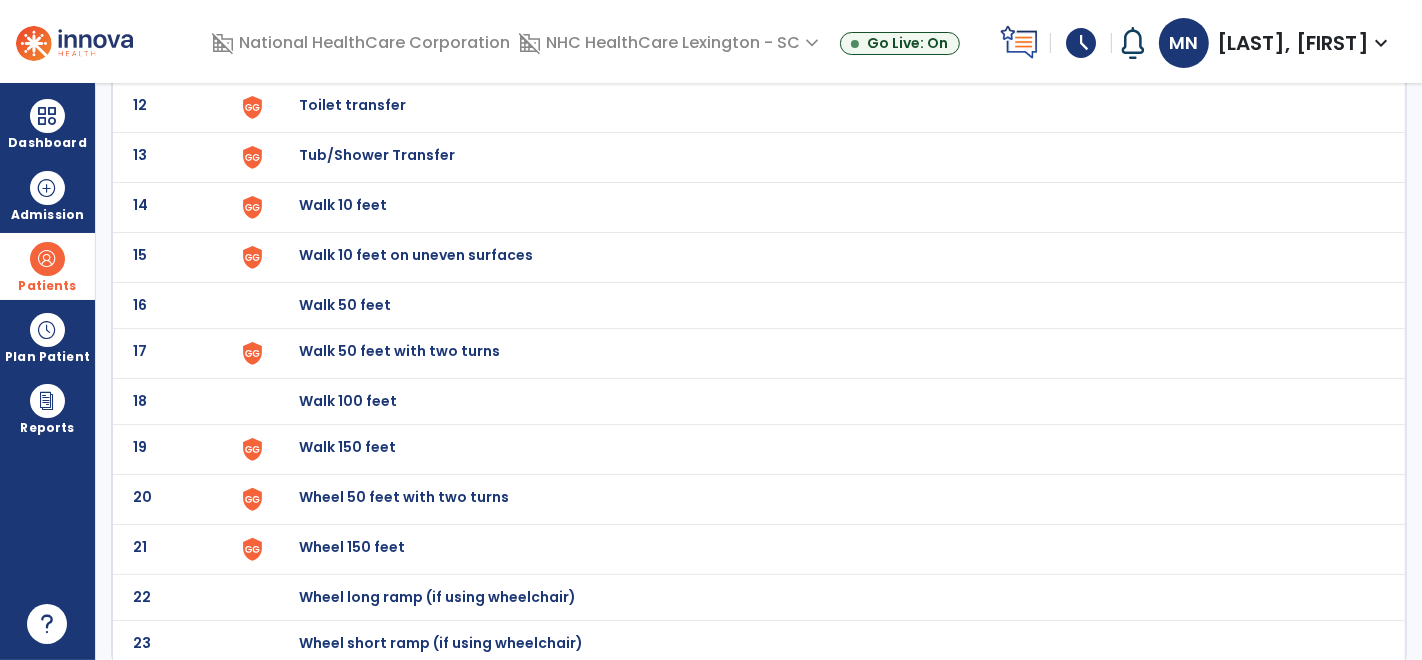 click on "Walk 10 feet" at bounding box center [822, -439] 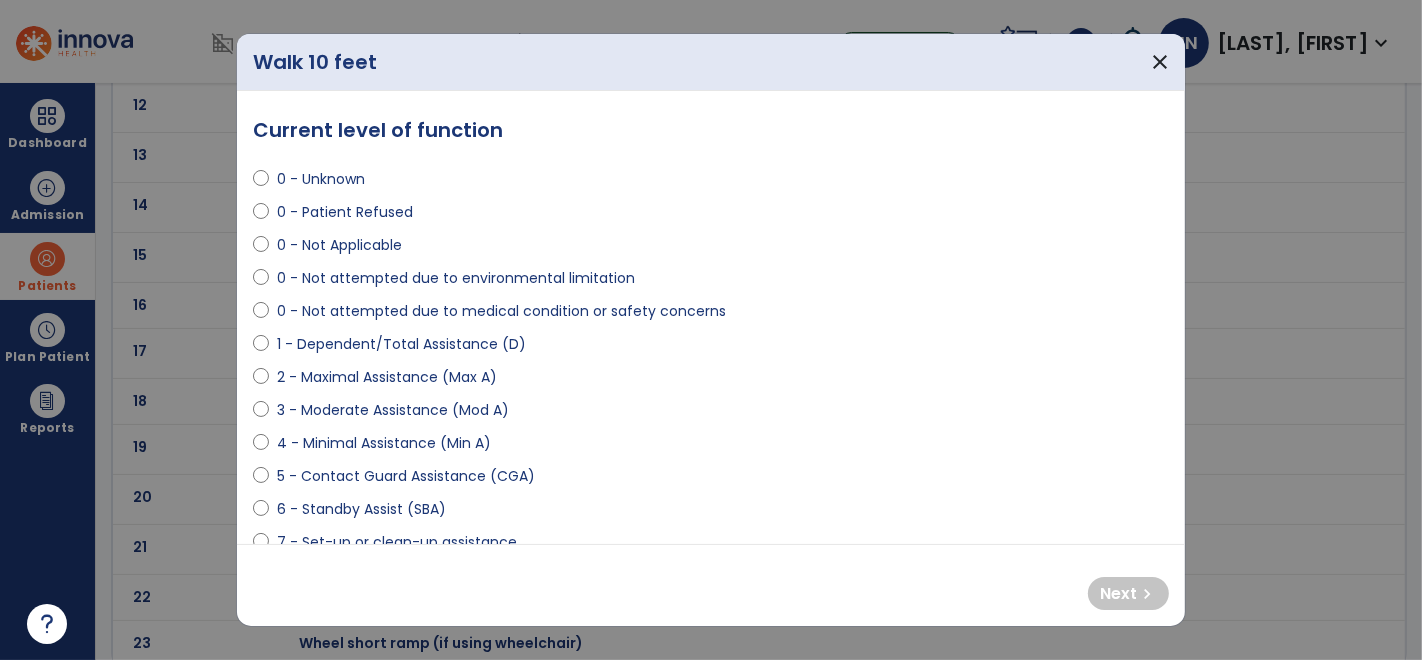 click on "4 - Minimal Assistance (Min A)" at bounding box center (384, 443) 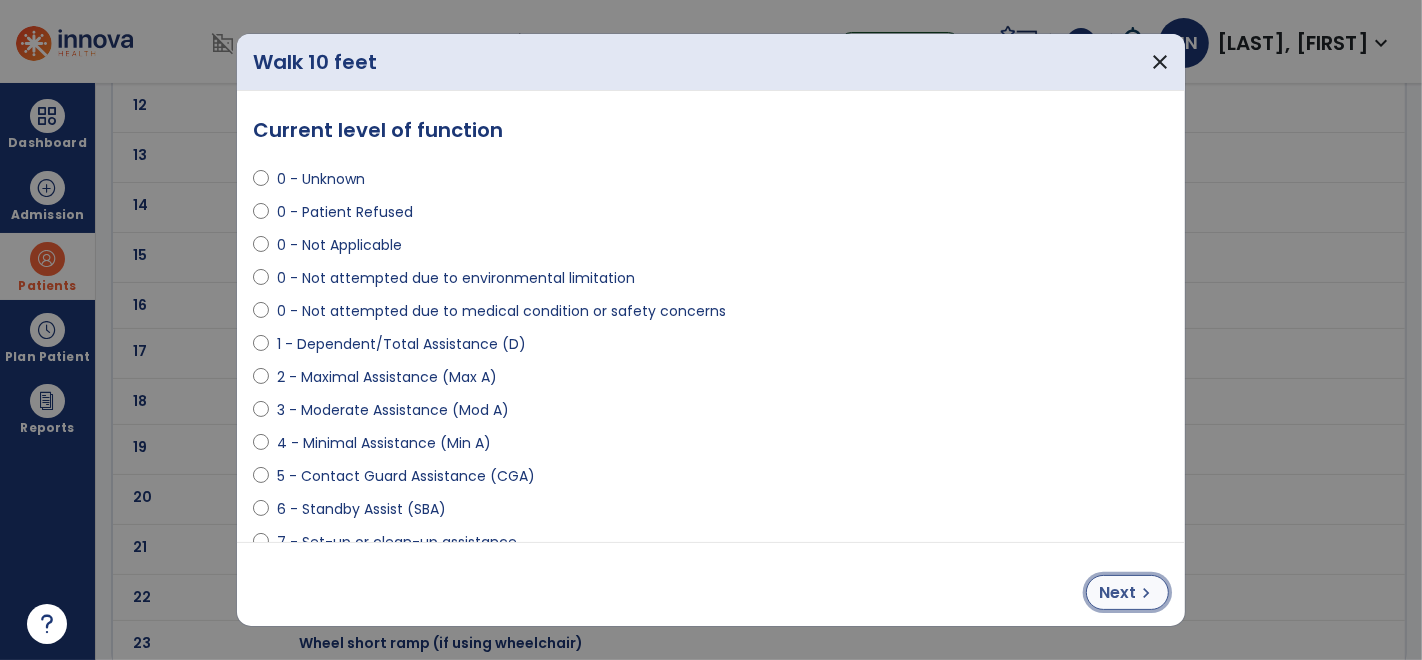 click on "Next" at bounding box center [1117, 593] 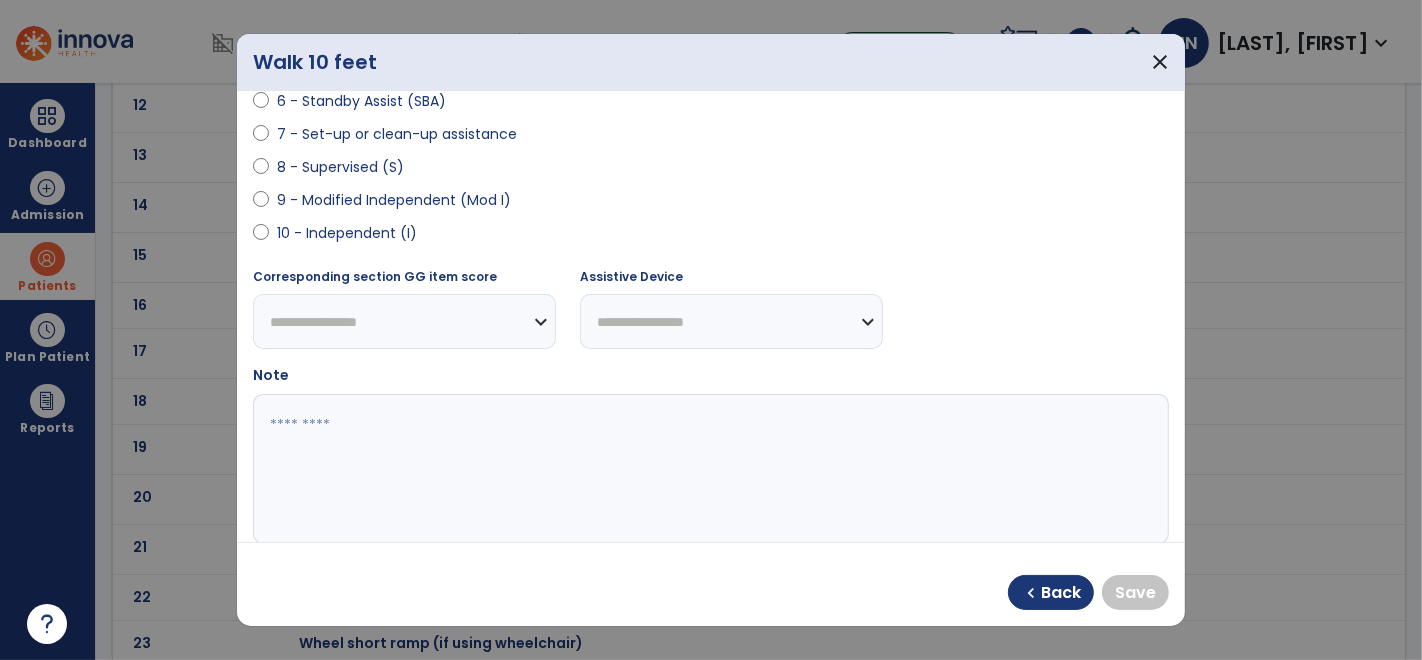 scroll, scrollTop: 439, scrollLeft: 0, axis: vertical 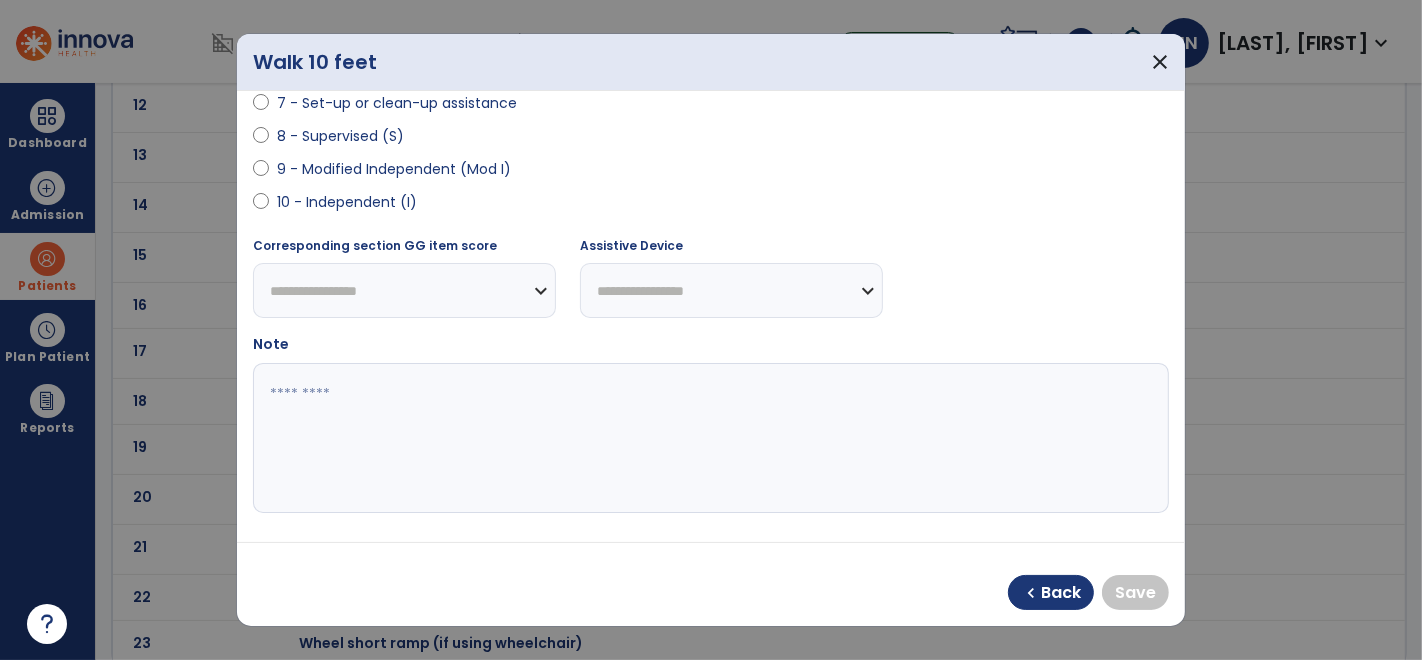click on "9 - Modified Independent (Mod I)" at bounding box center [394, 169] 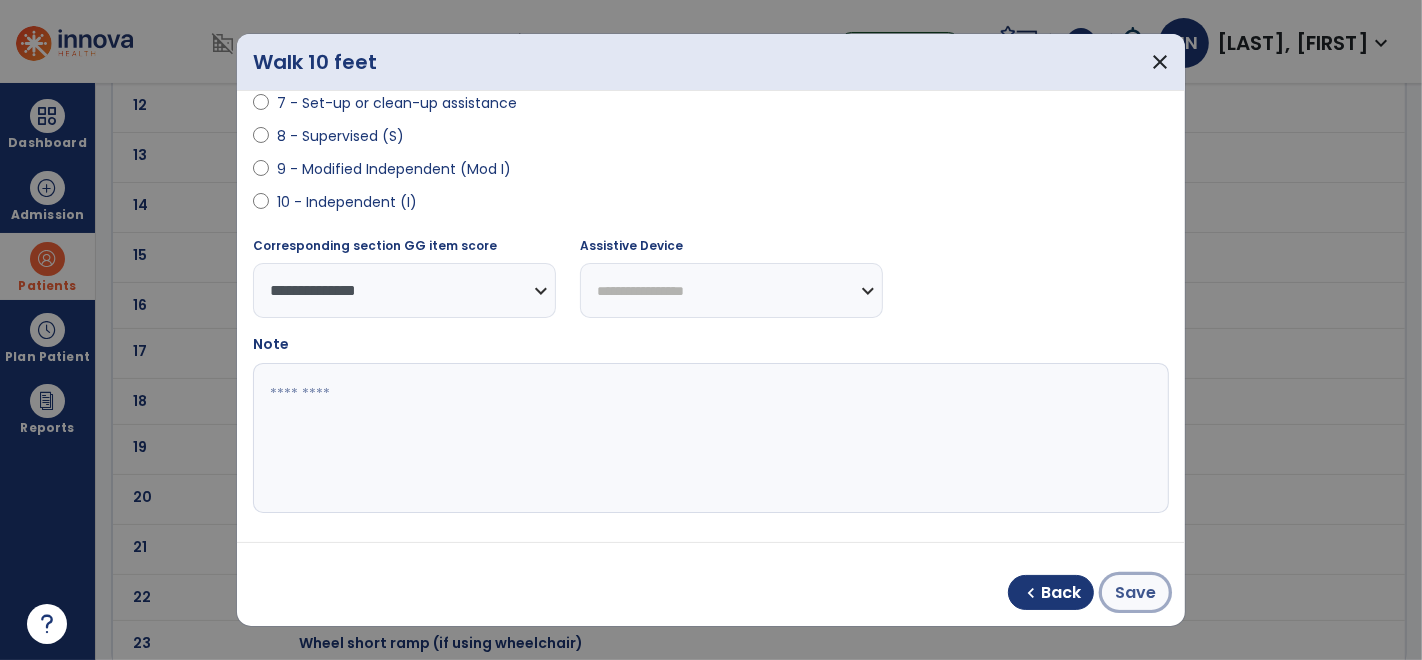click on "Save" at bounding box center [1135, 593] 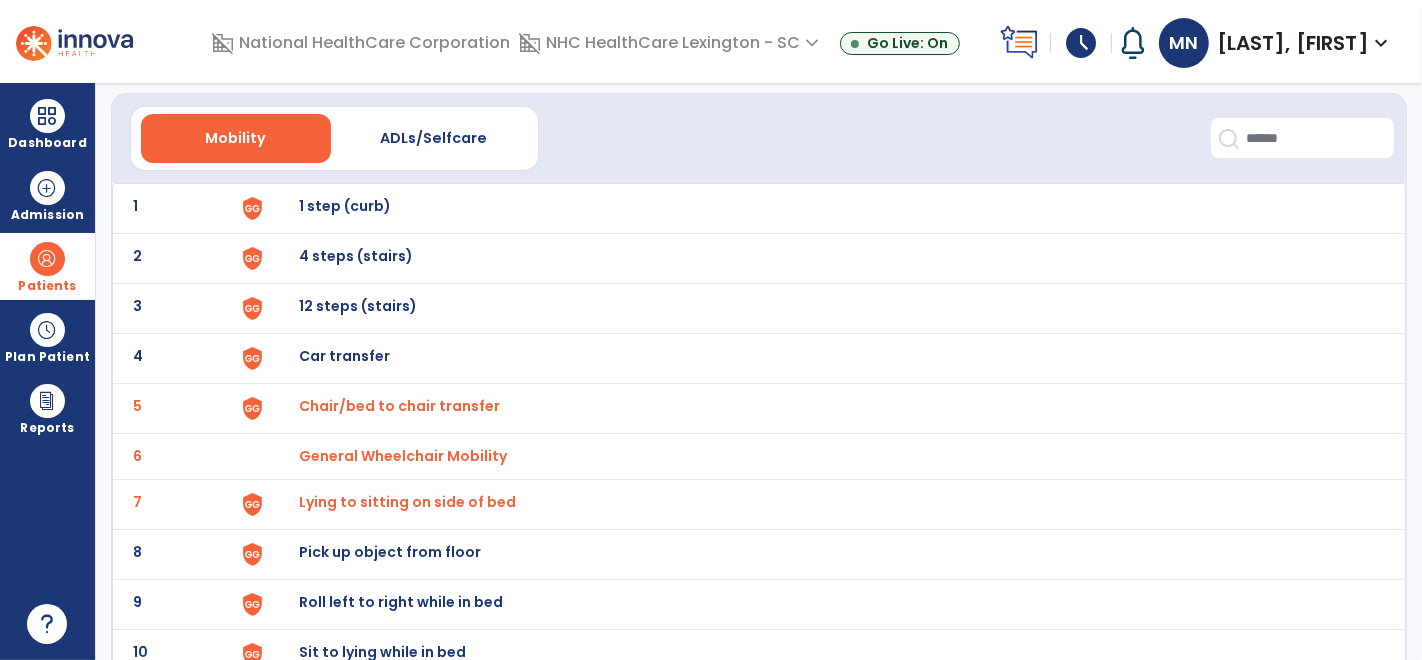 scroll, scrollTop: 0, scrollLeft: 0, axis: both 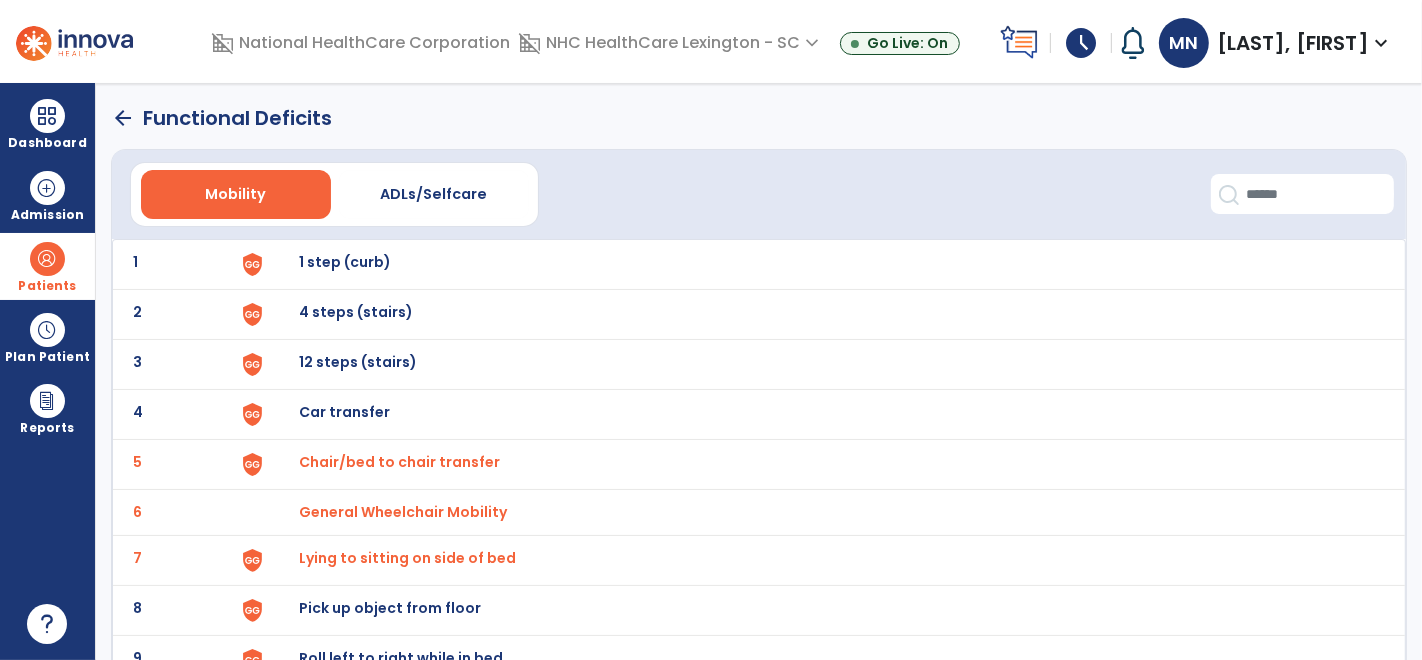 click on "arrow_back" 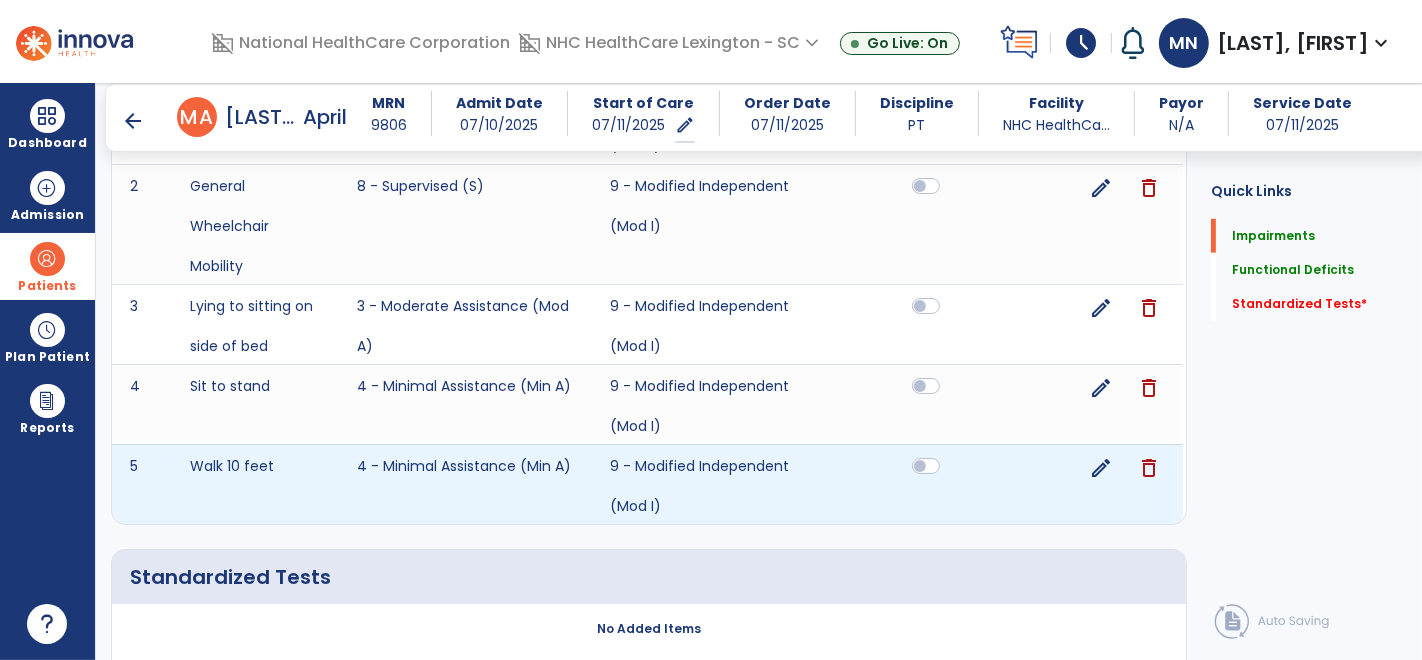 scroll, scrollTop: 1367, scrollLeft: 0, axis: vertical 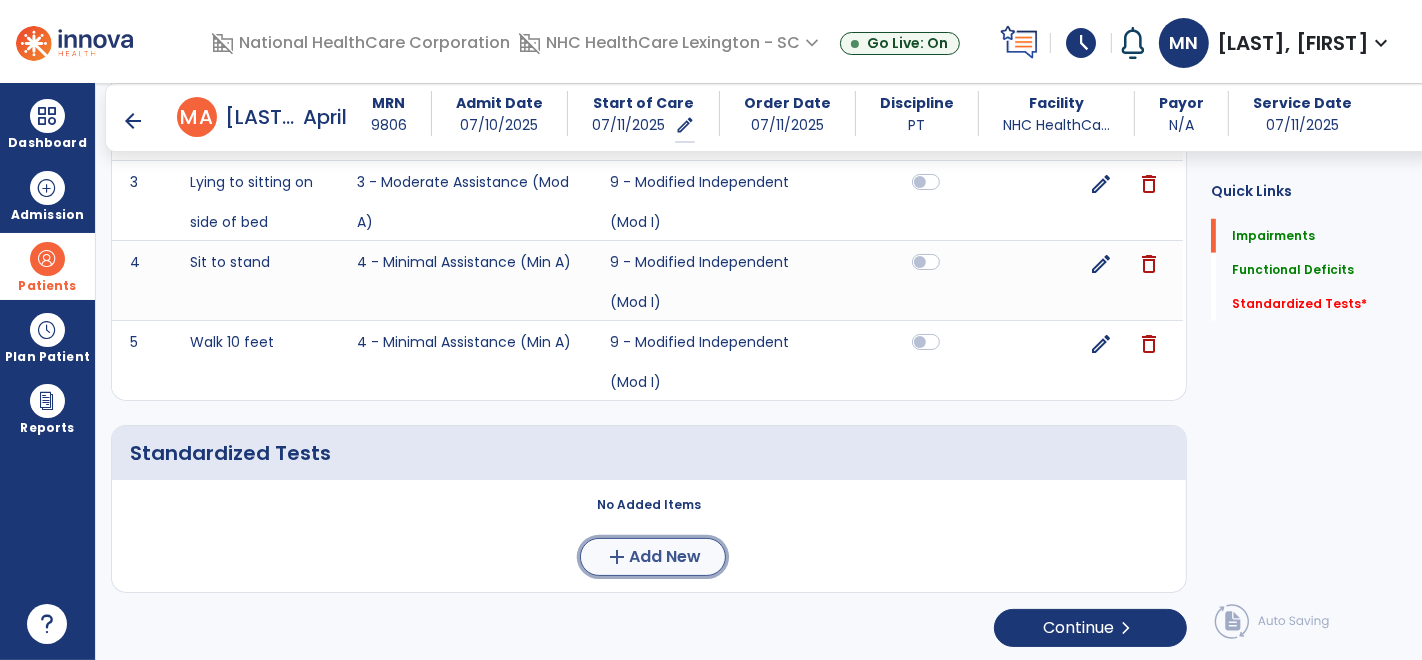 click on "add" 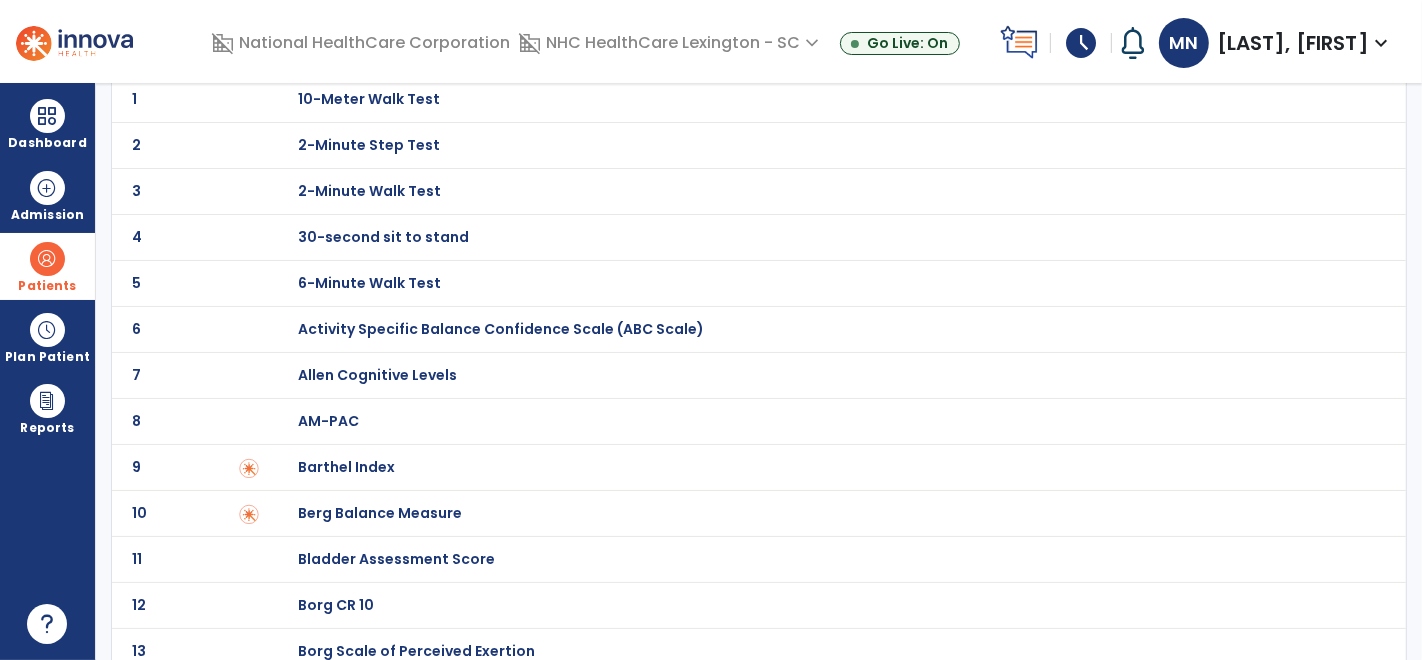 scroll, scrollTop: 0, scrollLeft: 0, axis: both 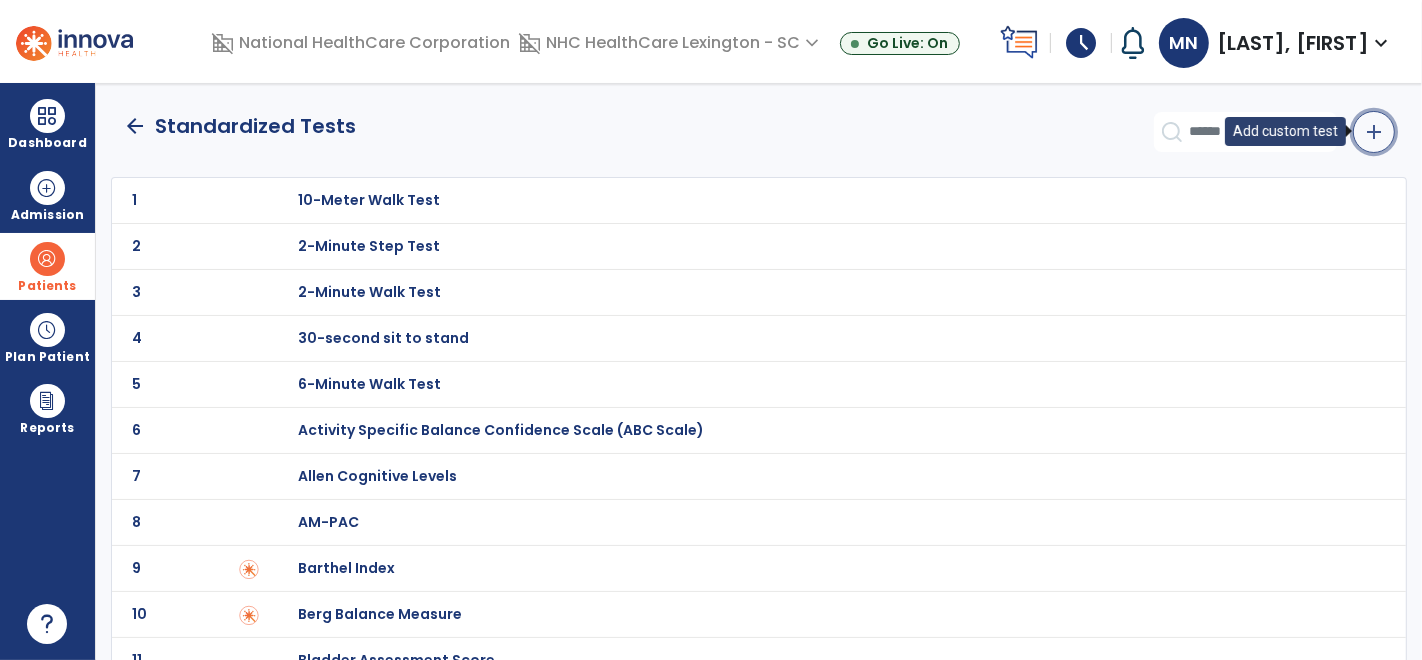 click on "add" 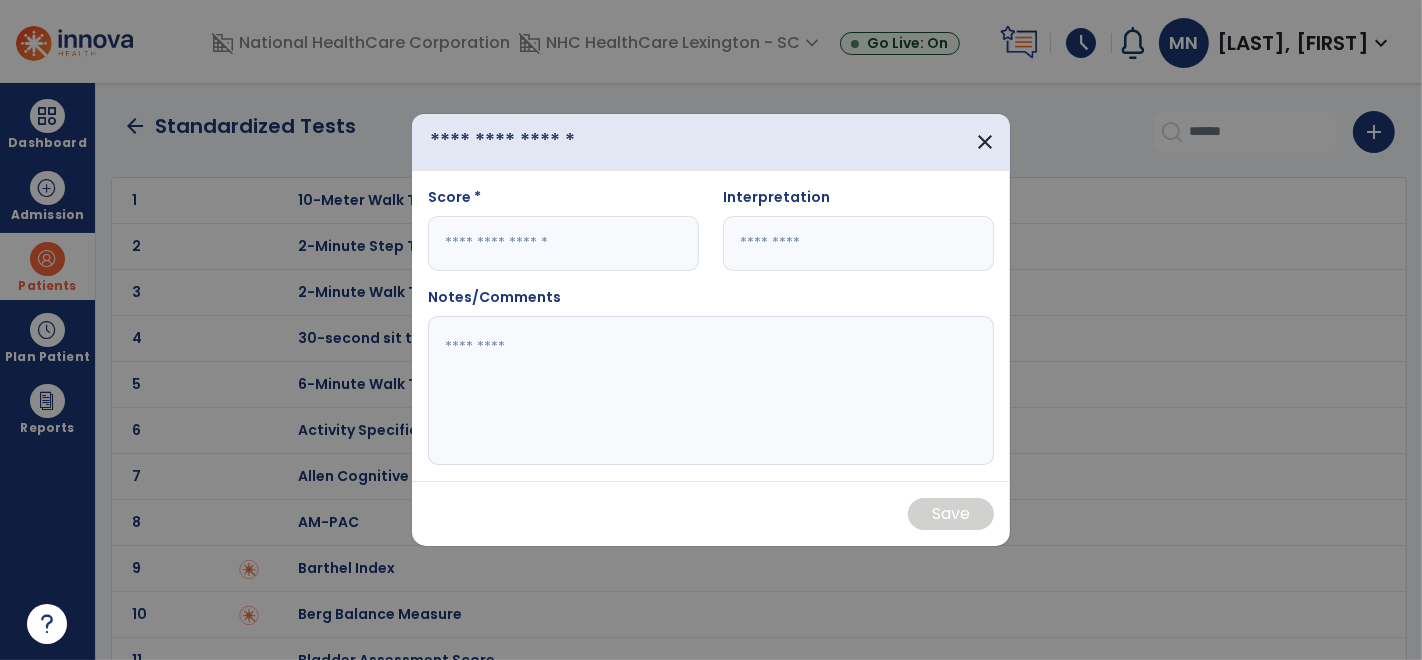 click at bounding box center [534, 141] 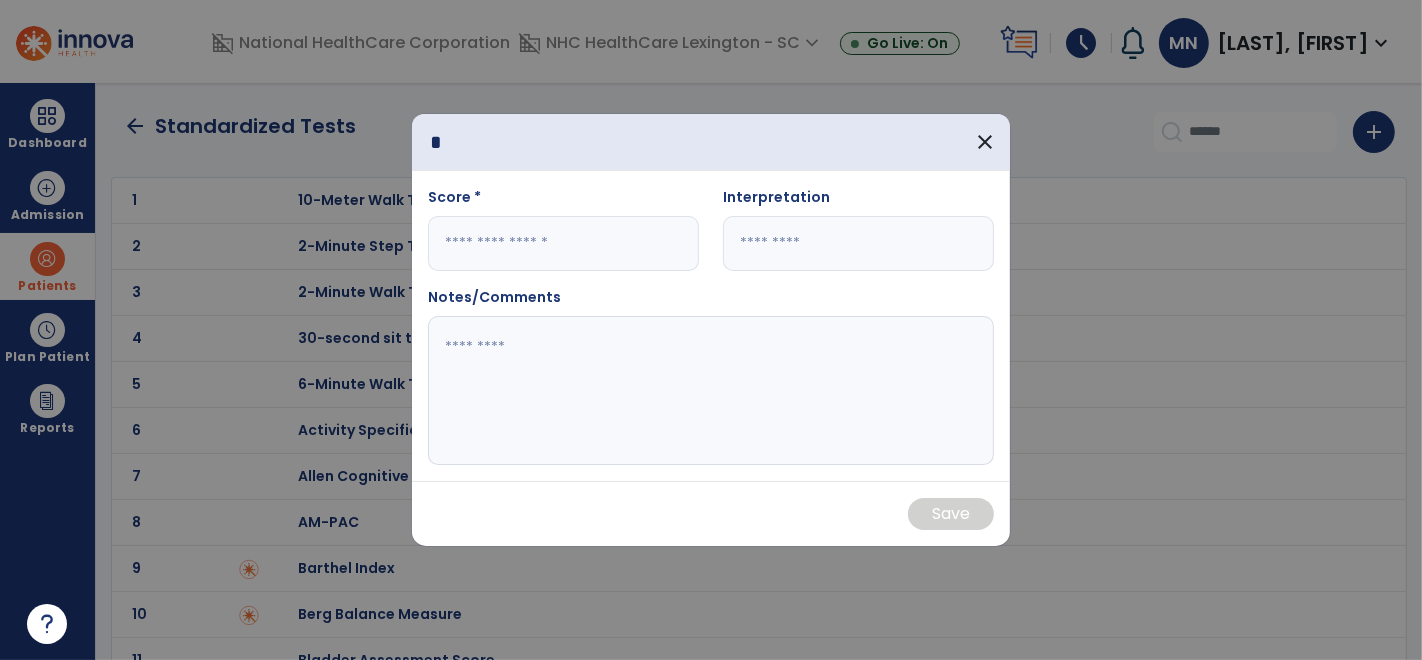 click on "*" at bounding box center (534, 141) 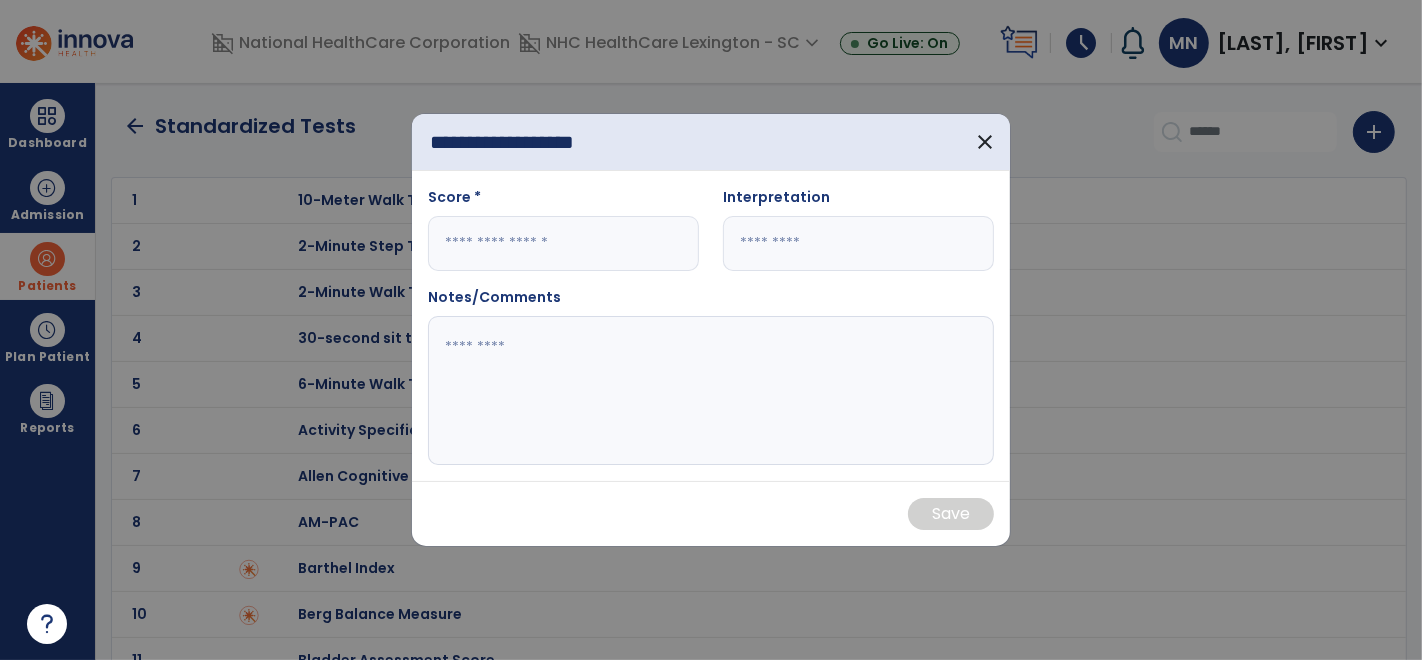 type on "**********" 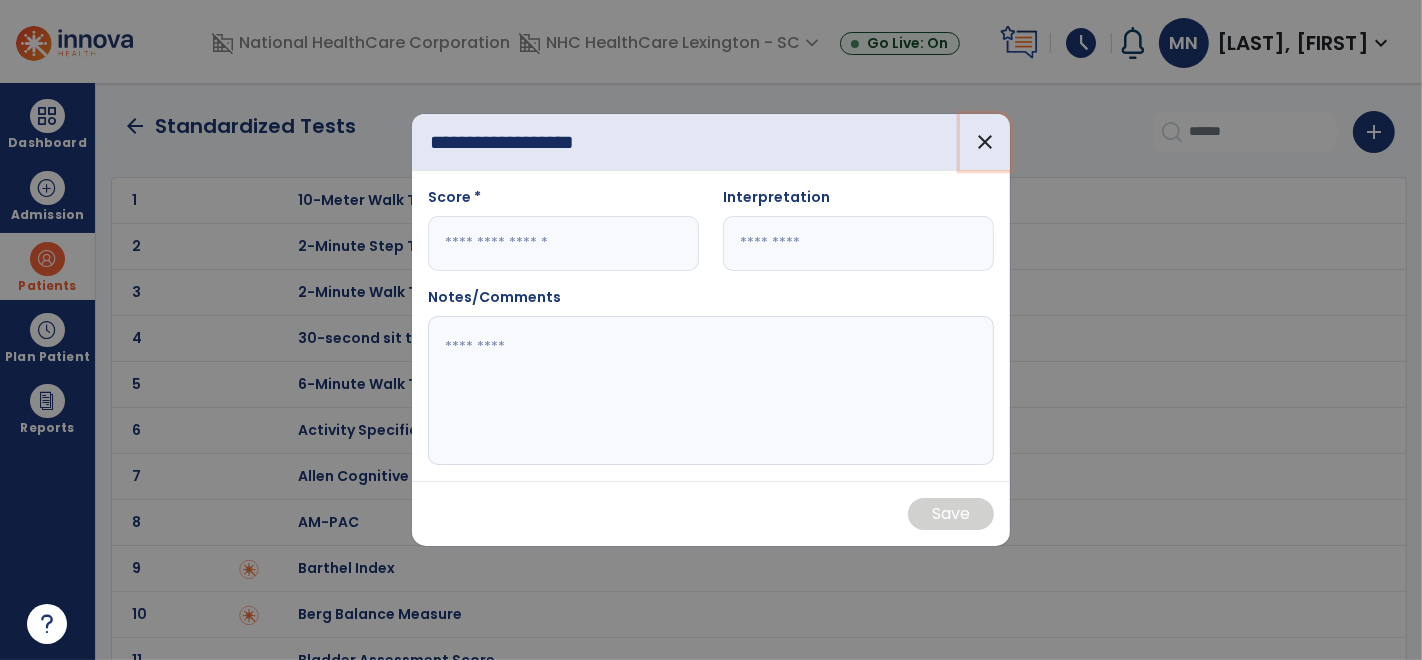 type 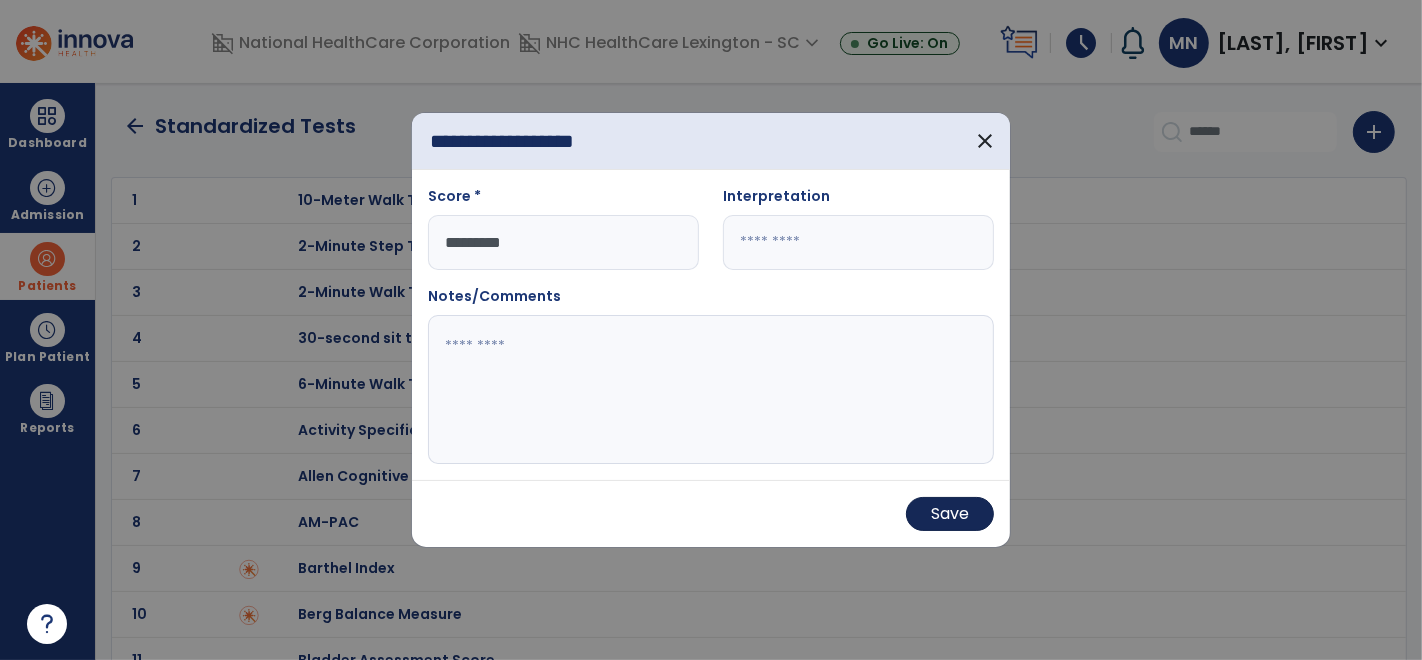 type on "*********" 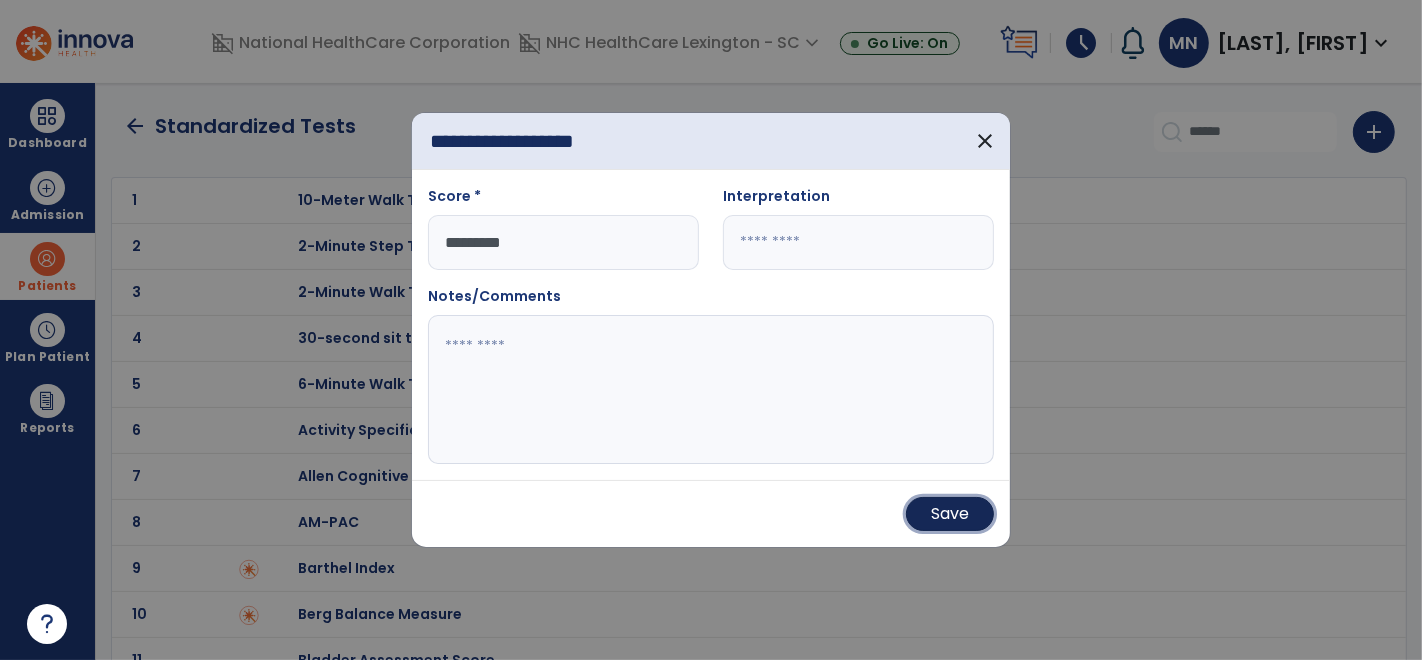 click on "Save" at bounding box center [950, 514] 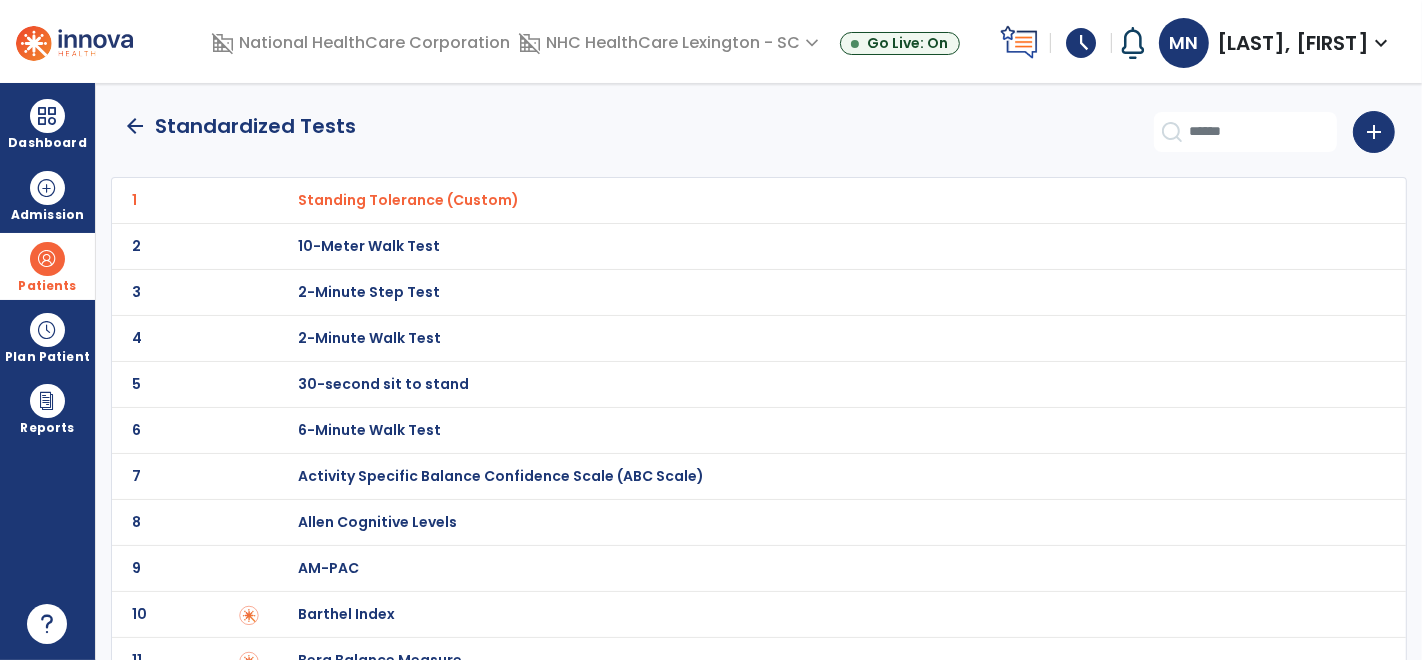 click on "arrow_back" 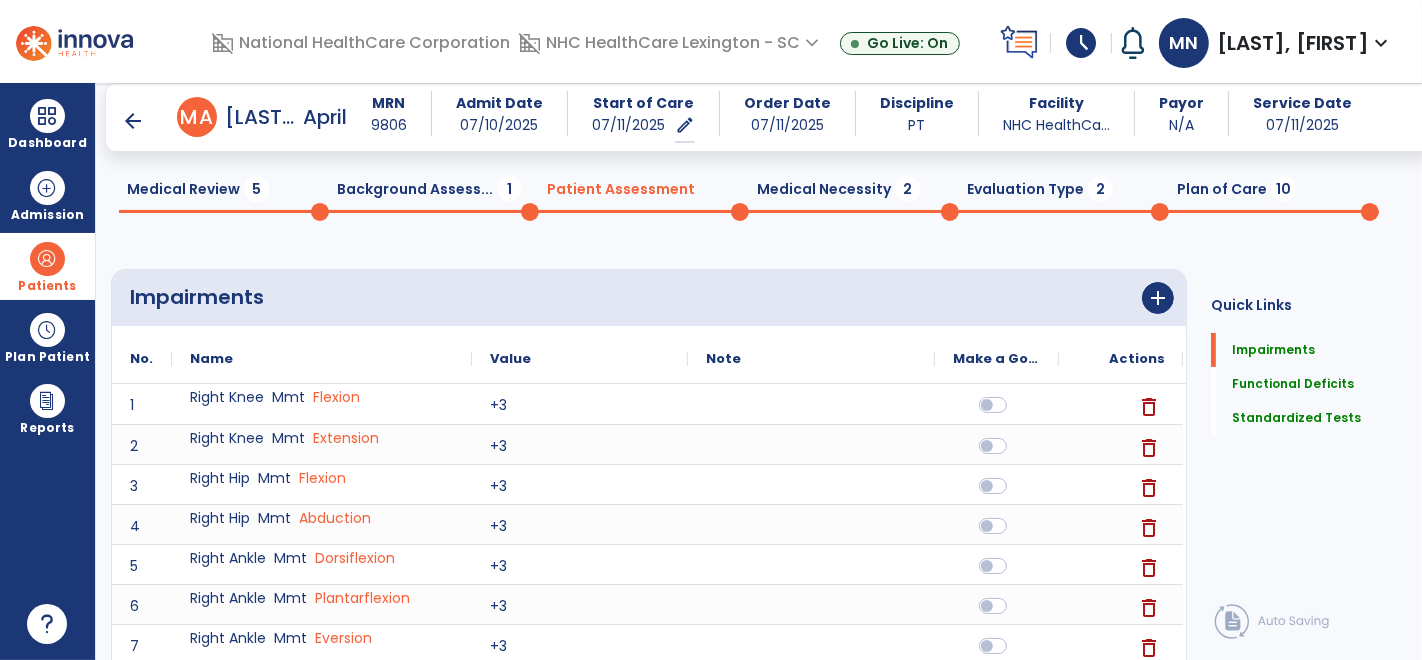 scroll, scrollTop: 0, scrollLeft: 0, axis: both 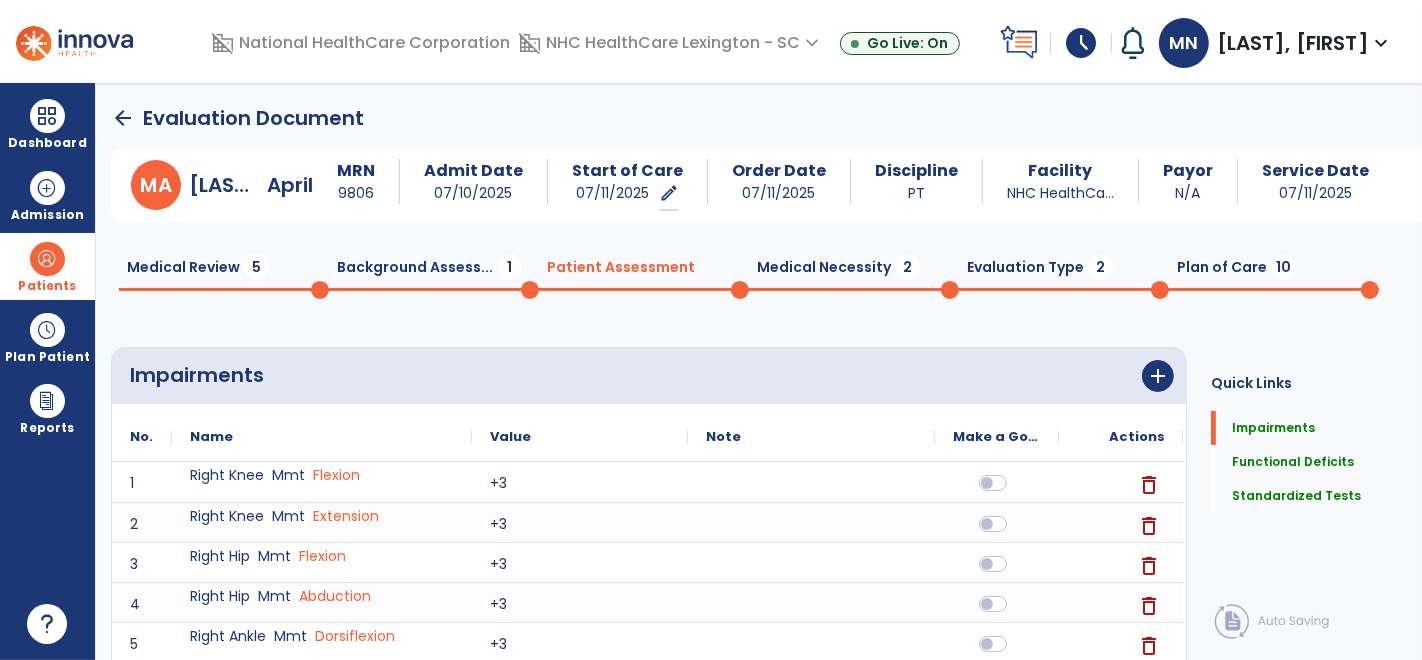 click on "Medical Necessity  2" 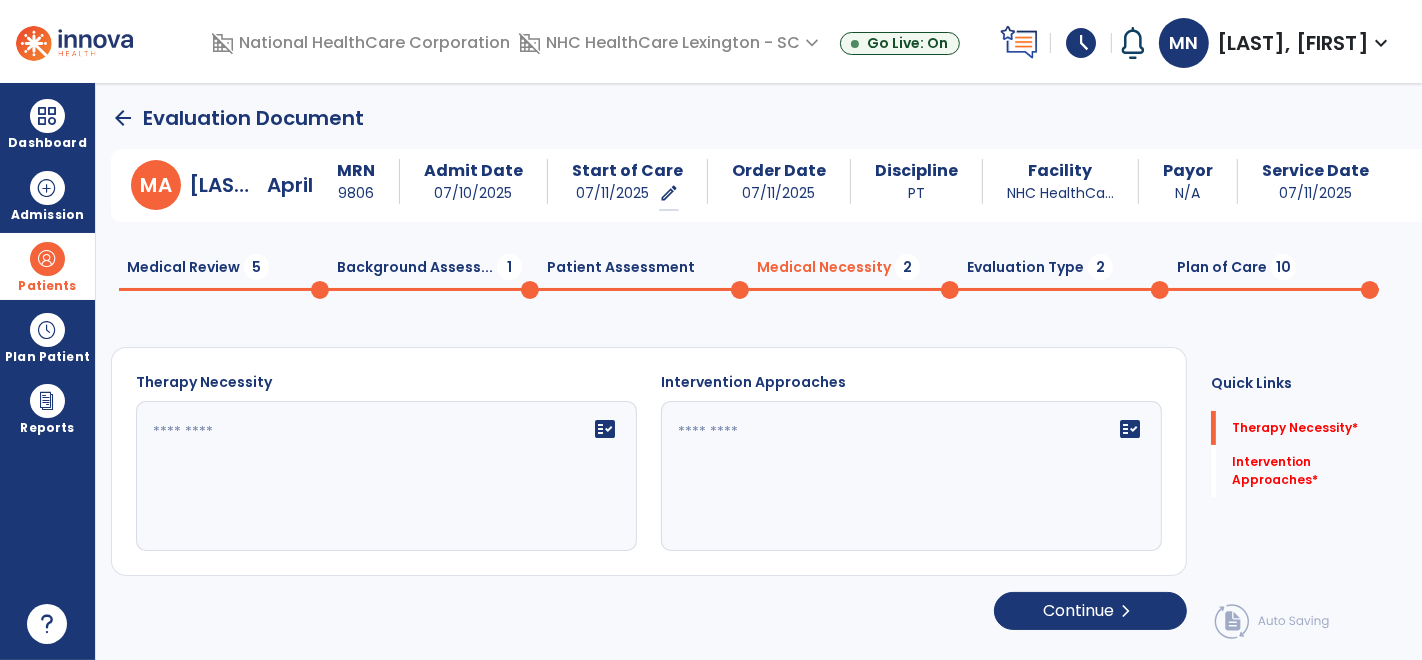 click on "fact_check" 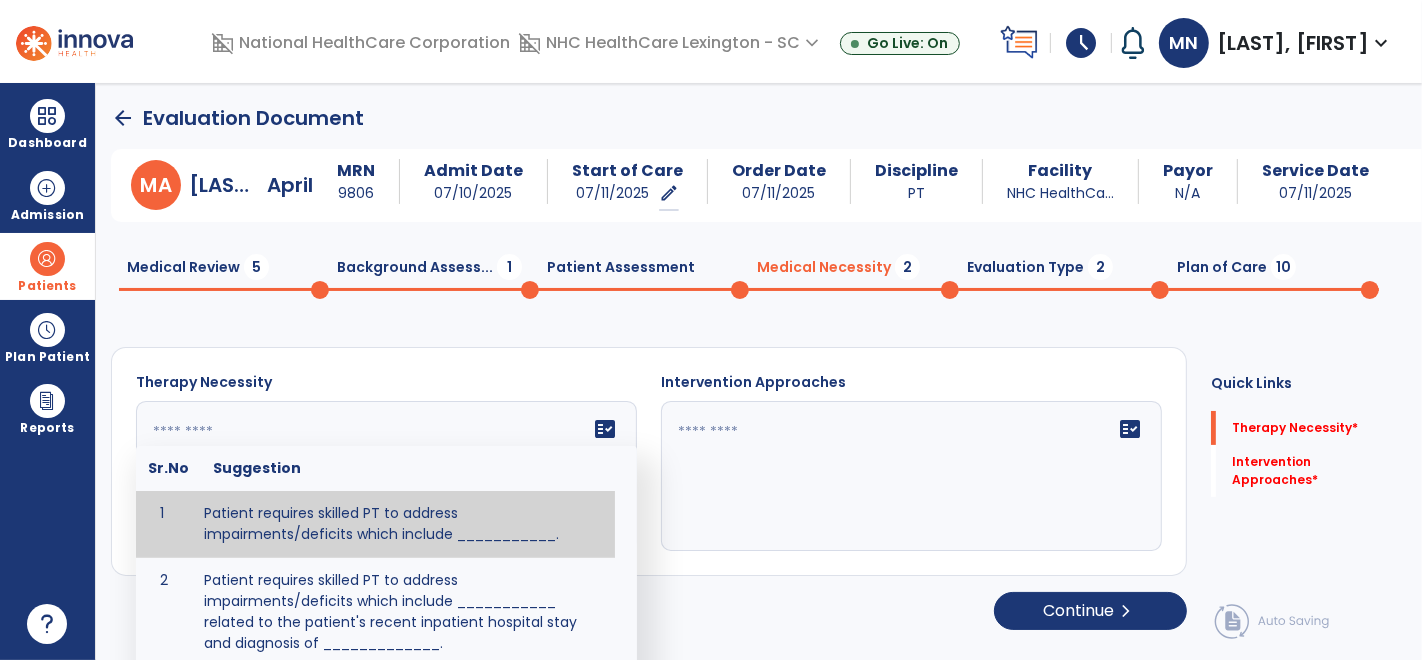 scroll, scrollTop: 22, scrollLeft: 0, axis: vertical 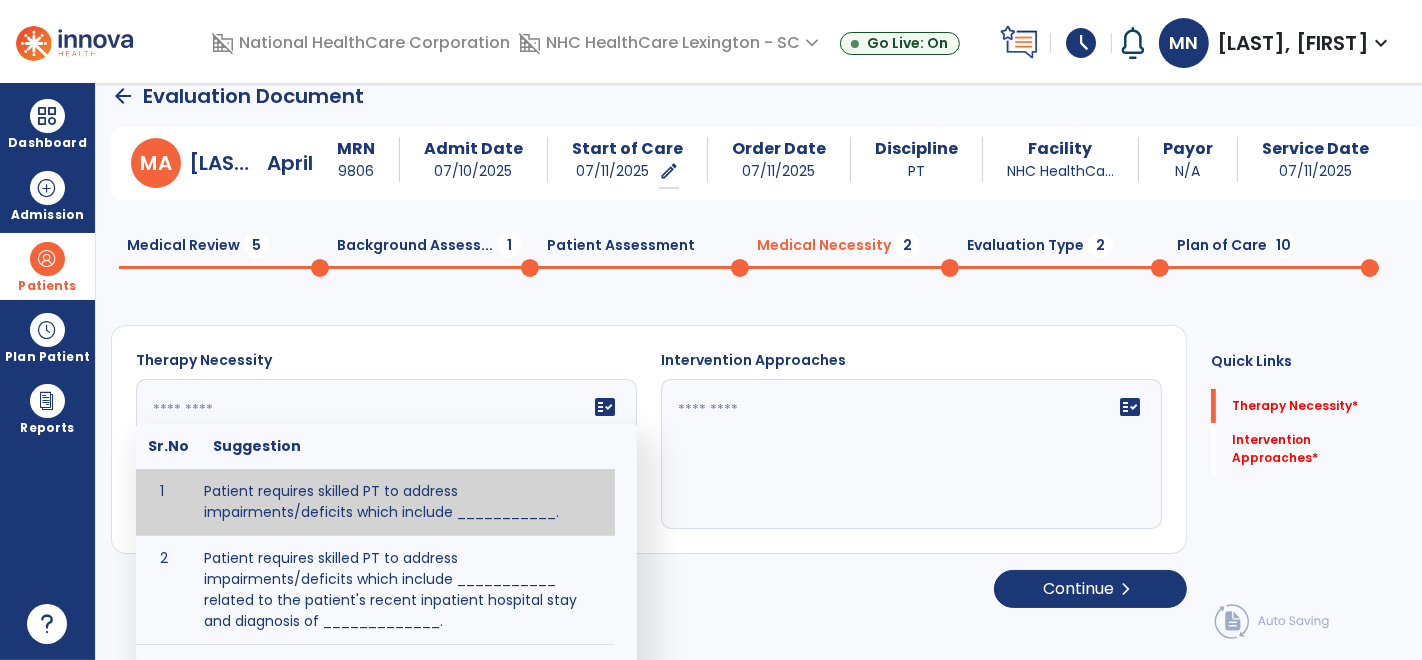 type on "**********" 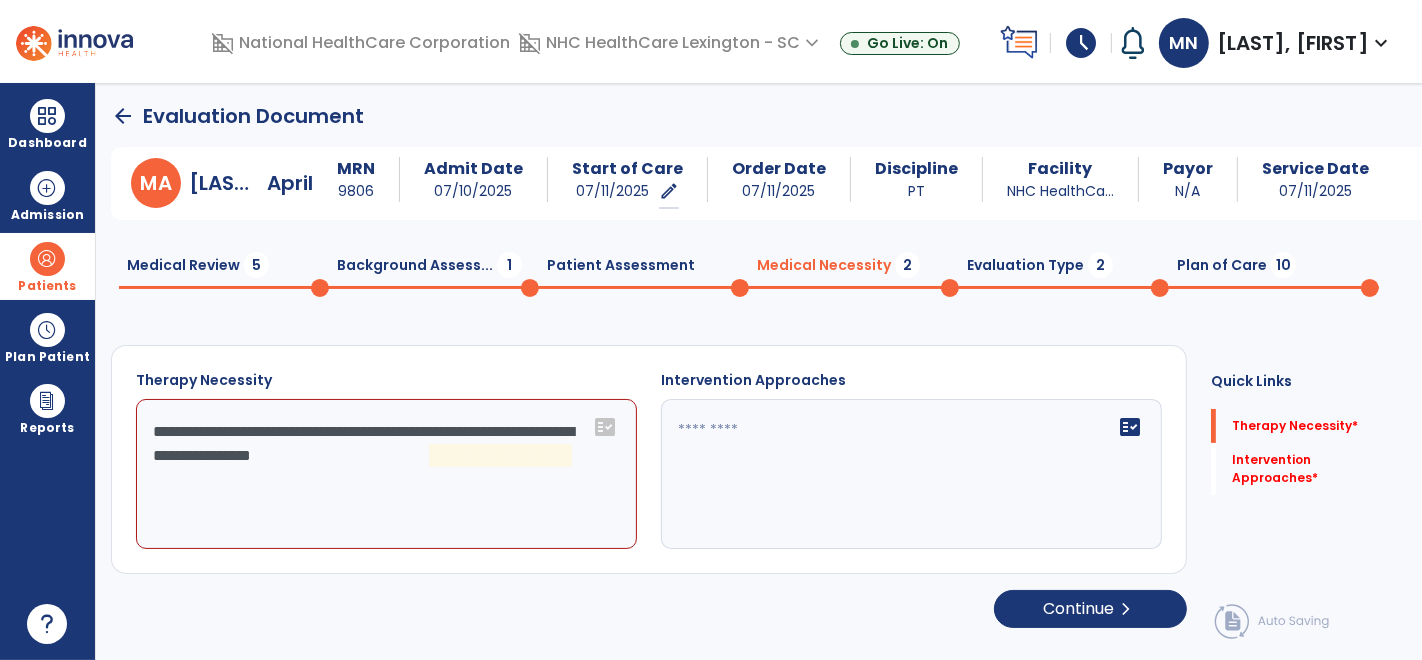 scroll, scrollTop: 1, scrollLeft: 0, axis: vertical 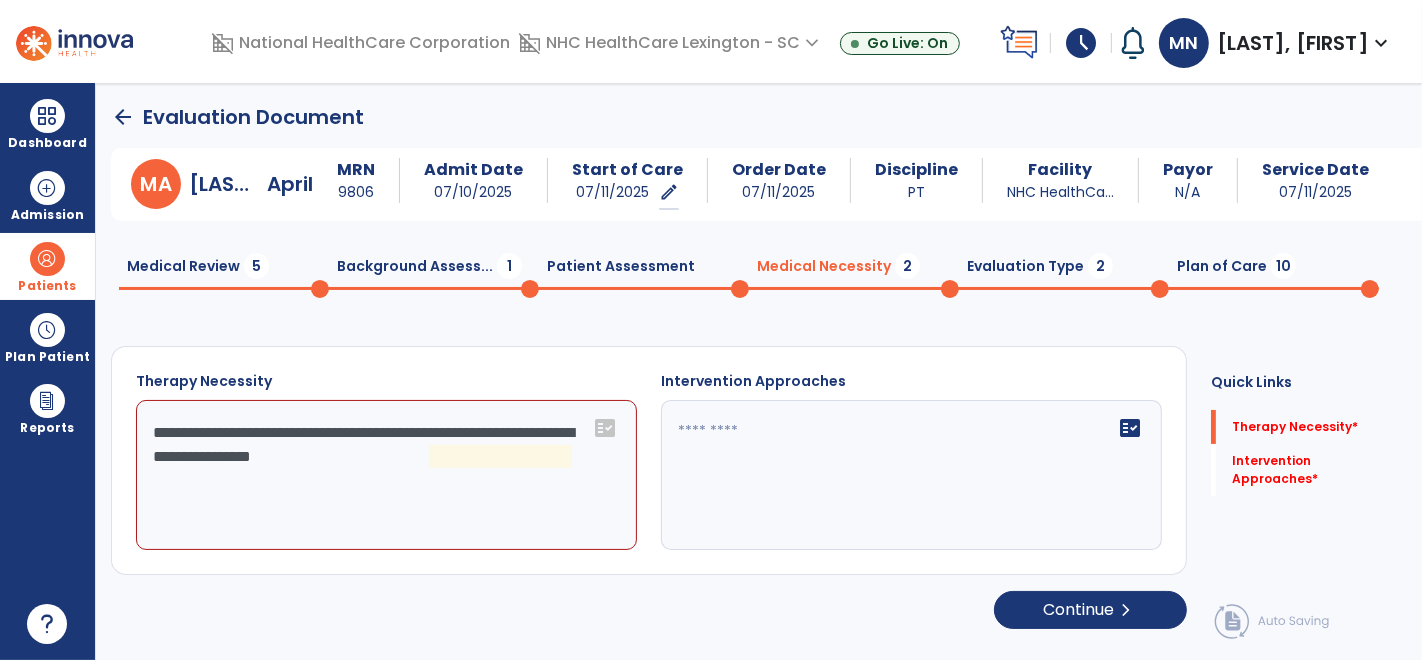 click on "**********" 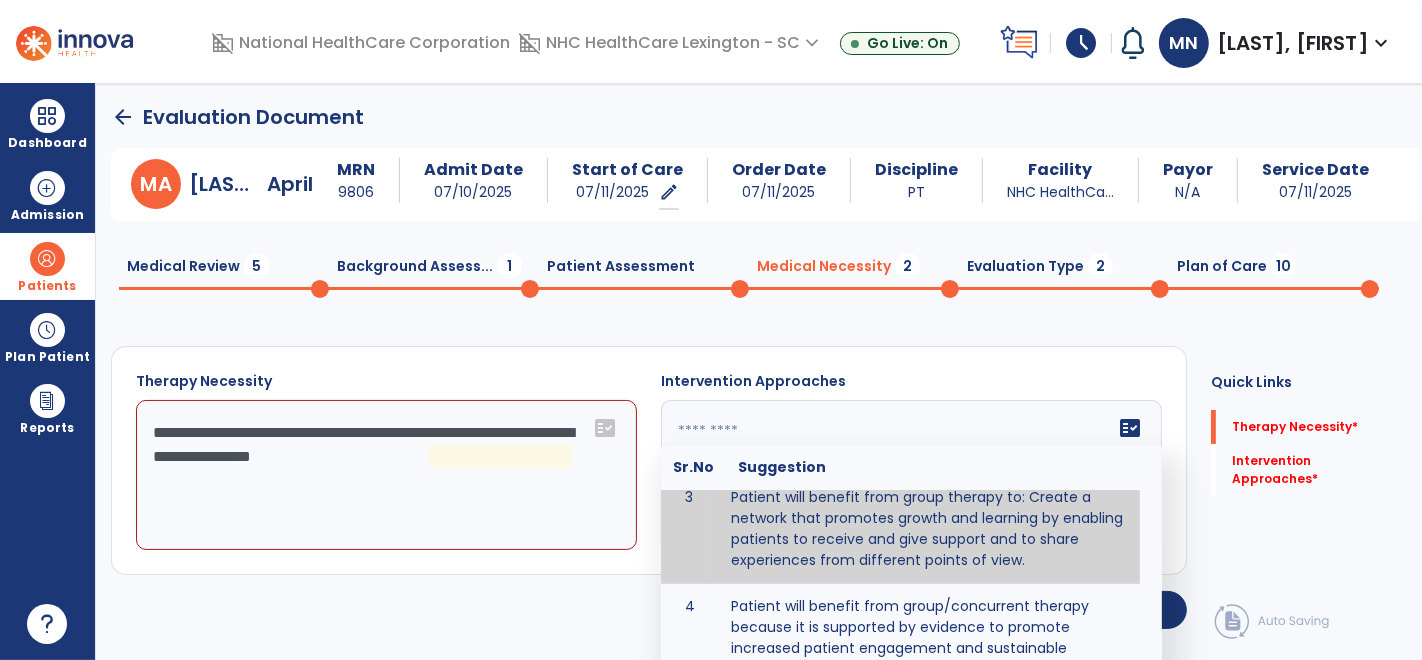 scroll, scrollTop: 272, scrollLeft: 0, axis: vertical 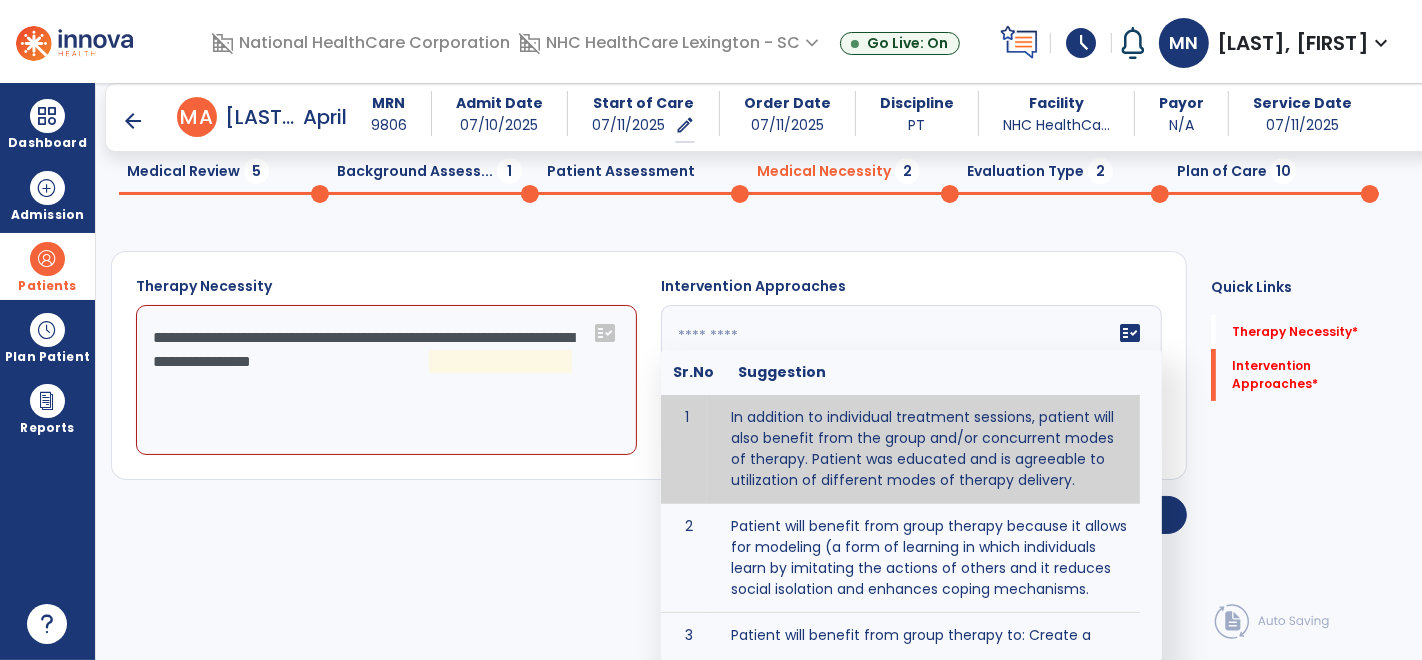 type on "**********" 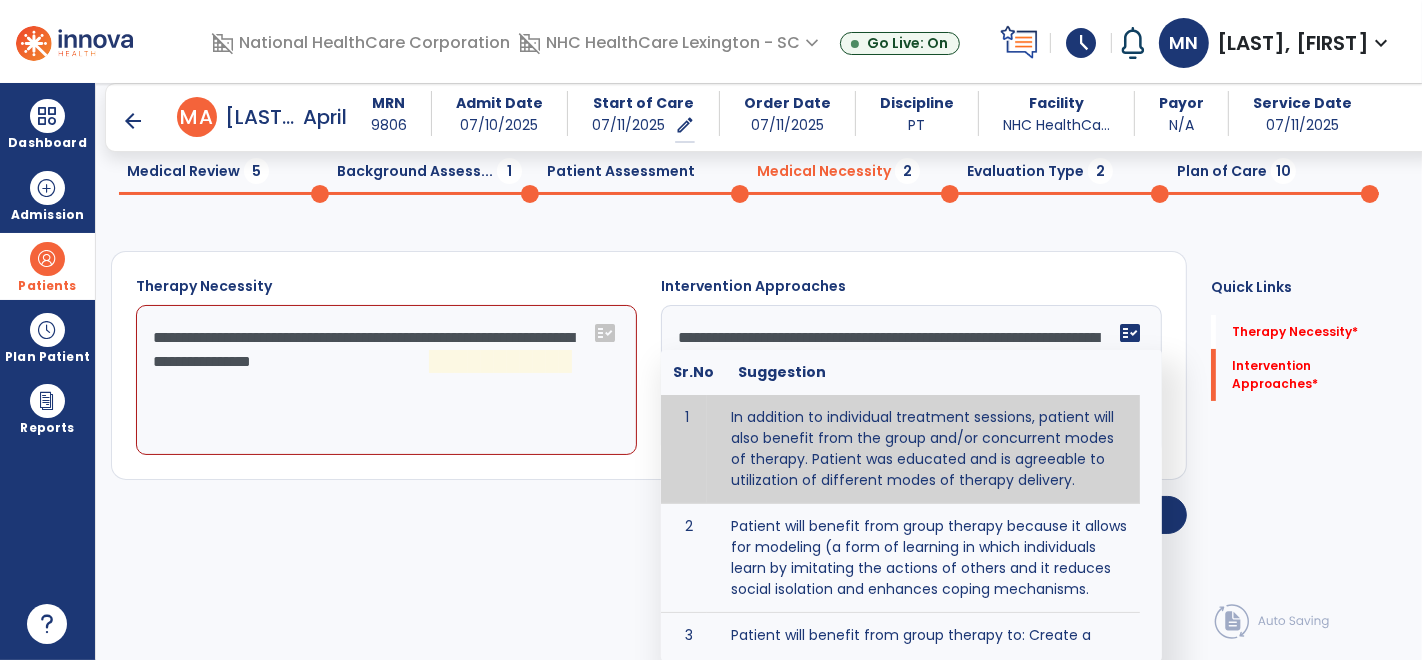 scroll, scrollTop: 0, scrollLeft: 0, axis: both 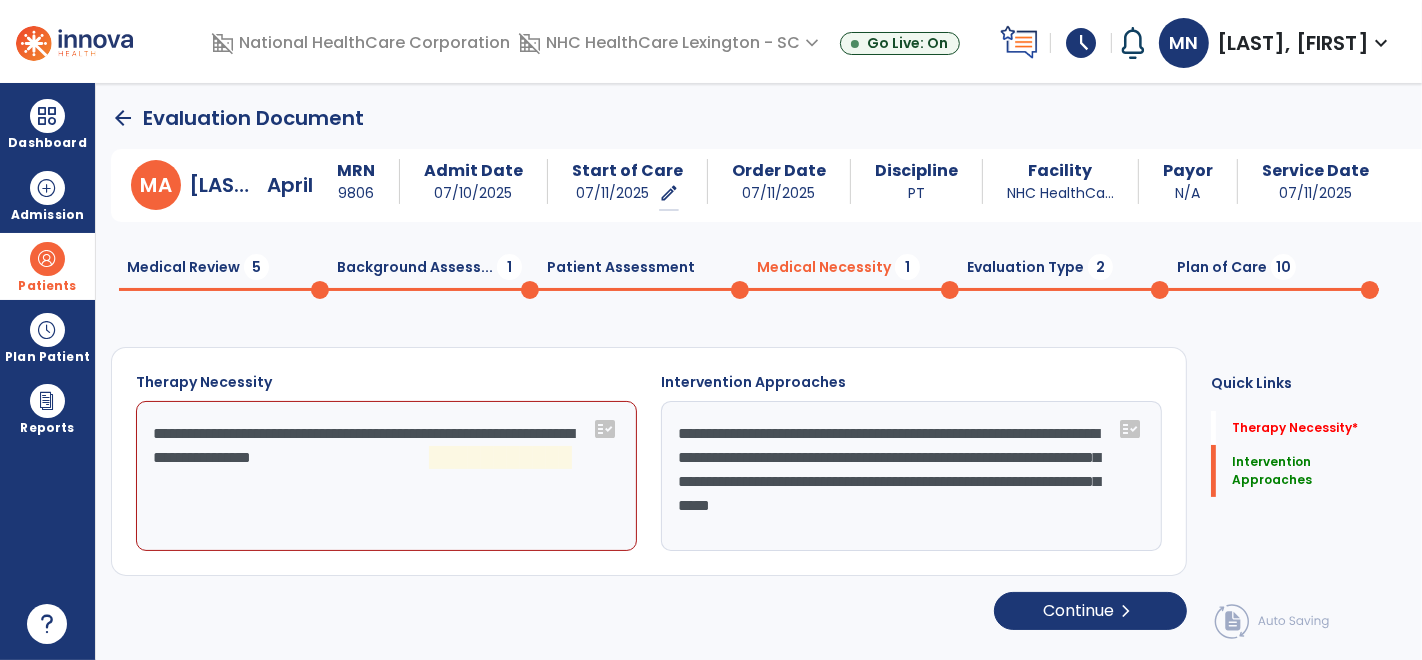 click on "Medical Review  5" 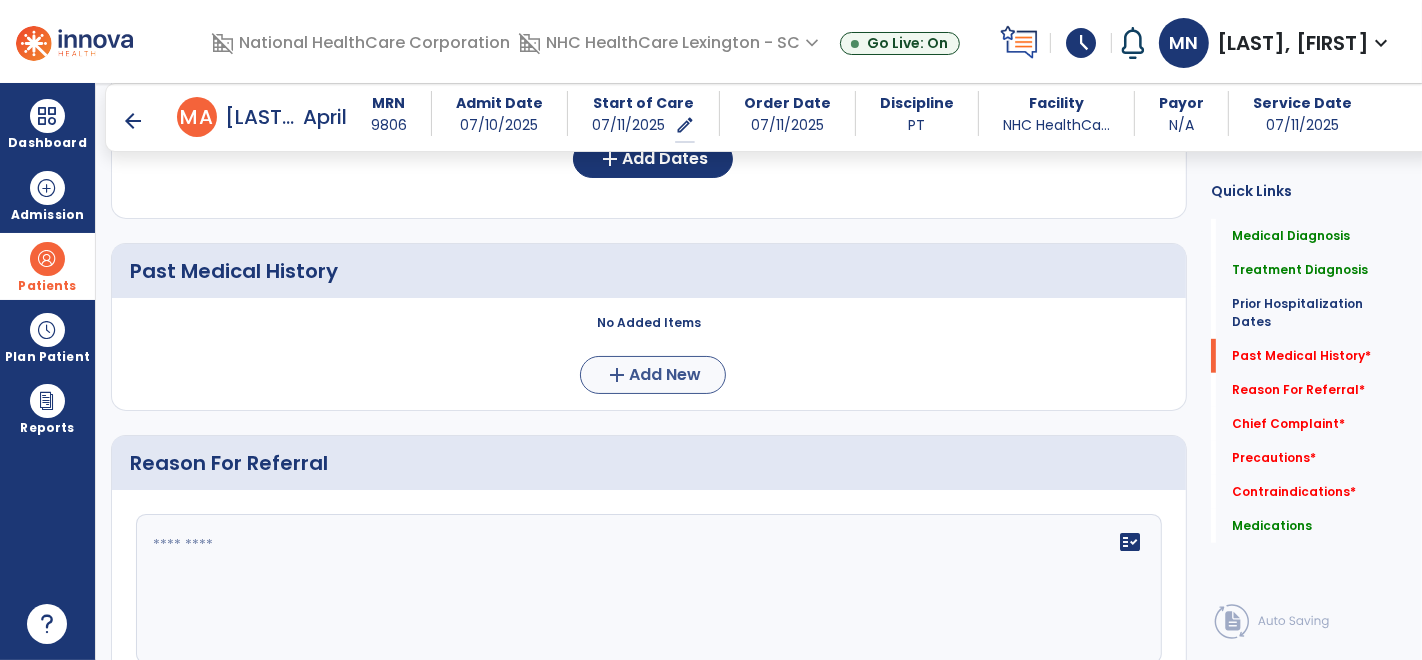 scroll, scrollTop: 1071, scrollLeft: 0, axis: vertical 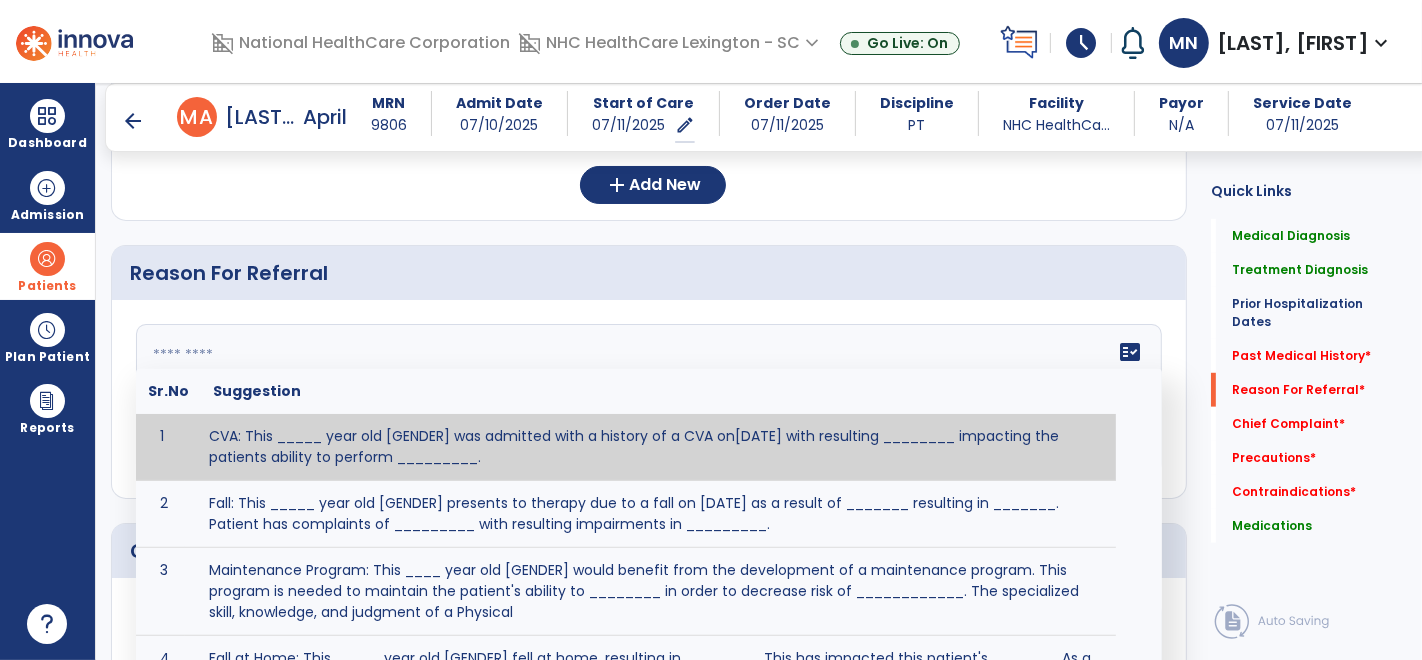 click on "fact_check  Sr.No Suggestion 1 CVA: This _____ year old [GENDER] was admitted with a history of a CVA on[DATE] with resulting ________ impacting the patients ability to perform _________. 2 Fall: This _____ year old [GENDER] presents to therapy due to a fall on [DATE] as a result of _______ resulting in _______.  Patient has complaints of _________ with resulting impairments in _________. 3 Maintenance Program: This ____ year old [GENDER] would benefit from the development of a maintenance program.  This program is needed to maintain the patient's ability to ________ in order to decrease risk of ____________.  The specialized skill, knowledge, and judgment of a Physical  4 Fall at Home: This _____ year old [GENDER] fell at home, resulting  in ________.  This has impacted this patient's _______.  As a result of these noted limitations in functional activities, this patient is unable to safely return to home.  This patient requires skilled therapy in order to improve safety and function. 5 6 7 8 9 10" 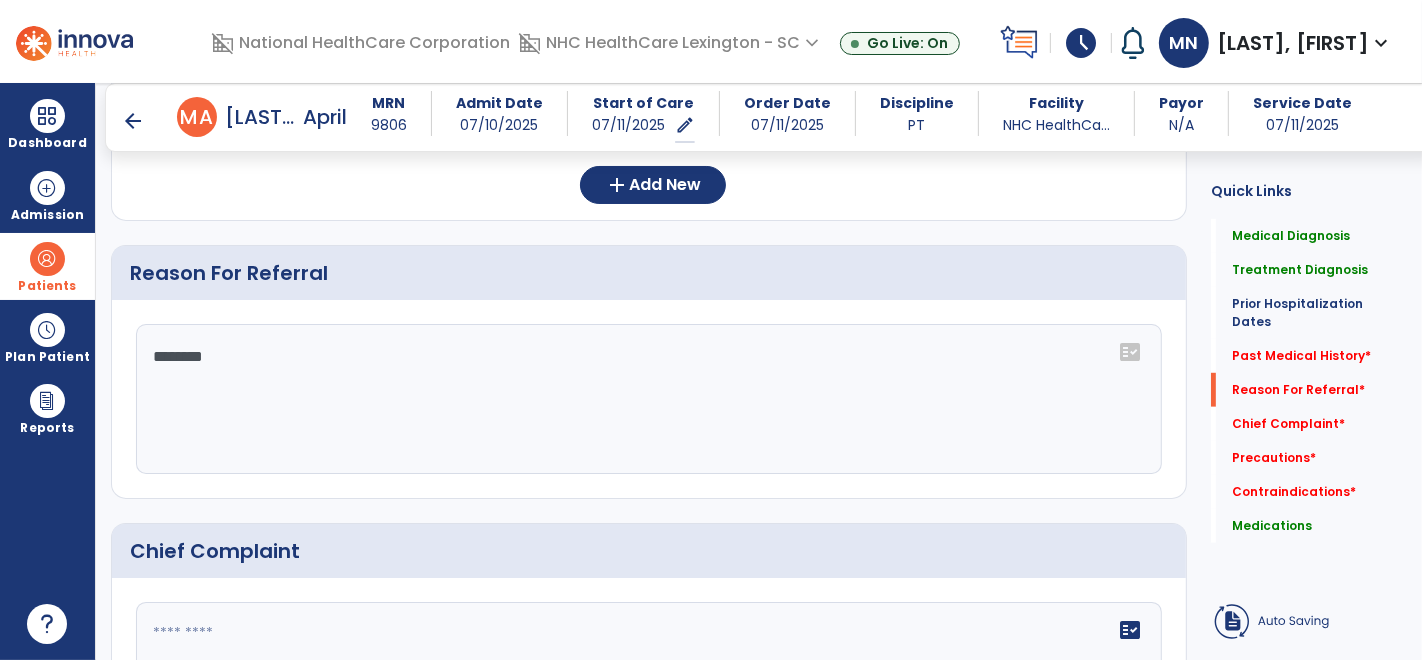 type on "*******" 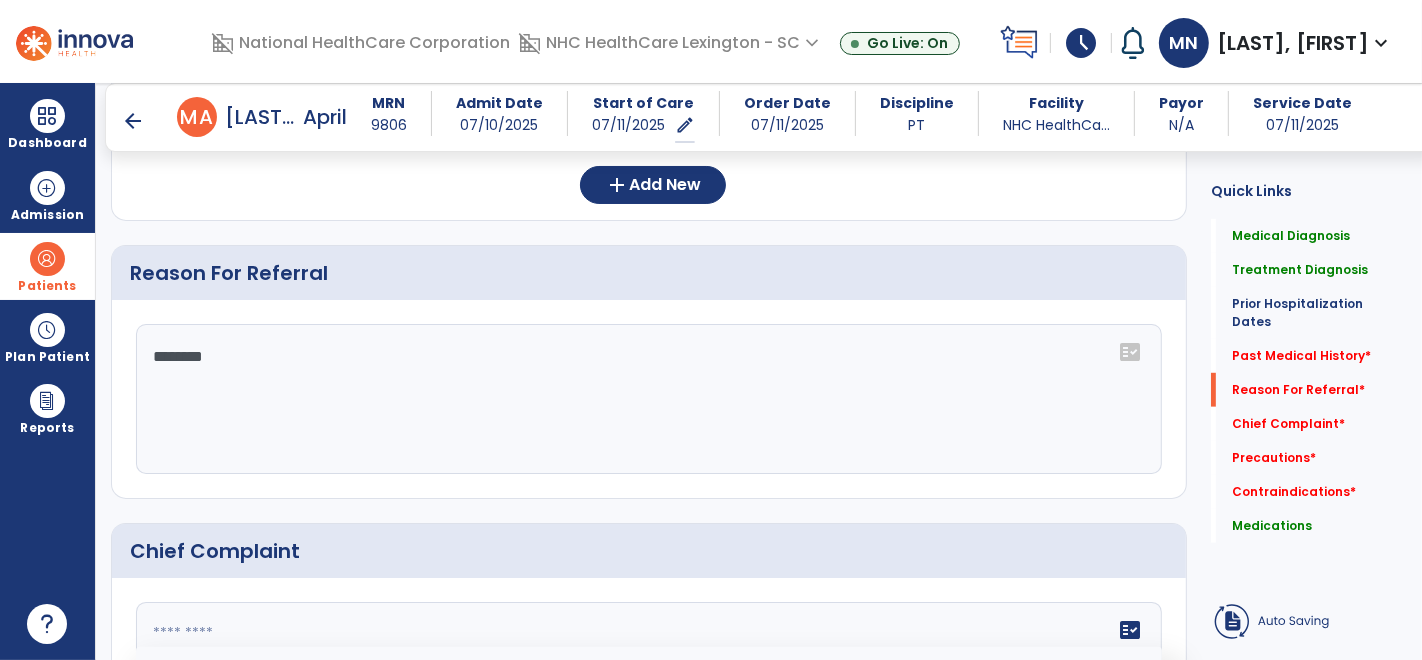 click 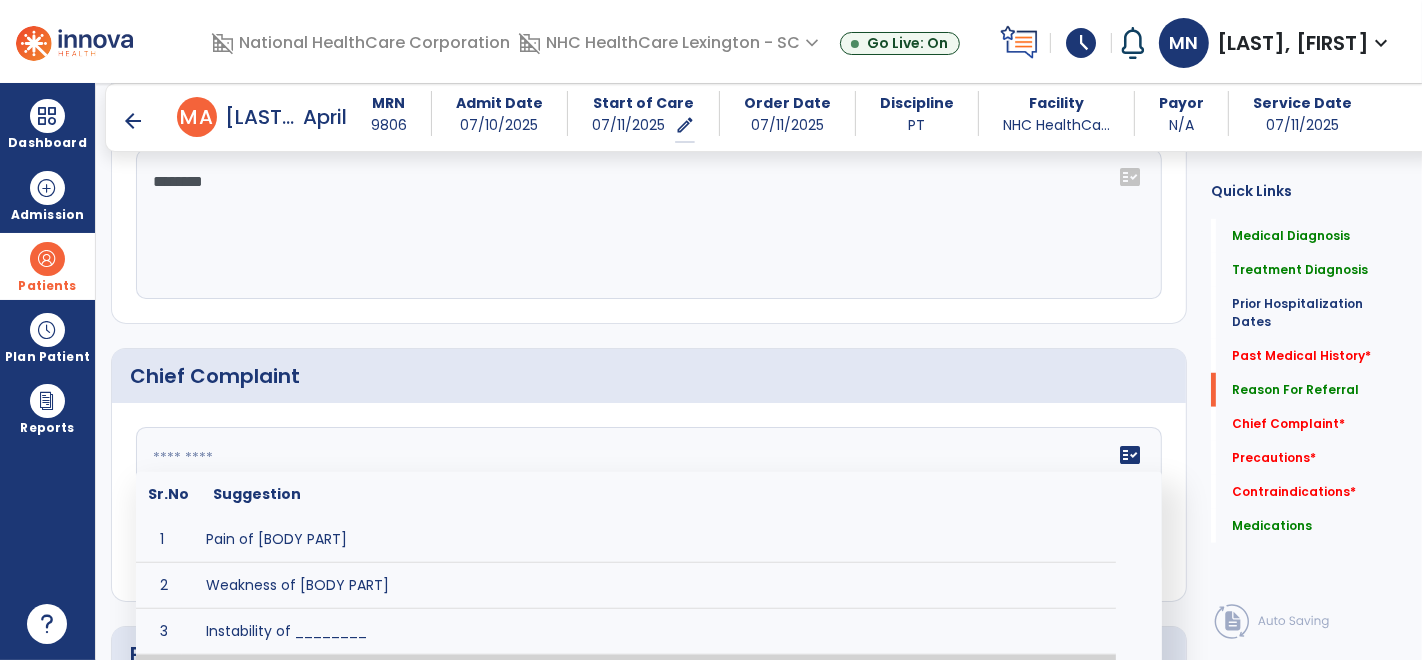 scroll, scrollTop: 1283, scrollLeft: 0, axis: vertical 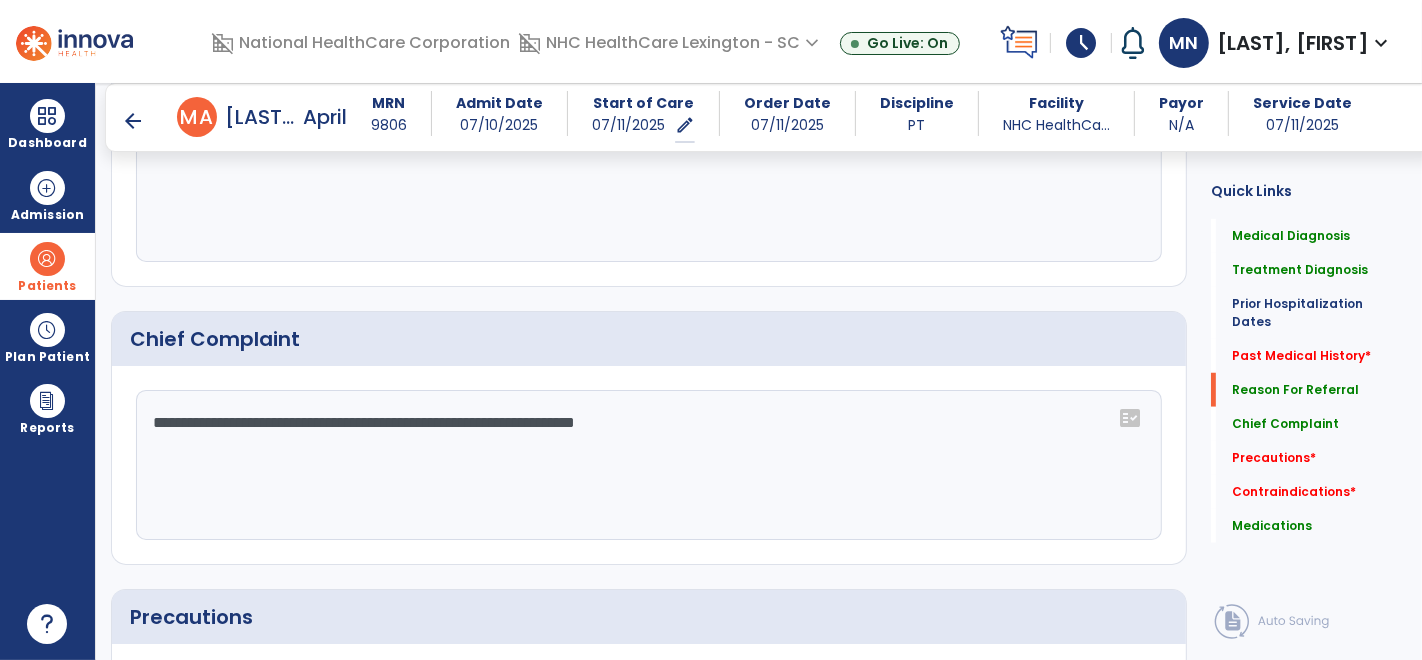 click on "**********" 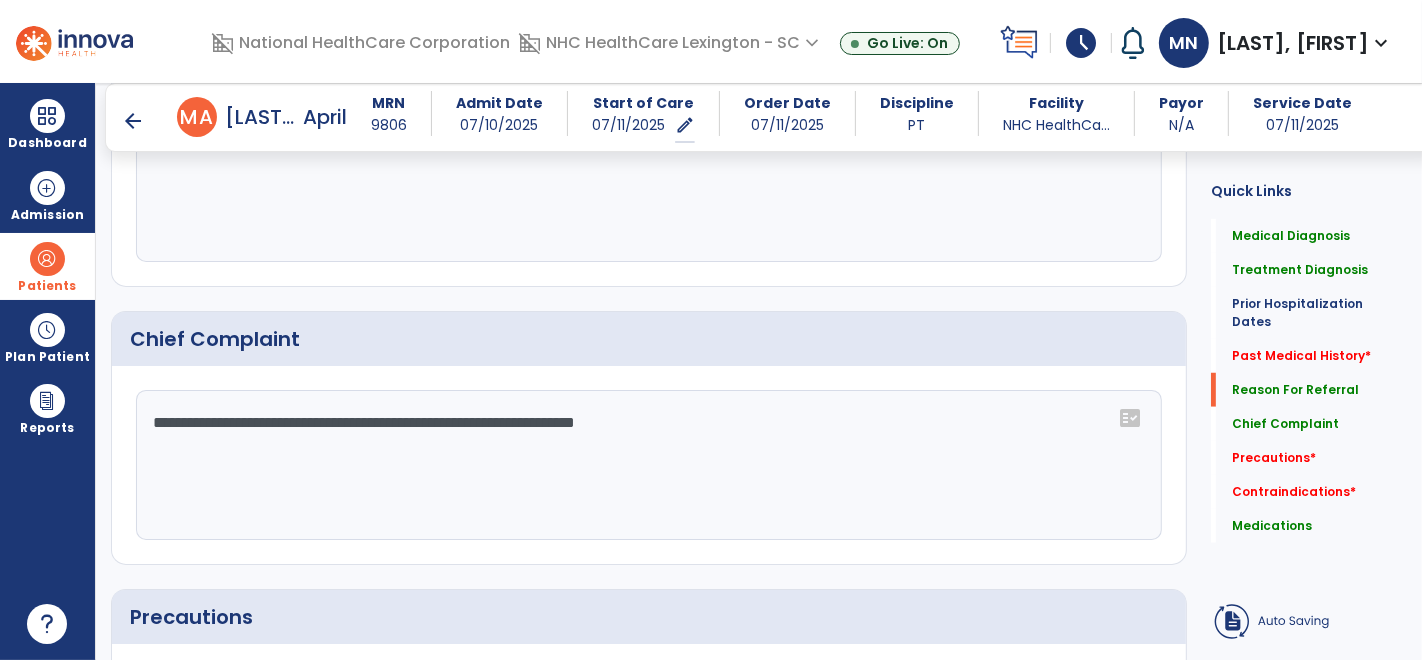 click on "**********" 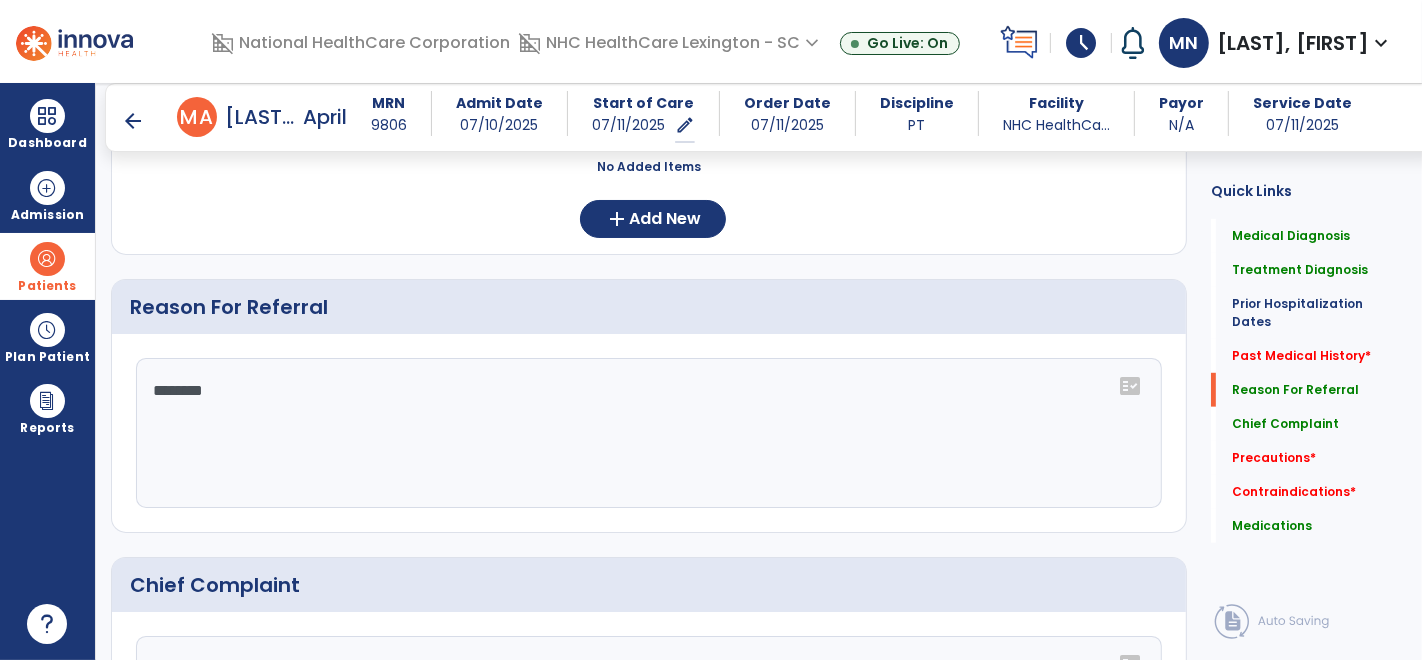 scroll, scrollTop: 1035, scrollLeft: 0, axis: vertical 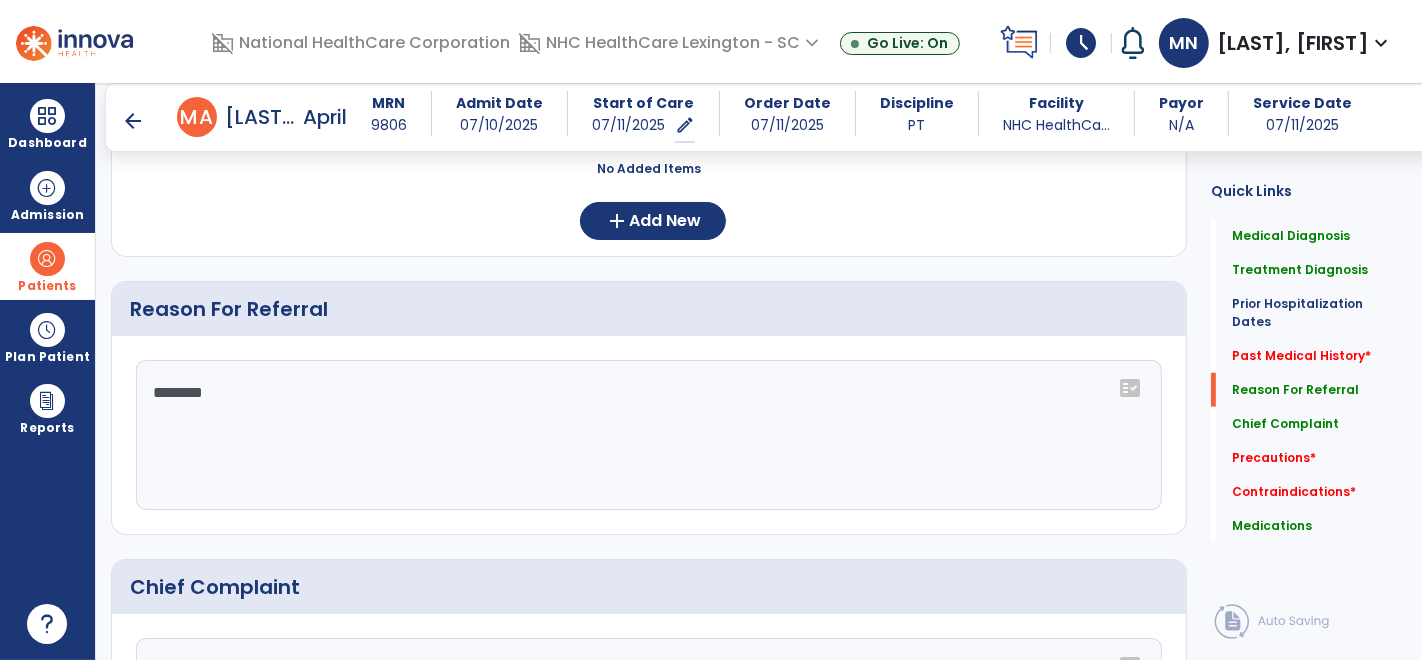 type on "**********" 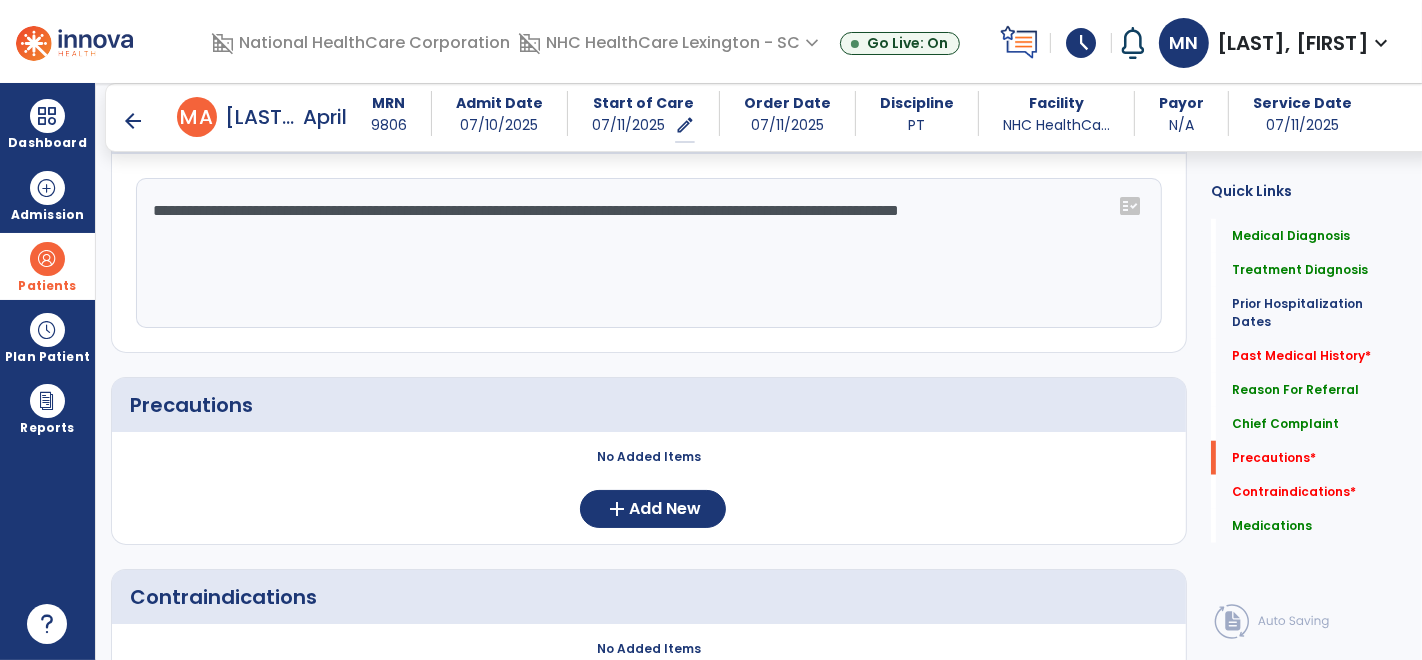 scroll, scrollTop: 1675, scrollLeft: 0, axis: vertical 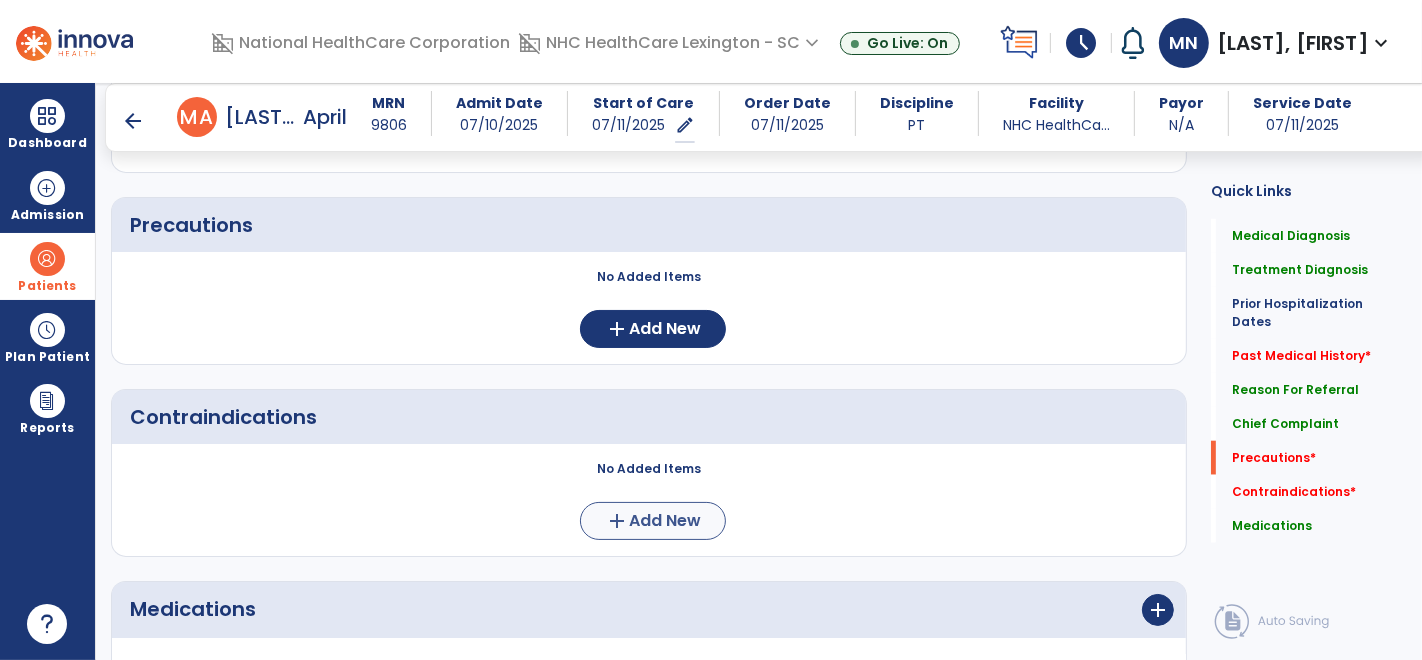 type on "**********" 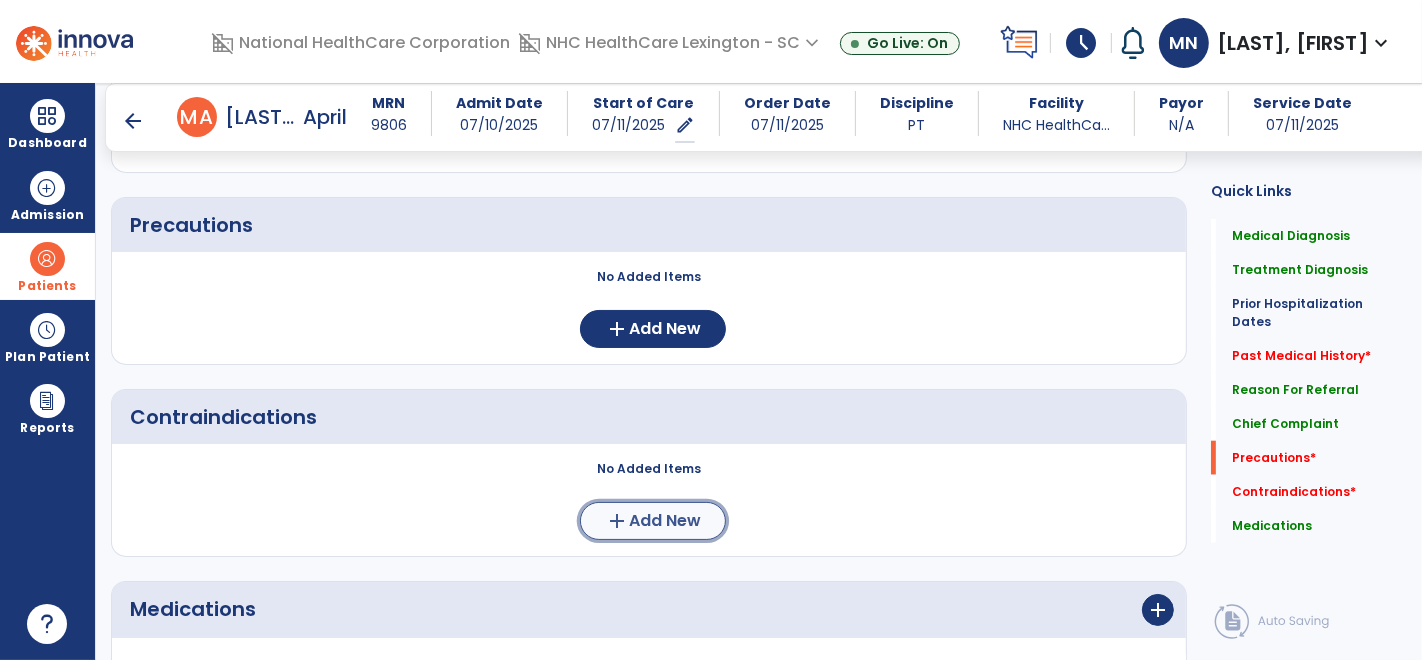 click on "add  Add New" 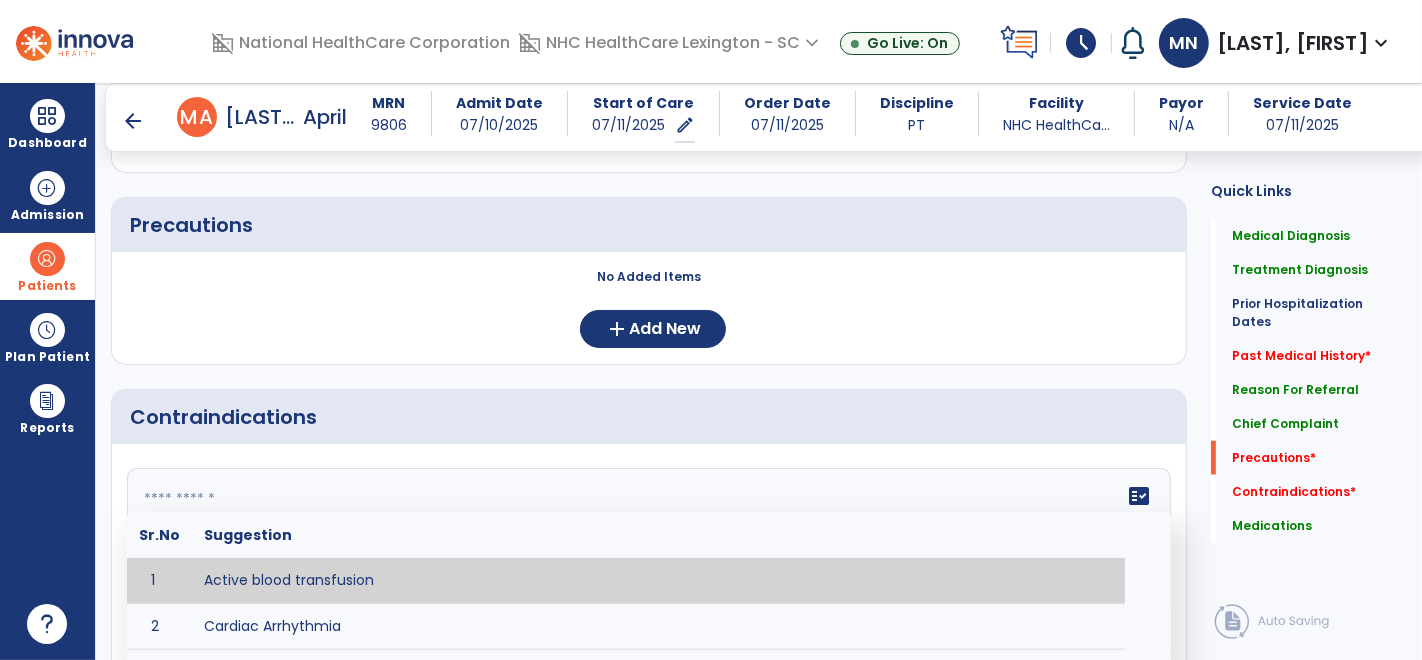 click on "fact_check  Sr.No Suggestion 1 Active blood transfusion 2 Cardiac Arrhythmia 3 Chemotherapy in the last [HOURS] 4 Complaint of chest pain 5 DVT 6 Hypertension [VALUES] 7 Inflammation or infection in the heart. 8 Oxygen saturation lower than [VALUE] 9 Pacemaker 10 Pulmonary infarction 11 Recent changes in EKG 12 Severe aortic stenosis 13 Severe dehydration 14 Severe diaphoresis 15 Severe orthostatic hypotension 16 Severe shortness of breath/dyspnea 17 Significantly elevated potassium levels 18 Significantly low potassium levels 19 Suspected or known dissecting aneurysm 20 Systemic infection 21 Uncontrolled diabetes with blood sugar levels greater than [VALUE] or less than [Value]  22 Unstable angina 23 Untreated blood clots" 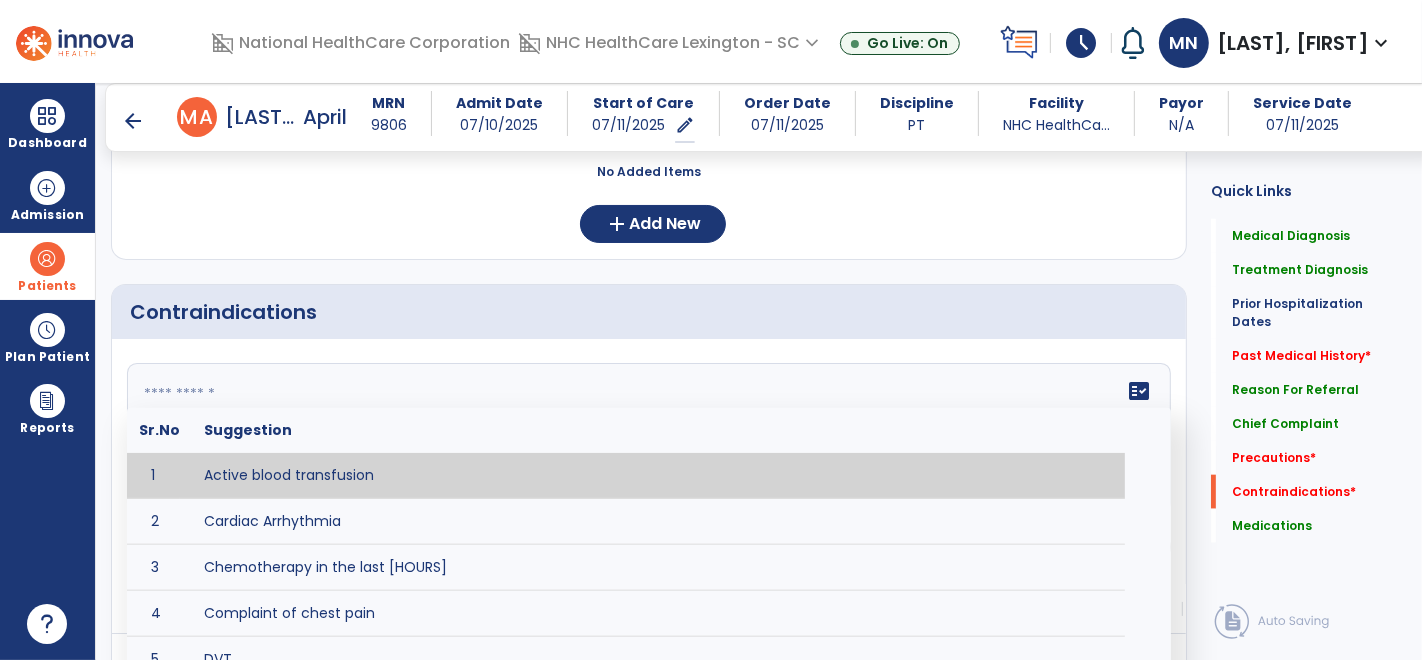 scroll, scrollTop: 1788, scrollLeft: 0, axis: vertical 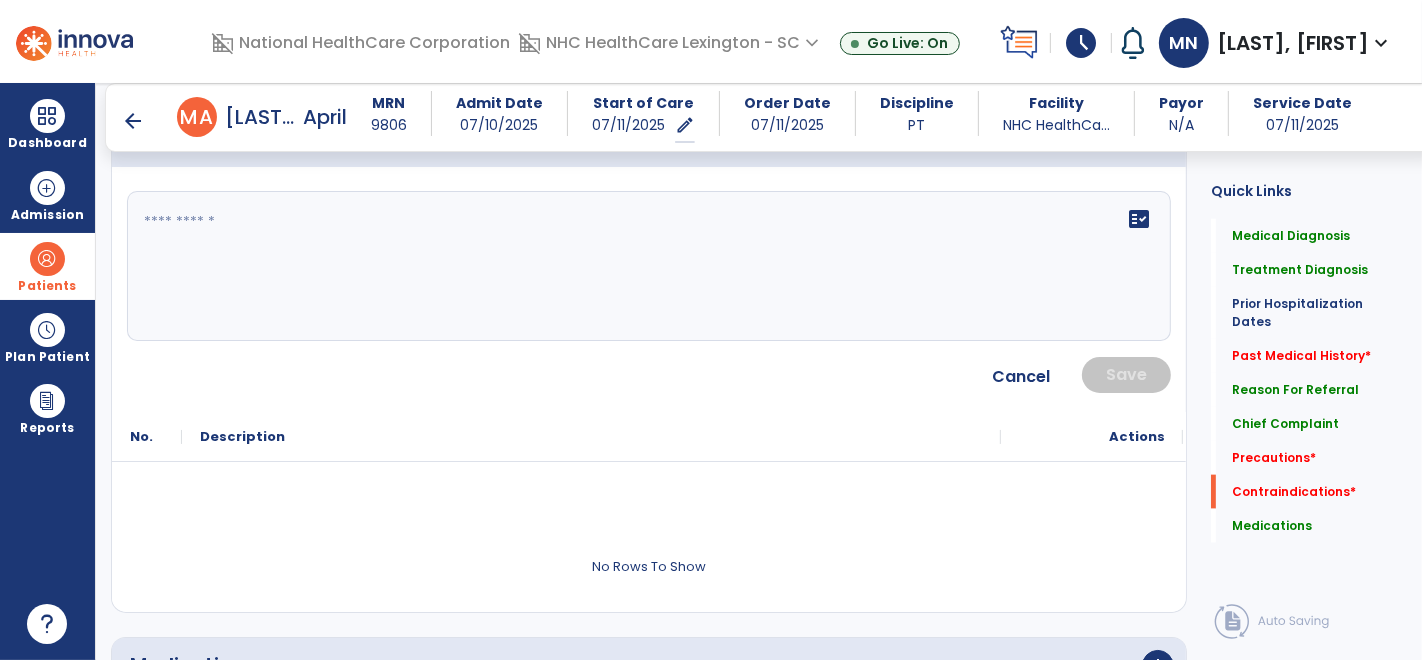 click 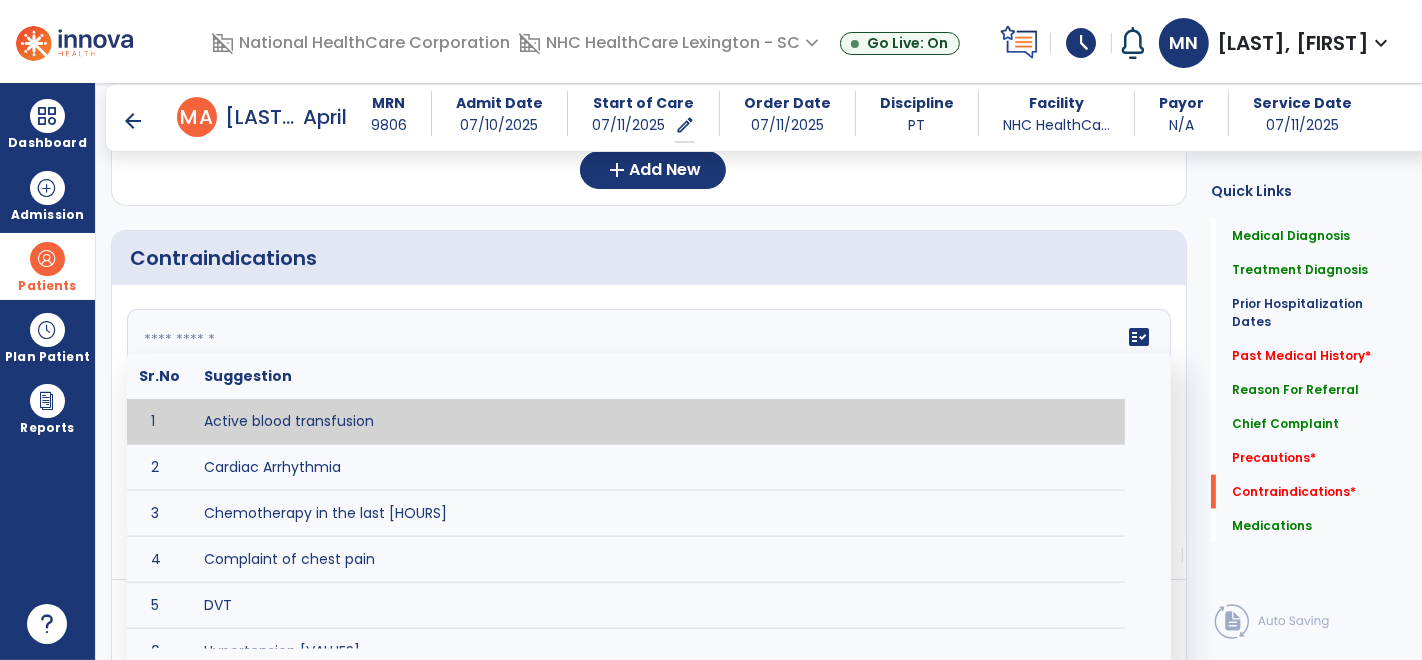 click on "fact_check  Sr.No Suggestion 1 Active blood transfusion 2 Cardiac Arrhythmia 3 Chemotherapy in the last [HOURS] 4 Complaint of chest pain 5 DVT 6 Hypertension [VALUES] 7 Inflammation or infection in the heart. 8 Oxygen saturation lower than [VALUE] 9 Pacemaker 10 Pulmonary infarction 11 Recent changes in EKG 12 Severe aortic stenosis 13 Severe dehydration 14 Severe diaphoresis 15 Severe orthostatic hypotension 16 Severe shortness of breath/dyspnea 17 Significantly elevated potassium levels 18 Significantly low potassium levels 19 Suspected or known dissecting aneurysm 20 Systemic infection 21 Uncontrolled diabetes with blood sugar levels greater than [VALUE] or less than [Value]  22 Unstable angina 23 Untreated blood clots" 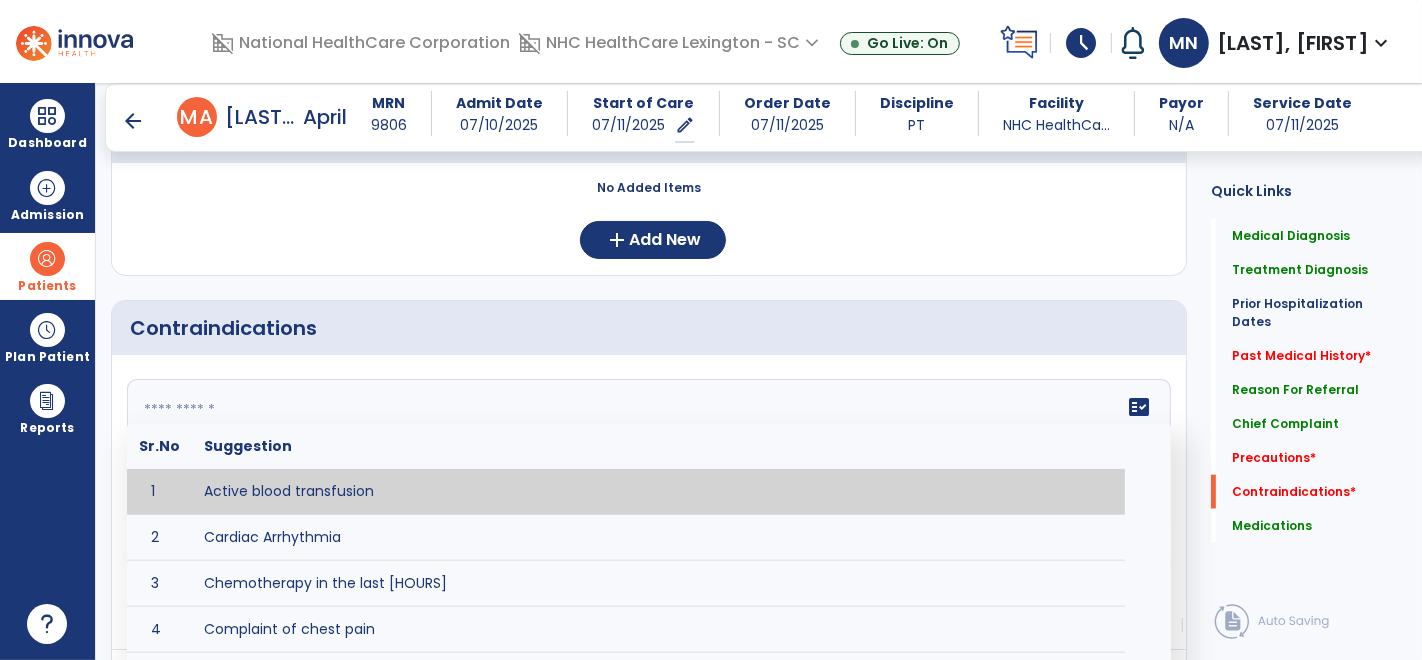 scroll, scrollTop: 1760, scrollLeft: 0, axis: vertical 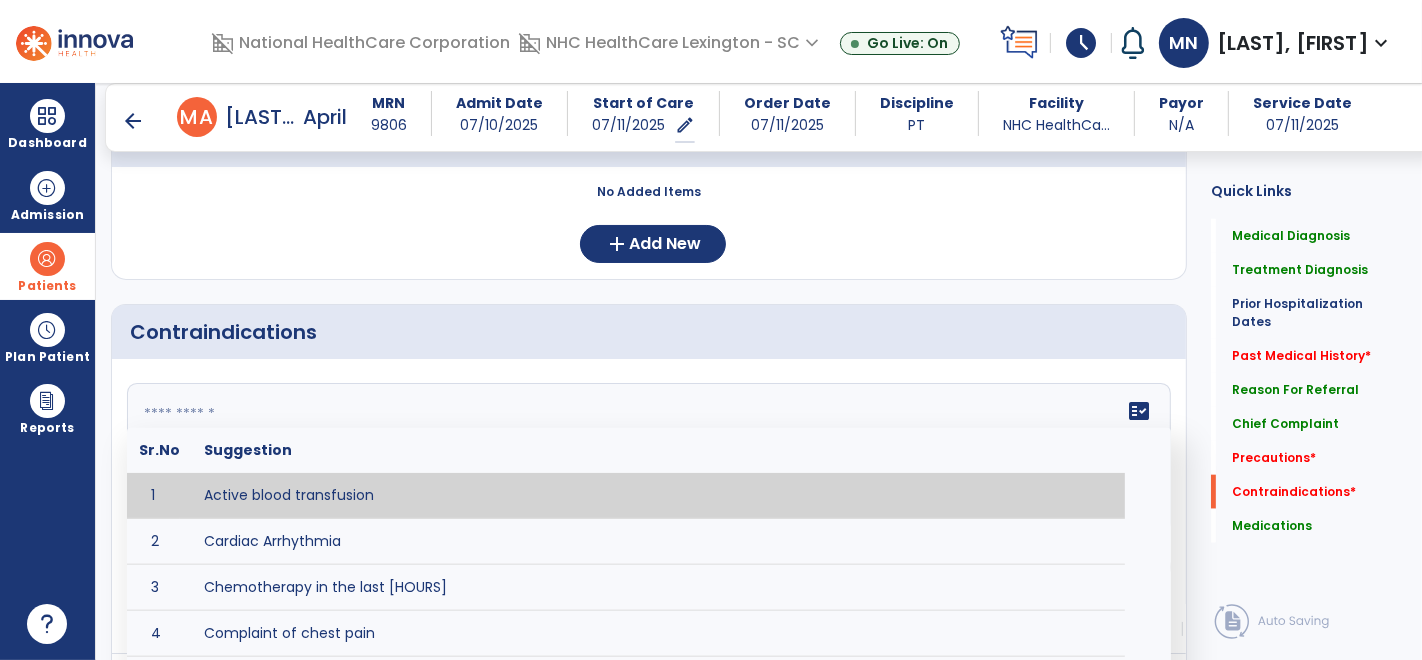 click 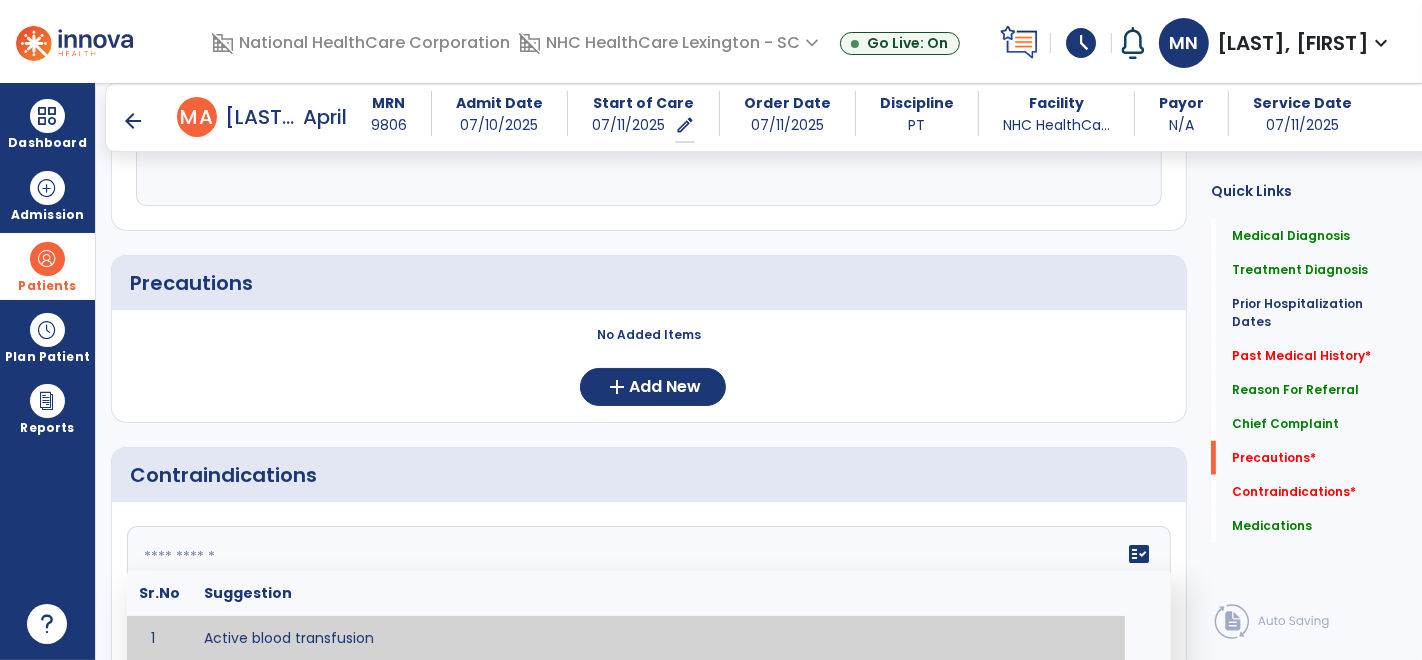 scroll, scrollTop: 1610, scrollLeft: 0, axis: vertical 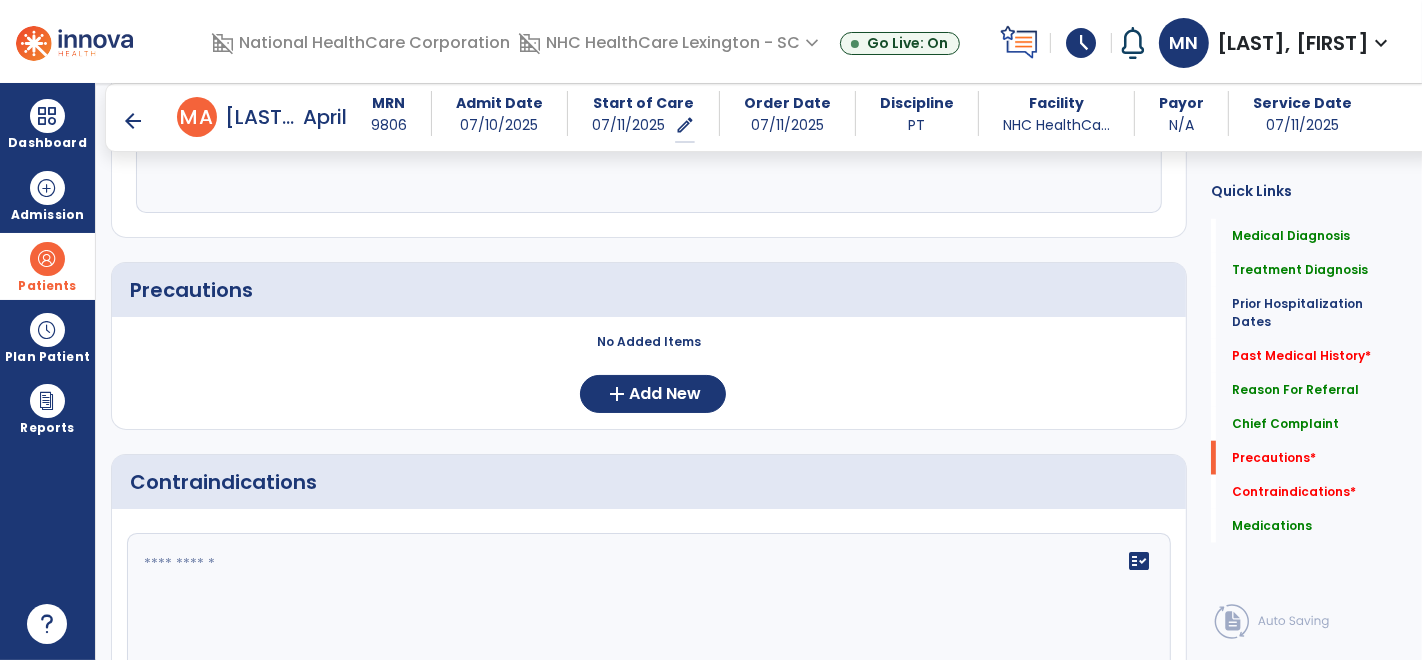 click on "Contraindications" 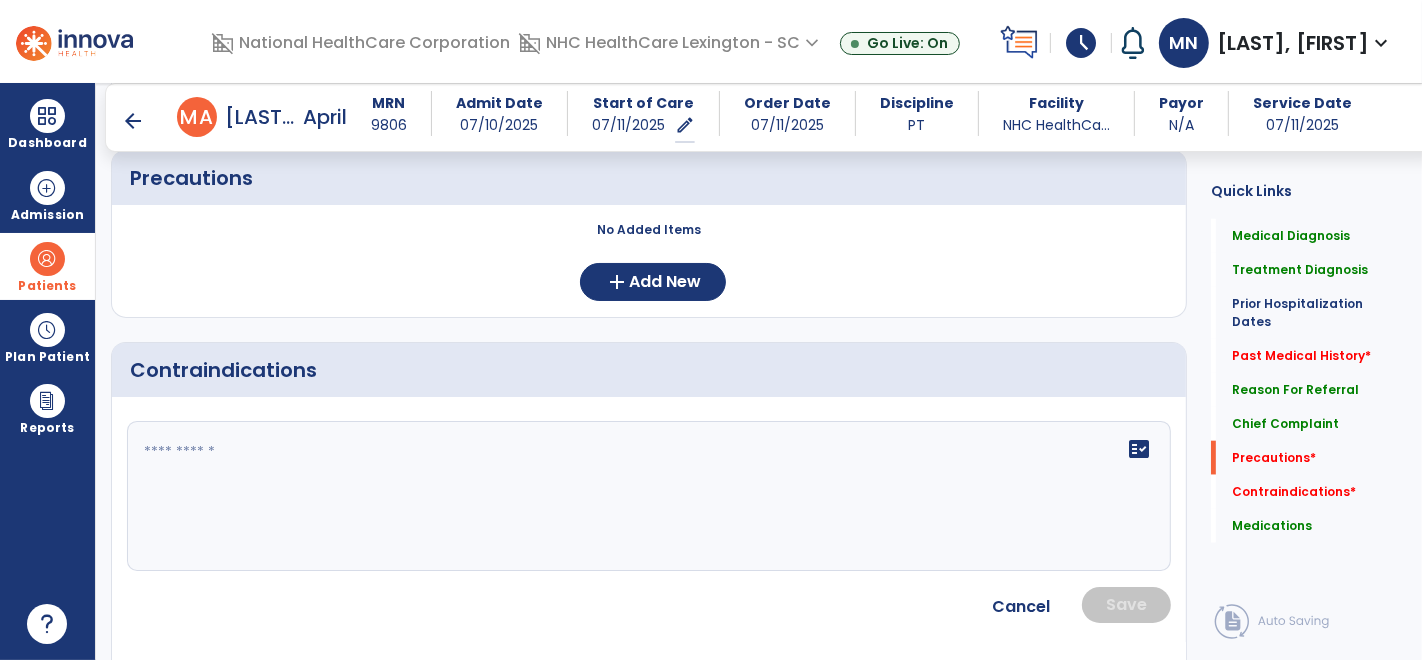 scroll, scrollTop: 1723, scrollLeft: 0, axis: vertical 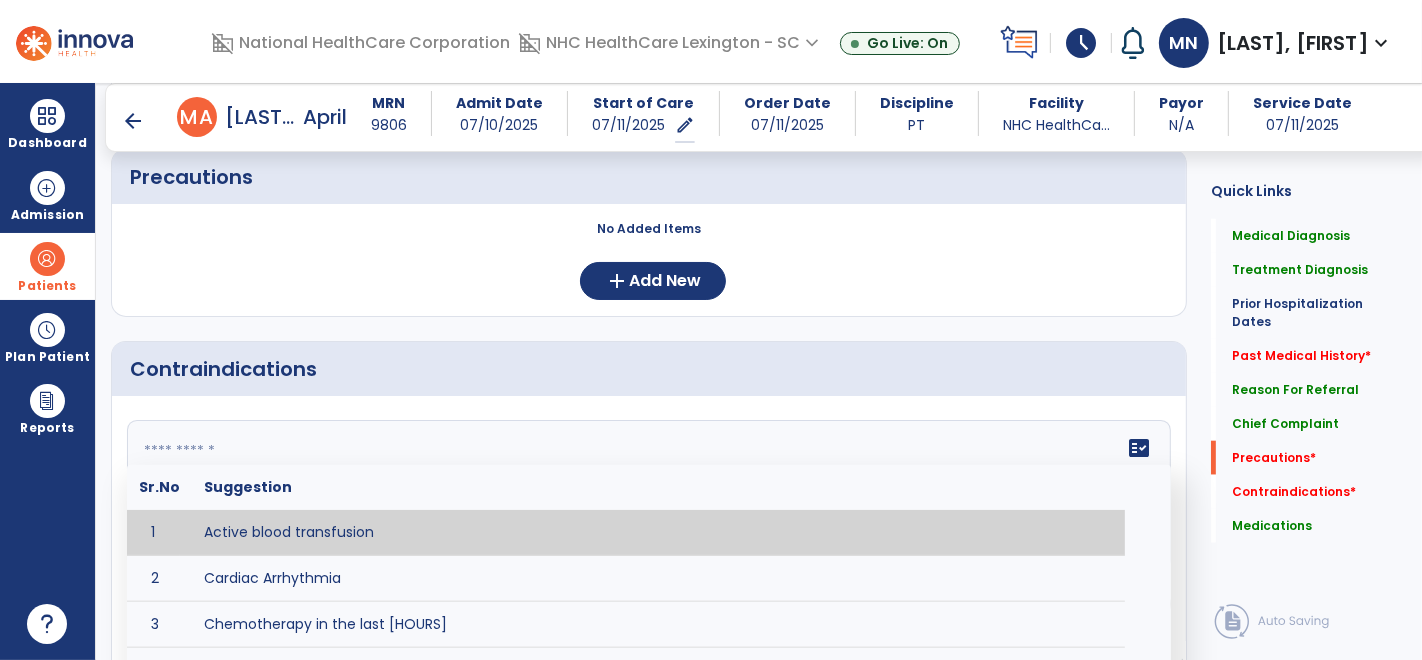 click 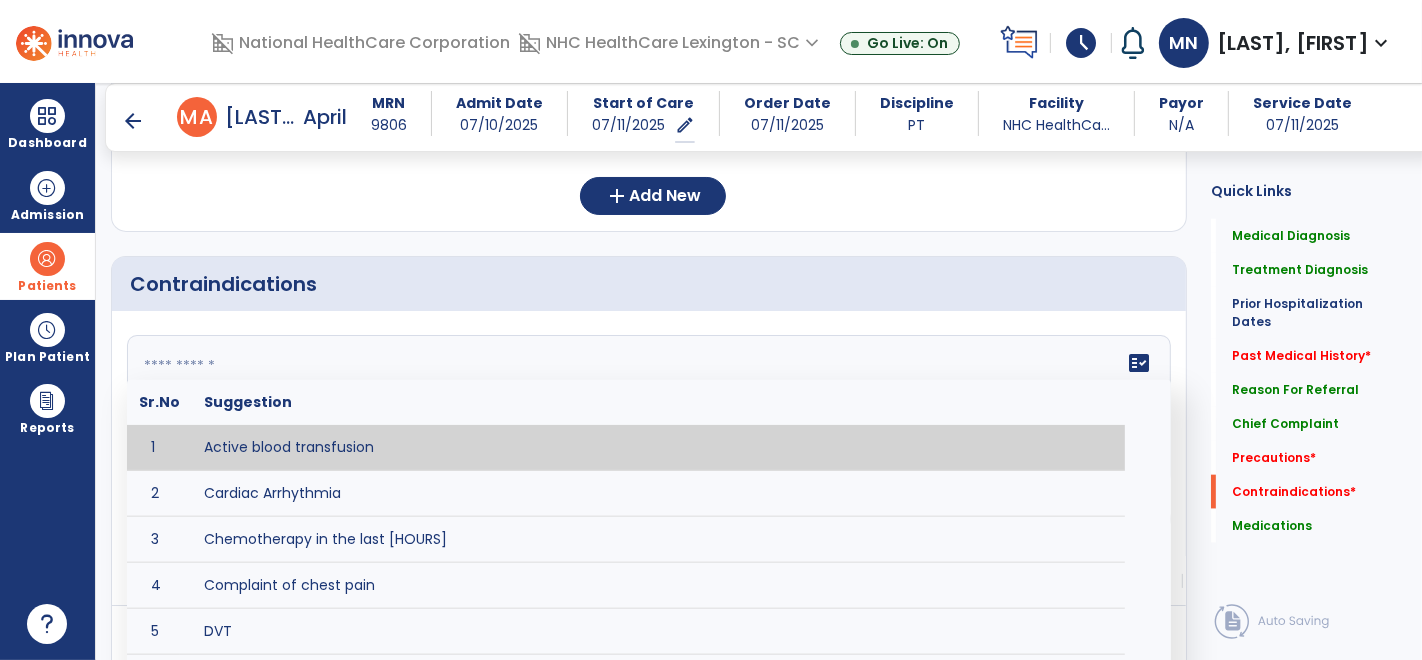 scroll, scrollTop: 1837, scrollLeft: 0, axis: vertical 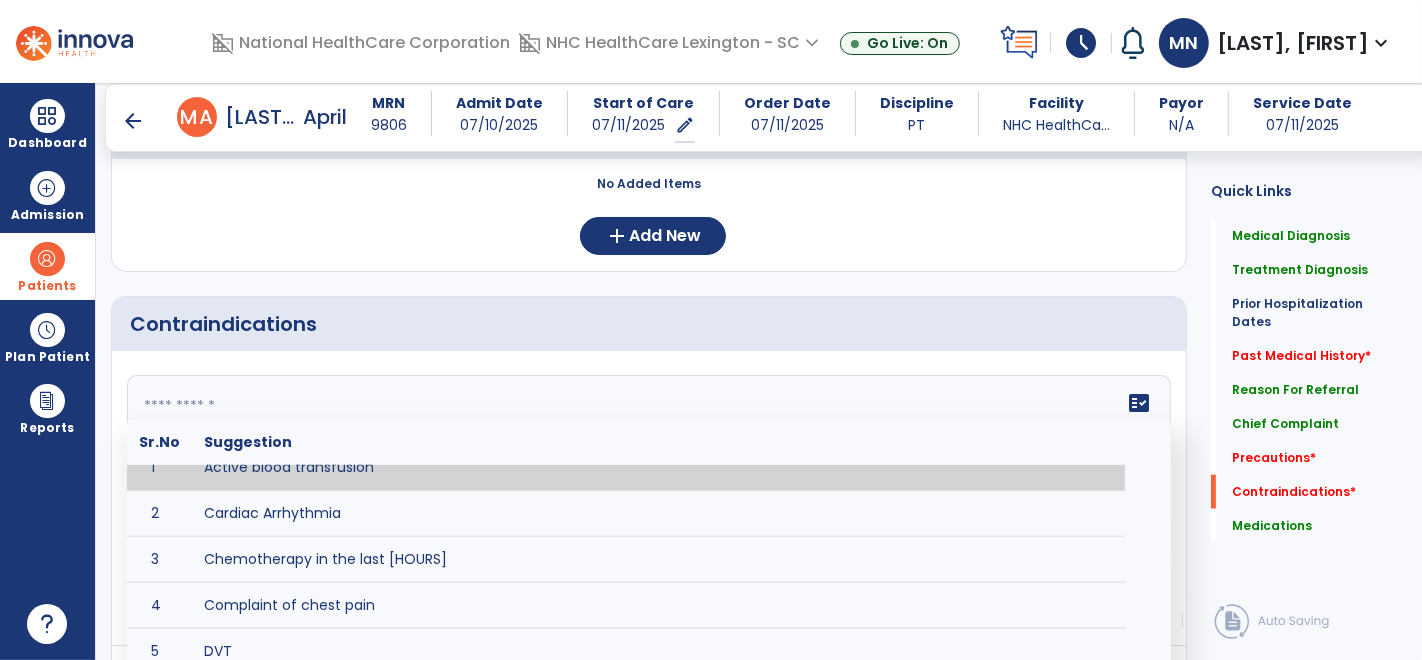click 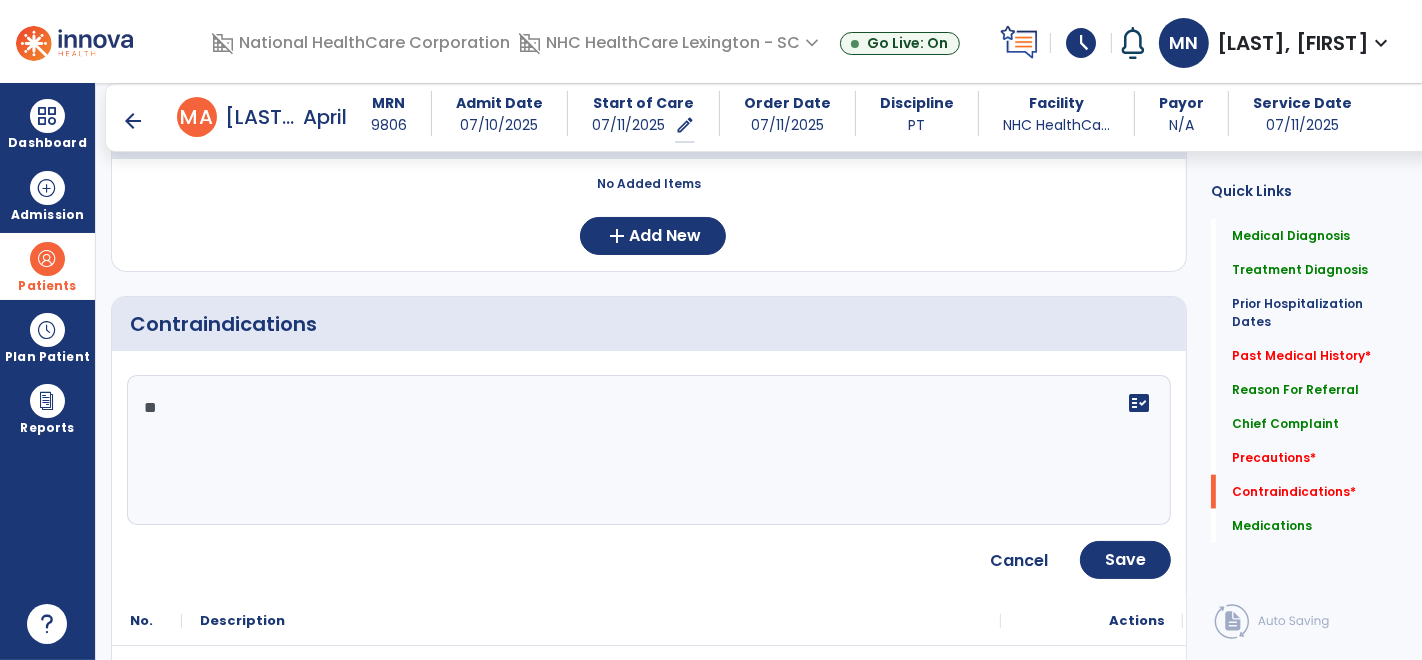 type on "*" 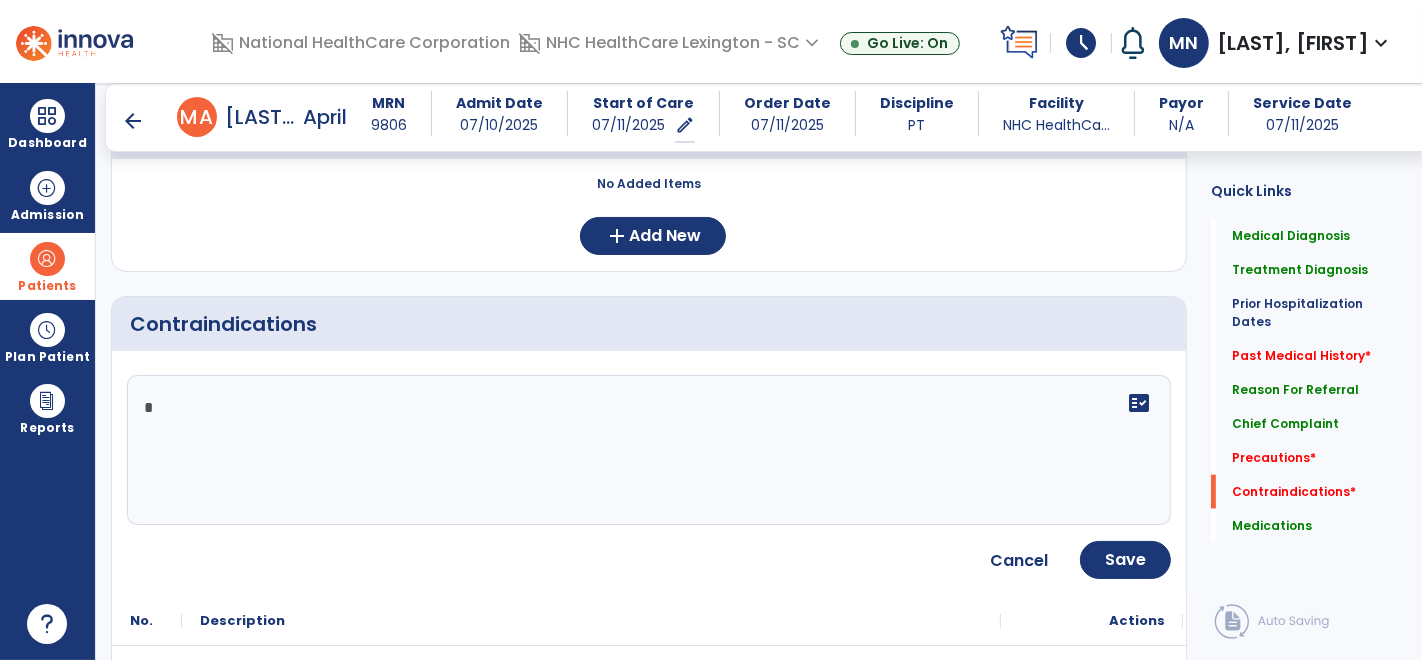 type 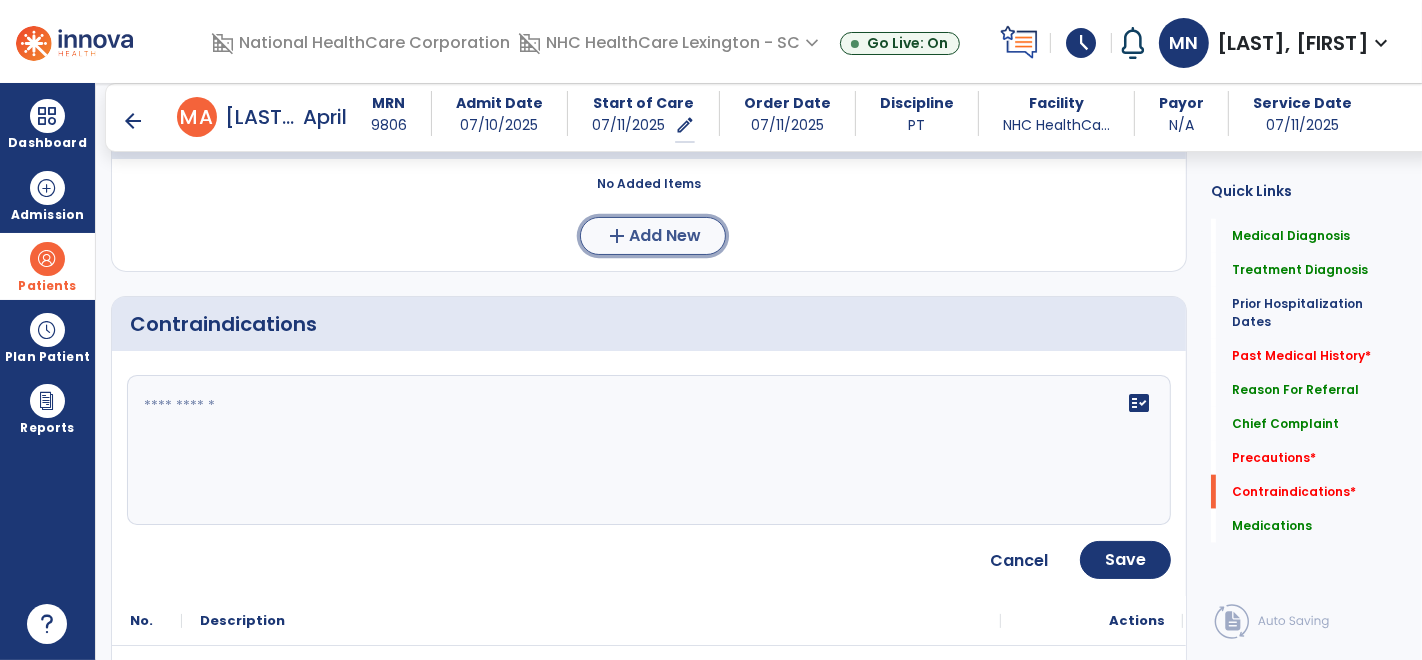 click on "Add New" 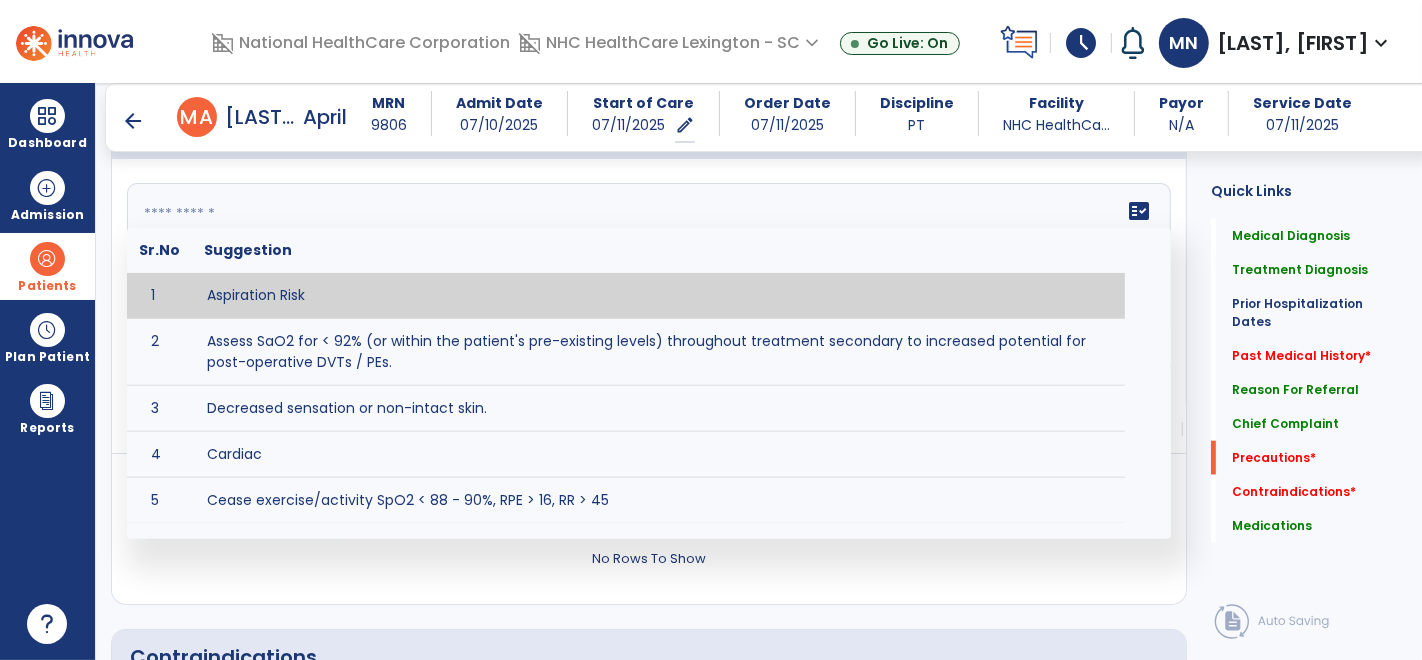 click on "fact_check  Sr.No Suggestion 1 Aspiration Risk 2 Assess SaO2 for < 92% (or within the patient's pre-existing levels) throughout treatment secondary to increased potential for post-operative DVTs / PEs. 3 Decreased sensation or non-intact skin. 4 Cardiac 5 Cease exercise/activity SpO2 < 88 - 90%, RPE > 16, RR > 45 6 Check for modified diet / oral intake restrictions related to swallowing impairments. Consult ST as appropriate. 7 Check INR lab results prior to activity if patient on blood thinners. 8 Closely monitor anxiety or stress due to increased SOB/dyspnea and cease activity/exercise until patient is able to control this response 9 Code Status:  10 Confirm surgical approach and discoloration or other precautions. 11 Confirm surgical procedure and specific precautions based on procedure (e.g., no twisting/bending/lifting, need for post-op brace, limiting time in sitting, etc.). 12 Confirm weight bearing status as defined by the surgeon. 13 14 Precautions for exercise include:  15 Depression 16 17 18 19 20" 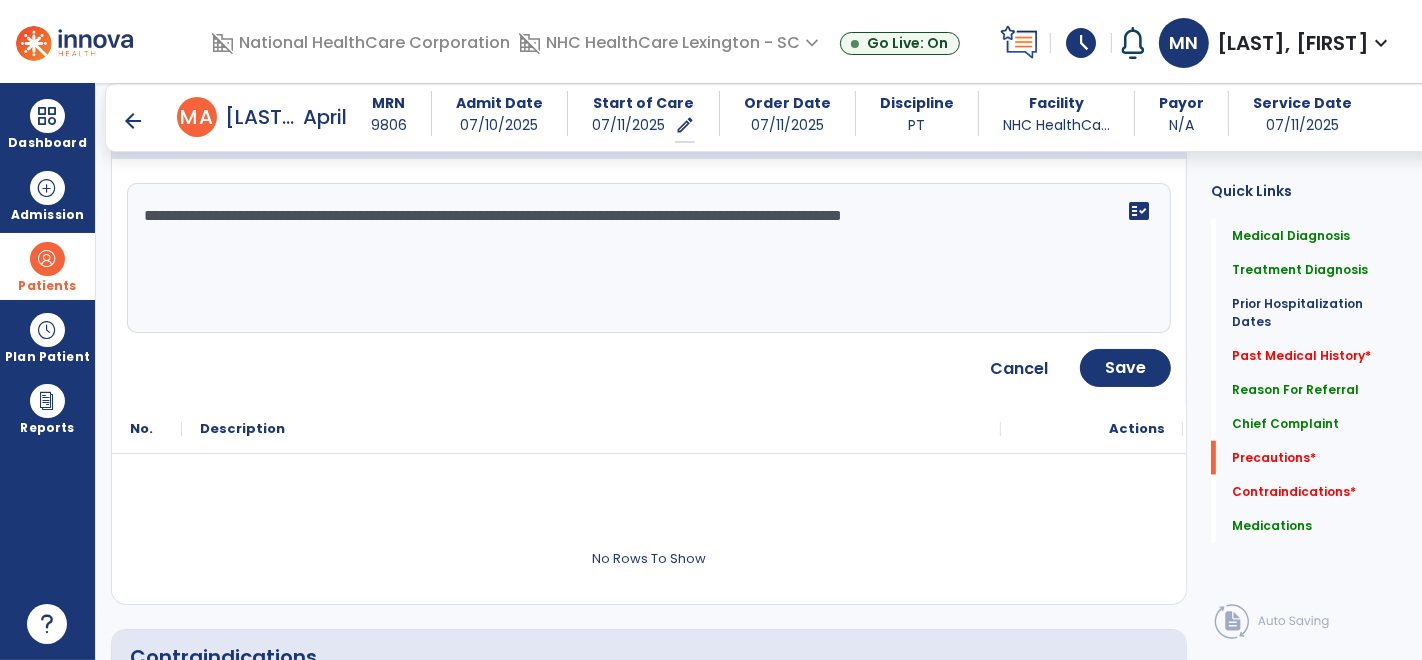 click on "**********" 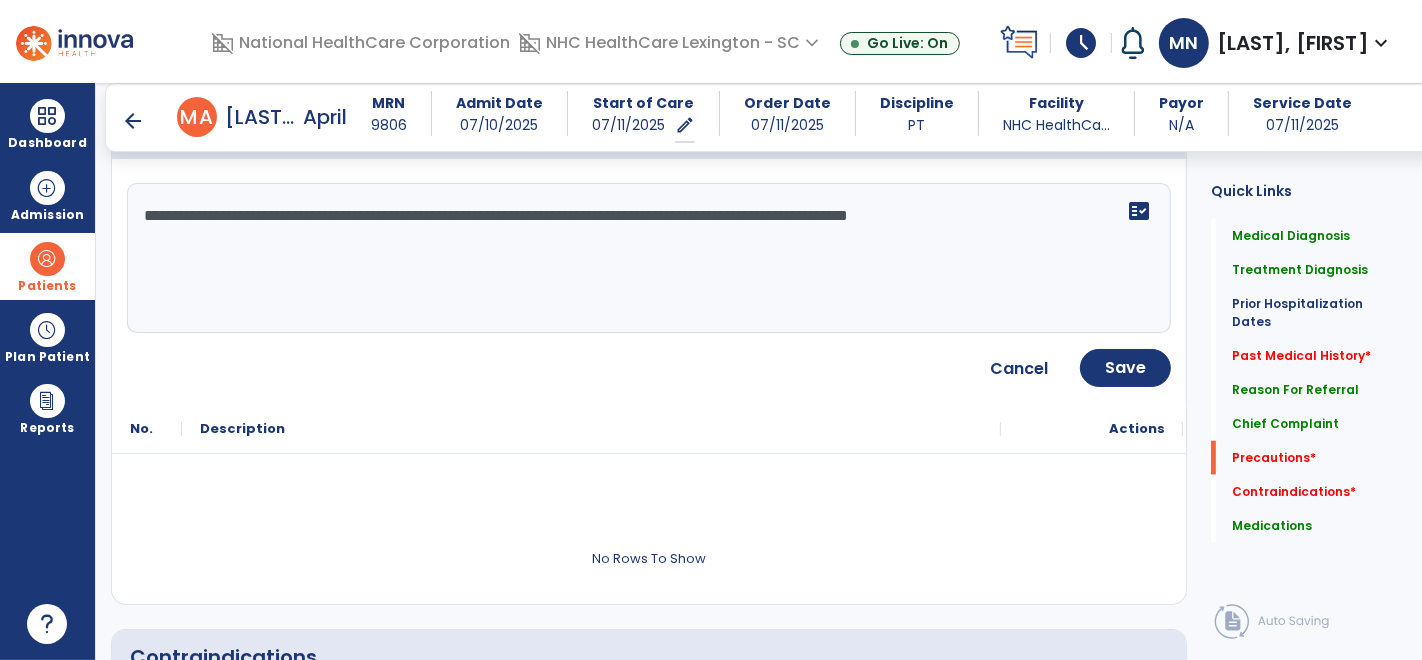 click on "**********" 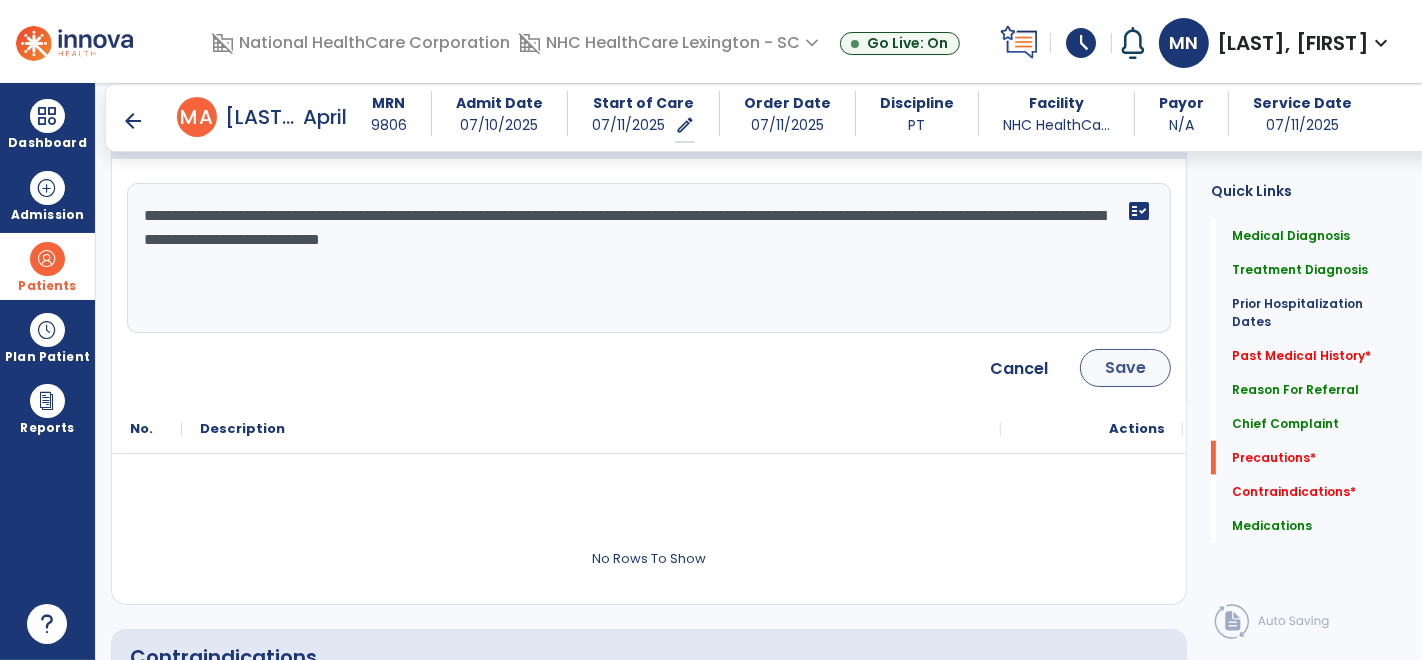 type on "**********" 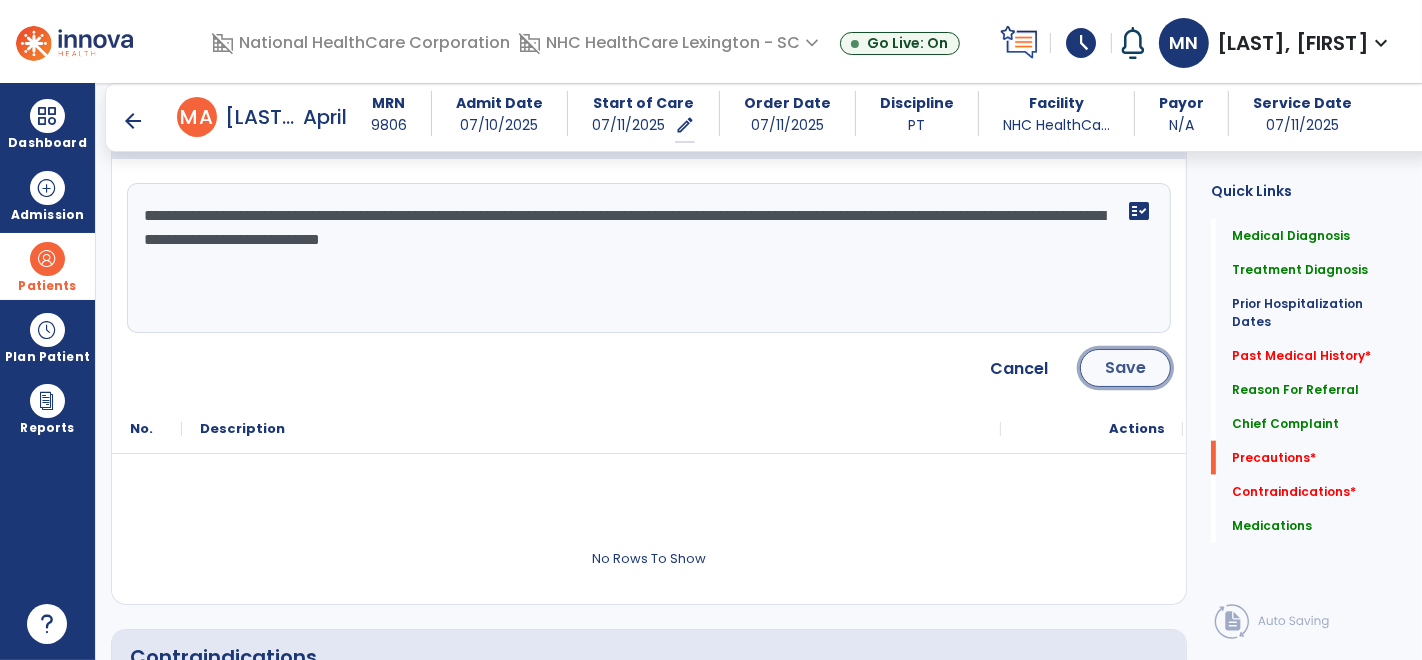 click on "Save" 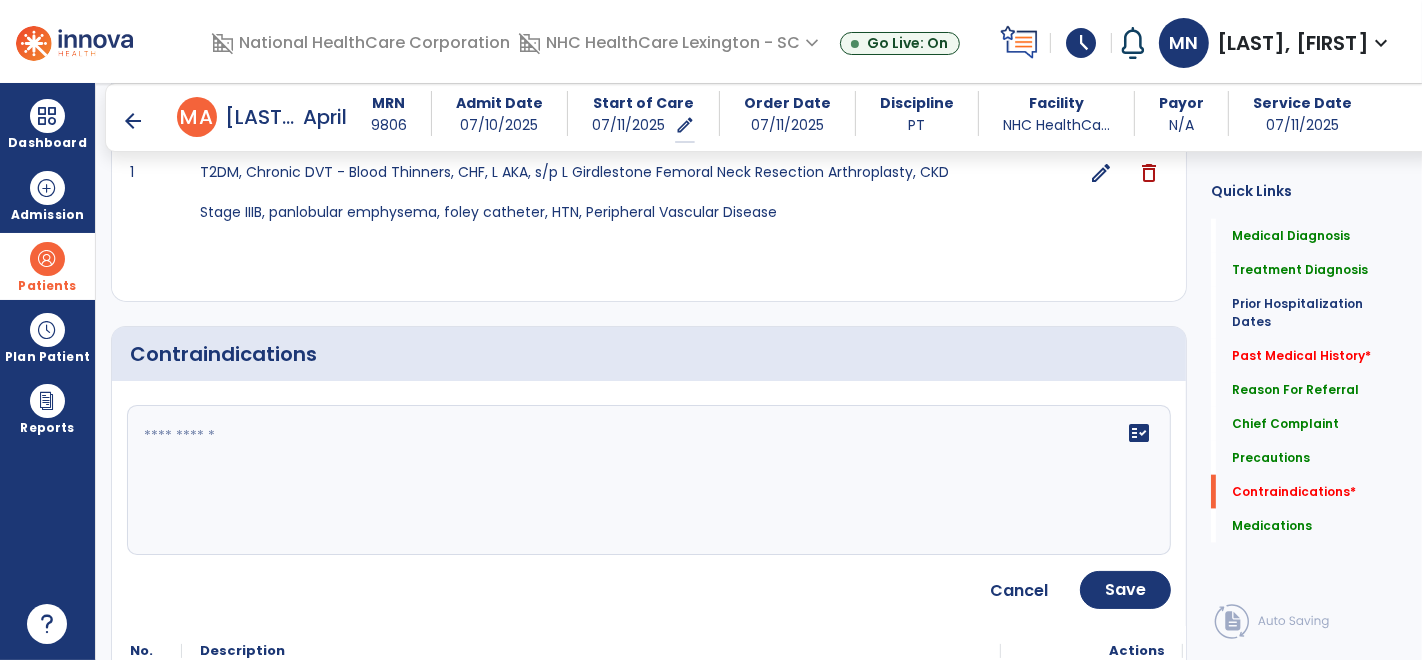 scroll, scrollTop: 1931, scrollLeft: 0, axis: vertical 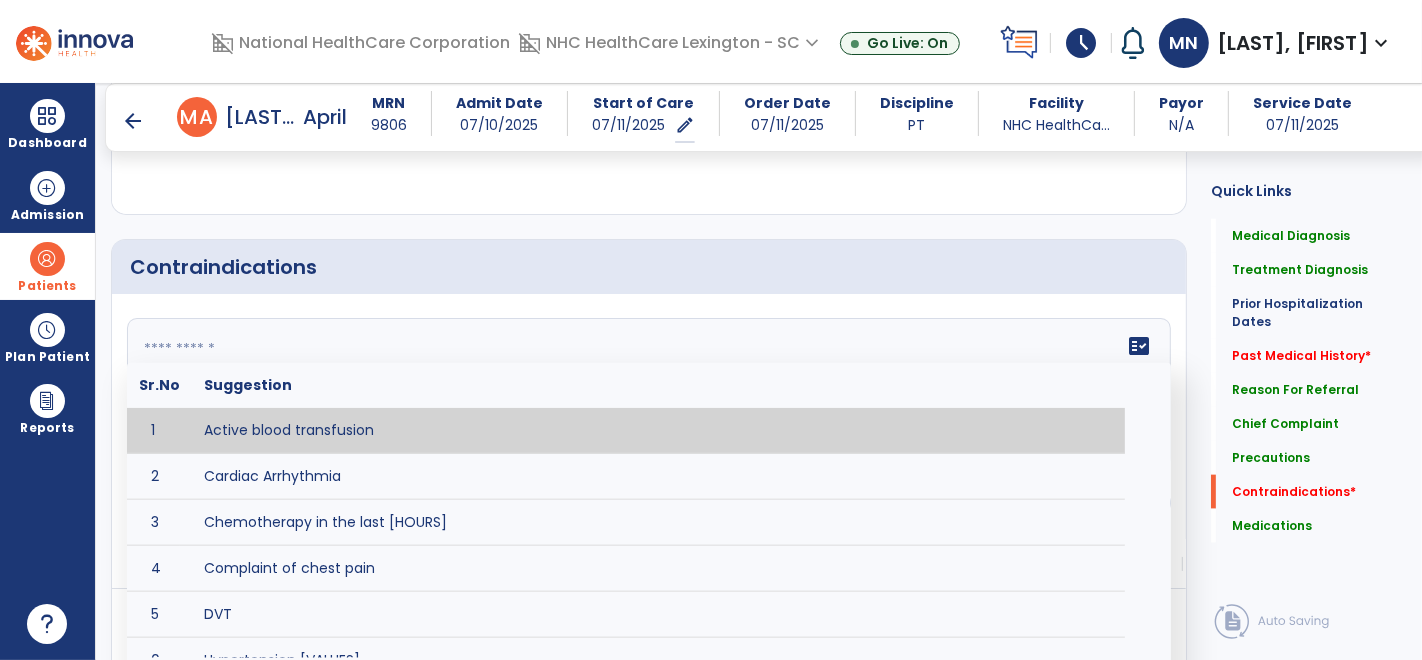 click 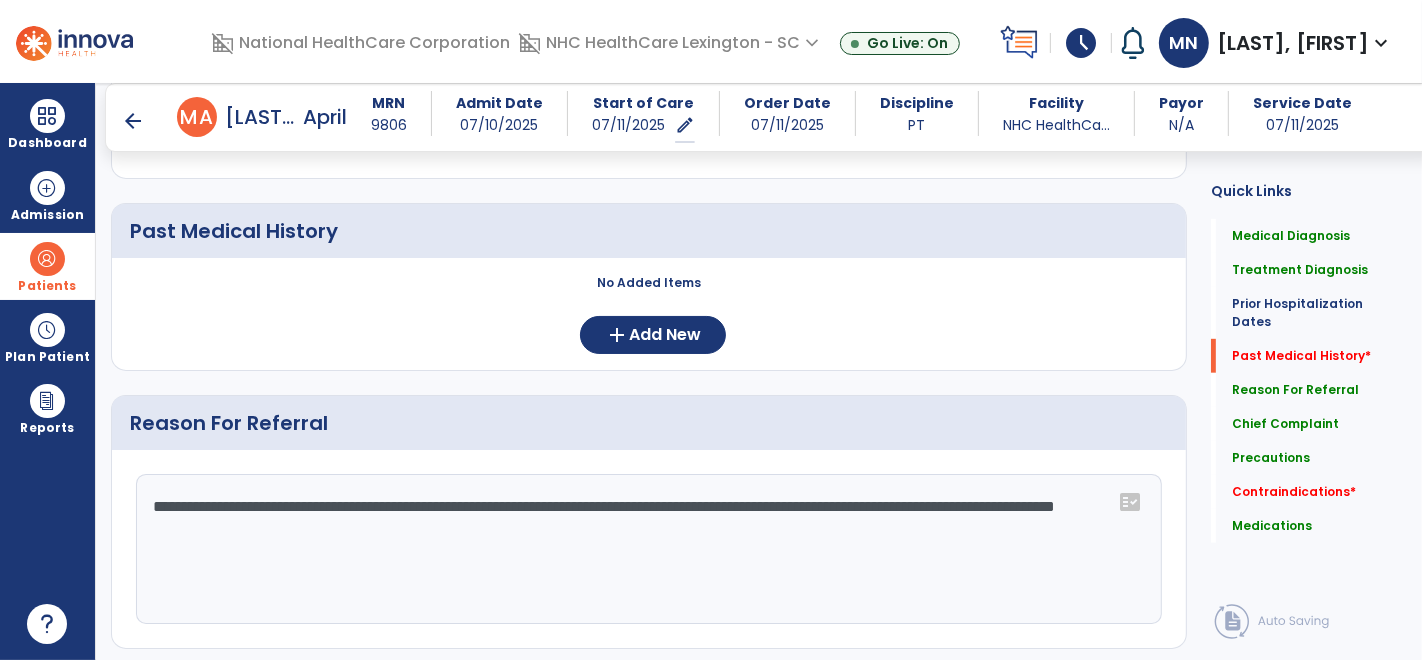 scroll, scrollTop: 910, scrollLeft: 0, axis: vertical 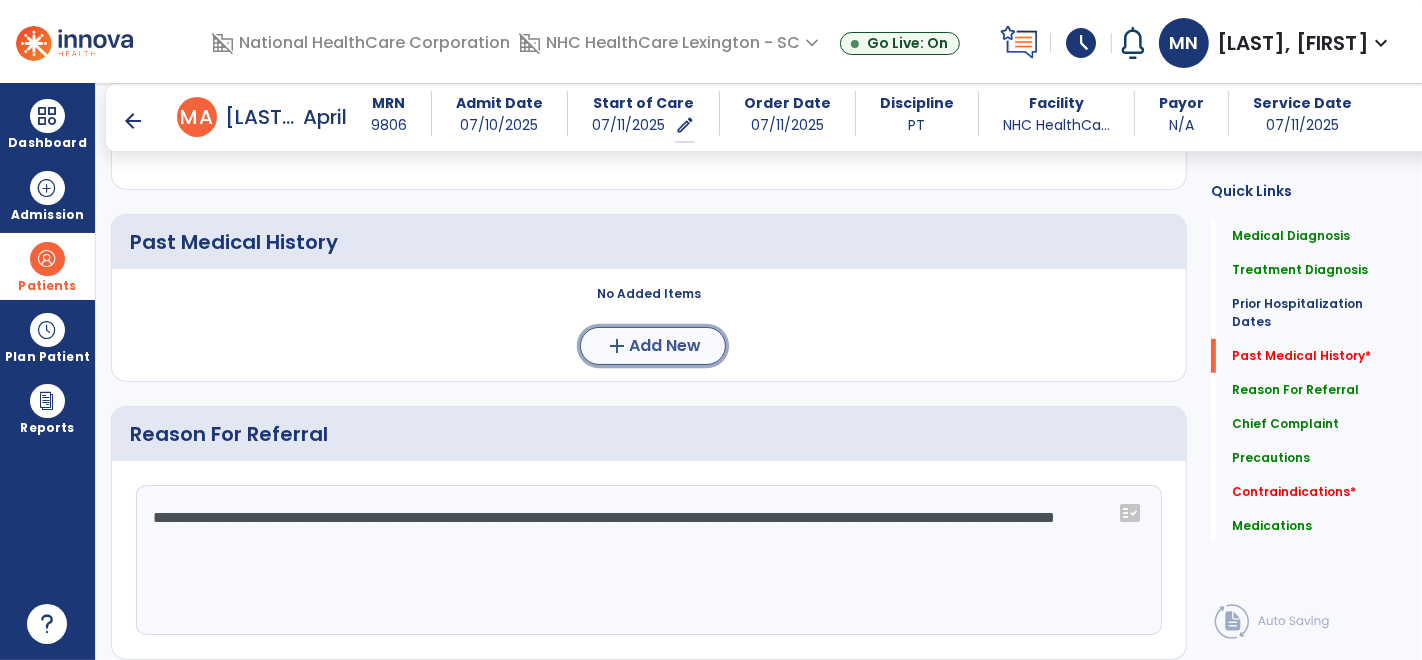 click on "Add New" 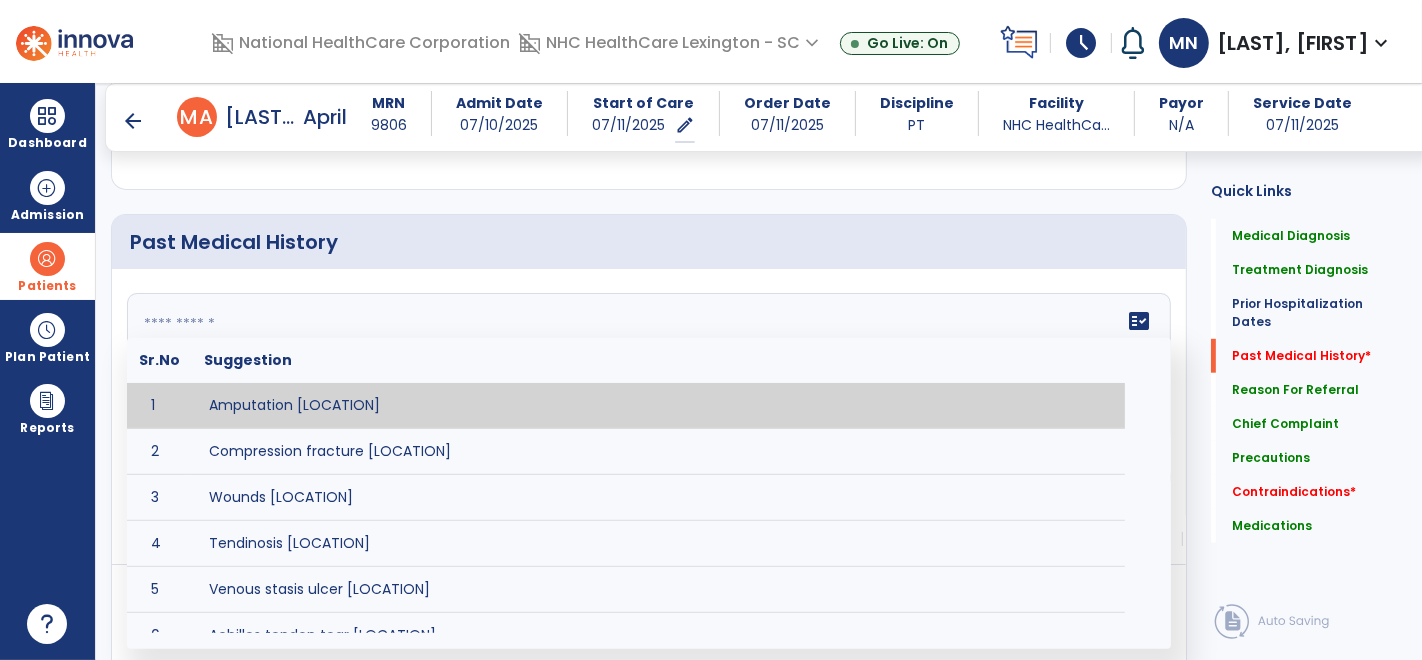 click on "fact_check  Sr.No Suggestion 1 Amputation [LOCATION] 2 Compression fracture [LOCATION] 3 Wounds [LOCATION] 4 Tendinosis [LOCATION] 5 Venous stasis ulcer [LOCATION] 6 Achilles tendon tear [LOCATION] 7 ACL tear surgically repaired [LOCATION] 8 Above knee amputation (AKA) [LOCATION] 9 Below knee amputation (BKE) [LOCATION] 10 Cancer (SITE/TYPE) 11 Surgery (TYPE) 12 AAA (Abdominal Aortic Aneurysm) 13 Achilles tendon tear [LOCATION] 14 Acute Renal Failure 15 AIDS (Acquired Immune Deficiency Syndrome) 16 Alzheimer's Disease 17 Anemia 18 Angina 19 Anxiety 20 ASHD (Arteriosclerotic Heart Disease) 21 Atrial Fibrillation 22 Bipolar Disorder 23 Bowel Obstruction 24 C-Diff 25 Coronary Artery Bypass Graft (CABG) 26 CAD (Coronary Artery Disease) 27 Carpal tunnel syndrome 28 Chronic bronchitis 29 Chronic renal failure 30 Colostomy 31 COPD (Chronic Obstructive Pulmonary Disease) 32 CRPS (Complex Regional Pain Syndrome) 33 CVA (Cerebrovascular Accident) 34 CVI (Chronic Venous Insufficiency) 35 DDD (Degenerative Disc Disease)" 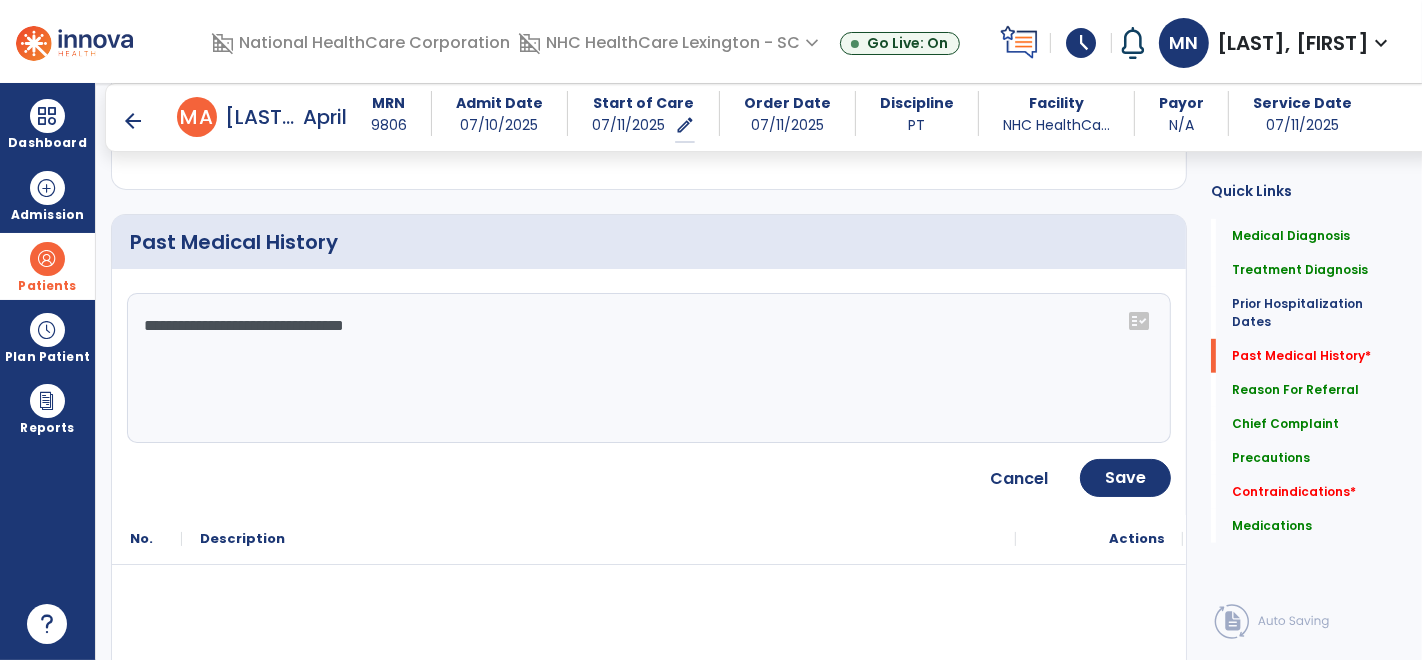 click on "**********" 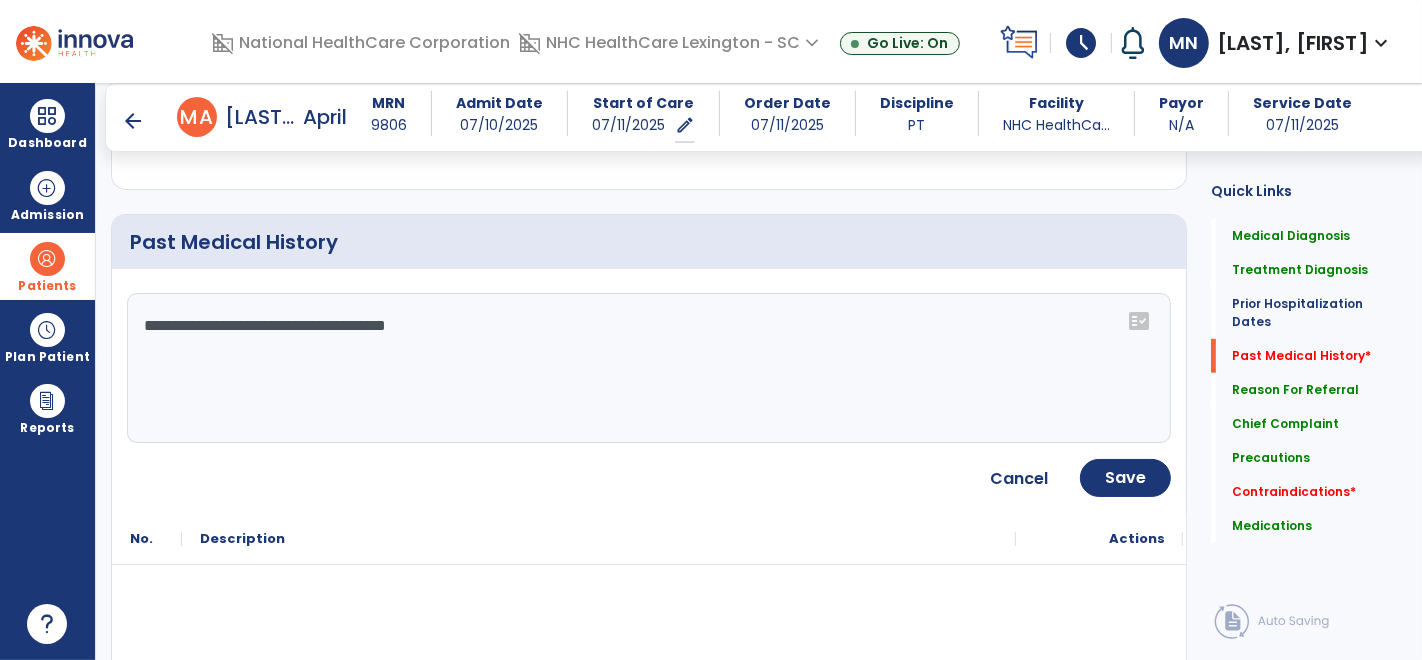 click on "**********" 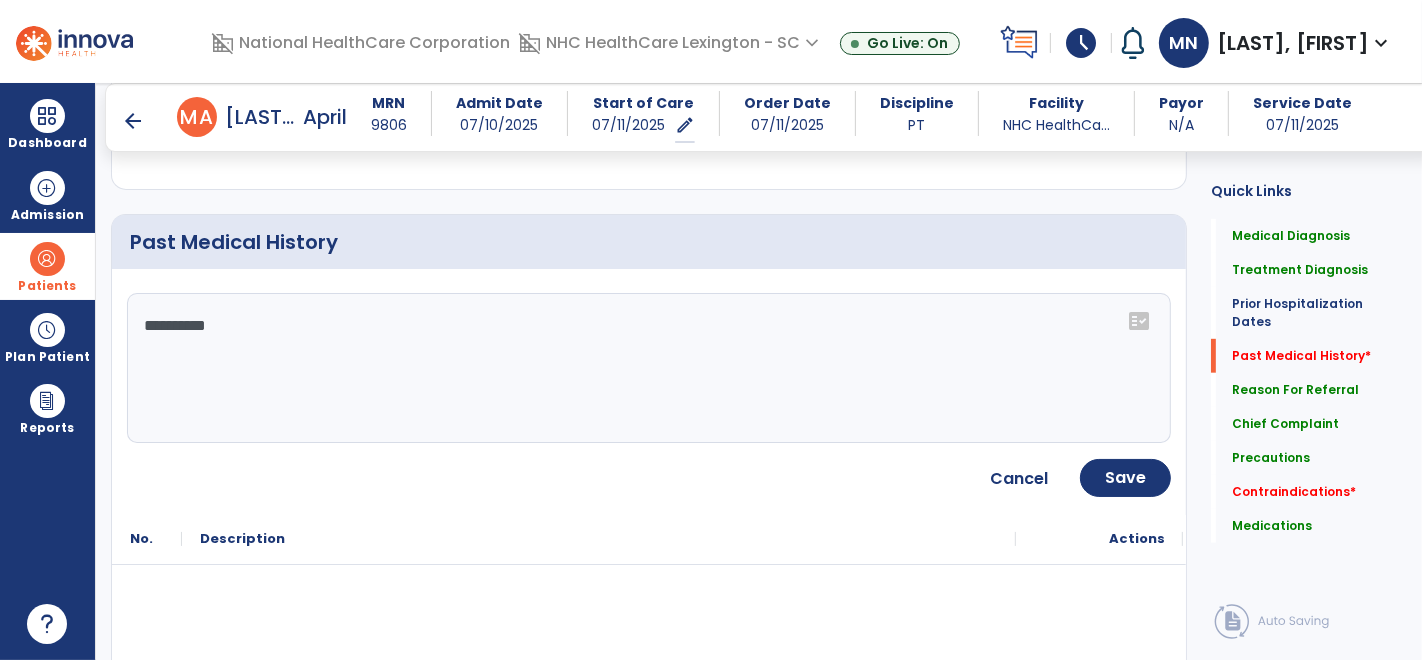 click on "*********" 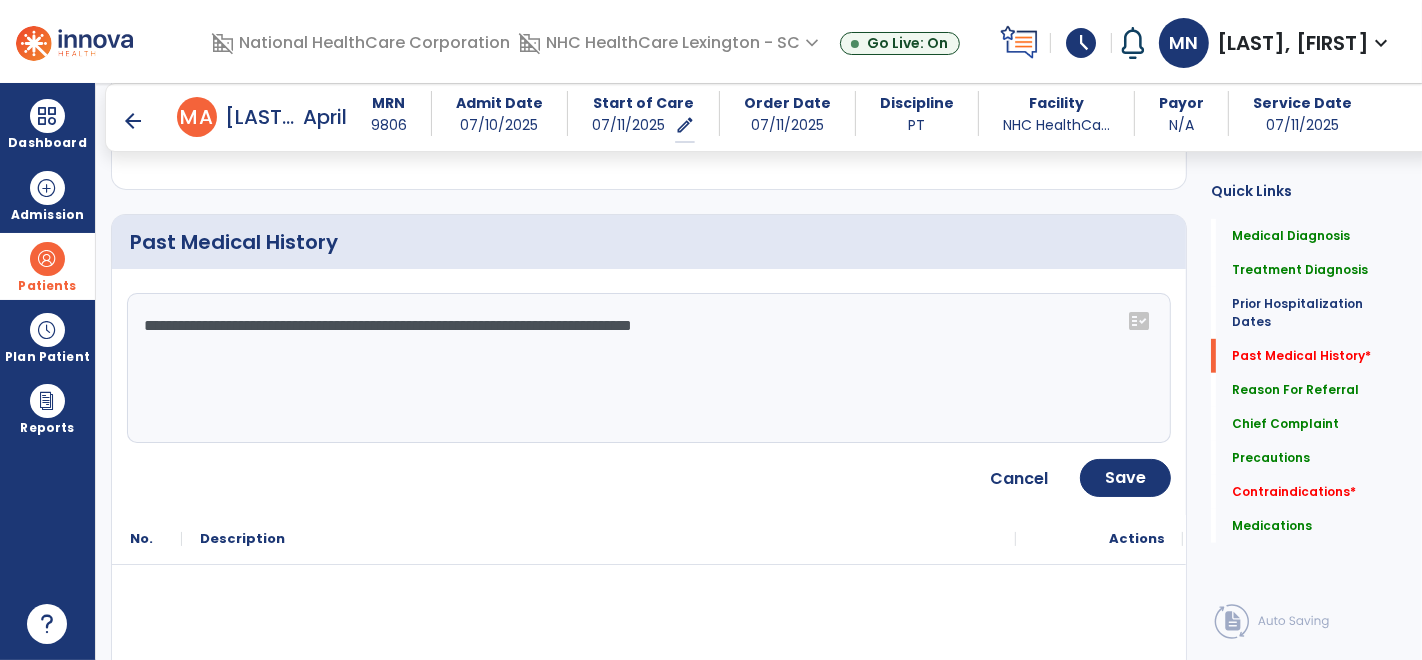 click on "**********" 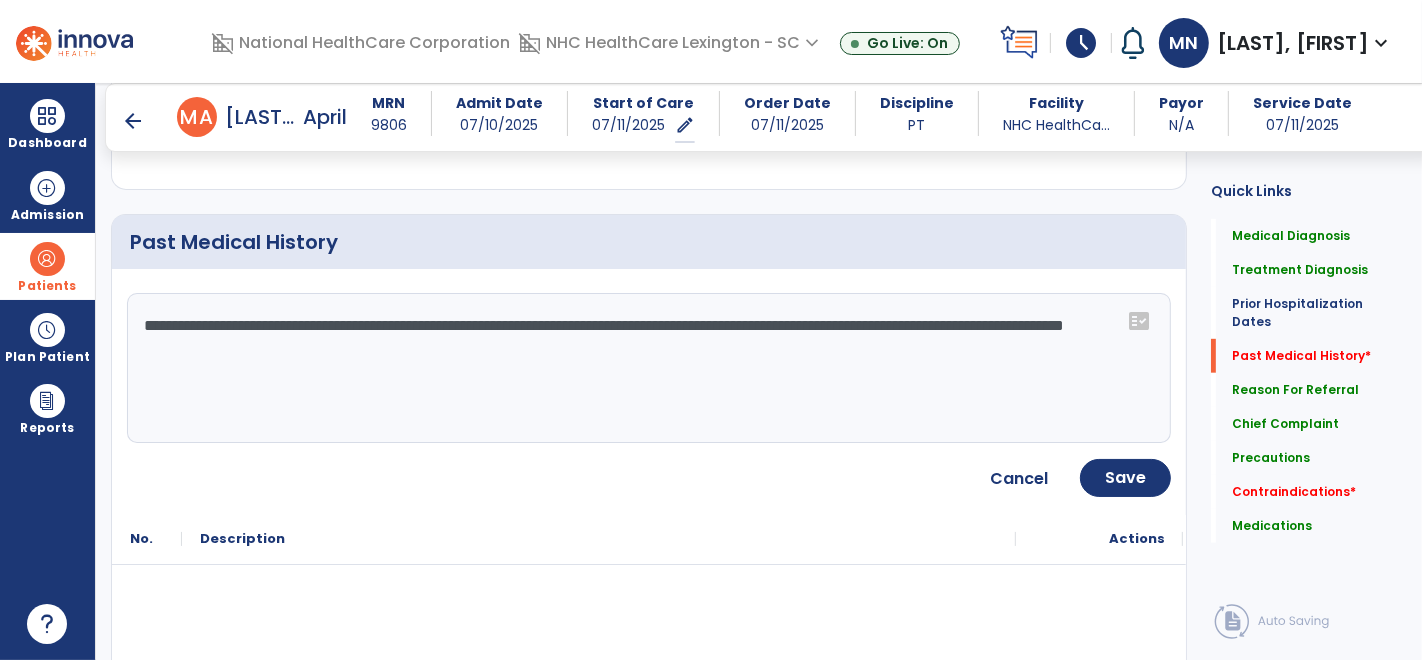 click on "**********" 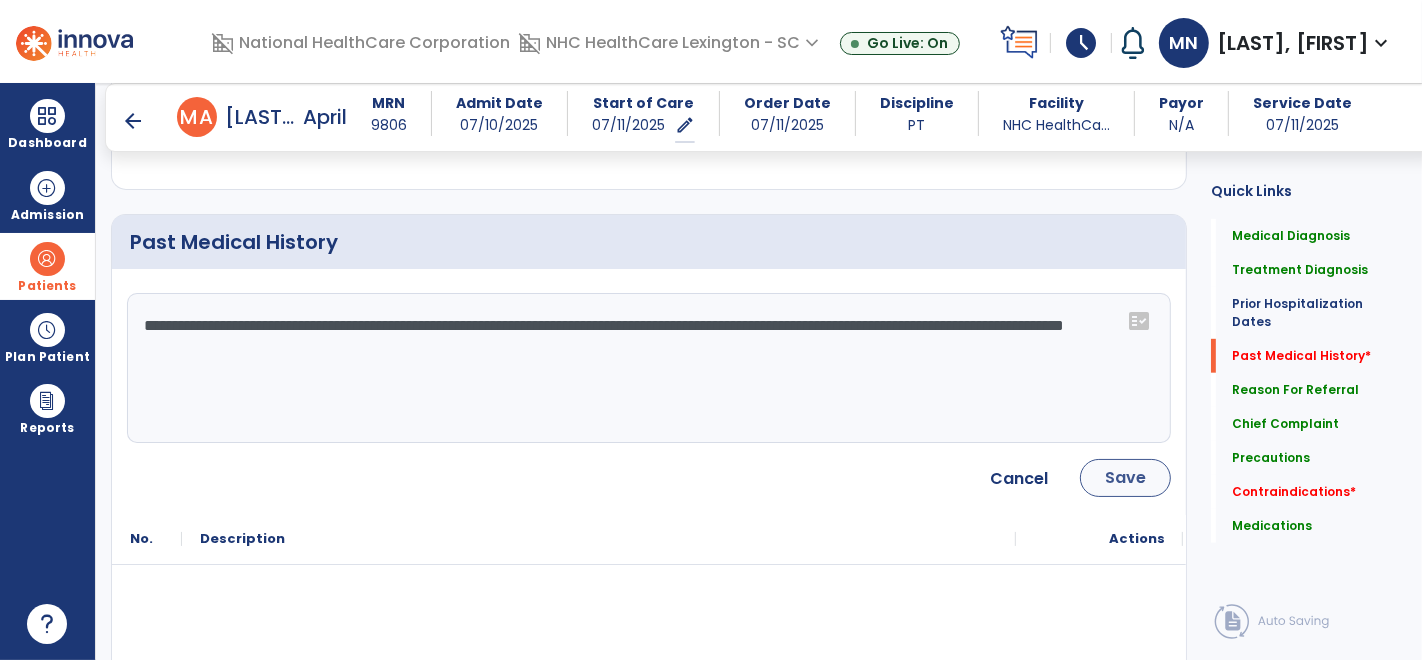 type on "**********" 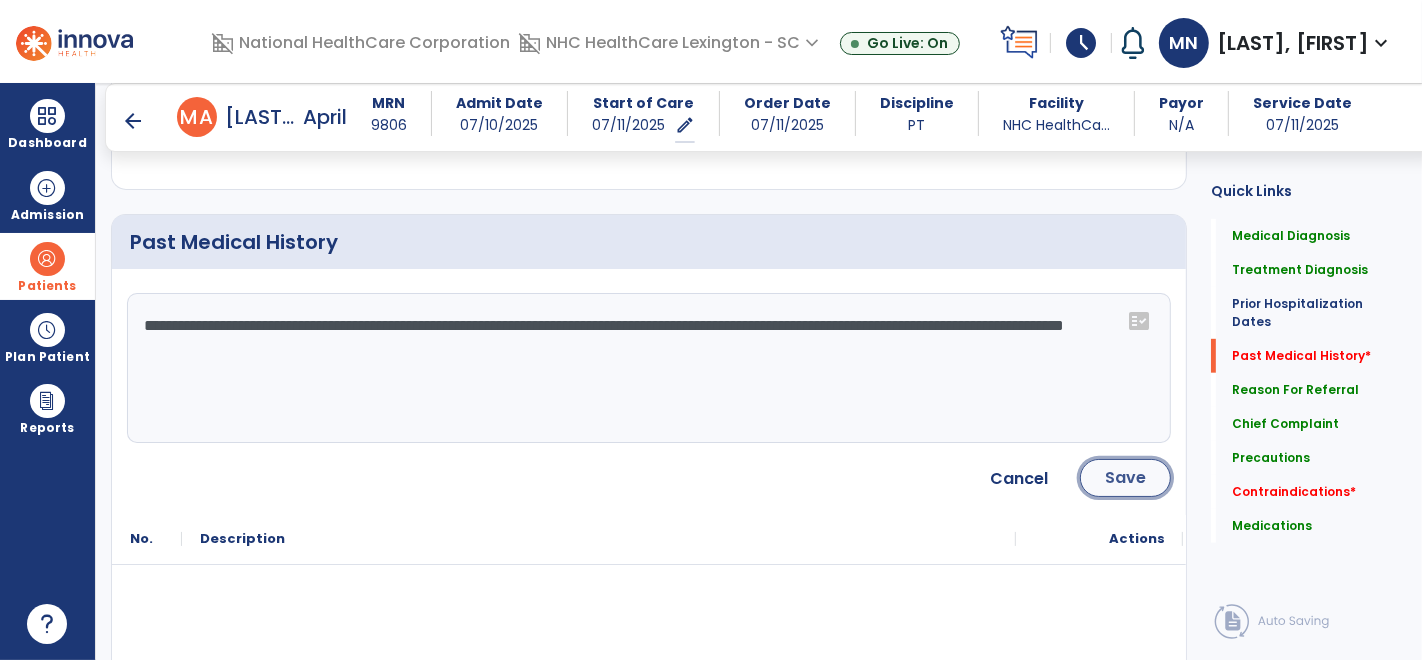 click on "Save" 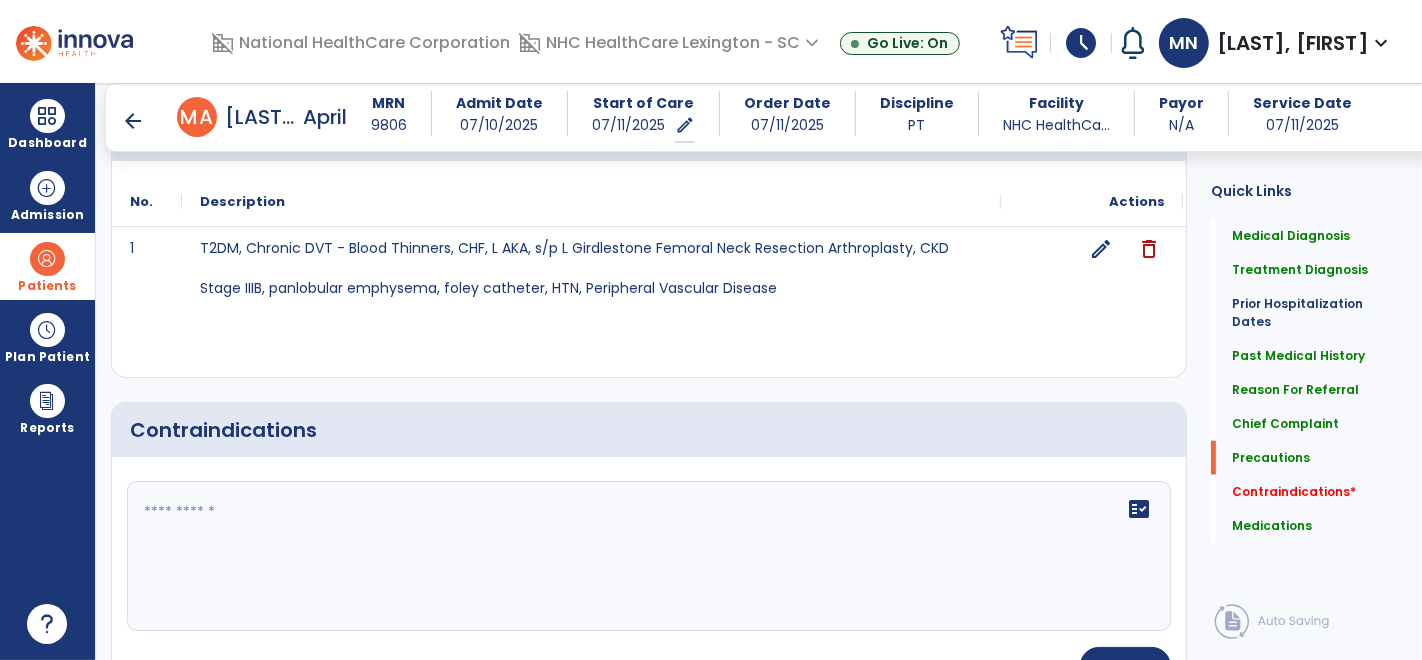 scroll, scrollTop: 1875, scrollLeft: 0, axis: vertical 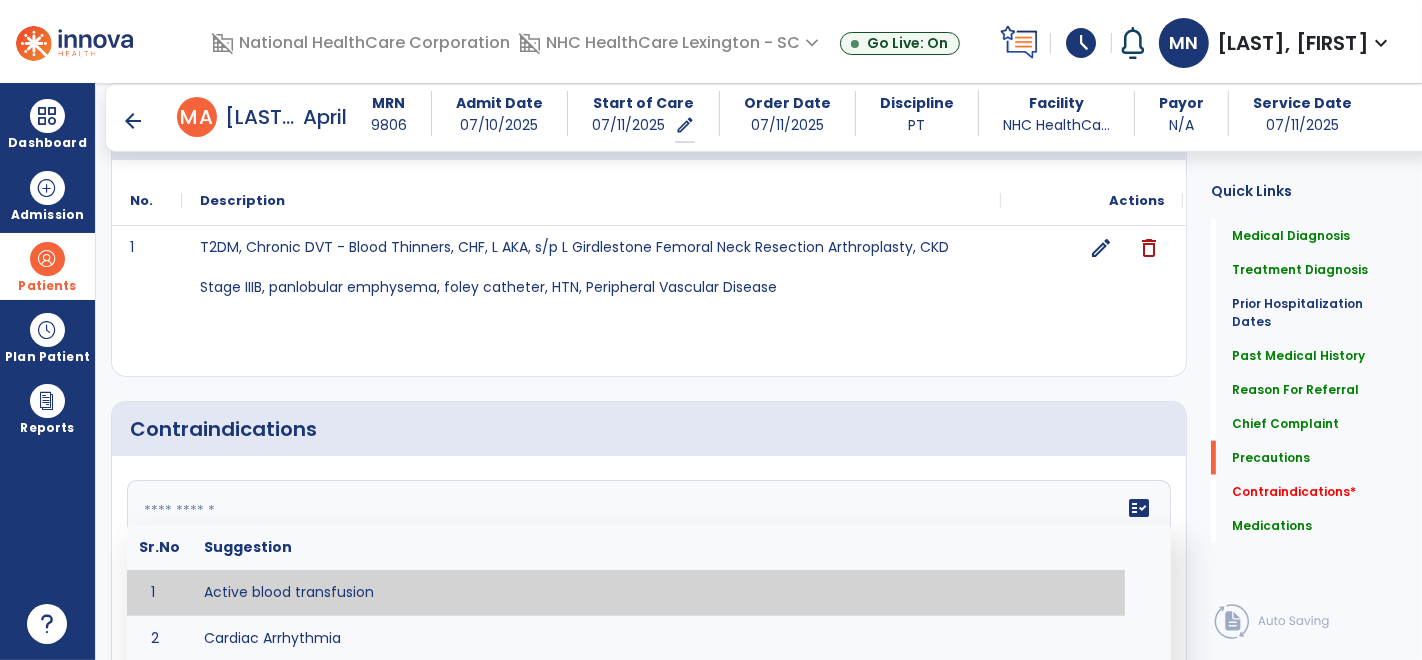 click on "fact_check  Sr.No Suggestion 1 Active blood transfusion 2 Cardiac Arrhythmia 3 Chemotherapy in the last [HOURS] 4 Complaint of chest pain 5 DVT 6 Hypertension [VALUES] 7 Inflammation or infection in the heart. 8 Oxygen saturation lower than [VALUE] 9 Pacemaker 10 Pulmonary infarction 11 Recent changes in EKG 12 Severe aortic stenosis 13 Severe dehydration 14 Severe diaphoresis 15 Severe orthostatic hypotension 16 Severe shortness of breath/dyspnea 17 Significantly elevated potassium levels 18 Significantly low potassium levels 19 Suspected or known dissecting aneurysm 20 Systemic infection 21 Uncontrolled diabetes with blood sugar levels greater than [VALUE] or less than [Value]  22 Unstable angina 23 Untreated blood clots" 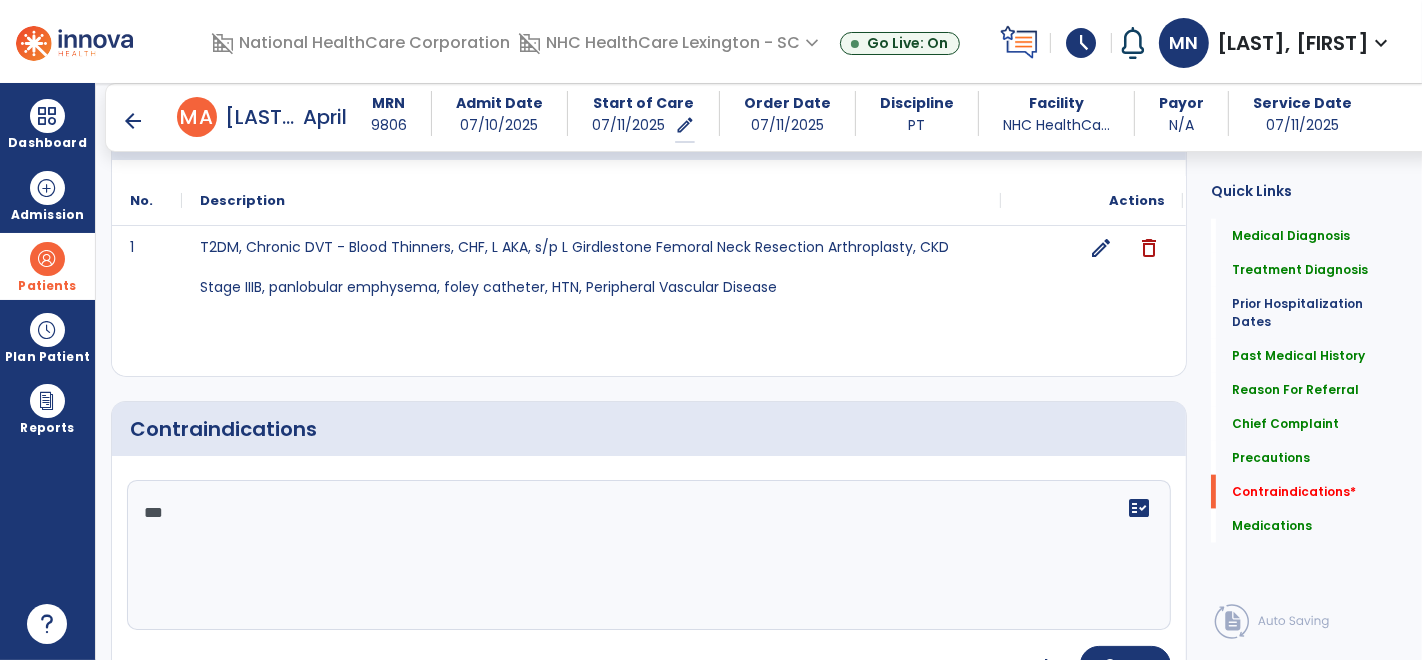 scroll, scrollTop: 2068, scrollLeft: 0, axis: vertical 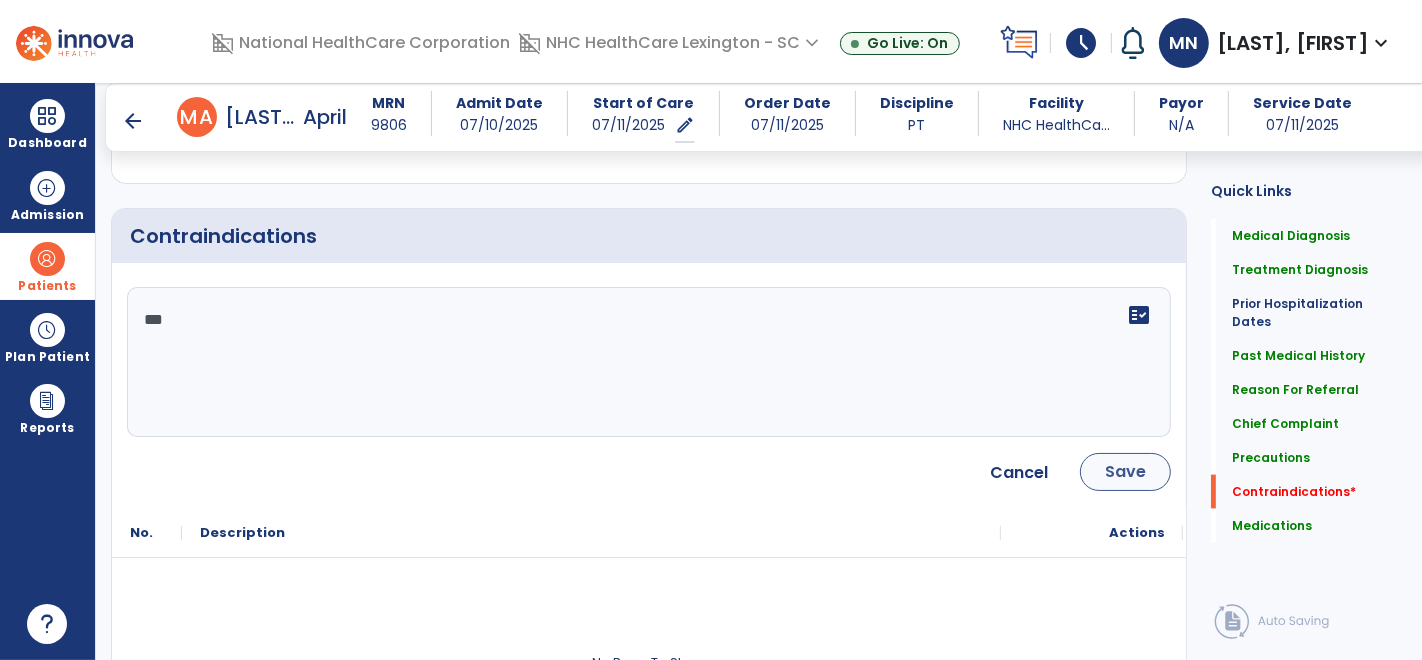 type on "***" 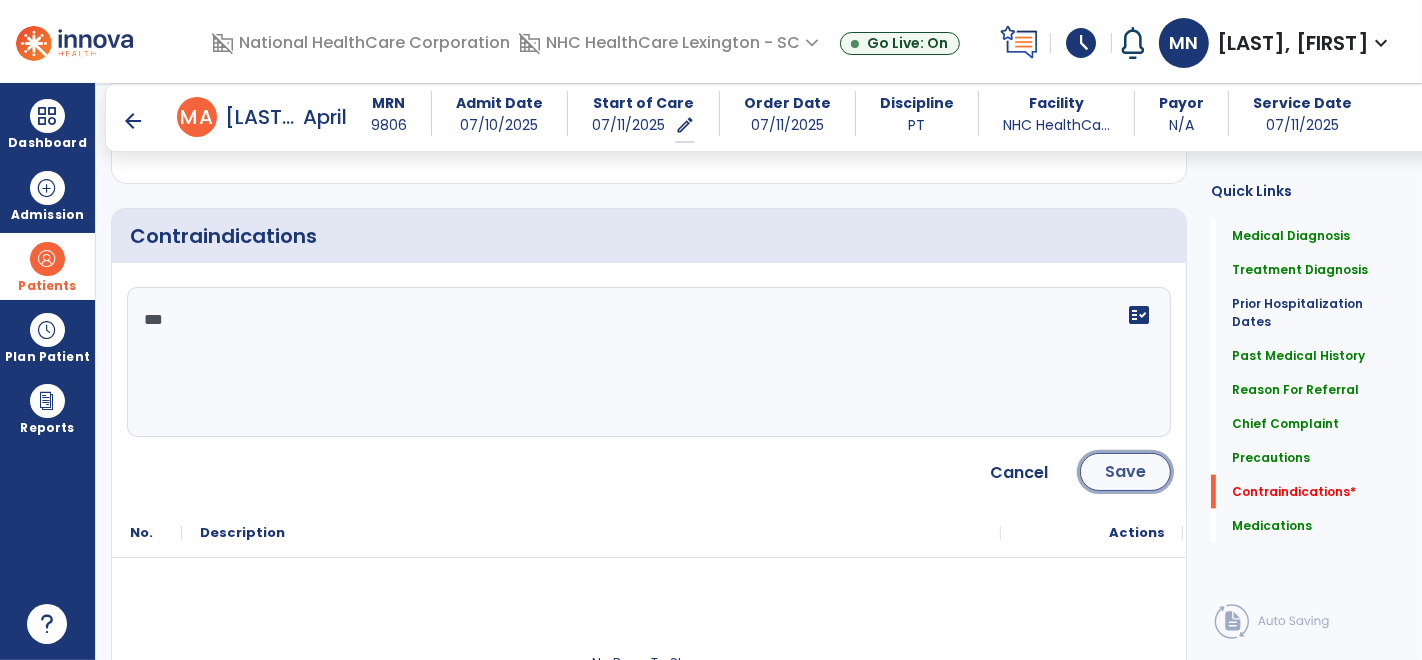 click on "Save" 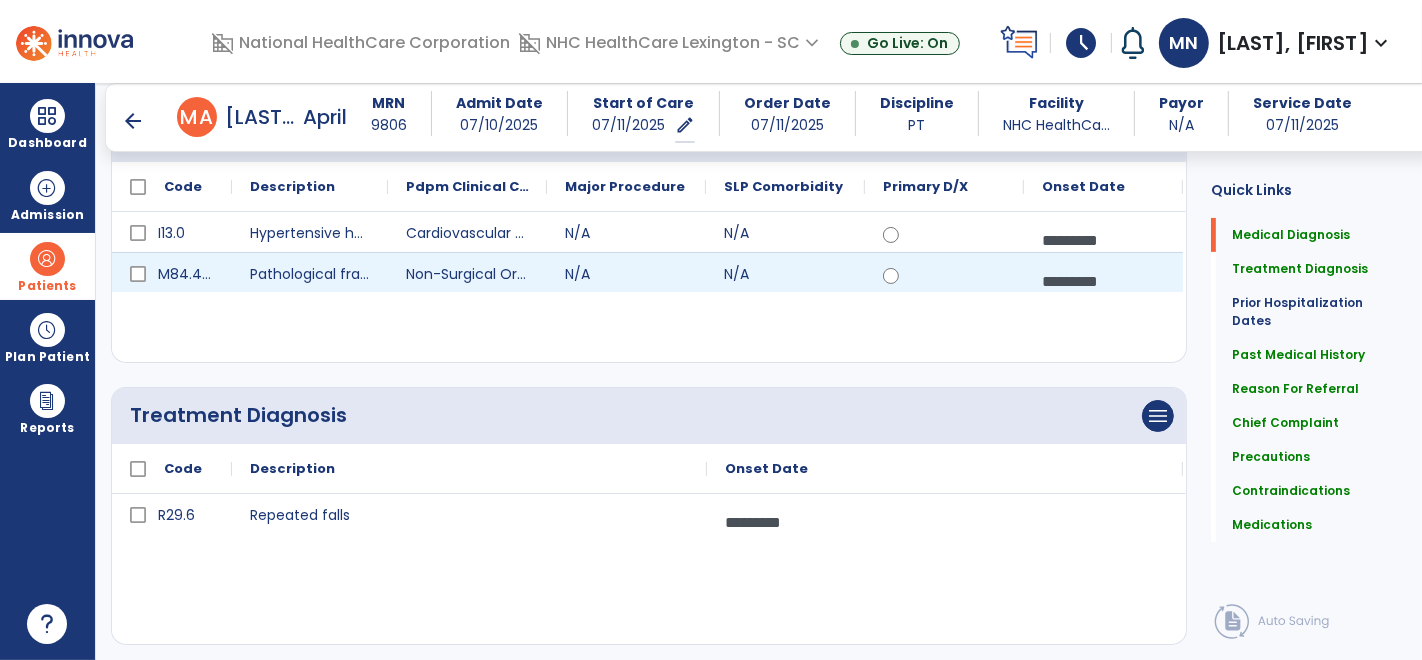 scroll, scrollTop: 0, scrollLeft: 0, axis: both 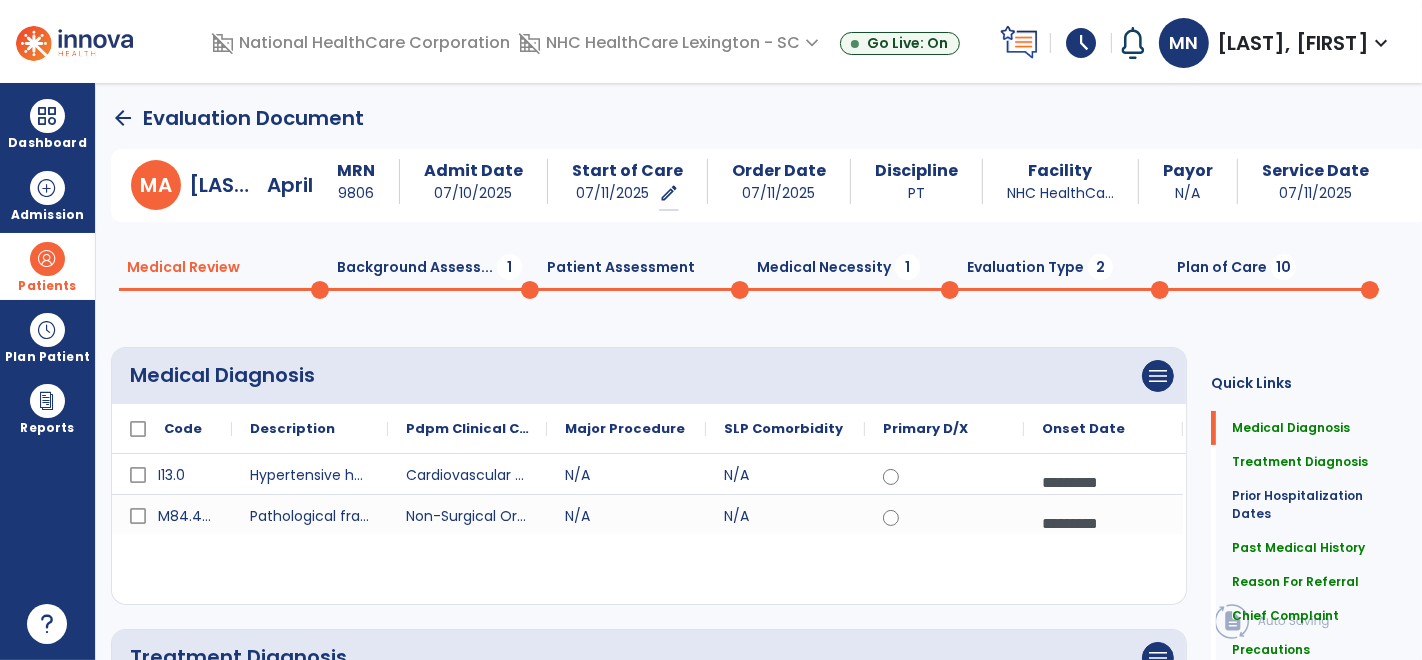 click on "Background Assess...  1" 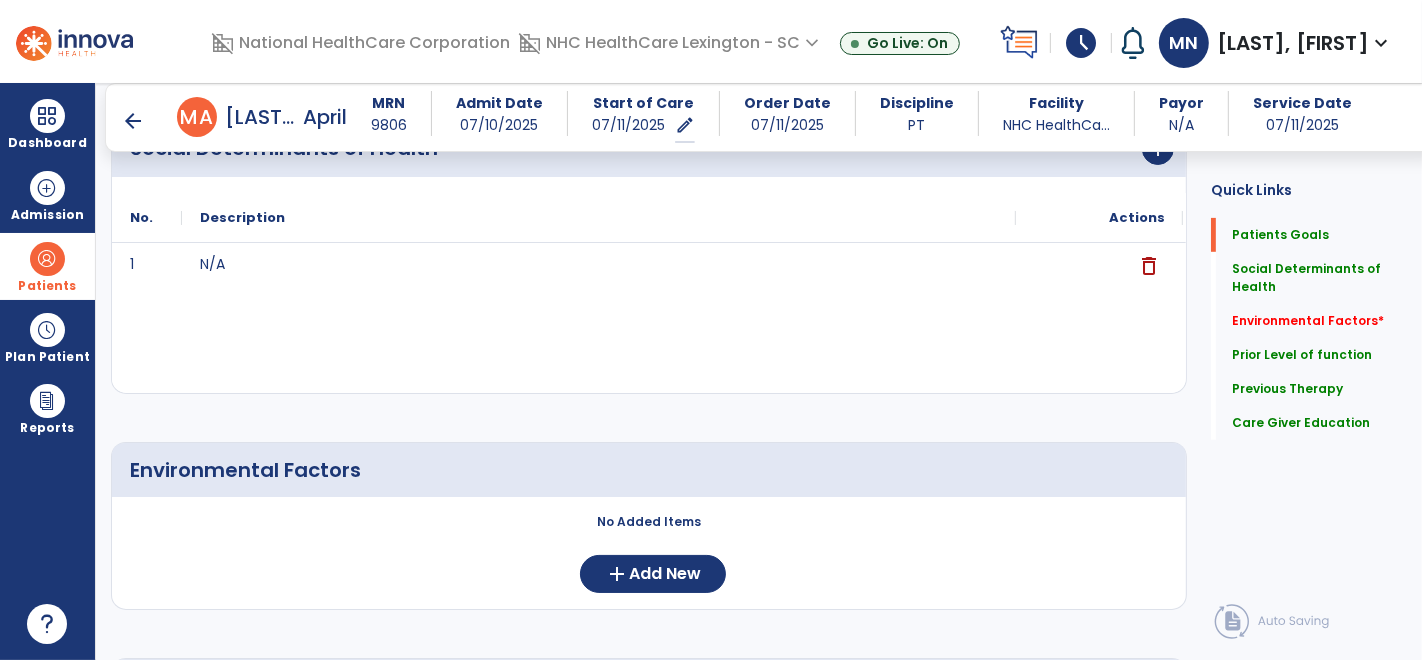 scroll, scrollTop: 643, scrollLeft: 0, axis: vertical 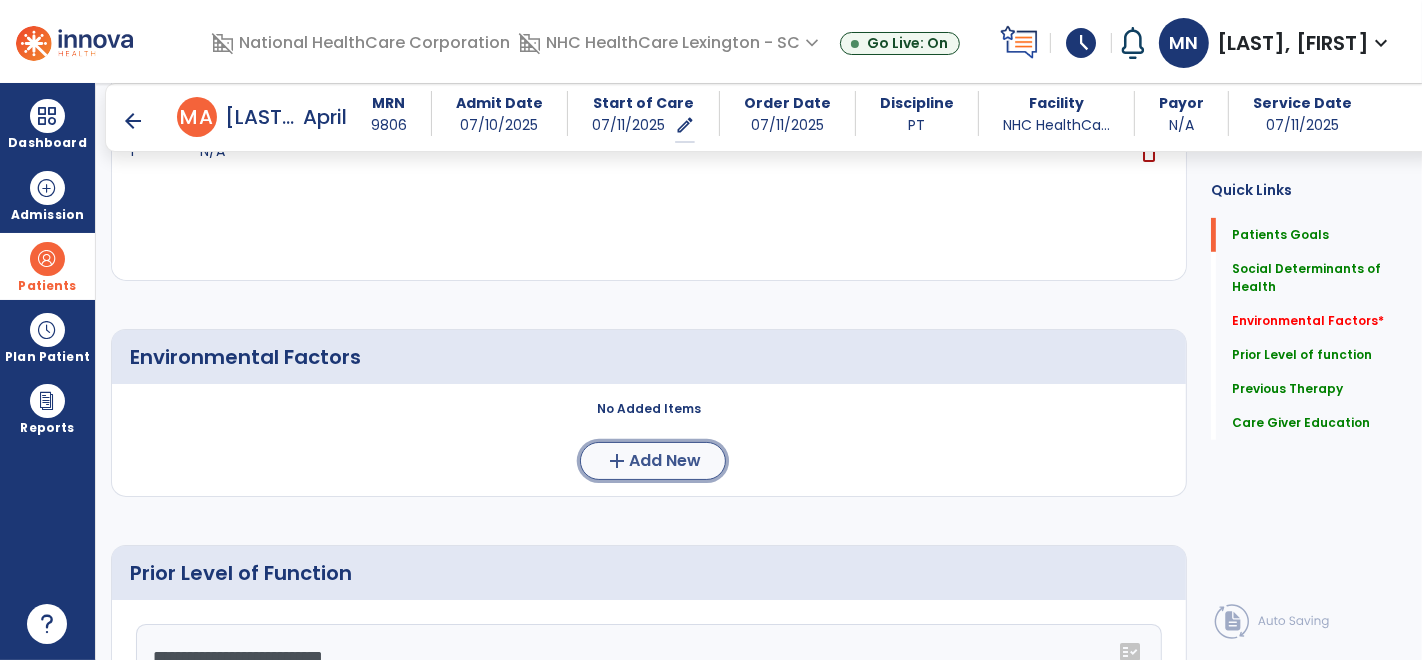 click on "add" 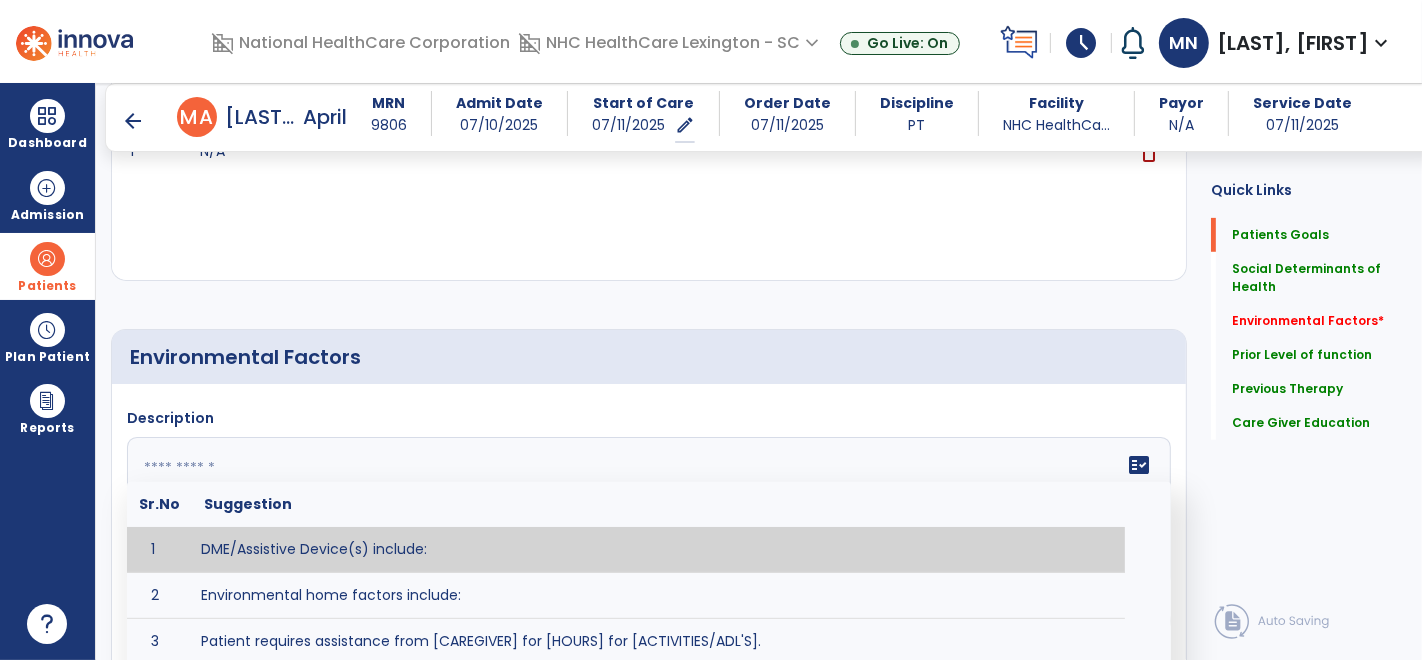 click 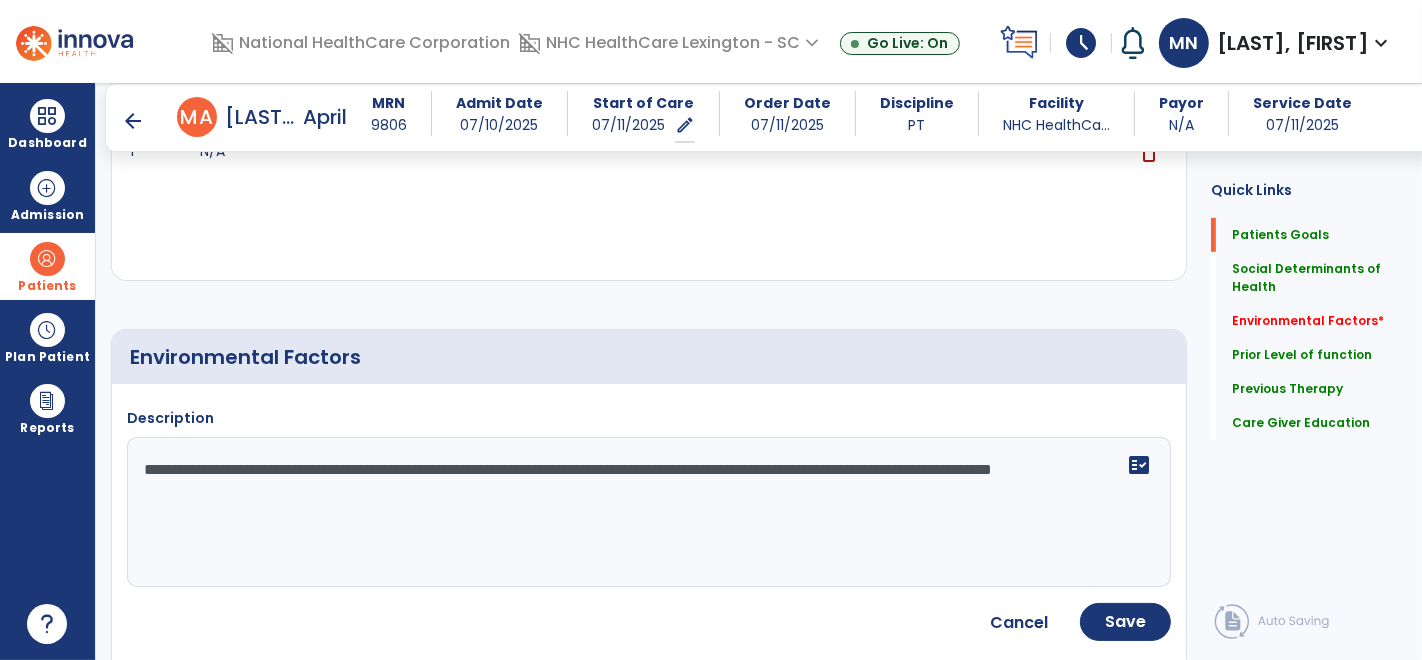 click on "**********" 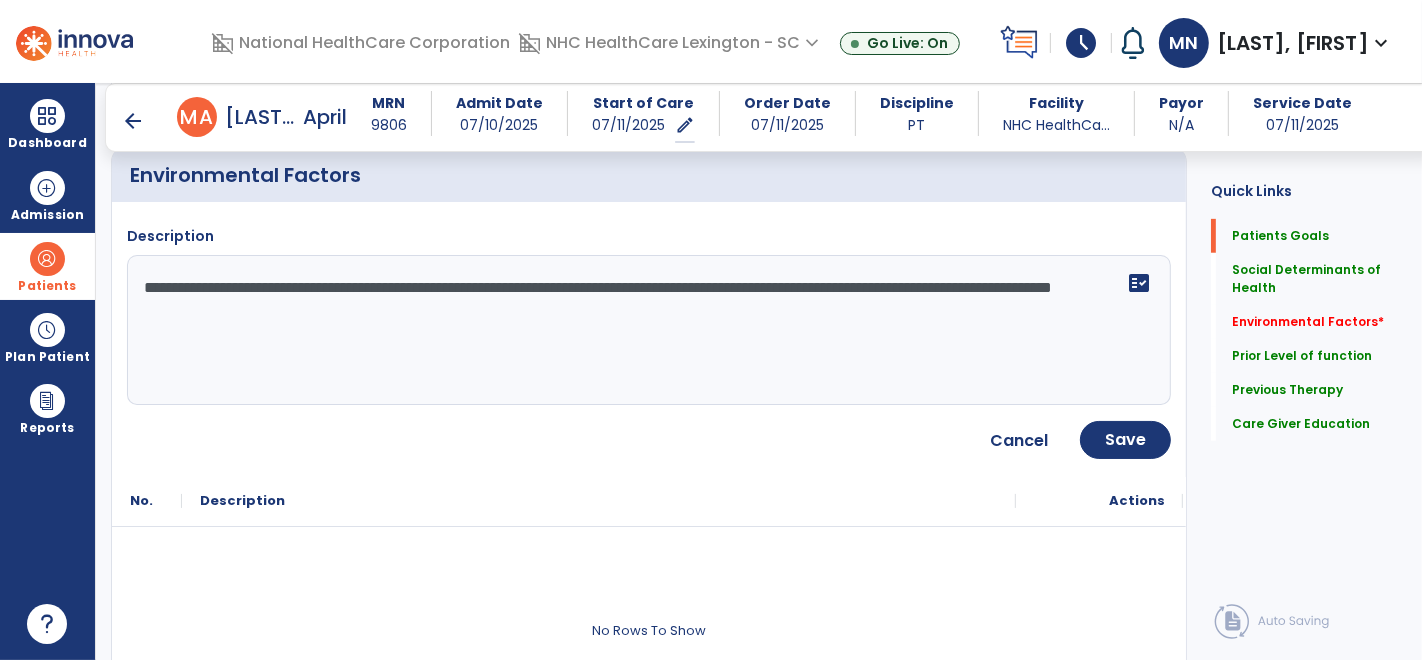 scroll, scrollTop: 828, scrollLeft: 0, axis: vertical 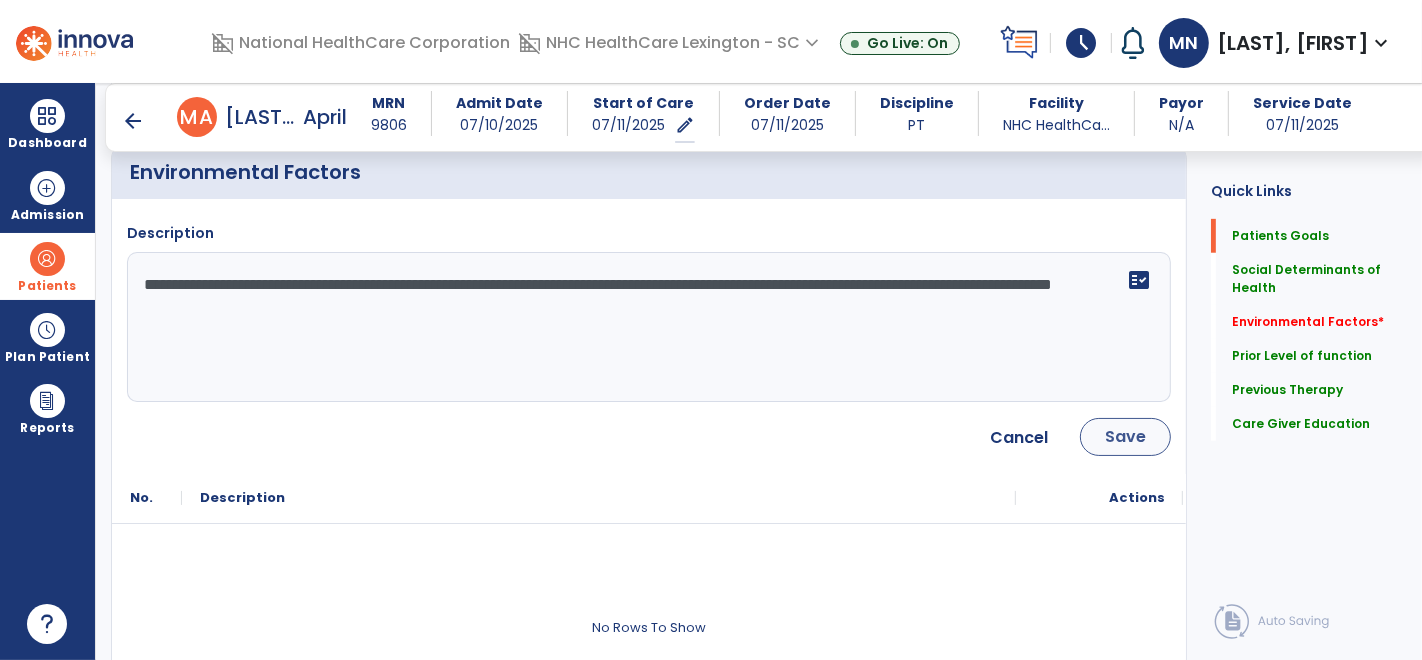 type on "**********" 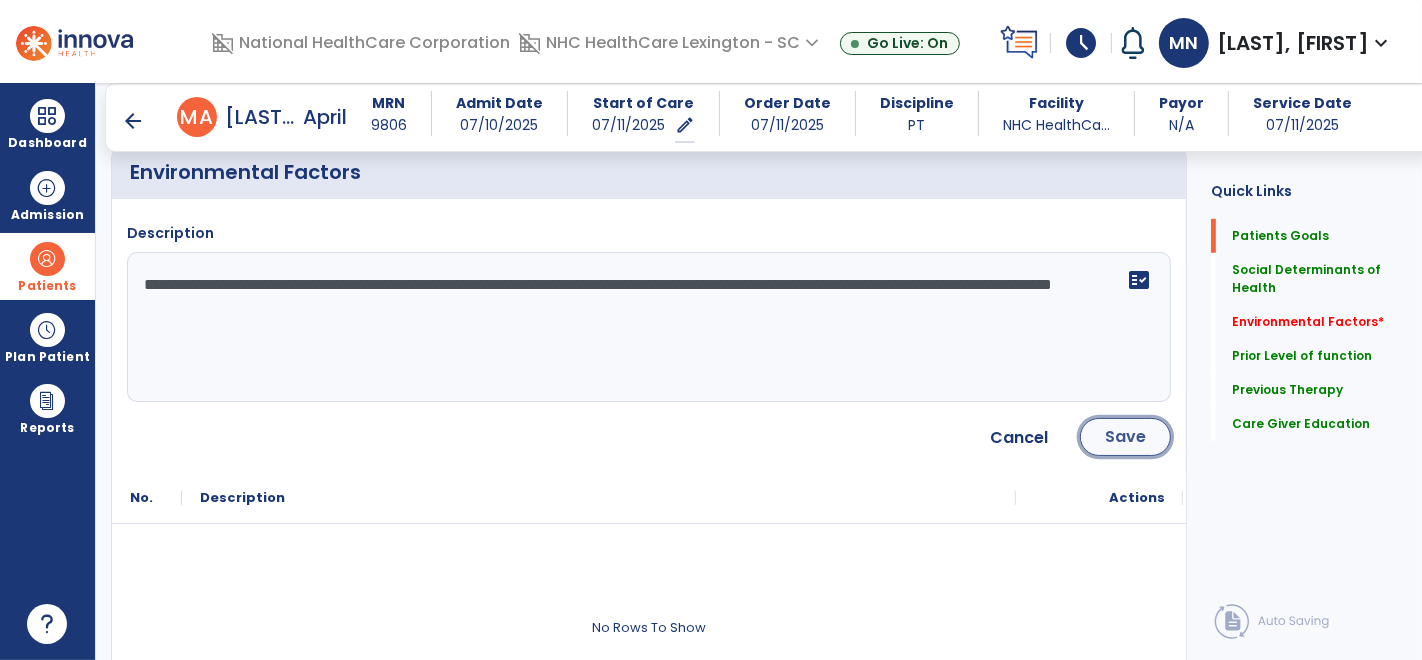 click on "Save" 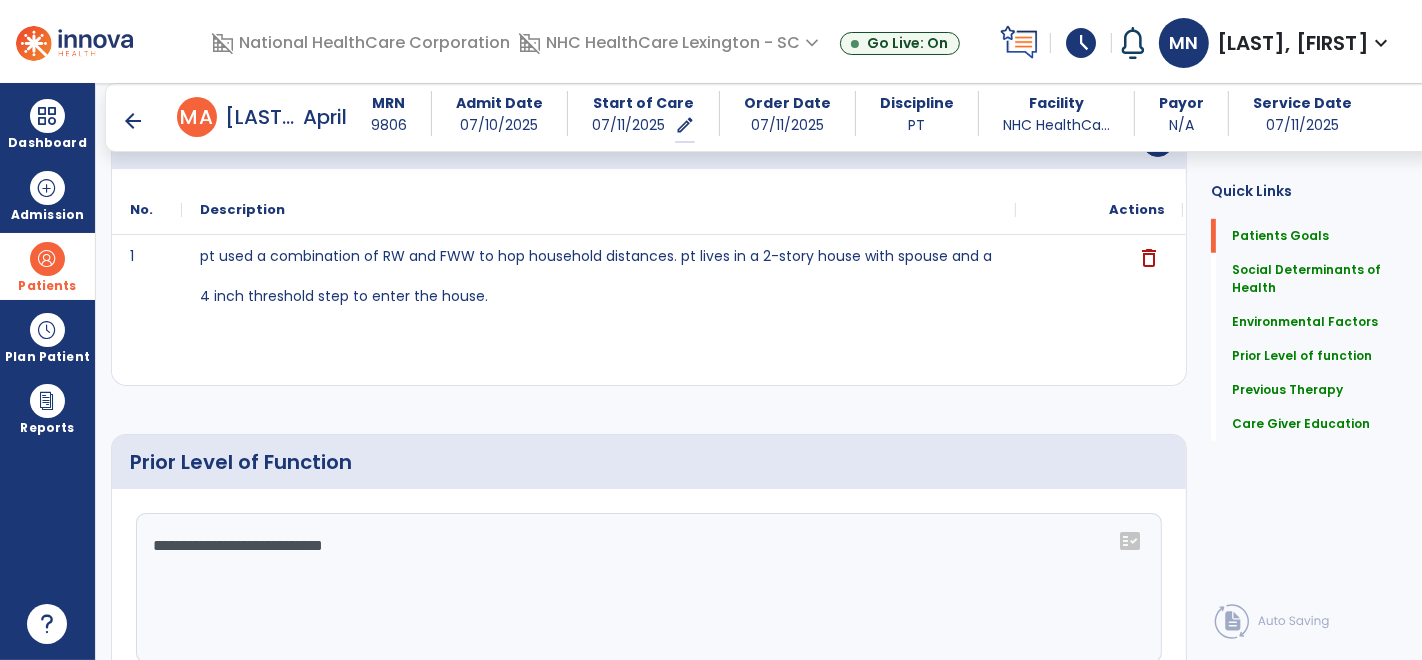 scroll, scrollTop: 861, scrollLeft: 0, axis: vertical 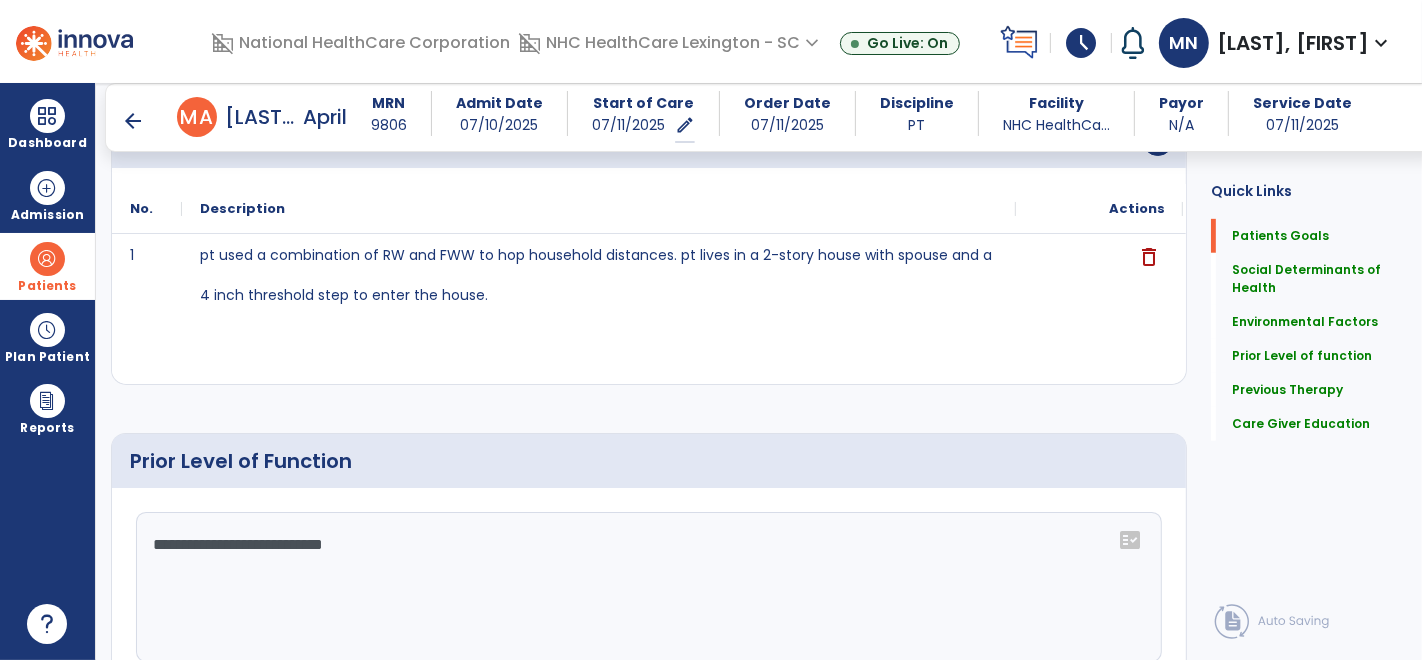 click on "**********" 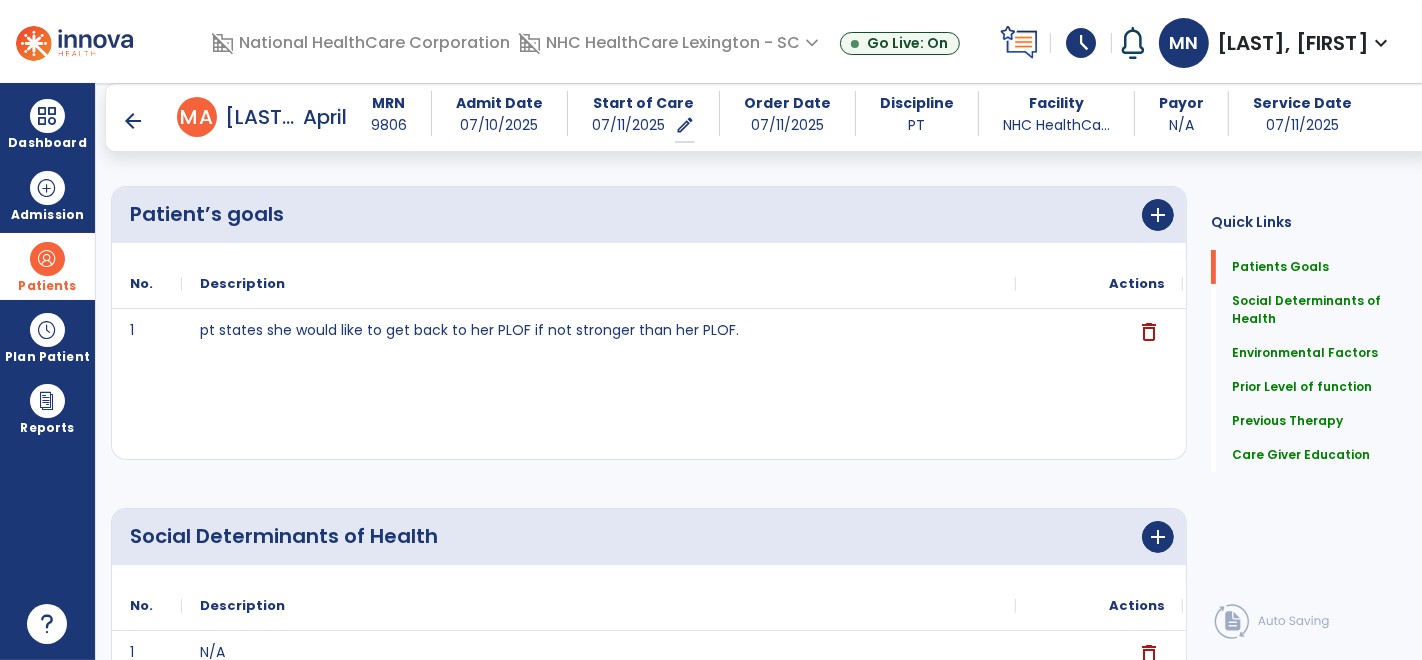 scroll, scrollTop: 0, scrollLeft: 0, axis: both 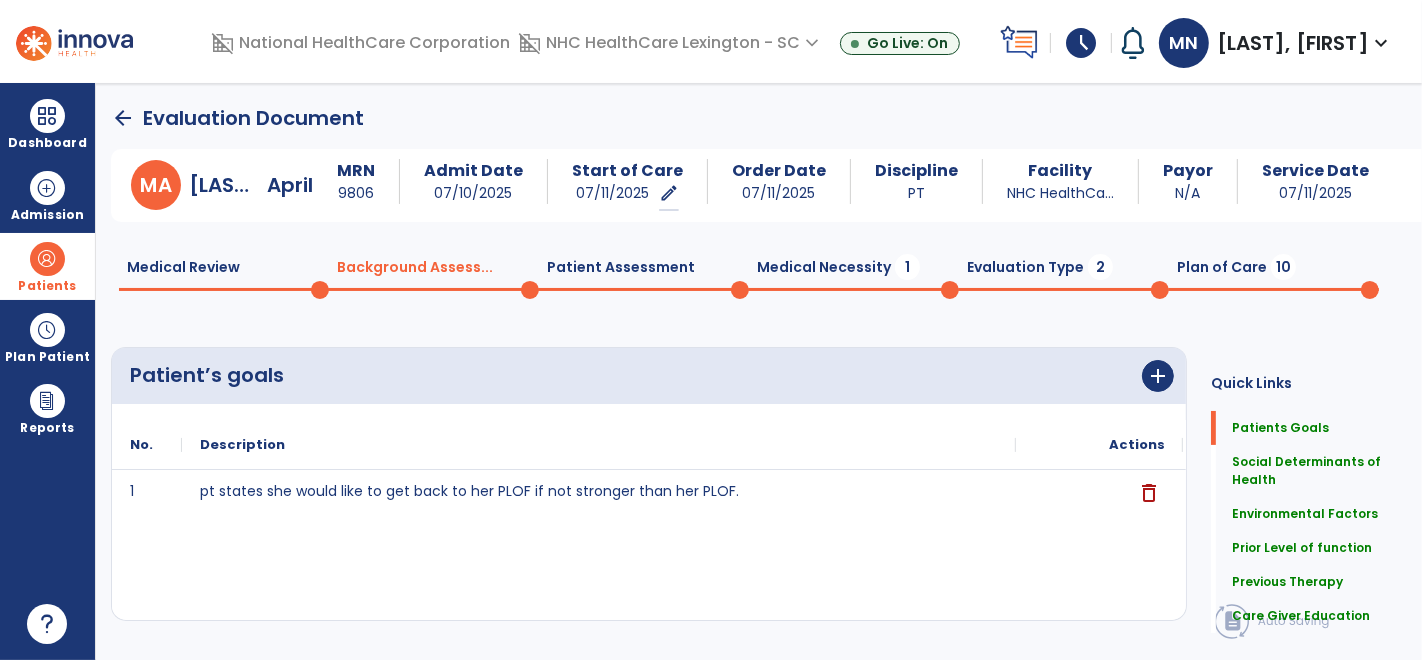 type on "**********" 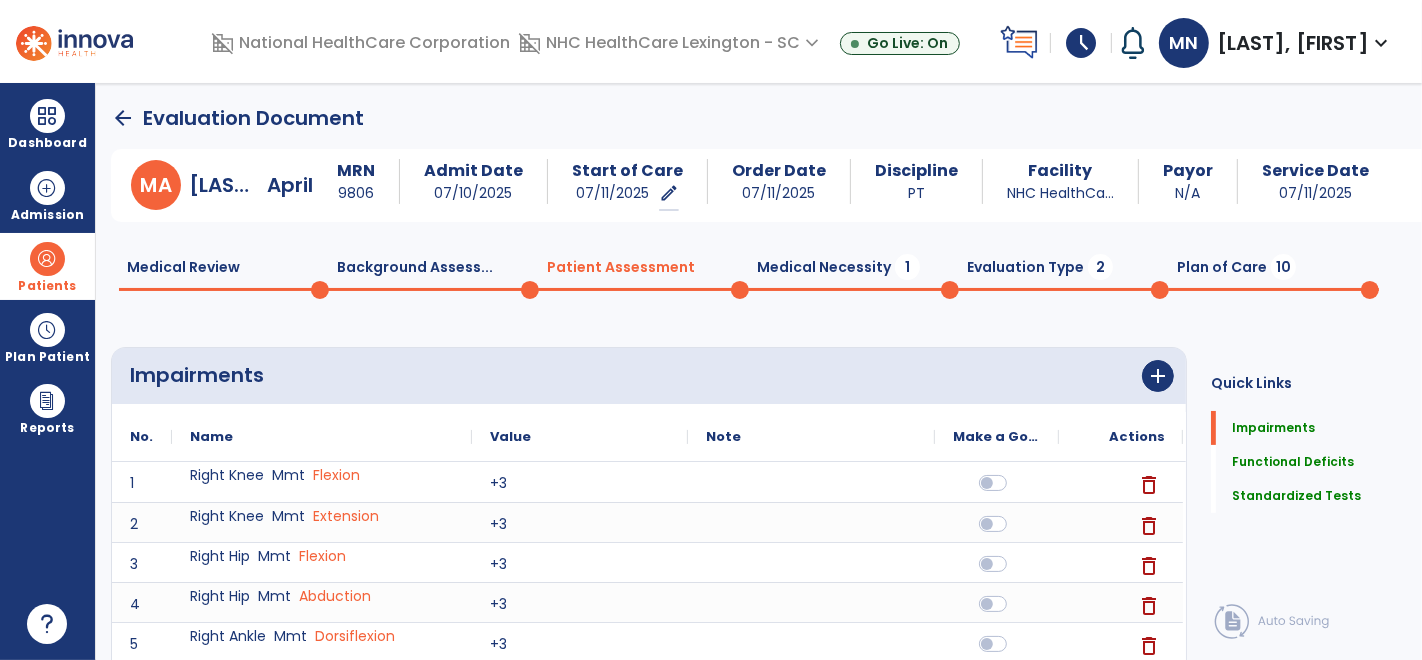 click on "Medical Necessity  1" 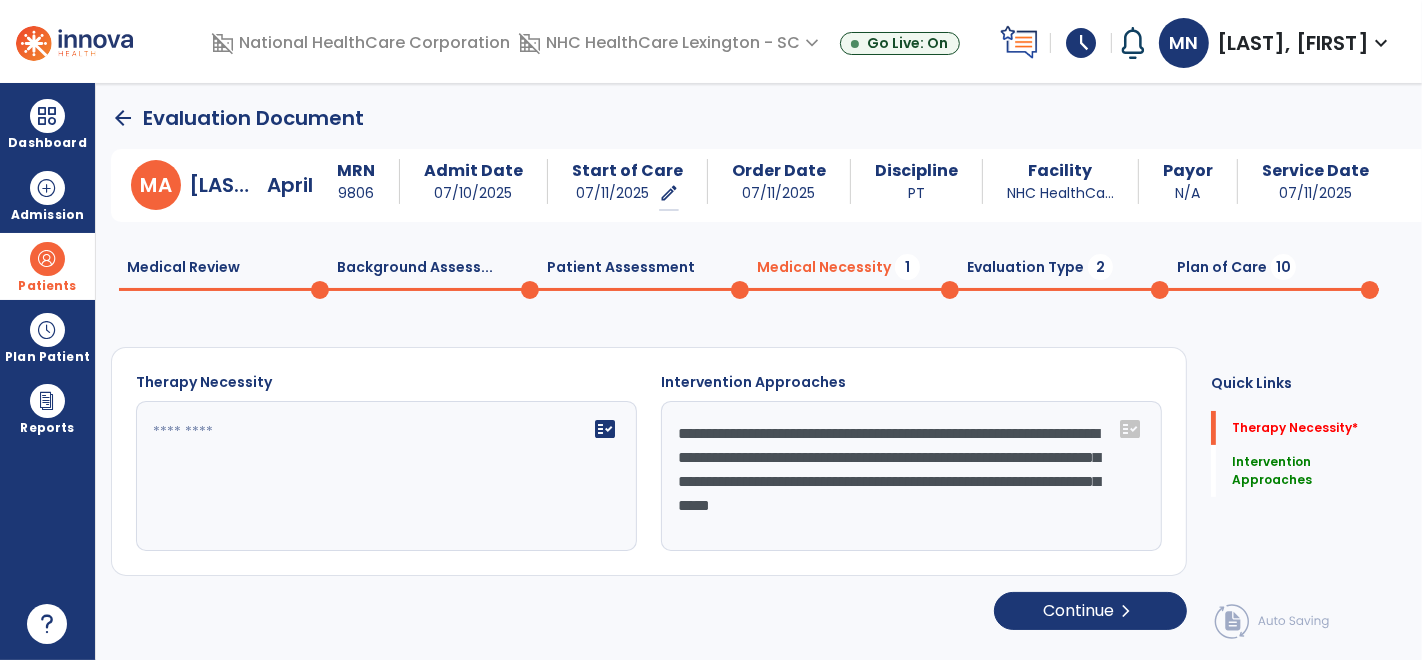 click 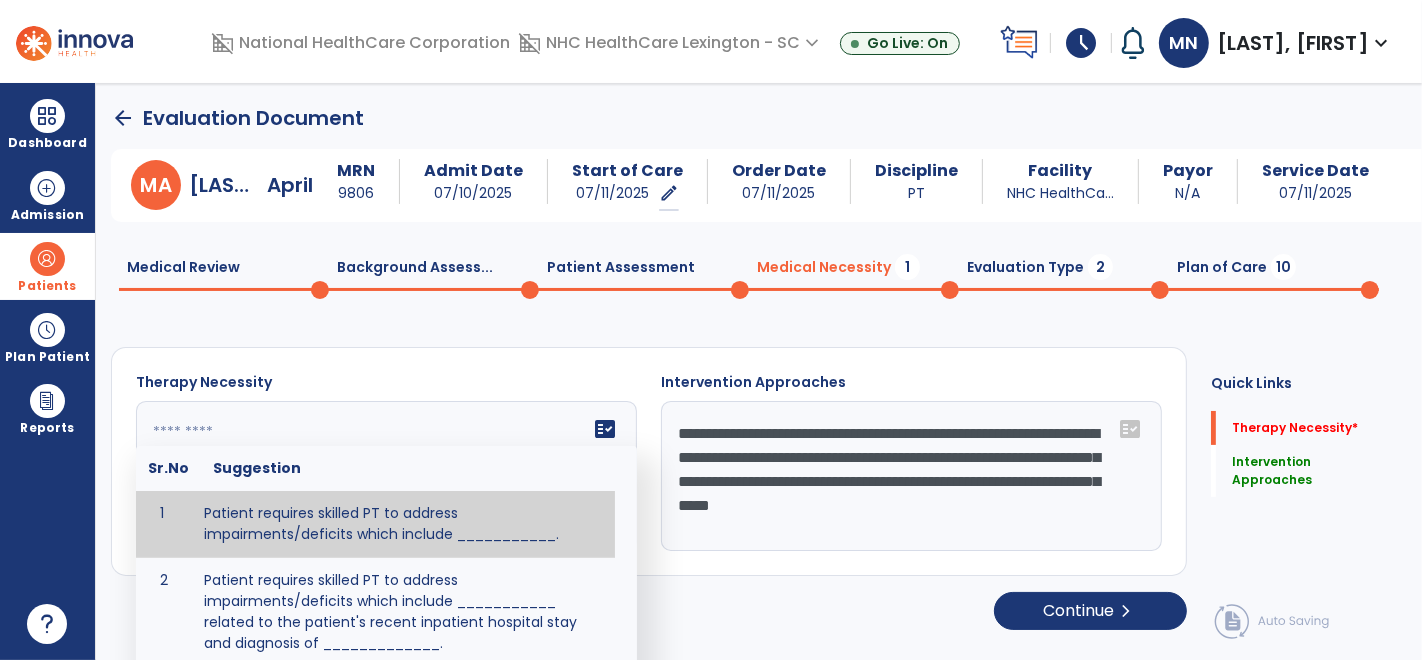 type on "**********" 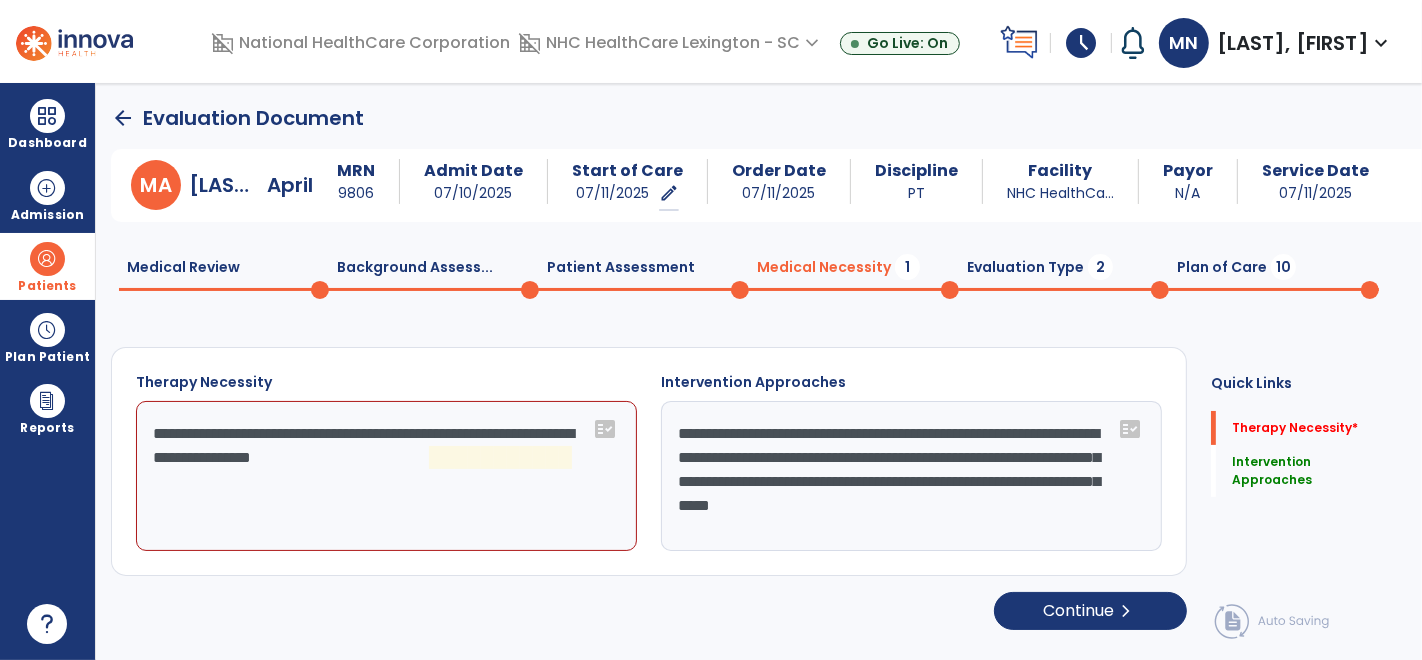 click on "**********" 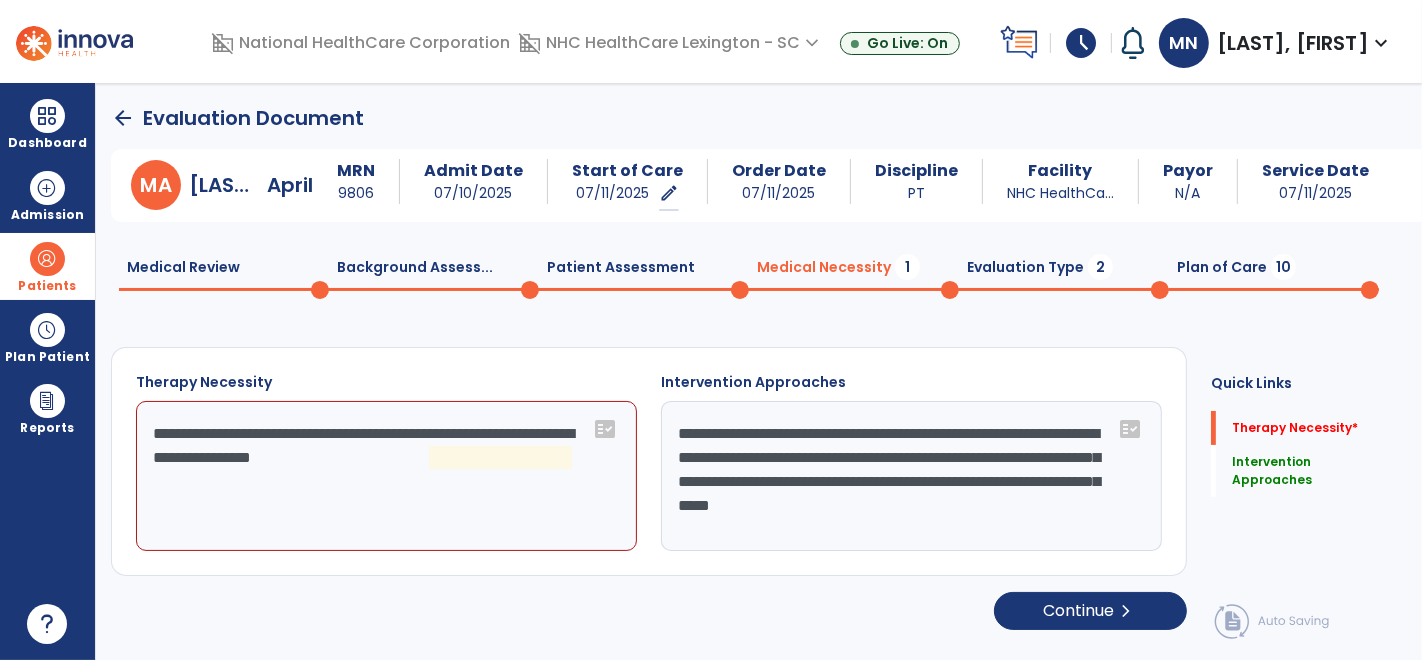 click on "Evaluation Type  2" 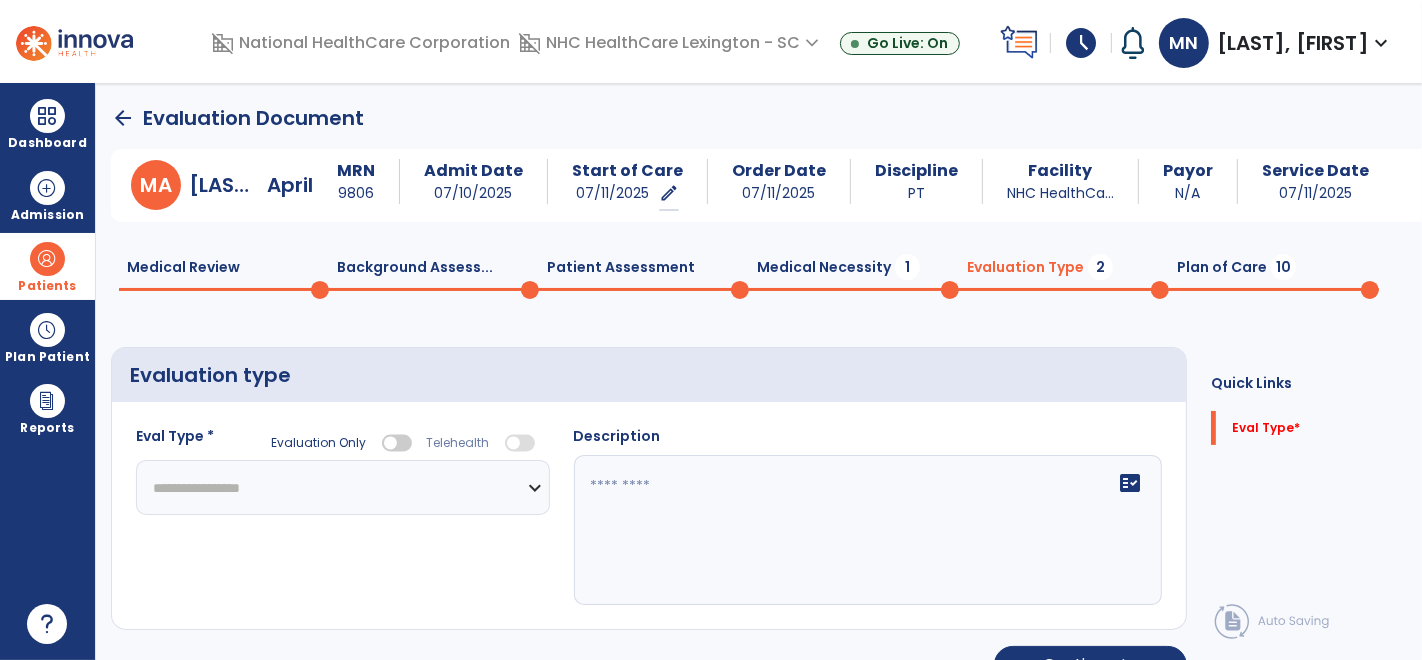 click on "**********" 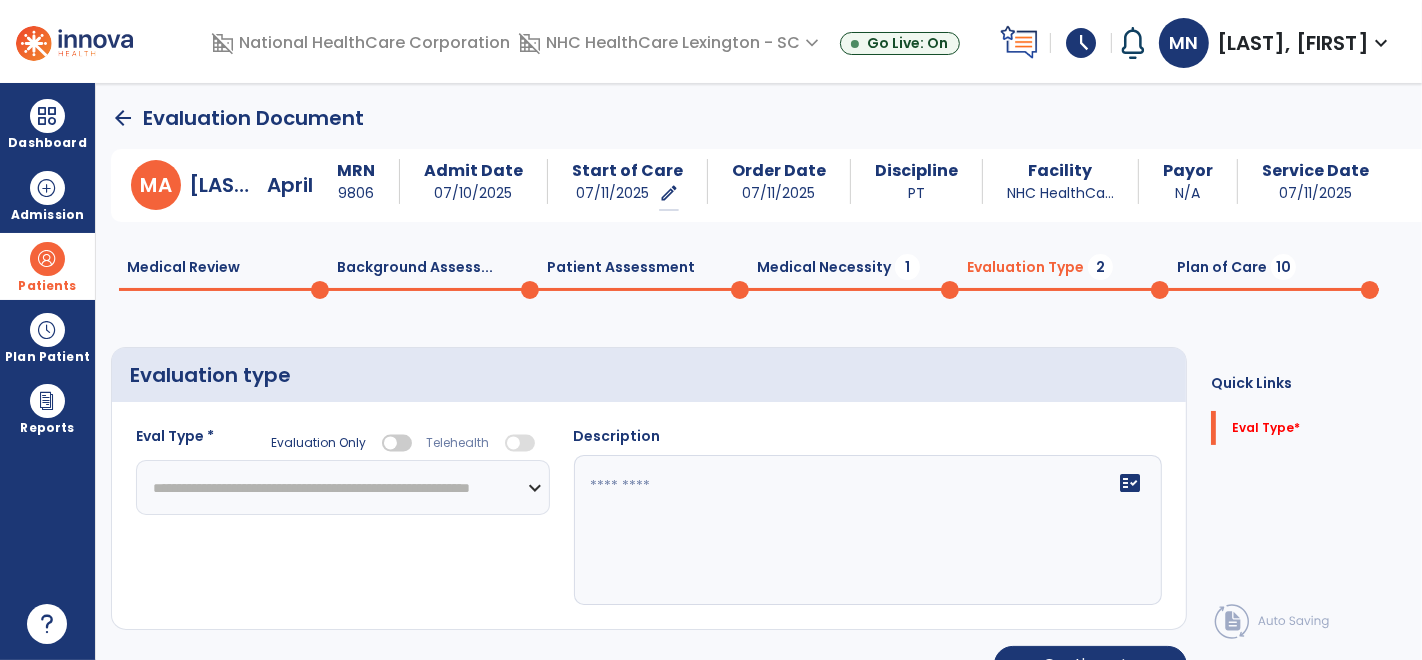 click on "**********" 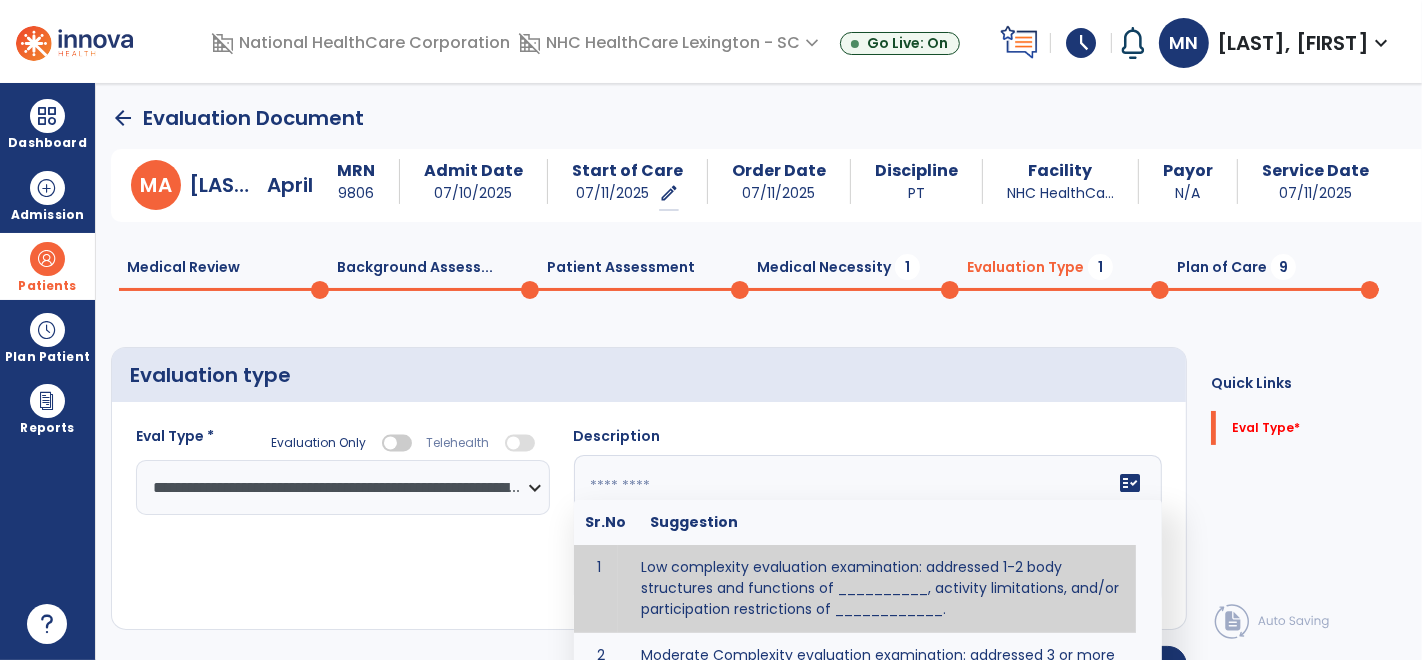 click on "fact_check  Sr.No Suggestion 1 Low complexity evaluation examination: addressed 1-2 body structures and functions of __________, activity limitations, and/or participation restrictions of ____________. 2 Moderate Complexity evaluation examination: addressed 3 or more body structures and functions of ________, activity limitations, and/or participation restrictions of _______. 3 High Complexity evaluation examination: addressed 4 or more body structures and functions of _______, activity limitations, and/or participation restrictions of _________" 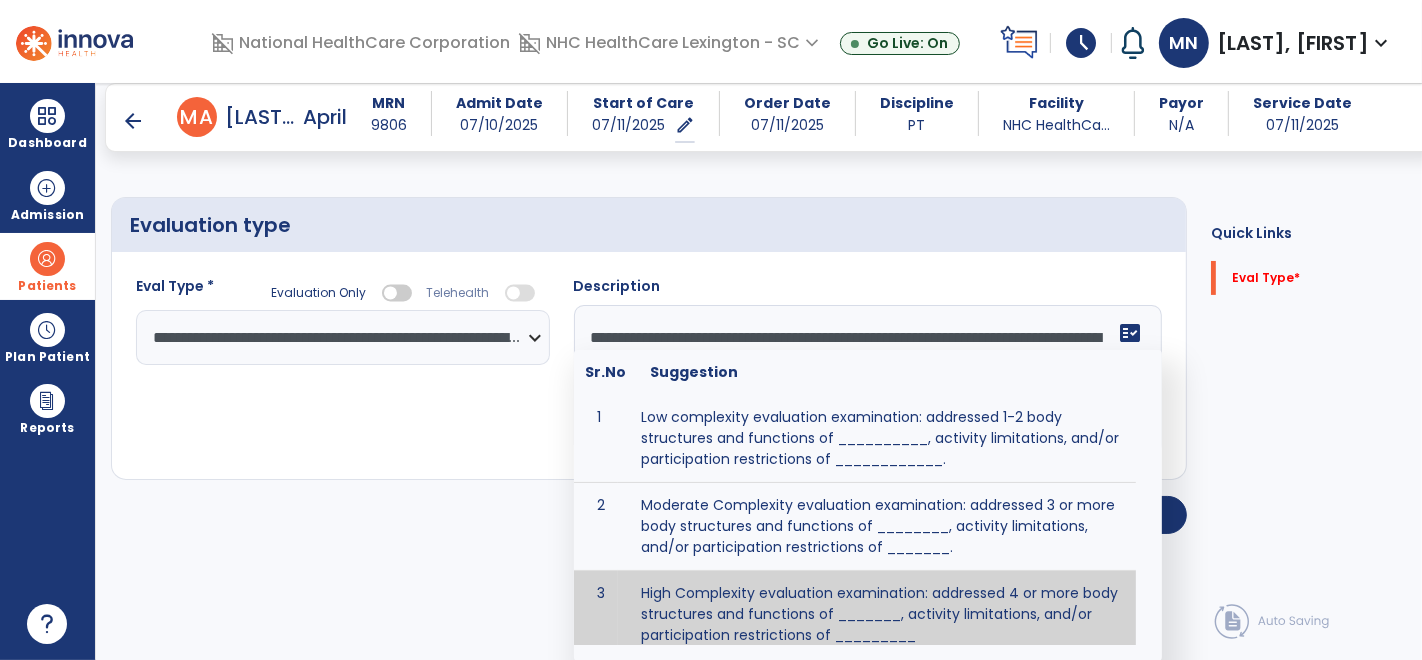 scroll, scrollTop: 20, scrollLeft: 0, axis: vertical 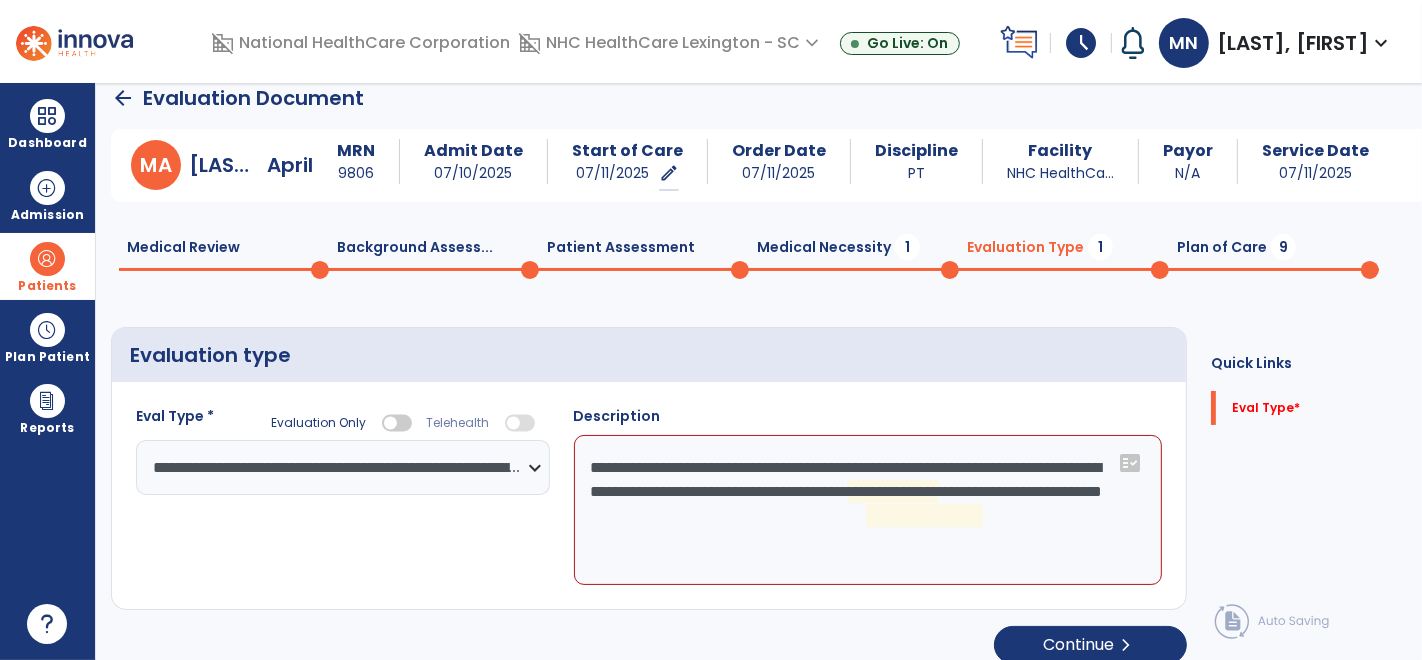 click on "**********" 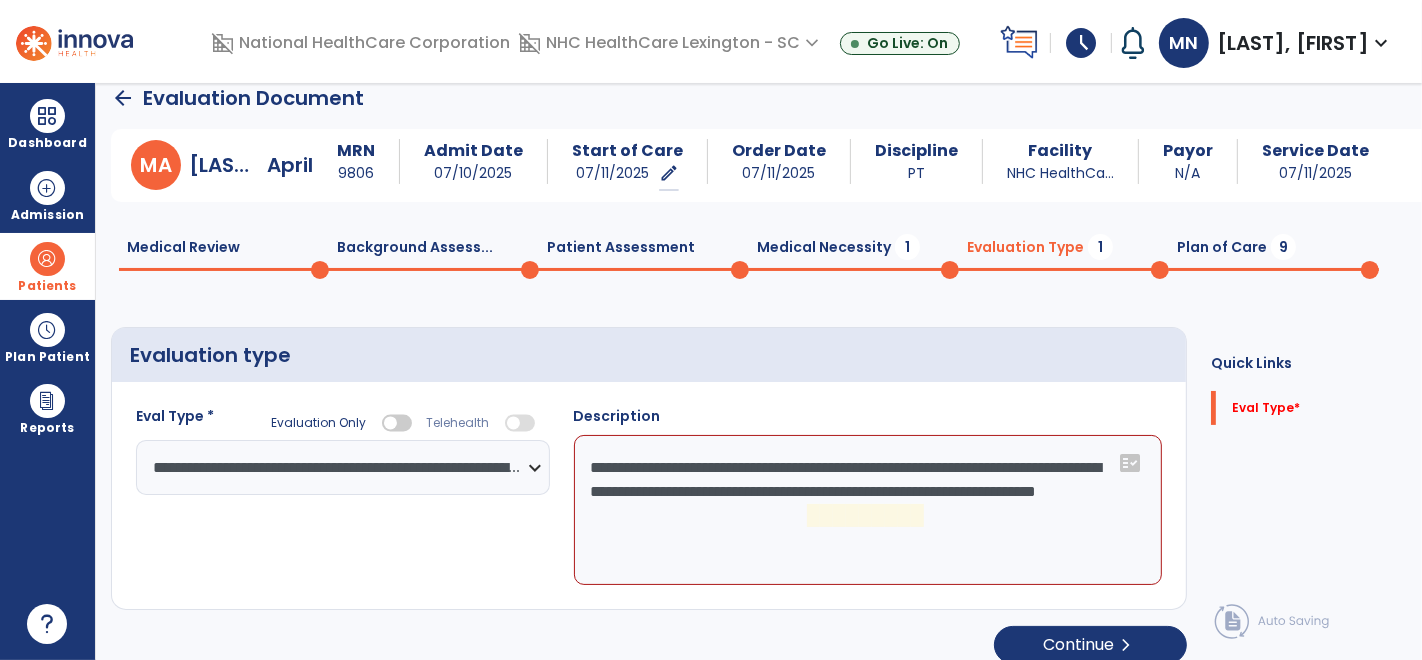 click on "**********" 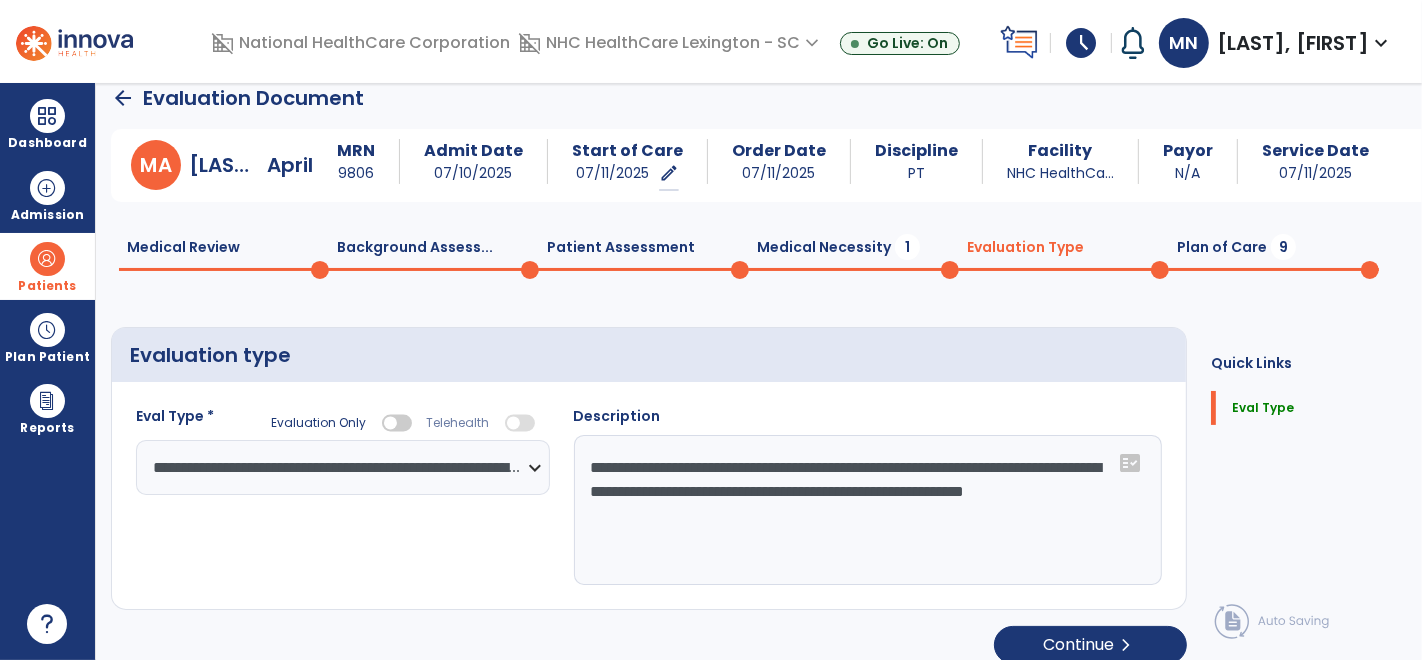type on "**********" 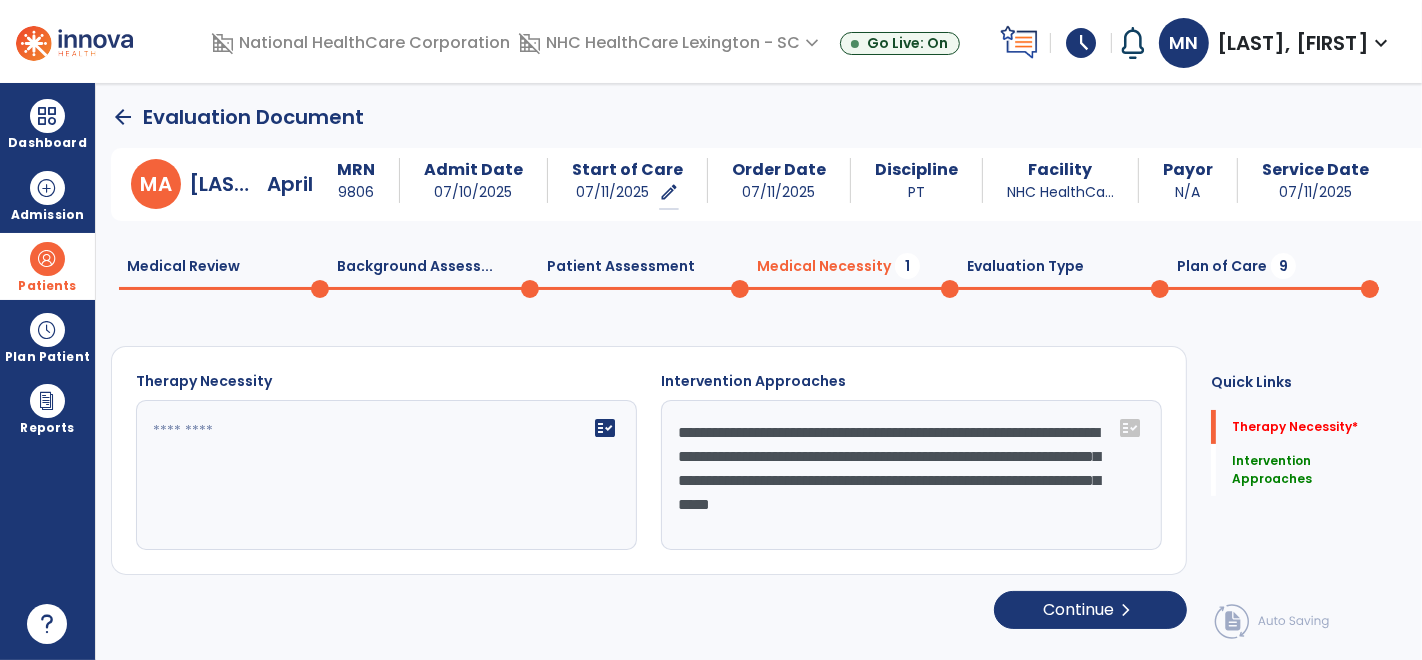 click on "Plan of Care  9" 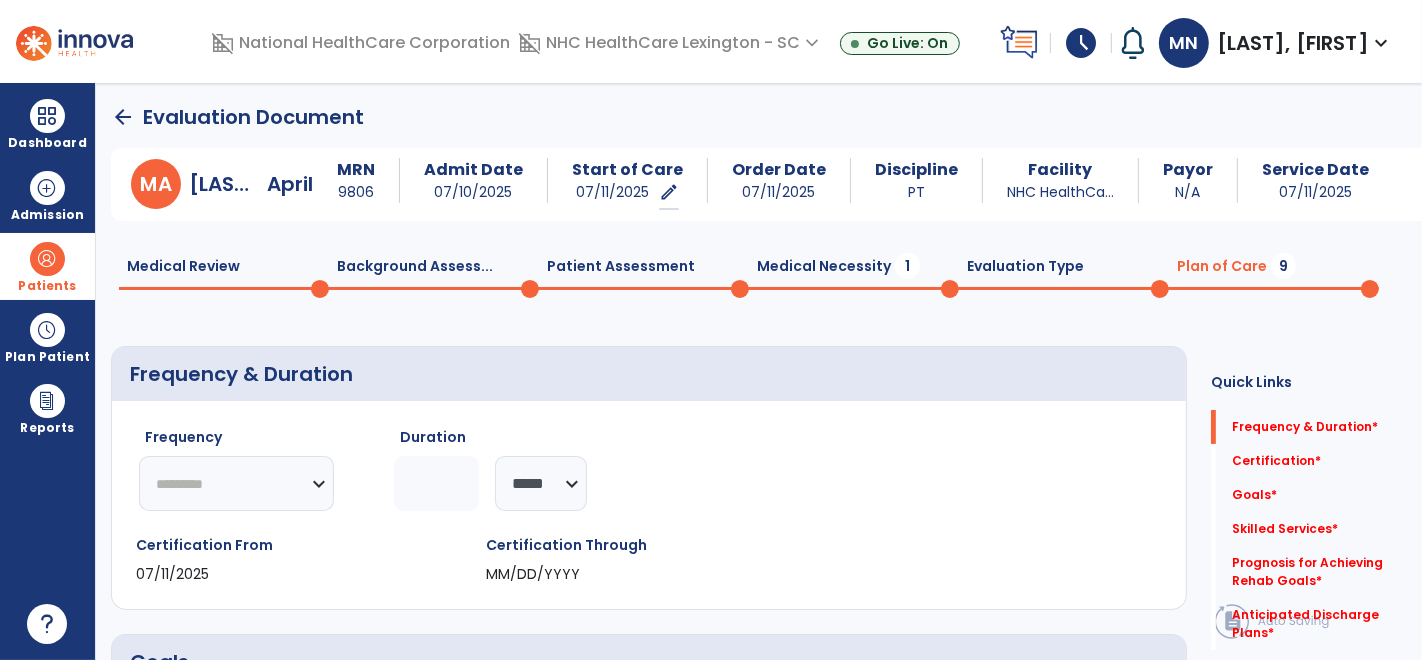 scroll, scrollTop: 20, scrollLeft: 0, axis: vertical 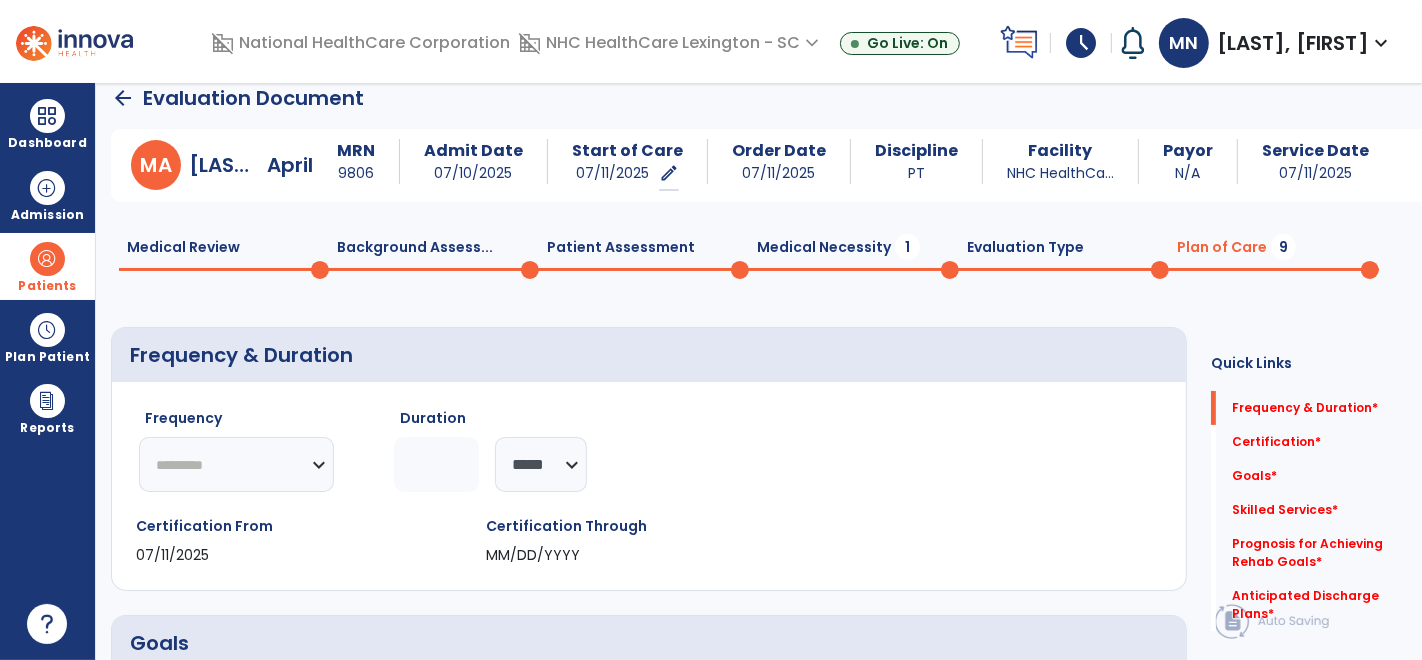 click on "********* ** ** ** ** ** ** **" 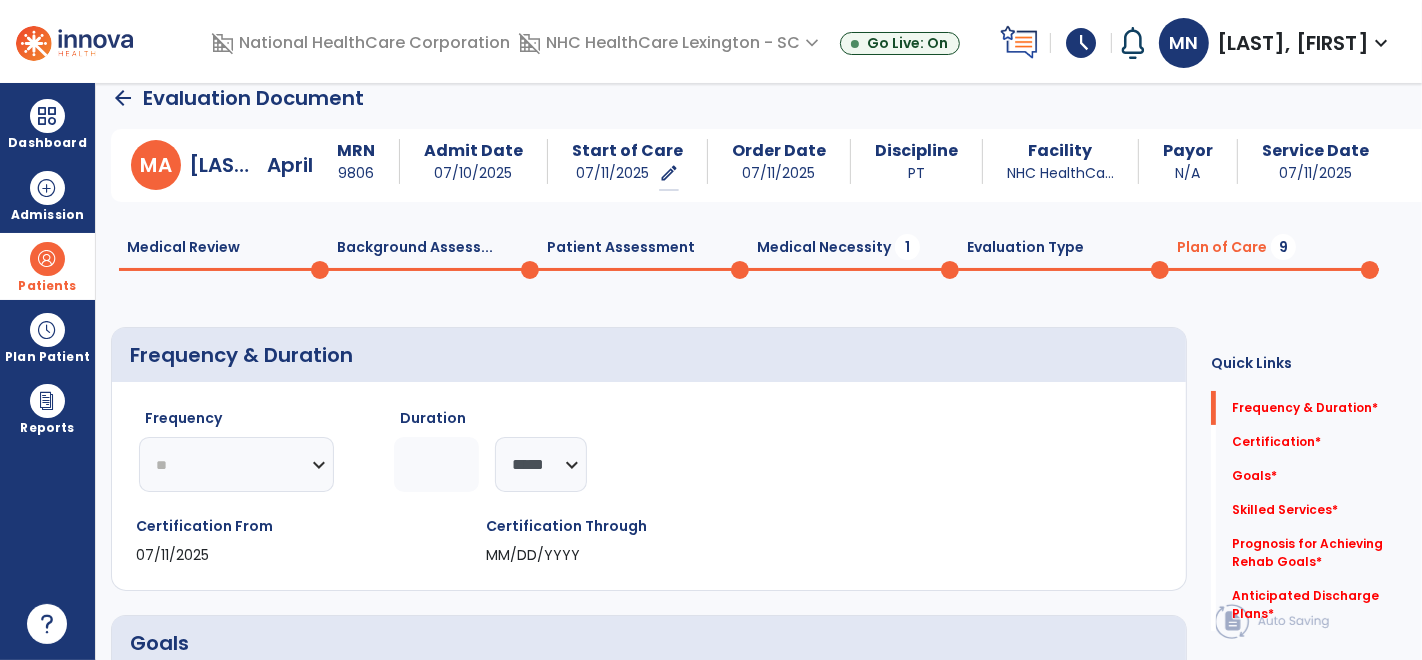 click on "********* ** ** ** ** ** ** **" 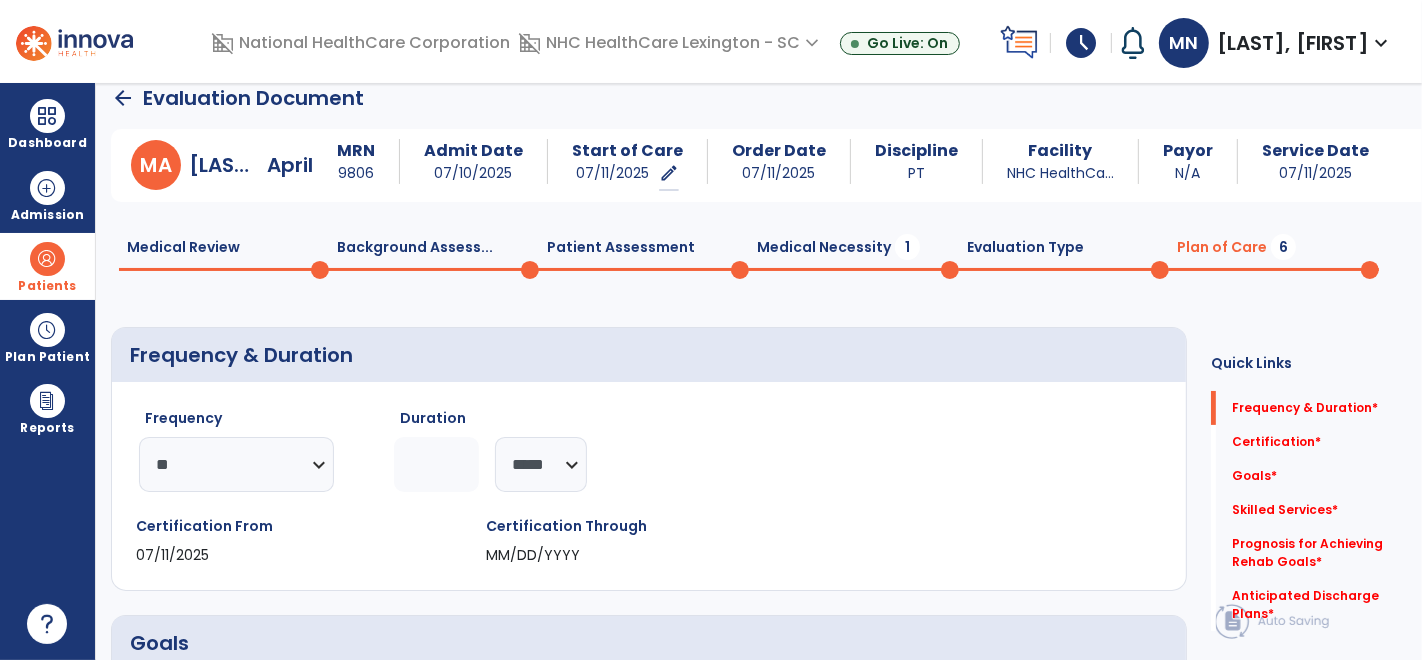 click 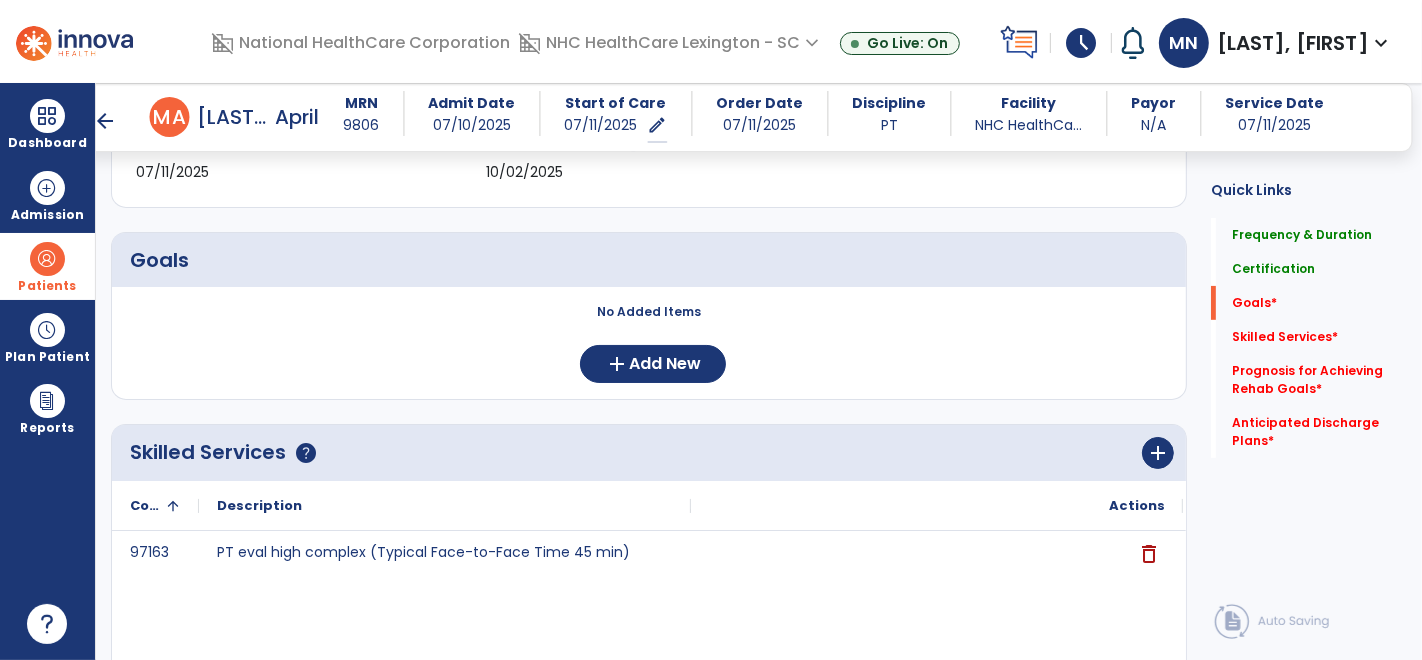 scroll, scrollTop: 461, scrollLeft: 0, axis: vertical 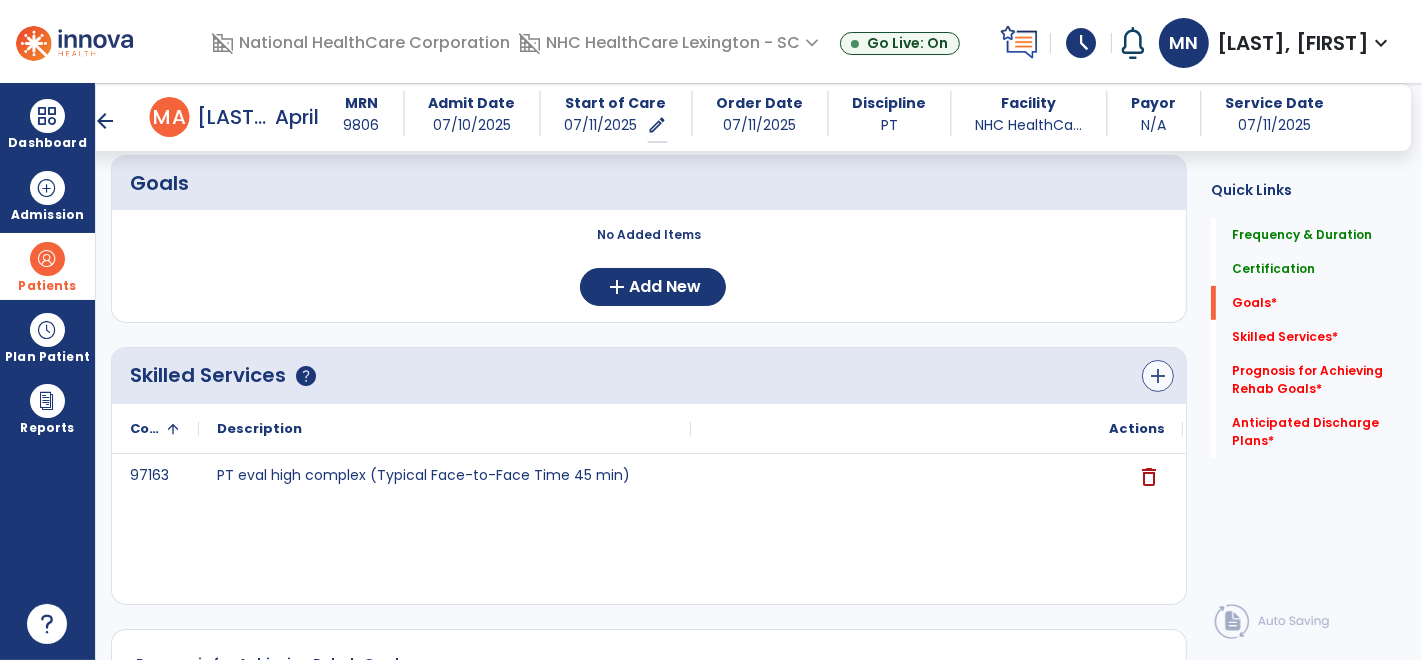 type on "**" 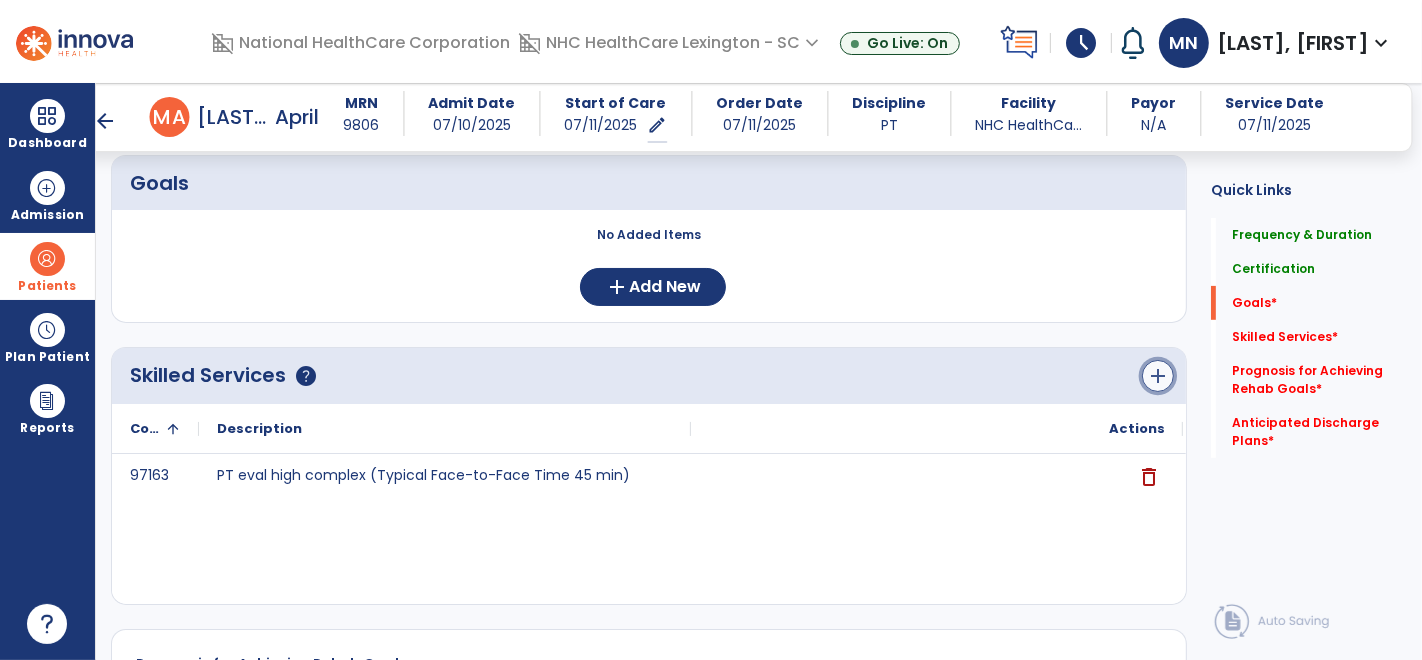 click on "add" 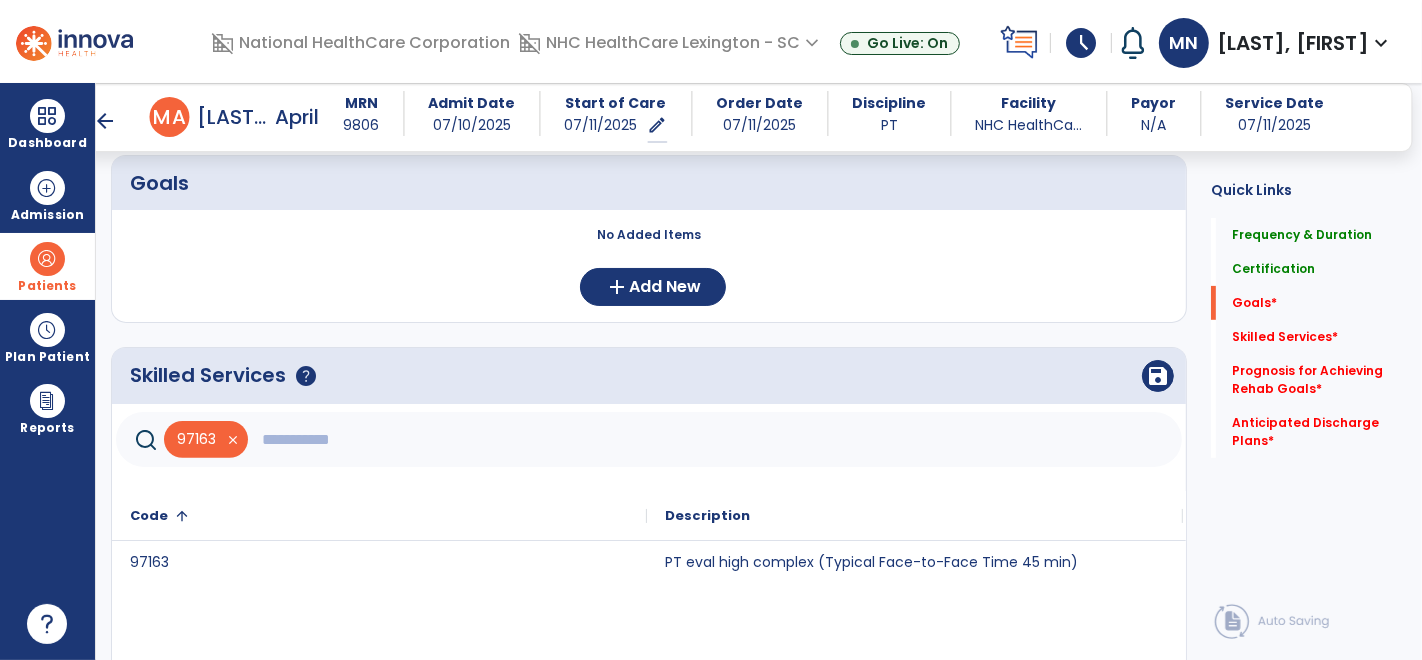 click 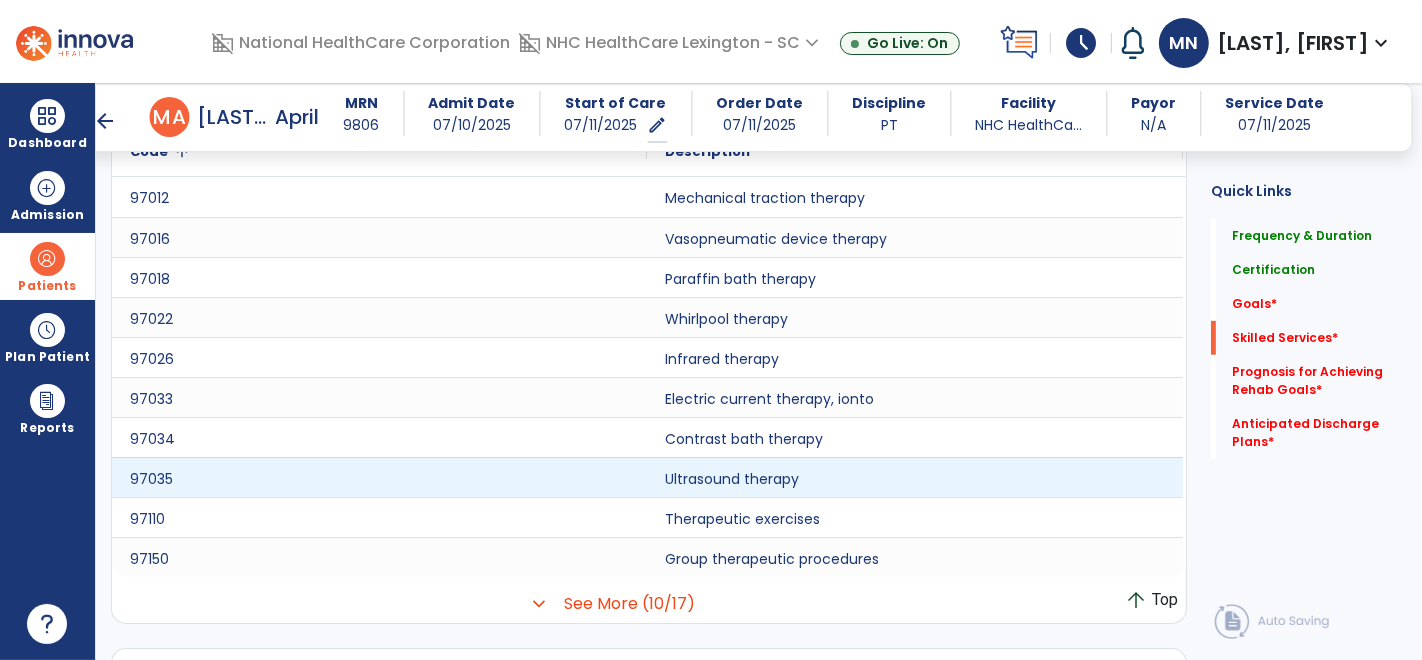 scroll, scrollTop: 824, scrollLeft: 0, axis: vertical 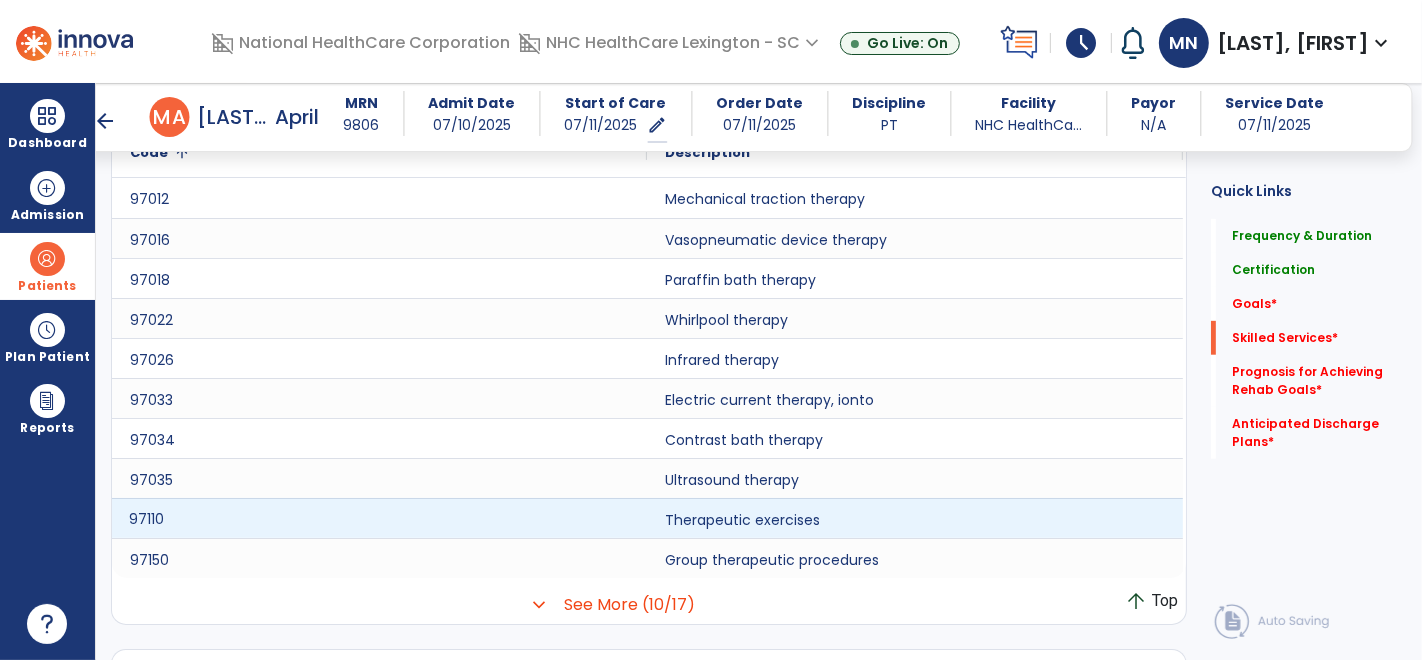 click on "97110" 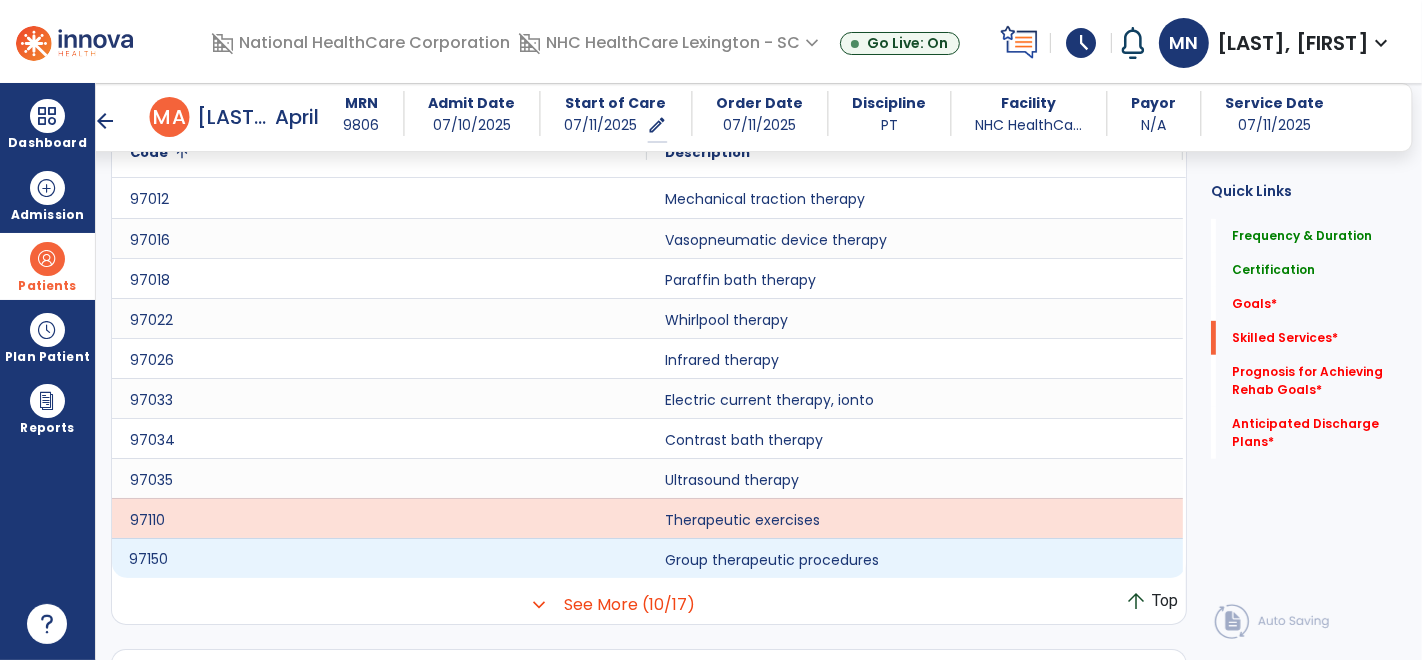 click on "97150" 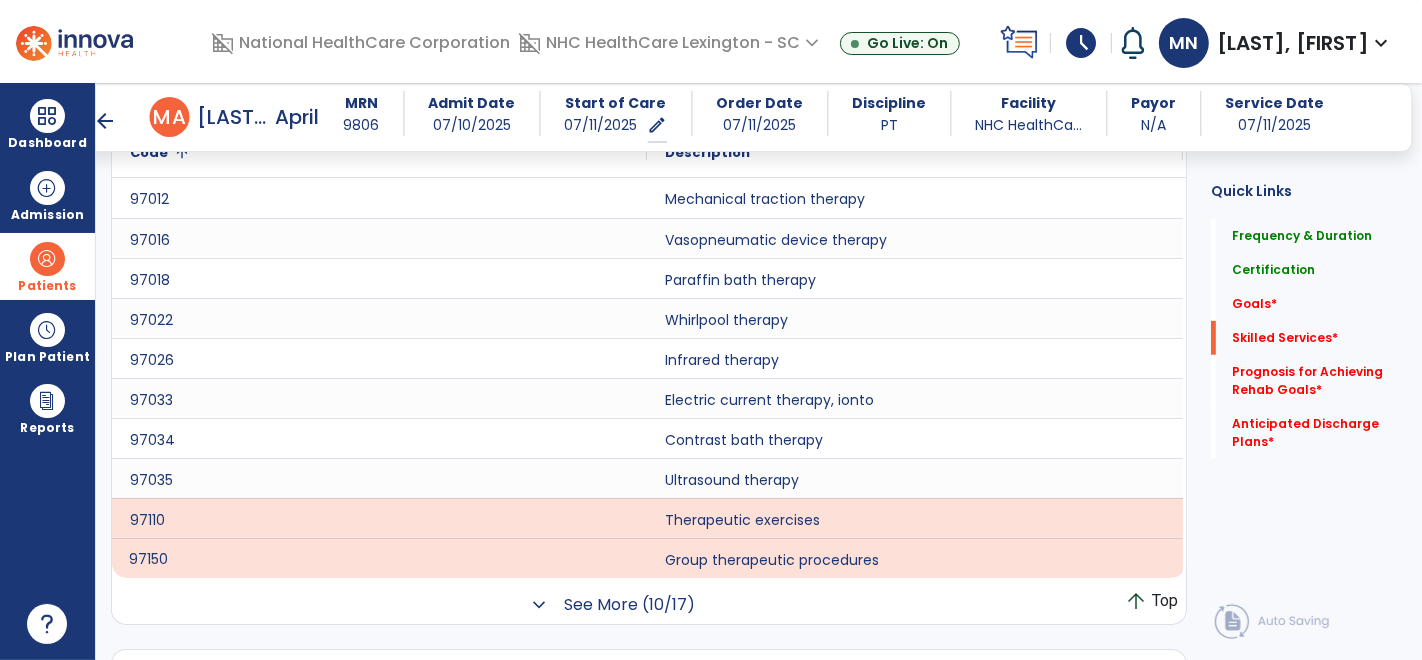 click on "expand_more" 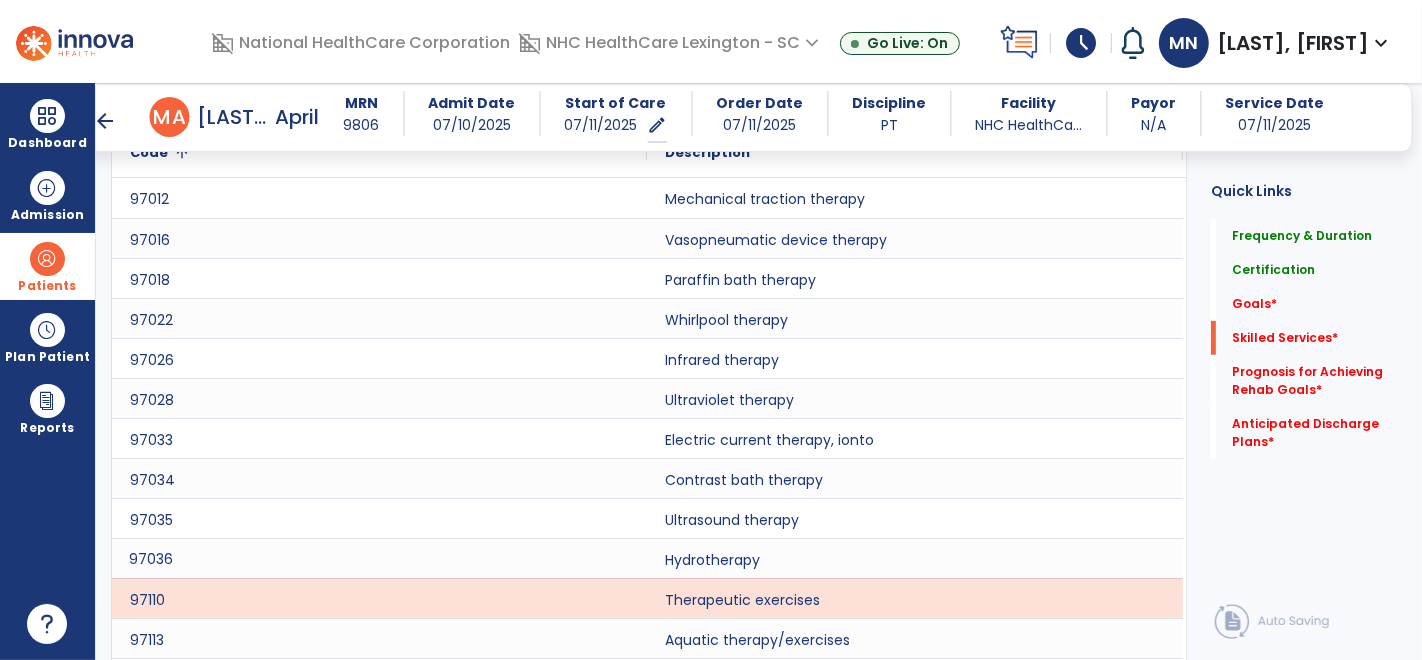 scroll, scrollTop: 980, scrollLeft: 0, axis: vertical 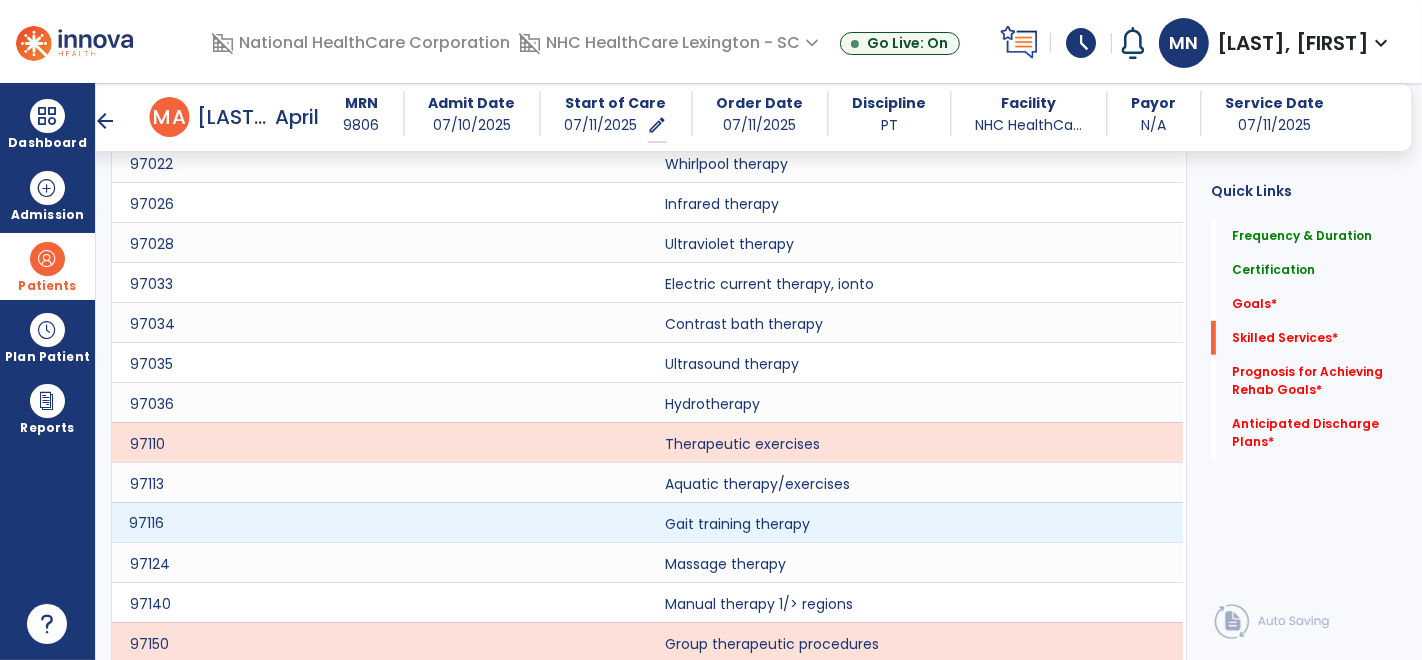 click on "97116" 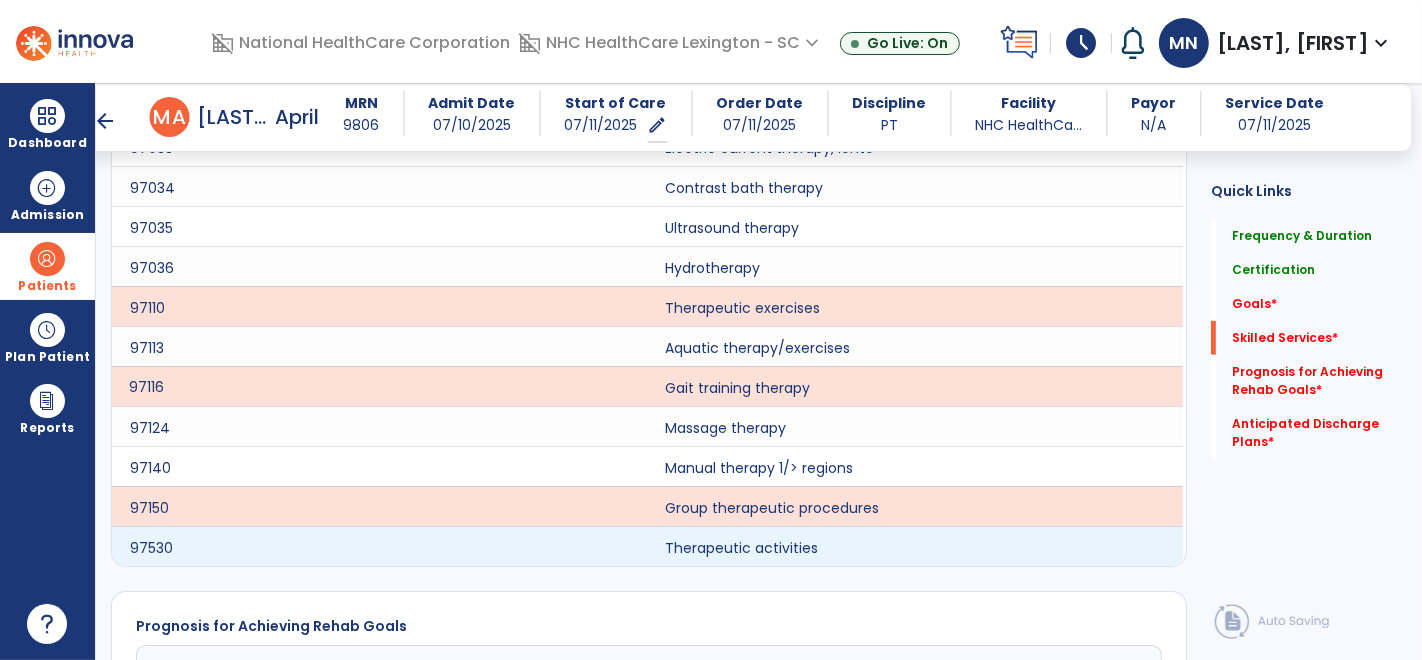 scroll, scrollTop: 1117, scrollLeft: 0, axis: vertical 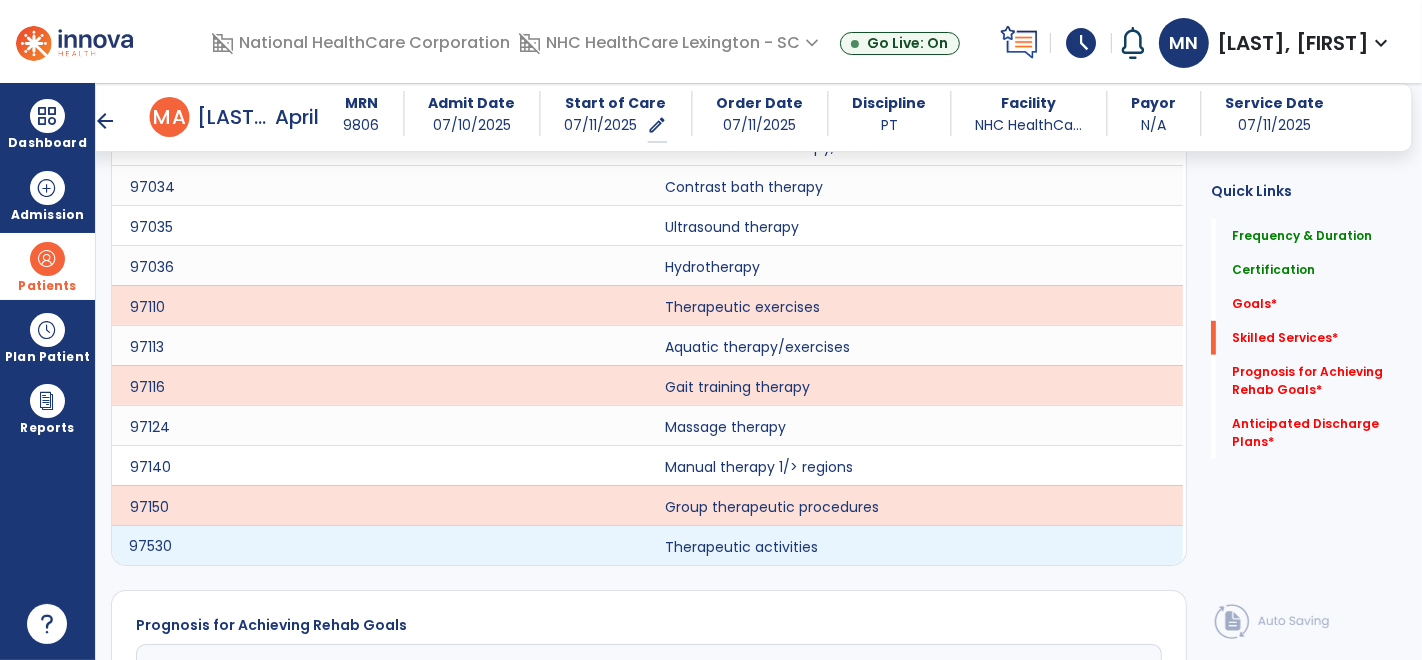 click on "97530" 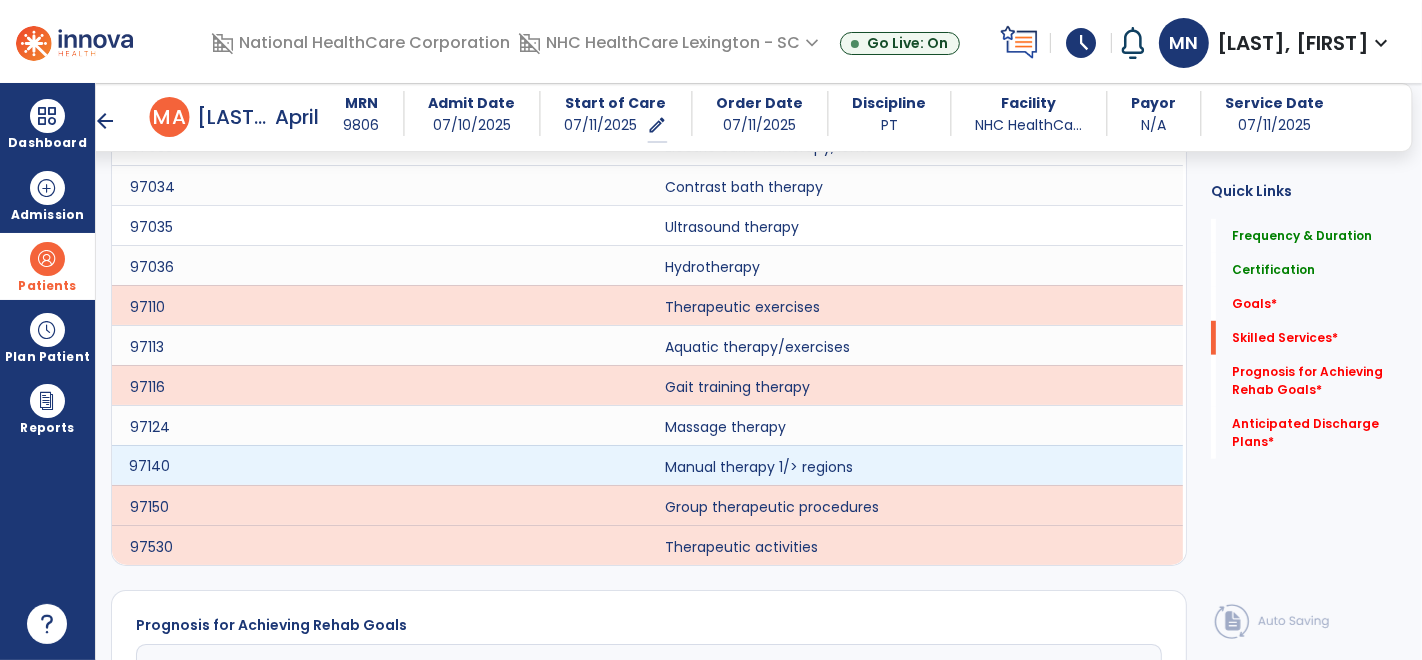 click on "97140" 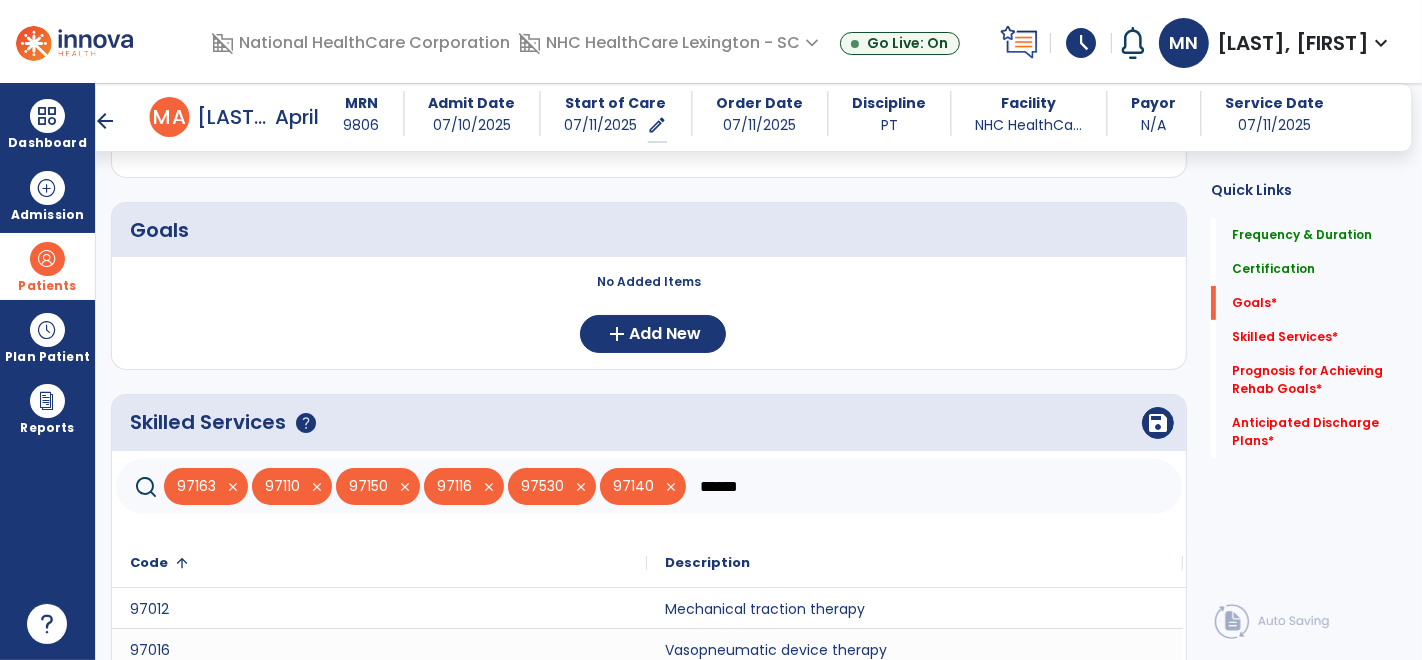 scroll, scrollTop: 413, scrollLeft: 0, axis: vertical 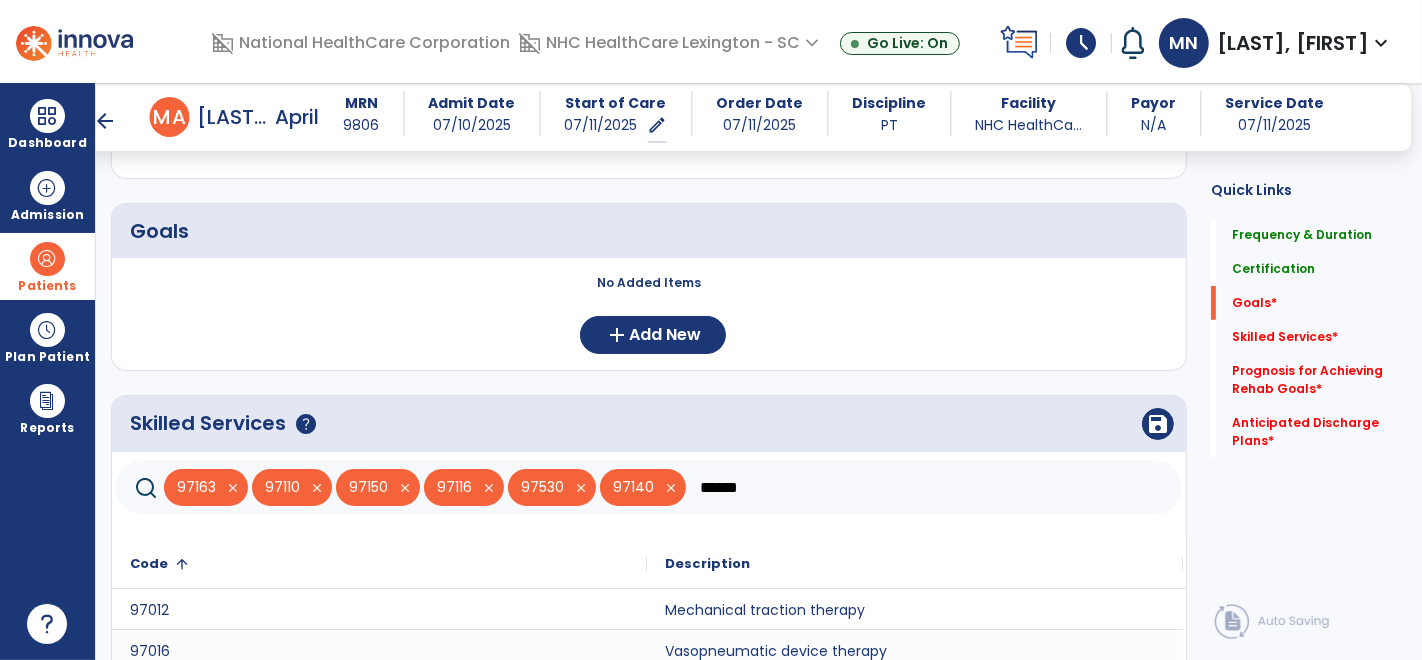 drag, startPoint x: 765, startPoint y: 483, endPoint x: 733, endPoint y: 488, distance: 32.38827 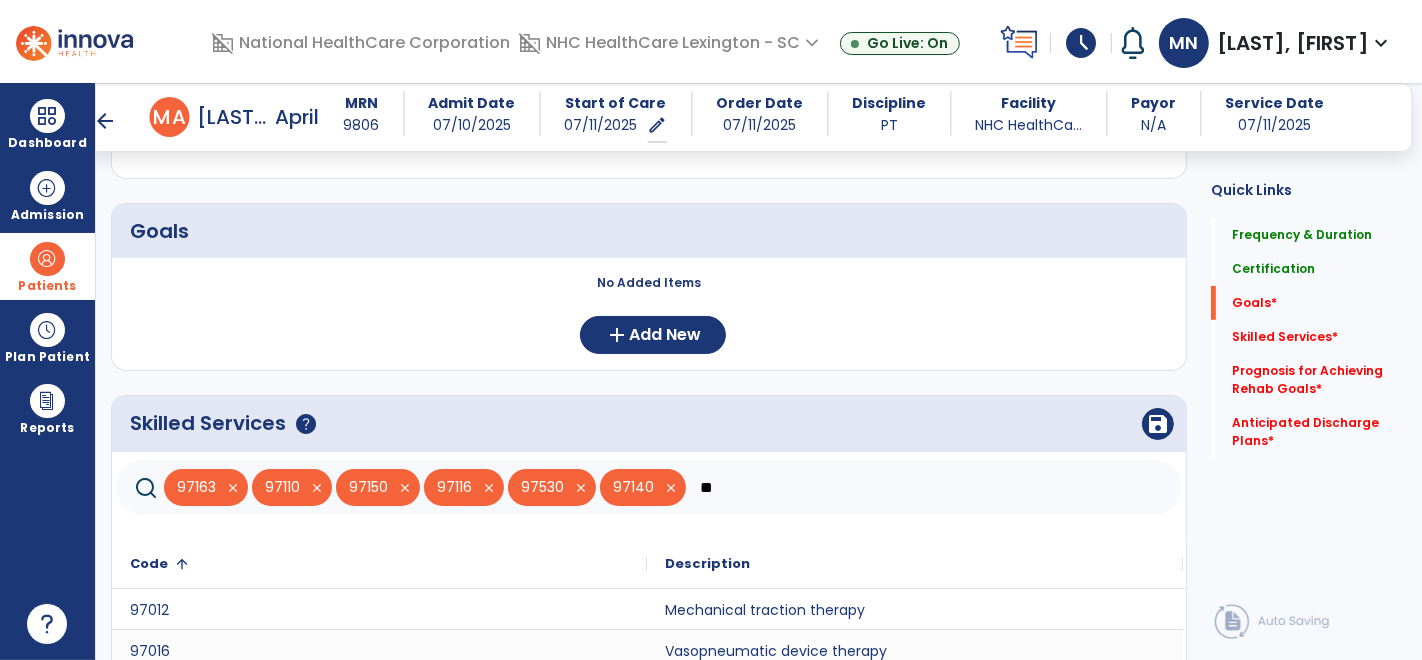 type on "*" 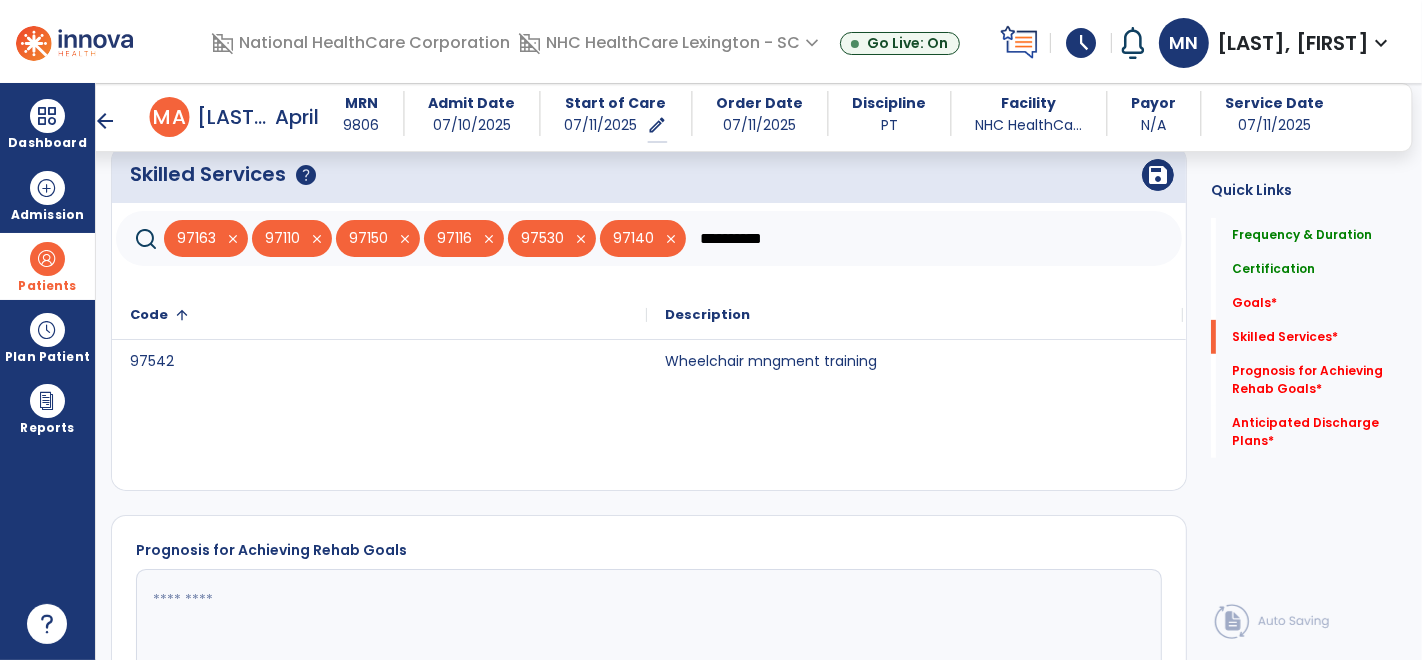scroll, scrollTop: 664, scrollLeft: 0, axis: vertical 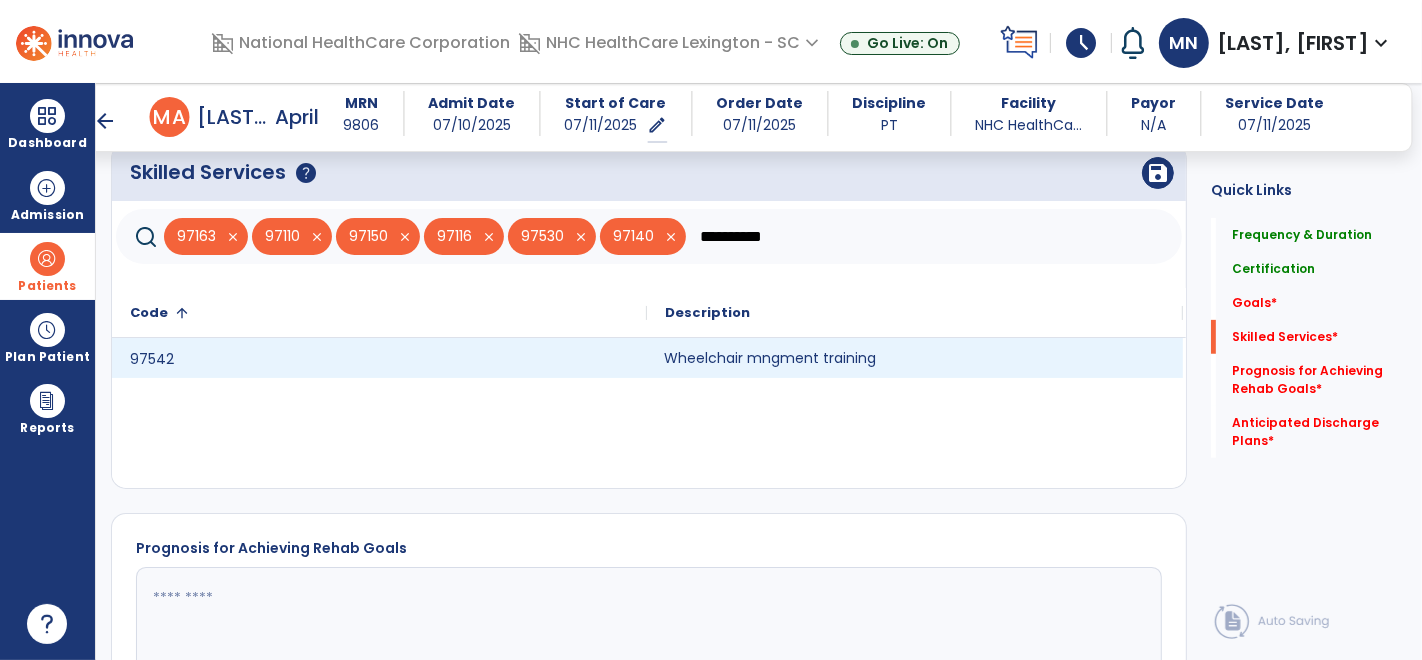 click on "Wheelchair mngment training" 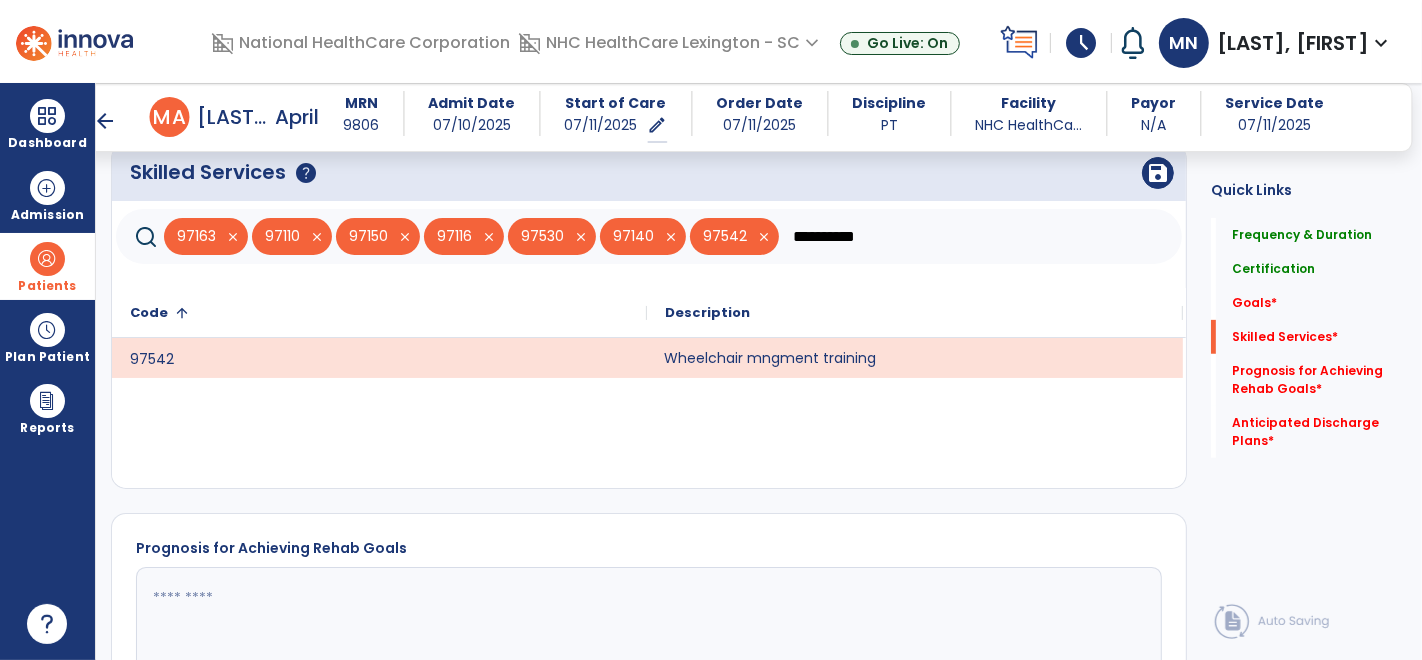 click on "**********" 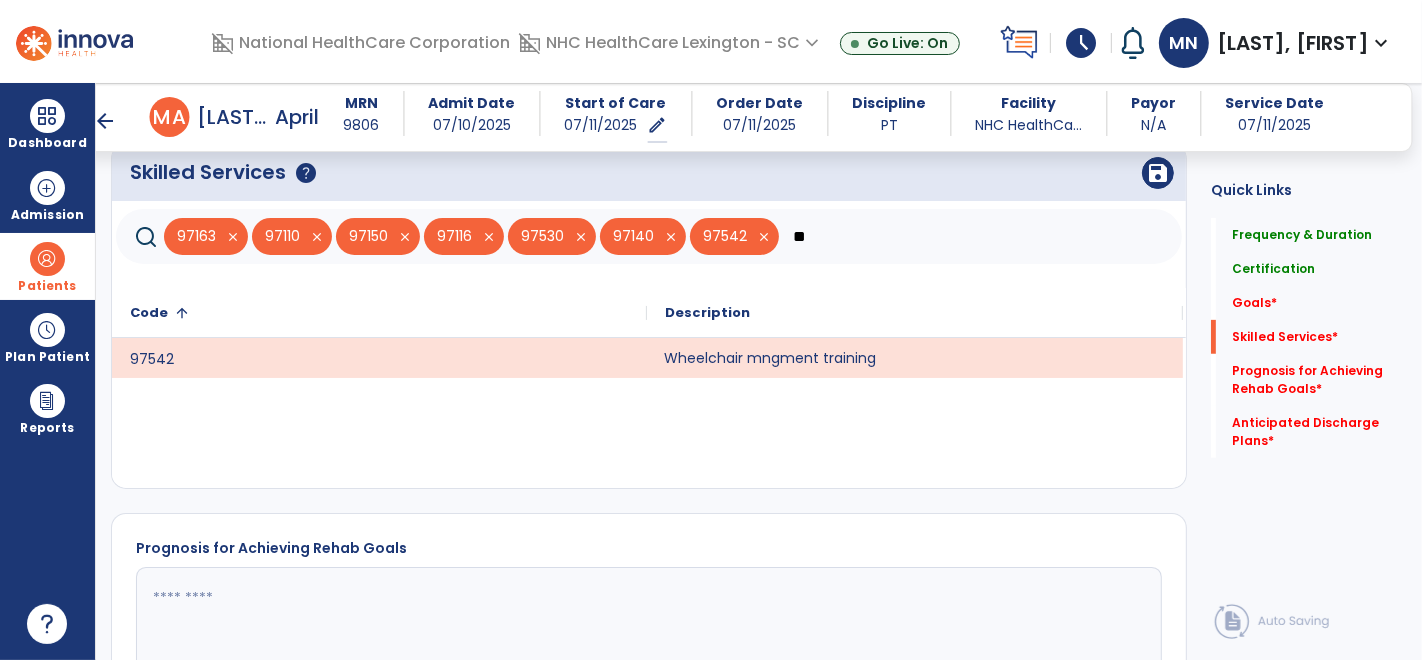 type on "*" 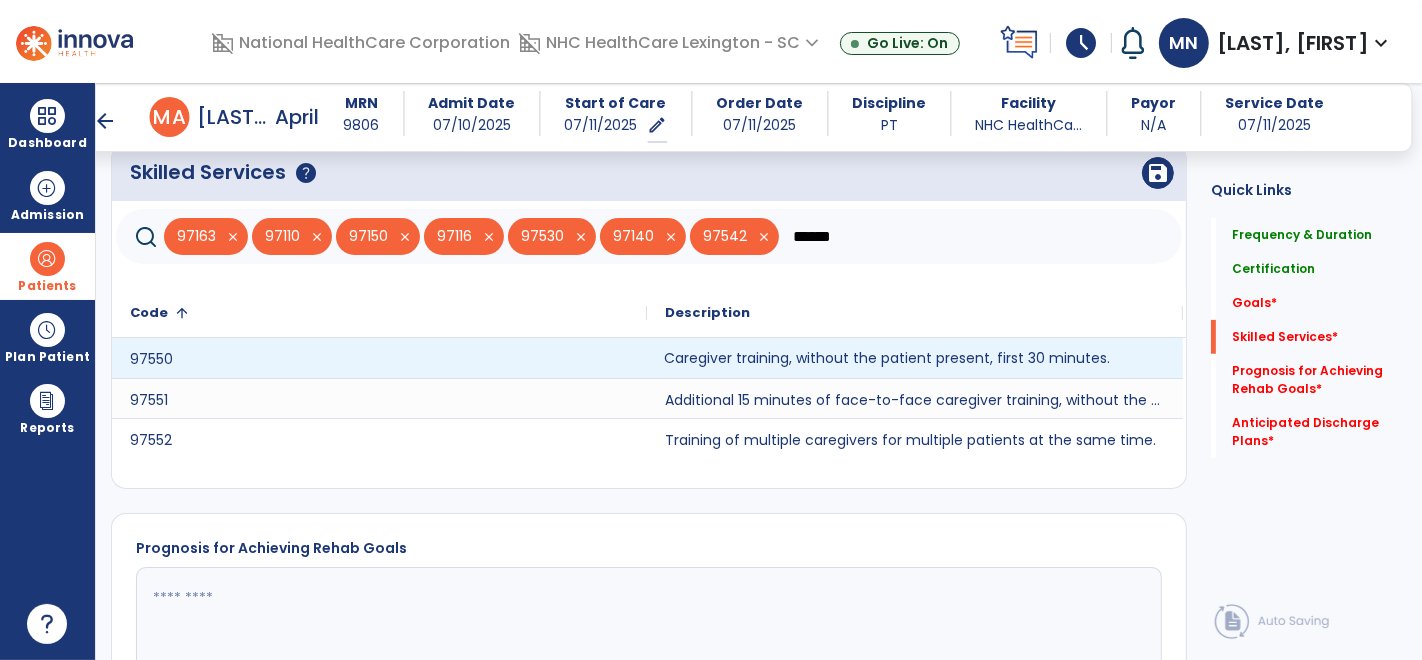 click on "Caregiver training, without the patient present, first 30 minutes." 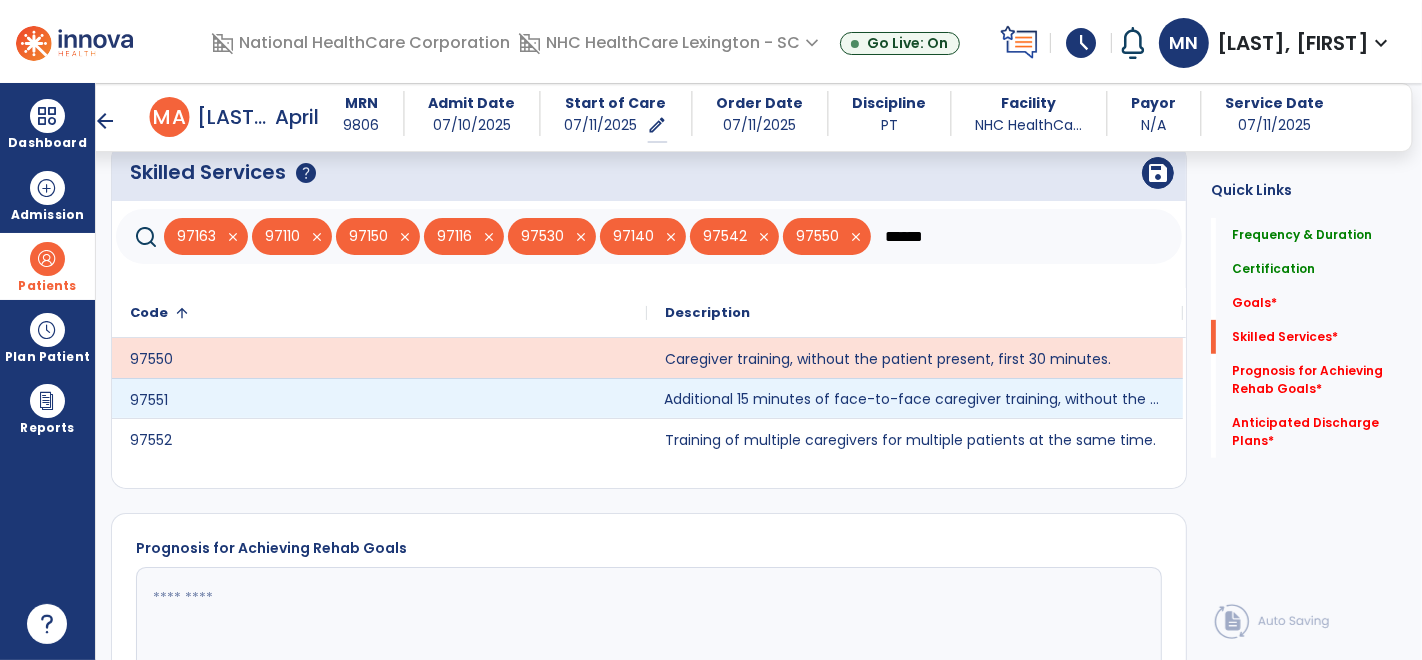 click on "Additional 15 minutes of face-to-face caregiver training, without the patient present, after 97550 is billed." 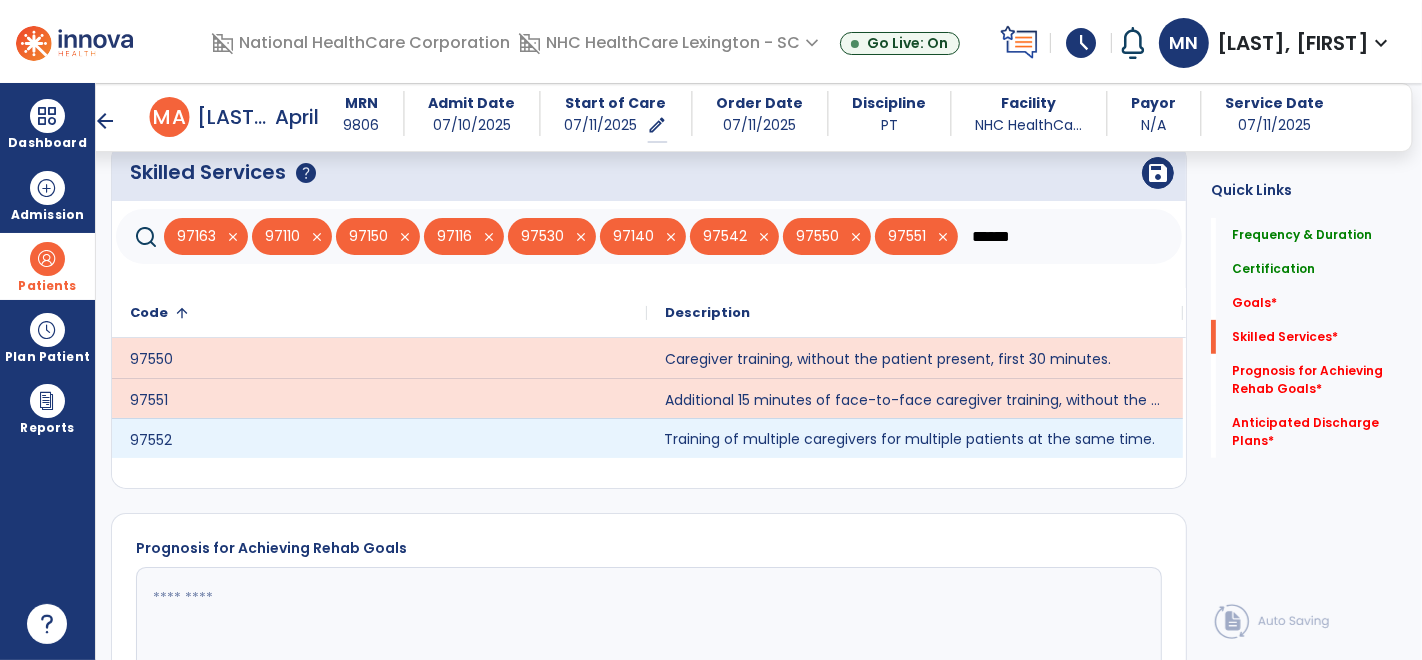 click on "Training of multiple caregivers for multiple patients at the same time." 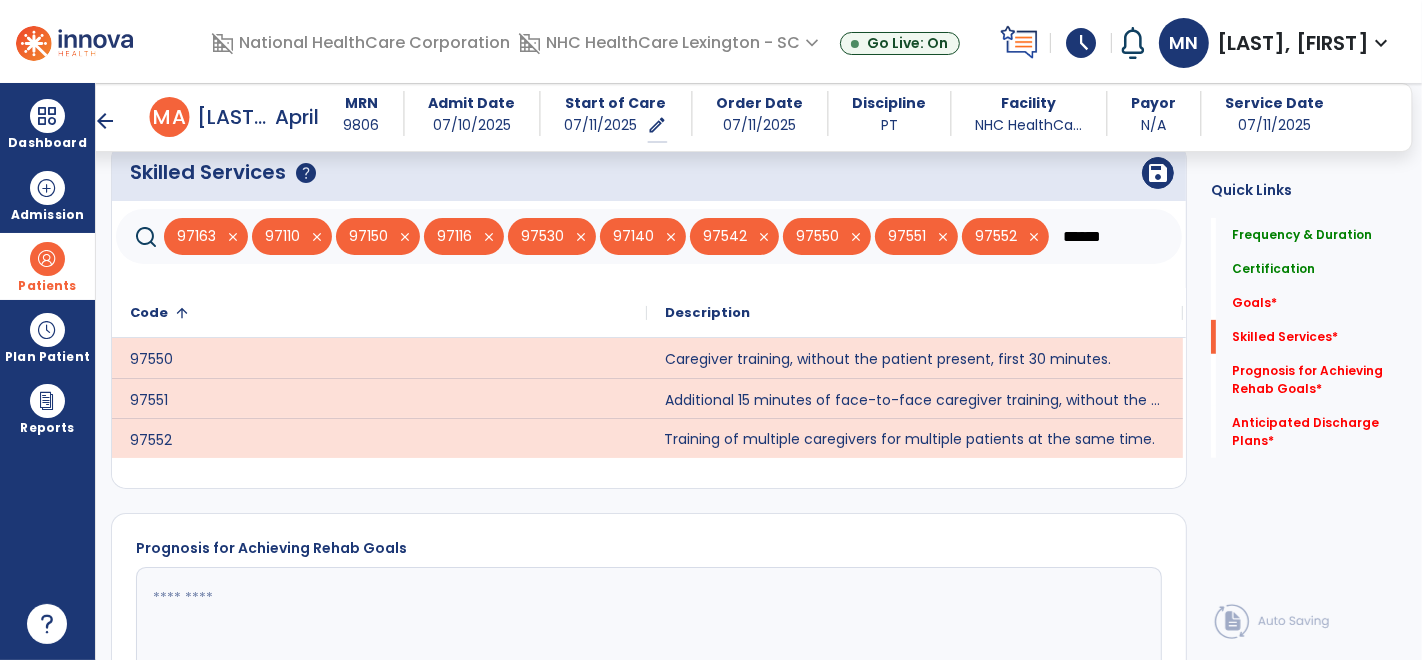 click on "******" 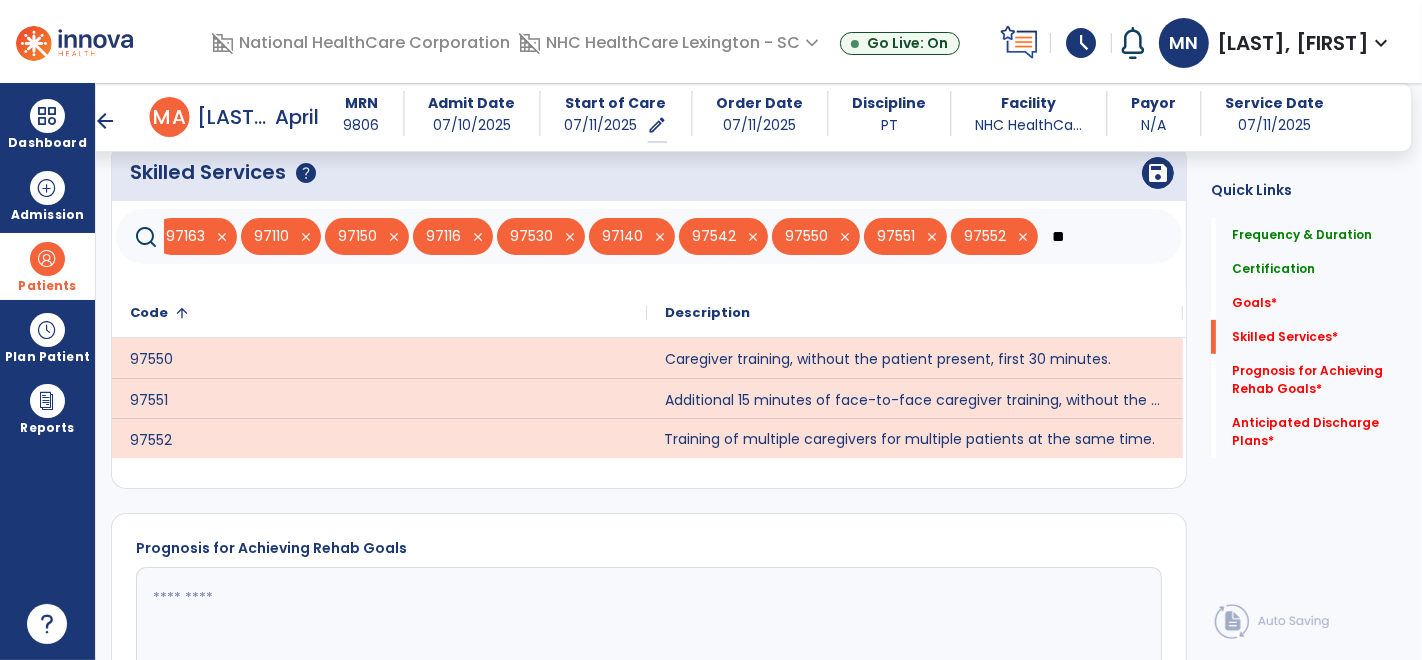 type on "*" 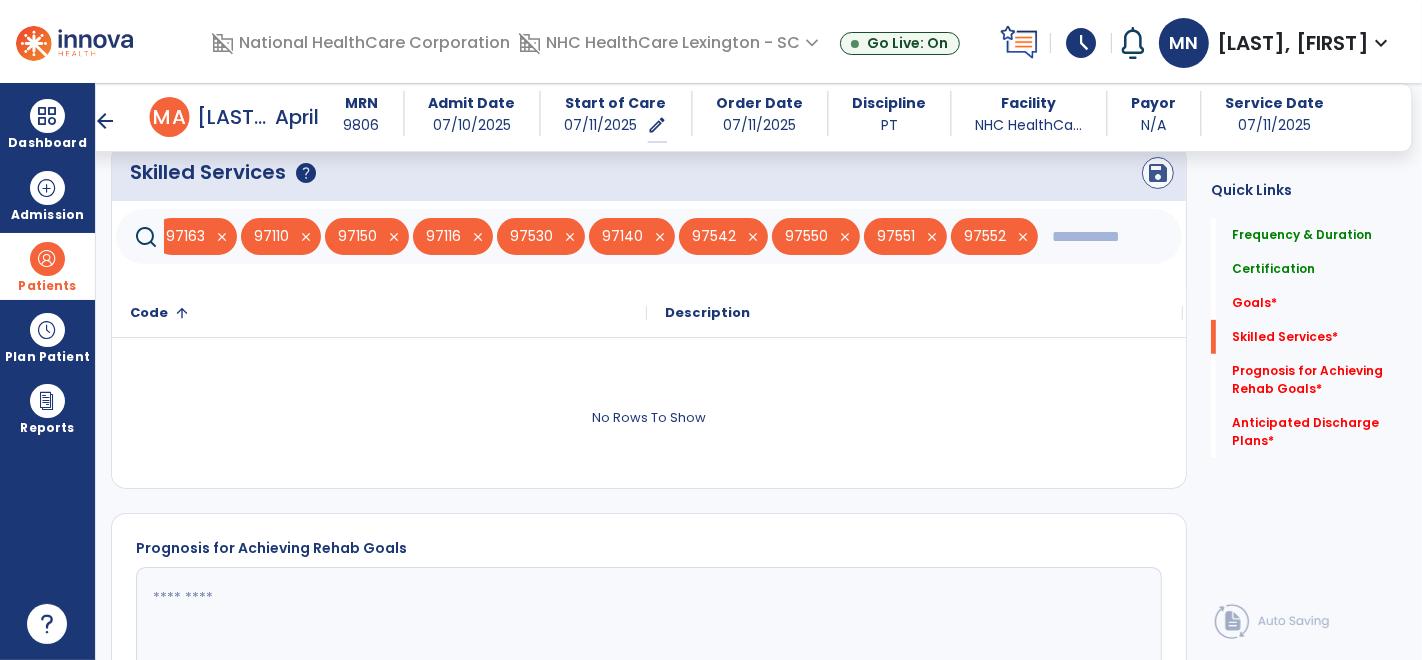type 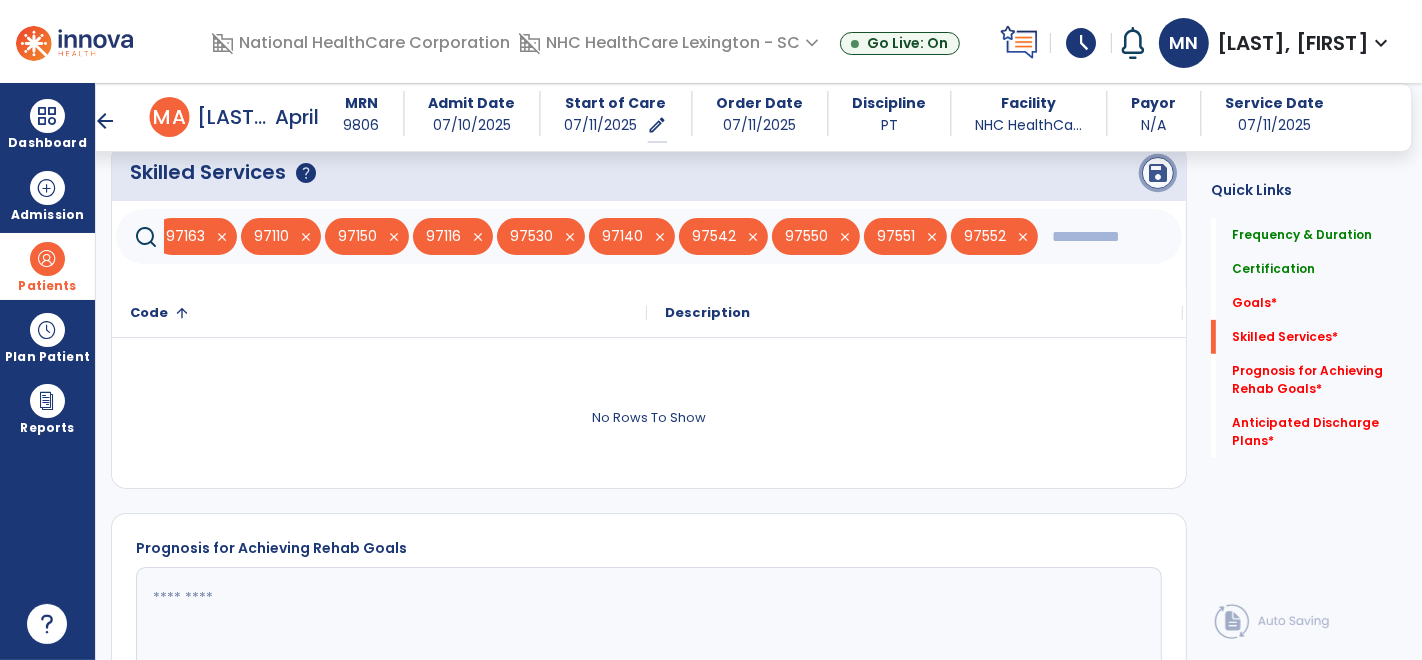 click on "save" 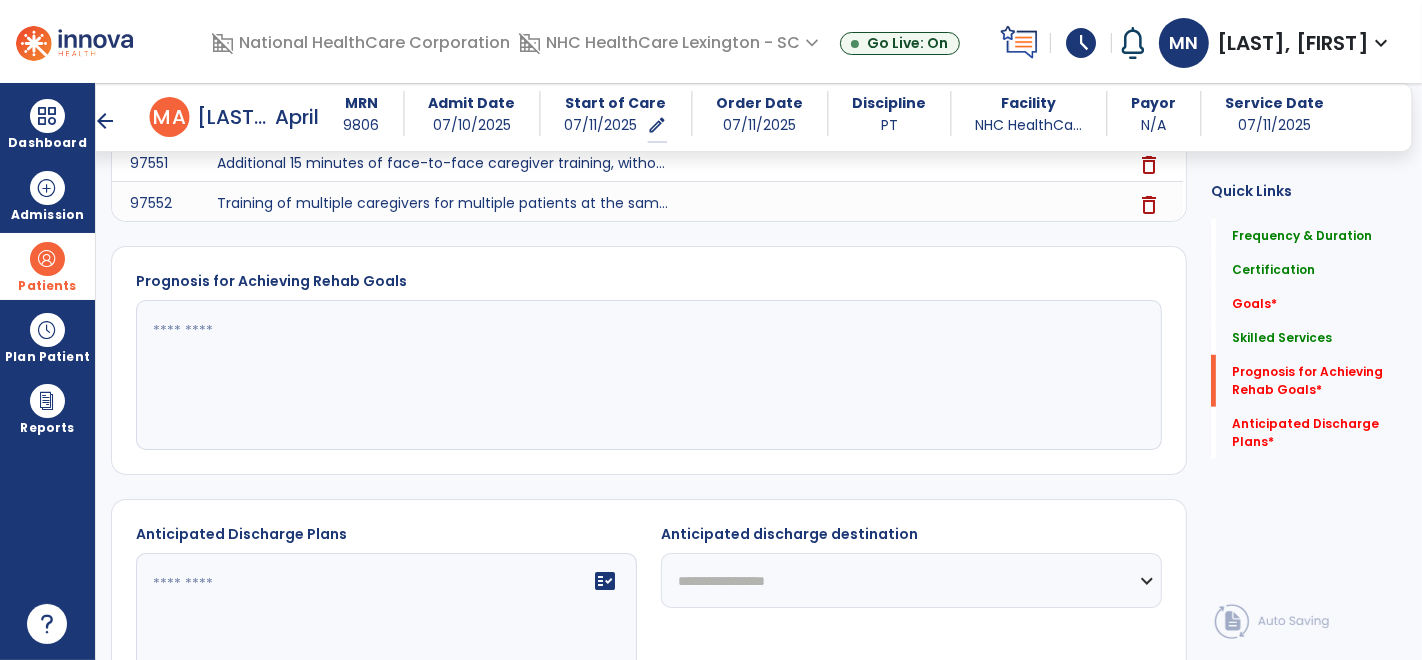 scroll, scrollTop: 1098, scrollLeft: 0, axis: vertical 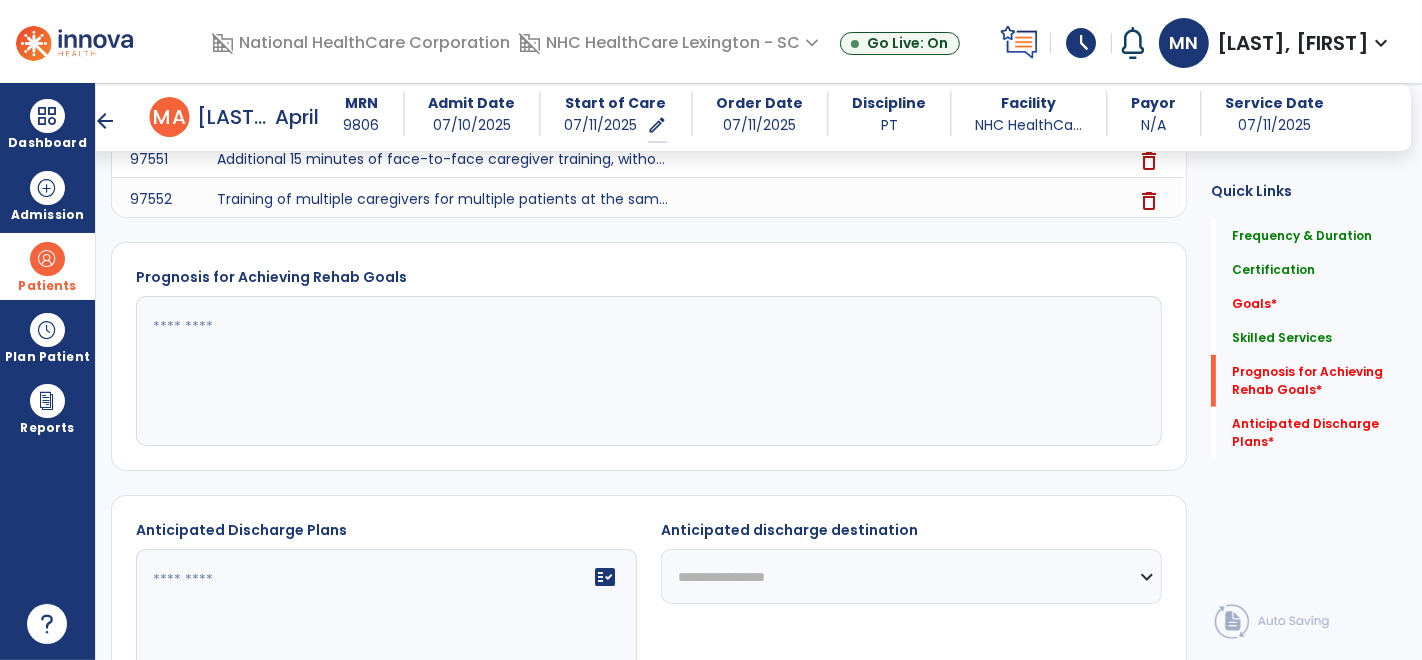 click 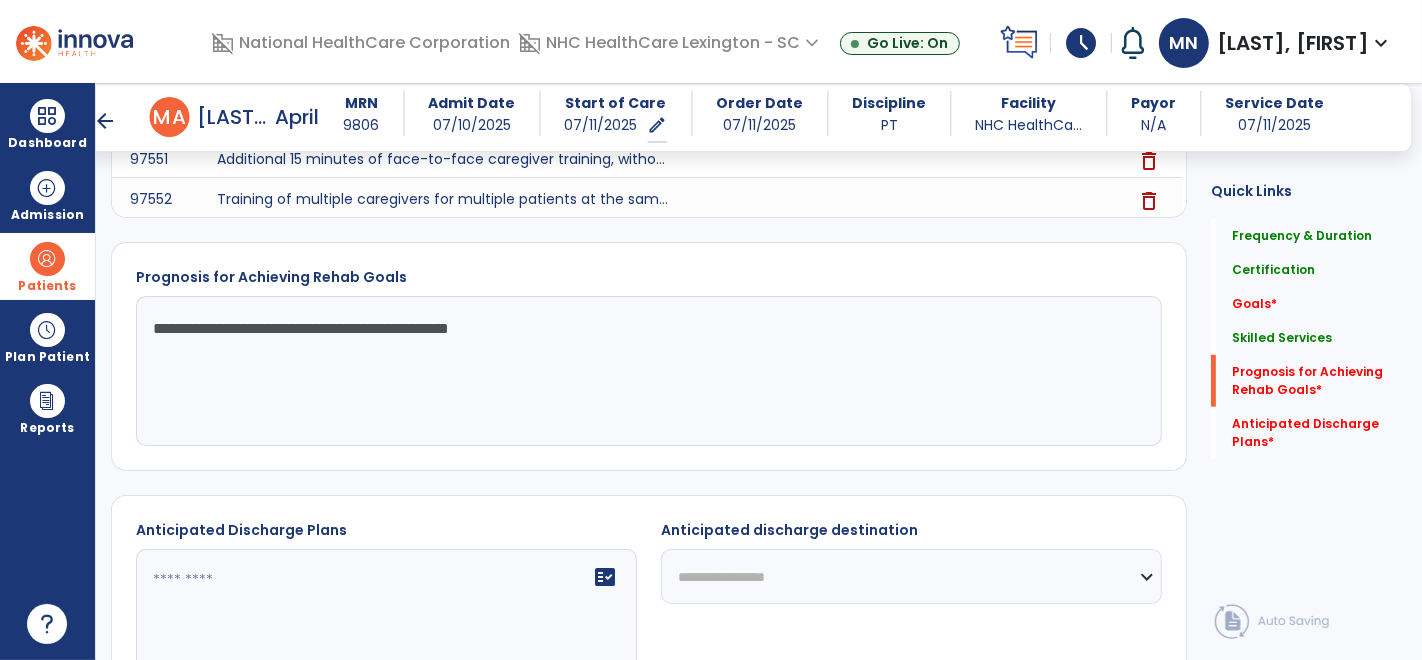 type on "**********" 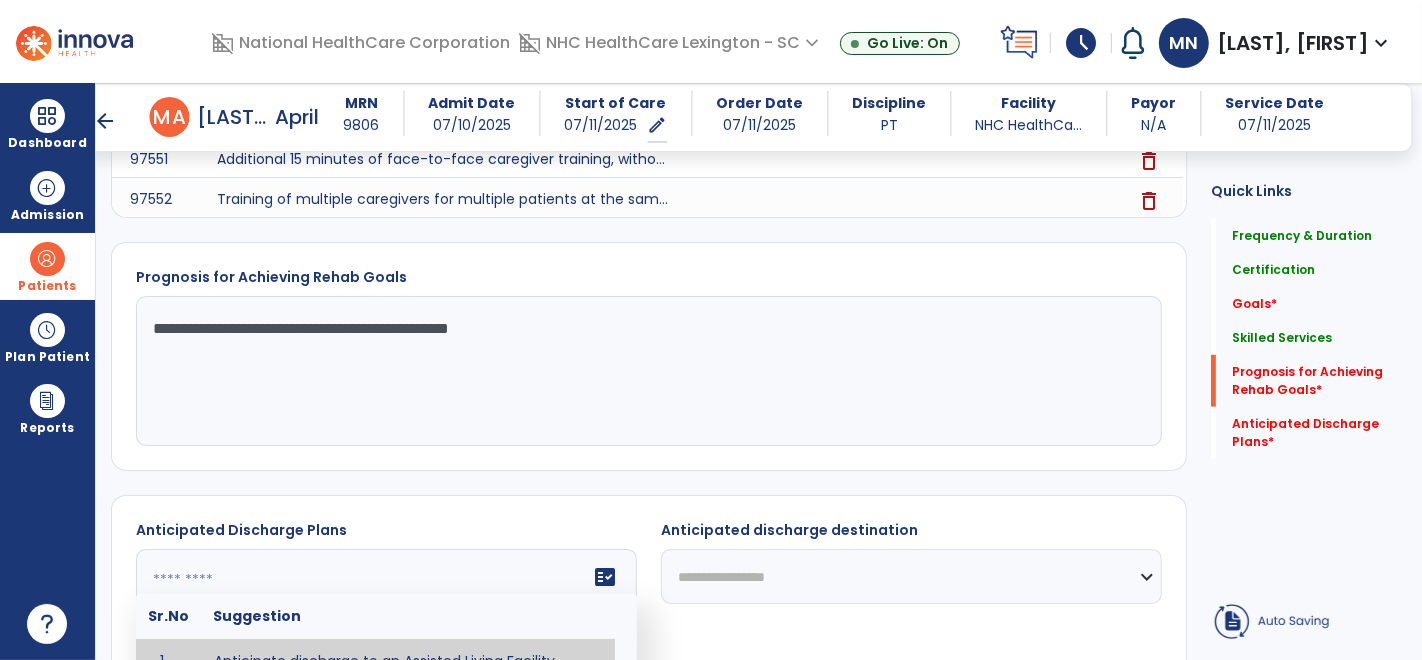 click on "fact_check  Sr.No Suggestion 1 Anticipate discharge to an Assisted Living Facility. 2 Anticipate discharge to another SNF. 3 Anticipate discharge to home. 4 Anticipate discharge to hospice care. 5 Anticipate discharge to this SNF. 6 Anticipate patient will need [FULL/PART TIME] caregiver assistance. 7 Anticipate patient will need [ASSISTANCE LEVEL] assistance from [CAREGIVER]. 8 Anticipate patient will need 24-hour caregiver assistance. 9 Anticipate patient will need no caregiver assistance. 10 Discharge home and independent with caregiver. 11 Discharge home and independent without caregiver. 12 Discharge home and return to community activities. 13 Discharge home and return to vocational activities. 14 Discharge to home with patient continuing therapy services with out patient therapy. 15 Discharge to home with patient continuing therapy with Home Health. 16 Discharge to home with patient planning to live alone. 17 DME - the following DME for this patient is recommended by Physical Therapy: 18 19 20 21 22 23" 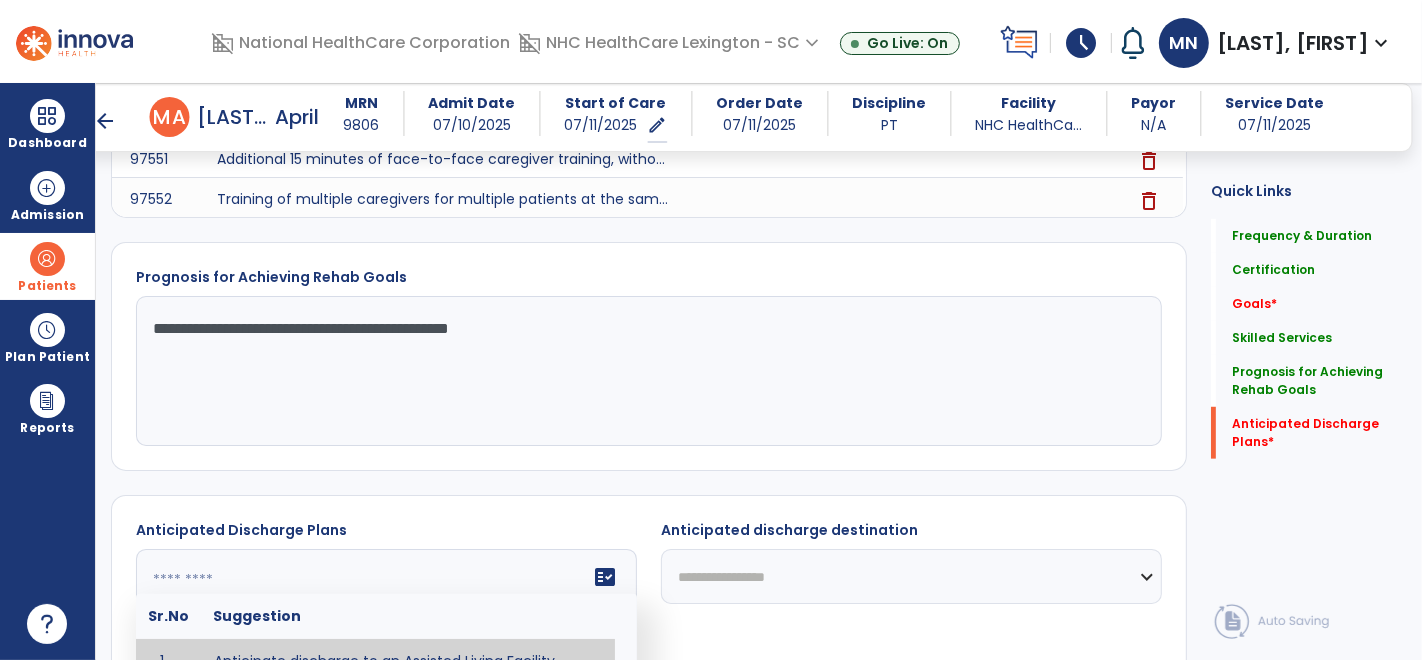 scroll, scrollTop: 1174, scrollLeft: 0, axis: vertical 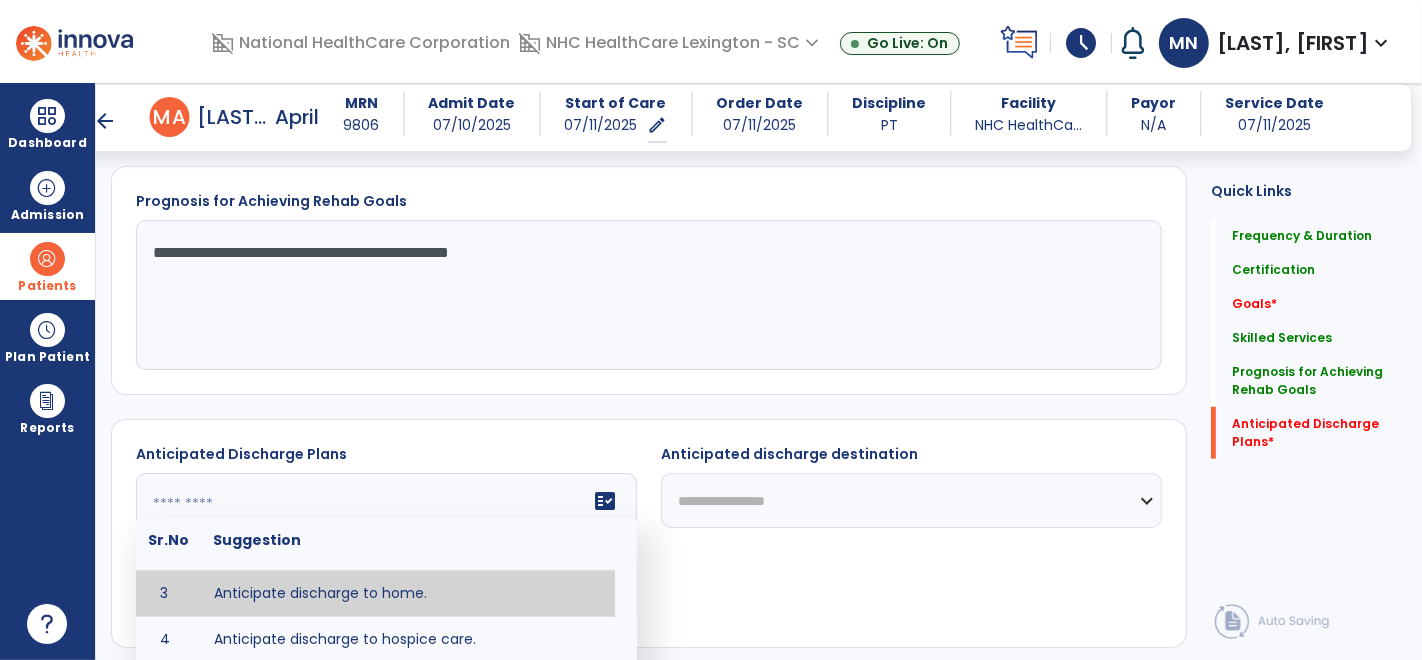 type on "**********" 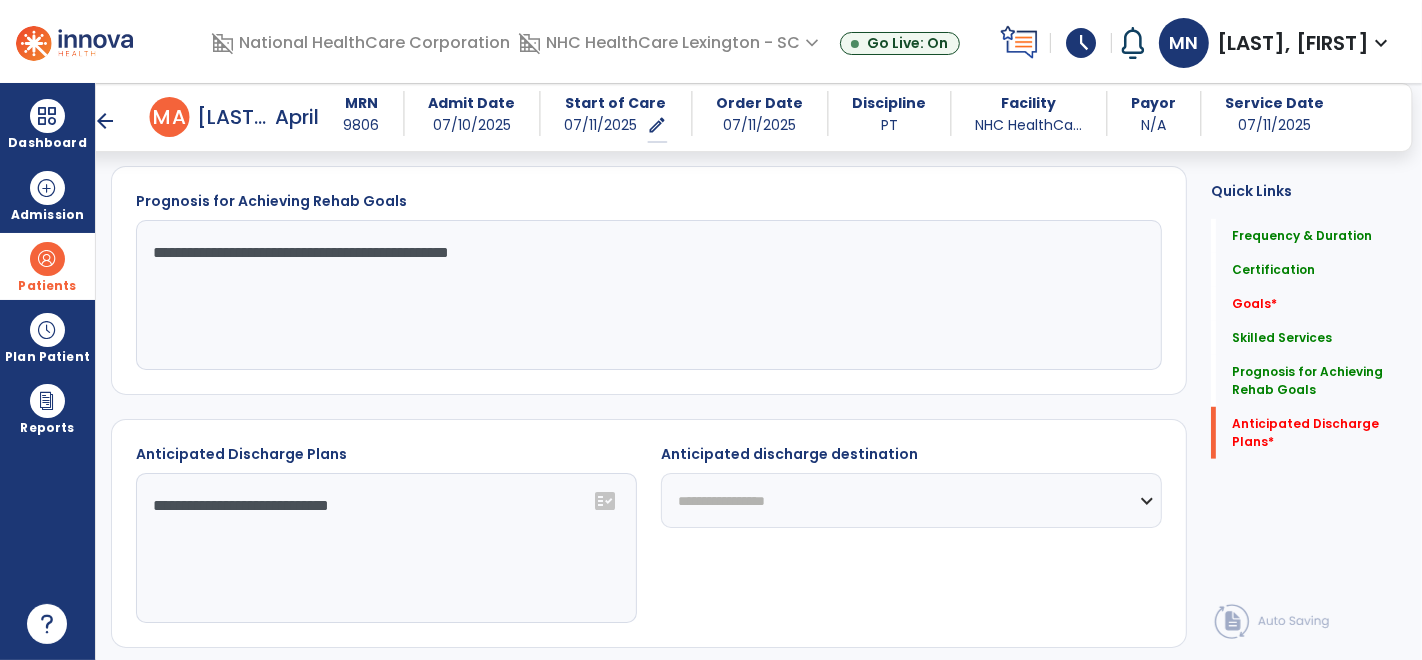 drag, startPoint x: 443, startPoint y: 593, endPoint x: 876, endPoint y: 553, distance: 434.84366 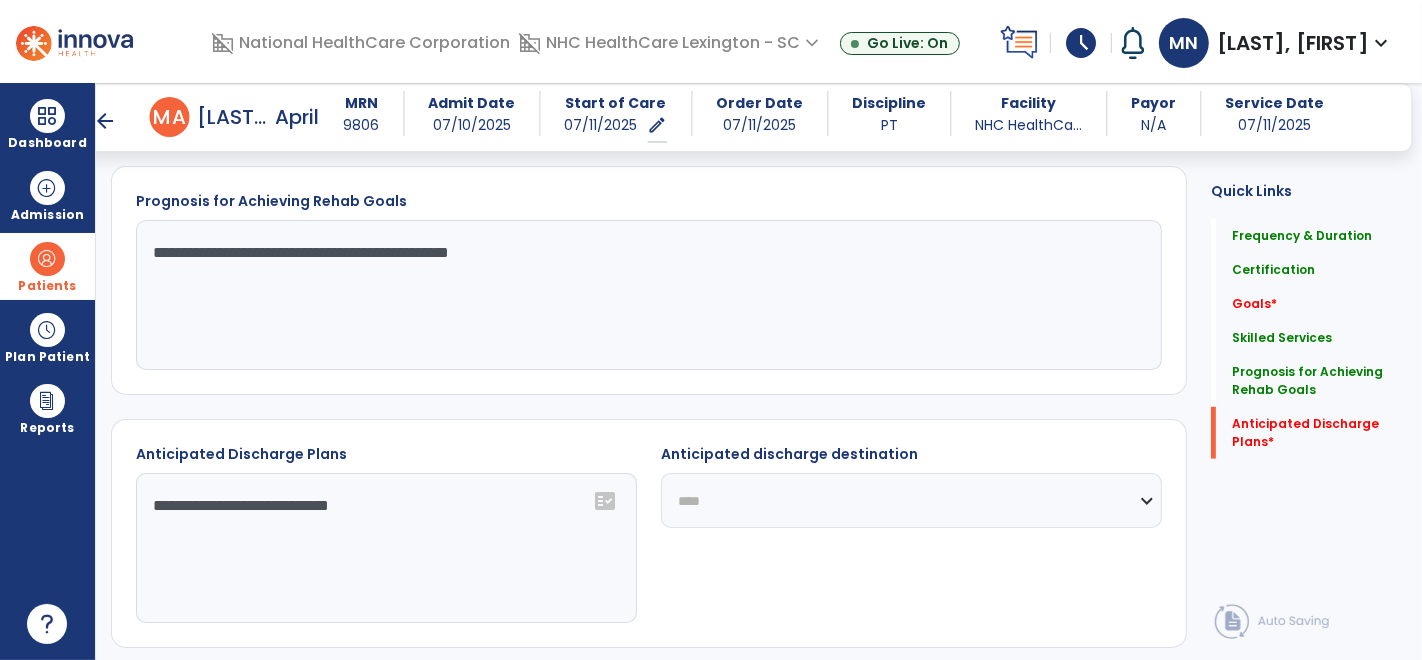 click on "**********" 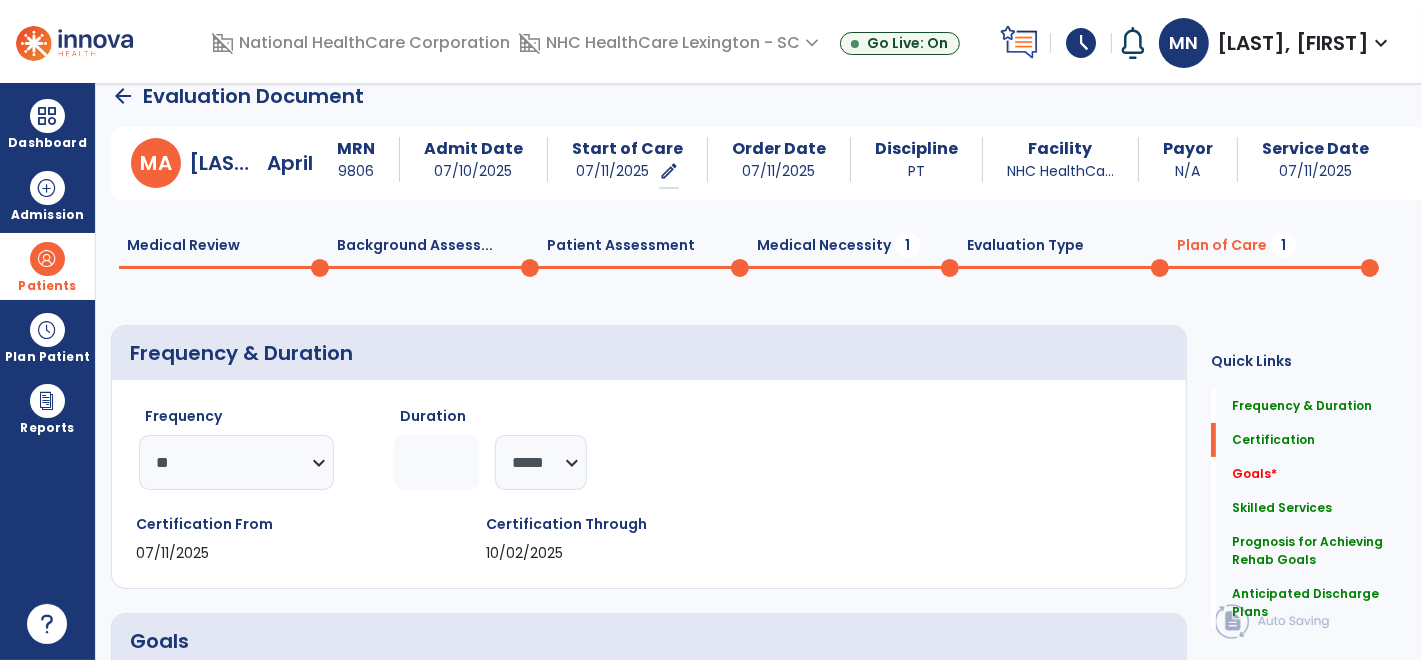 scroll, scrollTop: 21, scrollLeft: 0, axis: vertical 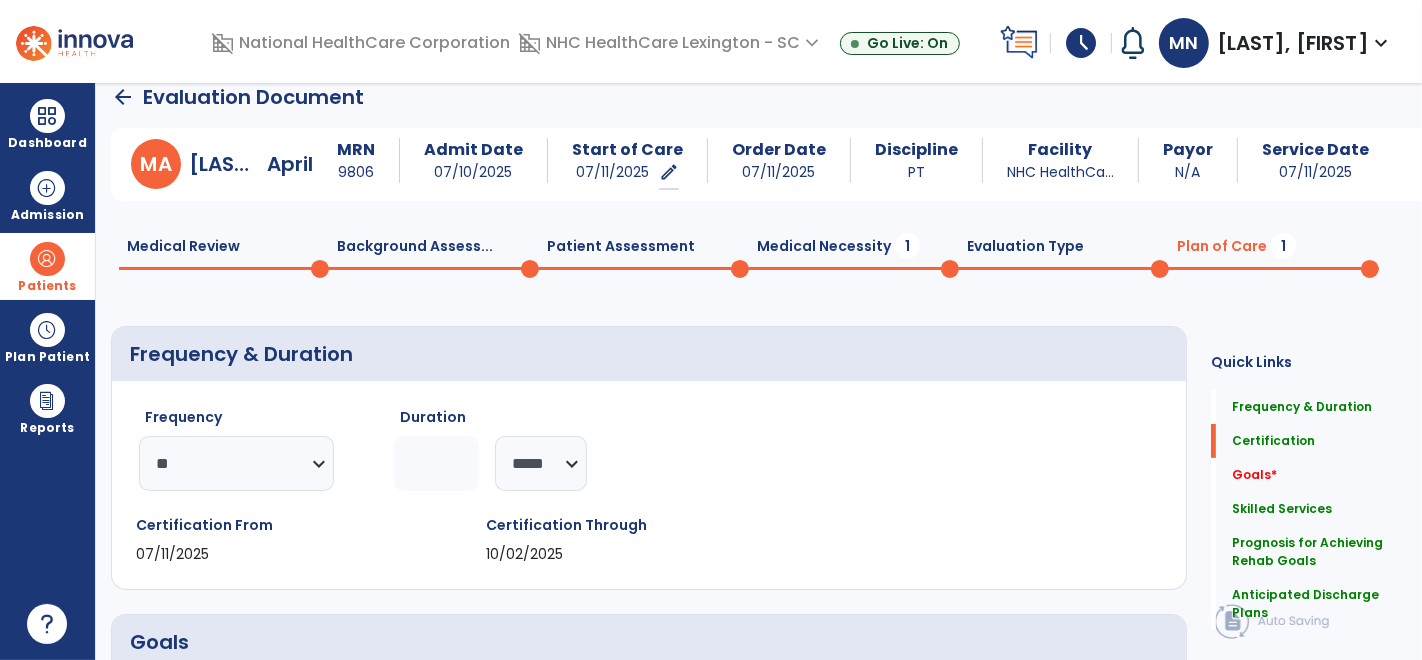 click on "Medical Necessity  1" 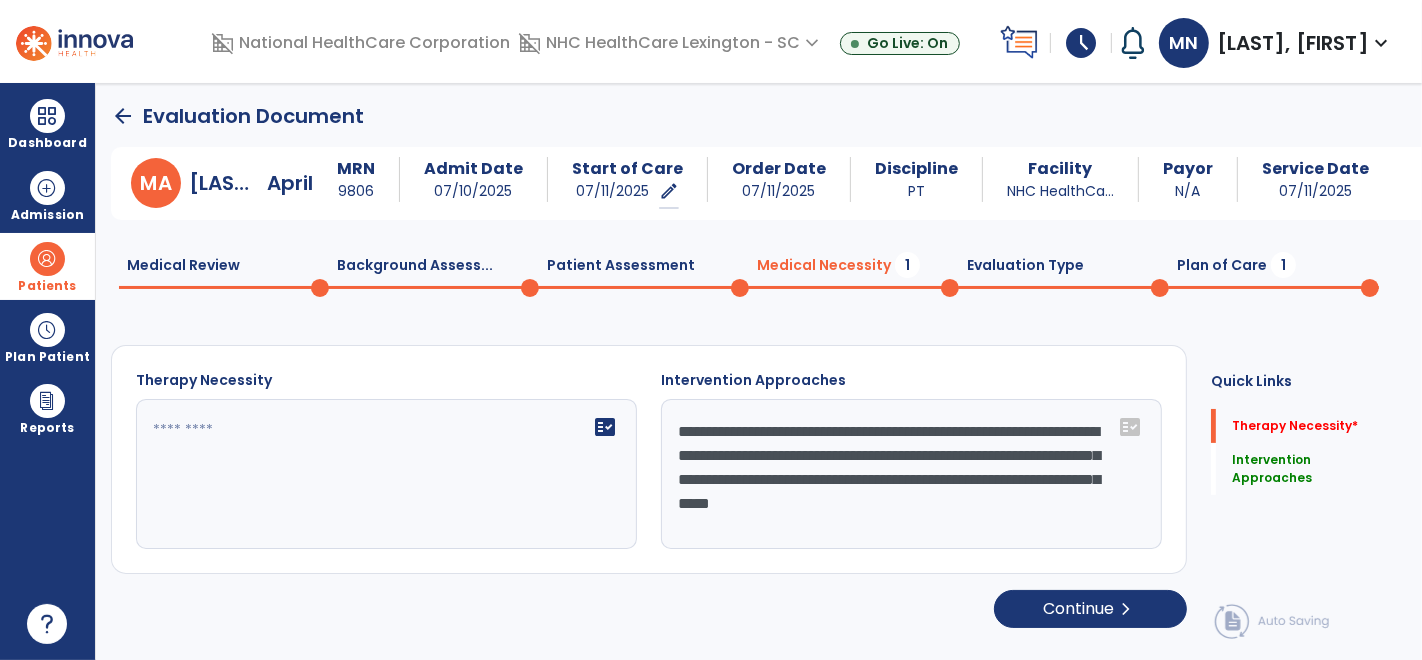 scroll, scrollTop: 1, scrollLeft: 0, axis: vertical 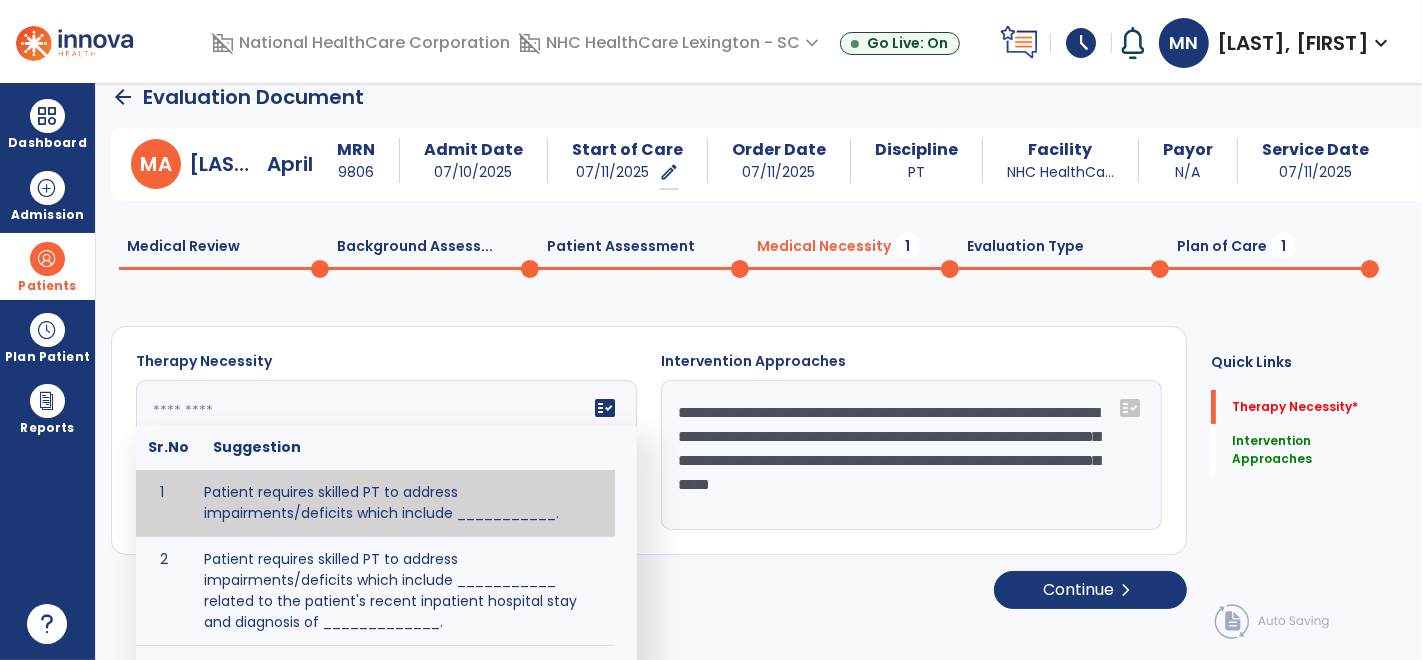 click 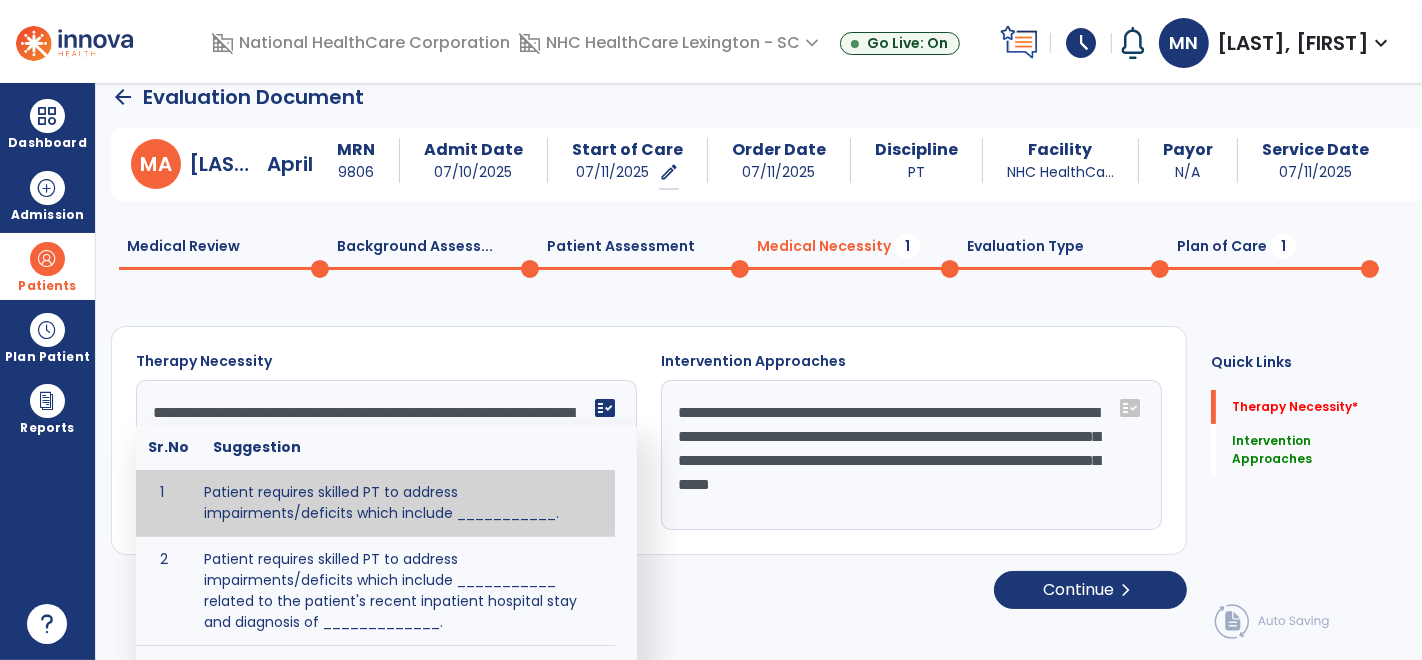 scroll, scrollTop: 1, scrollLeft: 0, axis: vertical 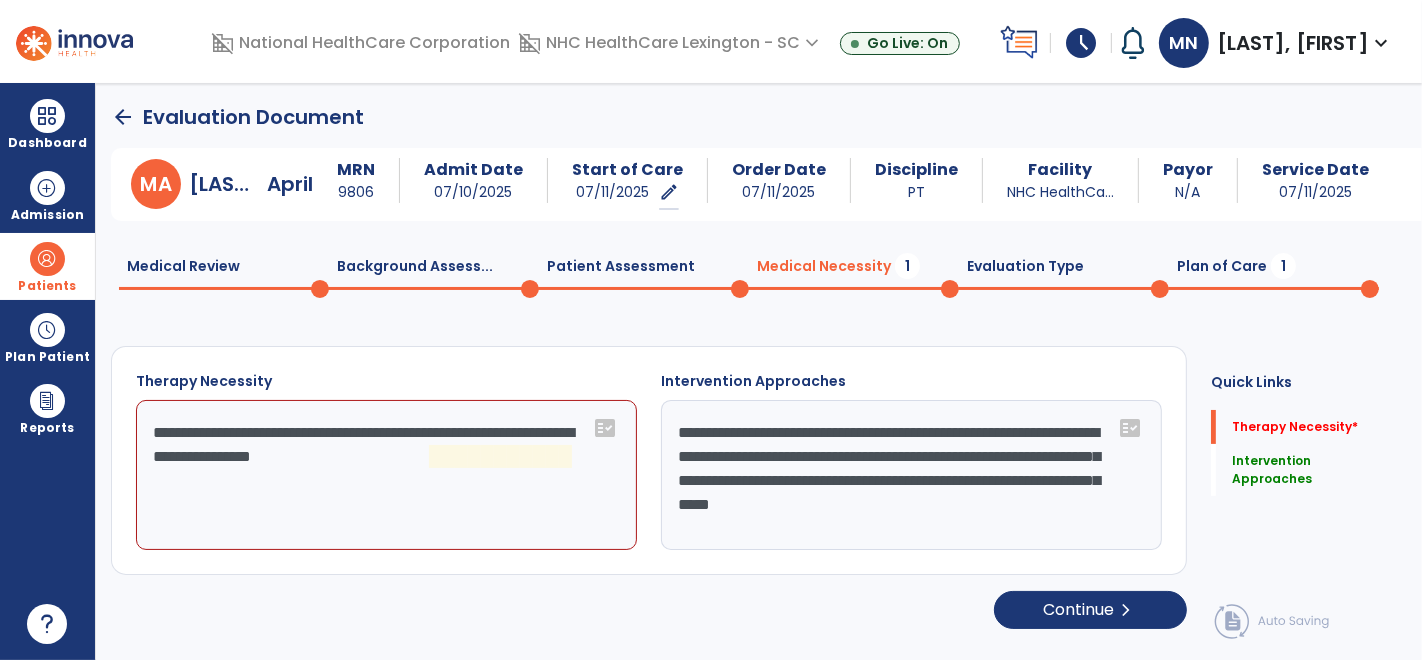 click on "**********" 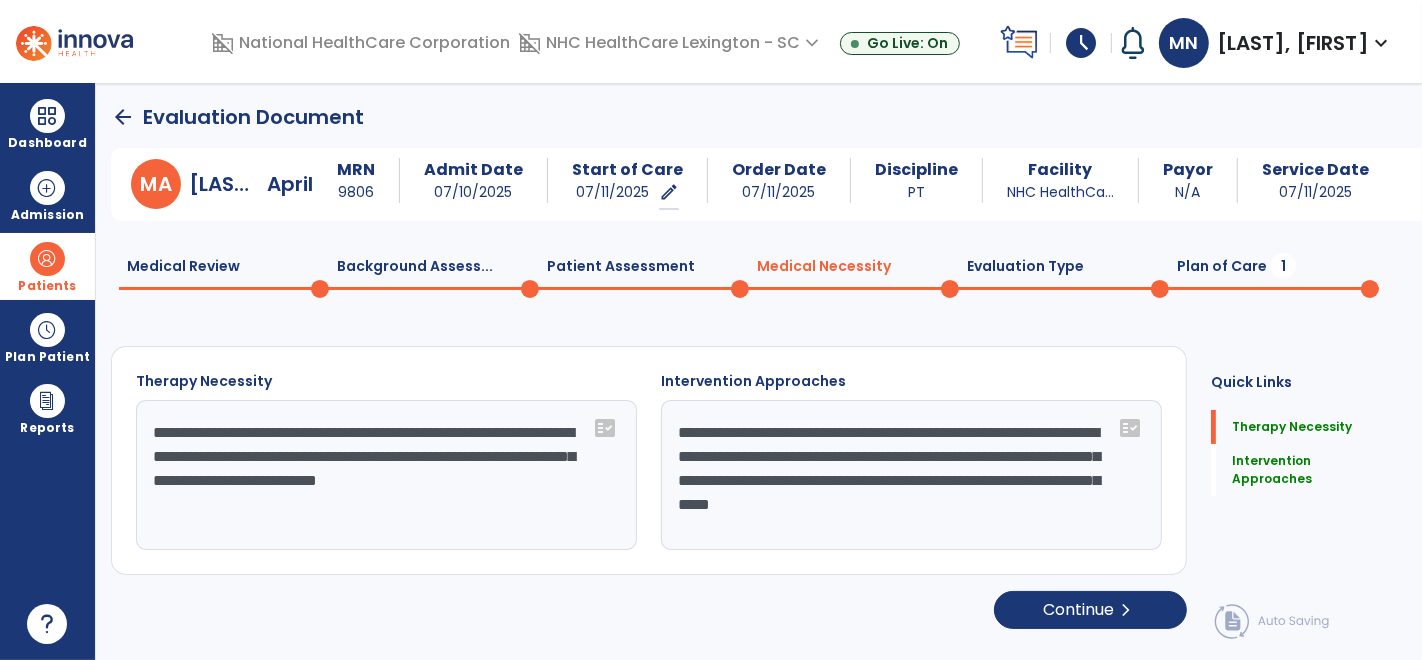type on "**********" 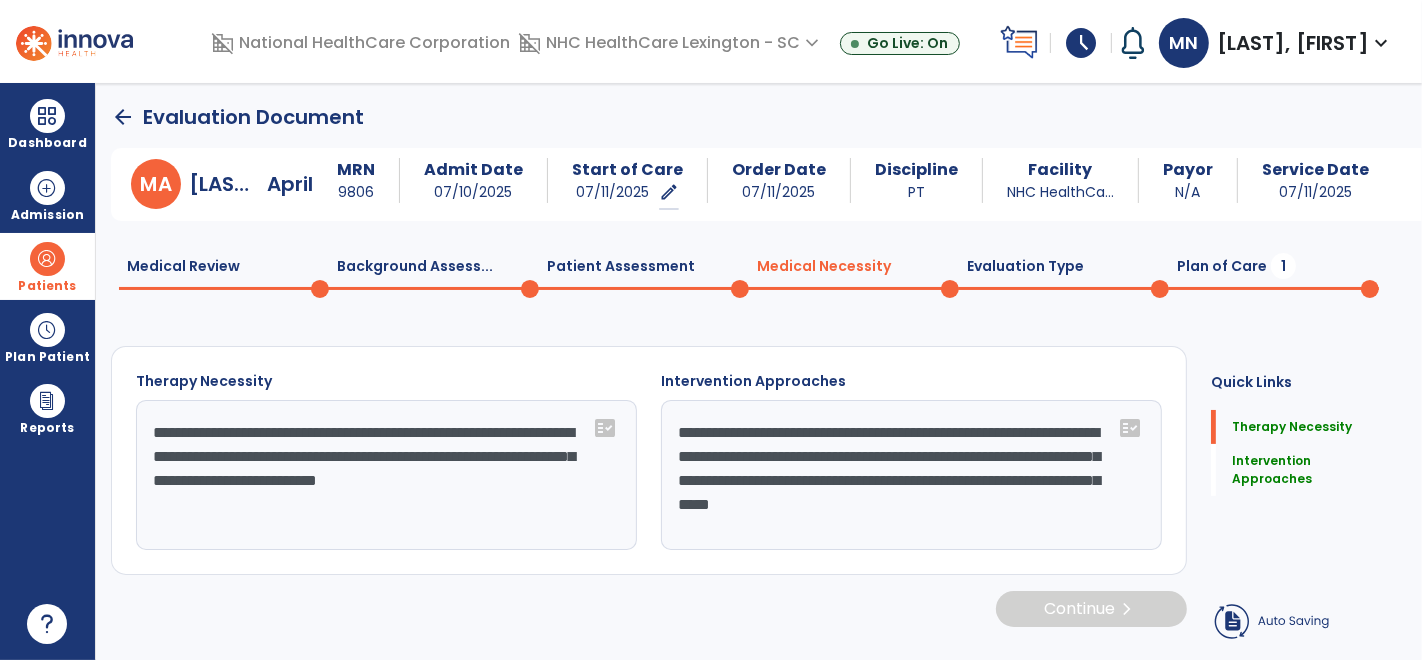 click on "Plan of Care  1" 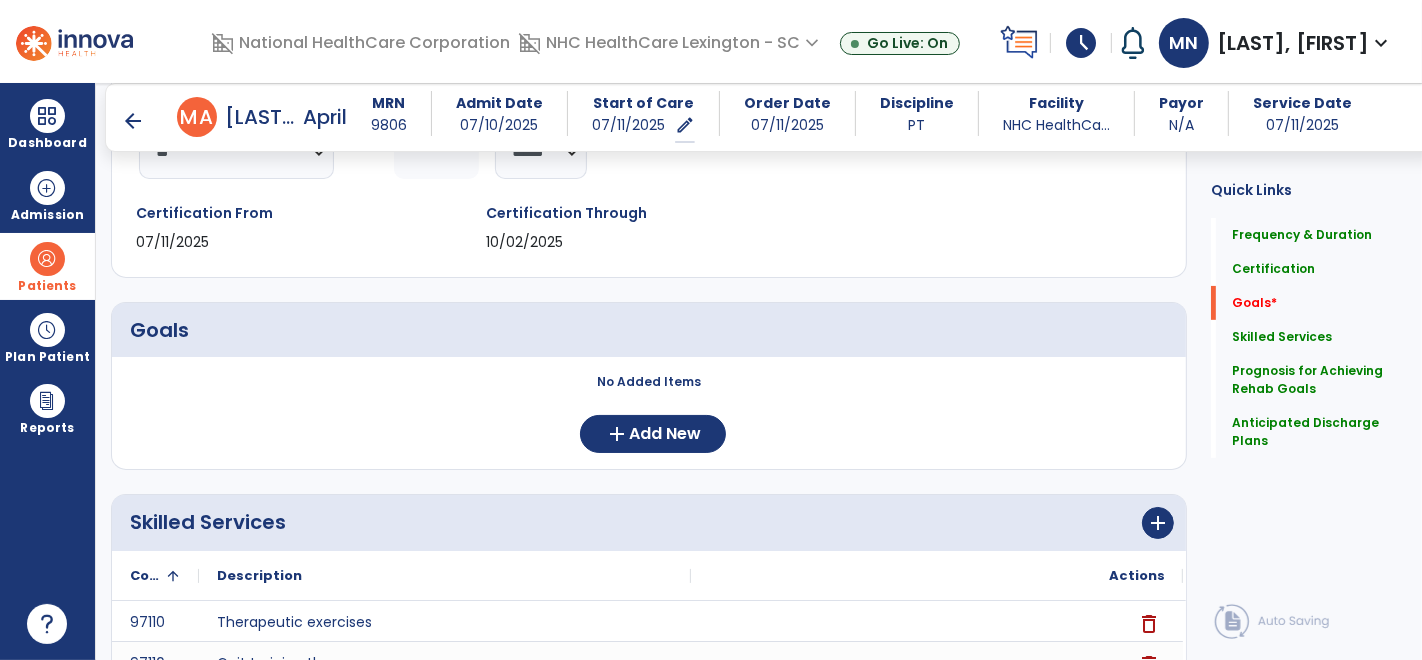 scroll, scrollTop: 326, scrollLeft: 0, axis: vertical 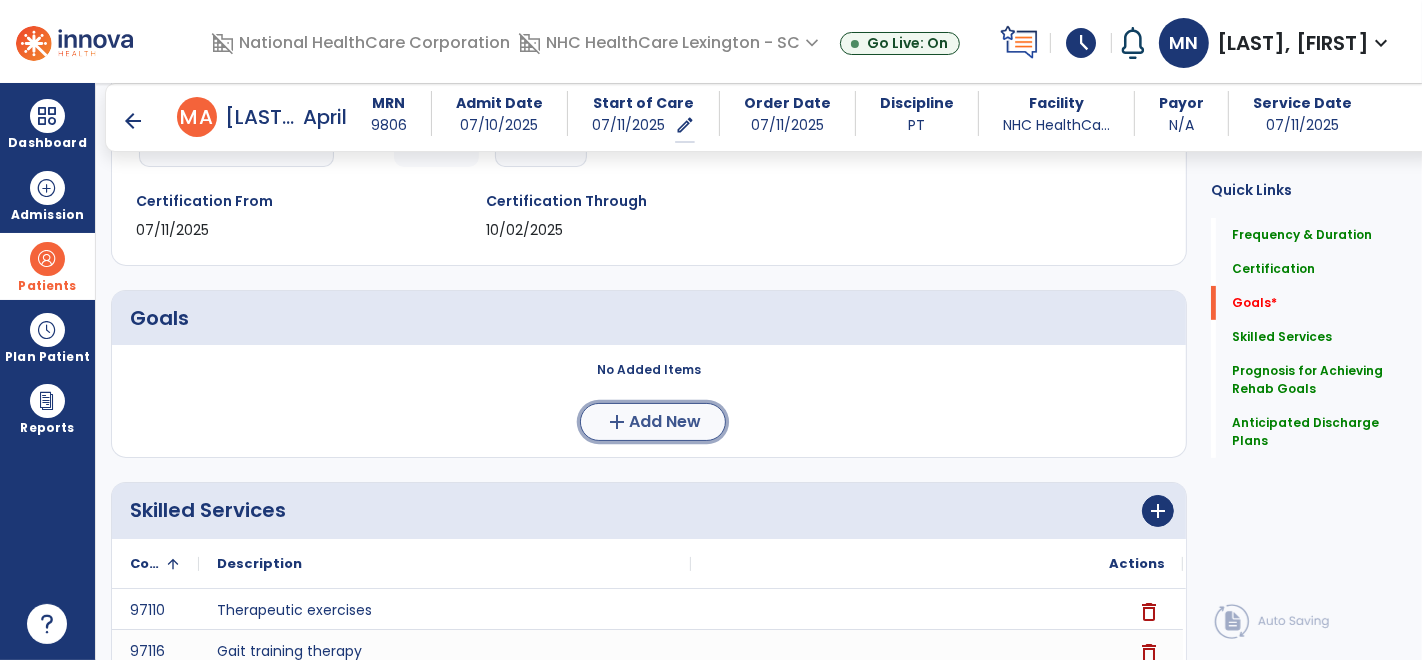 click on "Add New" at bounding box center [665, 422] 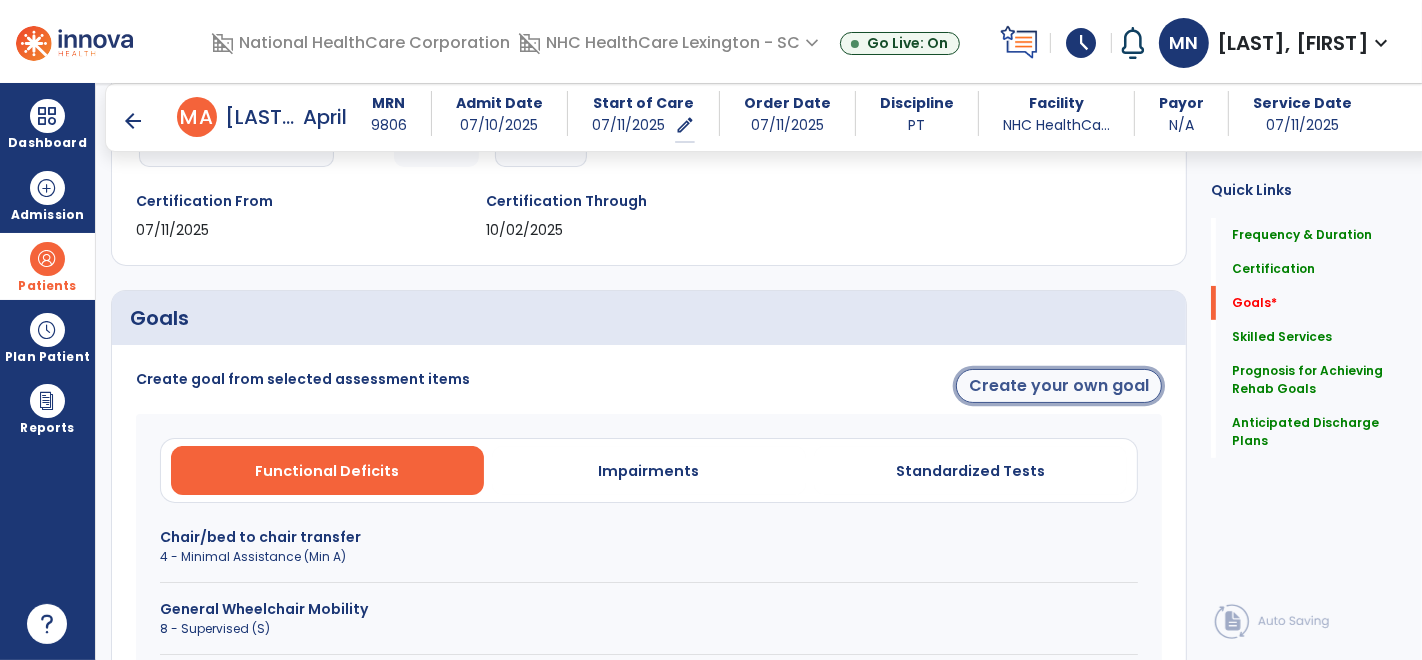 click on "Create your own goal" at bounding box center [1059, 386] 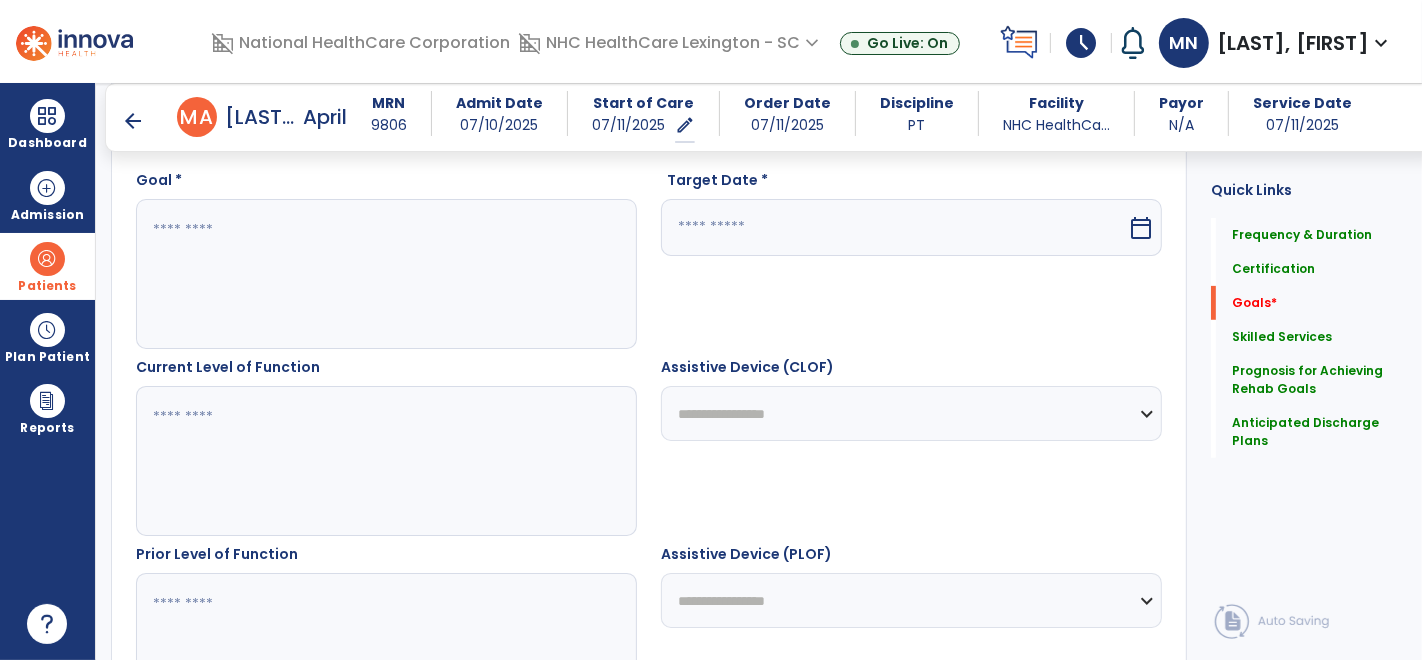 scroll, scrollTop: 557, scrollLeft: 0, axis: vertical 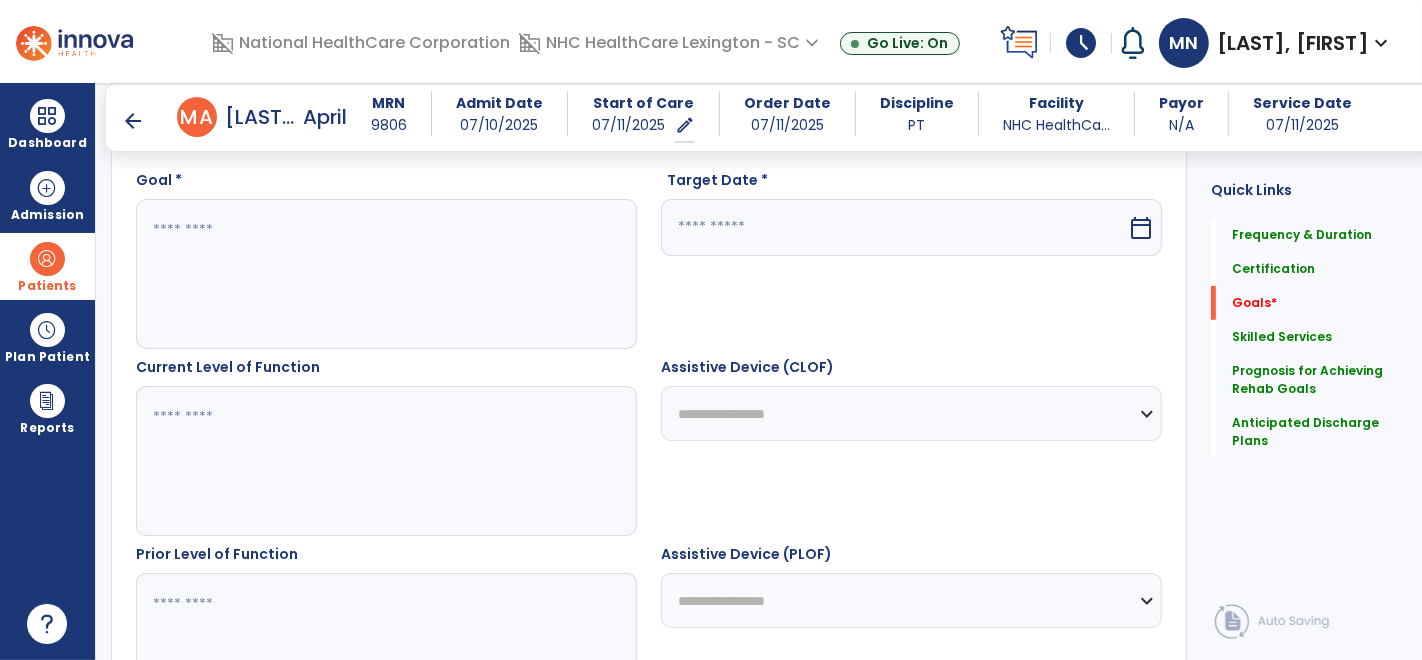 click at bounding box center [386, 274] 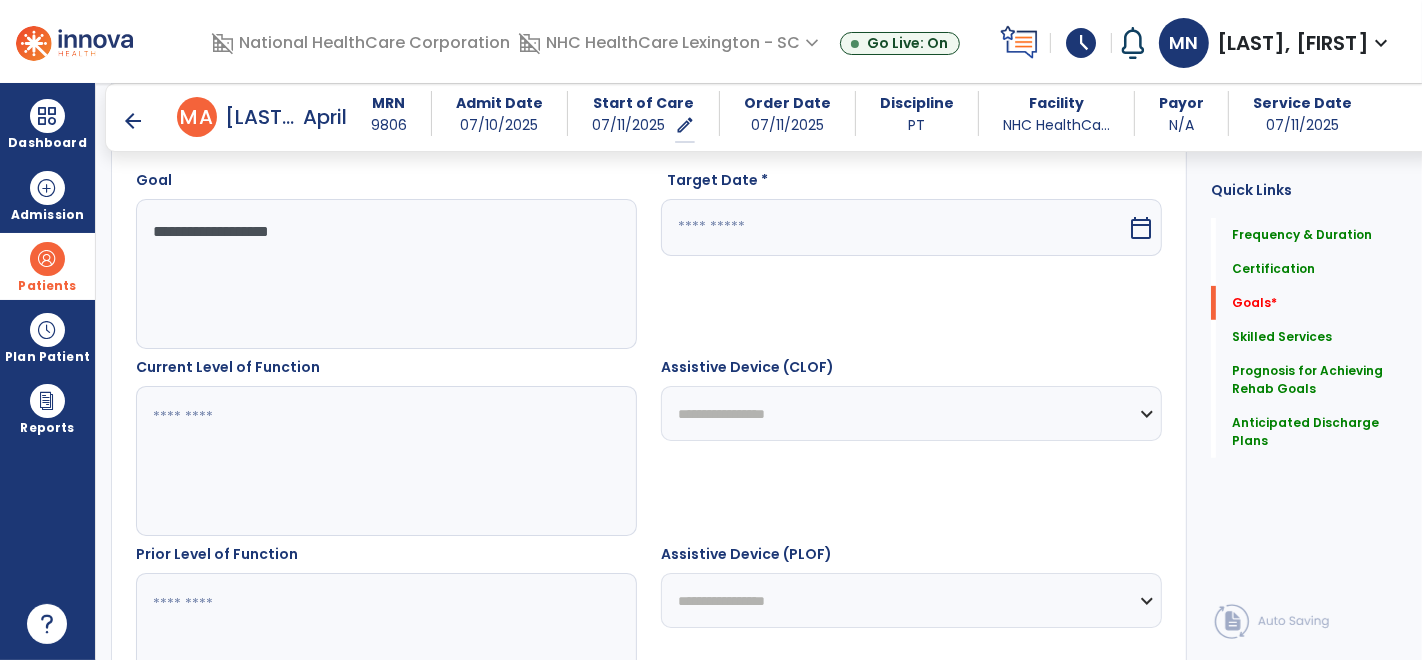 type on "**********" 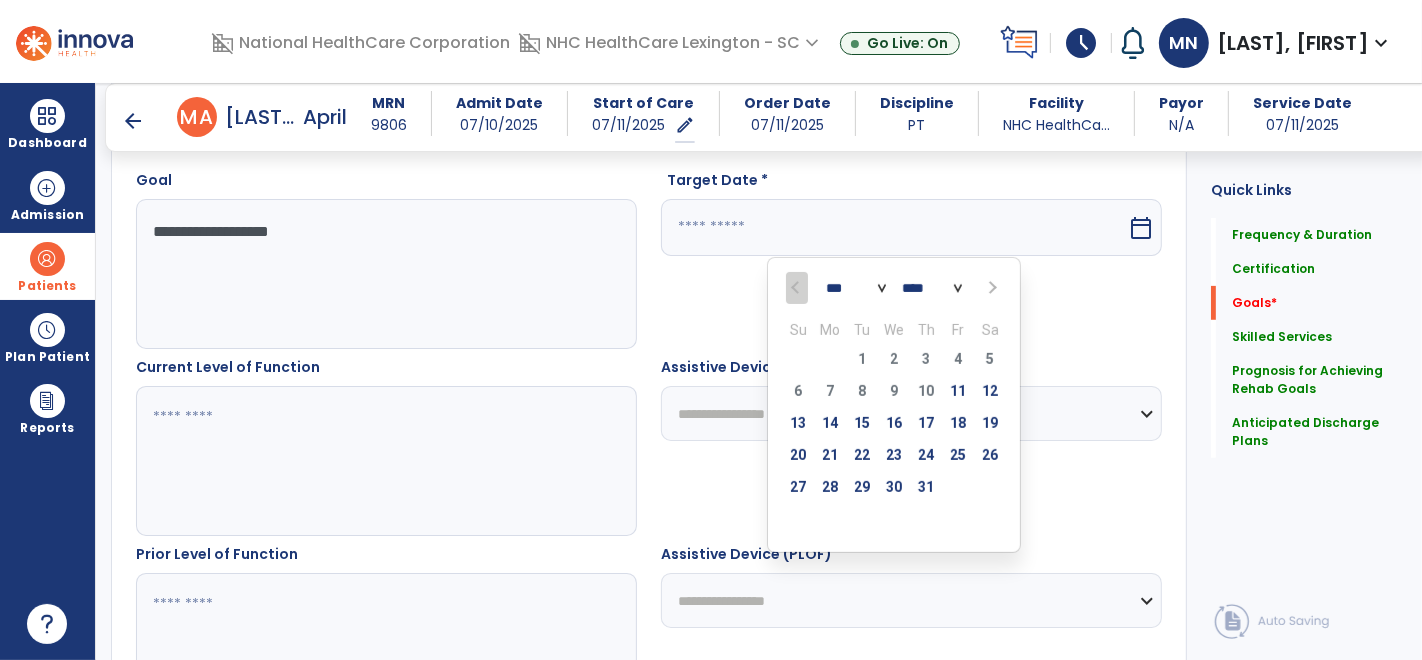 click at bounding box center (991, 288) 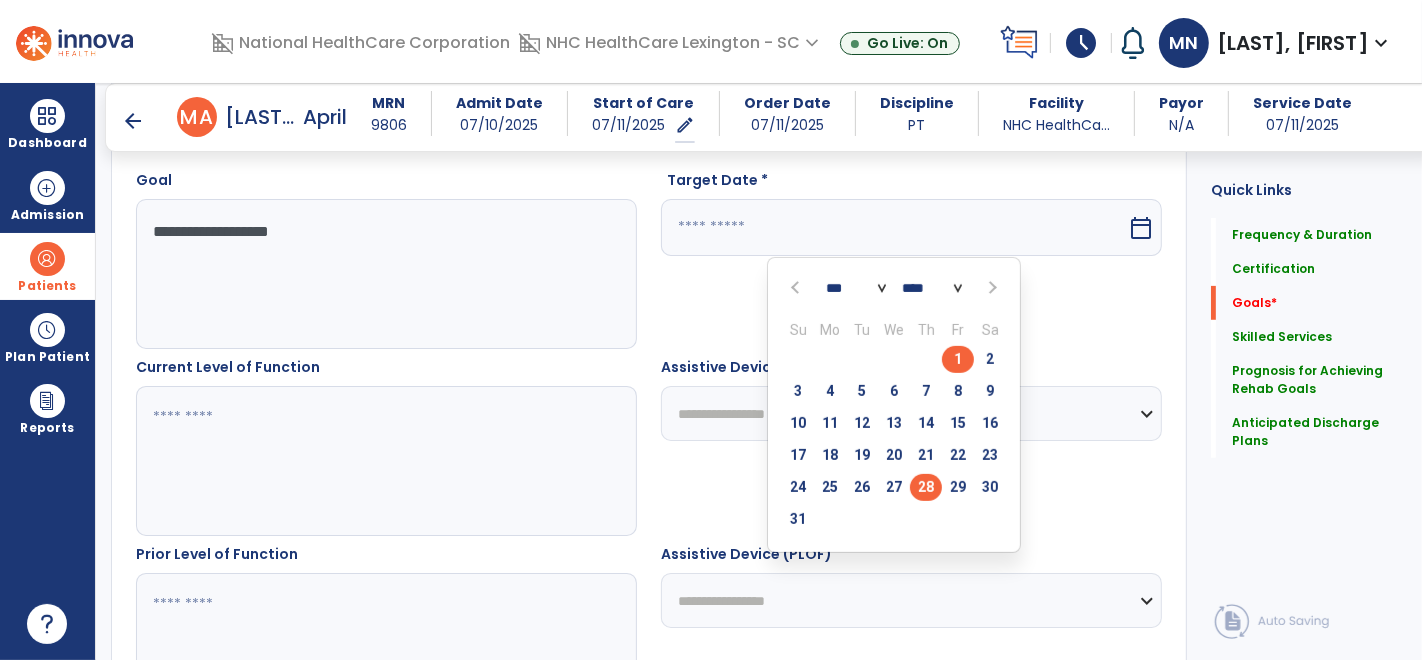 click on "28" at bounding box center [926, 487] 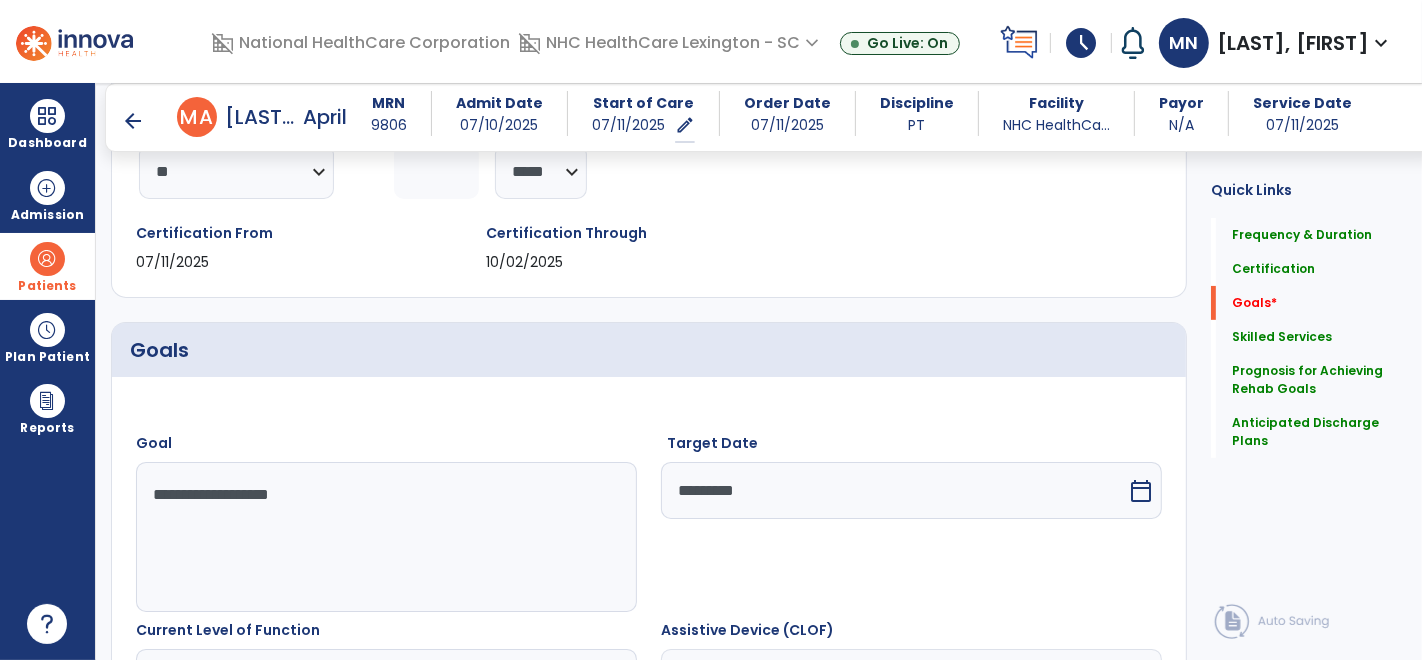 scroll, scrollTop: 277, scrollLeft: 0, axis: vertical 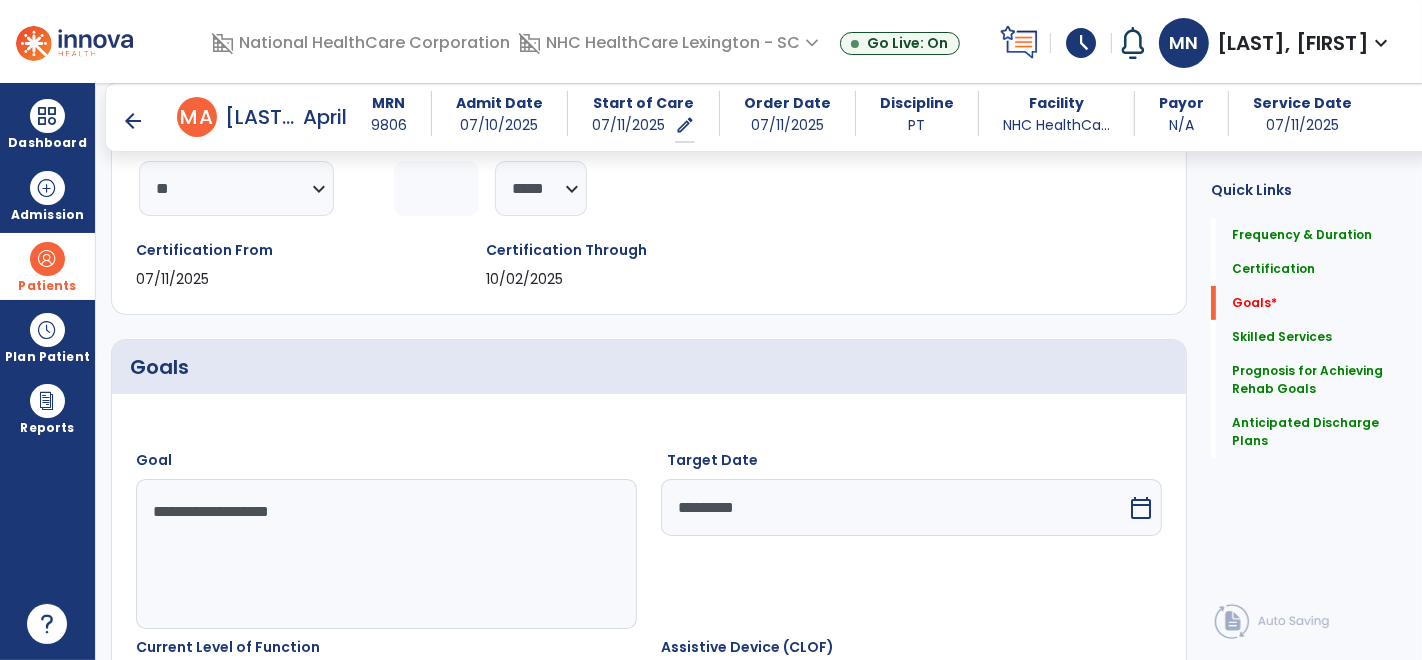 click on "calendar_today" at bounding box center [1141, 508] 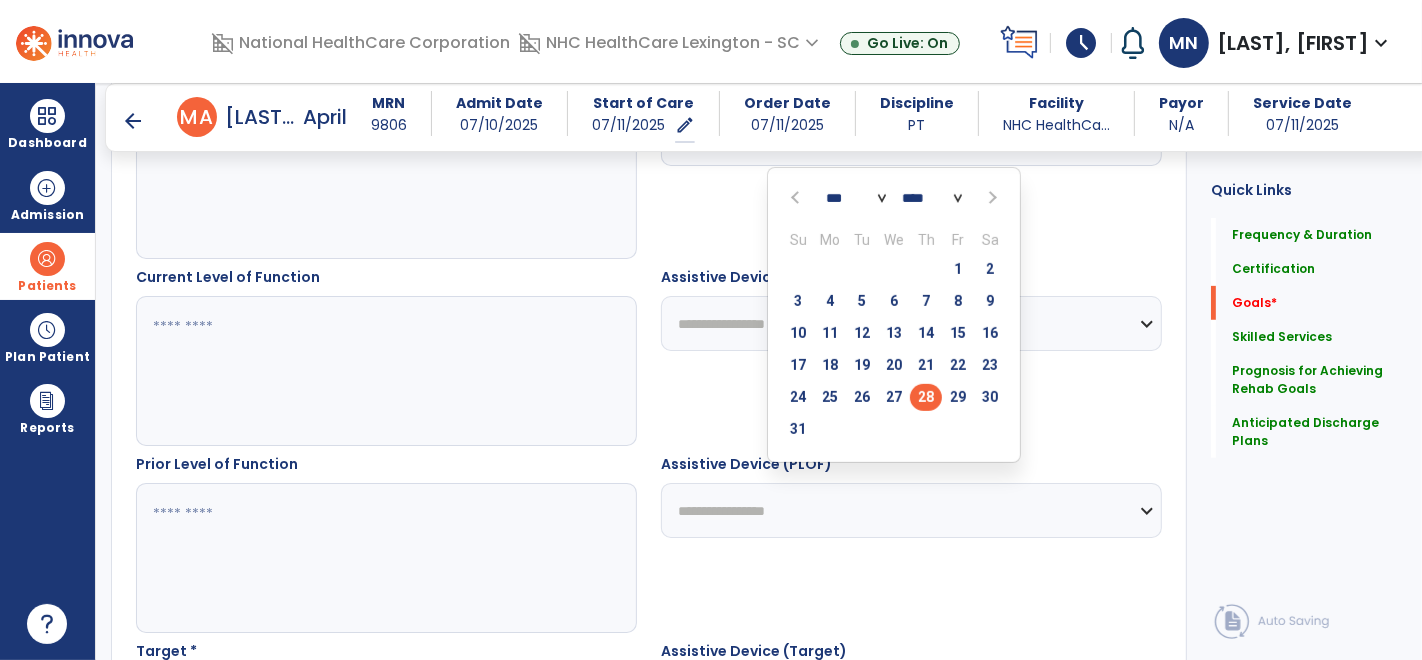 scroll, scrollTop: 644, scrollLeft: 0, axis: vertical 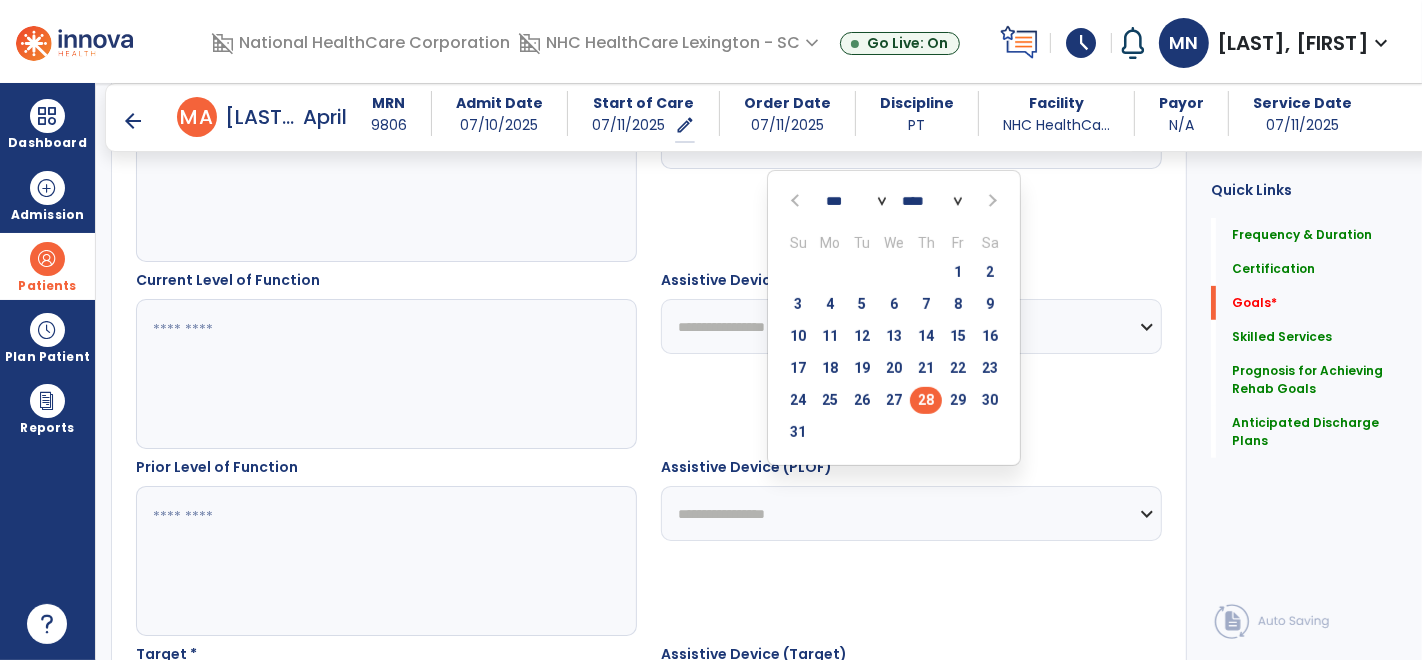 click at bounding box center [991, 201] 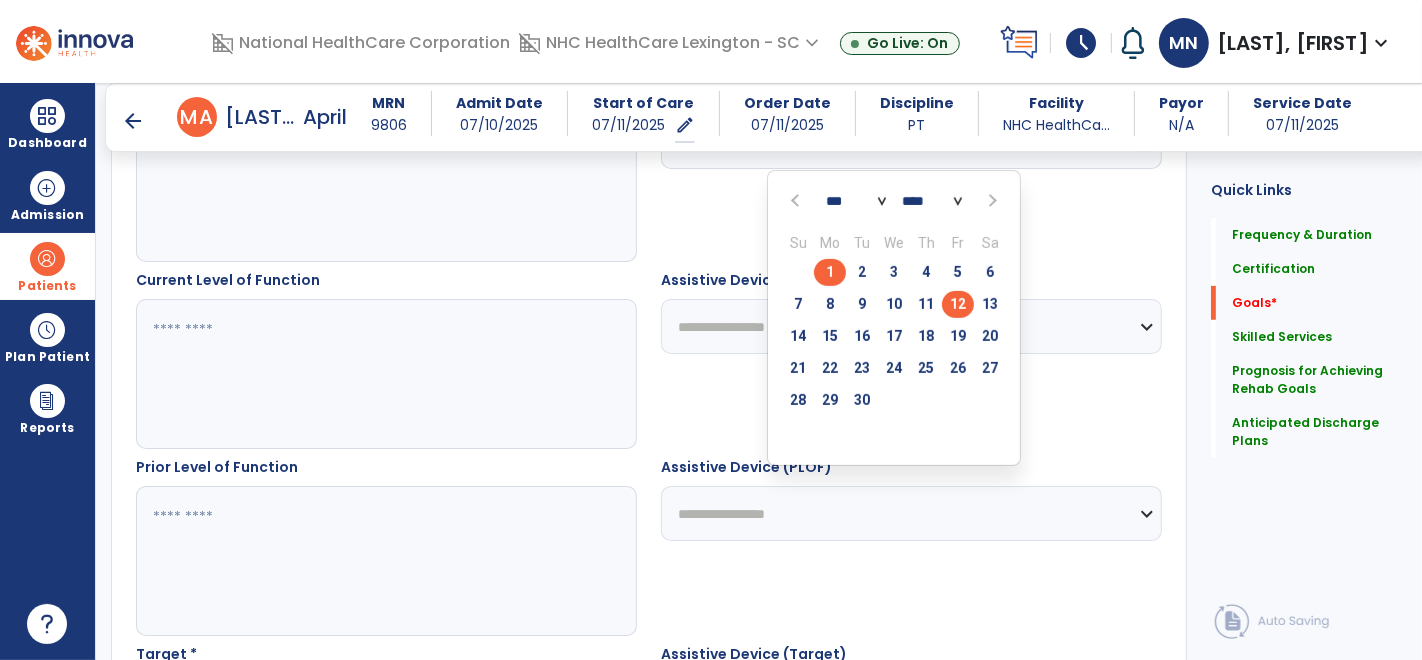 click on "12" at bounding box center [958, 304] 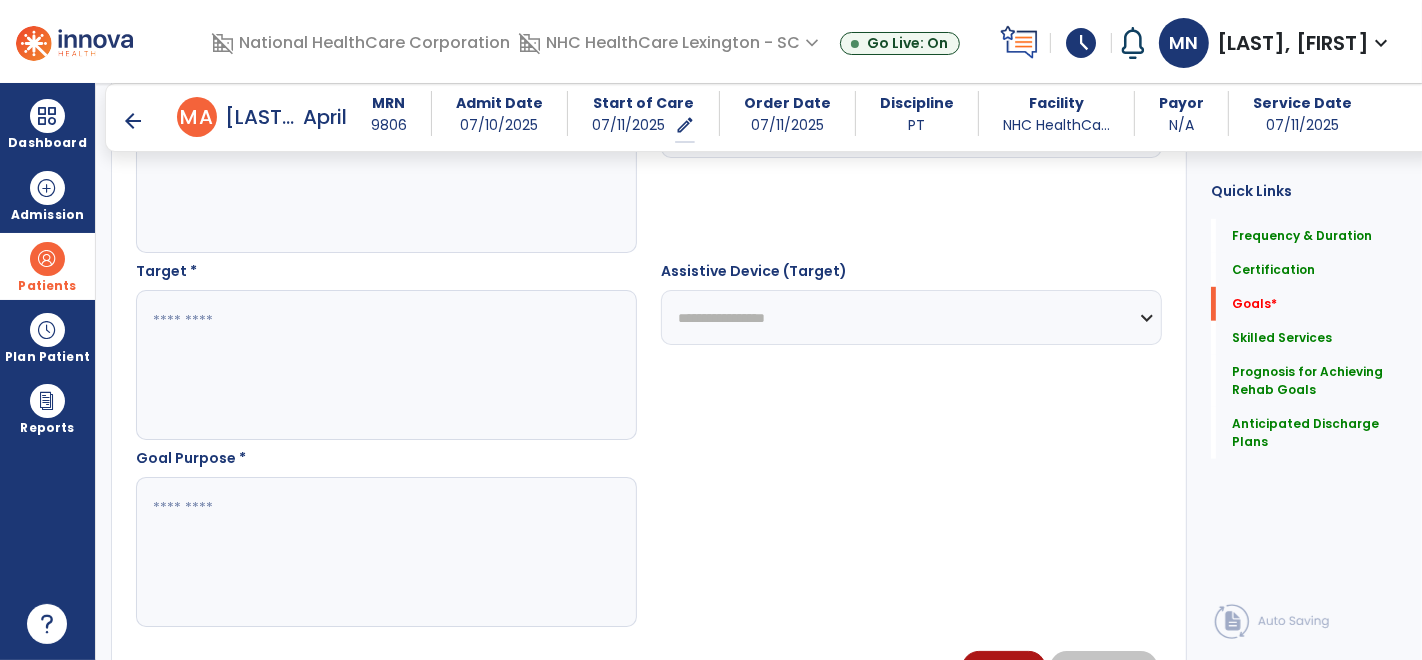 scroll, scrollTop: 1022, scrollLeft: 0, axis: vertical 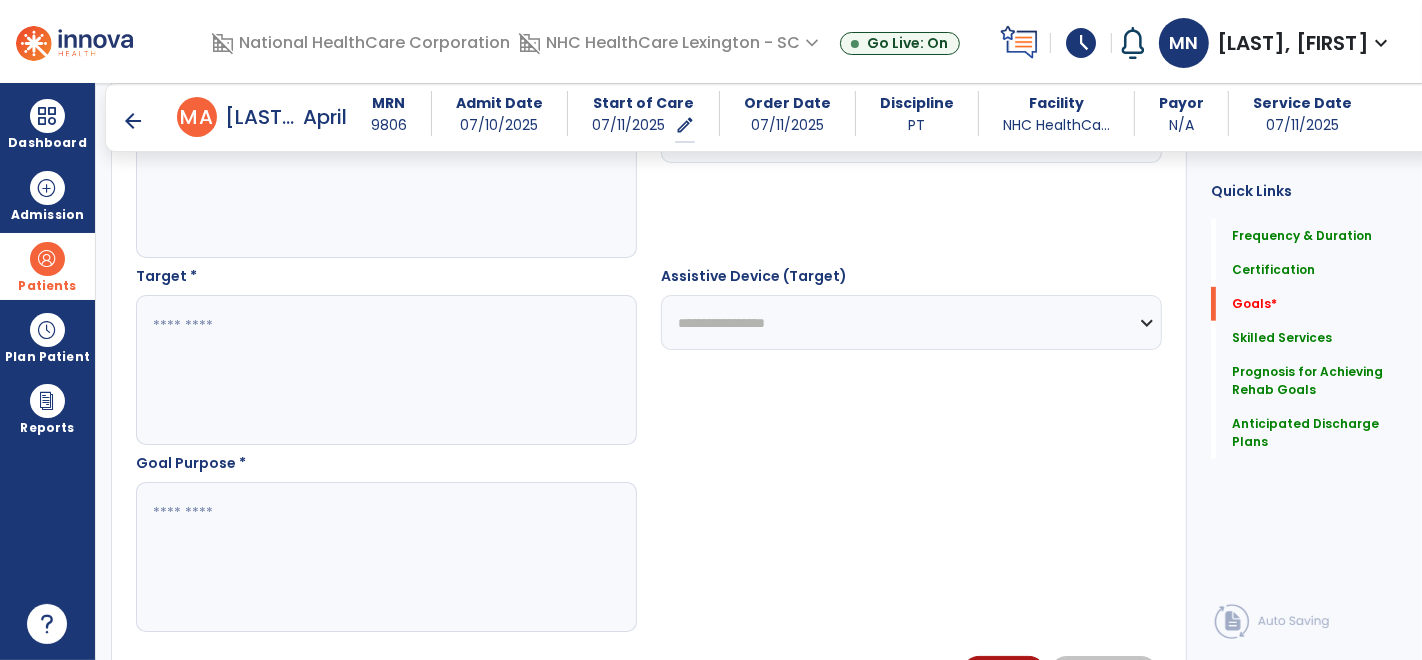 click at bounding box center (386, 370) 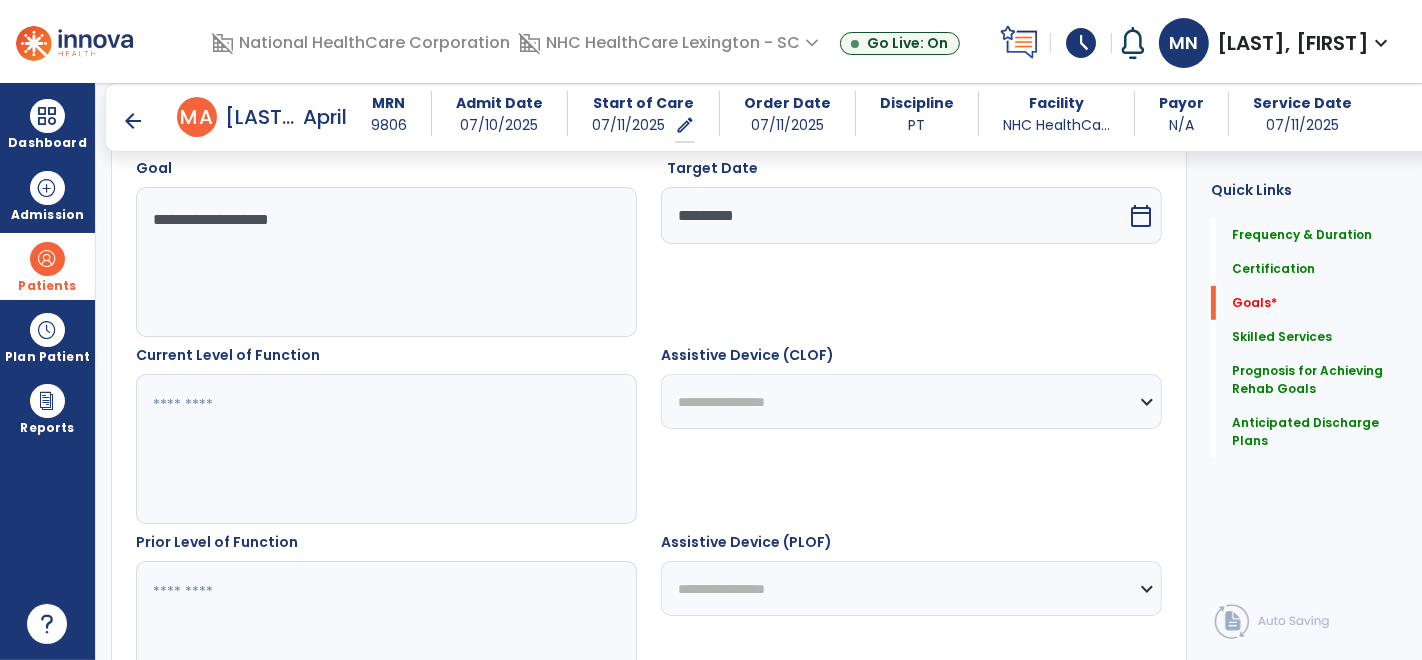 scroll, scrollTop: 458, scrollLeft: 0, axis: vertical 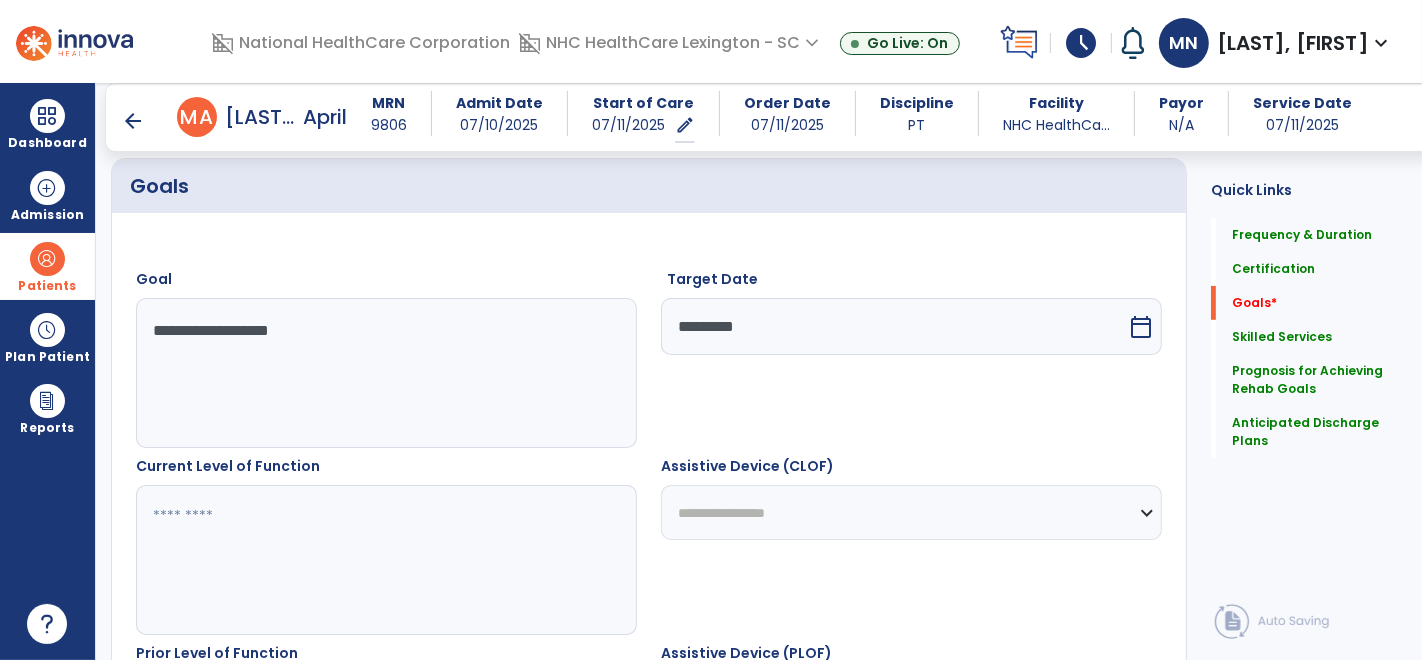 click on "*********" at bounding box center [894, 326] 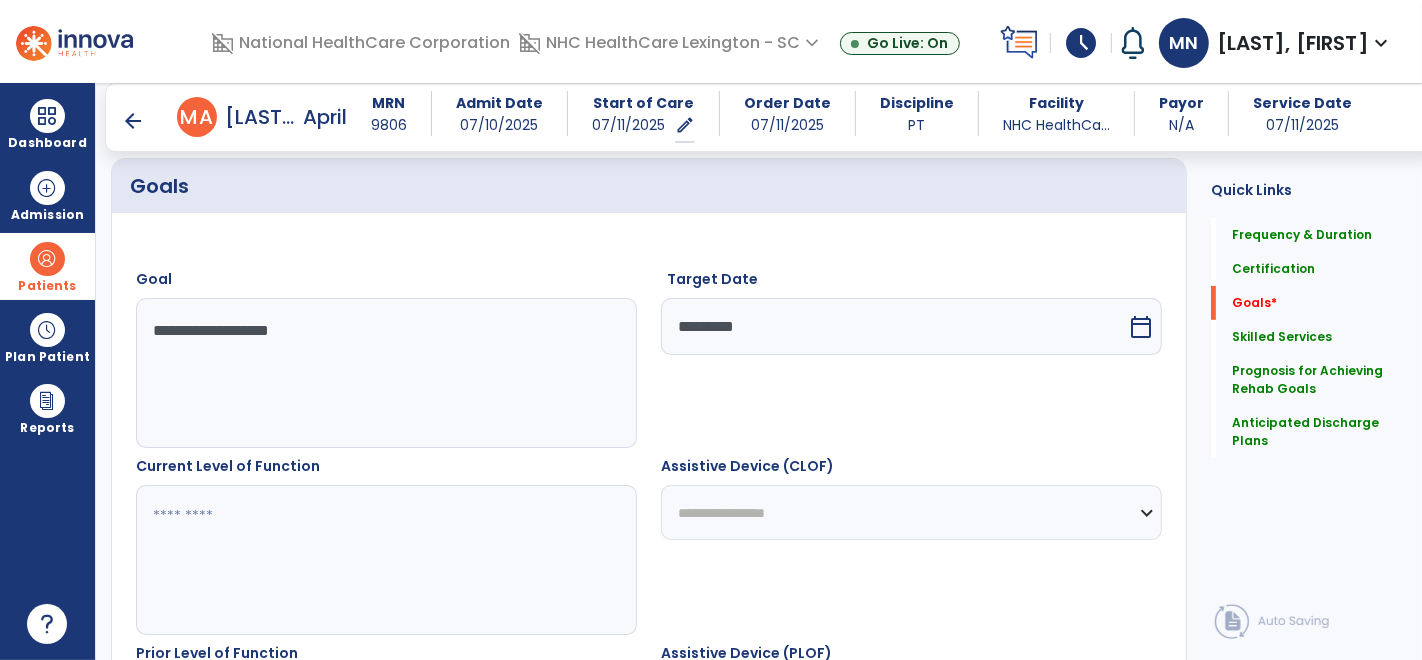 select on "*" 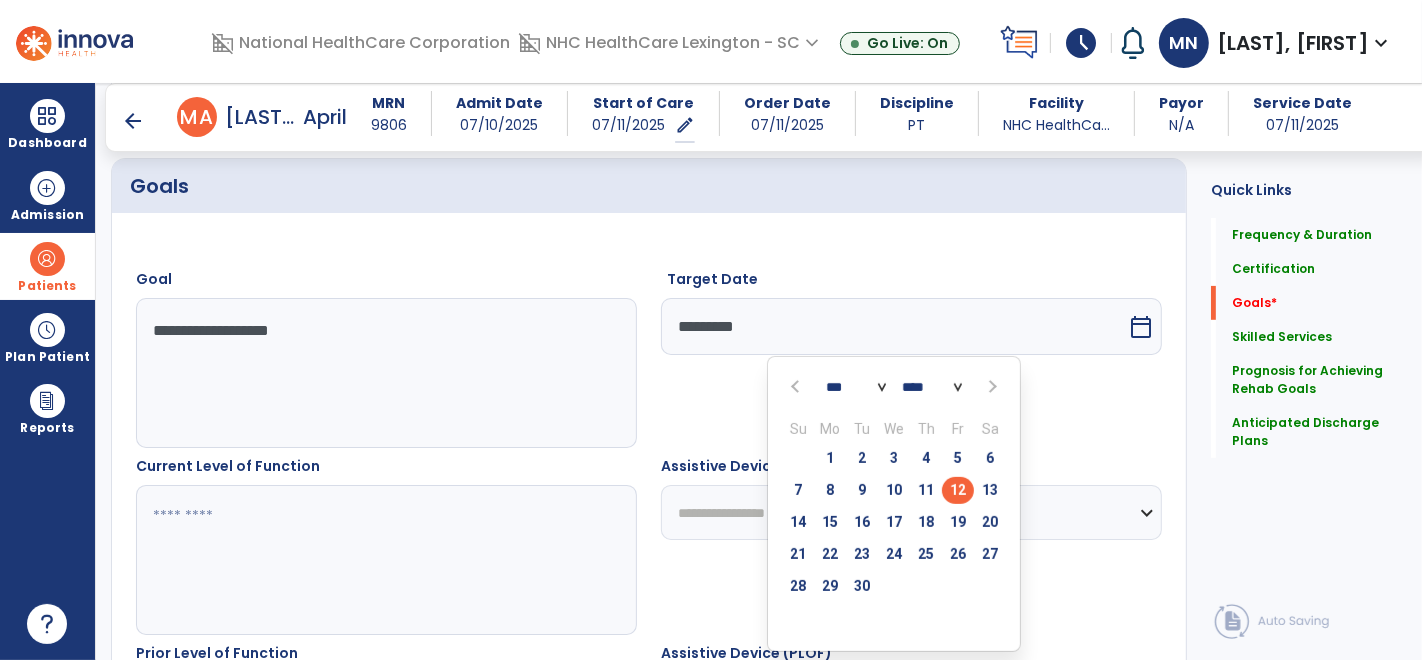 click on "**********" at bounding box center (649, 753) 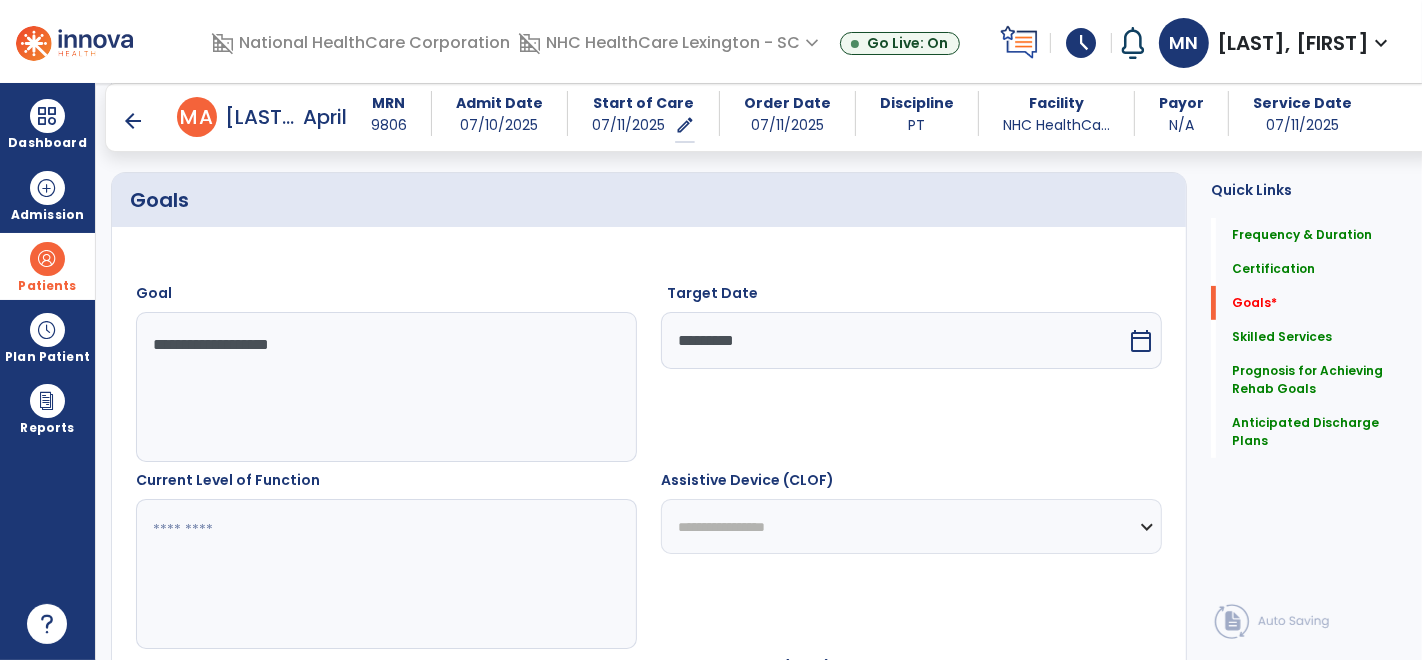 scroll, scrollTop: 534, scrollLeft: 0, axis: vertical 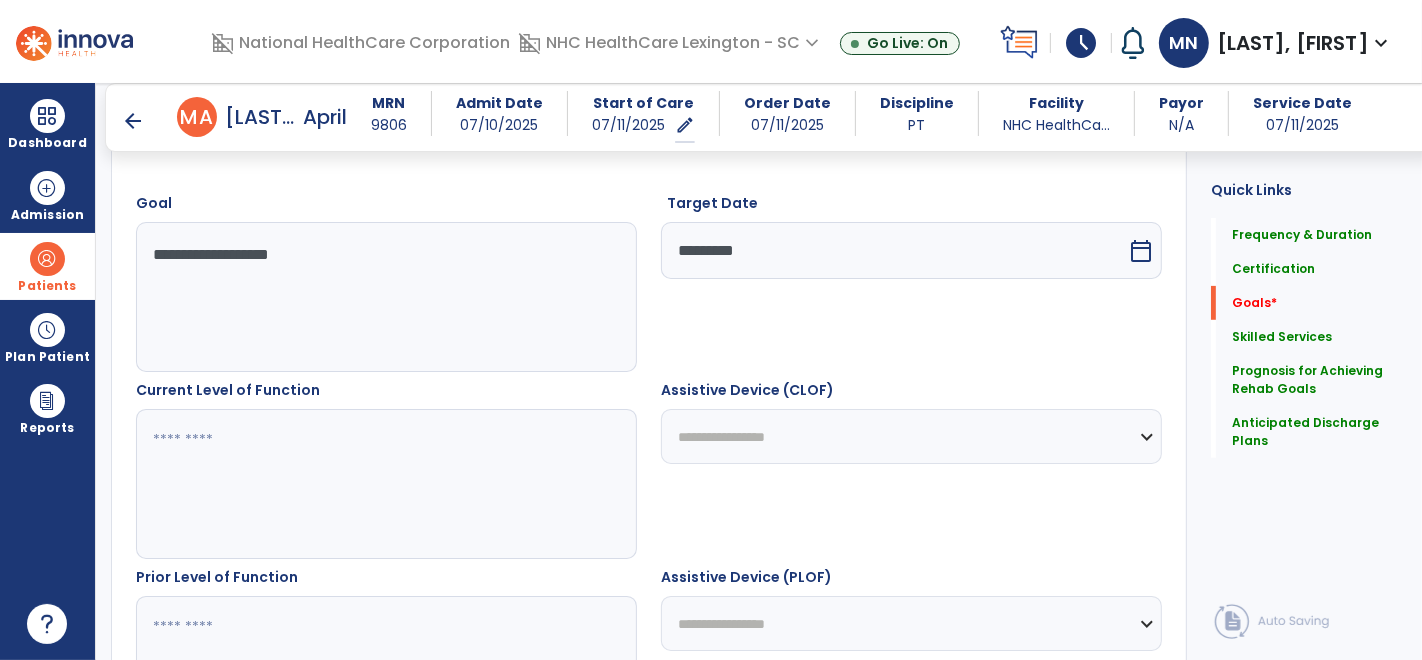 click on "**********" at bounding box center (386, 297) 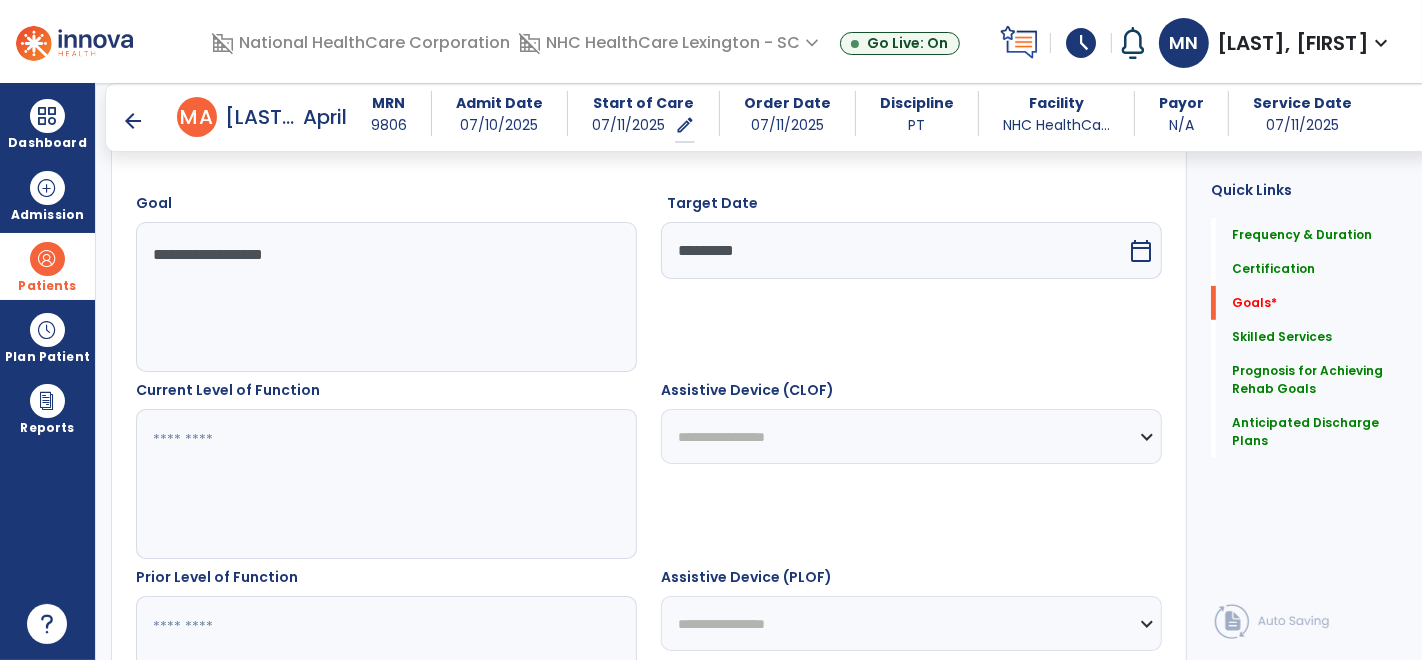 type on "**********" 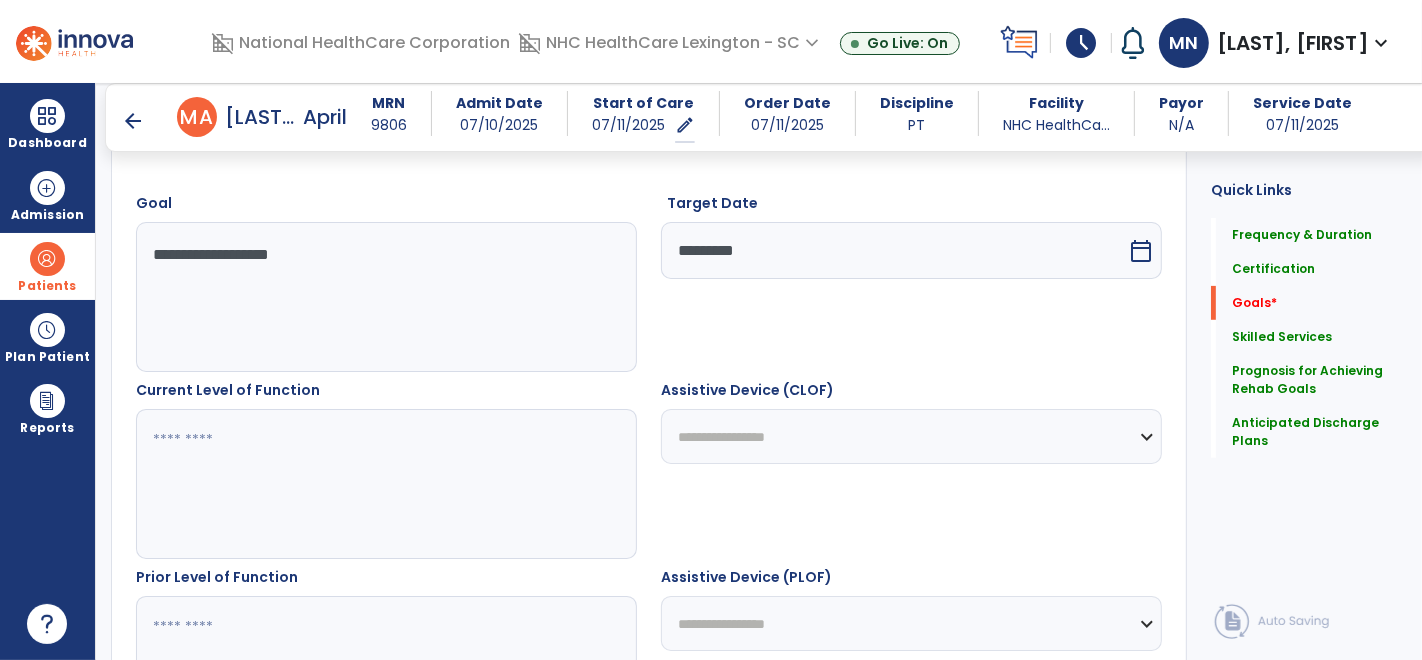 scroll, scrollTop: 0, scrollLeft: 0, axis: both 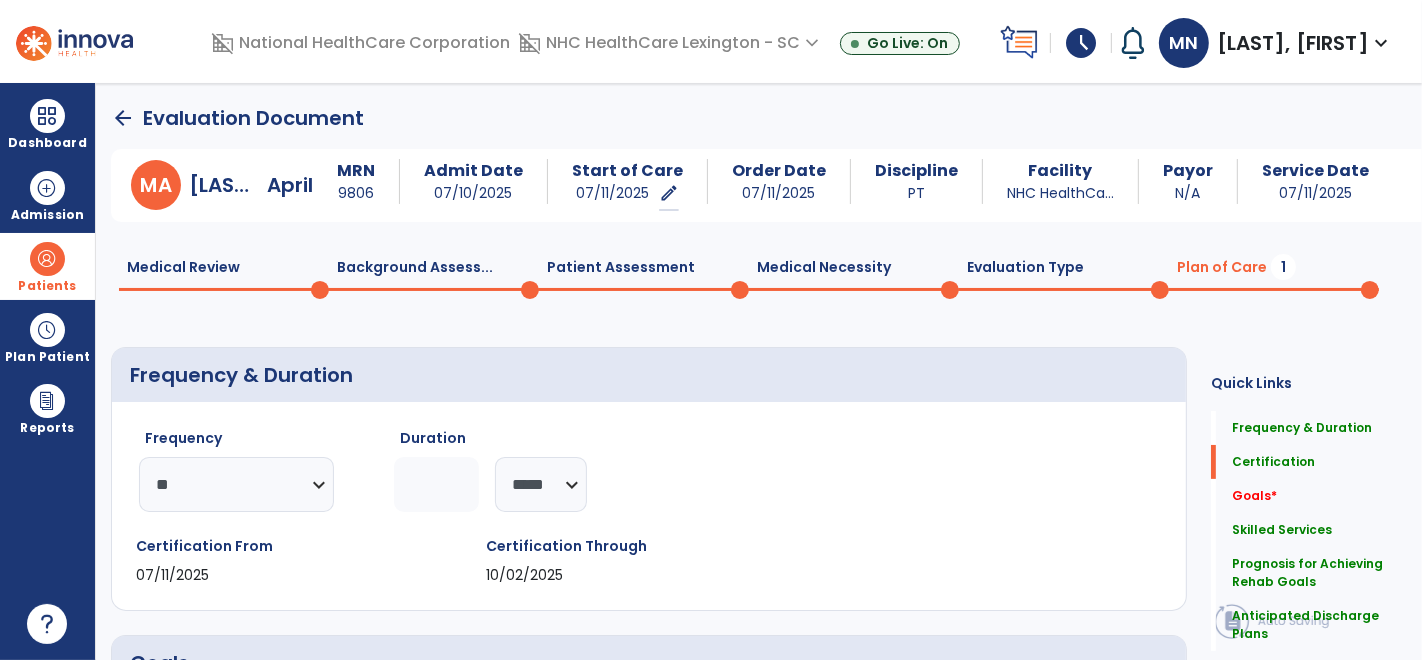 click on "Patient Assessment  0" 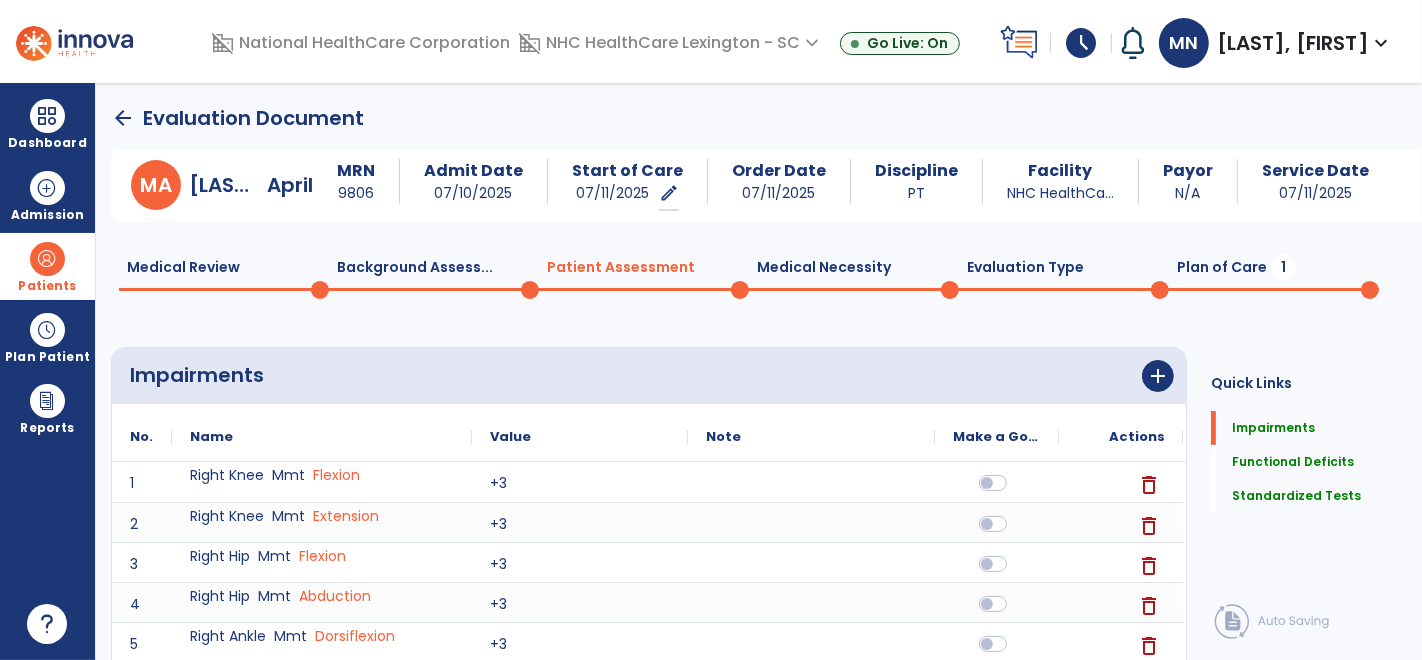 click on "Medical Necessity  0" 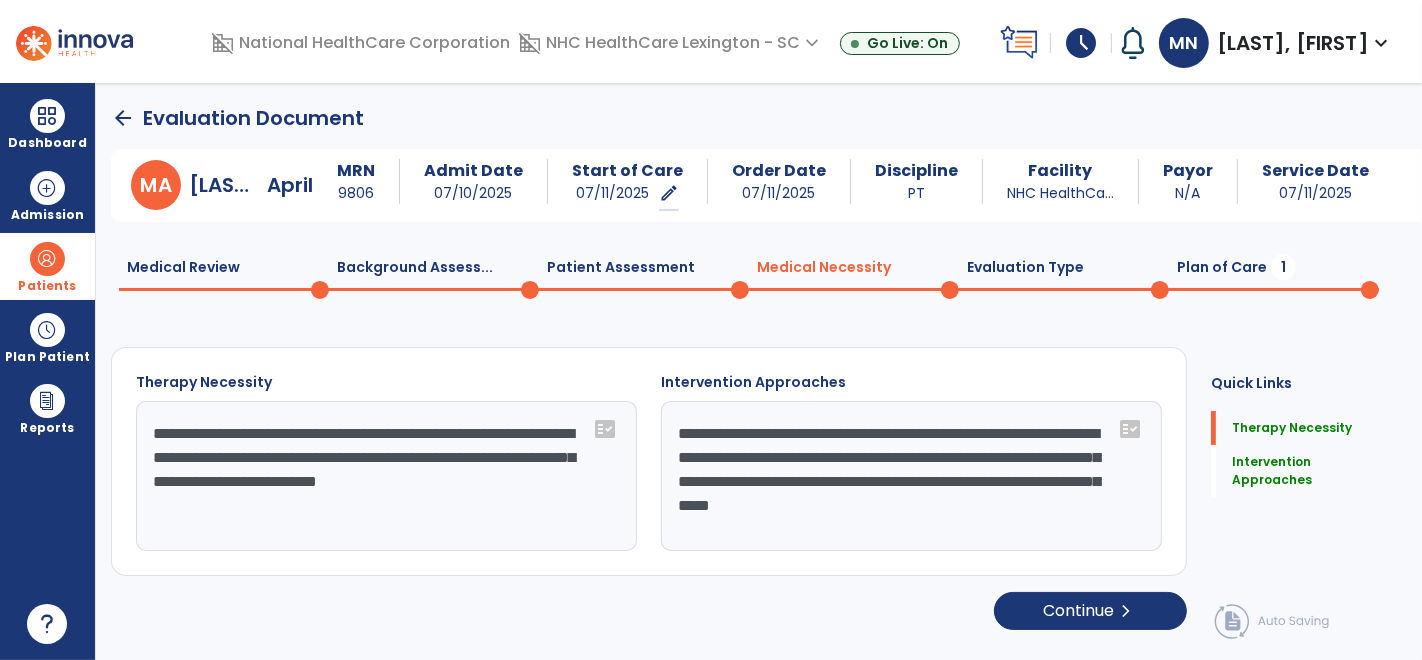 click on "Background Assess...  0" 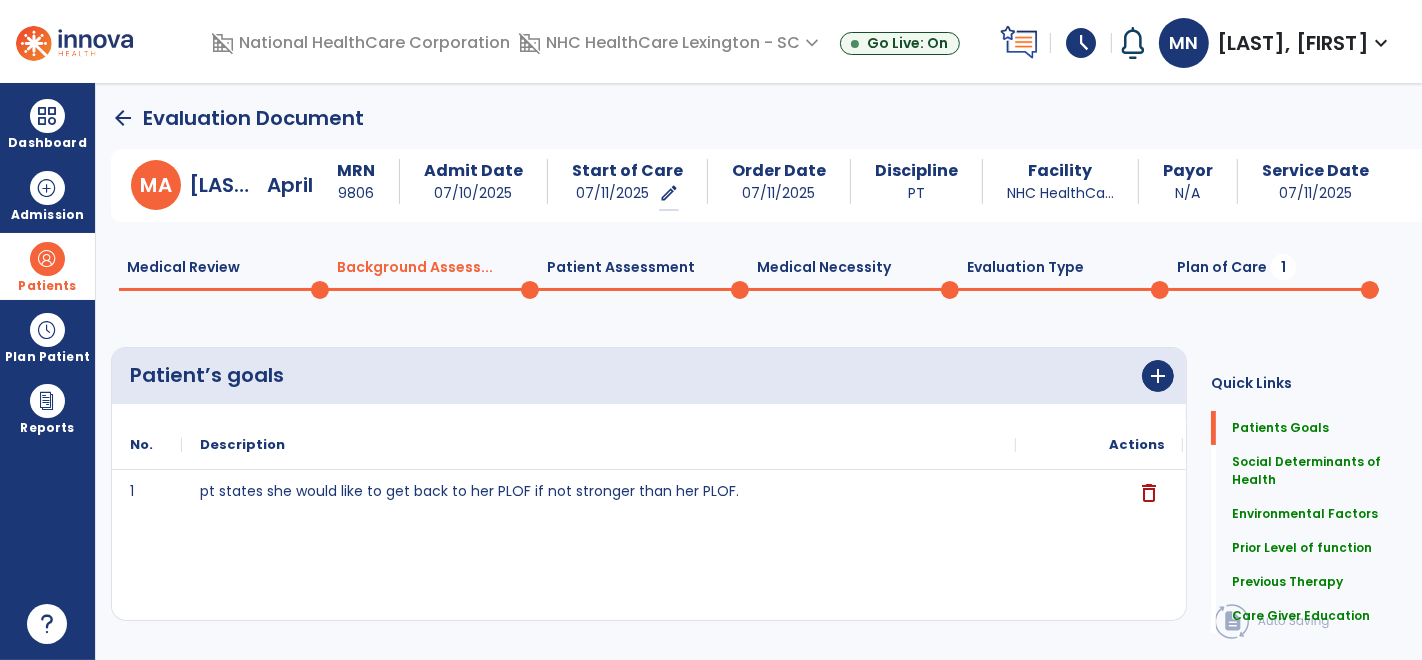 click on "Patient Assessment  0" 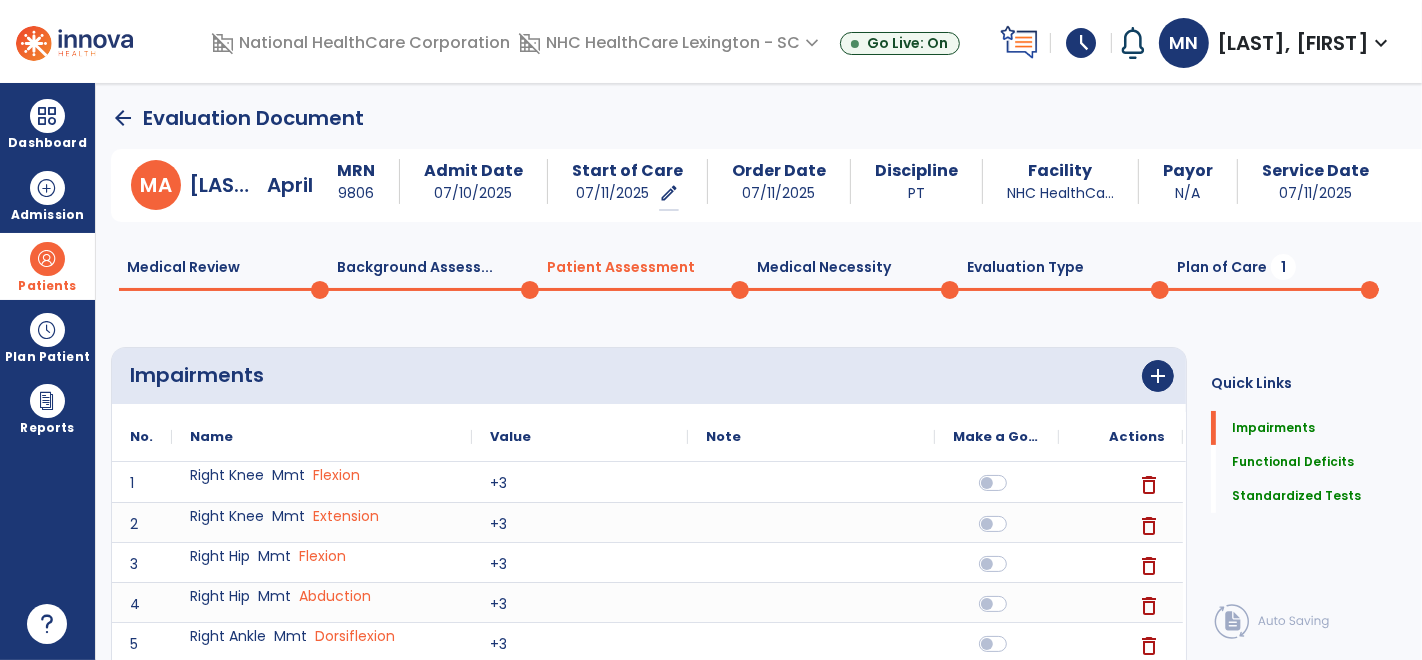 click on "Plan of Care  1" 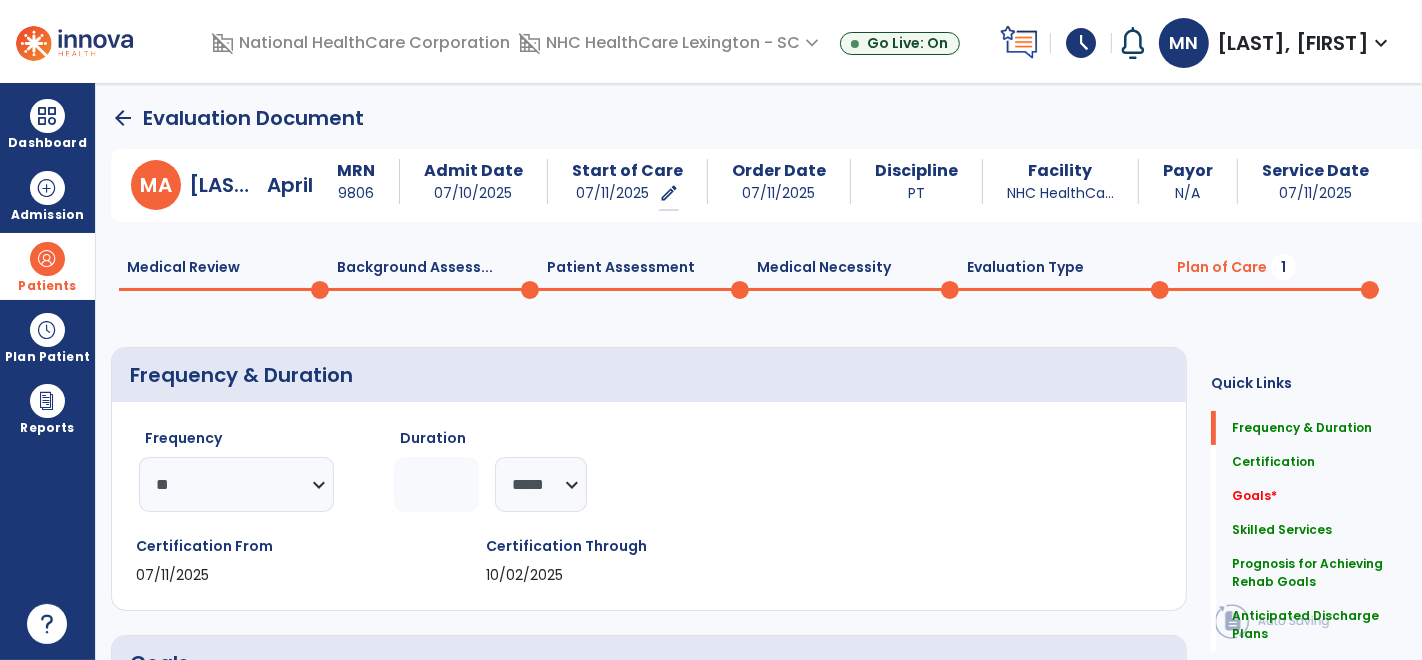click on "Background Assess...  0" 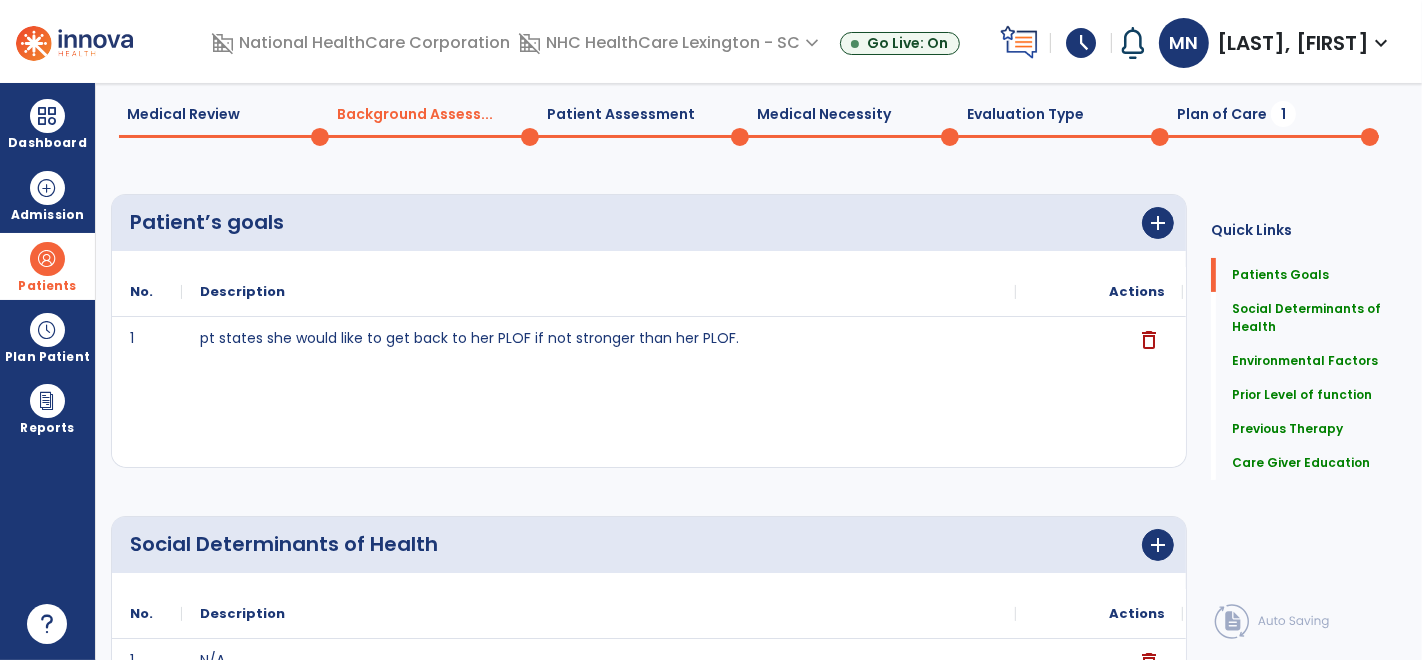 scroll, scrollTop: 0, scrollLeft: 0, axis: both 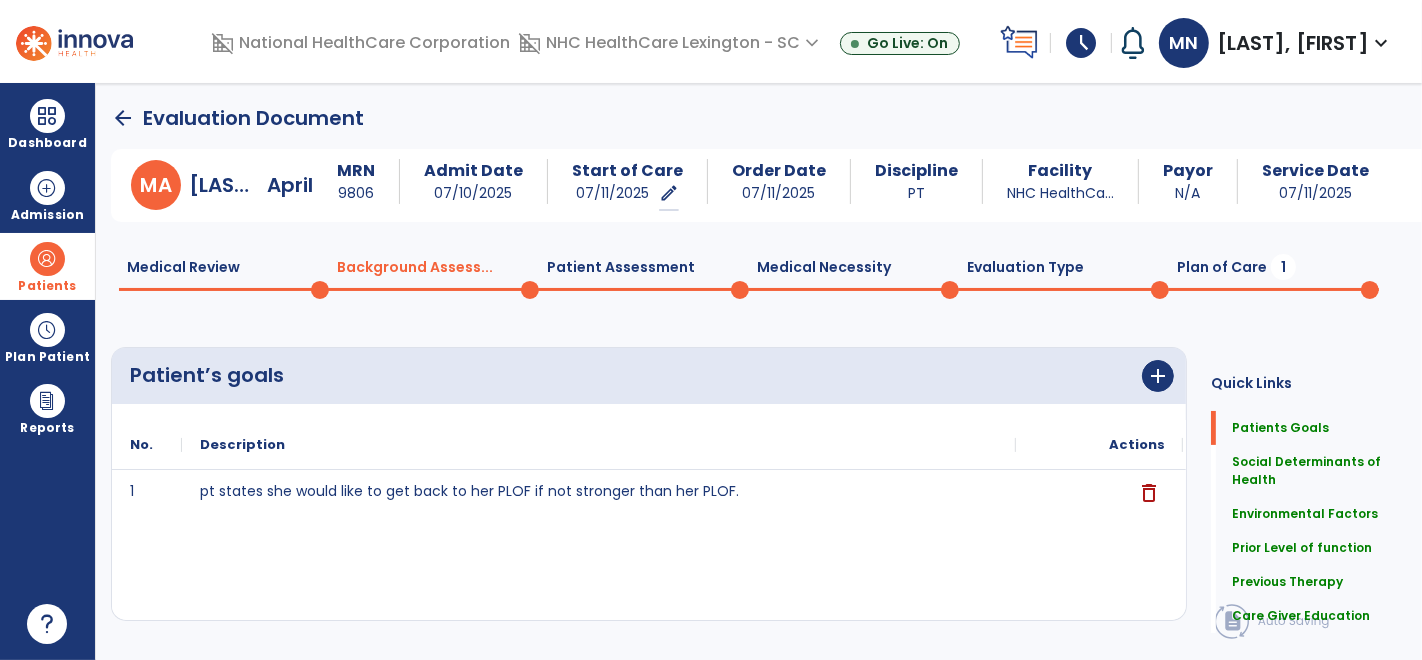click on "Description" 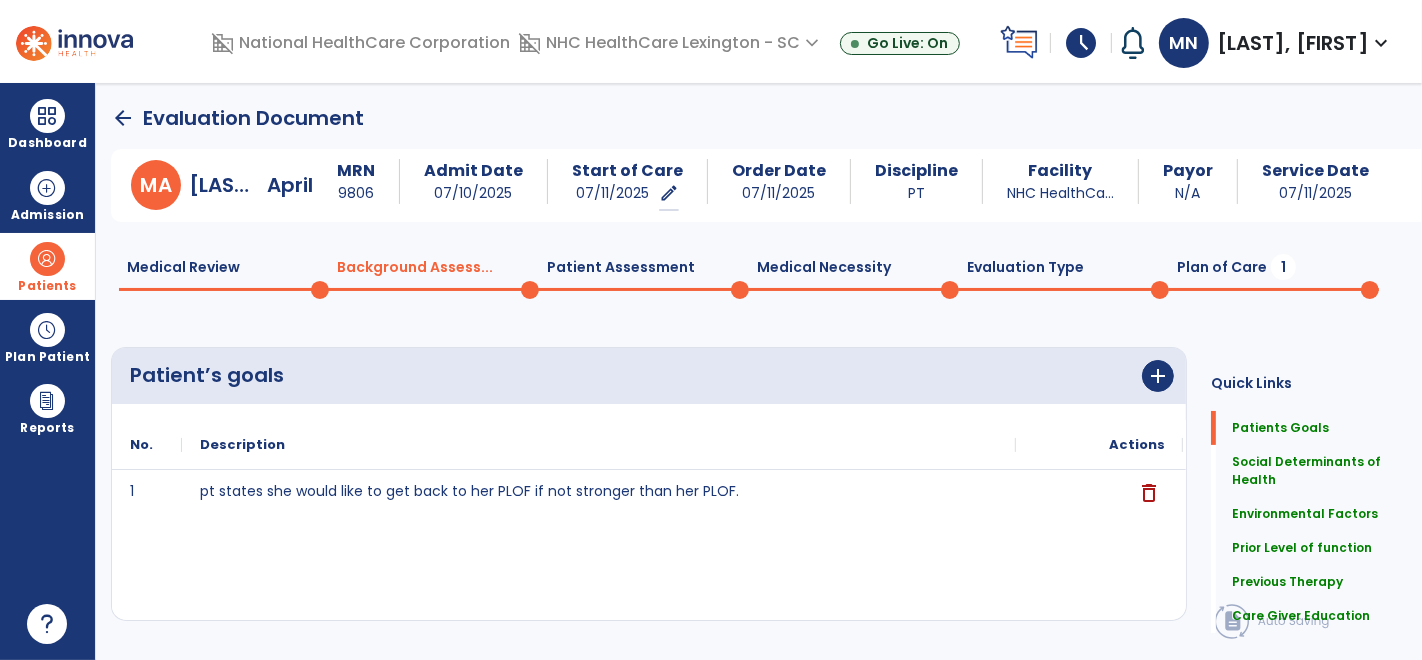 click on "Plan of Care  1" 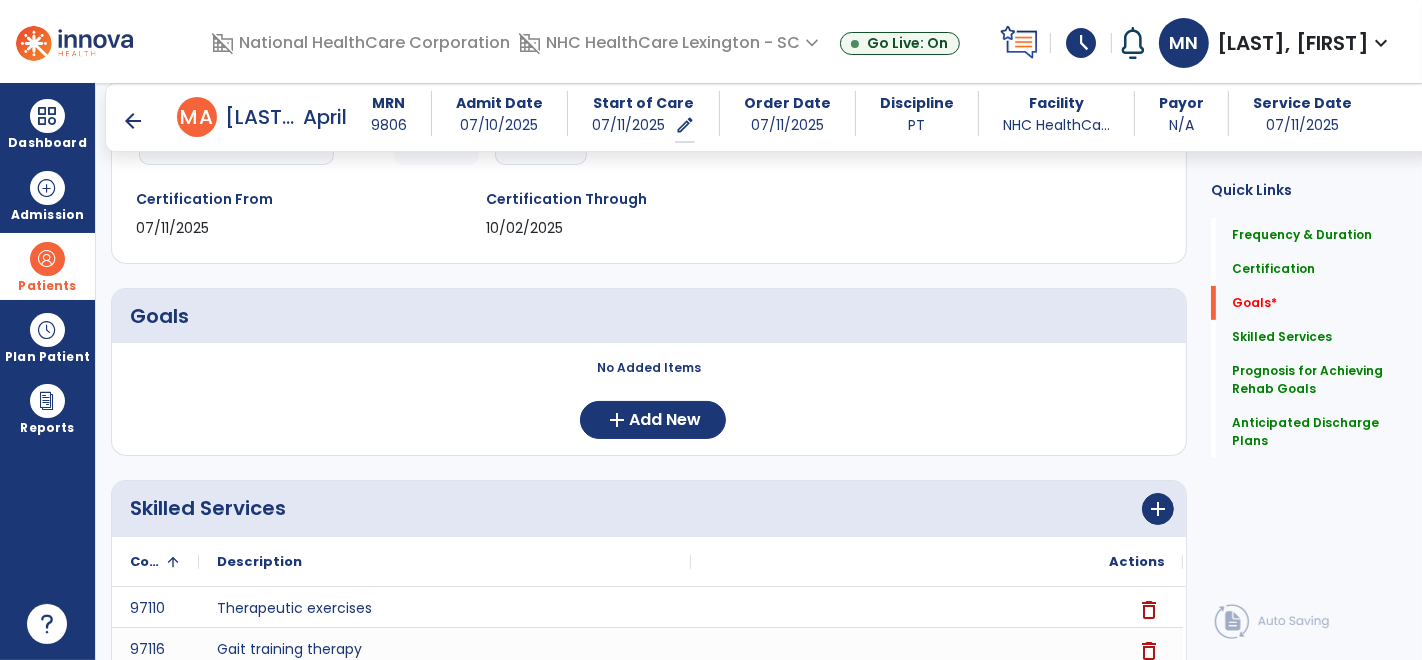 scroll, scrollTop: 324, scrollLeft: 0, axis: vertical 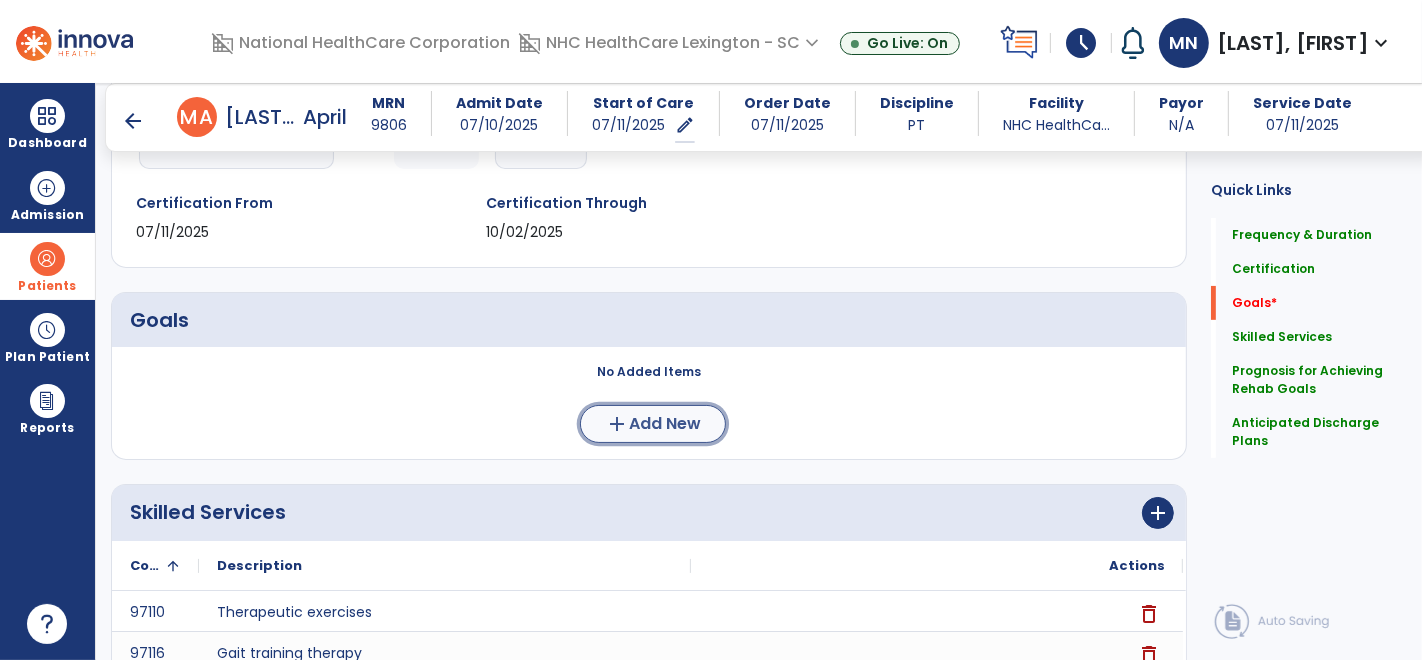 drag, startPoint x: 673, startPoint y: 422, endPoint x: 602, endPoint y: 428, distance: 71.25307 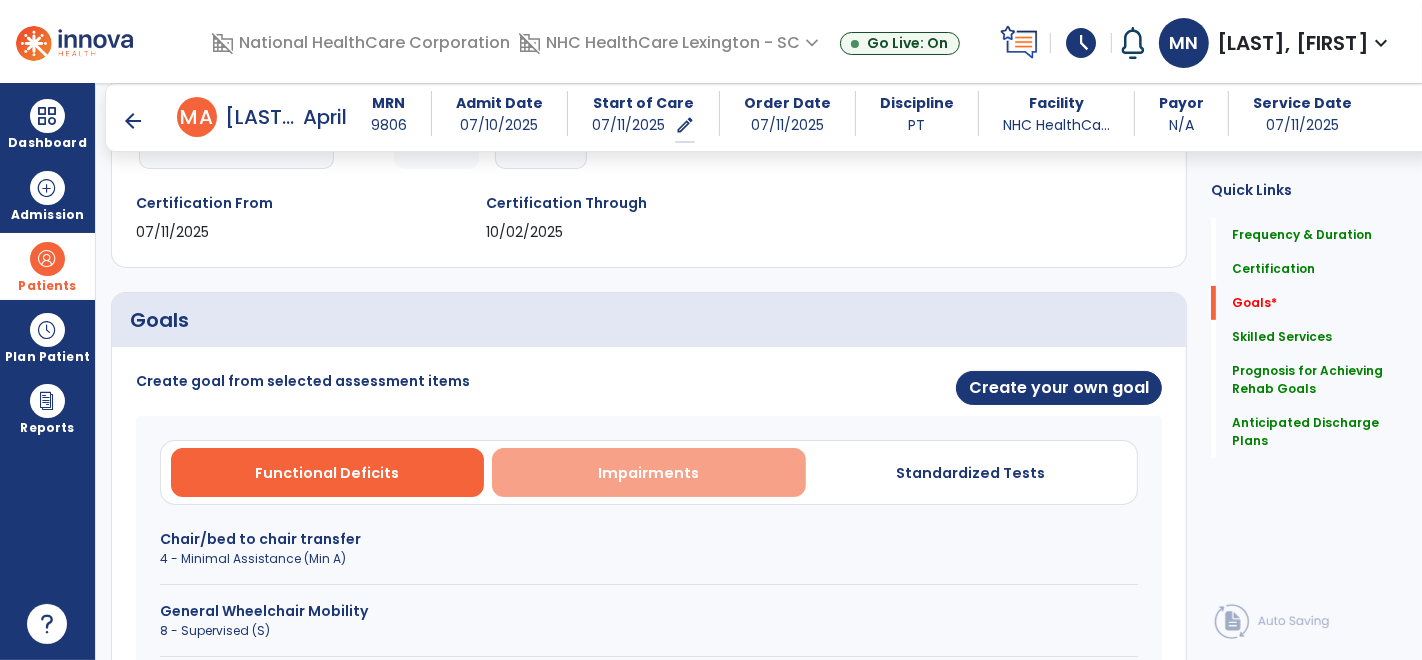 click on "Impairments" at bounding box center [649, 472] 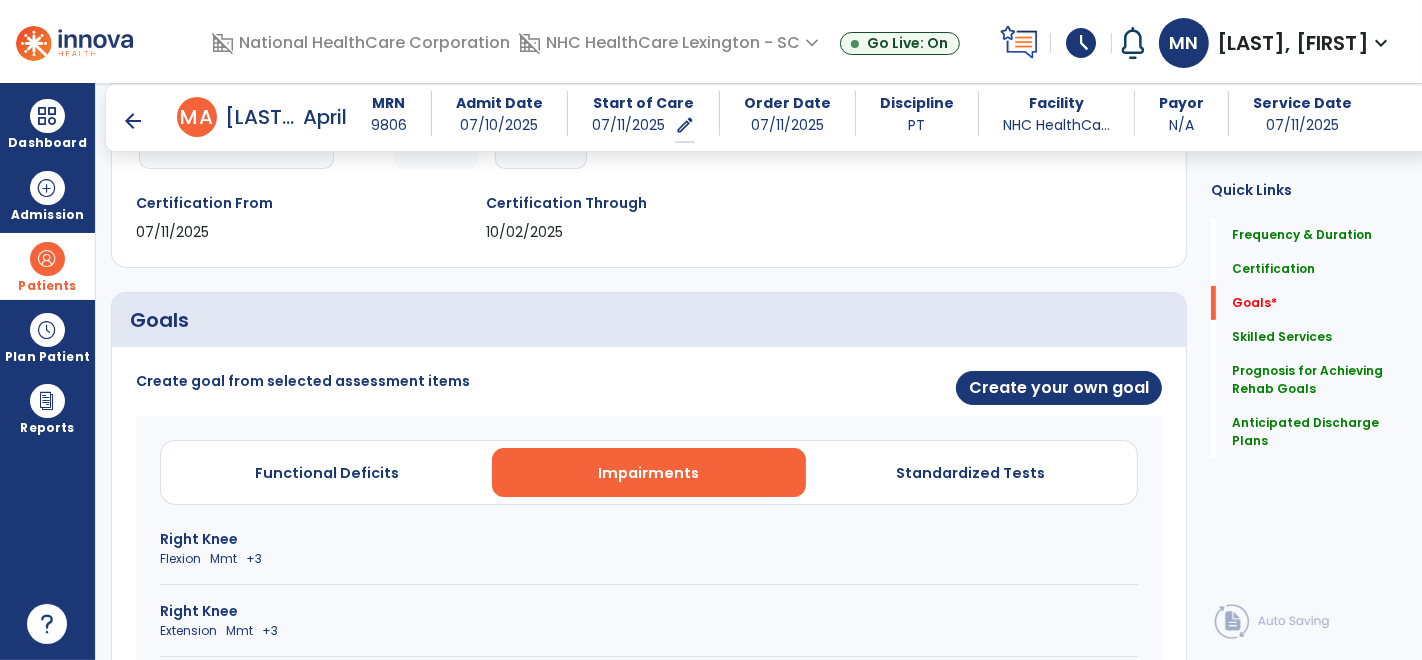click on "Impairments" at bounding box center [649, 472] 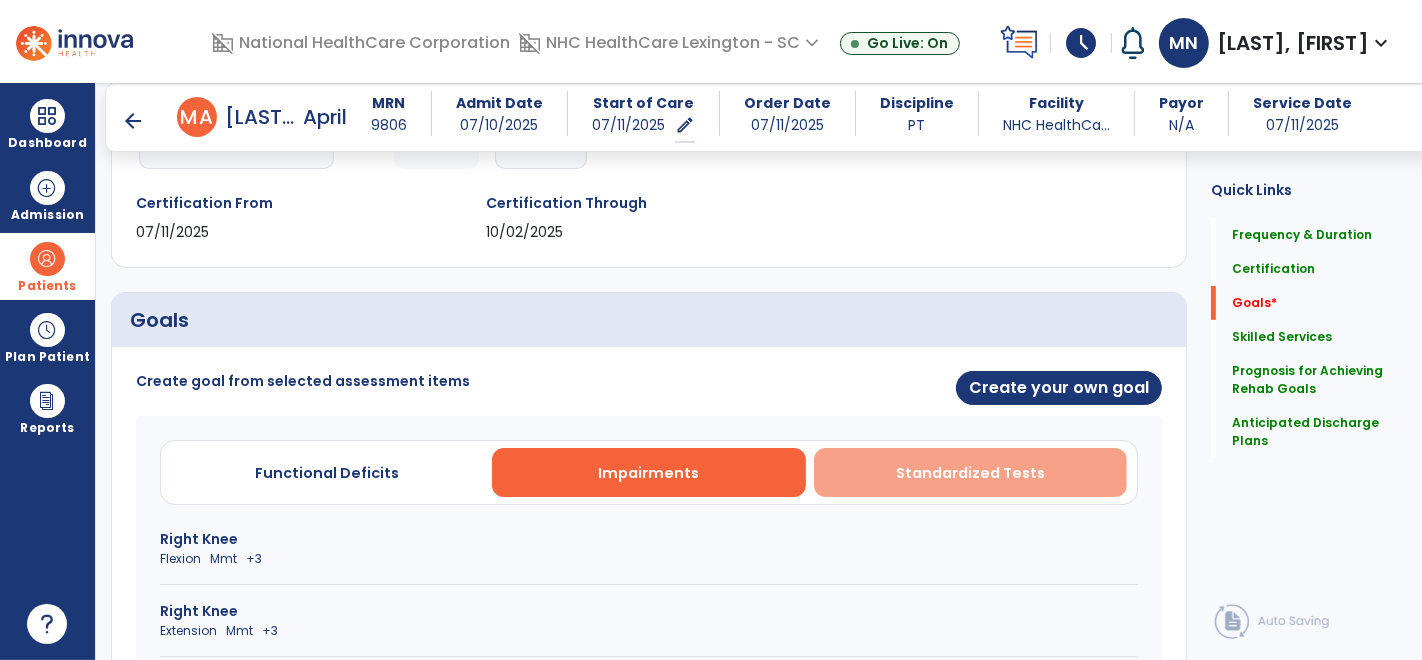 click on "Standardized Tests" at bounding box center [971, 472] 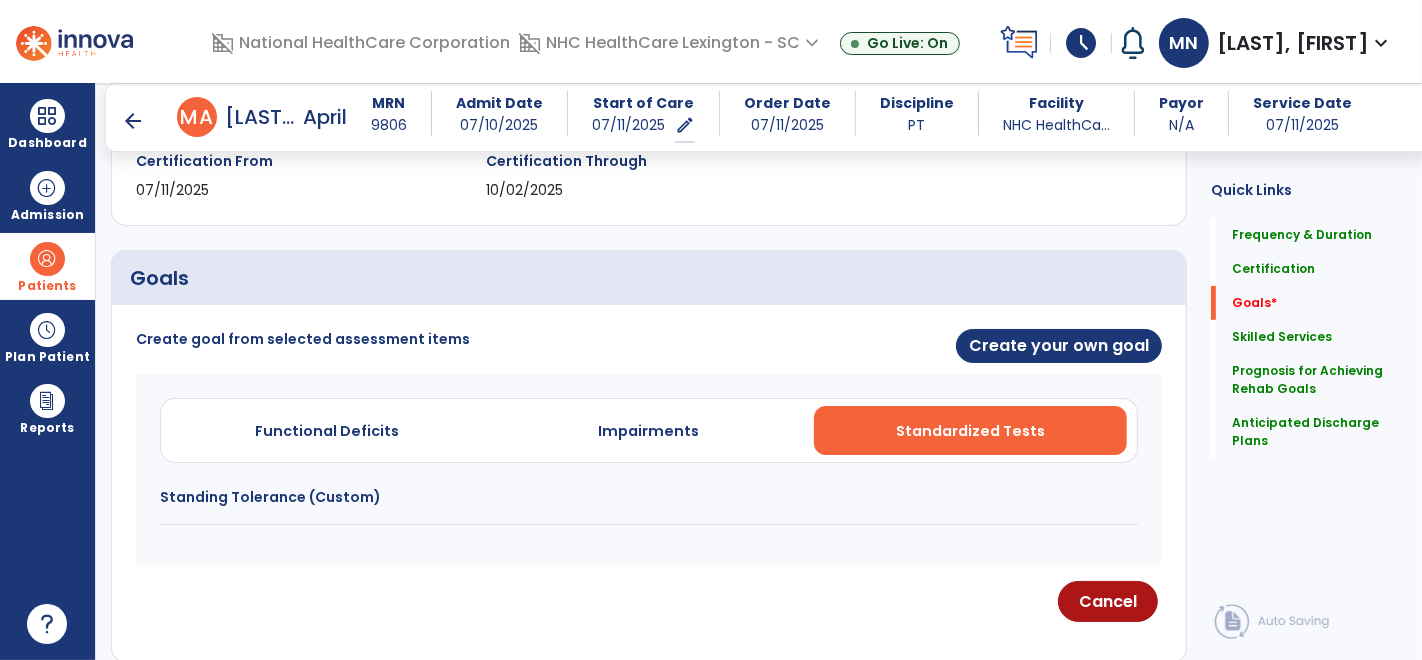 scroll, scrollTop: 437, scrollLeft: 0, axis: vertical 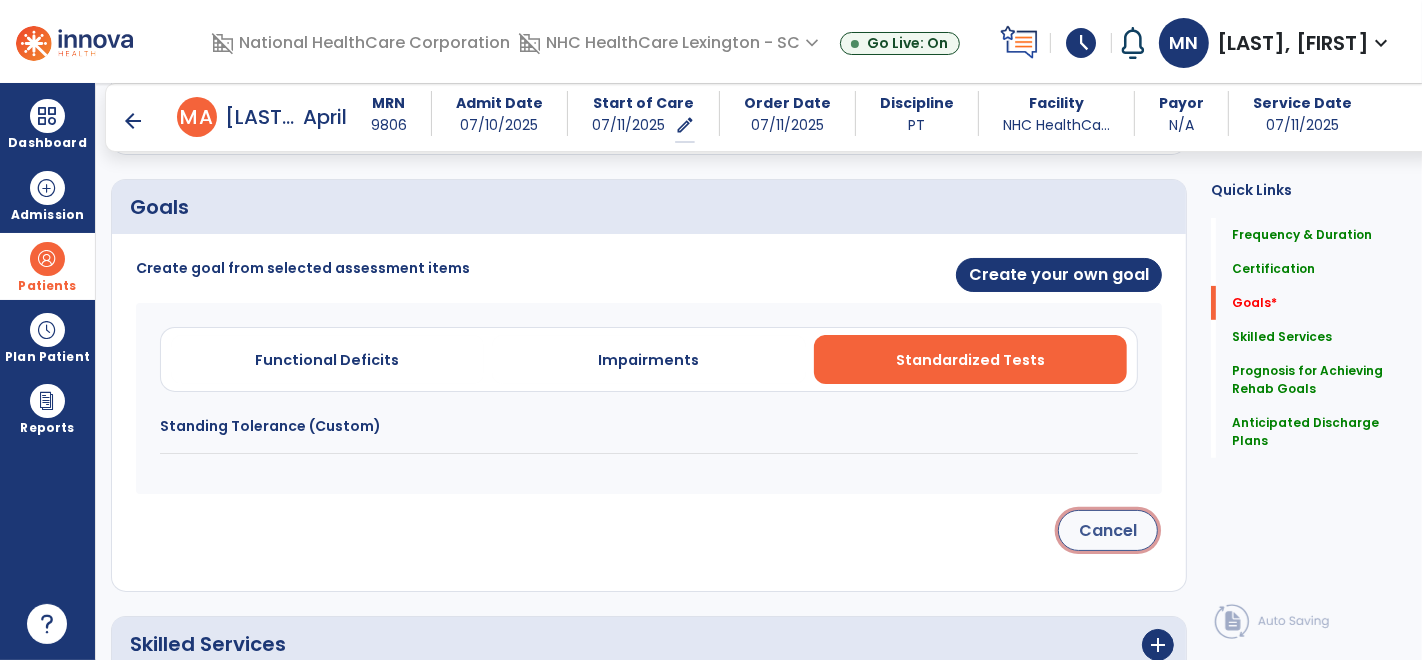 click on "Cancel" at bounding box center (1108, 530) 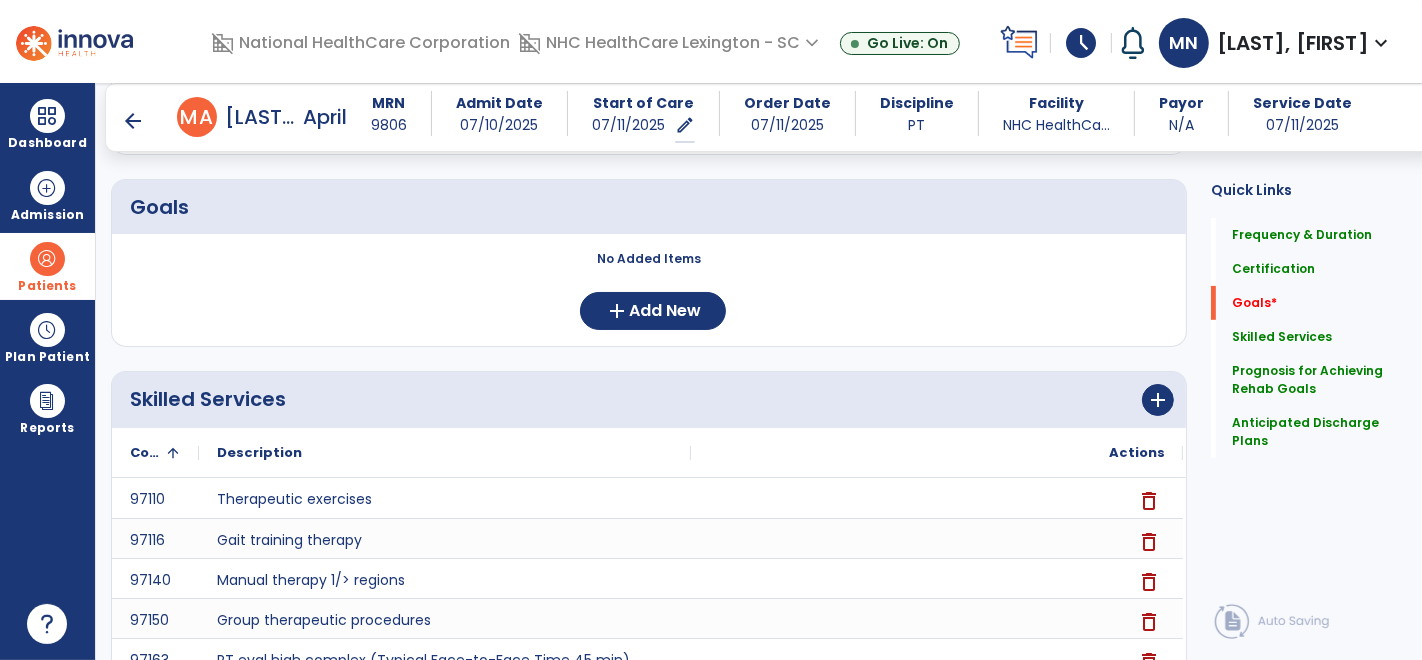 scroll, scrollTop: 386, scrollLeft: 0, axis: vertical 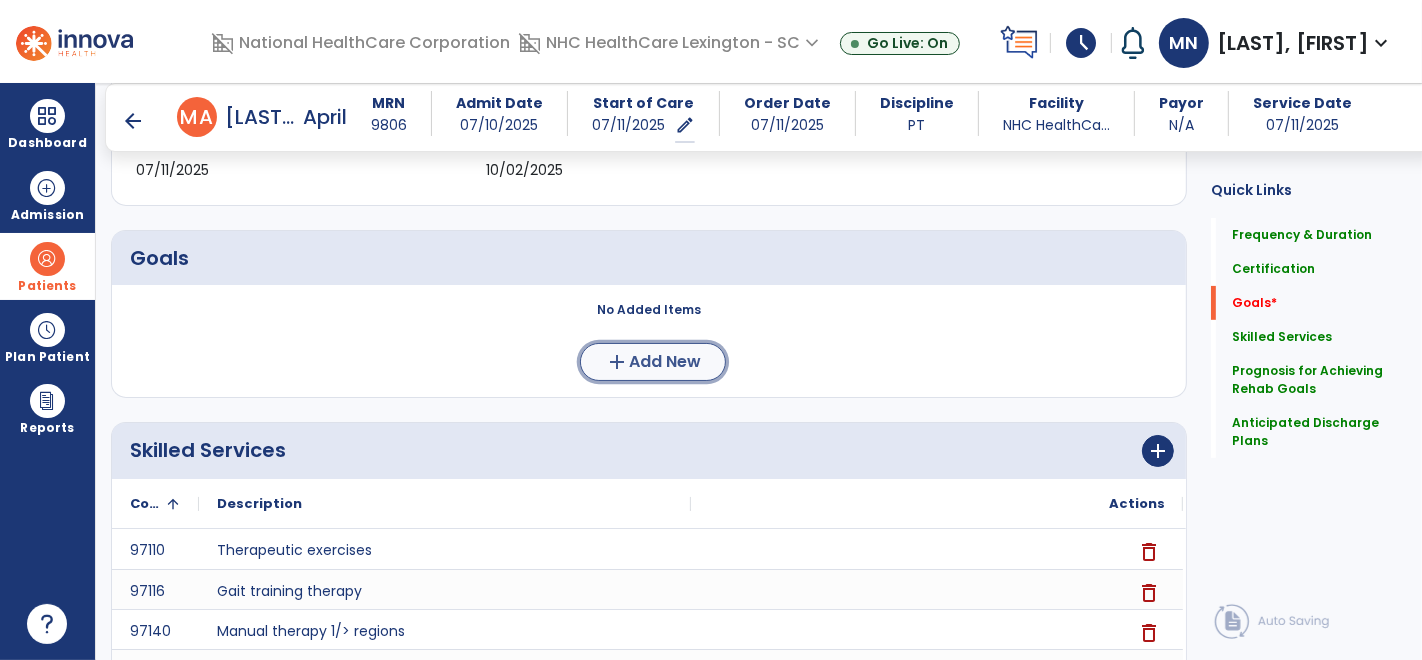 click on "add  Add New" at bounding box center (653, 362) 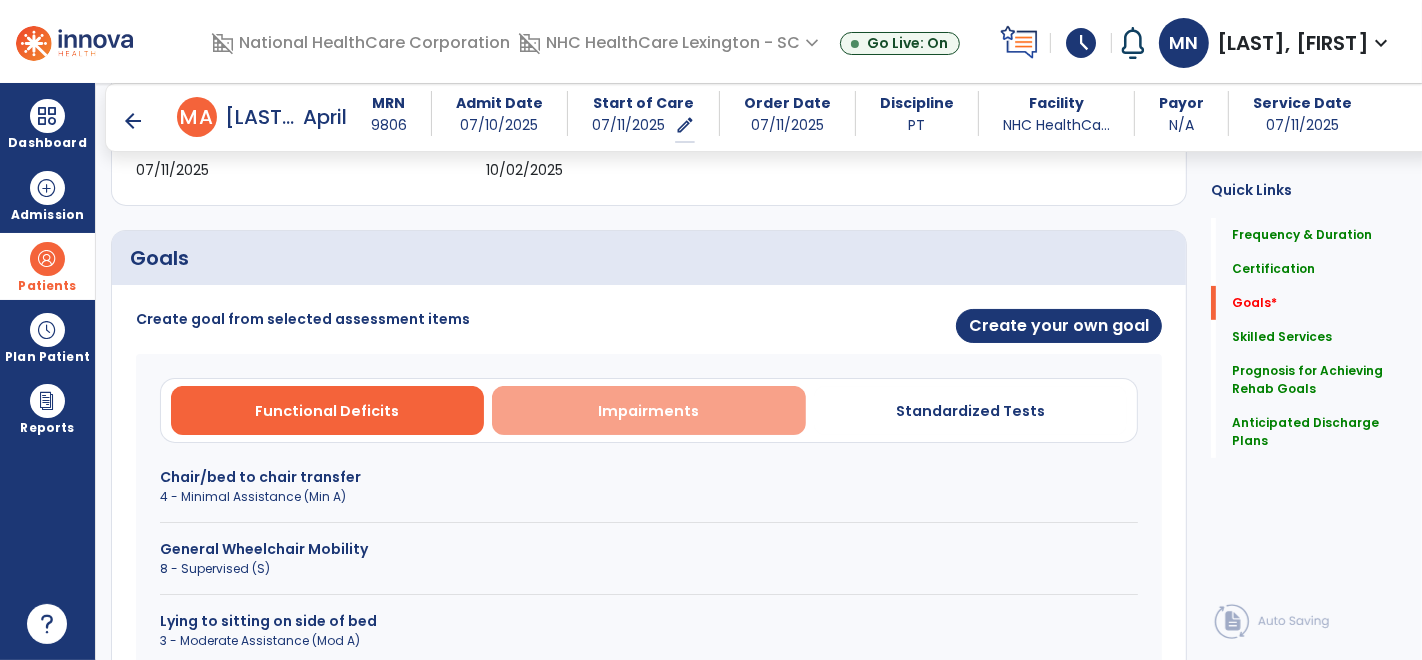 click on "Impairments" at bounding box center (649, 410) 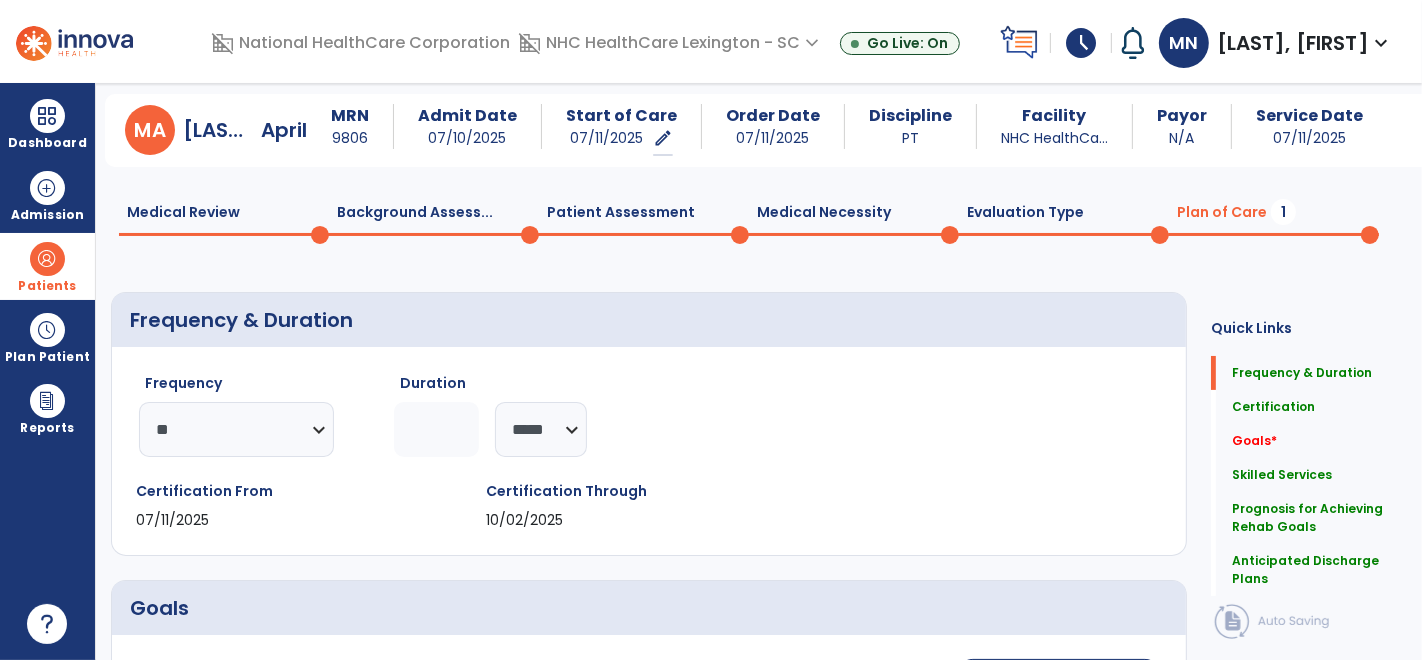 scroll, scrollTop: 0, scrollLeft: 0, axis: both 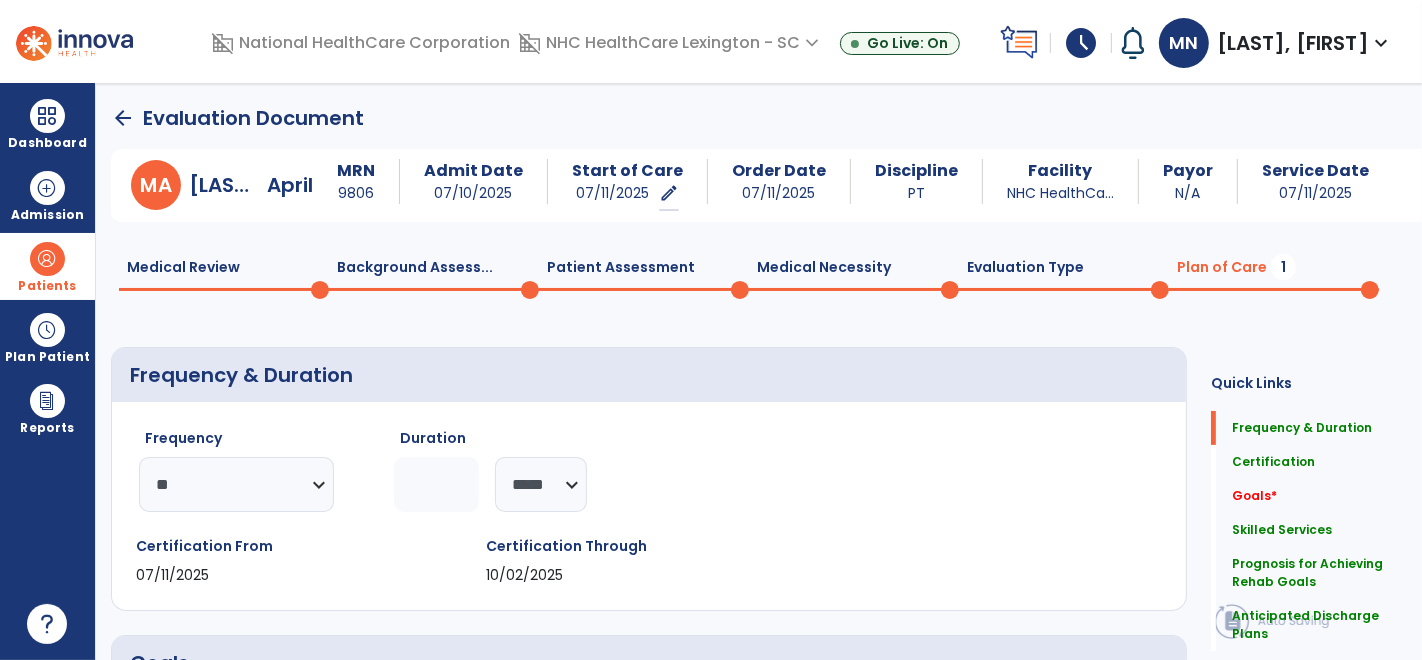 click on "Background Assess...  0" 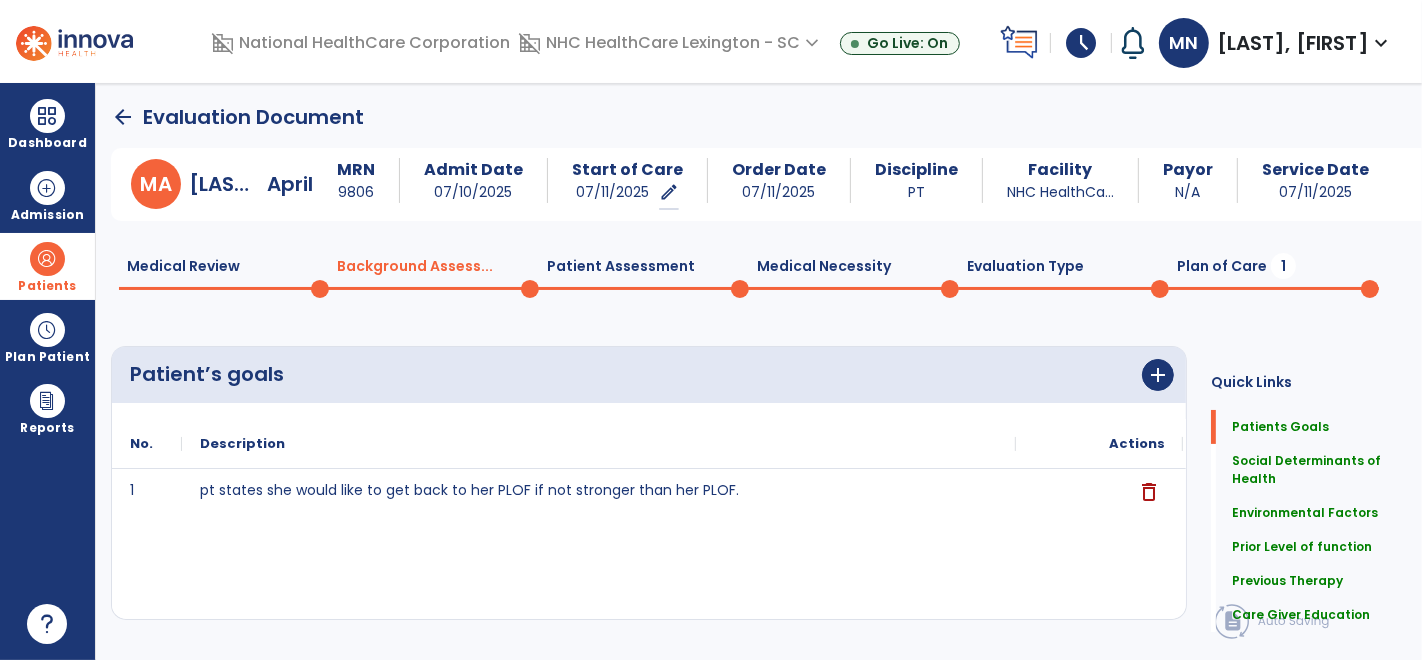 scroll, scrollTop: 0, scrollLeft: 0, axis: both 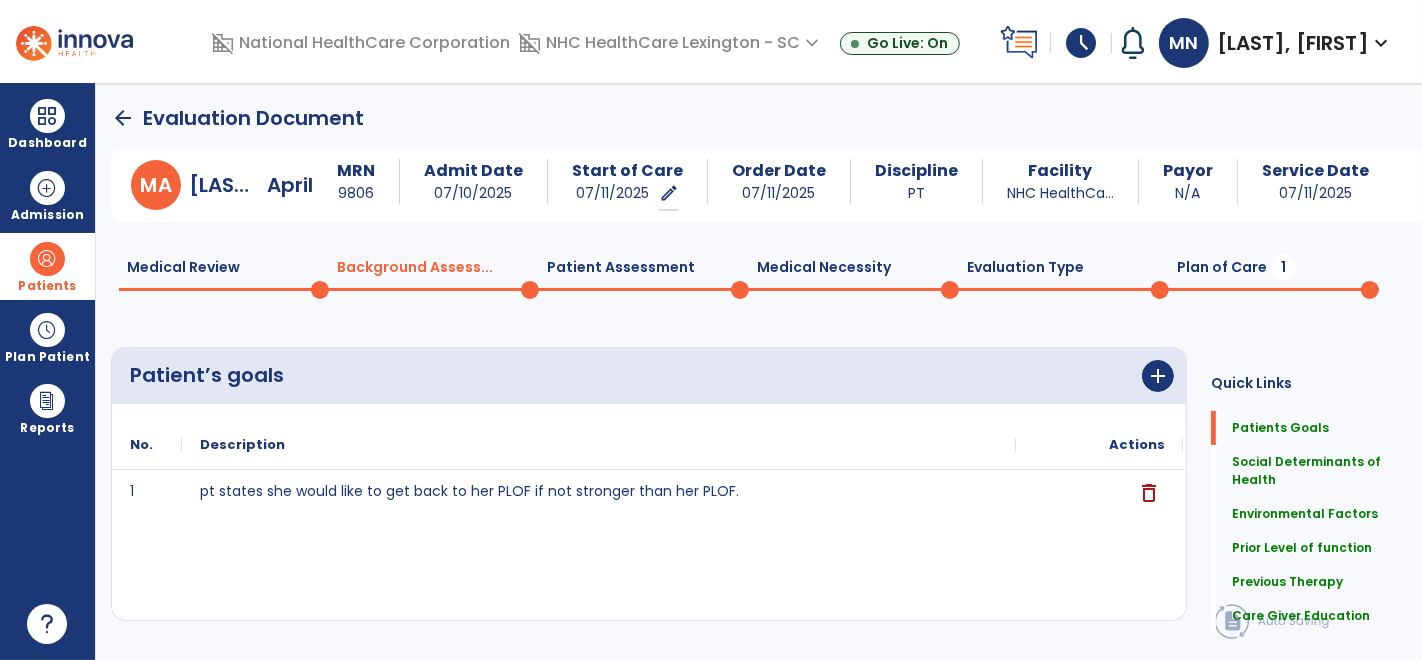 click on "Plan of Care  1" 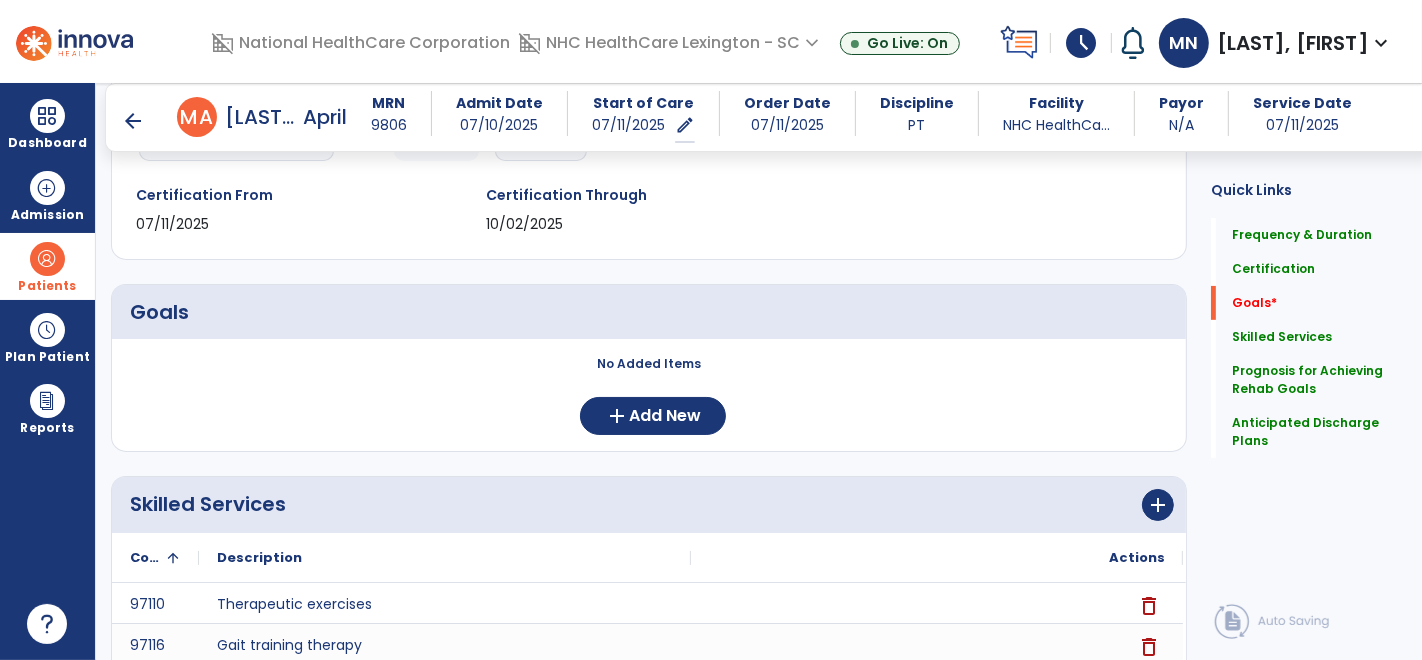 scroll, scrollTop: 328, scrollLeft: 0, axis: vertical 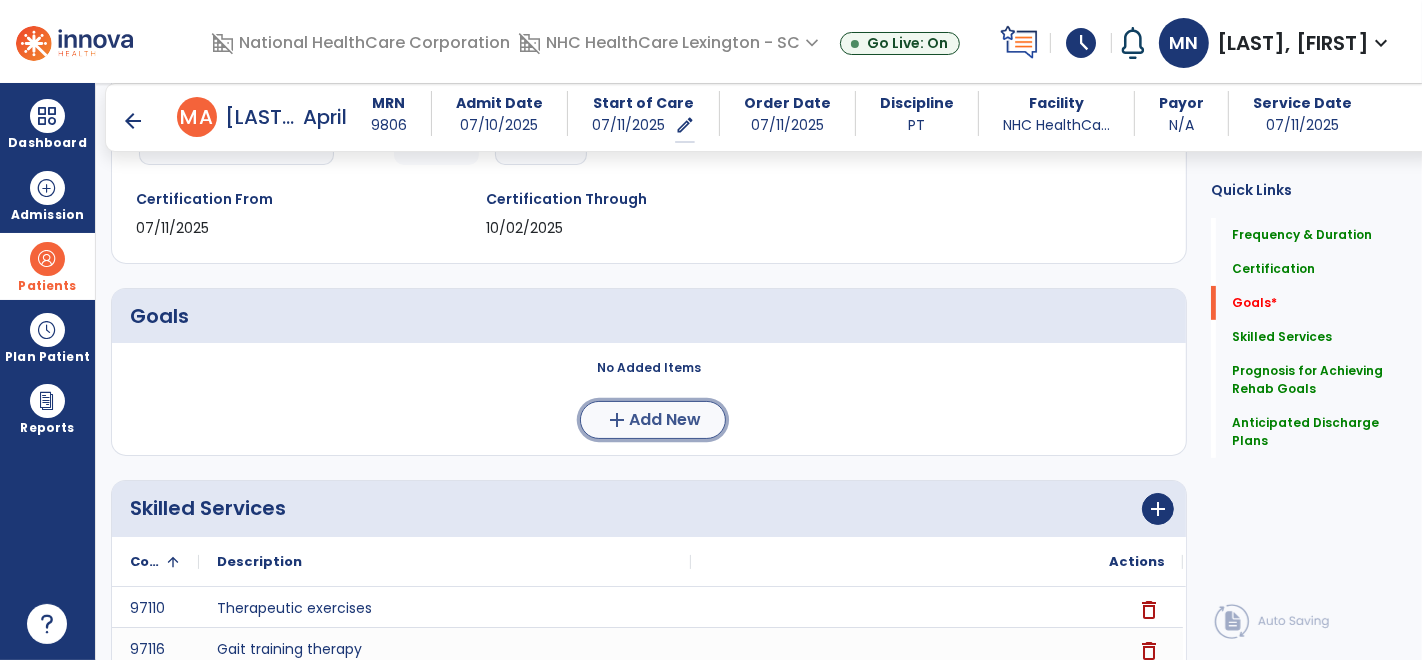 click on "add  Add New" at bounding box center (653, 420) 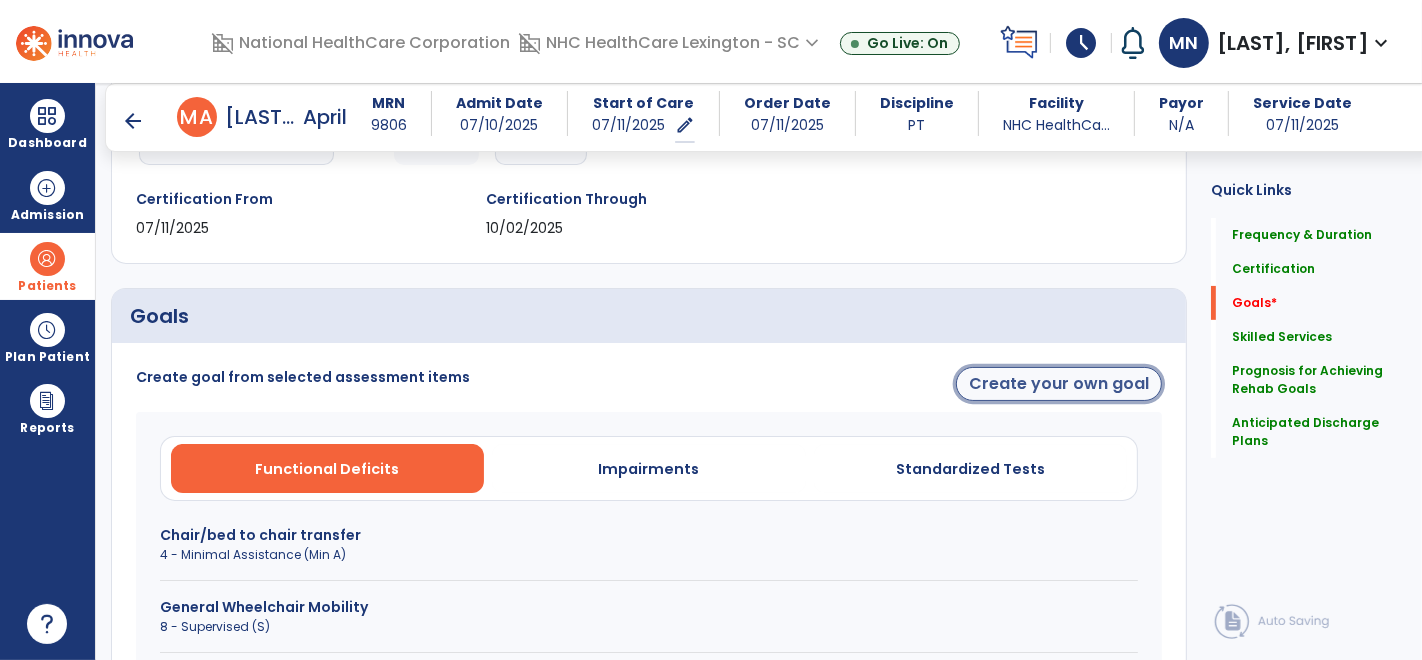 click on "Create your own goal" at bounding box center [1059, 384] 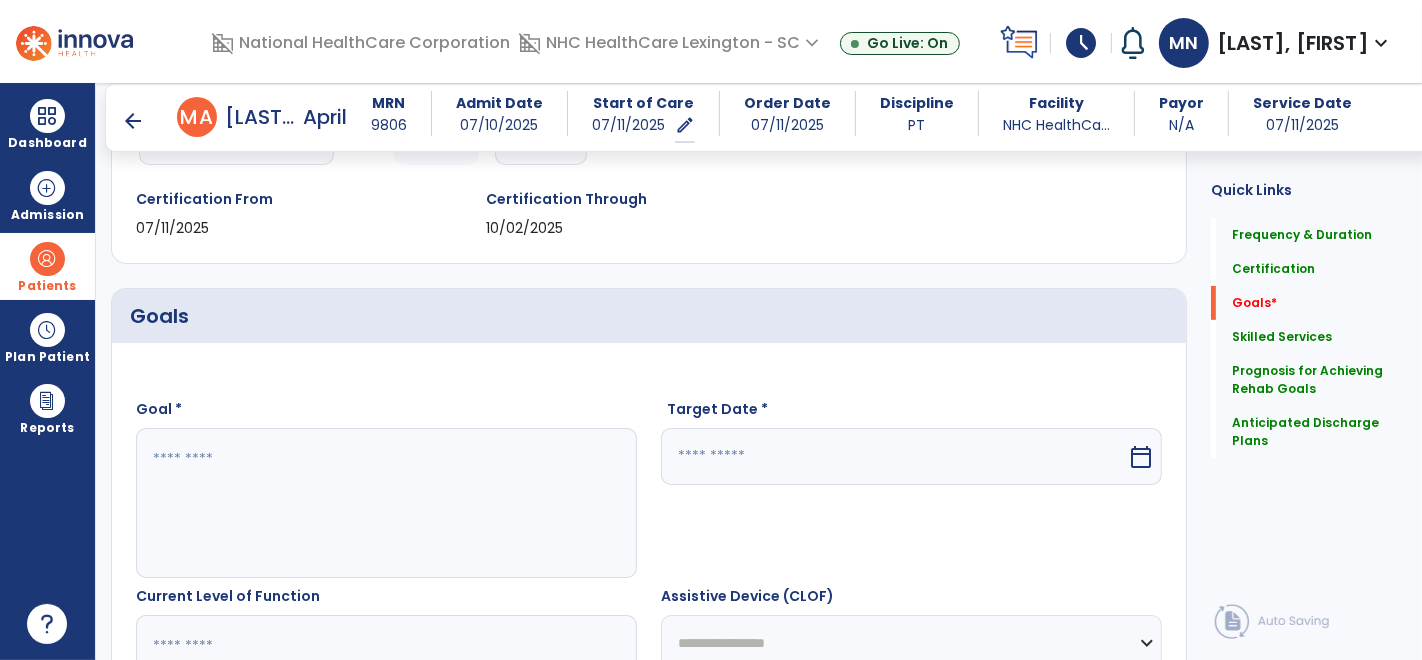 click at bounding box center (386, 503) 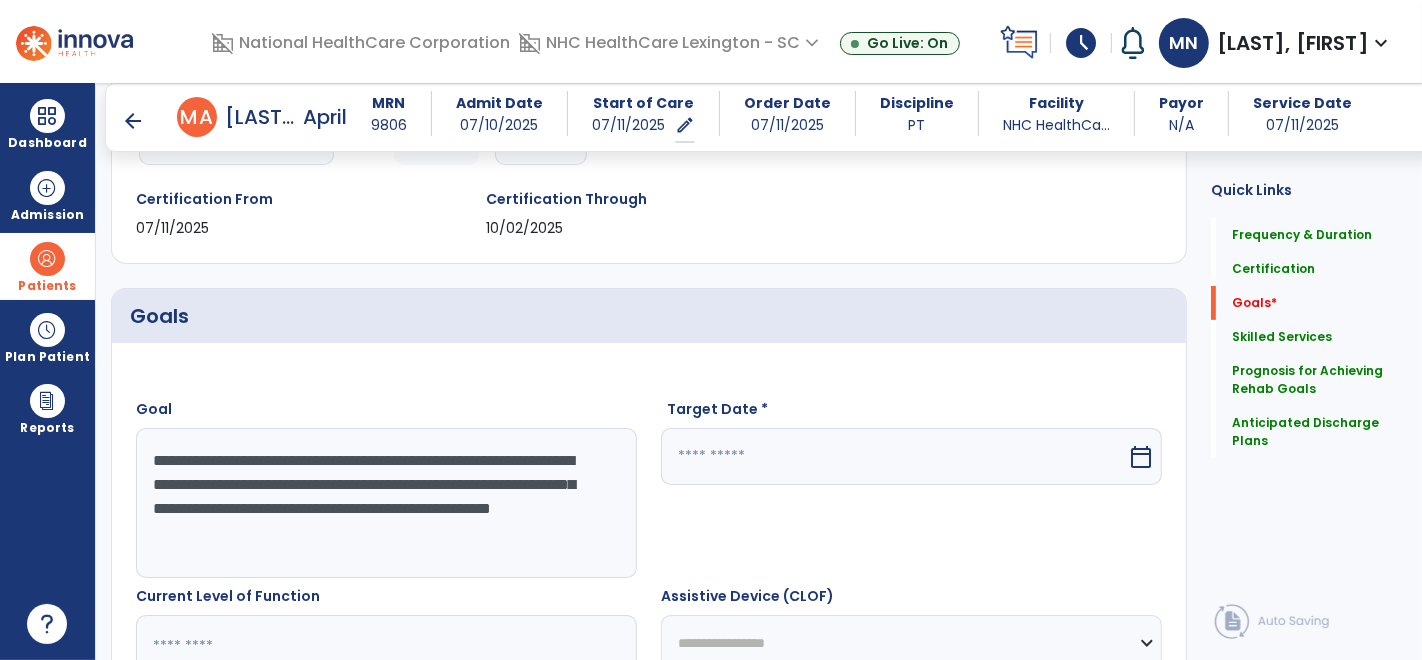 type on "**********" 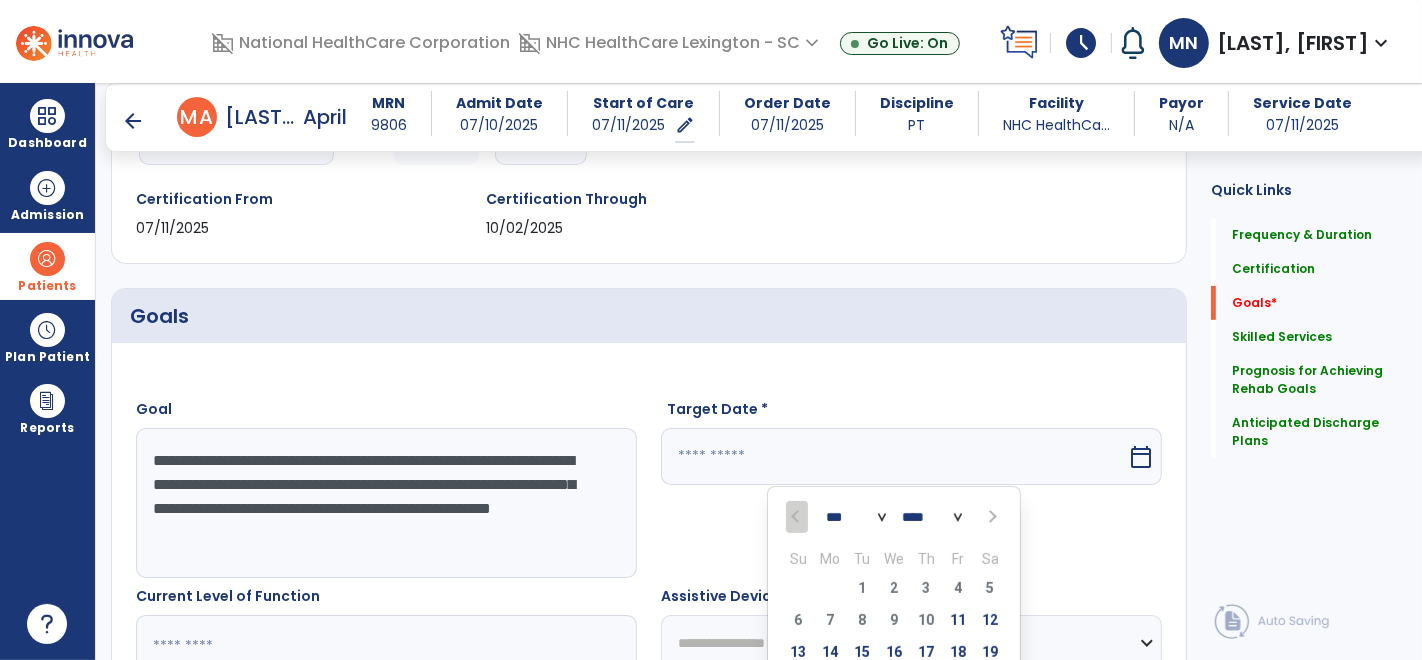 click at bounding box center [990, 517] 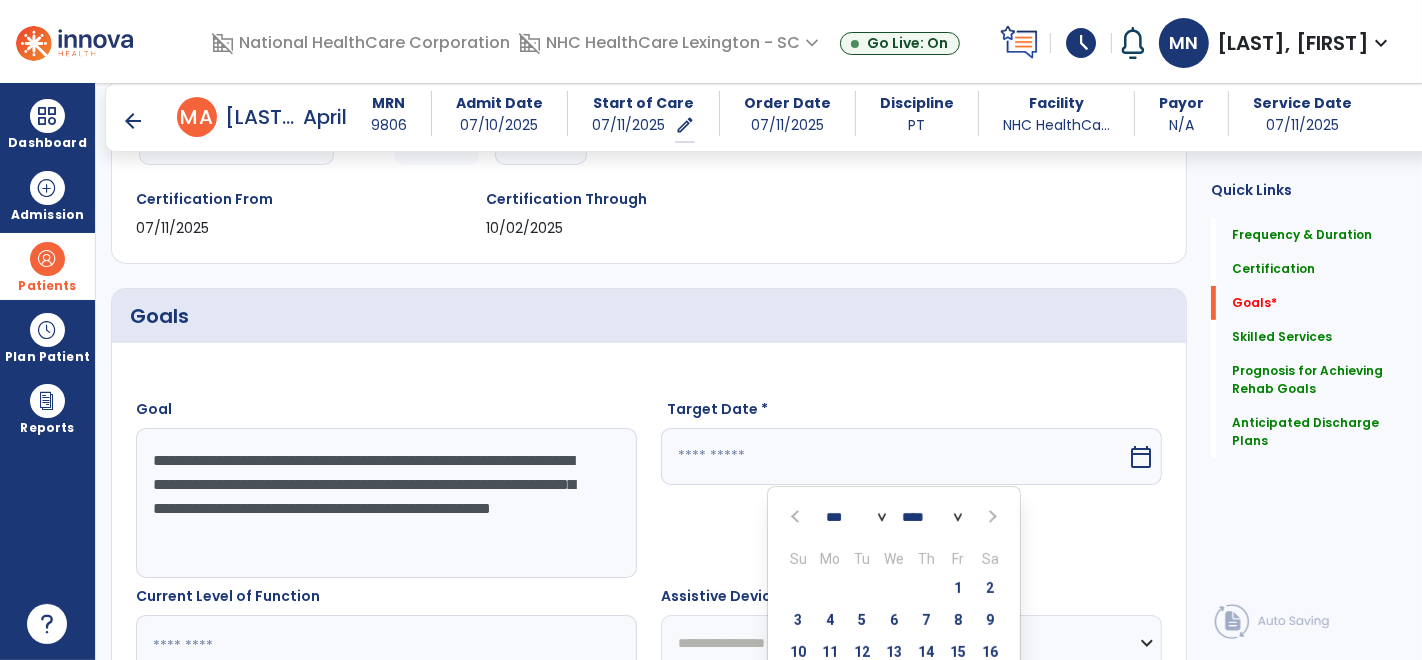 click at bounding box center [990, 517] 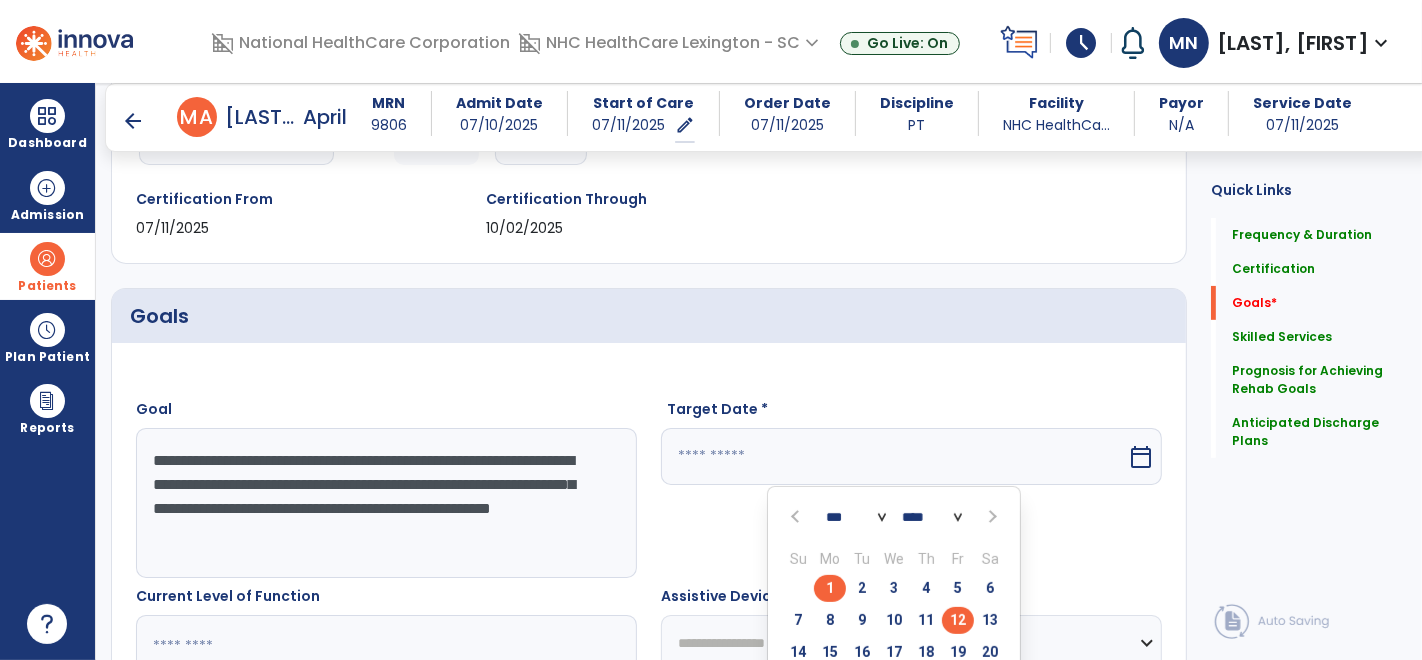 click on "12" at bounding box center (958, 620) 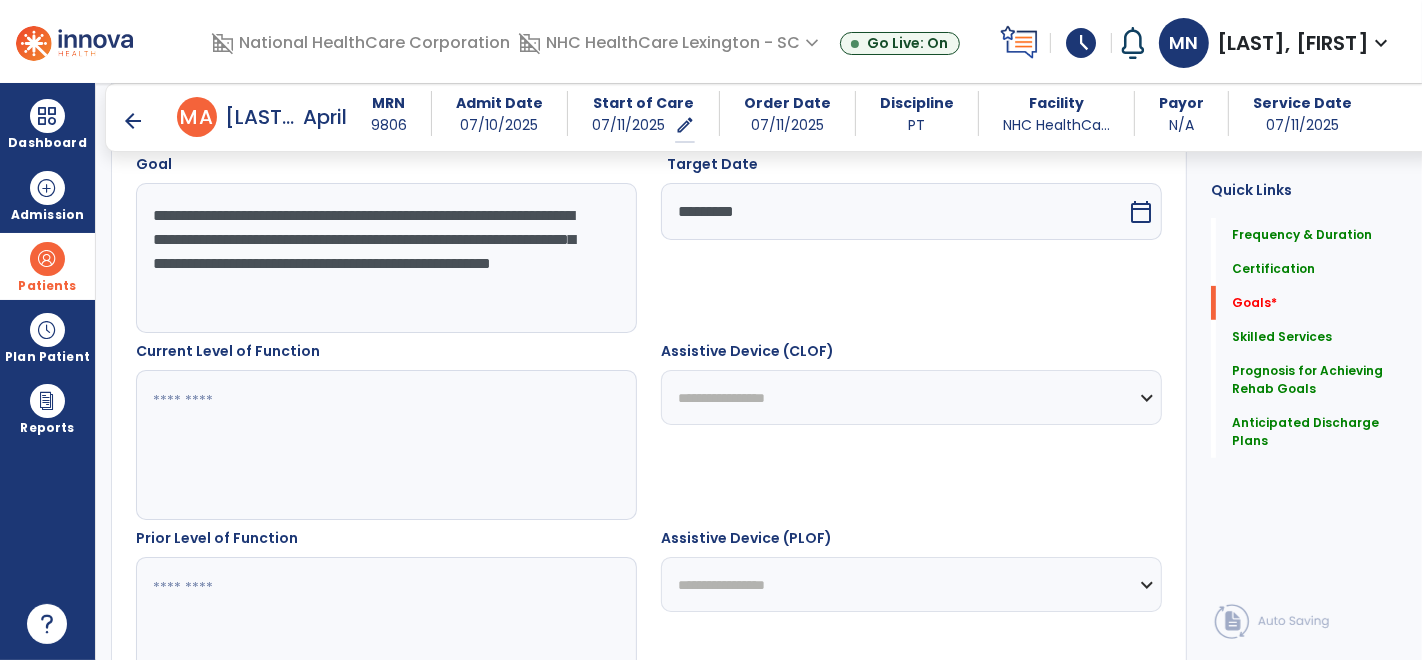 scroll, scrollTop: 575, scrollLeft: 0, axis: vertical 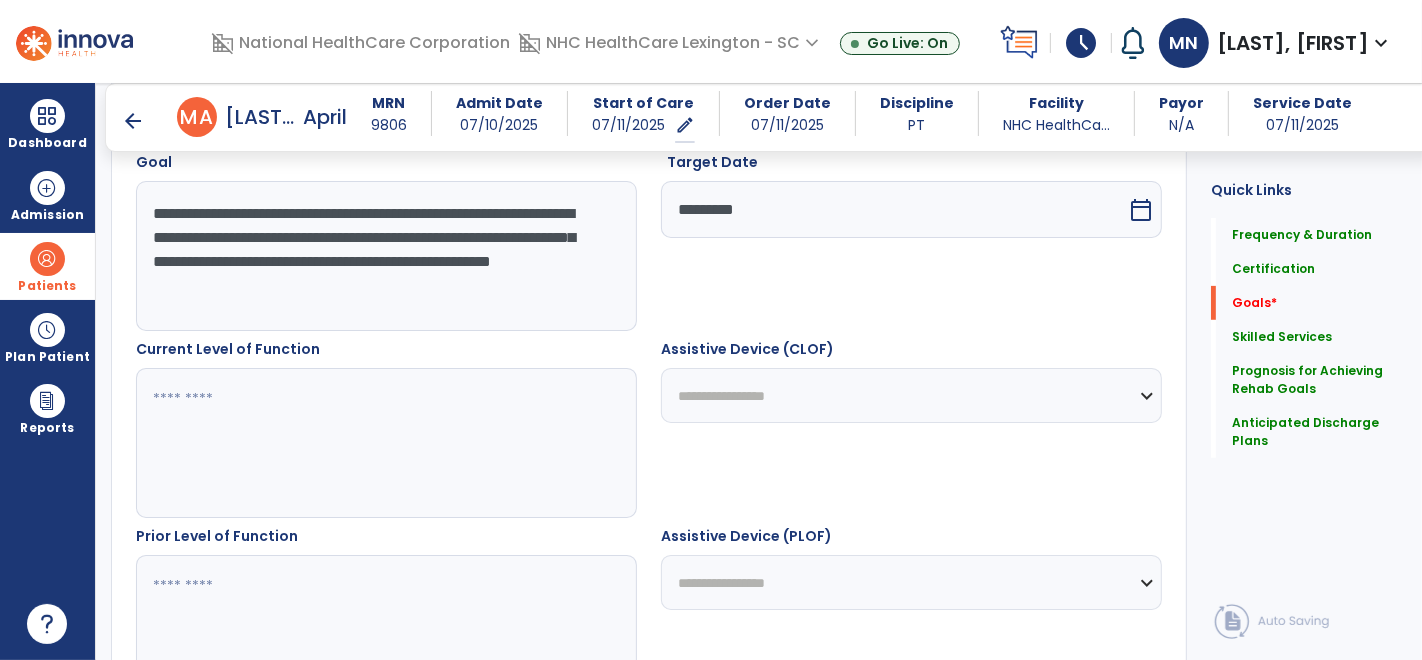 click at bounding box center [386, 443] 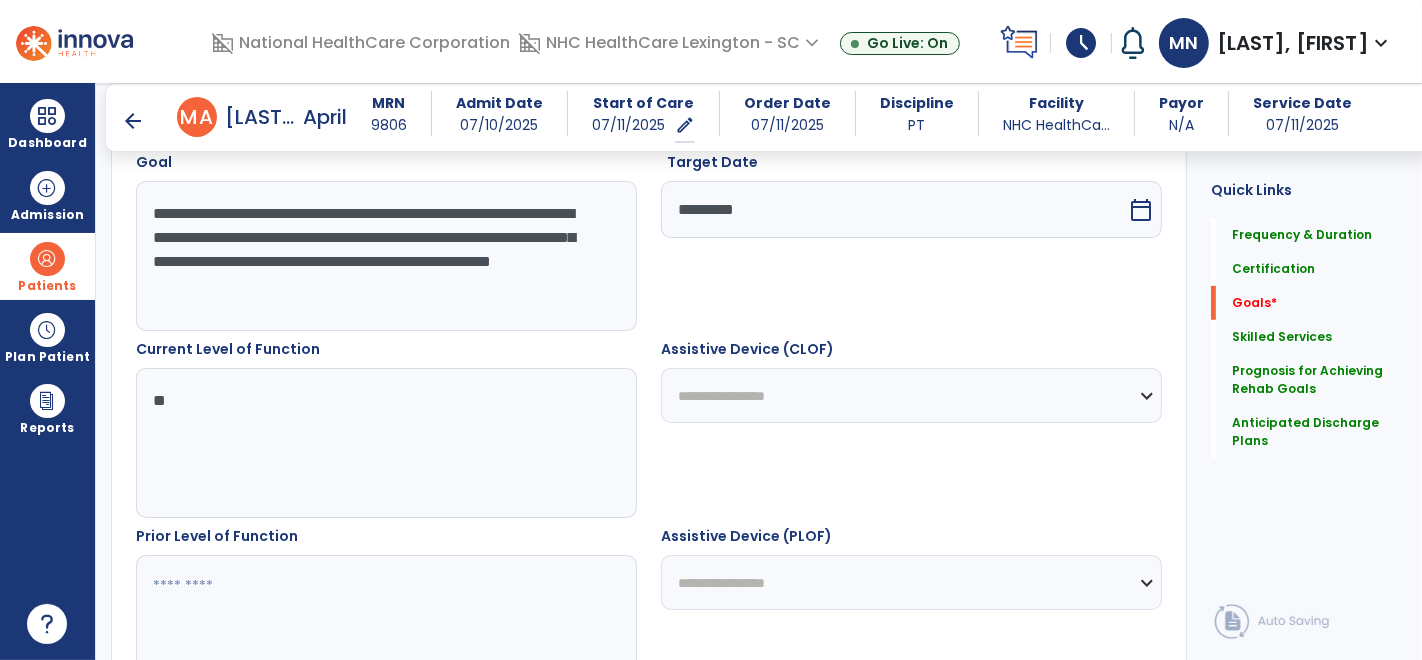 type on "*" 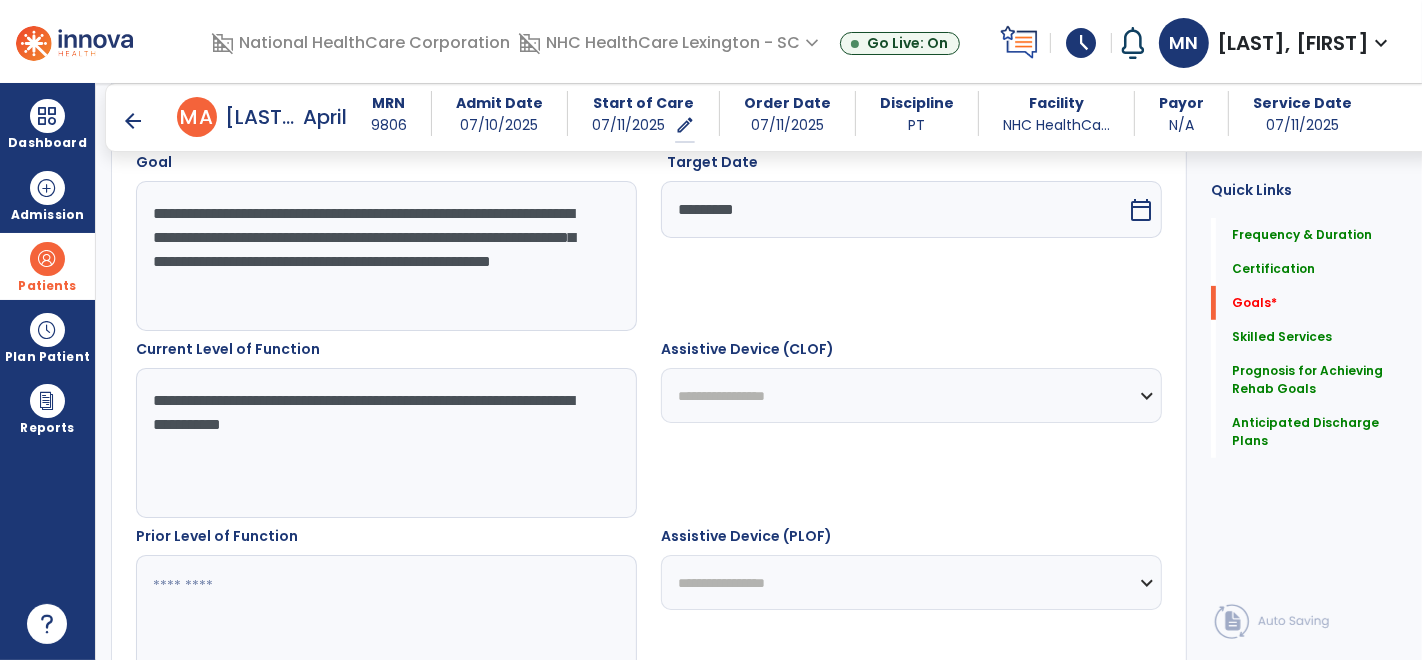 click on "**********" at bounding box center [386, 443] 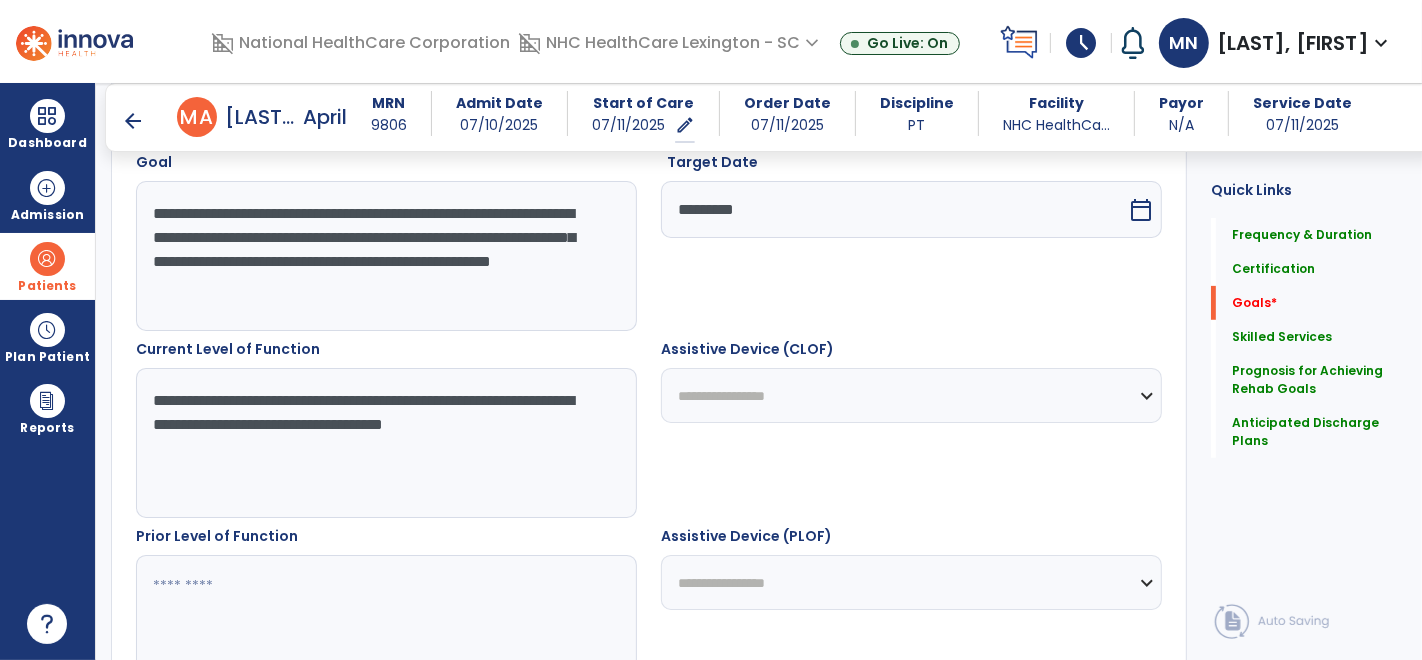 type on "**********" 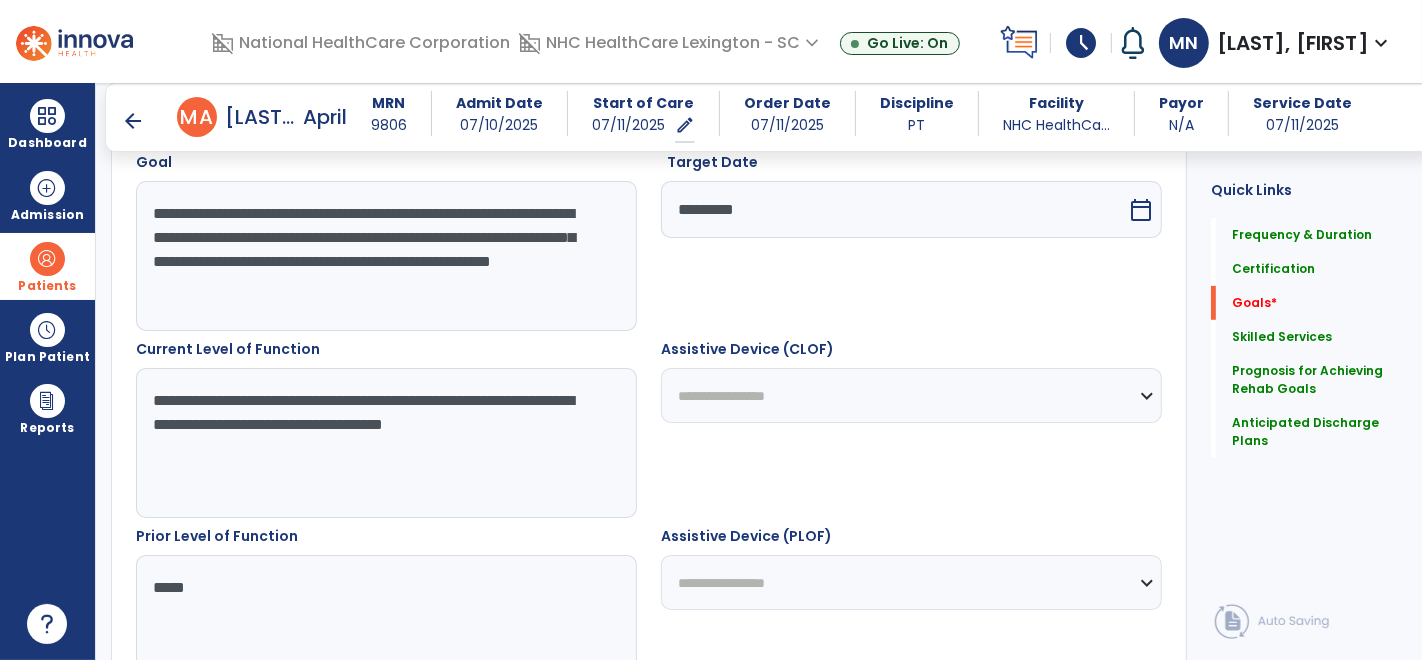 click on "*****" at bounding box center (386, 630) 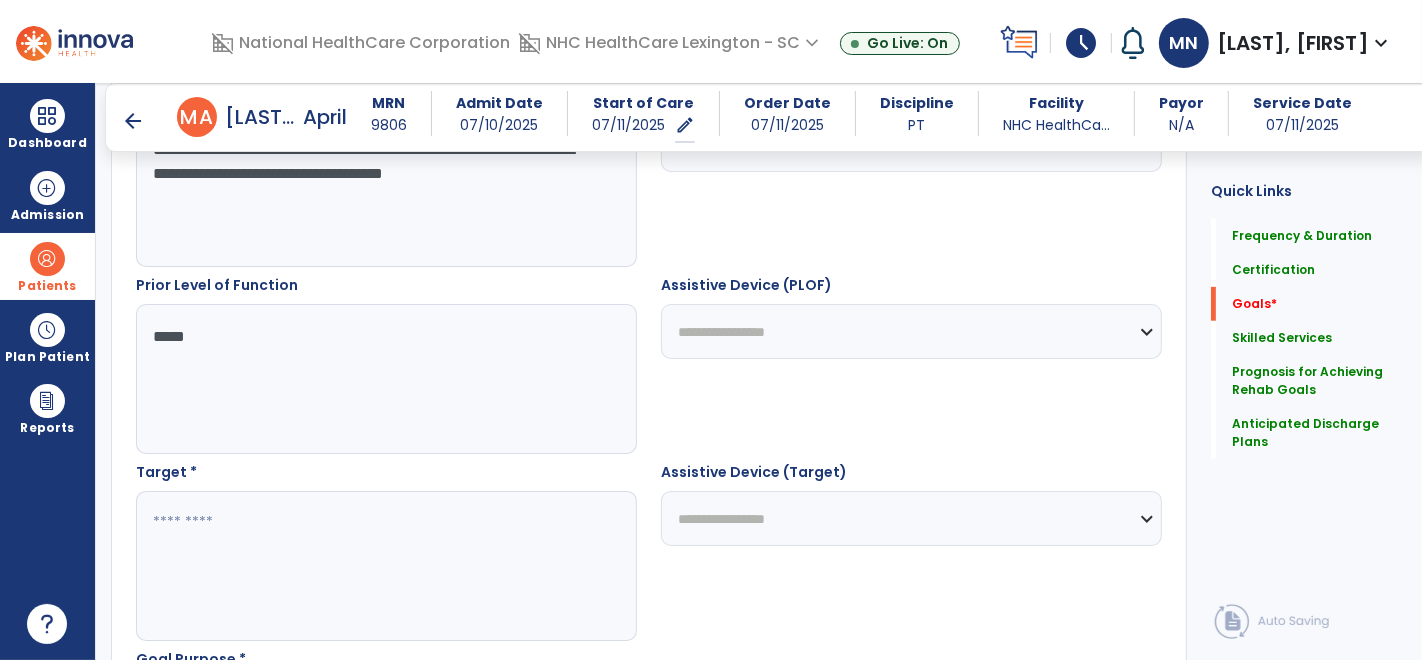 scroll, scrollTop: 828, scrollLeft: 0, axis: vertical 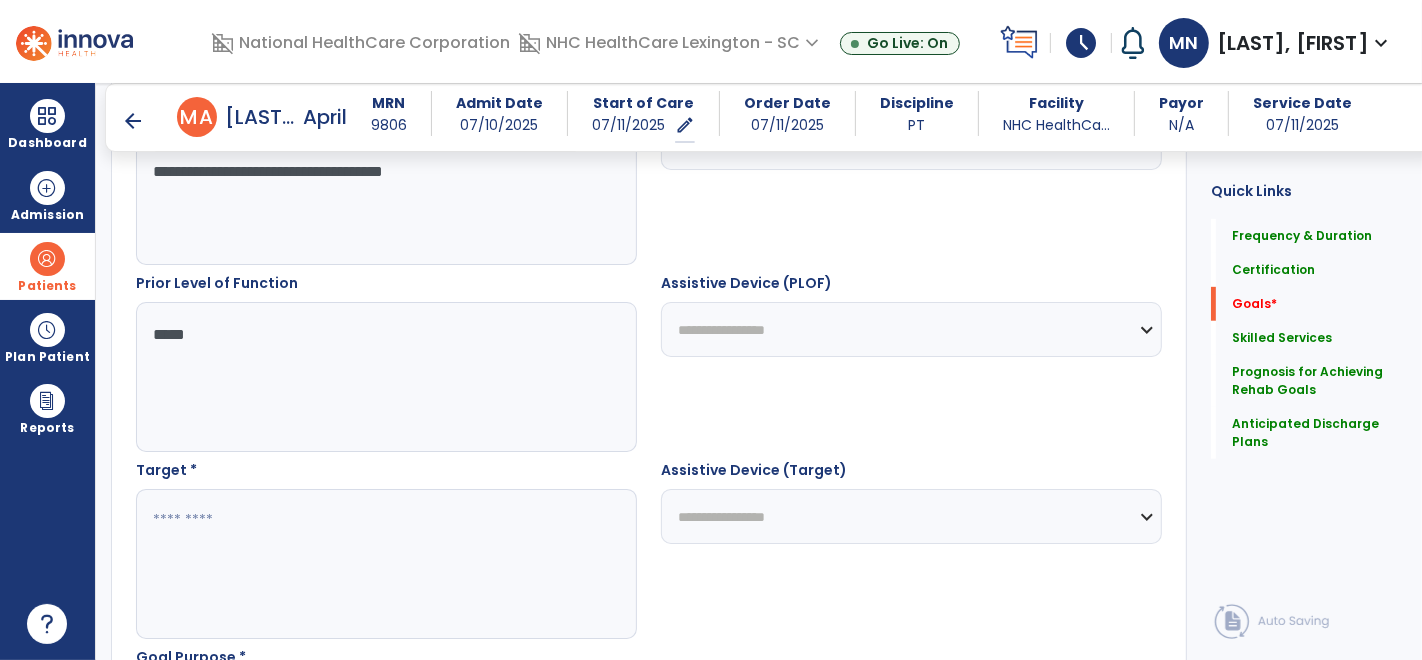 type on "*****" 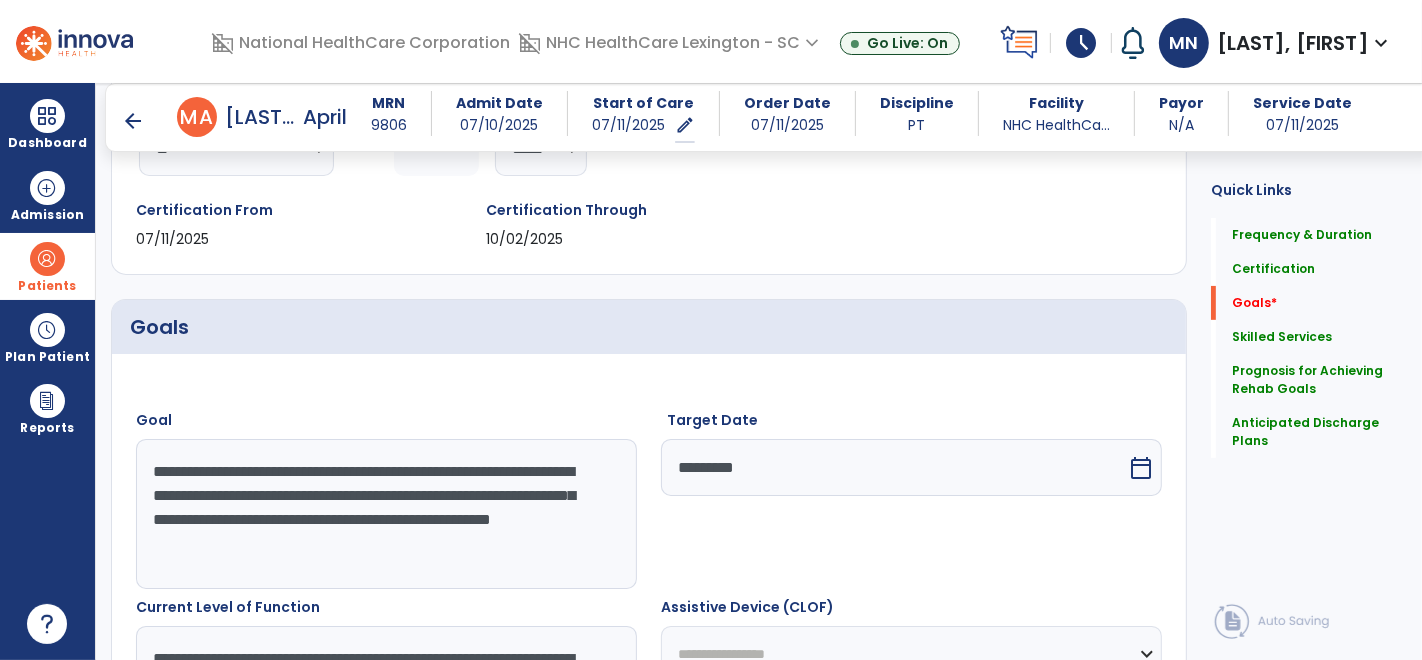 scroll, scrollTop: 310, scrollLeft: 0, axis: vertical 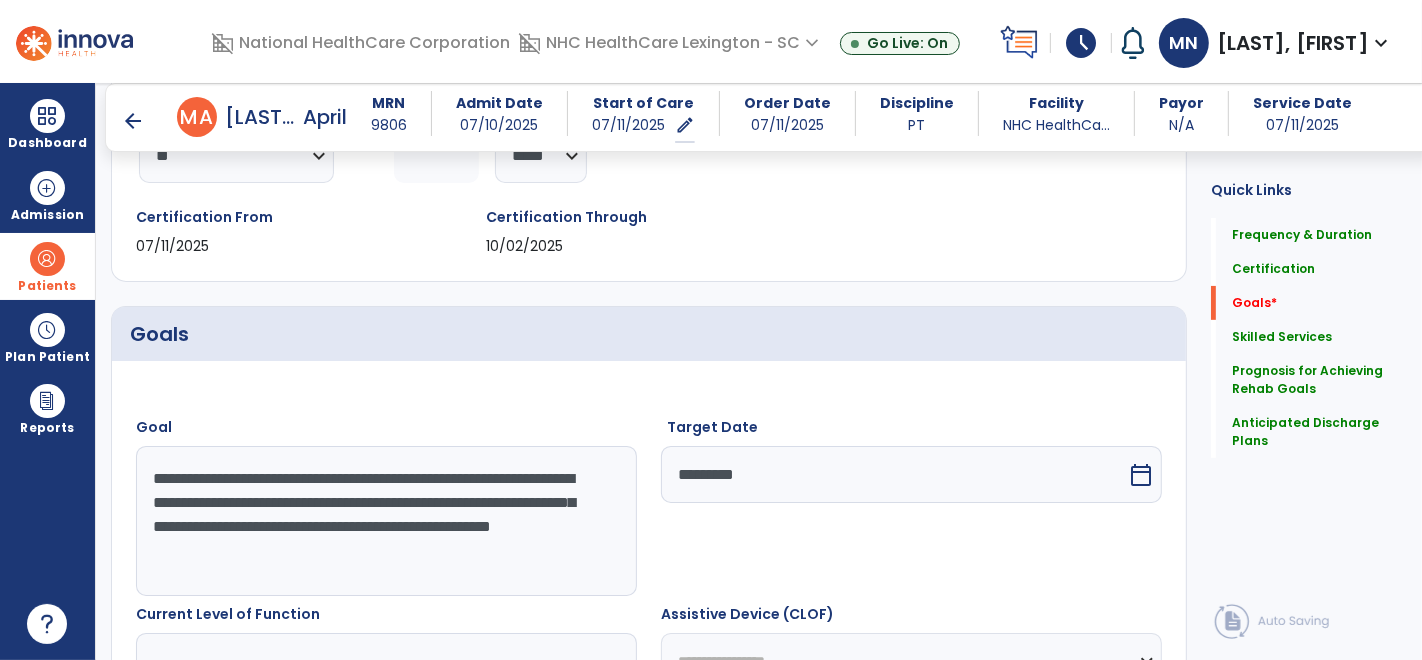 drag, startPoint x: 494, startPoint y: 554, endPoint x: 108, endPoint y: 486, distance: 391.94388 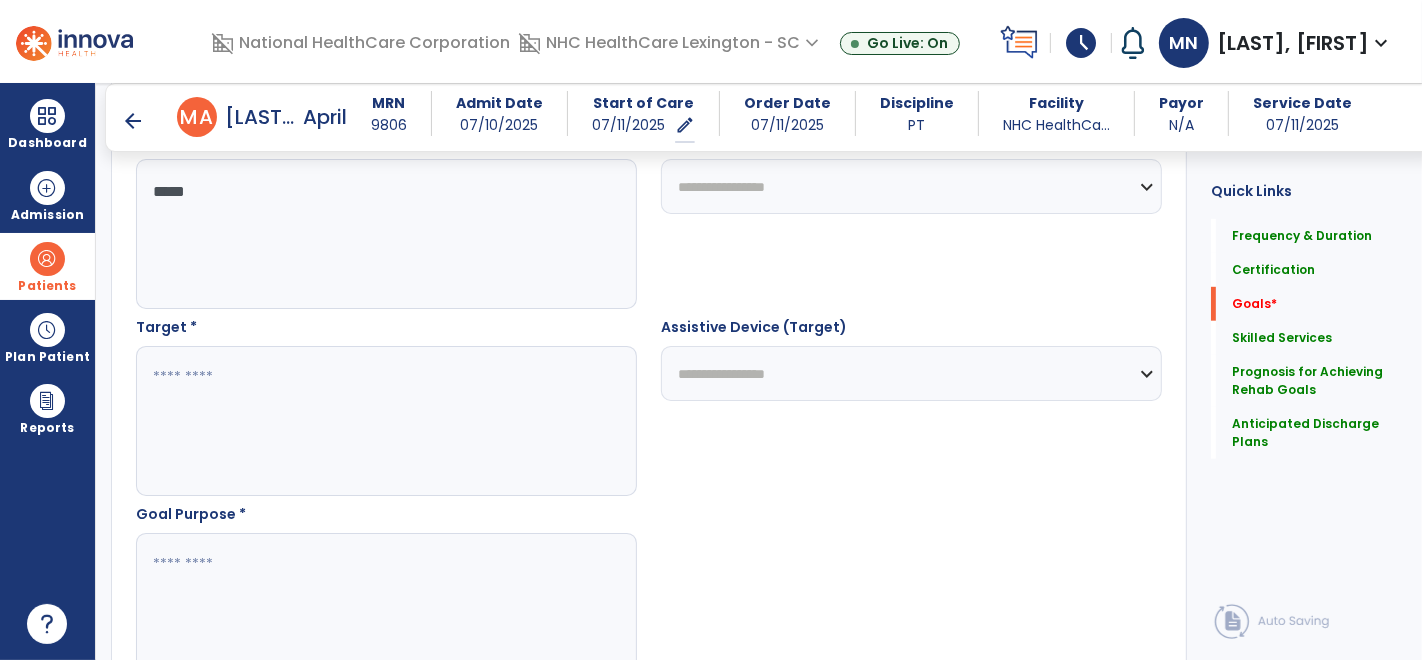 scroll, scrollTop: 1079, scrollLeft: 0, axis: vertical 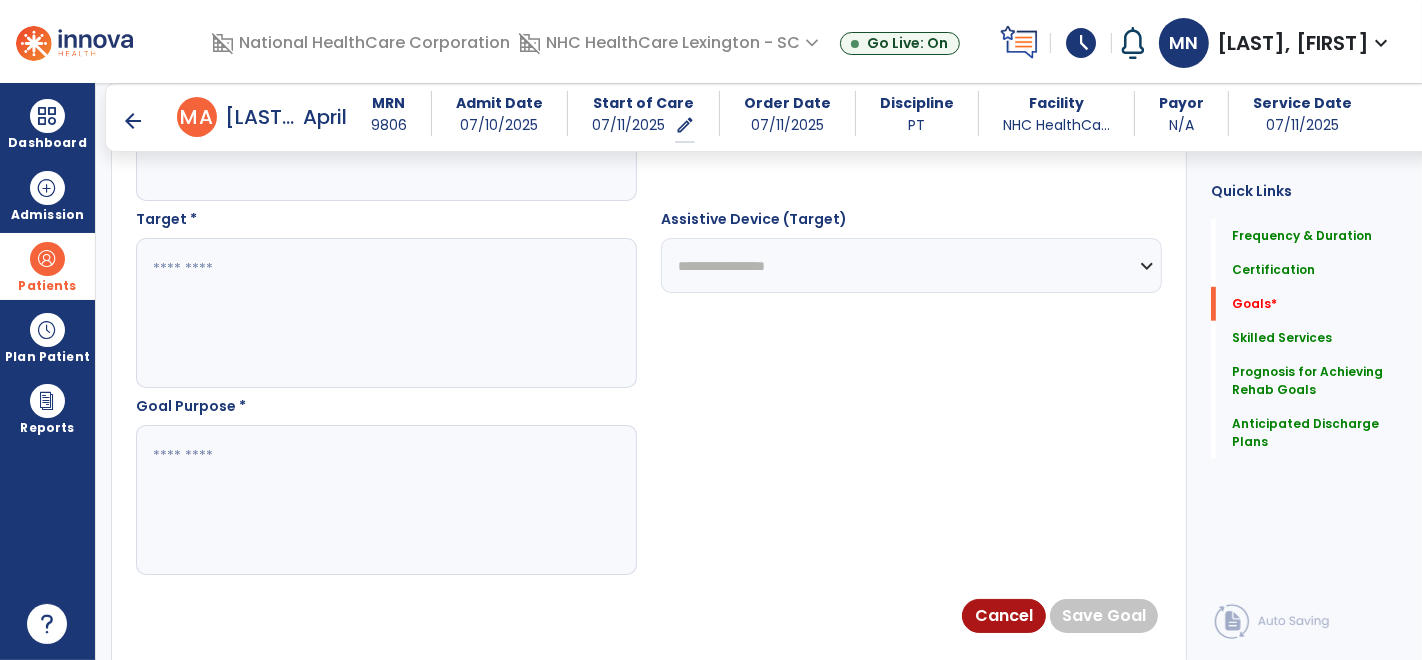 click at bounding box center [386, 313] 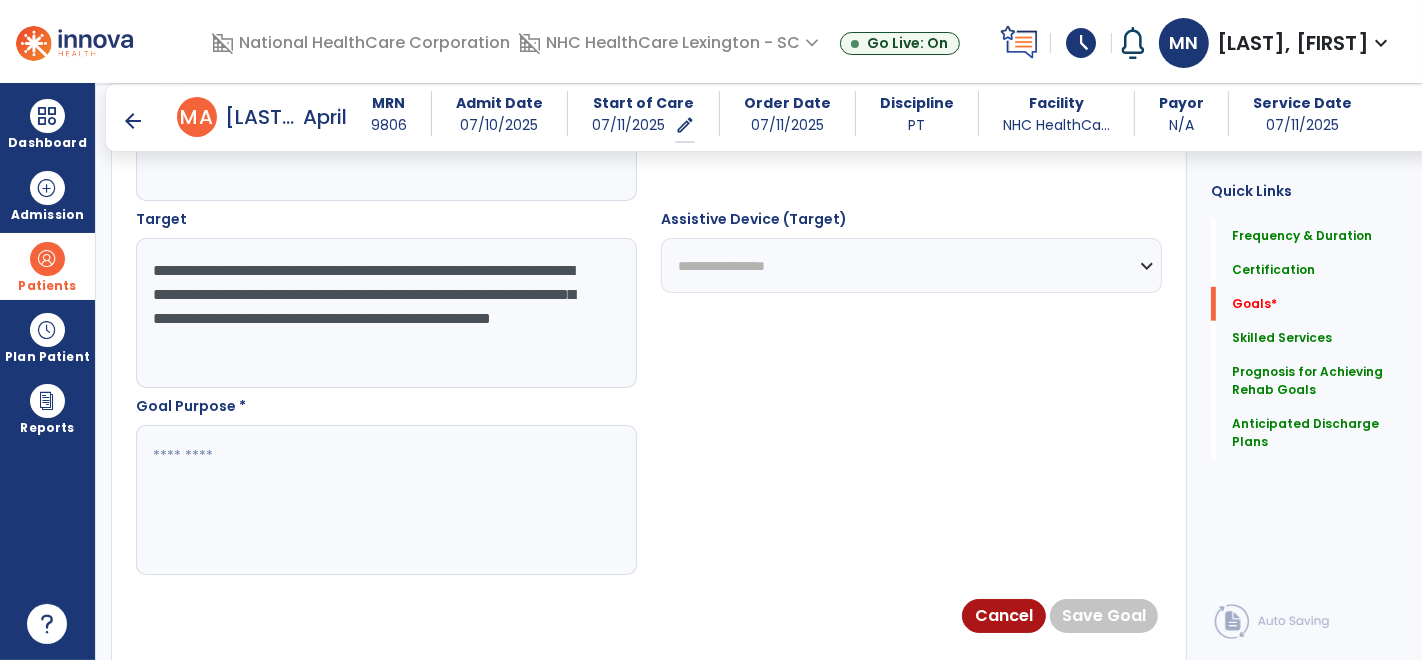 type on "**********" 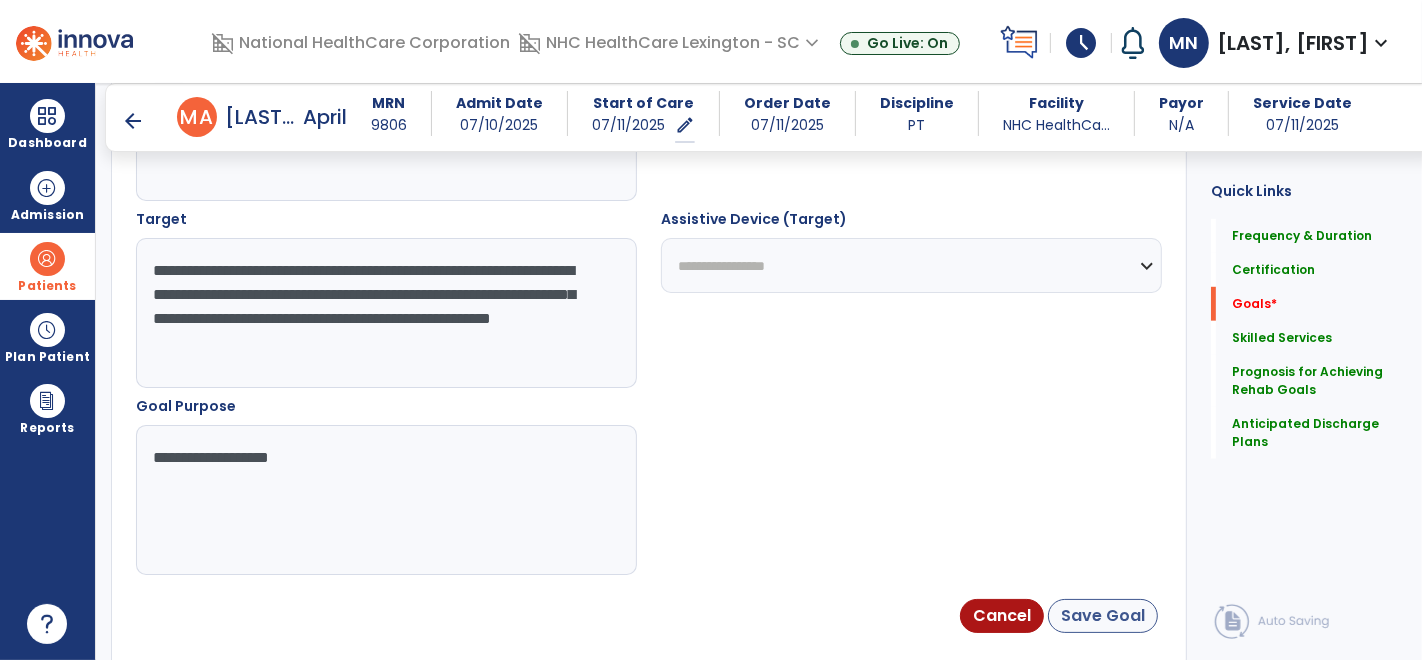 type on "**********" 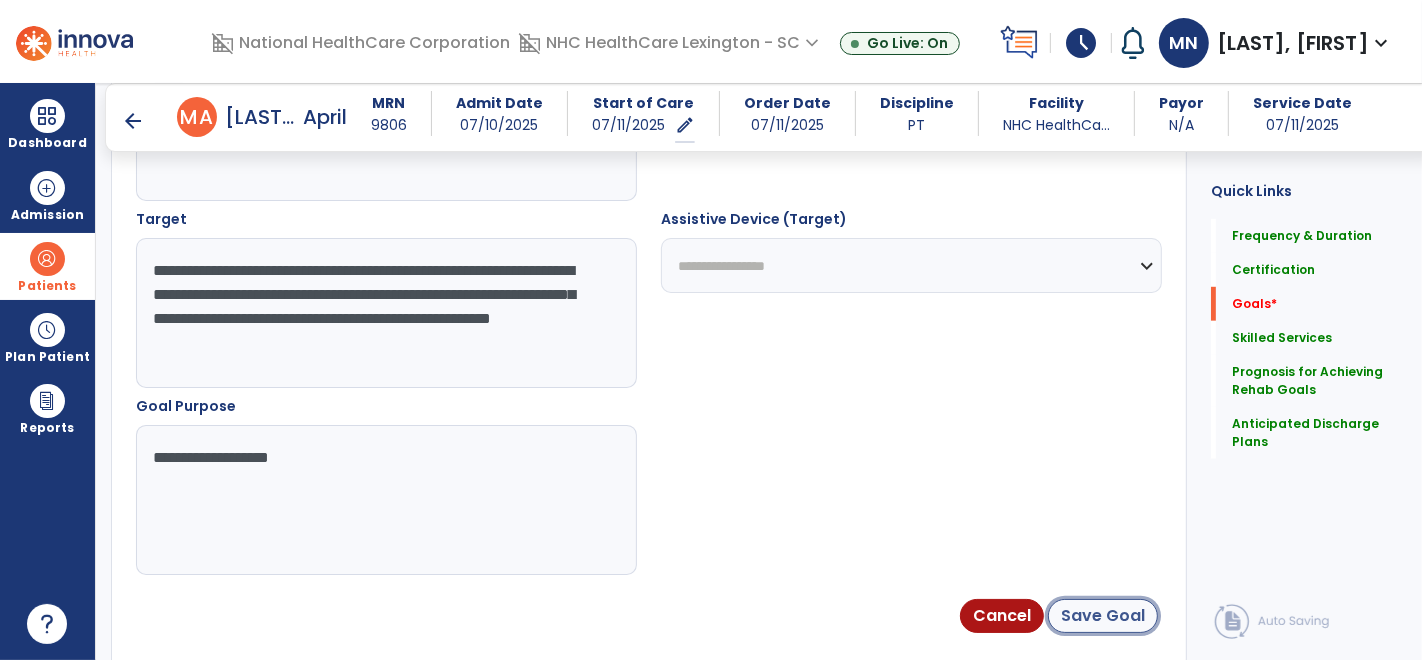 click on "Save Goal" at bounding box center [1103, 616] 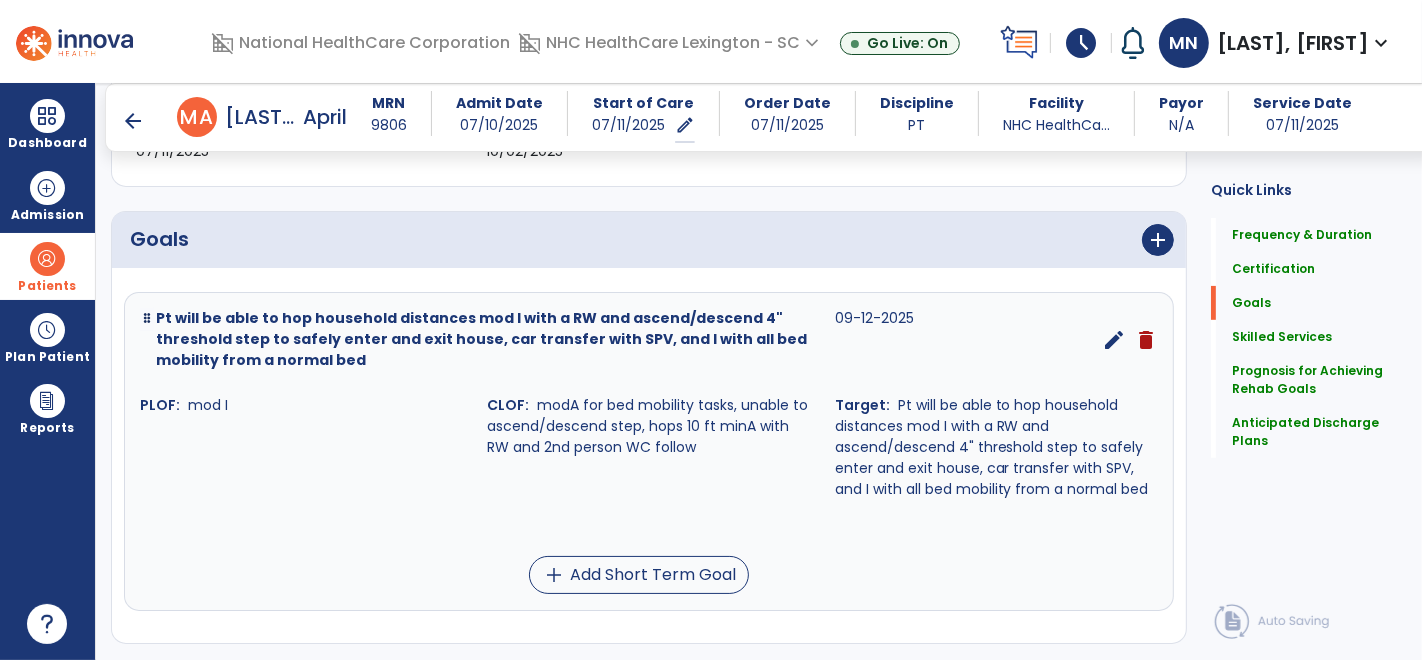 scroll, scrollTop: 488, scrollLeft: 0, axis: vertical 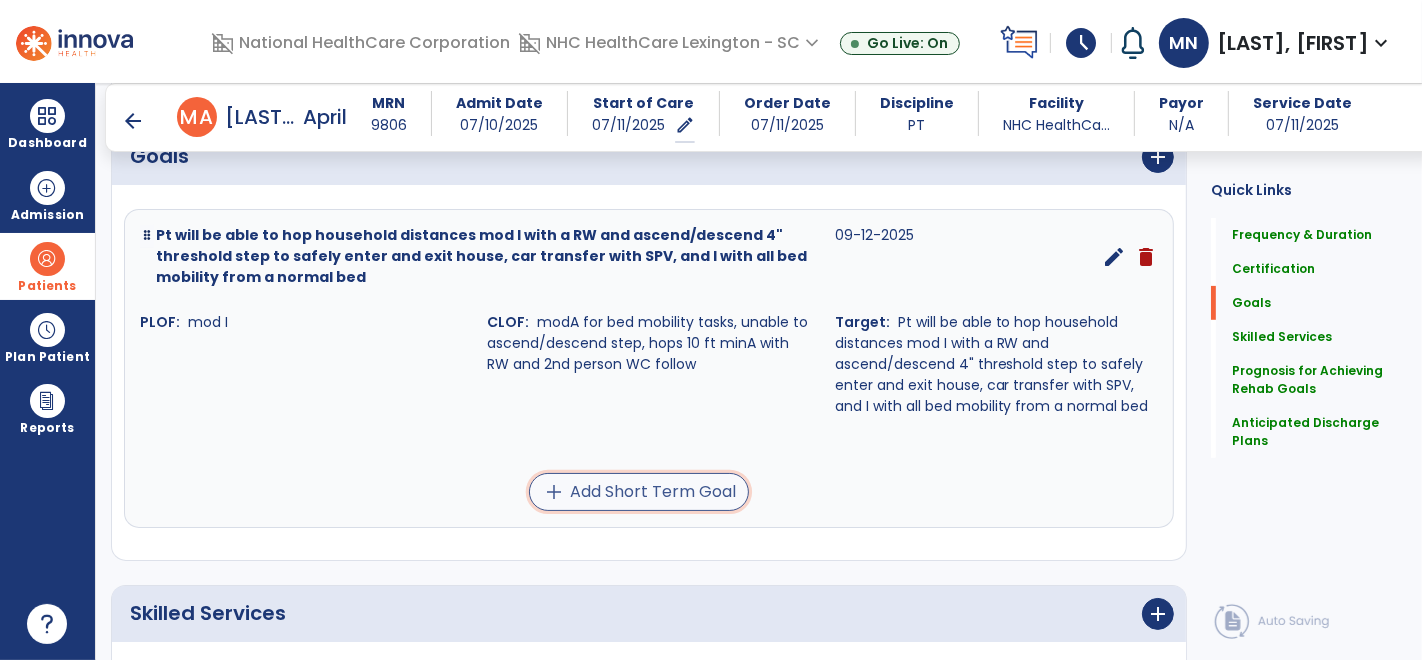 click on "add  Add Short Term Goal" at bounding box center (639, 492) 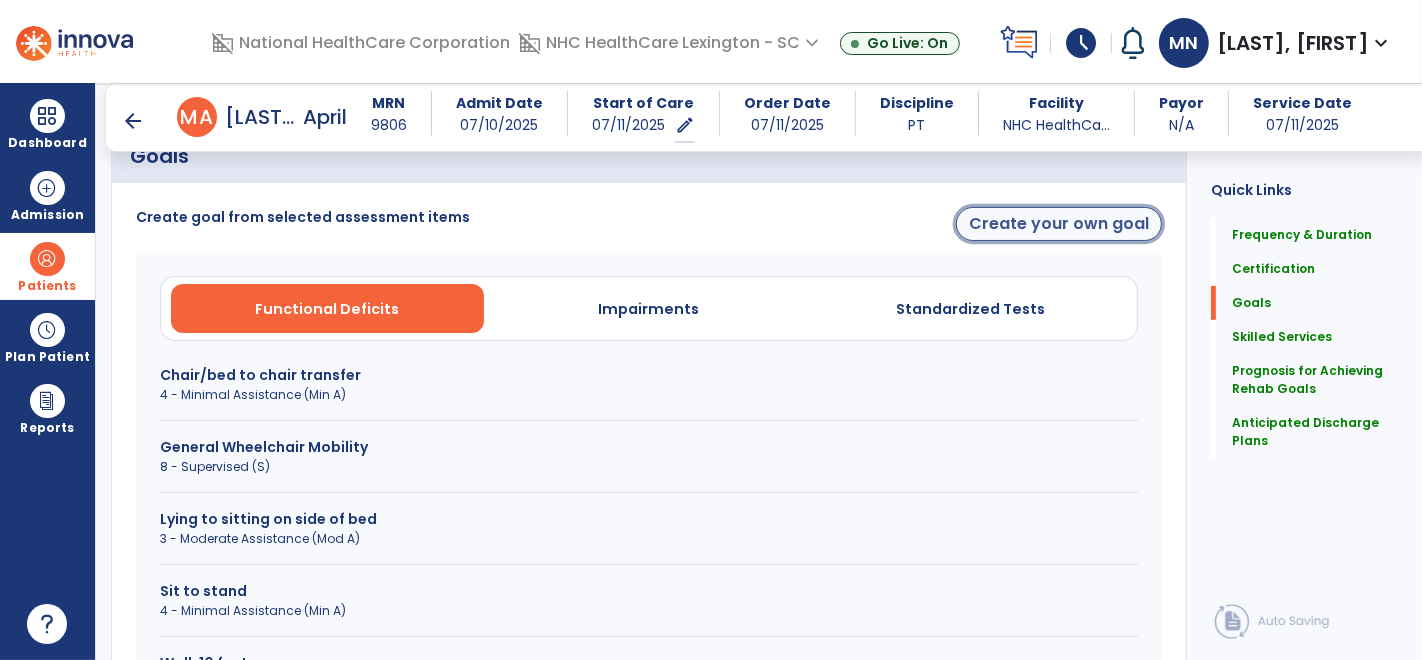click on "Create your own goal" at bounding box center [1059, 224] 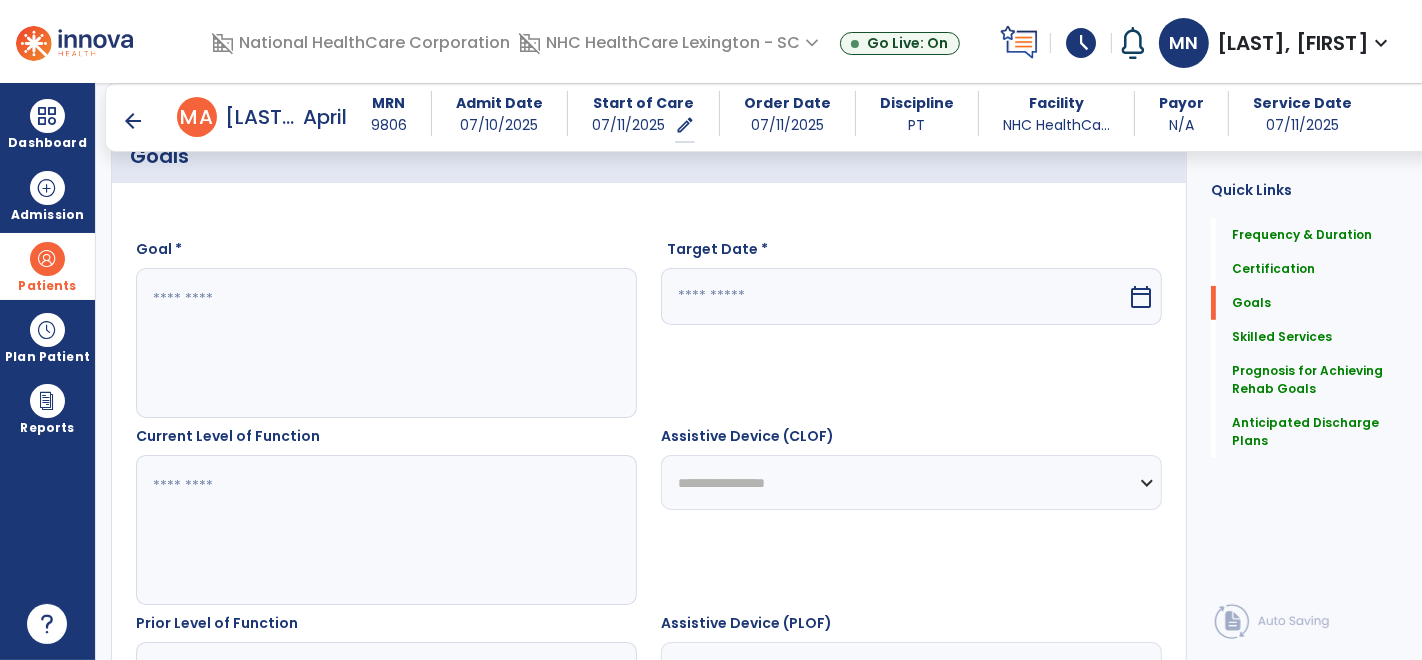 click at bounding box center (386, 343) 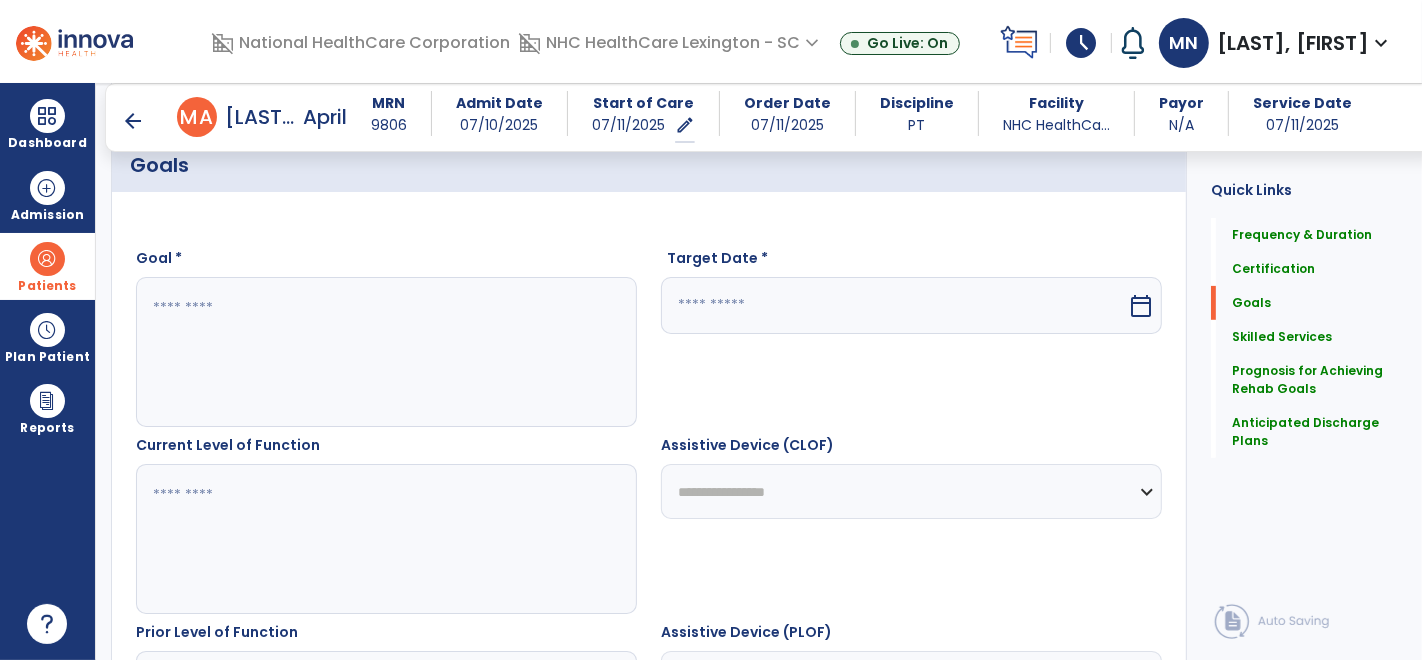 scroll, scrollTop: 497, scrollLeft: 0, axis: vertical 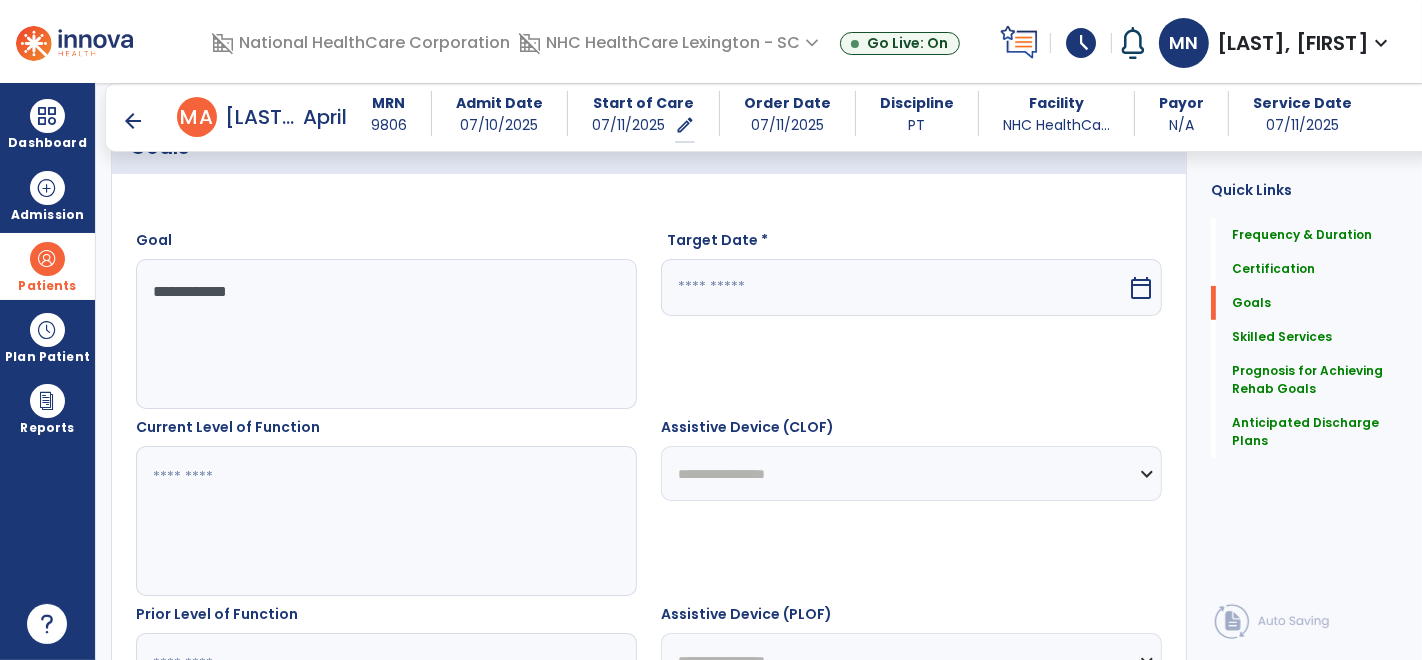 type on "**********" 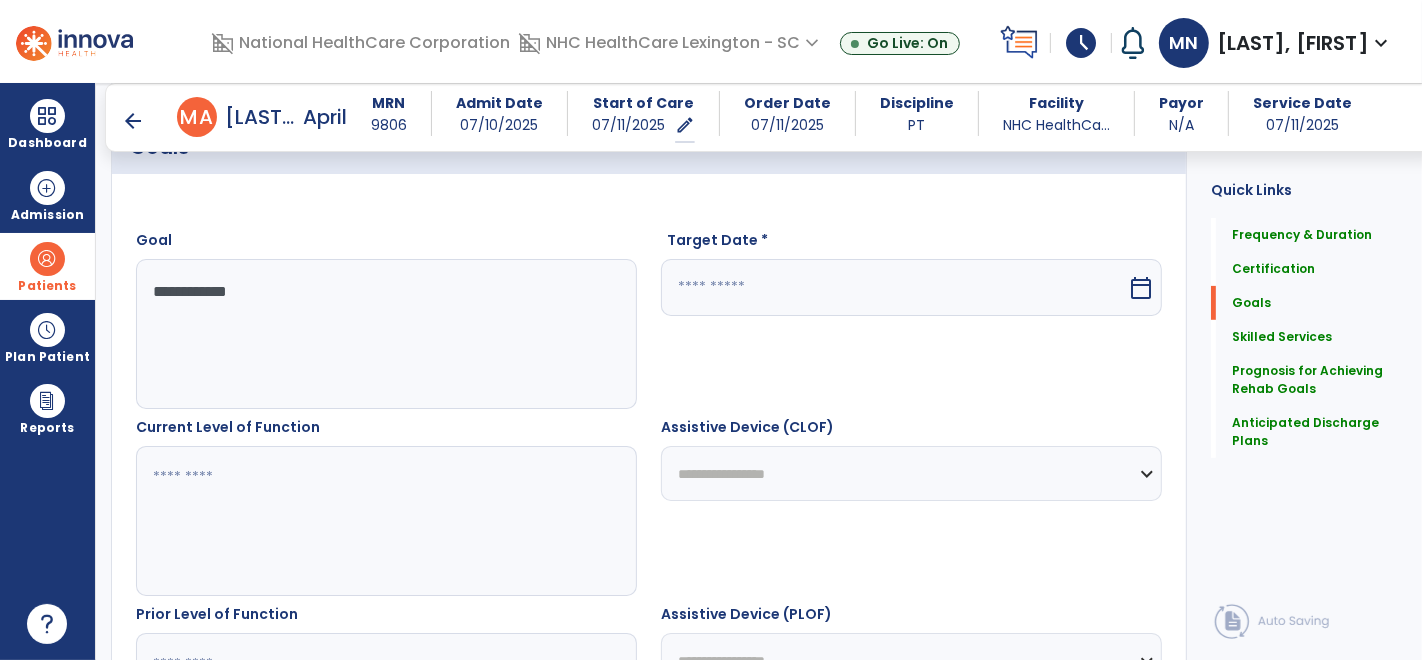 click at bounding box center [386, 521] 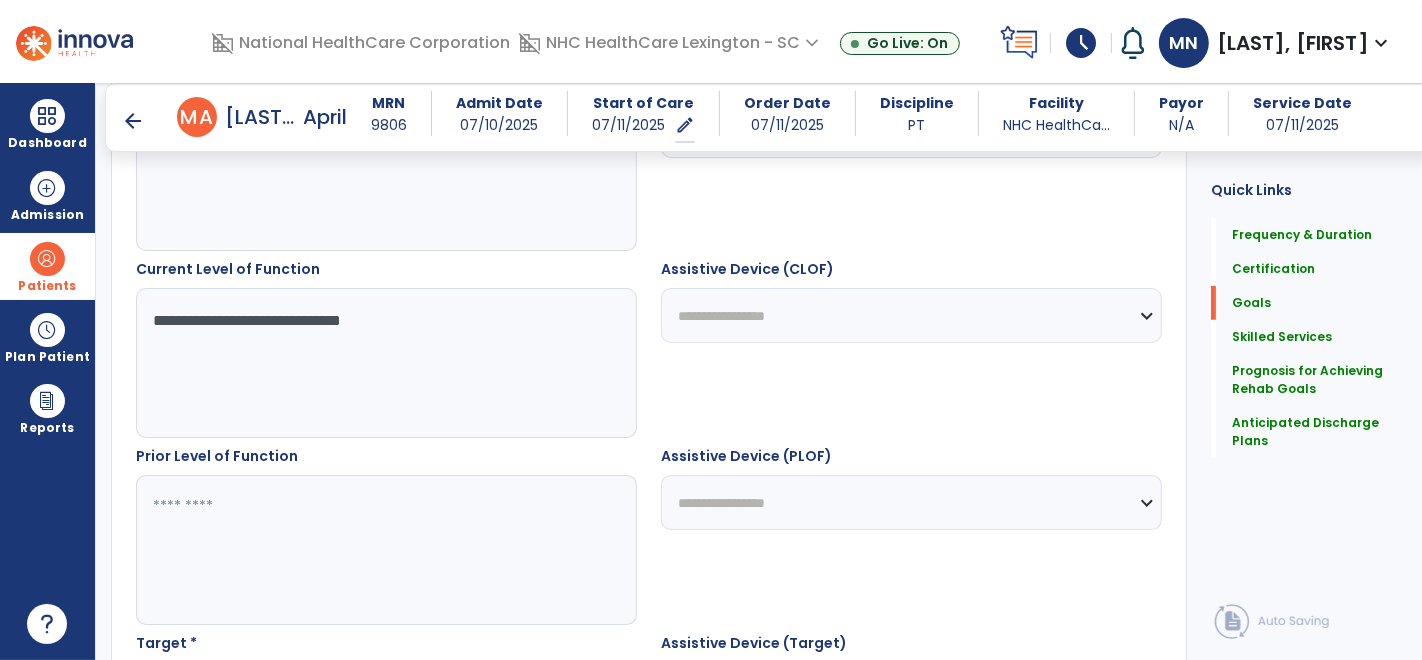scroll, scrollTop: 665, scrollLeft: 0, axis: vertical 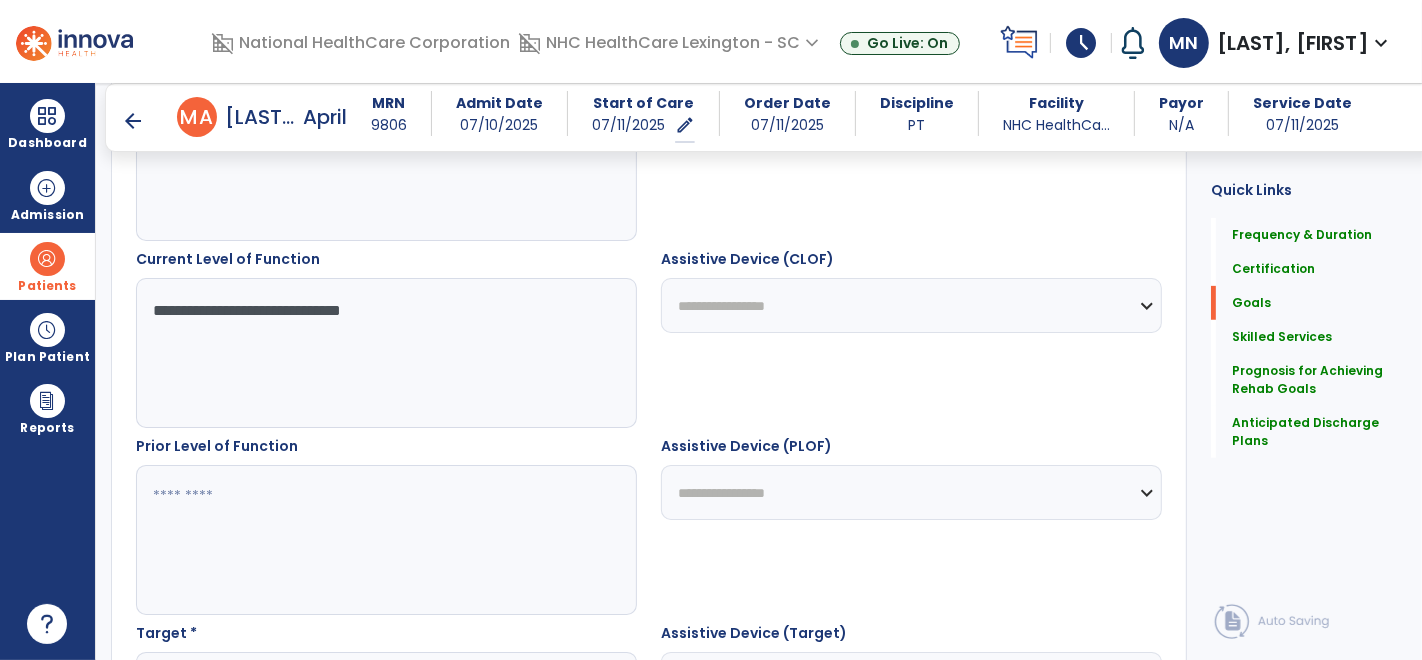 type on "**********" 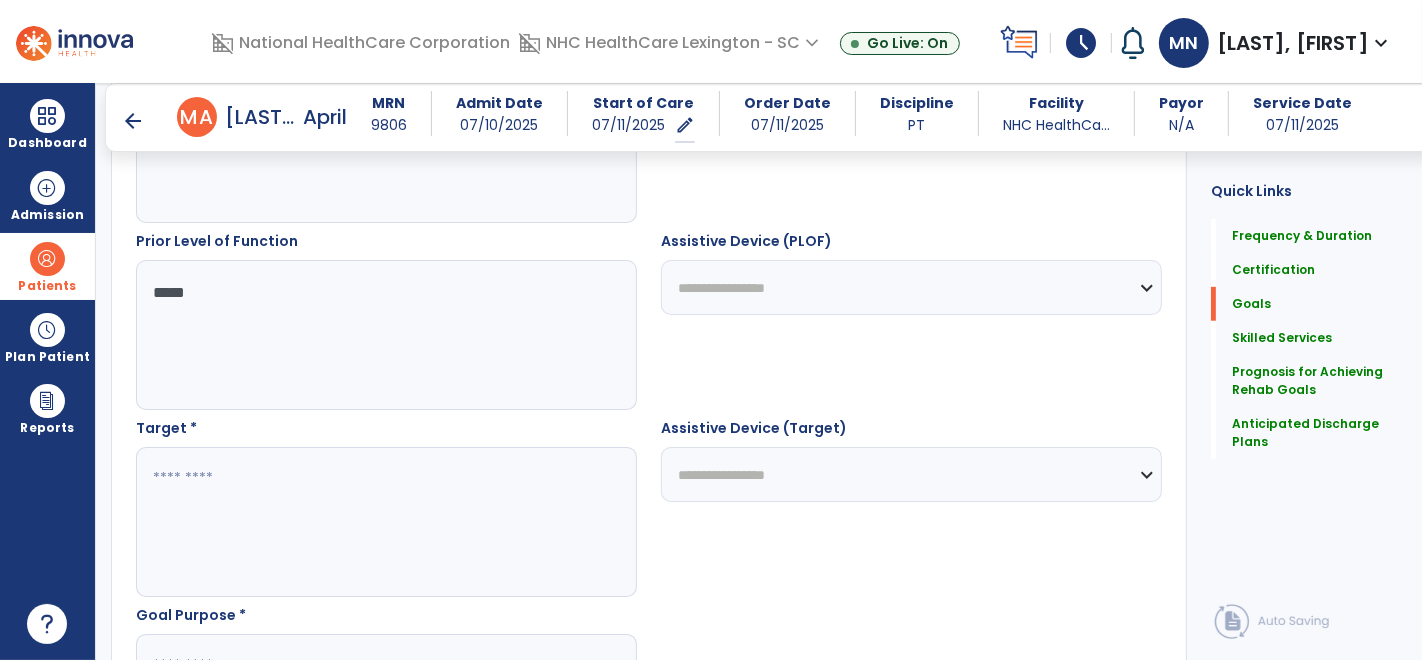 scroll, scrollTop: 874, scrollLeft: 0, axis: vertical 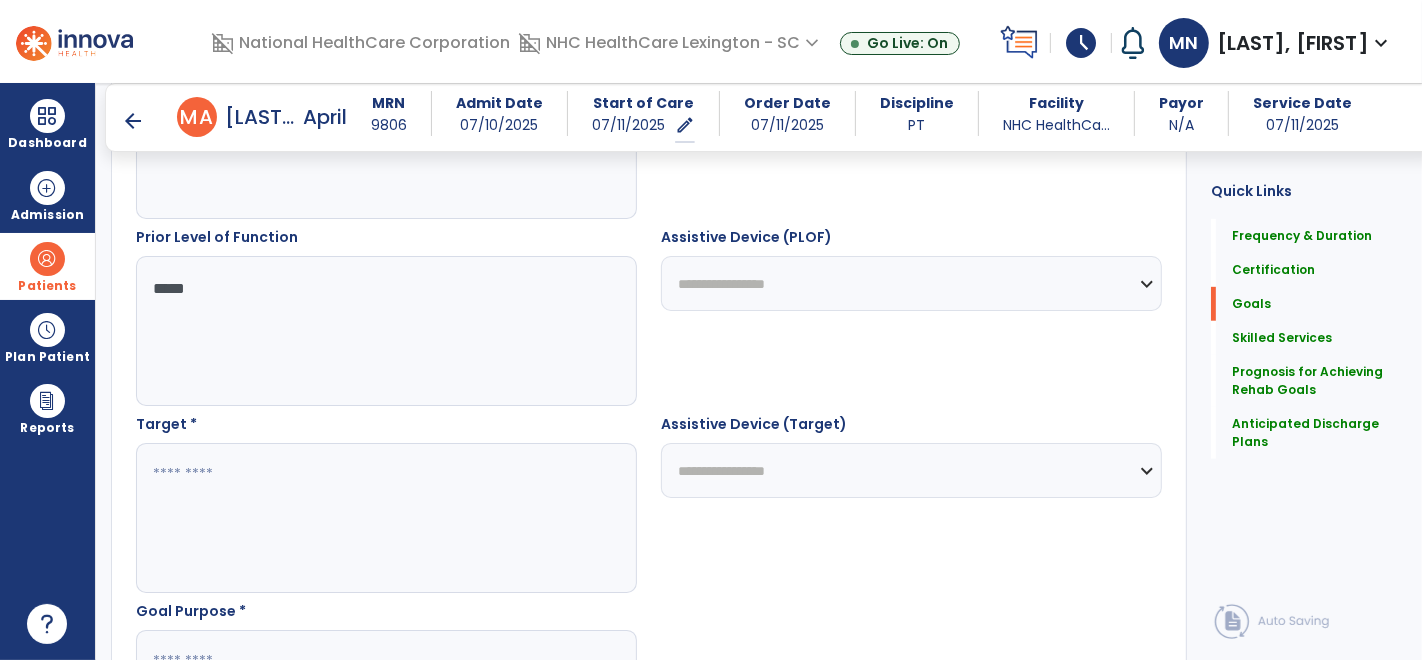 type on "*****" 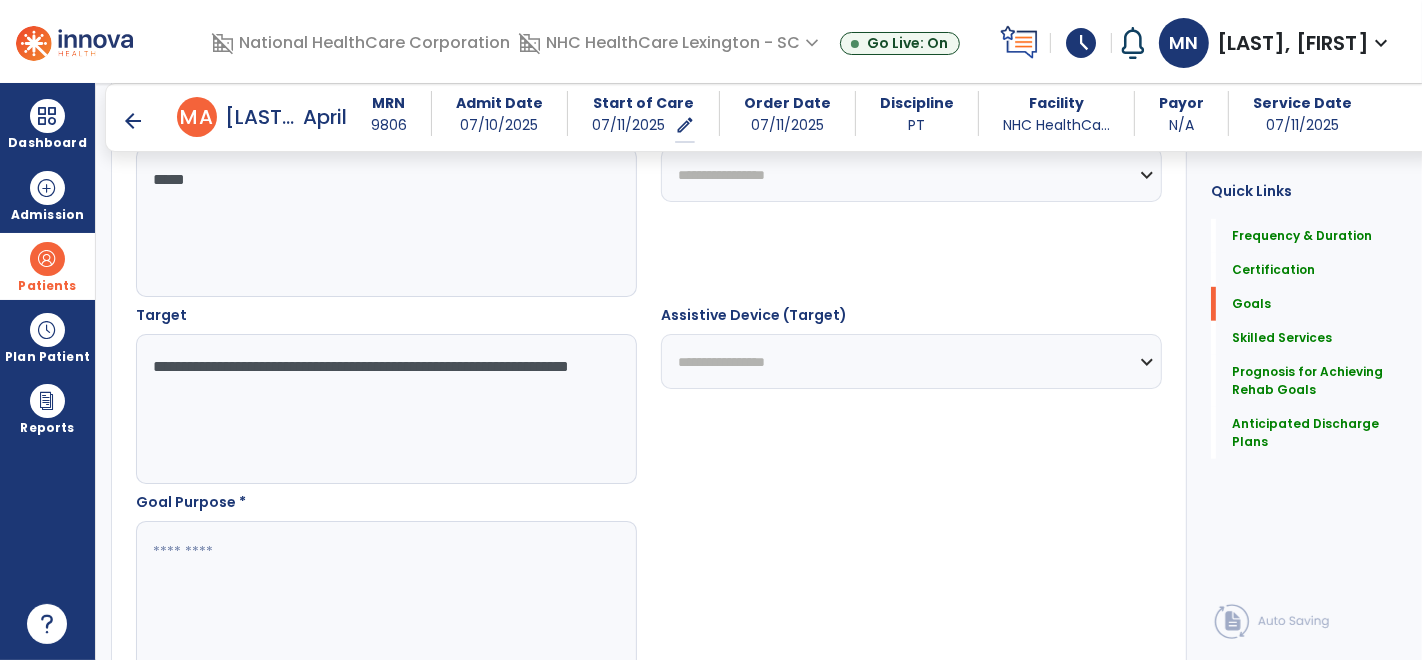 scroll, scrollTop: 986, scrollLeft: 0, axis: vertical 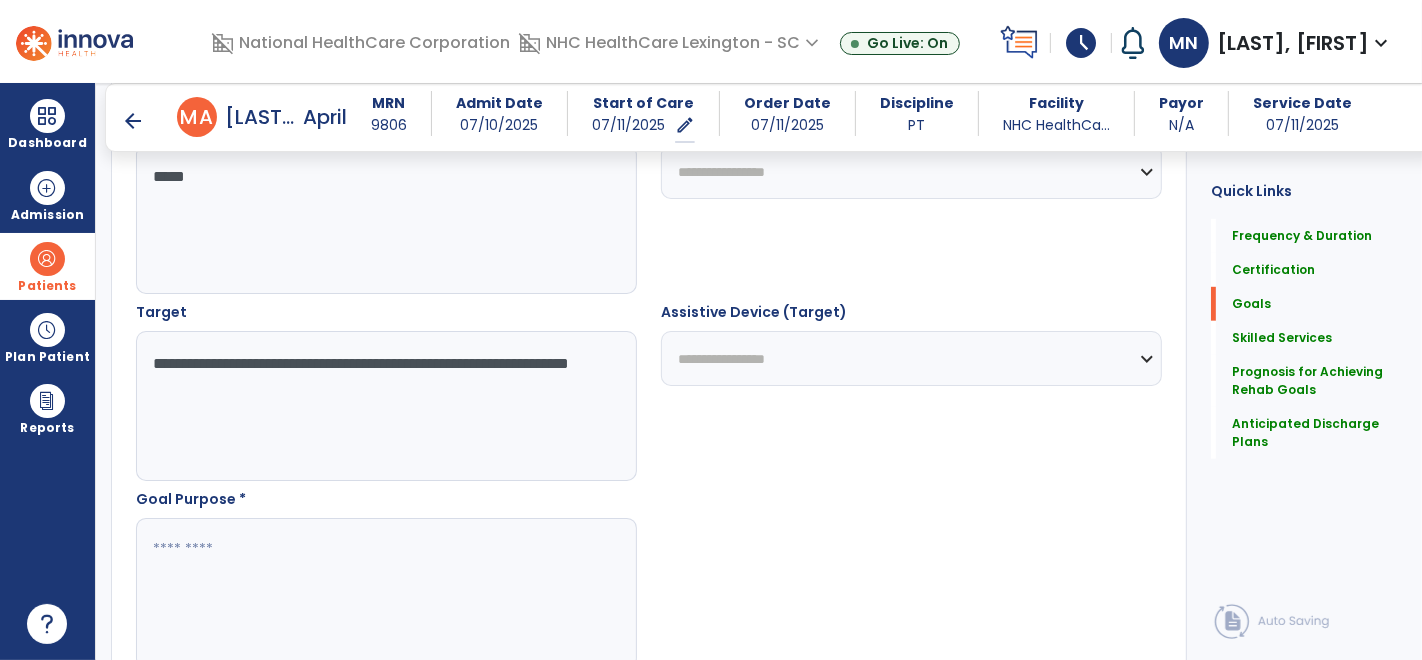 type on "**********" 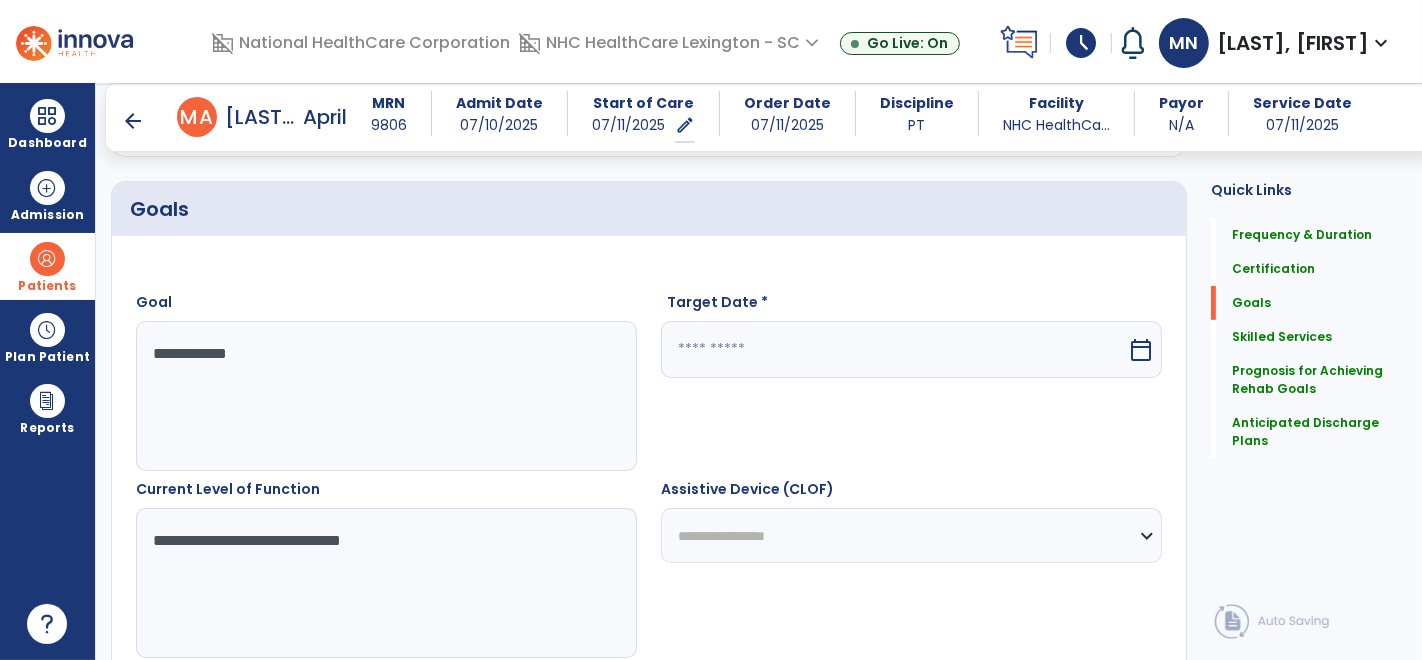 scroll, scrollTop: 386, scrollLeft: 0, axis: vertical 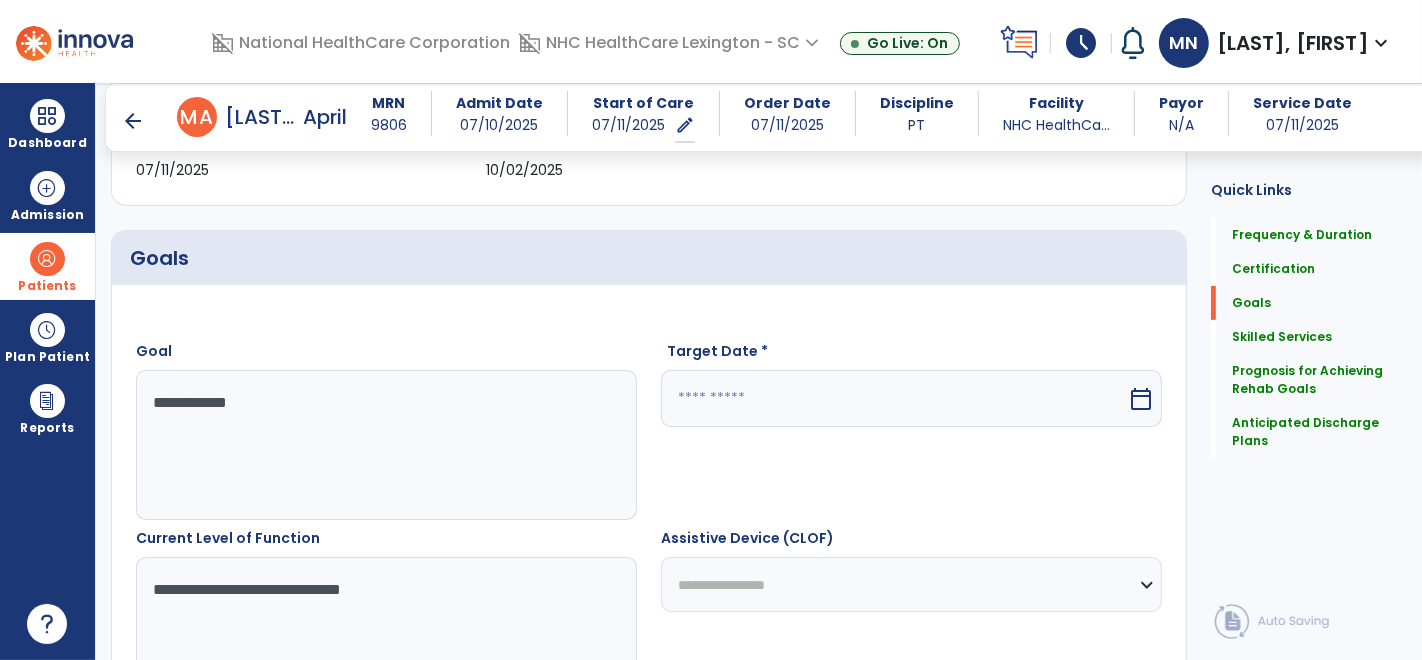type on "**********" 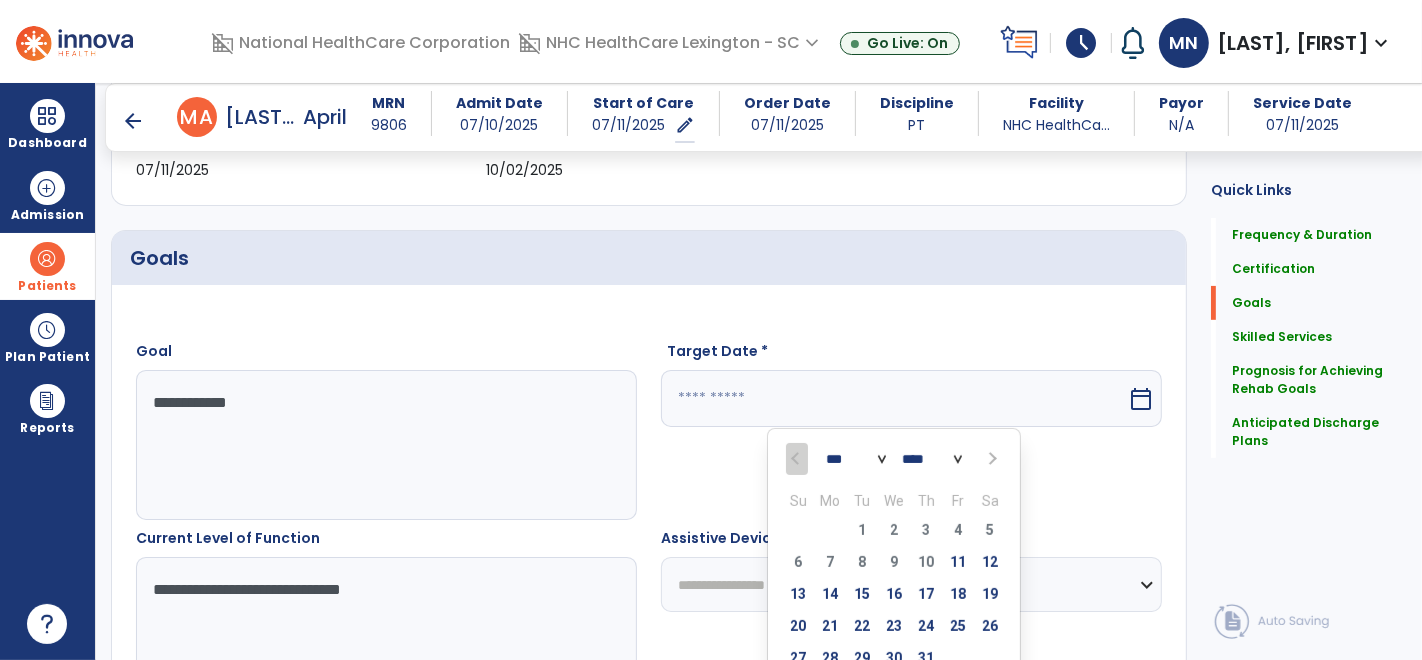 click at bounding box center (991, 459) 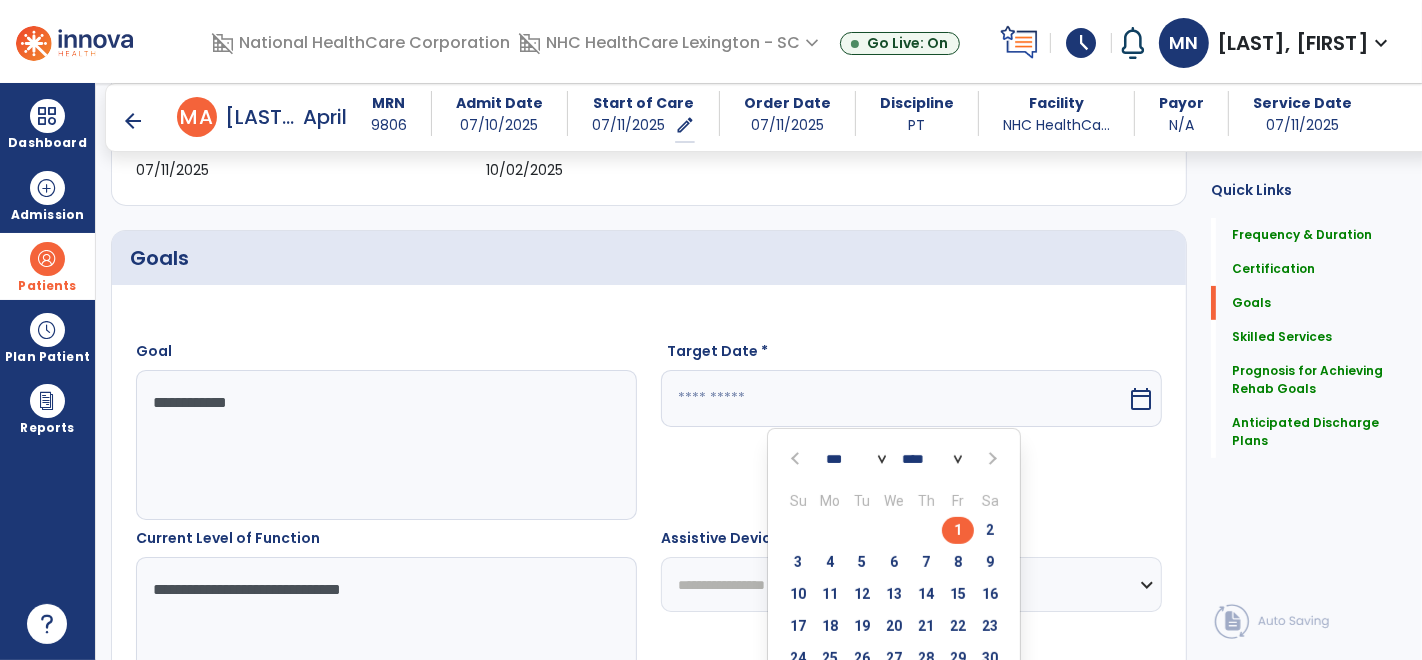 click on "1" at bounding box center (958, 530) 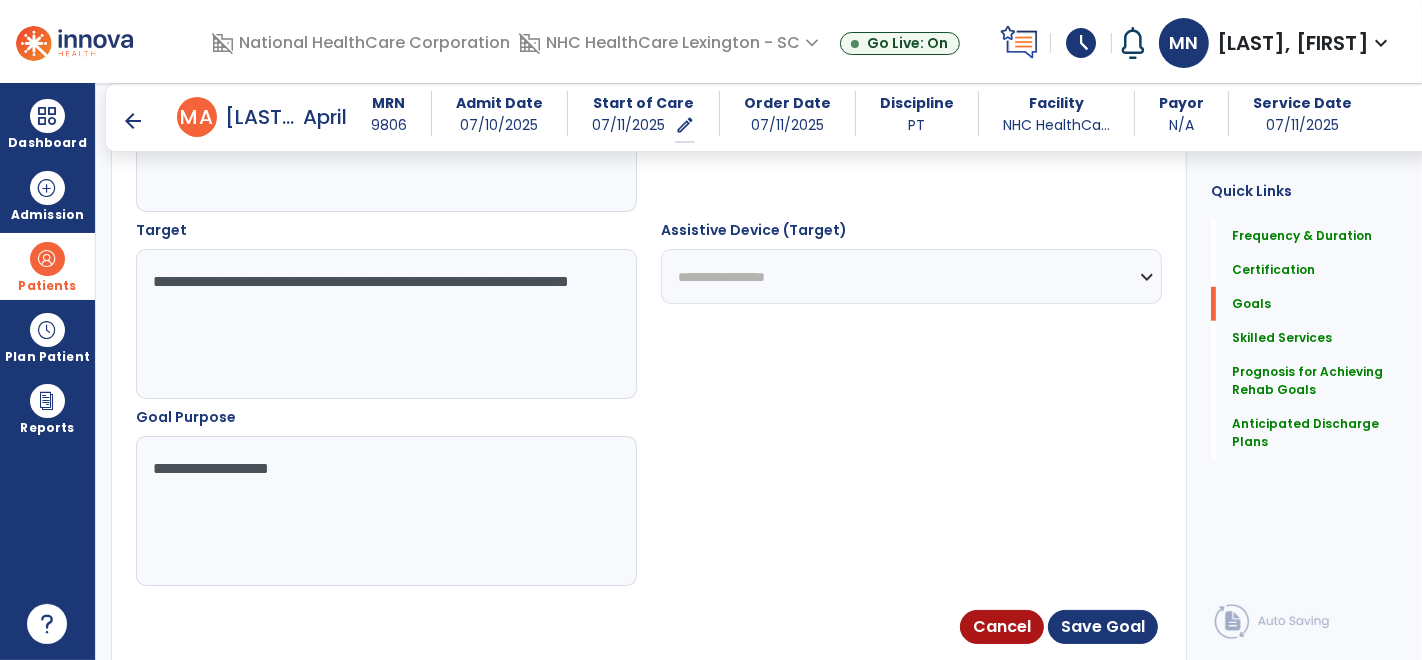 scroll, scrollTop: 1071, scrollLeft: 0, axis: vertical 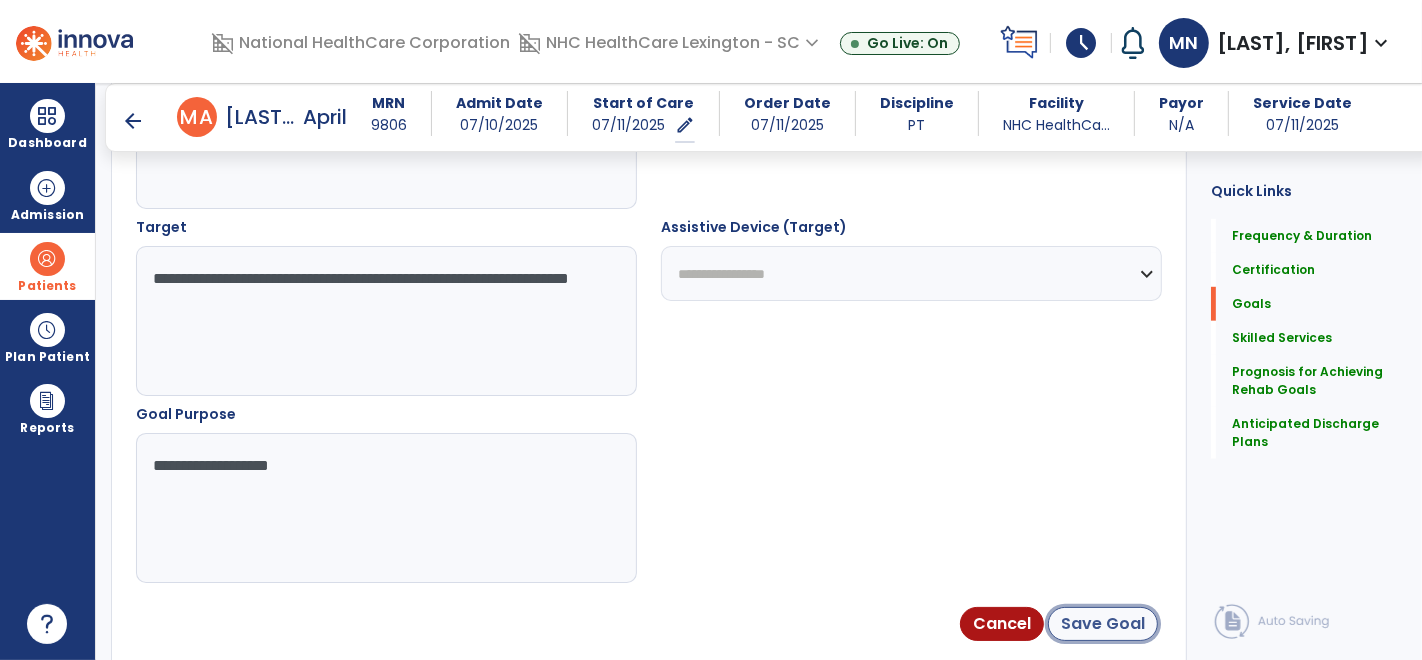 click on "Save Goal" at bounding box center [1103, 624] 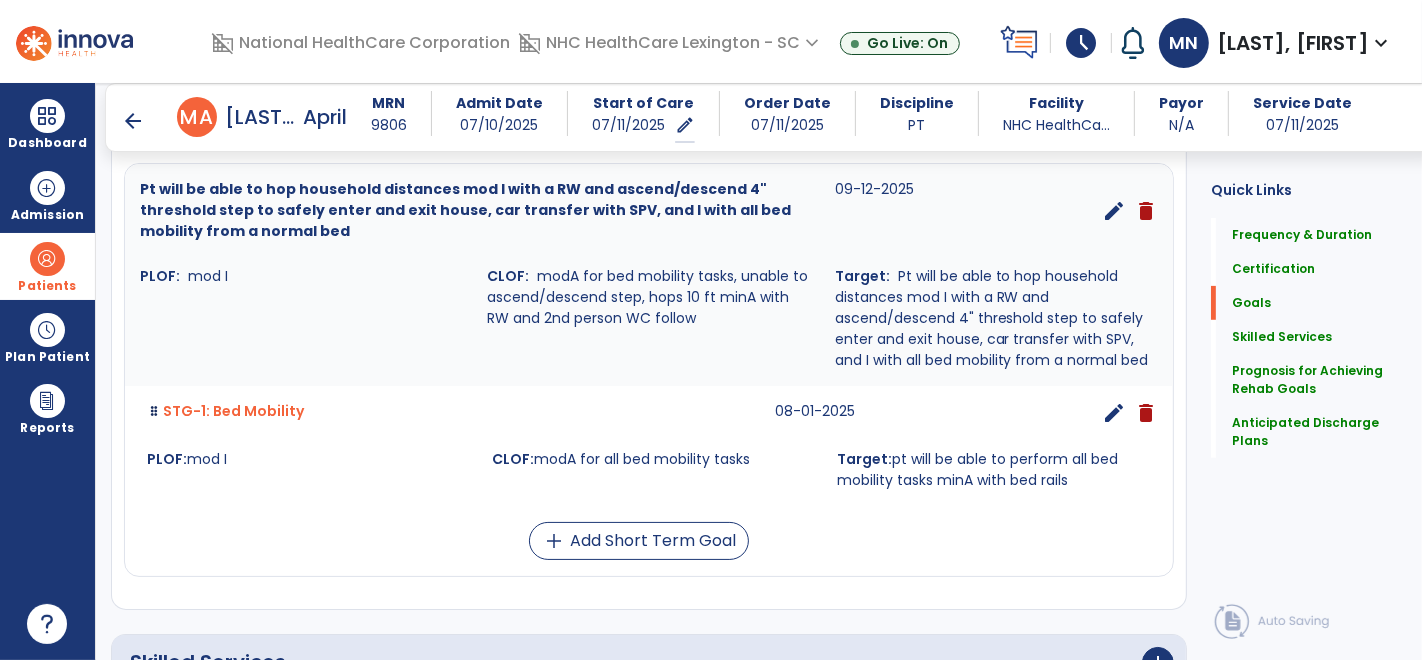 scroll, scrollTop: 529, scrollLeft: 0, axis: vertical 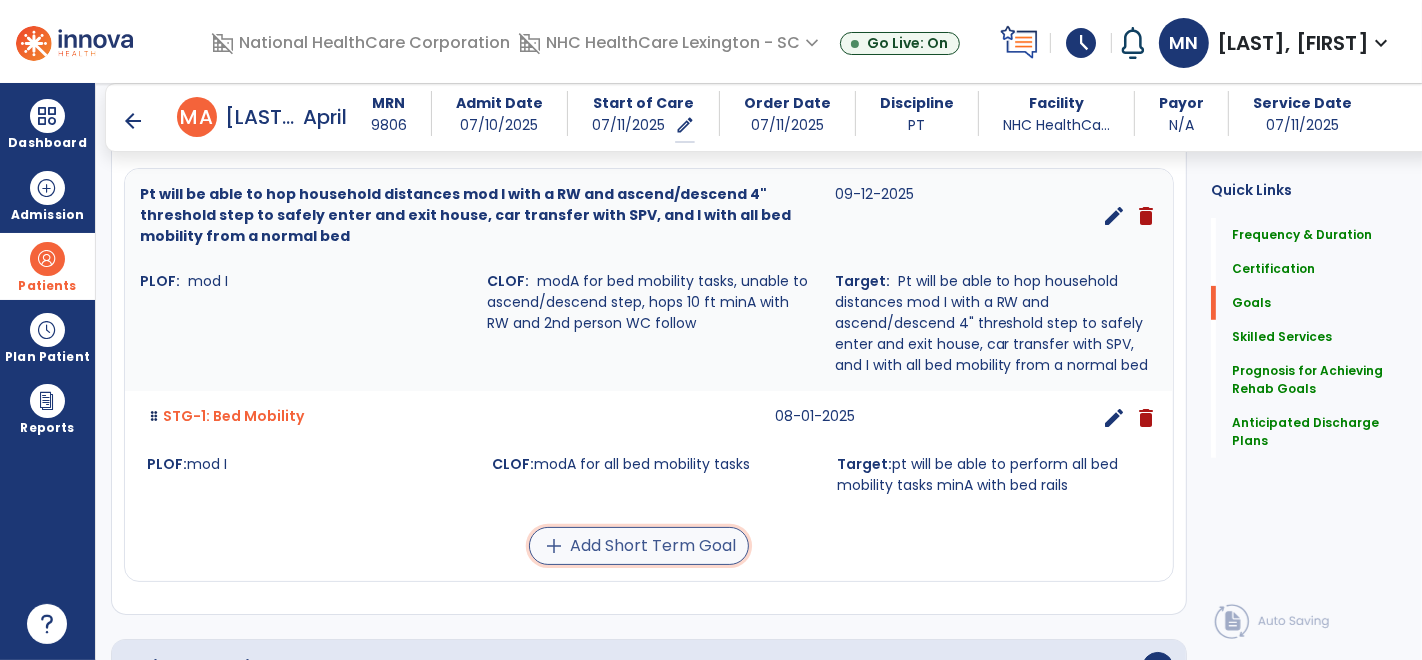 click on "add  Add Short Term Goal" at bounding box center (639, 546) 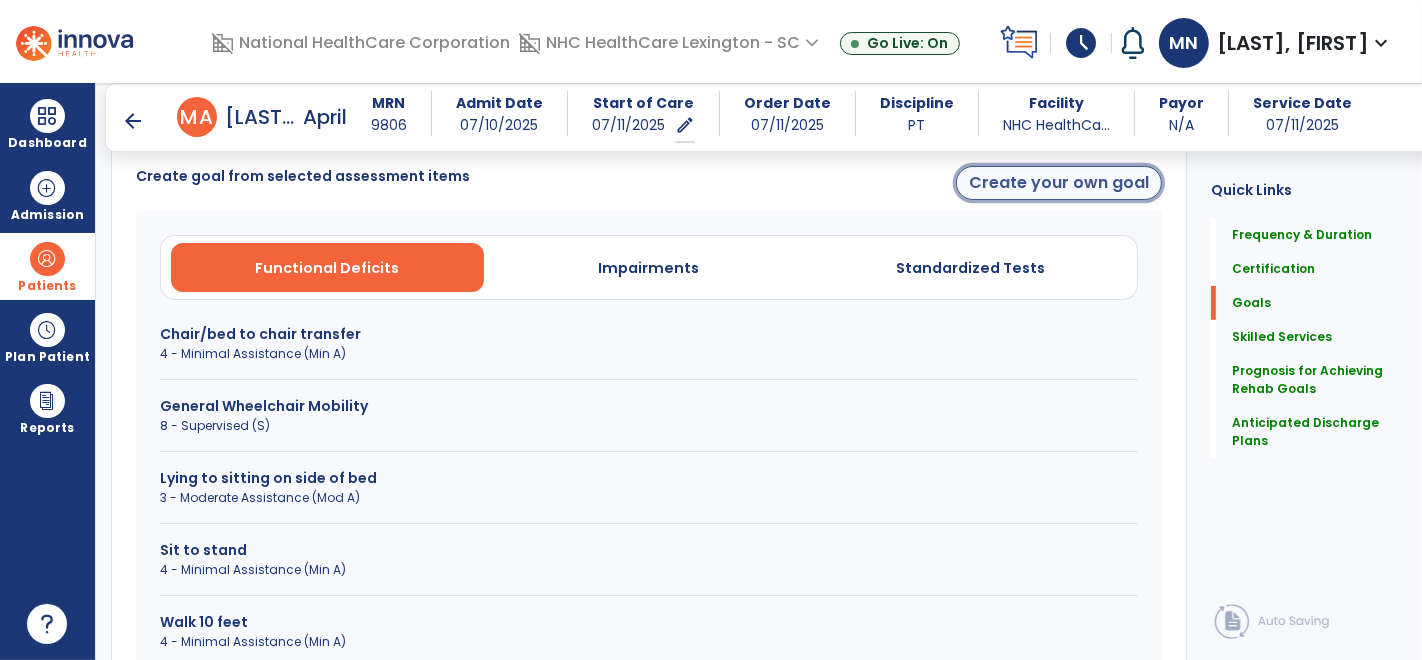 click on "Create your own goal" at bounding box center (1059, 183) 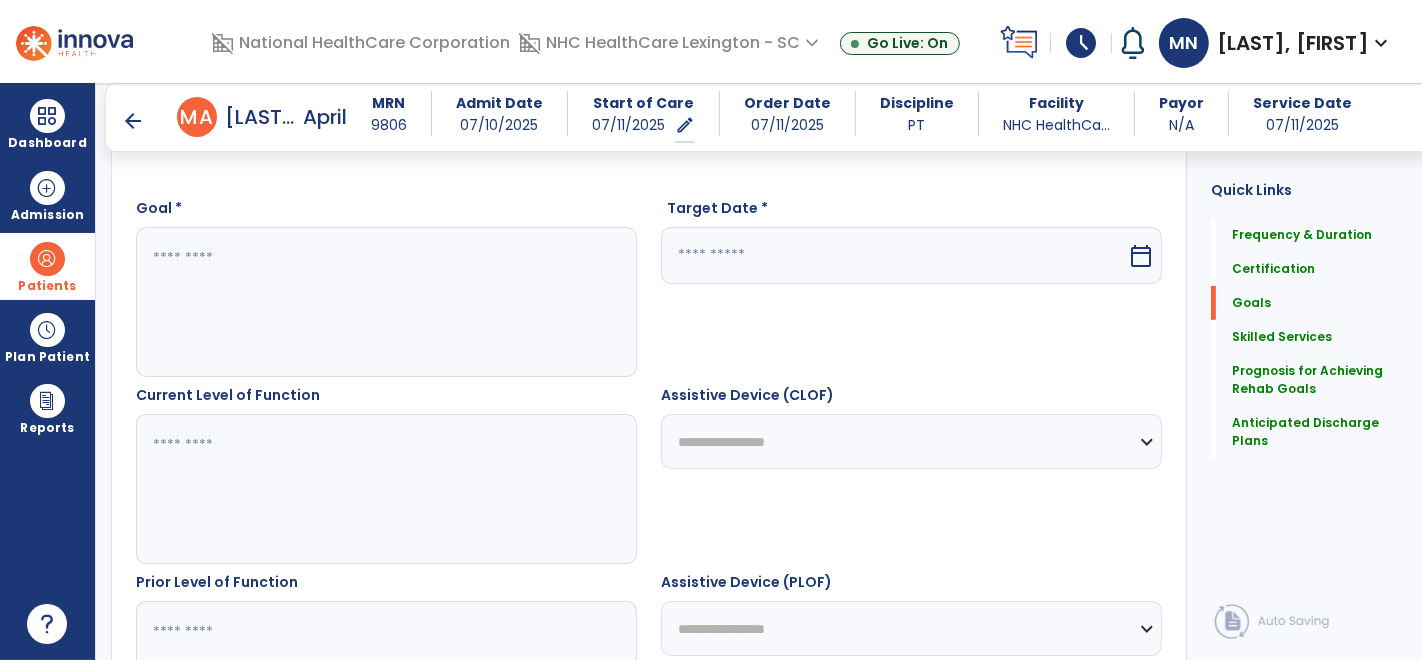 click at bounding box center [386, 302] 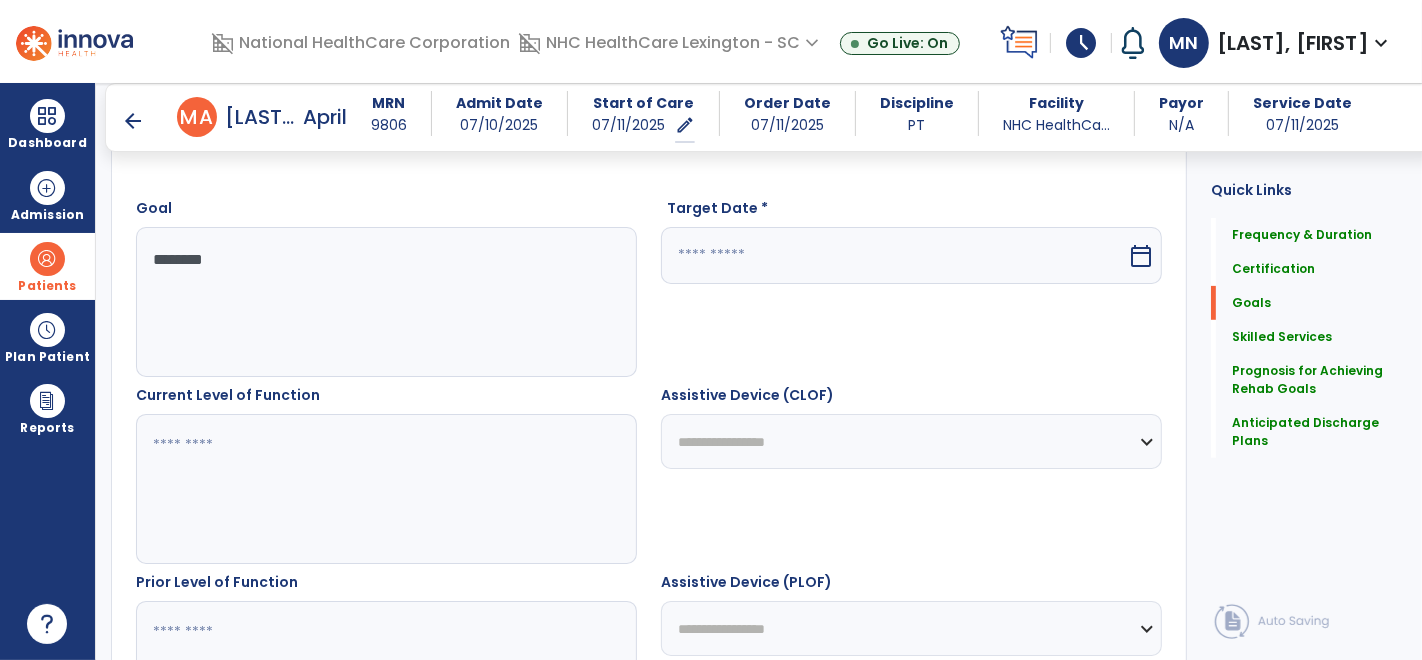 type on "********" 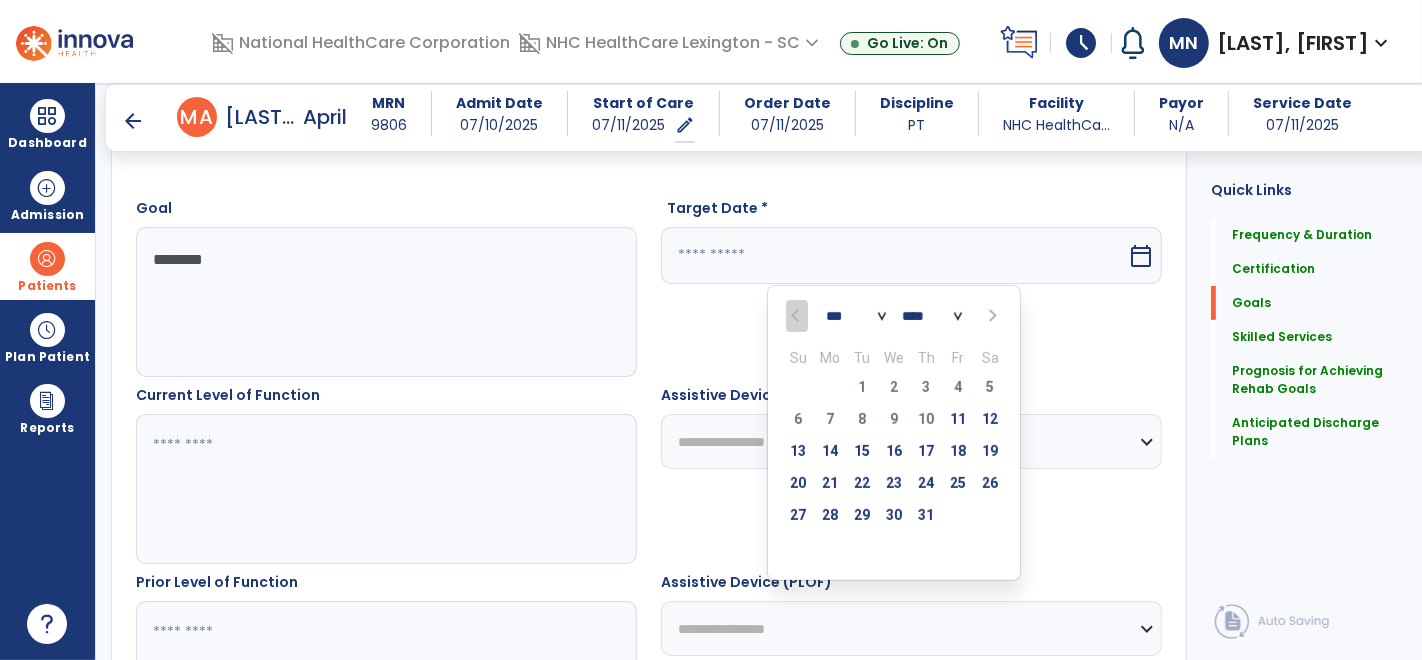 click at bounding box center [990, 316] 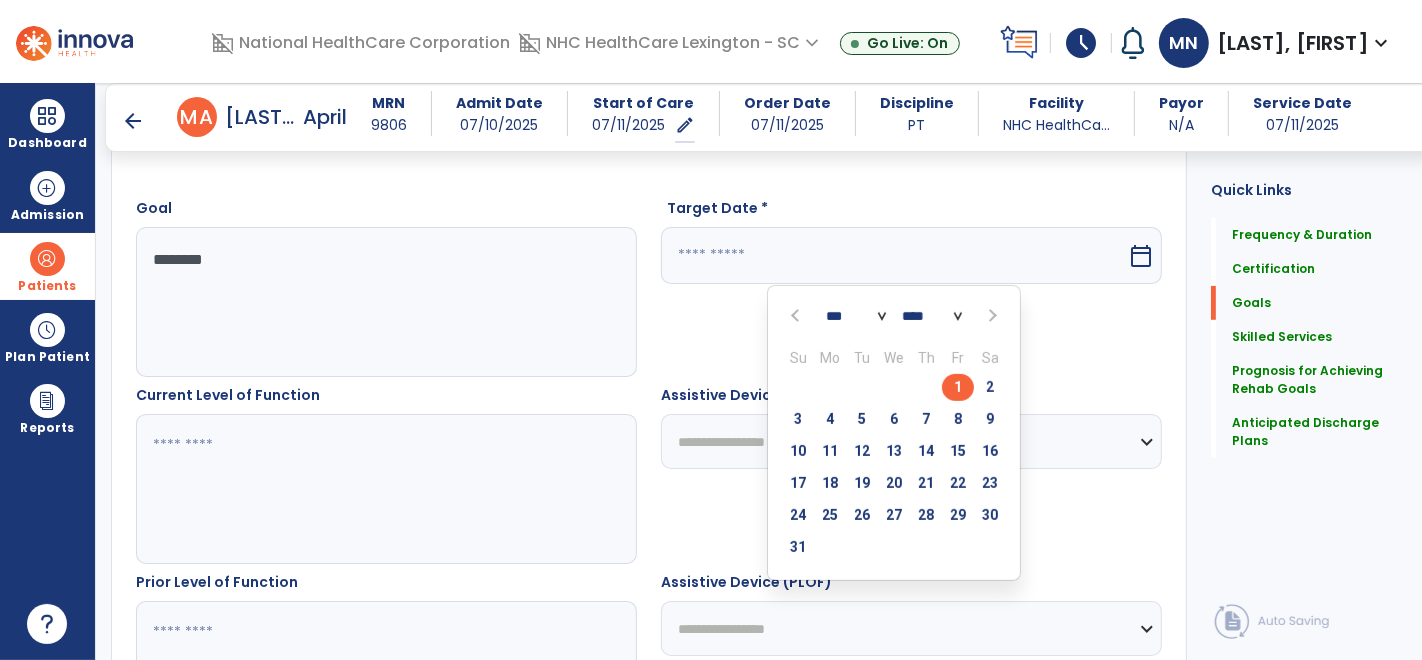 click on "1" at bounding box center (958, 387) 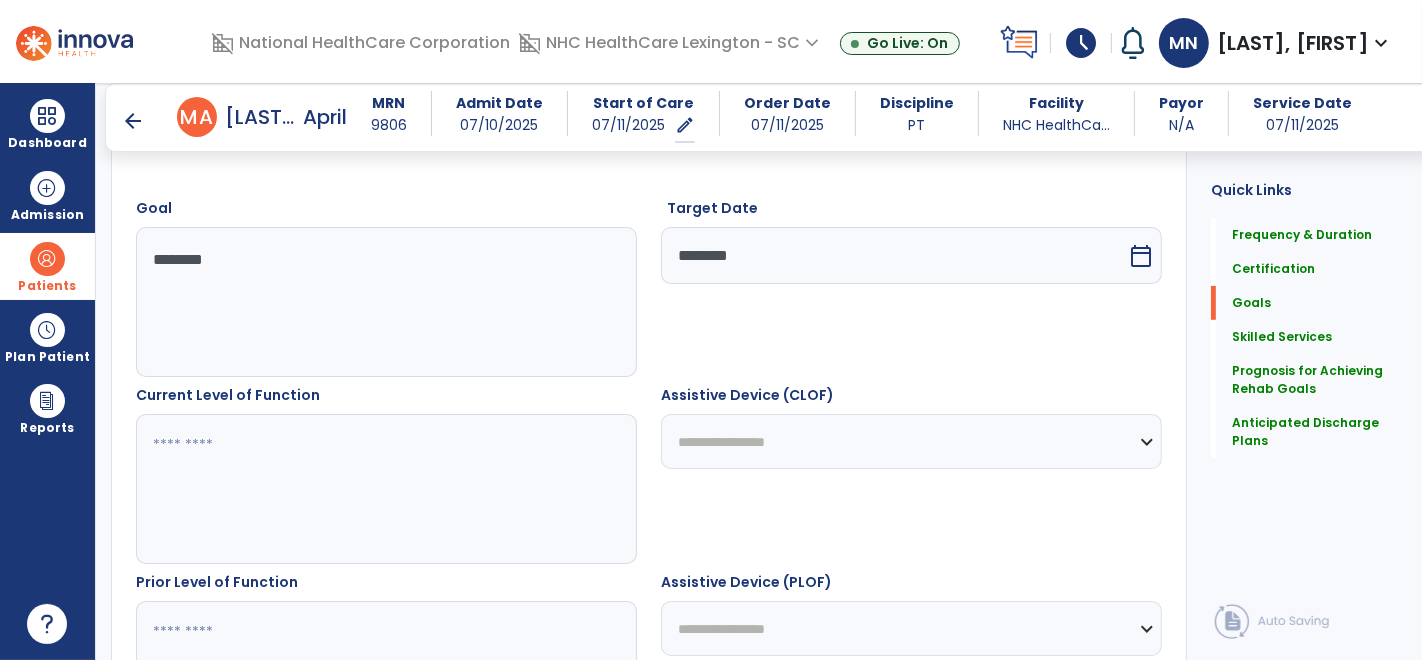 click at bounding box center [386, 489] 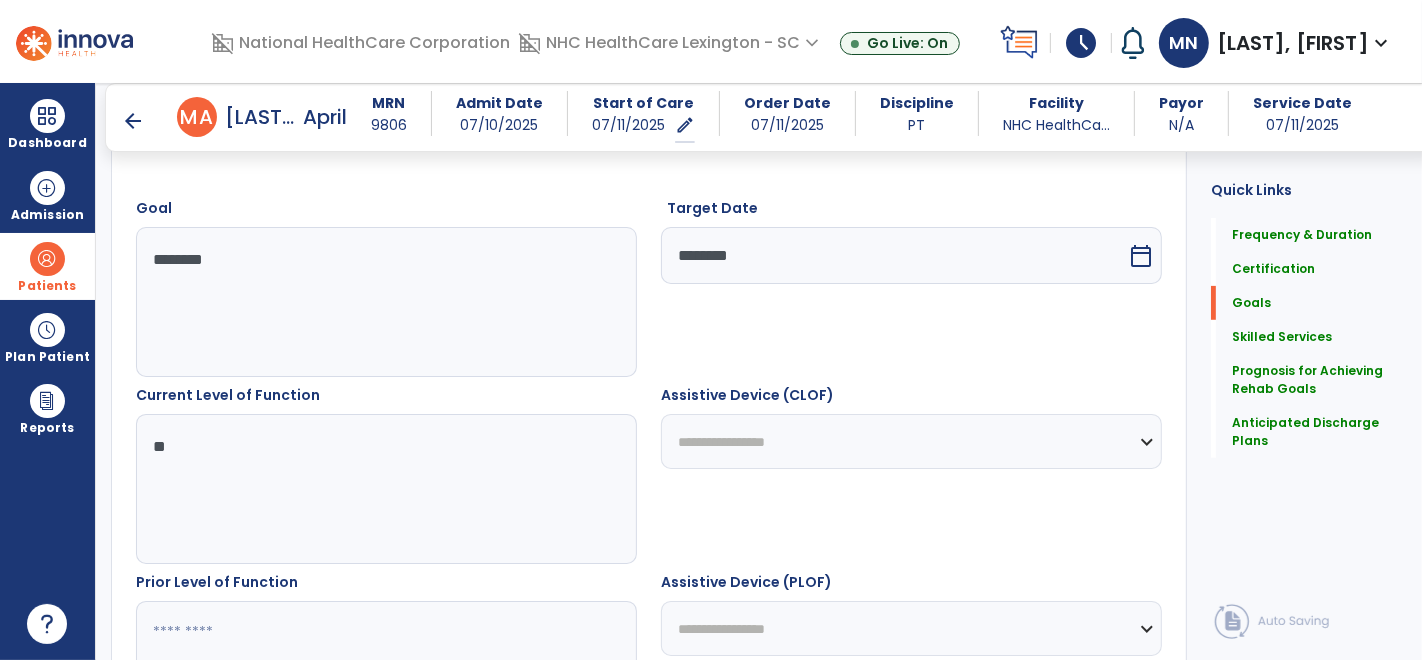 type on "*" 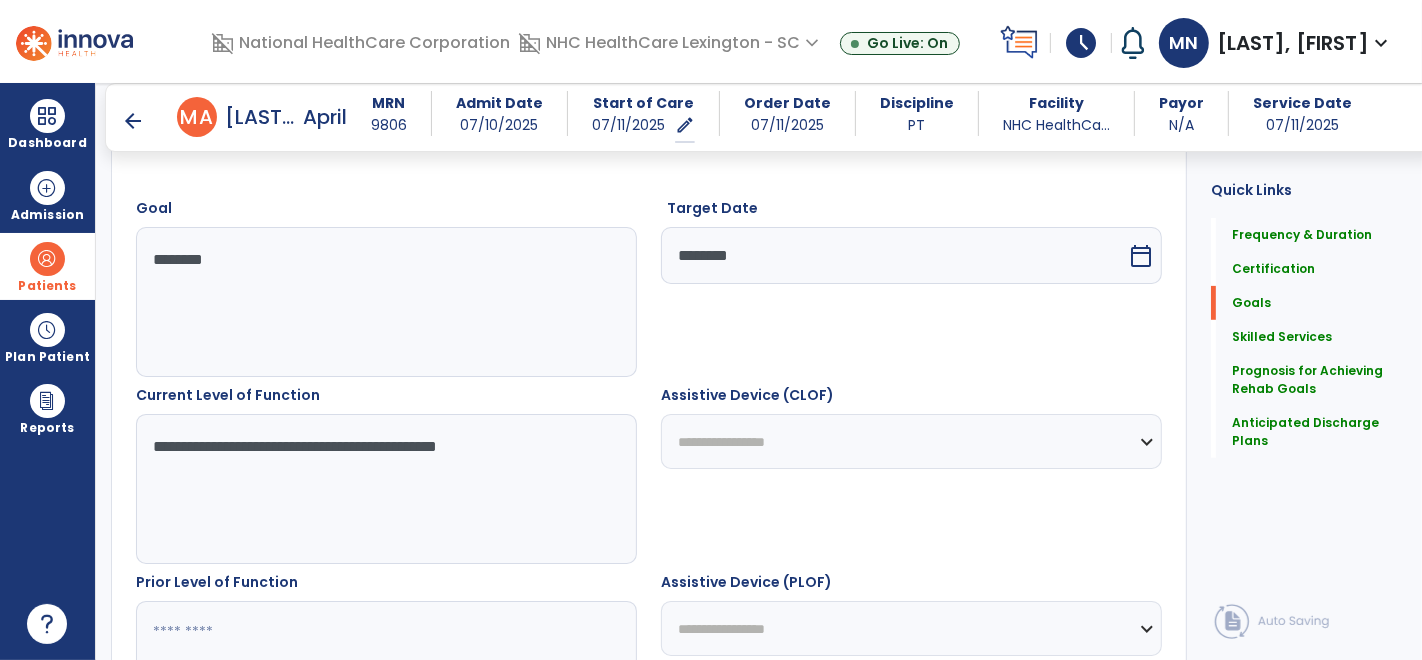 type on "**********" 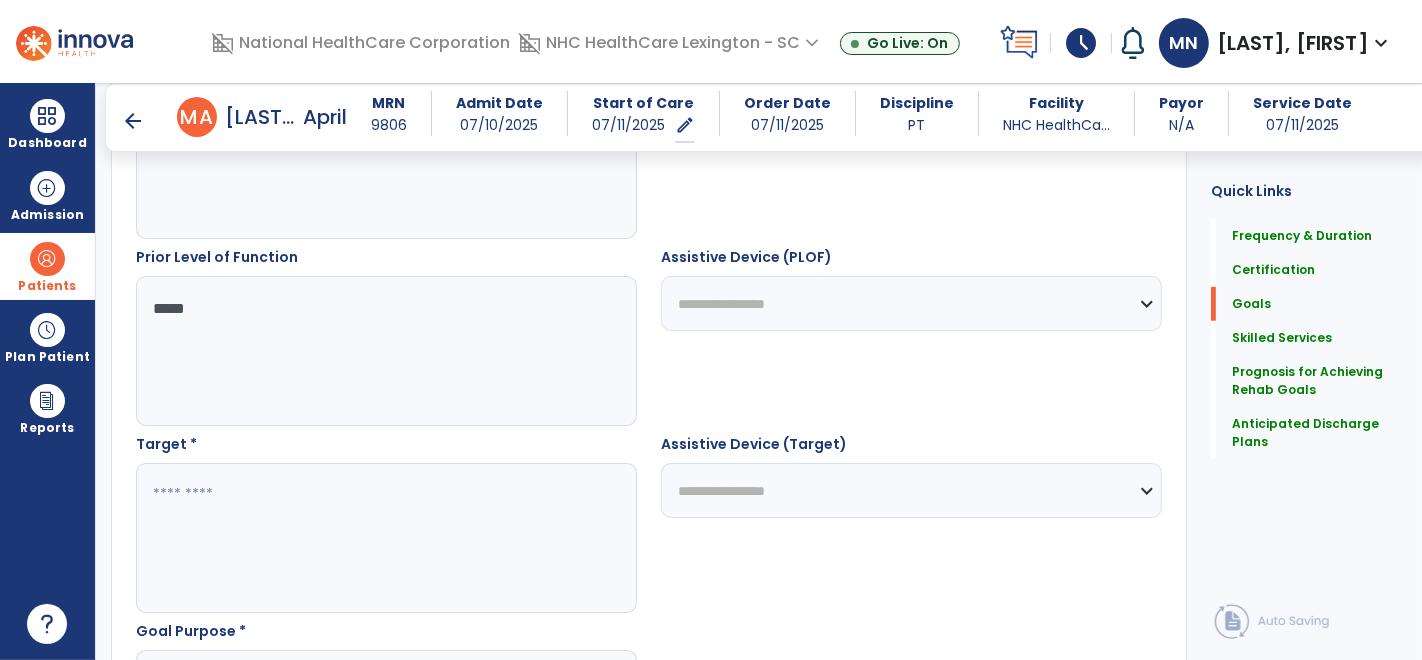 scroll, scrollTop: 868, scrollLeft: 0, axis: vertical 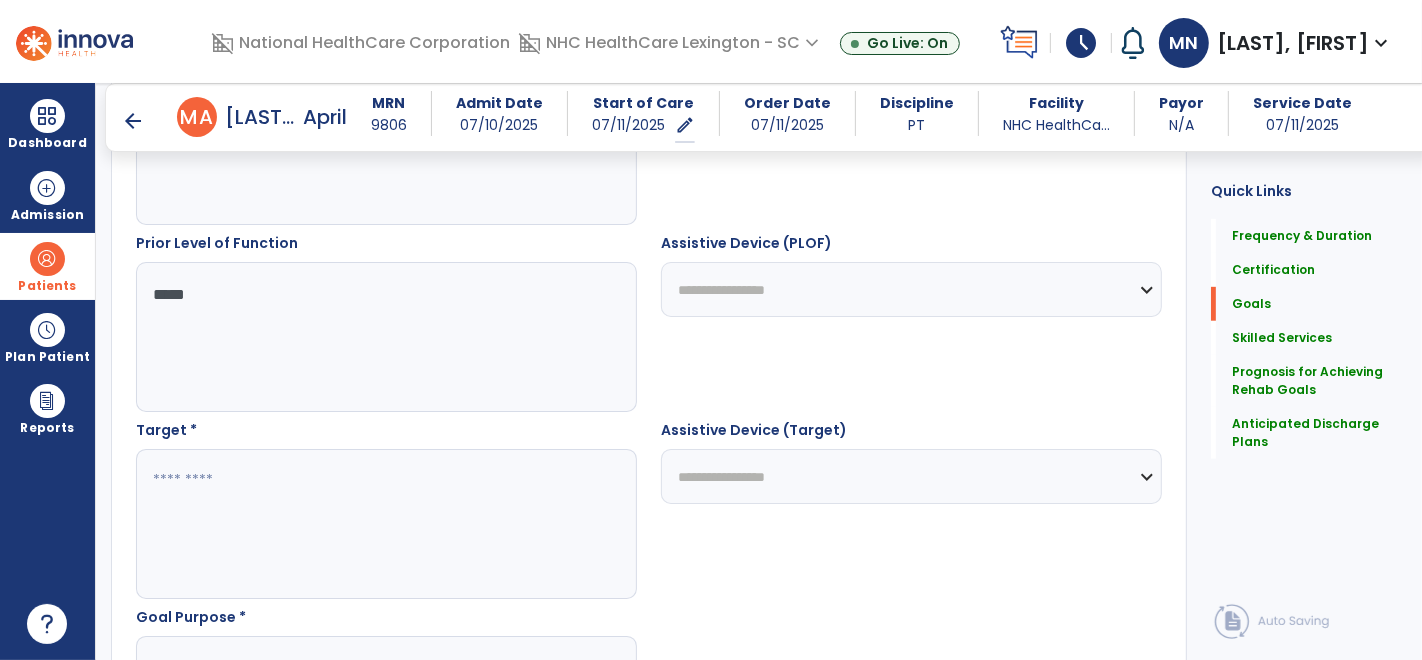 type on "*****" 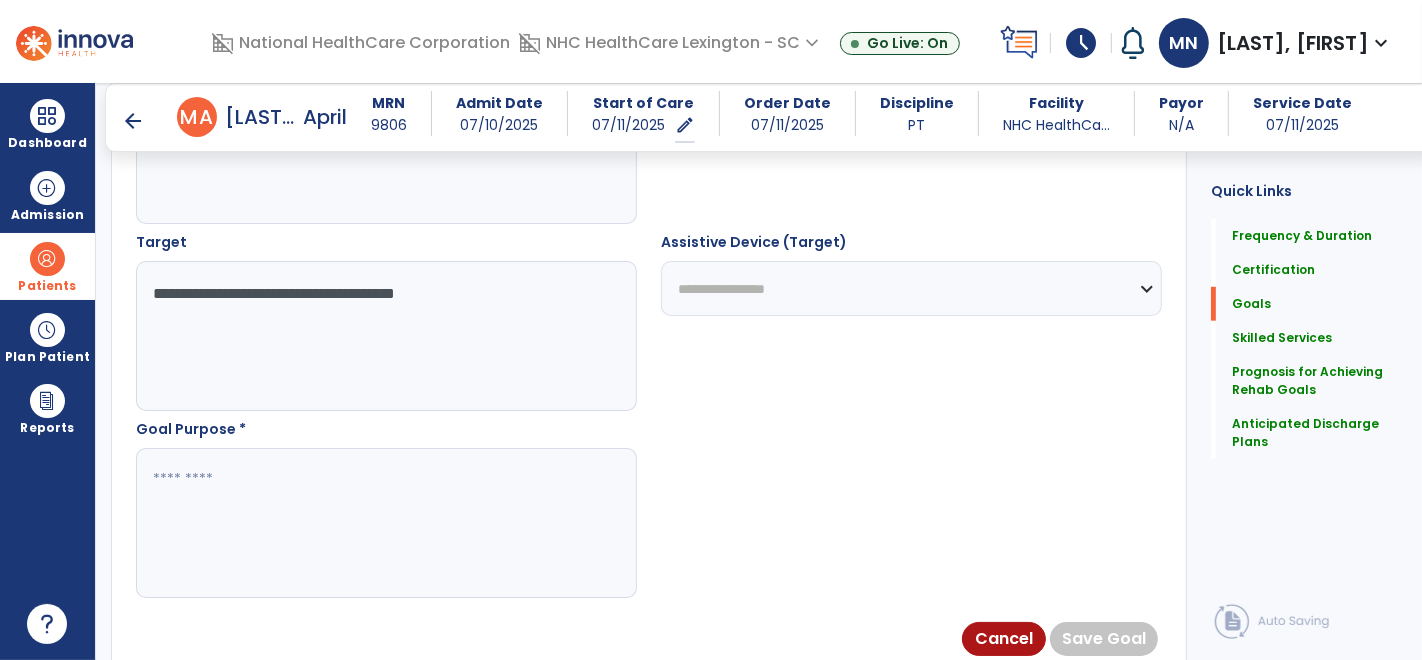 scroll, scrollTop: 1074, scrollLeft: 0, axis: vertical 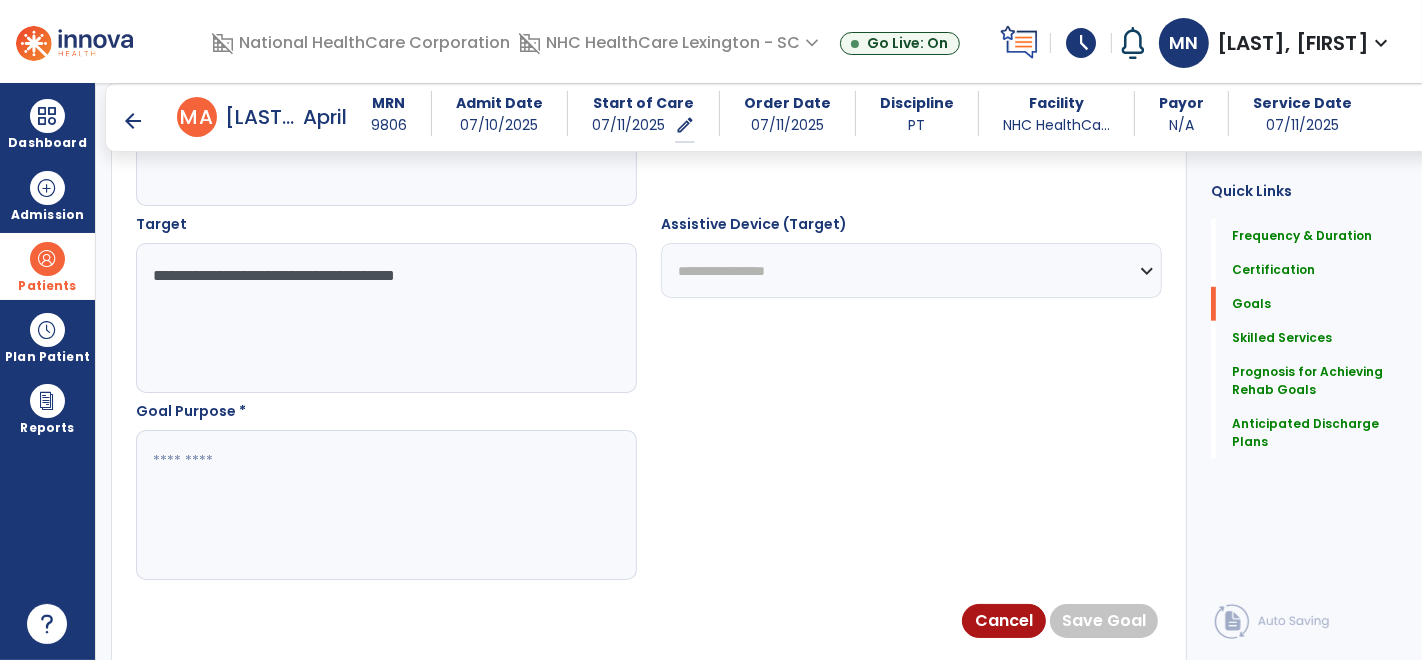 type on "**********" 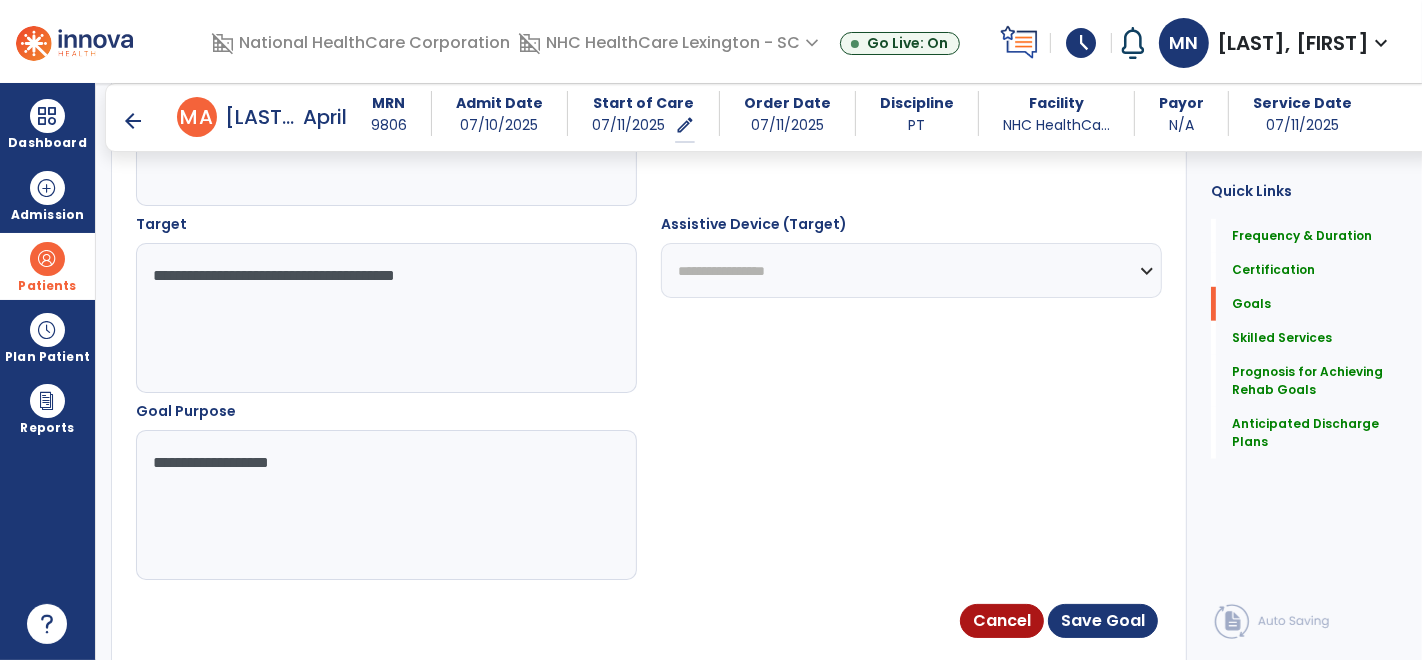 type on "**********" 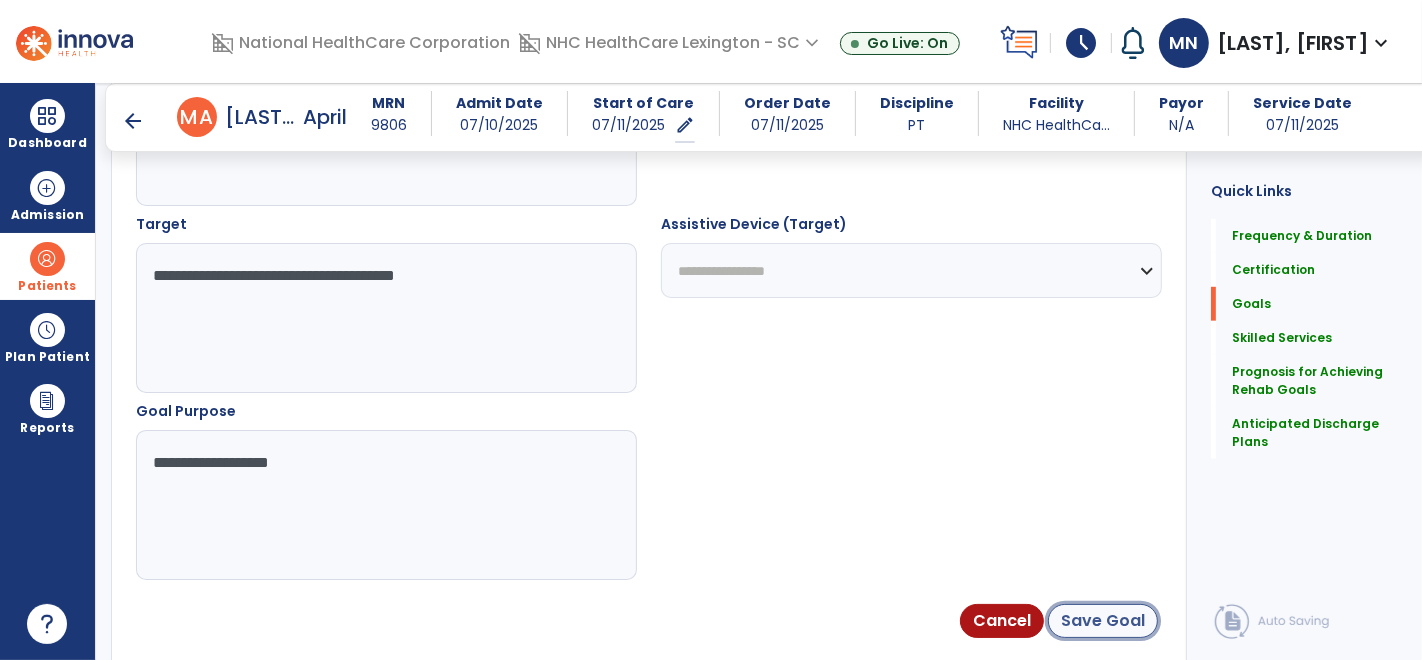 click on "Save Goal" at bounding box center [1103, 621] 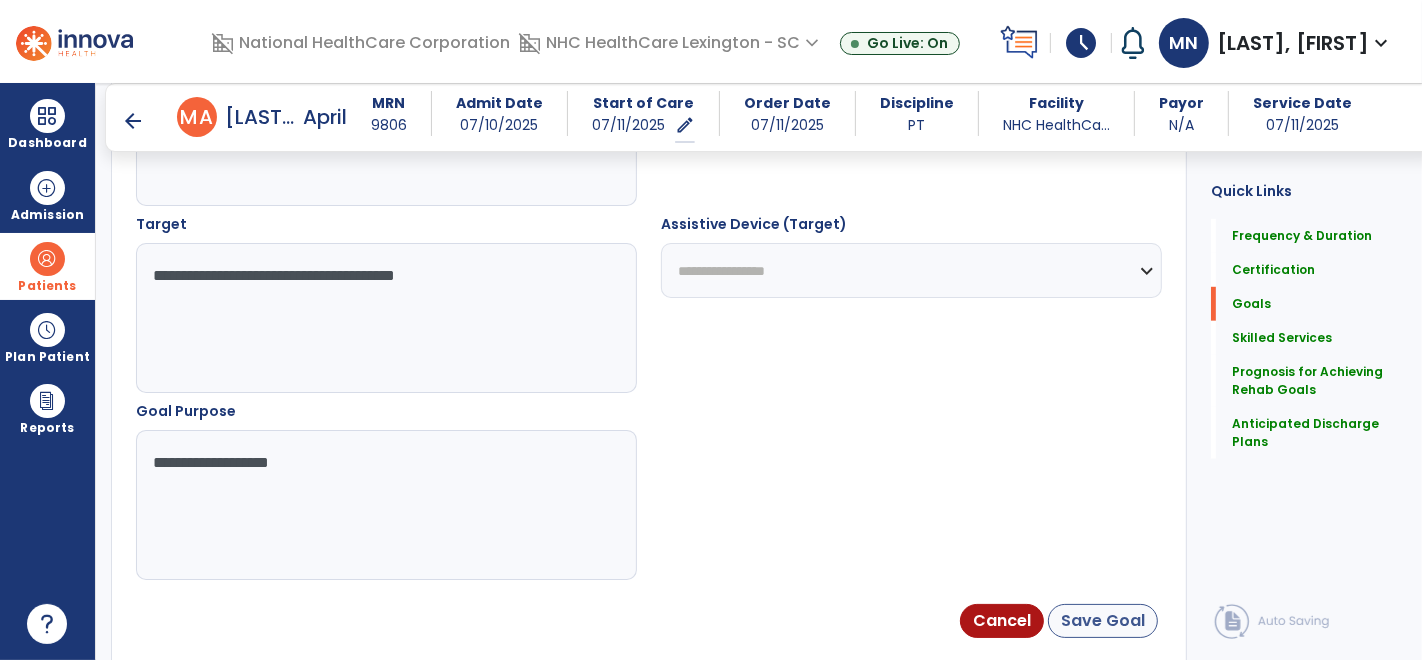 scroll, scrollTop: 1075, scrollLeft: 0, axis: vertical 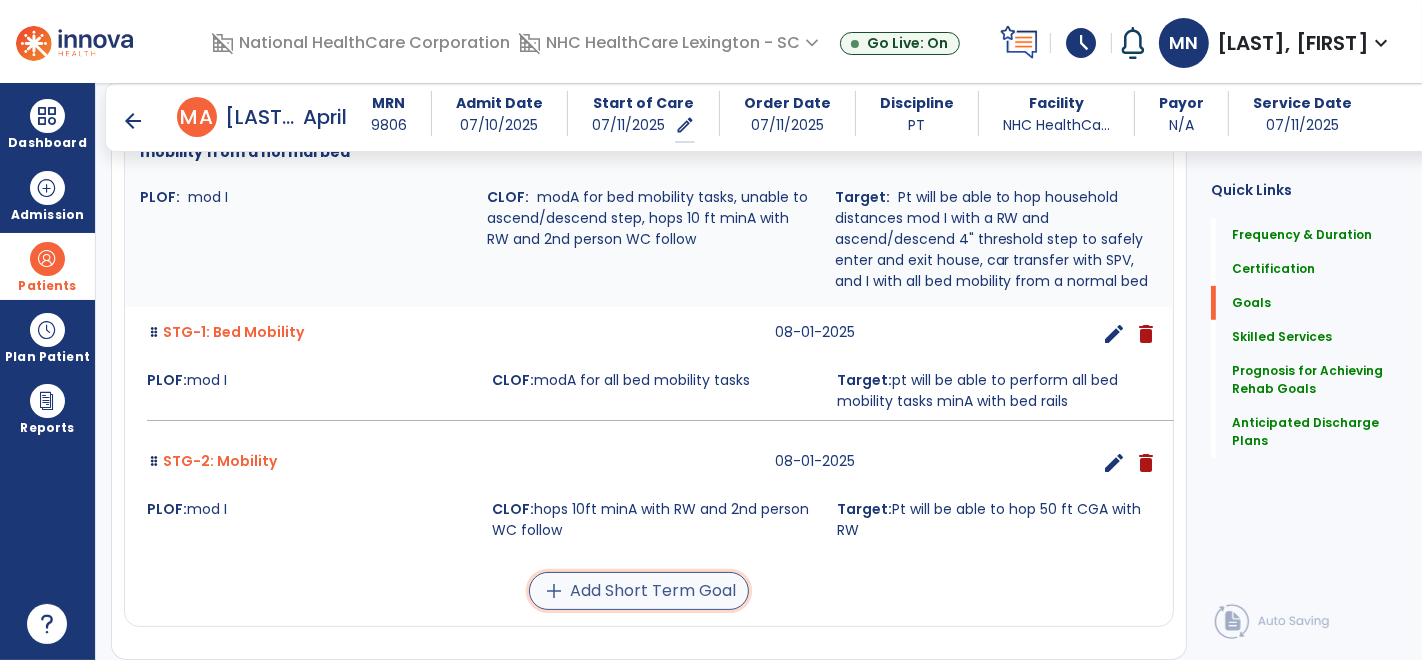 click on "add  Add Short Term Goal" at bounding box center (639, 591) 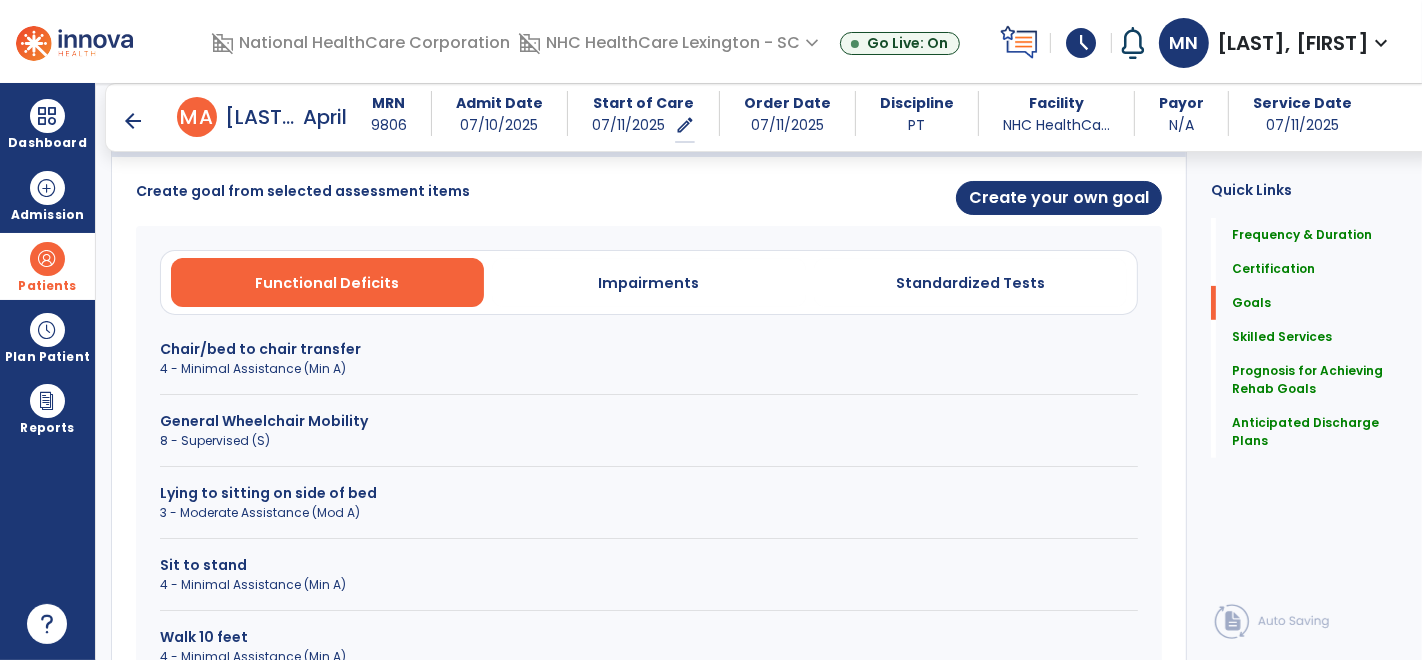 scroll, scrollTop: 513, scrollLeft: 0, axis: vertical 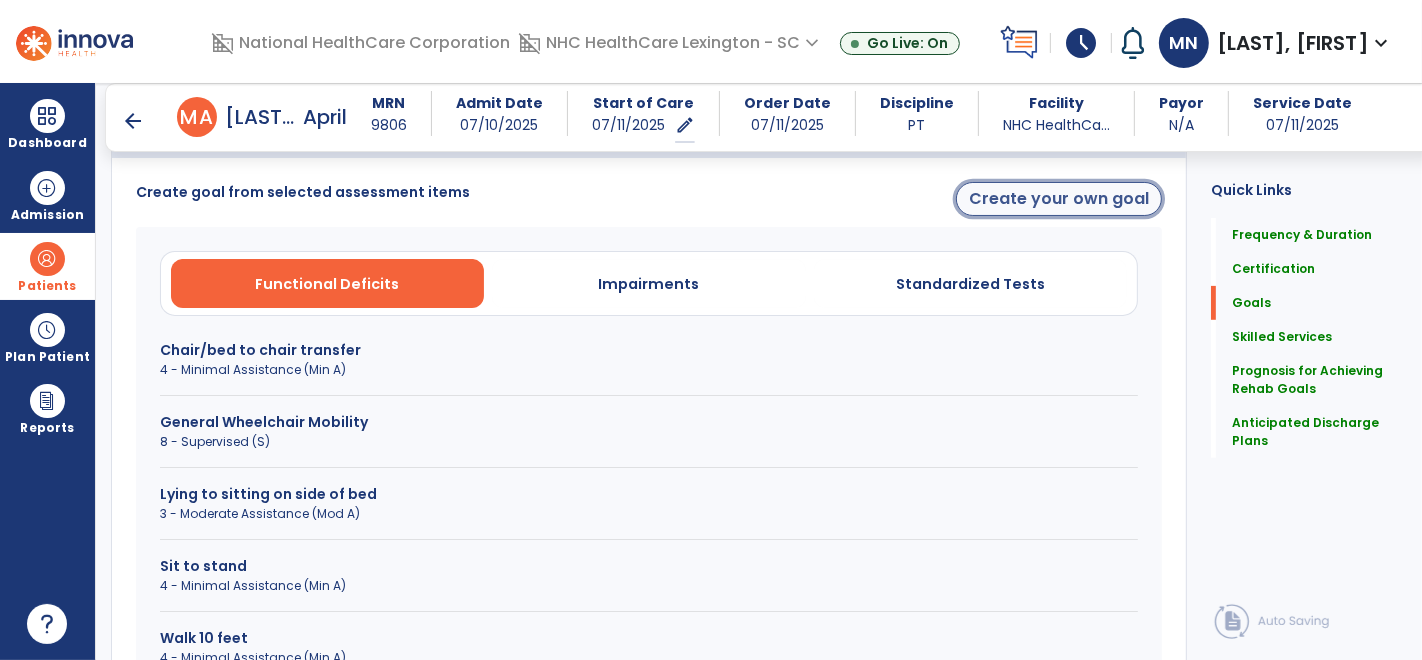 click on "Create your own goal" at bounding box center (1059, 199) 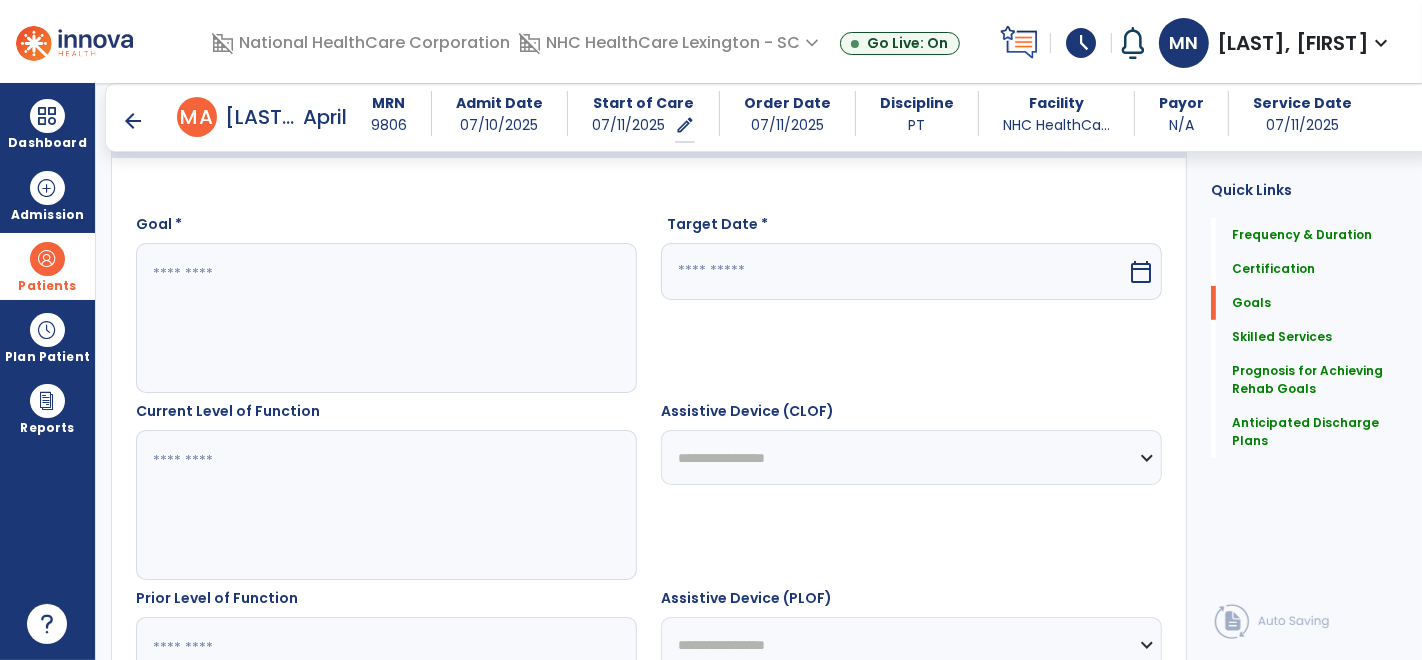 click at bounding box center [386, 318] 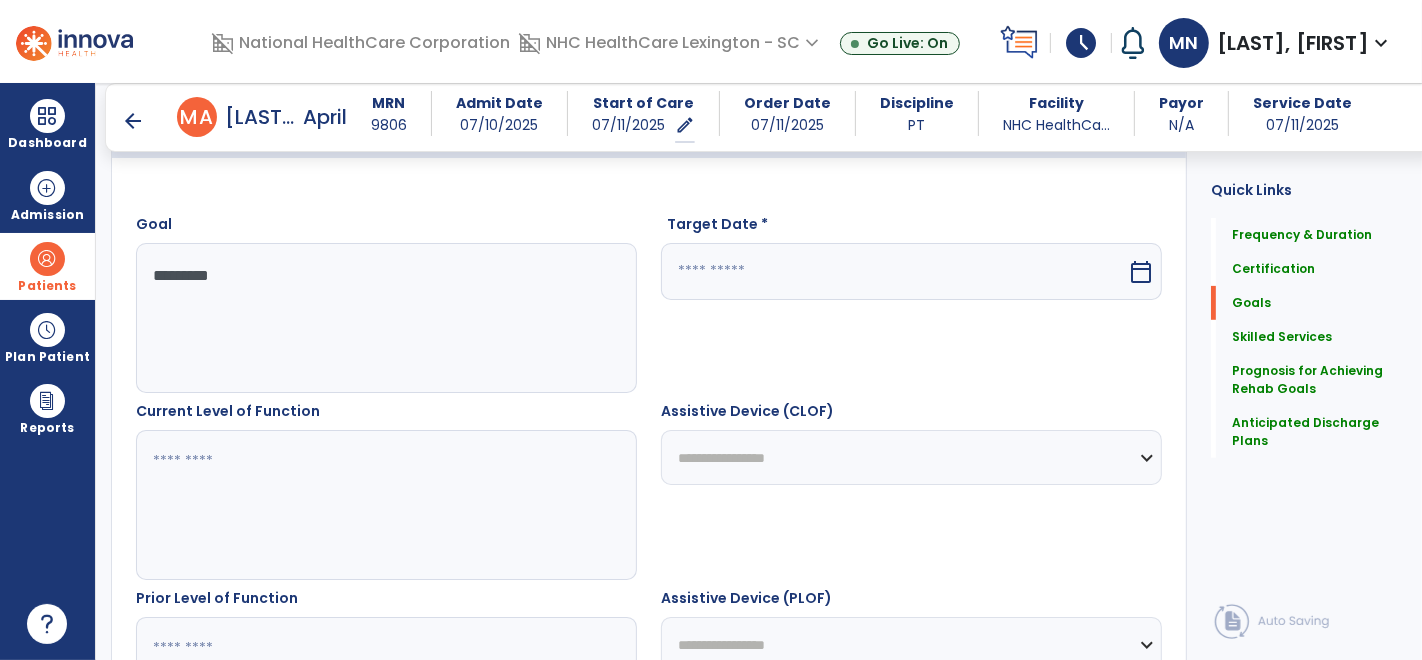 type on "*********" 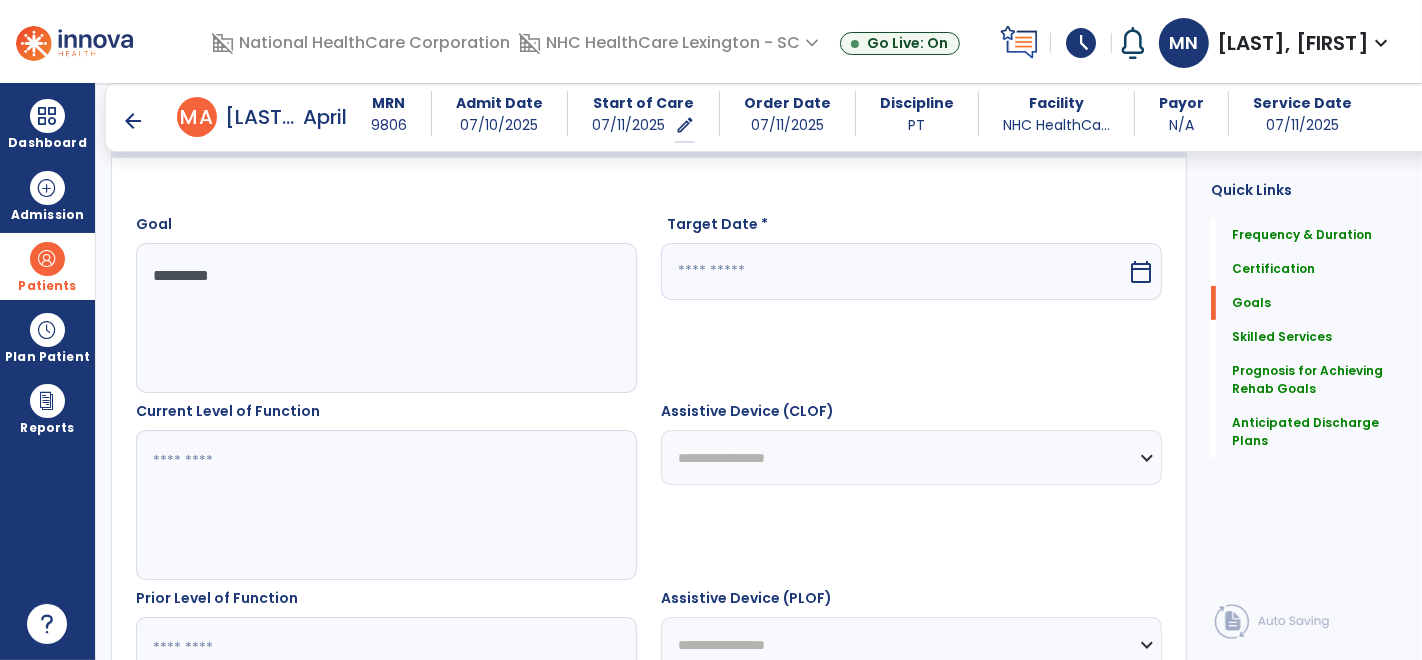 click at bounding box center (386, 505) 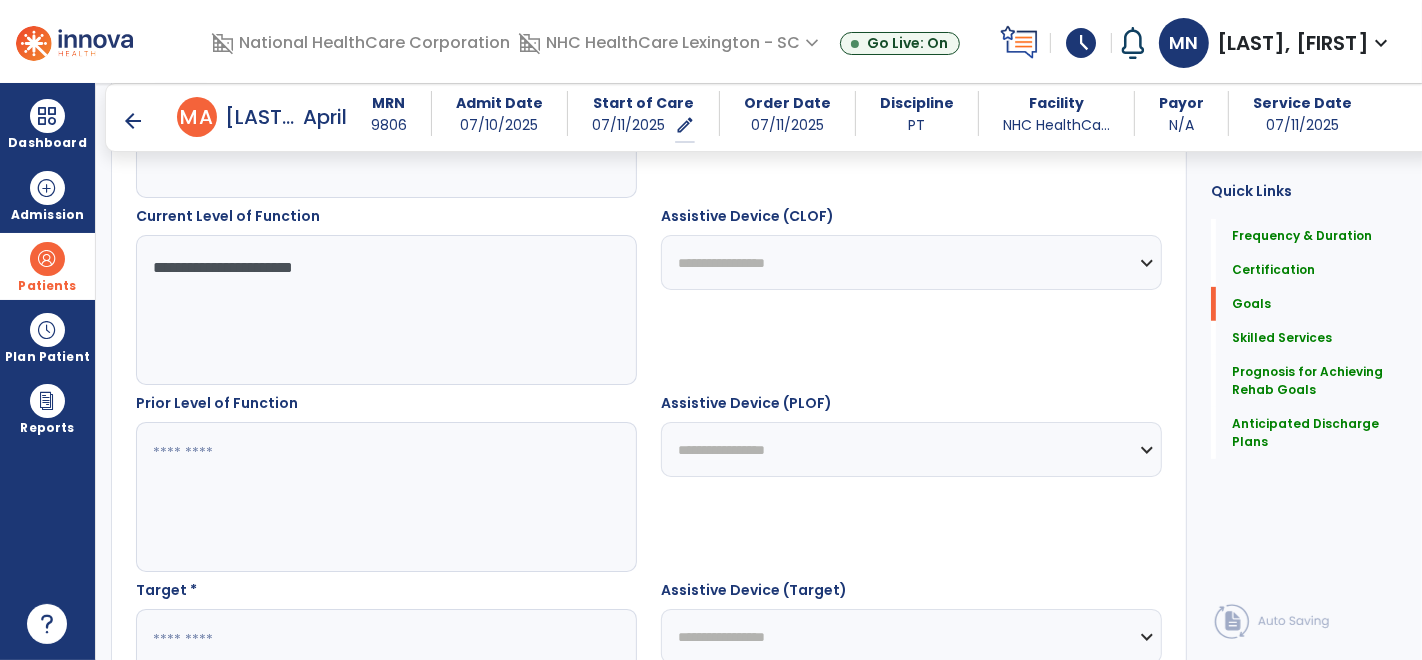 scroll, scrollTop: 738, scrollLeft: 0, axis: vertical 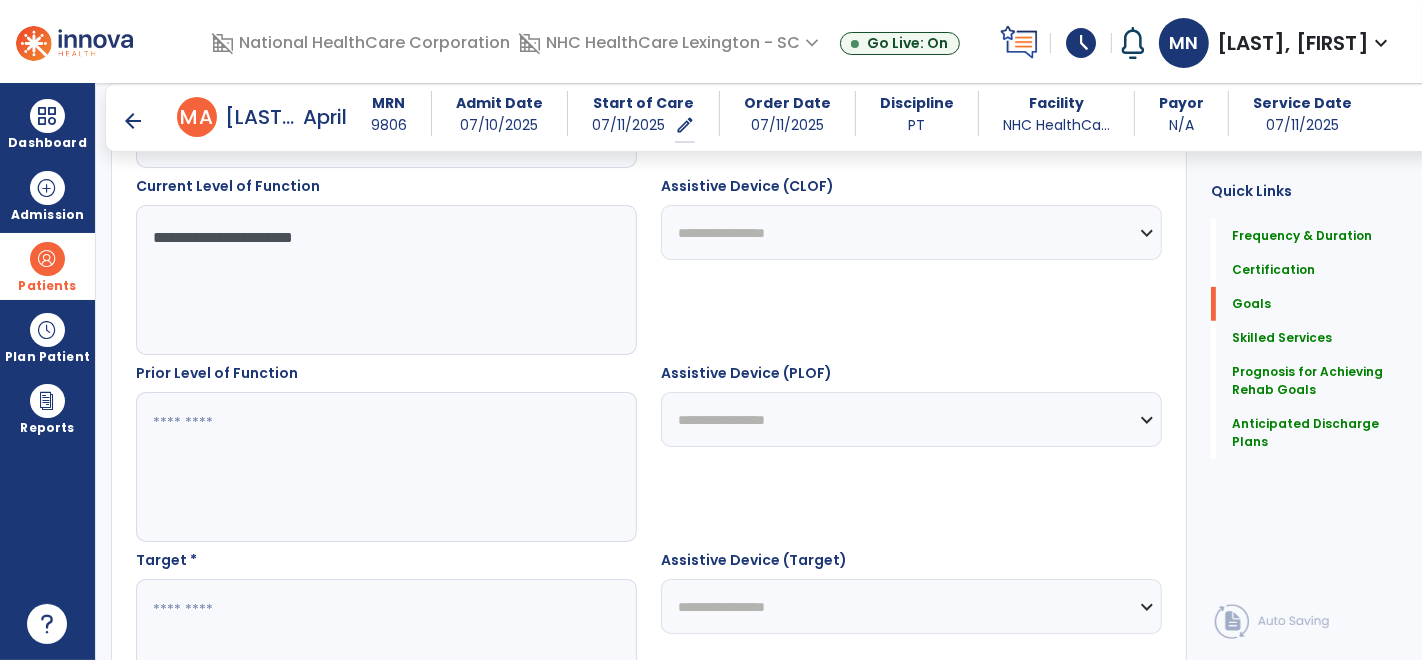 type on "**********" 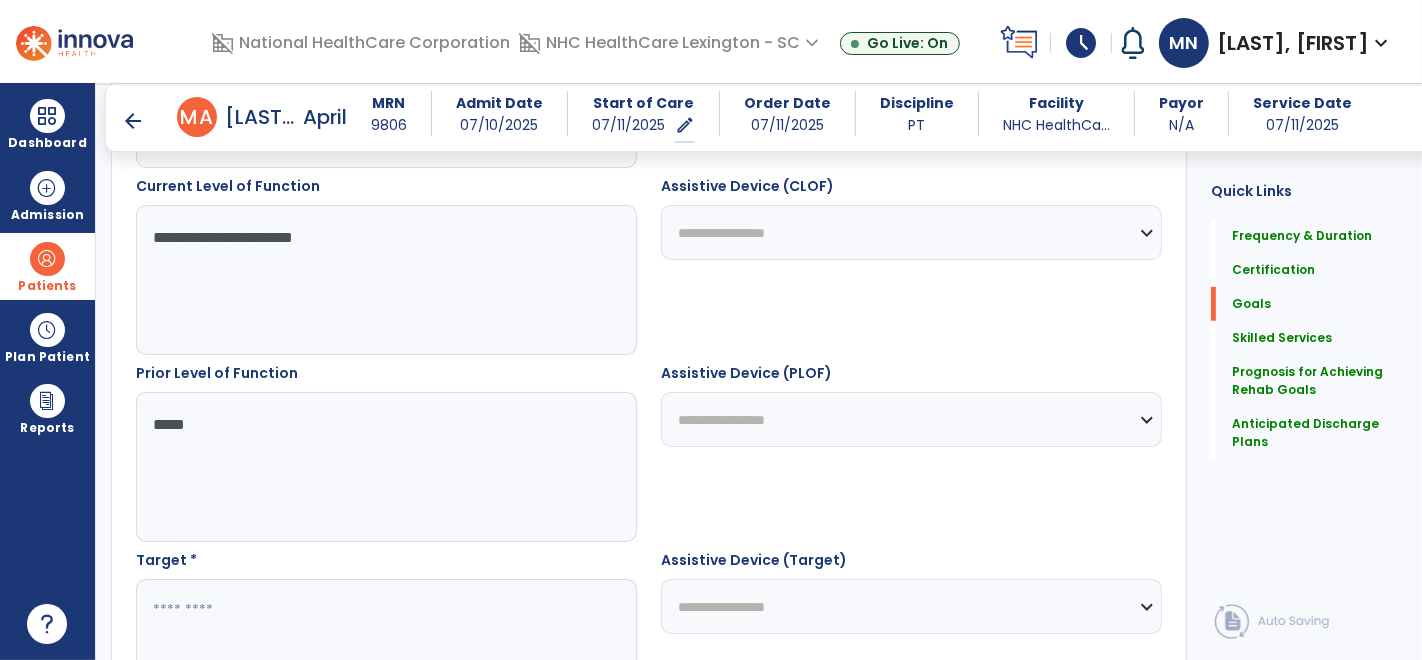 type on "*****" 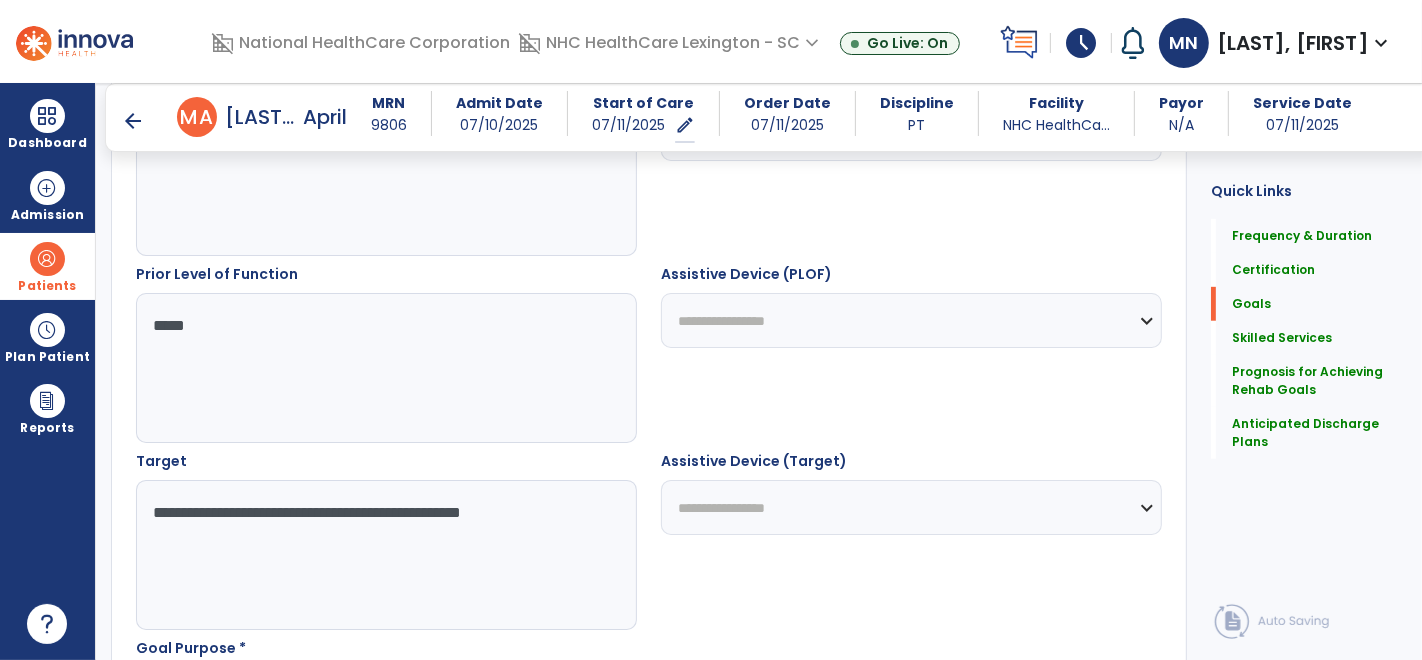 scroll, scrollTop: 995, scrollLeft: 0, axis: vertical 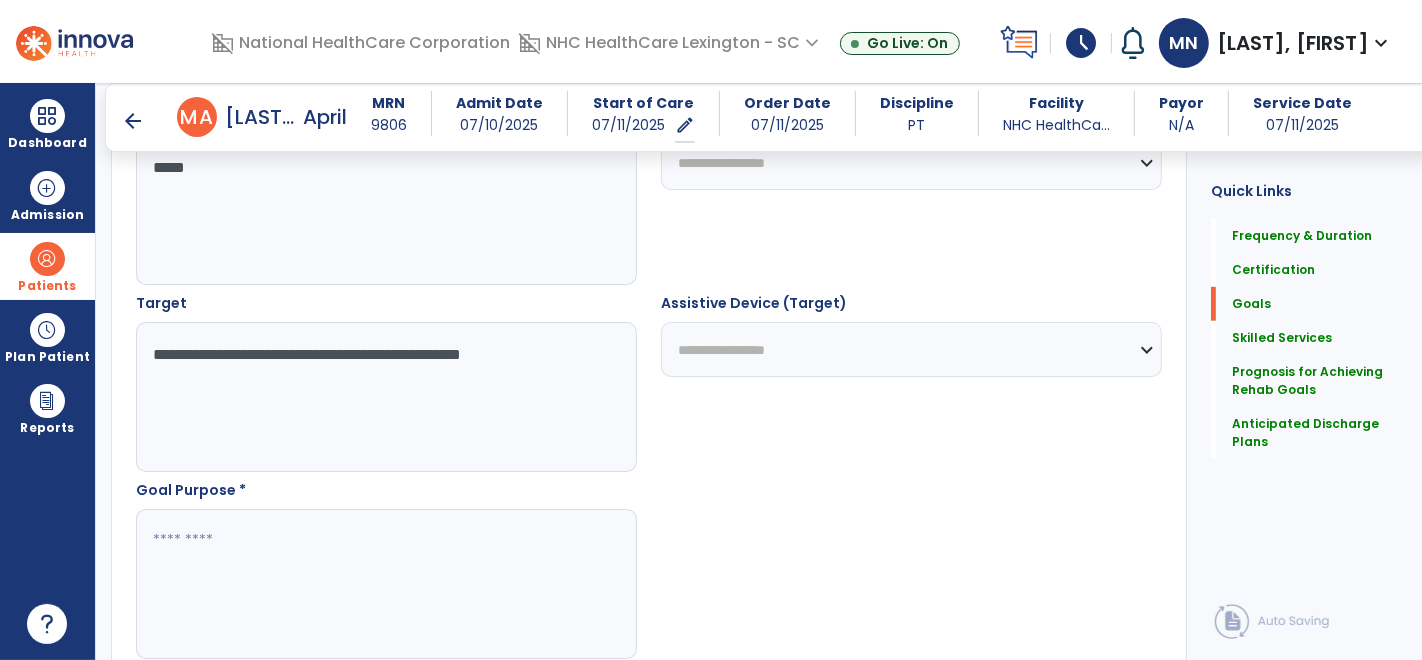 type on "**********" 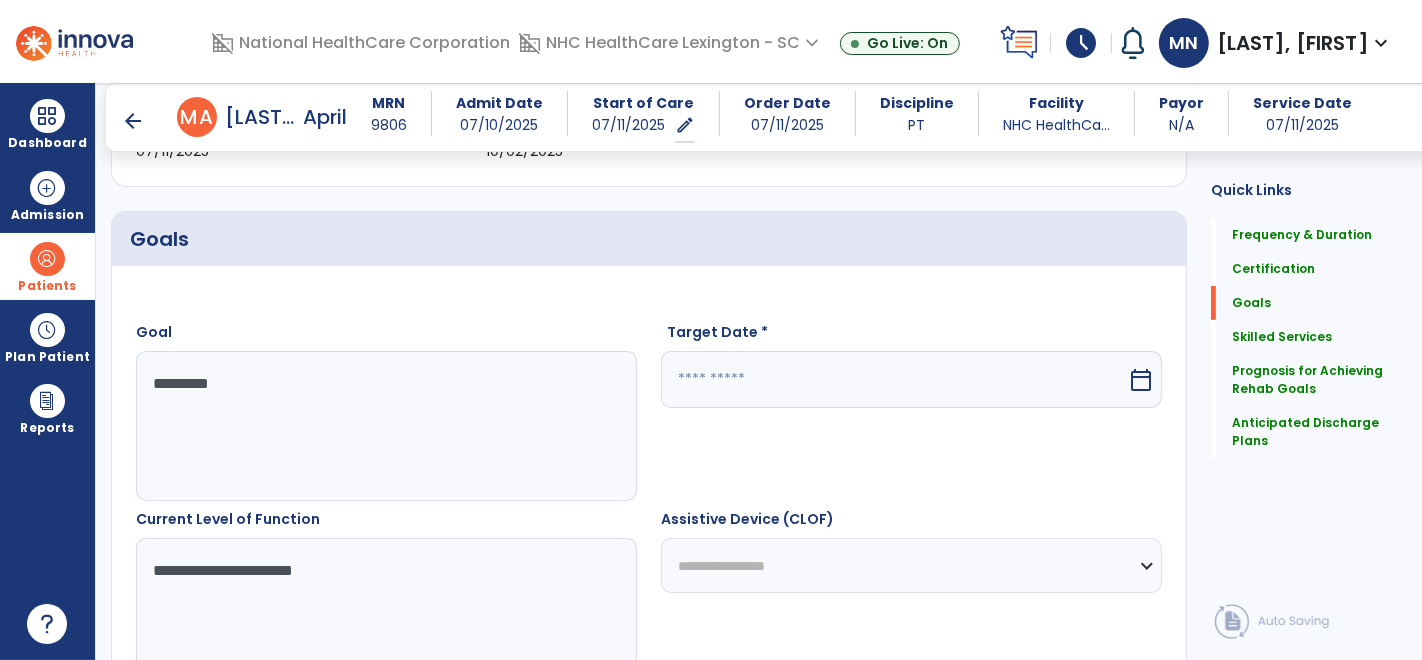 scroll, scrollTop: 402, scrollLeft: 0, axis: vertical 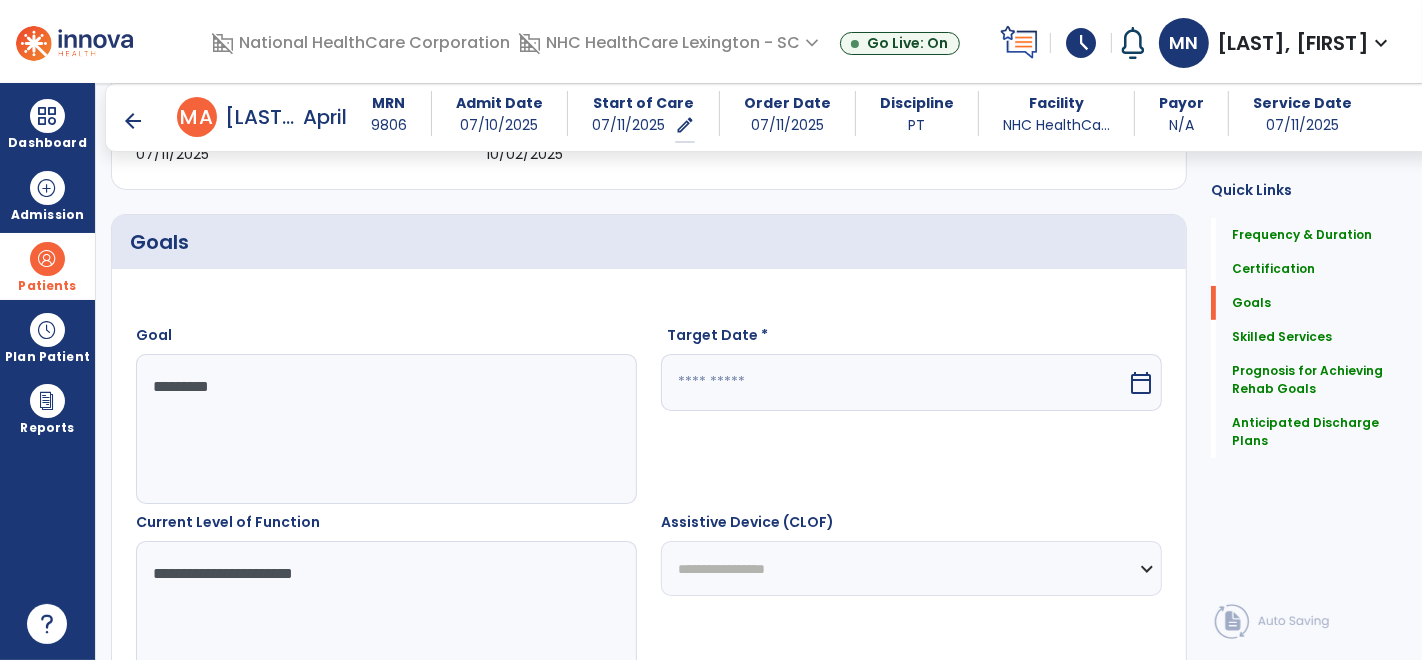 type on "**********" 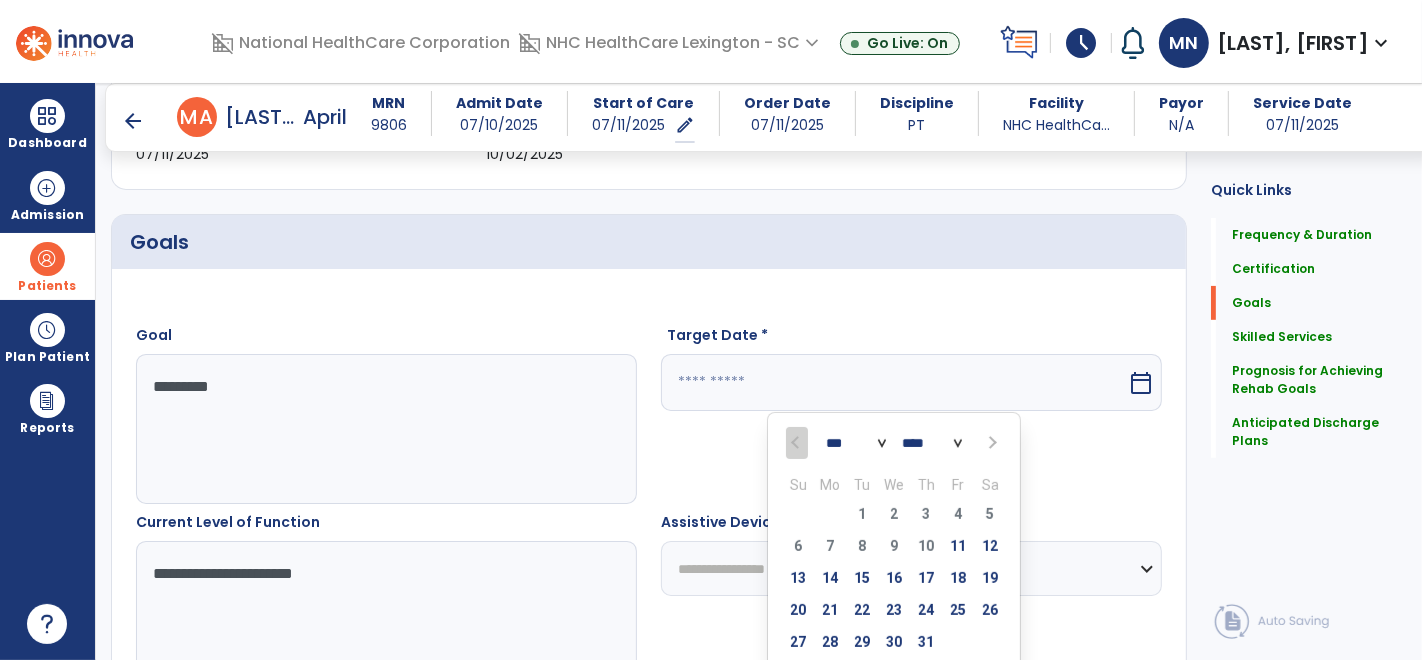 click at bounding box center (990, 443) 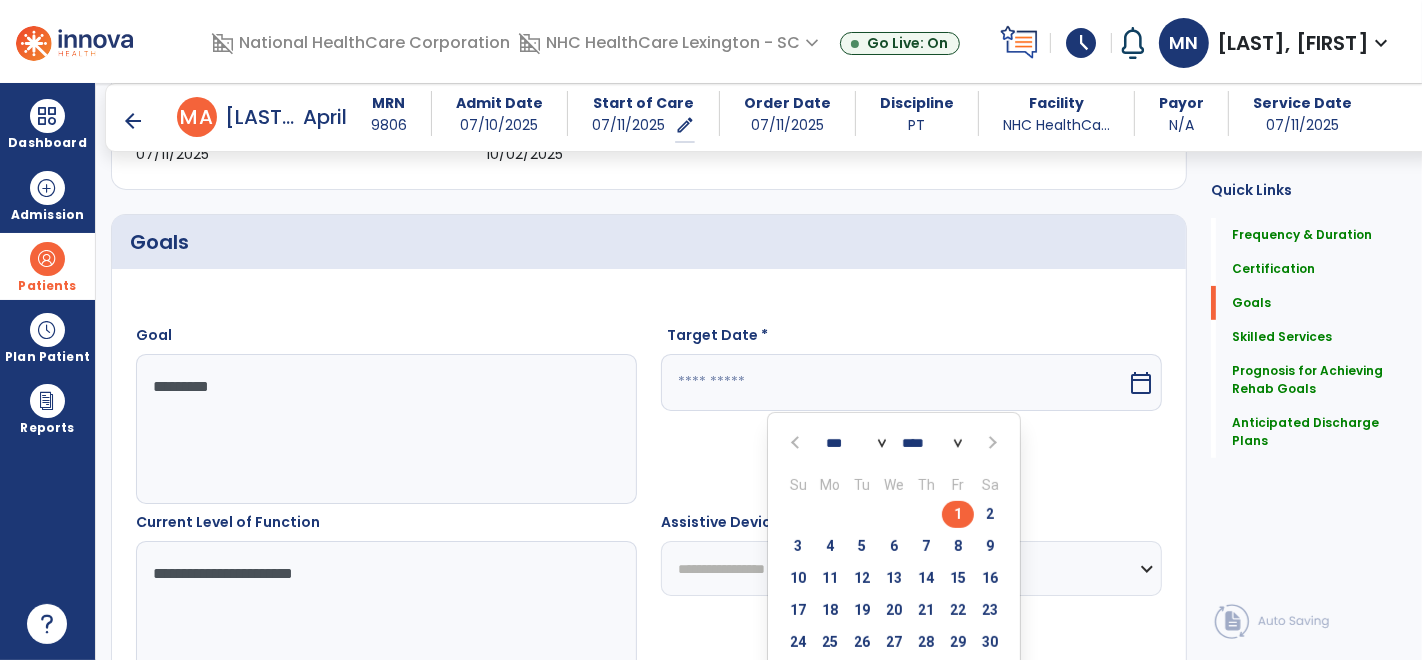 click on "1" at bounding box center (958, 514) 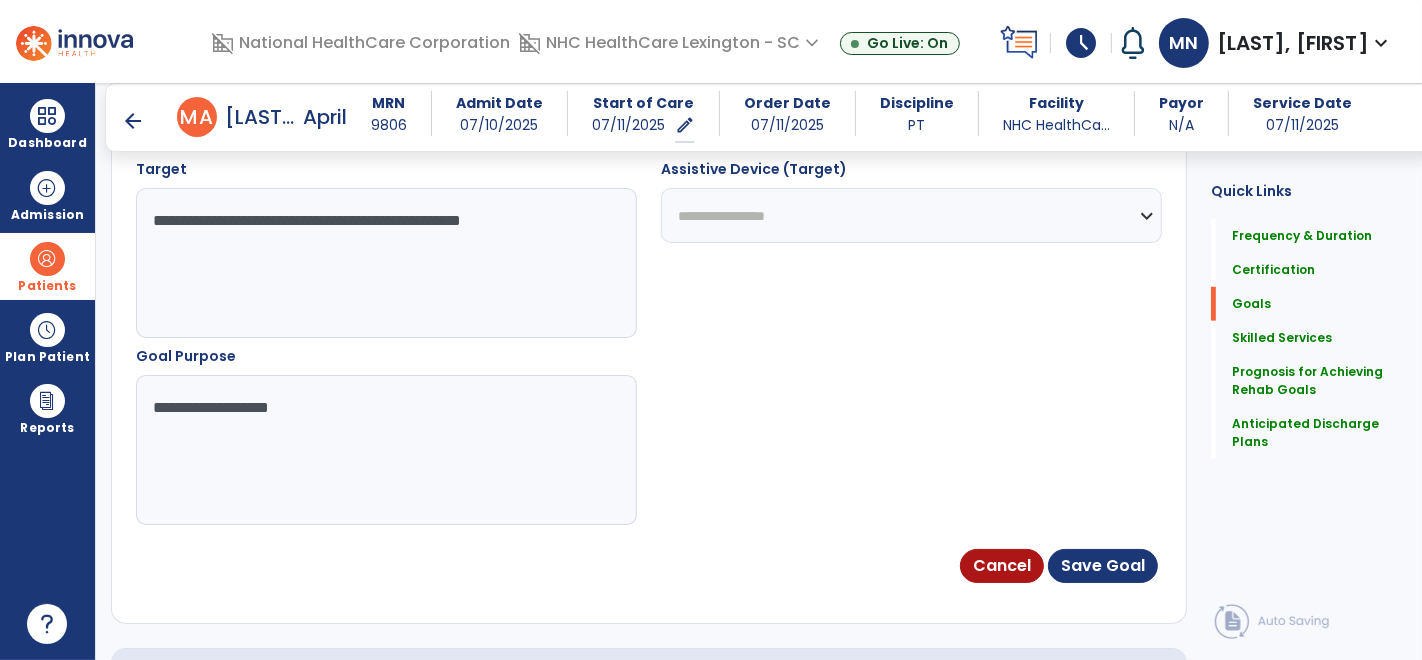 scroll, scrollTop: 1242, scrollLeft: 0, axis: vertical 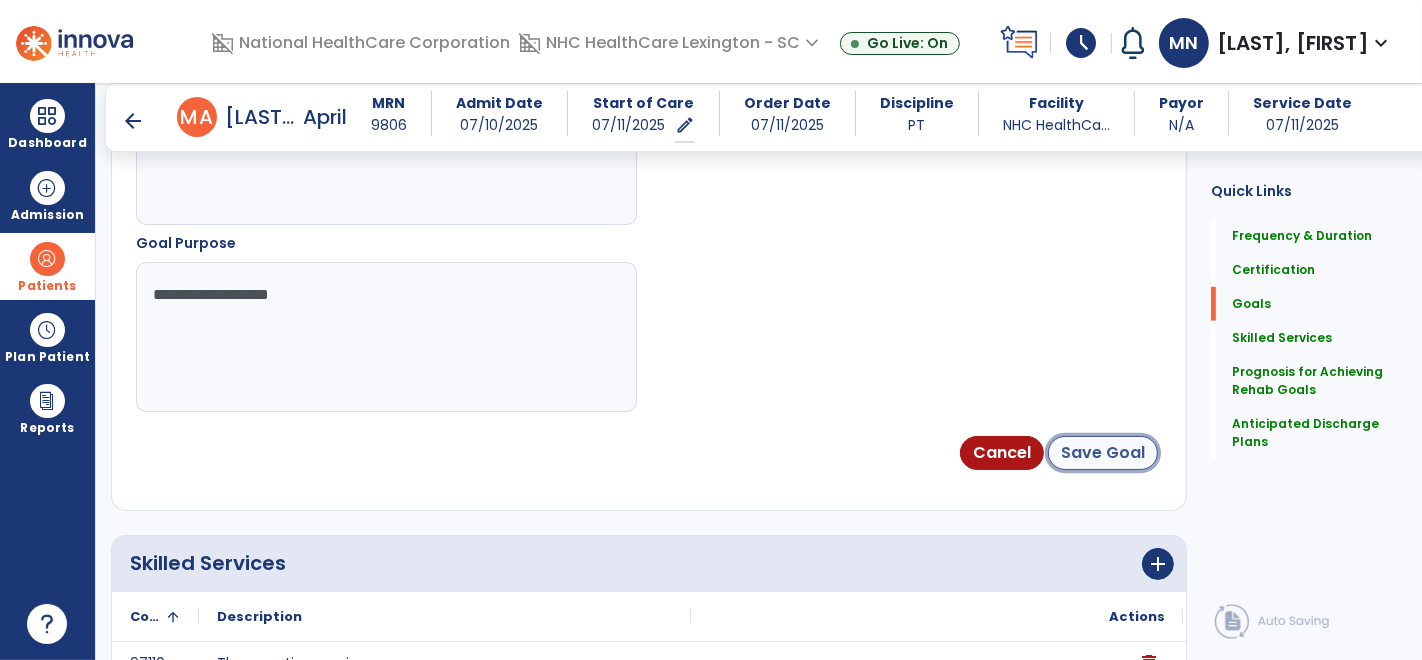 click on "Save Goal" at bounding box center (1103, 453) 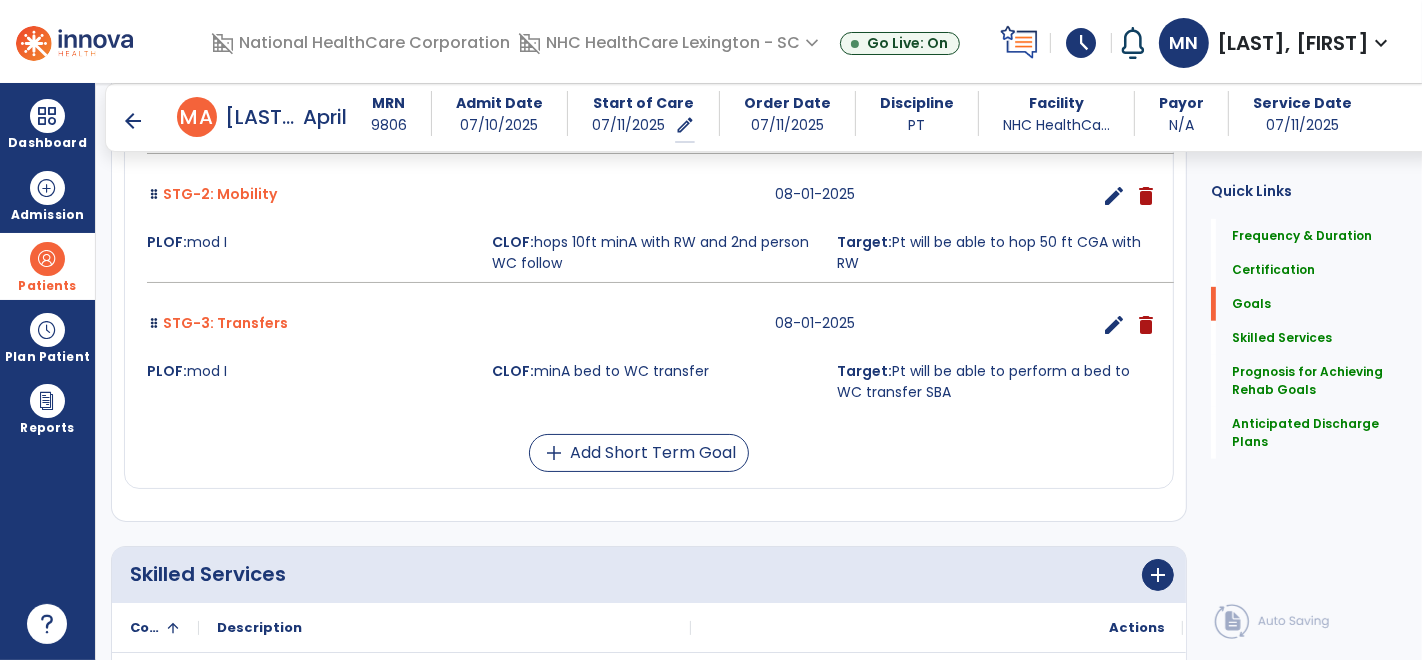 scroll, scrollTop: 891, scrollLeft: 0, axis: vertical 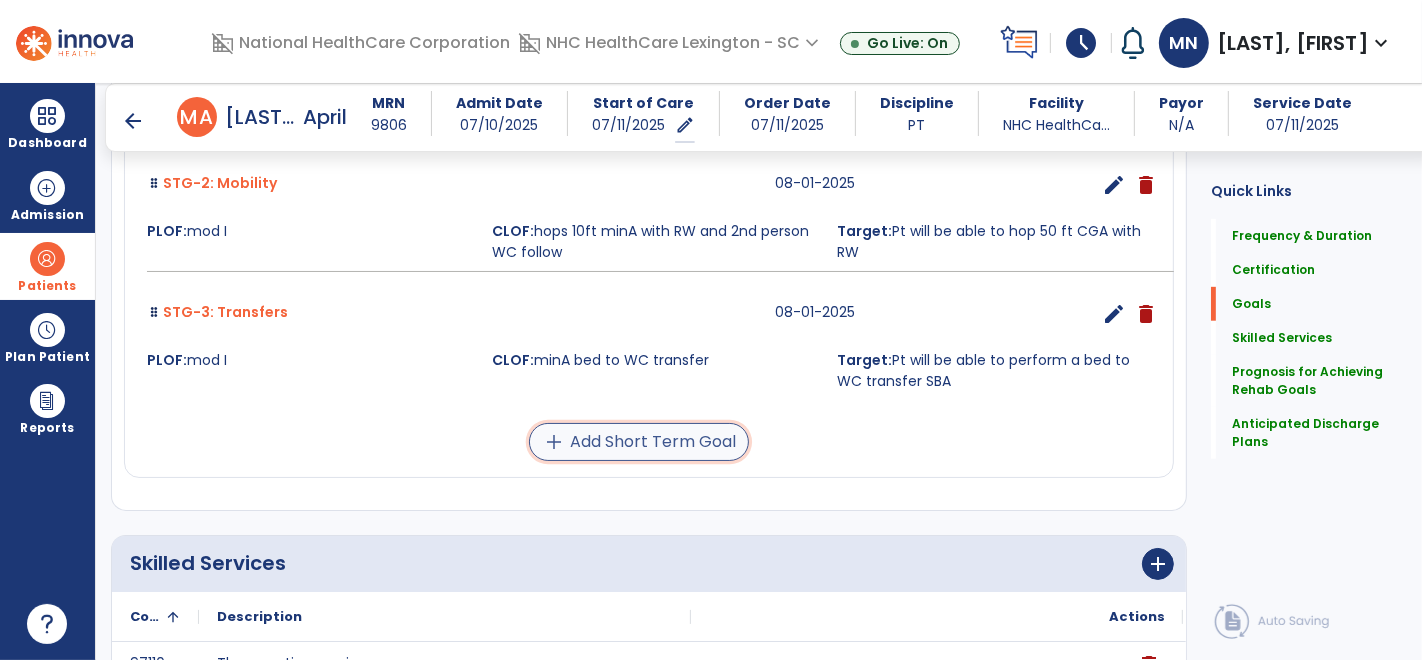 click on "add  Add Short Term Goal" at bounding box center (639, 442) 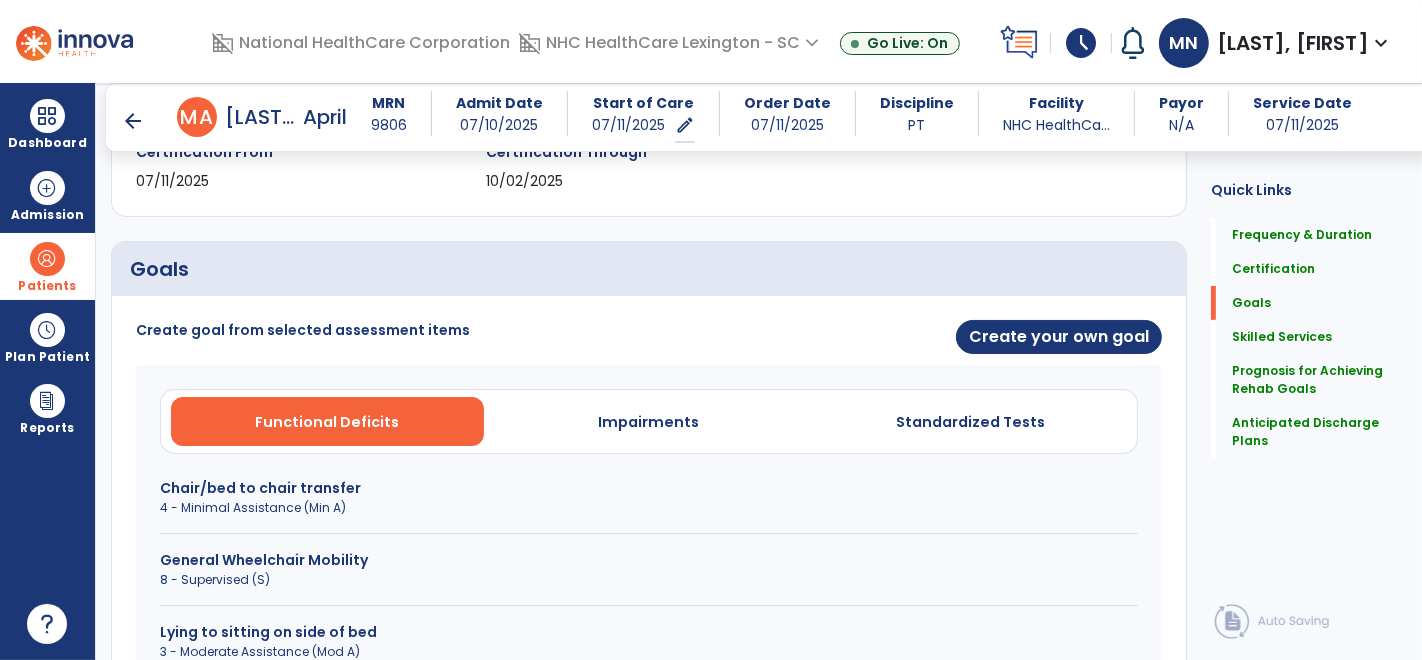 scroll, scrollTop: 374, scrollLeft: 0, axis: vertical 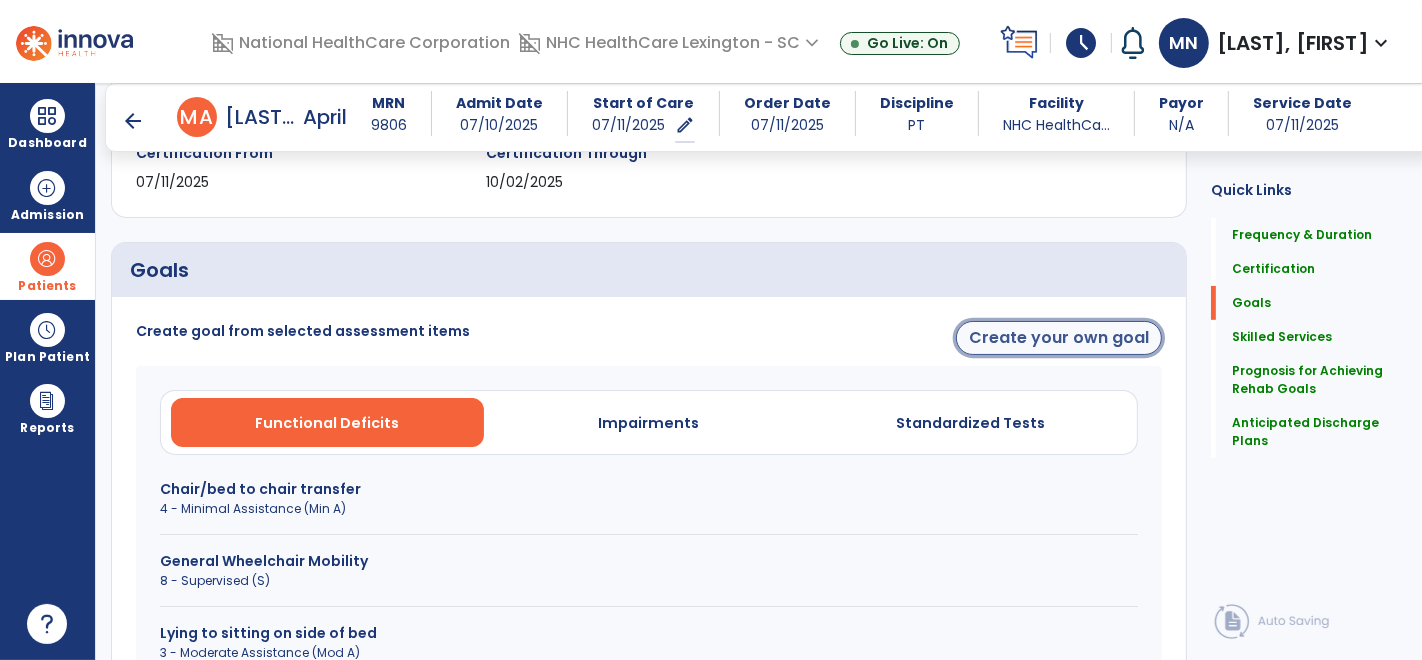 click on "Create your own goal" at bounding box center [1059, 338] 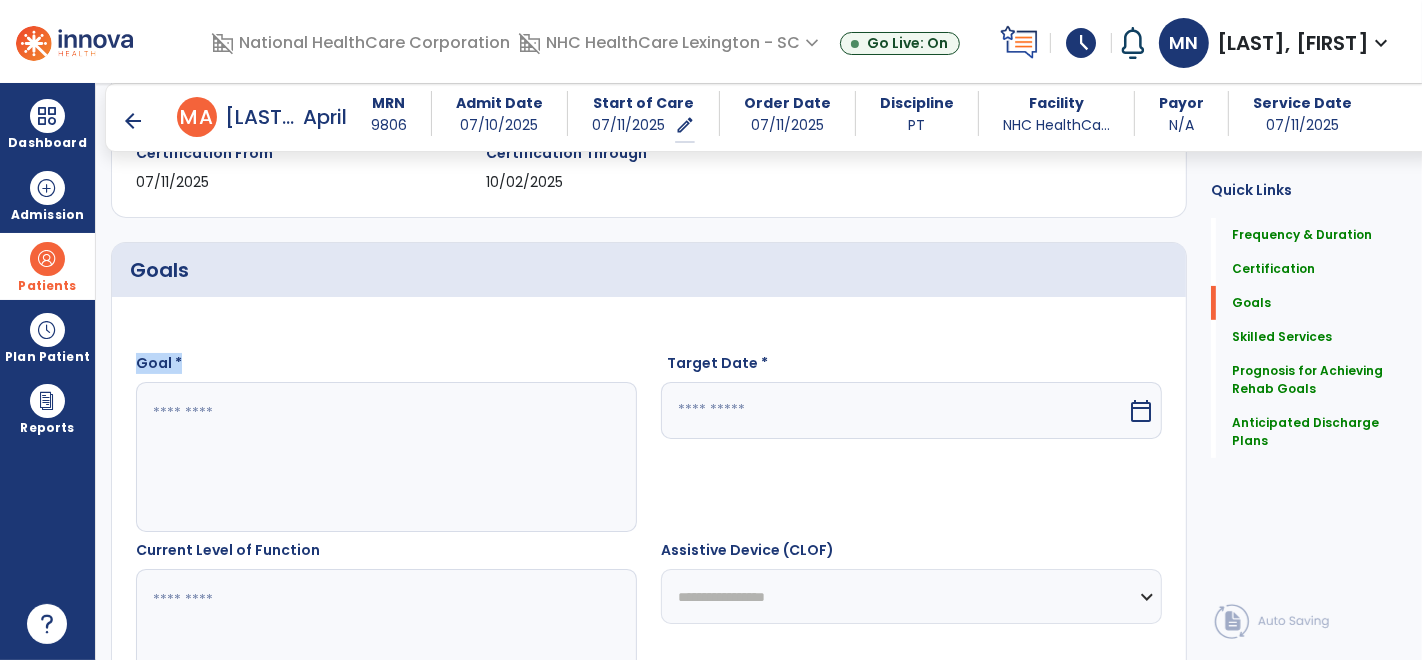 click at bounding box center (386, 457) 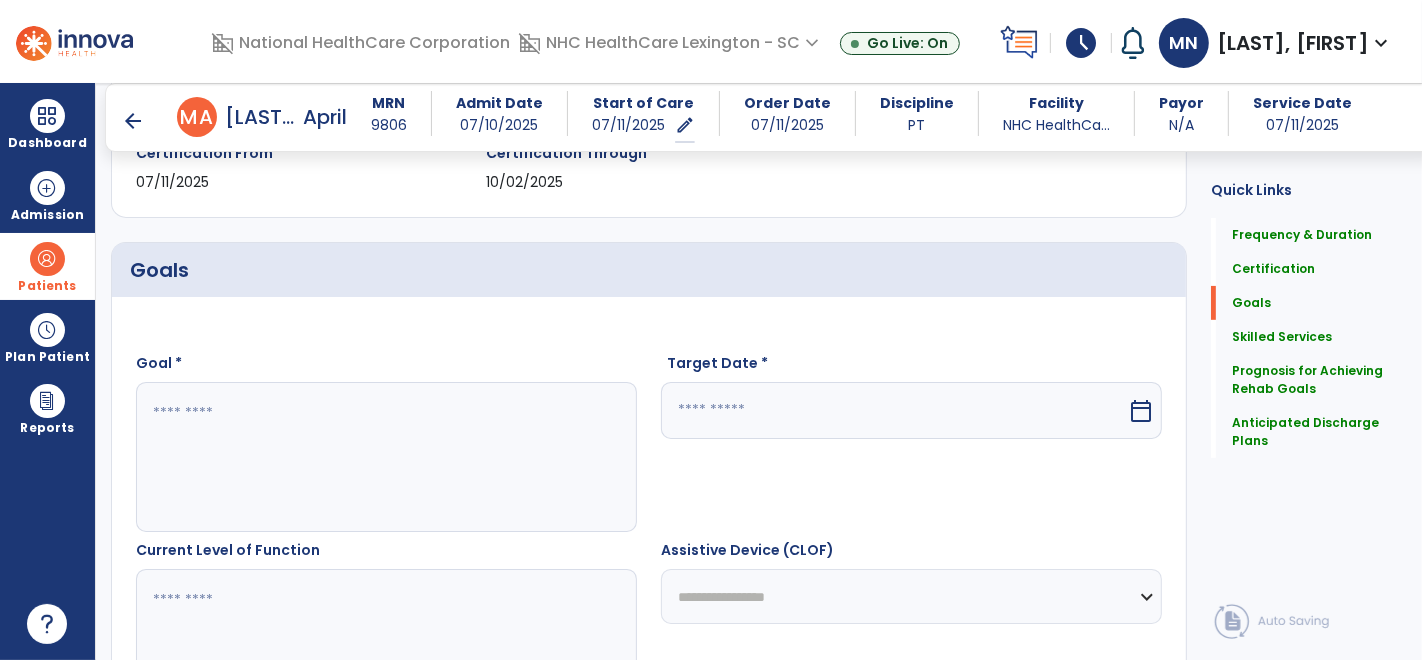 click at bounding box center (386, 457) 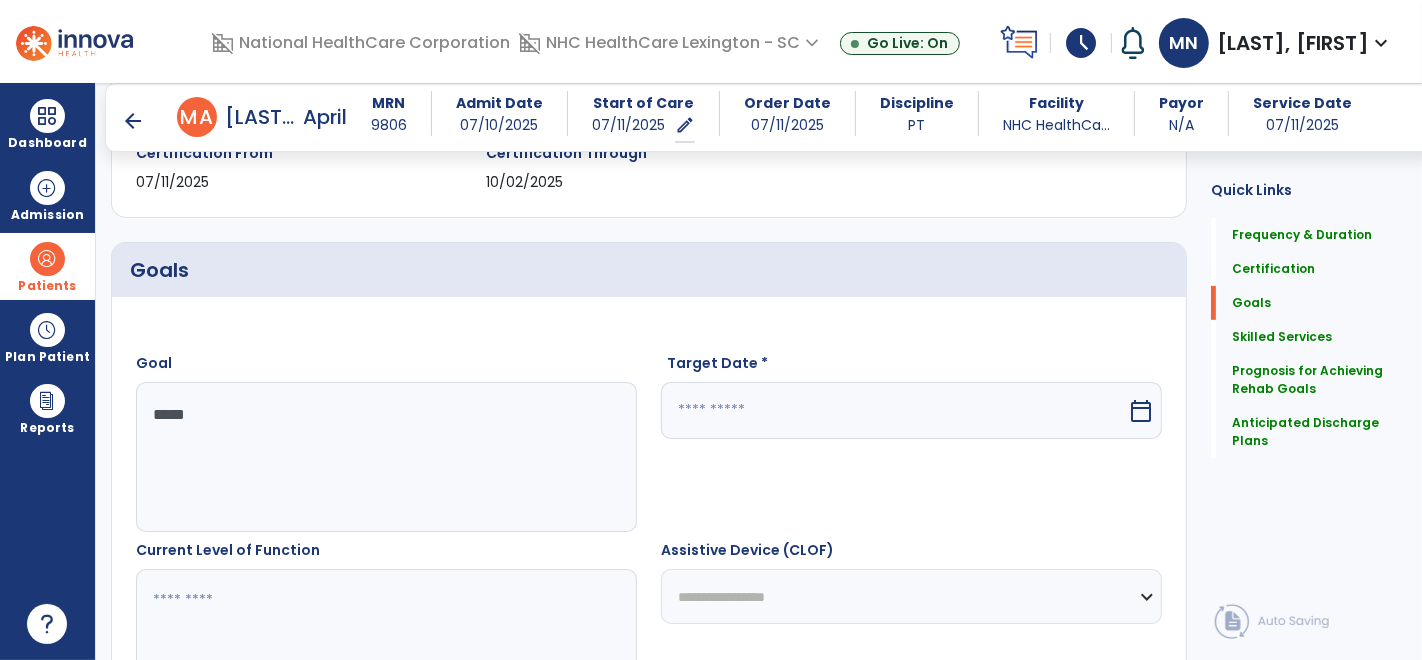 type on "*****" 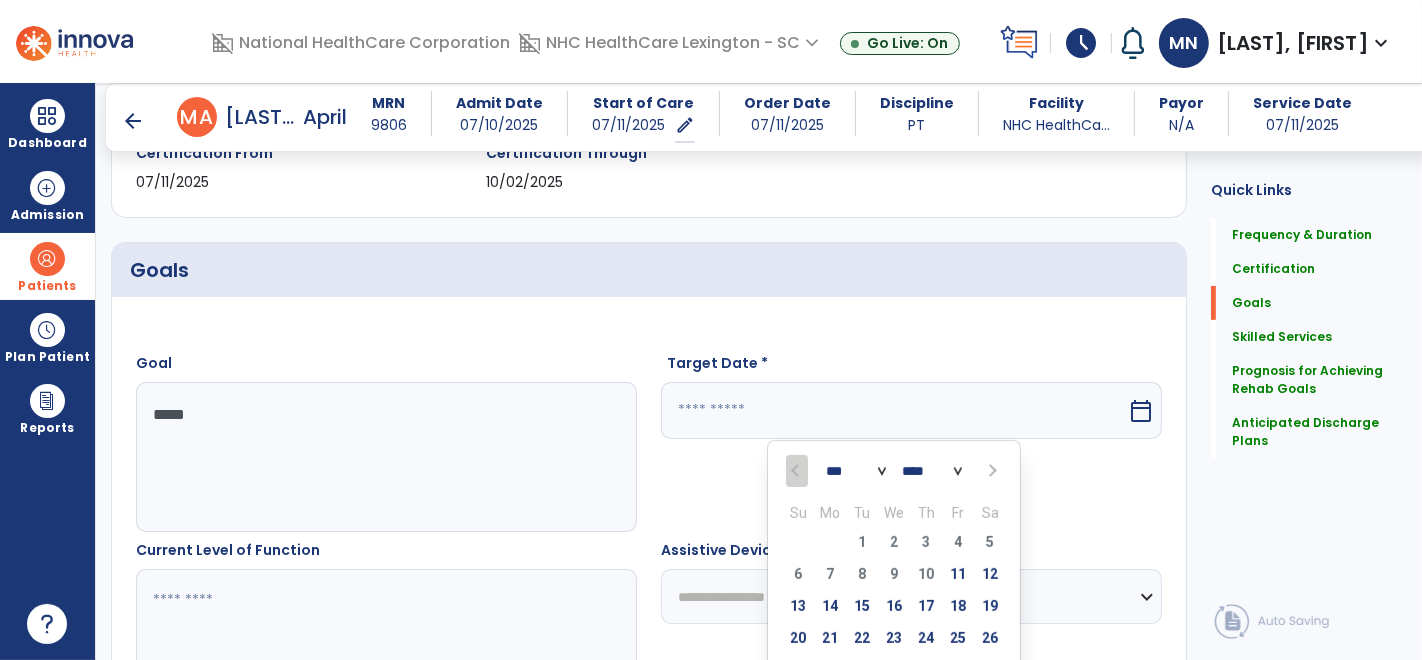 click at bounding box center (990, 471) 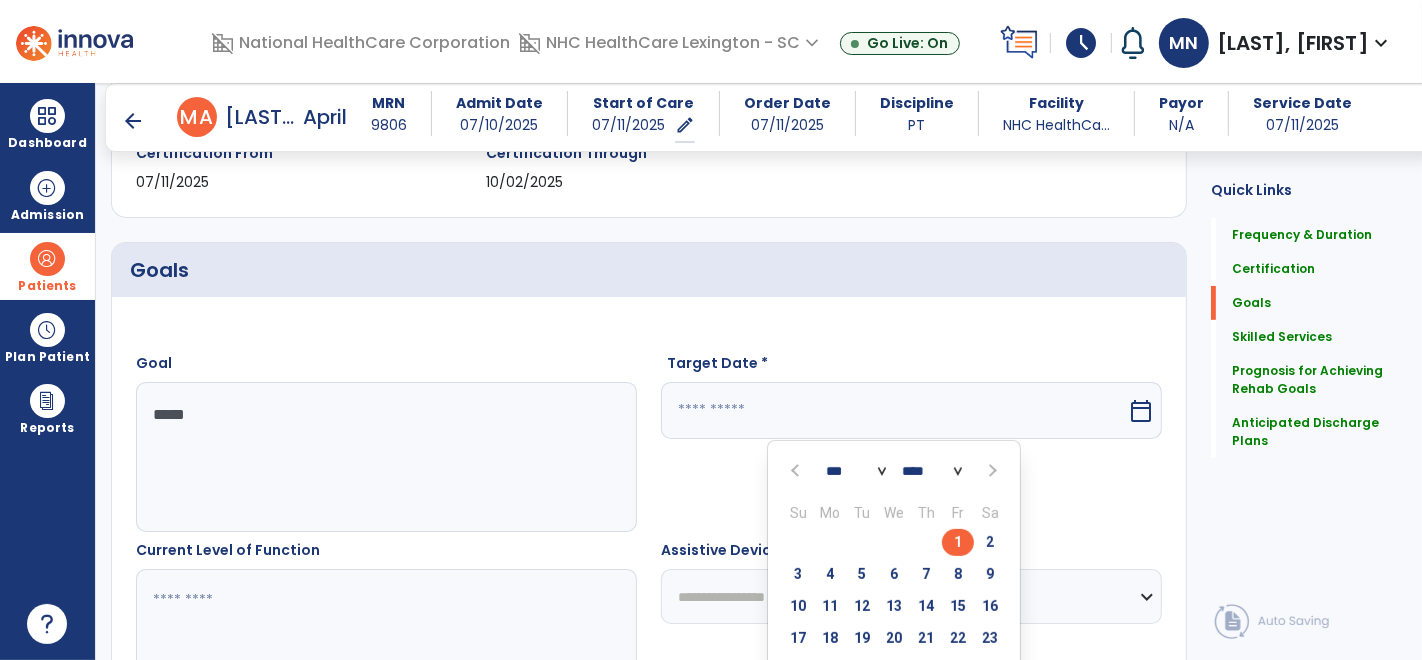 click on "1" at bounding box center (958, 542) 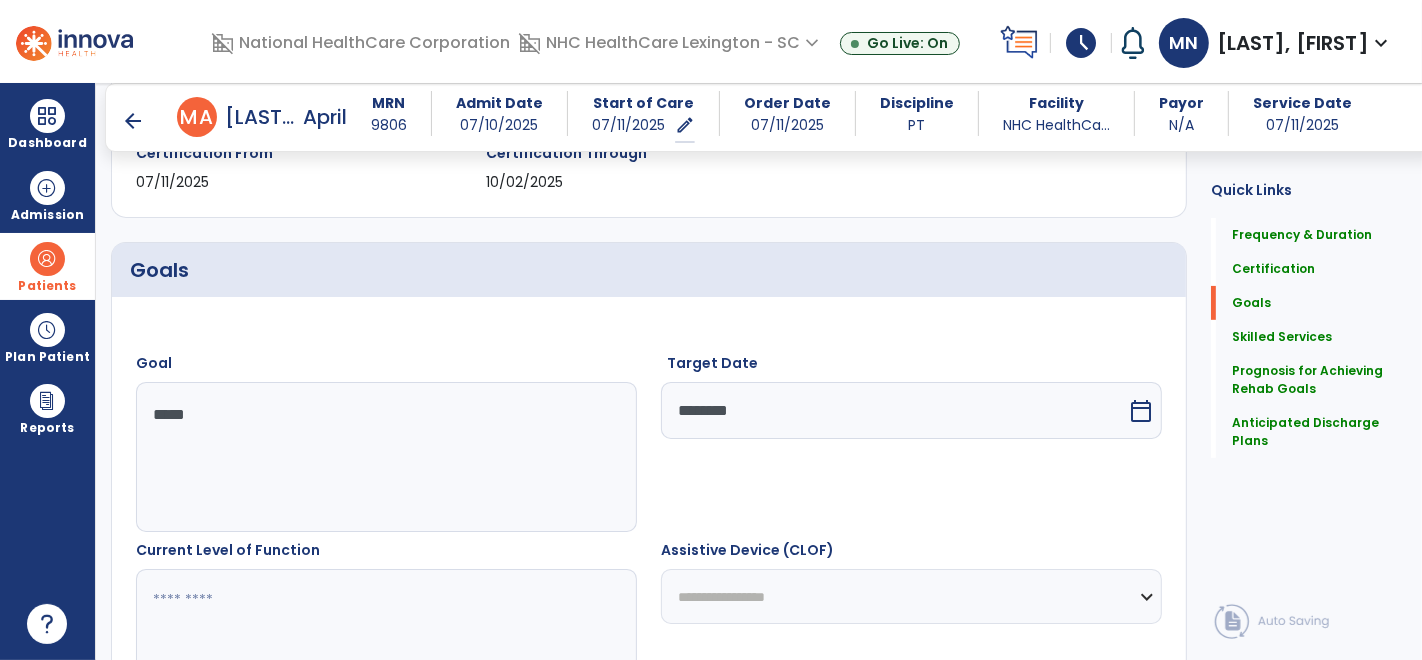 click at bounding box center [386, 644] 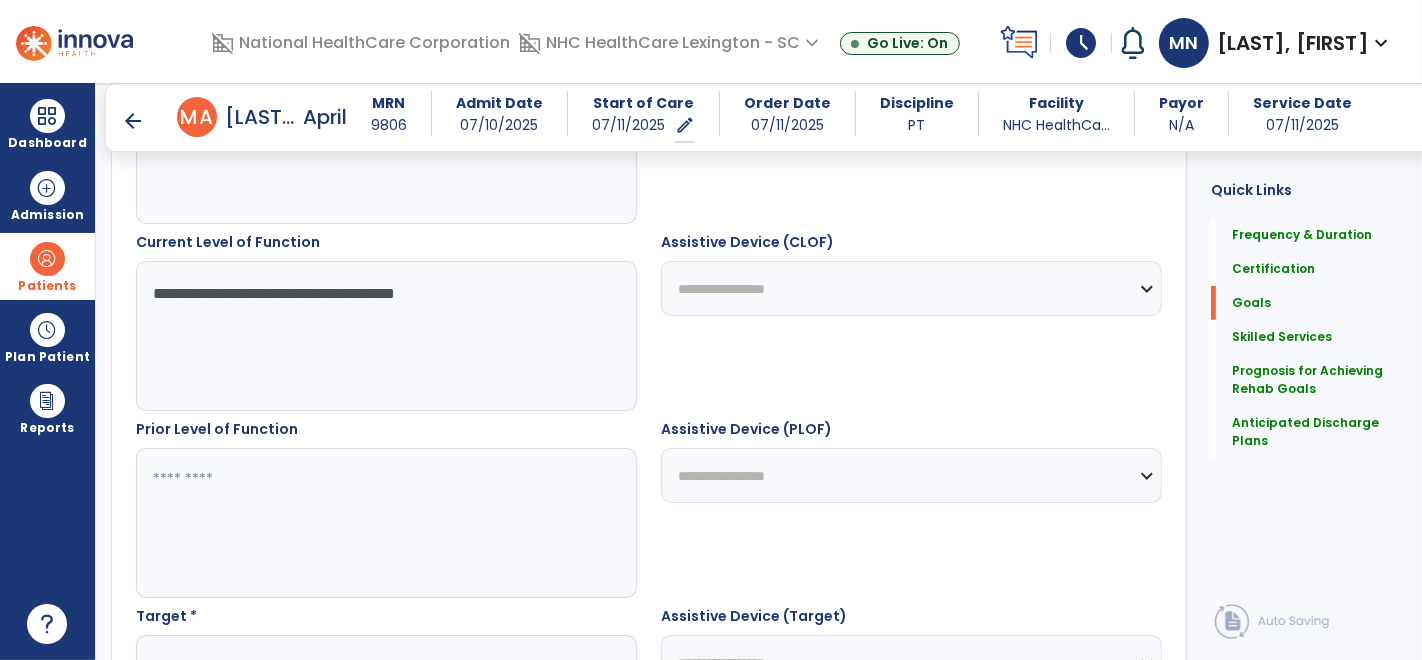 scroll, scrollTop: 685, scrollLeft: 0, axis: vertical 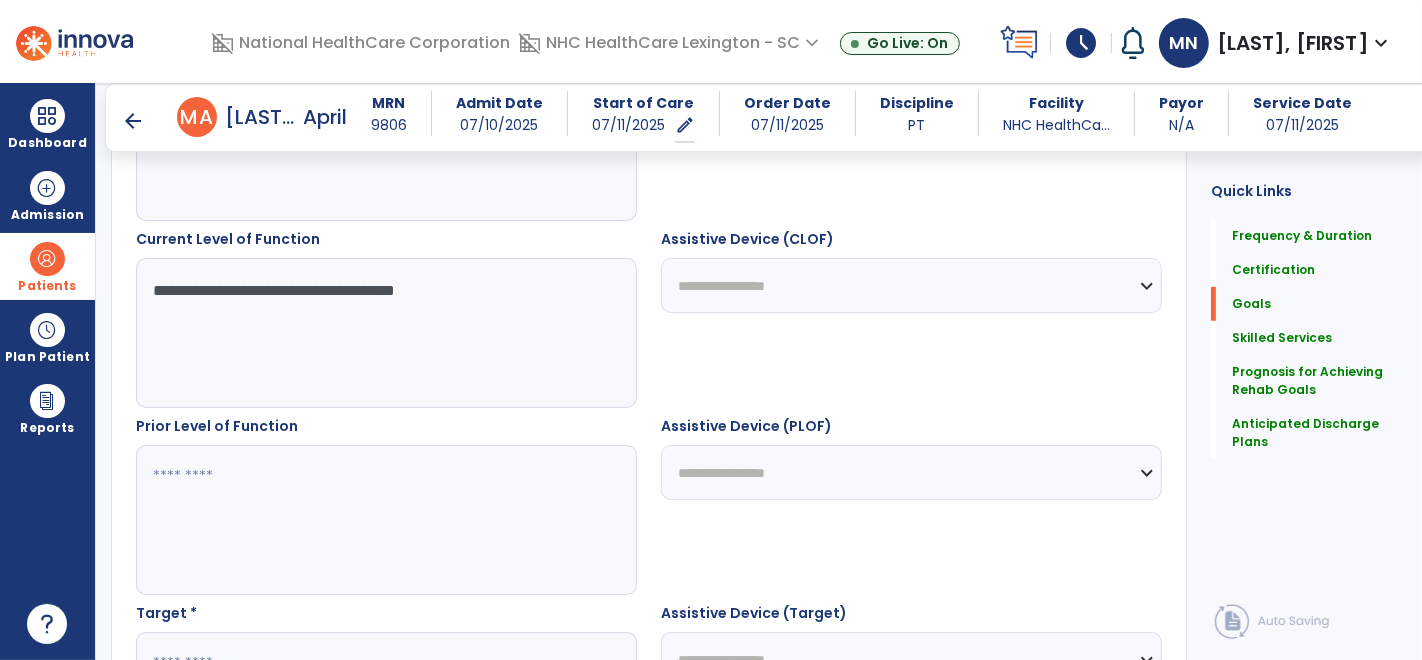 type on "**********" 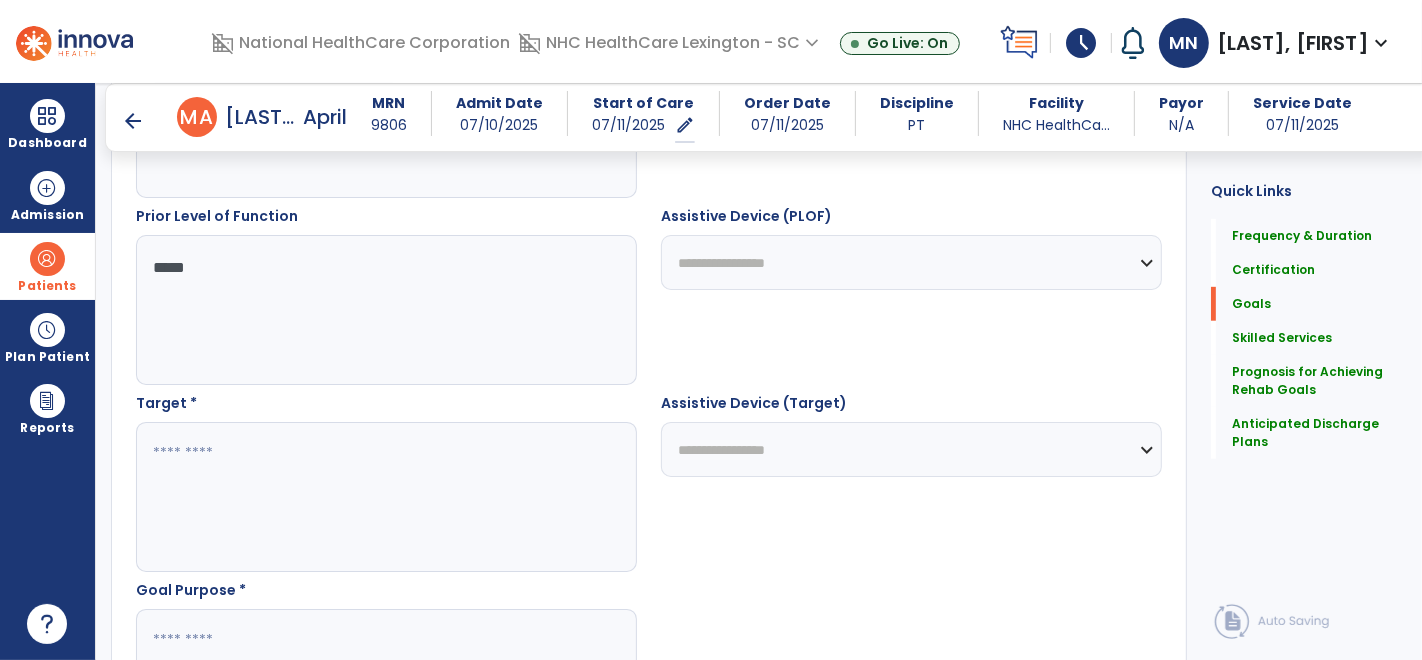 scroll, scrollTop: 896, scrollLeft: 0, axis: vertical 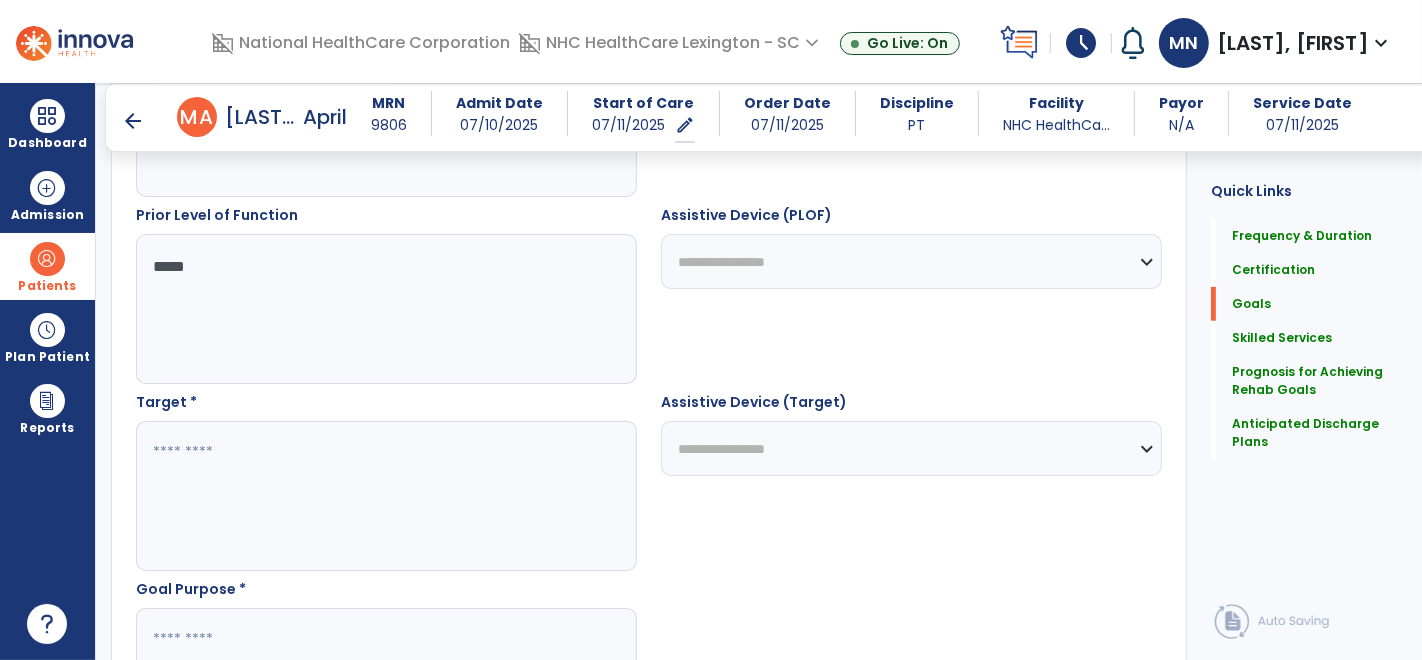 type on "*****" 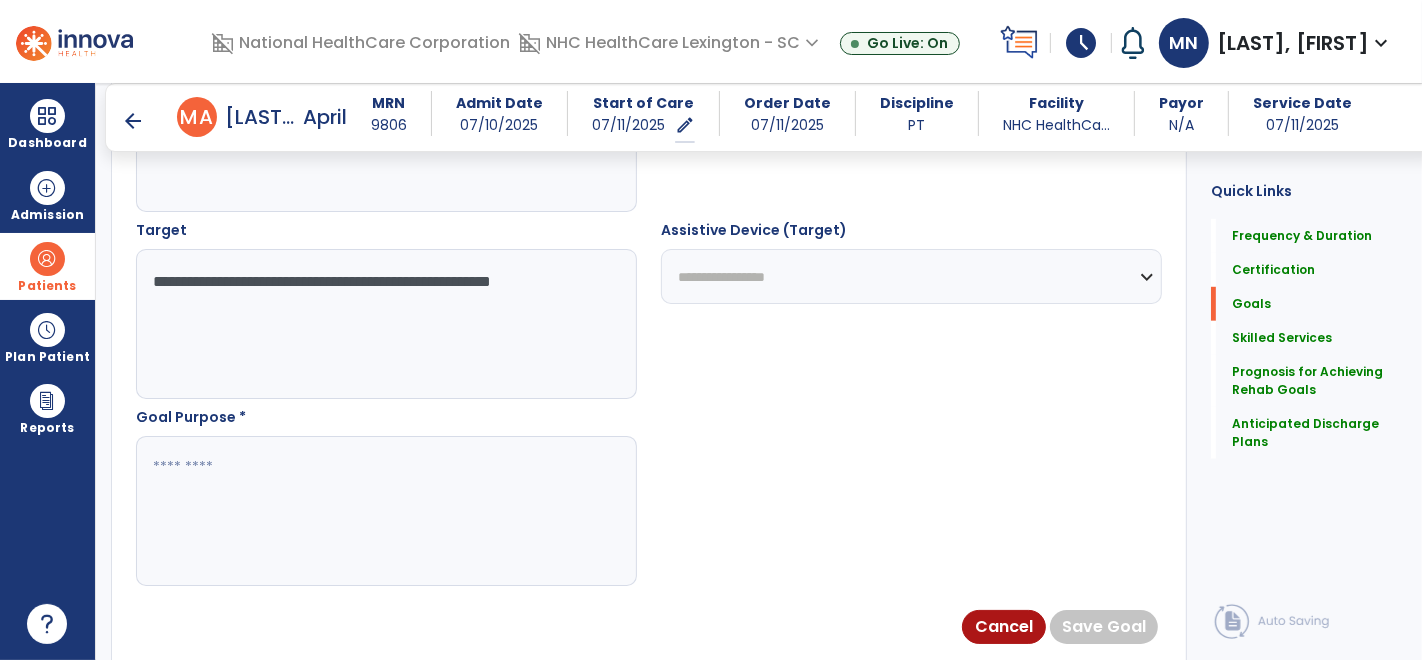 scroll, scrollTop: 1071, scrollLeft: 0, axis: vertical 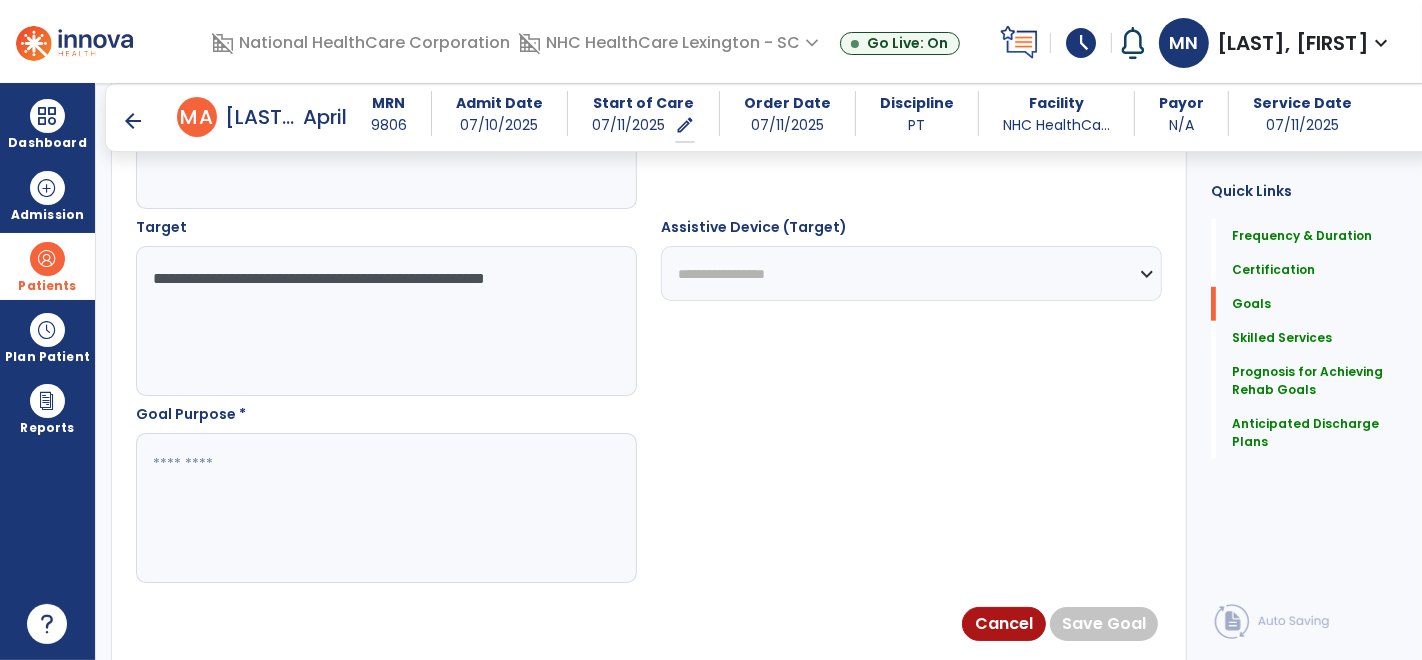 type on "**********" 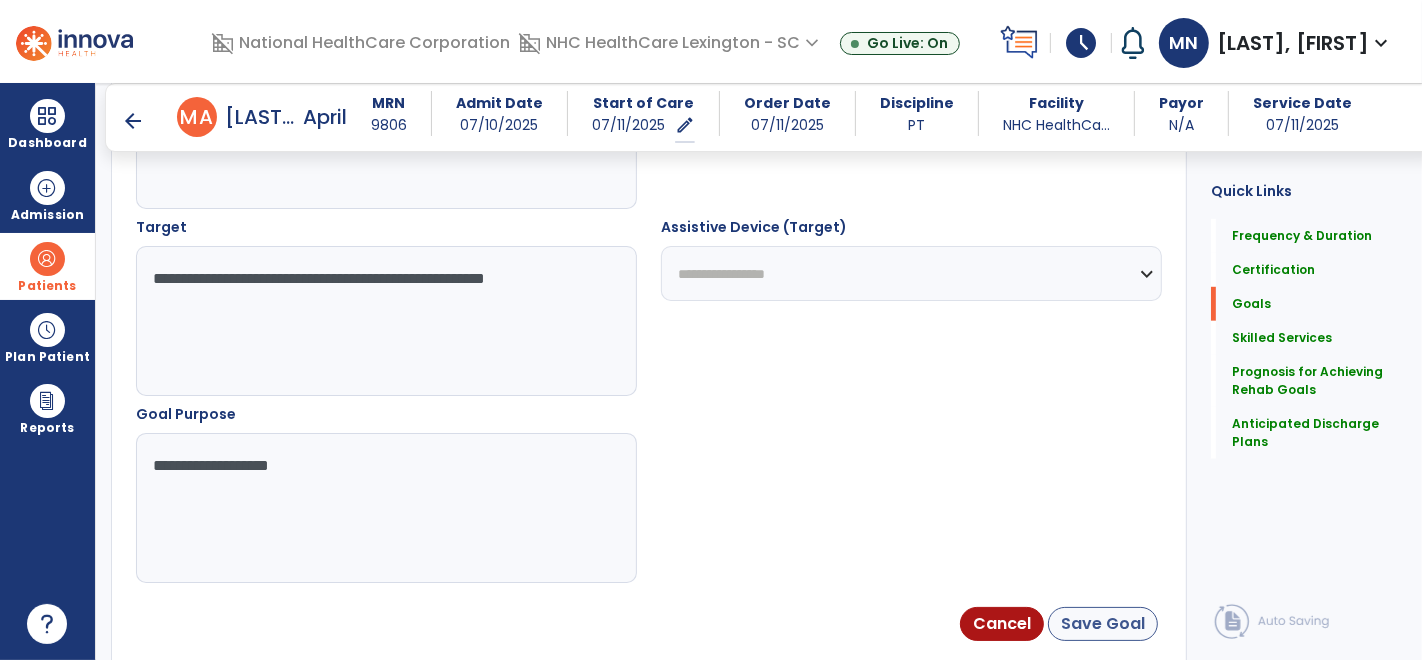 type on "**********" 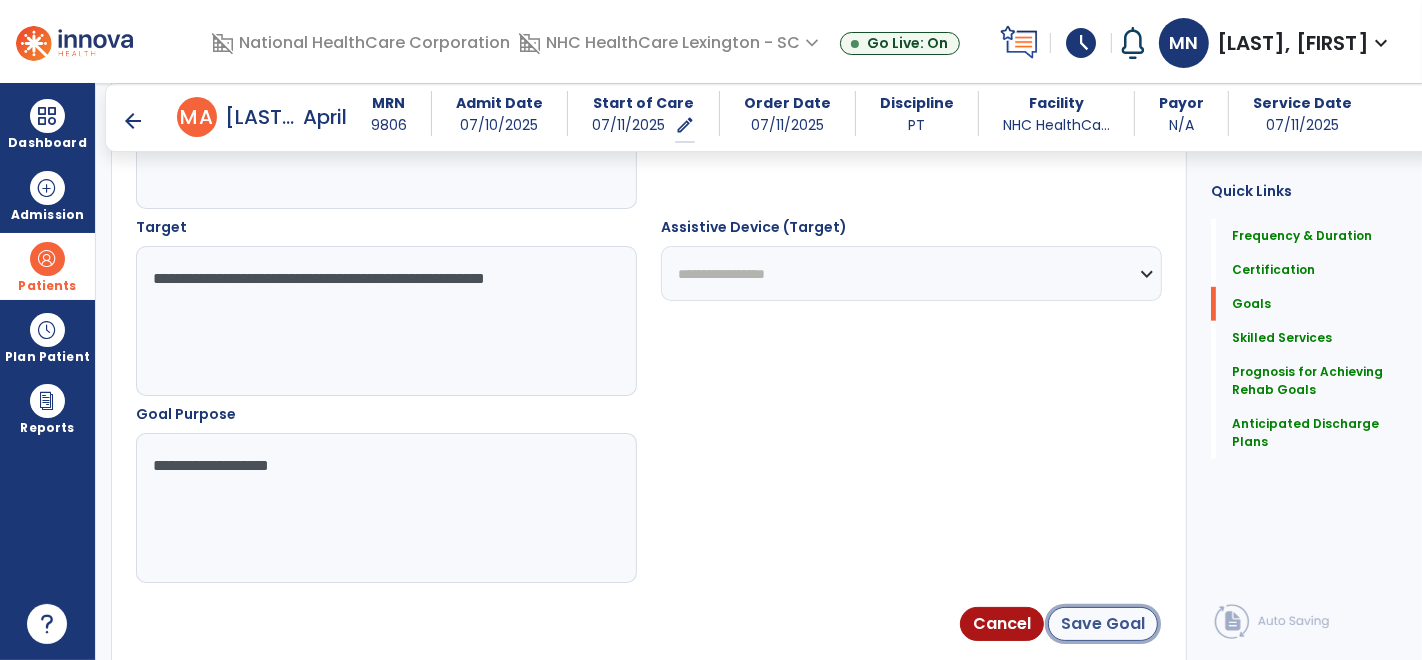 click on "Save Goal" at bounding box center [1103, 624] 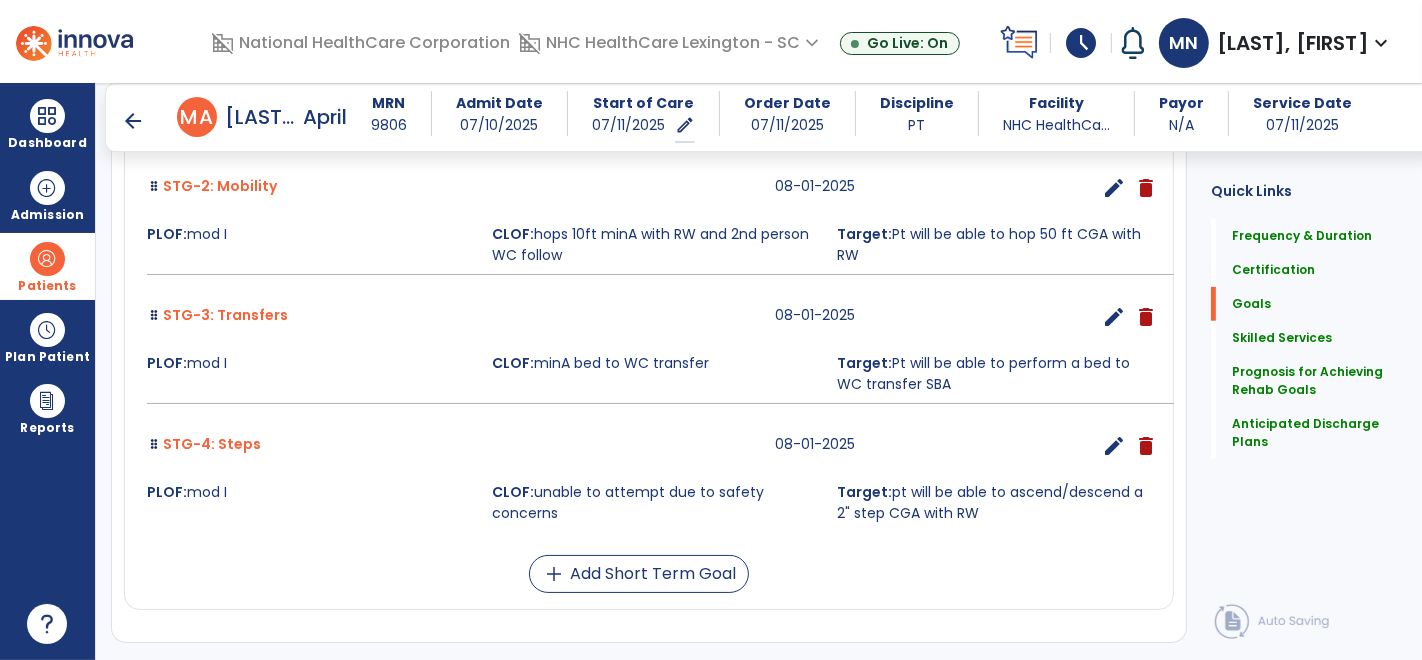 scroll, scrollTop: 859, scrollLeft: 0, axis: vertical 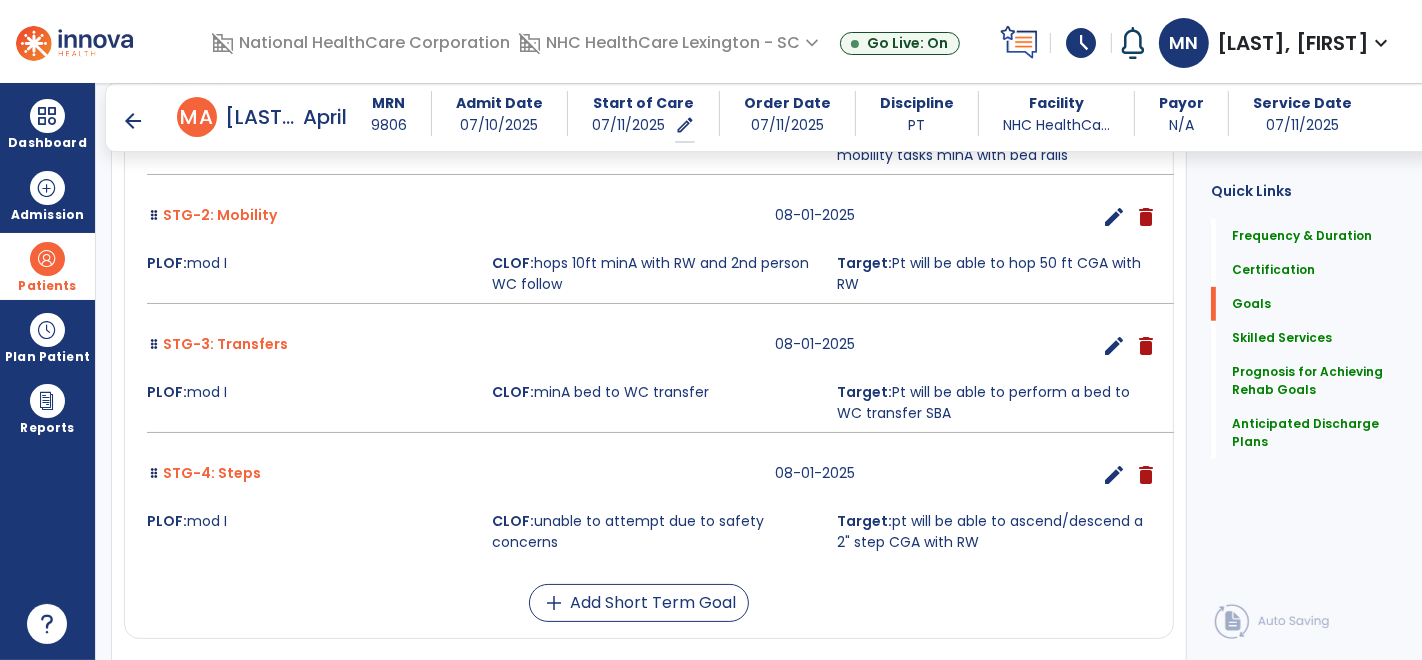 click on "edit" at bounding box center (1114, 346) 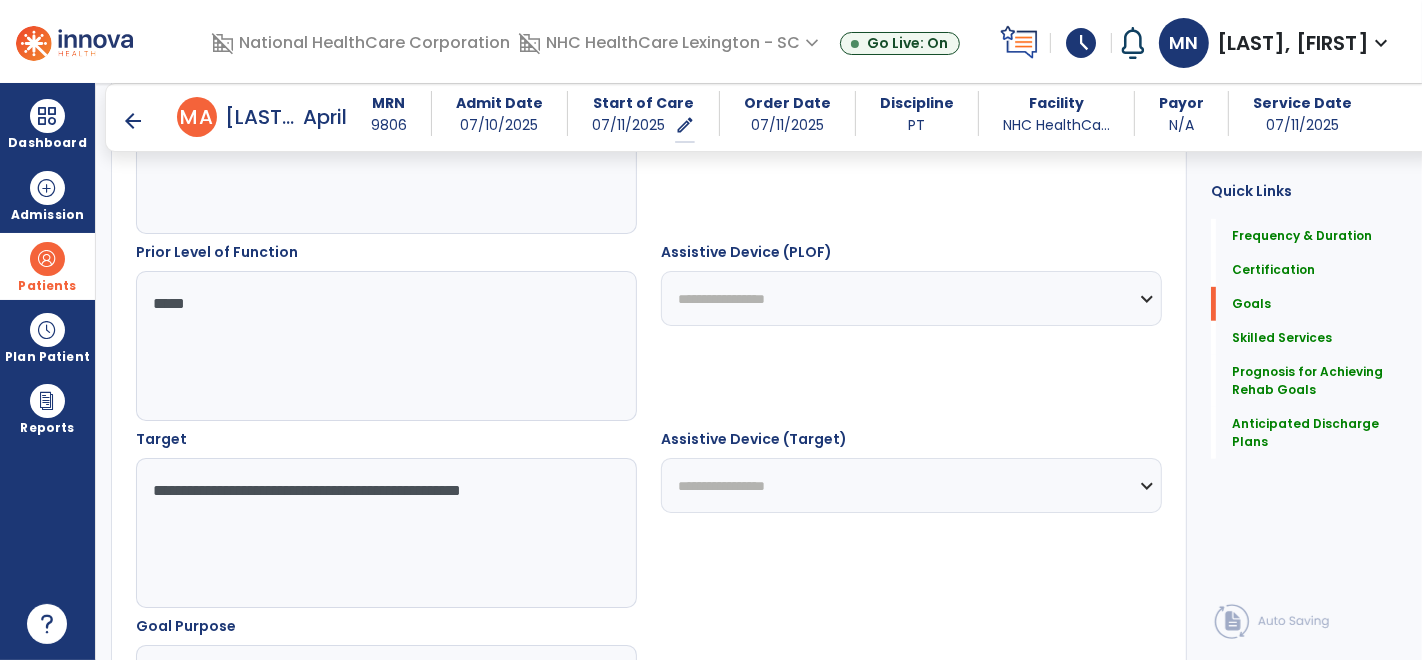 scroll, scrollTop: 51, scrollLeft: 0, axis: vertical 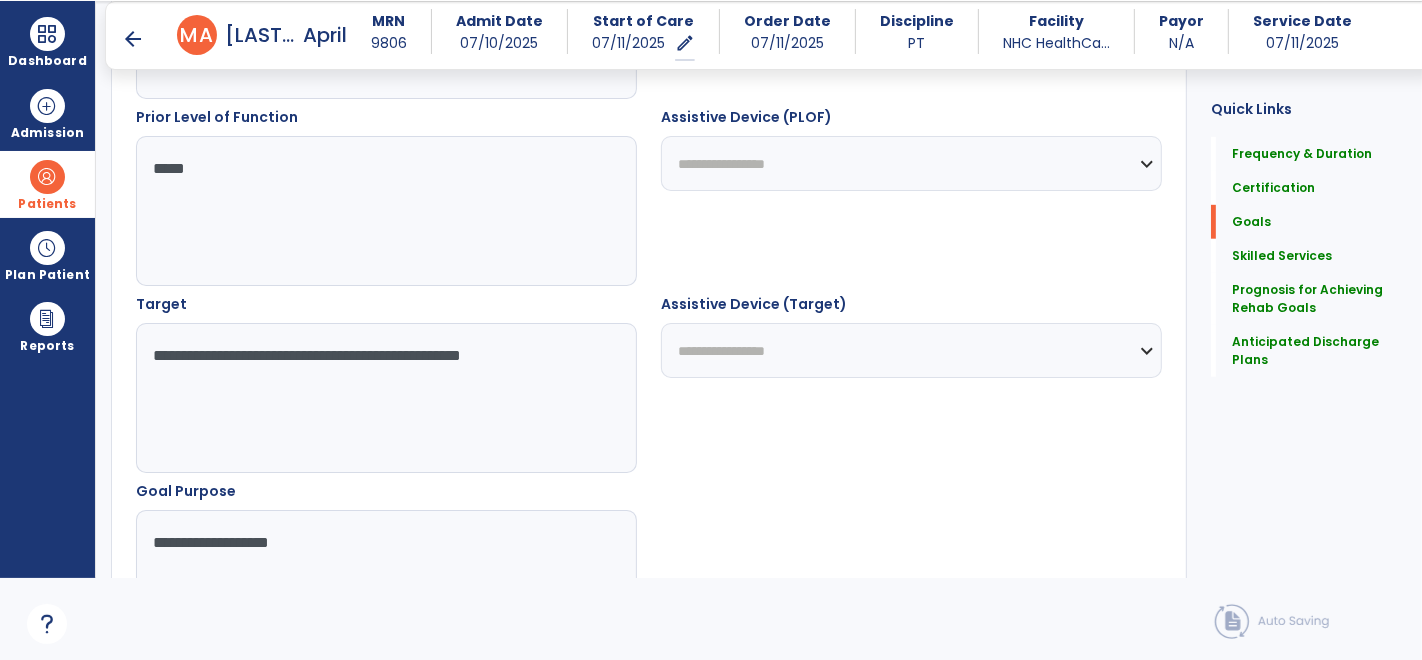 click on "**********" at bounding box center [386, 398] 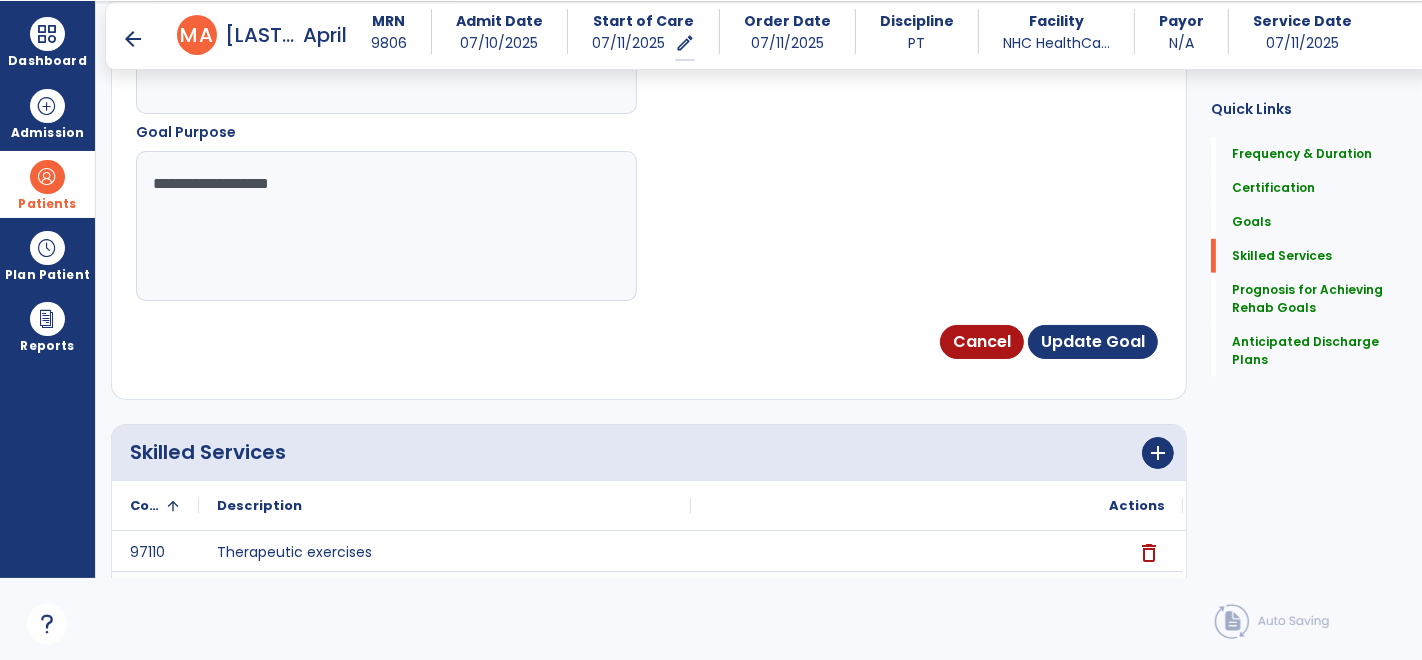 scroll, scrollTop: 1431, scrollLeft: 0, axis: vertical 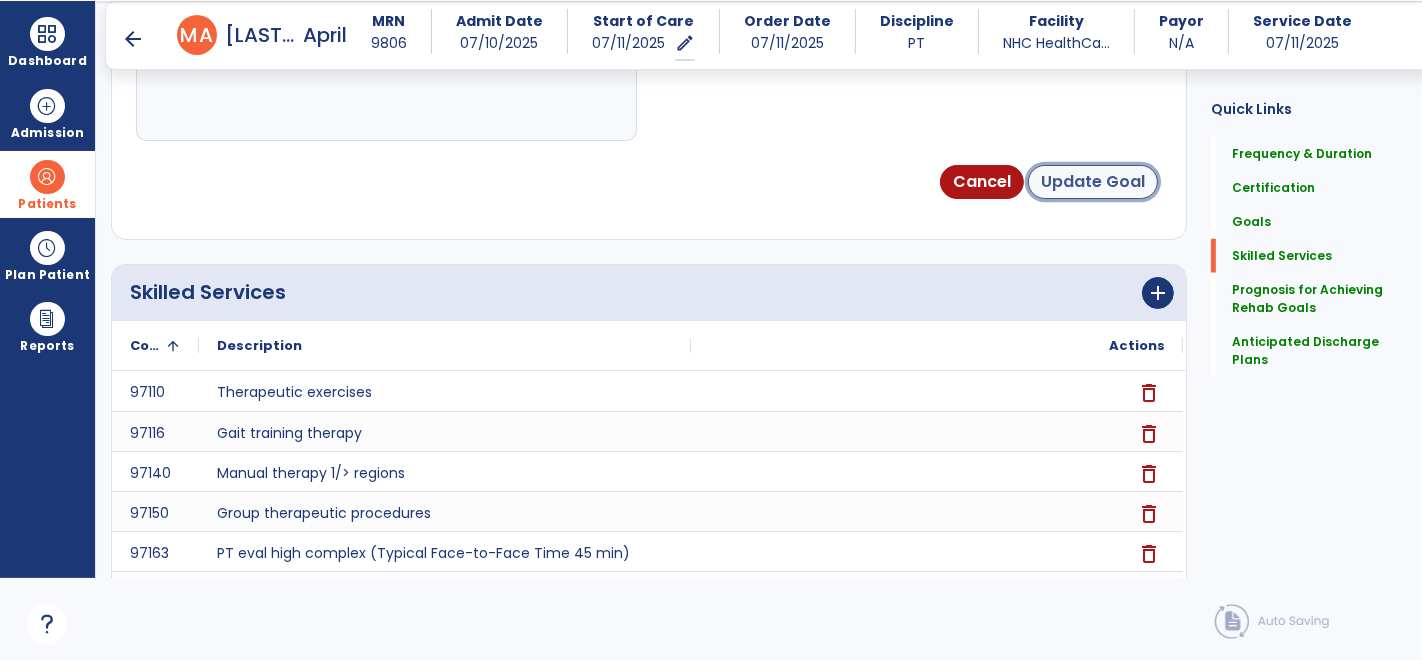 click on "Update Goal" at bounding box center (1093, 182) 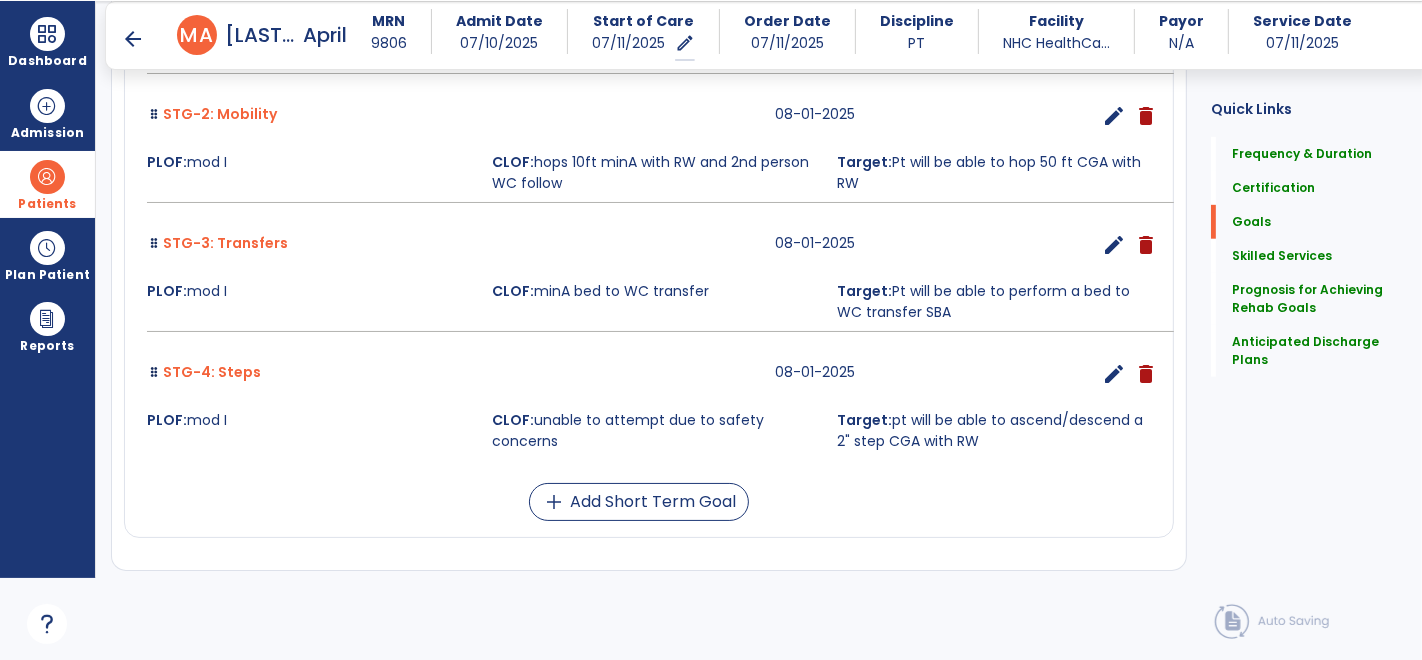scroll, scrollTop: 0, scrollLeft: 0, axis: both 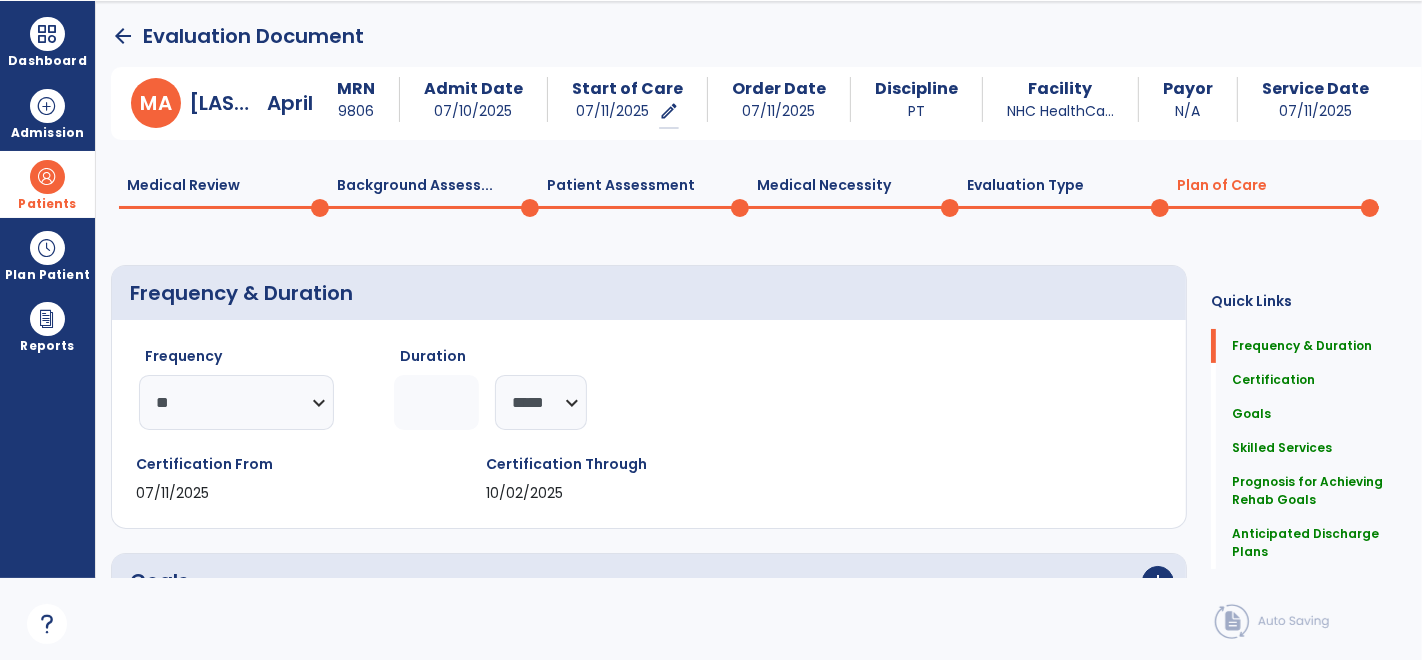 click on "arrow_back" 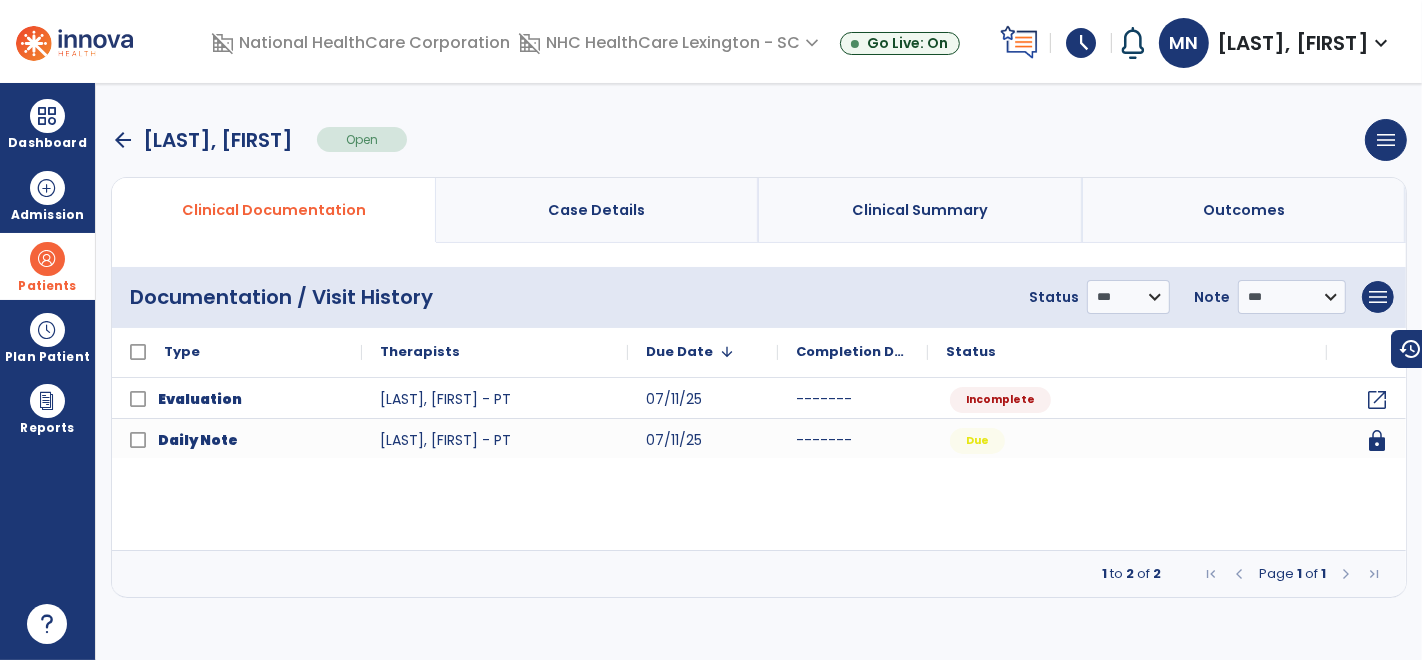 click on "arrow_back" at bounding box center (123, 140) 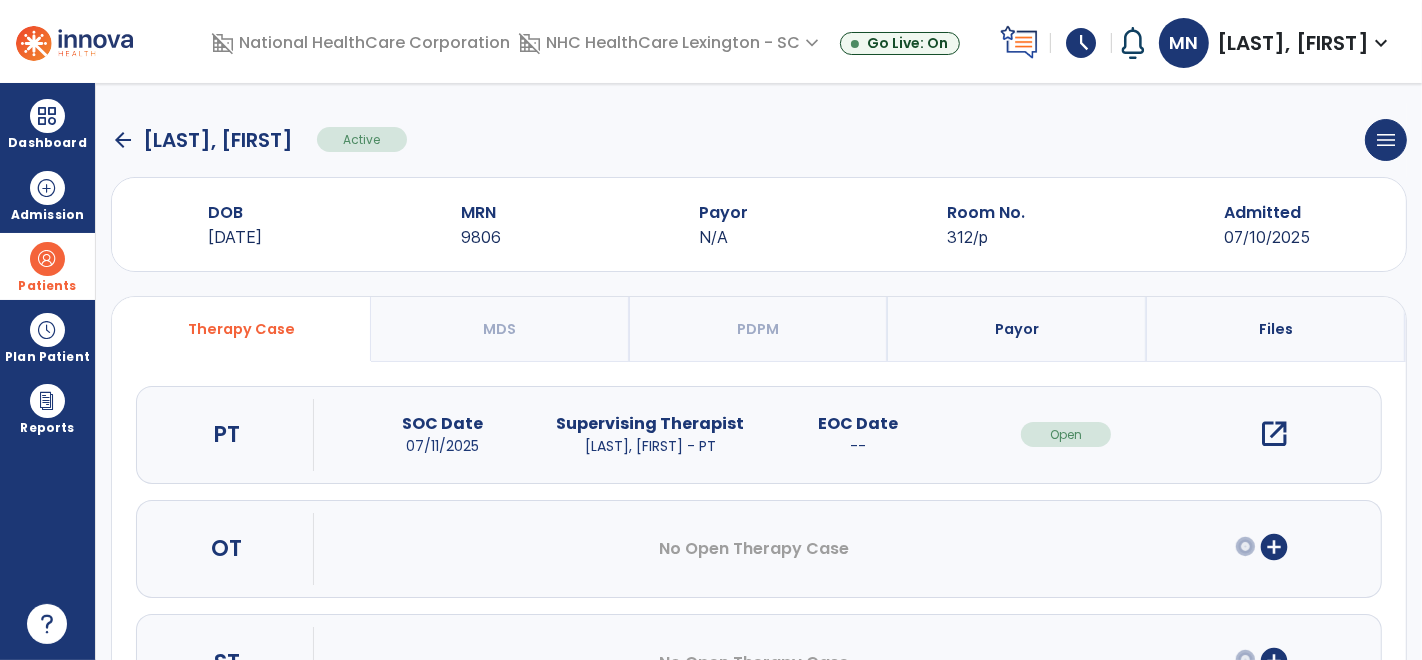 scroll, scrollTop: 97, scrollLeft: 0, axis: vertical 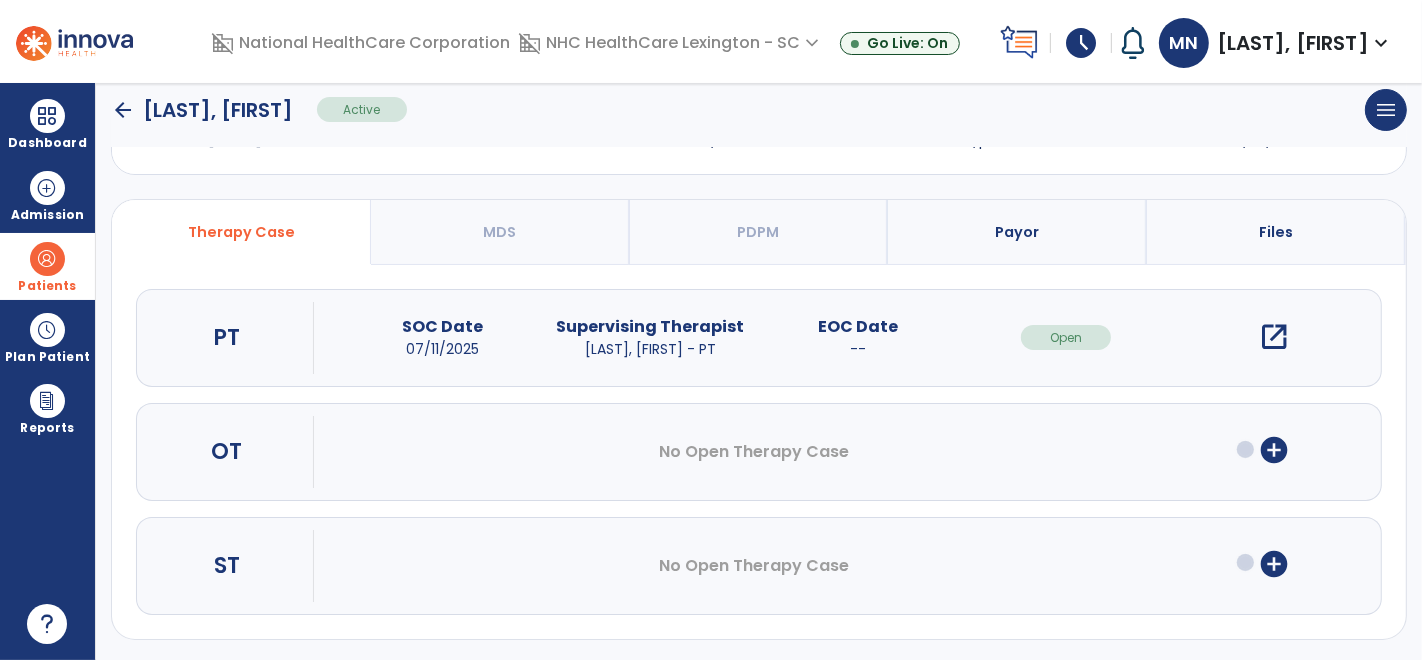 click on "Files" at bounding box center [1276, 232] 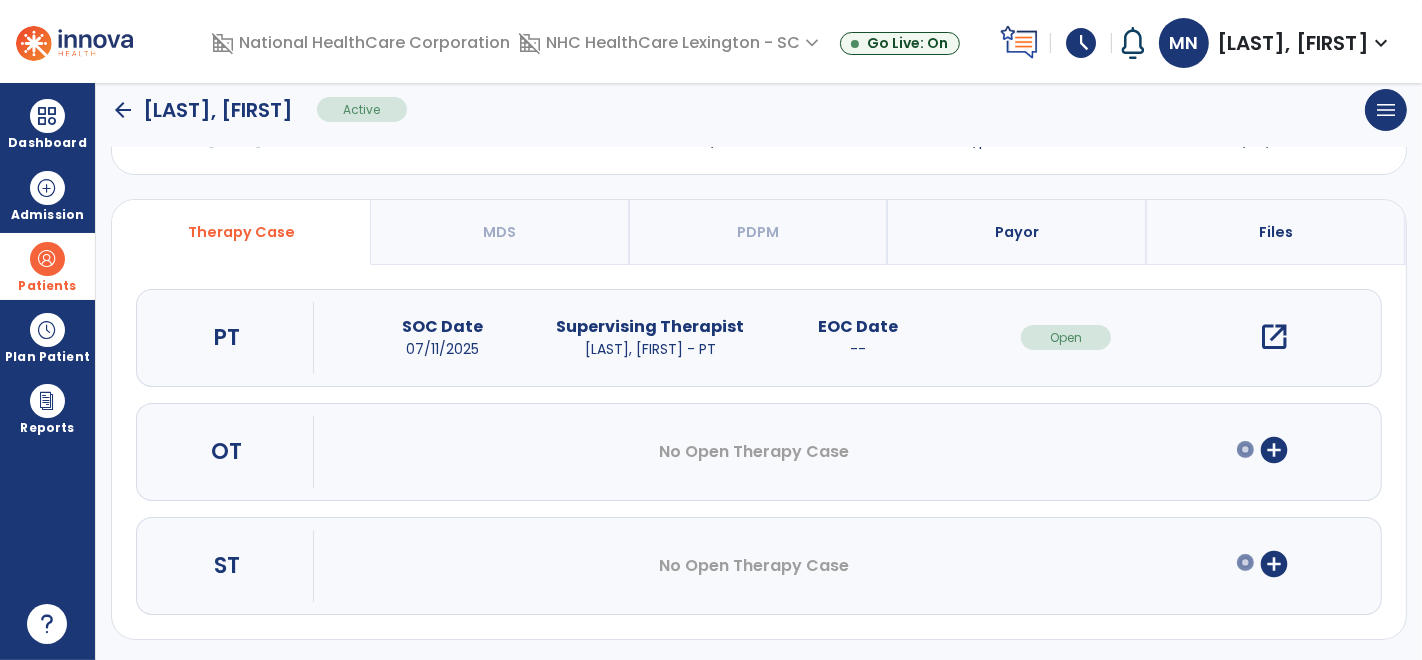 select on "**********" 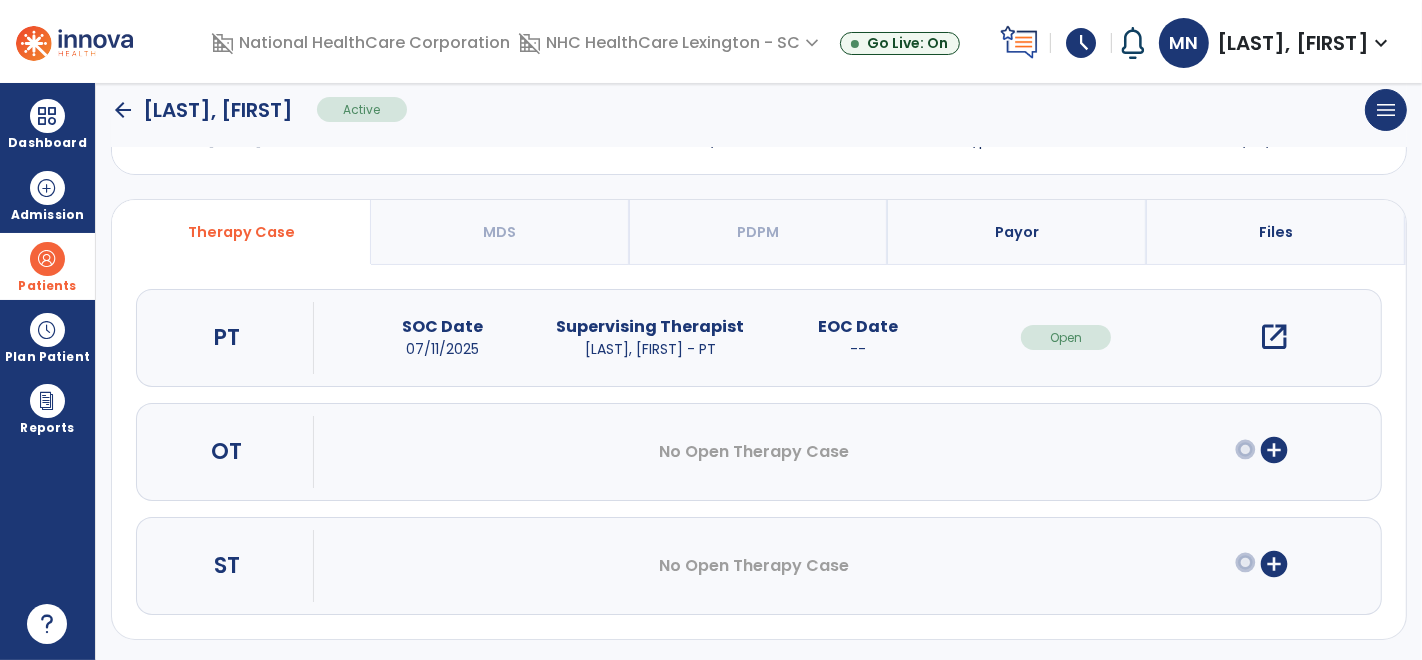 select on "***" 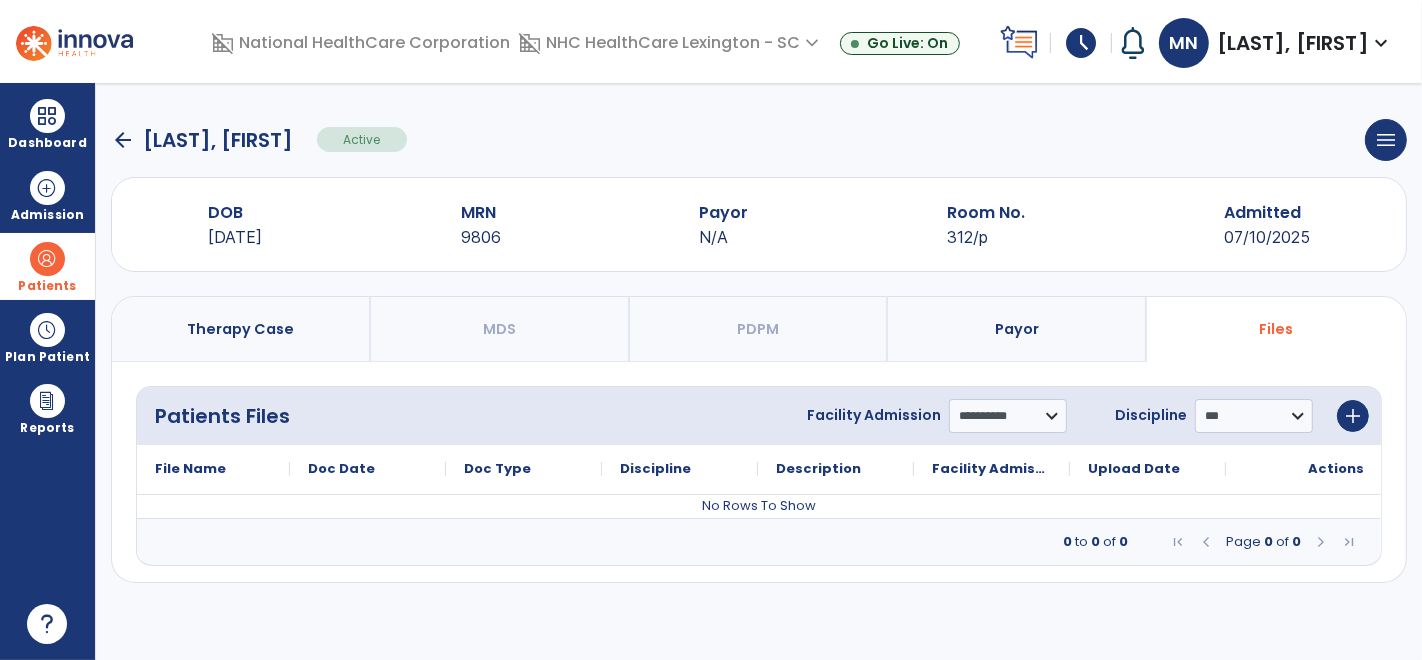 scroll, scrollTop: 0, scrollLeft: 0, axis: both 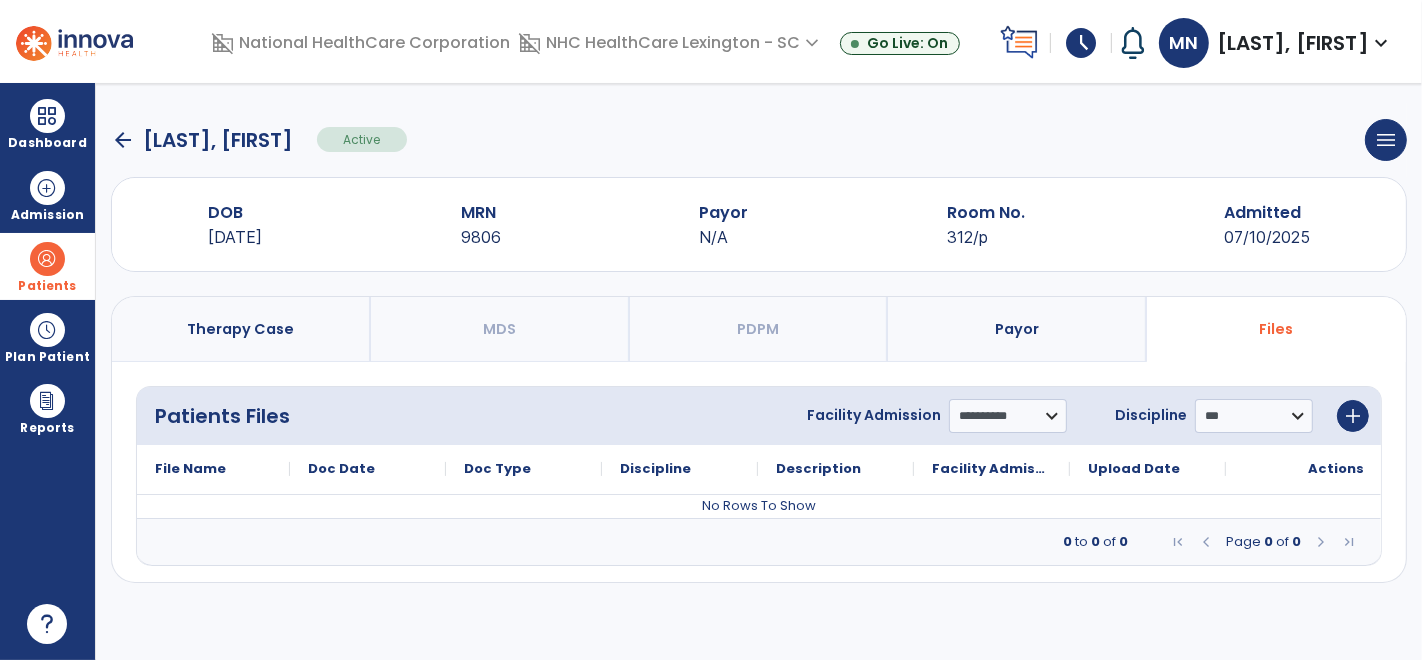 click on "Therapy Case" at bounding box center [241, 329] 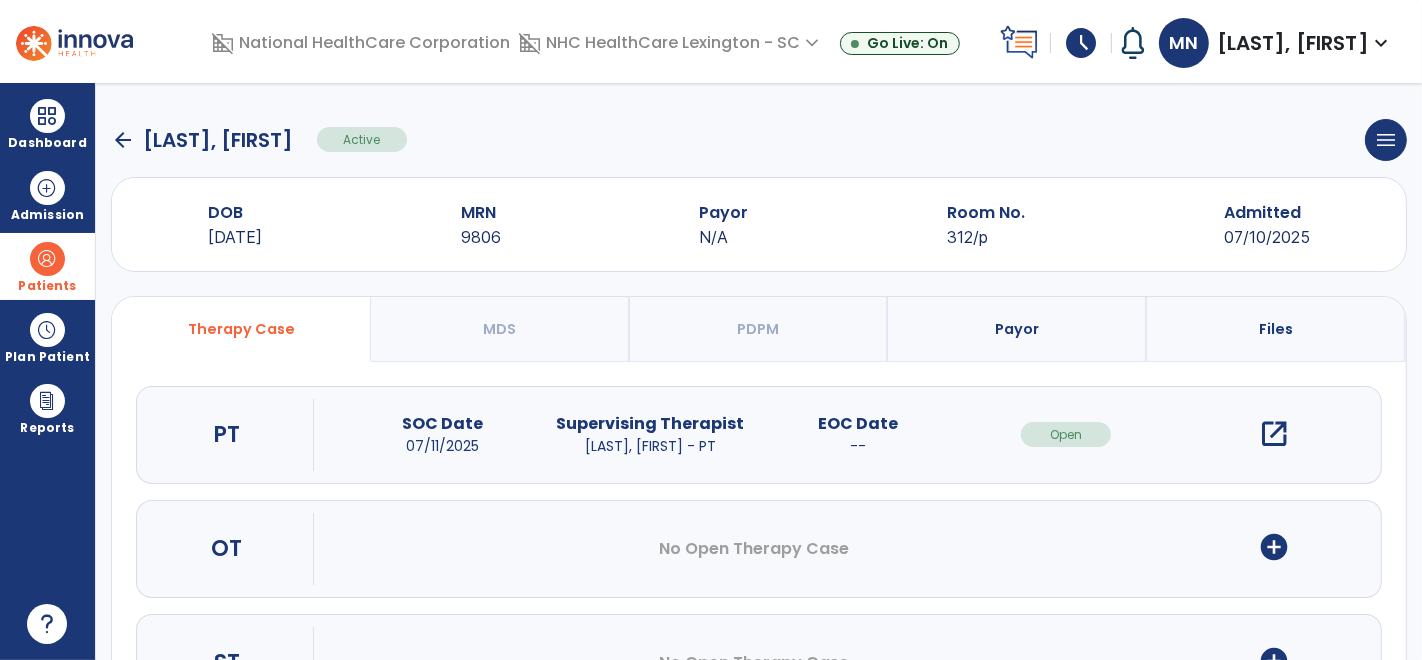 scroll, scrollTop: 97, scrollLeft: 0, axis: vertical 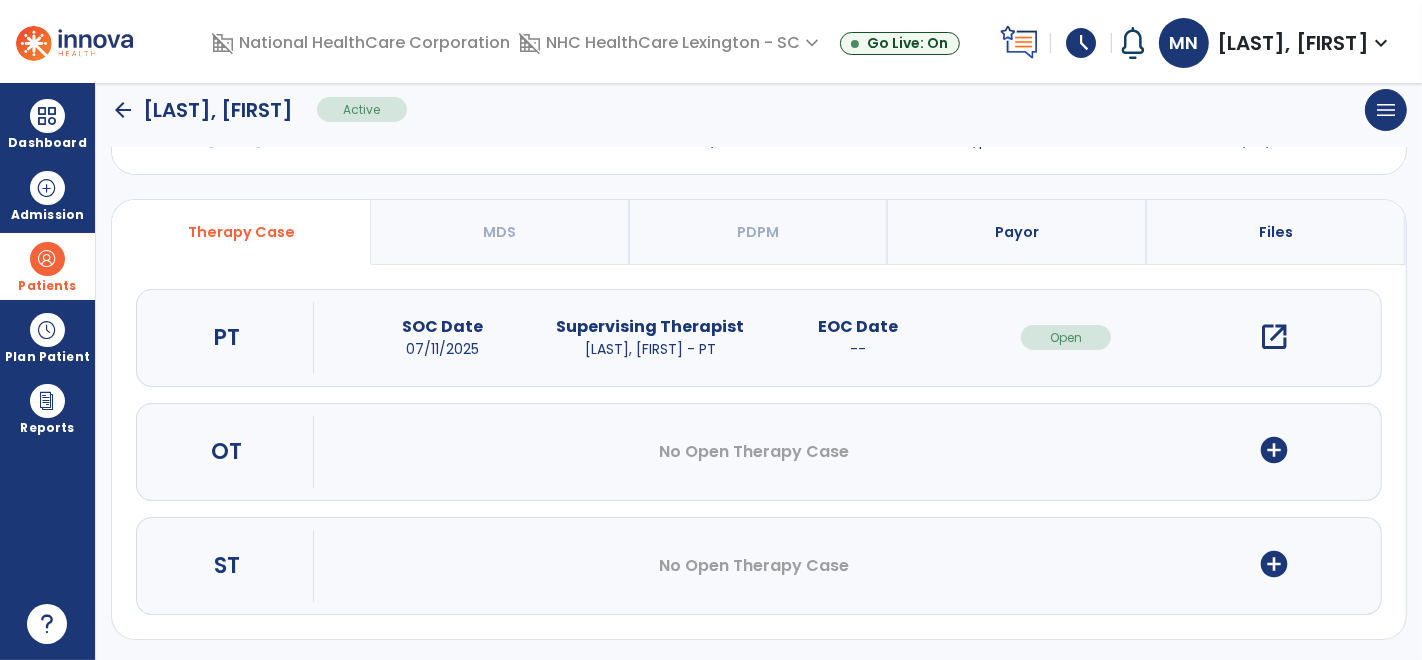 click on "arrow_back" 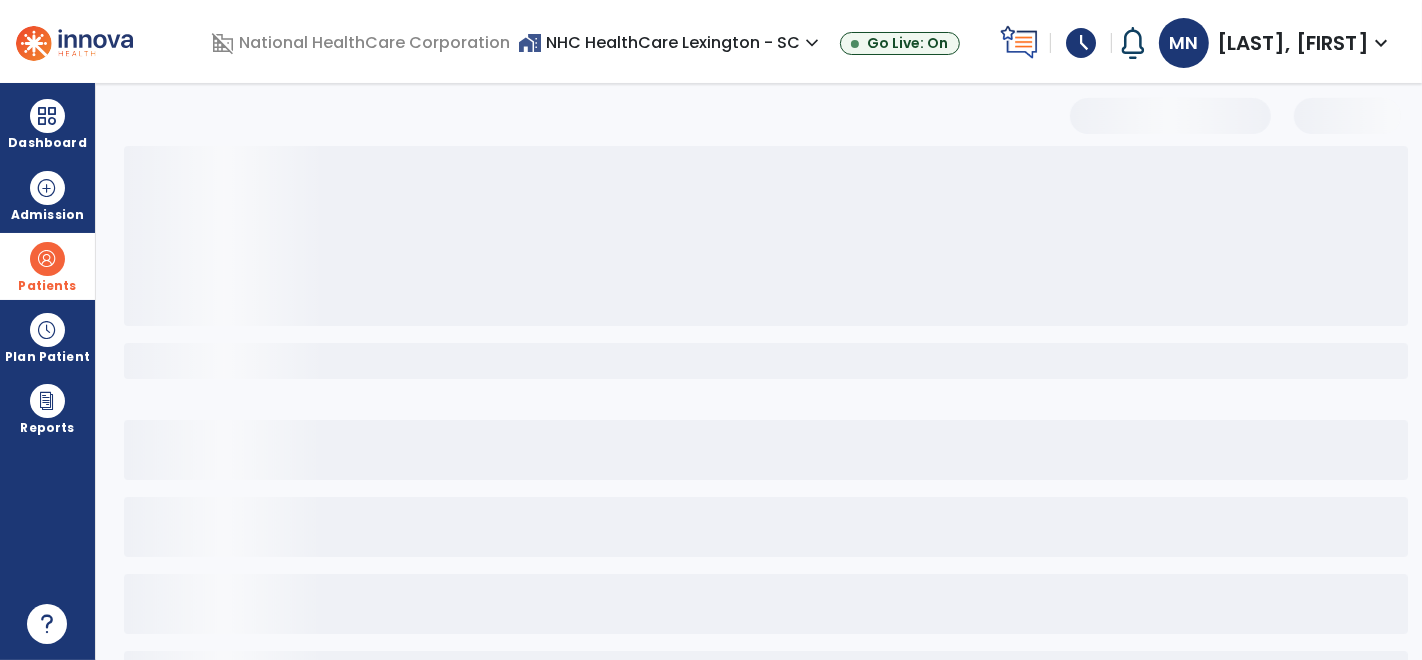 select on "***" 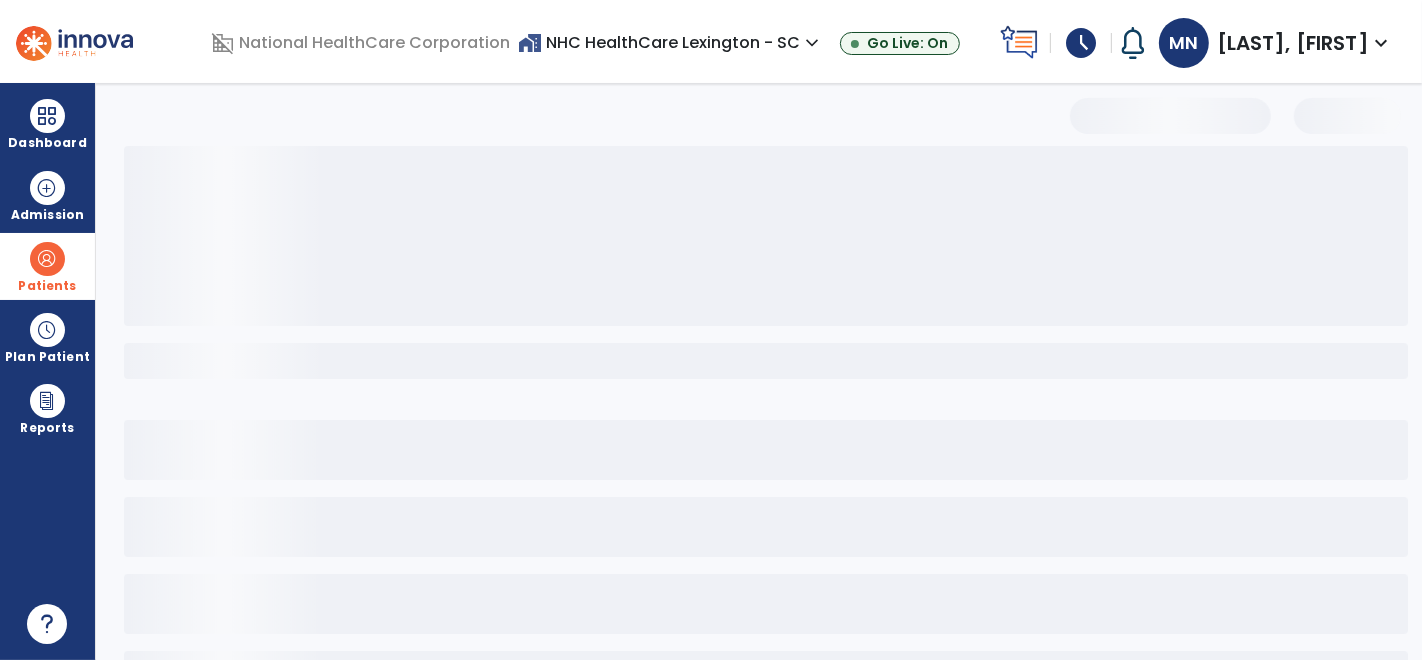scroll, scrollTop: 82, scrollLeft: 0, axis: vertical 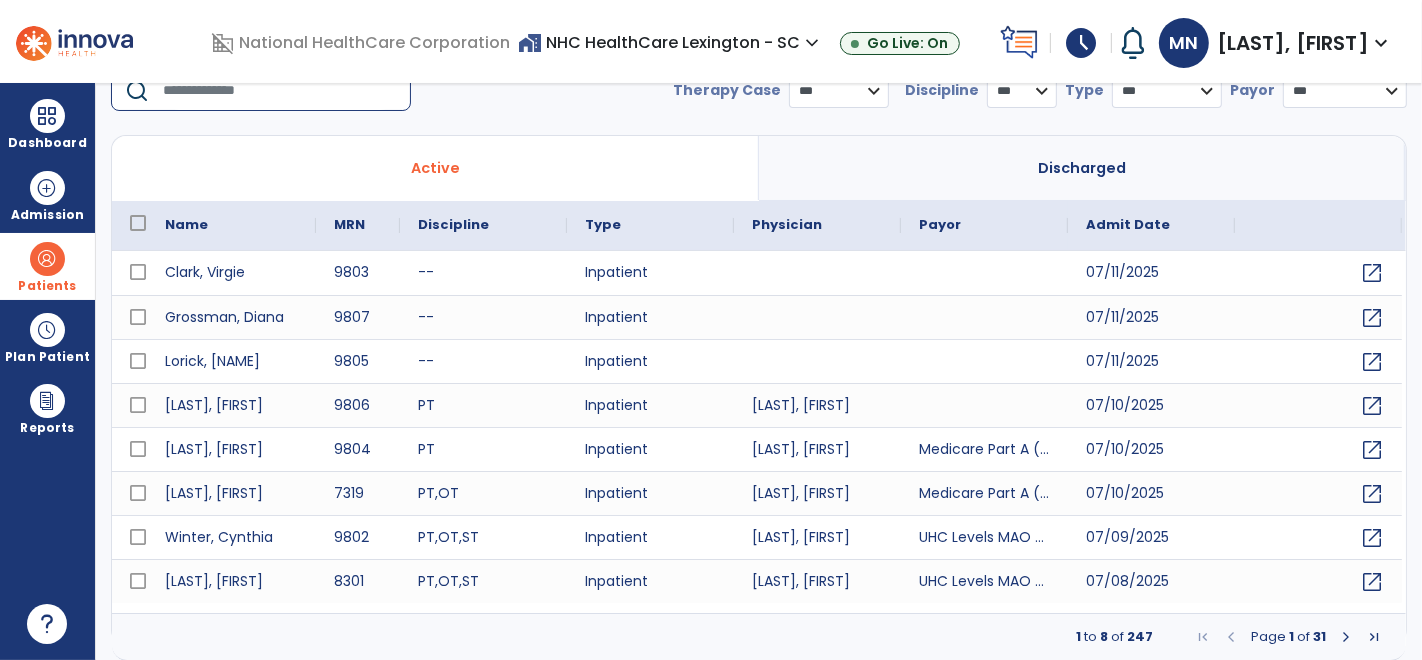 click at bounding box center (280, 91) 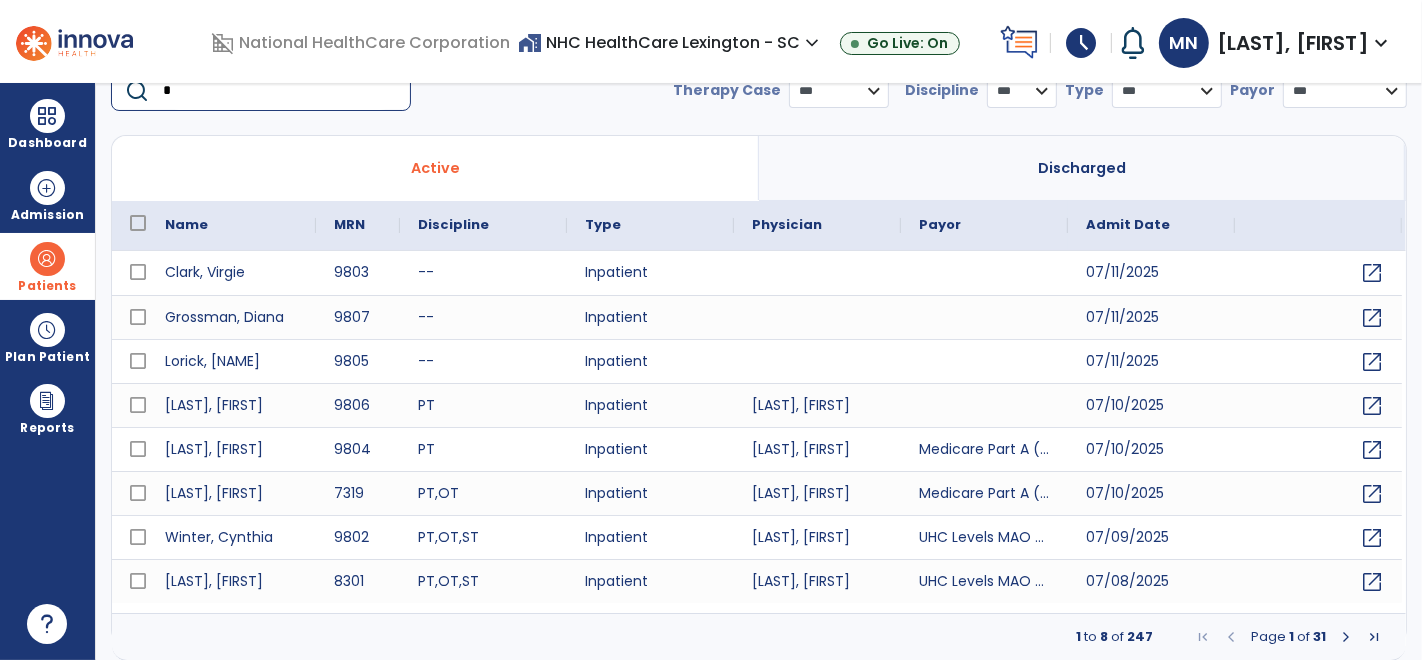 scroll, scrollTop: 79, scrollLeft: 0, axis: vertical 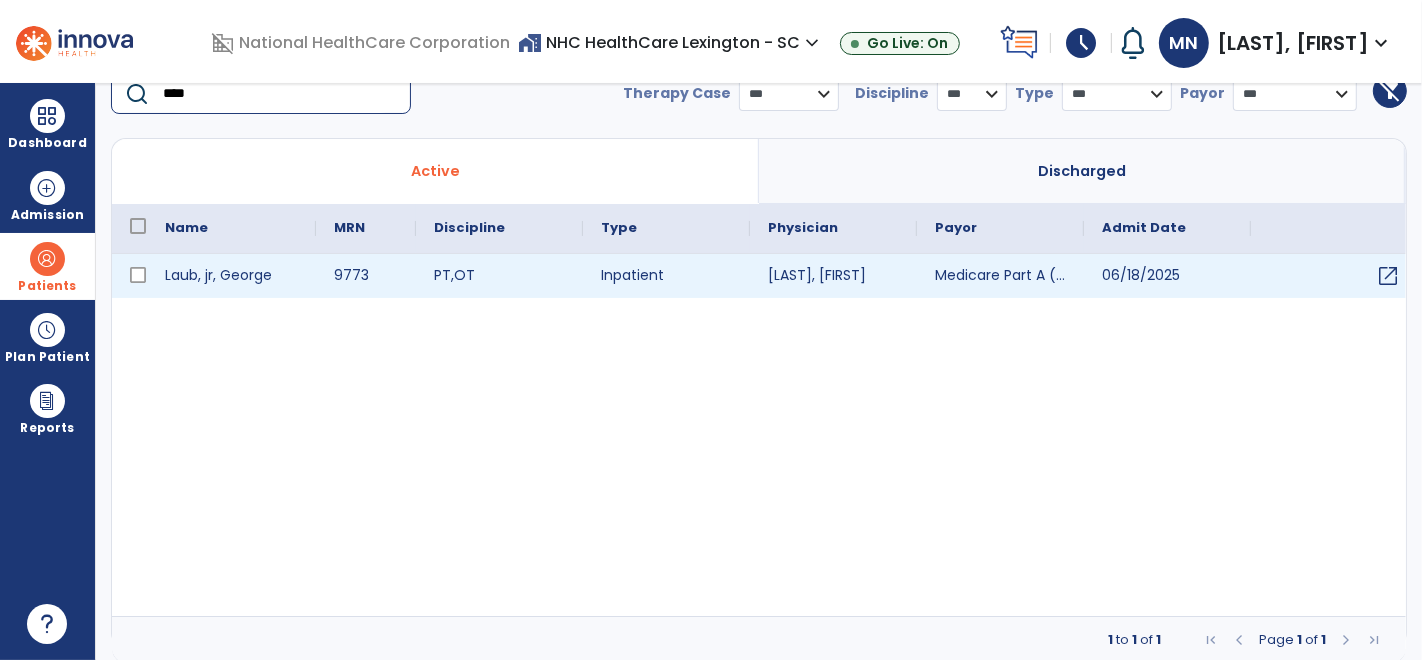 type on "****" 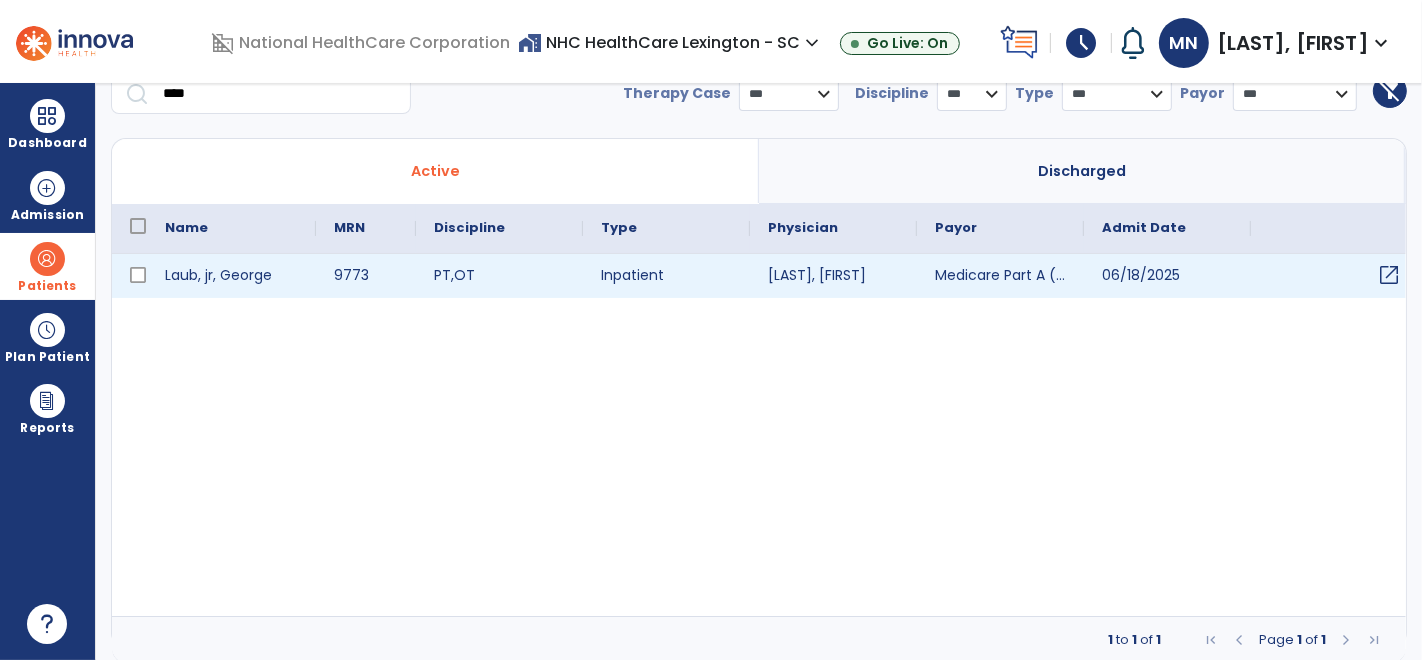 click on "open_in_new" at bounding box center [1389, 275] 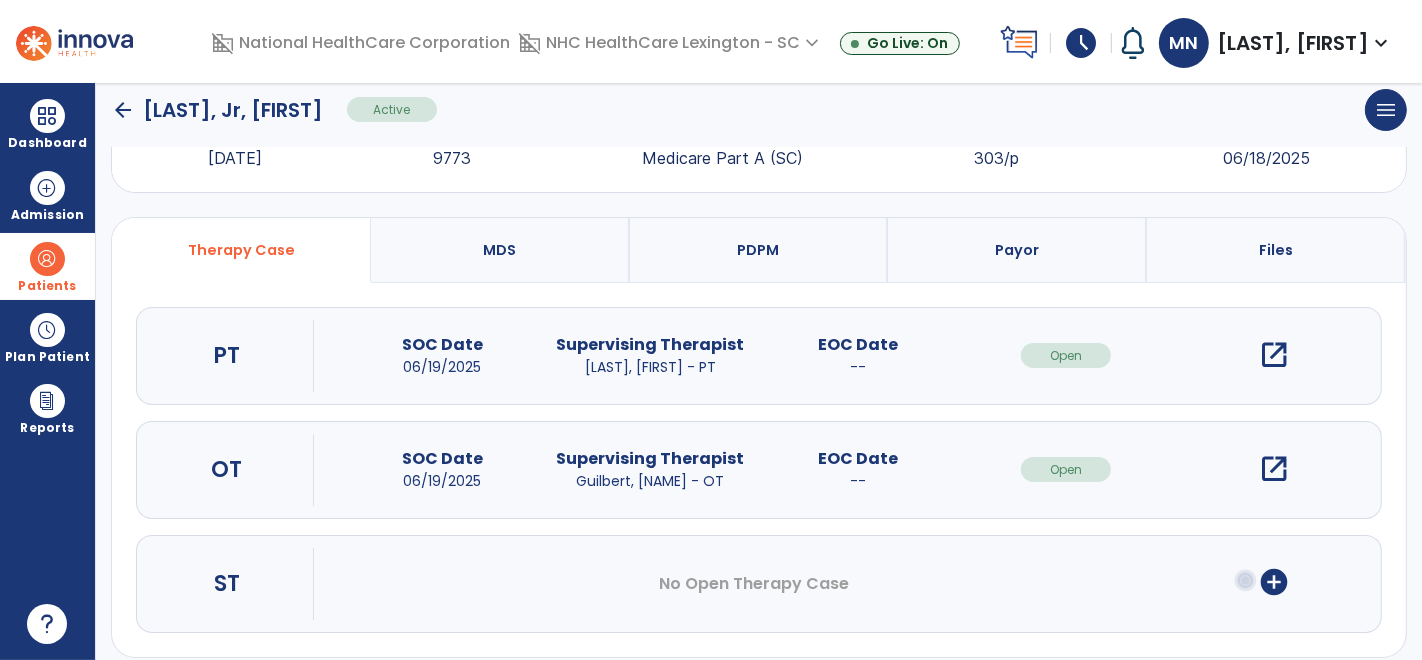 click on "open_in_new" at bounding box center [1274, 355] 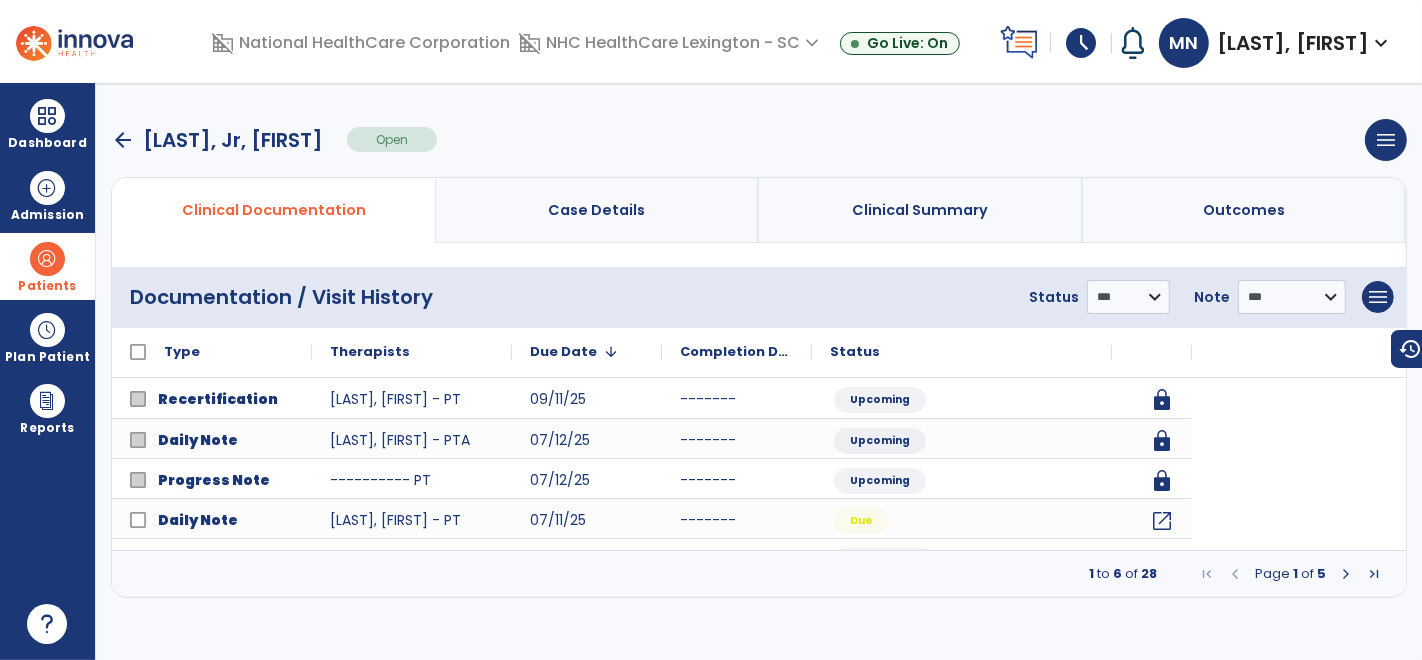 scroll, scrollTop: 0, scrollLeft: 0, axis: both 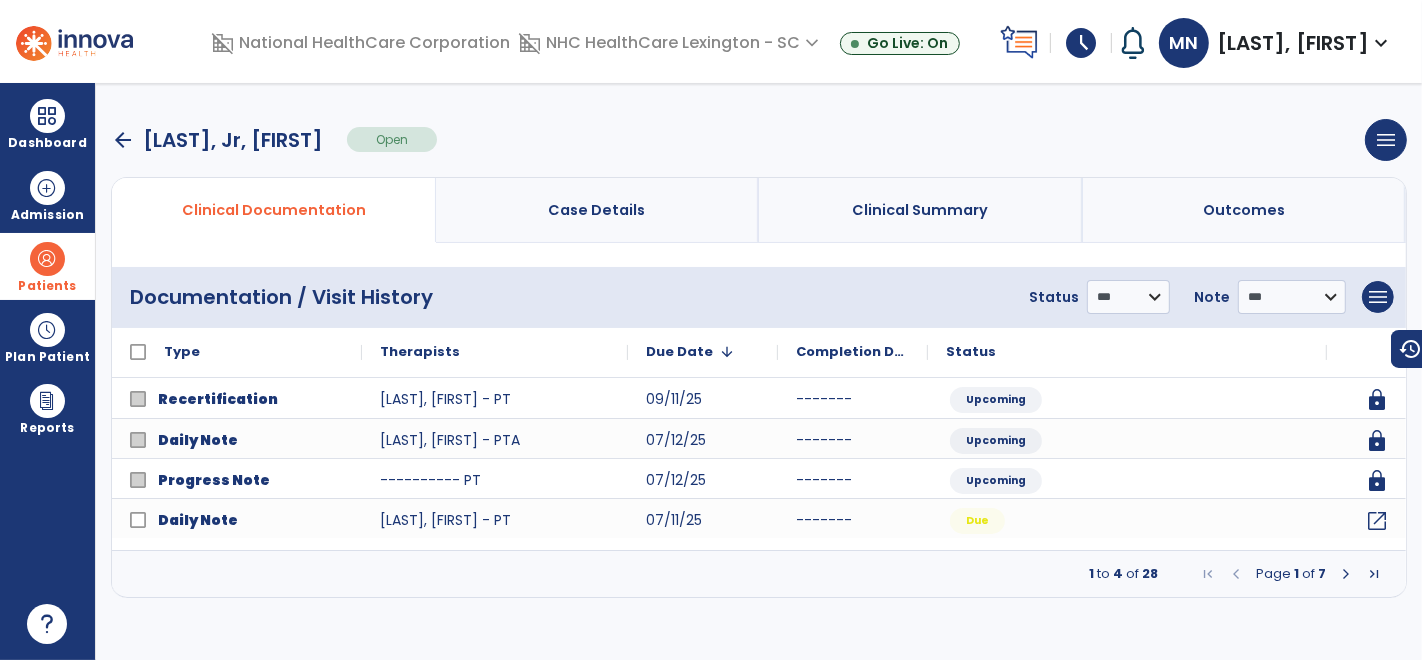click on "arrow_back" at bounding box center [123, 140] 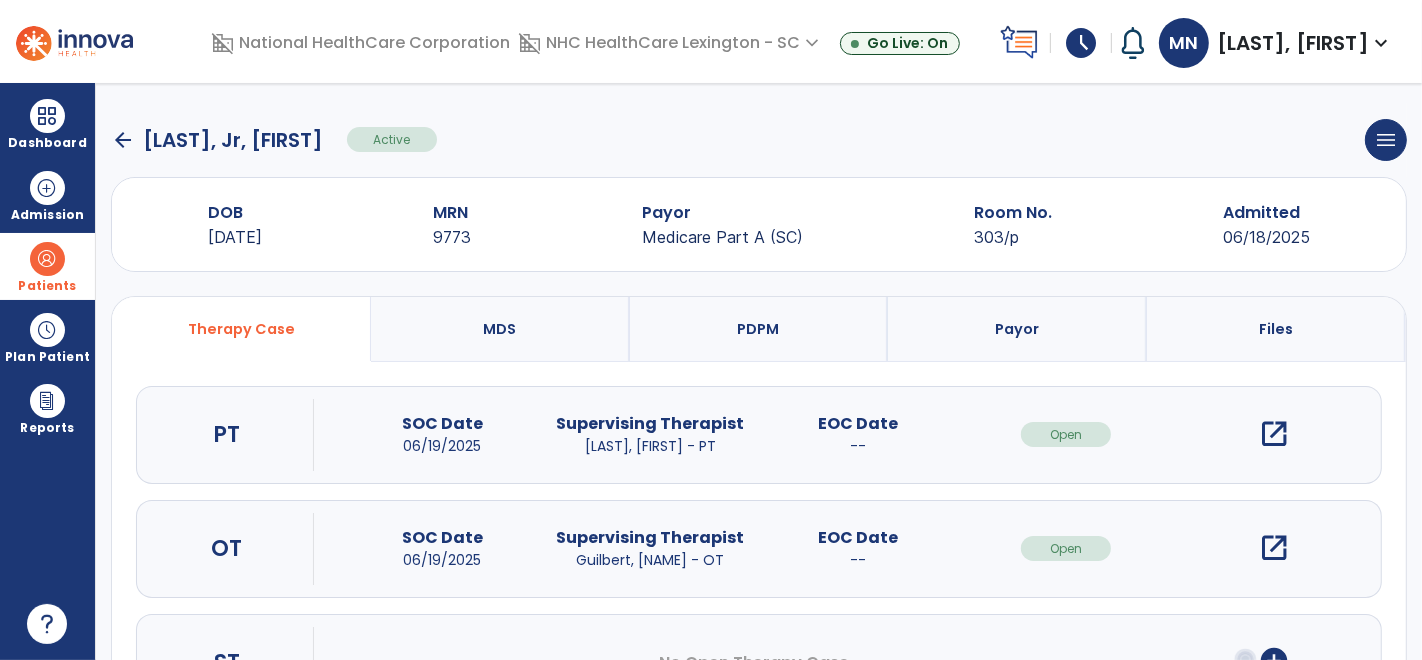 click on "arrow_back" 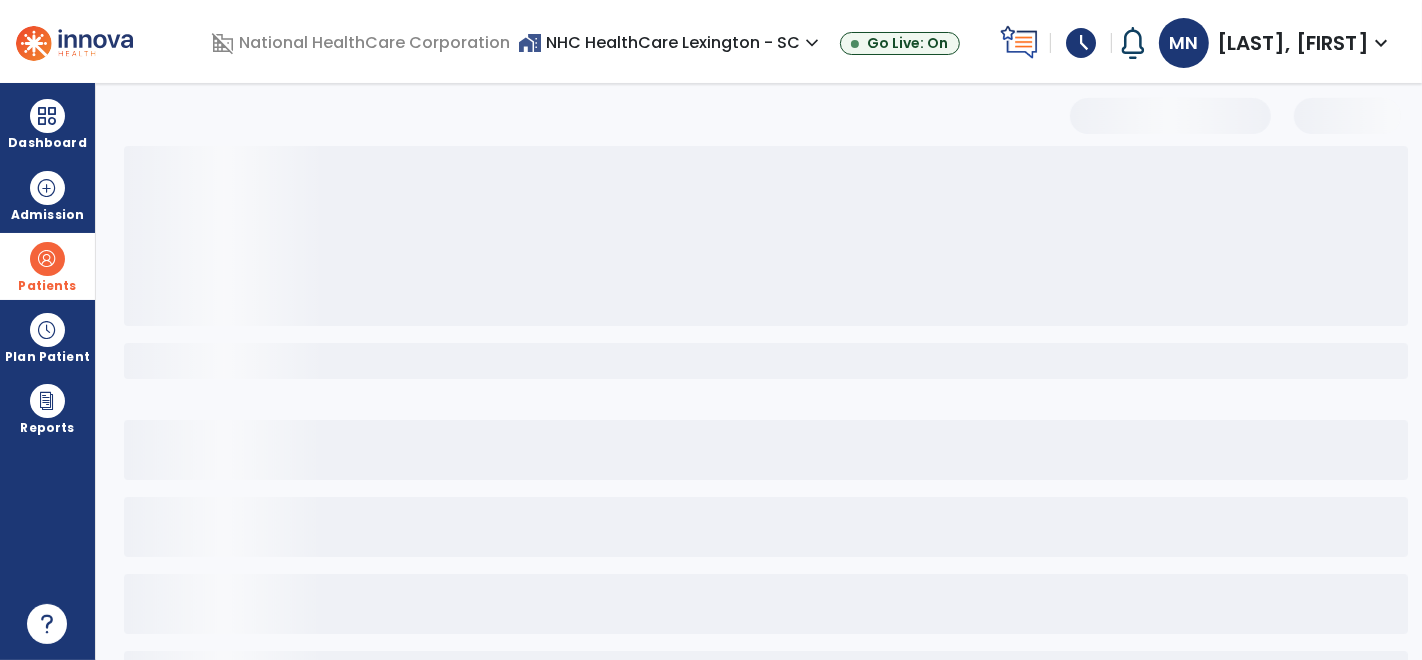 select on "***" 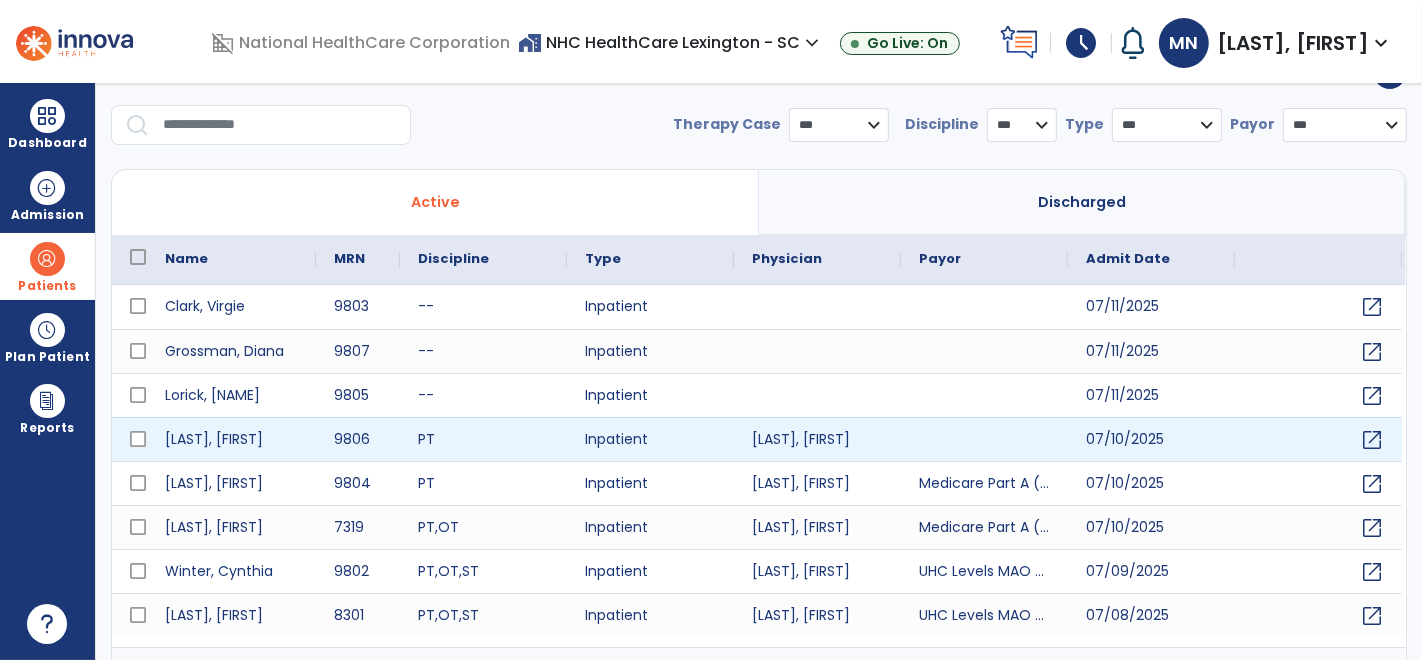 scroll, scrollTop: 48, scrollLeft: 0, axis: vertical 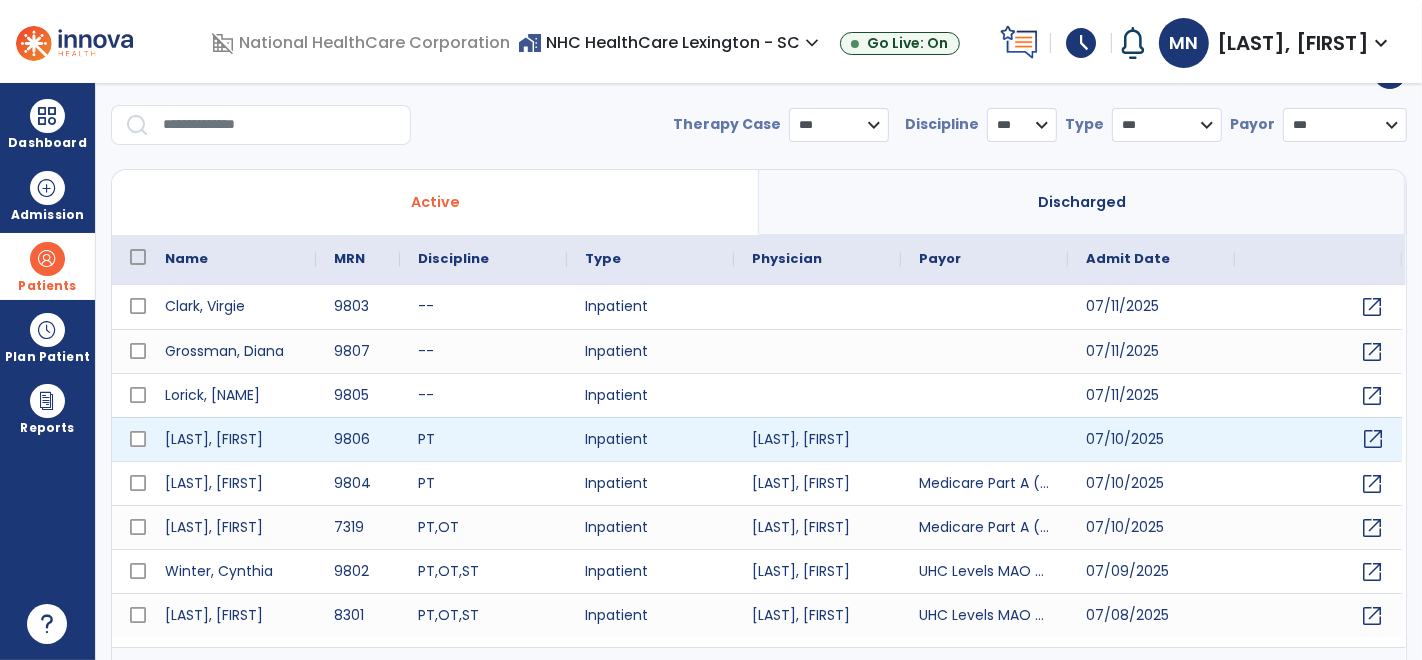 click on "open_in_new" at bounding box center [1373, 439] 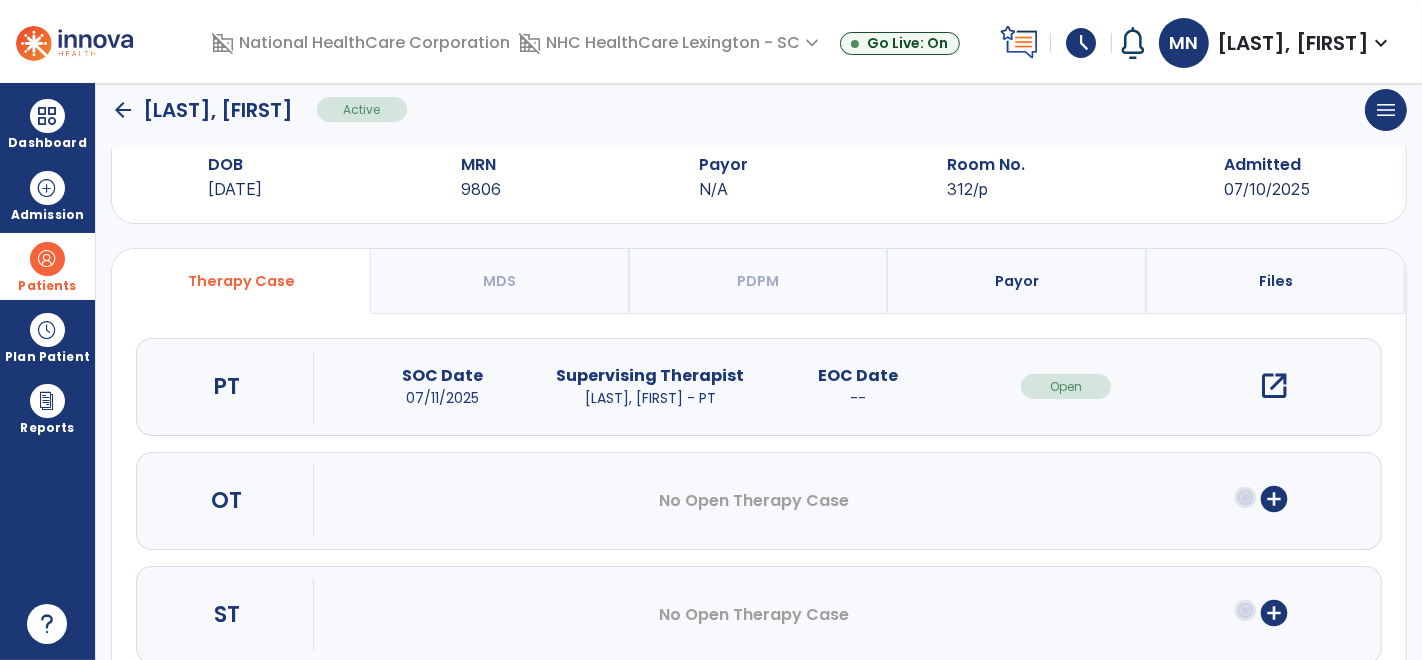 click on "open_in_new" at bounding box center (1274, 386) 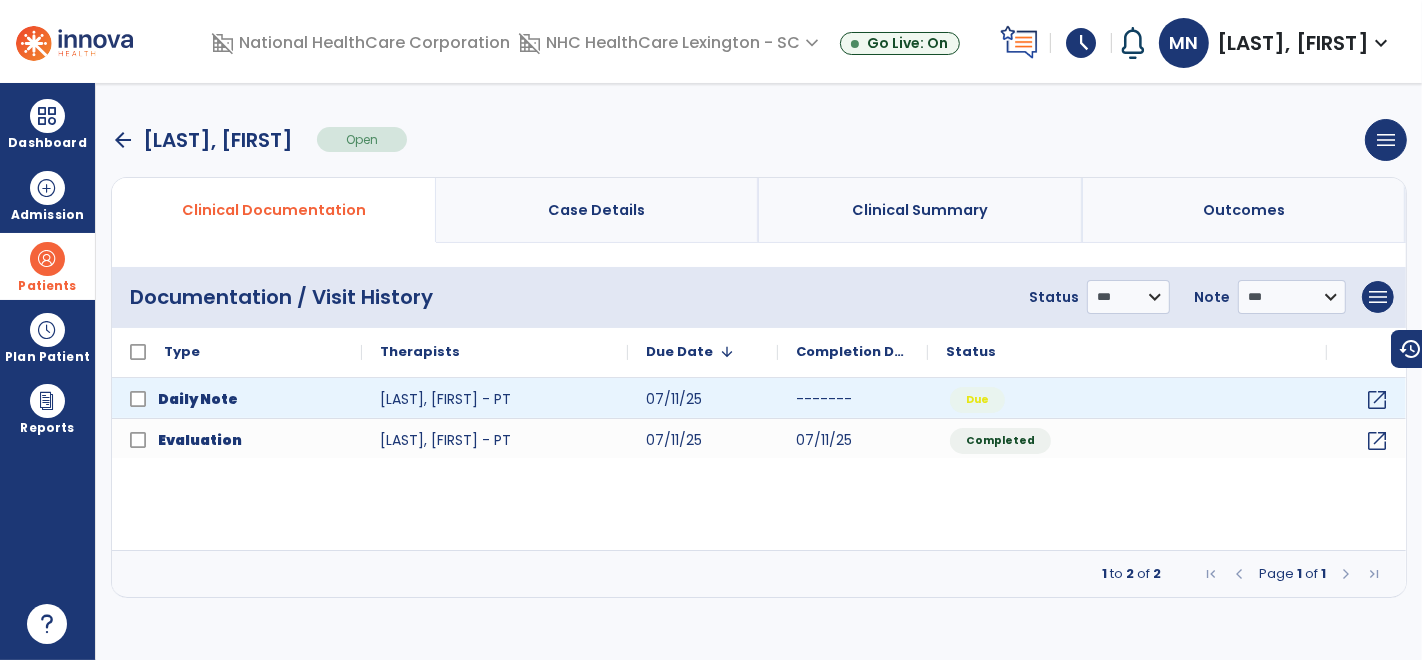 scroll, scrollTop: 0, scrollLeft: 0, axis: both 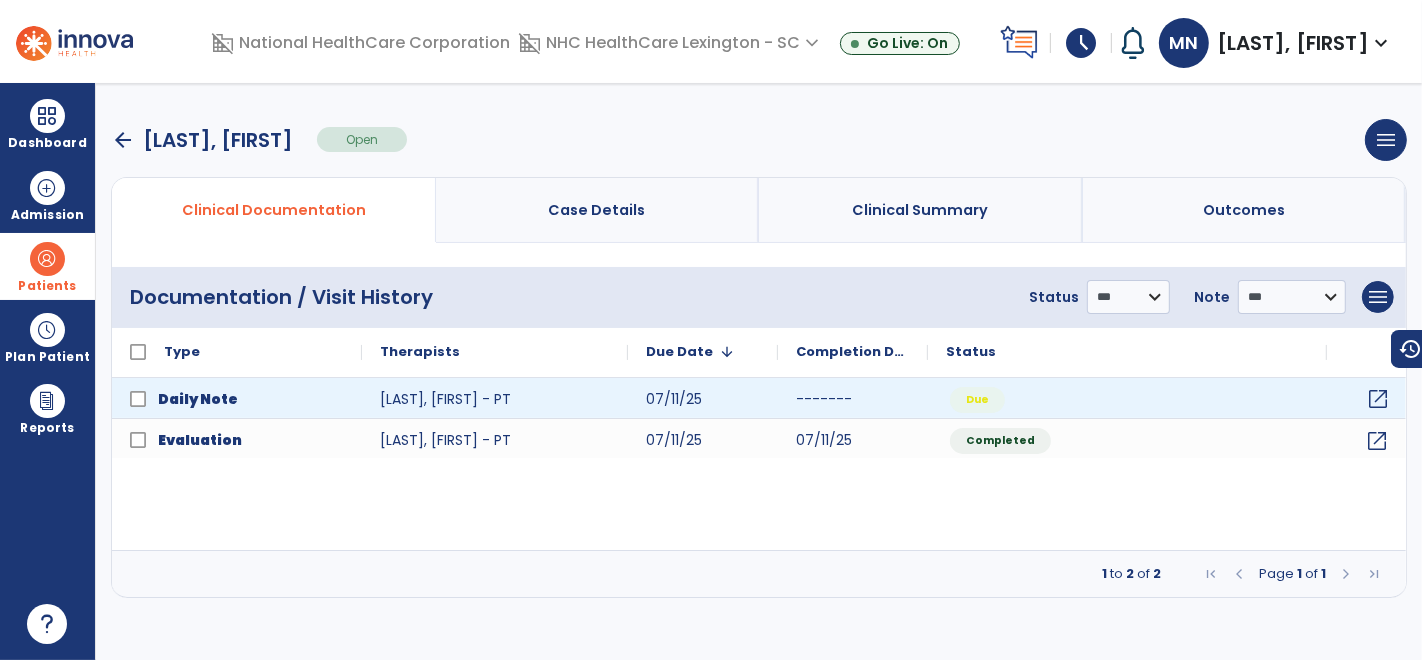 click on "open_in_new" 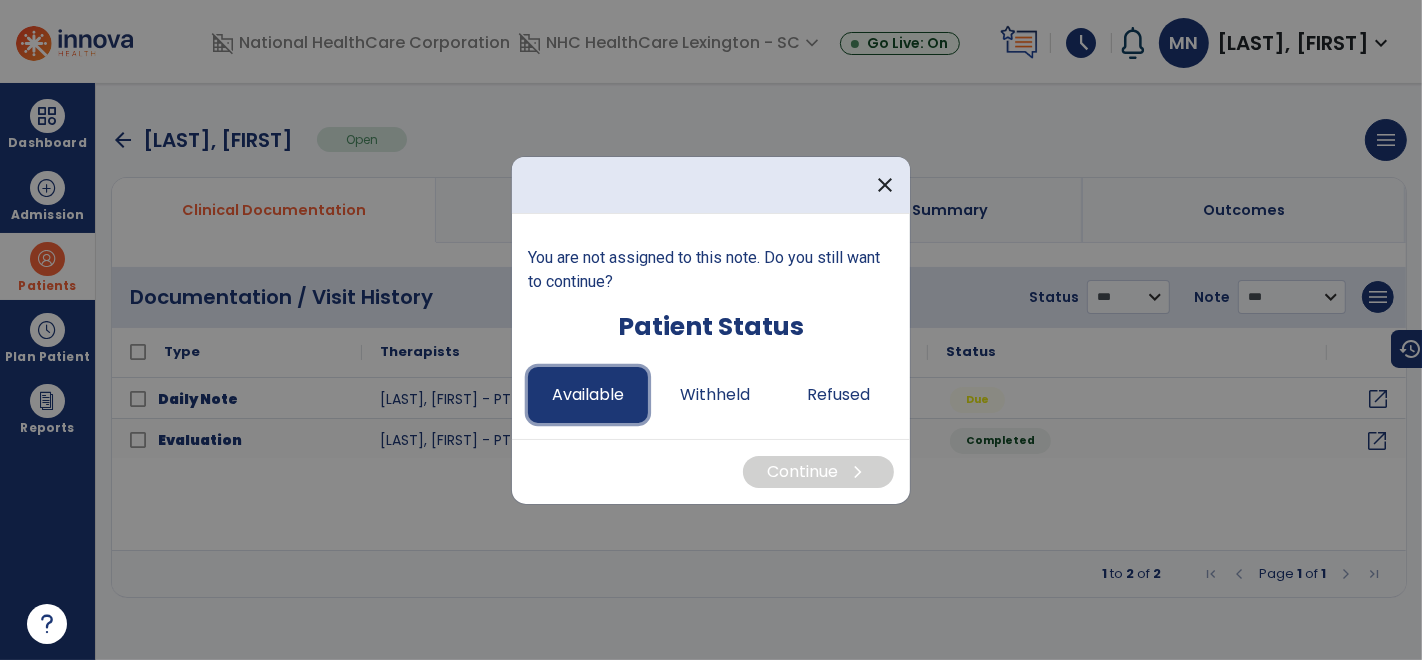 click on "Available" at bounding box center (588, 395) 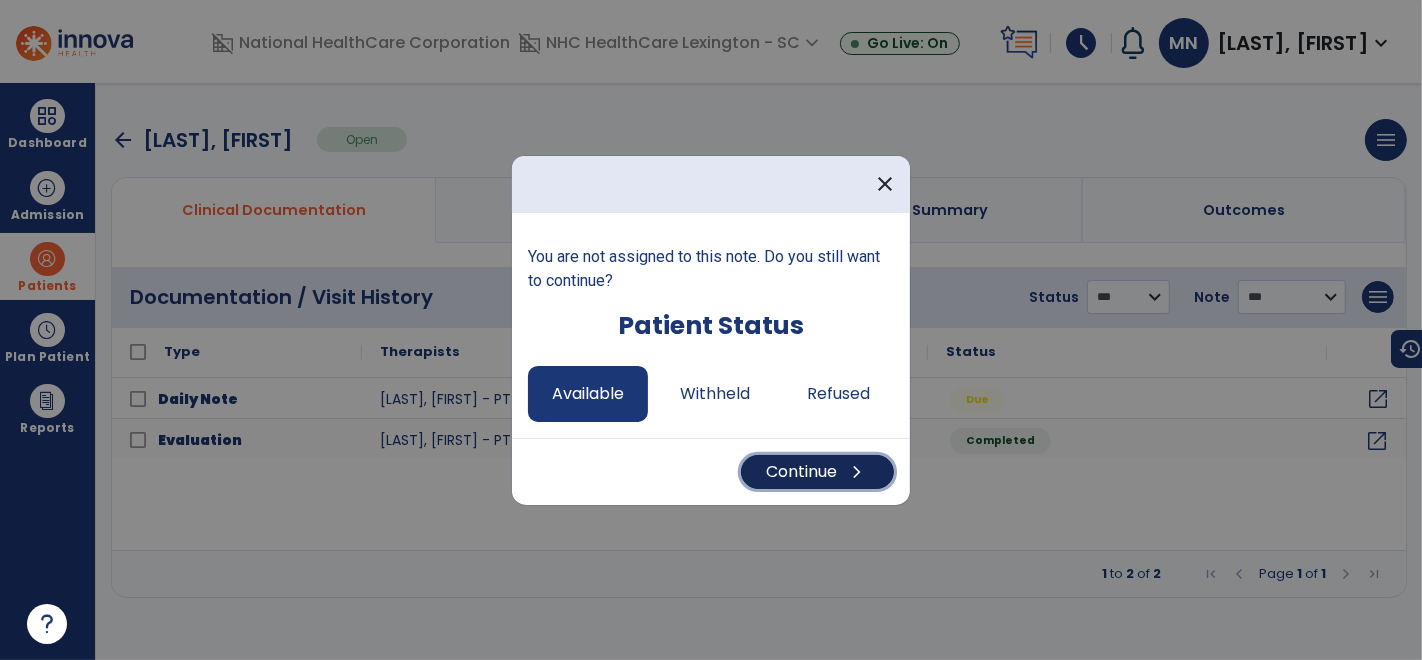 click on "Continue   chevron_right" at bounding box center [817, 472] 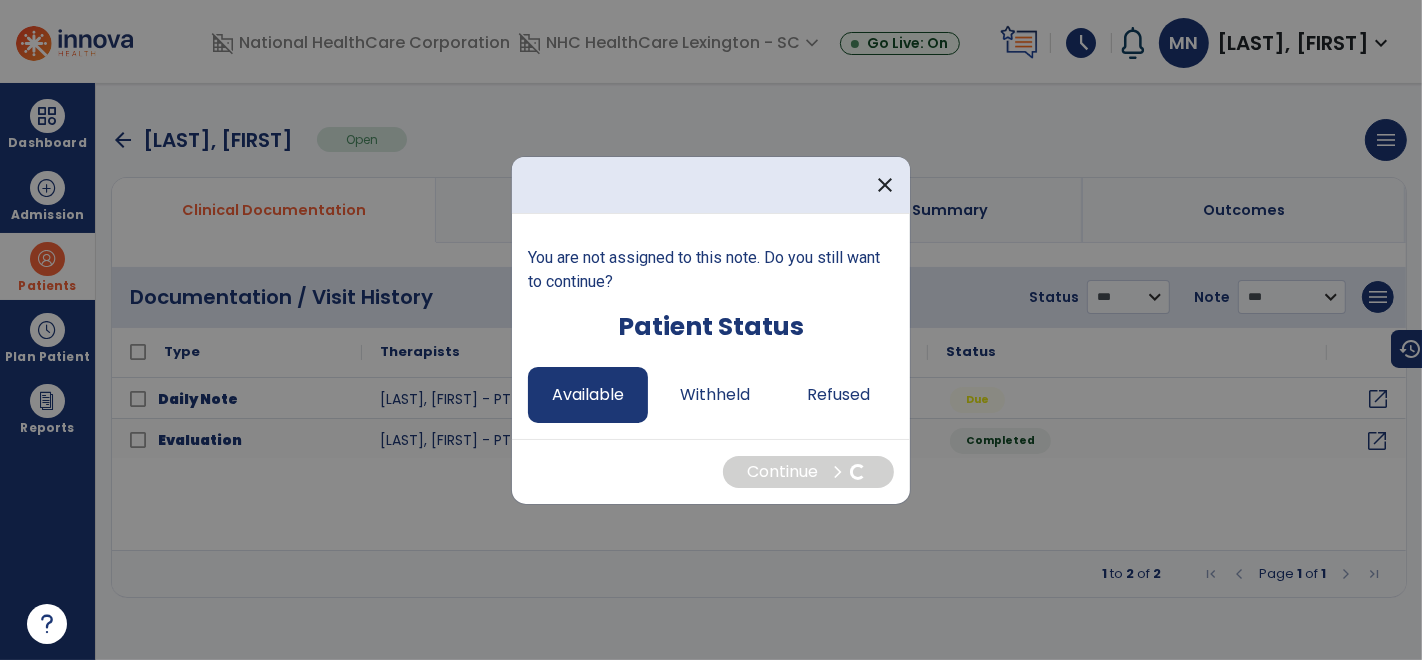 select on "*" 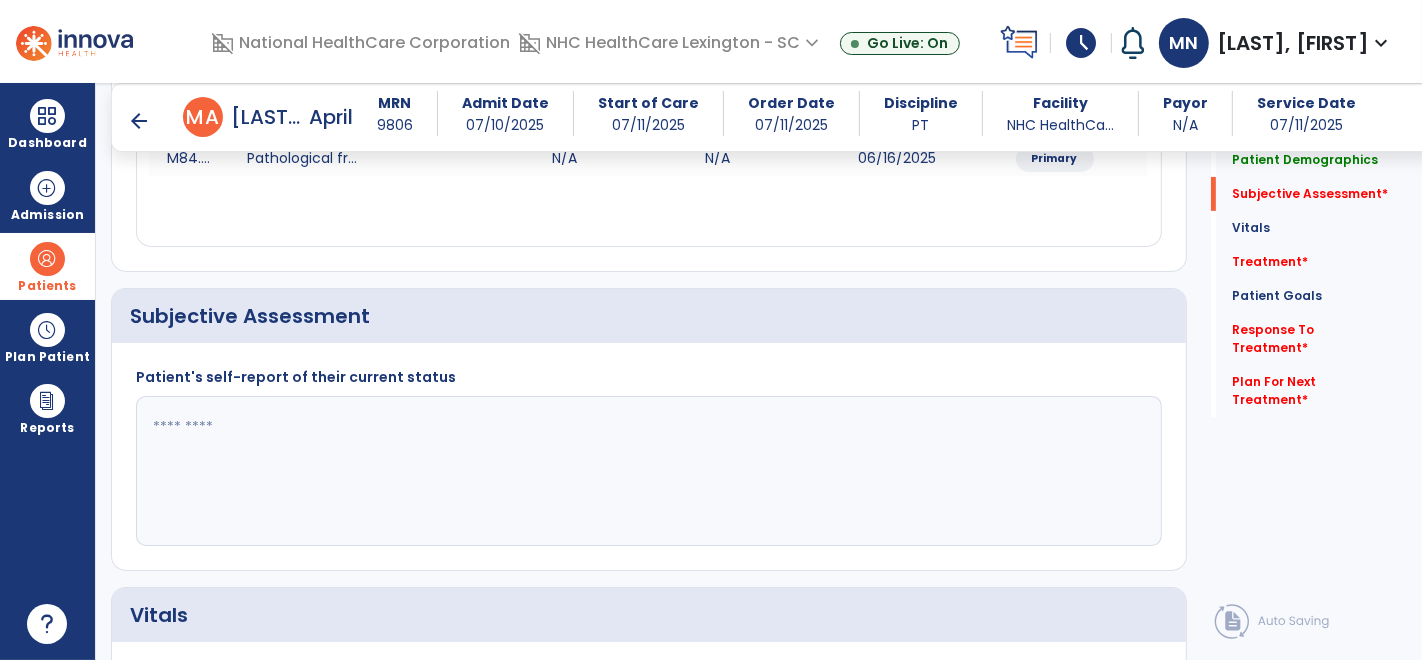 scroll, scrollTop: 351, scrollLeft: 0, axis: vertical 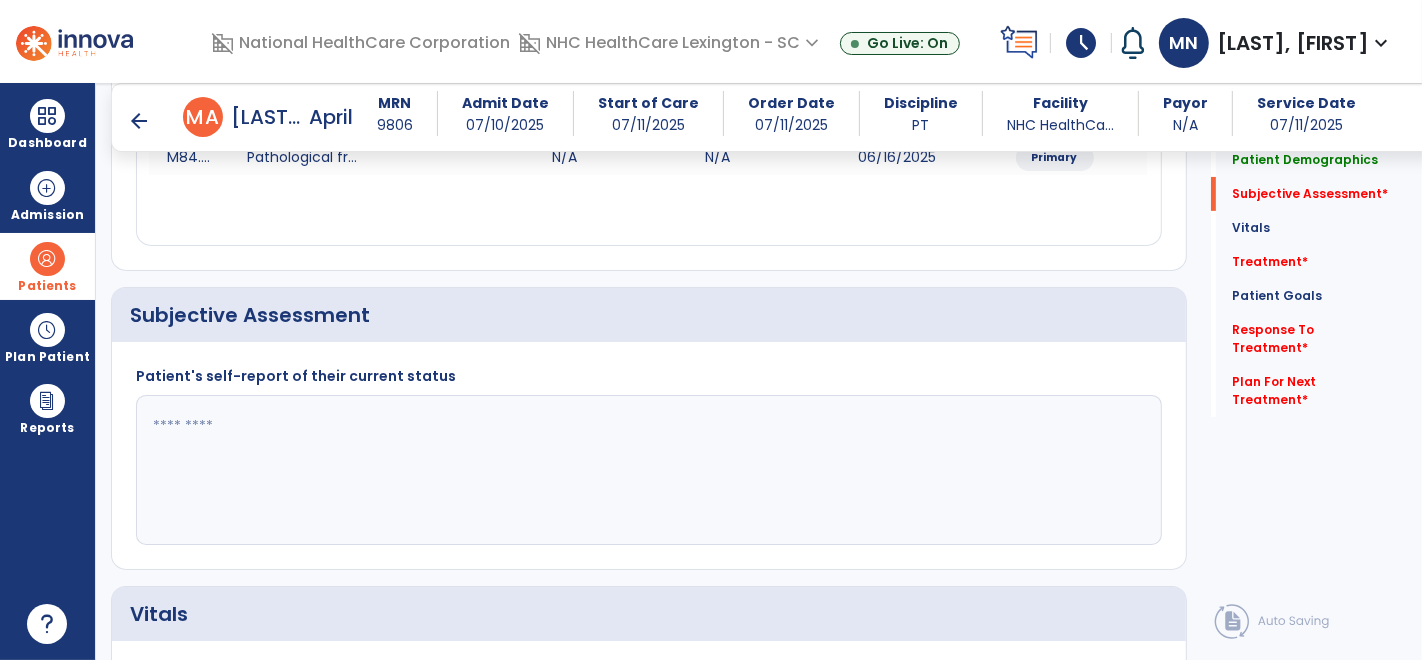 click 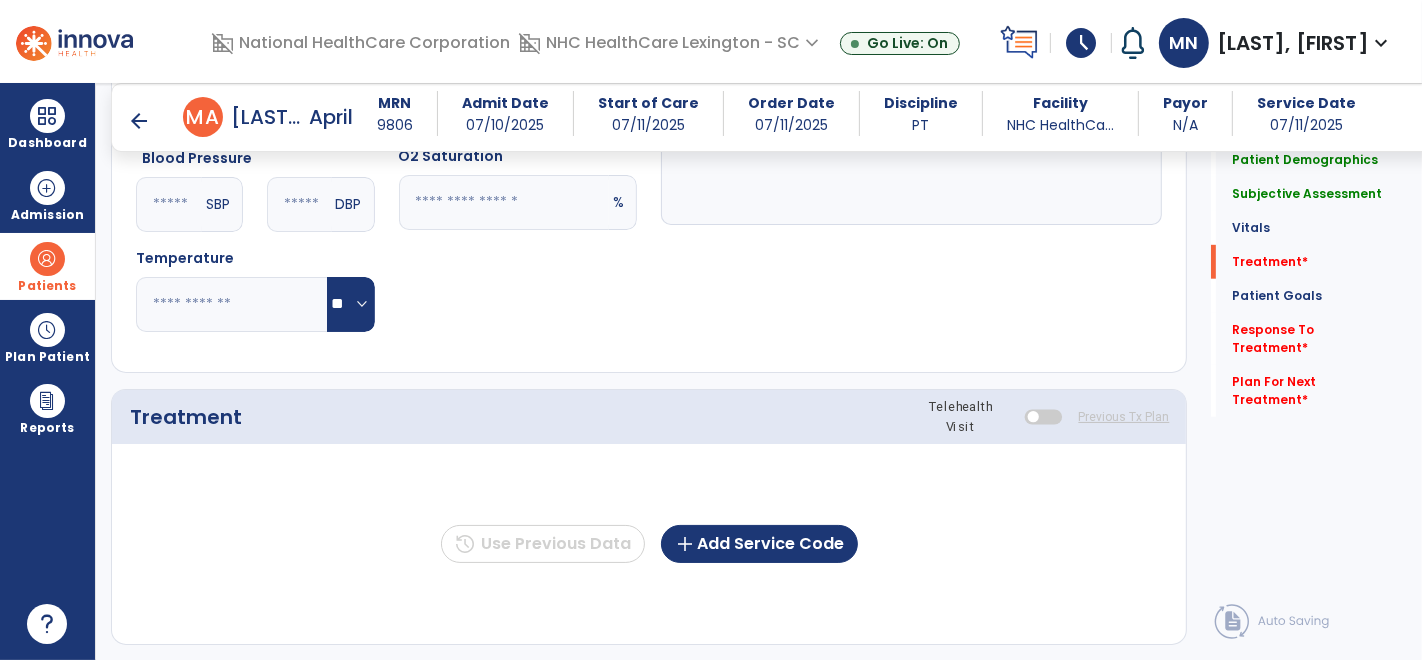 scroll, scrollTop: 1081, scrollLeft: 0, axis: vertical 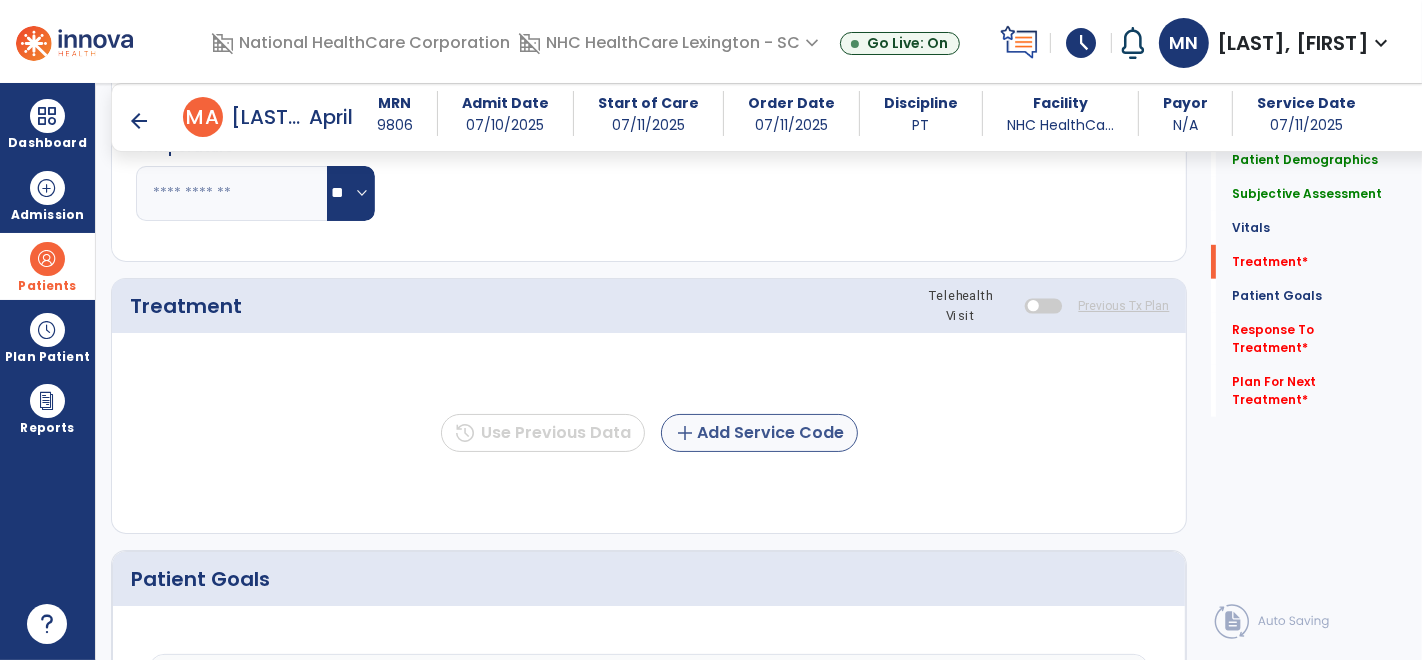 type on "**********" 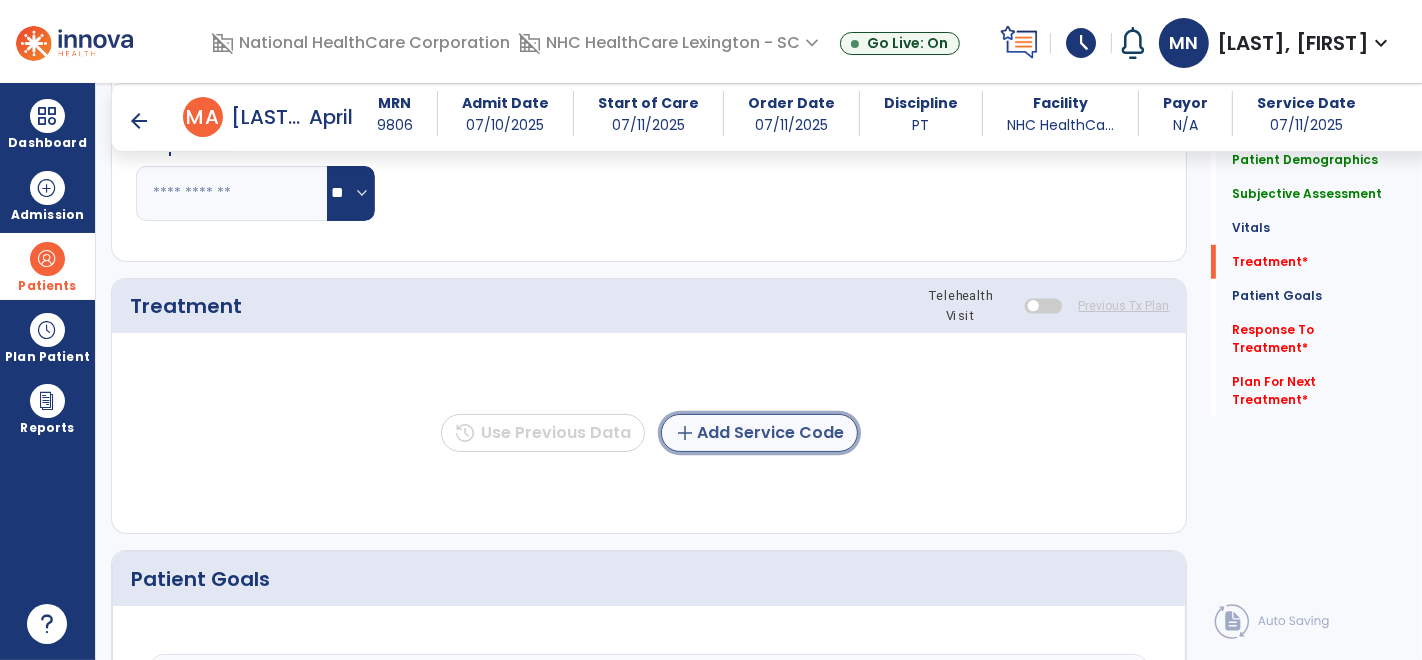 click on "add" 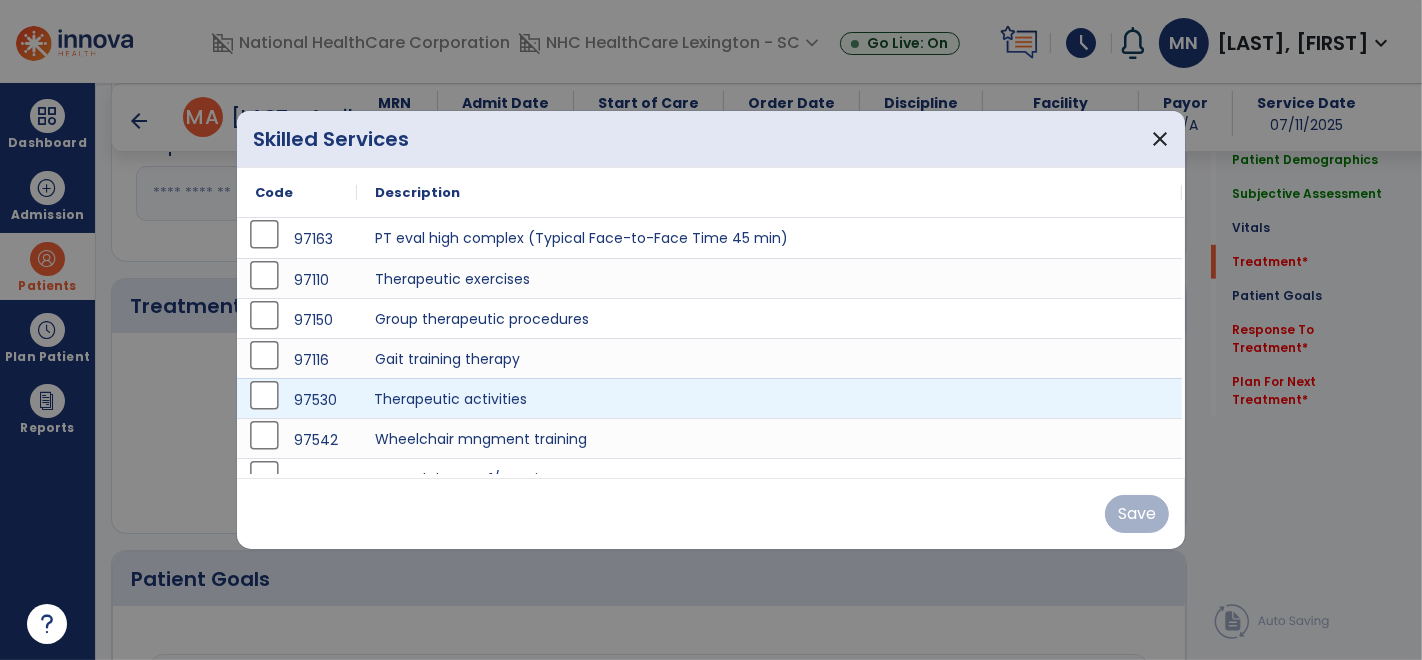 click on "Therapeutic activities" at bounding box center (769, 398) 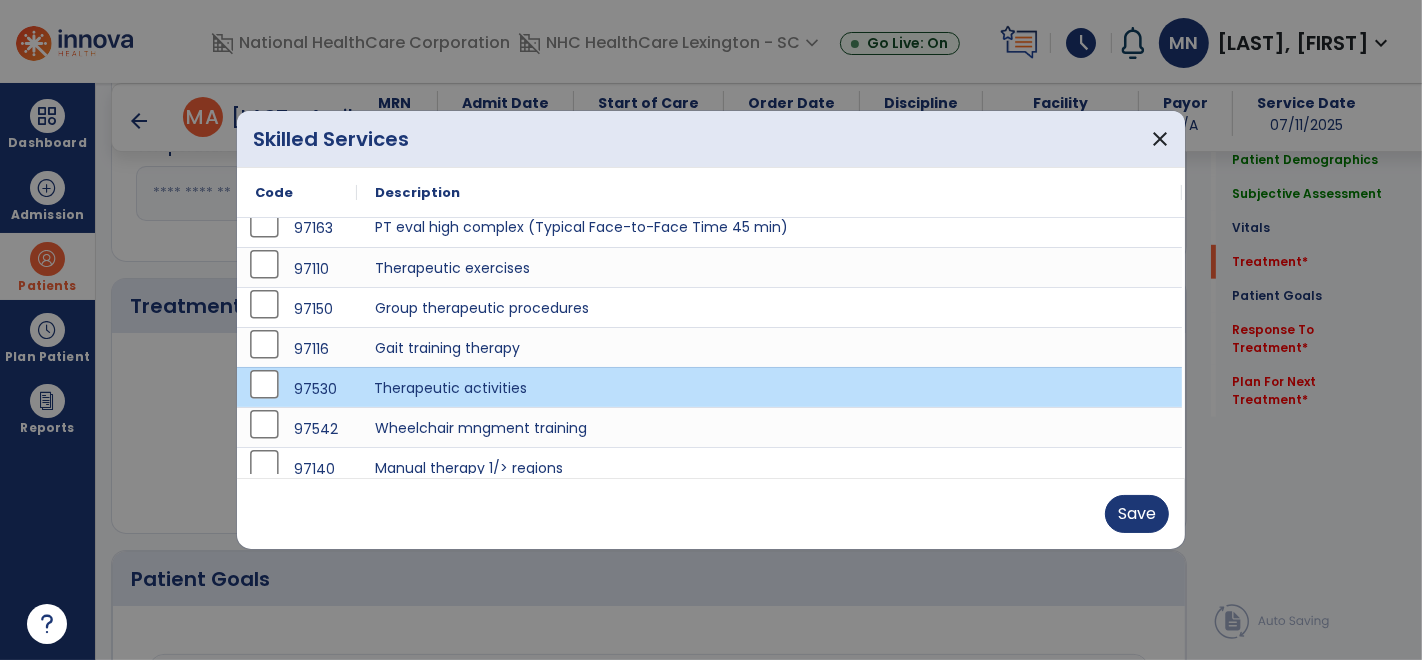 scroll, scrollTop: 8, scrollLeft: 0, axis: vertical 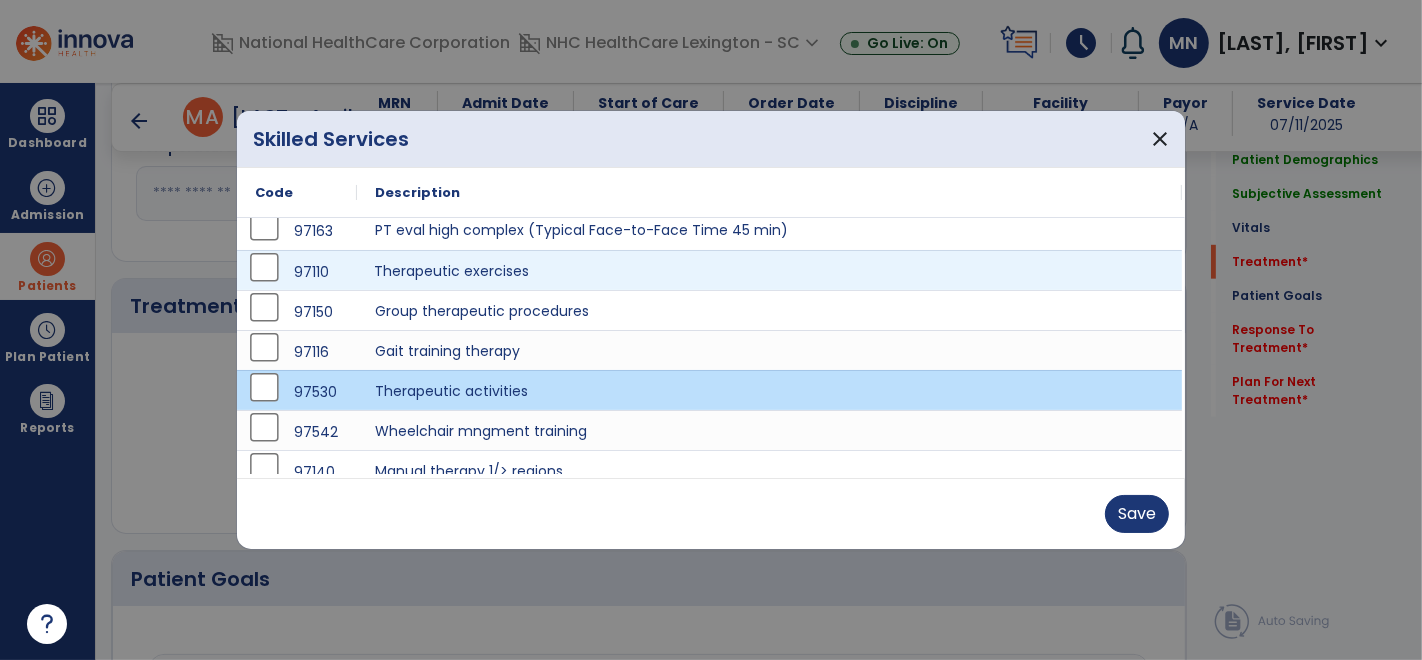click on "Therapeutic exercises" at bounding box center (769, 270) 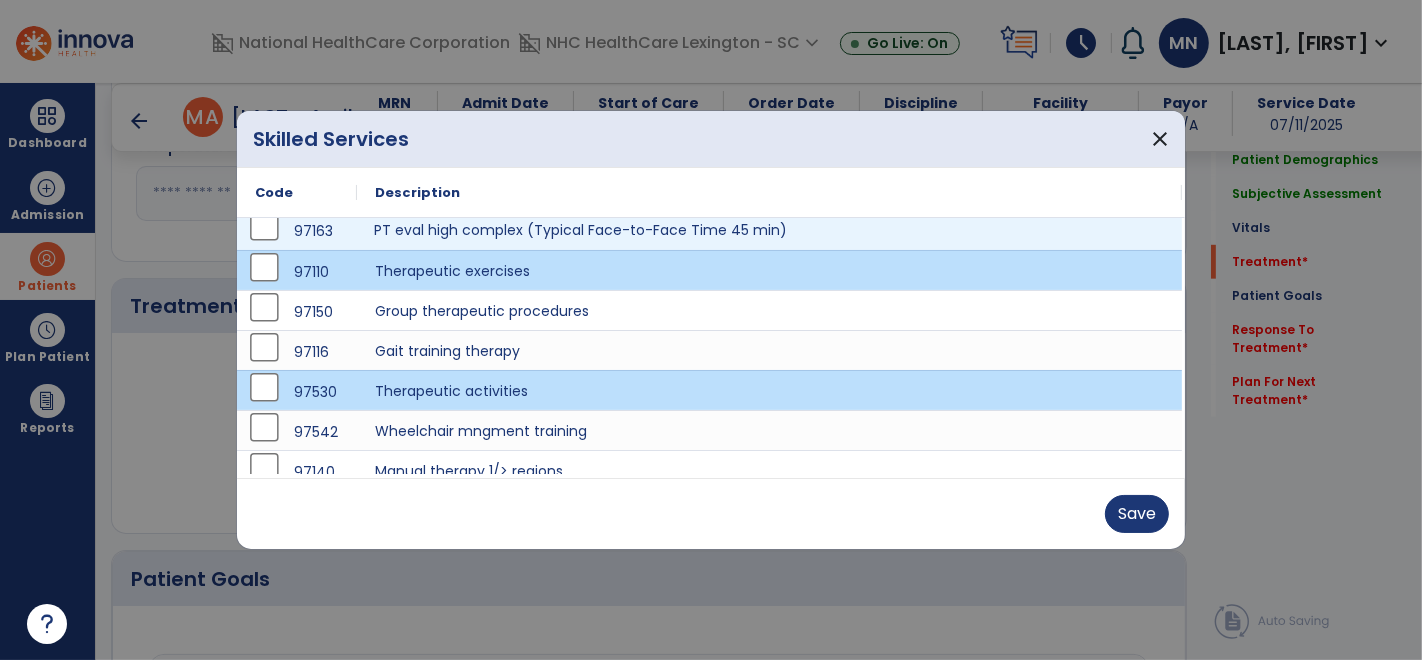 click on "PT eval high complex (Typical Face-to-Face Time 45 min)" at bounding box center [769, 230] 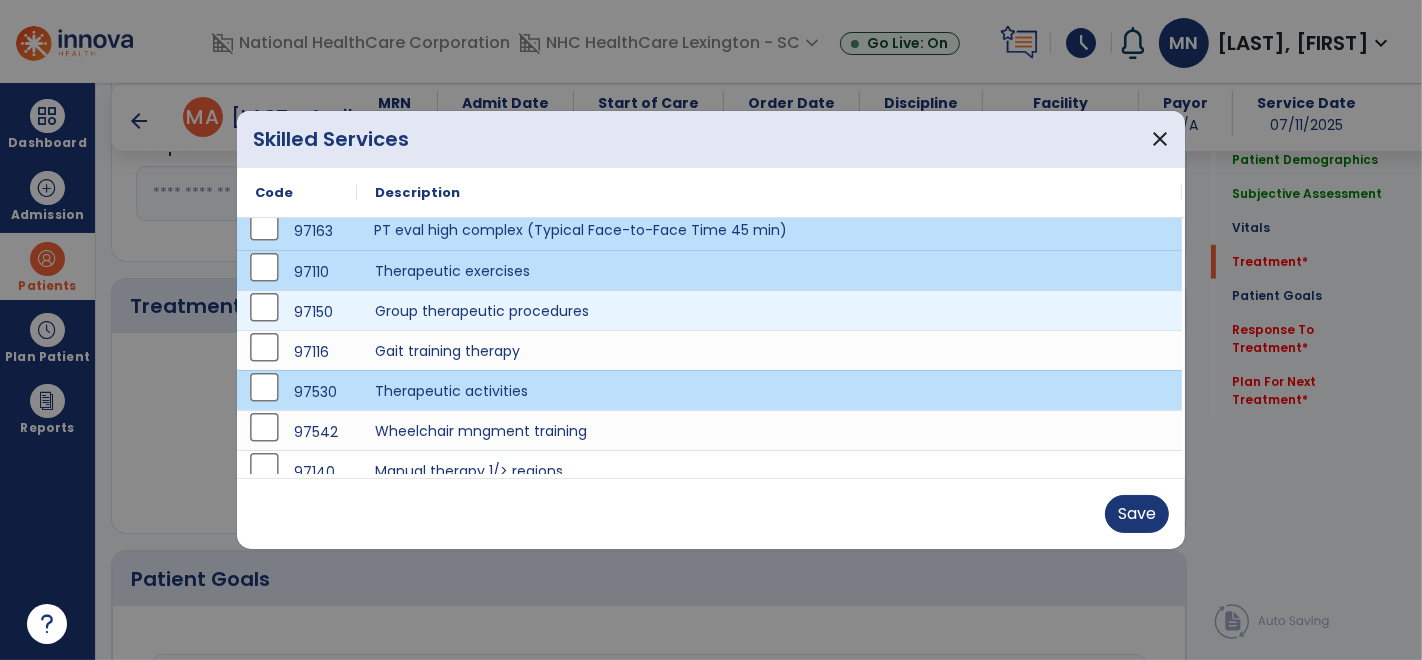 click on "97150 Group therapeutic procedures" at bounding box center [709, 310] 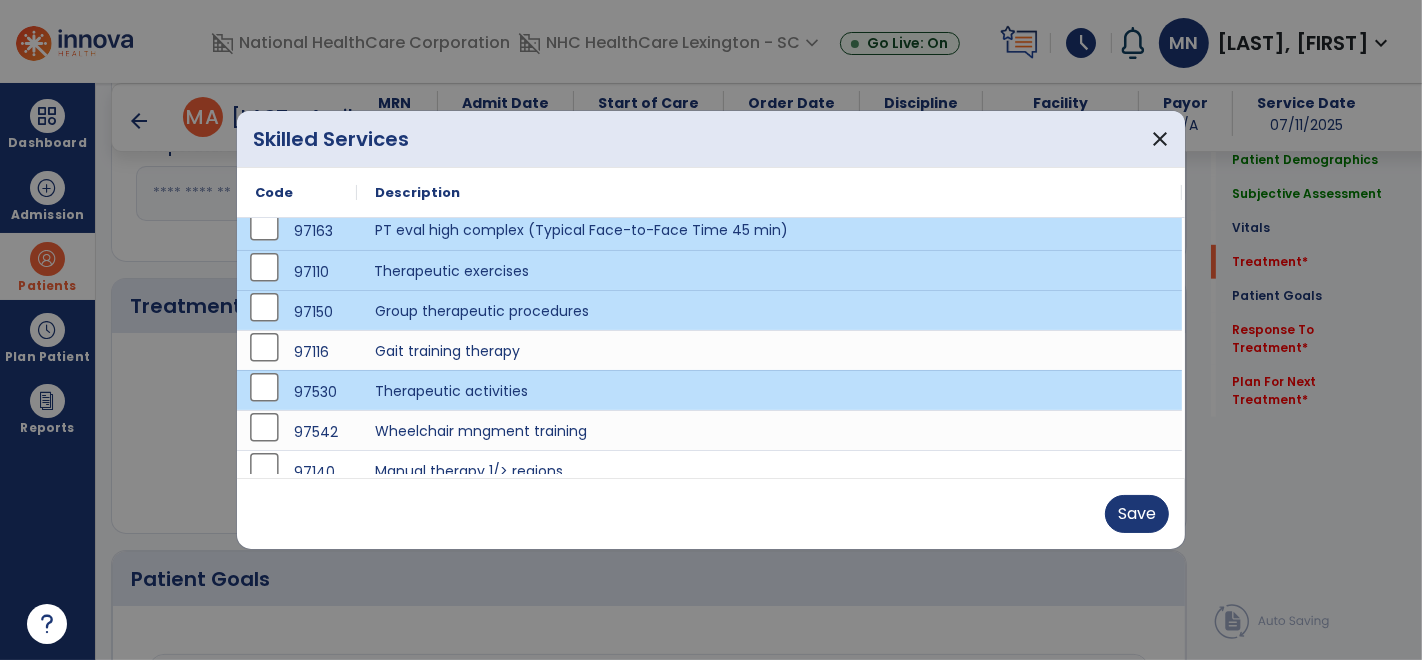 click on "Therapeutic exercises" at bounding box center [769, 270] 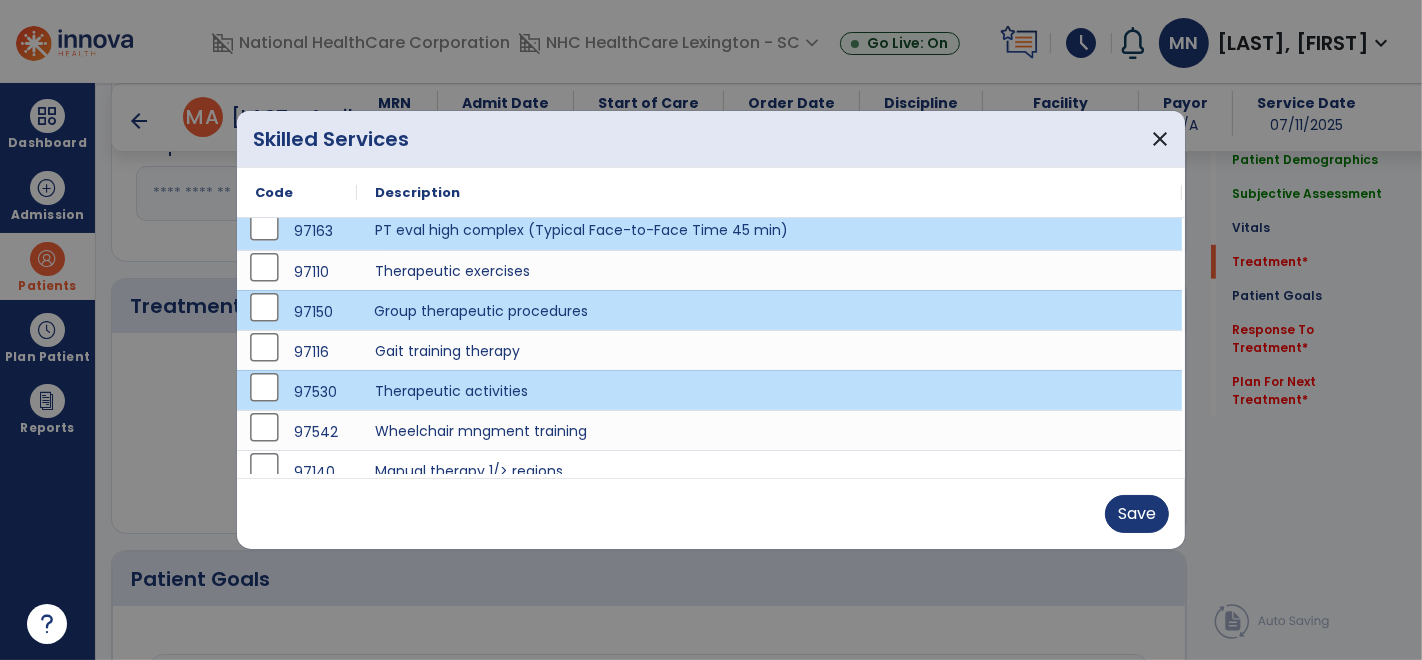 click on "Group therapeutic procedures" at bounding box center (769, 310) 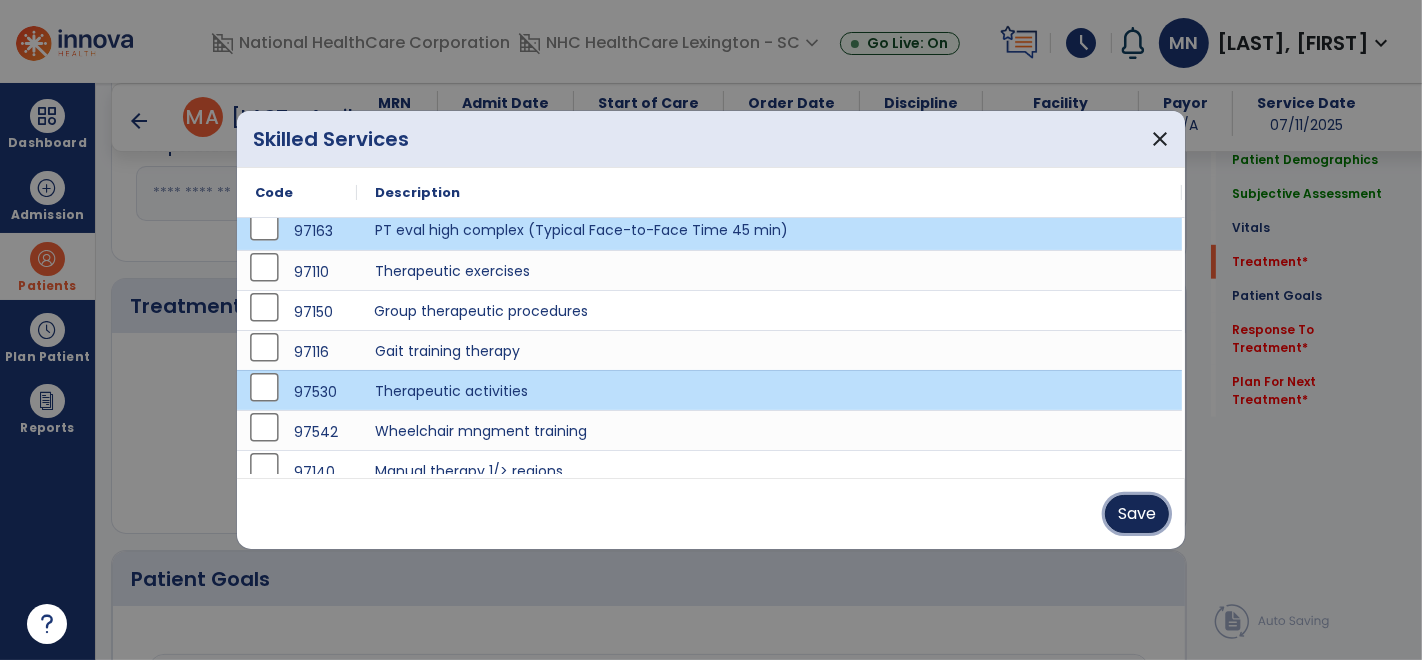 click on "Save" at bounding box center (1137, 514) 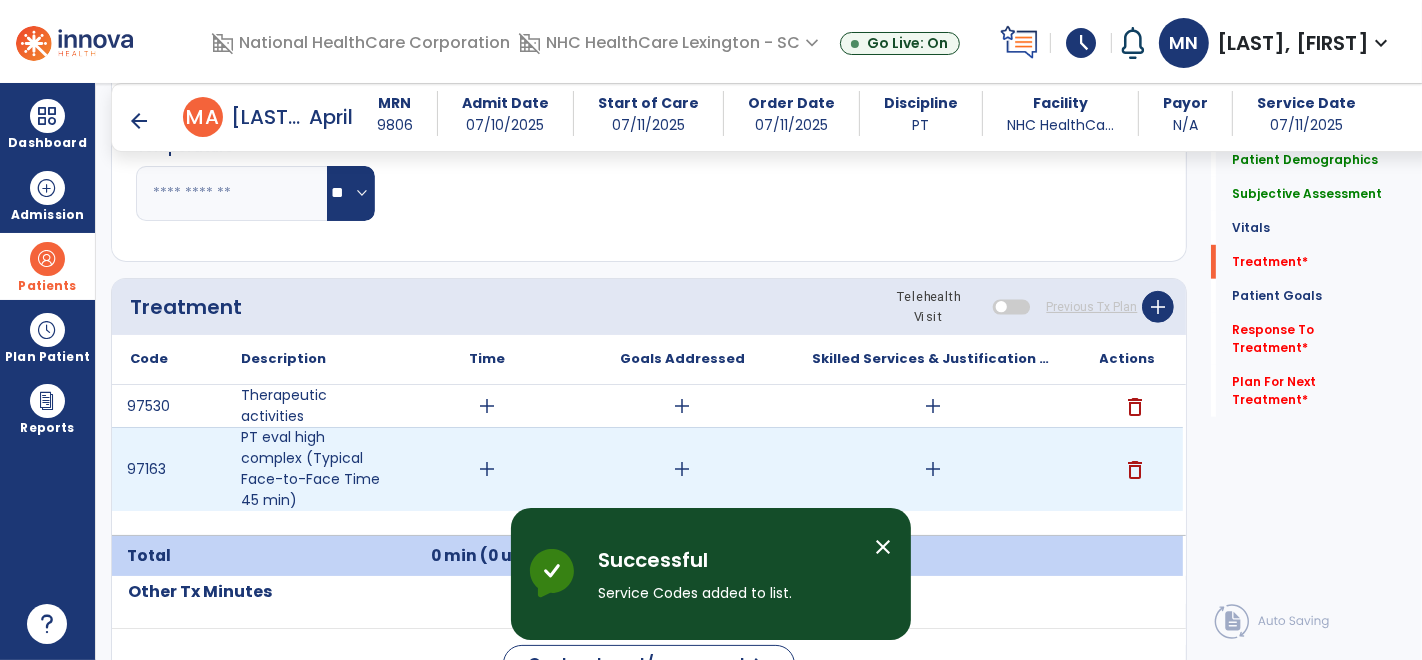 click on "add" at bounding box center (488, 469) 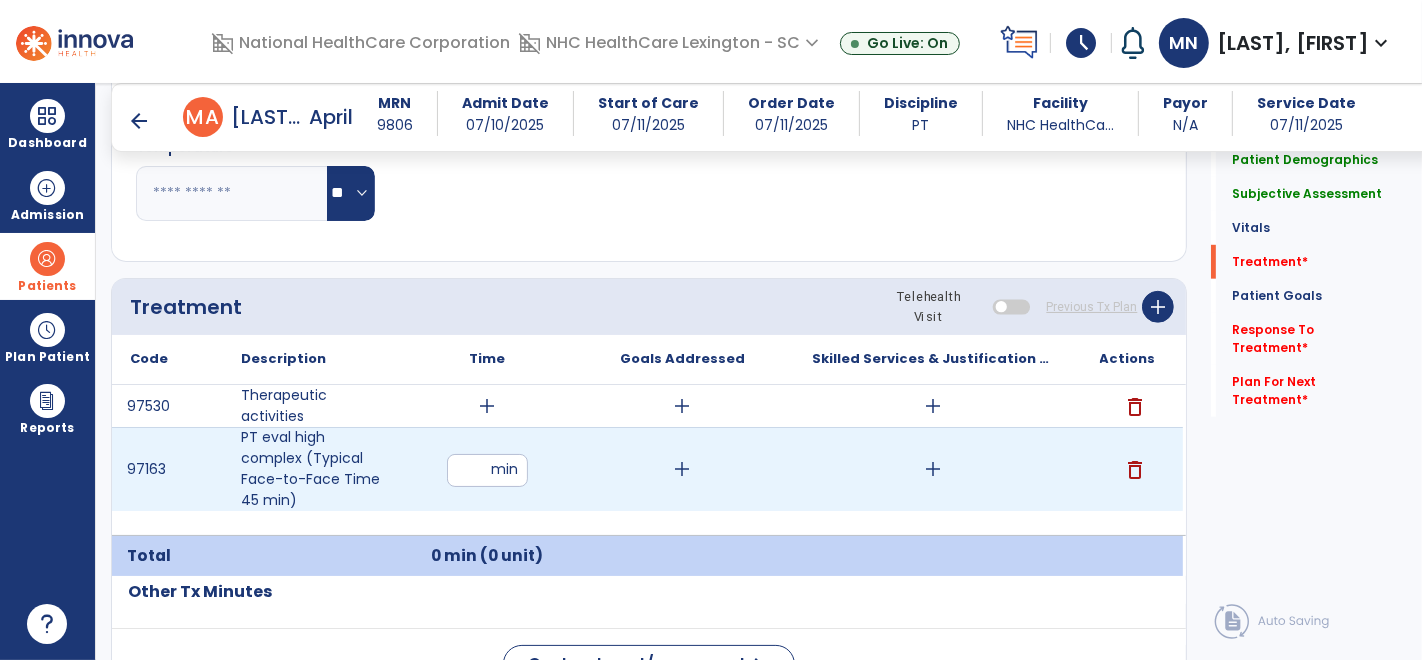 type on "**" 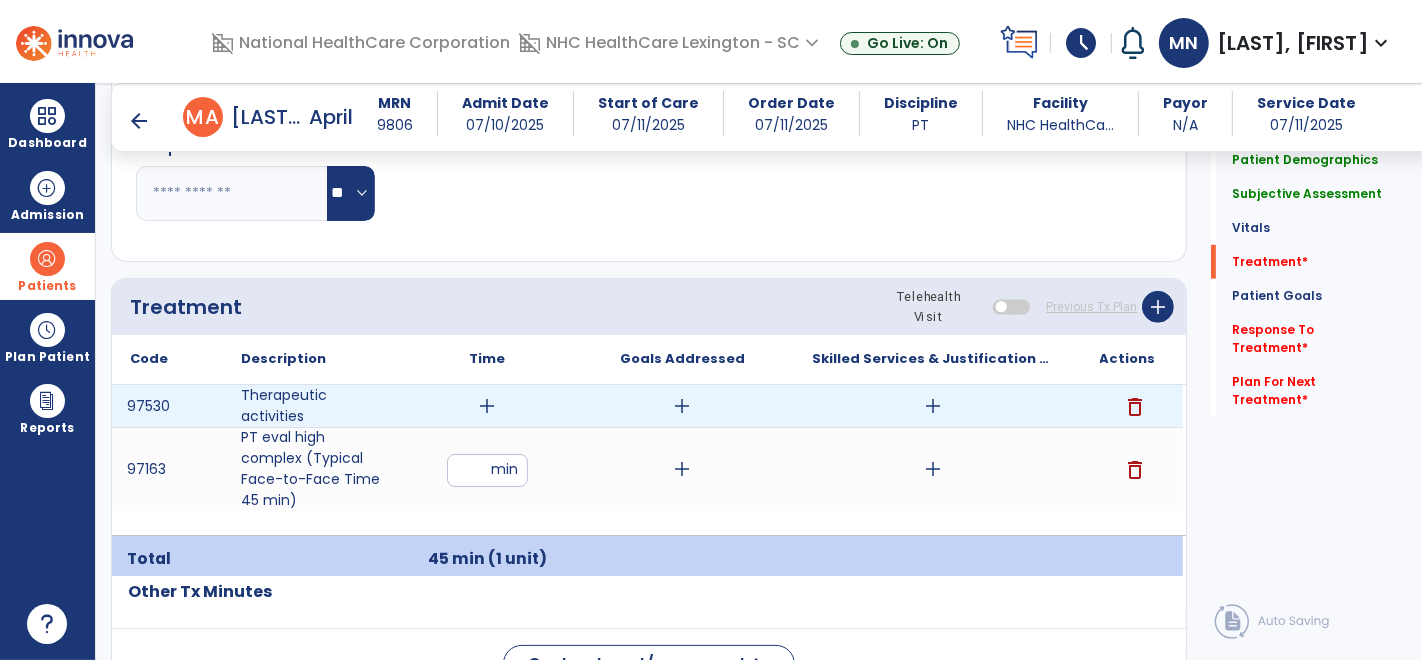 click on "add" at bounding box center (488, 406) 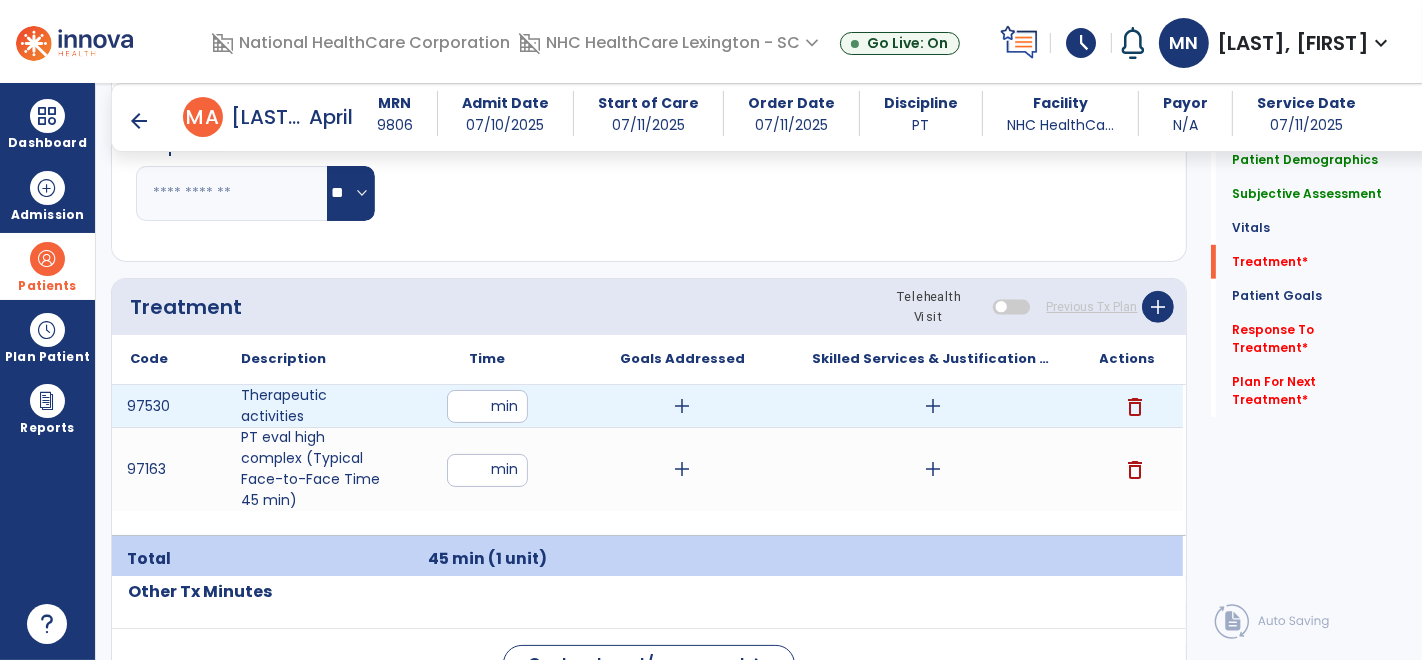 type on "**" 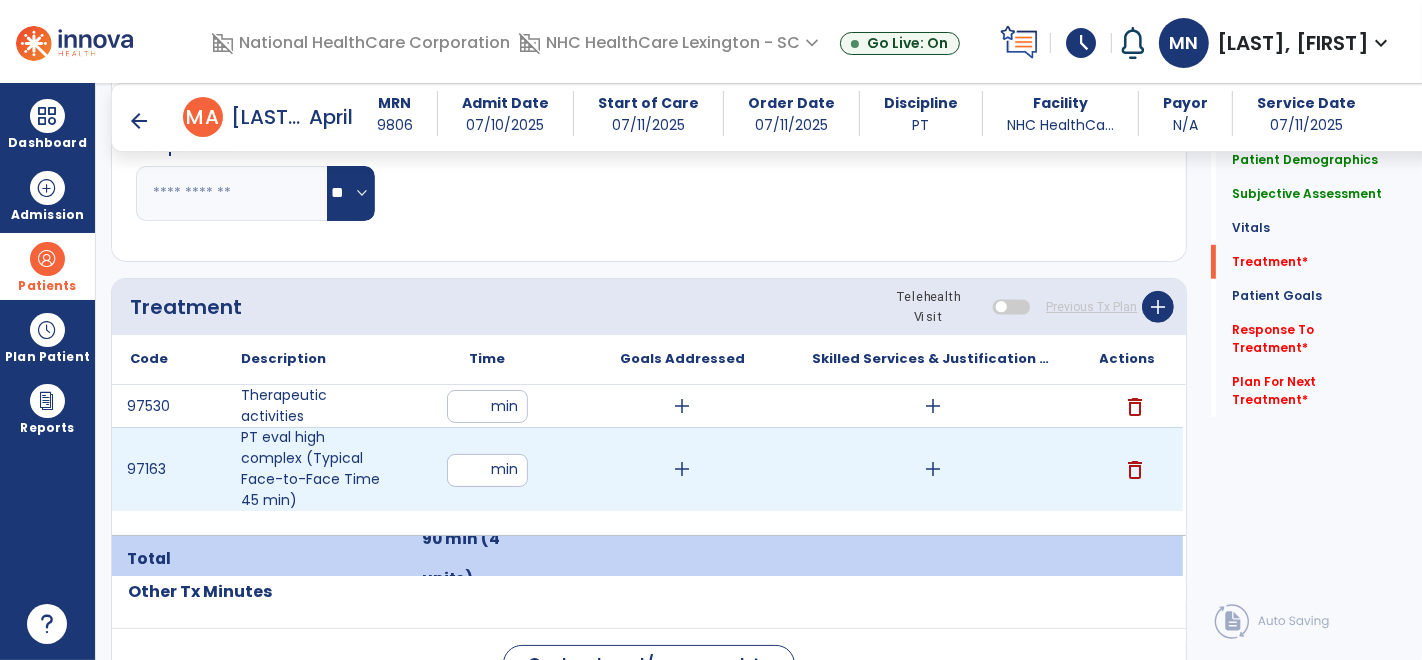 click on "add" at bounding box center [933, 469] 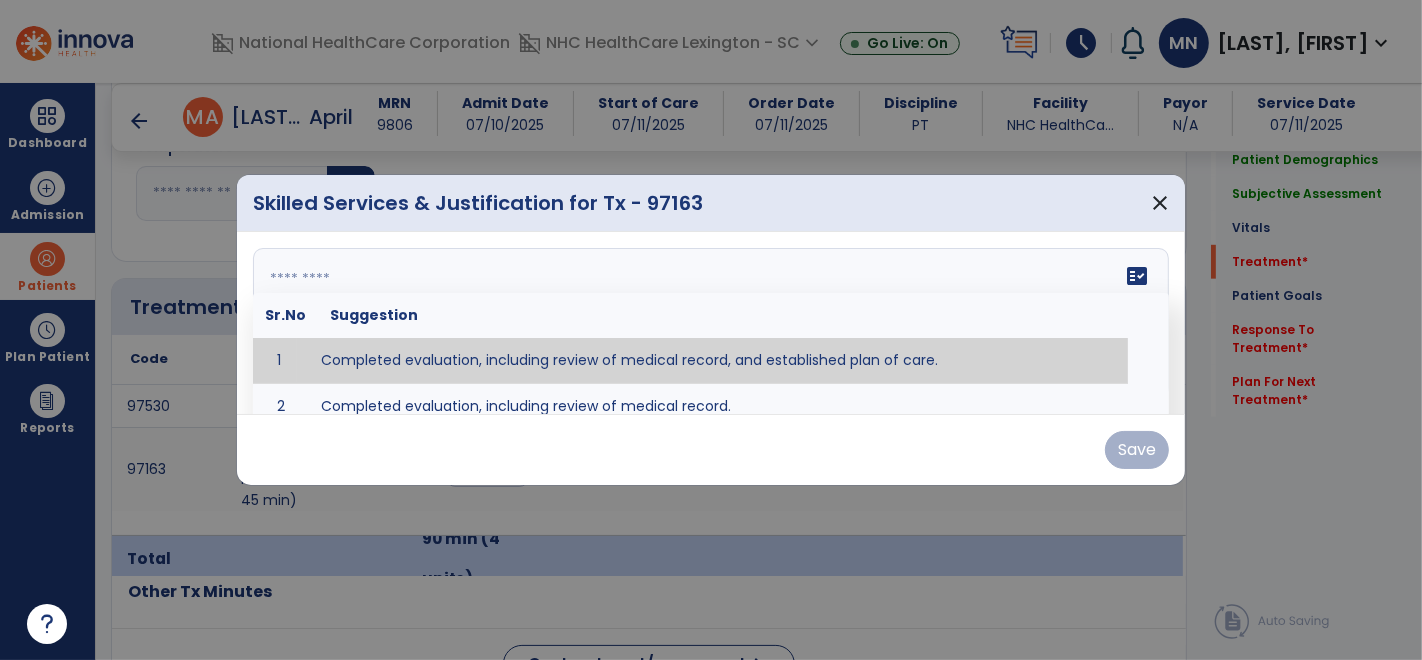 click on "fact_check  Sr.No Suggestion 1 Completed evaluation, including review of medical record, and established plan of care. 2 Completed evaluation, including review of medical record." at bounding box center (711, 323) 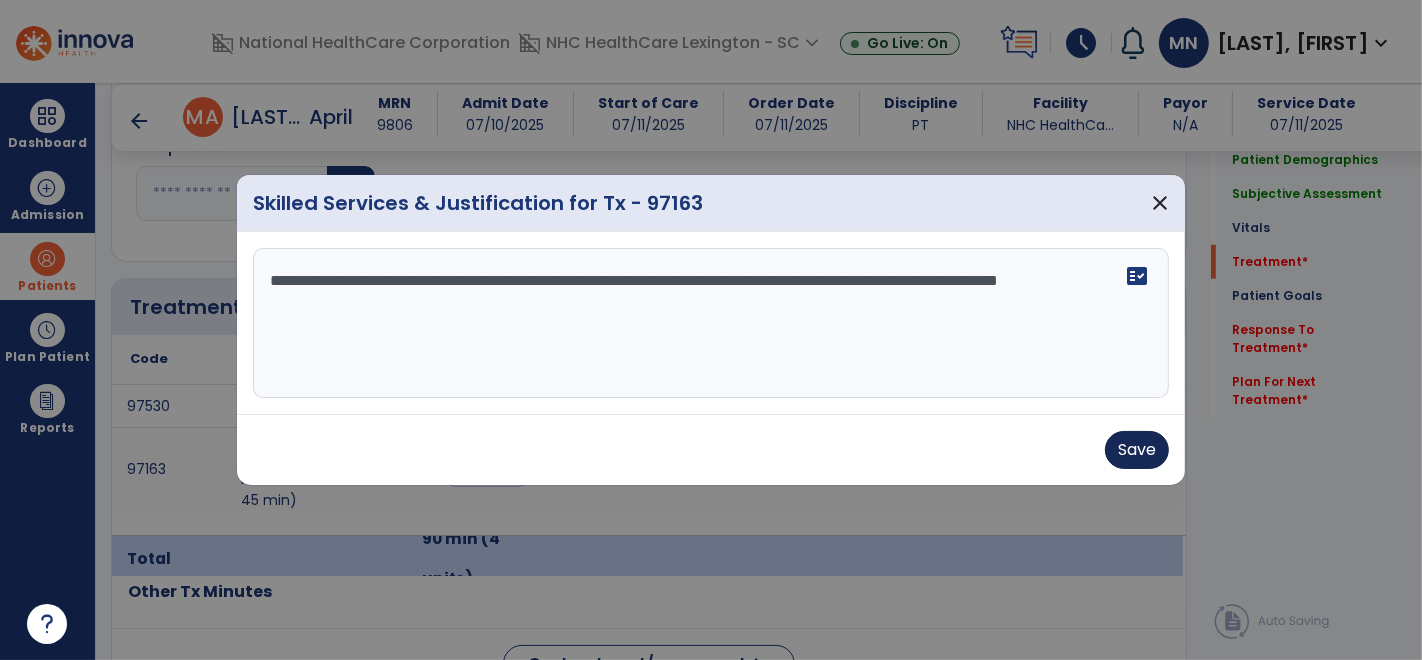 type on "**********" 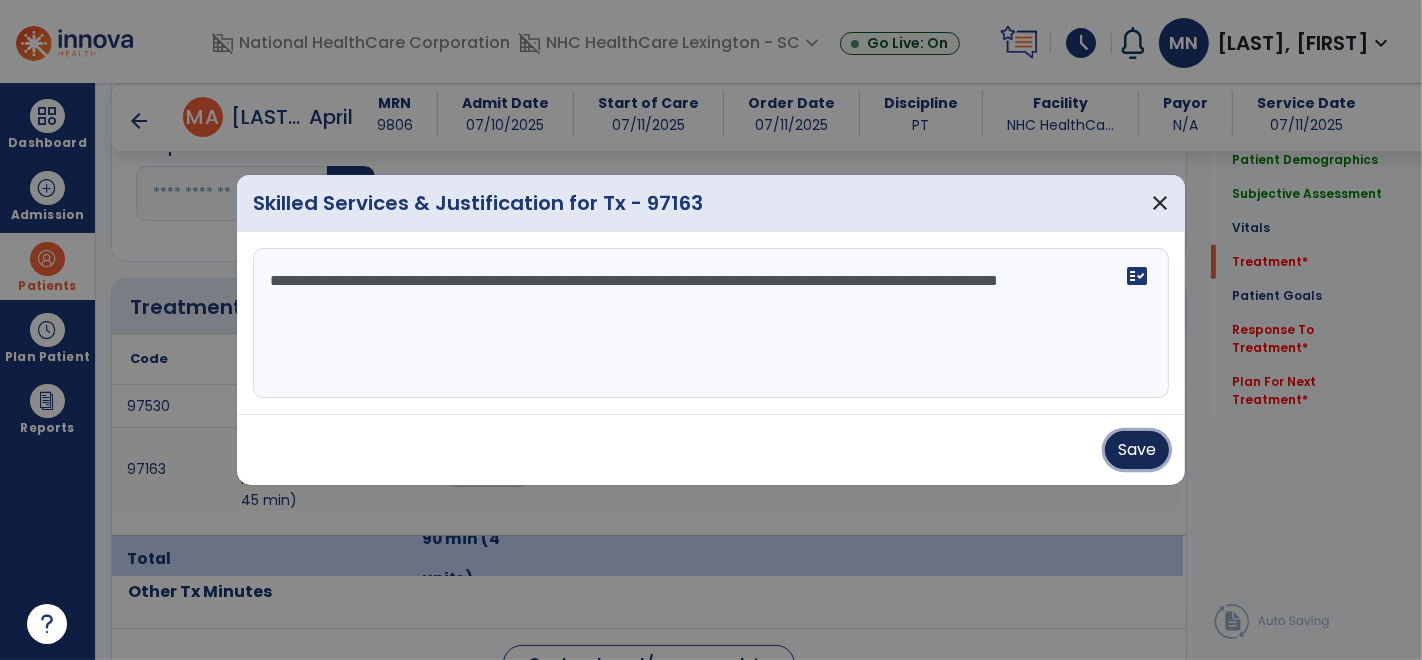 click on "Save" at bounding box center [1137, 450] 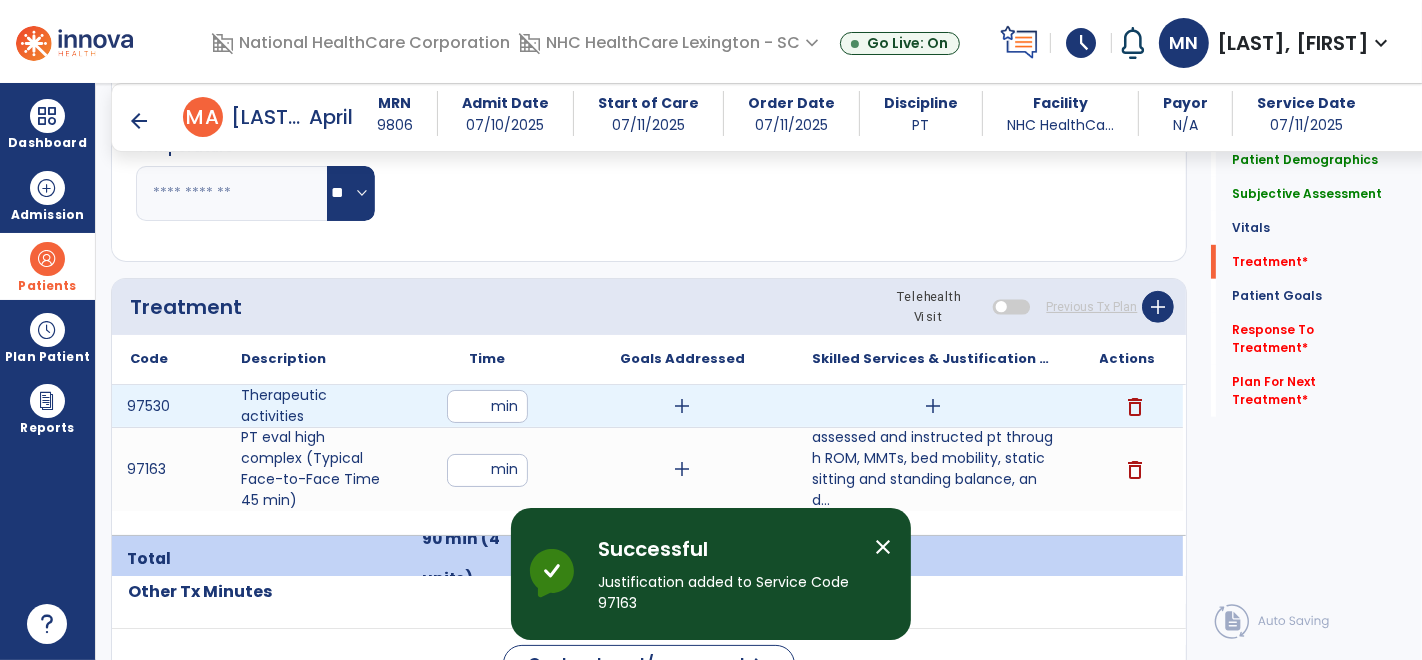 click on "add" at bounding box center [933, 406] 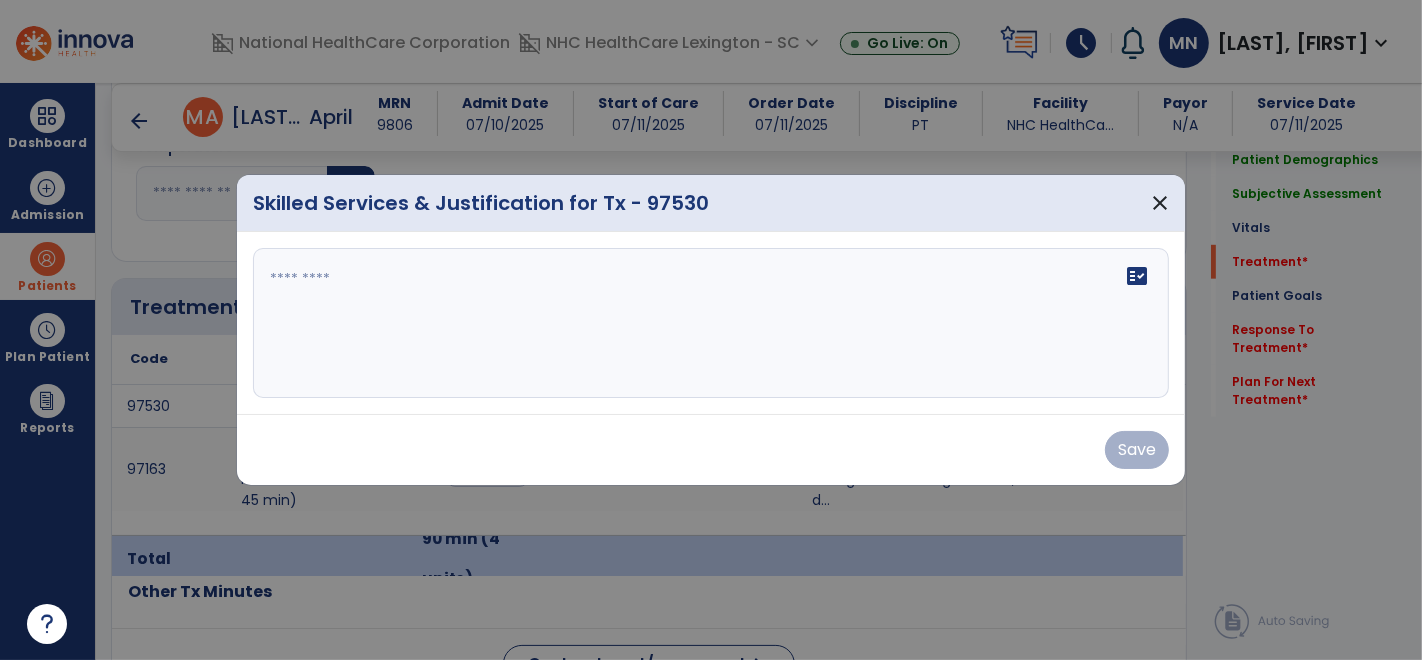 click on "fact_check" at bounding box center [711, 323] 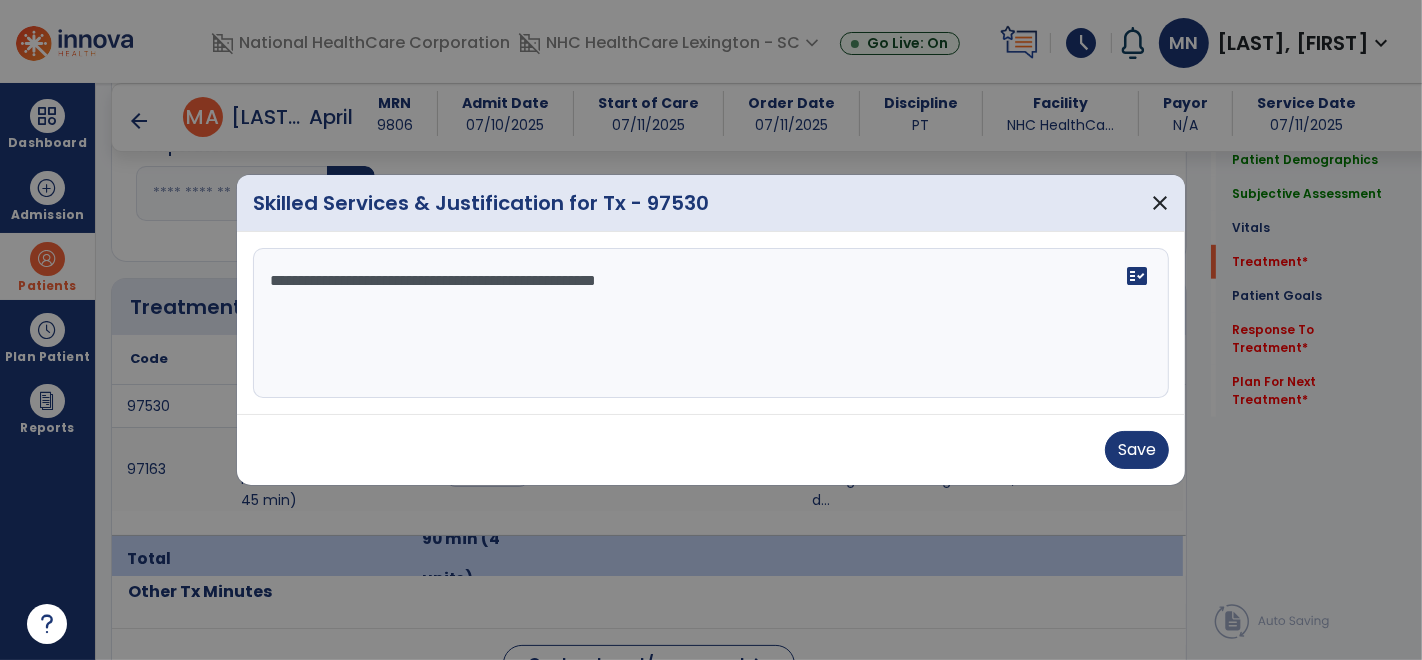 click on "**********" at bounding box center [711, 323] 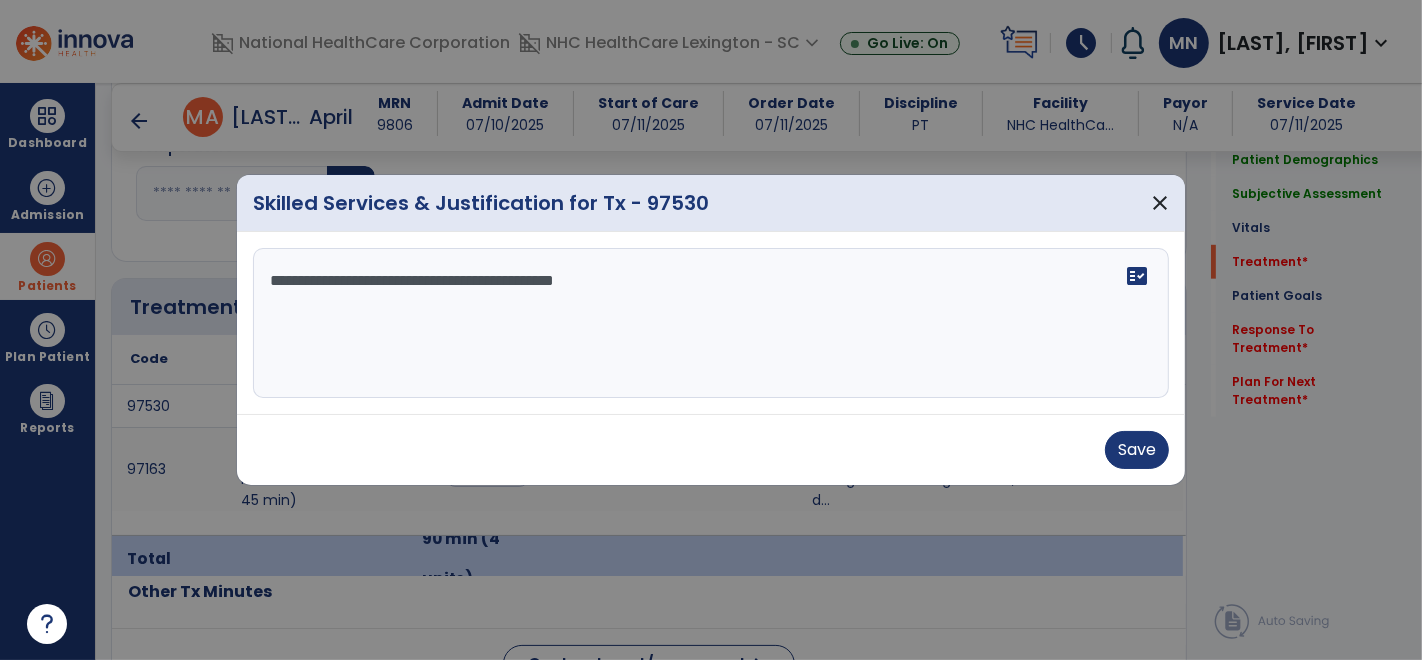 click on "**********" at bounding box center [711, 323] 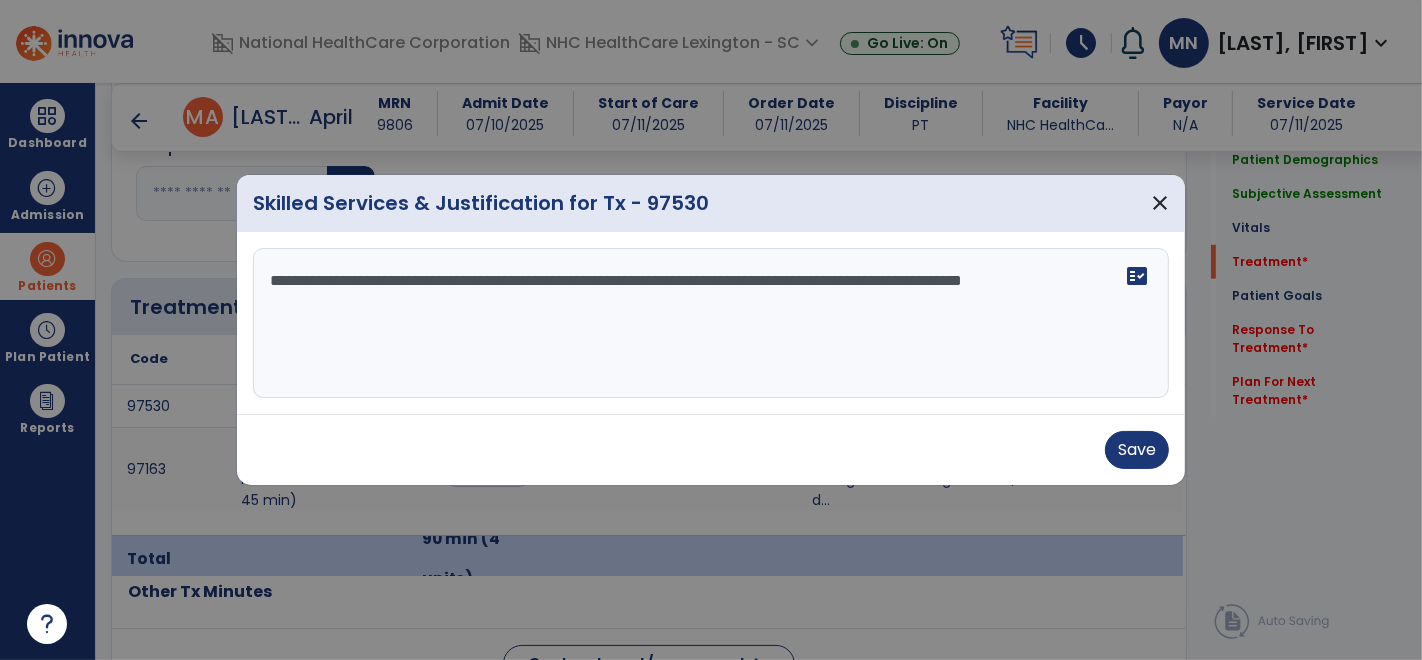 click on "**********" at bounding box center [711, 323] 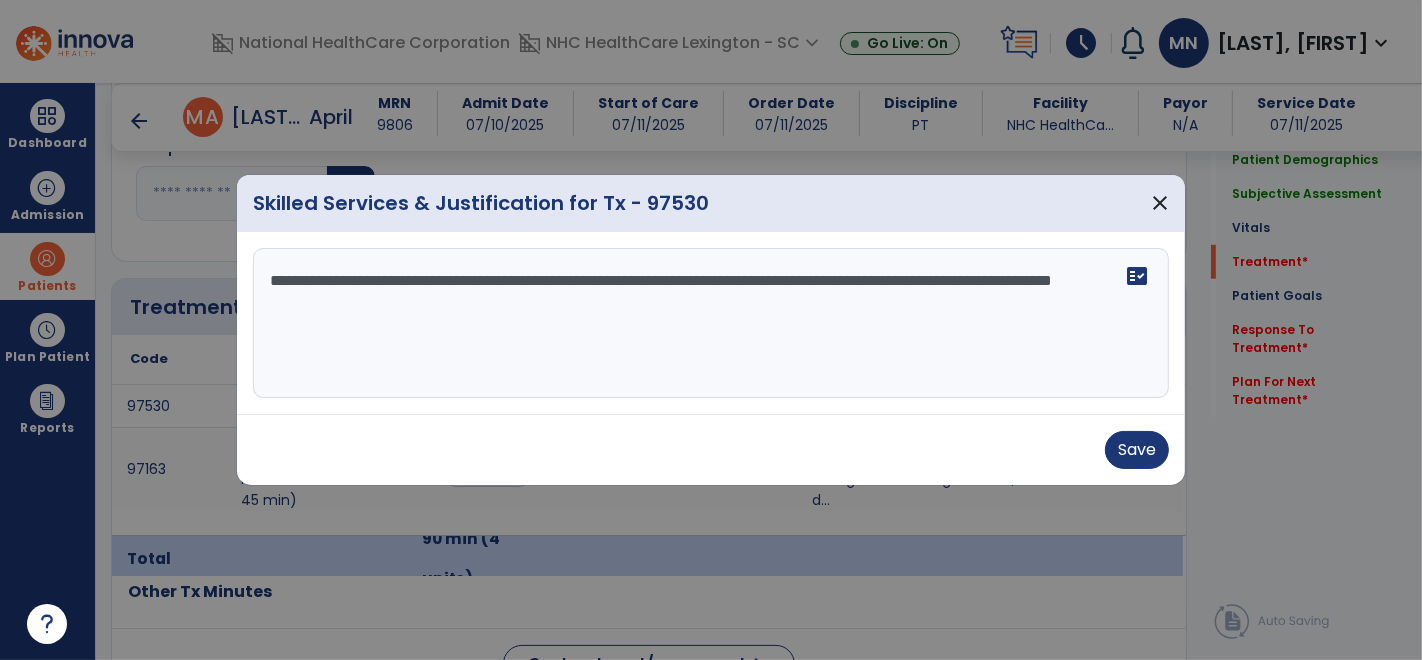 click on "**********" at bounding box center [711, 323] 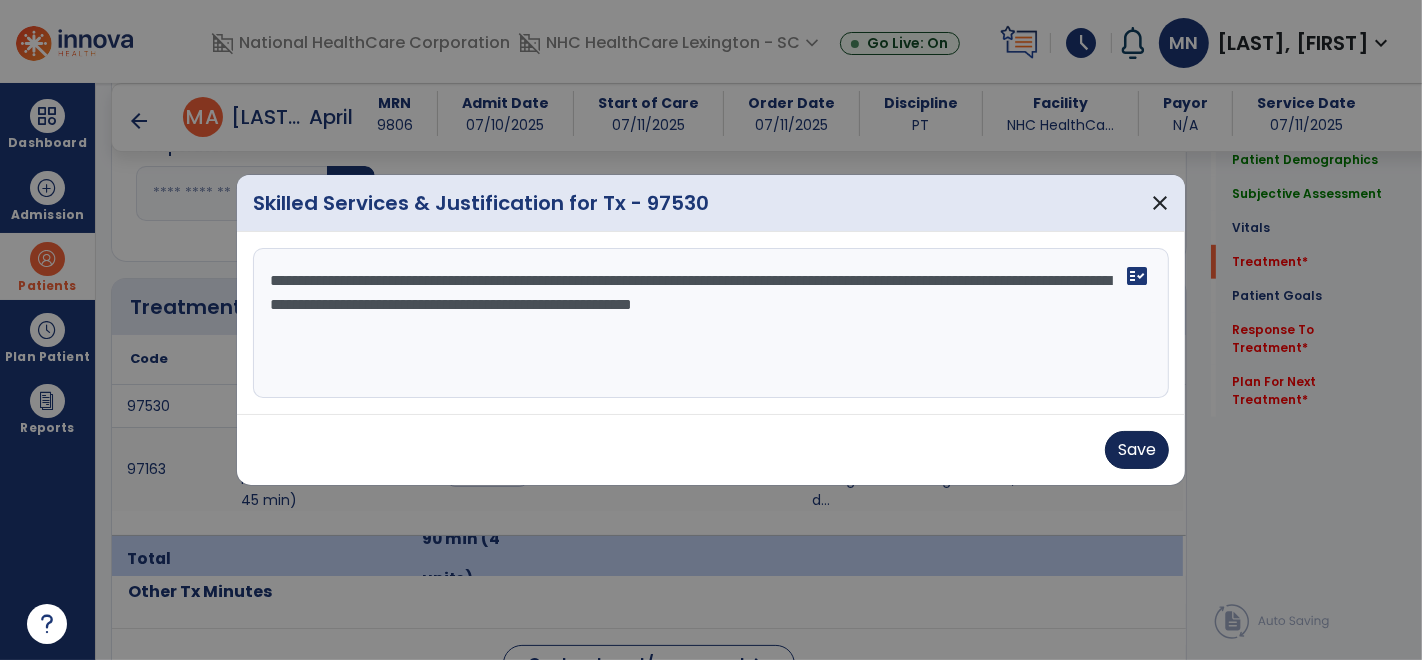 type on "**********" 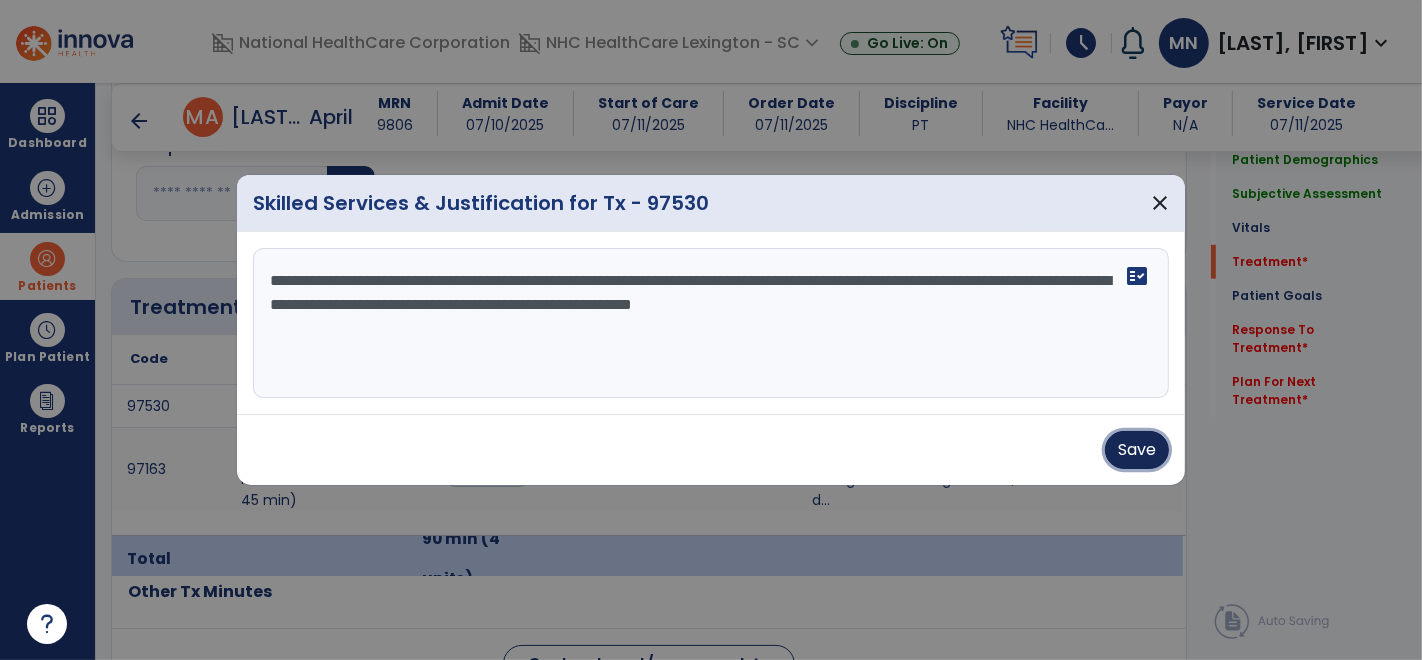 click on "Save" at bounding box center (1137, 450) 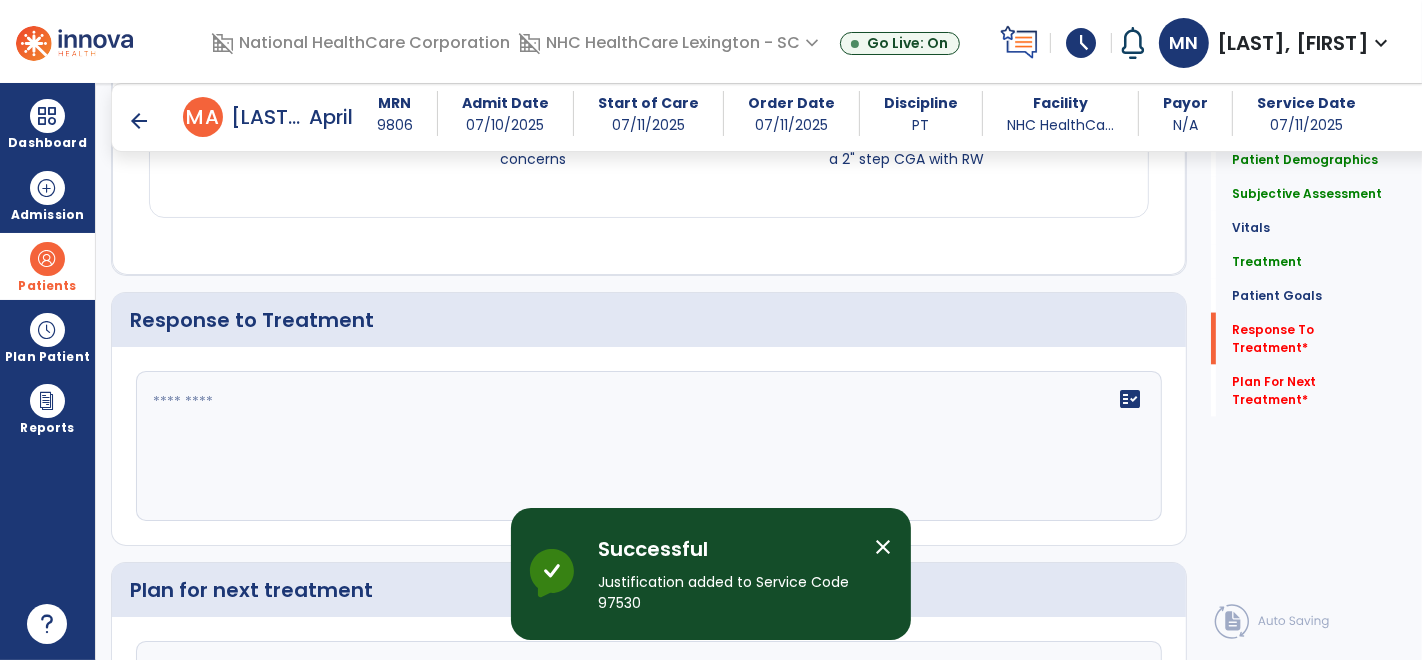 scroll, scrollTop: 2533, scrollLeft: 0, axis: vertical 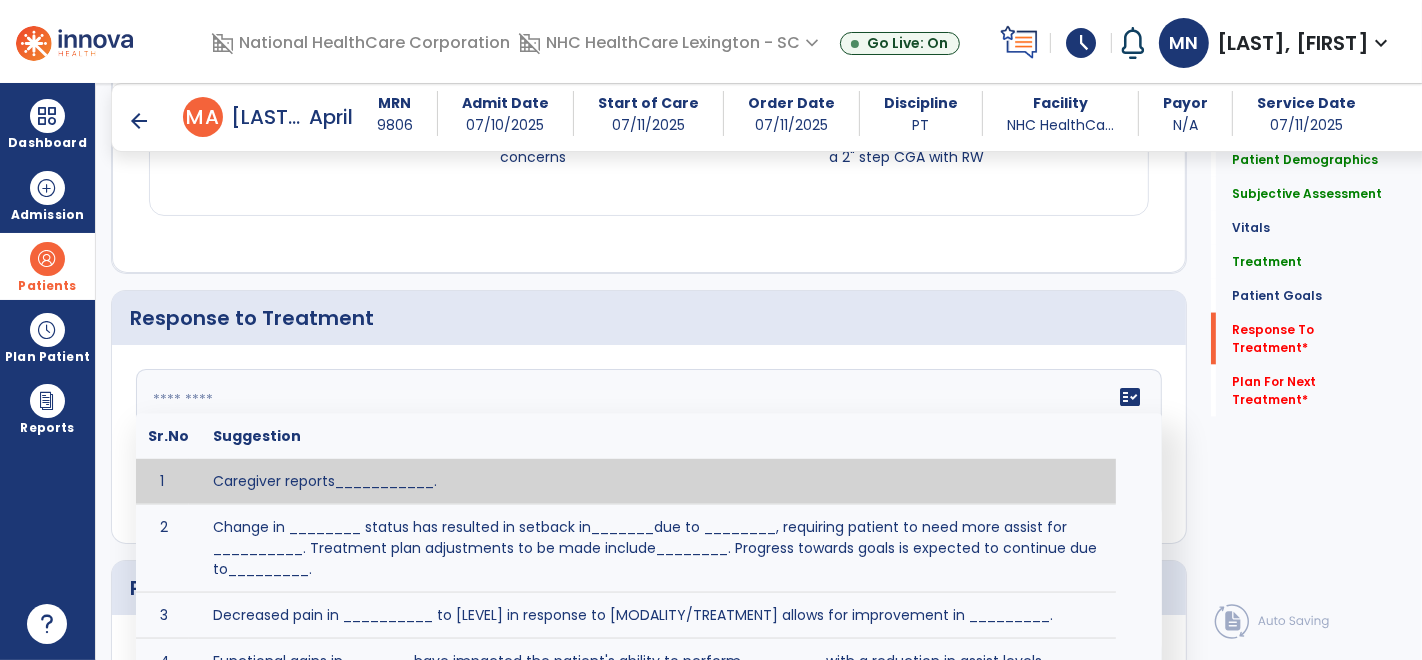 click on "fact_check  Sr.No Suggestion 1 Caregiver reports___________. 2 Change in ________ status has resulted in setback in_______due to ________, requiring patient to need more assist for __________.   Treatment plan adjustments to be made include________.  Progress towards goals is expected to continue due to_________. 3 Decreased pain in __________ to [LEVEL] in response to [MODALITY/TREATMENT] allows for improvement in _________. 4 Functional gains in _______ have impacted the patient's ability to perform_________ with a reduction in assist levels to_________. 5 Functional progress this week has been significant due to__________. 6 Gains in ________ have improved the patient's ability to perform ______with decreased levels of assist to___________. 7 Improvement in ________allows patient to tolerate higher levels of challenges in_________. 8 Pain in [AREA] has decreased to [LEVEL] in response to [TREATMENT/MODALITY], allowing fore ease in completing__________. 9 10 11 12 13 14 15 16 17 18 19 20 21" 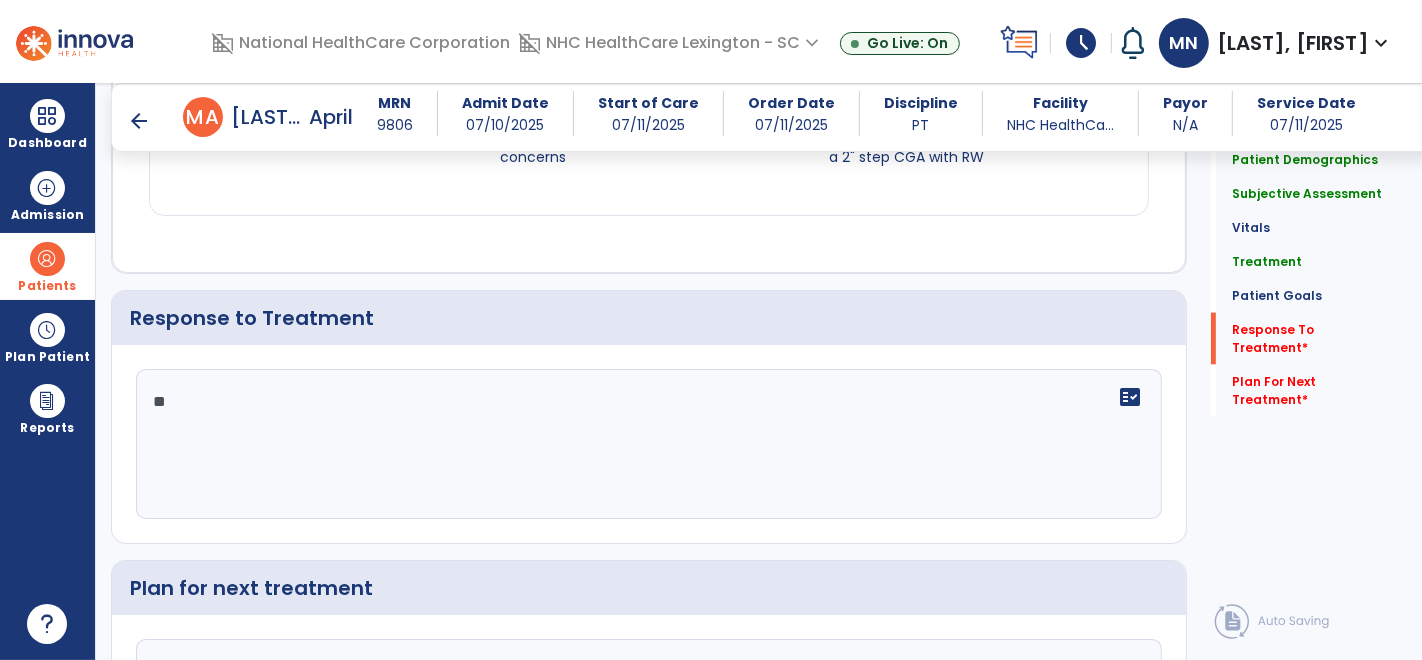 type on "*" 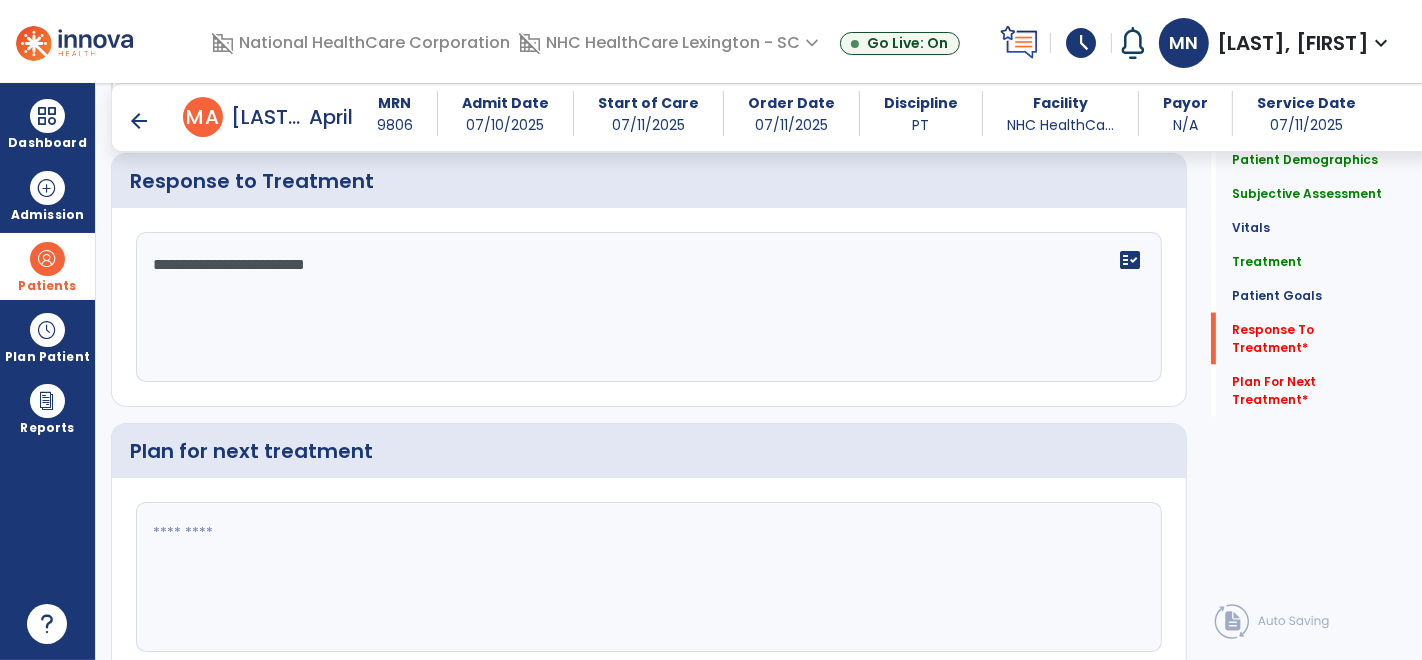 scroll, scrollTop: 2671, scrollLeft: 0, axis: vertical 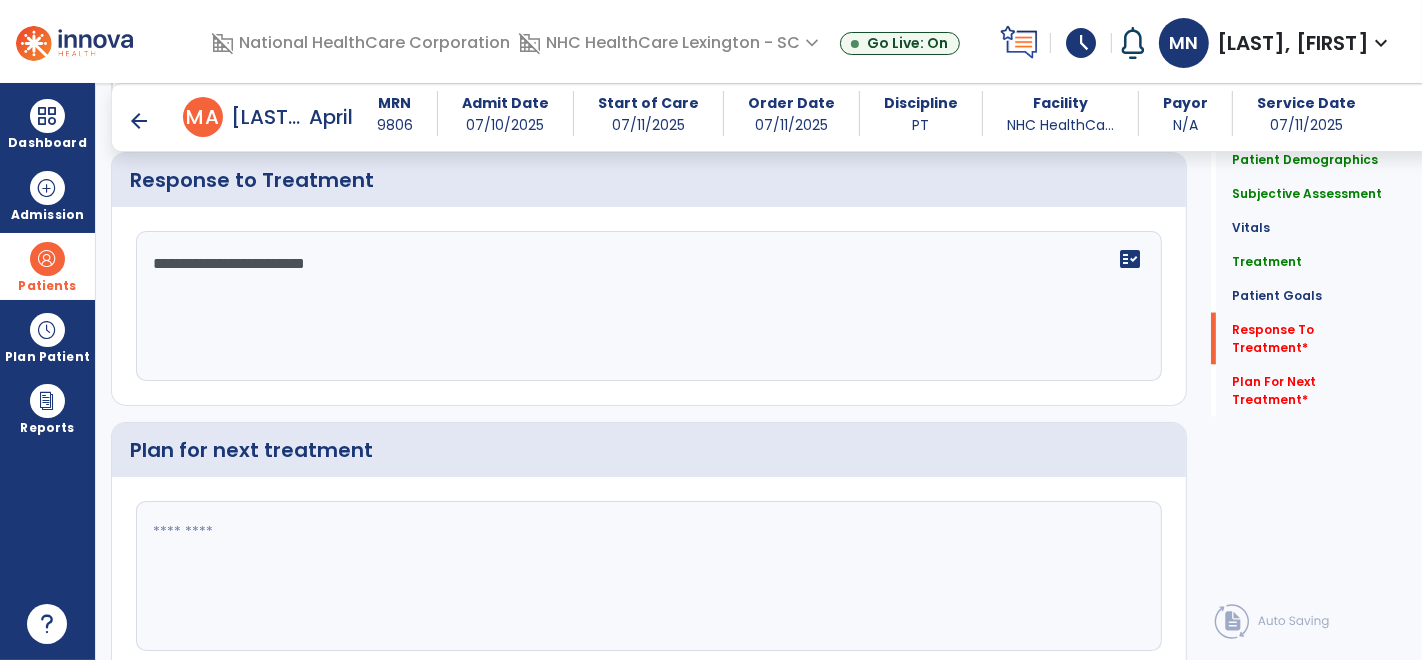 type on "**********" 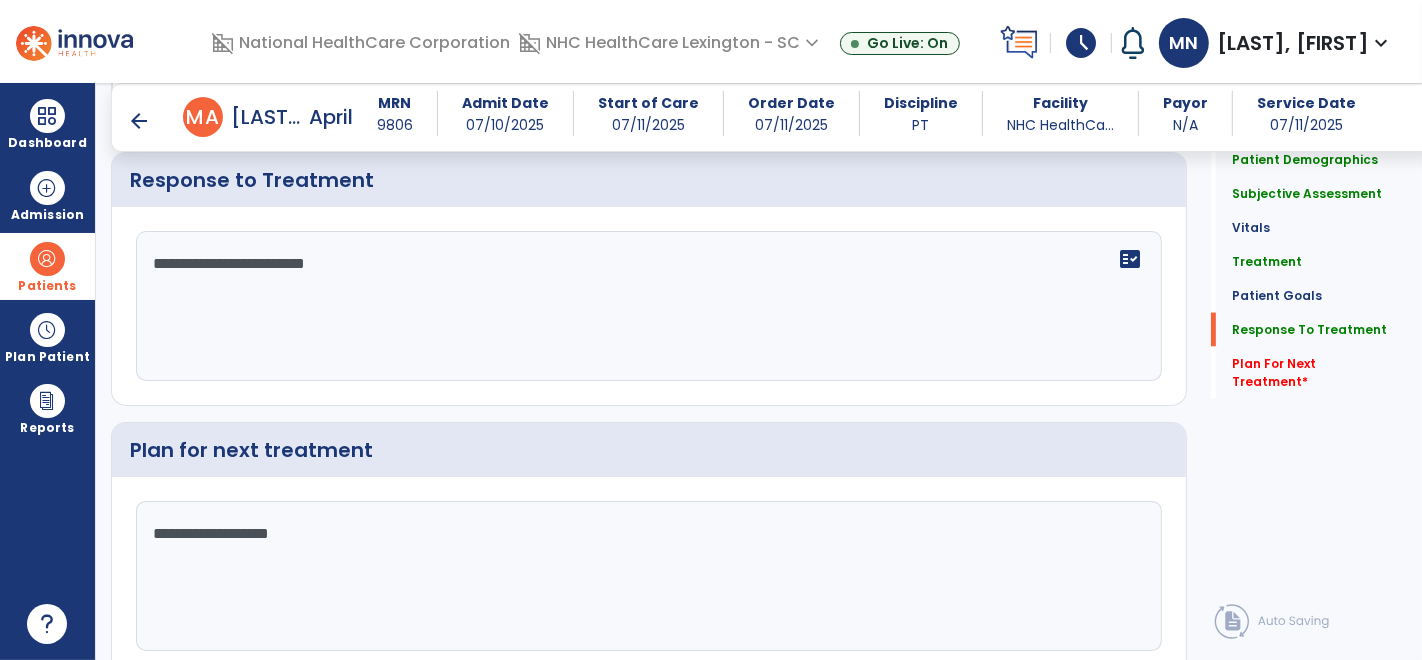 type on "**********" 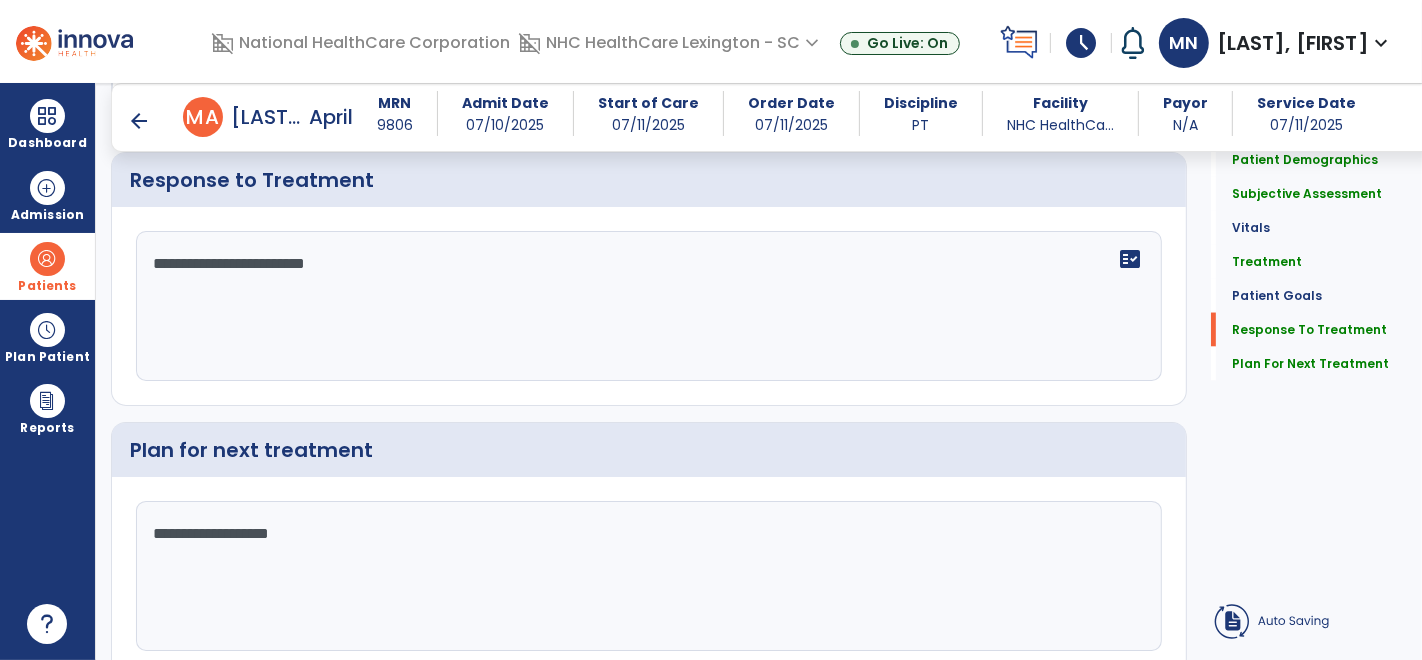 click on "**********" 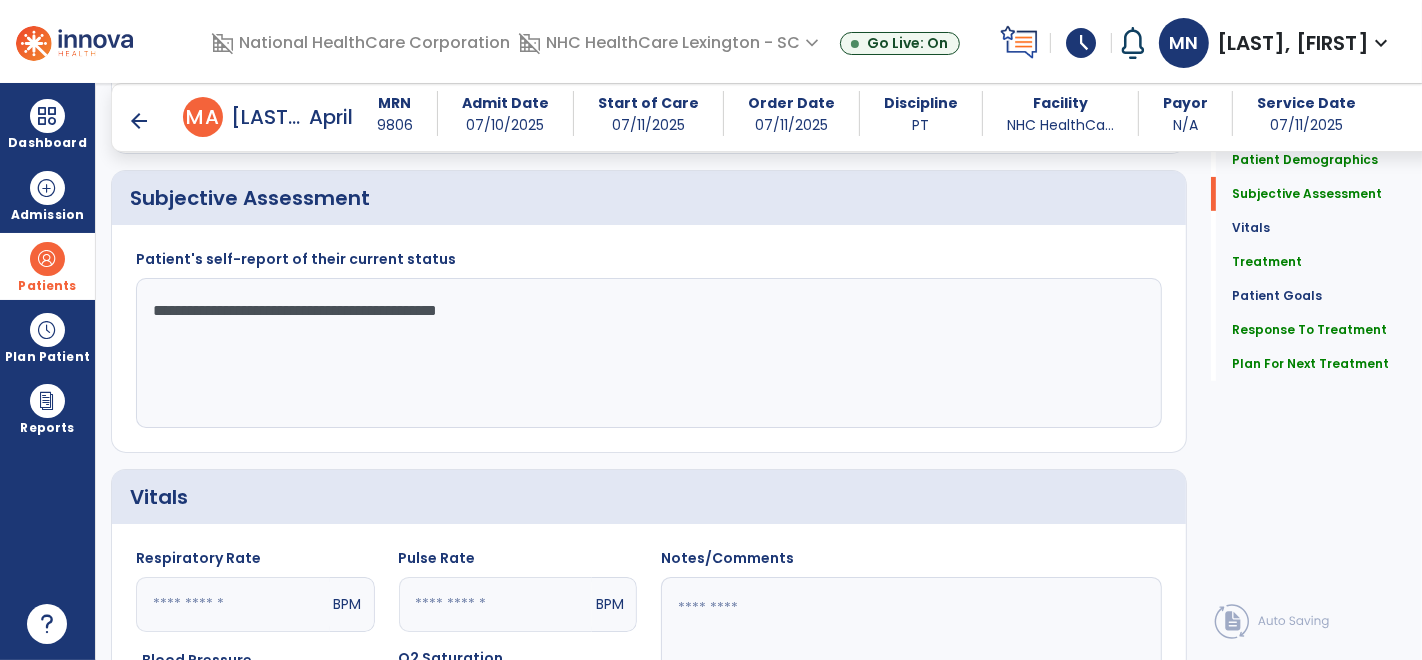 scroll, scrollTop: 465, scrollLeft: 0, axis: vertical 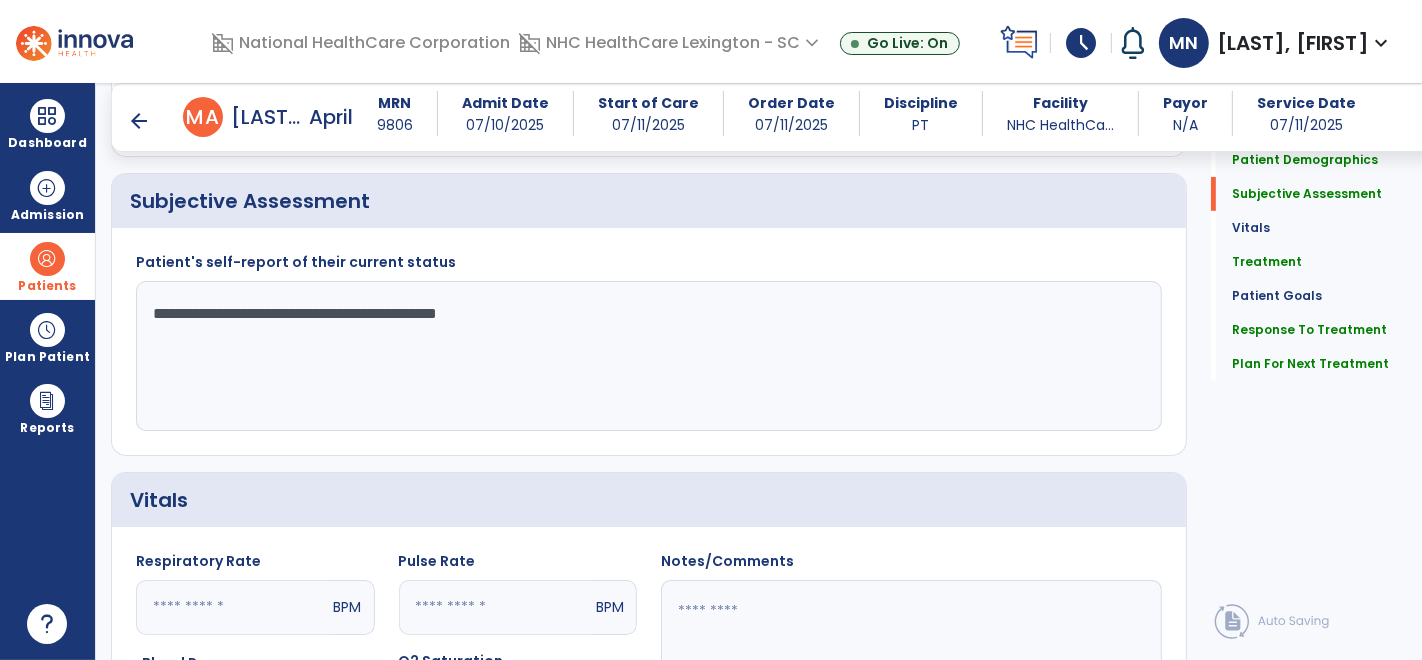 type on "**********" 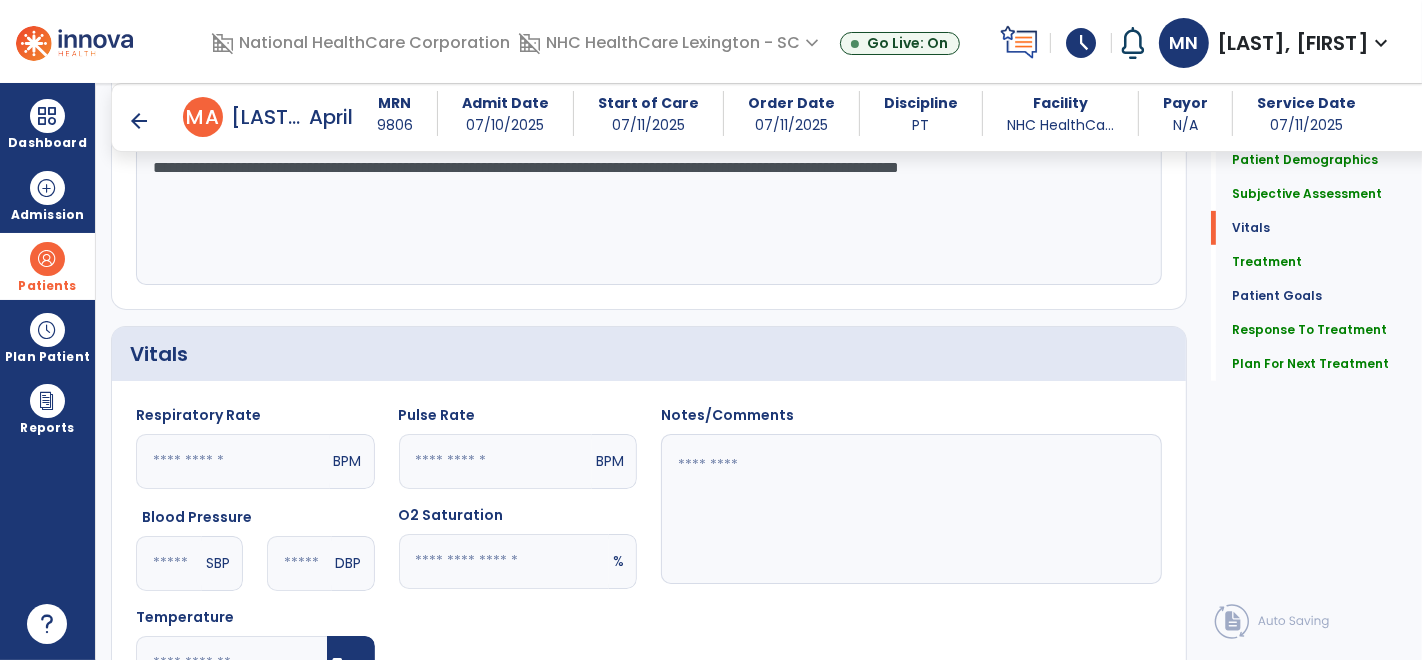 scroll, scrollTop: 612, scrollLeft: 0, axis: vertical 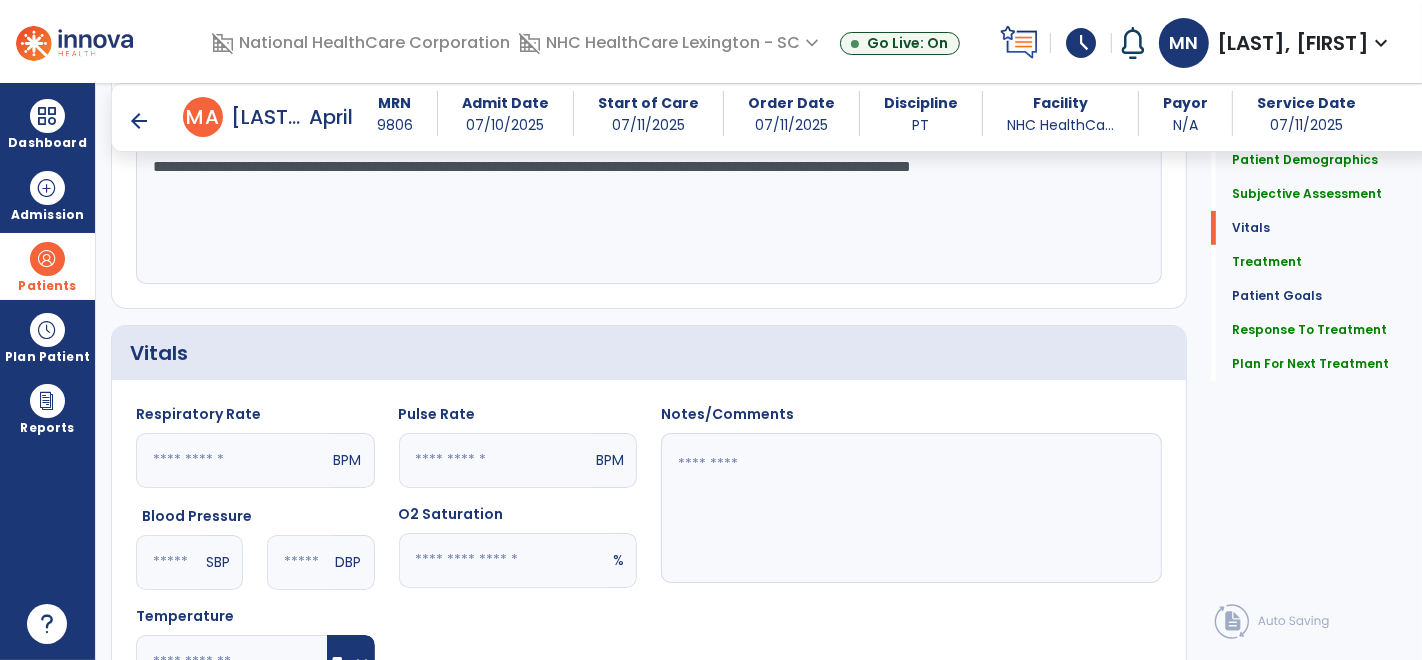 click on "**********" 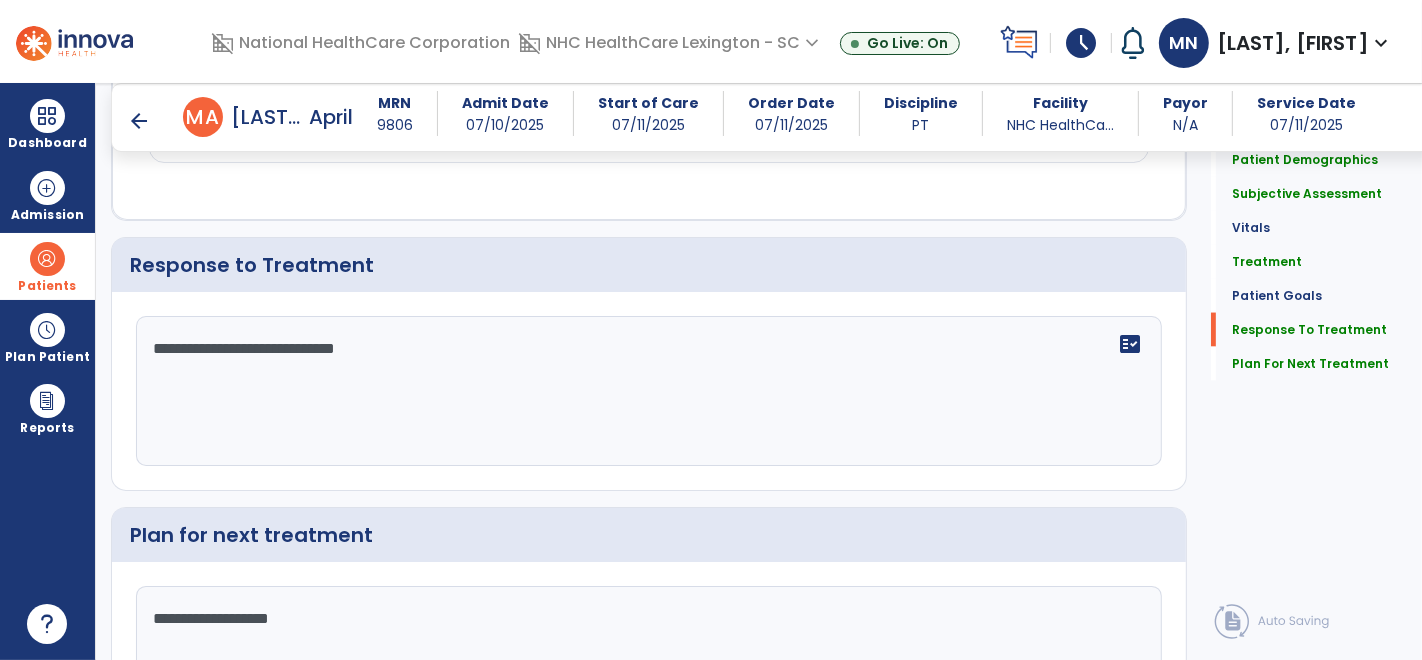 scroll, scrollTop: 2688, scrollLeft: 0, axis: vertical 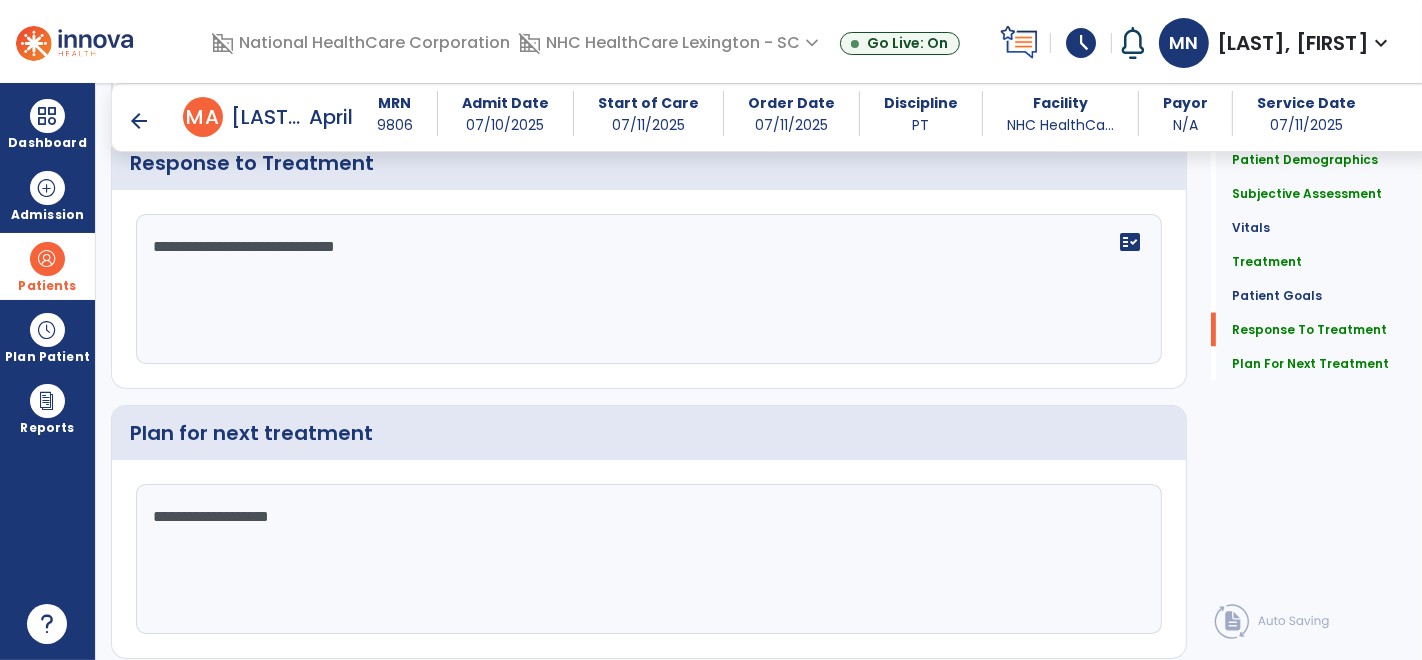 type on "**********" 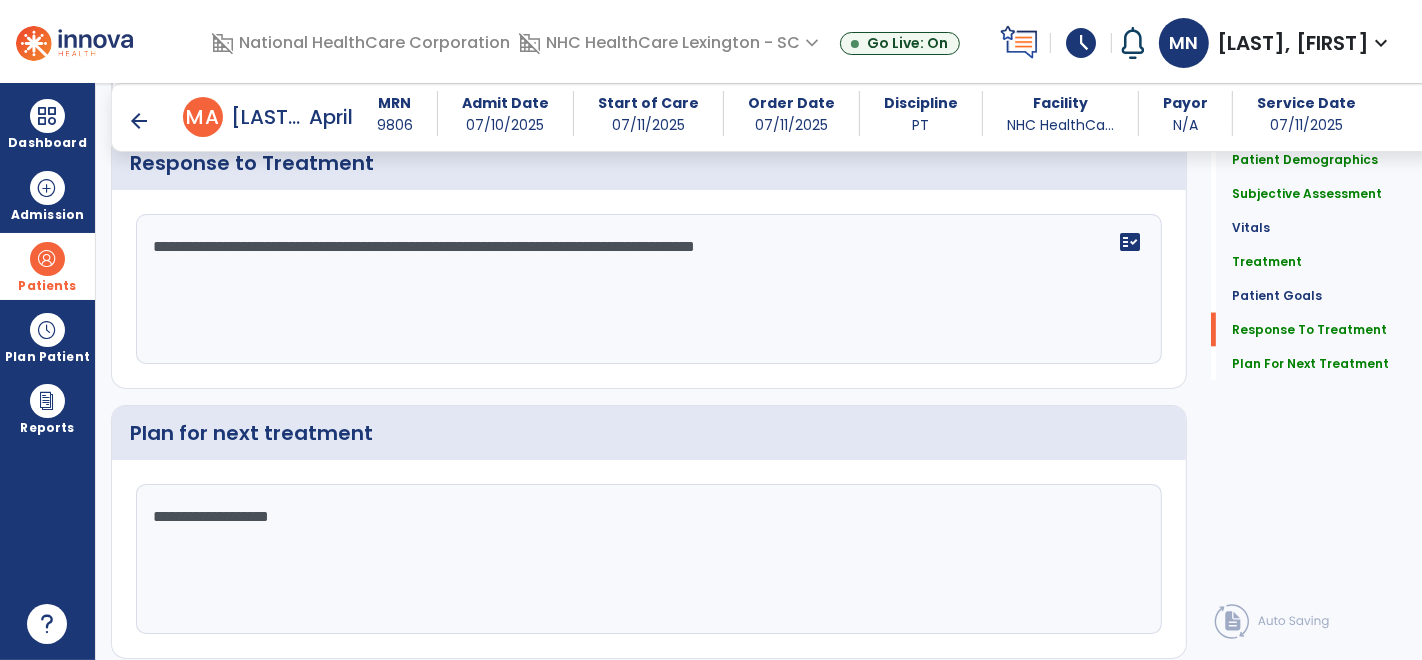 scroll, scrollTop: 2744, scrollLeft: 0, axis: vertical 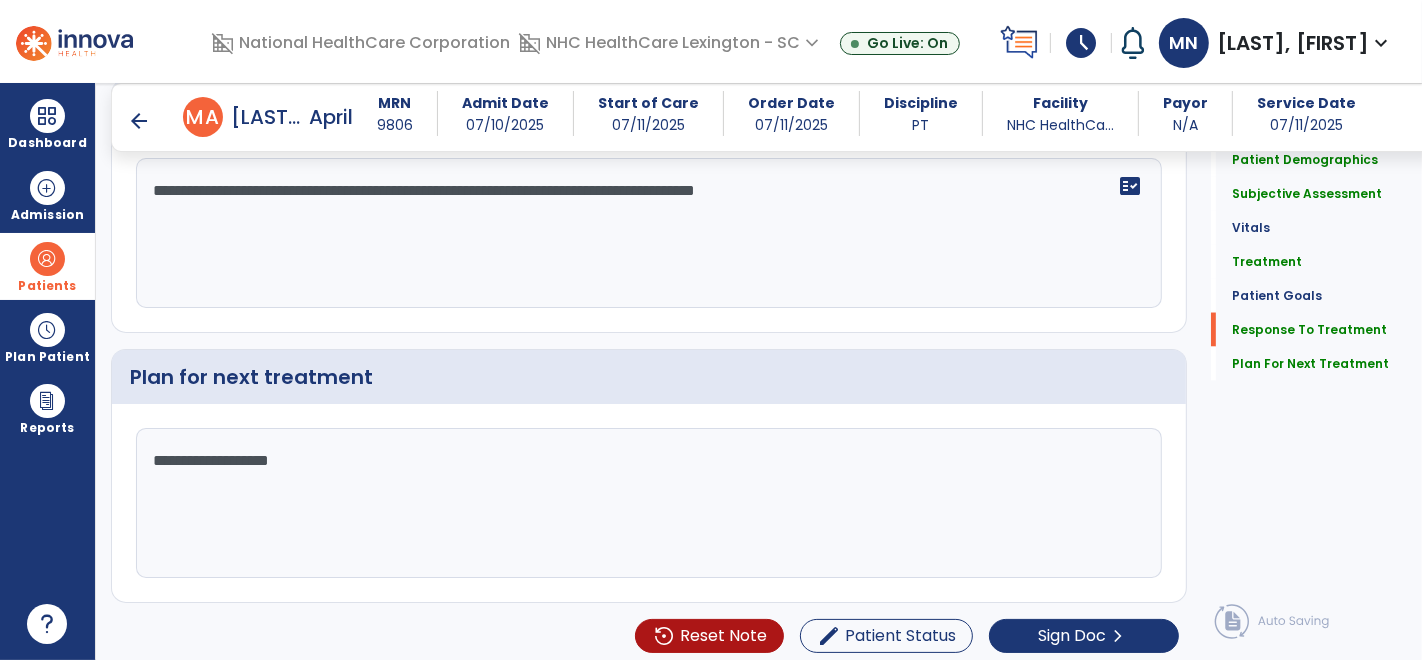 type on "**********" 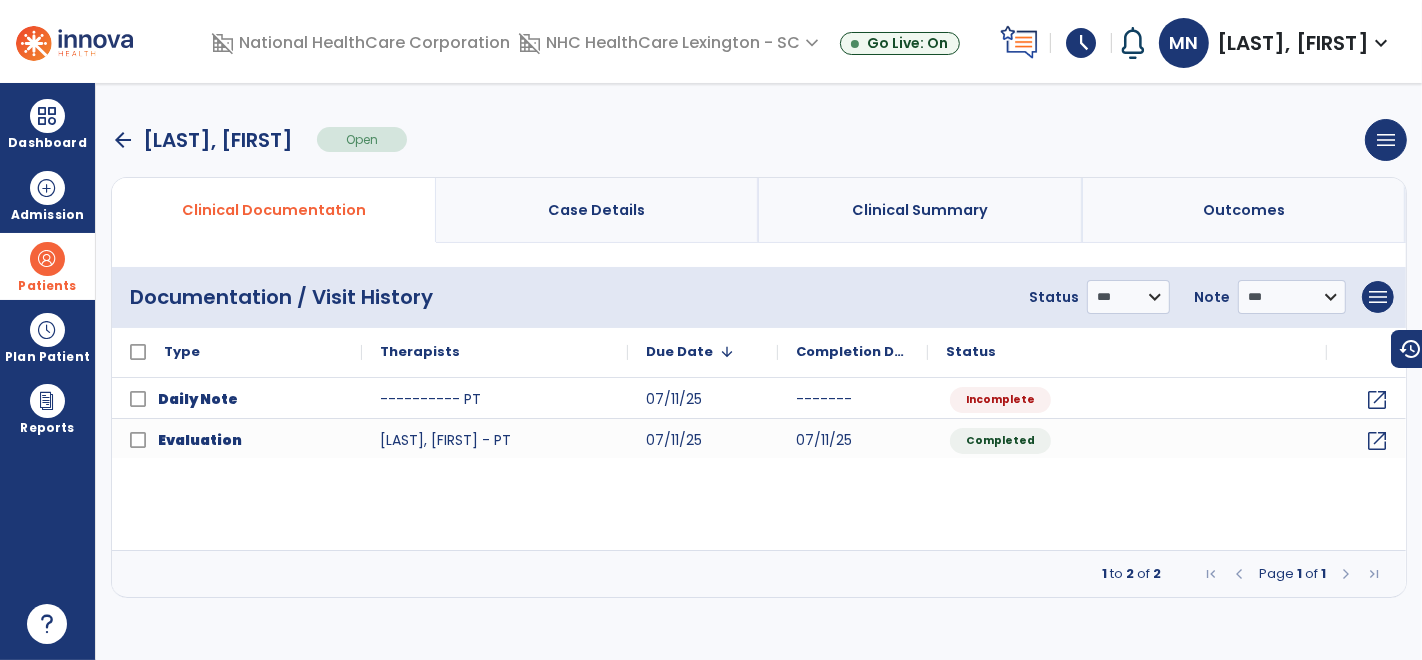scroll, scrollTop: 0, scrollLeft: 0, axis: both 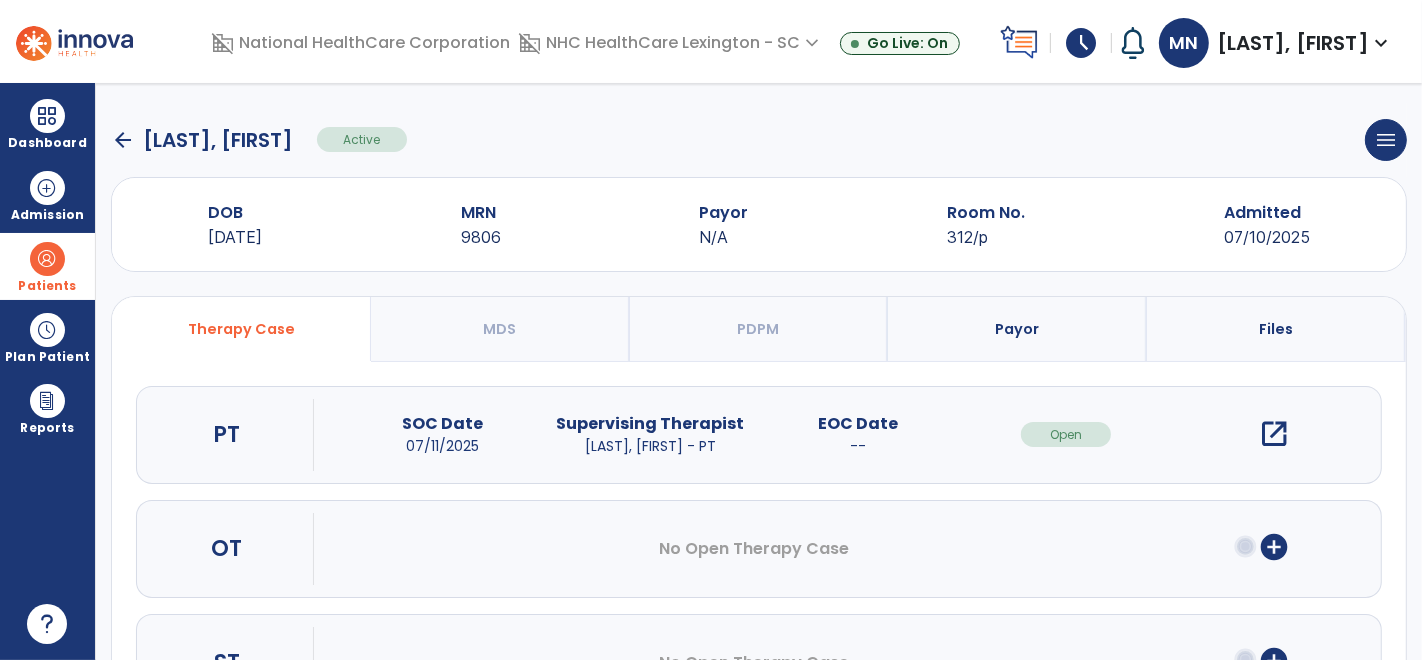 click on "arrow_back" 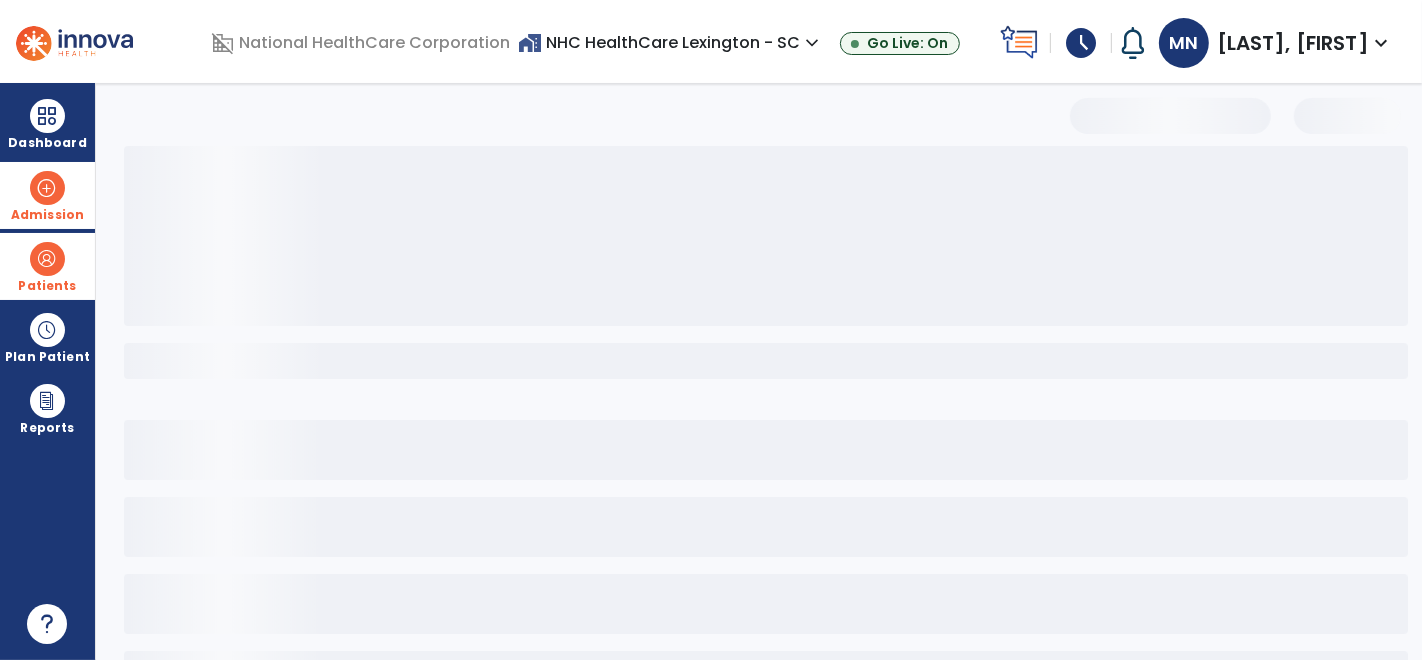 select on "***" 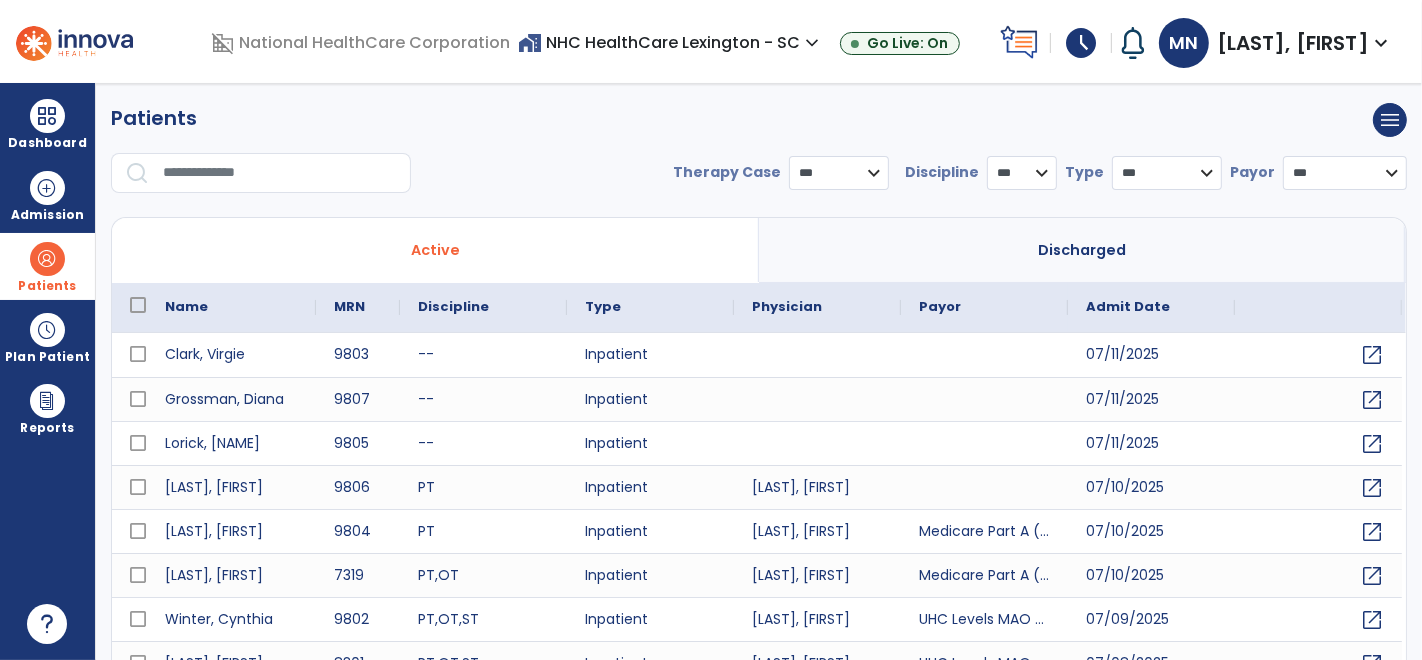 click on "Patients" at bounding box center [47, 266] 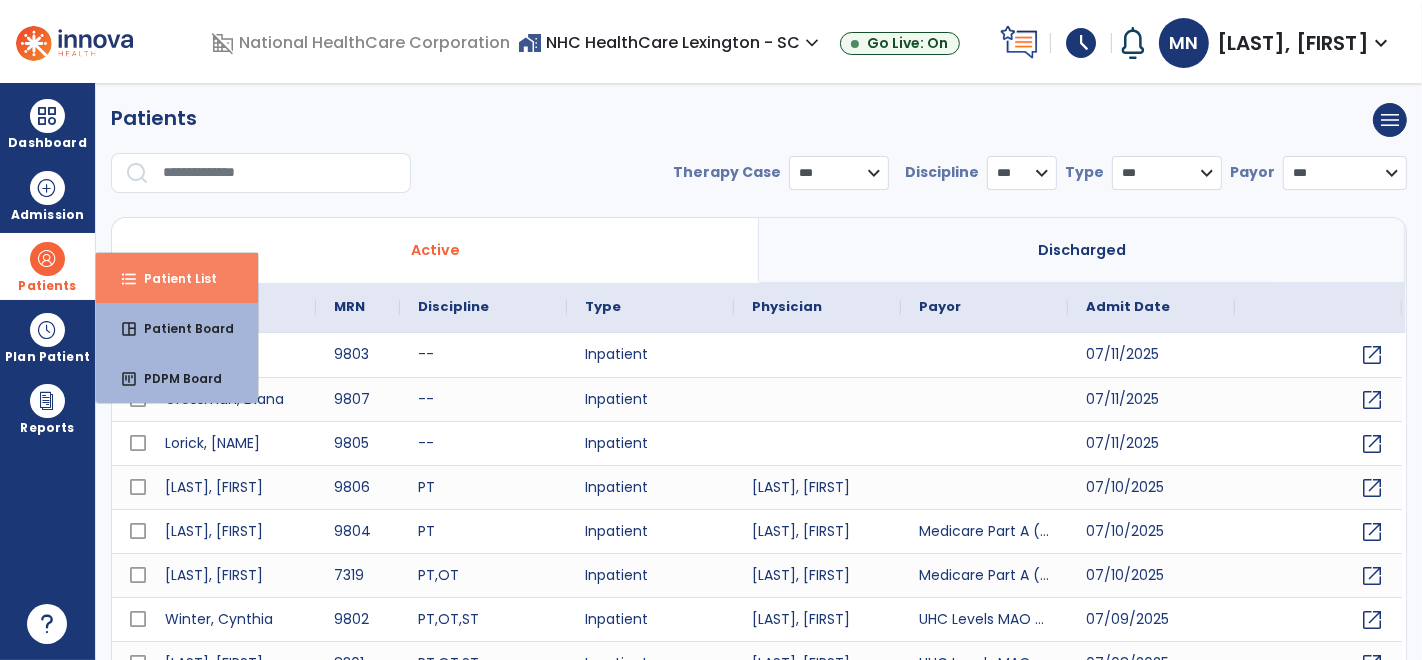click on "format_list_bulleted  Patient List" at bounding box center [177, 278] 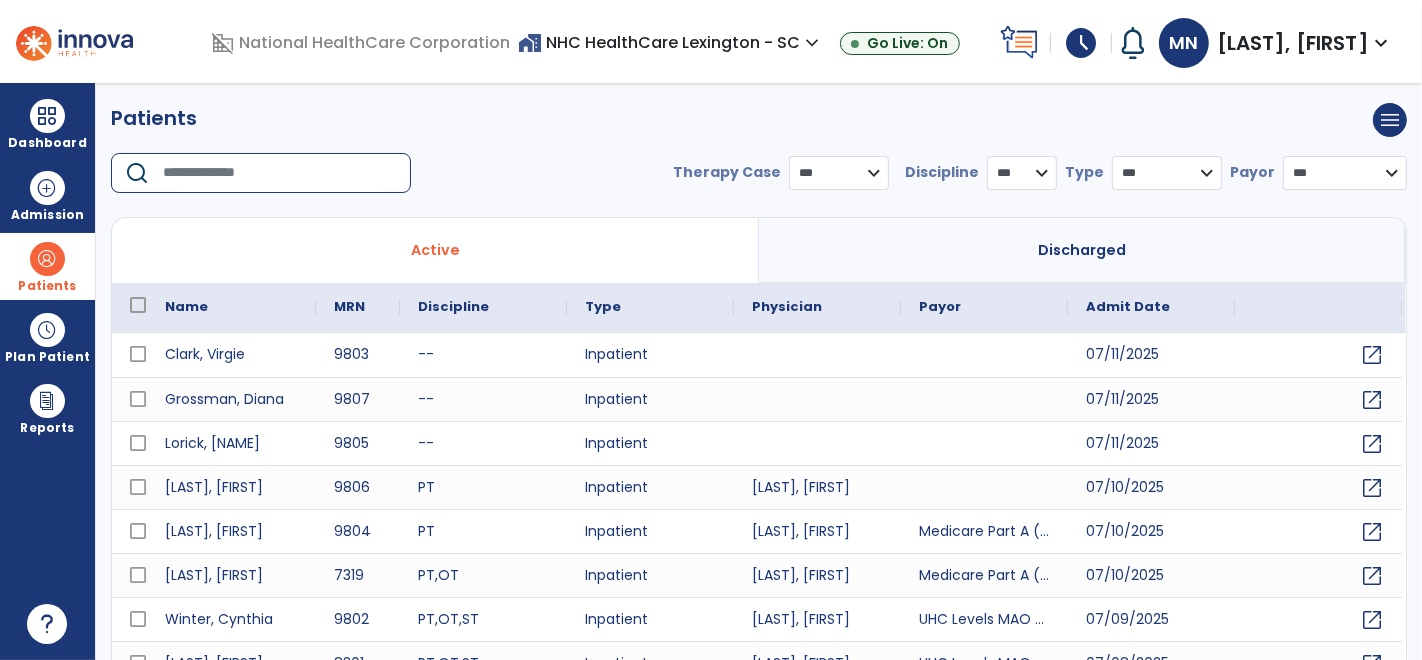 click at bounding box center (280, 173) 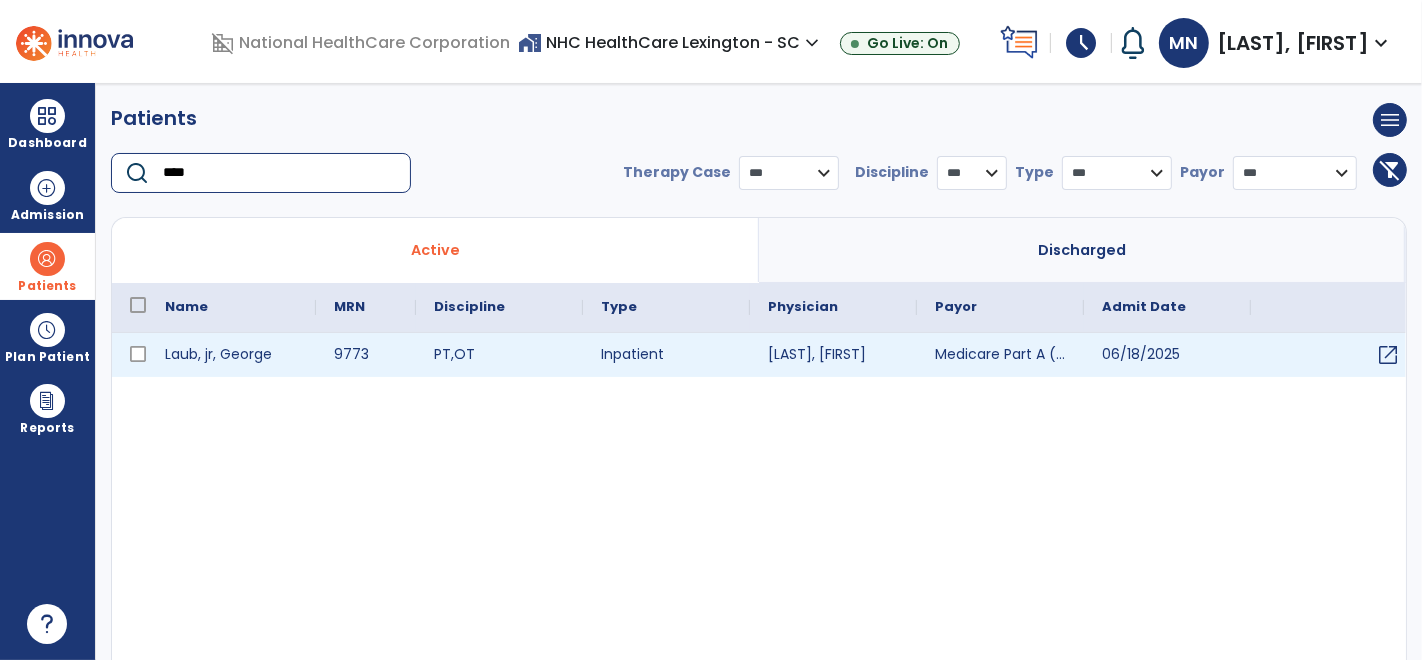 type on "****" 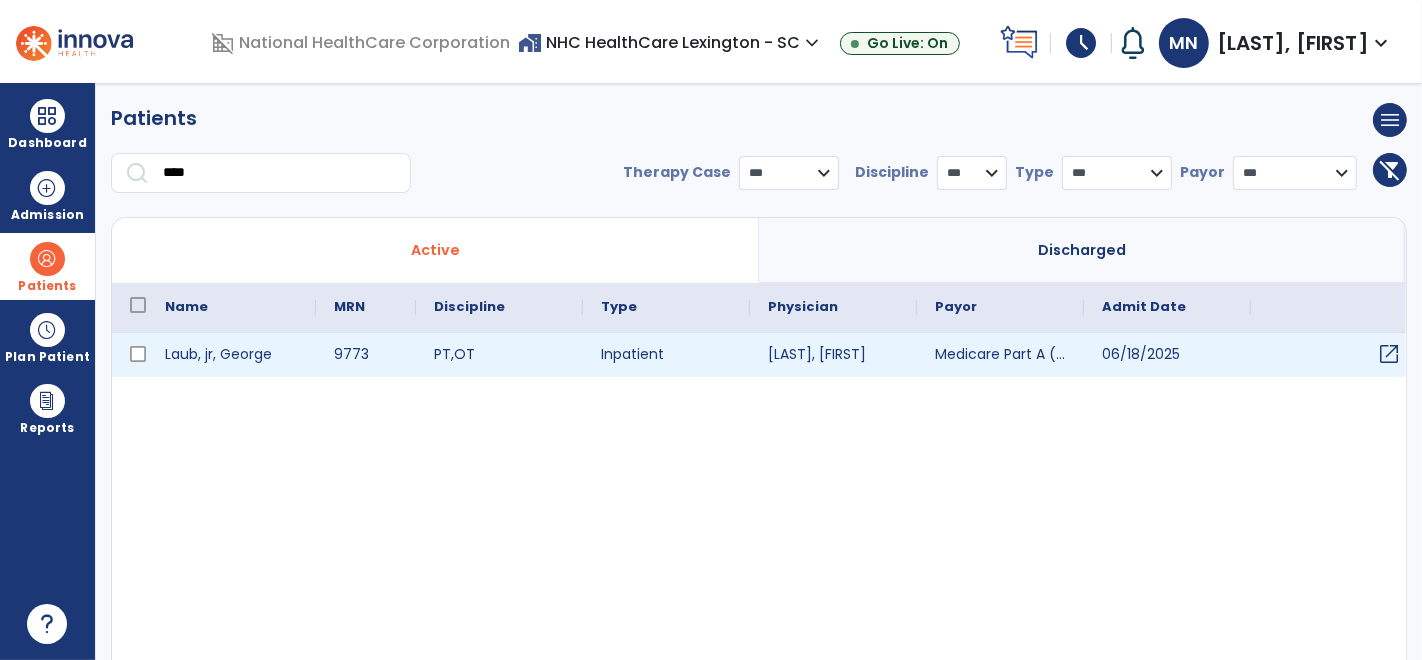 click on "open_in_new" at bounding box center (1389, 354) 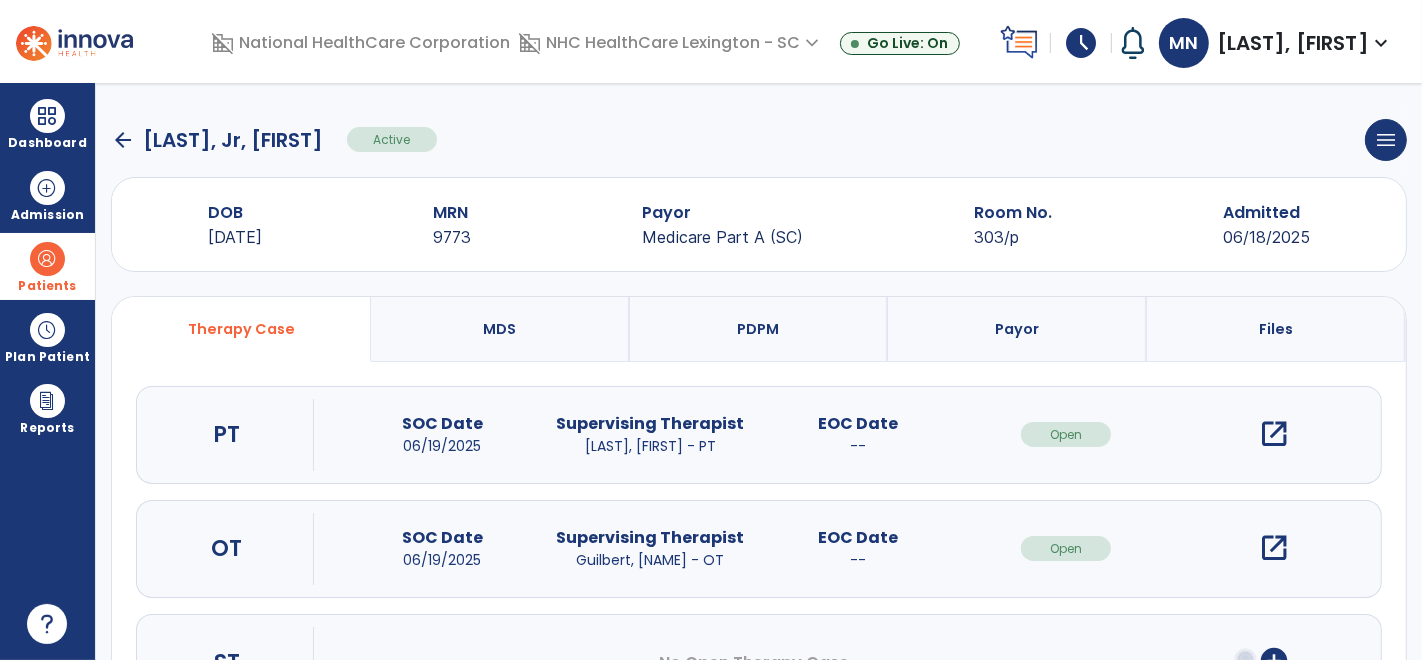 click on "open_in_new" at bounding box center [1274, 434] 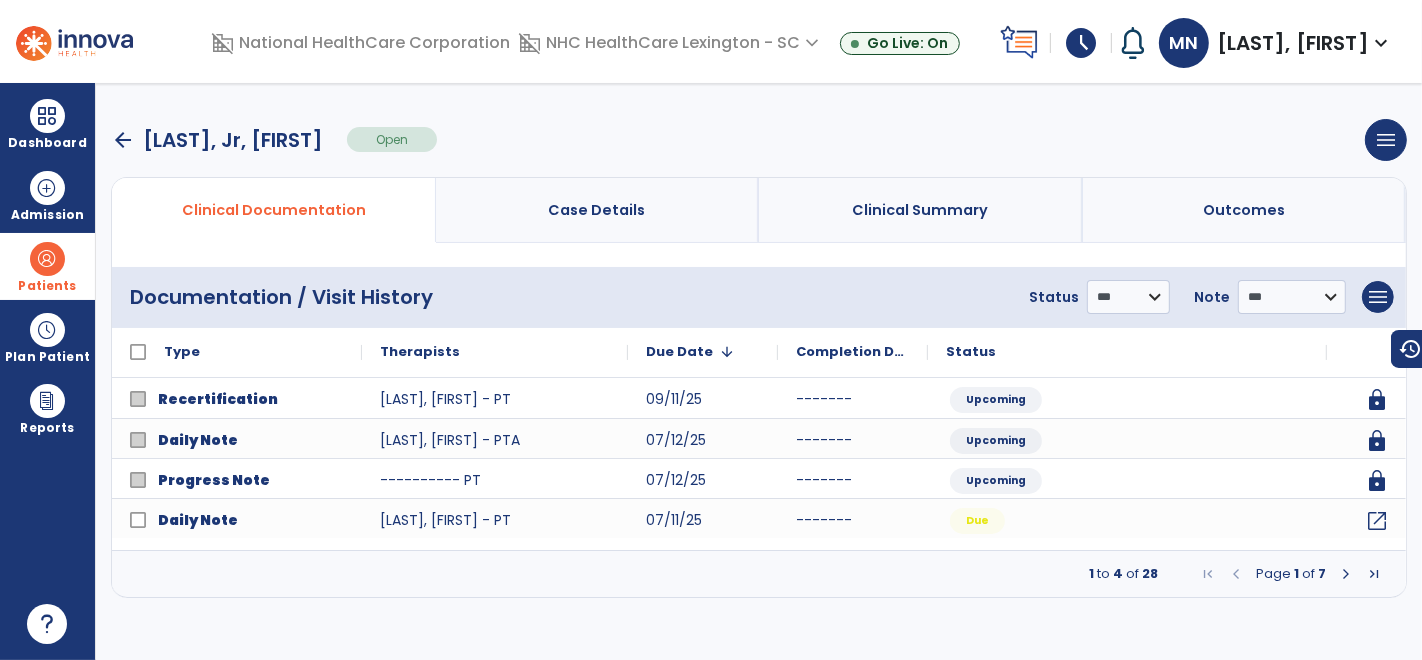 click at bounding box center (1346, 574) 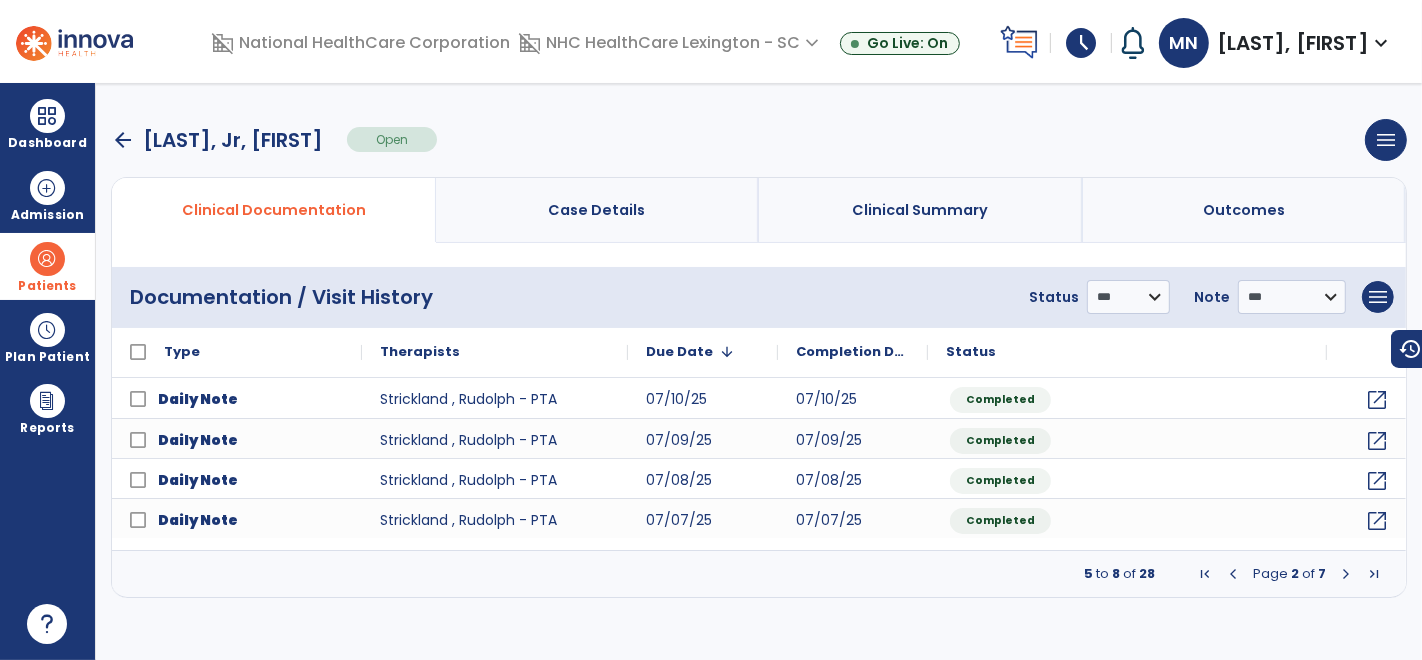 click at bounding box center [1233, 574] 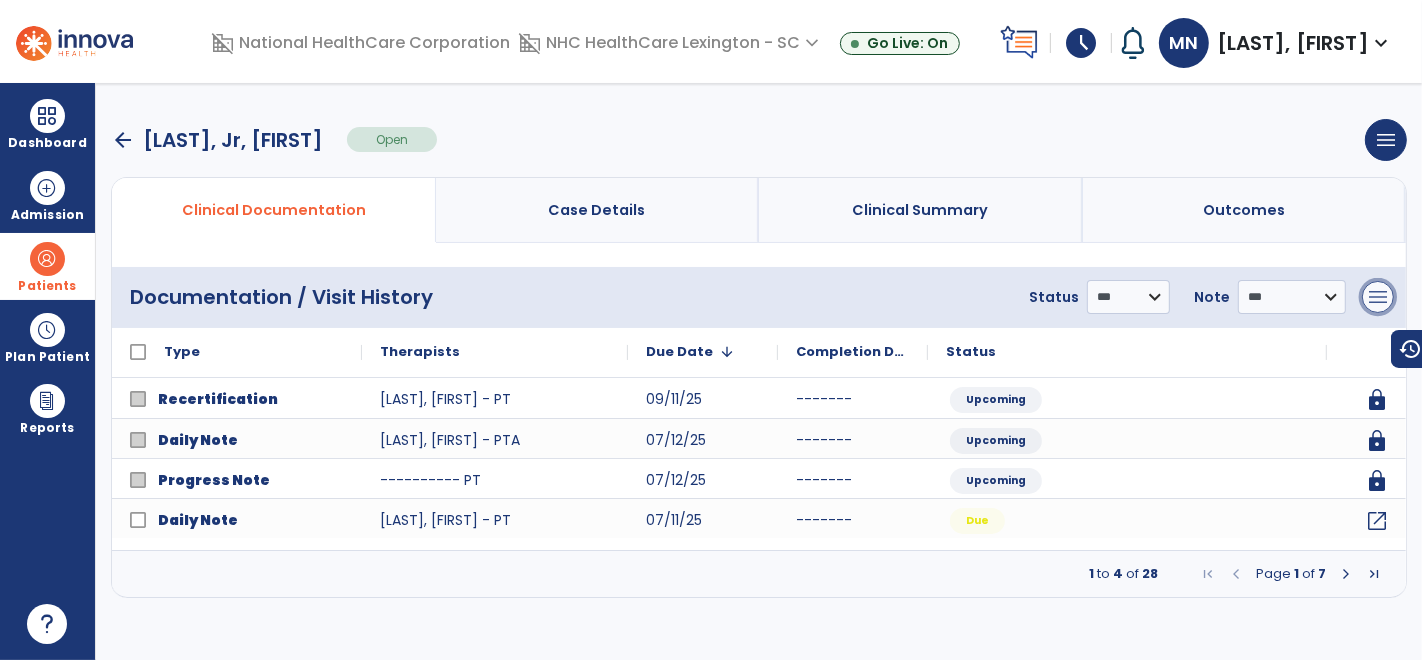 click on "menu" at bounding box center (1378, 297) 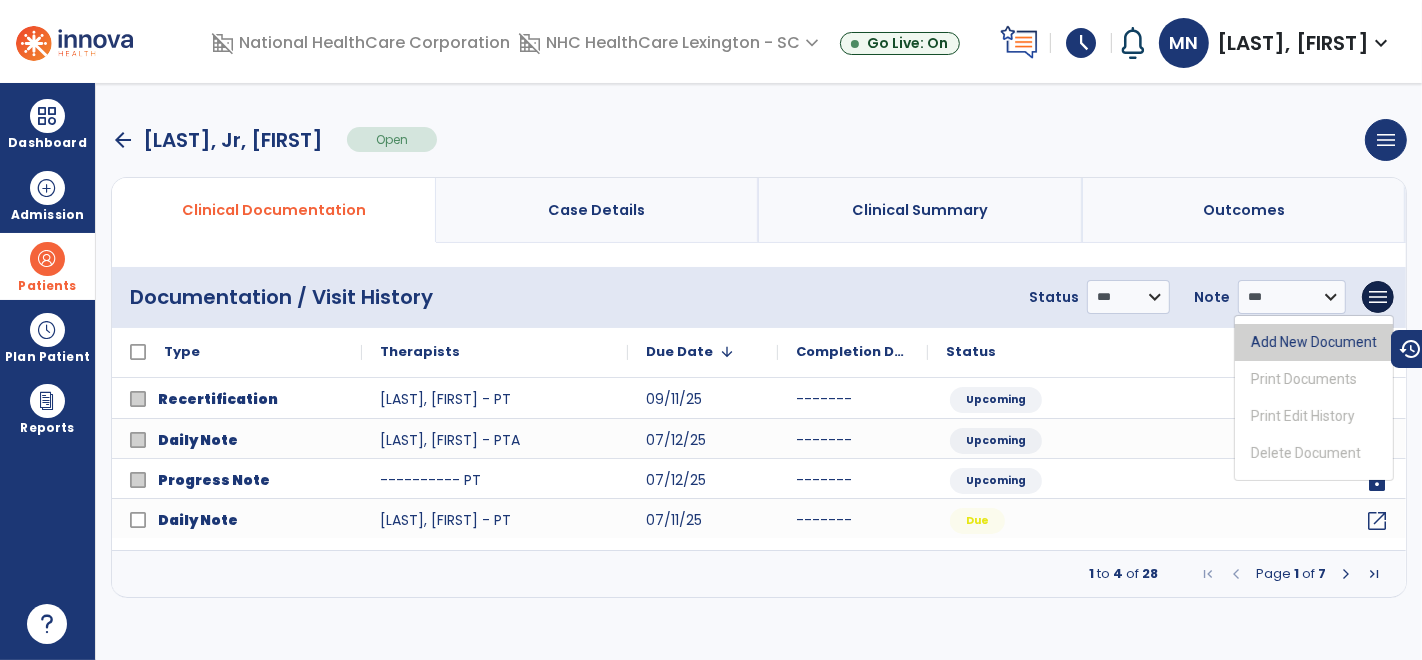click on "Add New Document" at bounding box center [1314, 342] 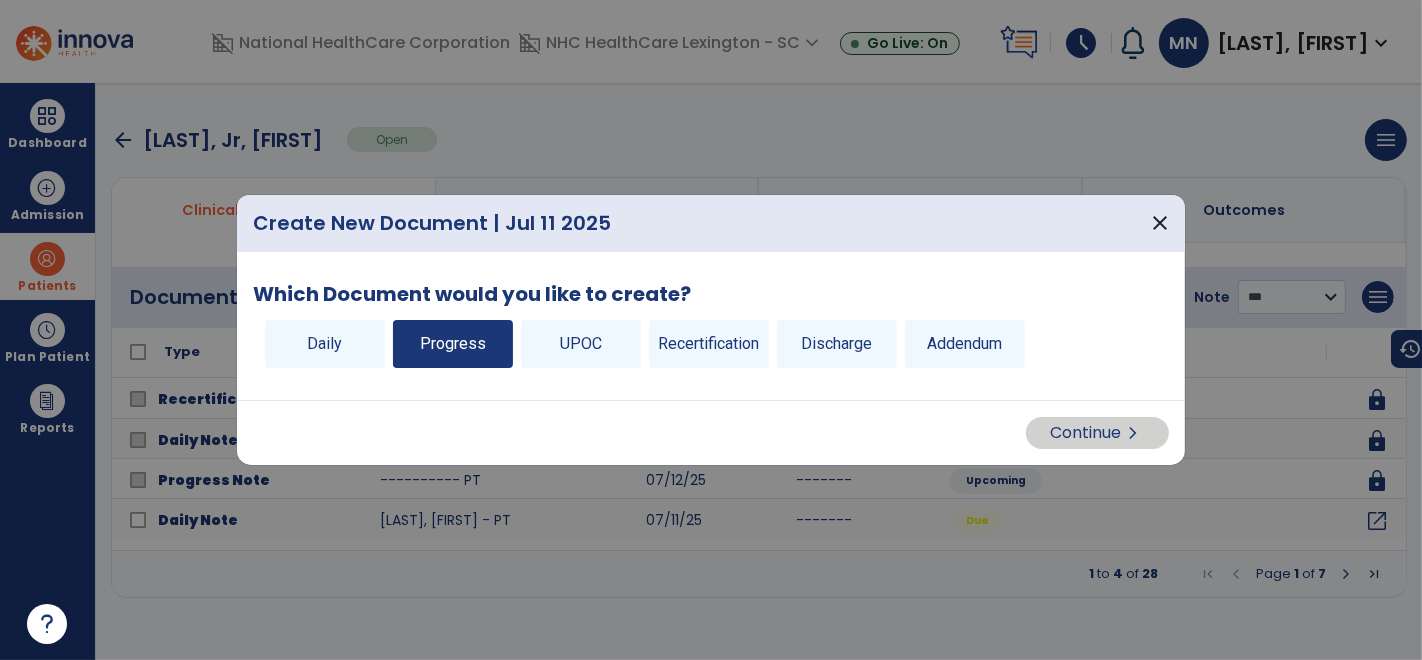 click on "Progress" at bounding box center [453, 344] 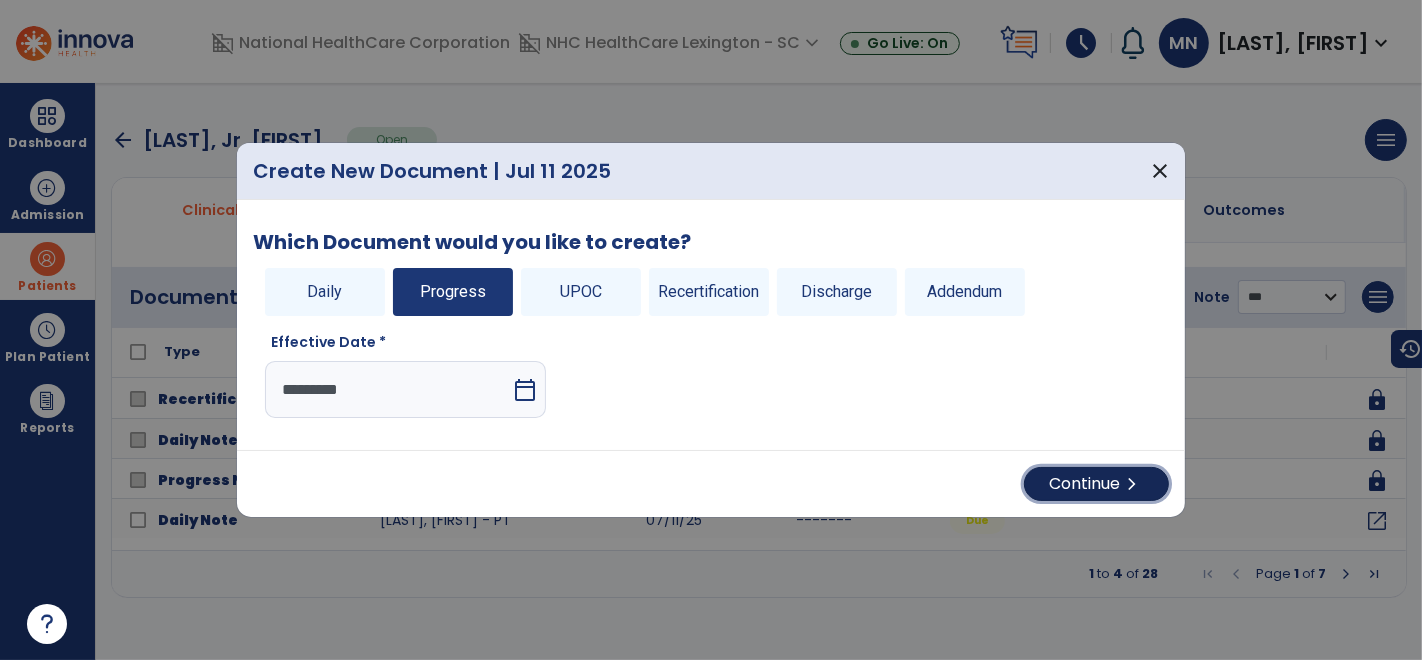 click on "Continue   chevron_right" at bounding box center [1096, 484] 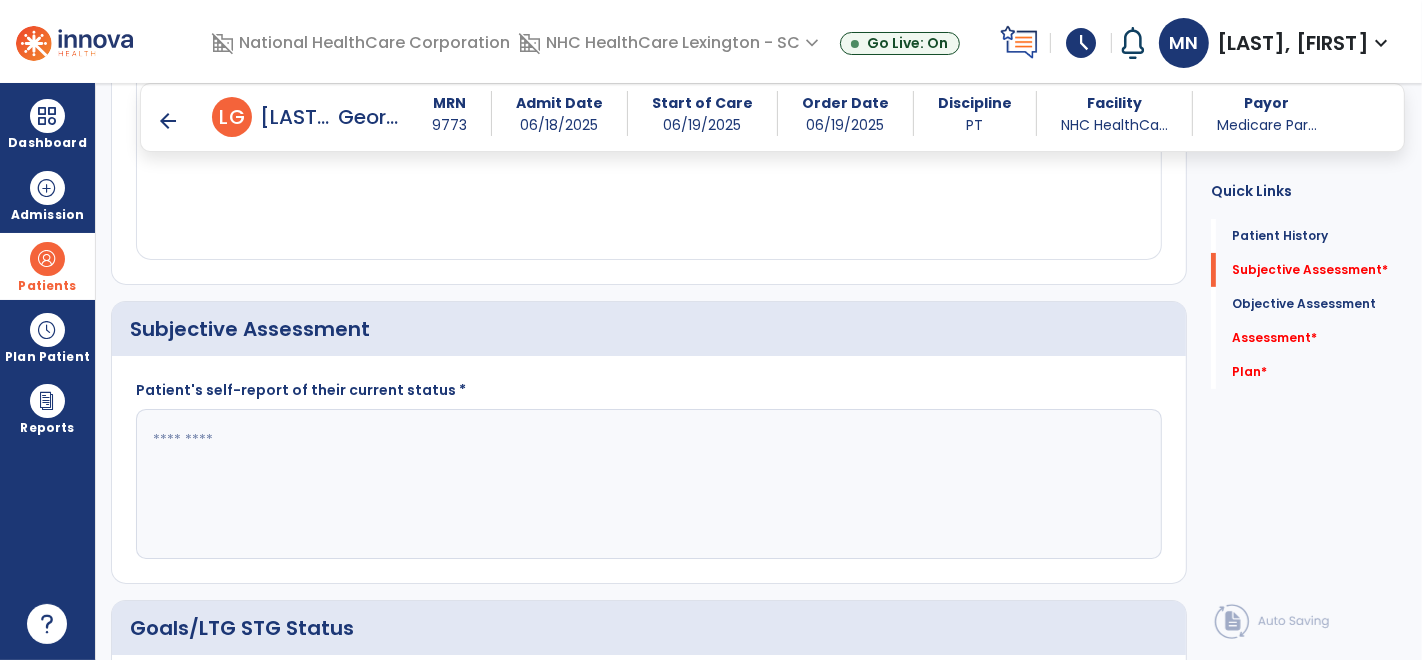 scroll, scrollTop: 337, scrollLeft: 0, axis: vertical 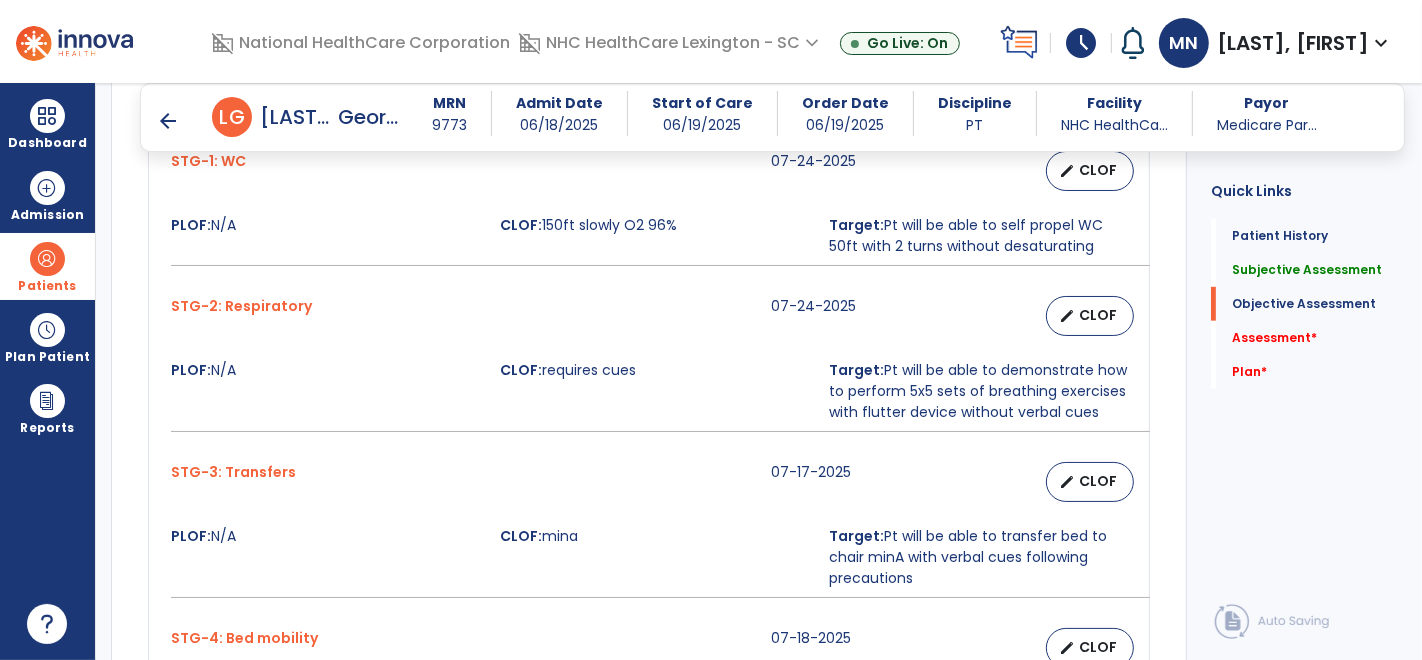 type on "*********" 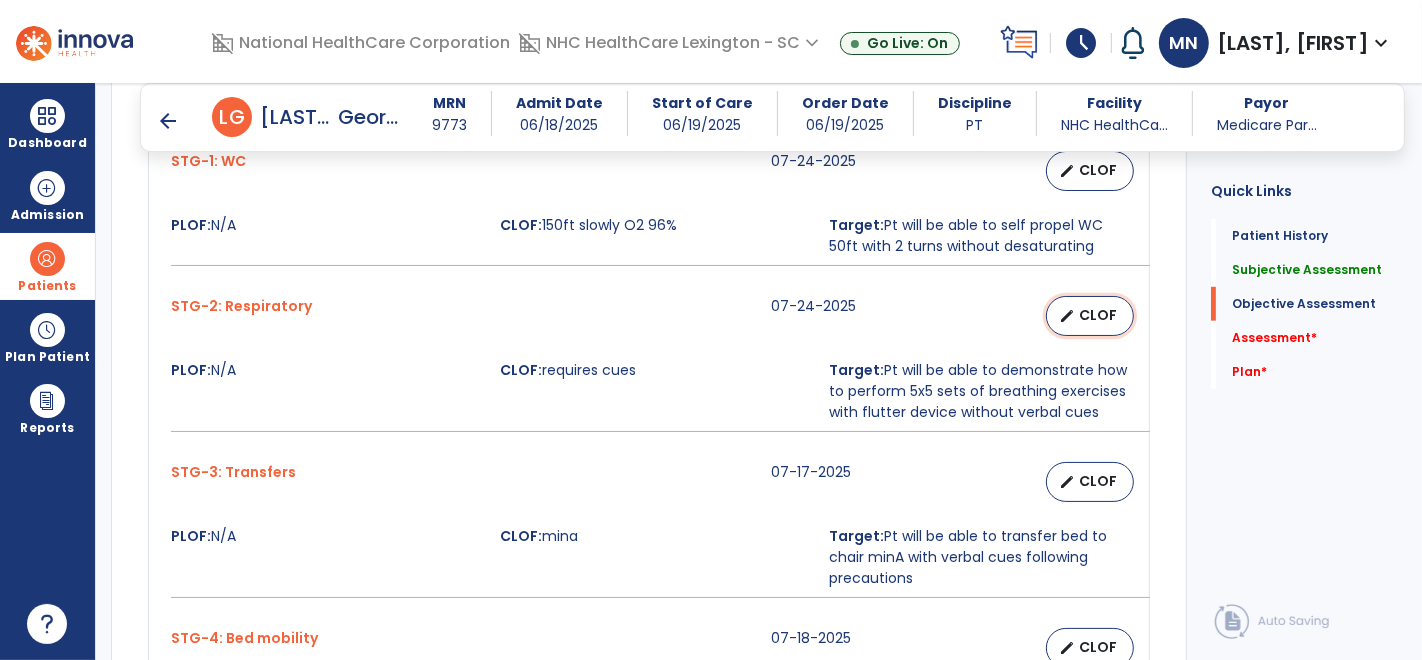 click on "edit   CLOF" at bounding box center (1090, 316) 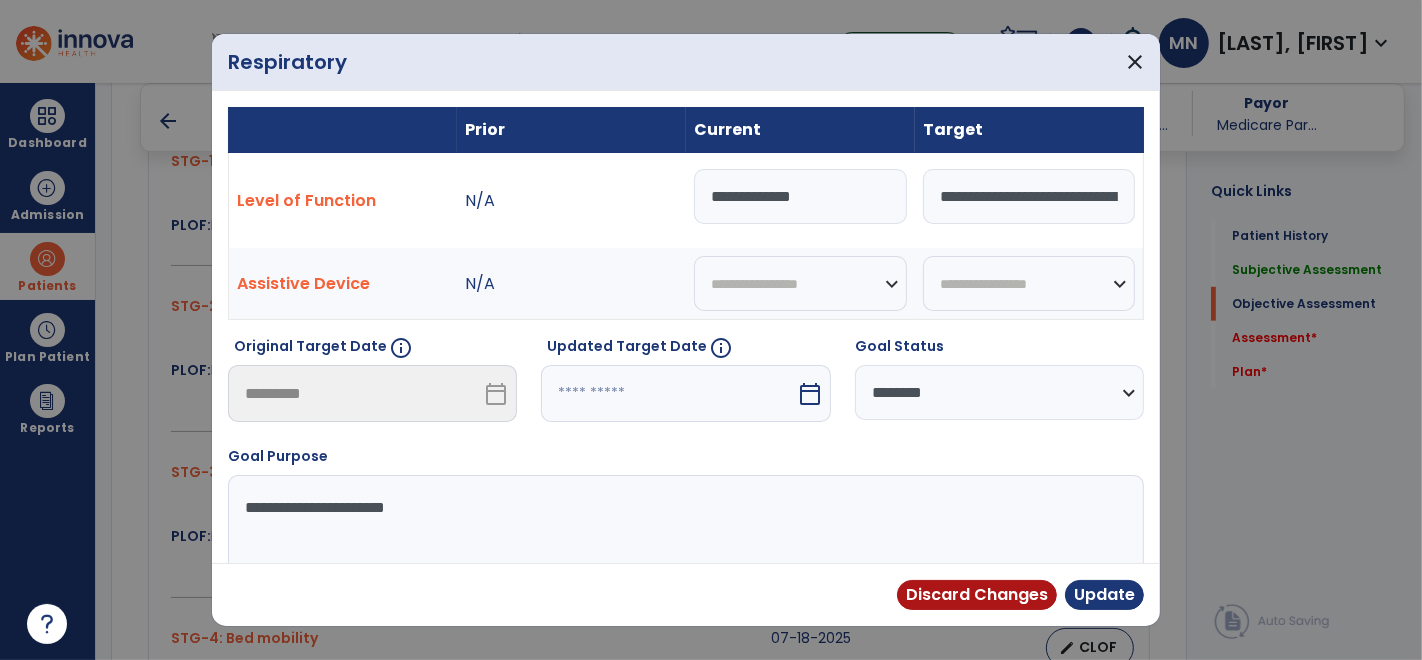 click on "**********" at bounding box center (999, 392) 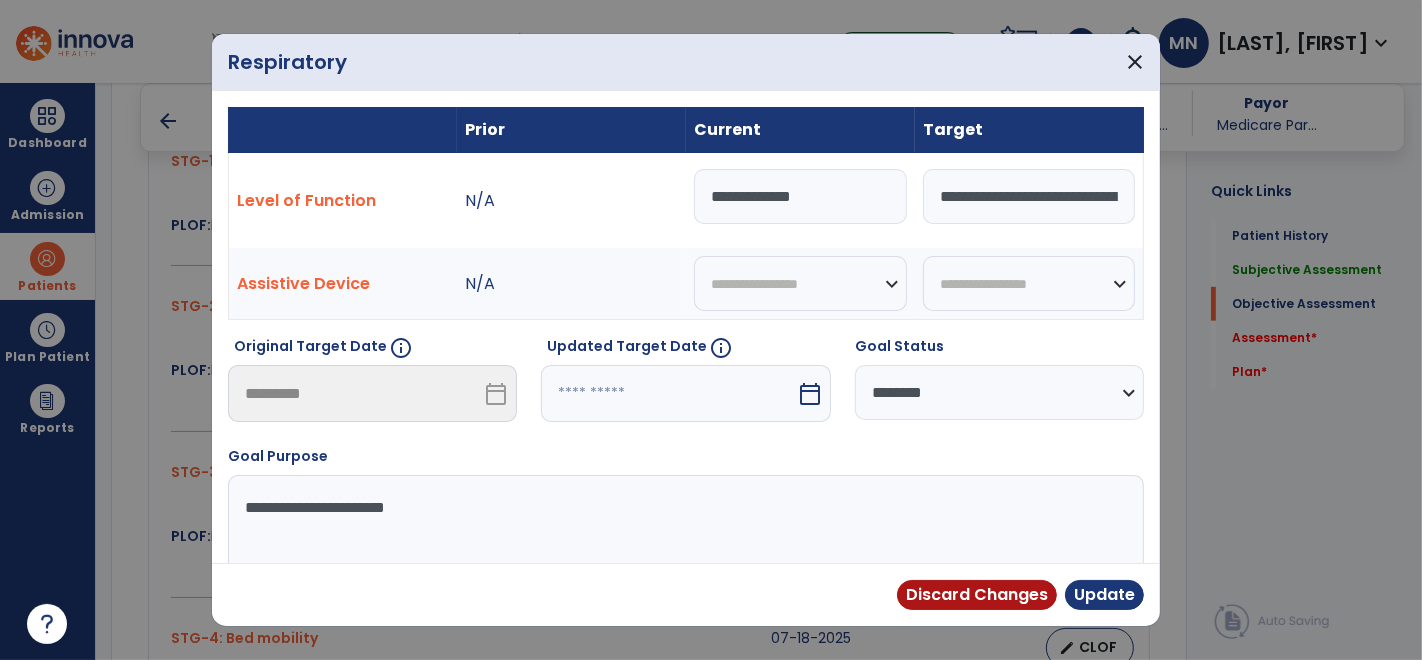 select on "********" 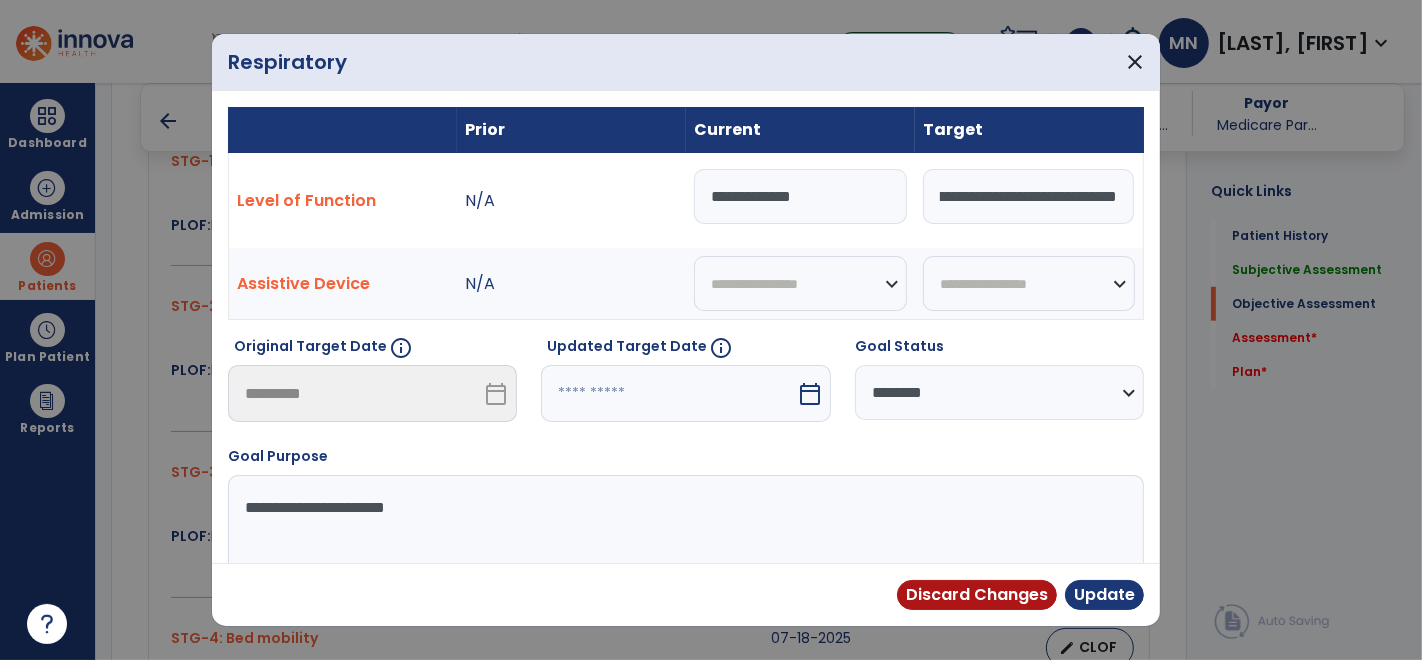 drag, startPoint x: 936, startPoint y: 191, endPoint x: 1230, endPoint y: 208, distance: 294.4911 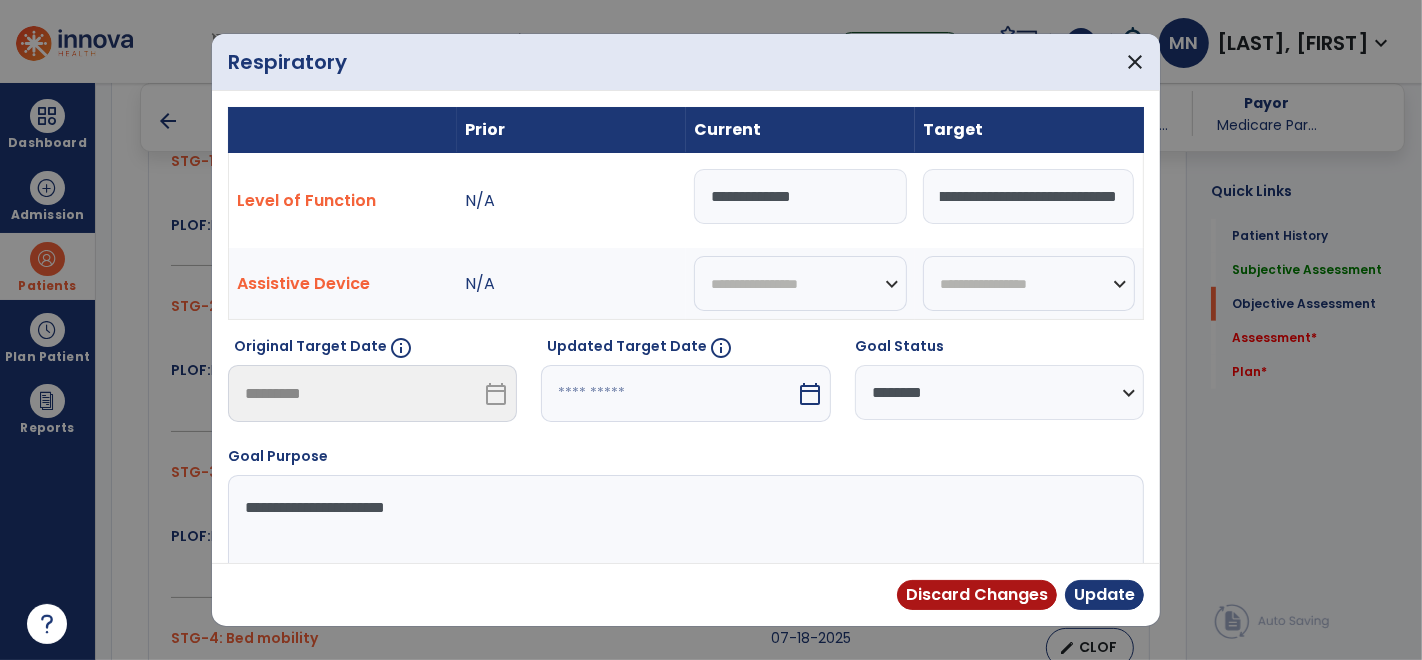 scroll, scrollTop: 0, scrollLeft: 0, axis: both 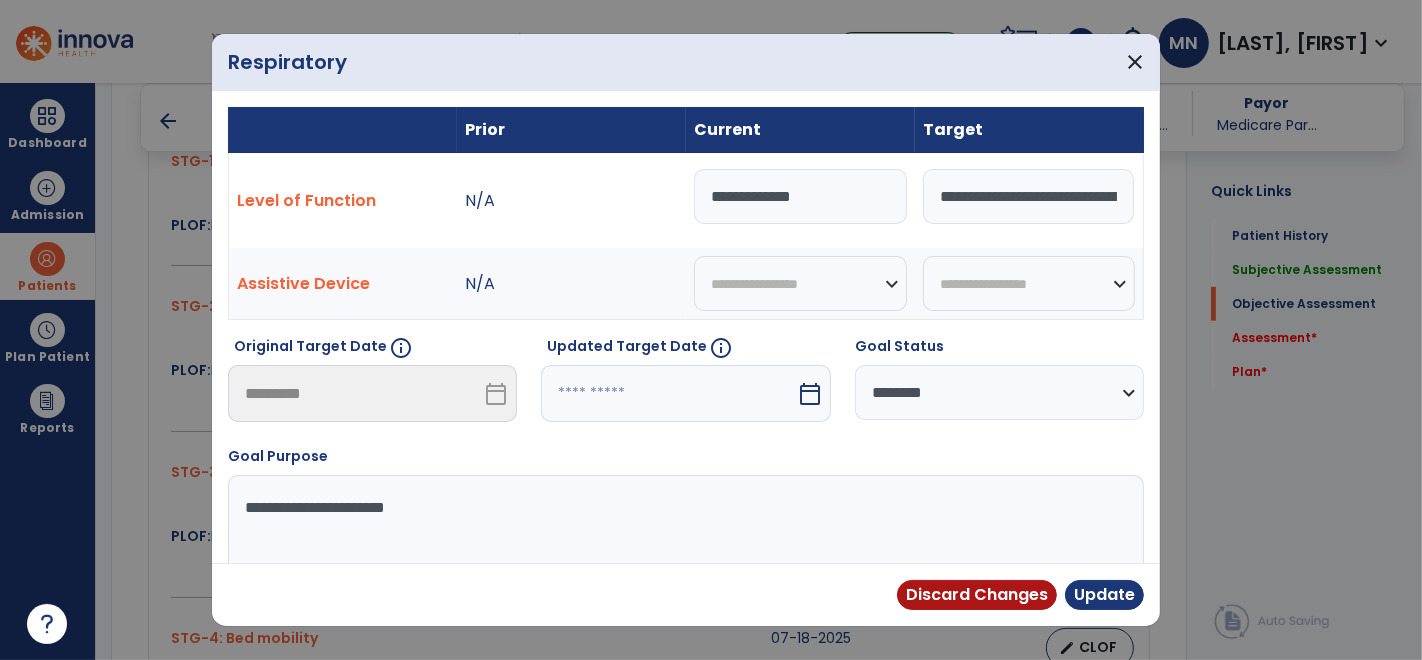 click on "**********" at bounding box center (800, 196) 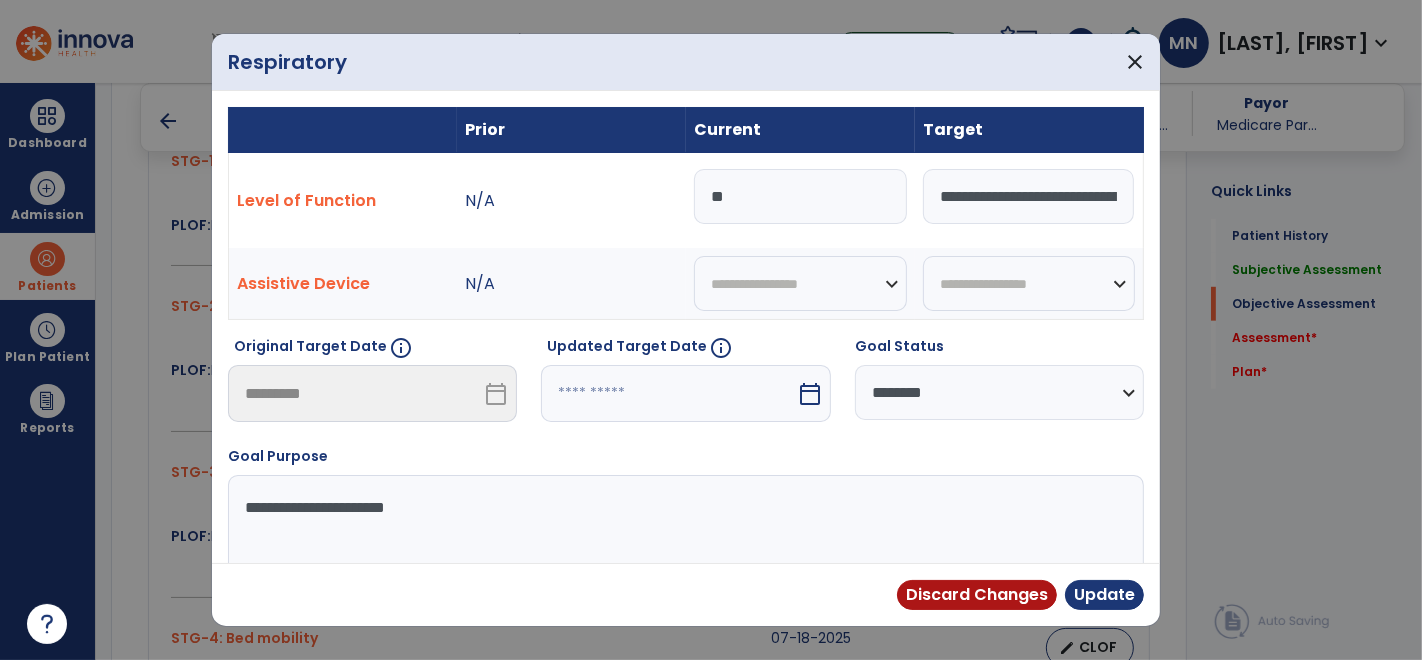 type on "*" 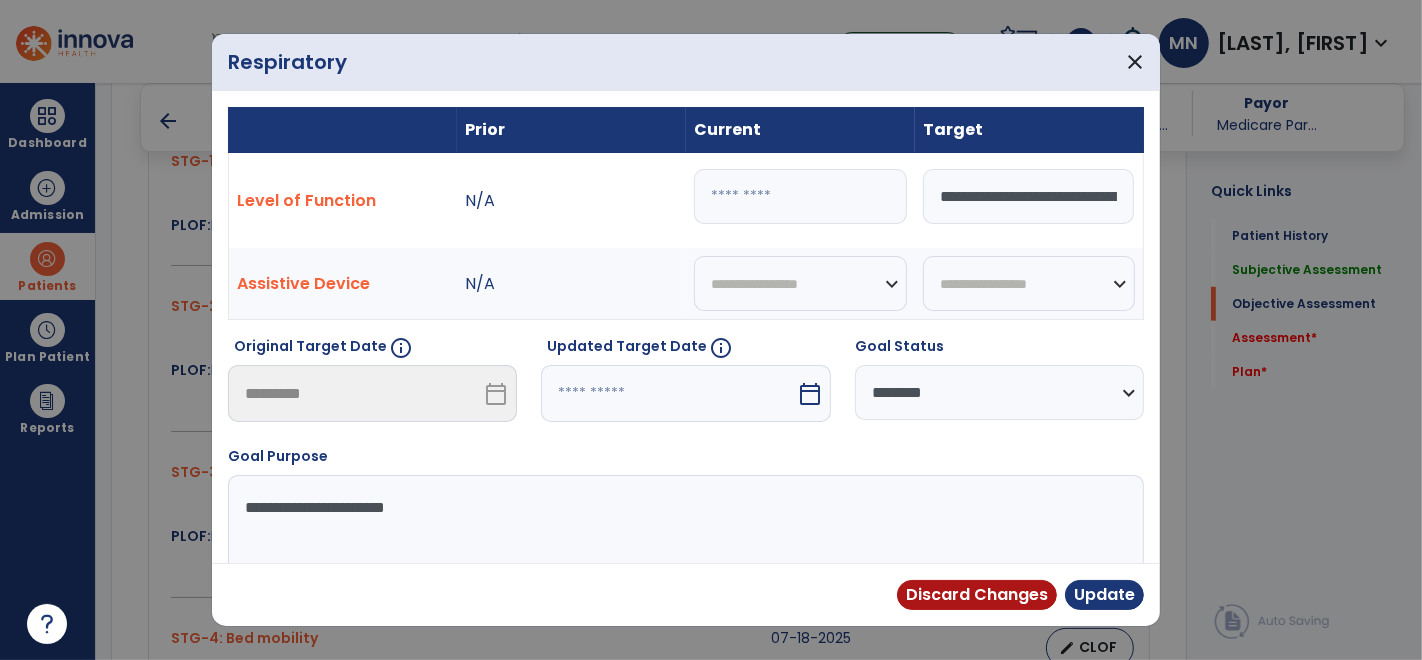 paste on "**********" 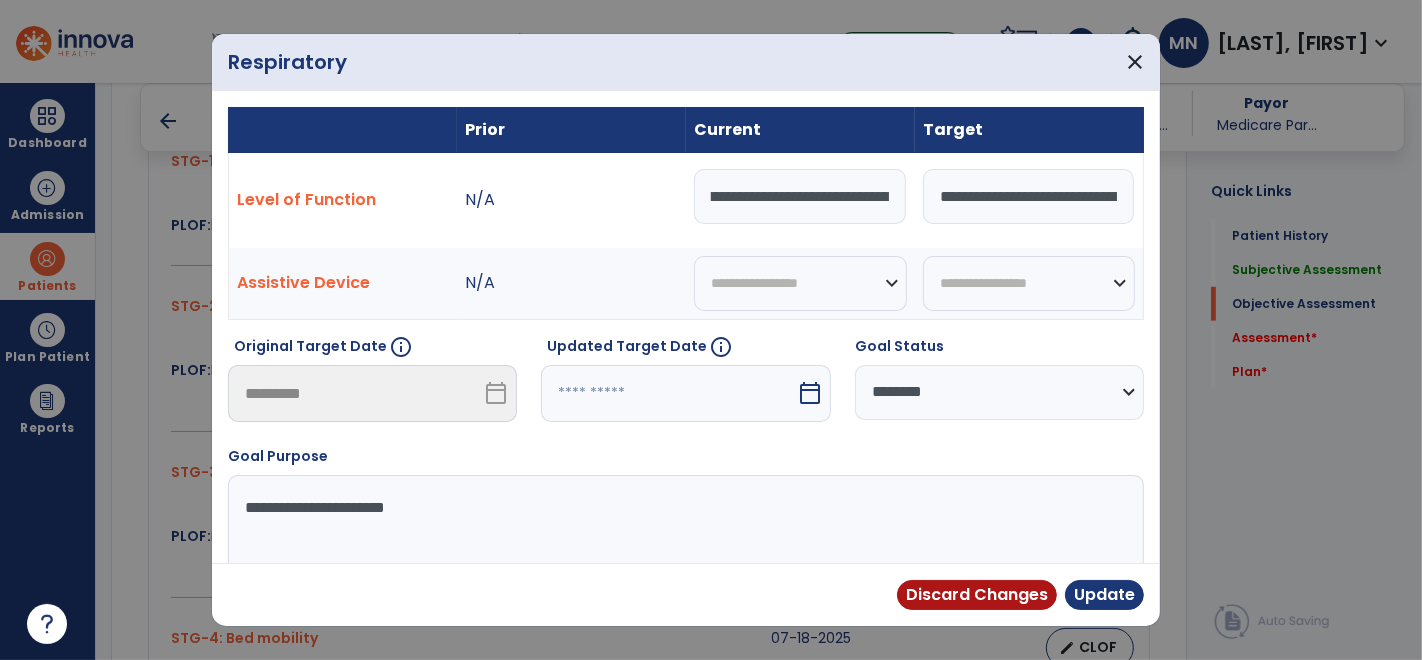 scroll, scrollTop: 0, scrollLeft: 0, axis: both 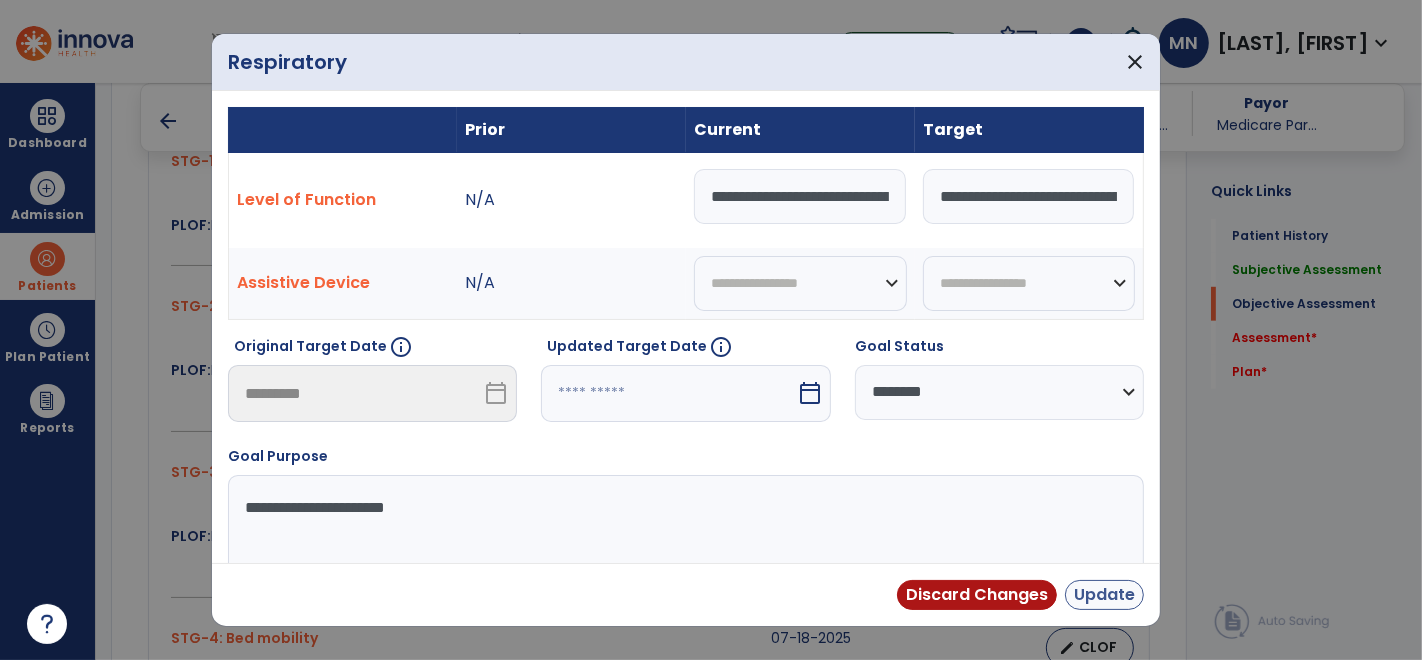 type on "**********" 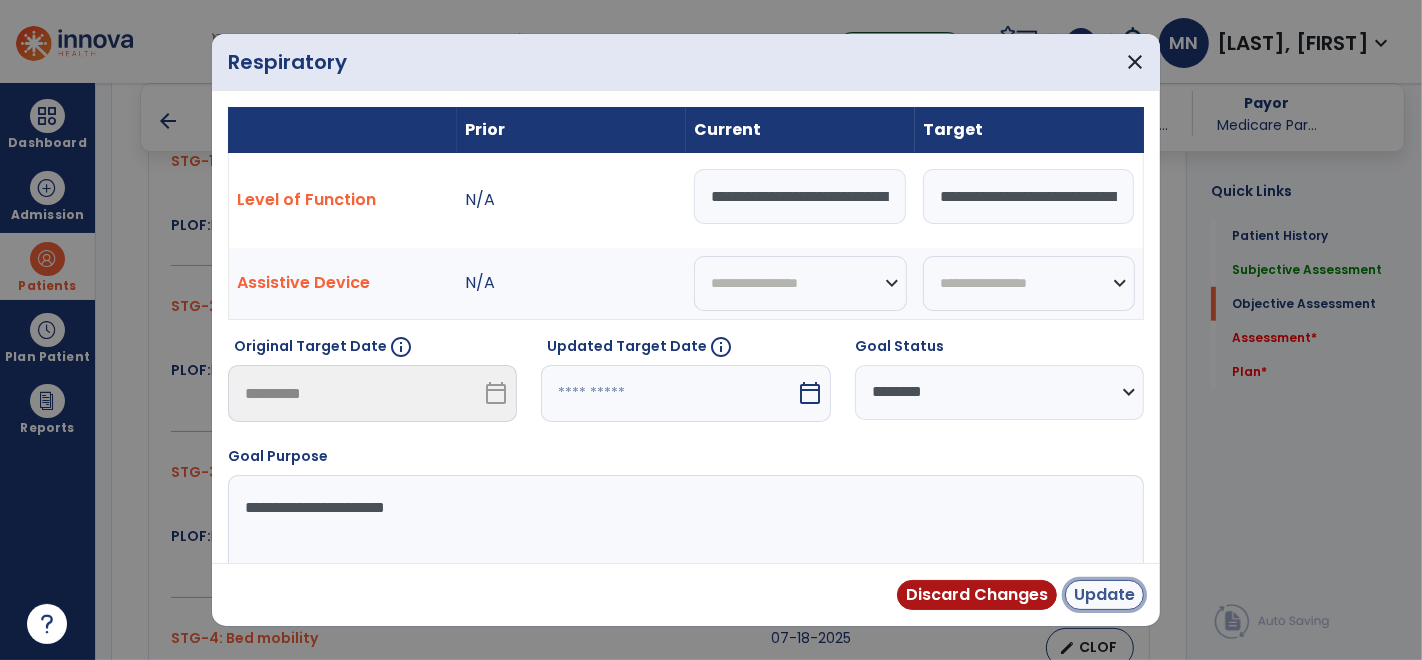 click on "Update" at bounding box center (1104, 595) 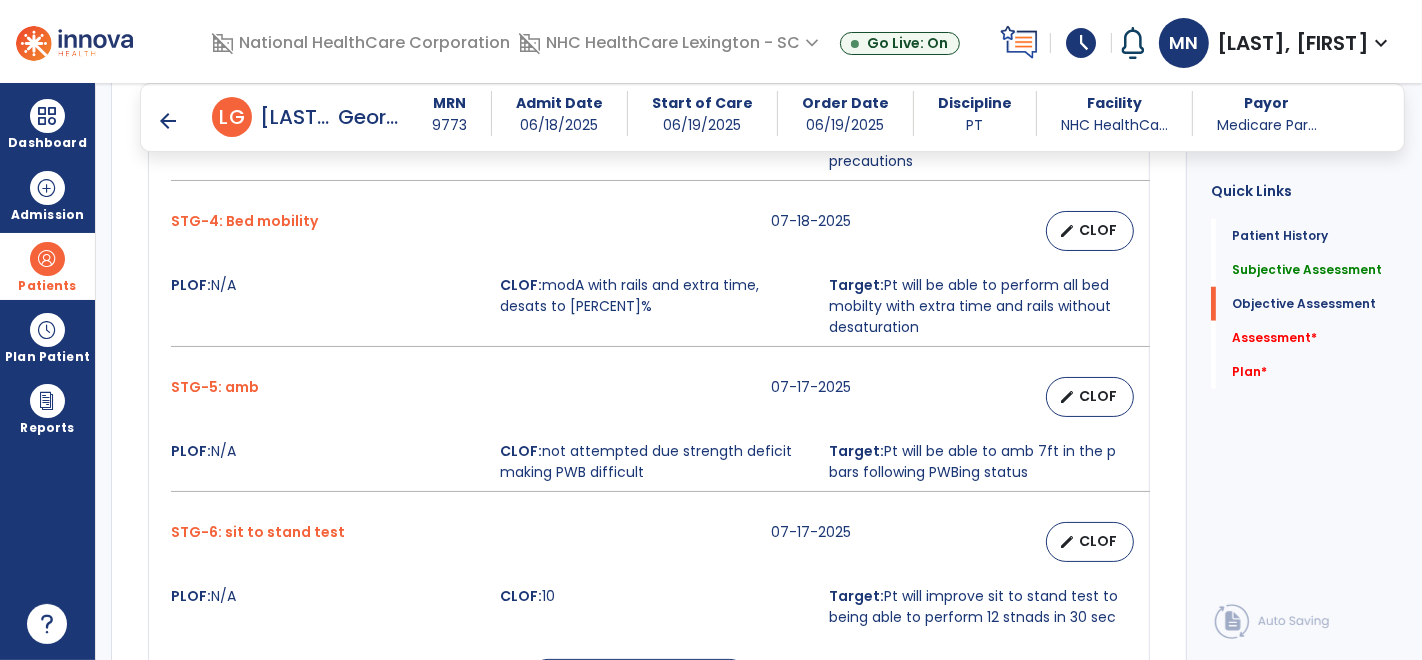 scroll, scrollTop: 1533, scrollLeft: 0, axis: vertical 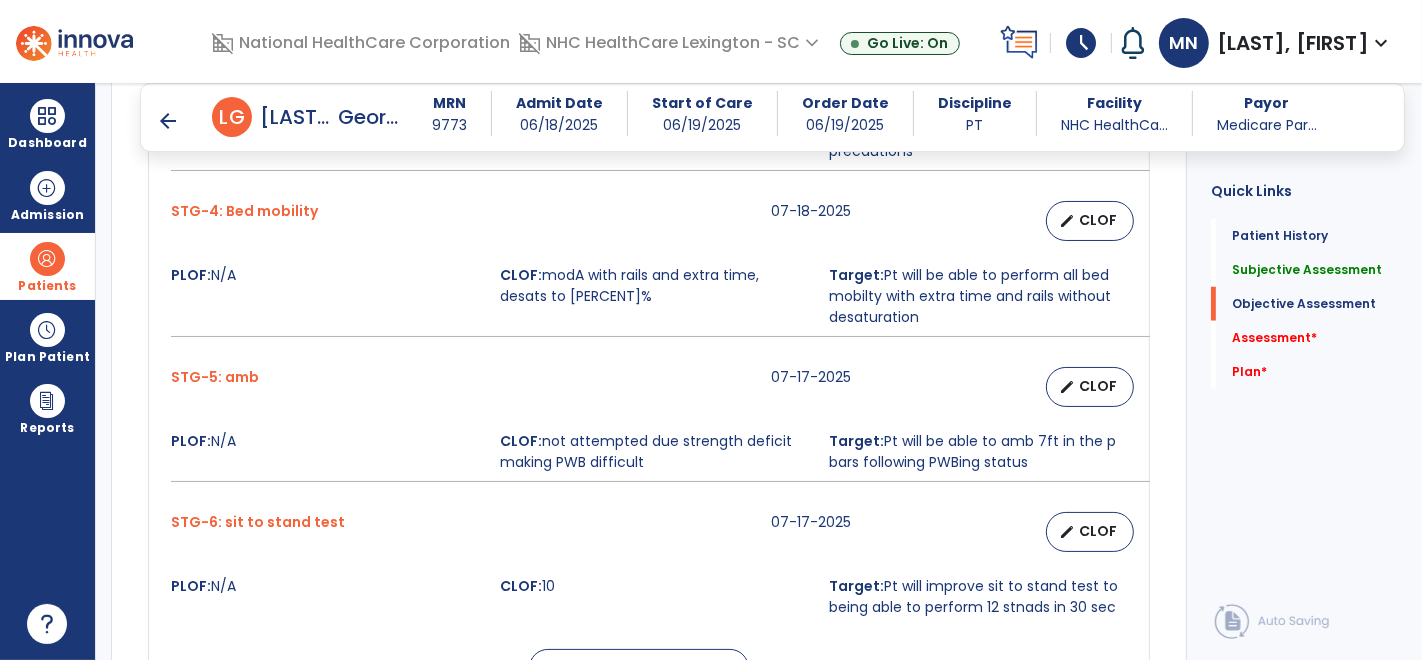 click on "STG-5: amb  07-17-2025   edit   CLOF PLOF:  N/A  CLOF:  not attempted due strength deficit making PWB difficult  Target:  Pt will be able to amb 7ft in the p bars following PWBing status" at bounding box center [649, 424] 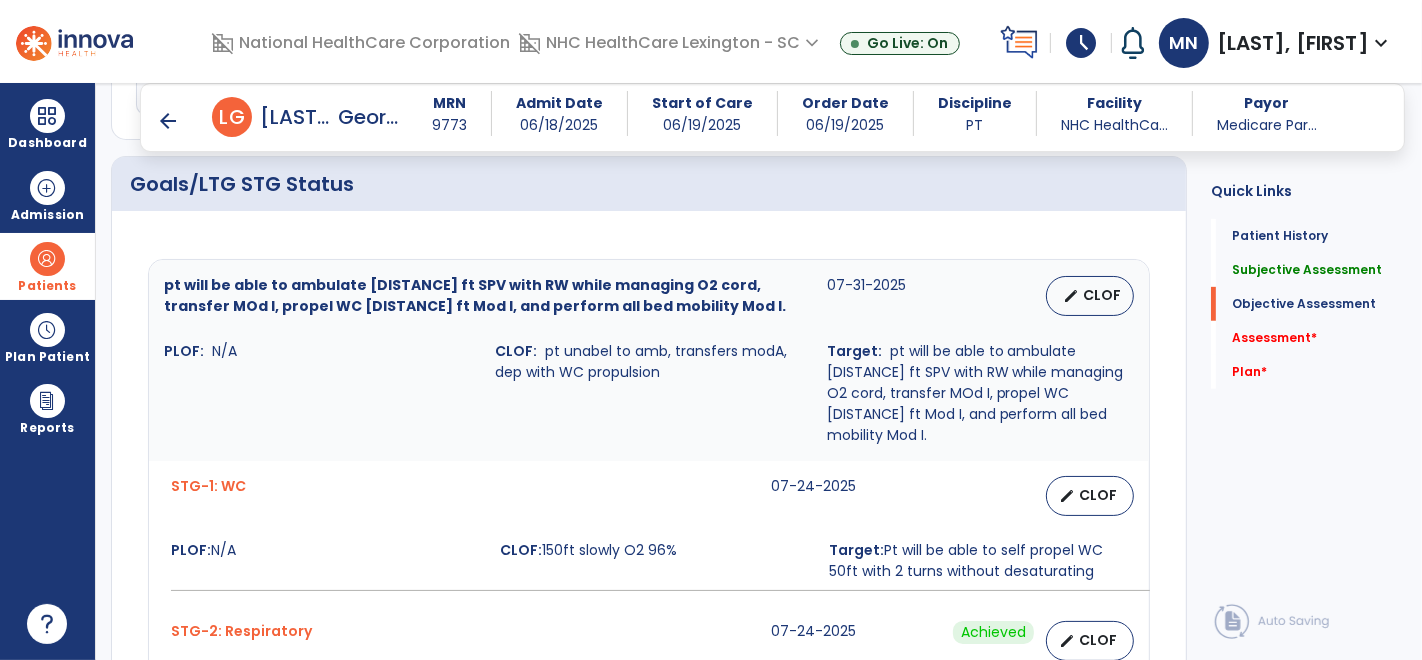 scroll, scrollTop: 779, scrollLeft: 0, axis: vertical 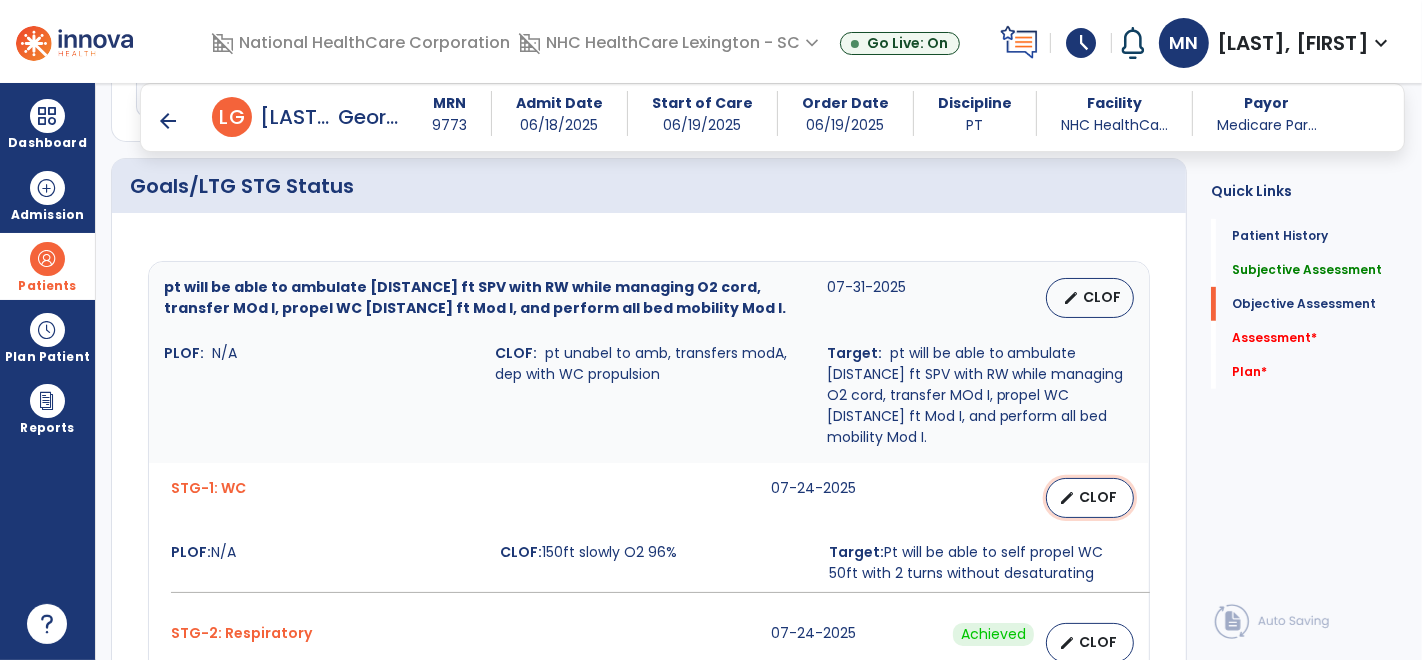 drag, startPoint x: 1123, startPoint y: 471, endPoint x: 1087, endPoint y: 471, distance: 36 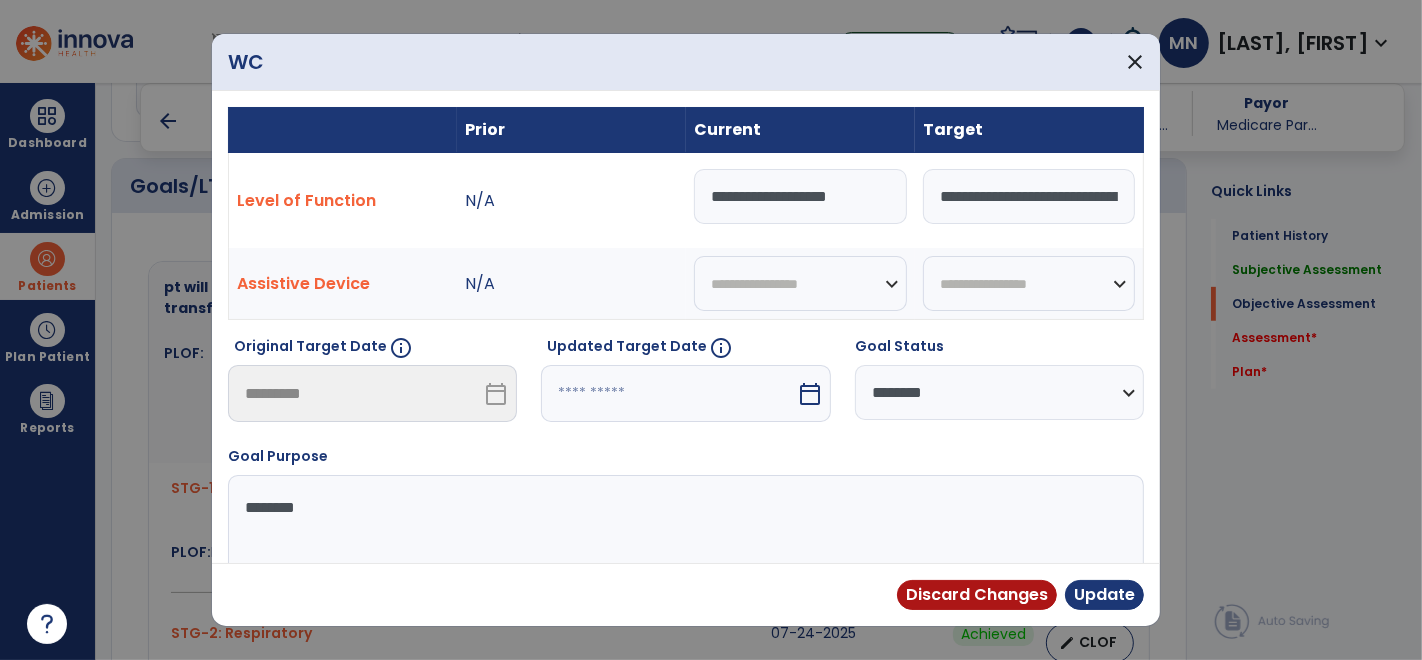 click on "**********" at bounding box center [999, 392] 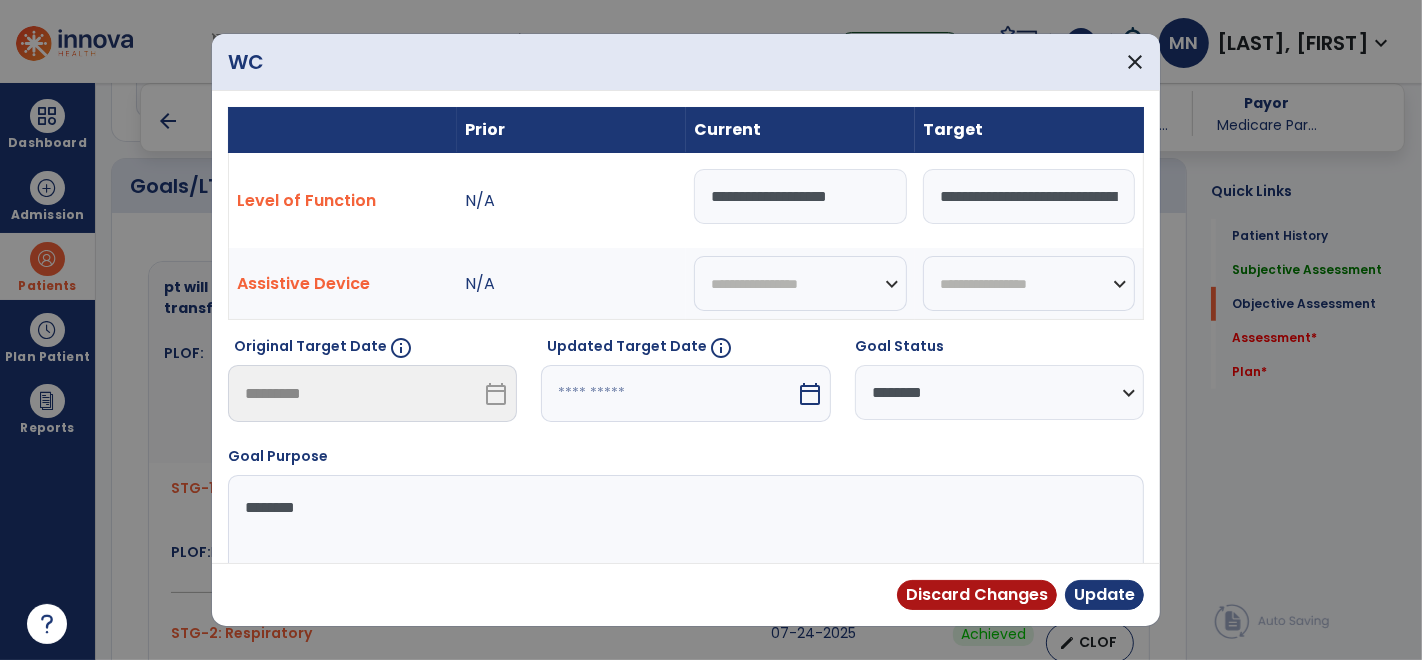 select on "********" 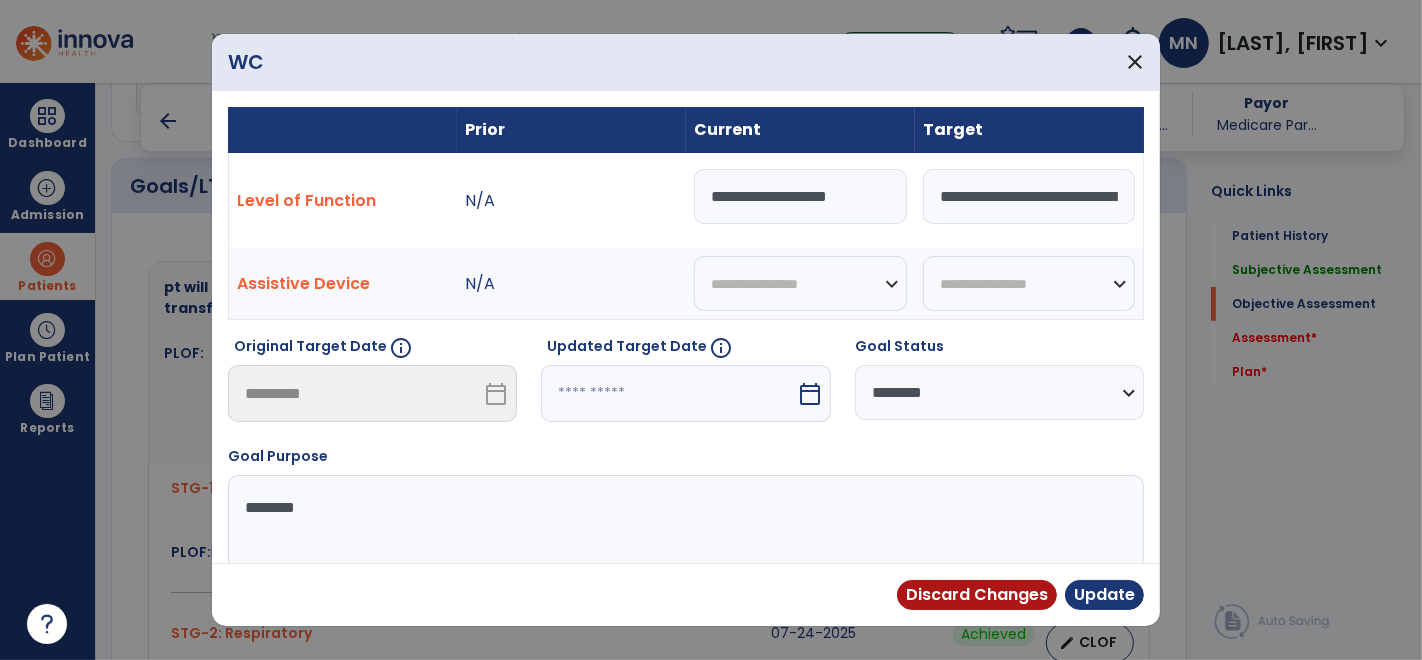 click on "**********" at bounding box center [999, 392] 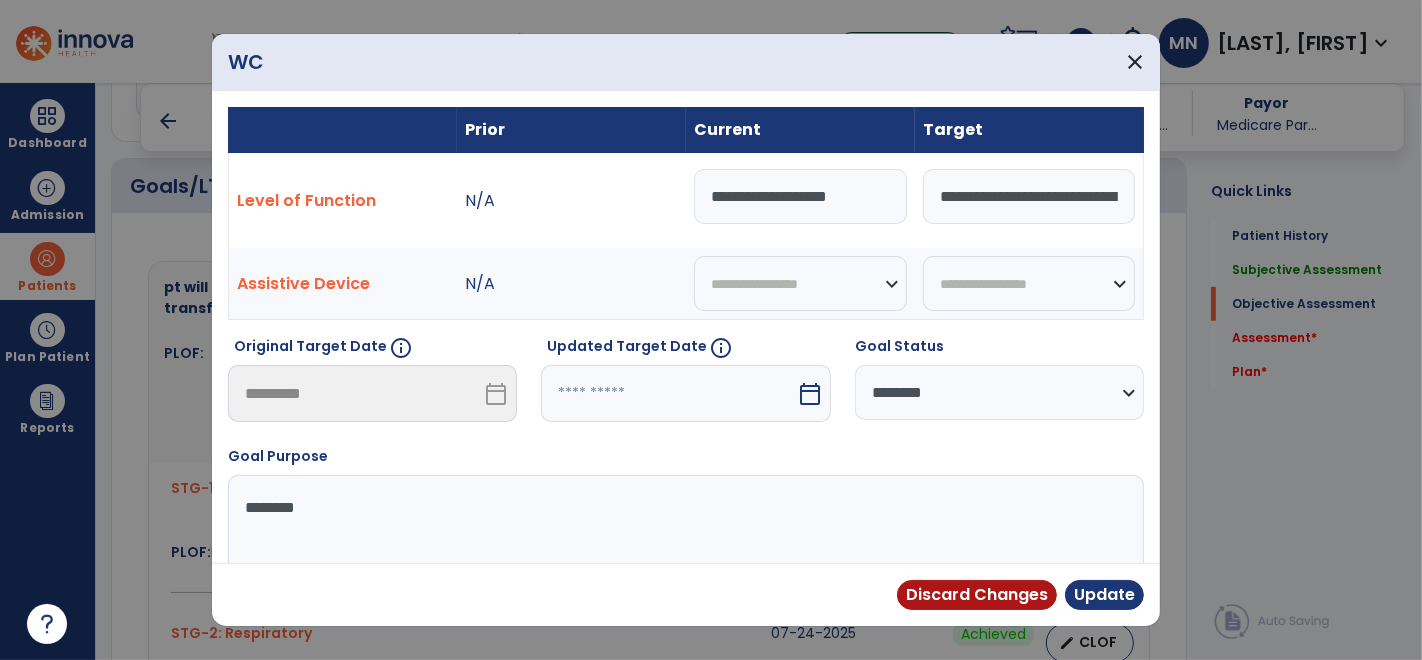 click on "**********" at bounding box center [800, 196] 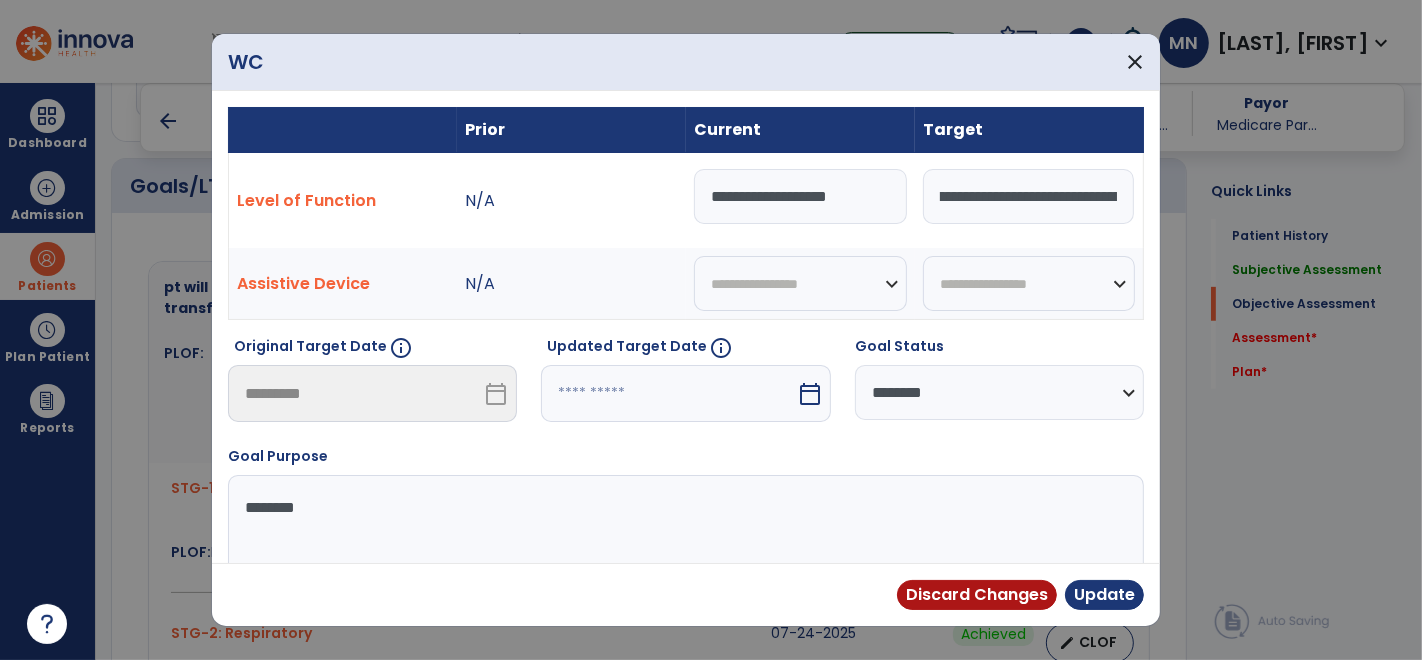 scroll, scrollTop: 0, scrollLeft: 243, axis: horizontal 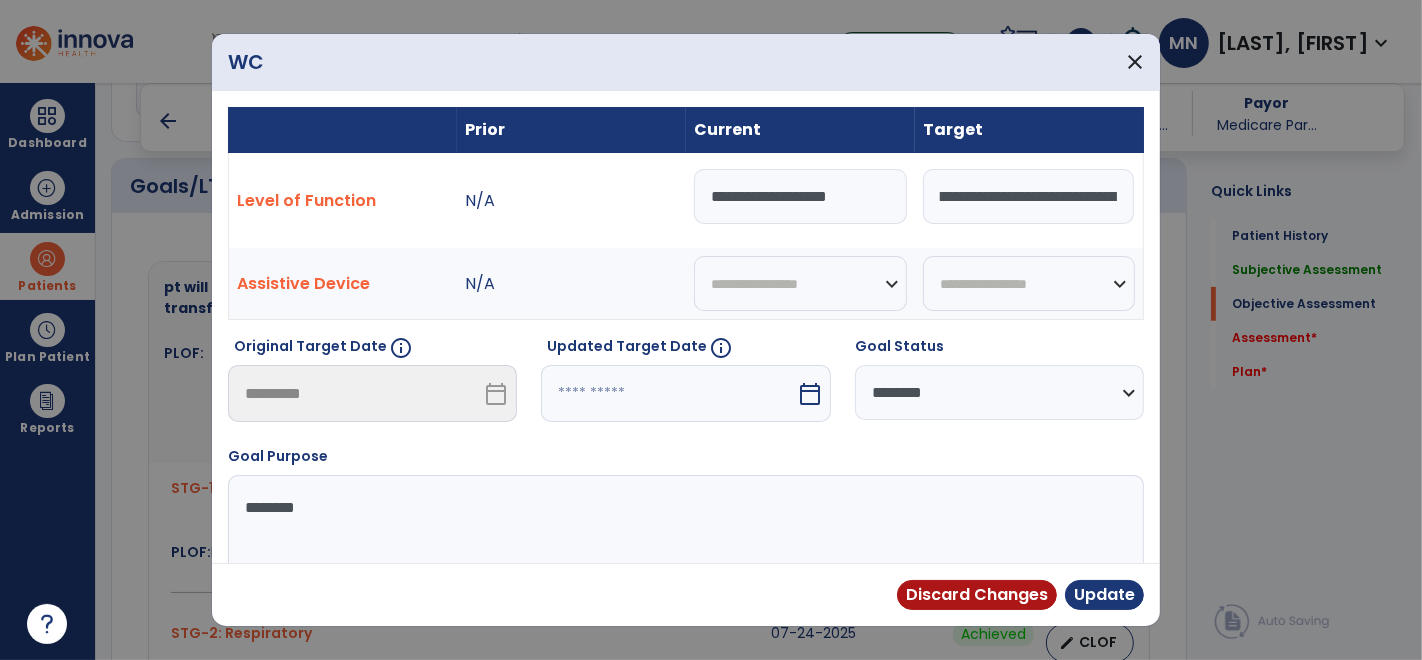 drag, startPoint x: 962, startPoint y: 194, endPoint x: 1020, endPoint y: 200, distance: 58.30952 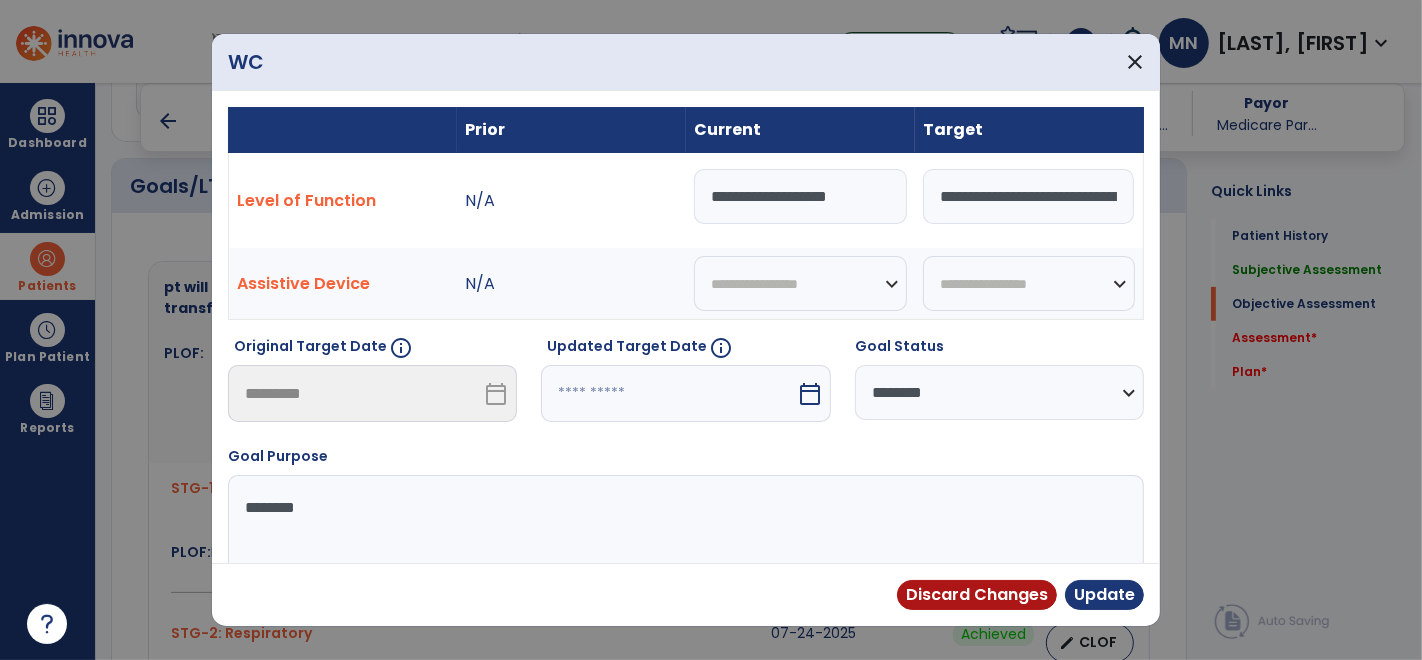 click on "**********" at bounding box center [800, 196] 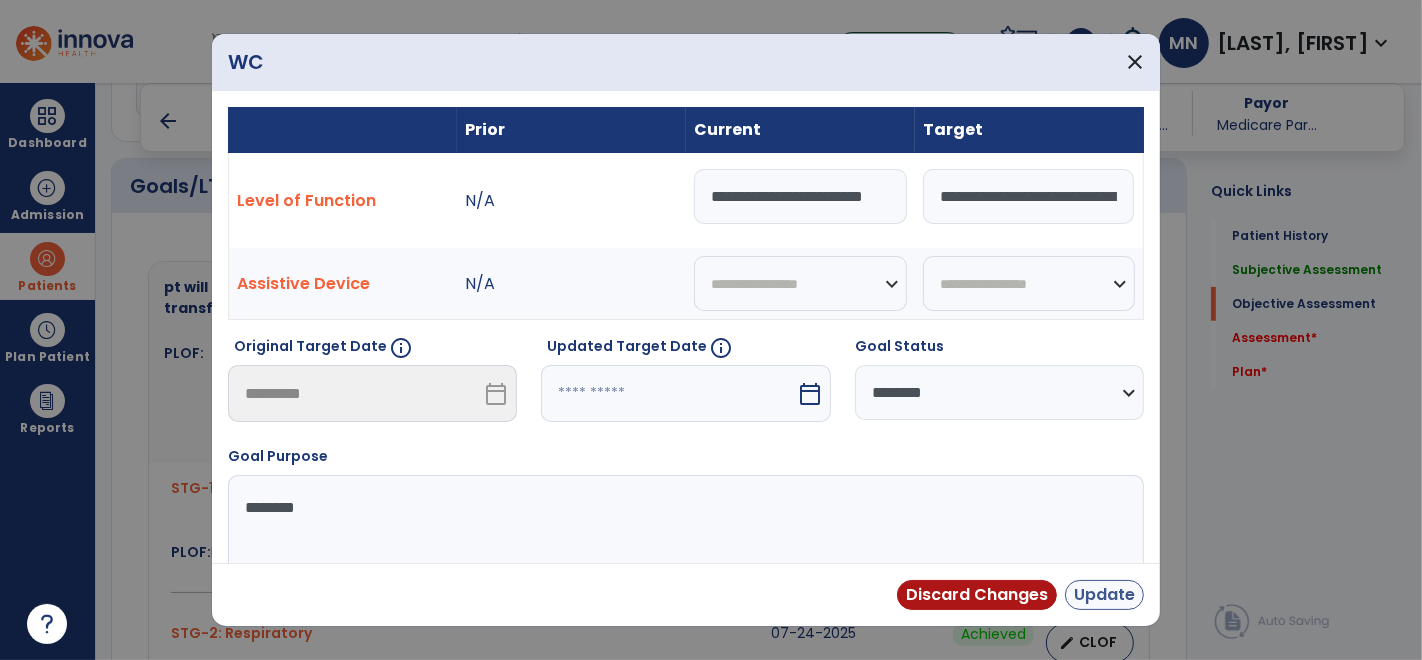 type on "**********" 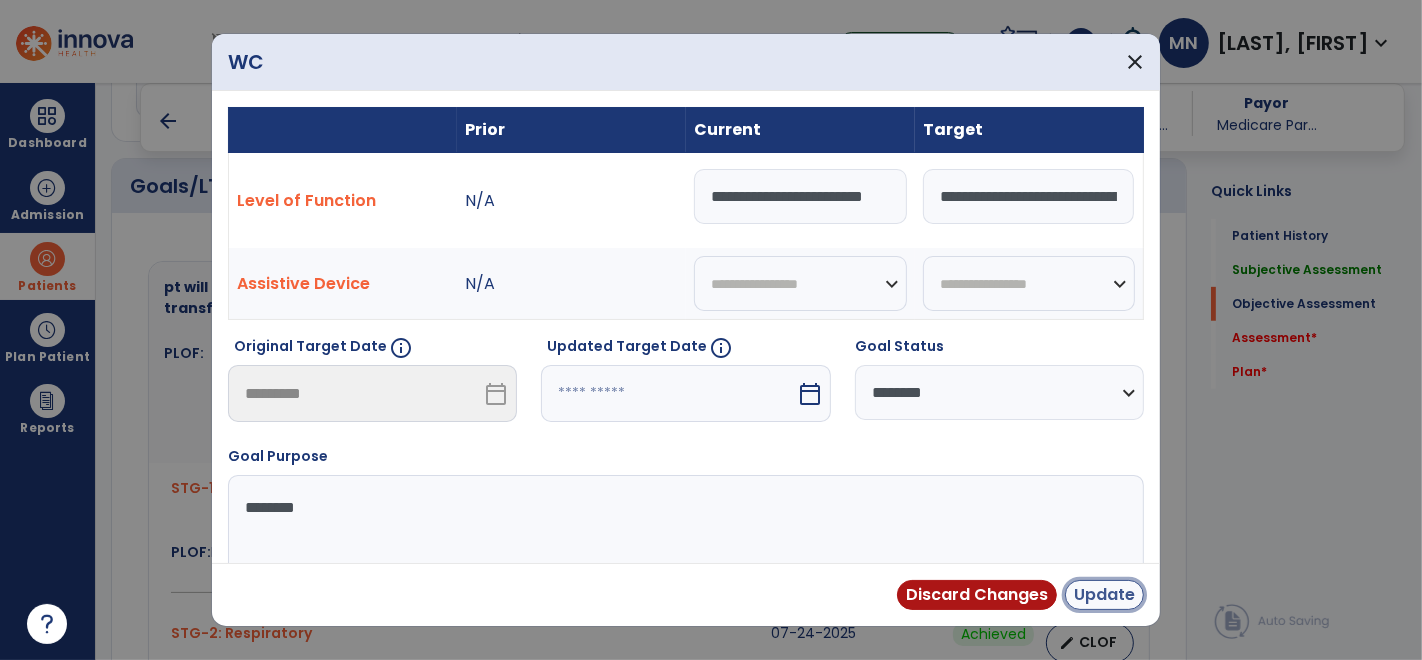 click on "Update" at bounding box center (1104, 595) 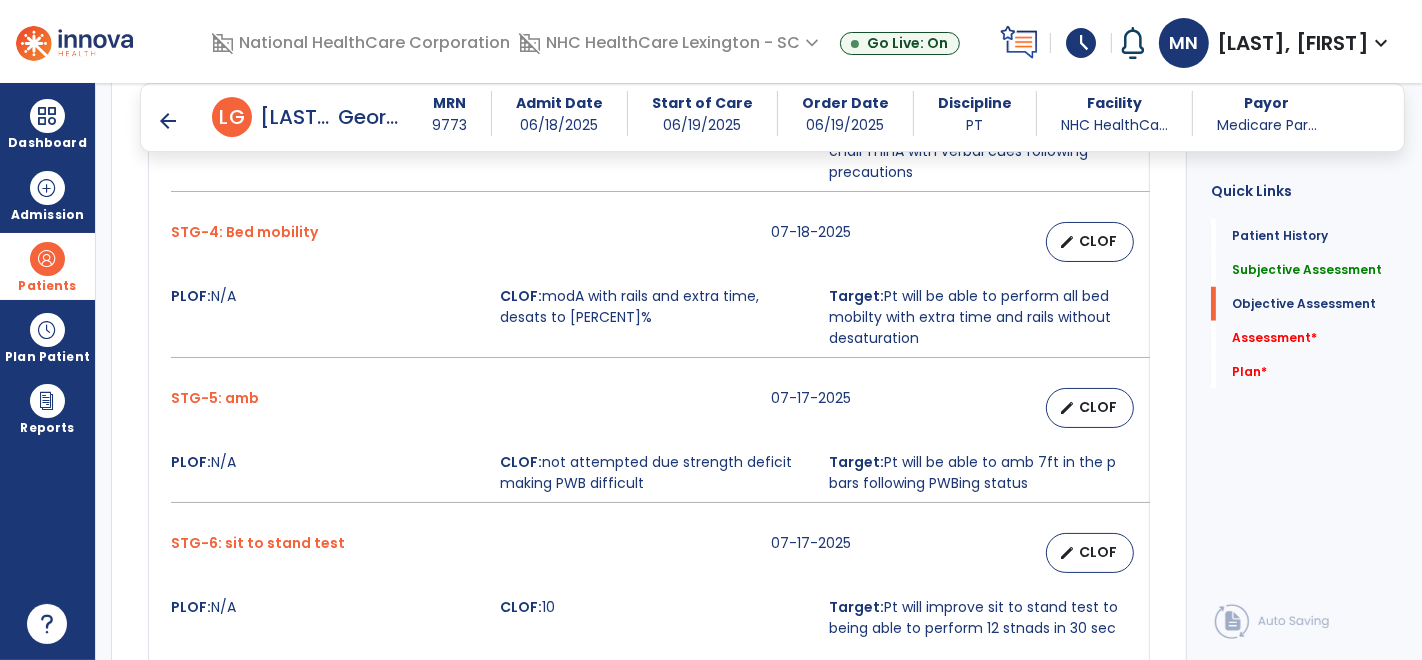 scroll, scrollTop: 1526, scrollLeft: 0, axis: vertical 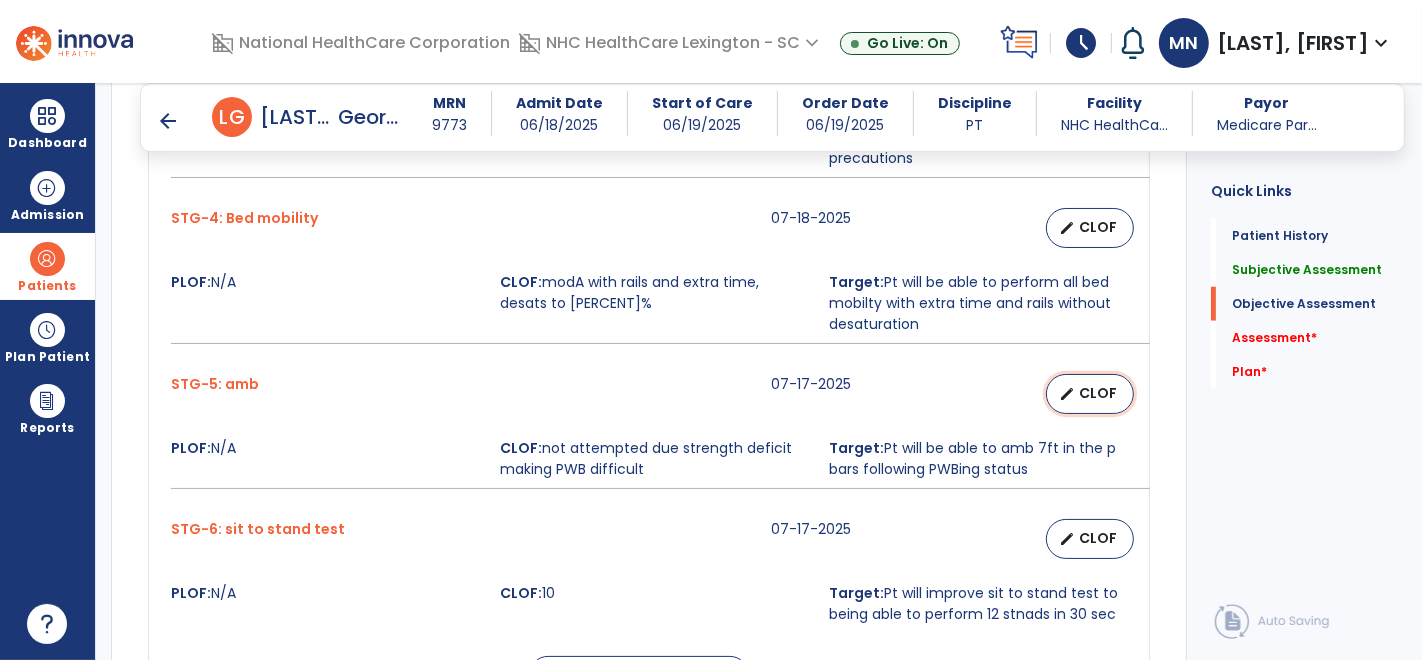 click on "CLOF" at bounding box center (1098, 393) 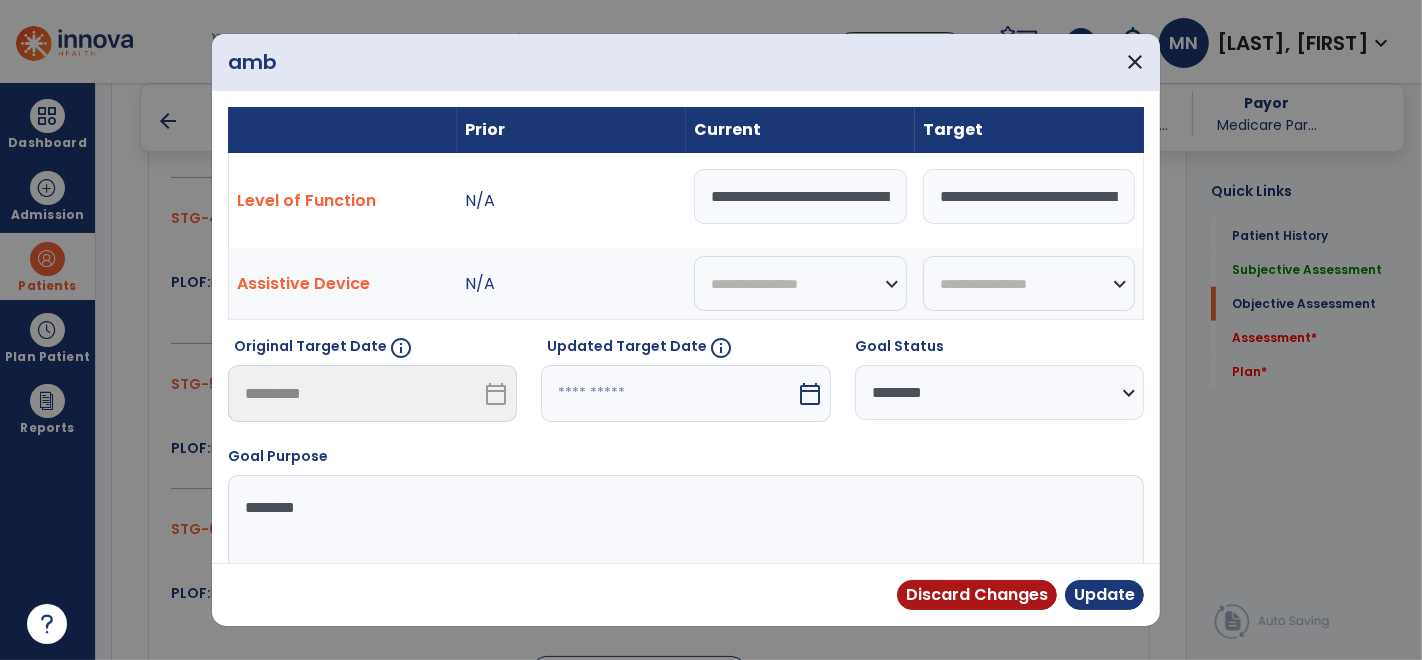 click on "**********" at bounding box center [999, 392] 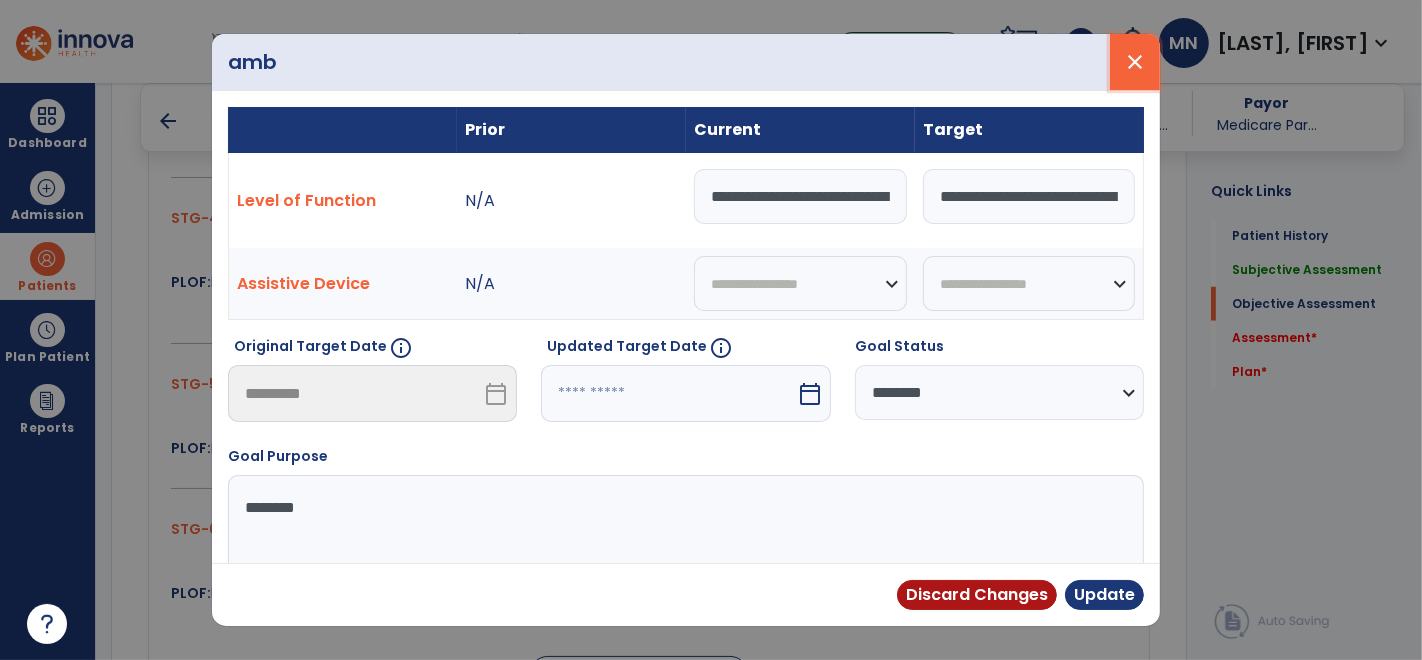 click on "close" at bounding box center (1135, 62) 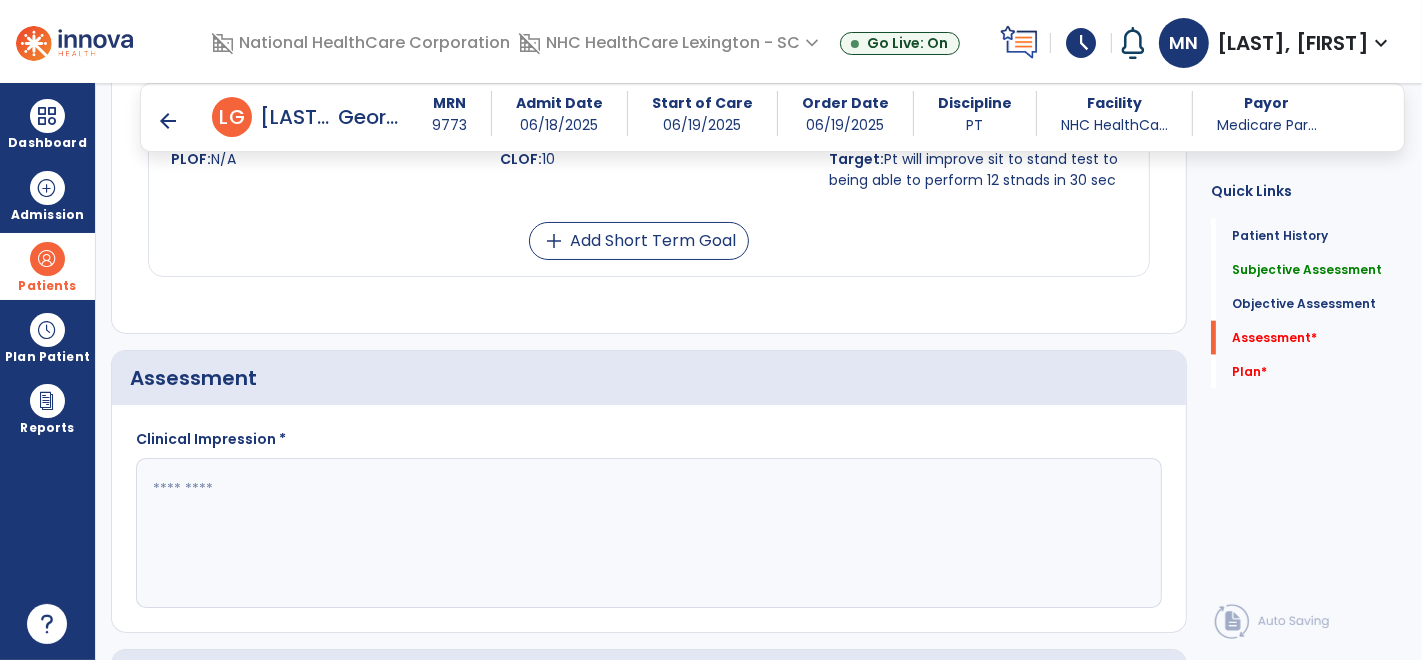 scroll, scrollTop: 2060, scrollLeft: 0, axis: vertical 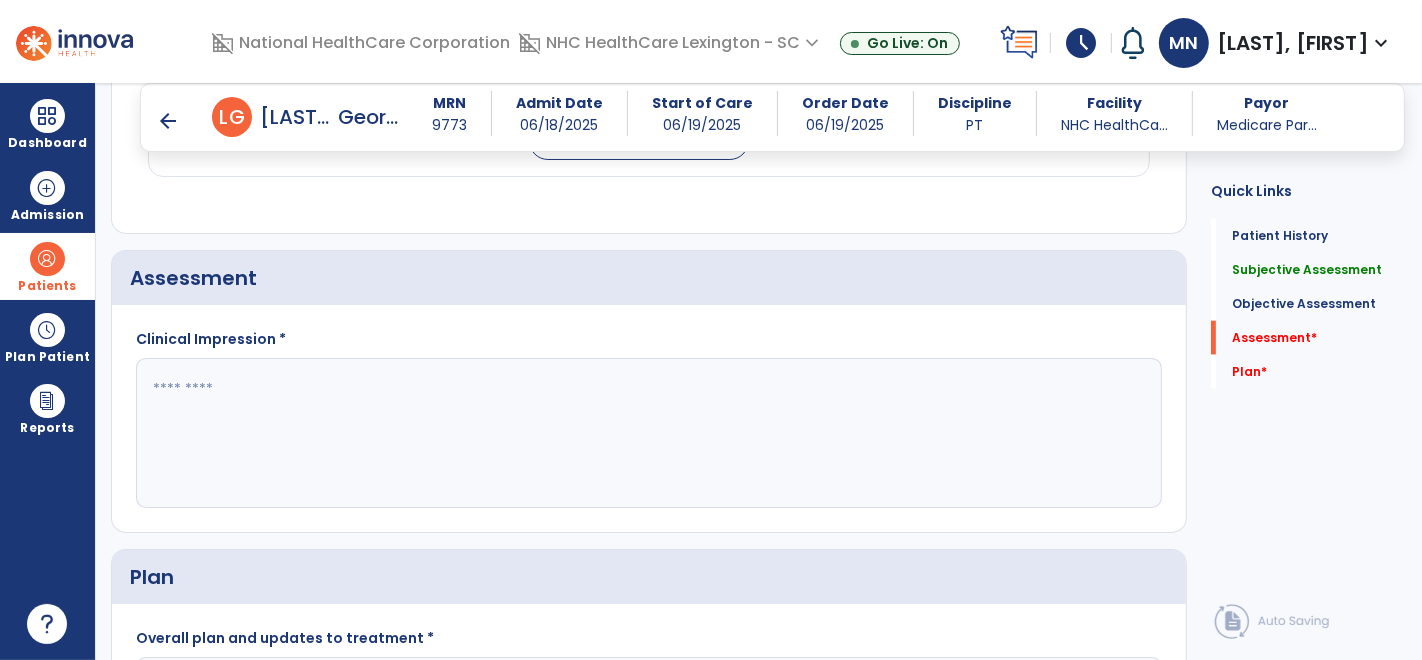 click 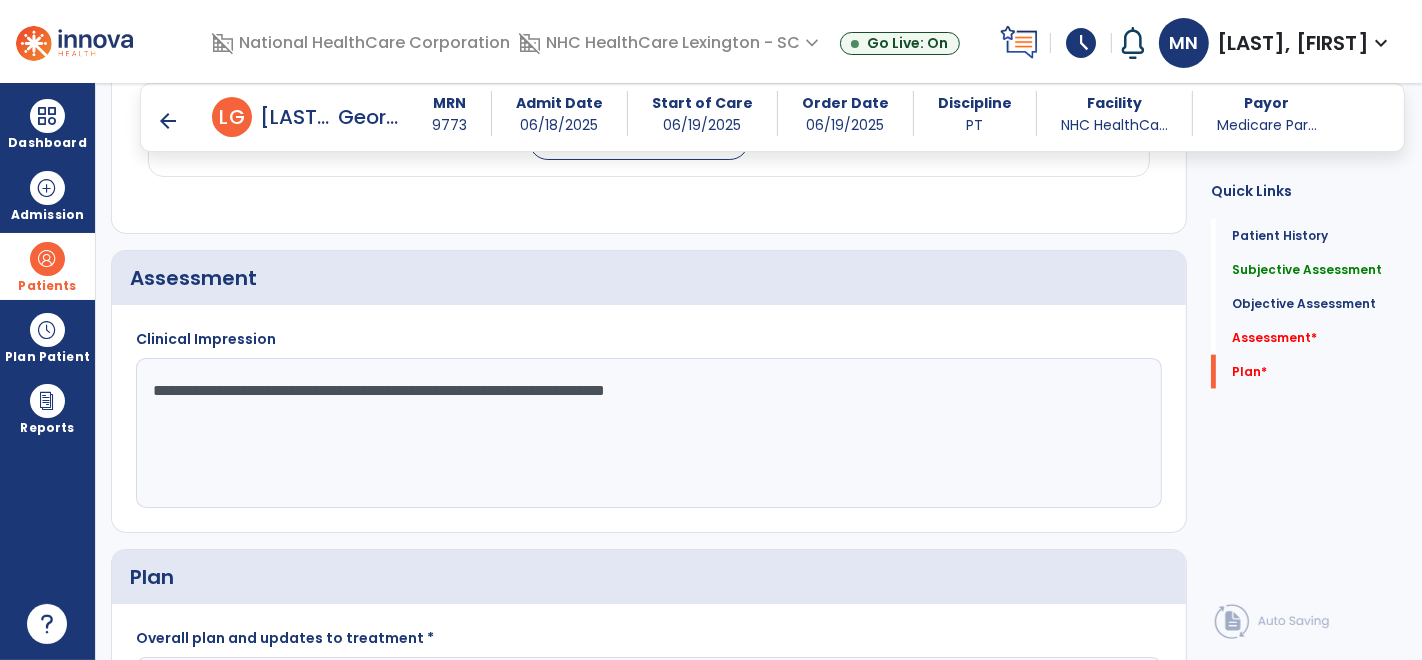 scroll, scrollTop: 2255, scrollLeft: 0, axis: vertical 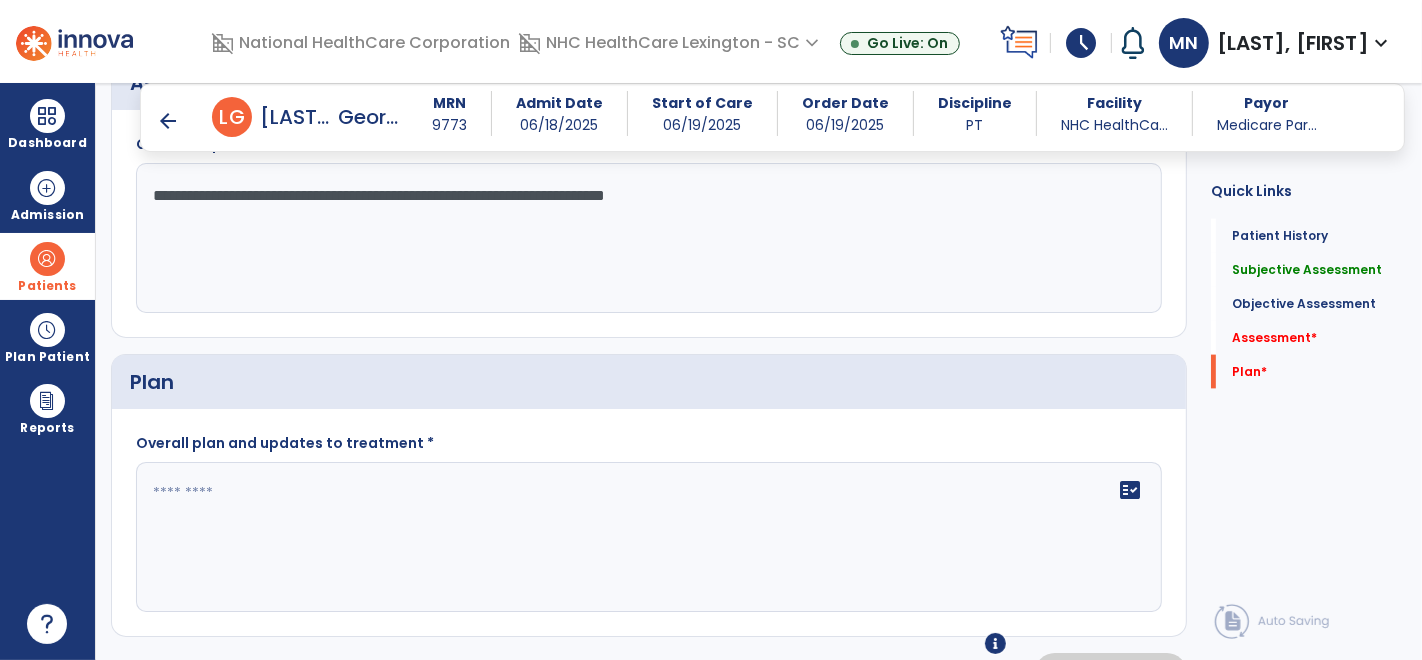 type on "**********" 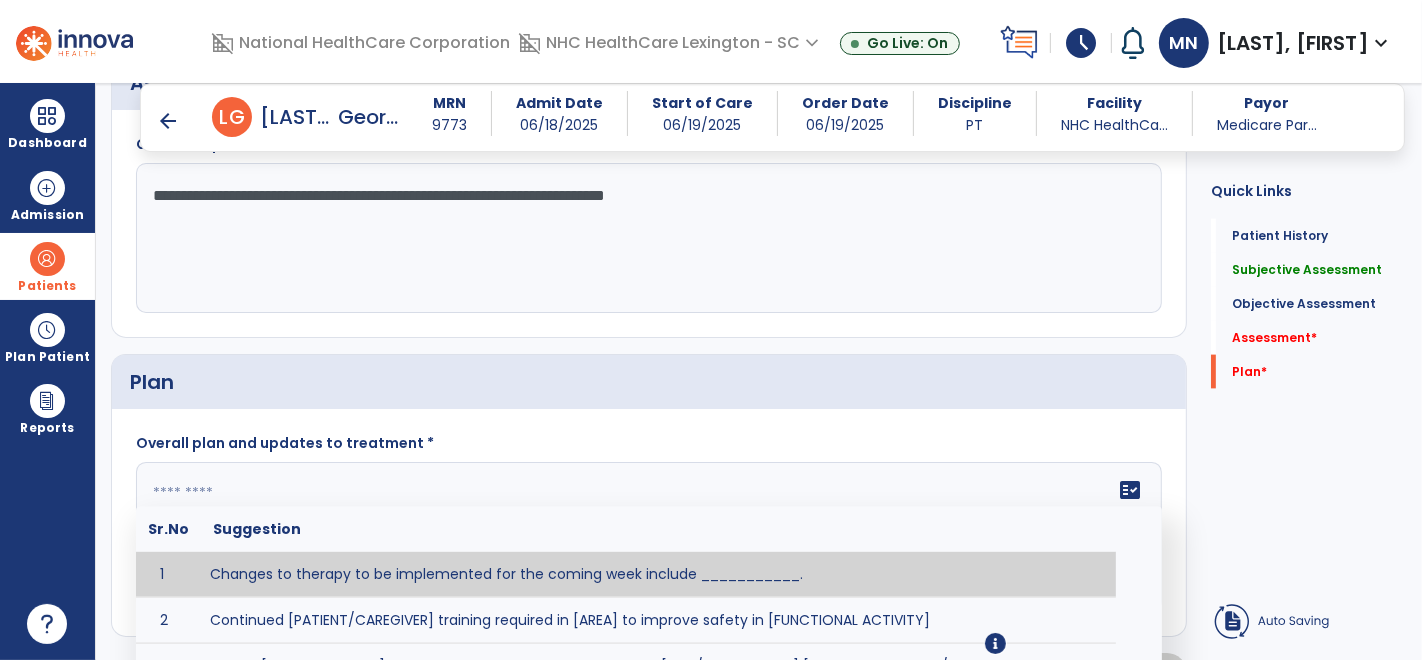 click on "fact_check  Sr.No Suggestion 1 Changes to therapy to be implemented for the coming week include ___________. 2 Continued [PATIENT/CAREGIVER] training required in [AREA] to improve safety in [FUNCTIONAL ACTIVITY] 3 Due to [STATUS CHANGE] the treatment plan will be modified to [ADD/DISCONTINUE] [SPECIFIC MODALITY/TREATMENT TECHNIQUE]. 4 Goals related to ___________ have been met.  Will add new STG's to address _______ in the upcoming week. 5 Updated precautions include ________. 6 Progress treatment to include ____________. 7 Requires further [PATIENT/CAREGIVER] training in ______ to improve safety in ________. 8 Short term goals related to _________ have been met and new short term goals to be added as appropriate for patient. 9 STGs have been met, will now focus on LTGs. 10 The plan for next week's visits include [INTERVENTIONS] with the objective of improving [IMPAIRMENTS] to continue to progress toward long term goal(s). 11 12 13 Changes to therapy to be implemented for the coming week include ___________." 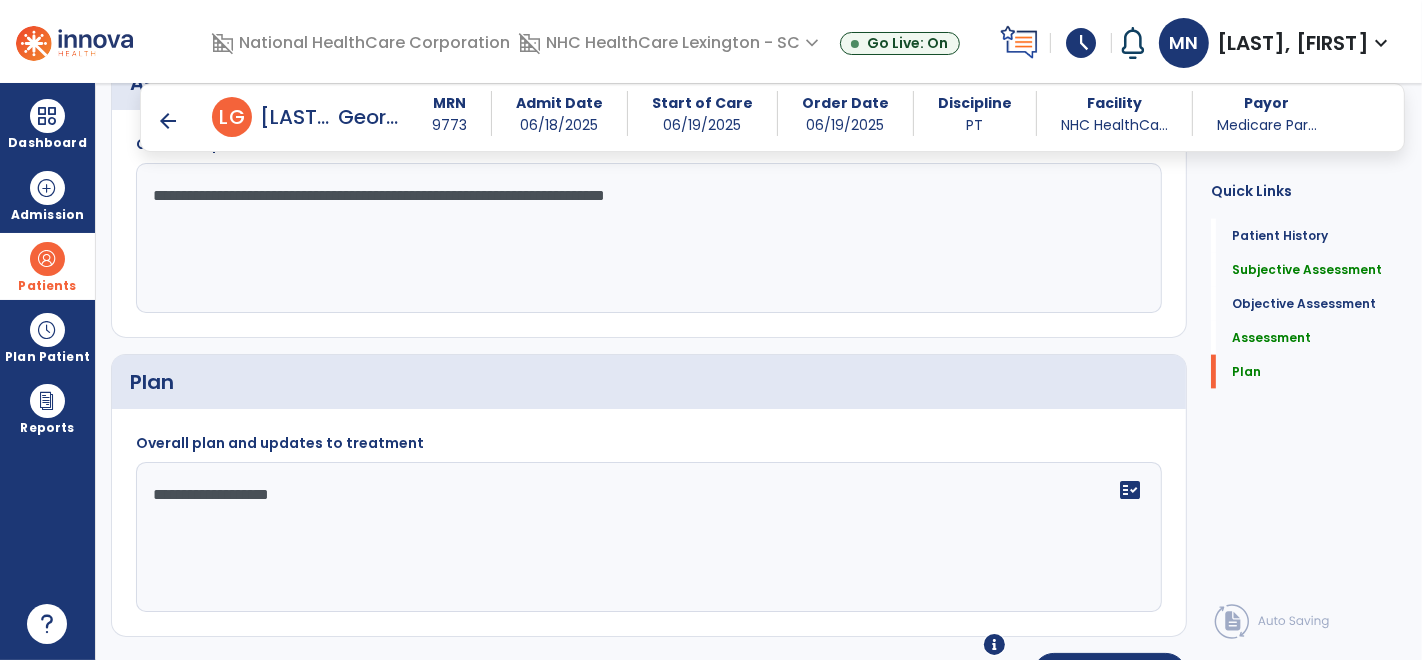type on "**********" 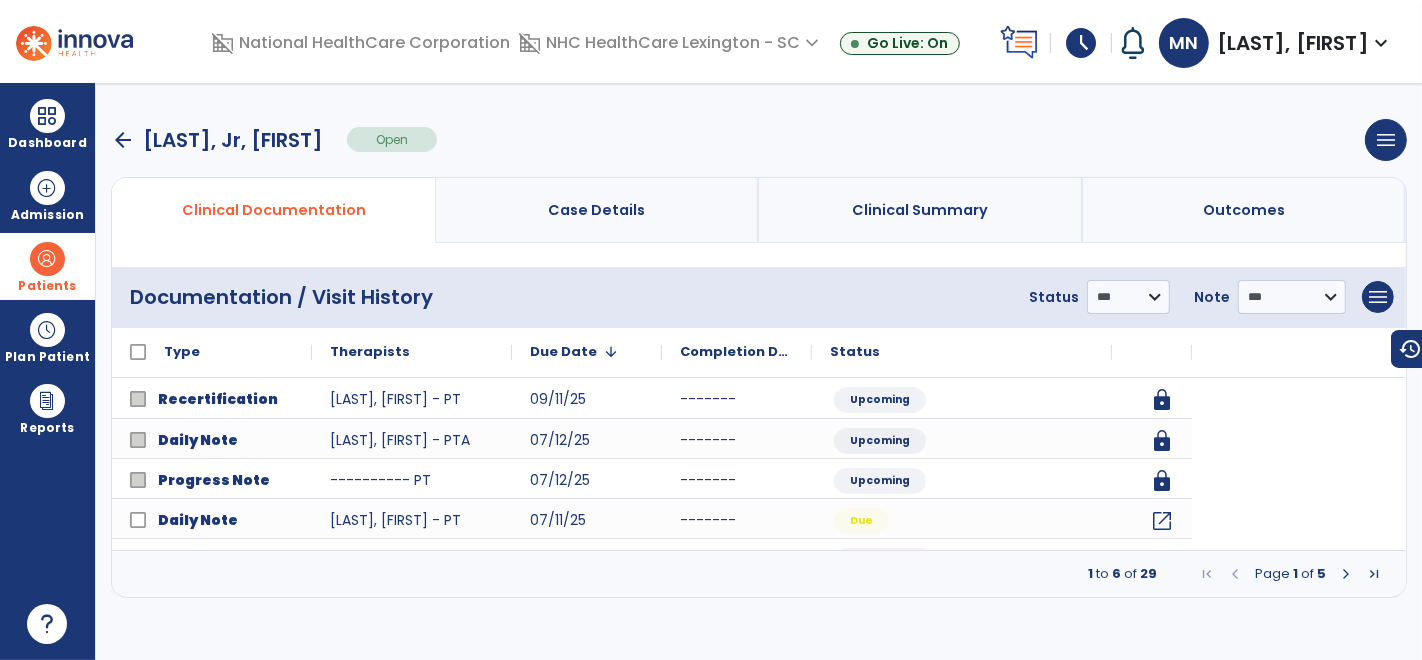 scroll, scrollTop: 0, scrollLeft: 0, axis: both 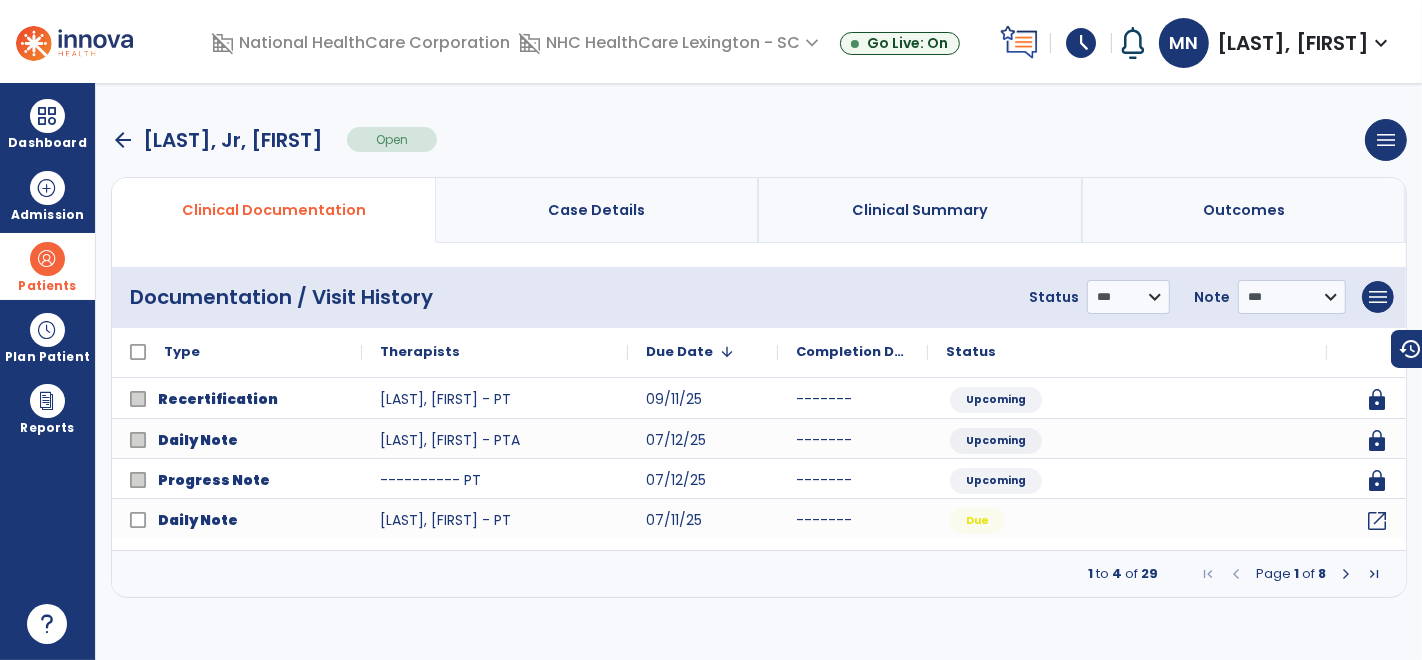 click on "arrow_back" at bounding box center [123, 140] 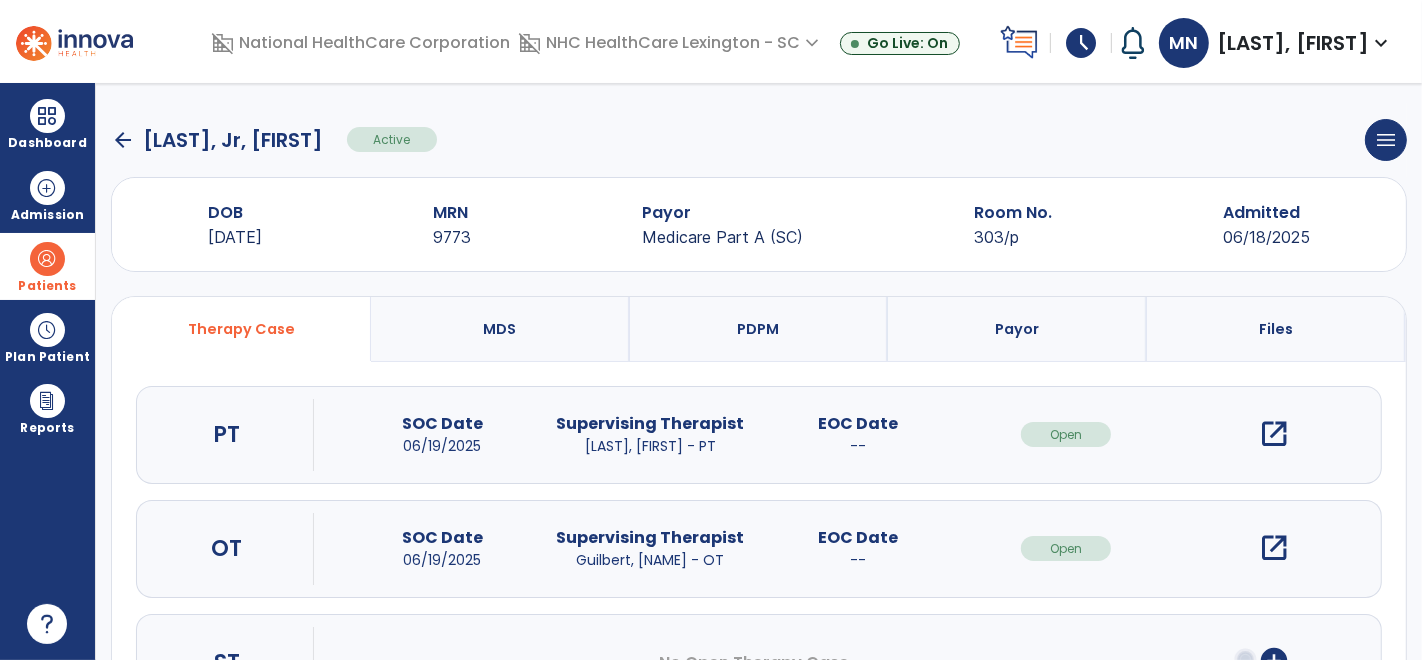 click on "arrow_back" 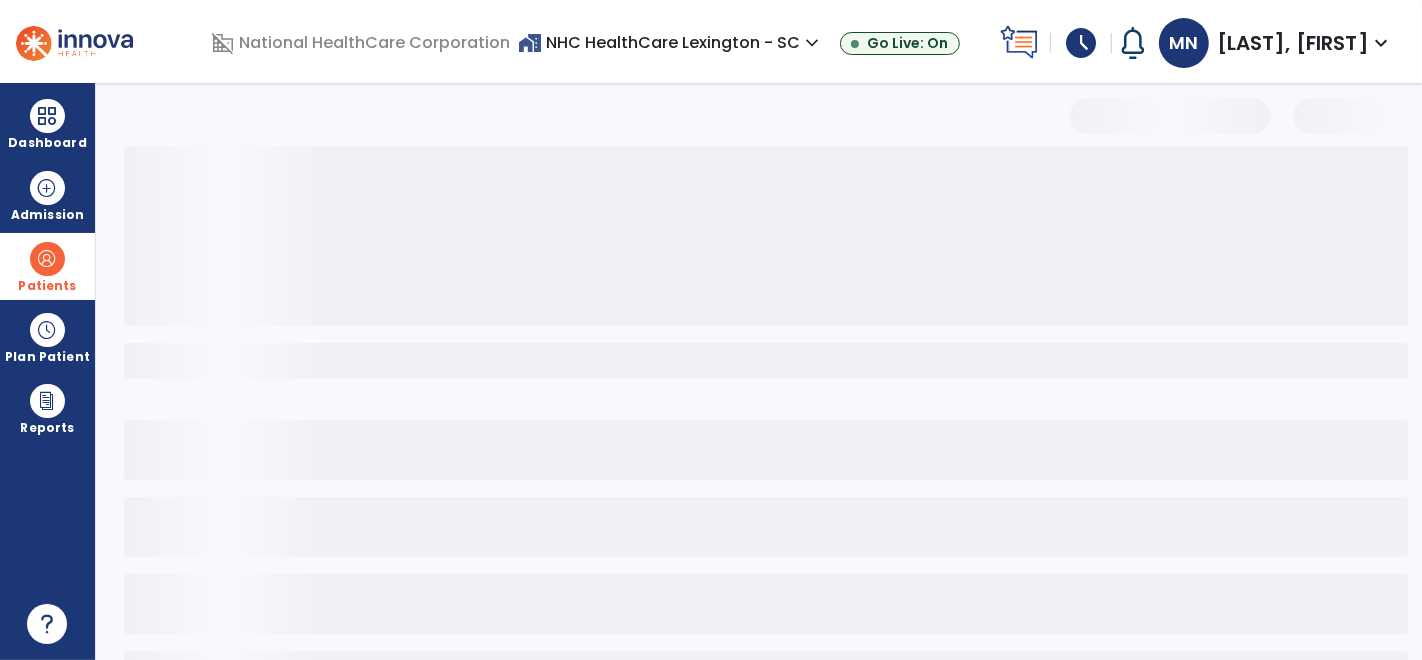 select on "***" 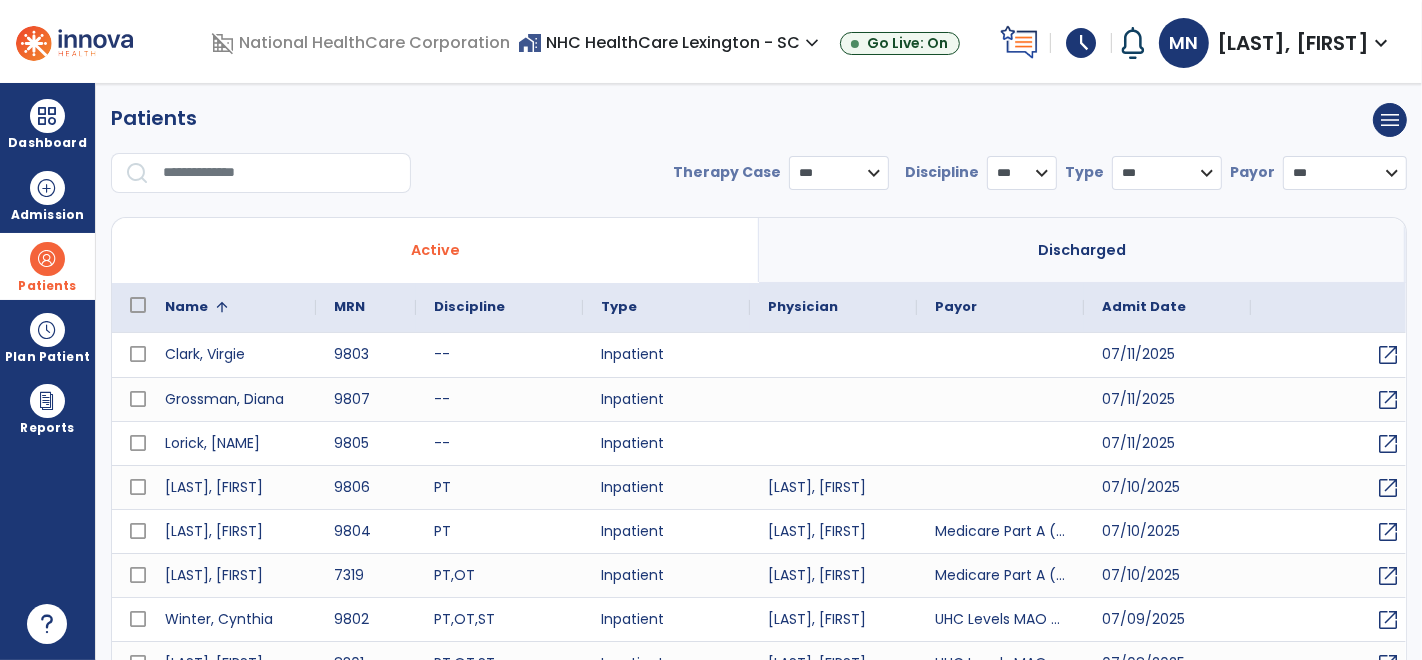 scroll, scrollTop: 82, scrollLeft: 0, axis: vertical 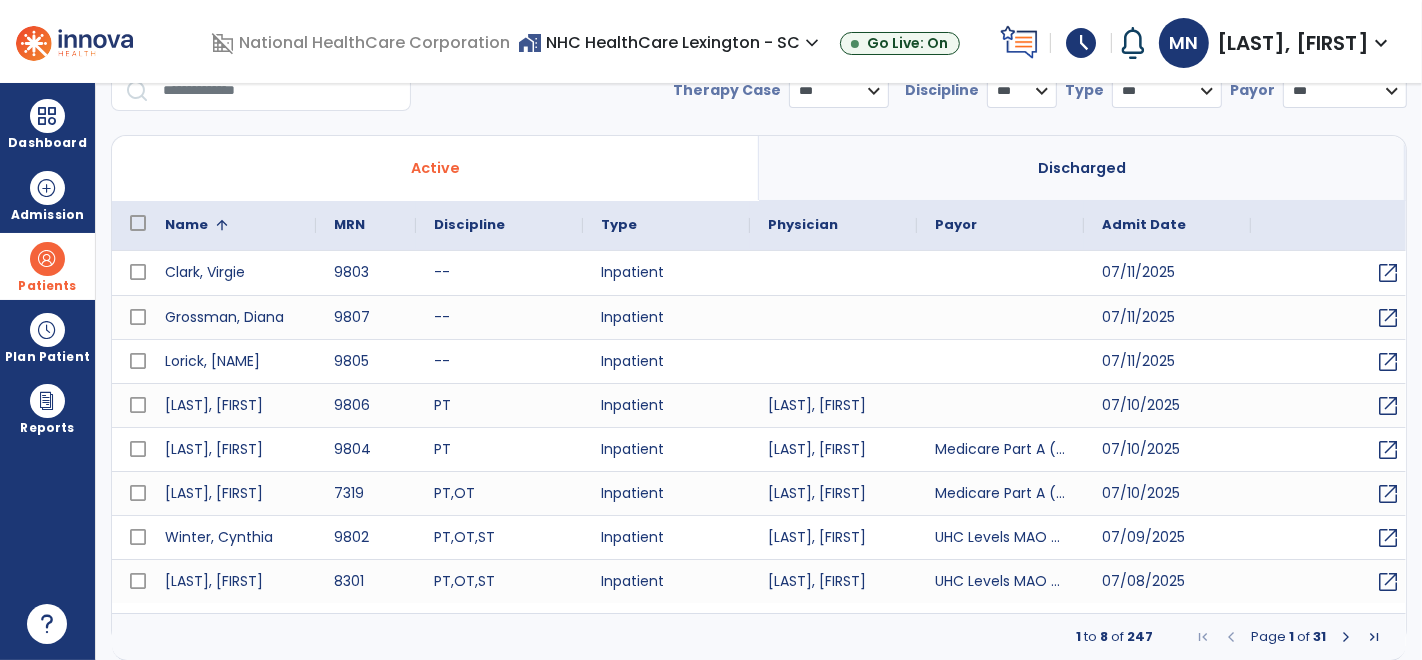click at bounding box center (1346, 637) 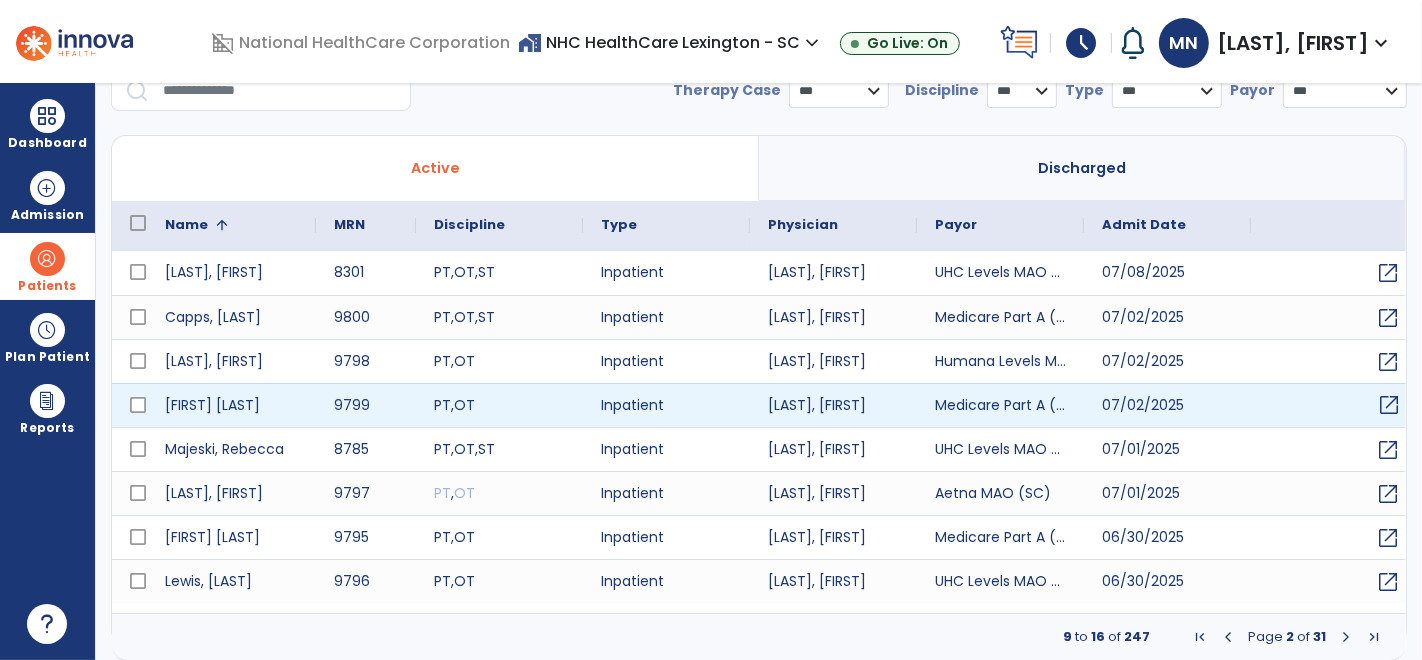 click on "open_in_new" at bounding box center [1389, 405] 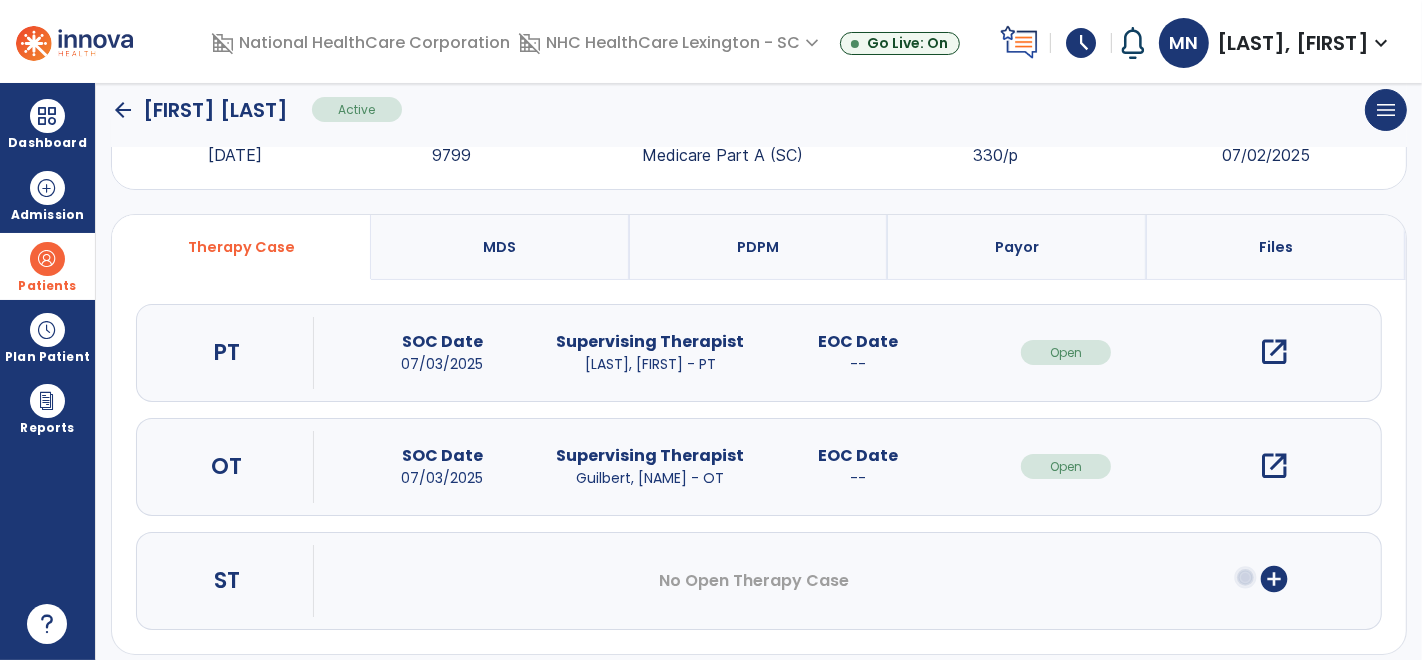 click on "open_in_new" at bounding box center (1274, 352) 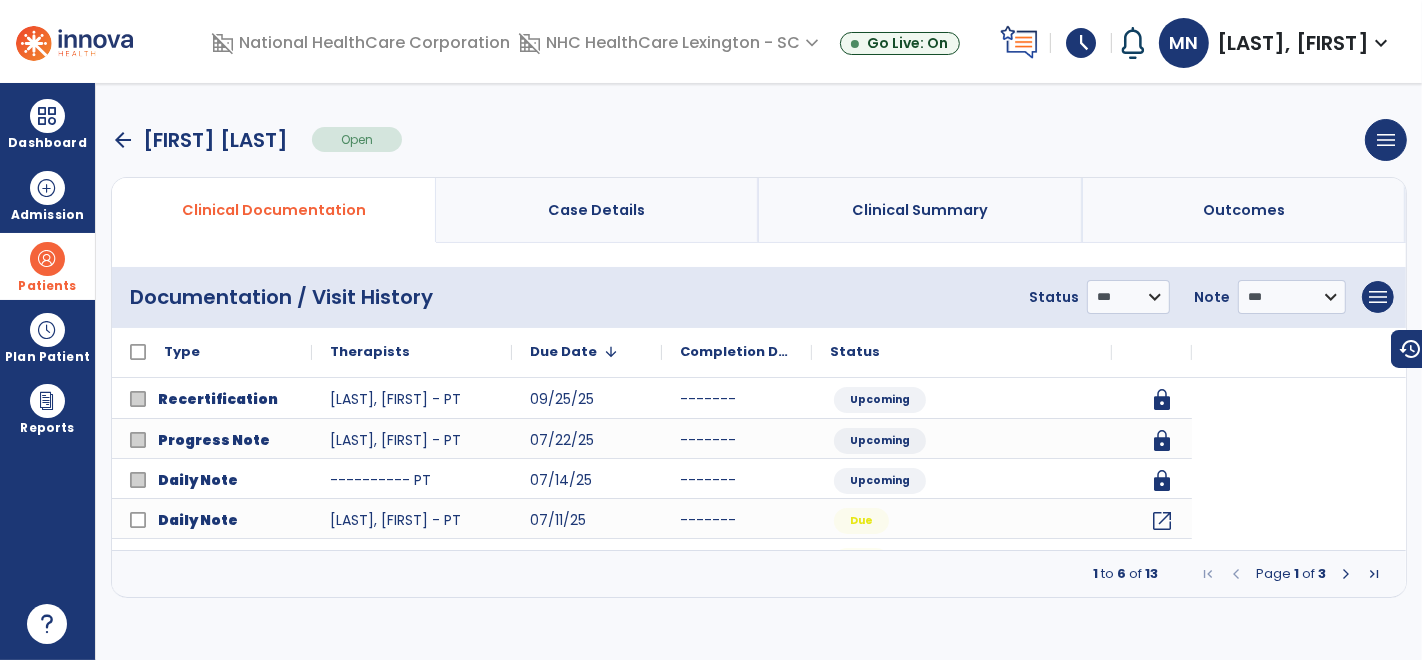 scroll, scrollTop: 0, scrollLeft: 0, axis: both 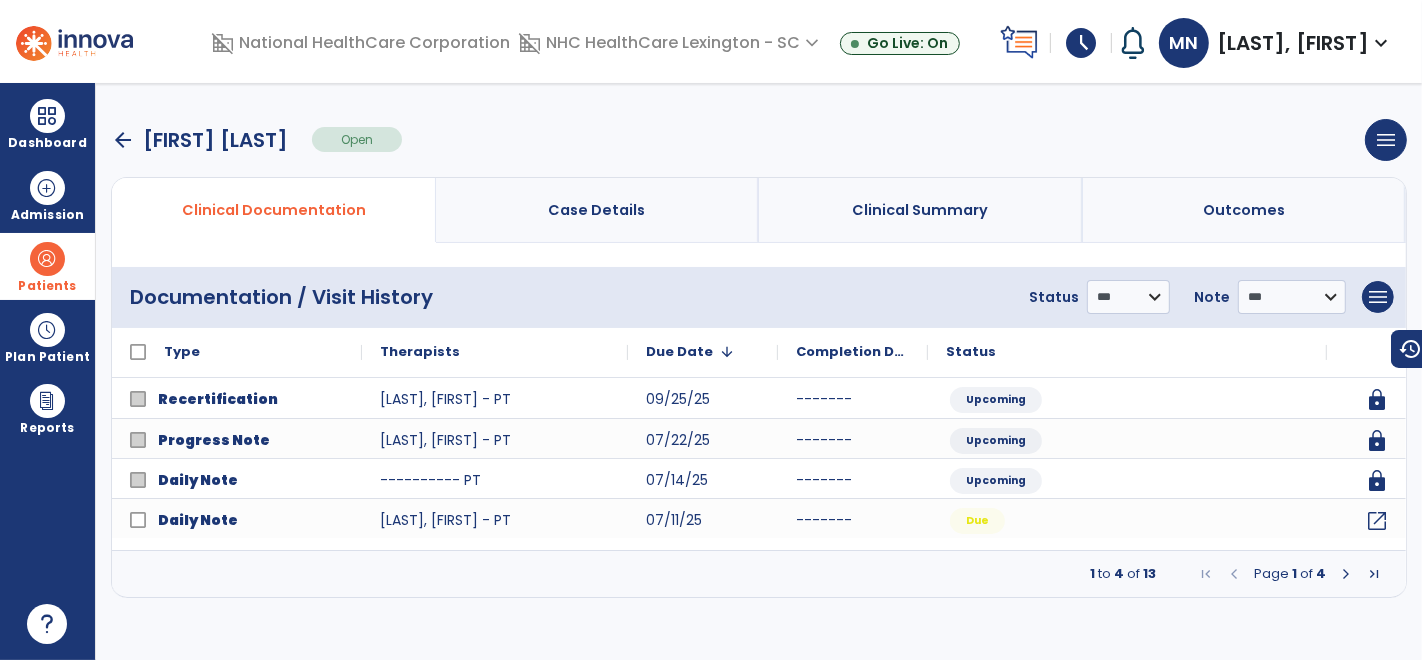 click at bounding box center (1346, 574) 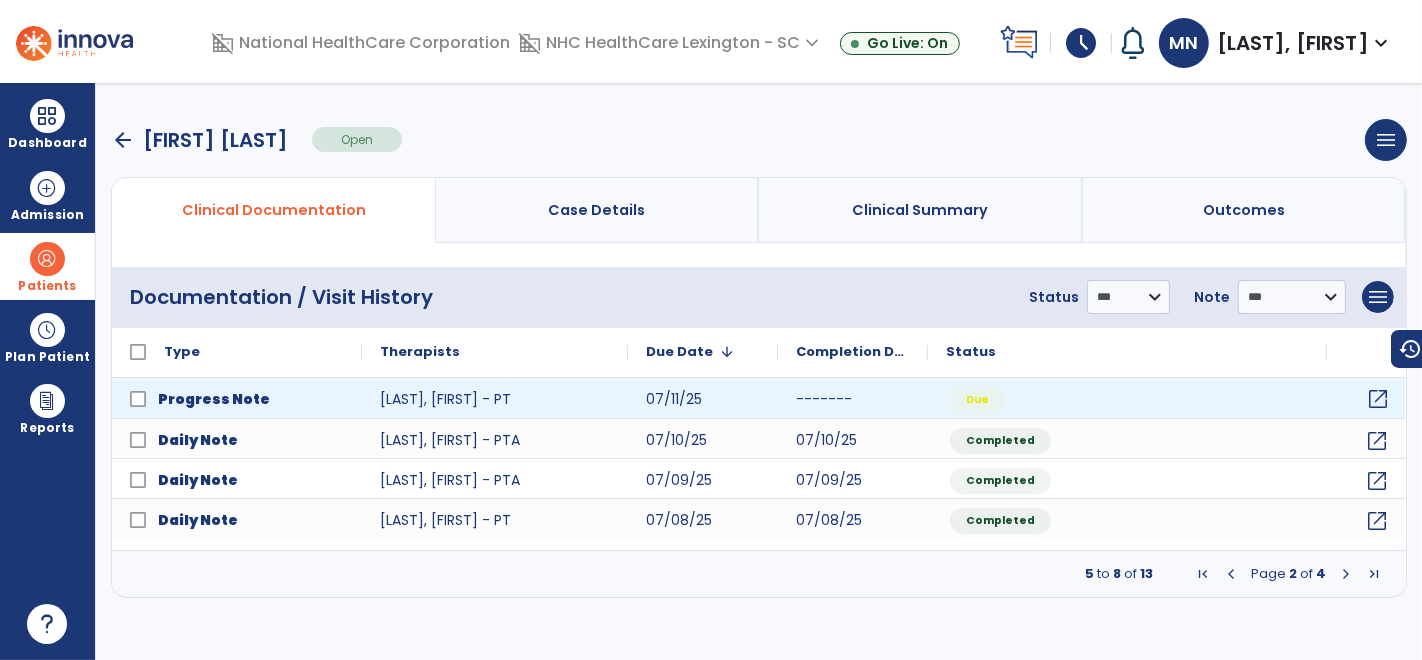 click on "open_in_new" 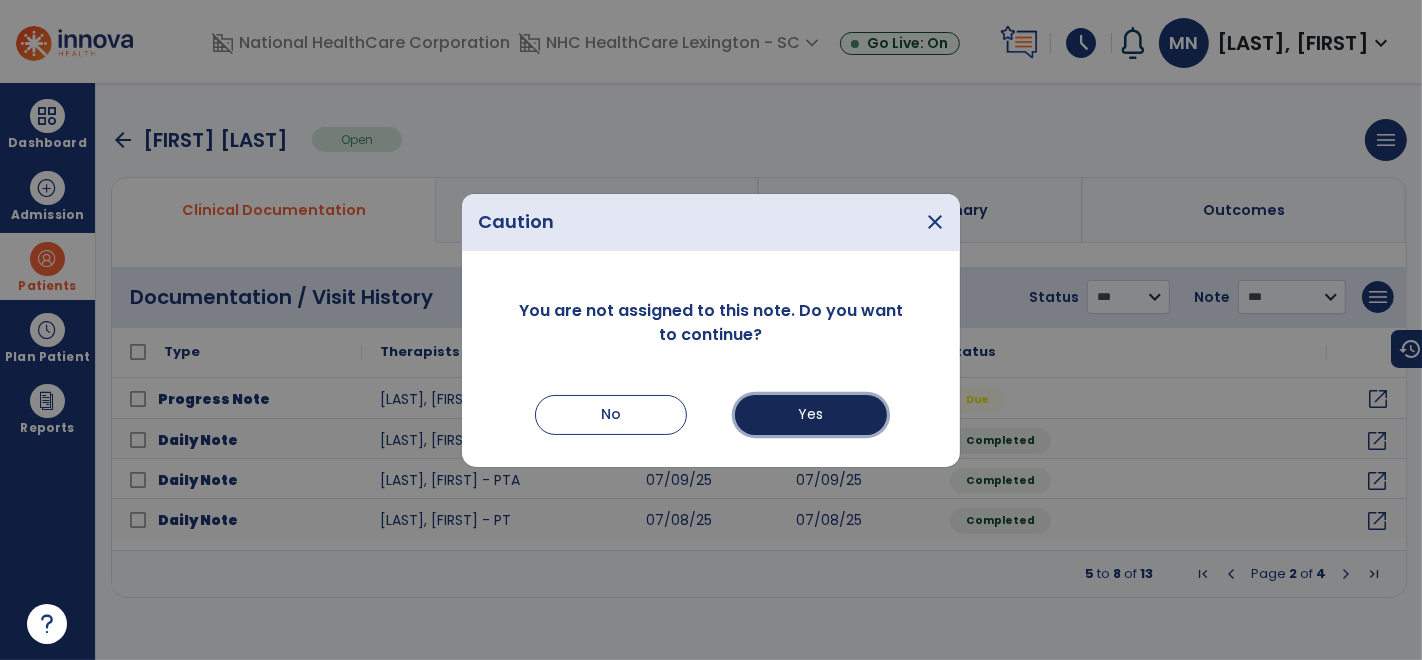 click on "Yes" at bounding box center [811, 415] 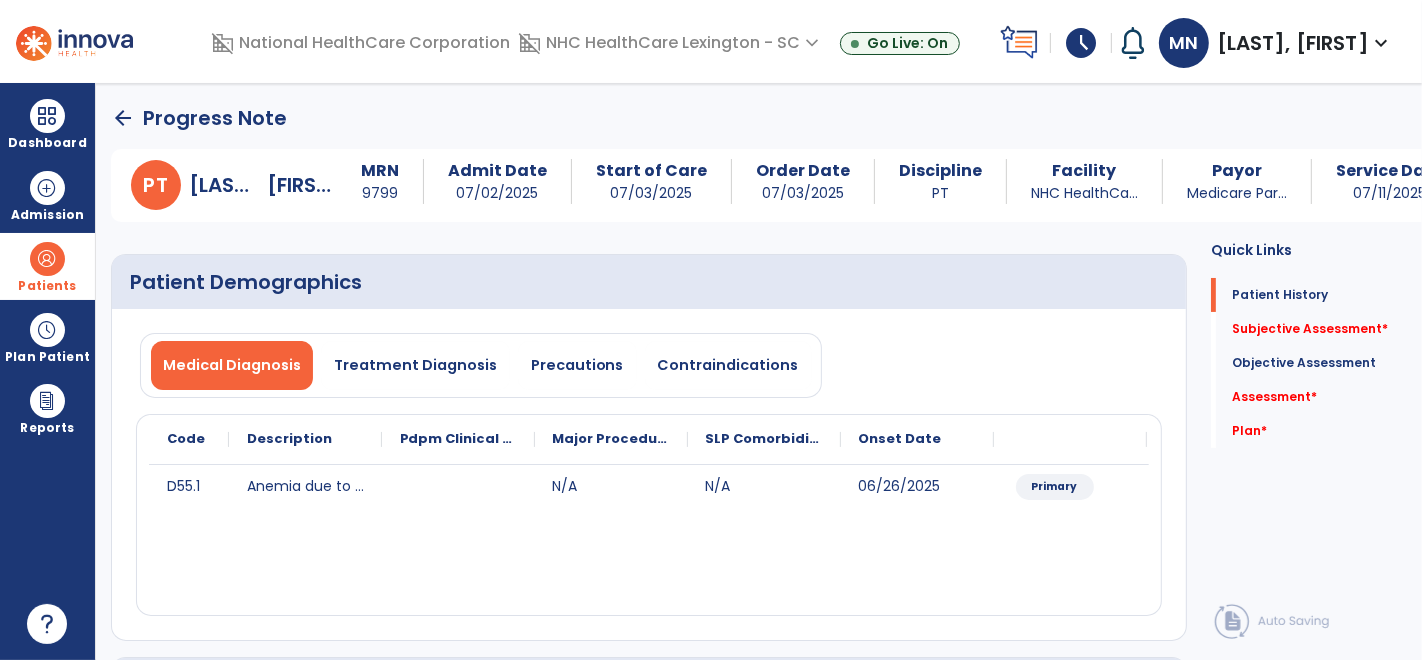 click on "Progress Note" 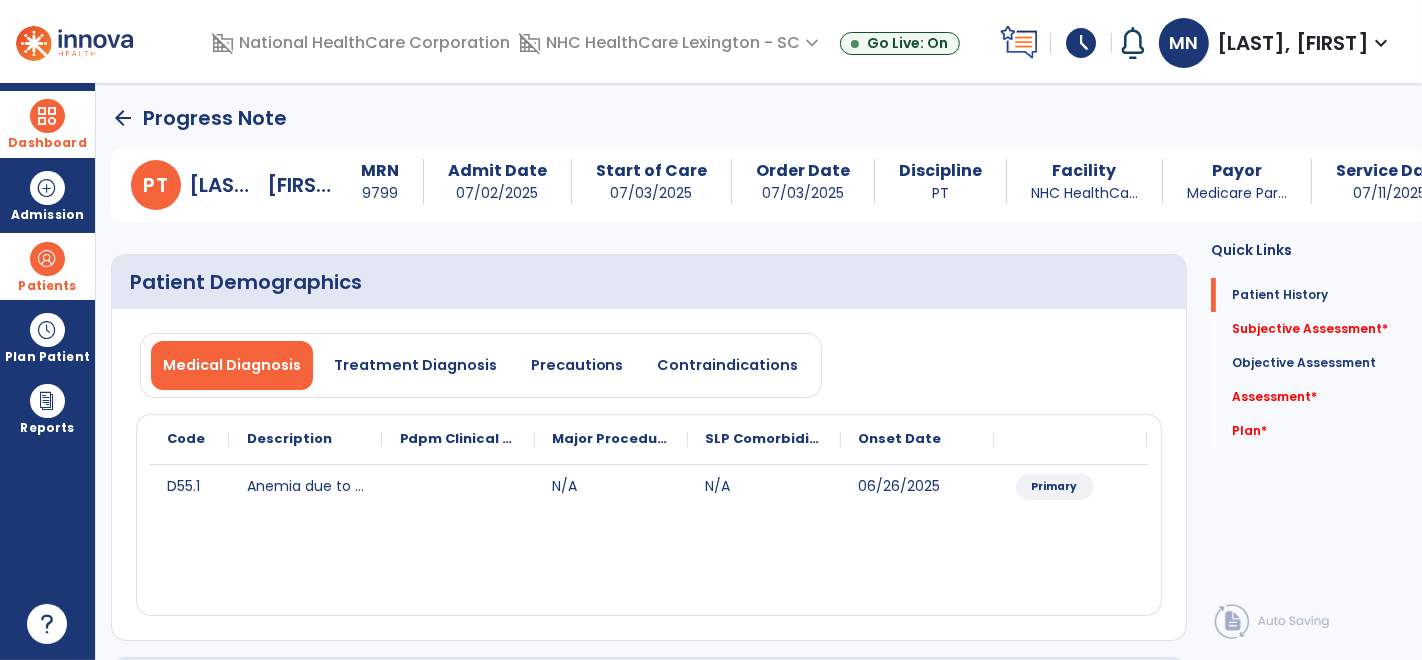 click on "Dashboard" at bounding box center [47, 124] 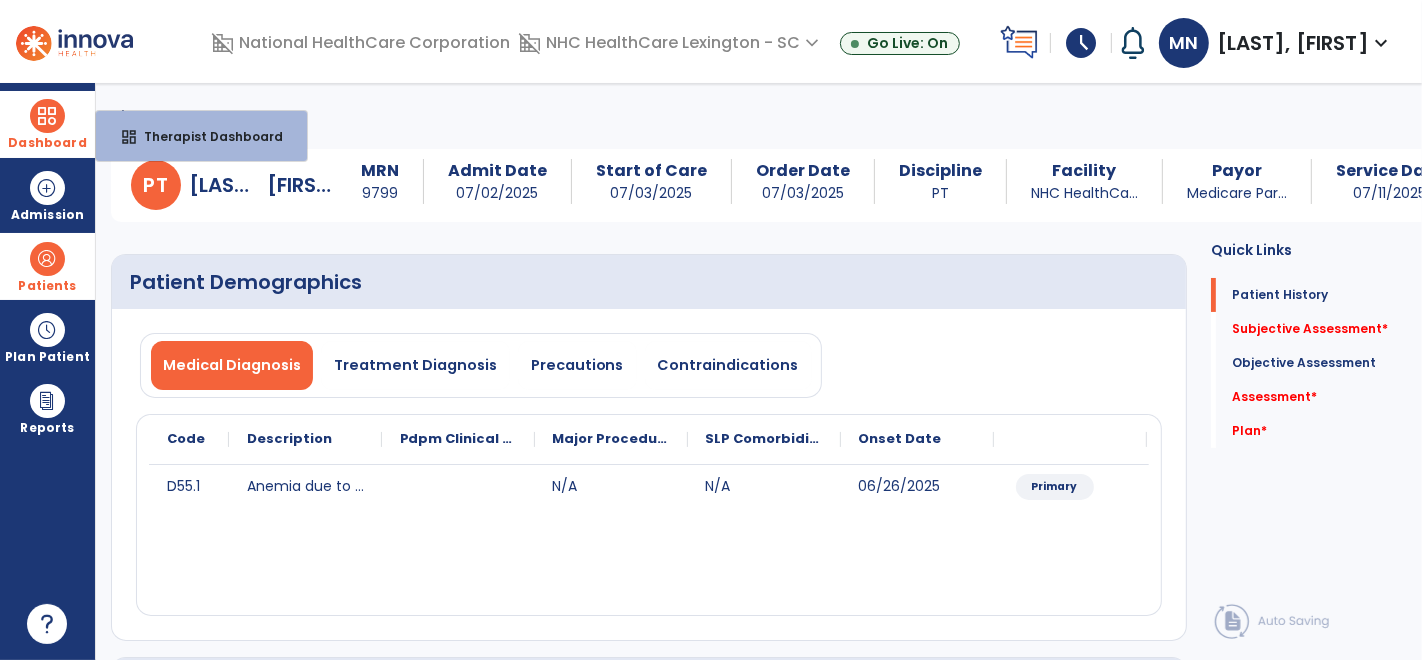 click at bounding box center (47, 116) 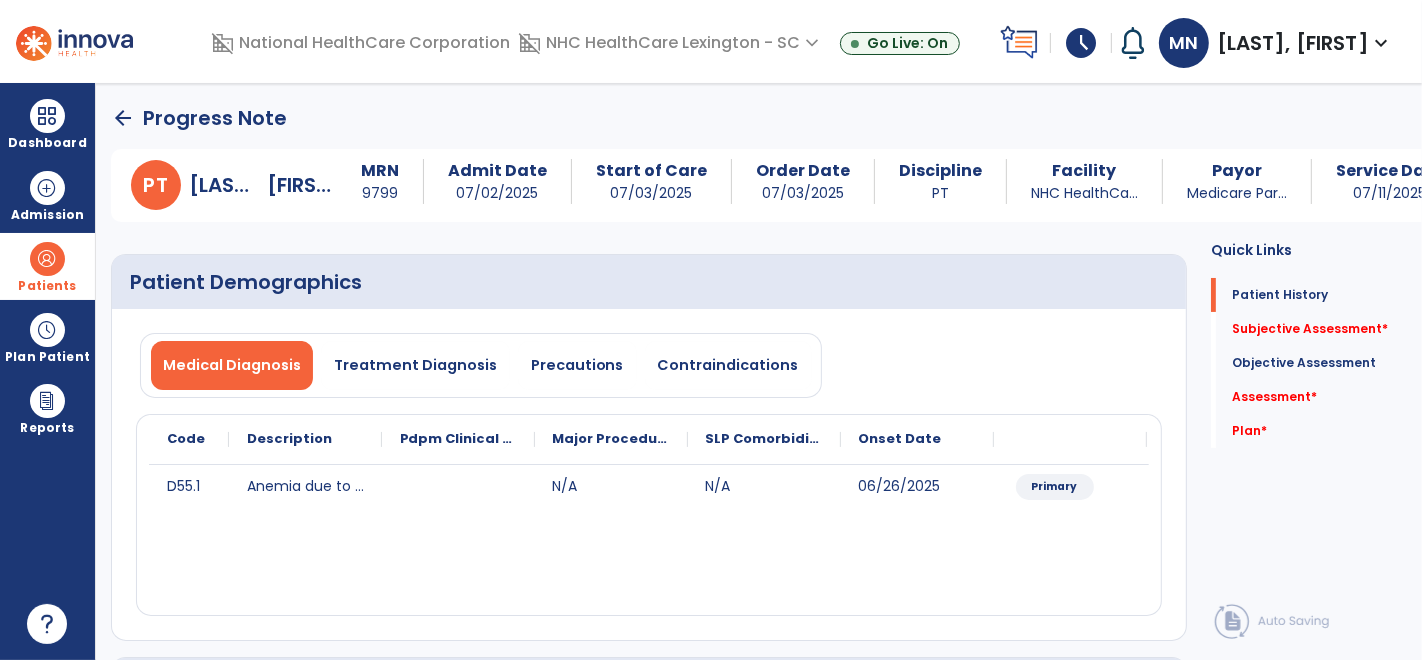 click on "domain_disabled   National HealthCare Corporation   domain_disabled   NHC HealthCare Lexington - SC   expand_more   NHC HealthCare Lexington - SC  Go Live: On schedule My Time:   Friday, Jul 11    **** arrow_right  Start   Open your timecard  arrow_right Notifications  No Notifications yet   MN   Newton, Mary   expand_more   home   Home   person   Profile   help   Help   logout   Log out" at bounding box center (711, 41) 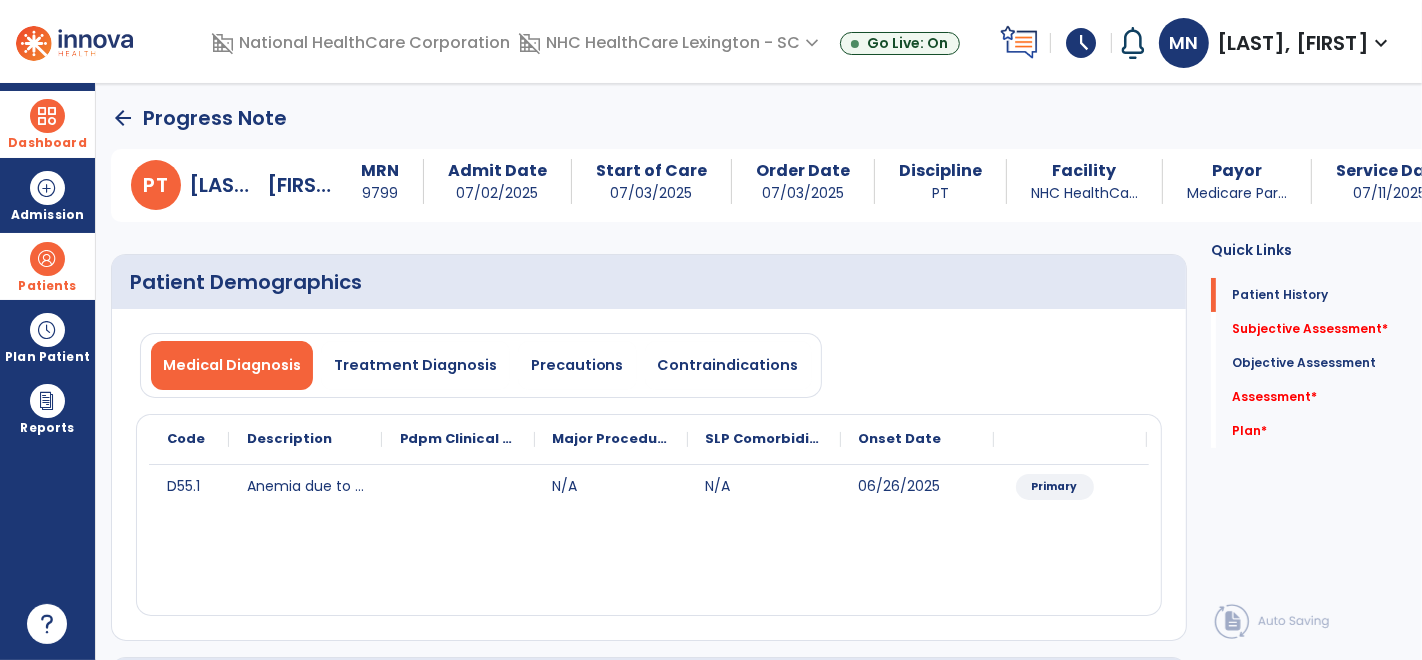 click on "Dashboard" at bounding box center (47, 124) 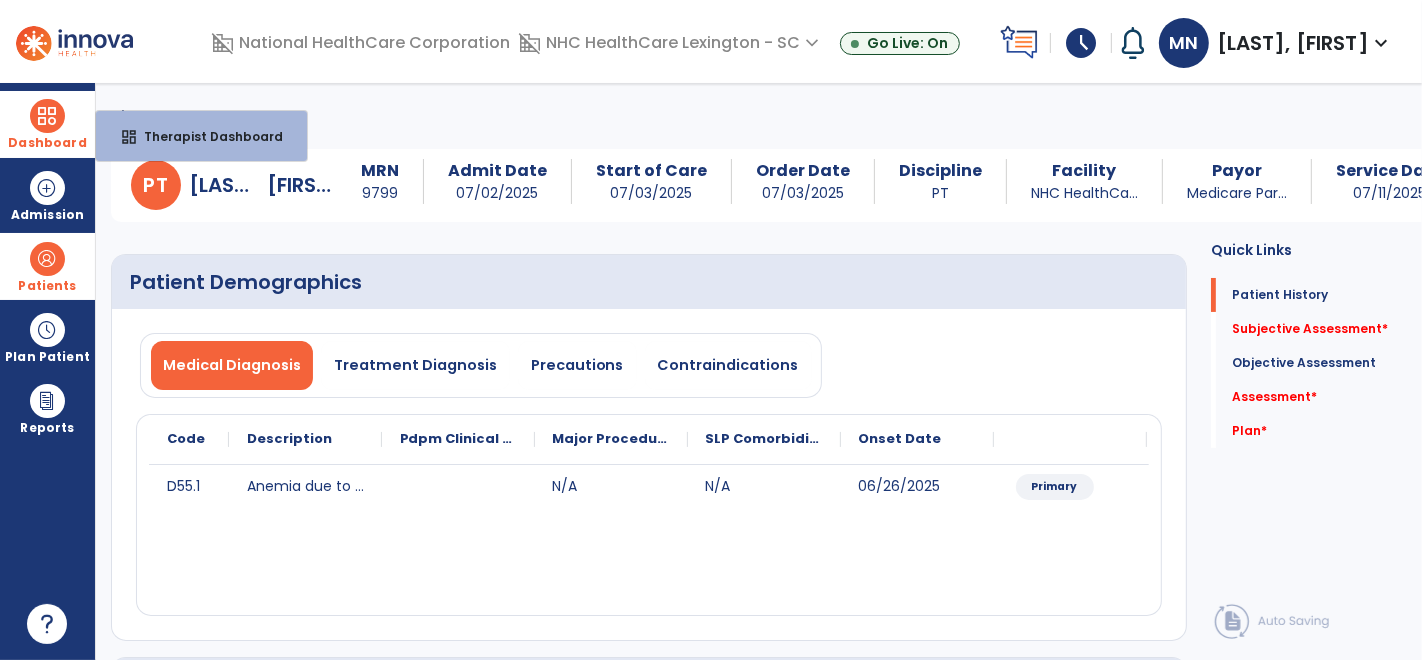 click on "Dashboard" at bounding box center (47, 124) 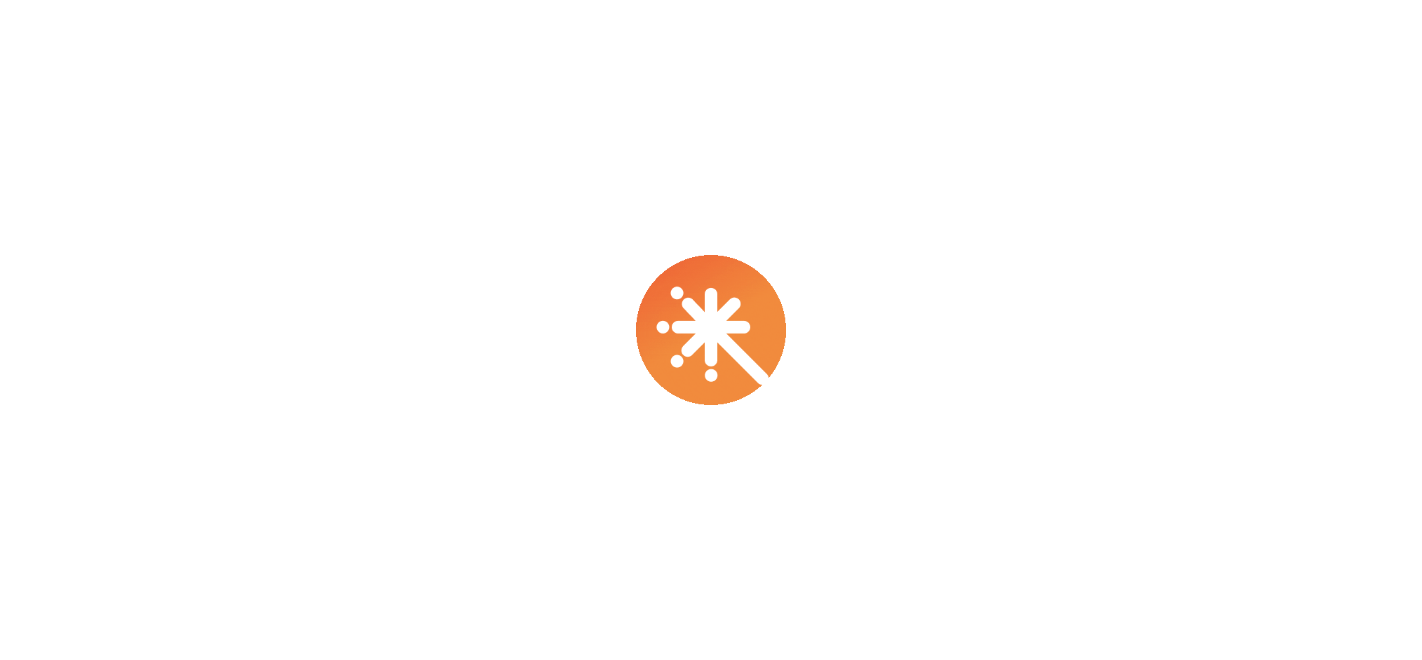 scroll, scrollTop: 0, scrollLeft: 0, axis: both 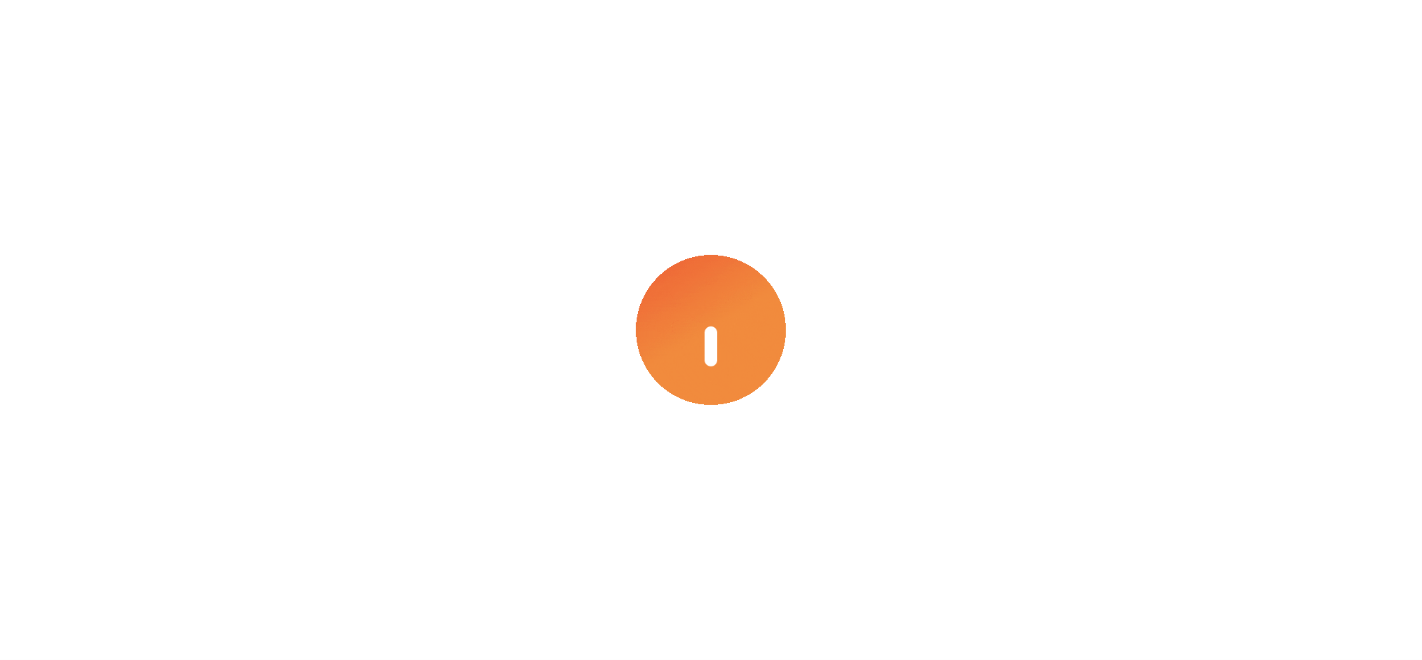 click at bounding box center (711, 330) 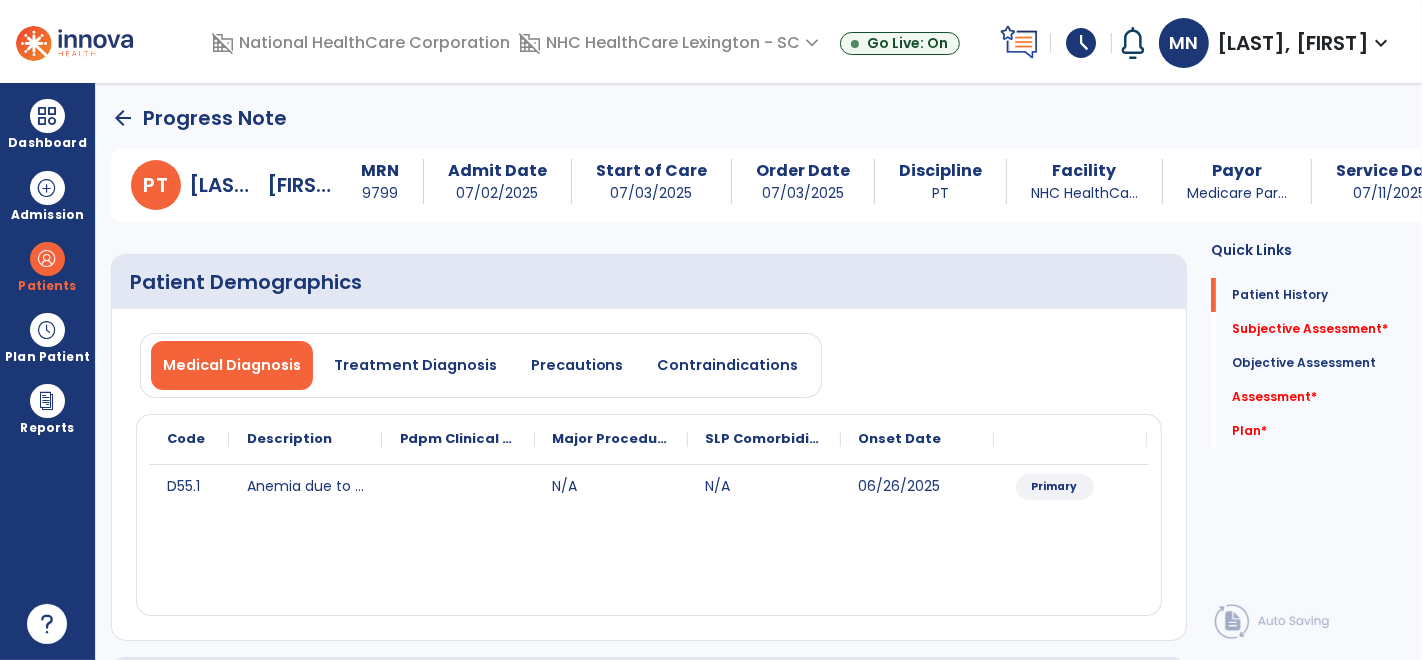 click at bounding box center [74, 41] 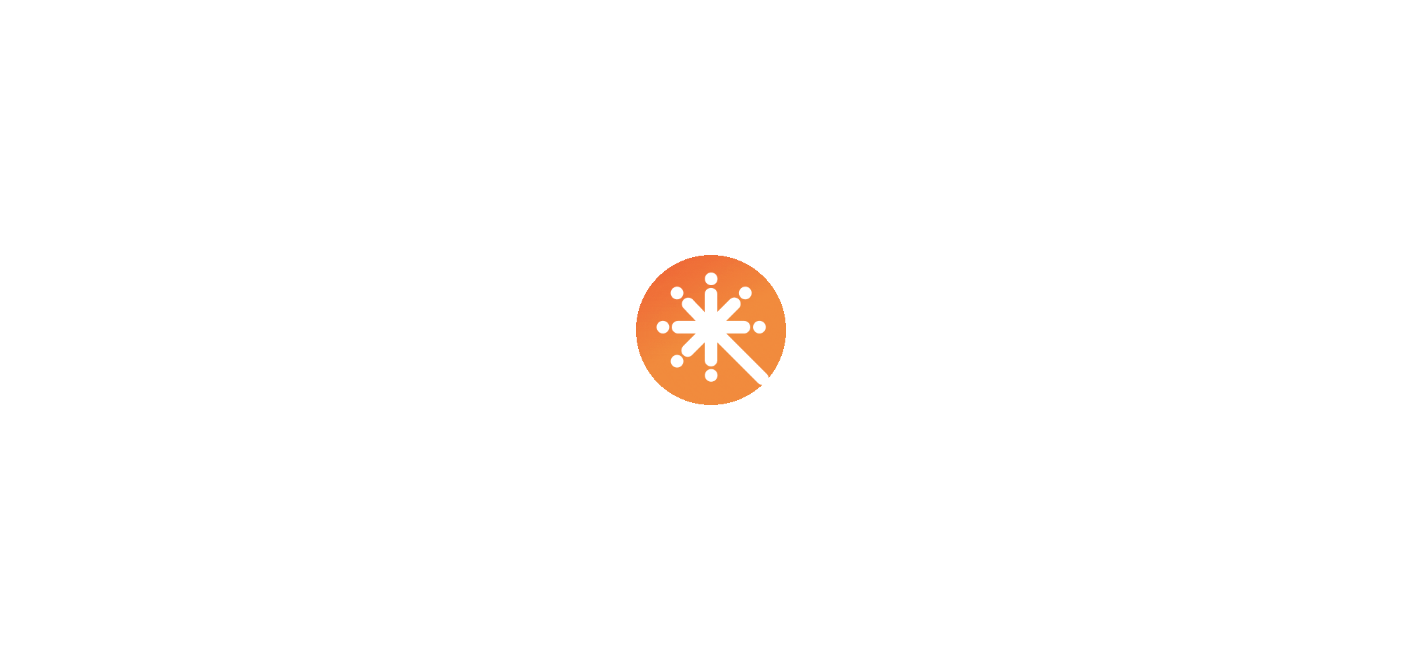 scroll, scrollTop: 0, scrollLeft: 0, axis: both 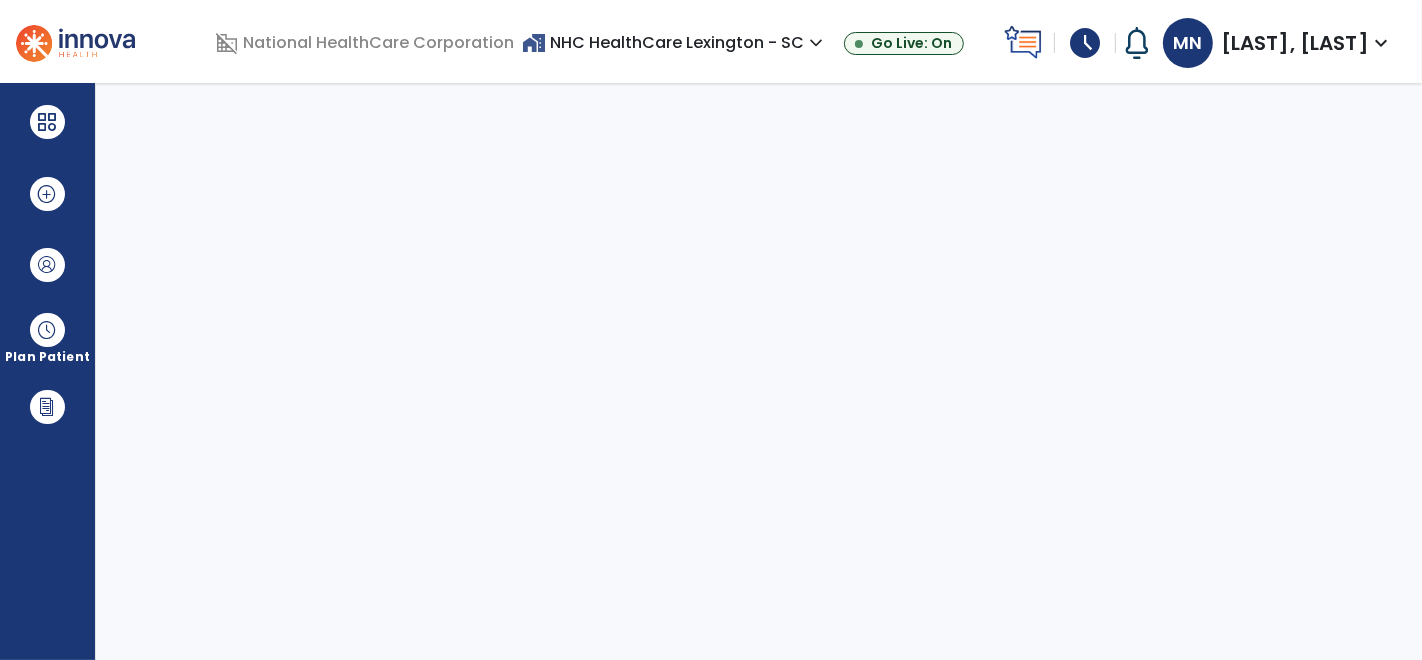 select on "****" 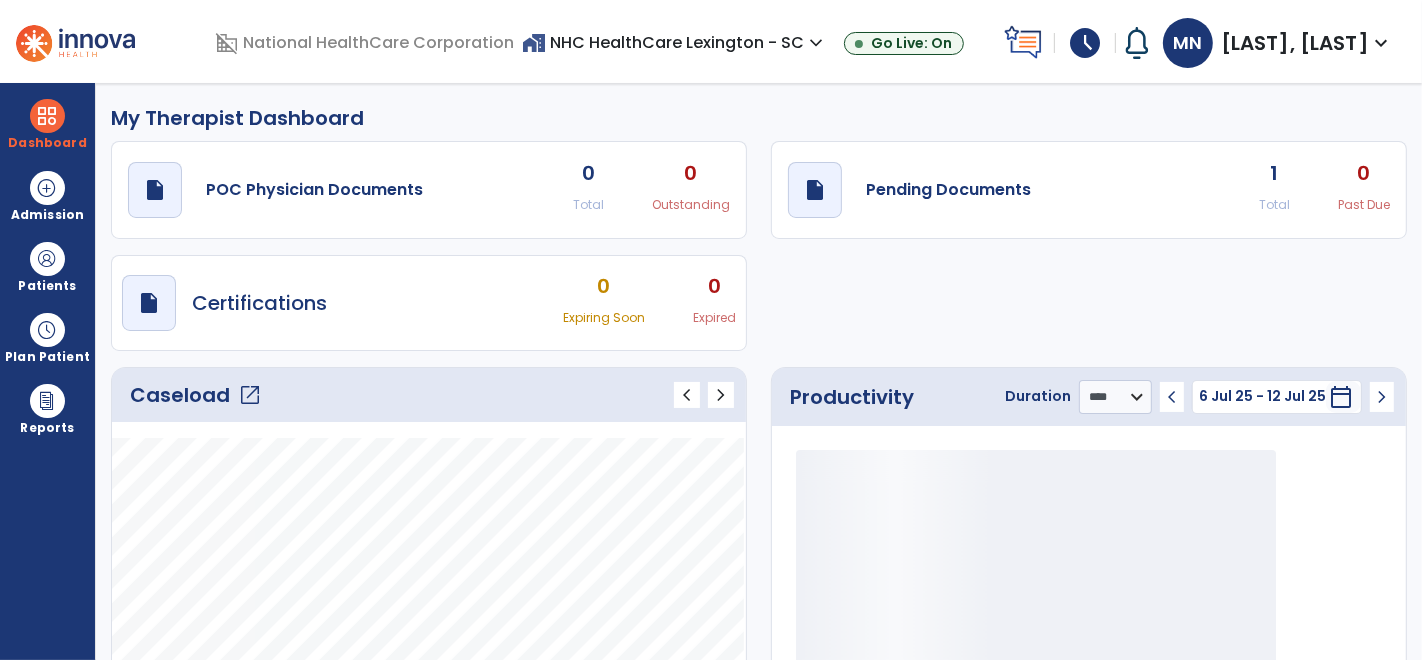click at bounding box center [75, 40] 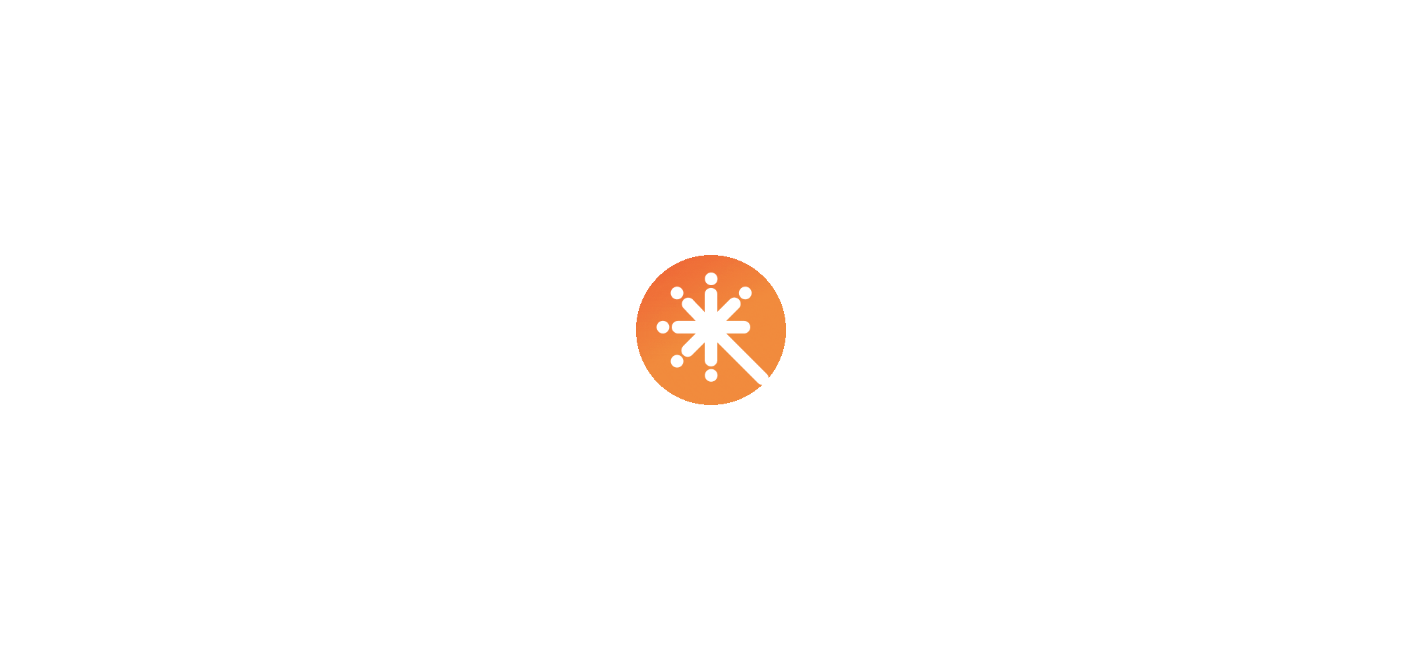 scroll, scrollTop: 0, scrollLeft: 0, axis: both 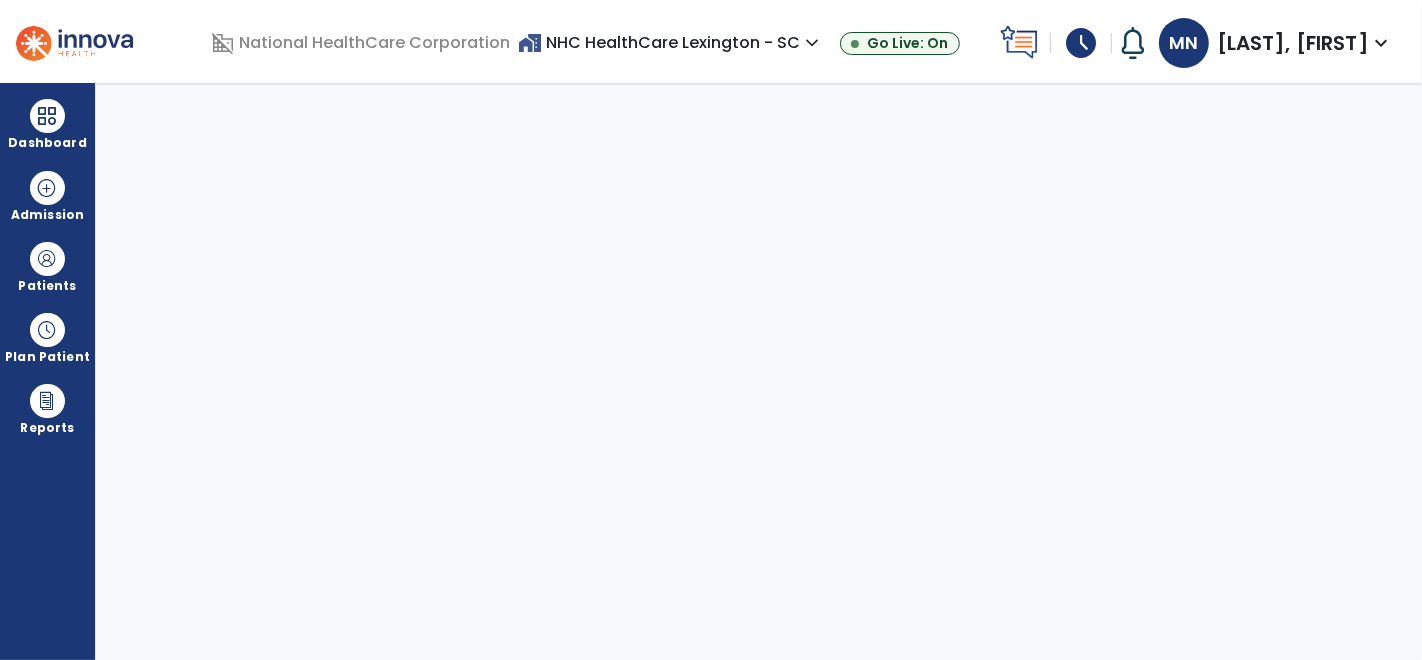 click at bounding box center (74, 41) 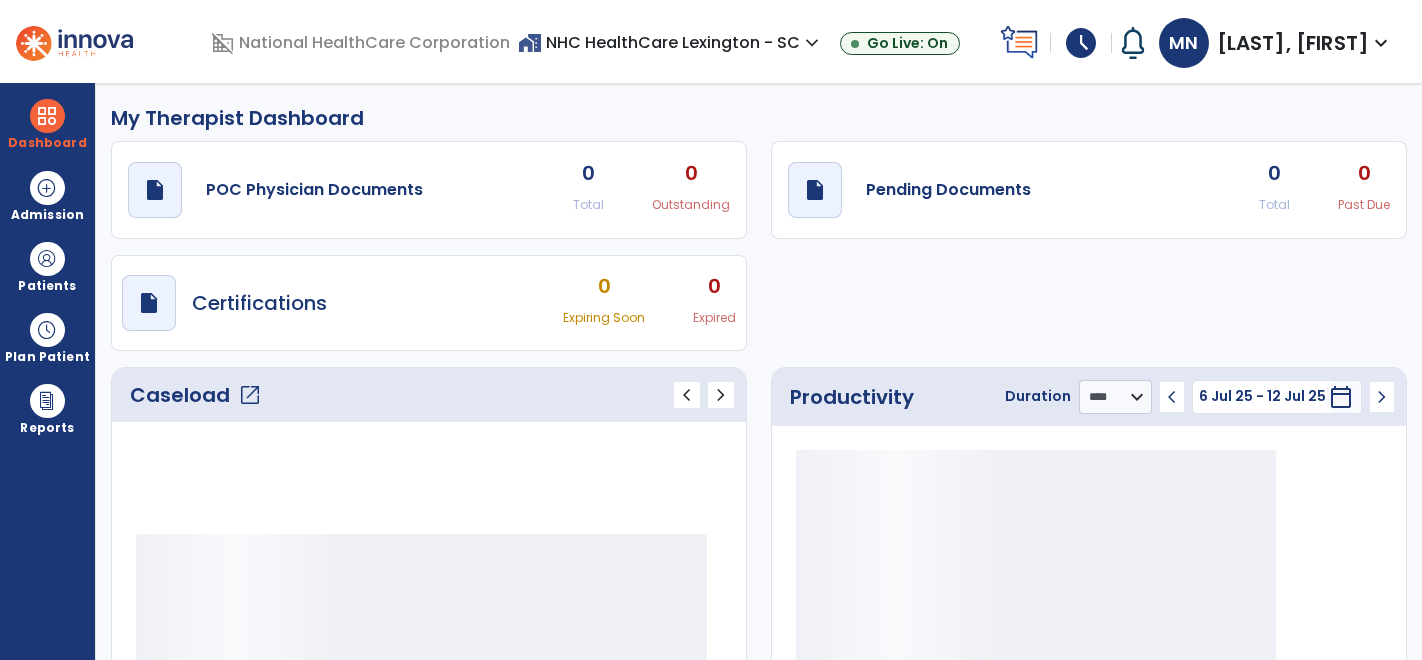 select on "****" 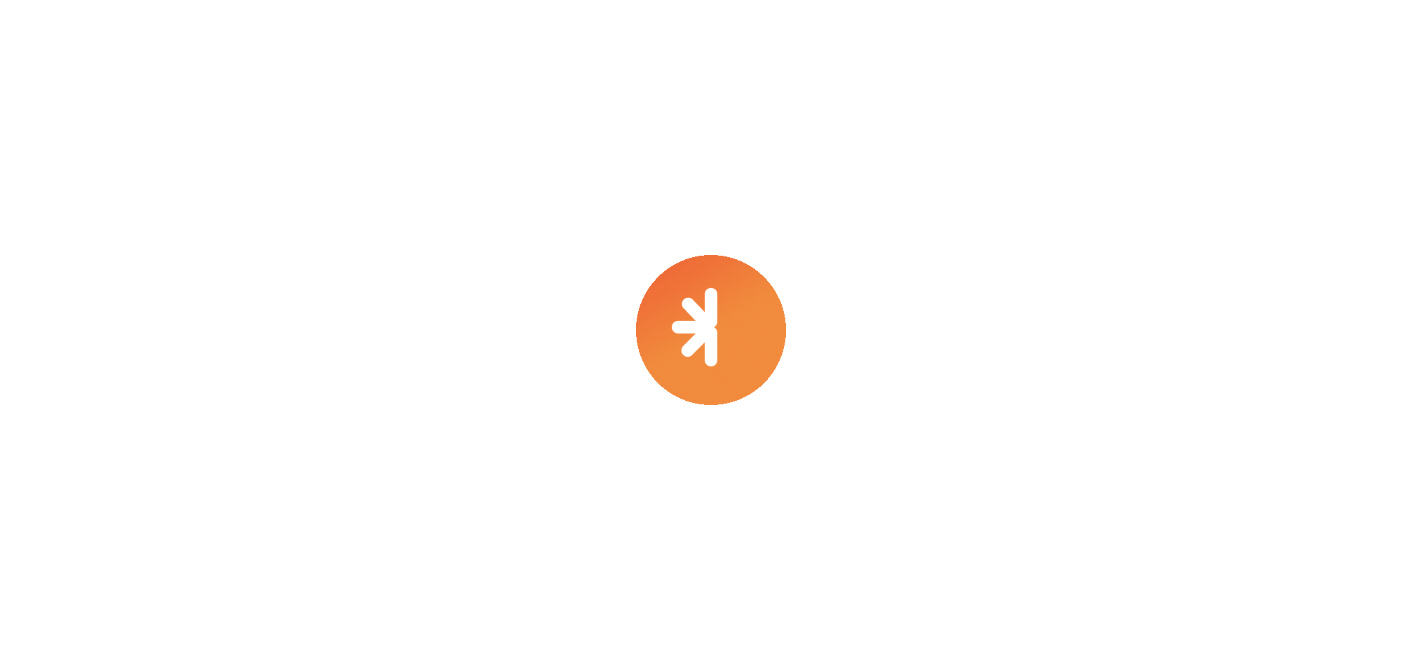 scroll, scrollTop: 0, scrollLeft: 0, axis: both 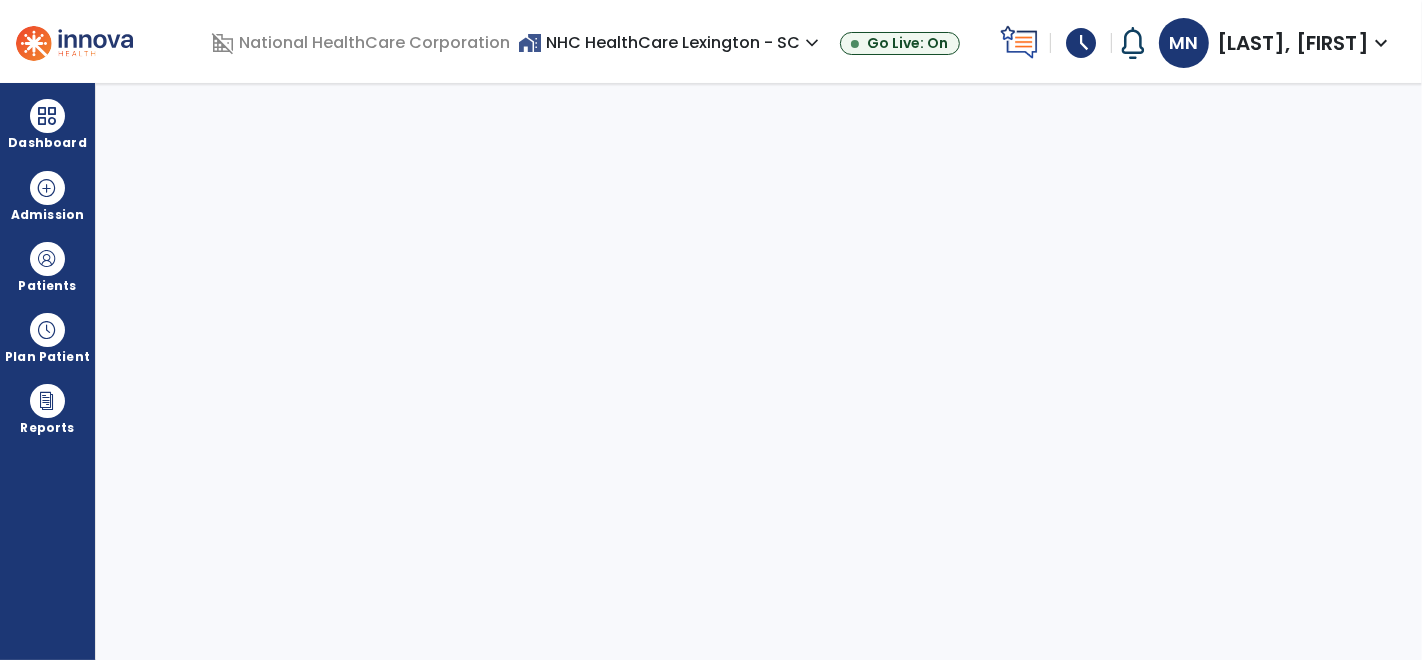 click at bounding box center (74, 41) 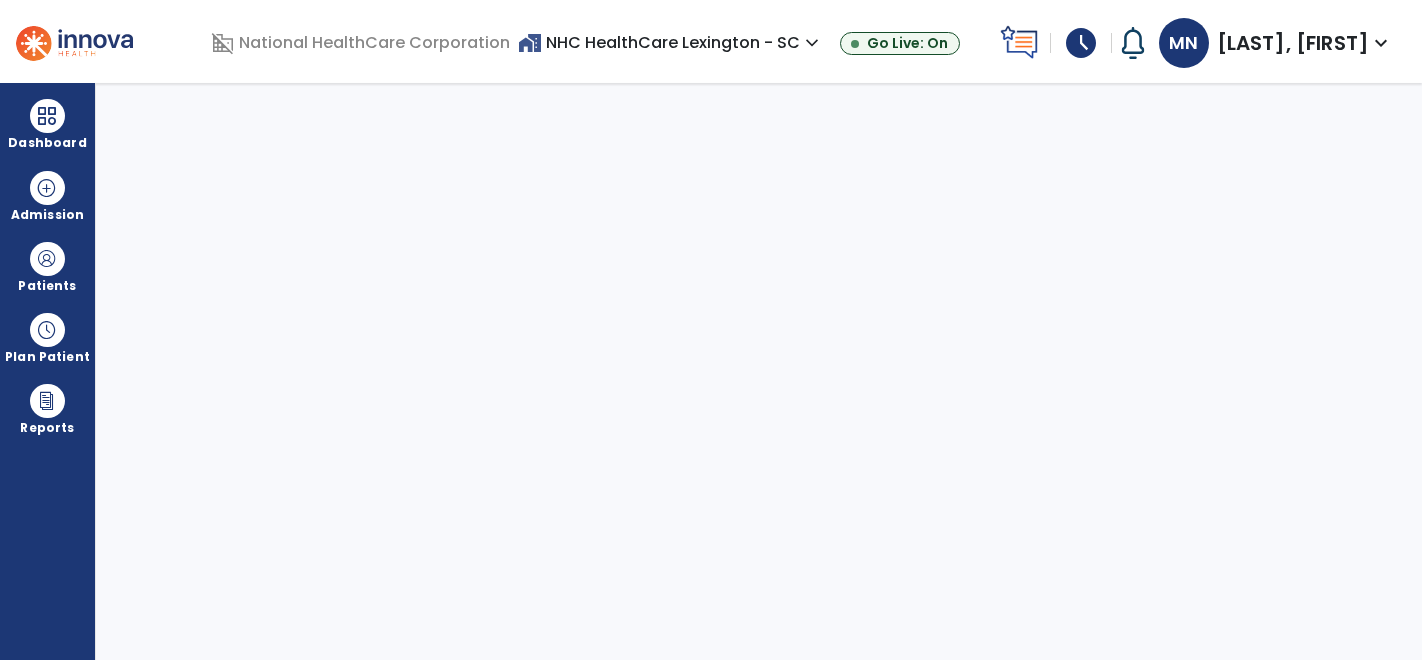 scroll, scrollTop: 0, scrollLeft: 0, axis: both 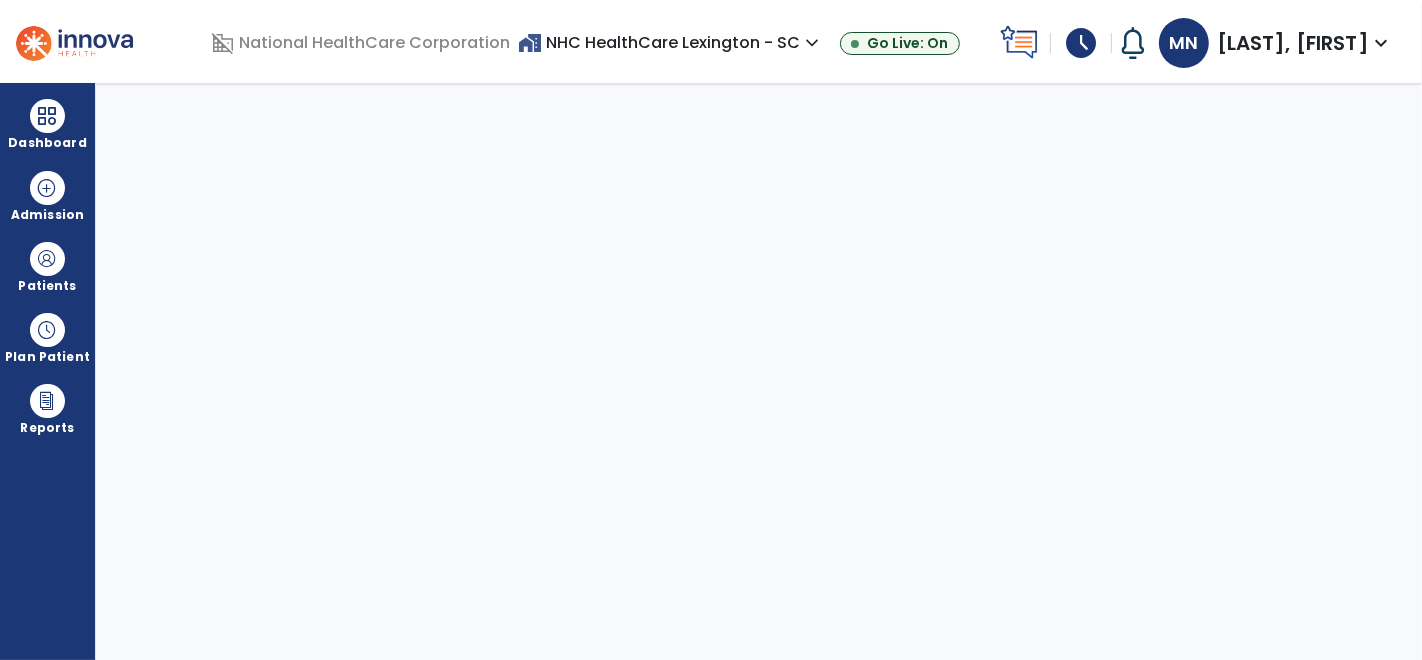 click at bounding box center (74, 41) 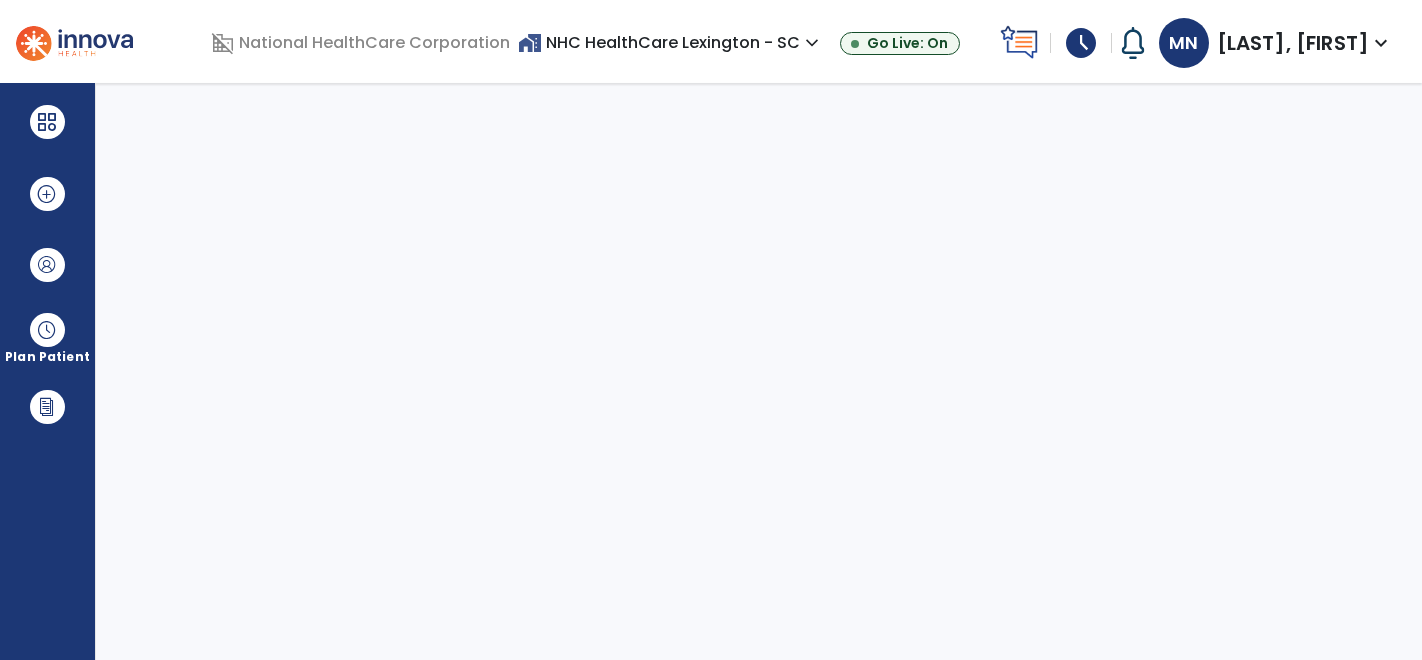 scroll, scrollTop: 0, scrollLeft: 0, axis: both 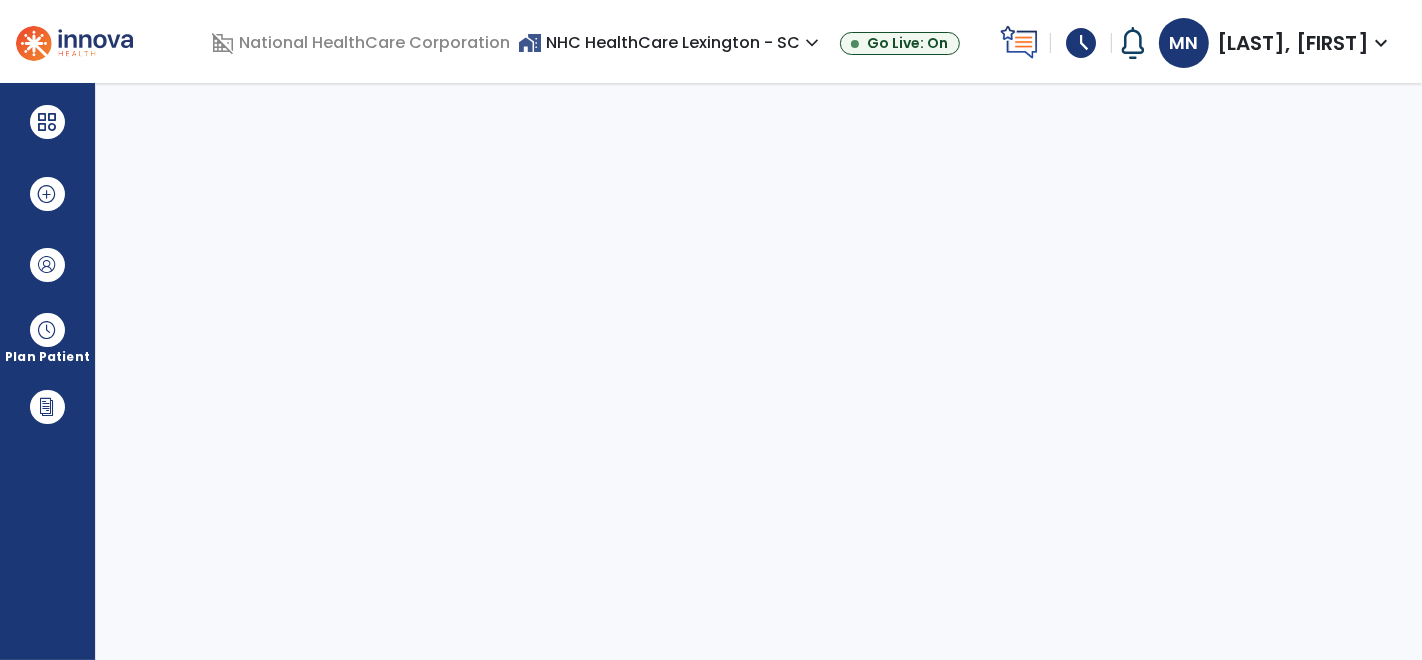 click on "domain_disabled   National HealthCare Corporation" at bounding box center (364, 43) 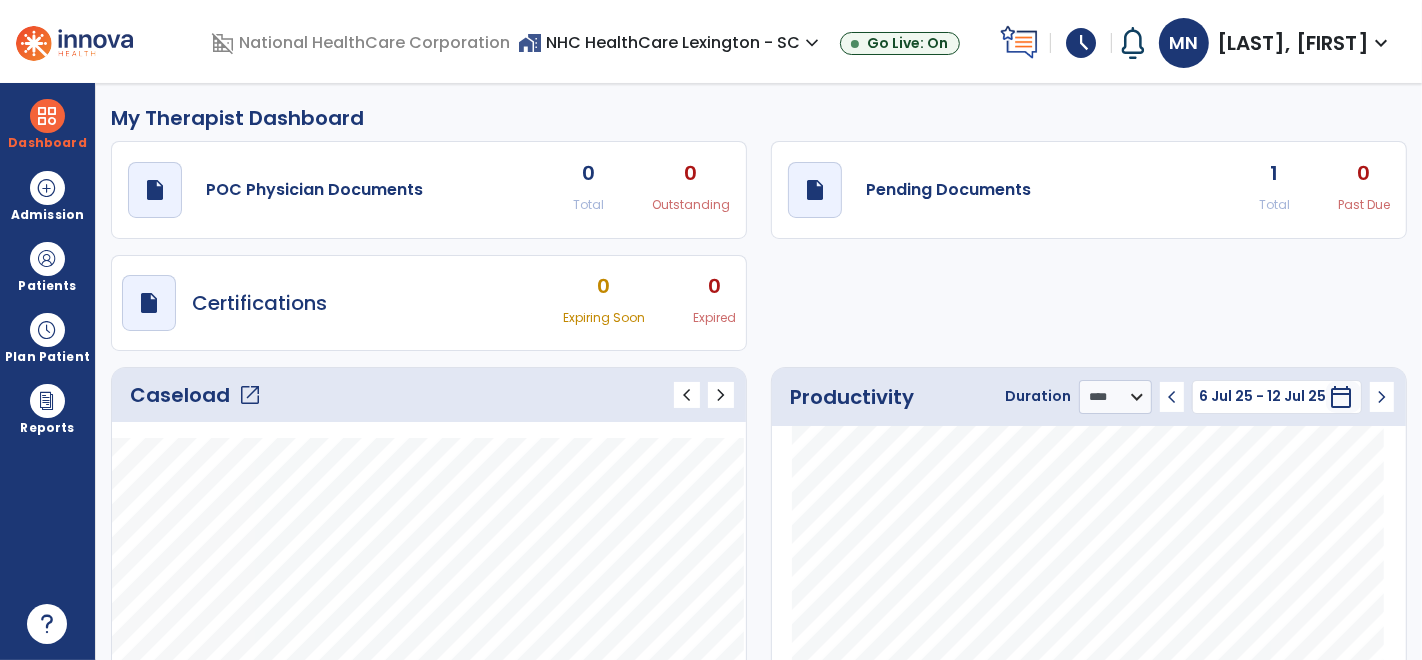 click at bounding box center (74, 41) 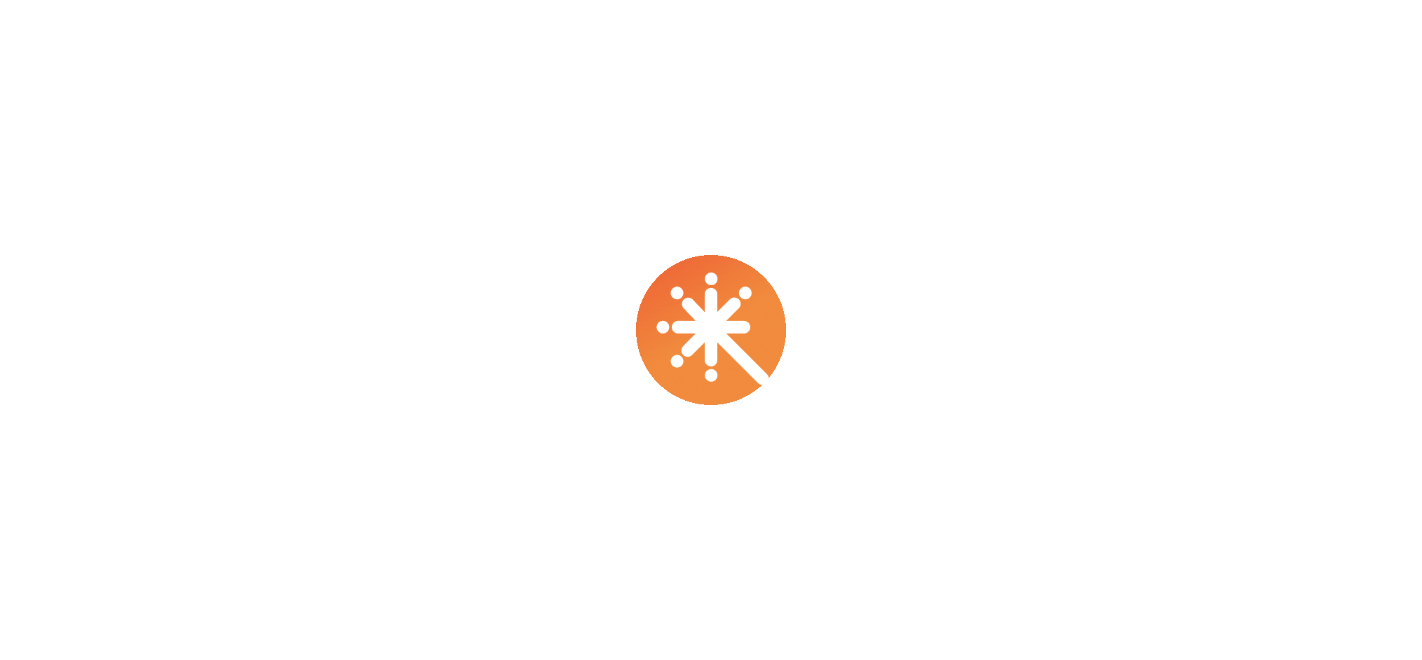 scroll, scrollTop: 0, scrollLeft: 0, axis: both 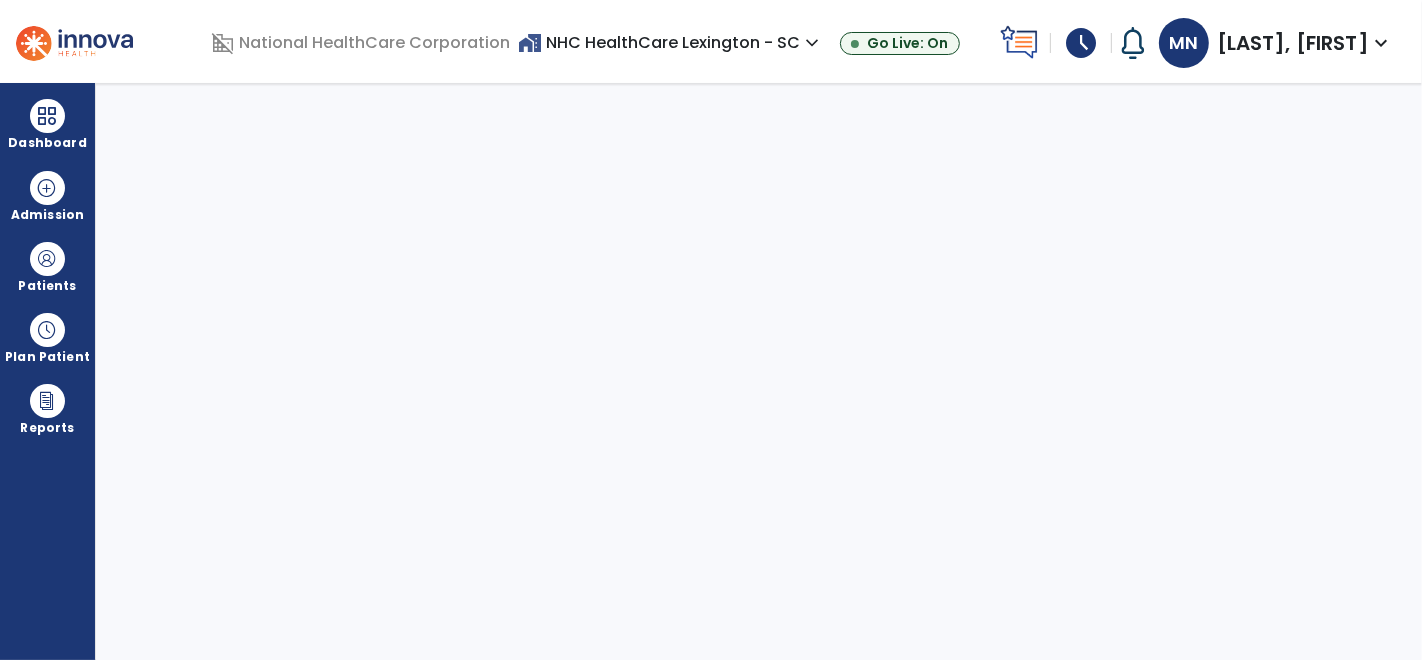 select on "****" 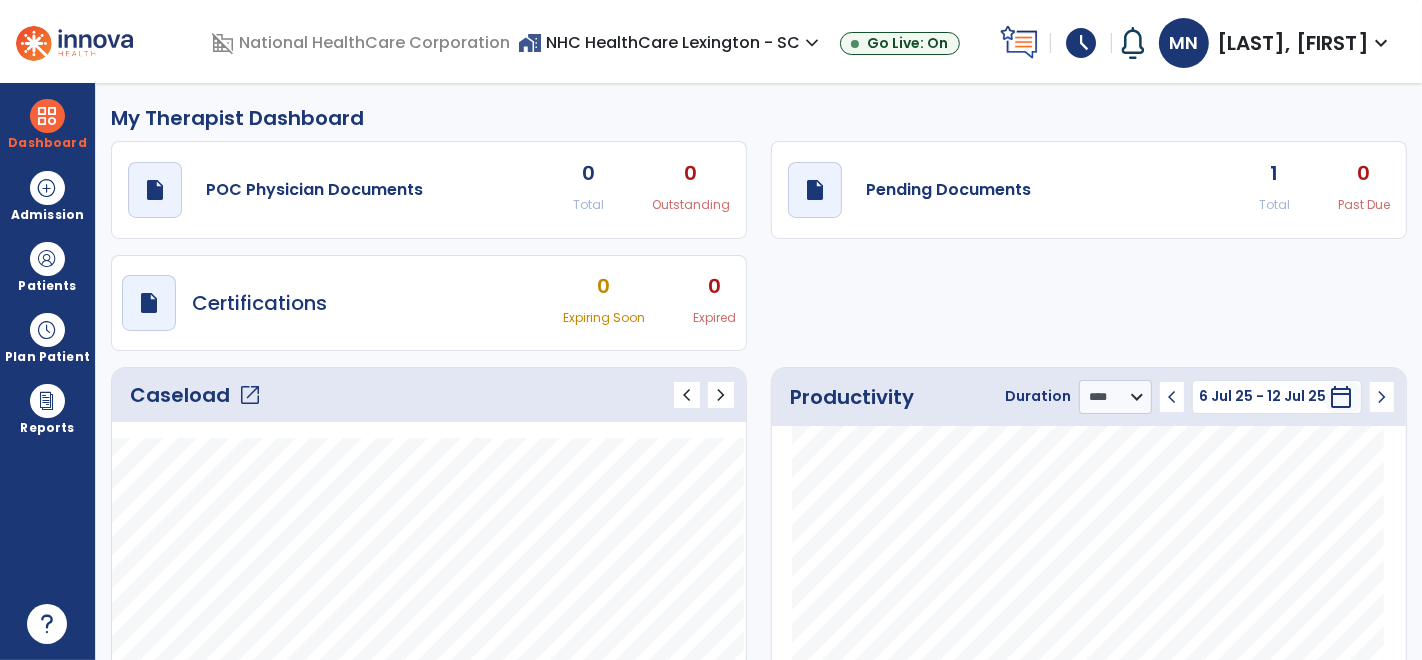 click on "domain_disabled National HealthCare Corporation home_work NHC HealthCare Lexington - [STATE] expand_more NHC HealthCare Lexington - [STATE] Go Live: On schedule My Time: Friday, Jul 11 **** arrow_right Start Open your timecard arrow_right Notifications No Notifications yet MN Newton, Mary expand_more home Home person Profile help Help logout Log out" at bounding box center (711, 41) 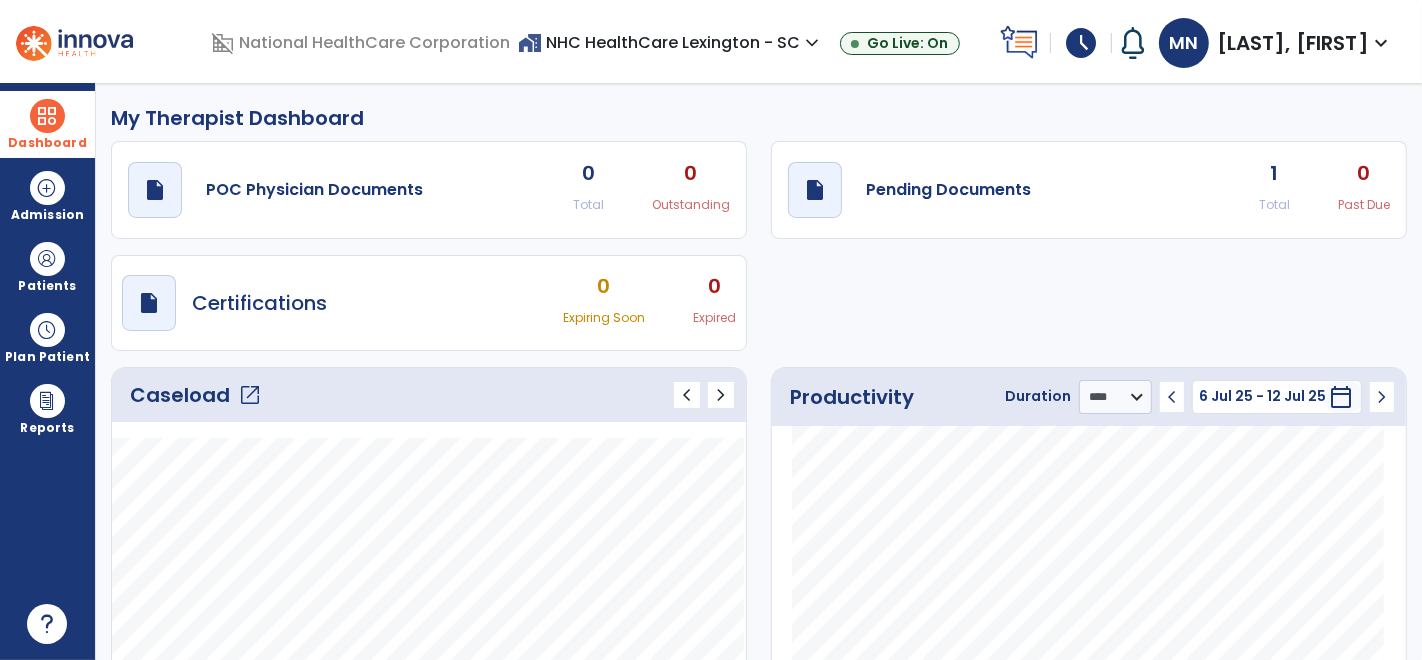 click on "Dashboard" at bounding box center (47, 124) 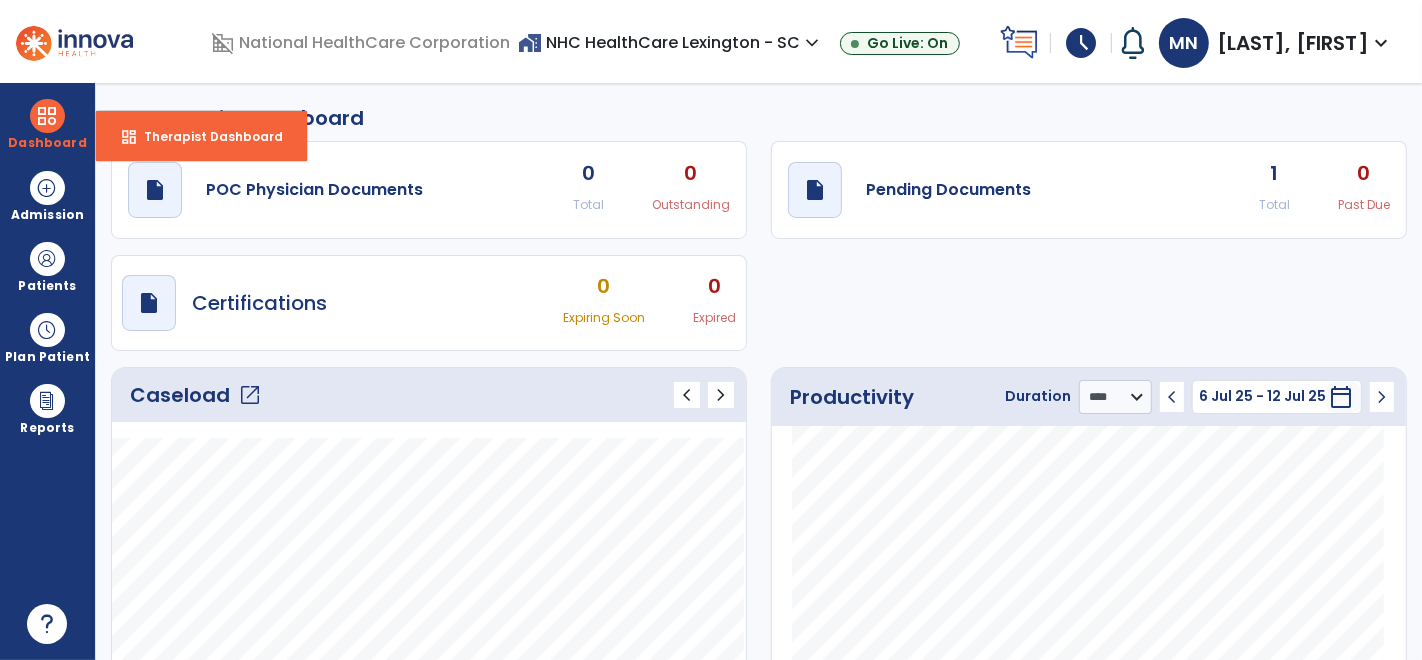 click on "domain_disabled   National HealthCare Corporation   home_work   NHC HealthCare Lexington - SC   expand_more   NHC HealthCare Lexington - SC  Go Live: On schedule My Time:   Friday, Jul 11    **** arrow_right  Start   Open your timecard  arrow_right Notifications  No Notifications yet   MN   Newton, Mary   expand_more   home   Home   person   Profile   help   Help   logout   Log out" at bounding box center [711, 41] 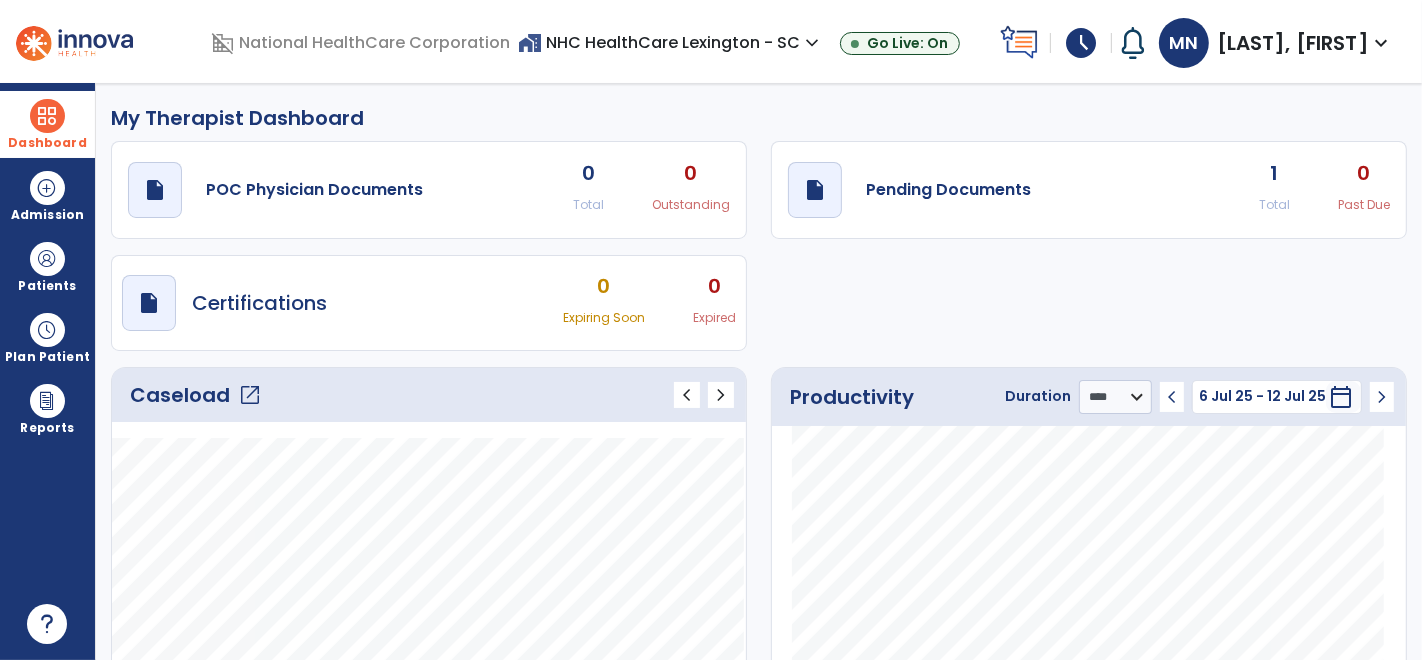 click on "Dashboard" at bounding box center (47, 124) 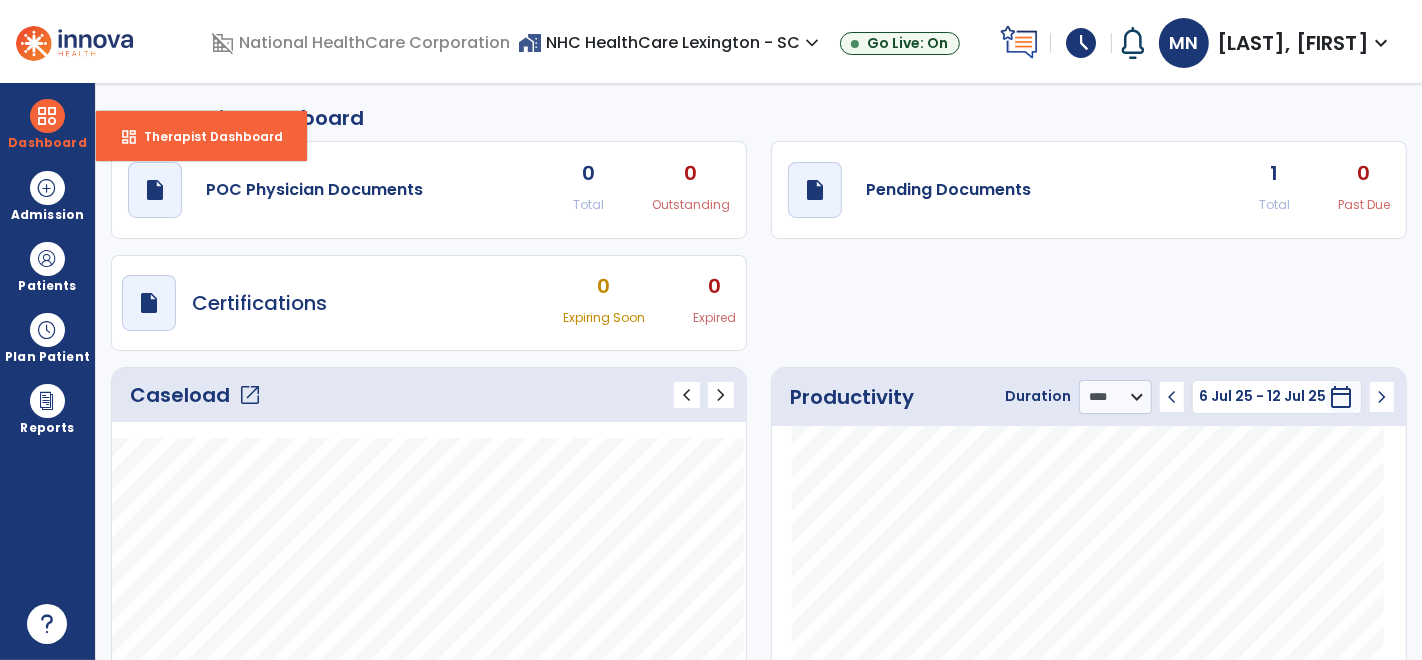 click on "domain_disabled   National HealthCare Corporation   home_work   NHC HealthCare Lexington - SC   expand_more   NHC HealthCare Lexington - SC  Go Live: On schedule My Time:   Friday, Jul 11    **** arrow_right  Start   Open your timecard  arrow_right Notifications  No Notifications yet   MN   Newton, Mary   expand_more   home   Home   person   Profile   help   Help   logout   Log out" at bounding box center (711, 41) 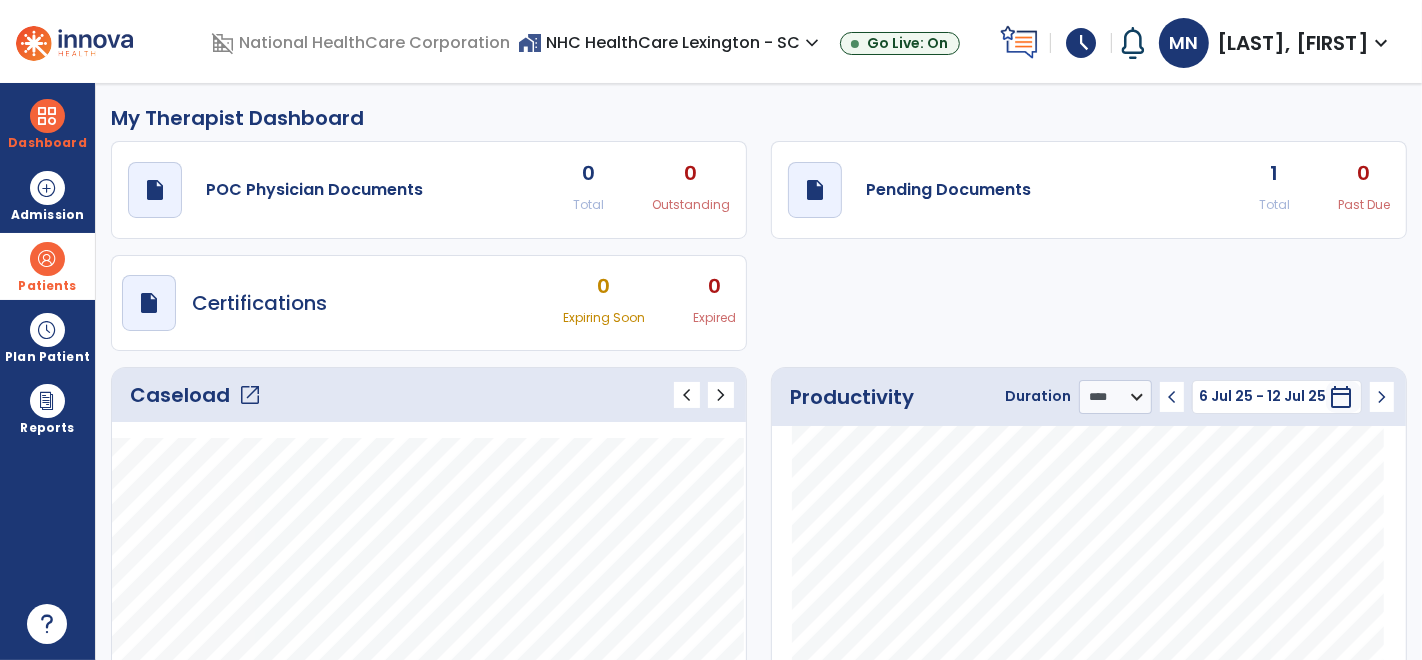 click at bounding box center [47, 259] 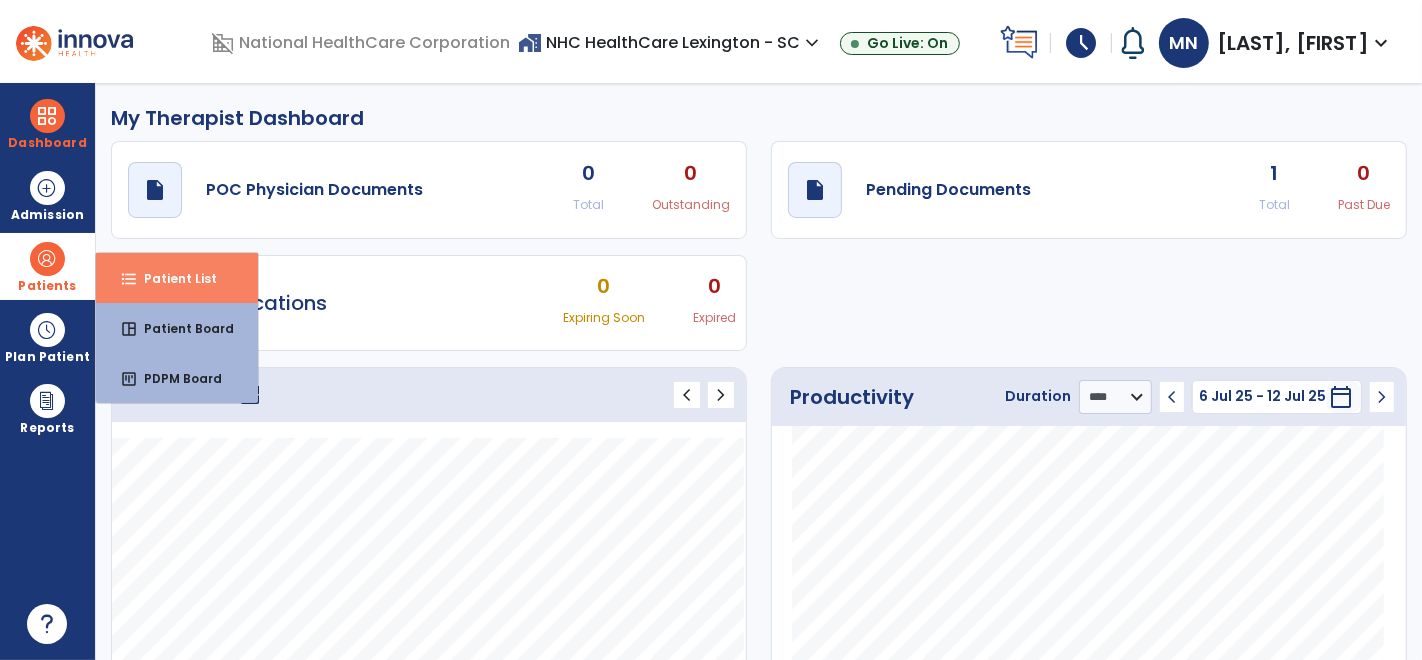 click on "format_list_bulleted  Patient List" at bounding box center (177, 278) 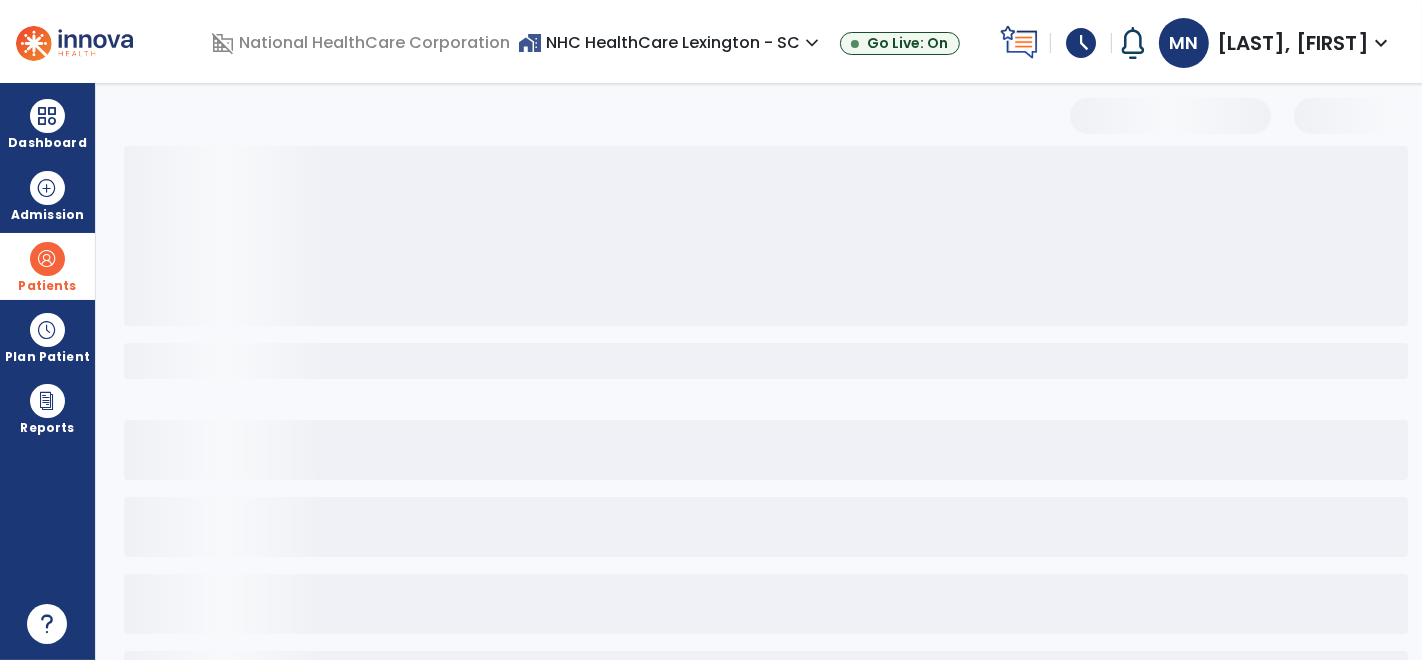 select on "***" 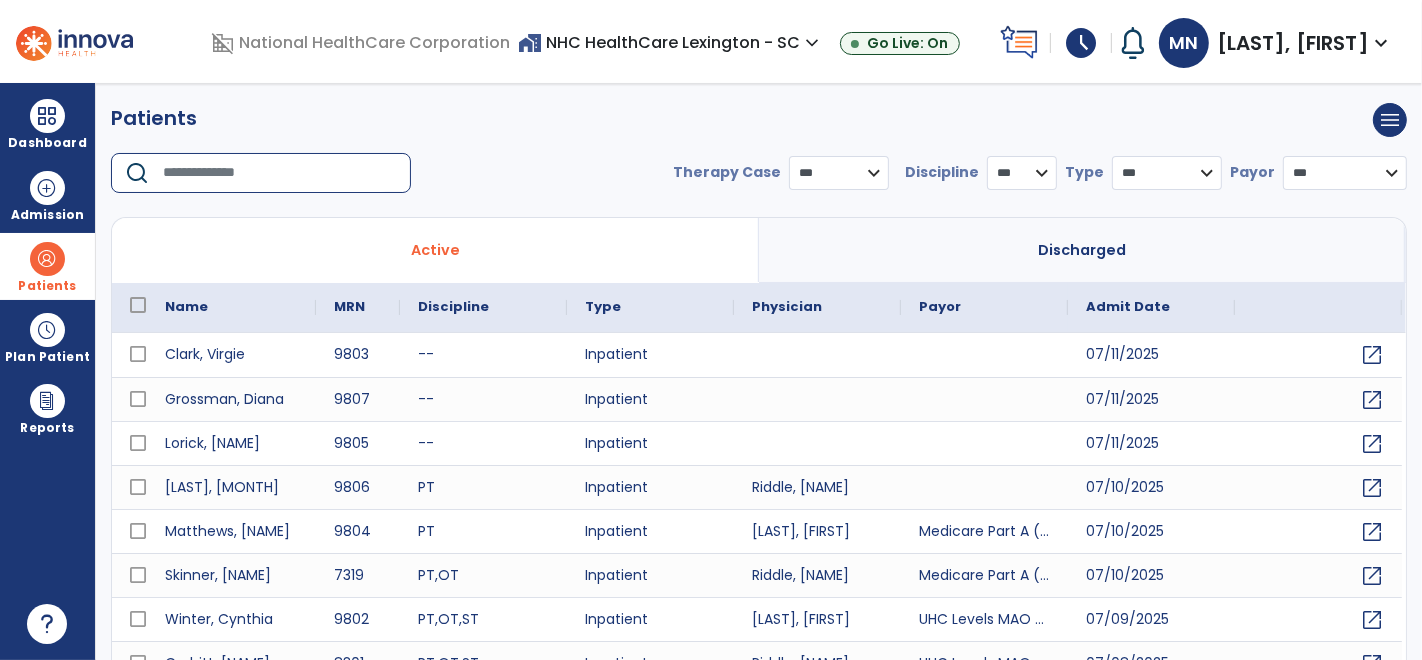 click at bounding box center (280, 173) 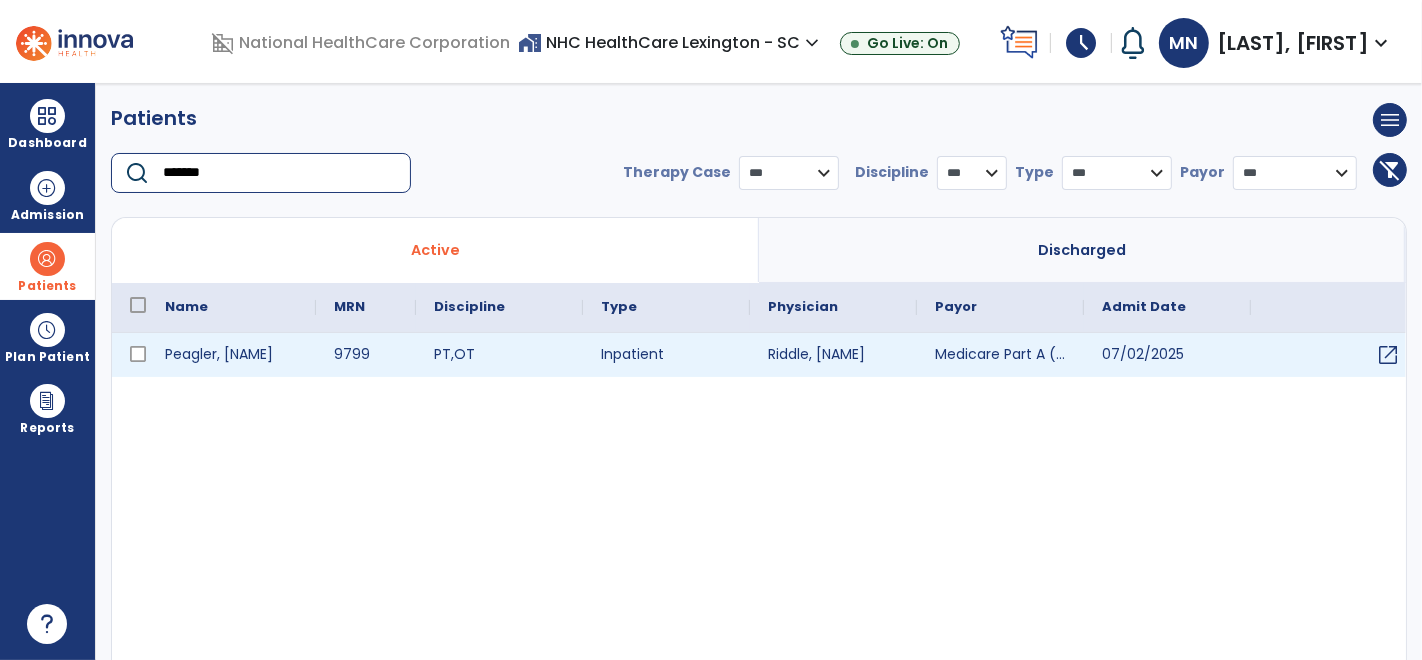 type on "*******" 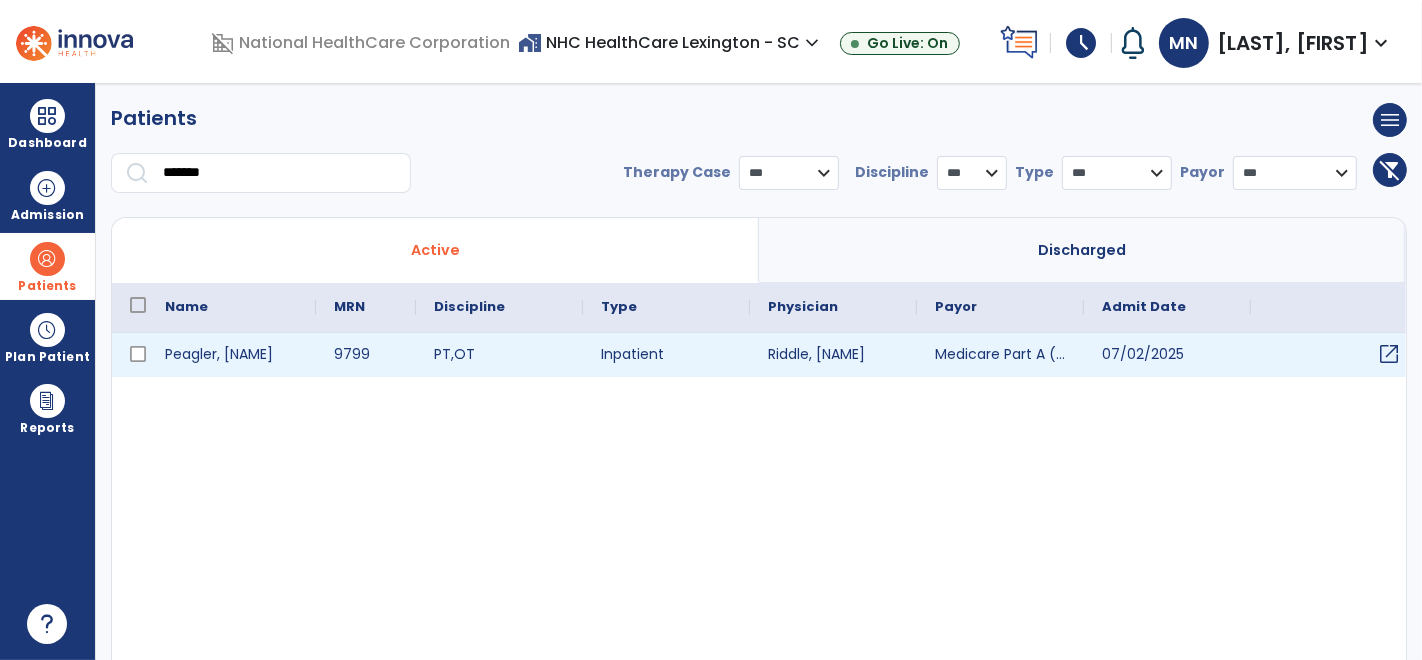 click on "open_in_new" at bounding box center [1389, 354] 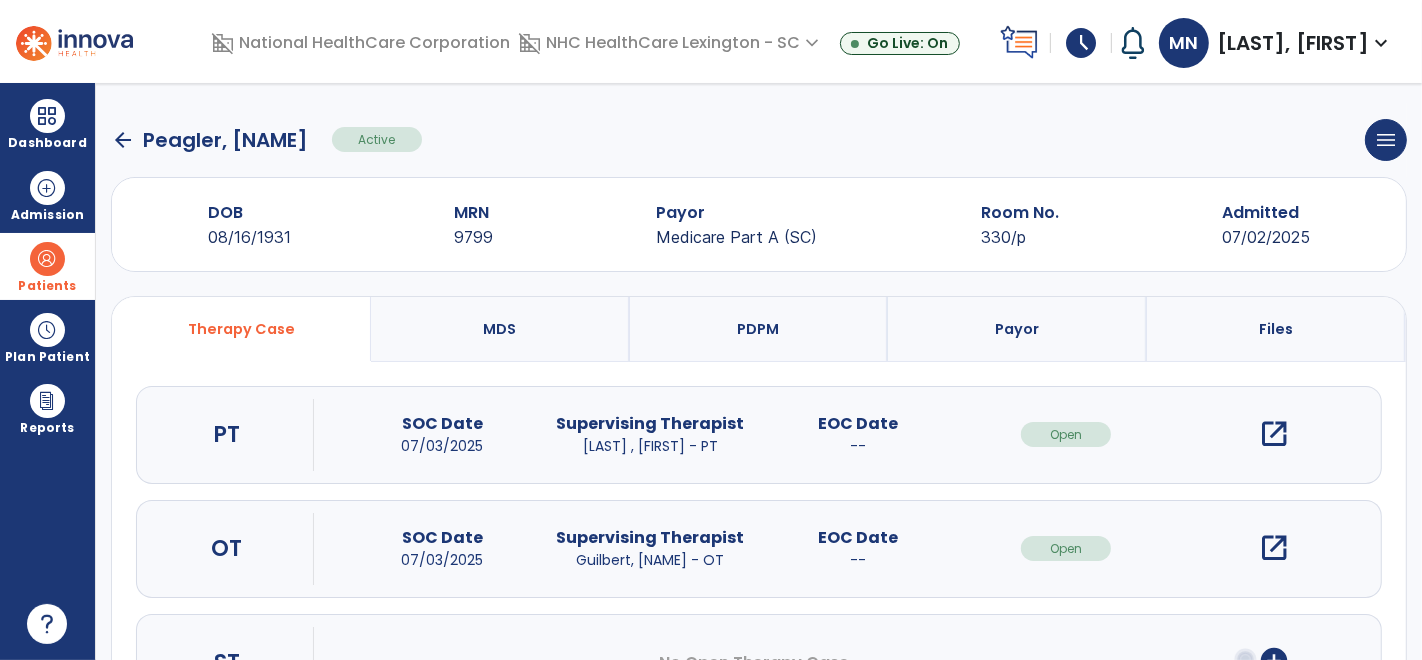 click on "Therapy Case   MDS   PDPM   Payor   Files  PT SOC Date 07/03/2025 Supervising Therapist Newton , Mary  - PT EOC Date   --    Open  open_in_new  OT SOC Date 07/03/2025 Supervising Therapist Guilbert, Roger  - OT EOC Date   --    Open  open_in_new  ST No Open Therapy Case  add_circle" 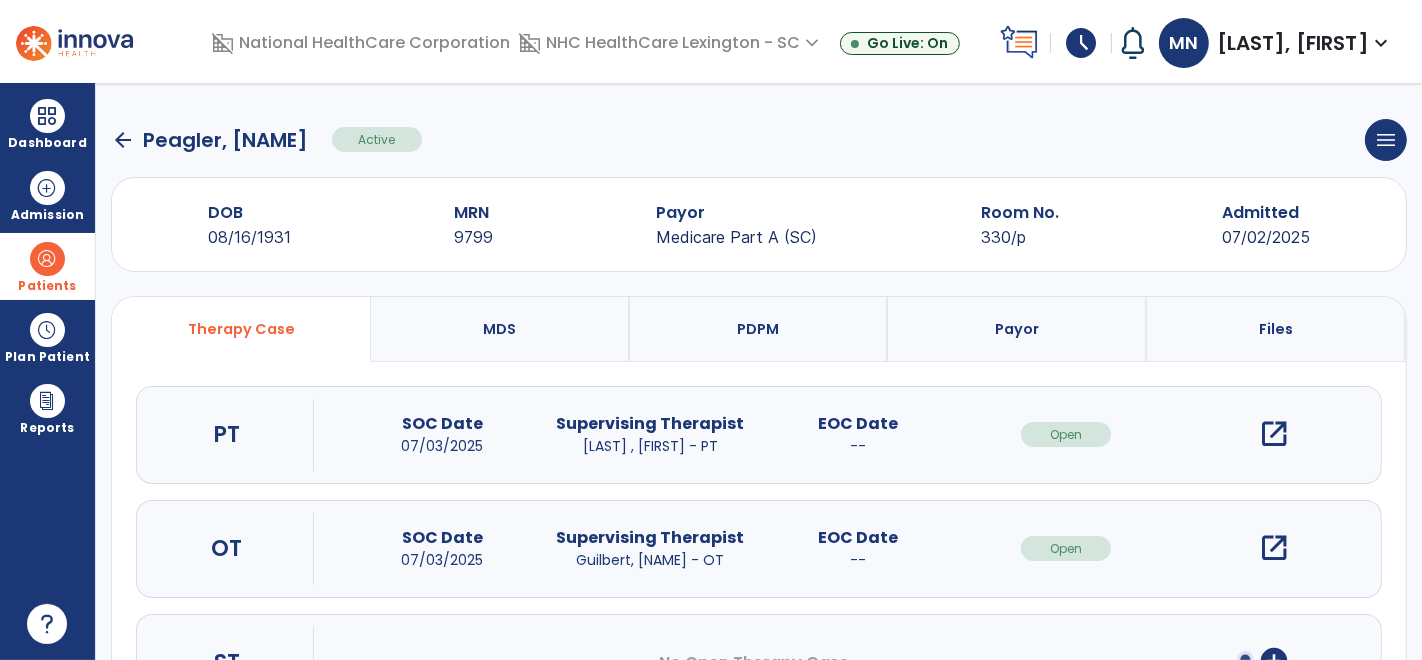 click on "open_in_new" at bounding box center (1274, 434) 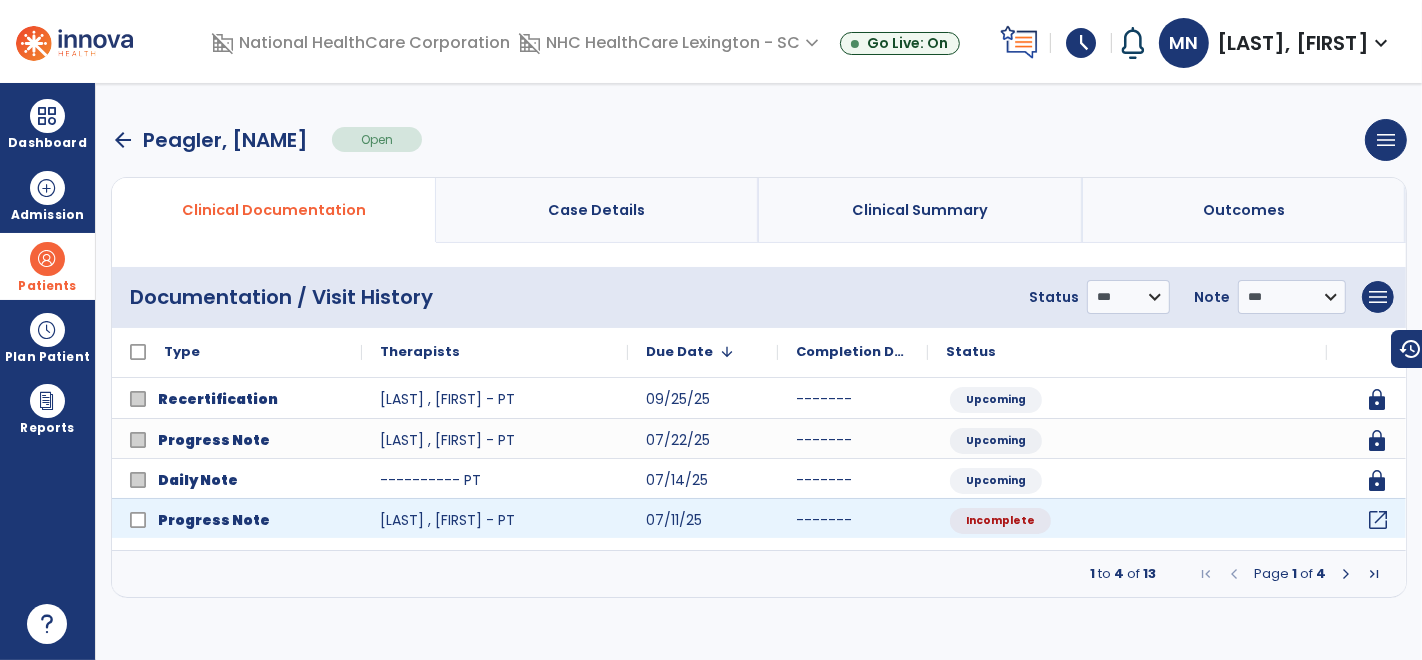 click on "open_in_new" 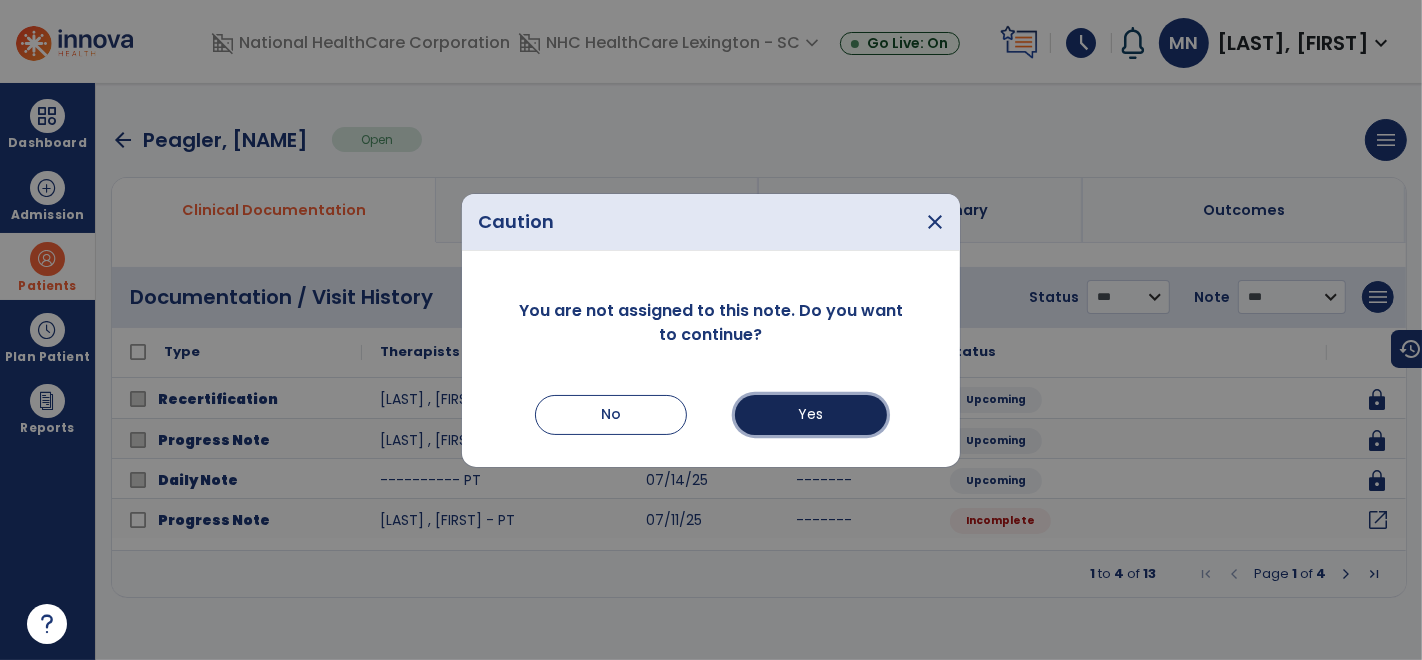 click on "Yes" at bounding box center [811, 415] 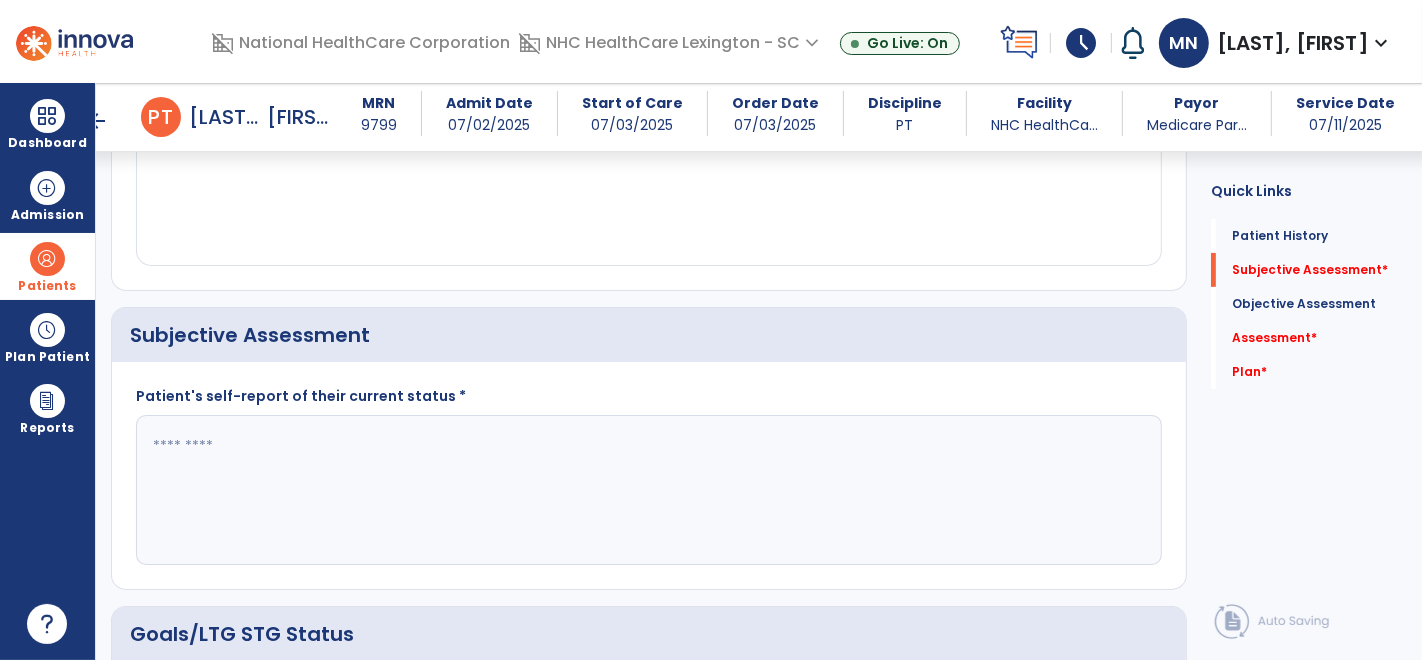scroll, scrollTop: 332, scrollLeft: 0, axis: vertical 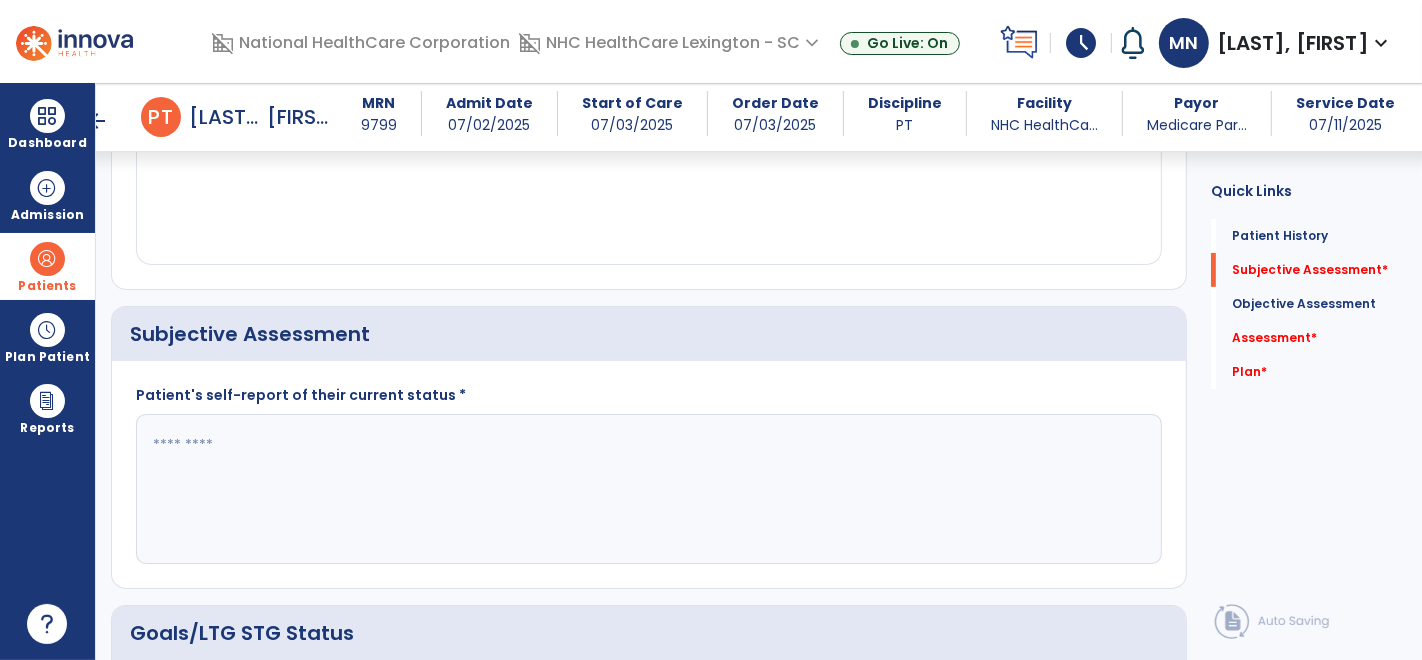 click 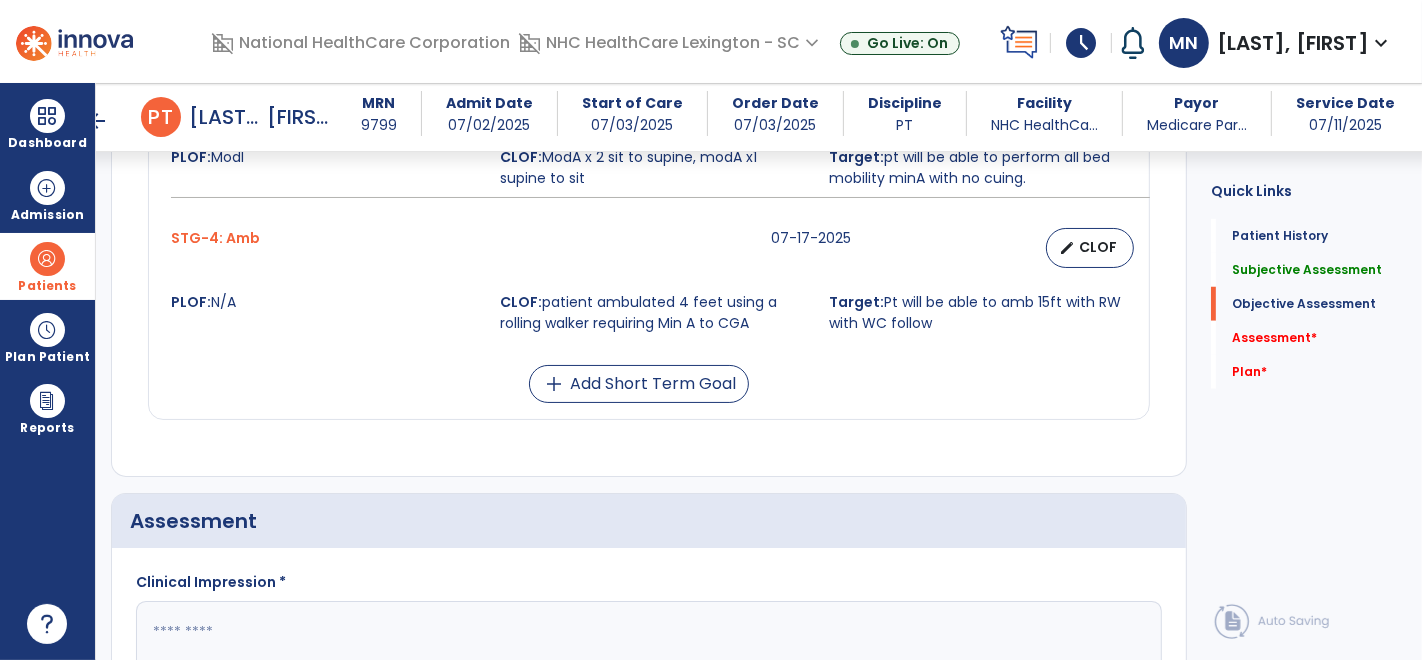 scroll, scrollTop: 1746, scrollLeft: 0, axis: vertical 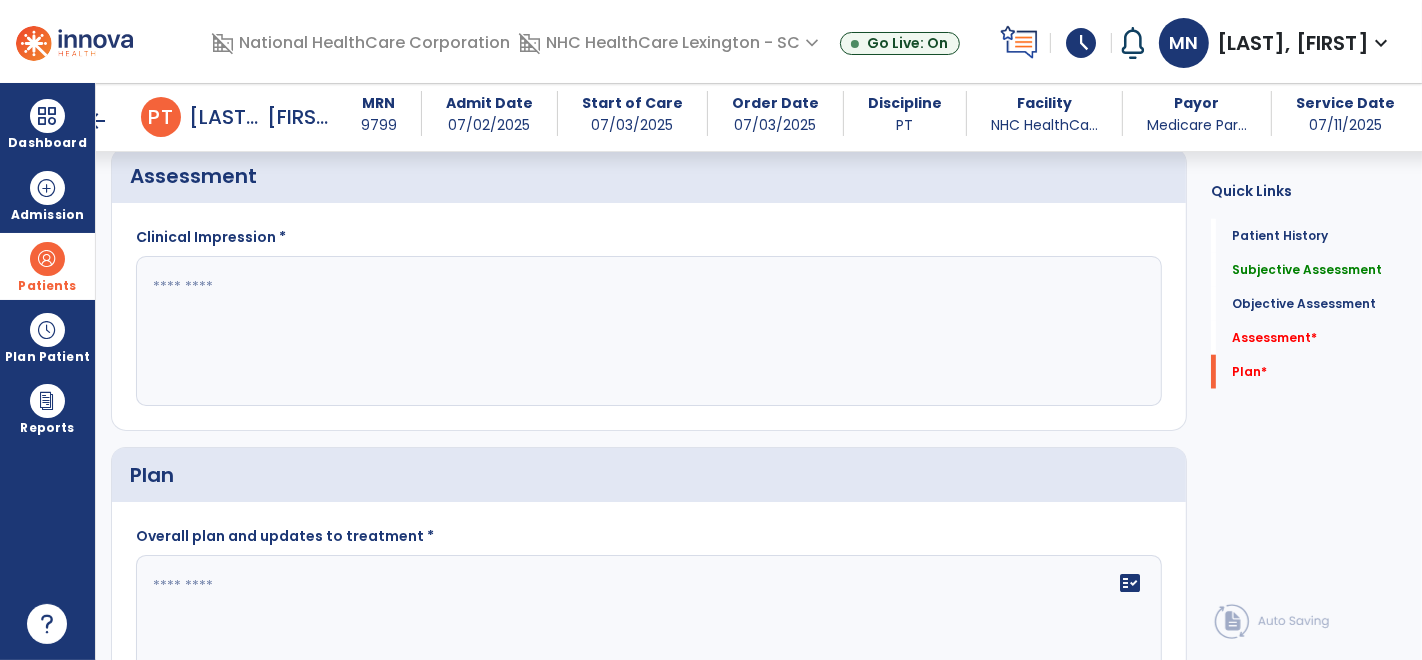 type on "*********" 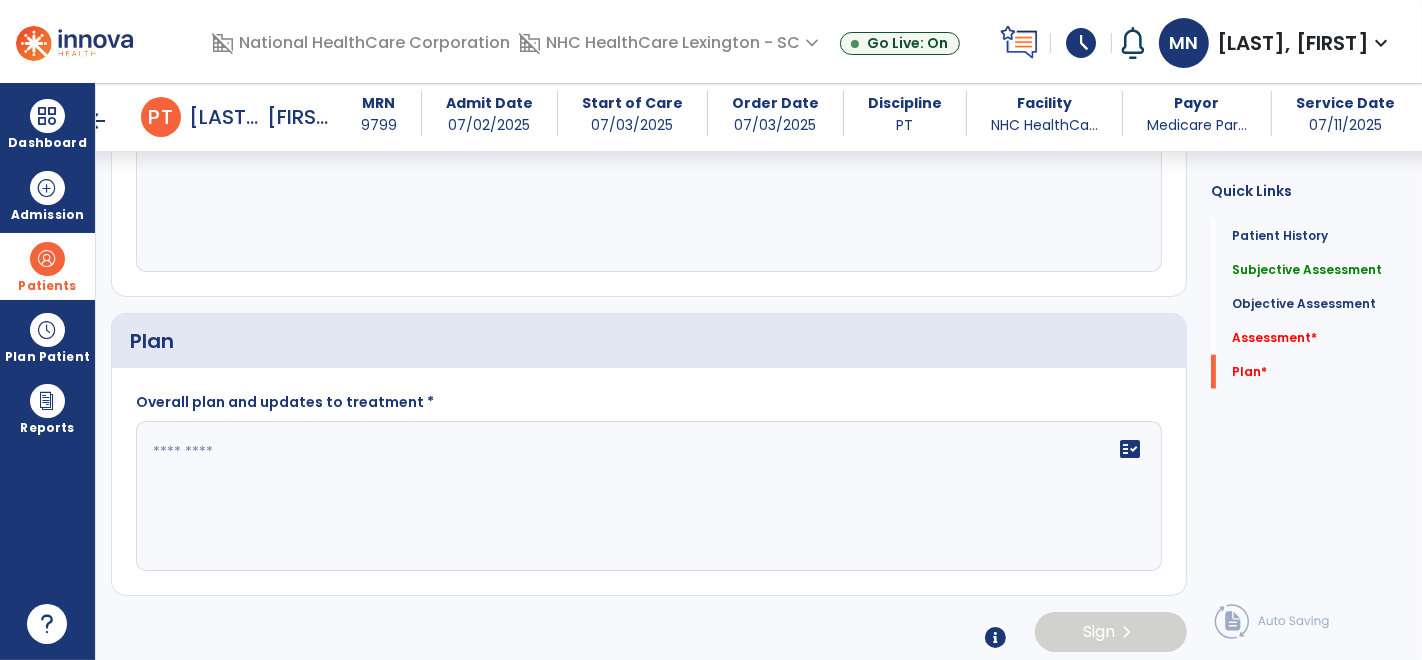 scroll, scrollTop: 1771, scrollLeft: 0, axis: vertical 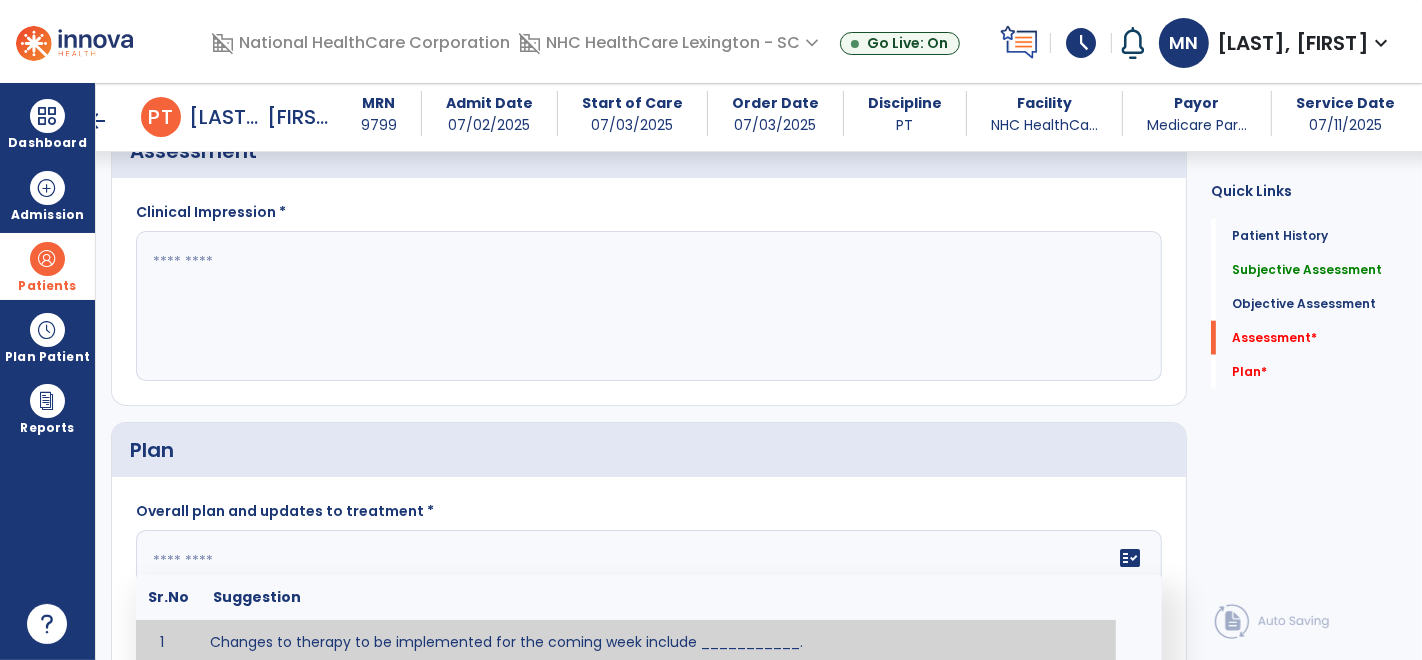 click on "fact_check  Sr.No Suggestion 1 Changes to therapy to be implemented for the coming week include ___________. 2 Continued [PATIENT/CAREGIVER] training required in [AREA] to improve safety in [FUNCTIONAL ACTIVITY] 3 Due to [STATUS CHANGE] the treatment plan will be modified to [ADD/DISCONTINUE] [SPECIFIC MODALITY/TREATMENT TECHNIQUE]. 4 Goals related to ___________ have been met.  Will add new STG's to address _______ in the upcoming week. 5 Updated precautions include ________. 6 Progress treatment to include ____________. 7 Requires further [PATIENT/CAREGIVER] training in ______ to improve safety in ________. 8 Short term goals related to _________ have been met and new short term goals to be added as appropriate for patient. 9 STGs have been met, will now focus on LTGs. 10 The plan for next week's visits include [INTERVENTIONS] with the objective of improving [IMPAIRMENTS] to continue to progress toward long term goal(s). 11 12 13 Changes to therapy to be implemented for the coming week include ___________." 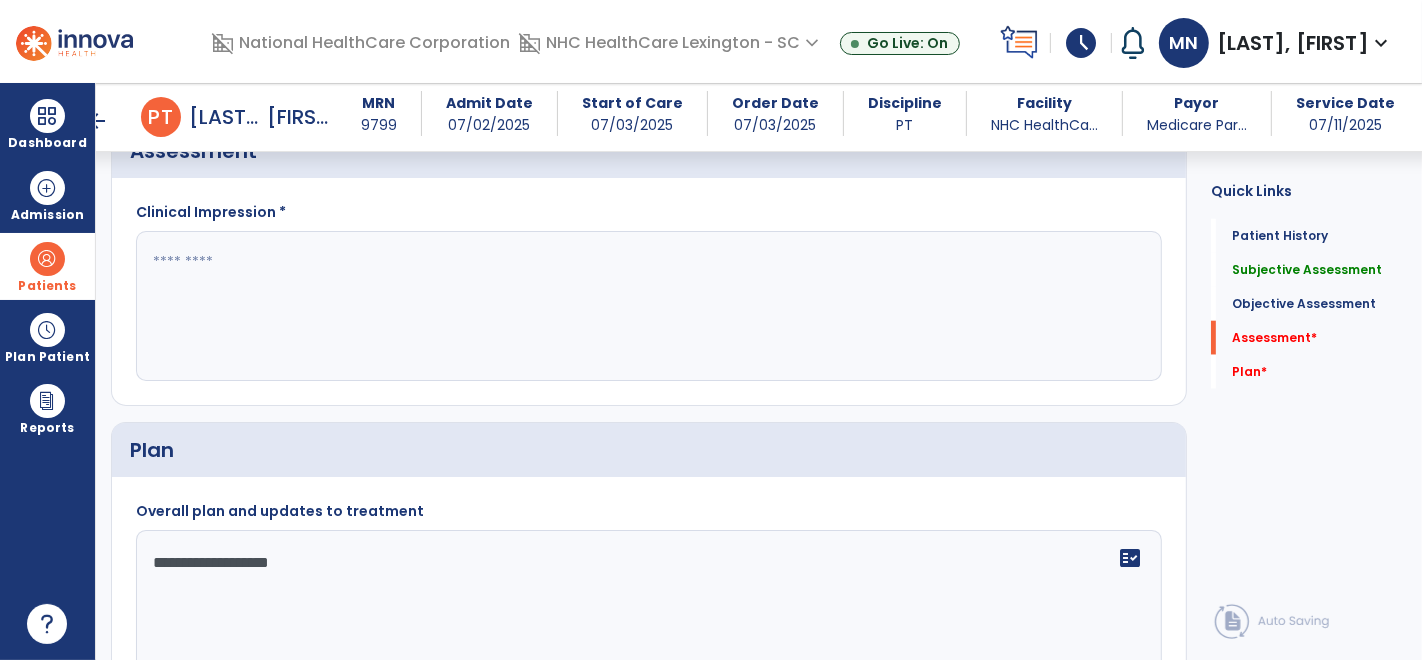 type on "**********" 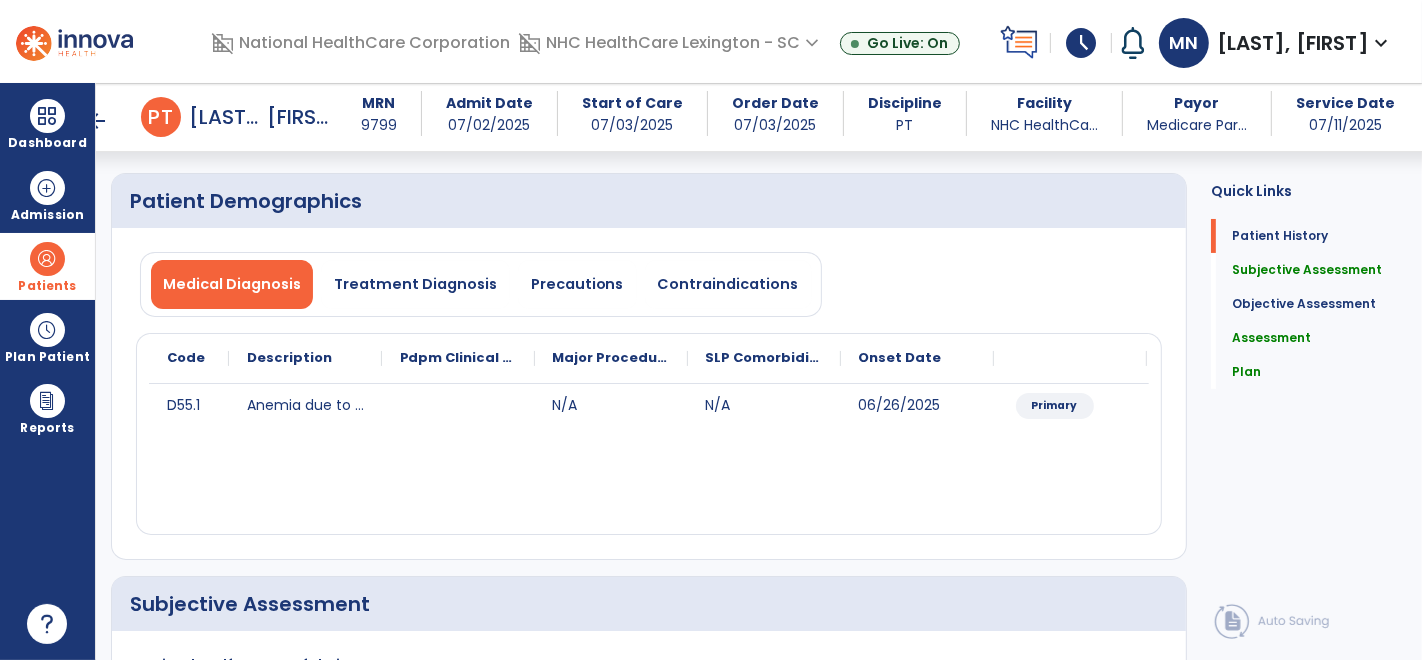 scroll, scrollTop: 0, scrollLeft: 0, axis: both 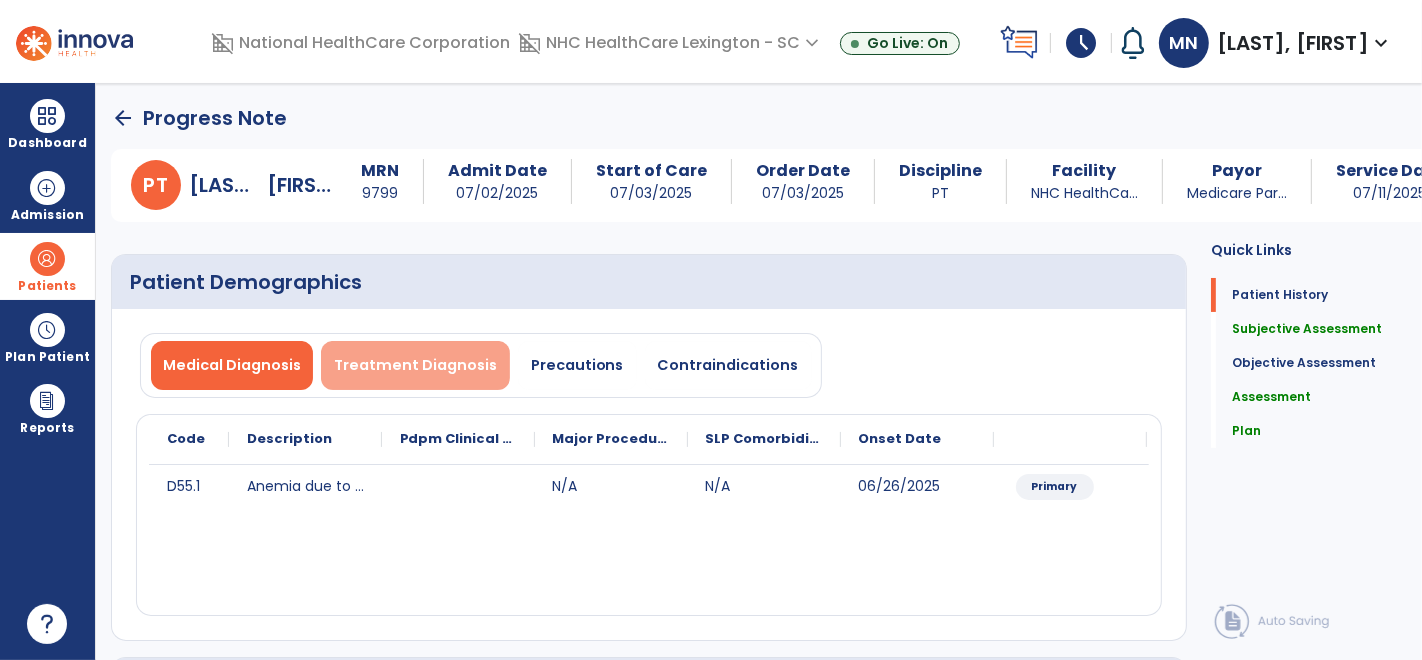 type on "**********" 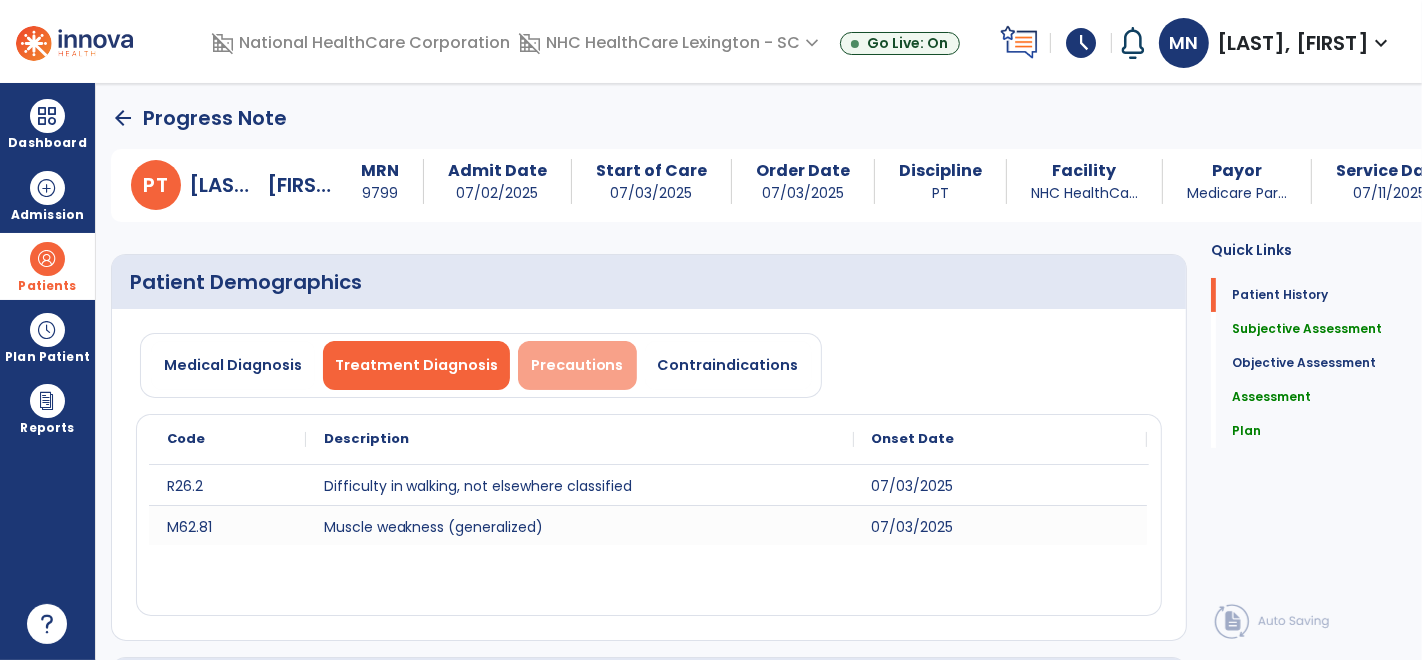 click on "Precautions" at bounding box center [577, 365] 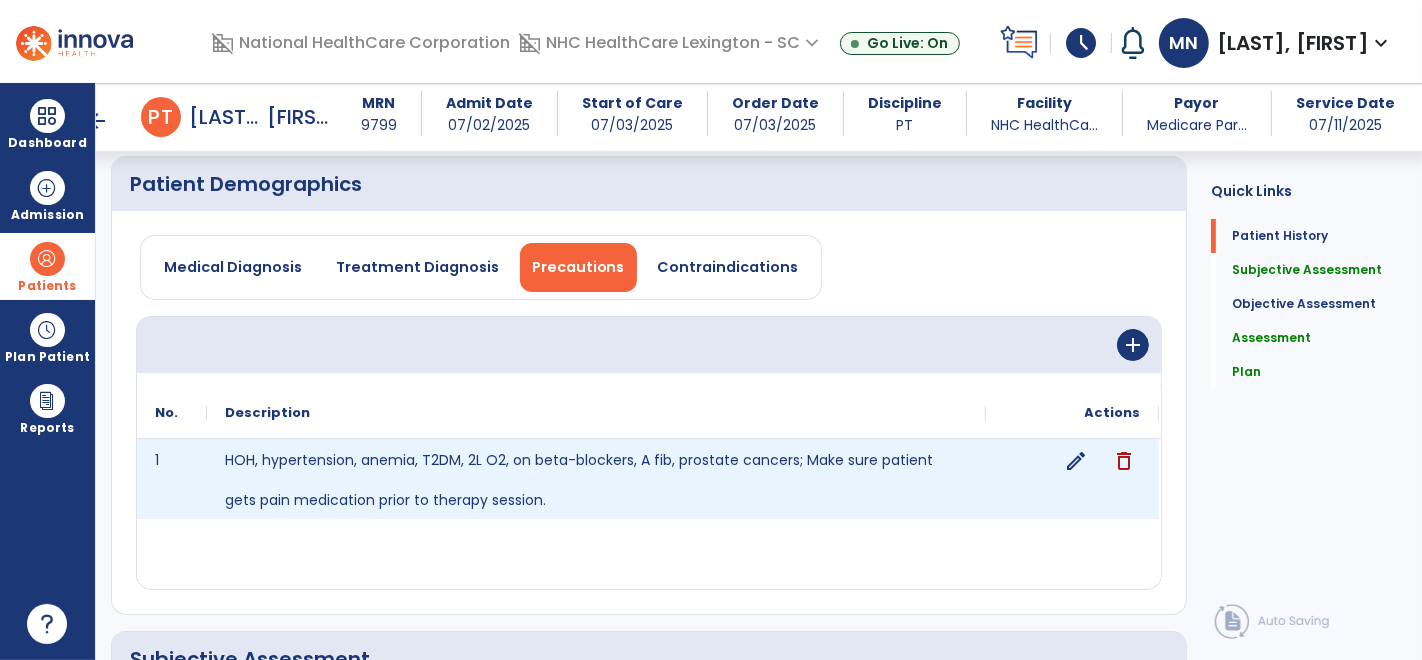 scroll, scrollTop: 91, scrollLeft: 0, axis: vertical 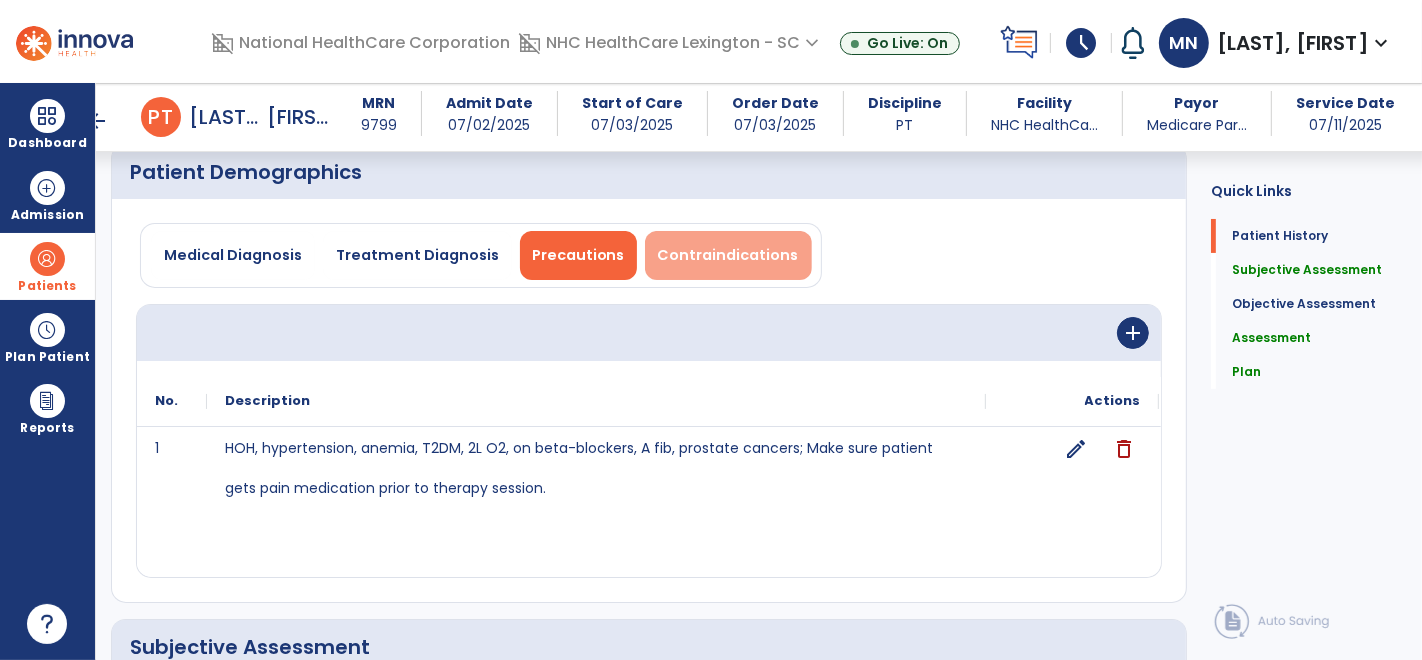 click on "Contraindications" at bounding box center [728, 255] 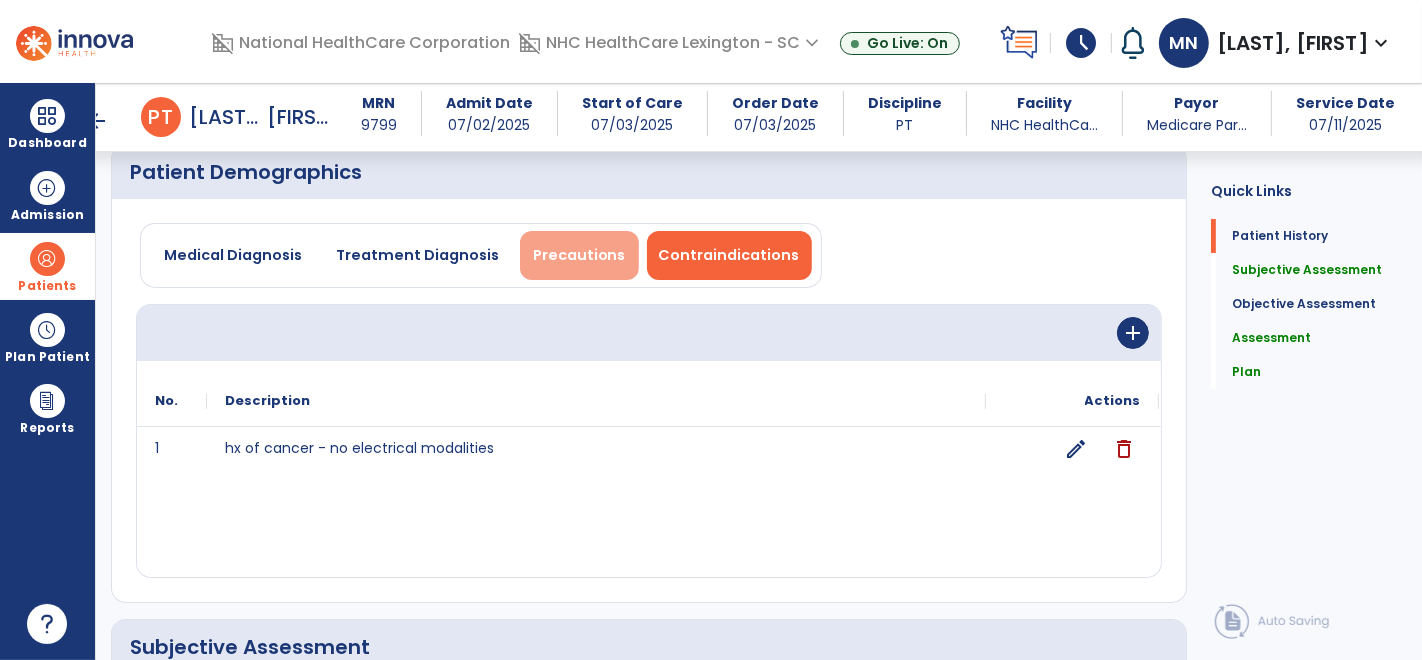 click on "Precautions" at bounding box center [579, 255] 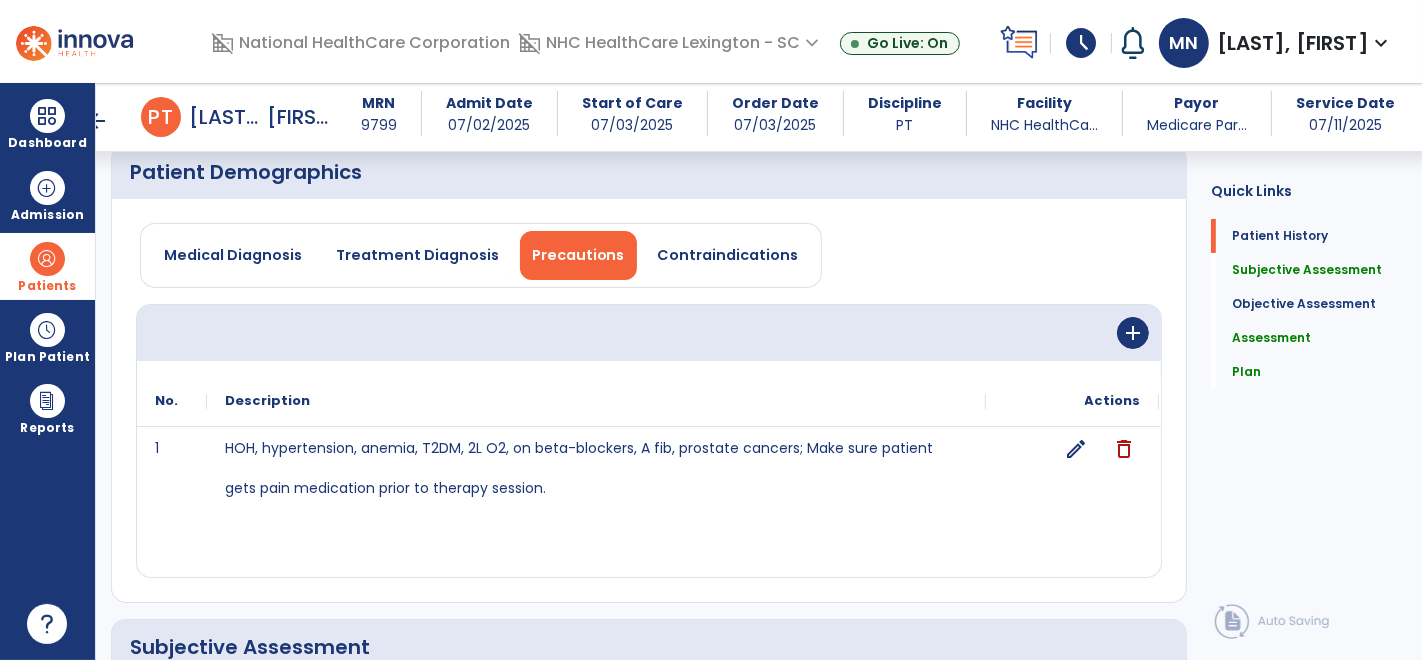 scroll, scrollTop: 0, scrollLeft: 0, axis: both 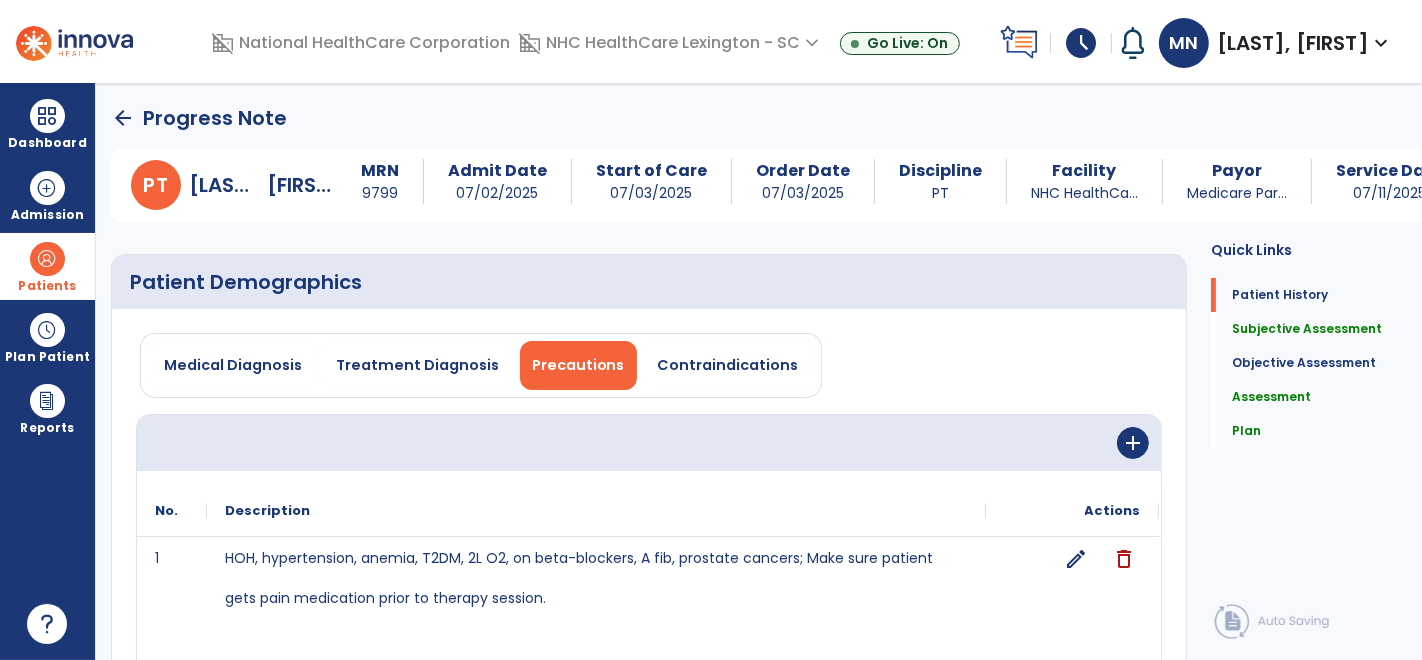 click on "arrow_back" 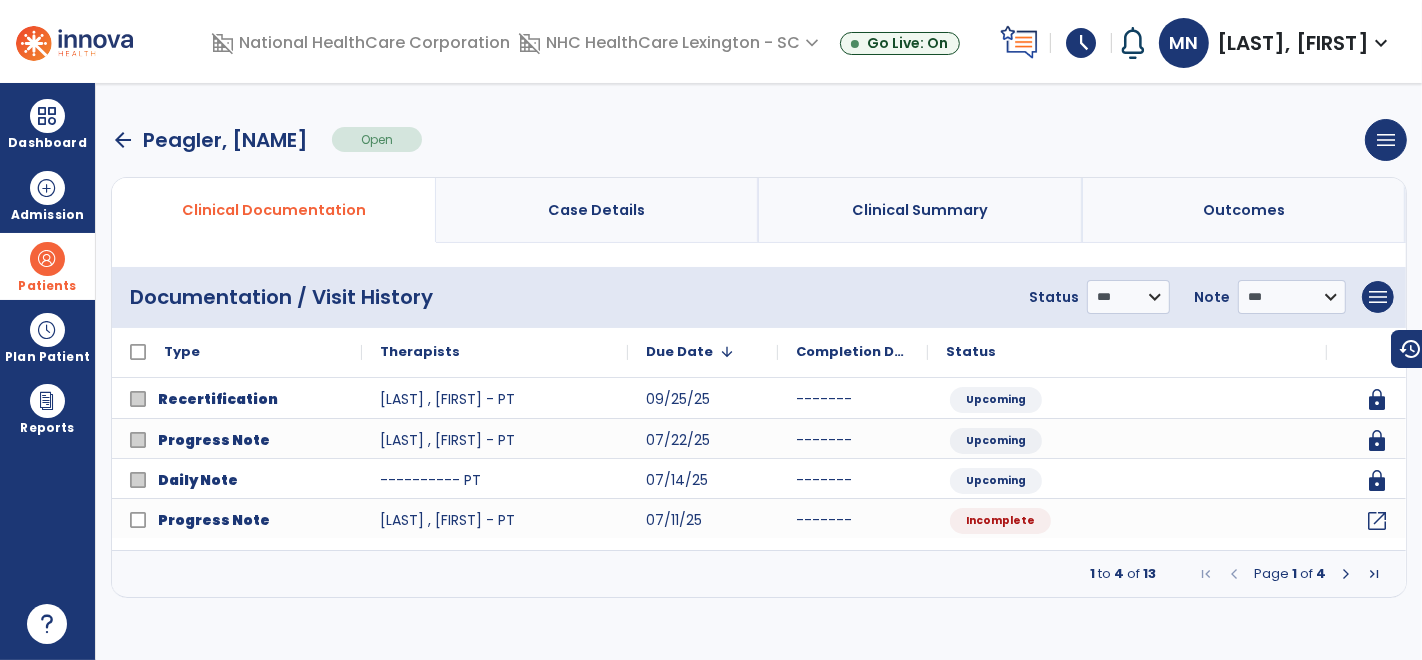 click at bounding box center (1346, 574) 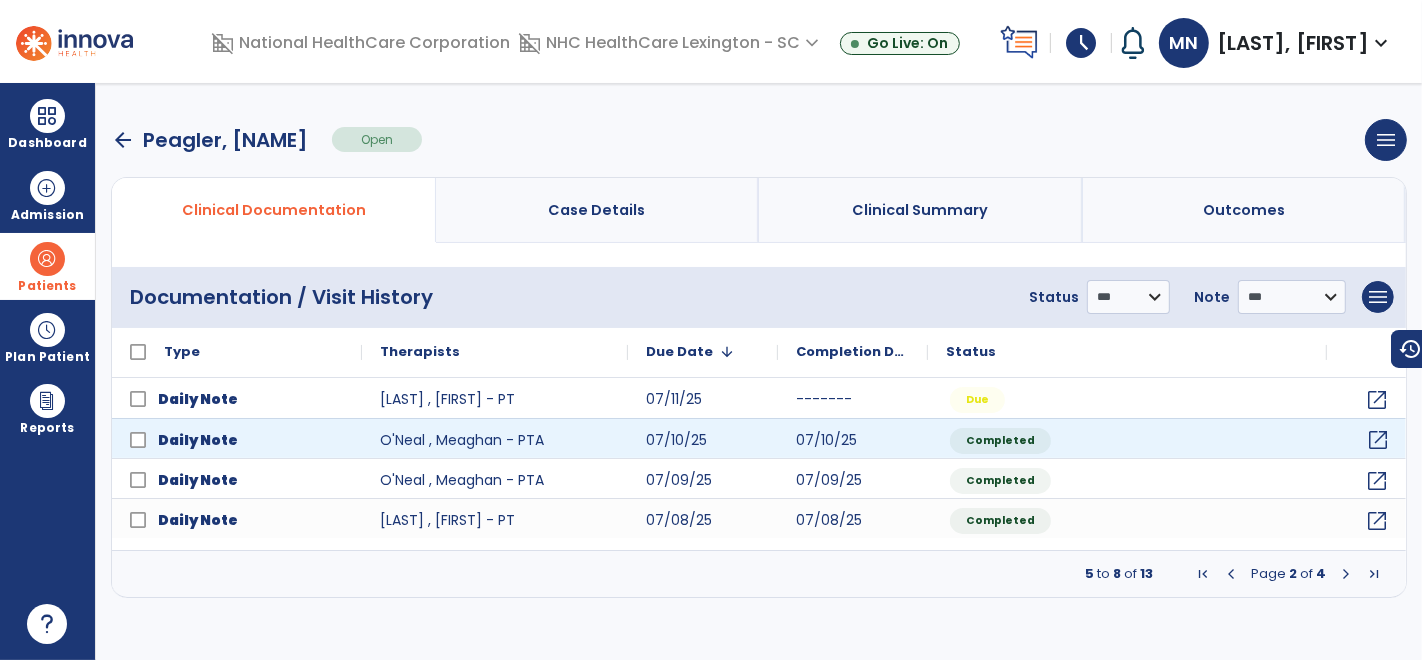 click on "open_in_new" 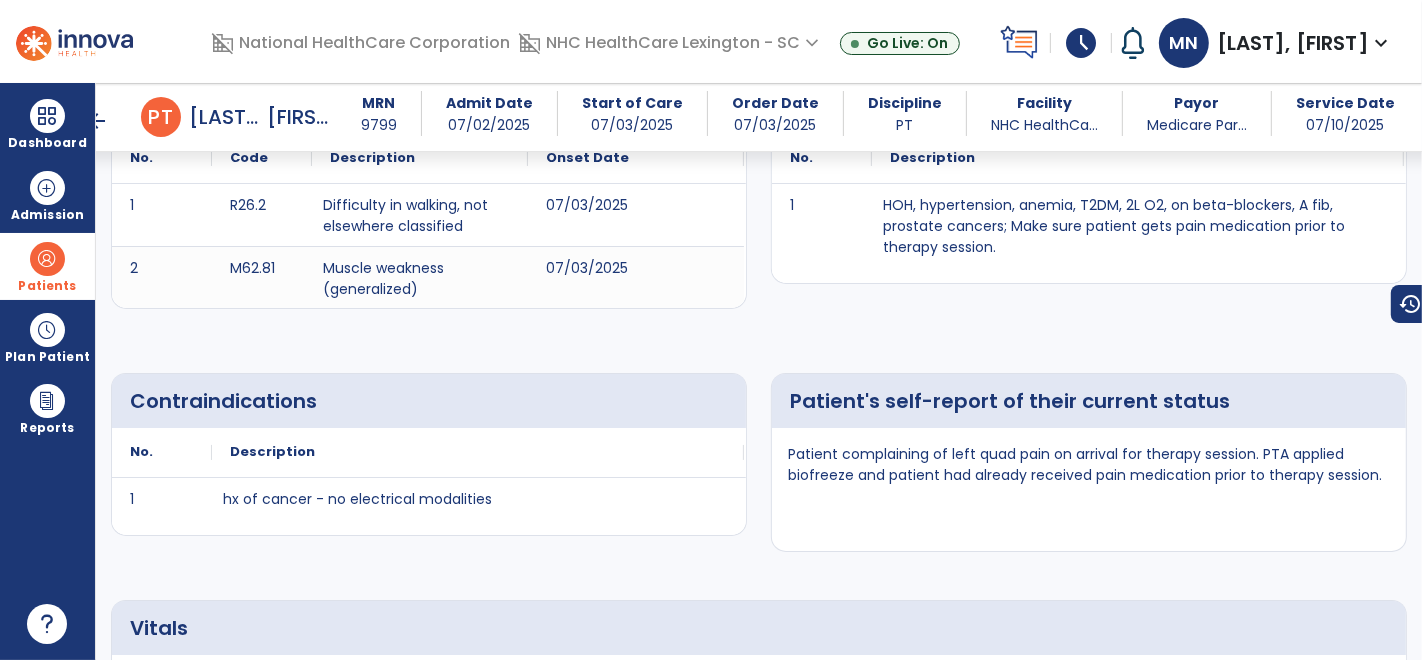 scroll, scrollTop: 0, scrollLeft: 0, axis: both 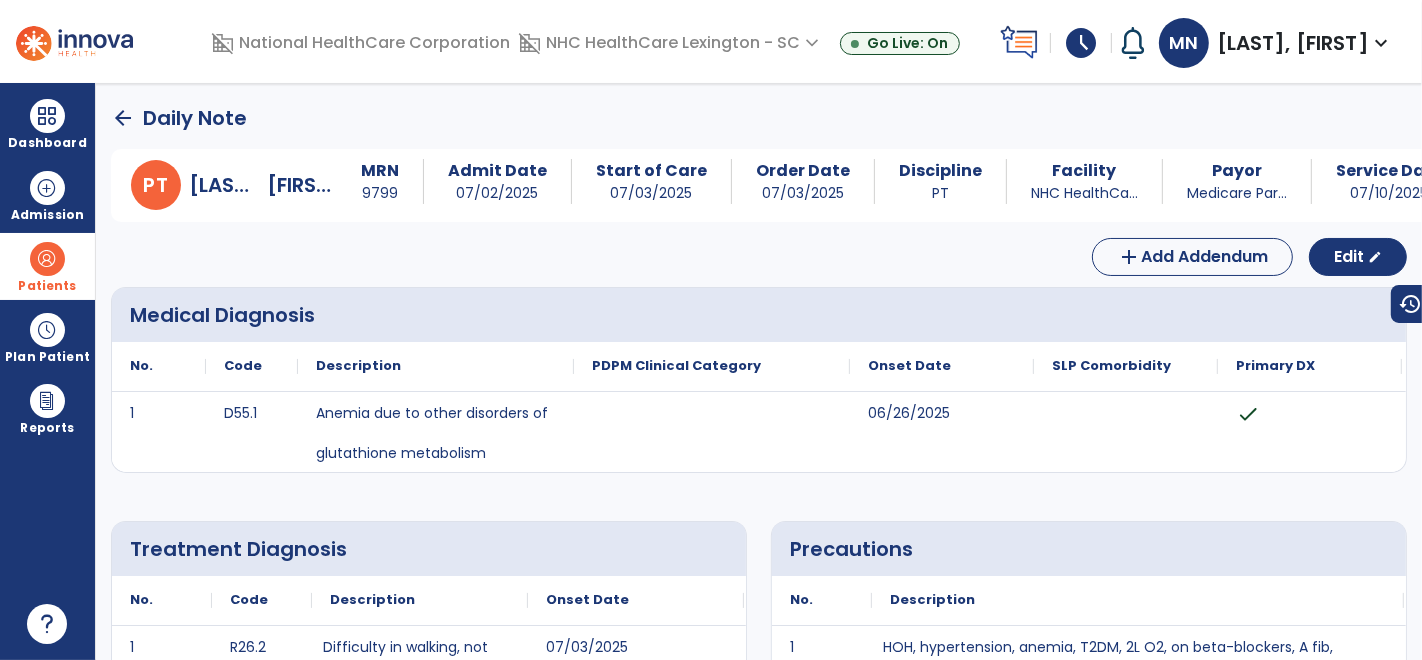 click on "arrow_back" 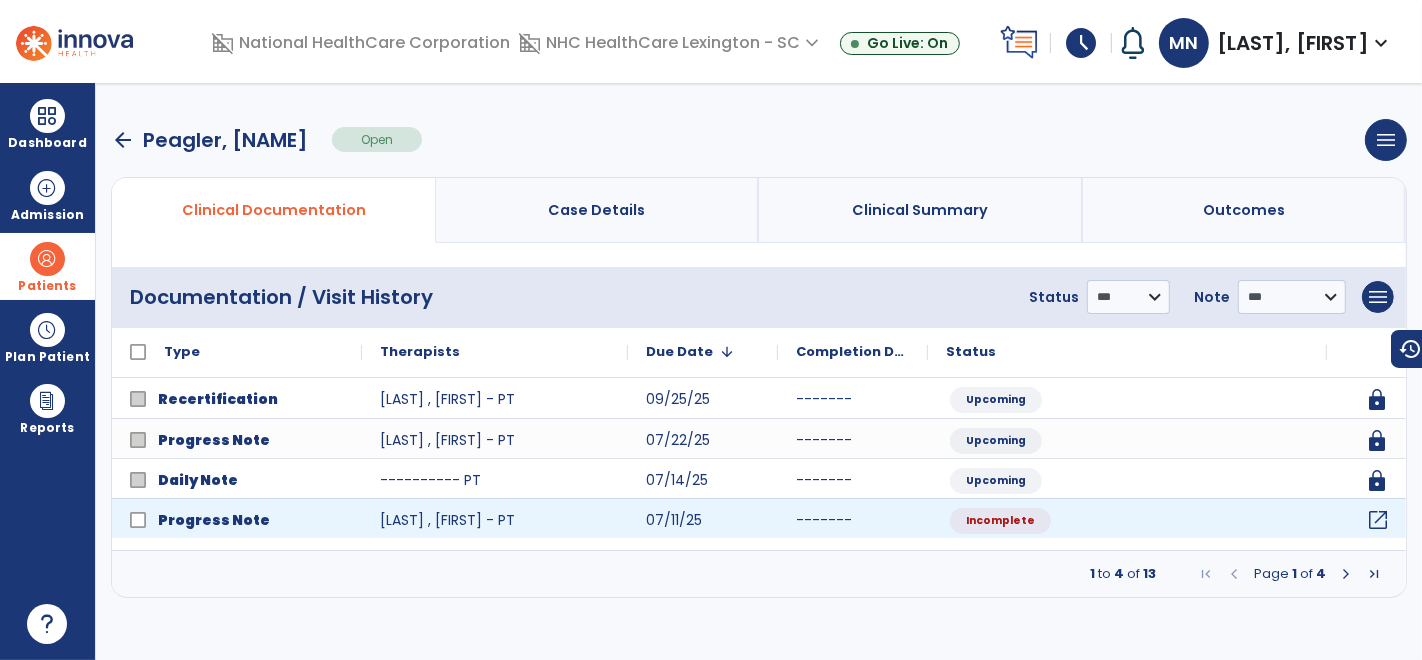 click on "open_in_new" 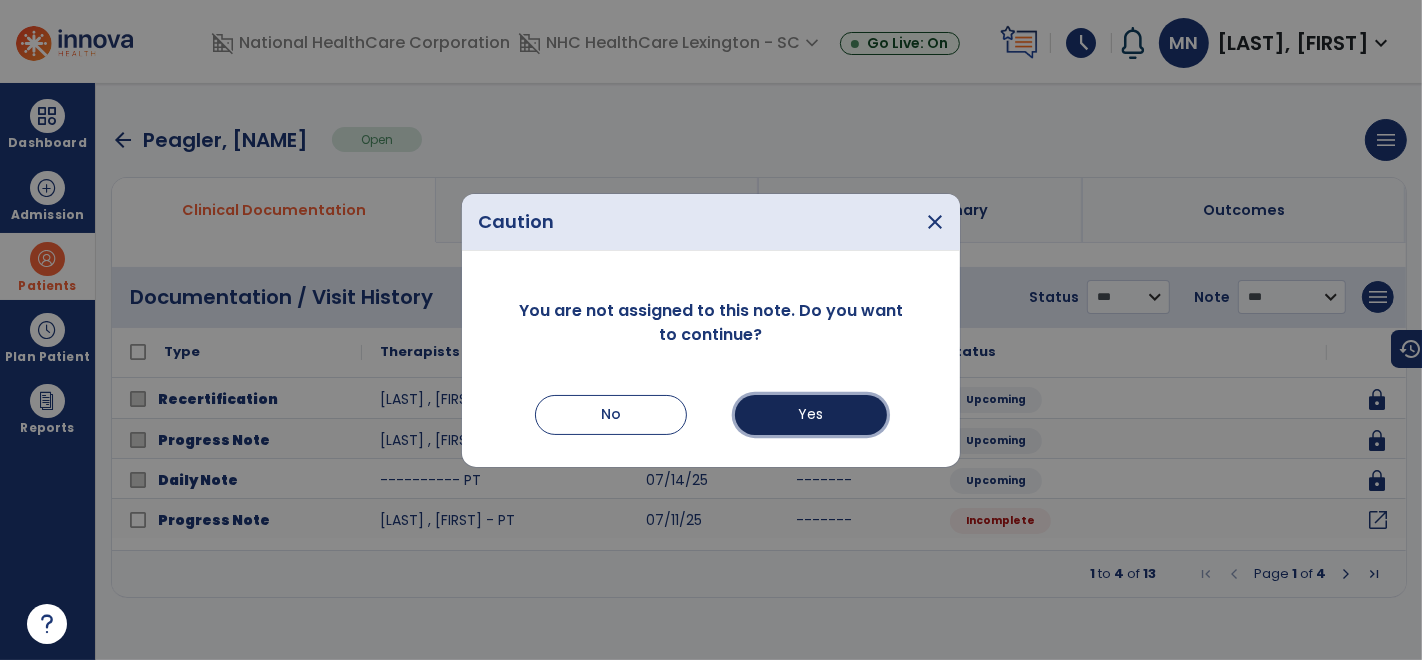 click on "Yes" at bounding box center (811, 415) 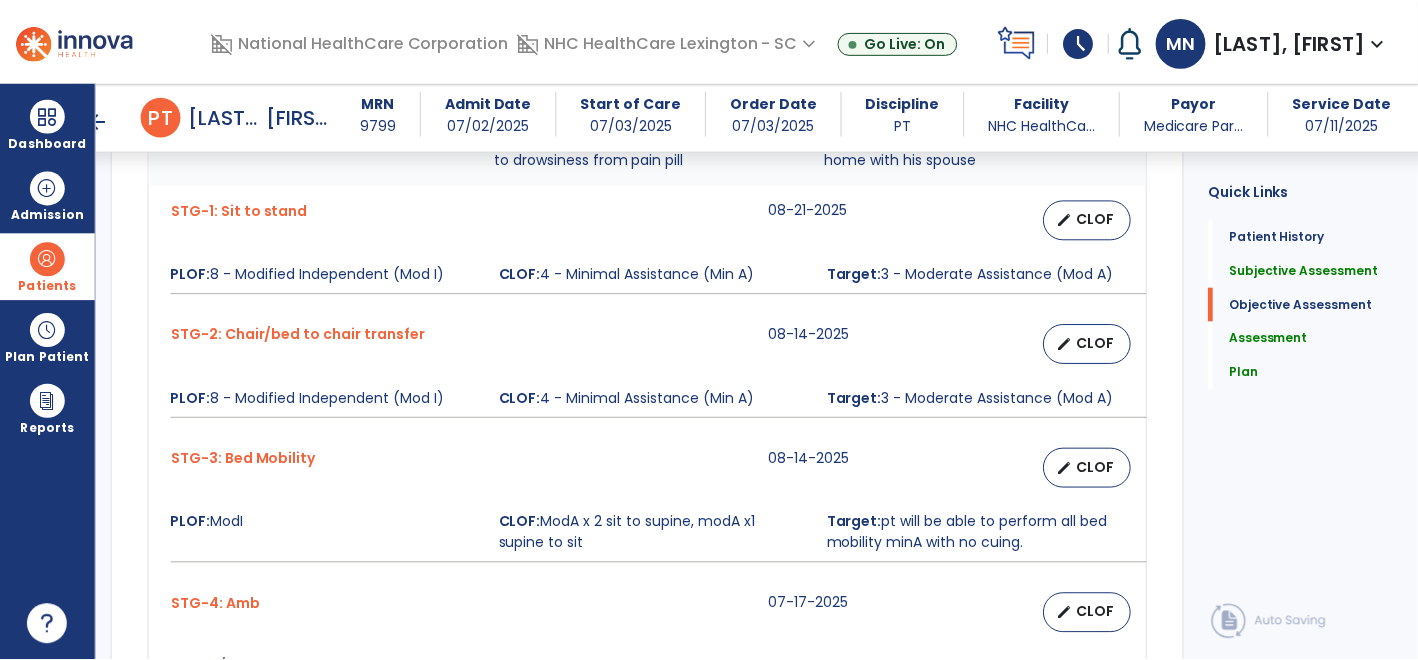 scroll, scrollTop: 977, scrollLeft: 0, axis: vertical 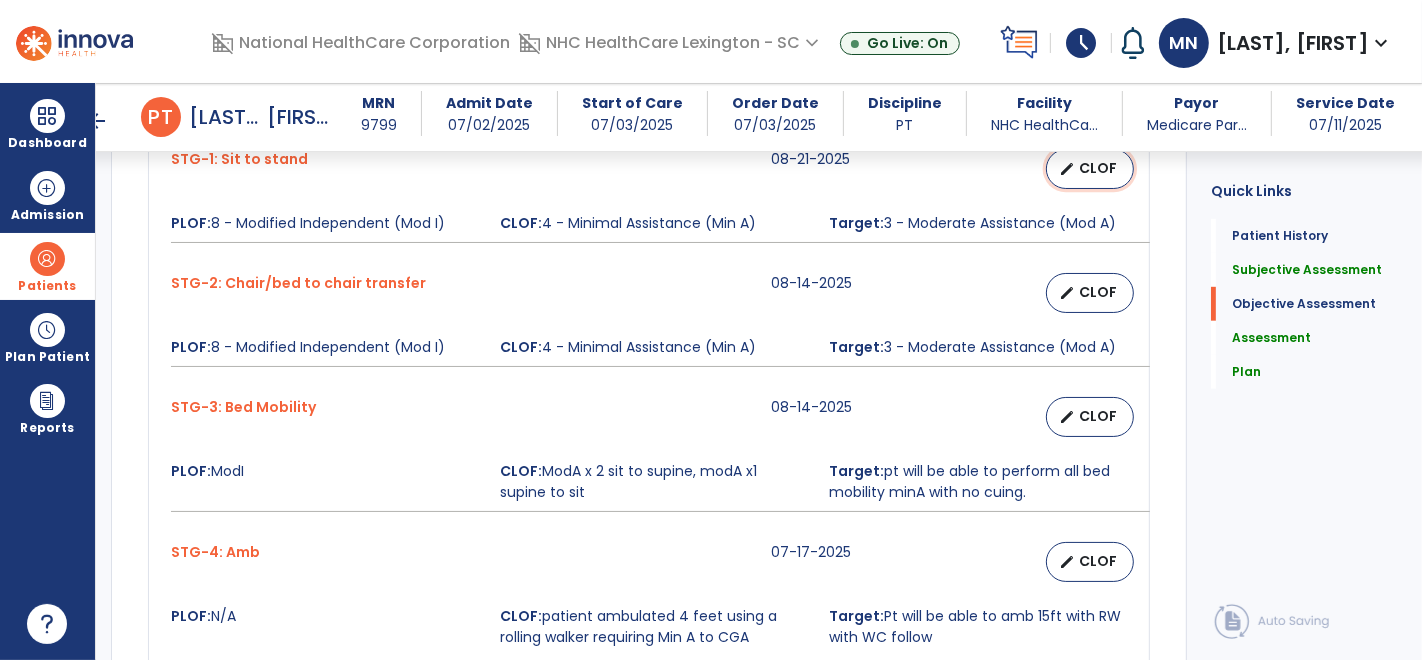 click on "edit   CLOF" at bounding box center (1090, 169) 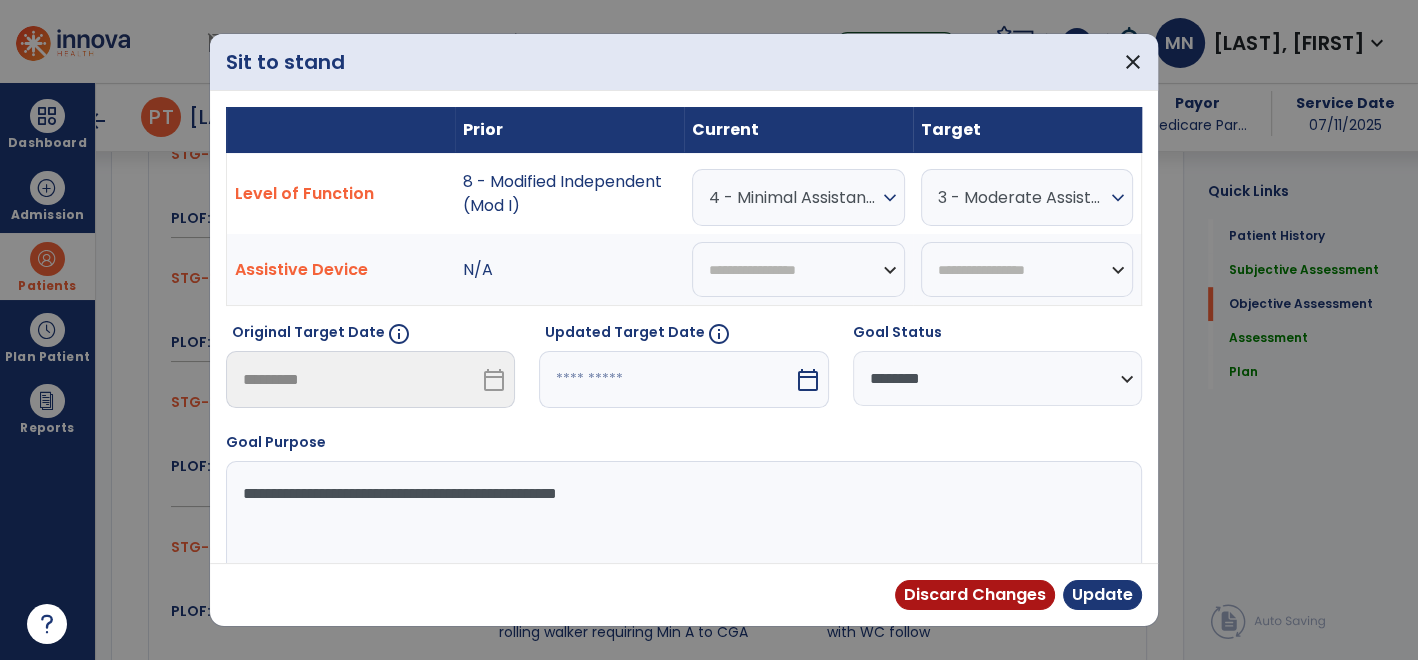 scroll, scrollTop: 977, scrollLeft: 0, axis: vertical 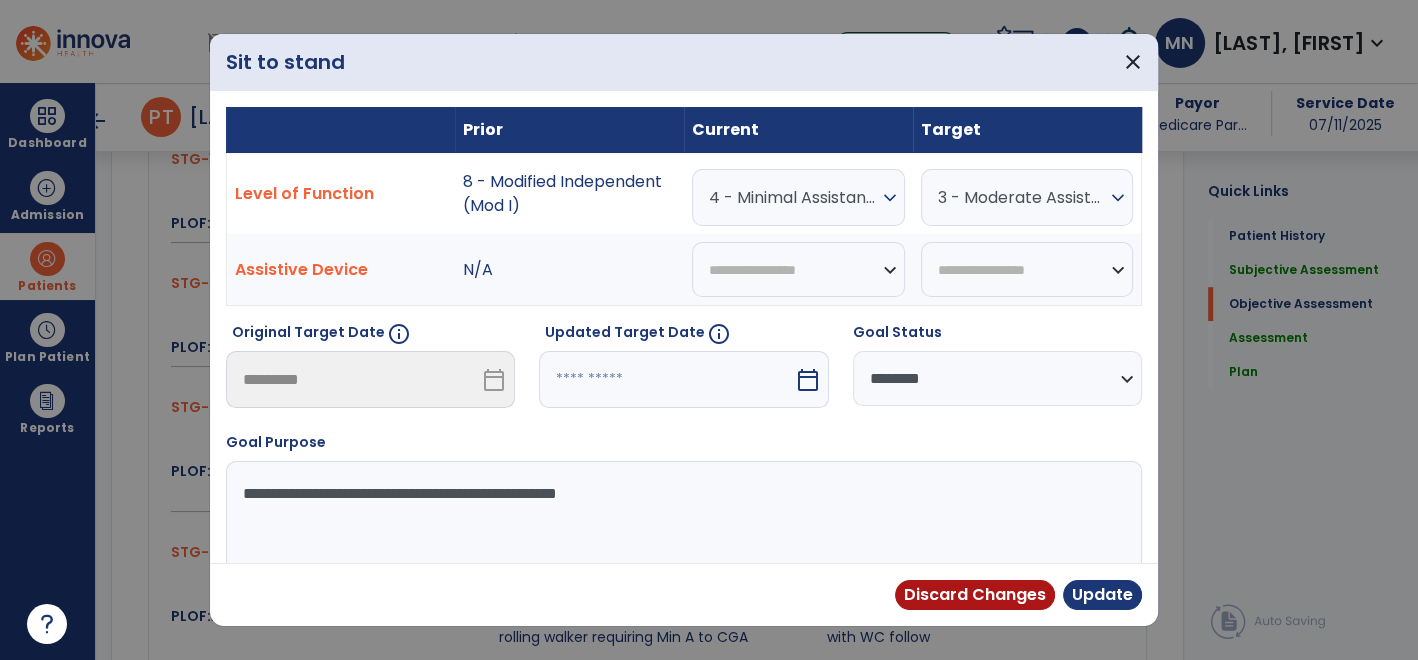 click on "4 - Minimal Assistance (Min A)" at bounding box center (793, 197) 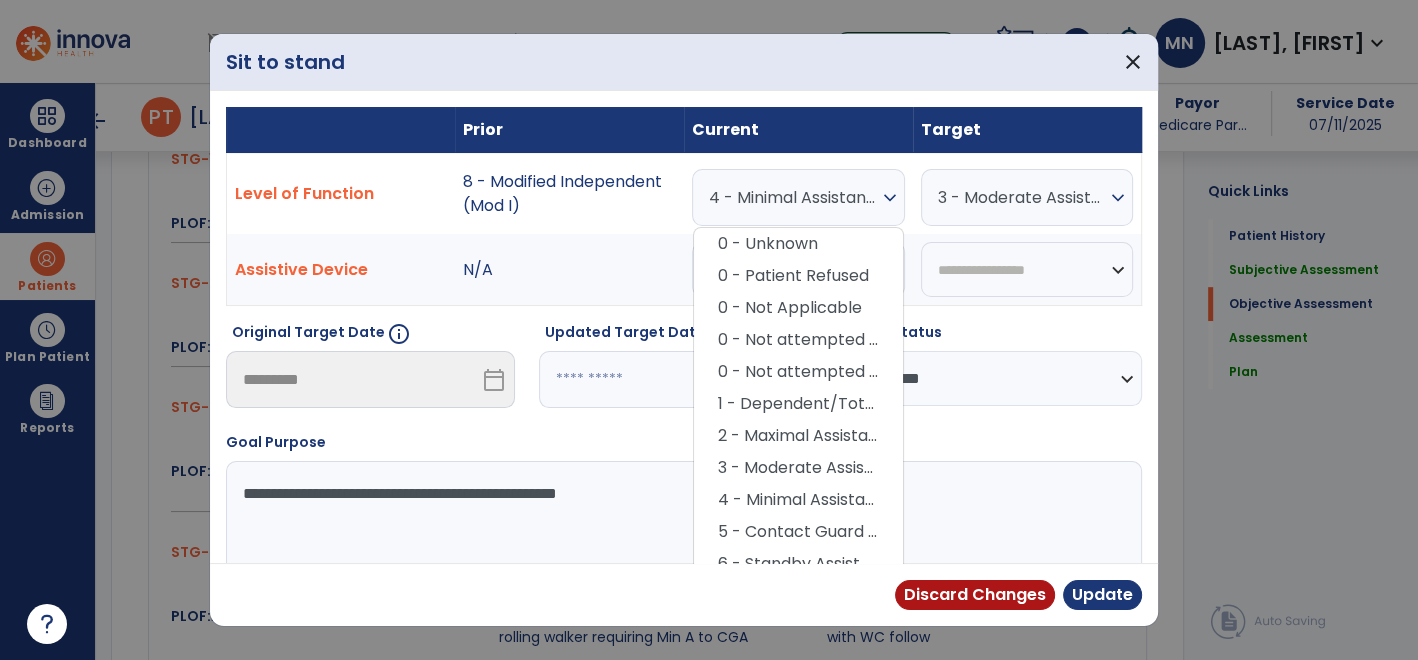click on "4 - Minimal Assistance (Min A)" at bounding box center [793, 197] 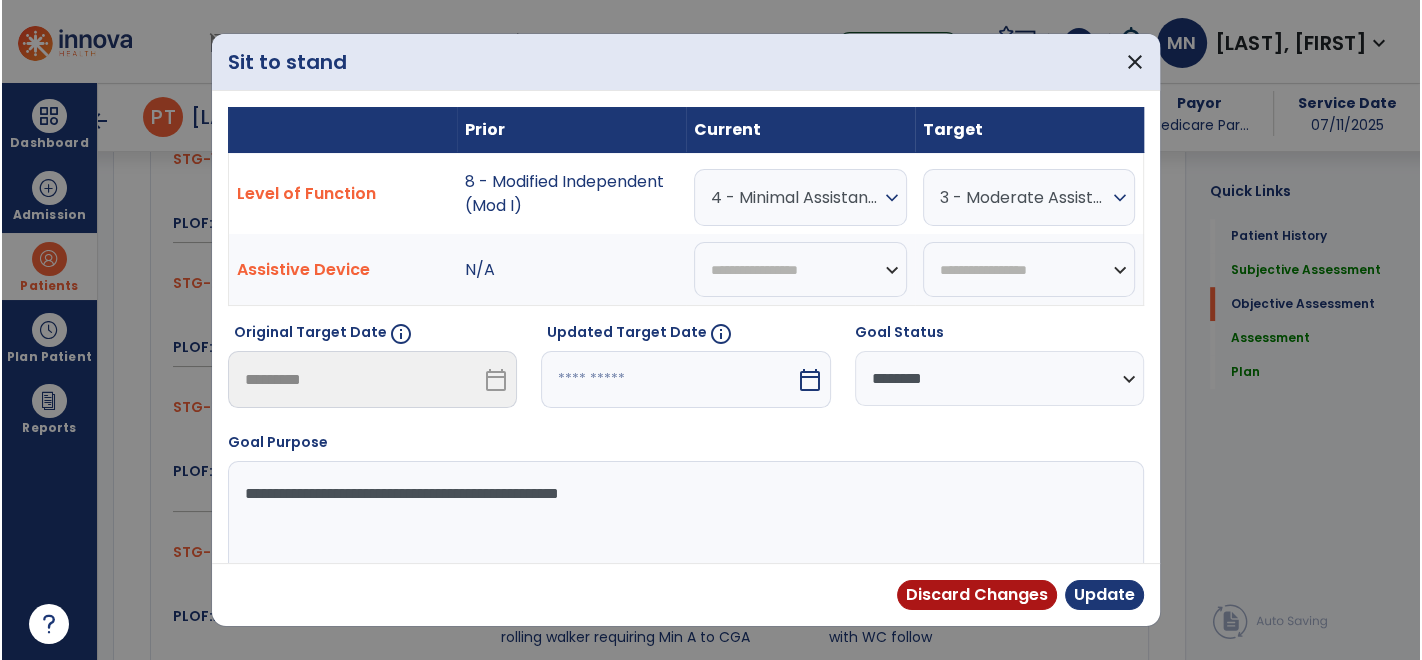 scroll, scrollTop: 60, scrollLeft: 0, axis: vertical 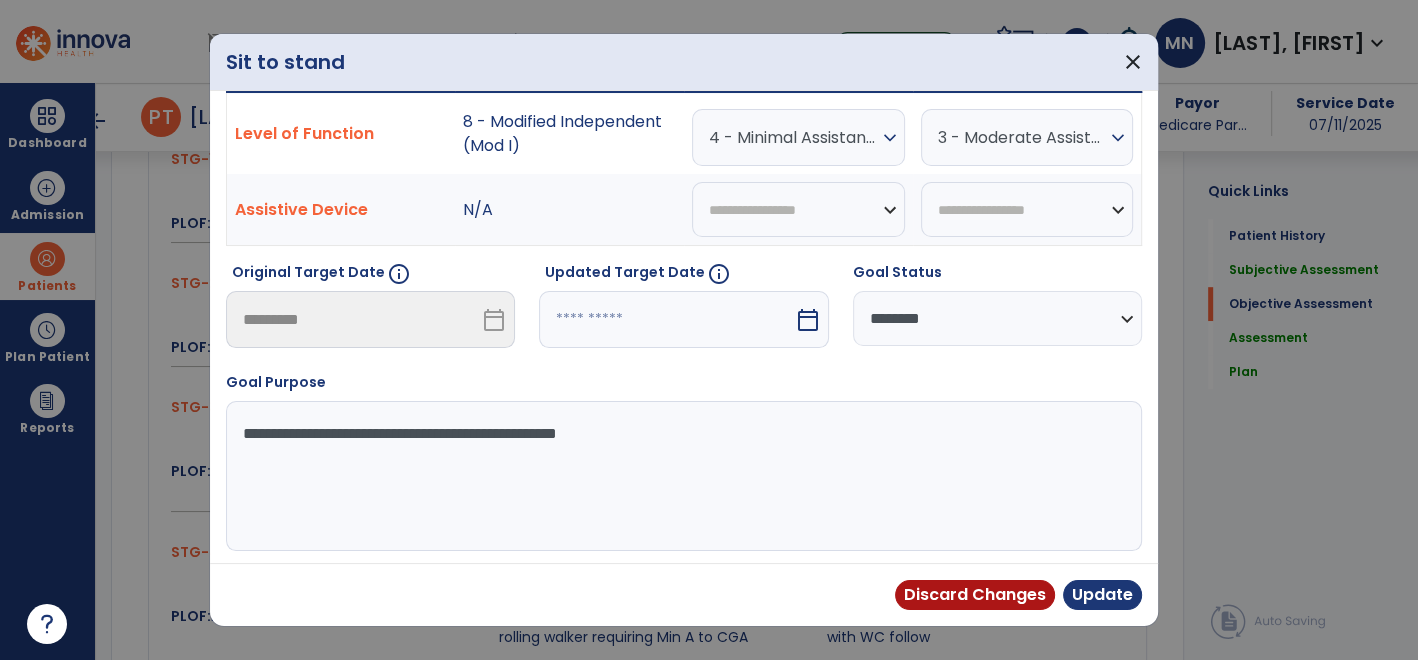 click on "**********" at bounding box center (682, 476) 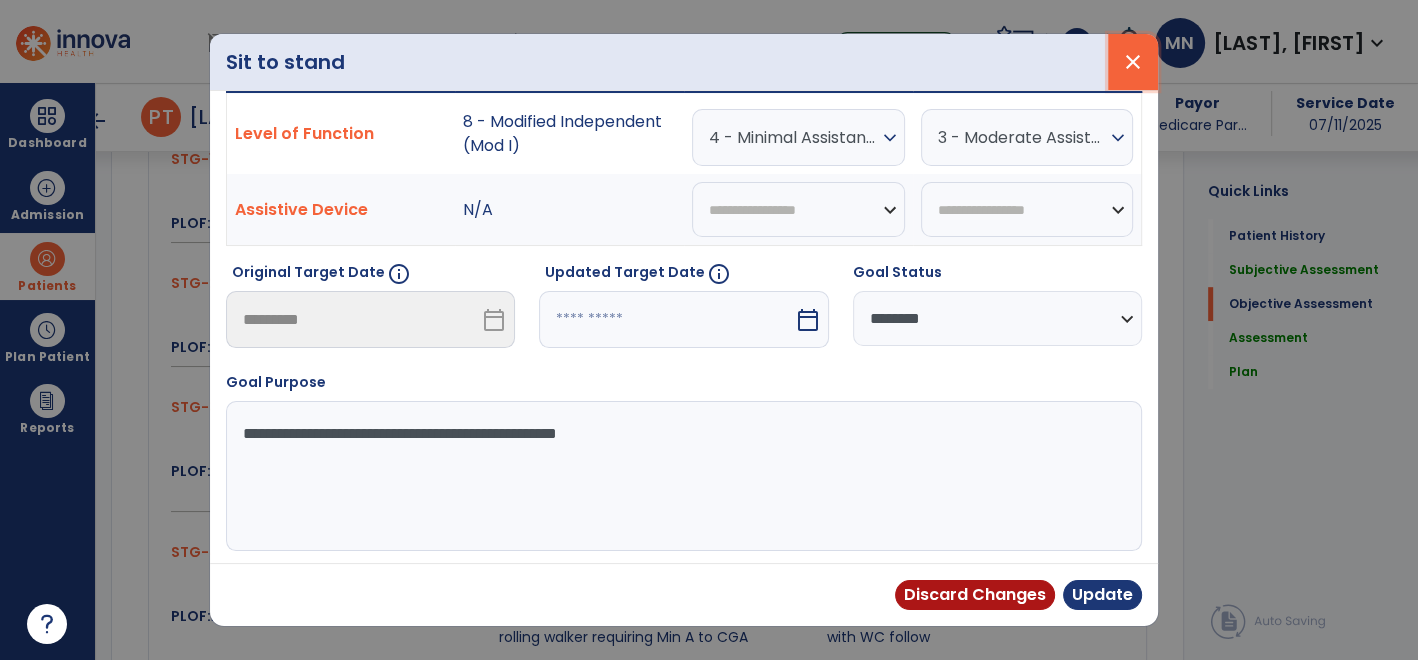 click on "close" at bounding box center (1133, 62) 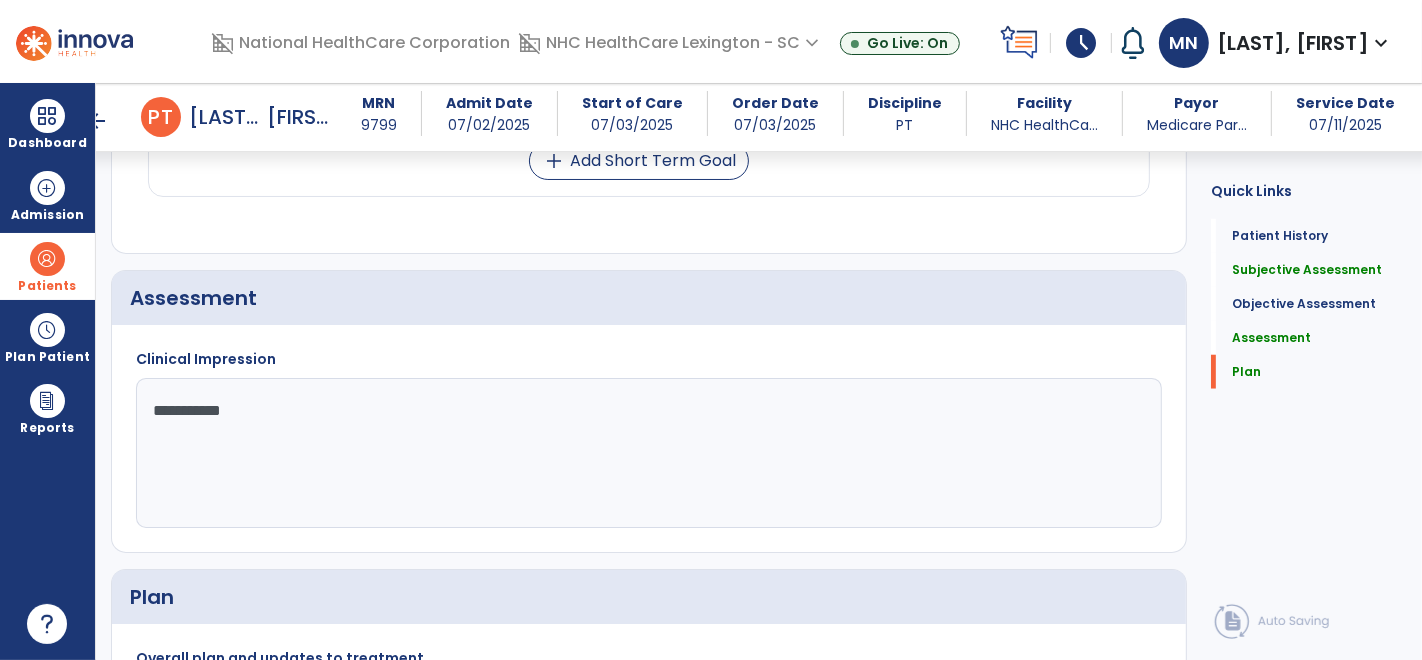 scroll, scrollTop: 1630, scrollLeft: 0, axis: vertical 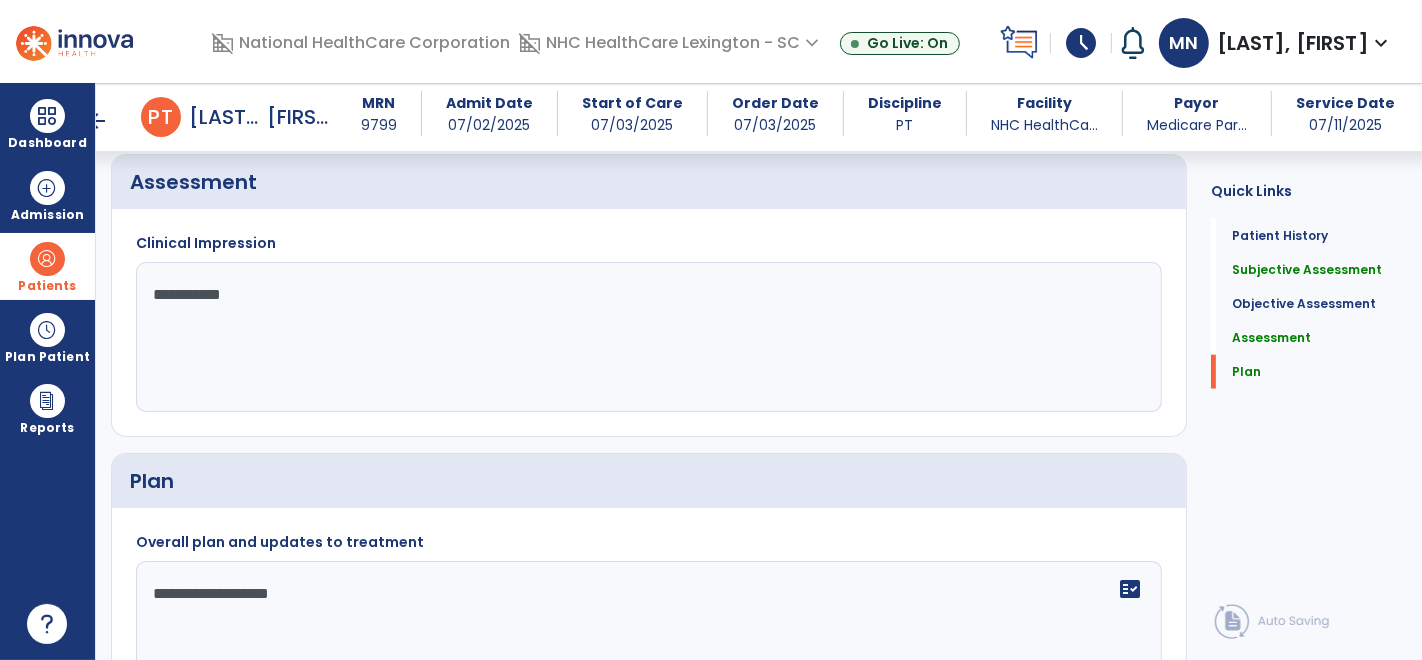 click on "**********" 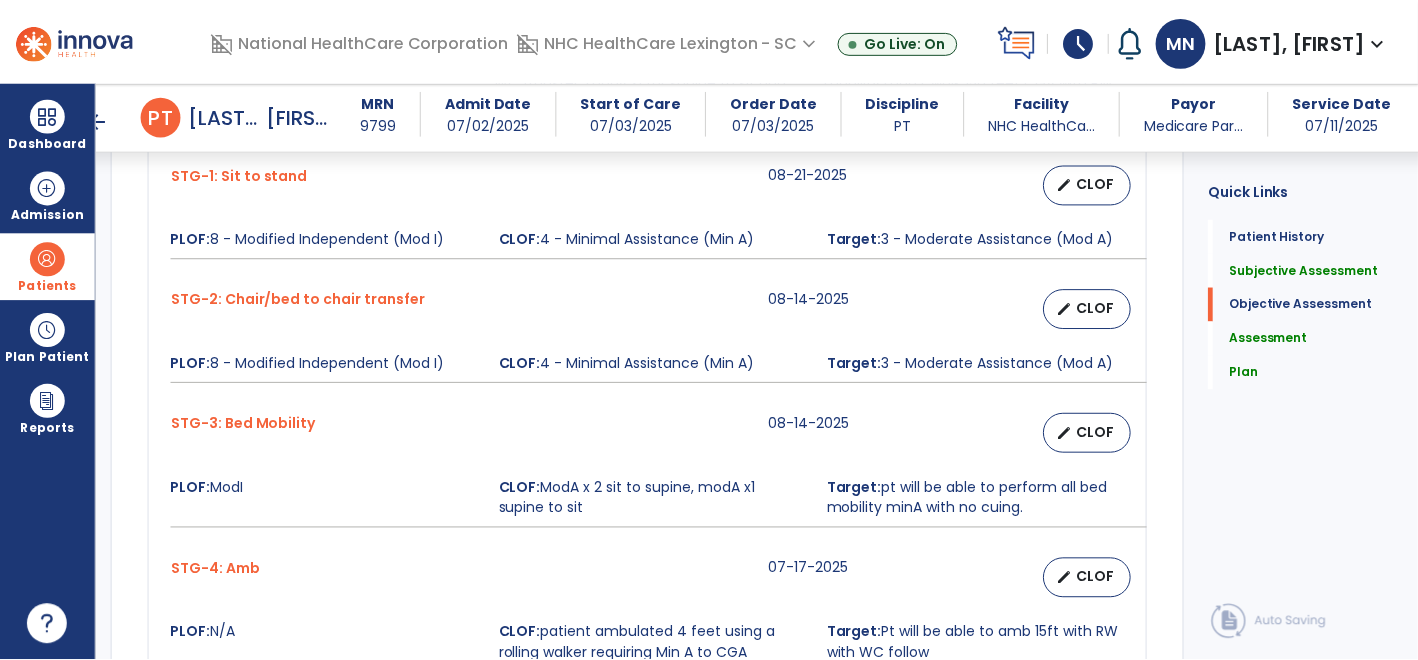 scroll, scrollTop: 932, scrollLeft: 0, axis: vertical 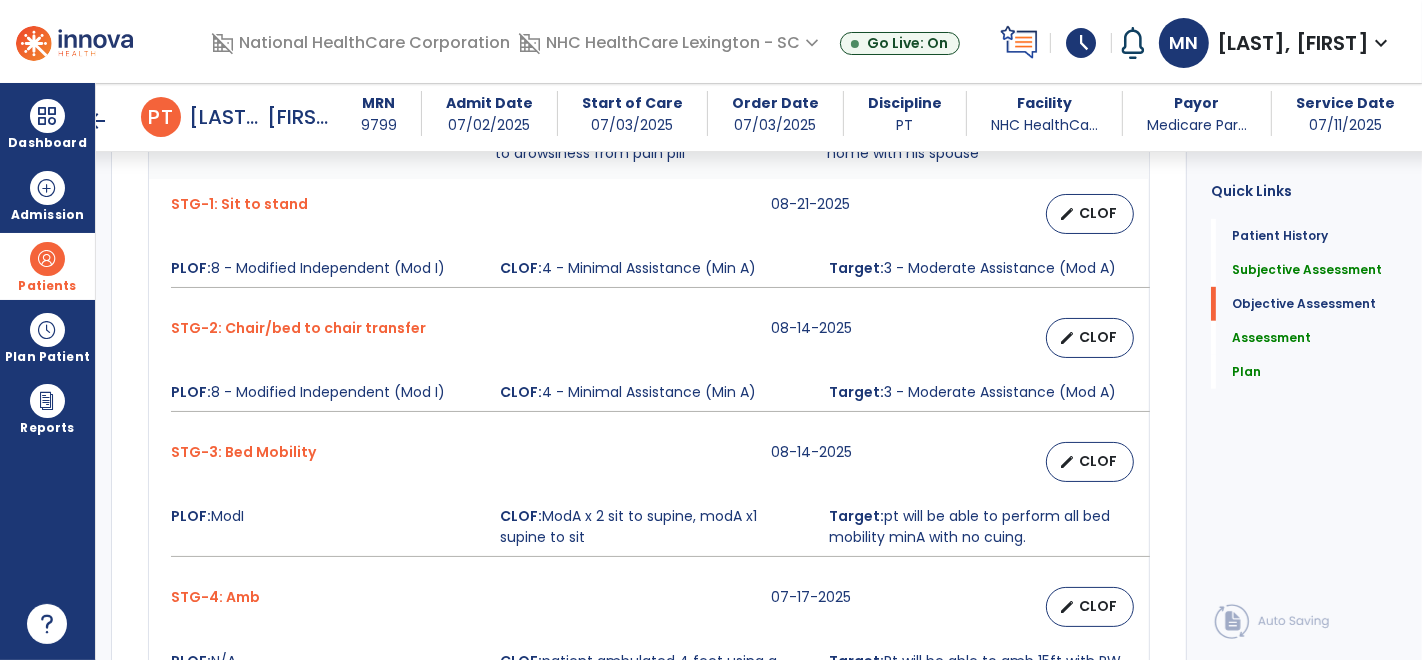 type on "**********" 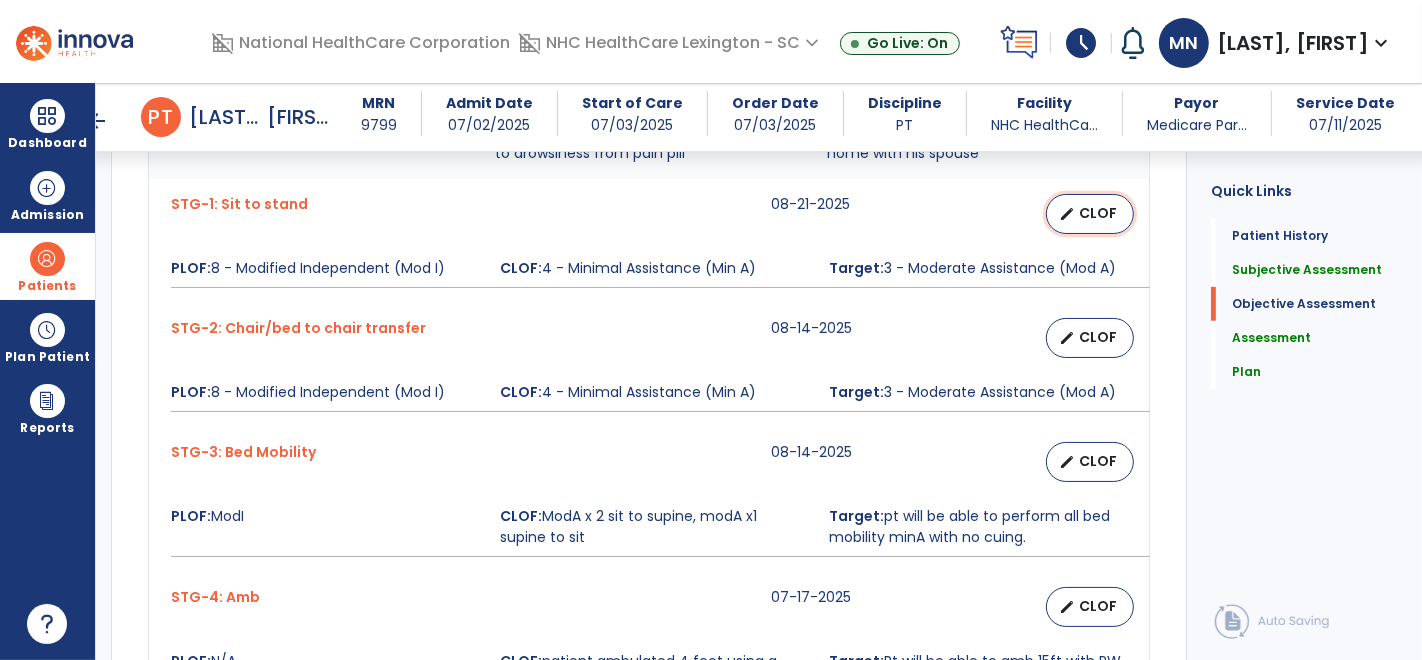 click on "edit   CLOF" at bounding box center (1090, 214) 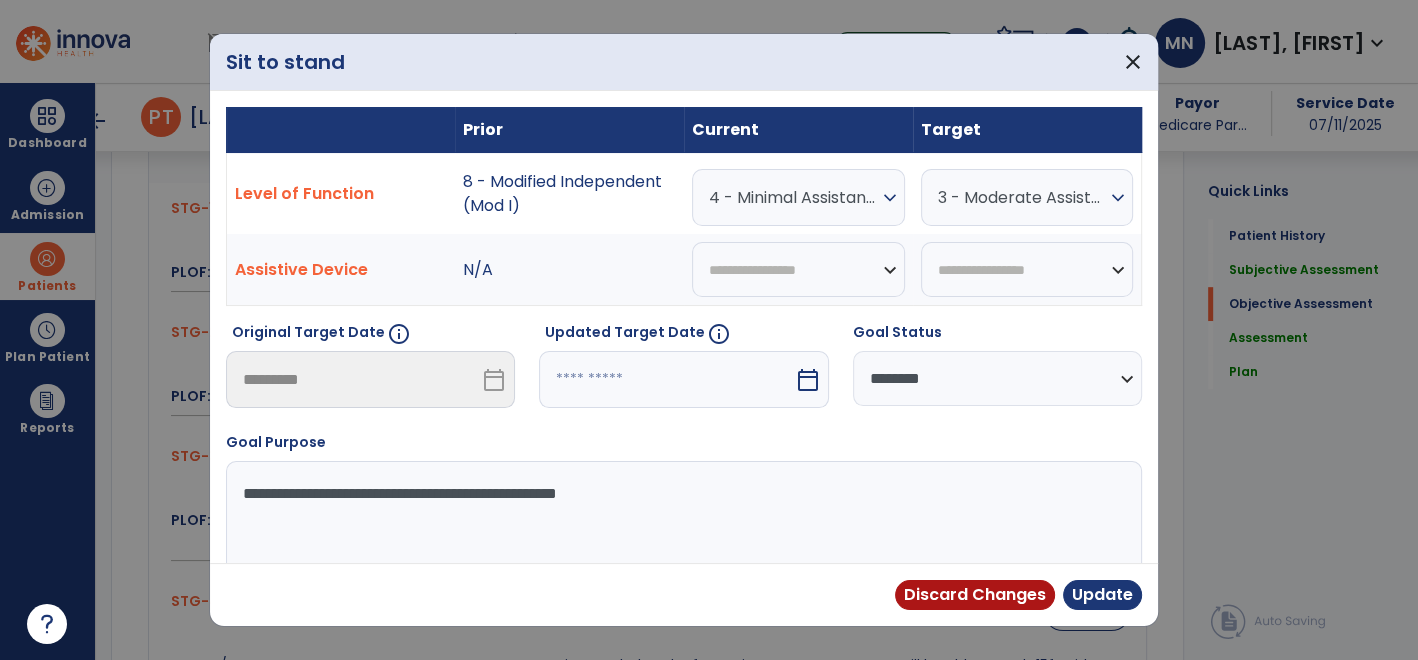 scroll, scrollTop: 932, scrollLeft: 0, axis: vertical 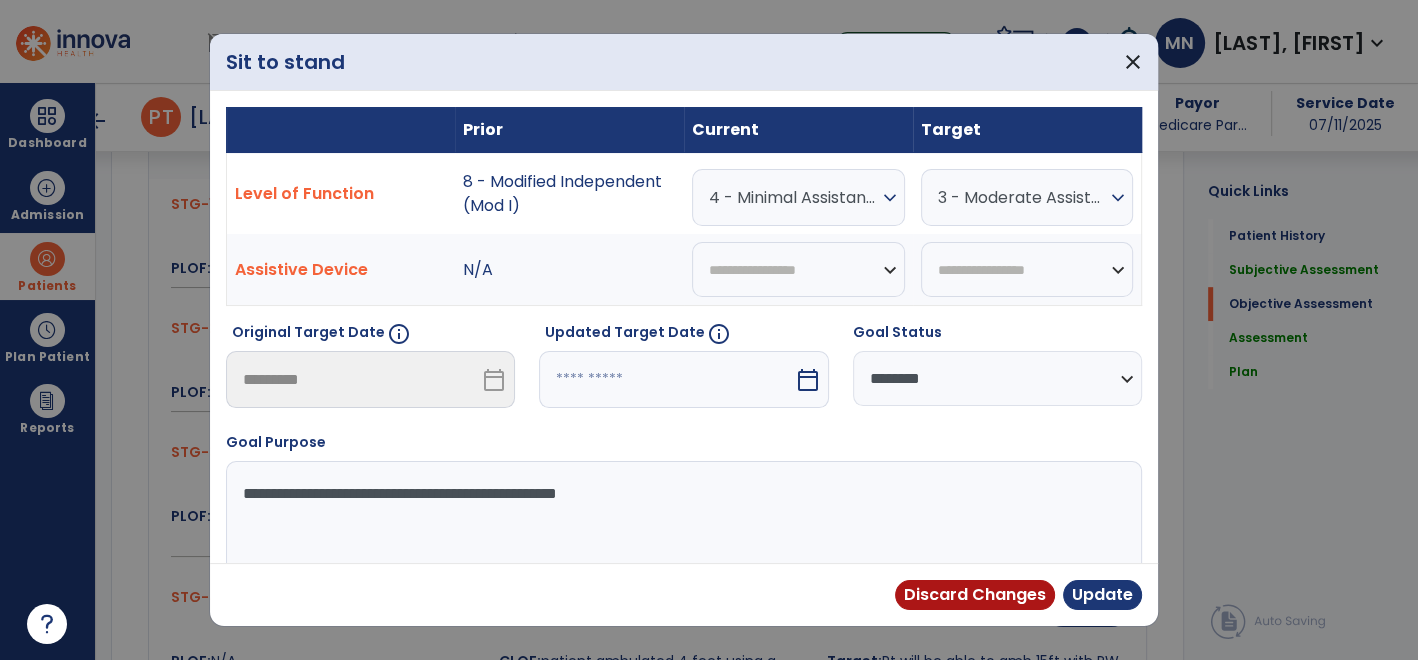 click on "3 - Moderate Assistance (Mod A)" at bounding box center (793, 197) 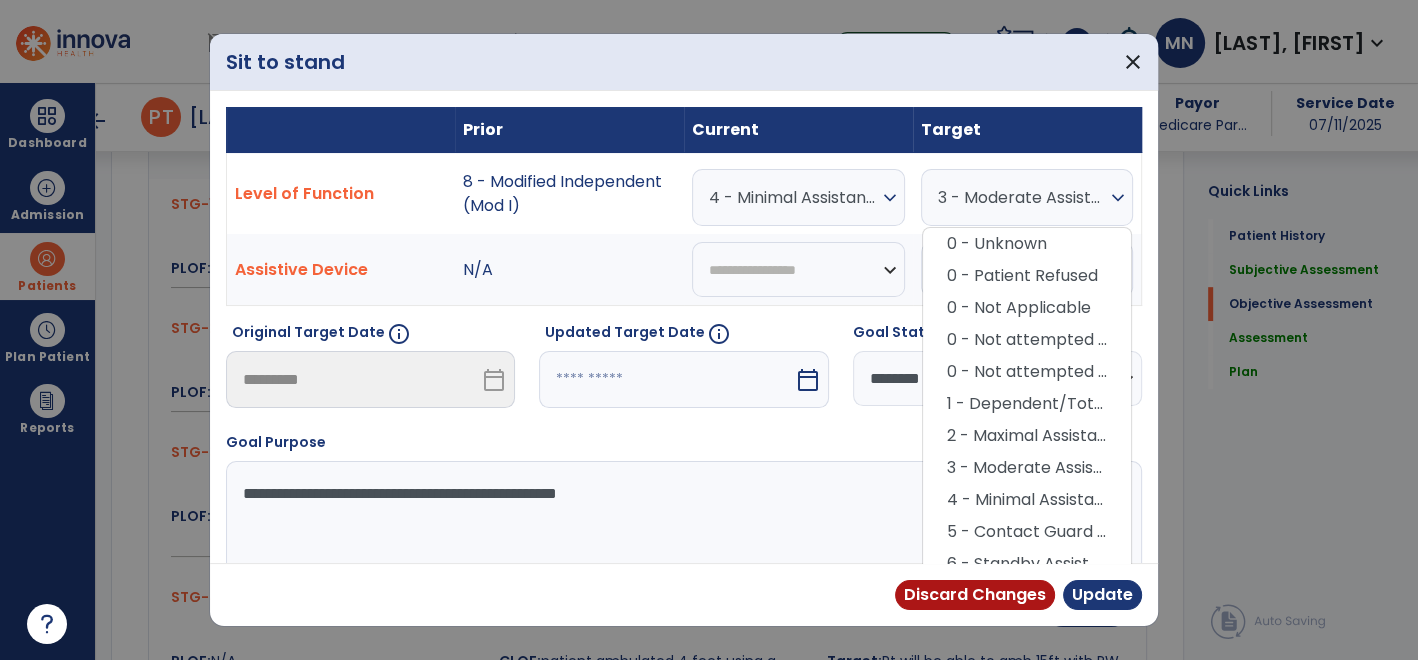 click on "3 - Moderate Assistance (Mod A)" at bounding box center [1022, 197] 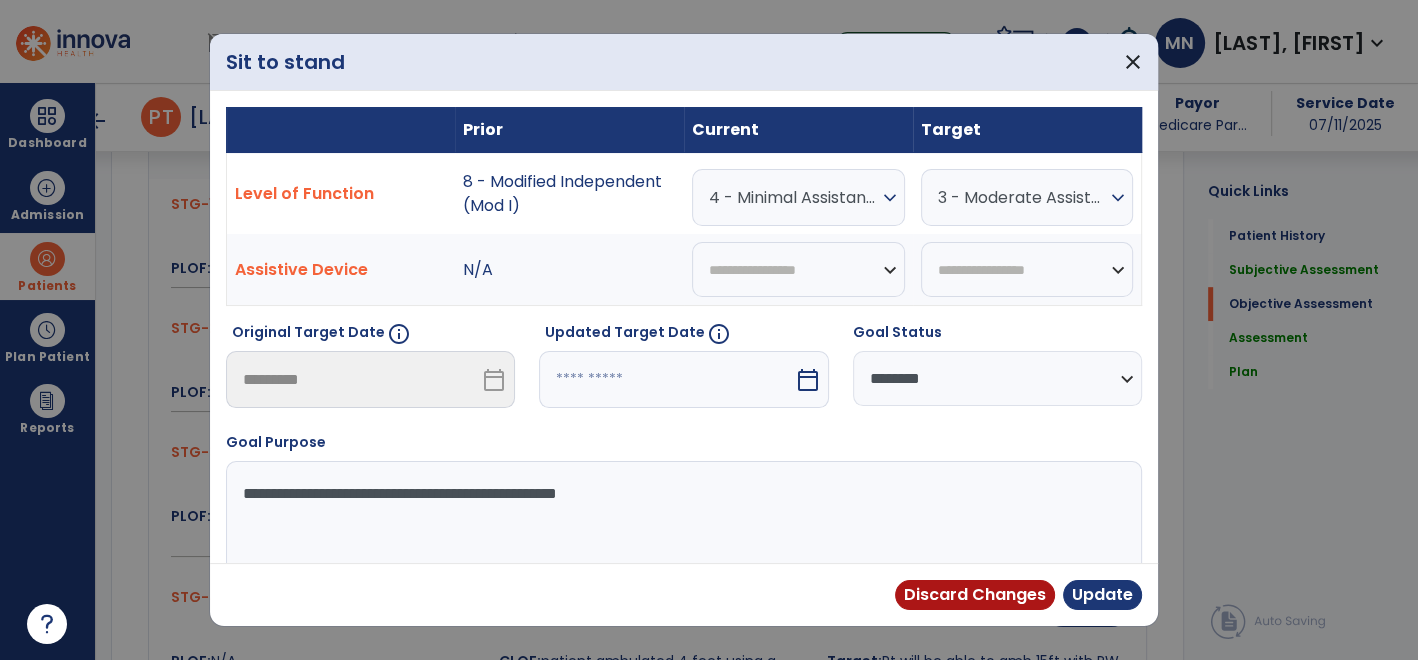 drag, startPoint x: 709, startPoint y: 485, endPoint x: 588, endPoint y: 482, distance: 121.037186 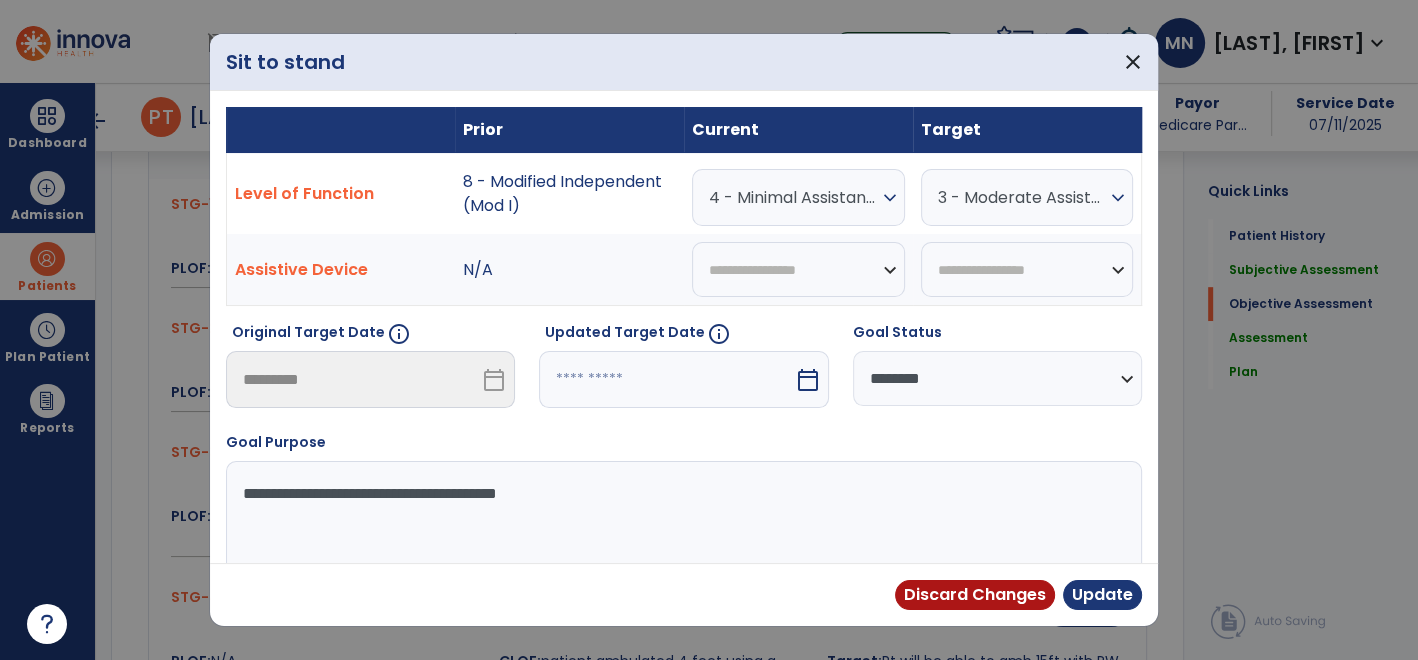 type on "**********" 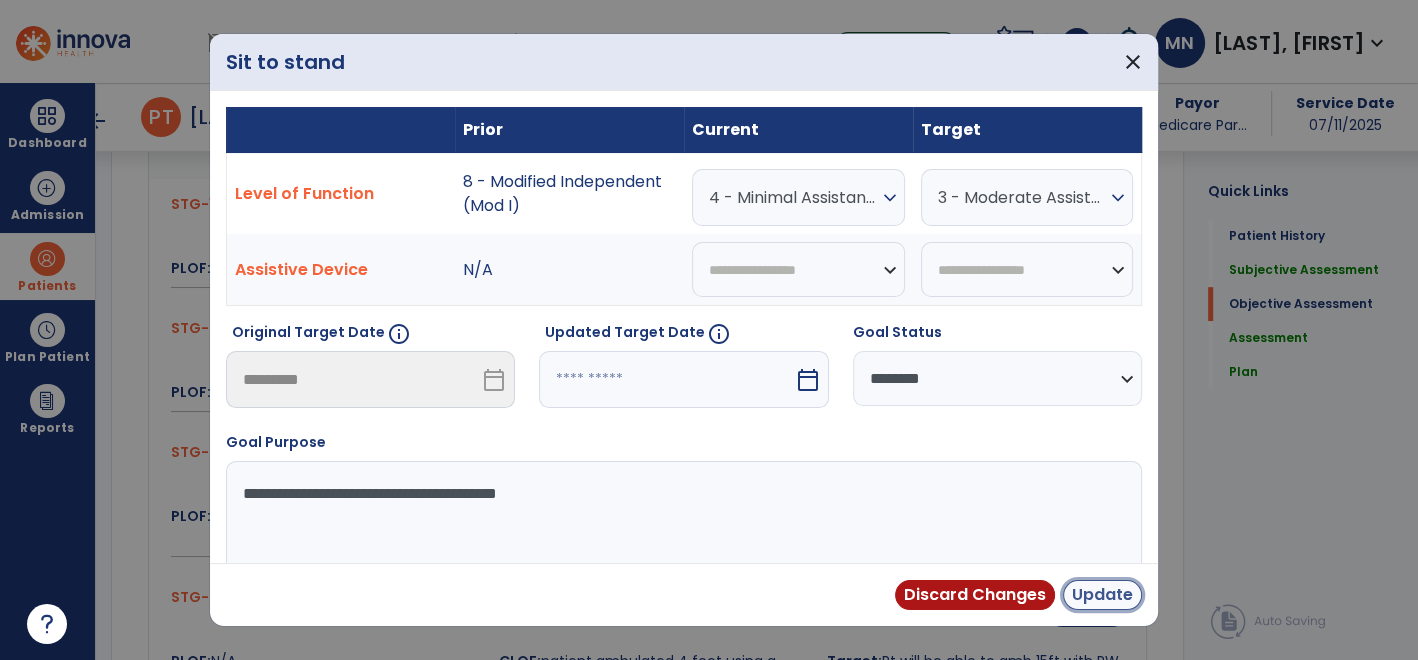 click on "Update" at bounding box center (1102, 595) 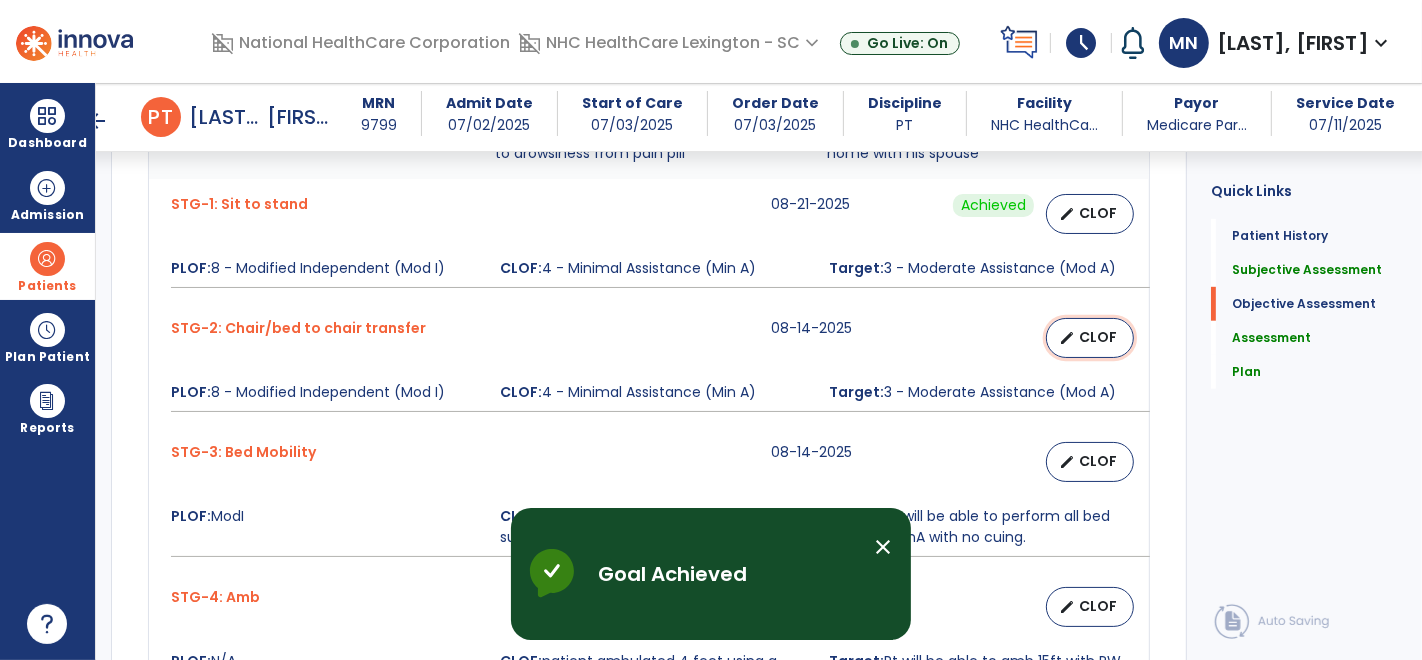 click on "edit   CLOF" at bounding box center (1090, 338) 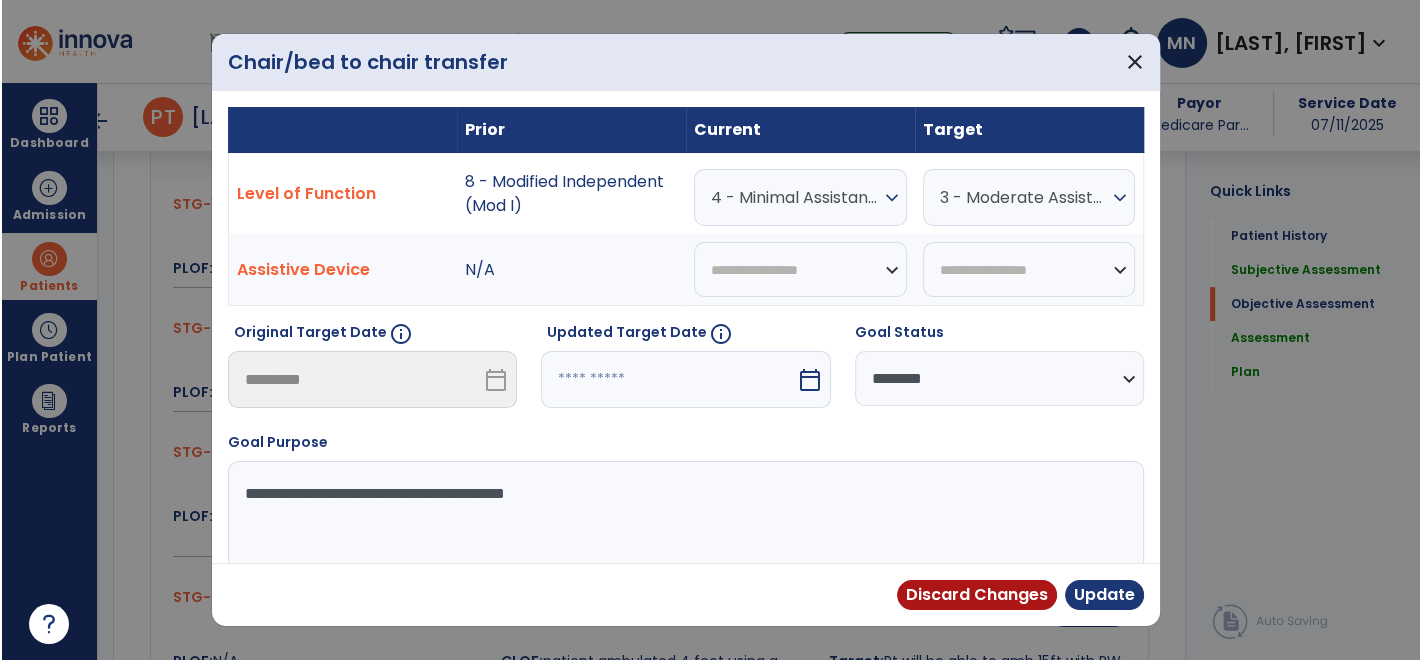 scroll, scrollTop: 932, scrollLeft: 0, axis: vertical 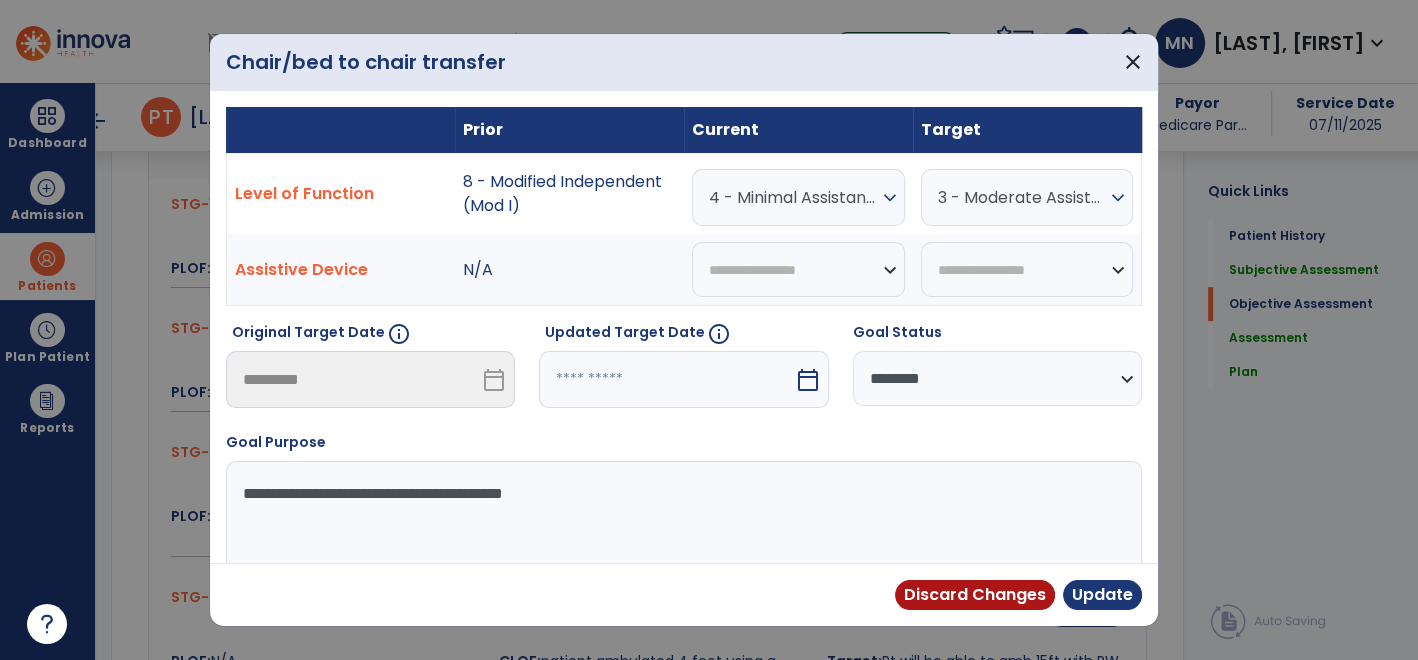 click on "3 - Moderate Assistance (Mod A)" at bounding box center (793, 197) 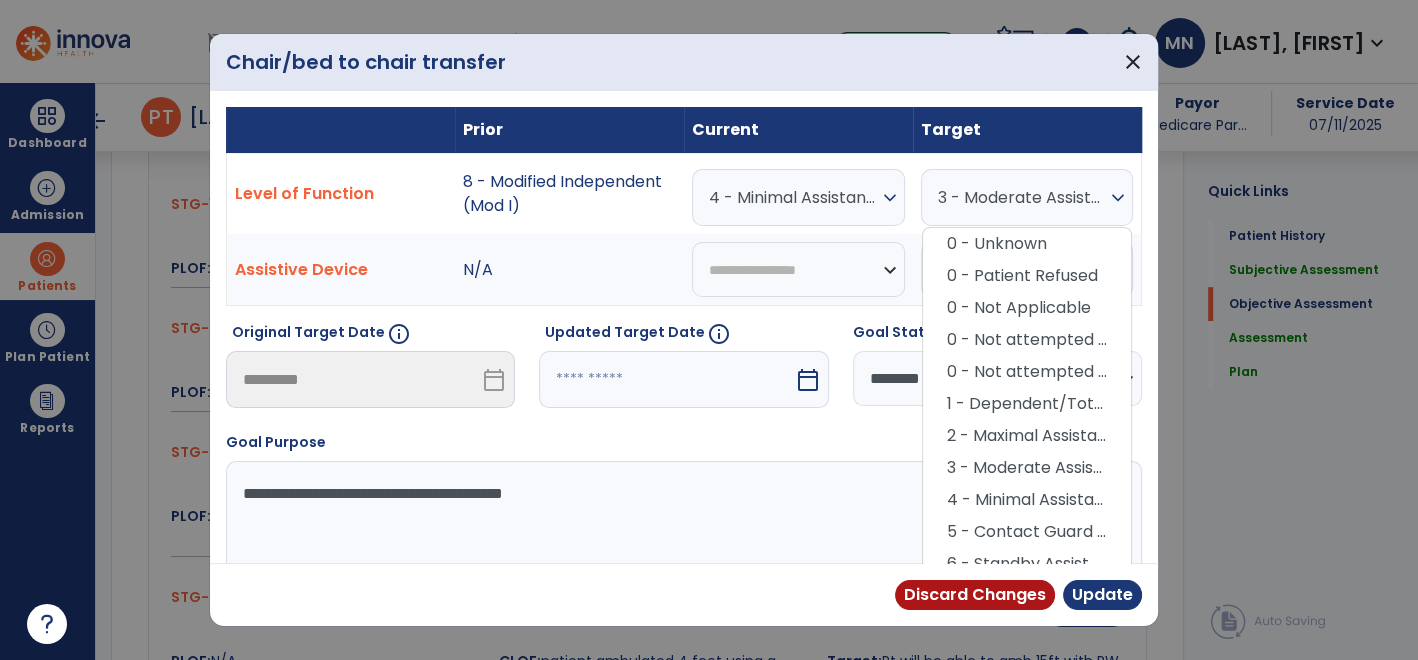 click on "3 - Moderate Assistance (Mod A)" at bounding box center [1022, 197] 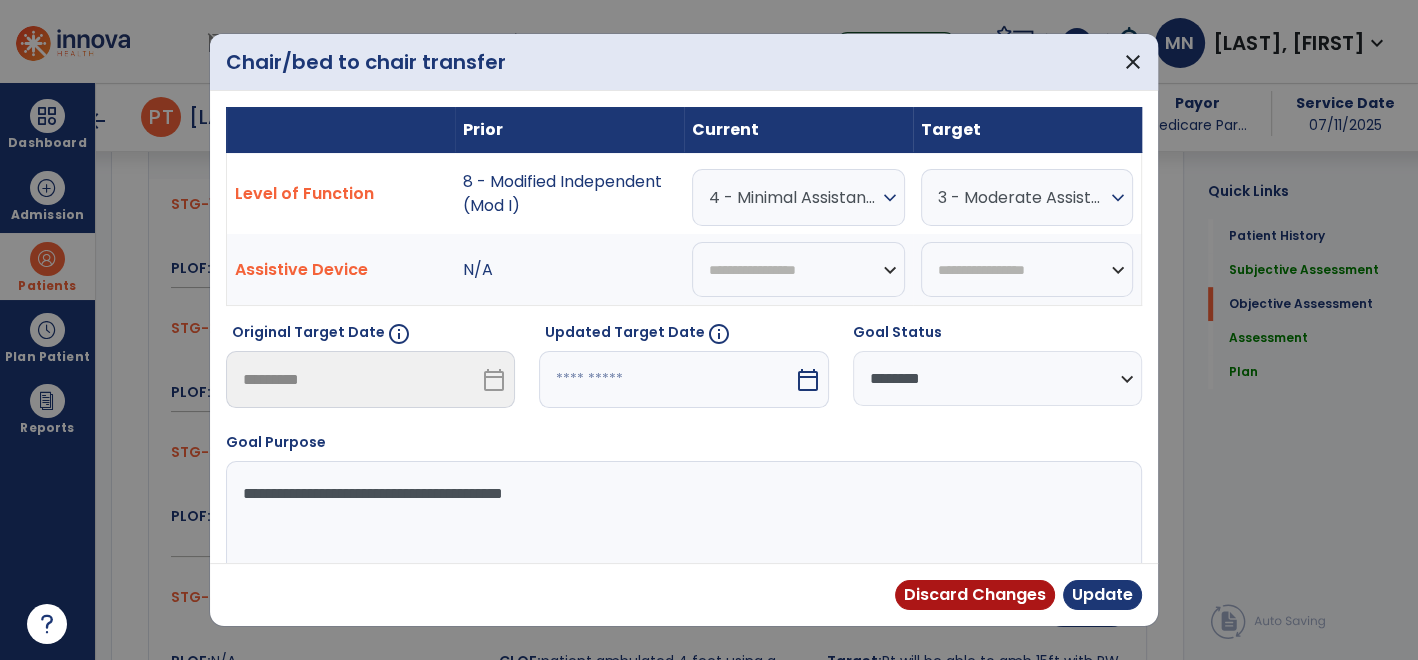 click on "**********" at bounding box center [997, 378] 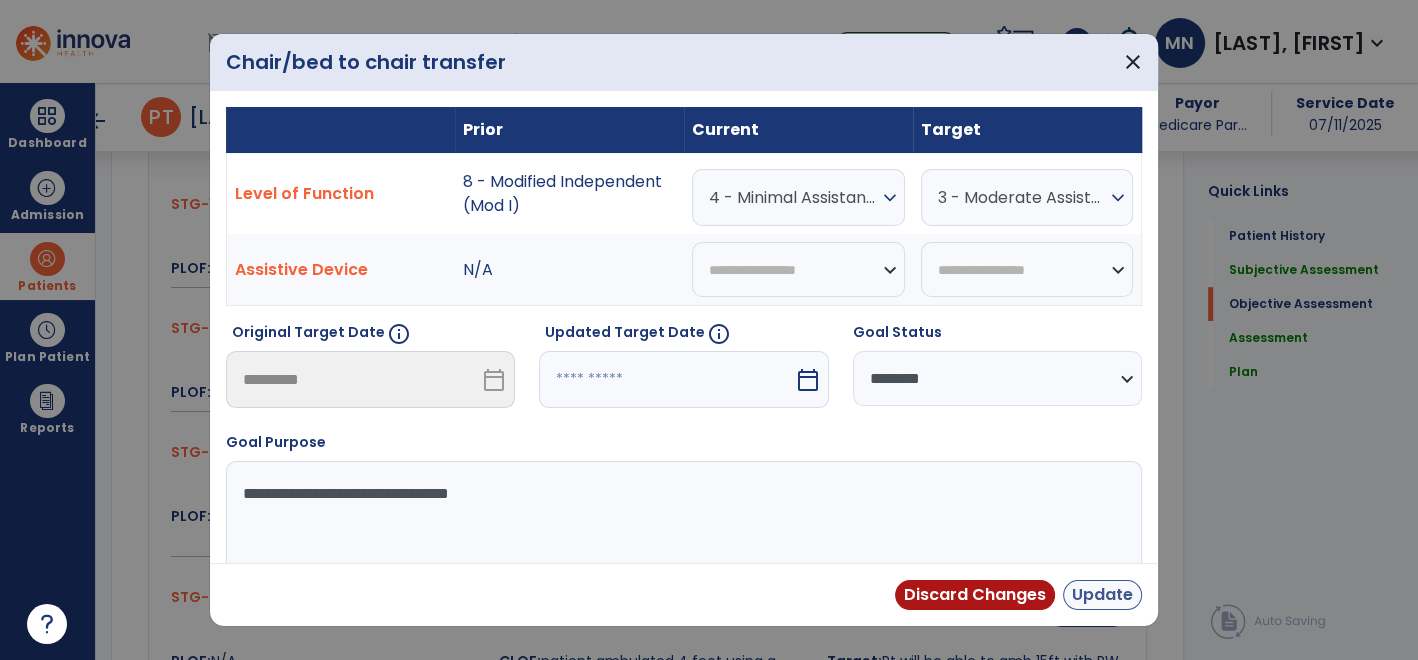 type on "**********" 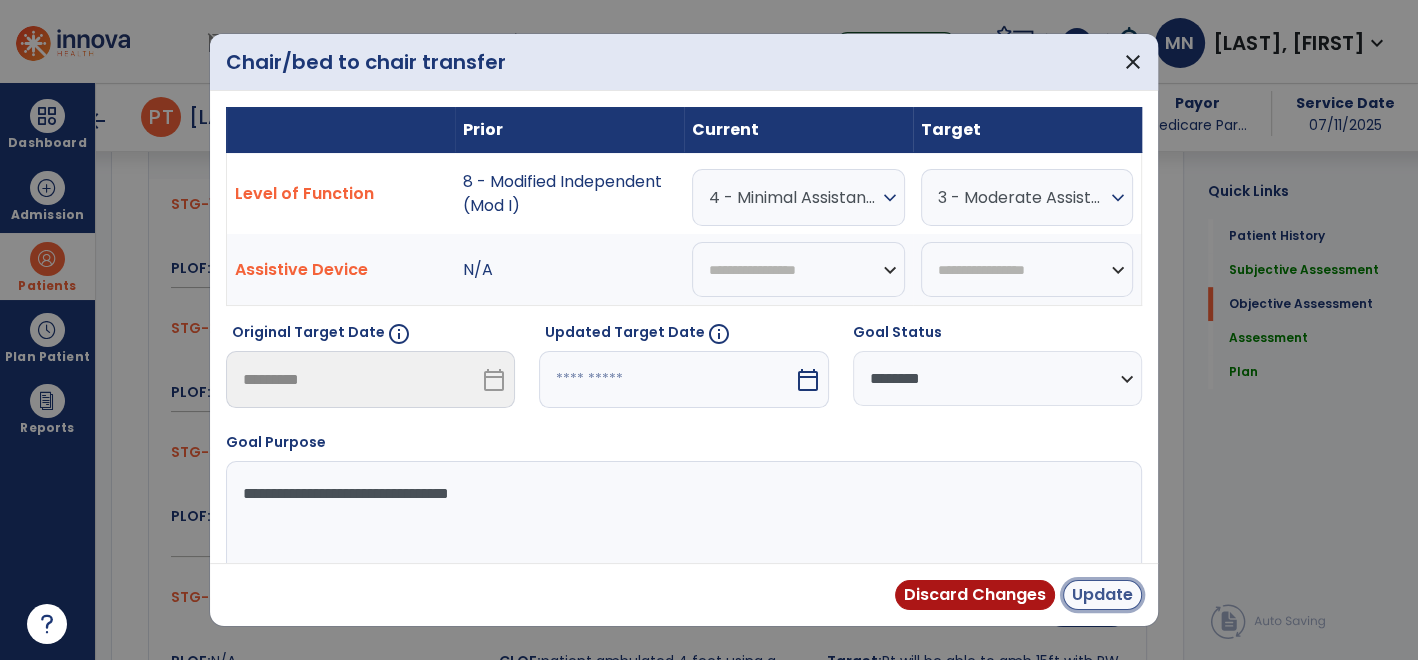 click on "Update" at bounding box center [1102, 595] 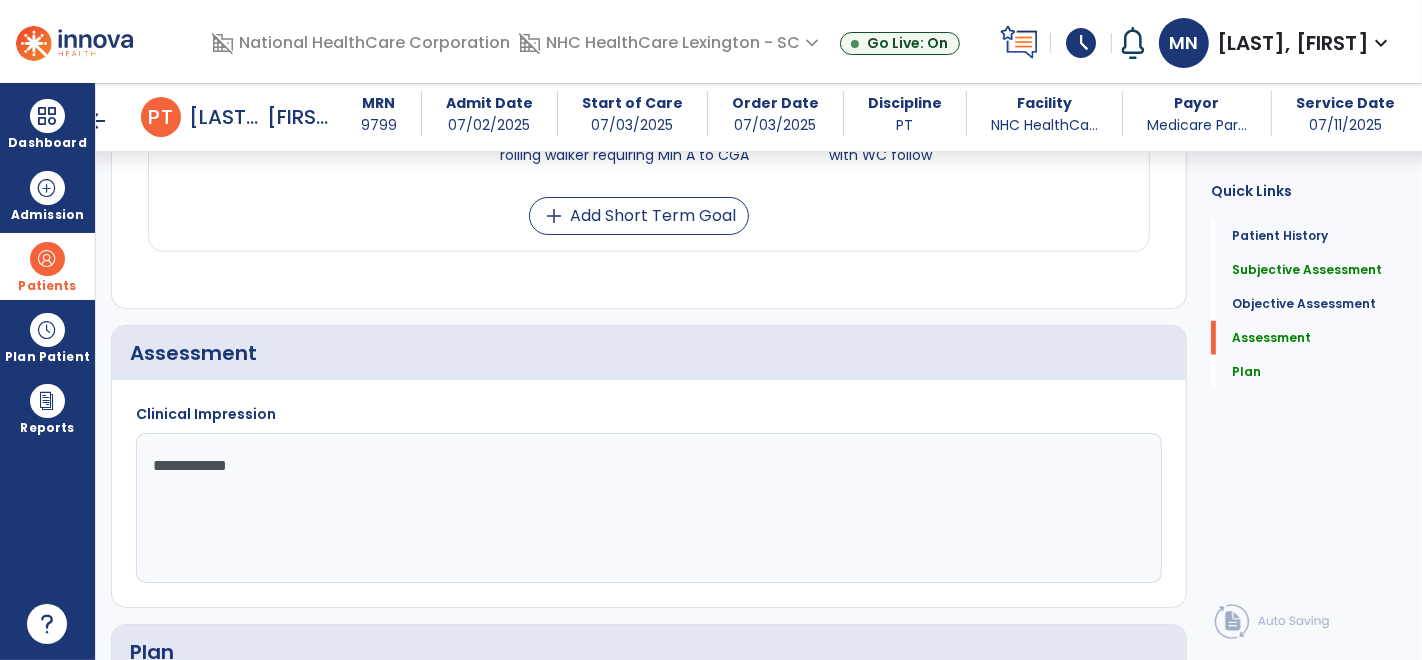 scroll, scrollTop: 1463, scrollLeft: 0, axis: vertical 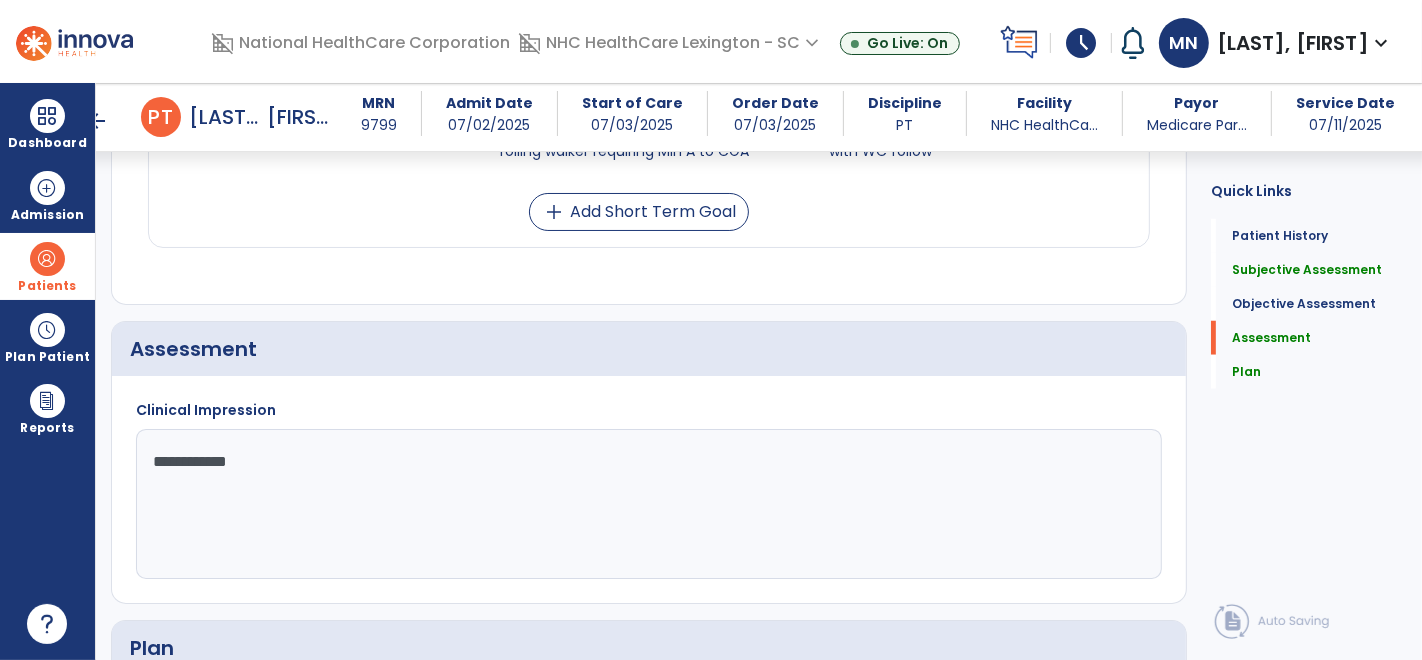 click on "**********" 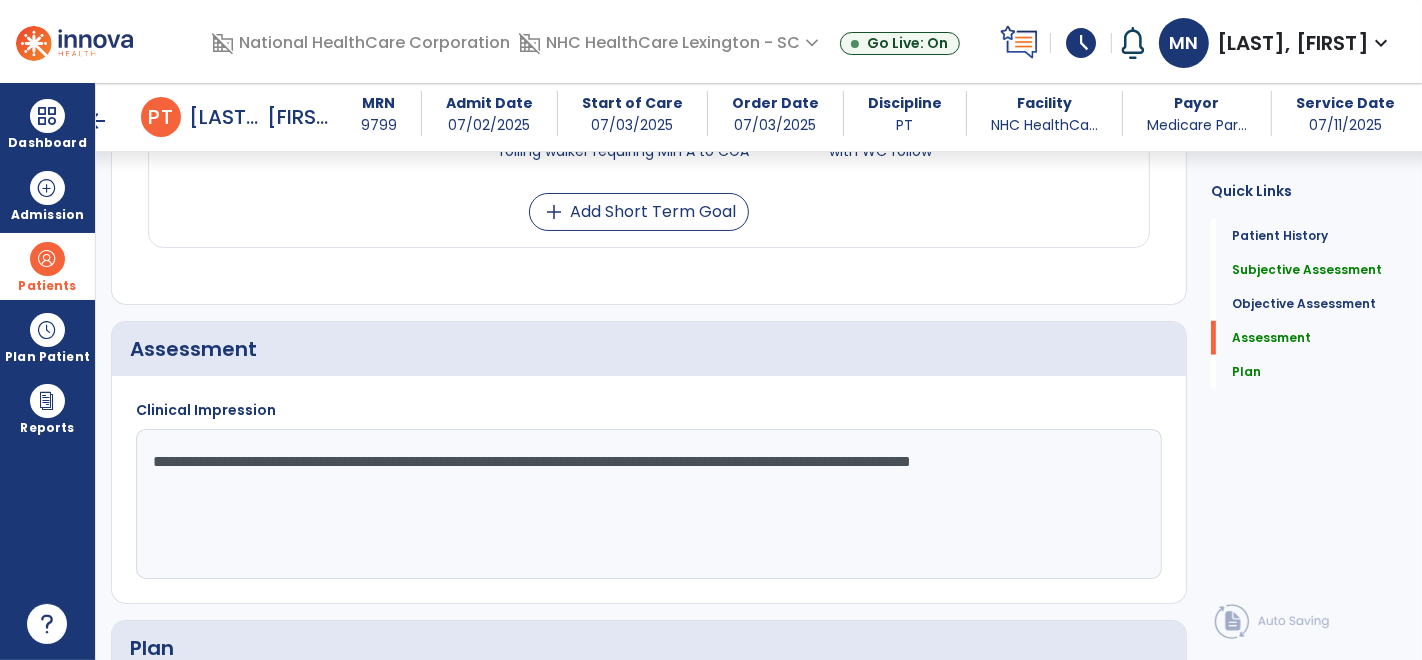 click on "**********" 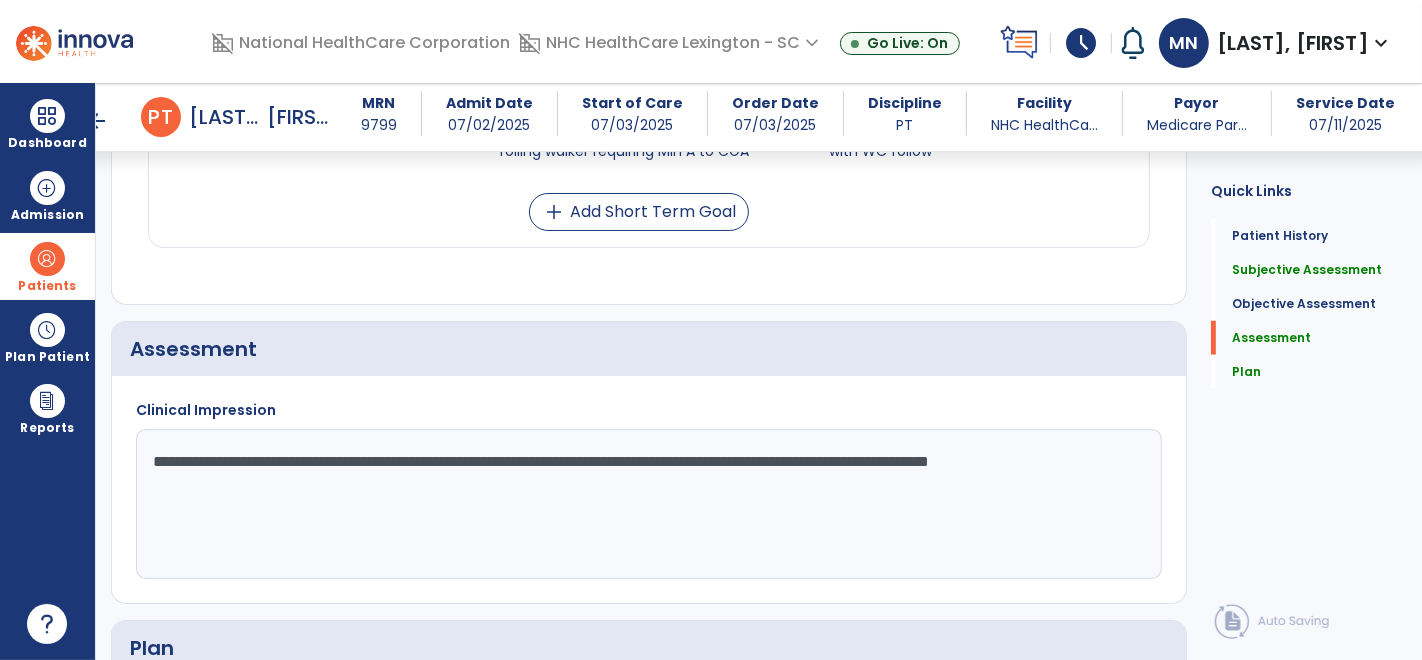 click on "**********" 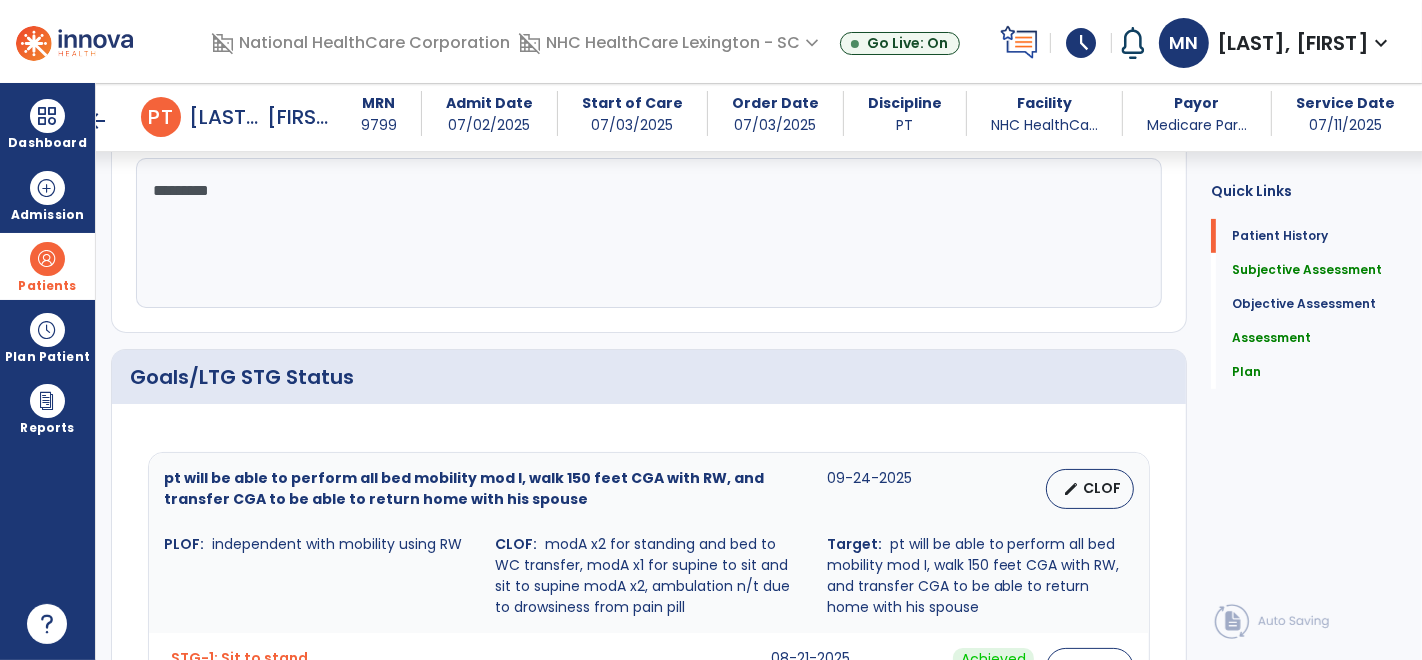scroll, scrollTop: 0, scrollLeft: 0, axis: both 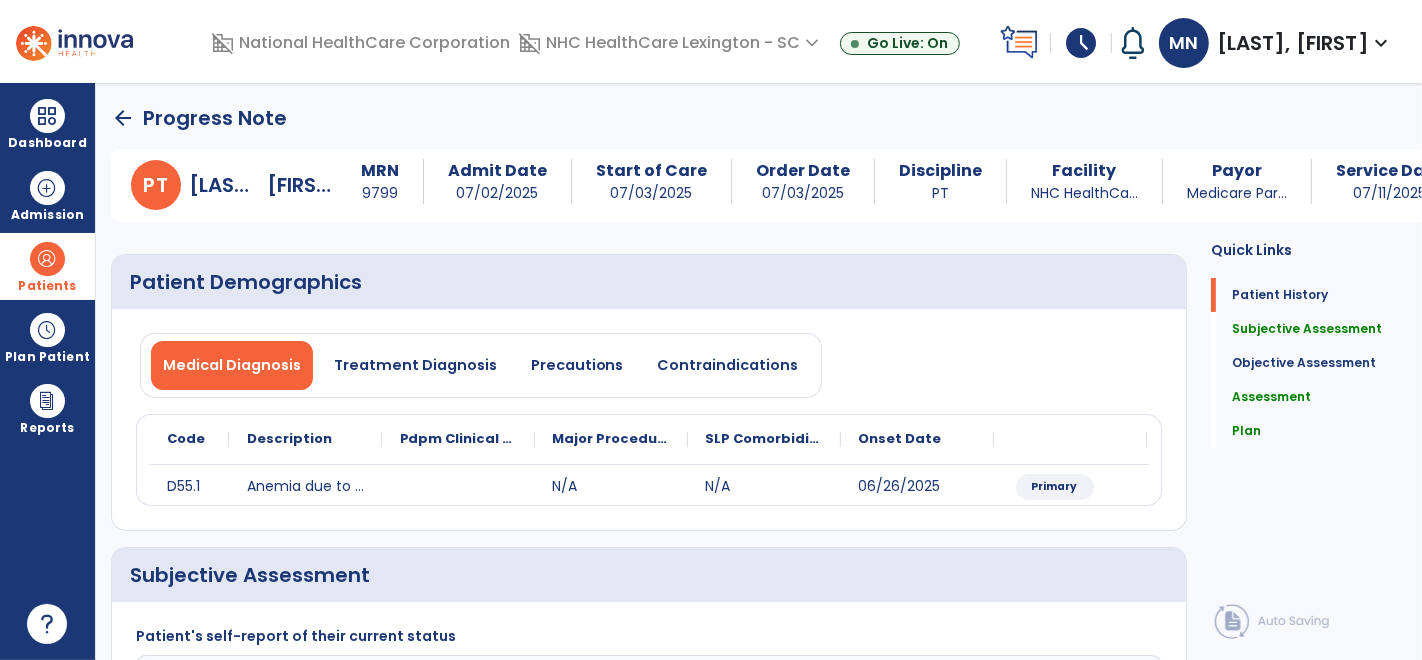 type on "**********" 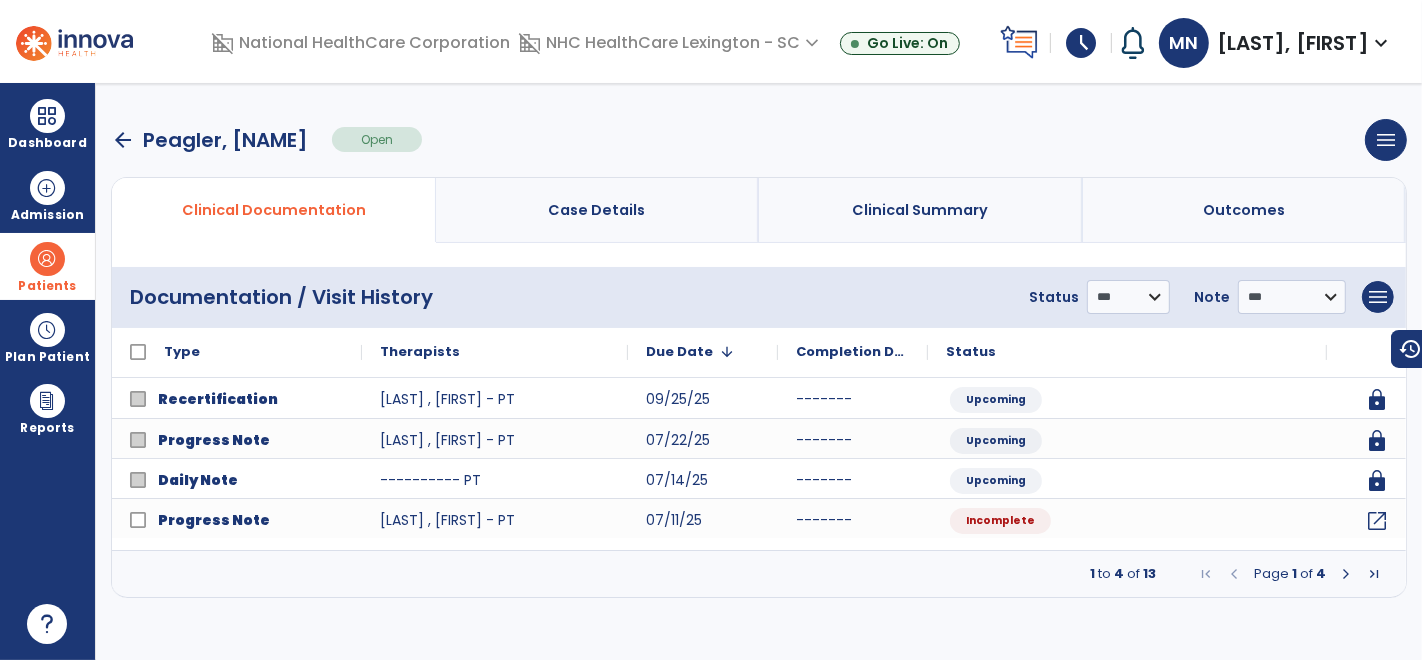 click at bounding box center [1346, 574] 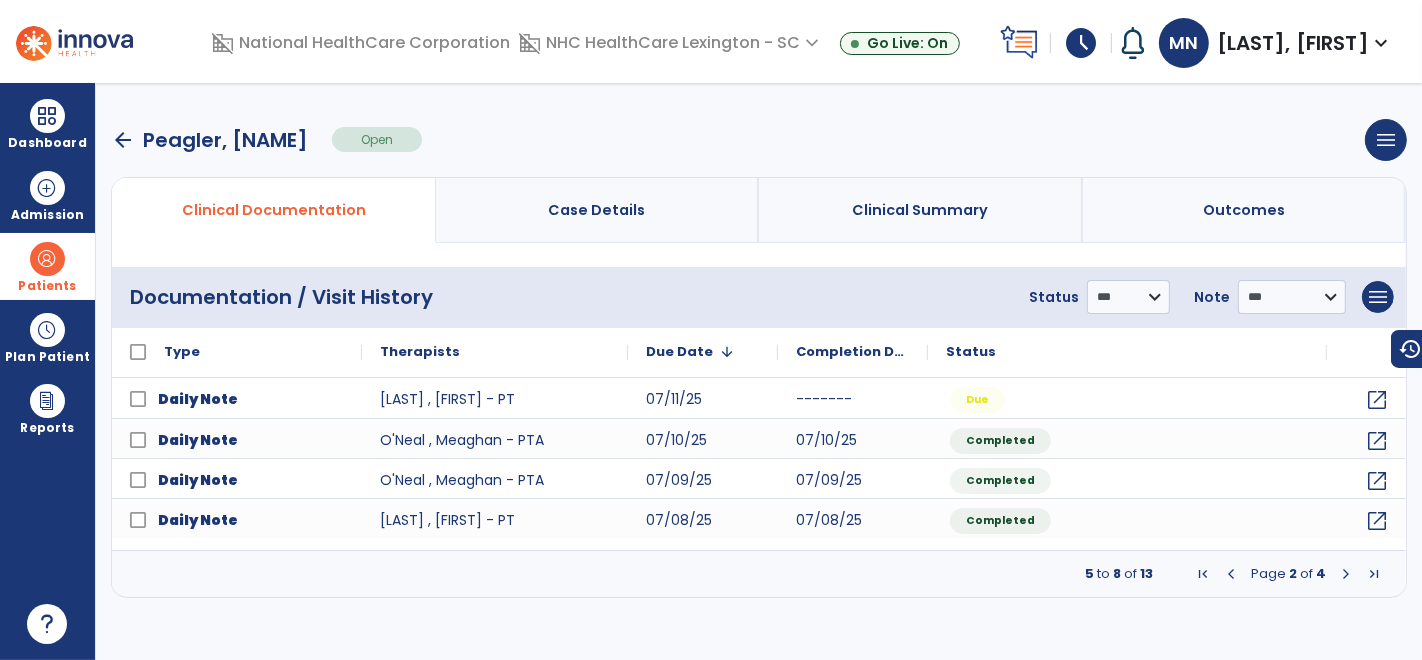 click on "arrow_back" at bounding box center [123, 140] 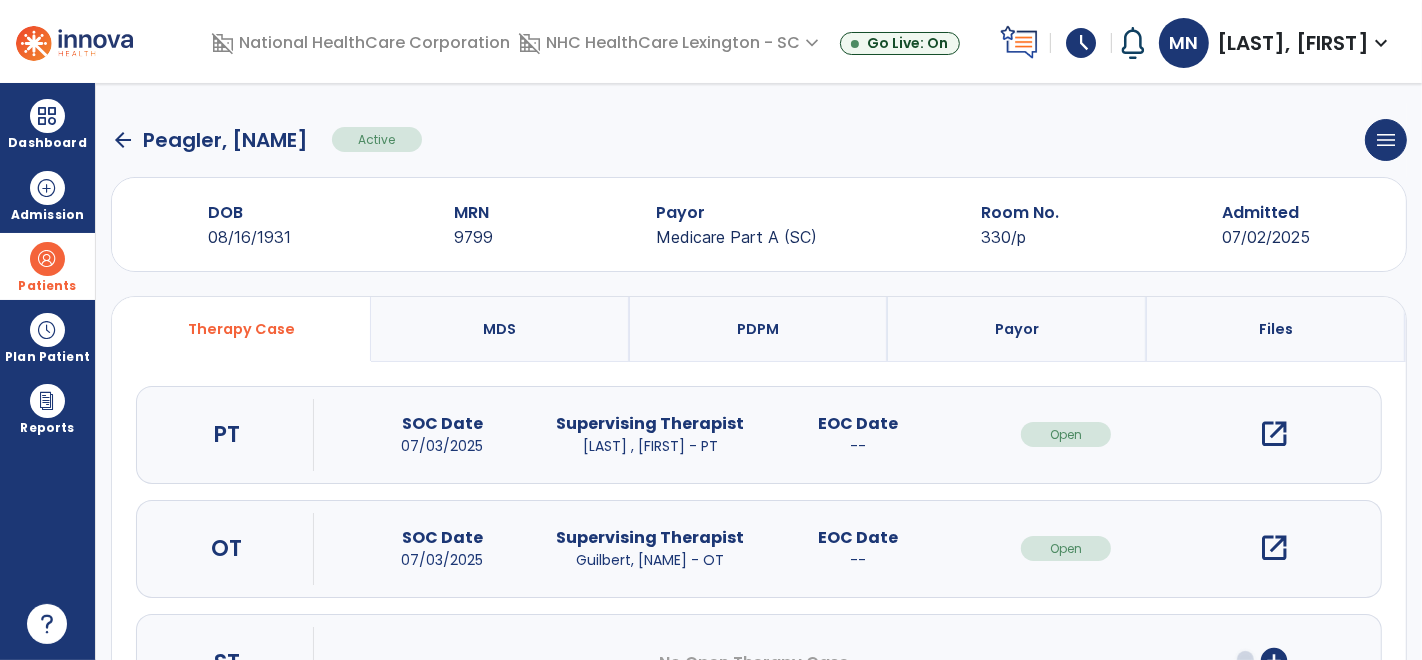 click on "arrow_back" 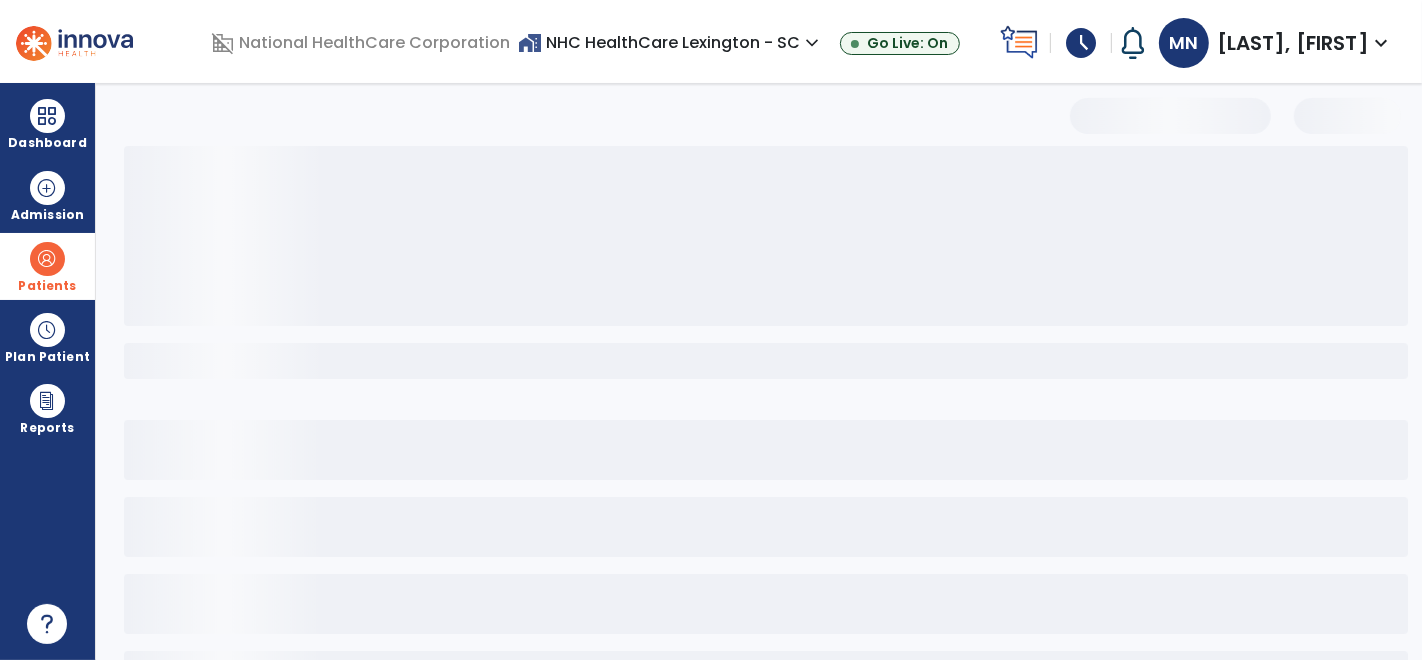 select on "***" 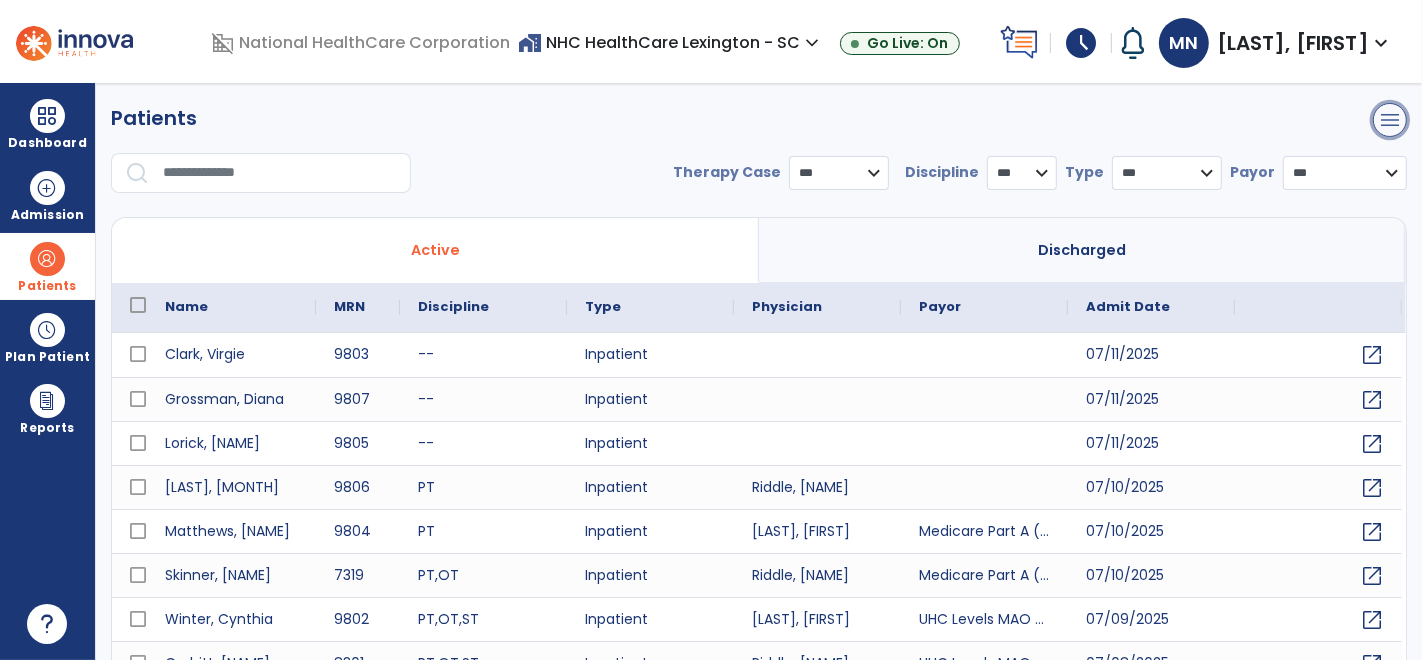 click on "menu" at bounding box center [1390, 120] 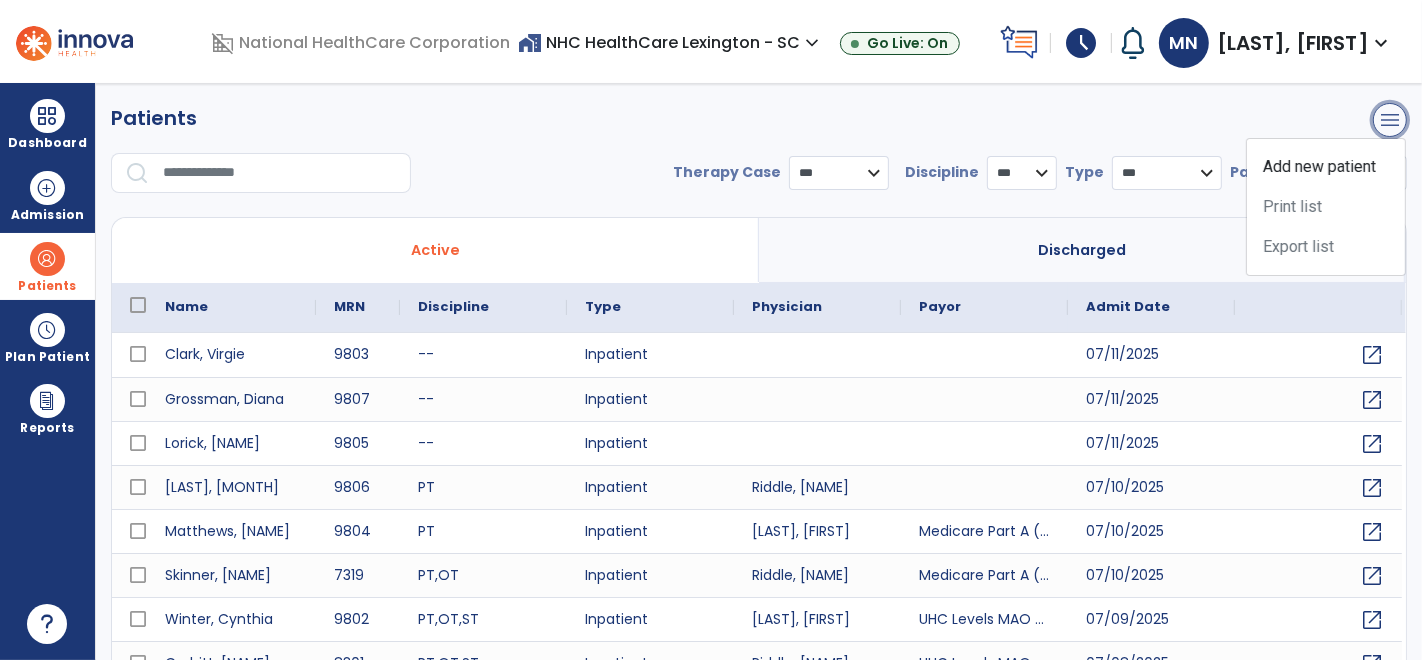click on "menu" at bounding box center (1390, 120) 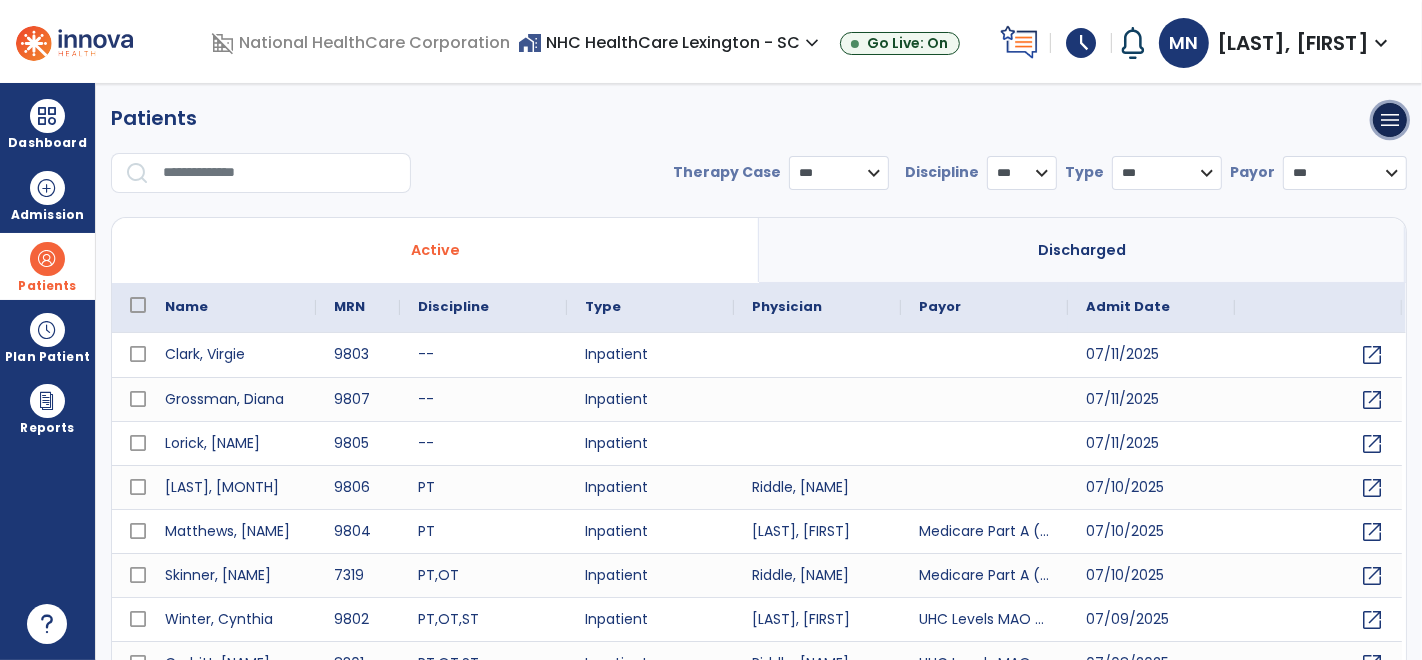 scroll, scrollTop: 82, scrollLeft: 0, axis: vertical 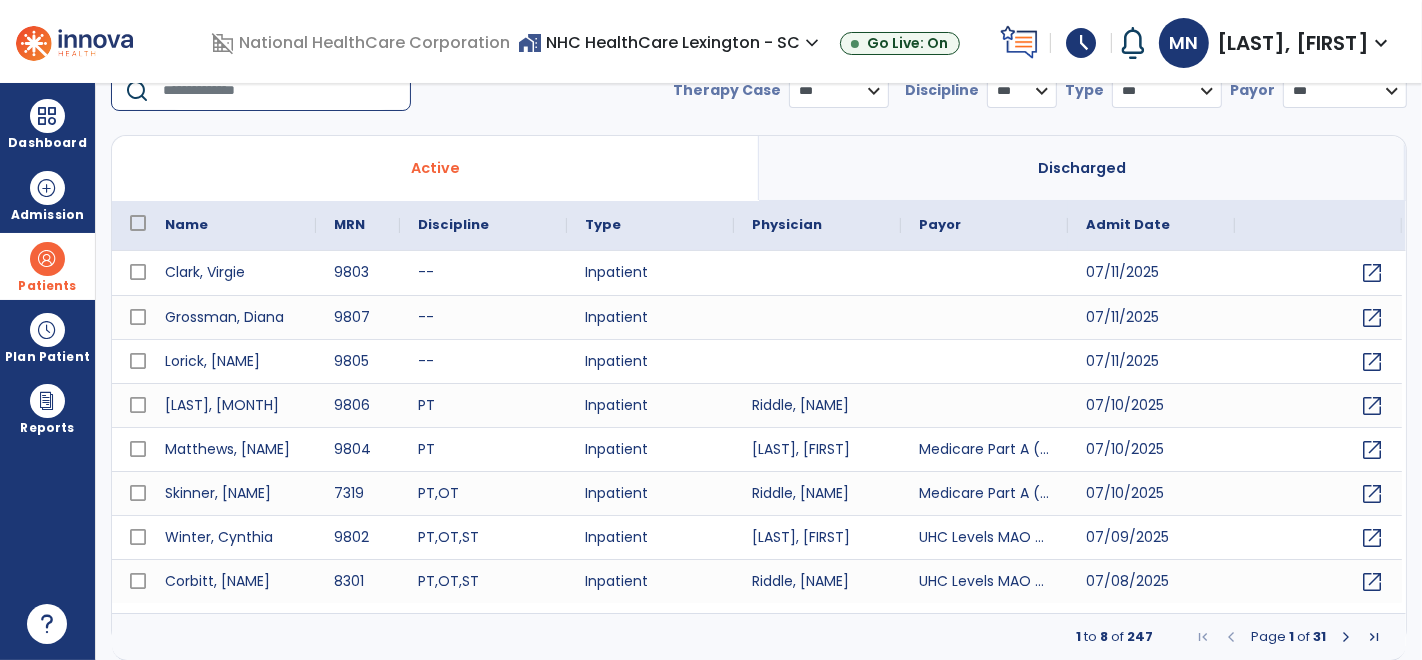 click at bounding box center [280, 91] 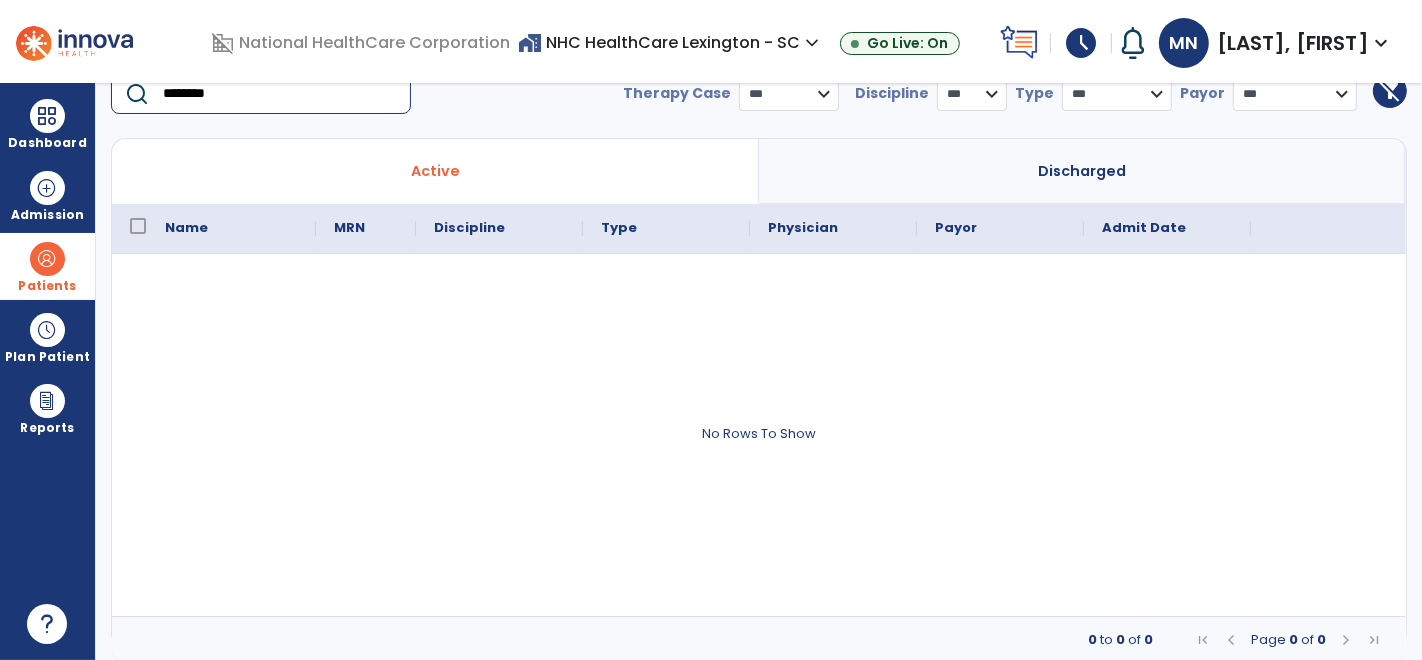 scroll, scrollTop: 0, scrollLeft: 0, axis: both 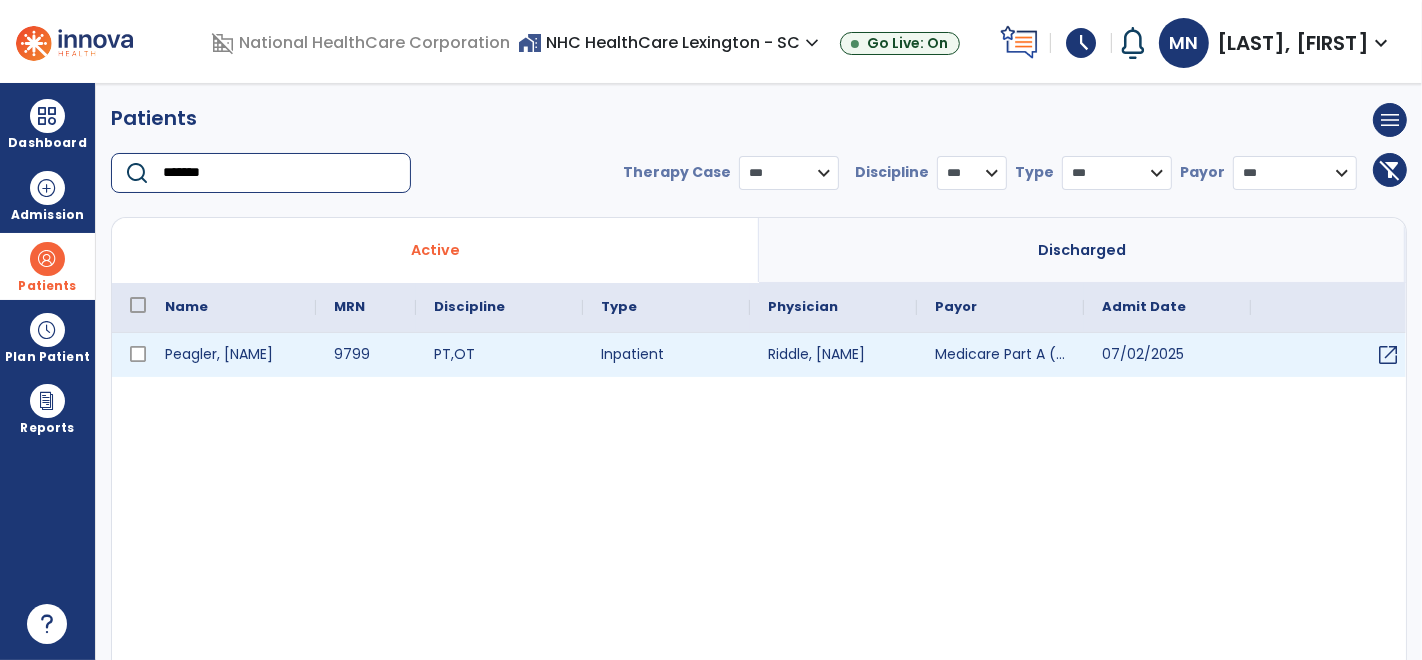 type on "*******" 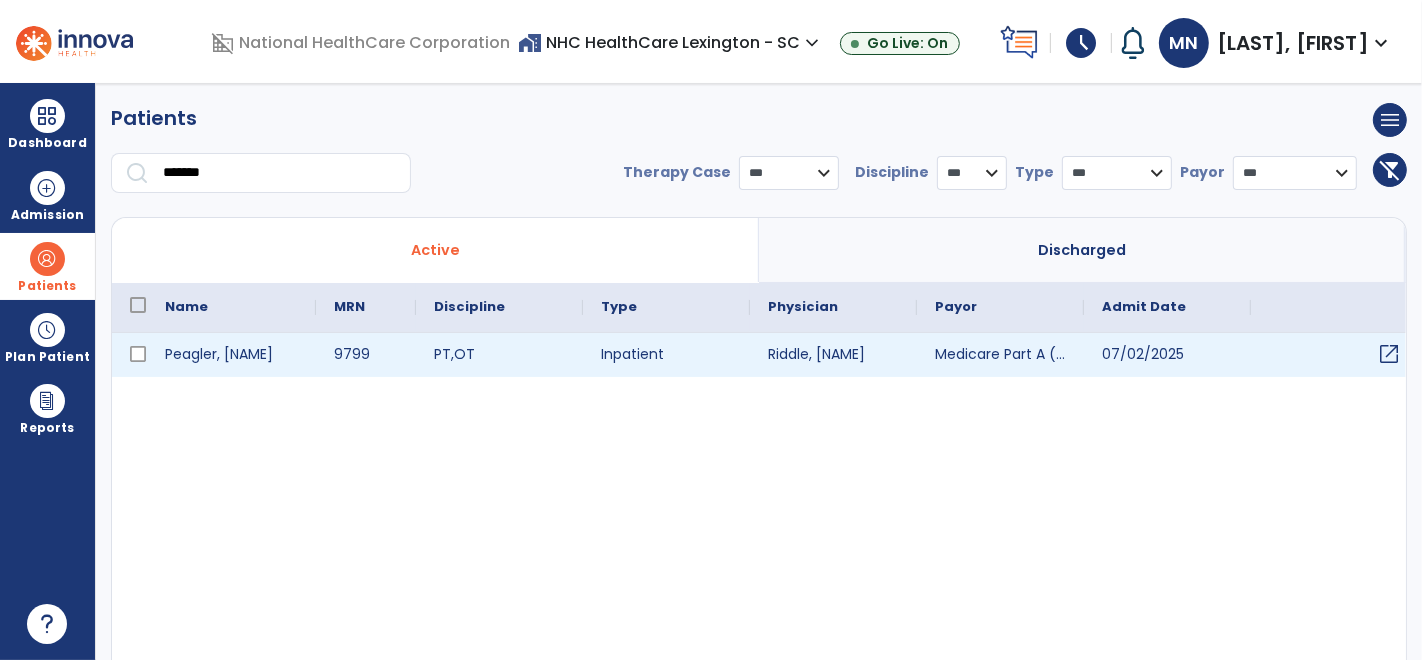click on "open_in_new" at bounding box center (1389, 354) 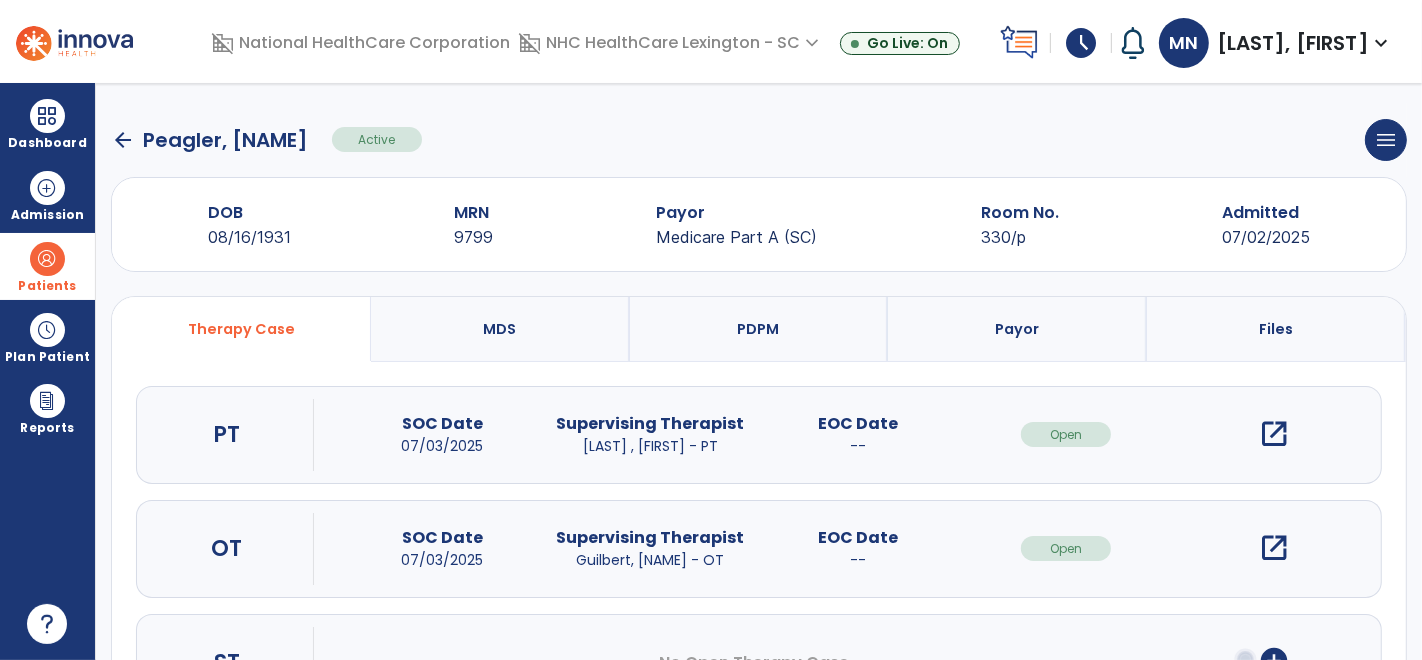 click on "open_in_new" at bounding box center [1274, 434] 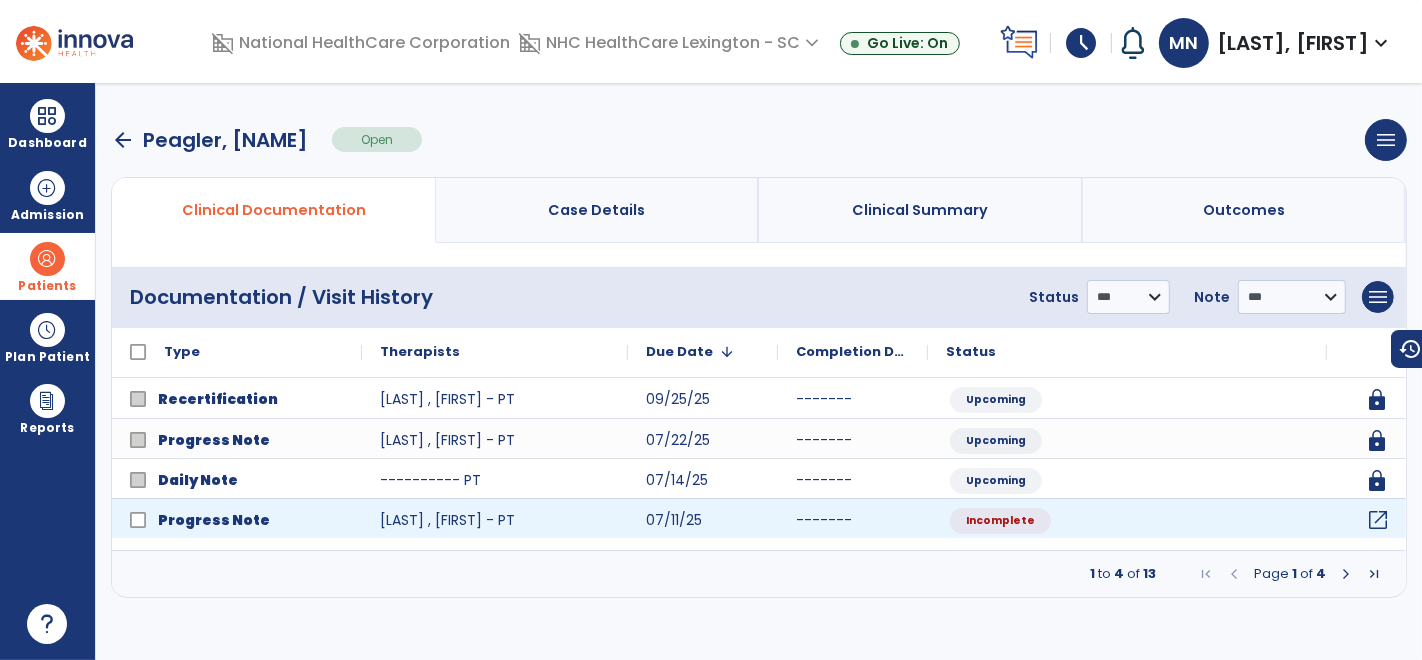 click on "open_in_new" 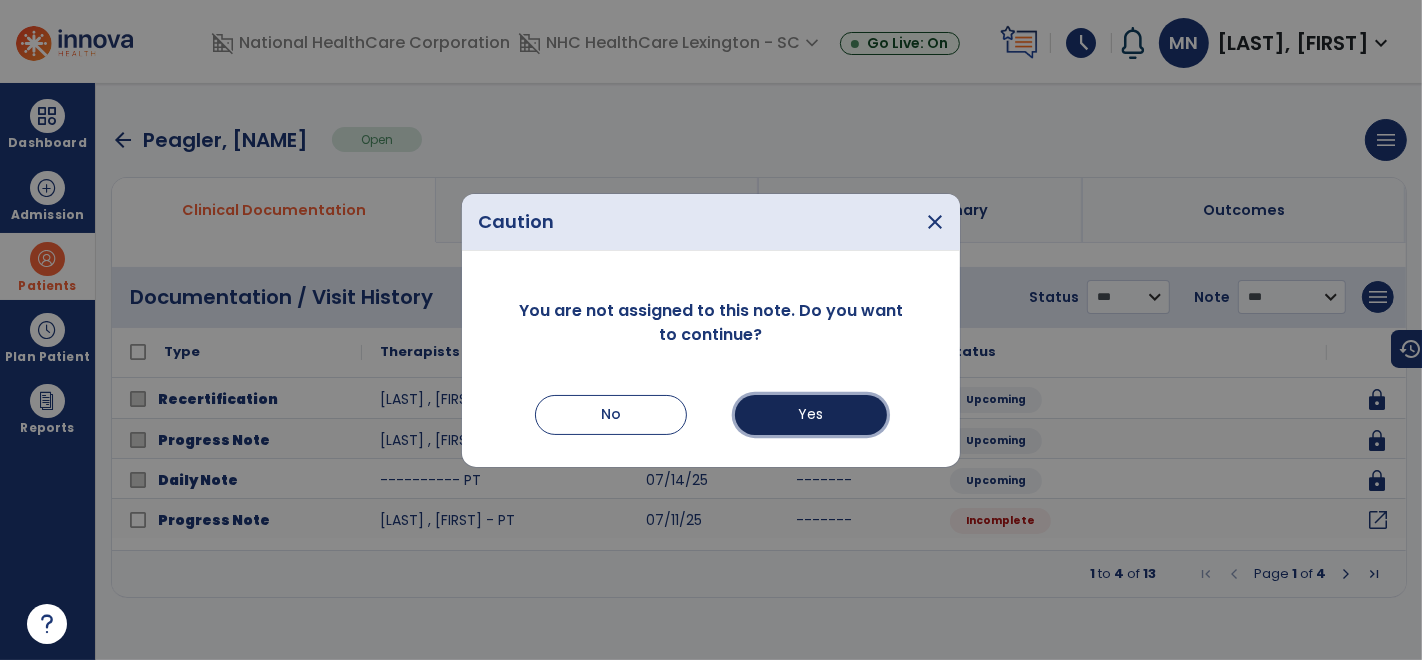 click on "Yes" at bounding box center (811, 415) 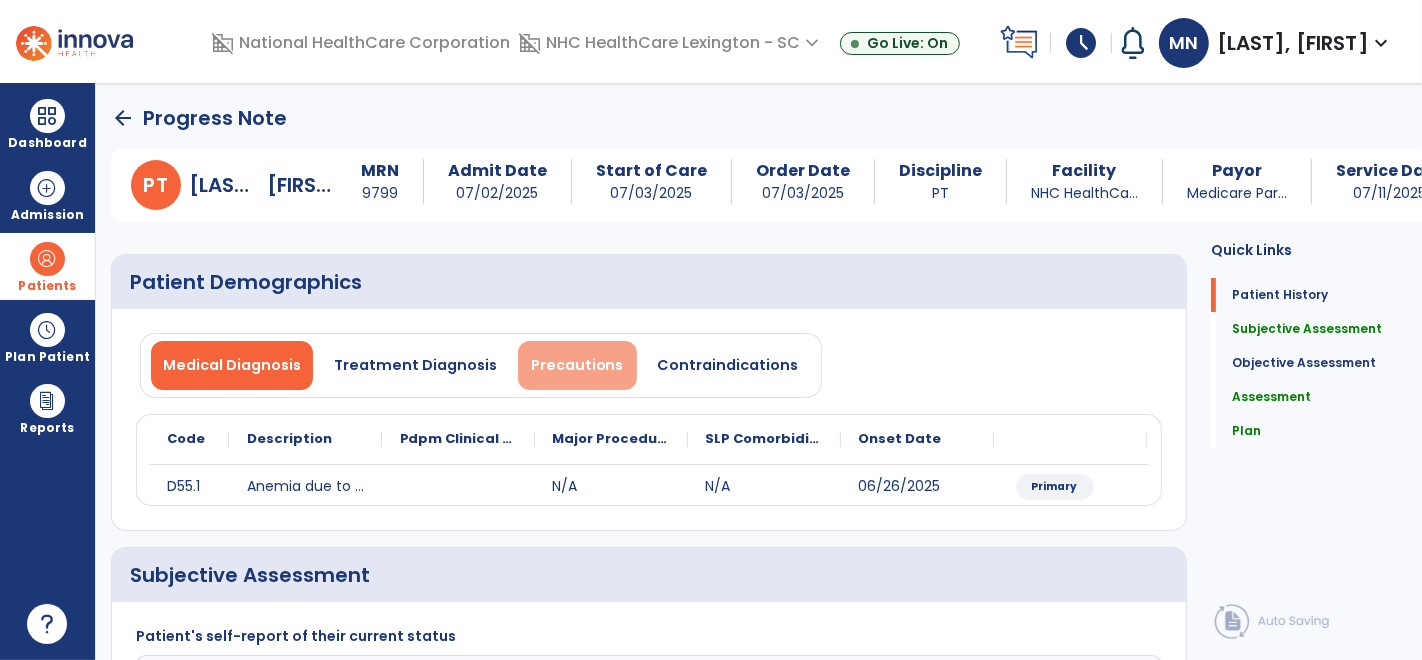 click on "Precautions" at bounding box center (577, 365) 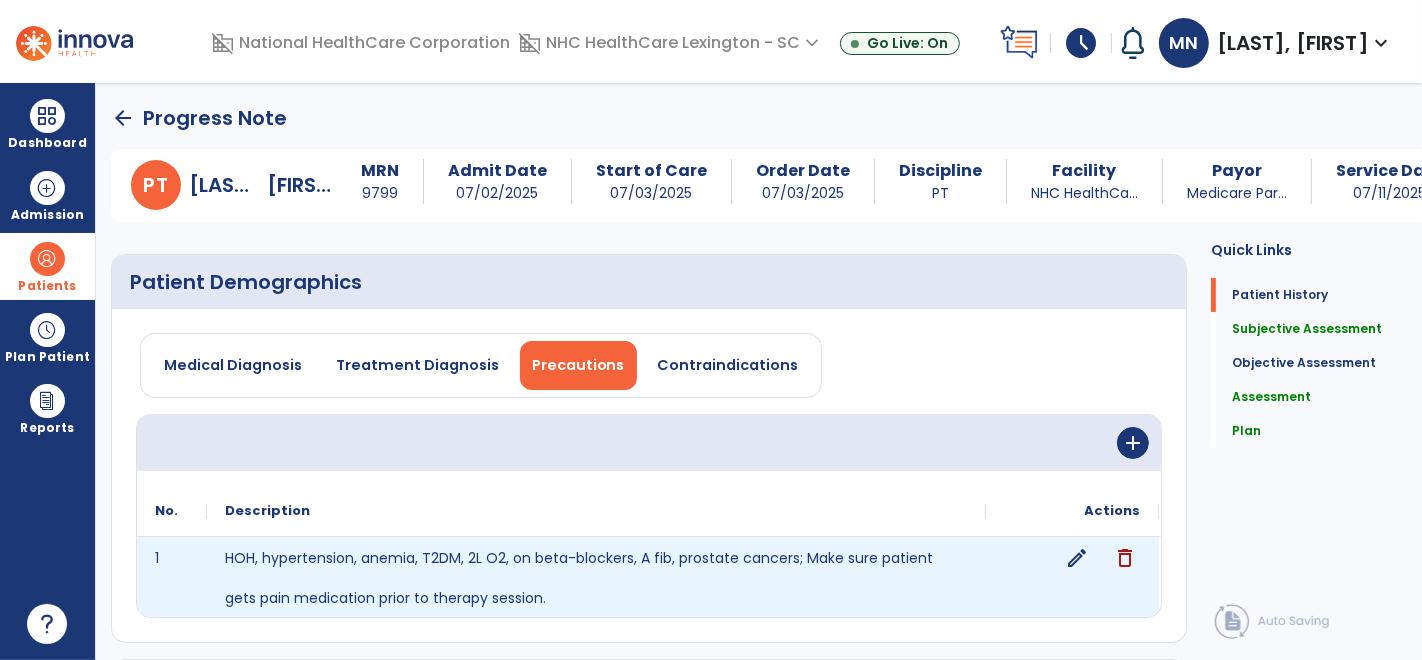 click on "edit" 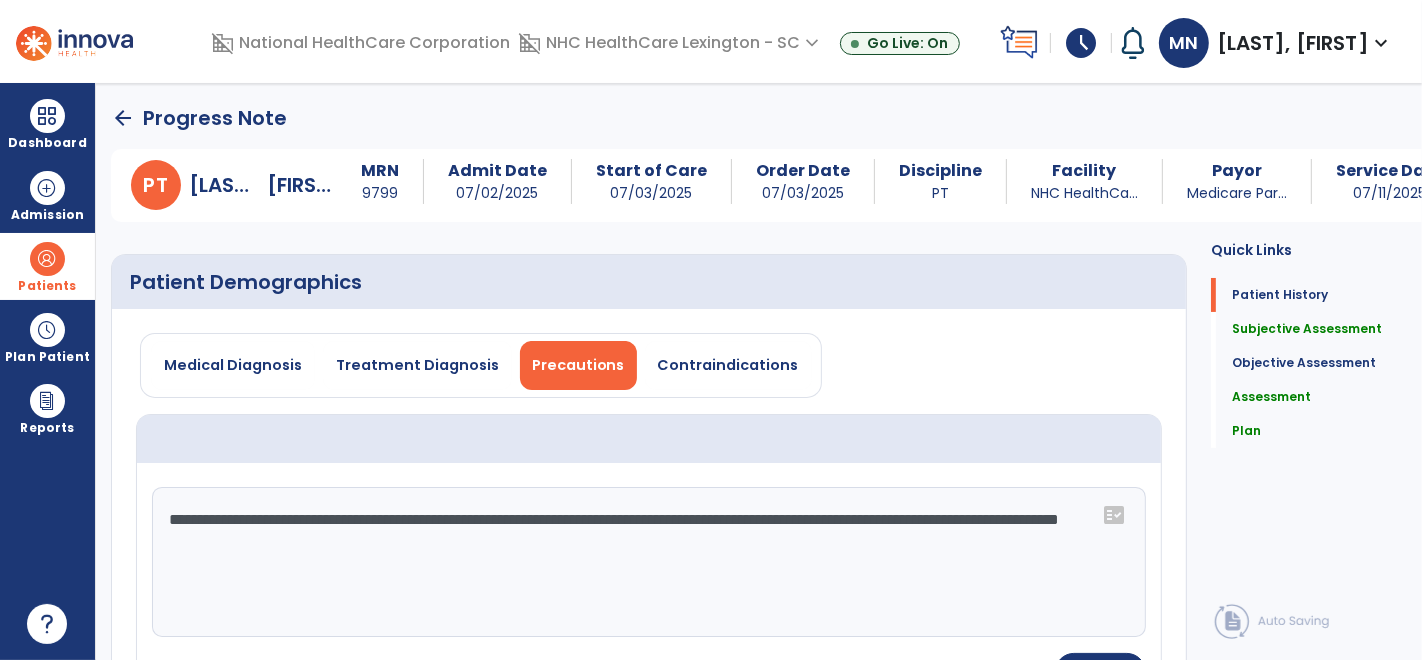 click on "**********" 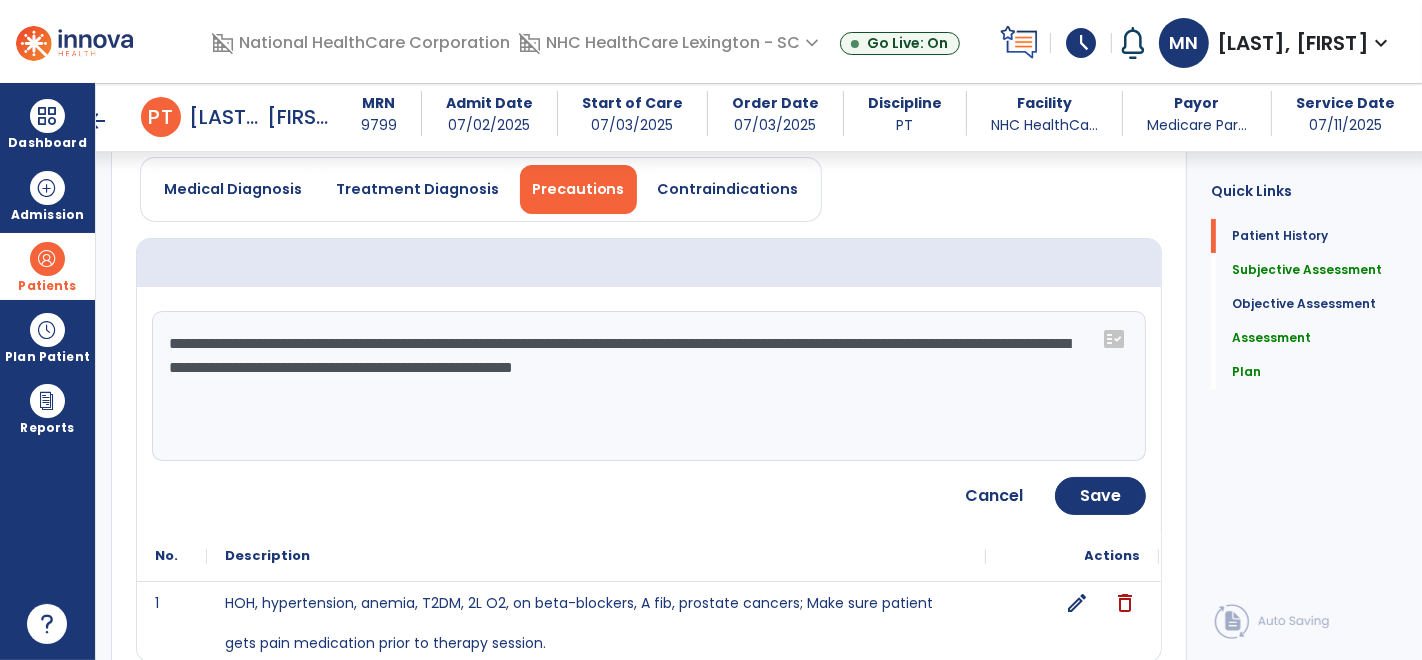 scroll, scrollTop: 159, scrollLeft: 0, axis: vertical 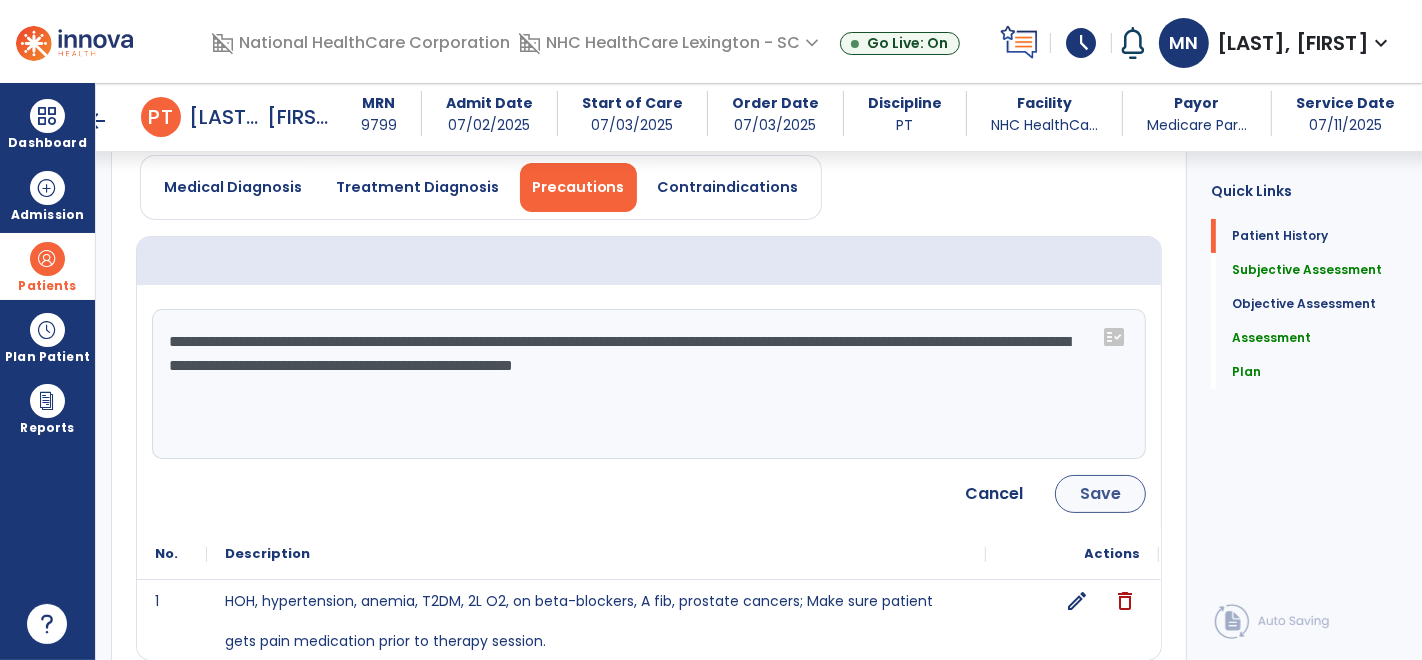 type on "**********" 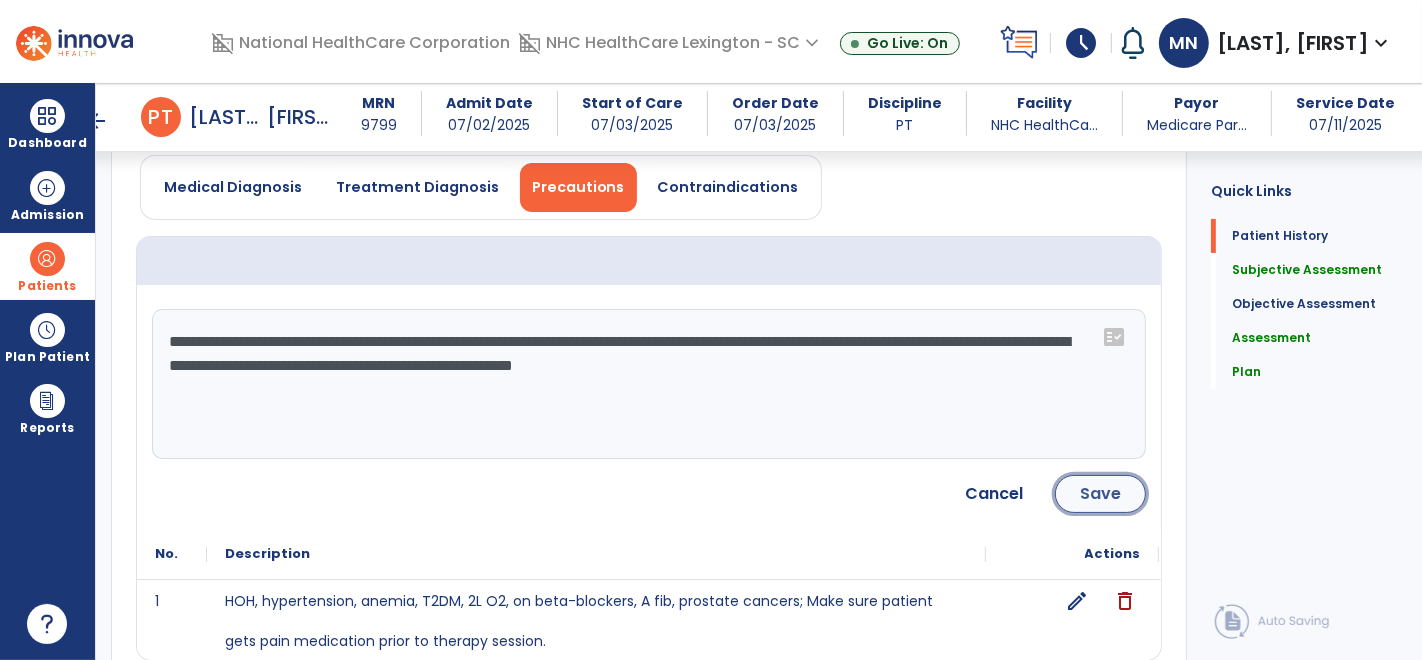 click on "Save" 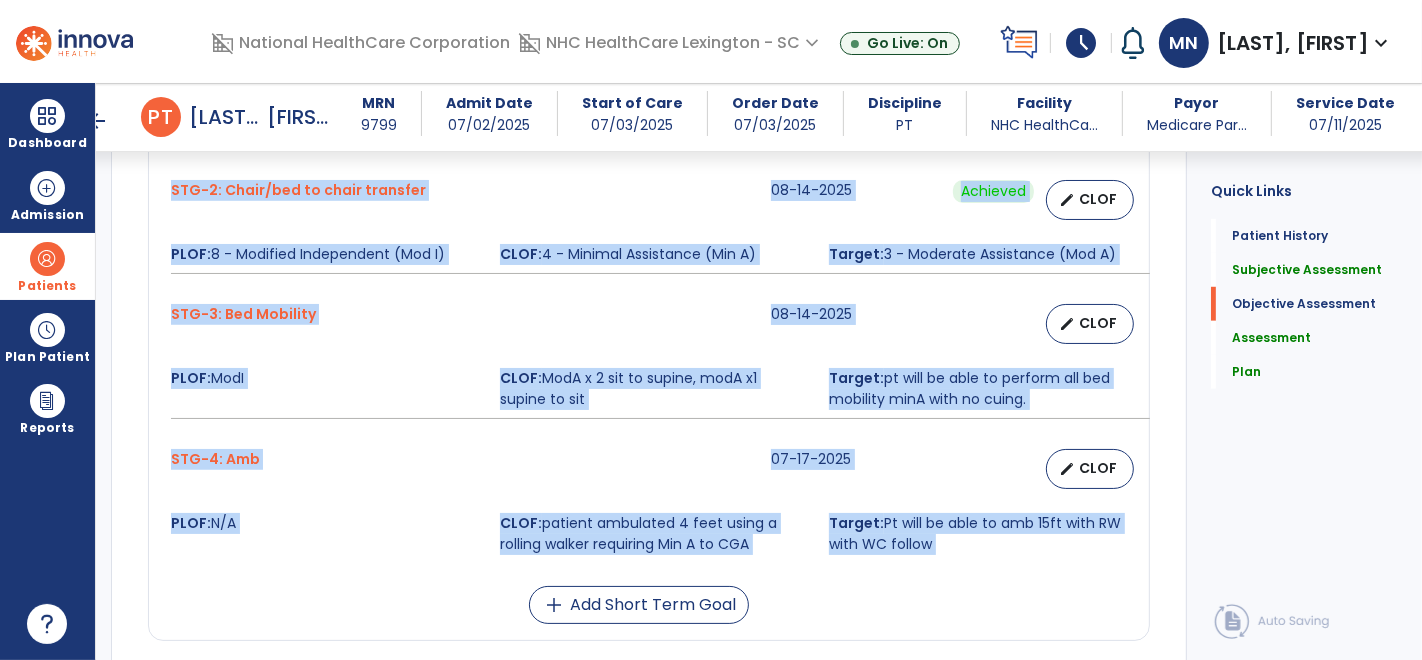 scroll, scrollTop: 1884, scrollLeft: 0, axis: vertical 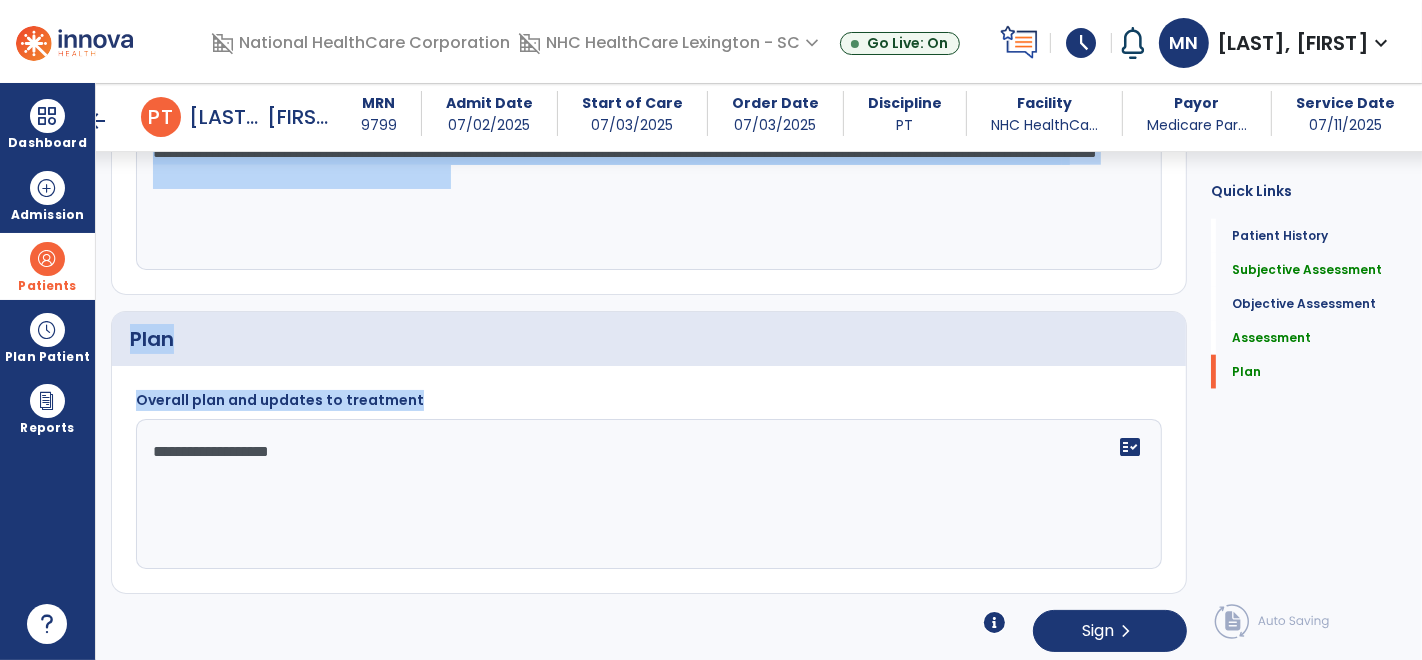 drag, startPoint x: 1118, startPoint y: 489, endPoint x: 664, endPoint y: 483, distance: 454.03964 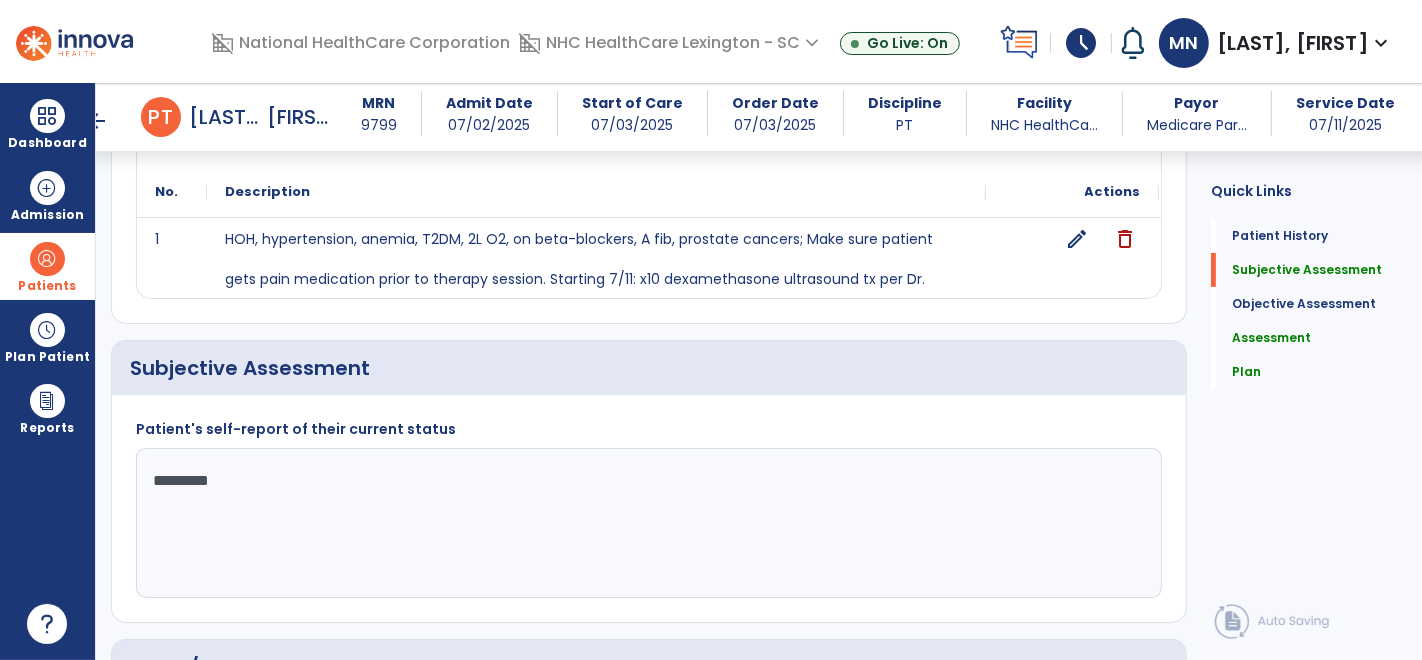 scroll, scrollTop: 298, scrollLeft: 0, axis: vertical 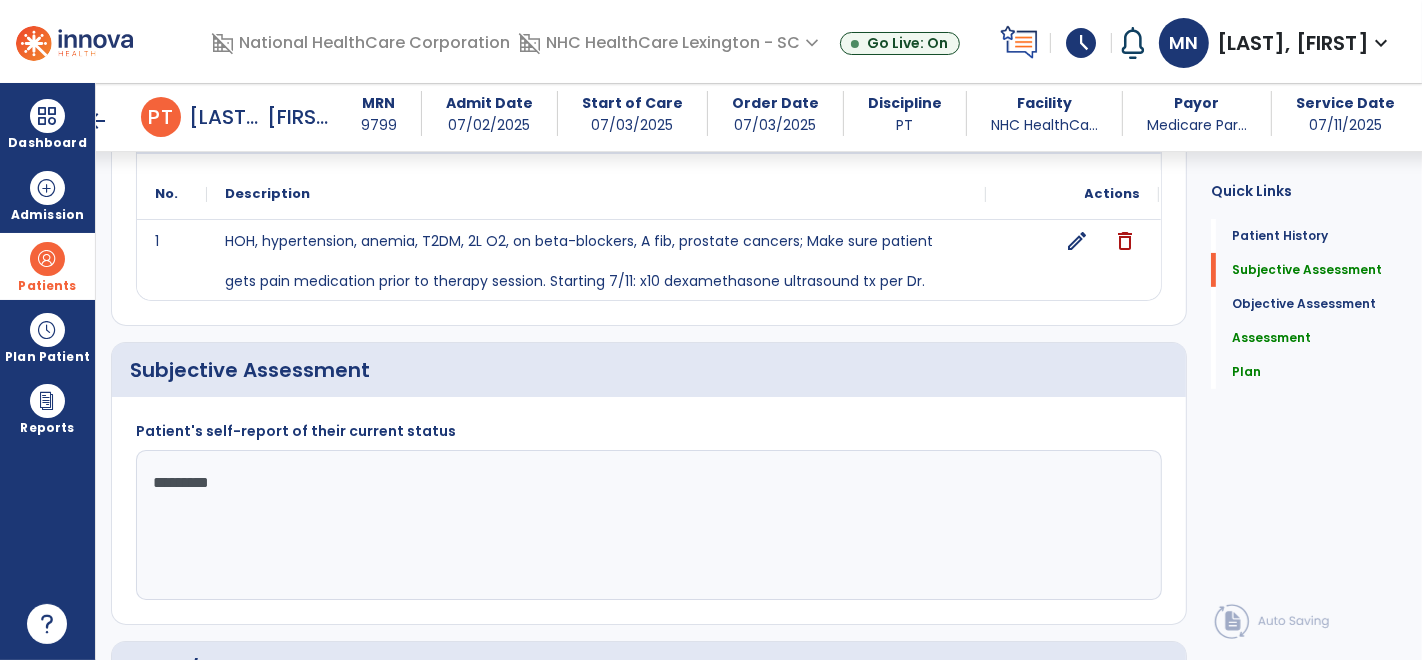 drag, startPoint x: 242, startPoint y: 475, endPoint x: 35, endPoint y: 453, distance: 208.1658 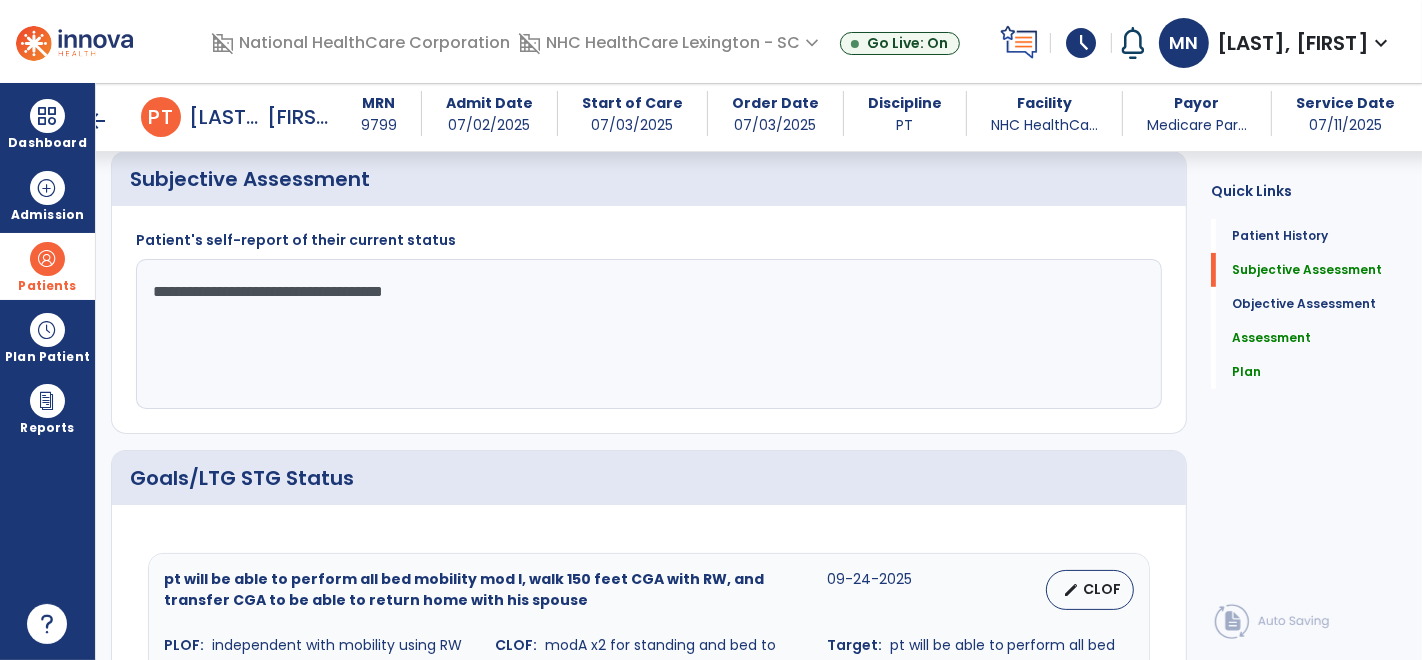 scroll, scrollTop: 487, scrollLeft: 0, axis: vertical 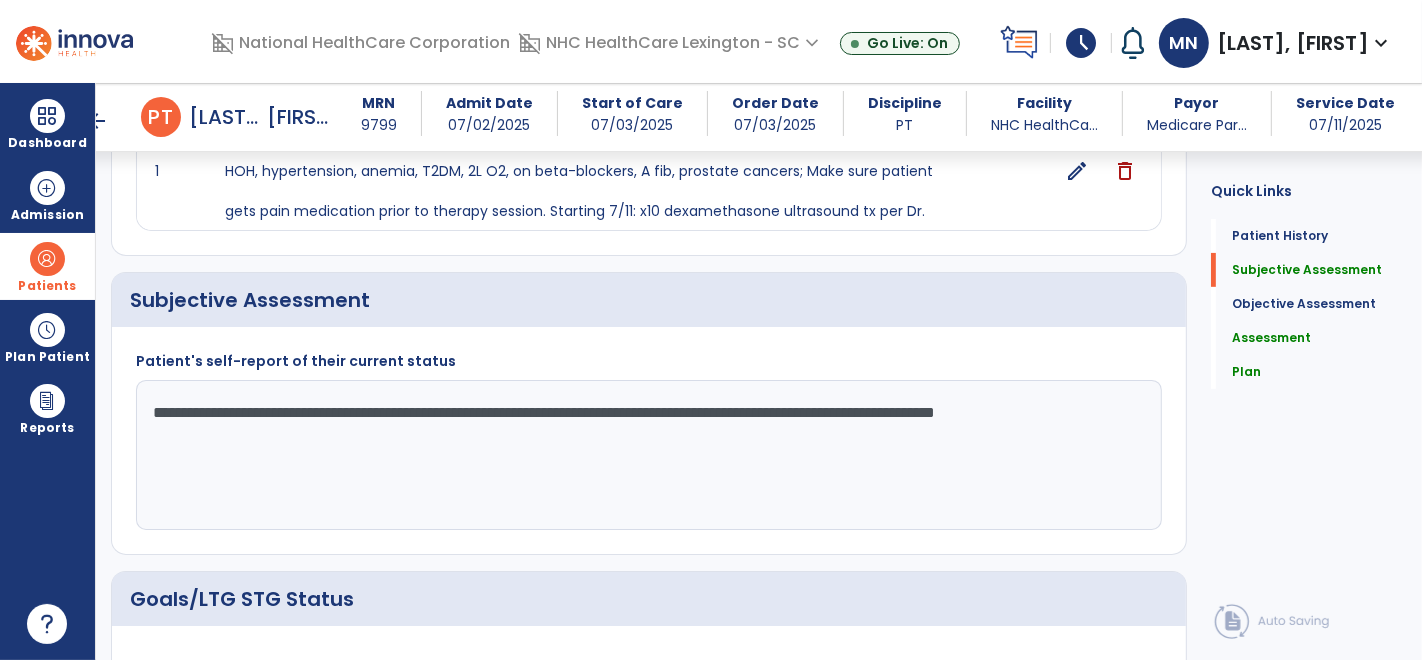 click on "**********" 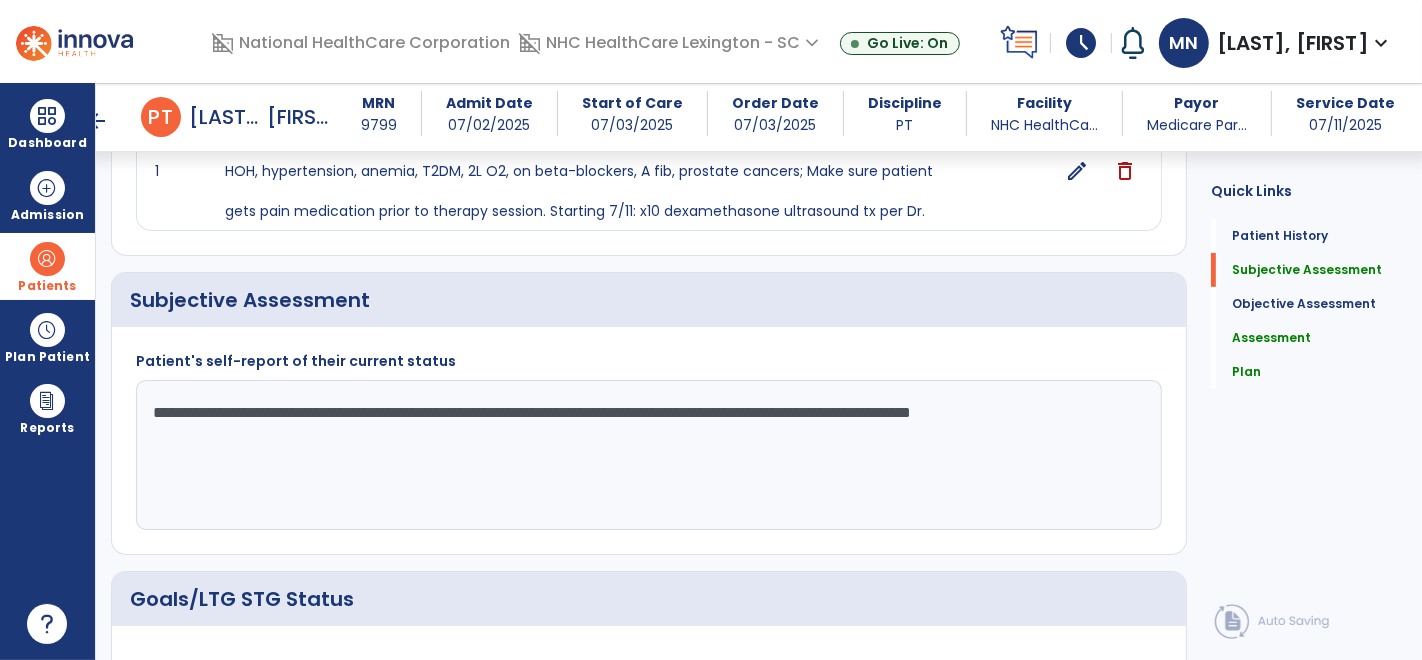 click on "**********" 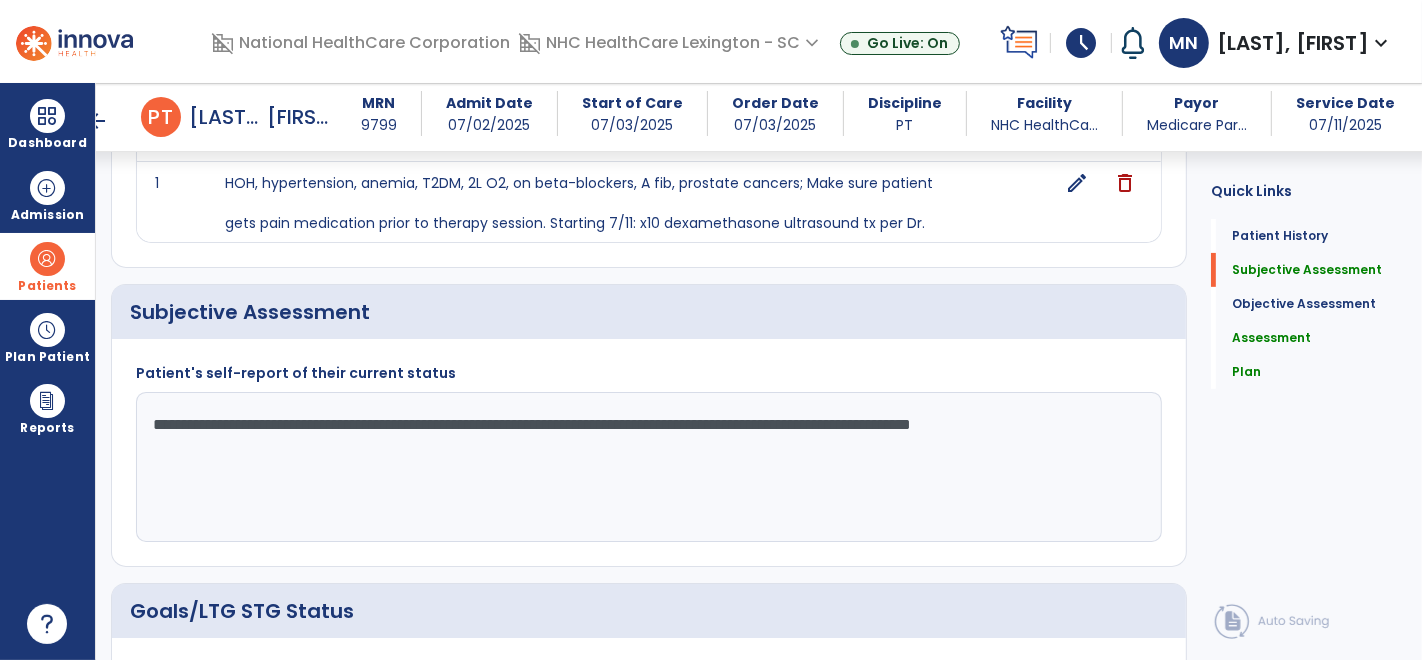 scroll, scrollTop: 371, scrollLeft: 0, axis: vertical 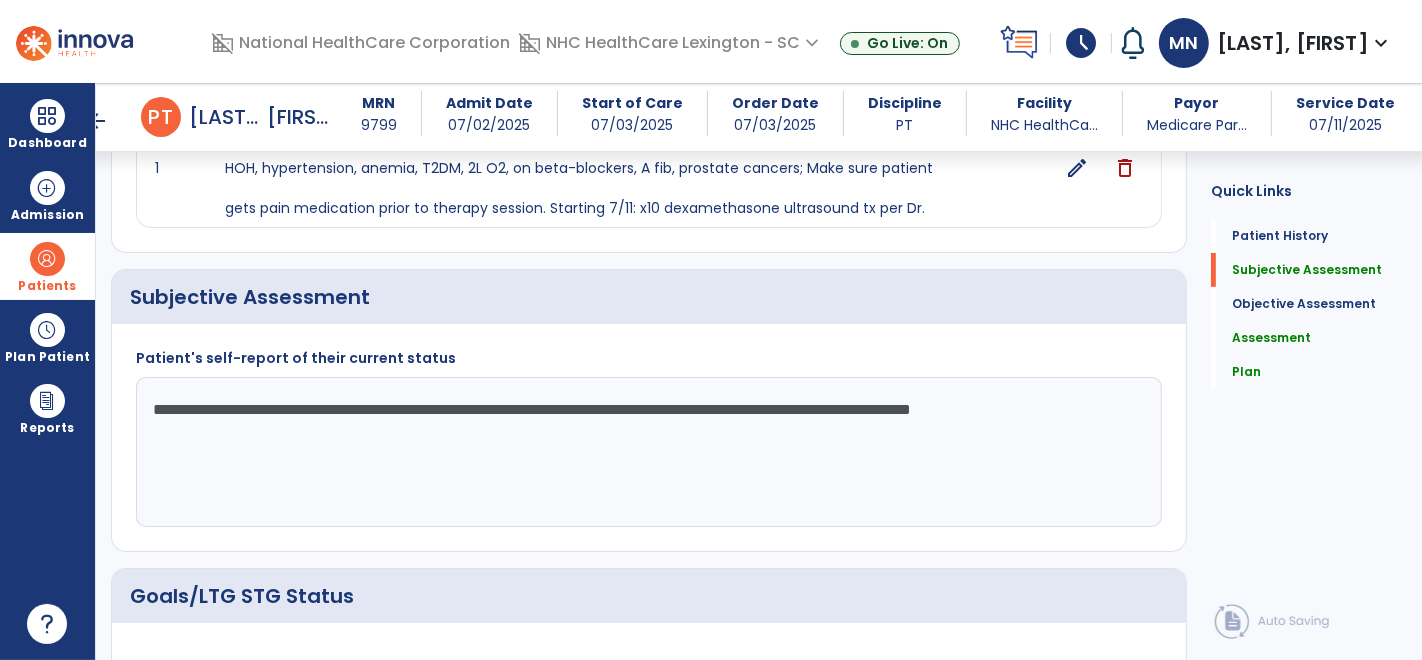 type on "**********" 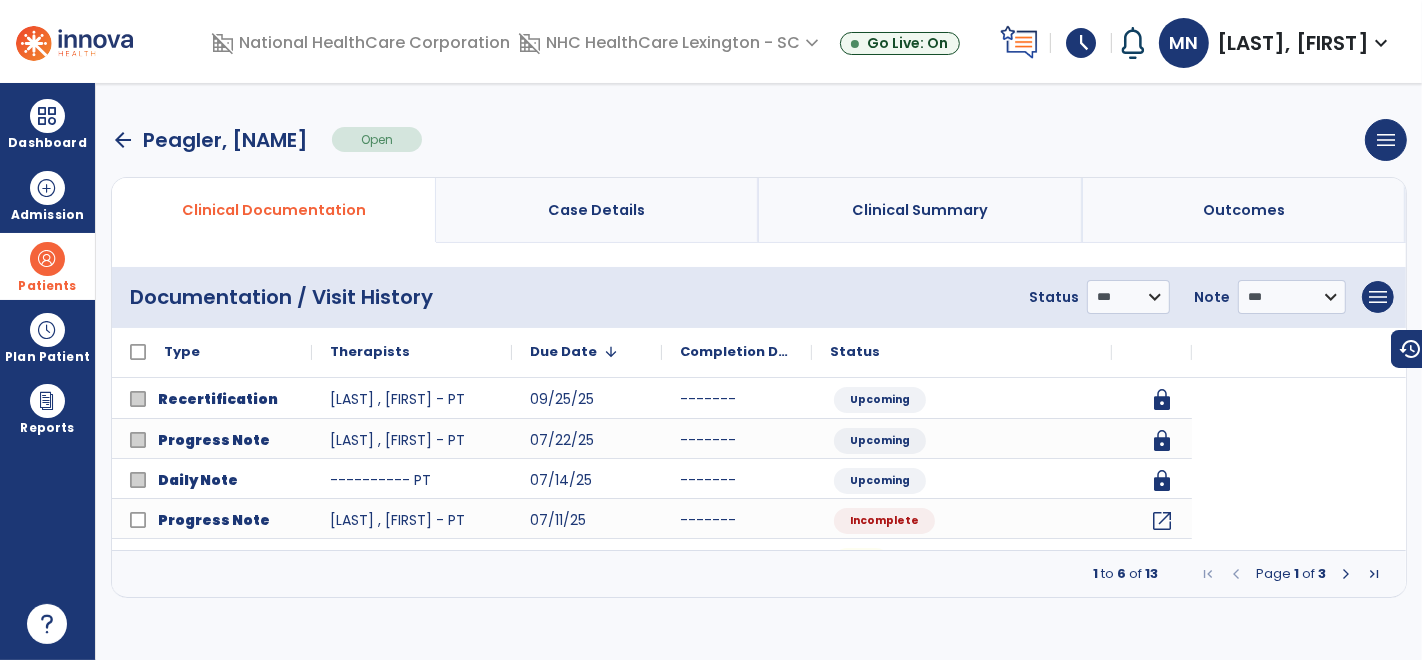 scroll, scrollTop: 0, scrollLeft: 0, axis: both 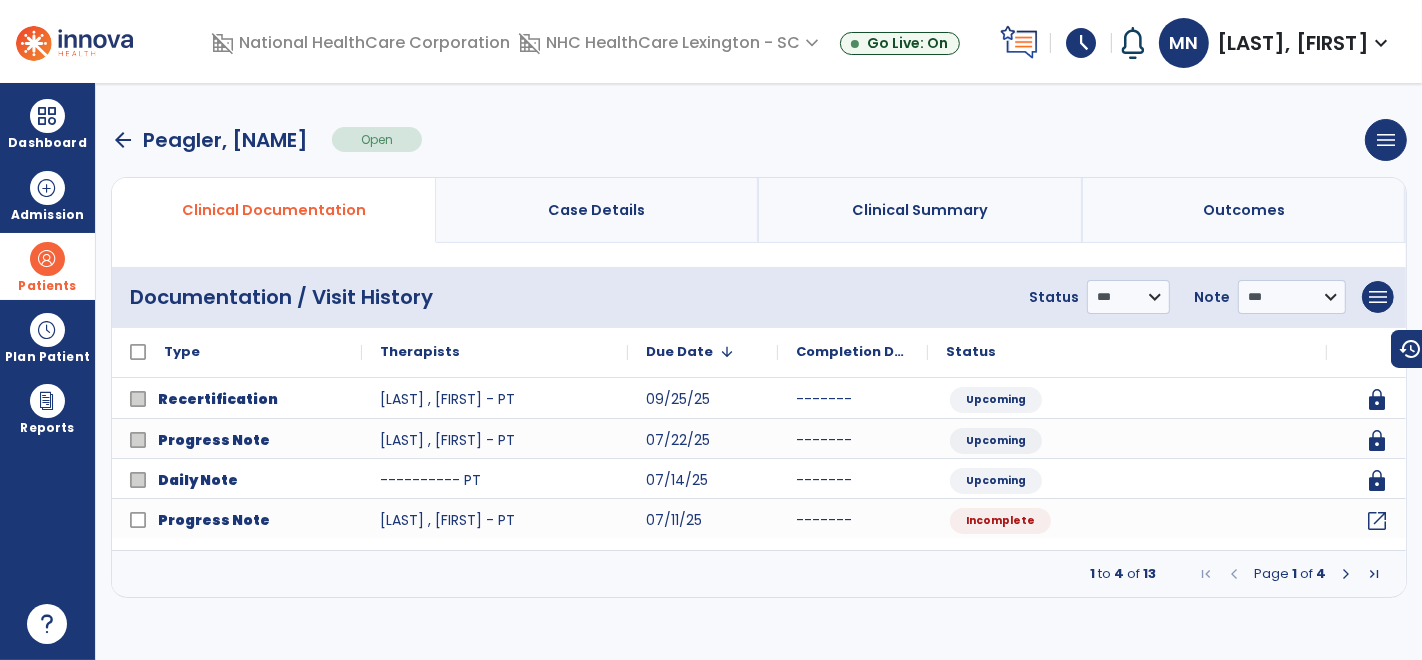 click at bounding box center [1346, 574] 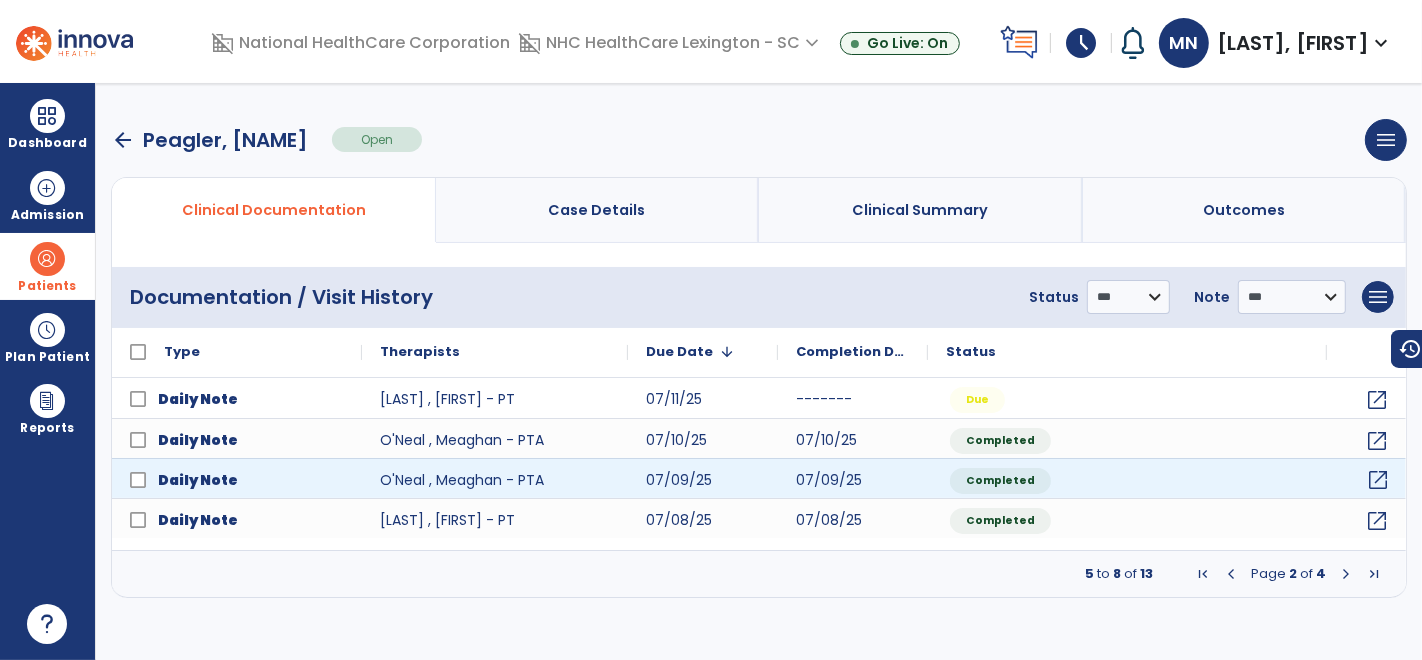 click on "open_in_new" 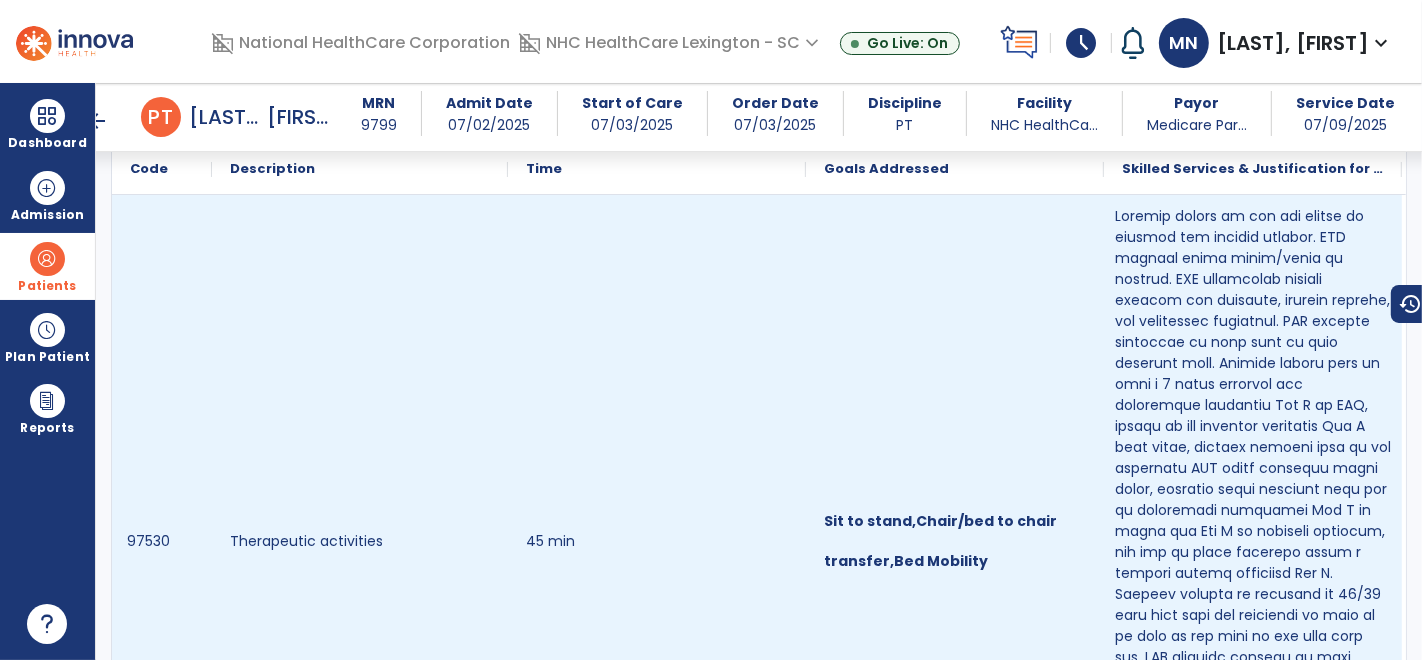 scroll, scrollTop: 1139, scrollLeft: 0, axis: vertical 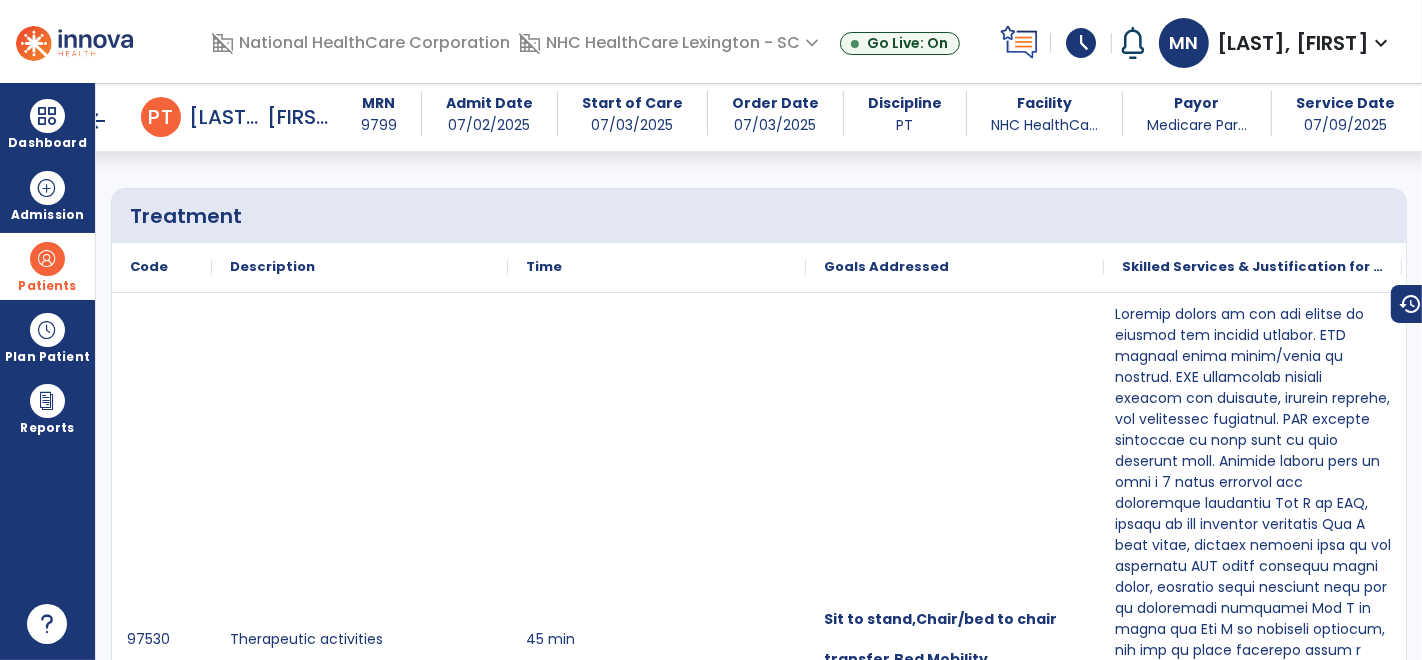 click on "arrow_back" at bounding box center (97, 121) 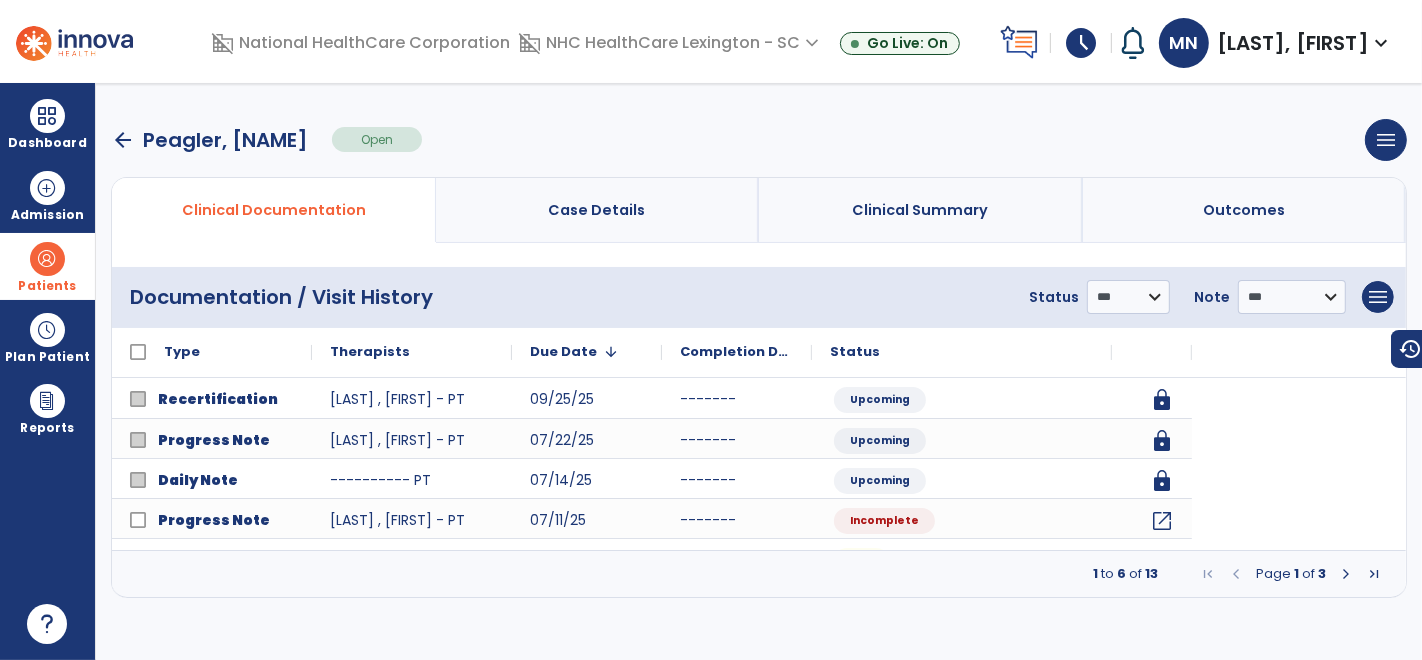 scroll, scrollTop: 0, scrollLeft: 0, axis: both 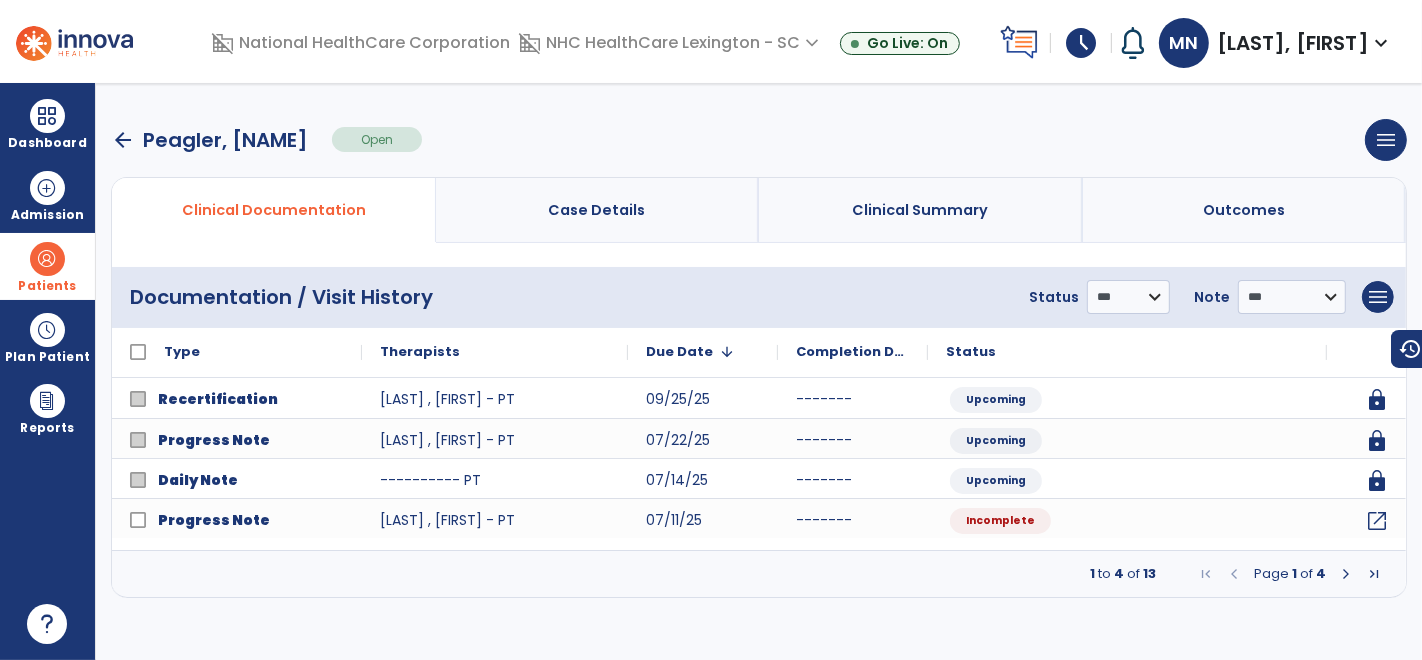 click at bounding box center (1346, 574) 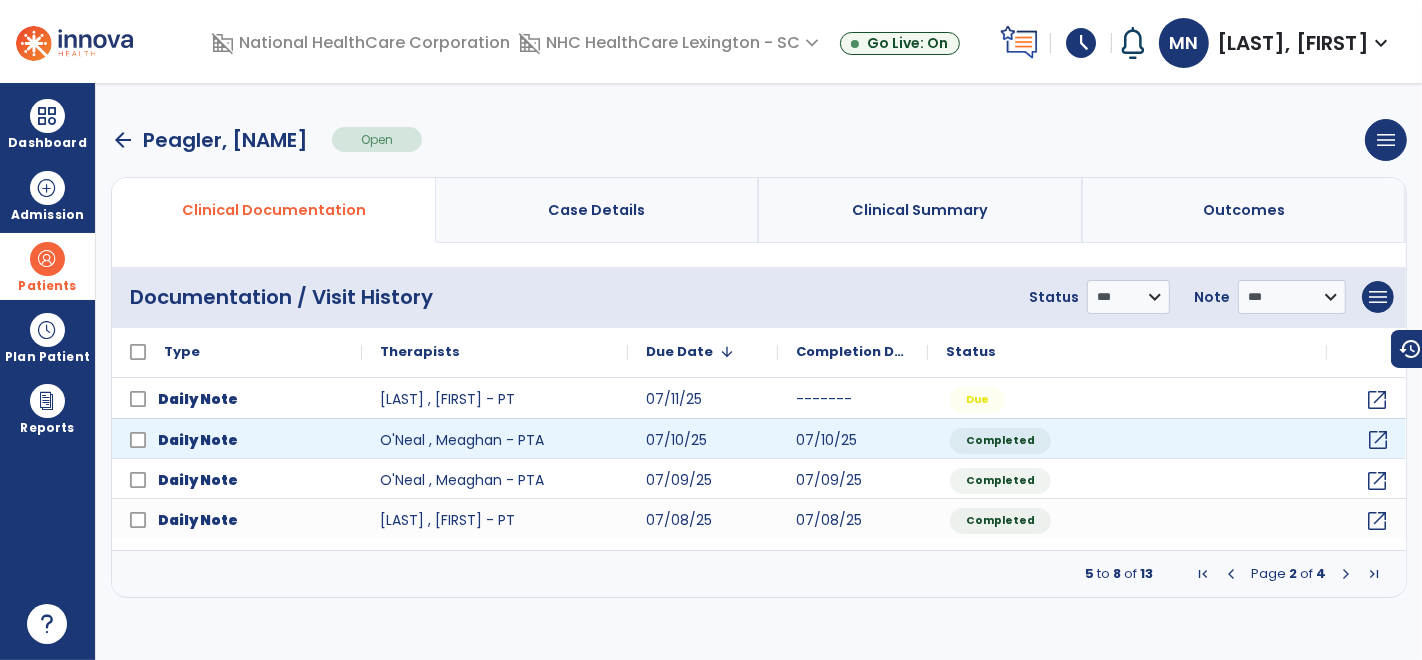 click on "open_in_new" 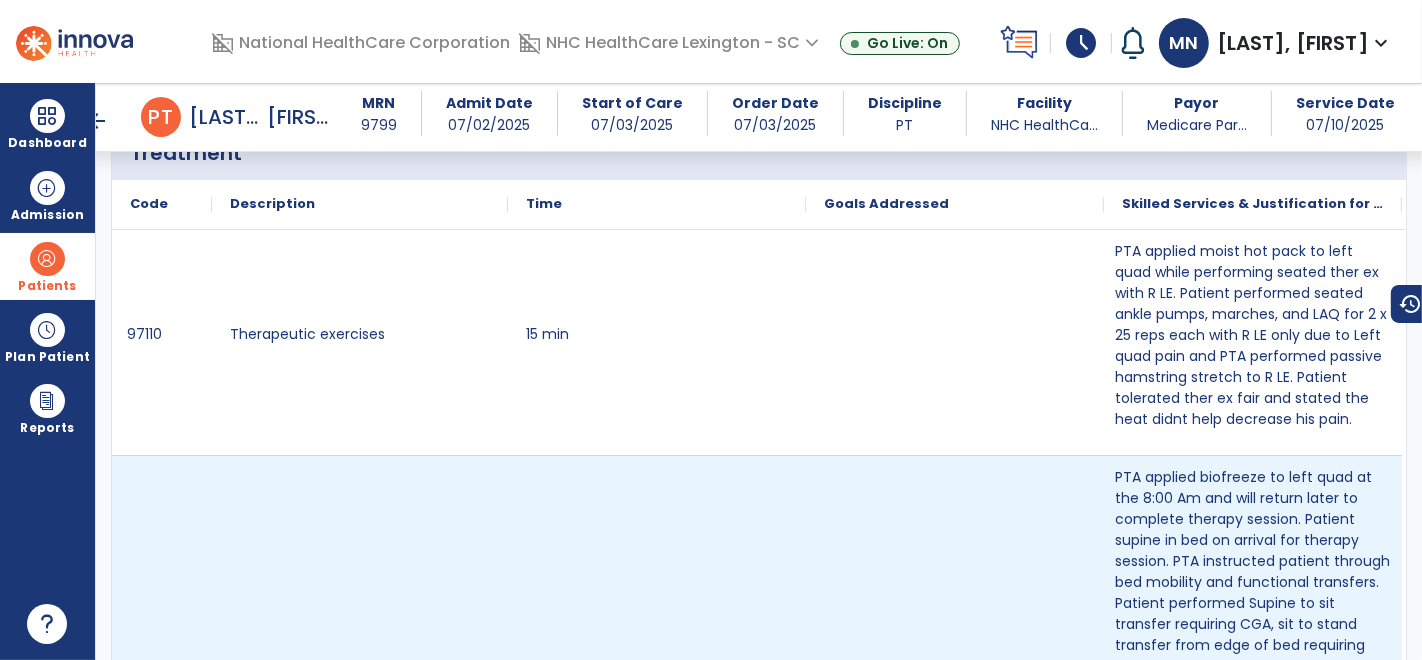 scroll, scrollTop: 710, scrollLeft: 0, axis: vertical 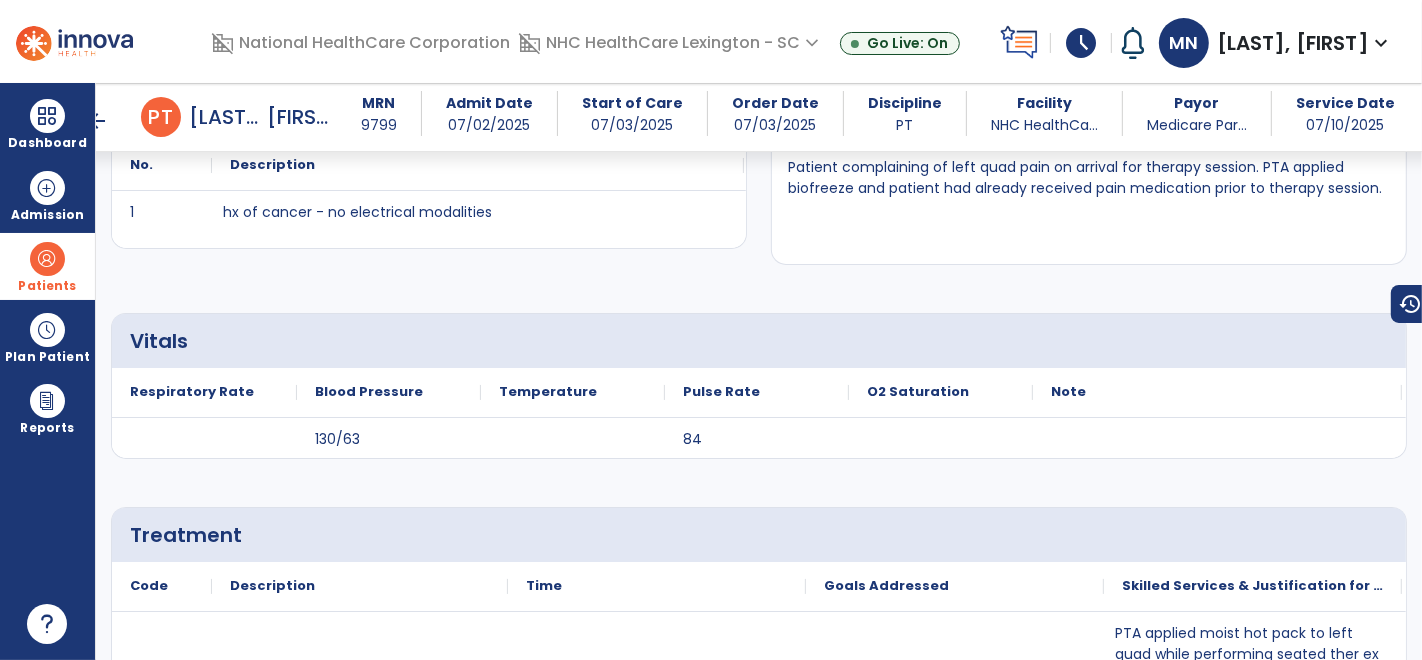 click on "arrow_back" at bounding box center [97, 121] 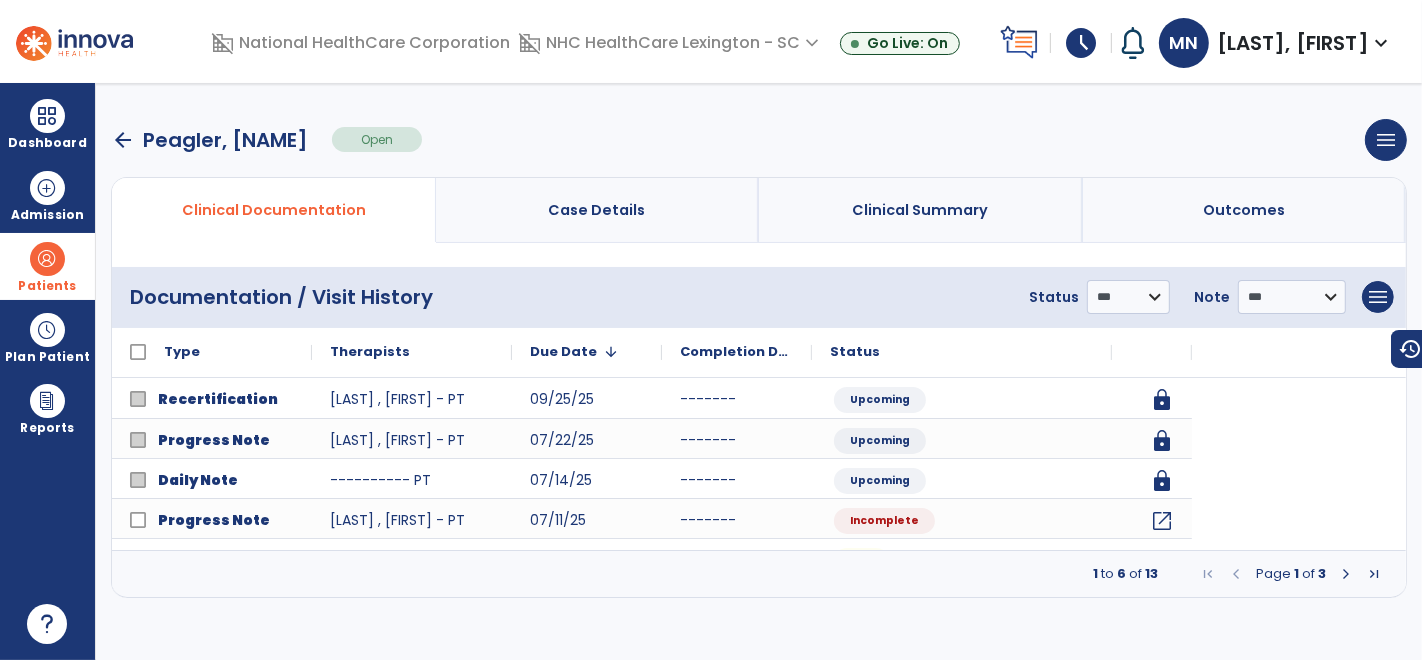 scroll, scrollTop: 0, scrollLeft: 0, axis: both 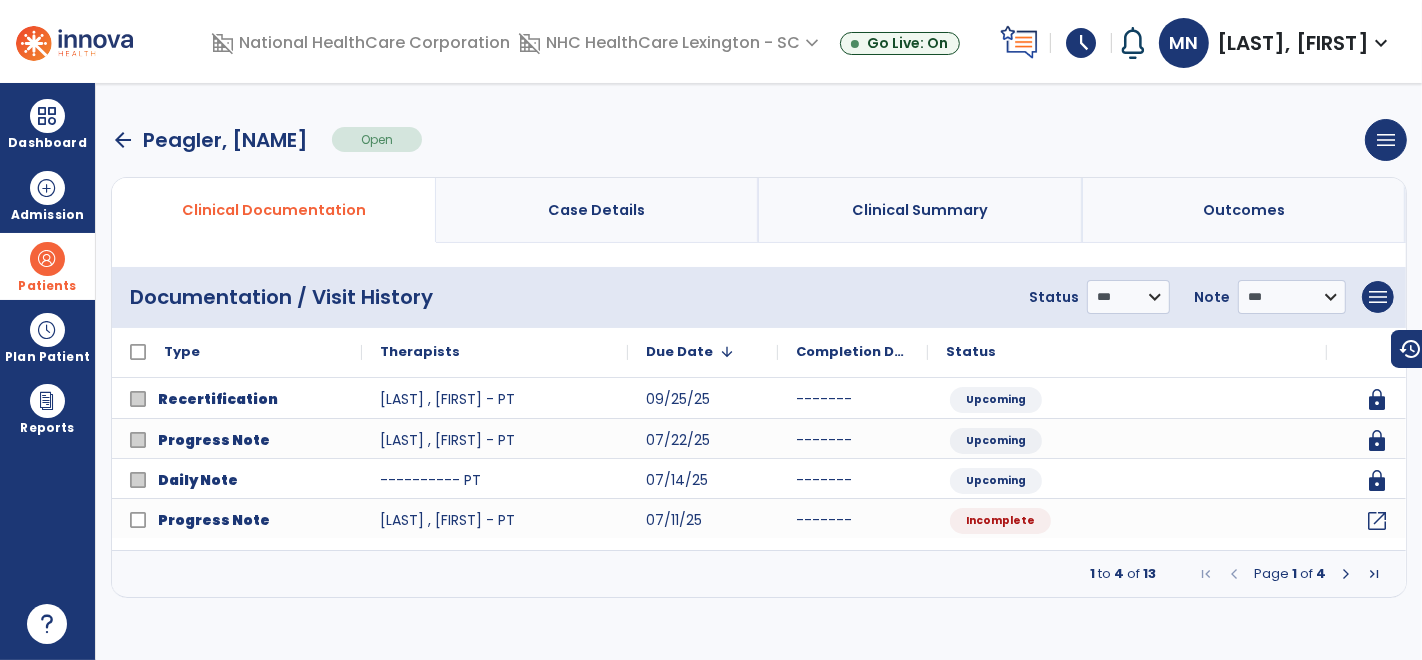 click at bounding box center (1346, 574) 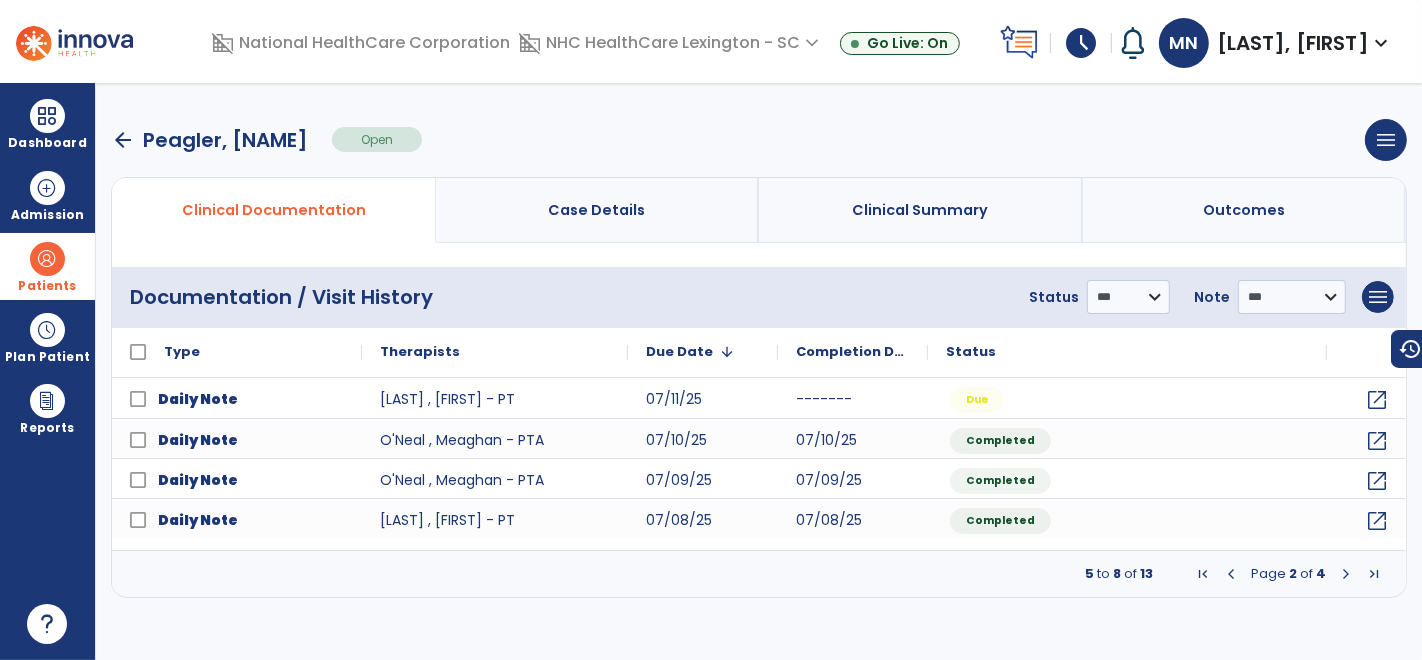 click at bounding box center (1231, 574) 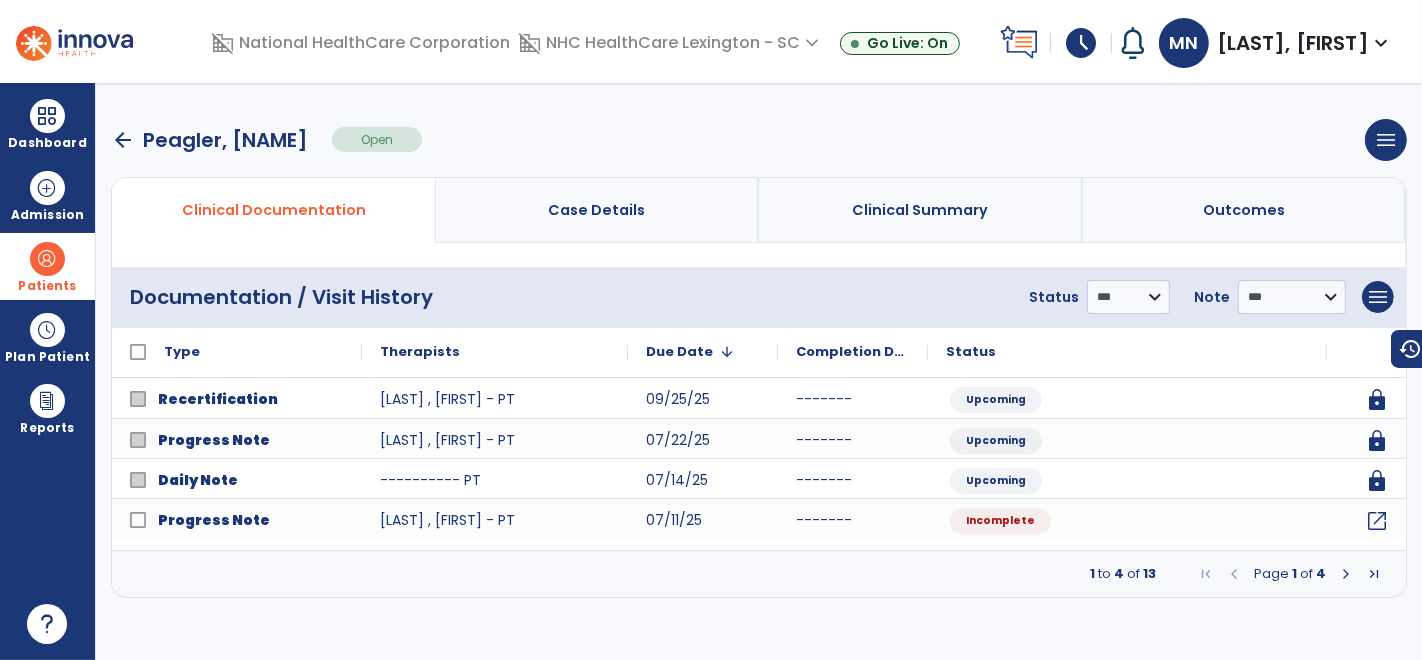 click at bounding box center (1346, 574) 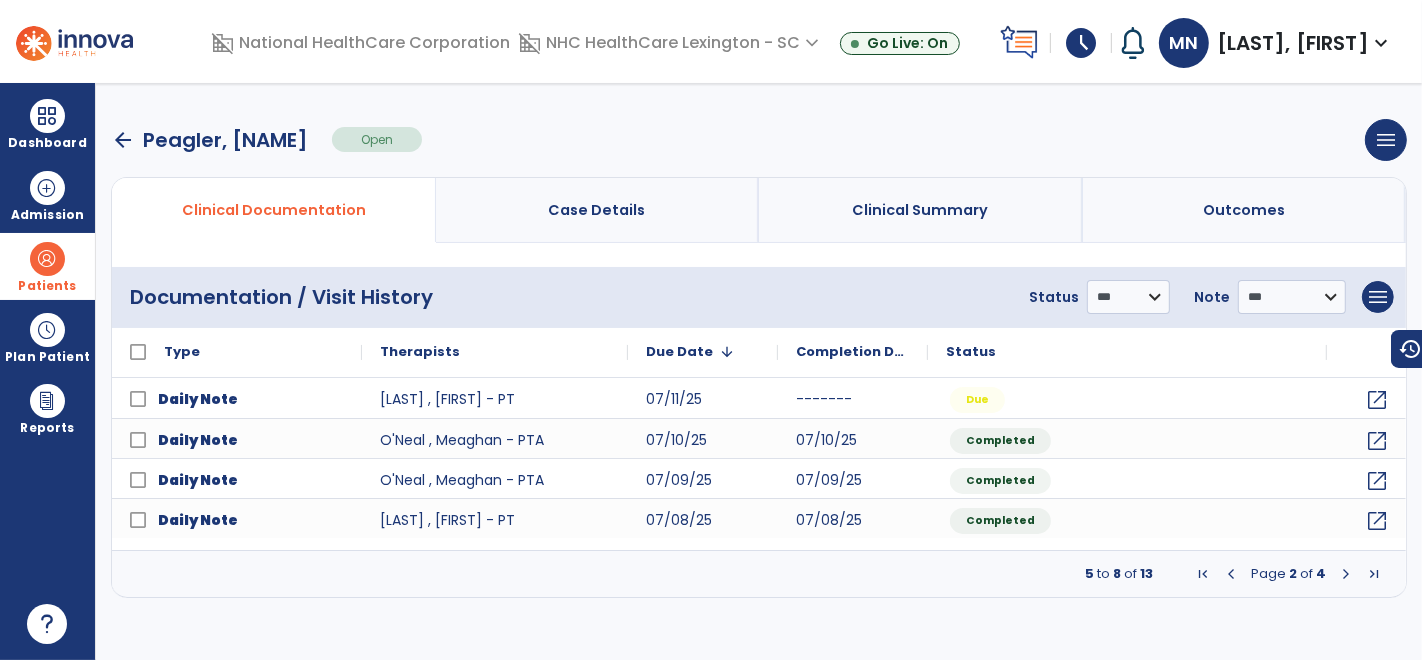 click at bounding box center [1346, 574] 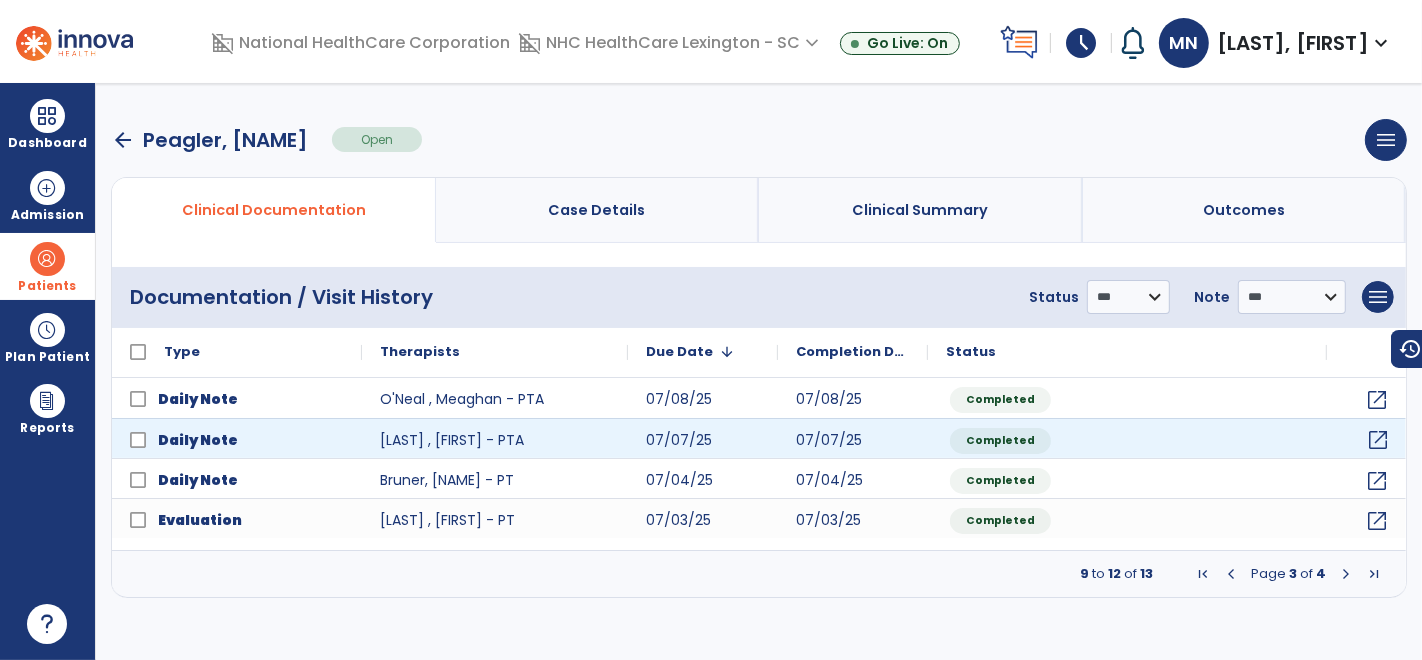 click on "open_in_new" 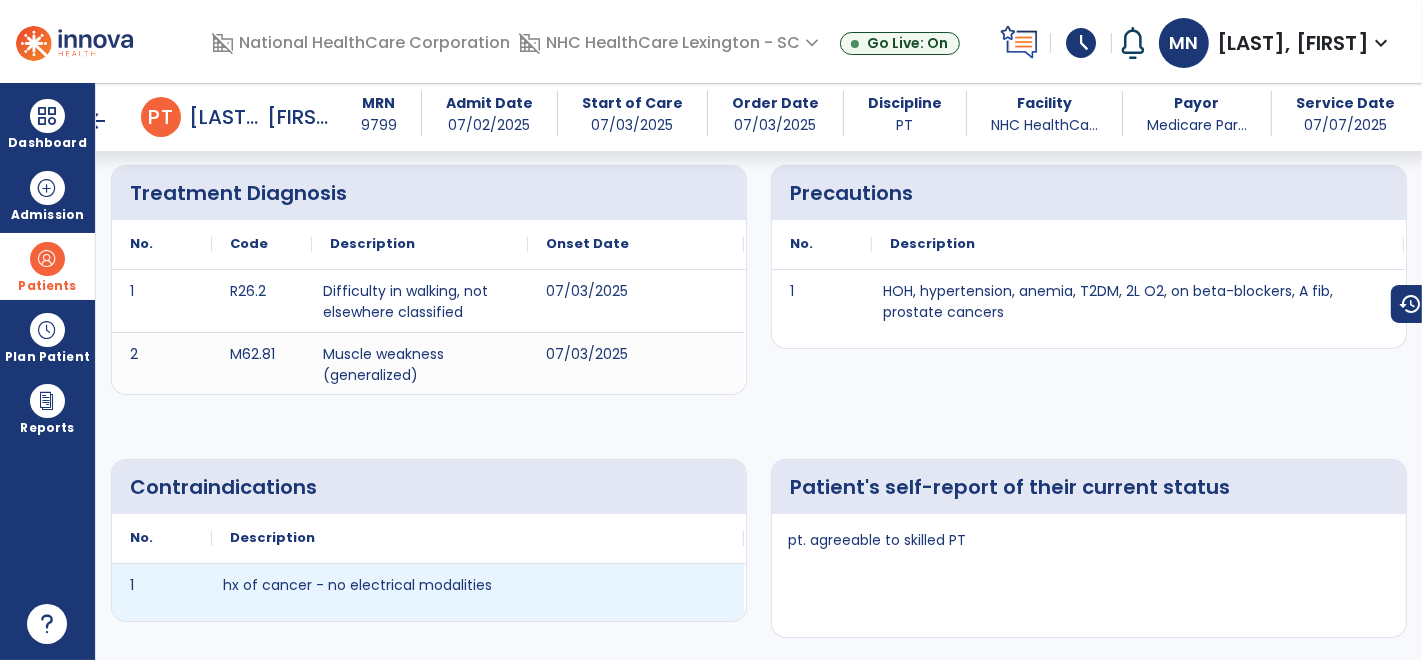 scroll, scrollTop: 280, scrollLeft: 0, axis: vertical 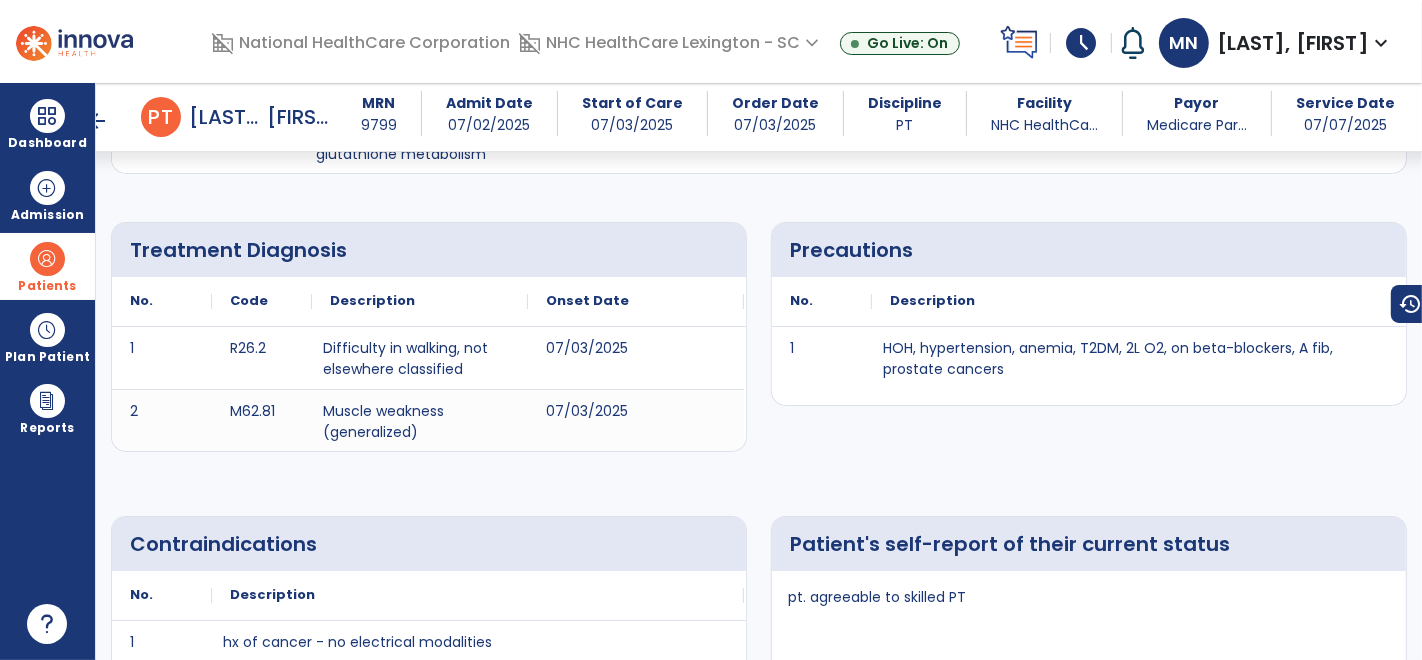 click on "arrow_back" at bounding box center (97, 121) 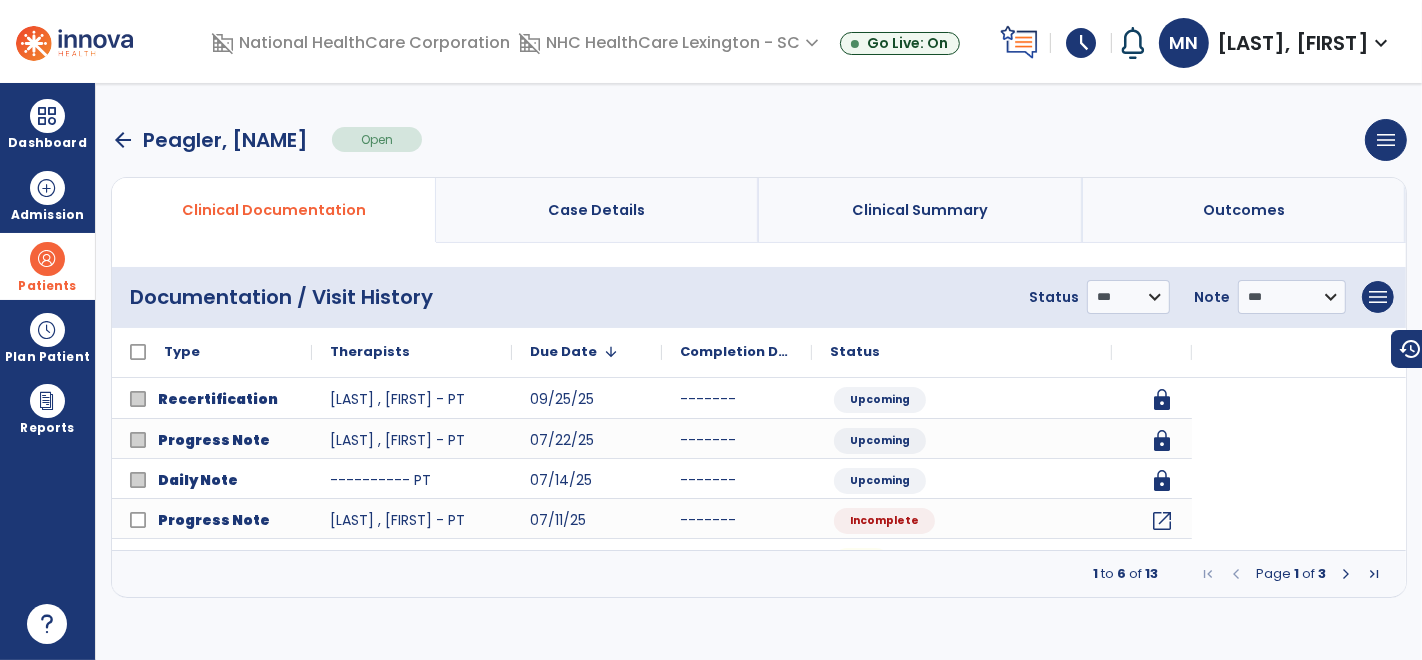 scroll, scrollTop: 0, scrollLeft: 0, axis: both 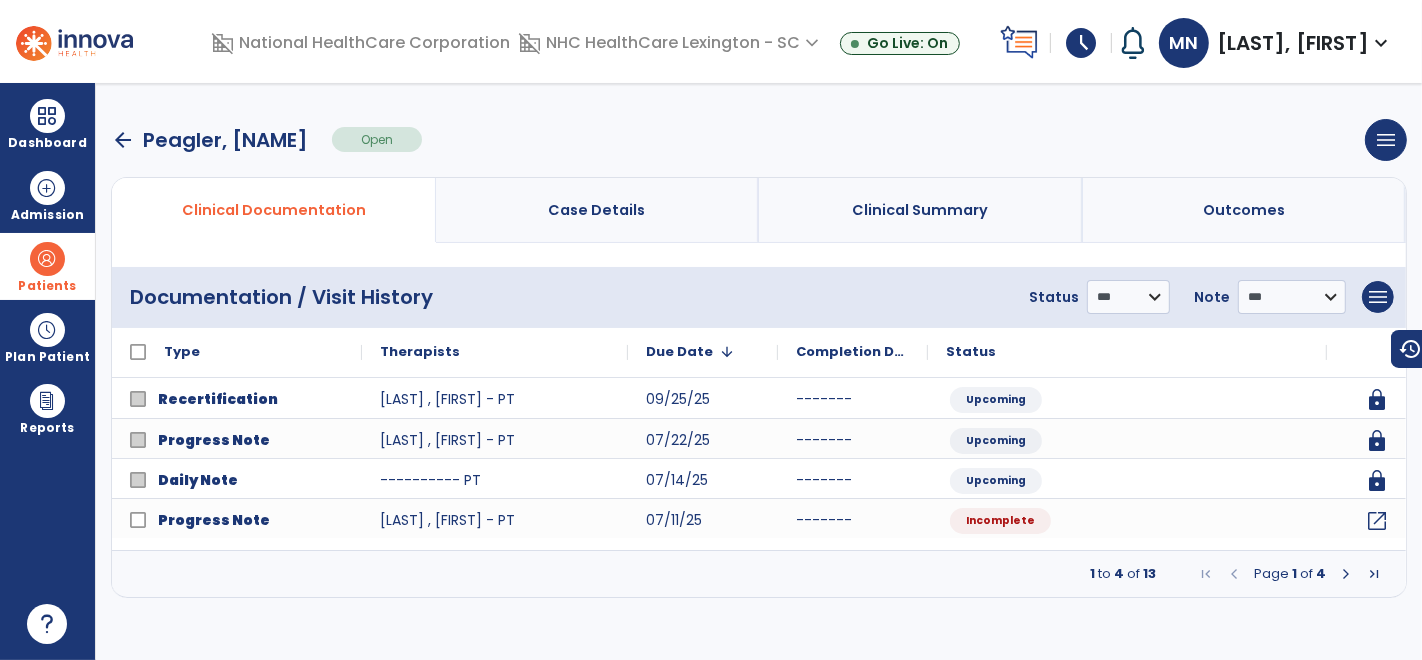 click at bounding box center (1346, 574) 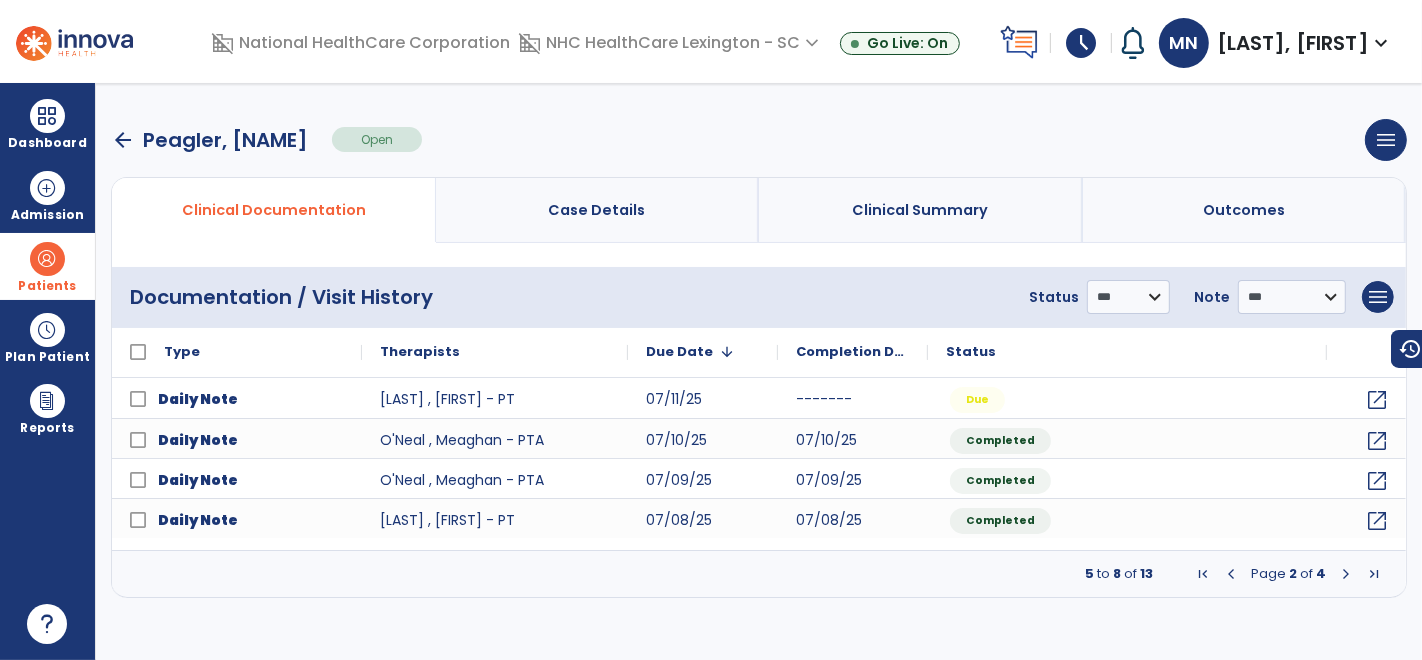 click at bounding box center [1346, 574] 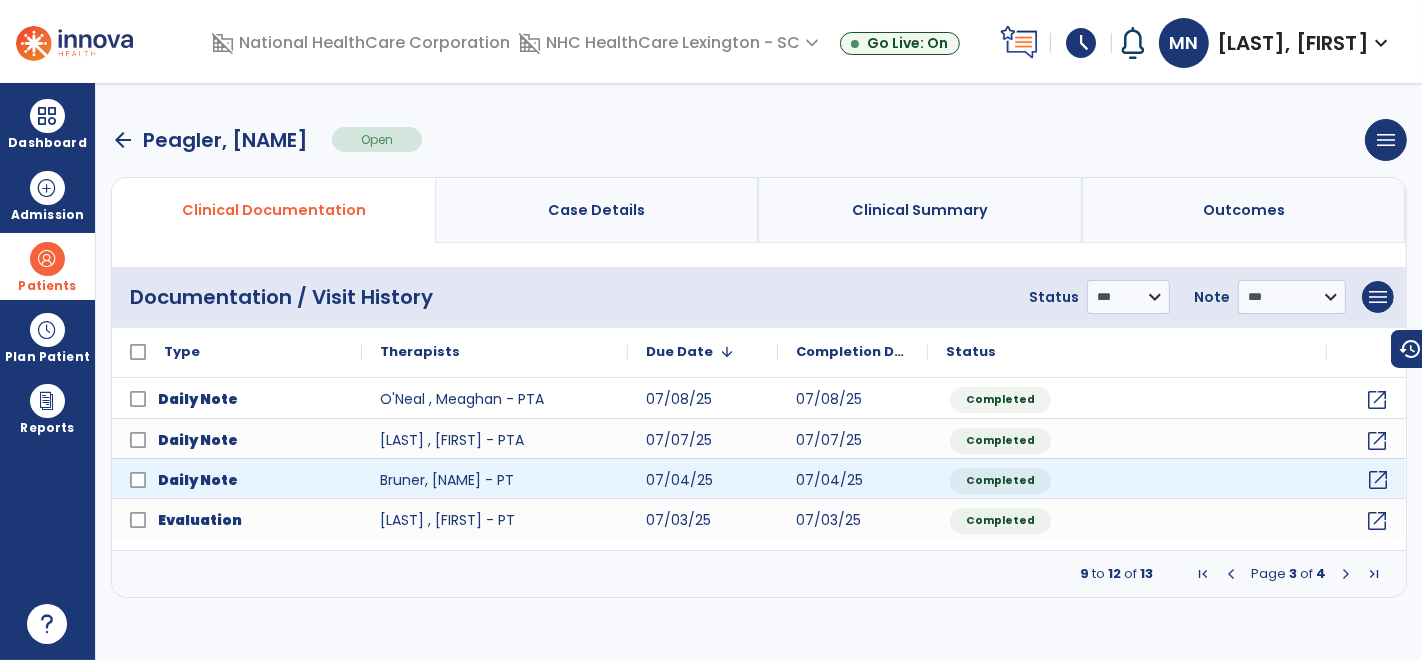 click on "open_in_new" 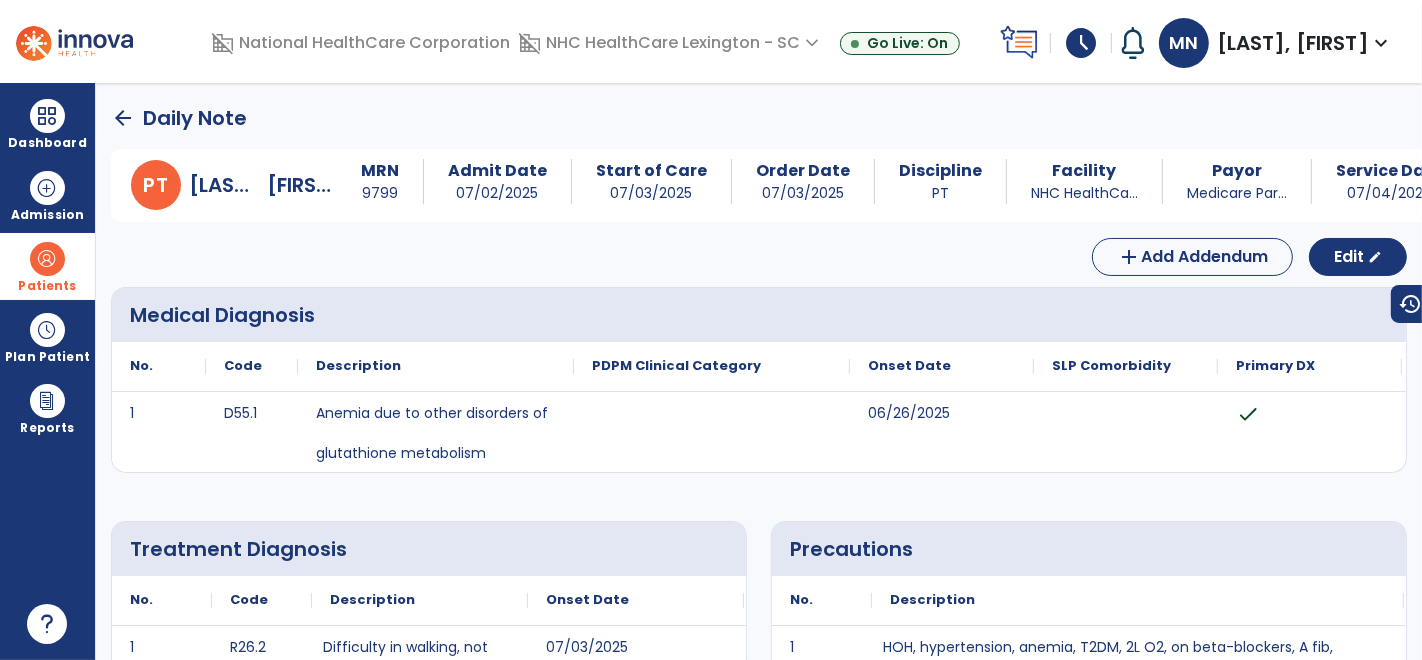 click on "arrow_back" 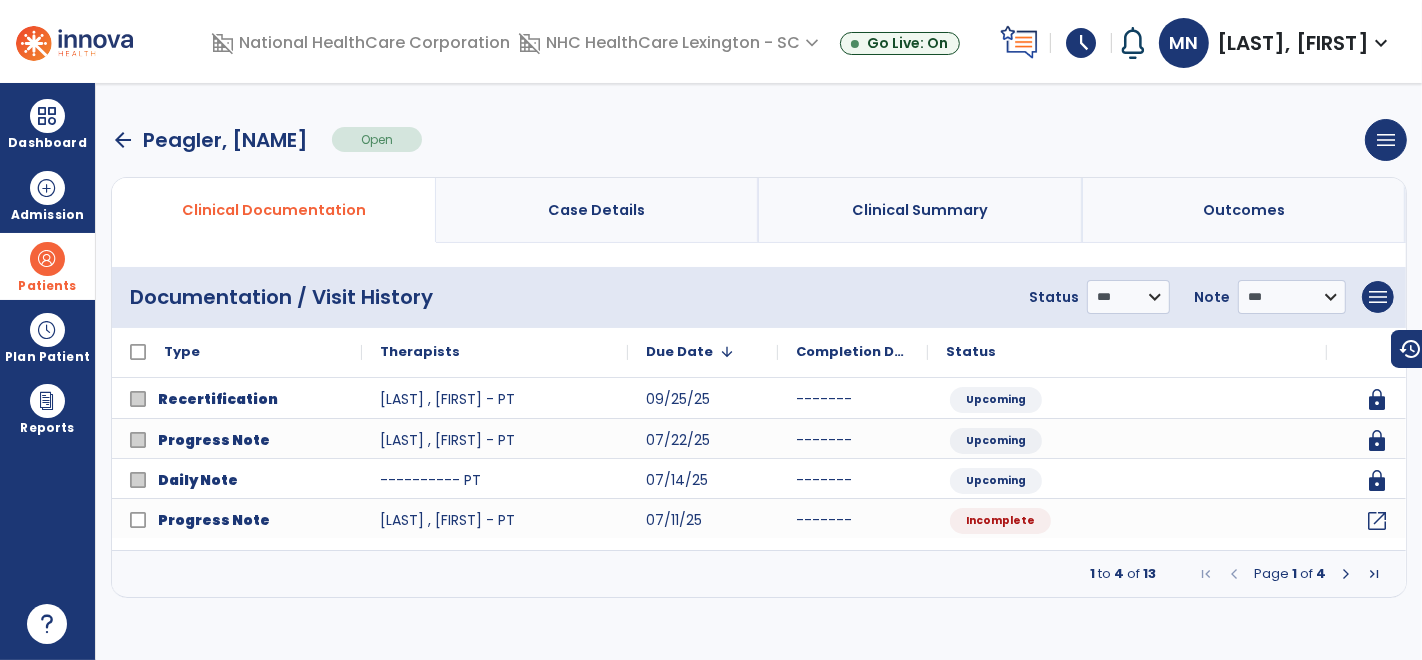 click at bounding box center [1374, 574] 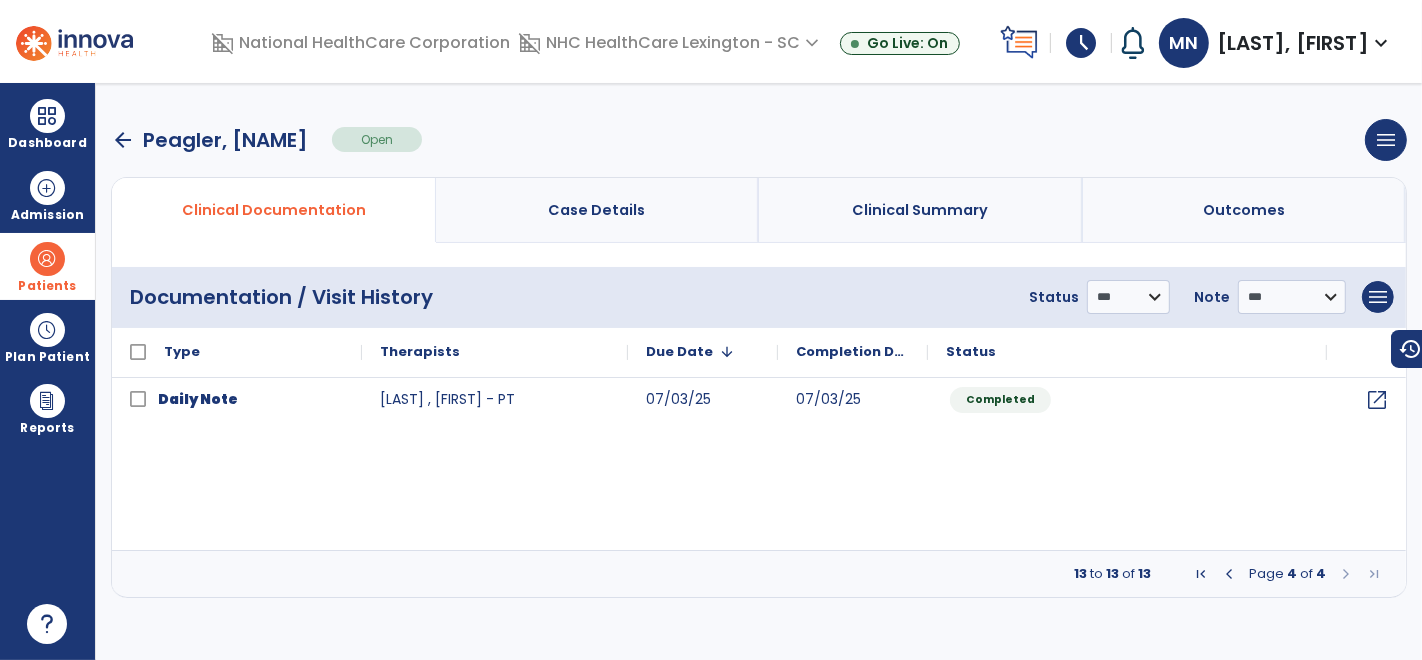 click at bounding box center (1229, 574) 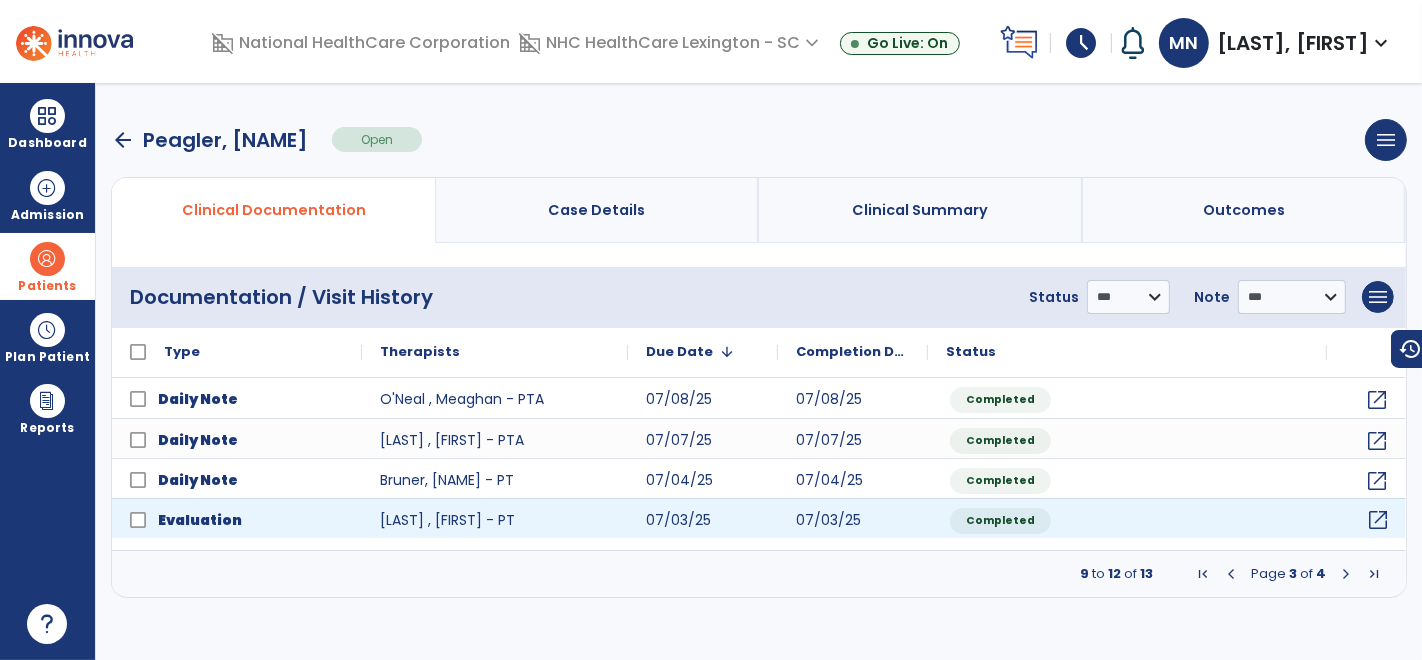 click on "open_in_new" 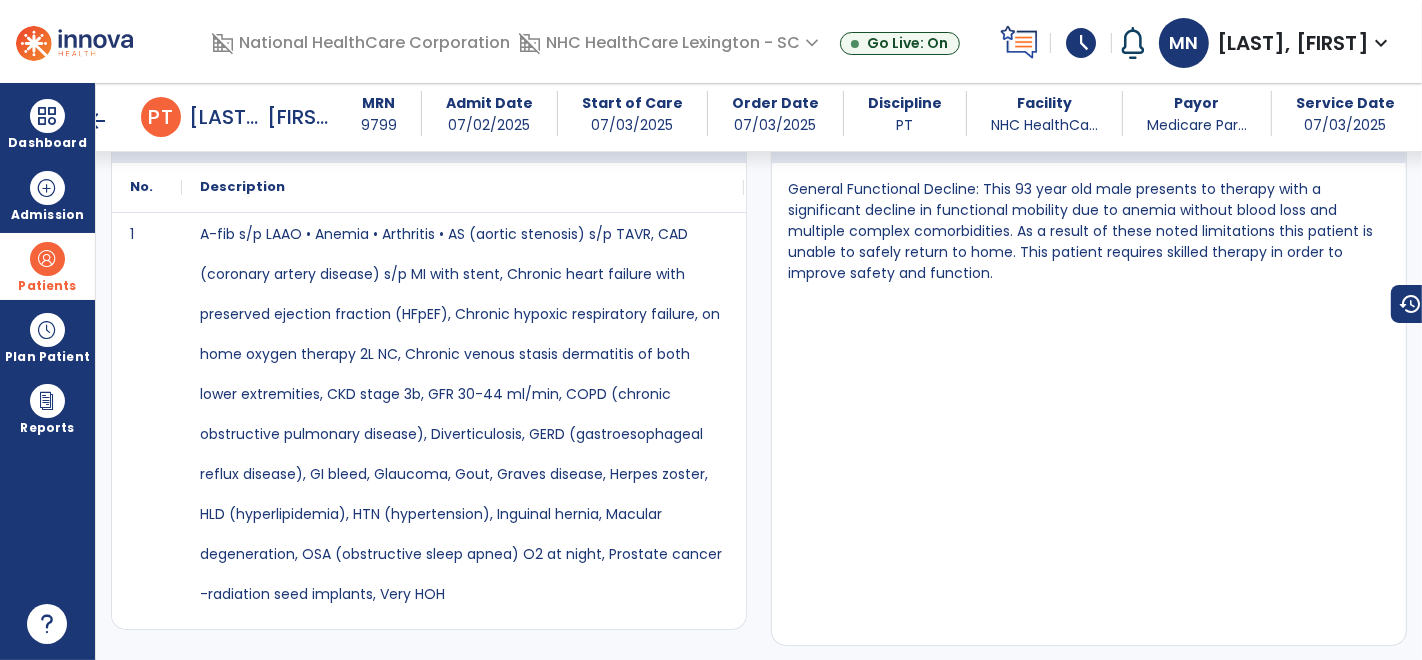 scroll, scrollTop: 715, scrollLeft: 0, axis: vertical 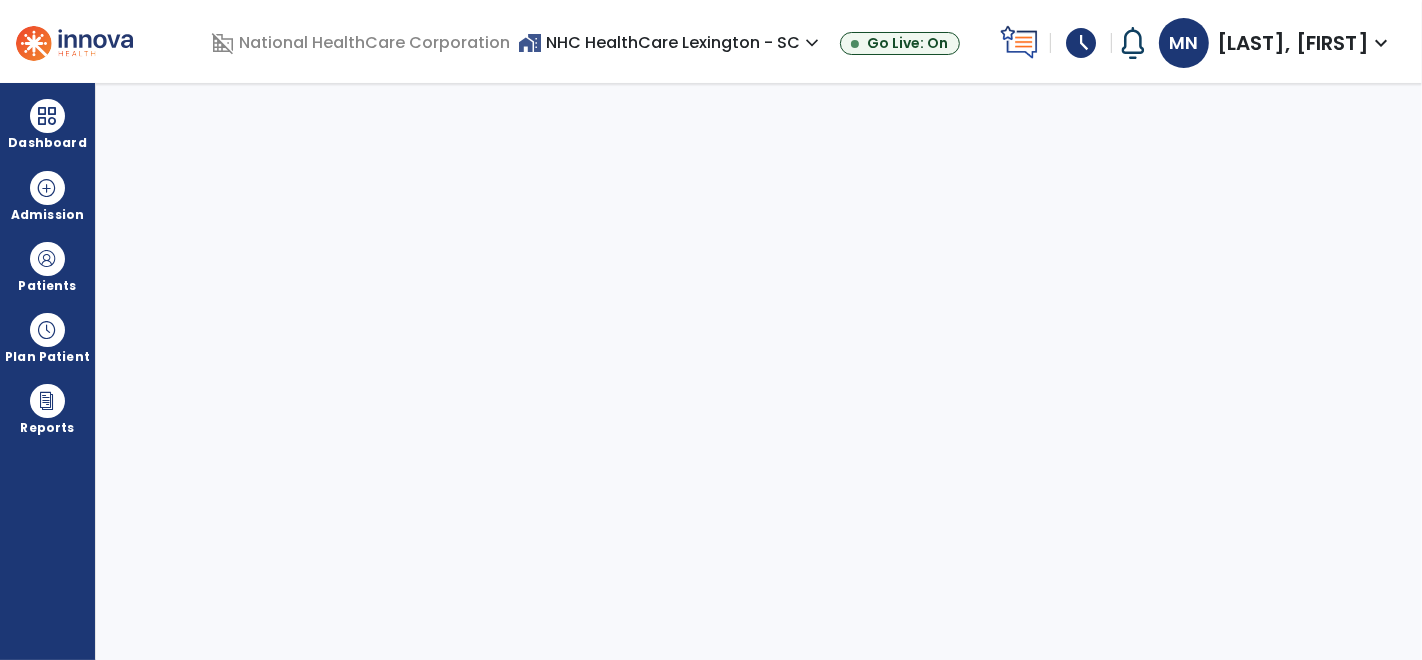 select on "****" 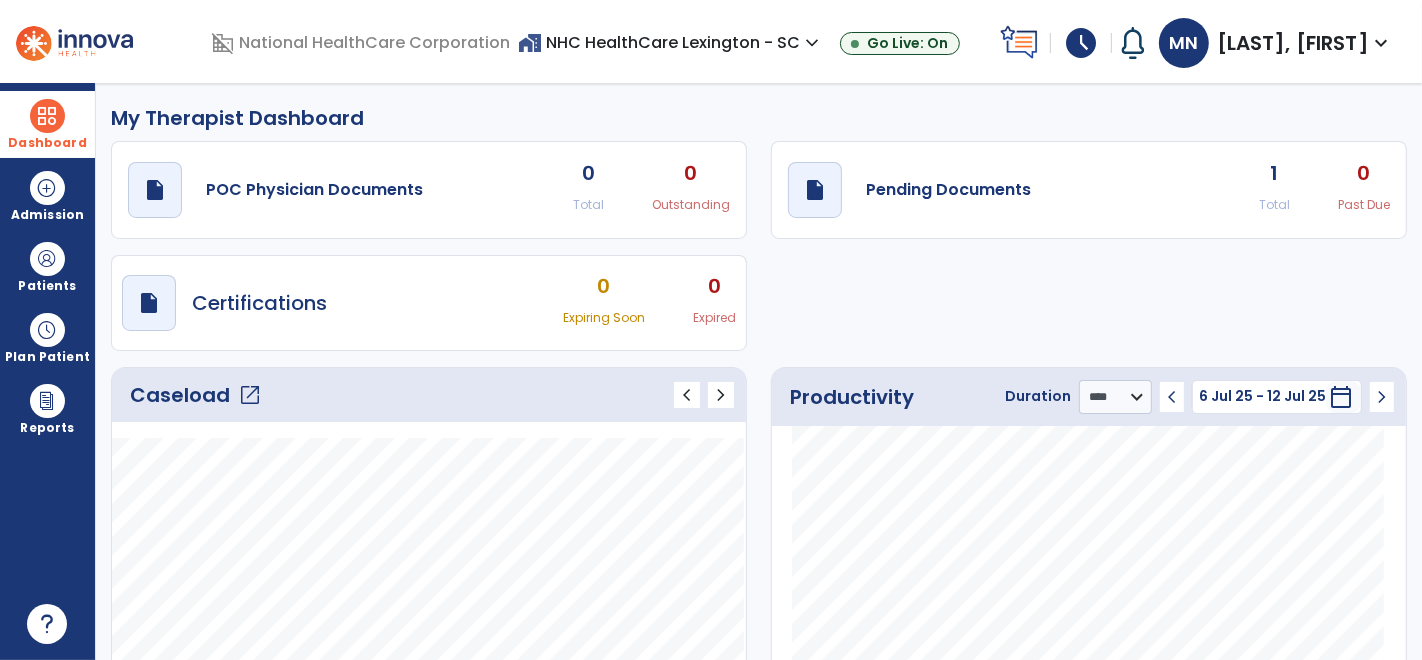 click on "Dashboard" at bounding box center (47, 124) 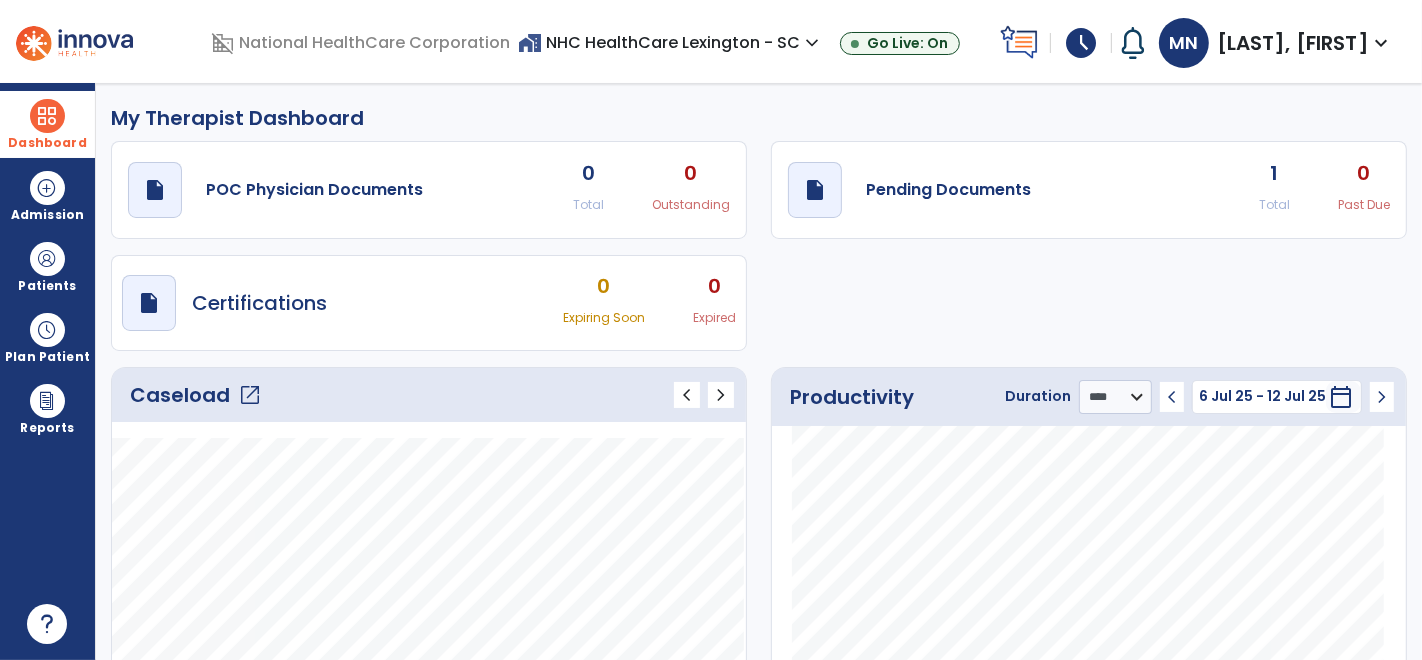 click on "Dashboard" at bounding box center [47, 124] 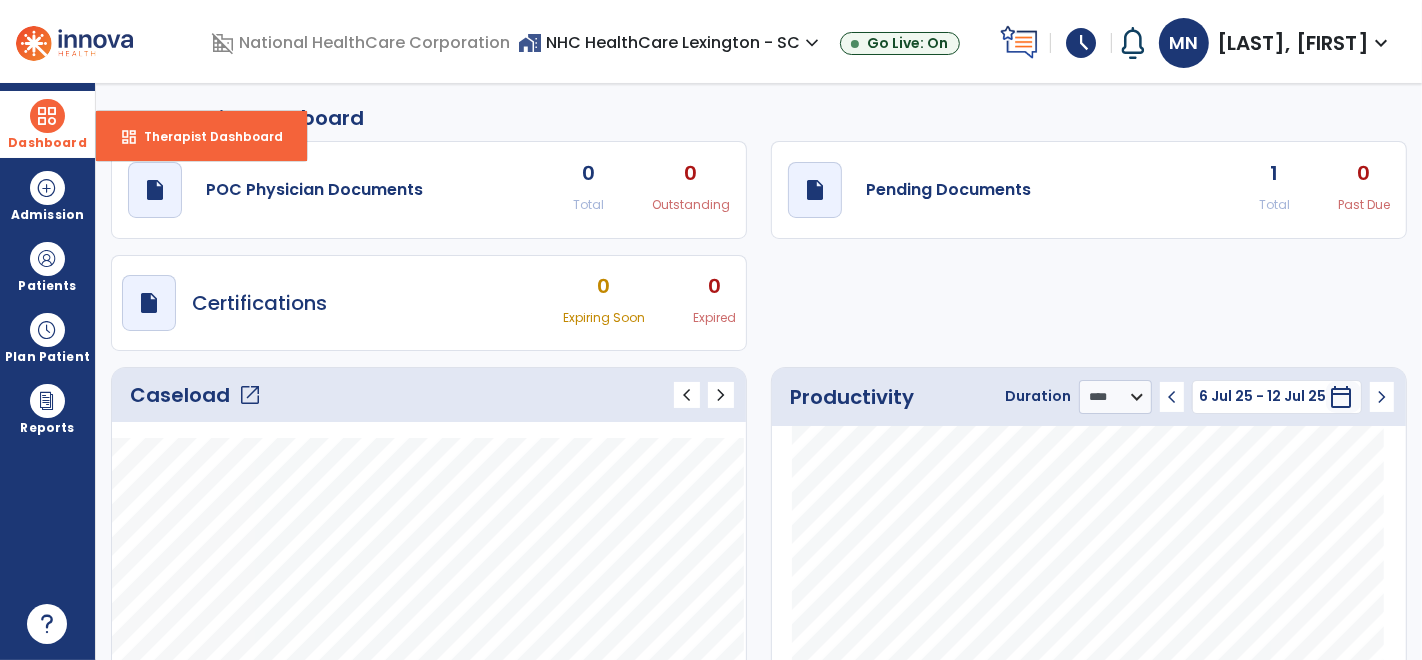 click on "Dashboard  dashboard  Therapist Dashboard" at bounding box center [47, 124] 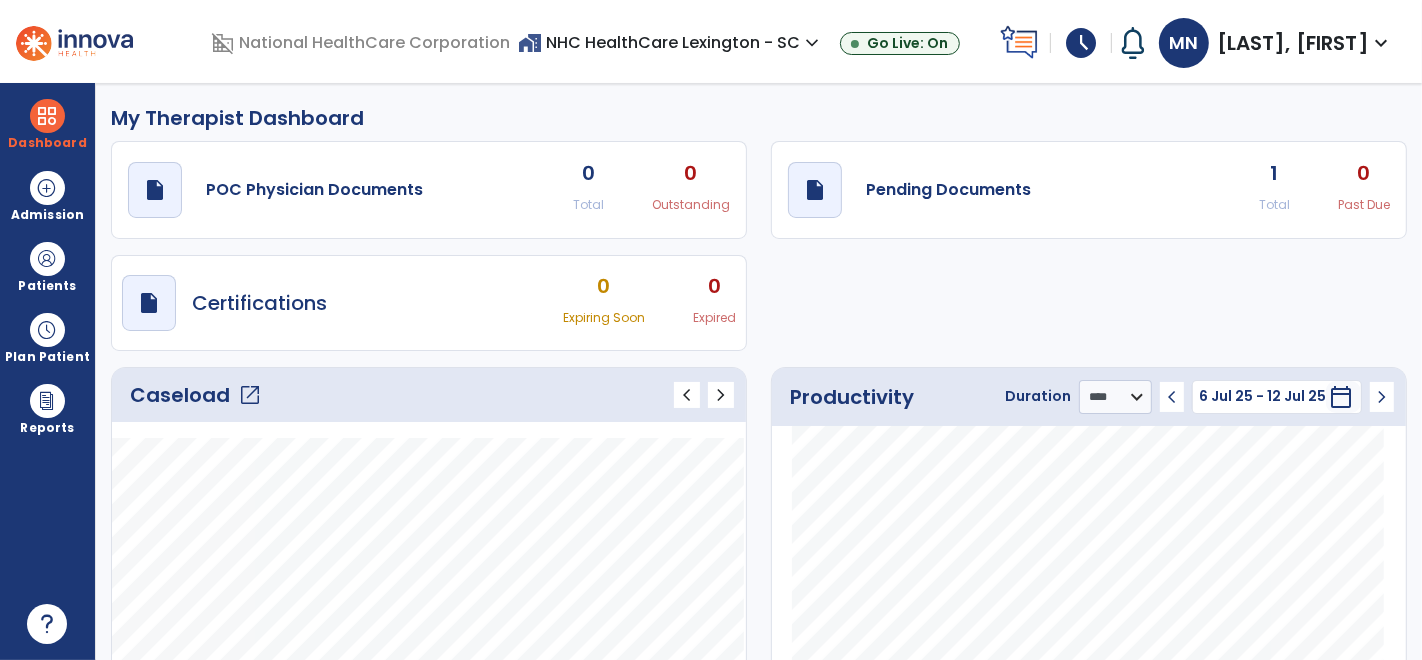click on "My Therapist Dashboard" 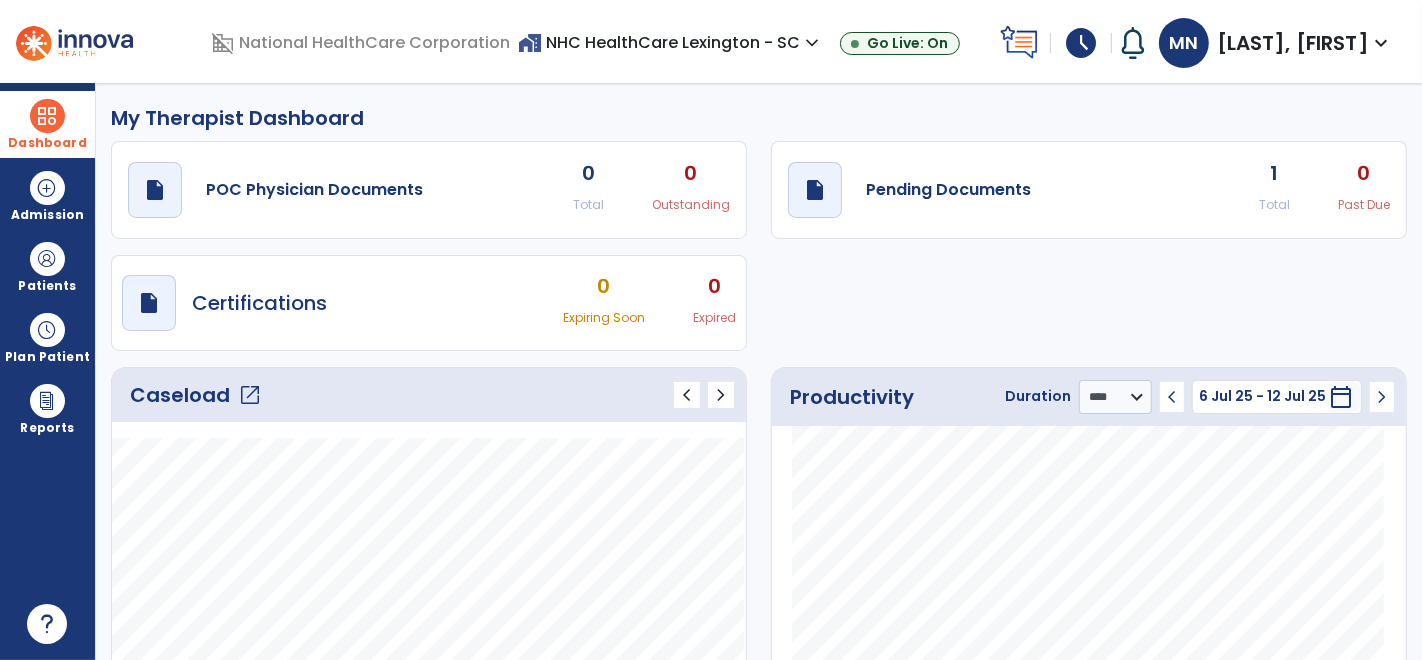 click on "Dashboard" at bounding box center [47, 124] 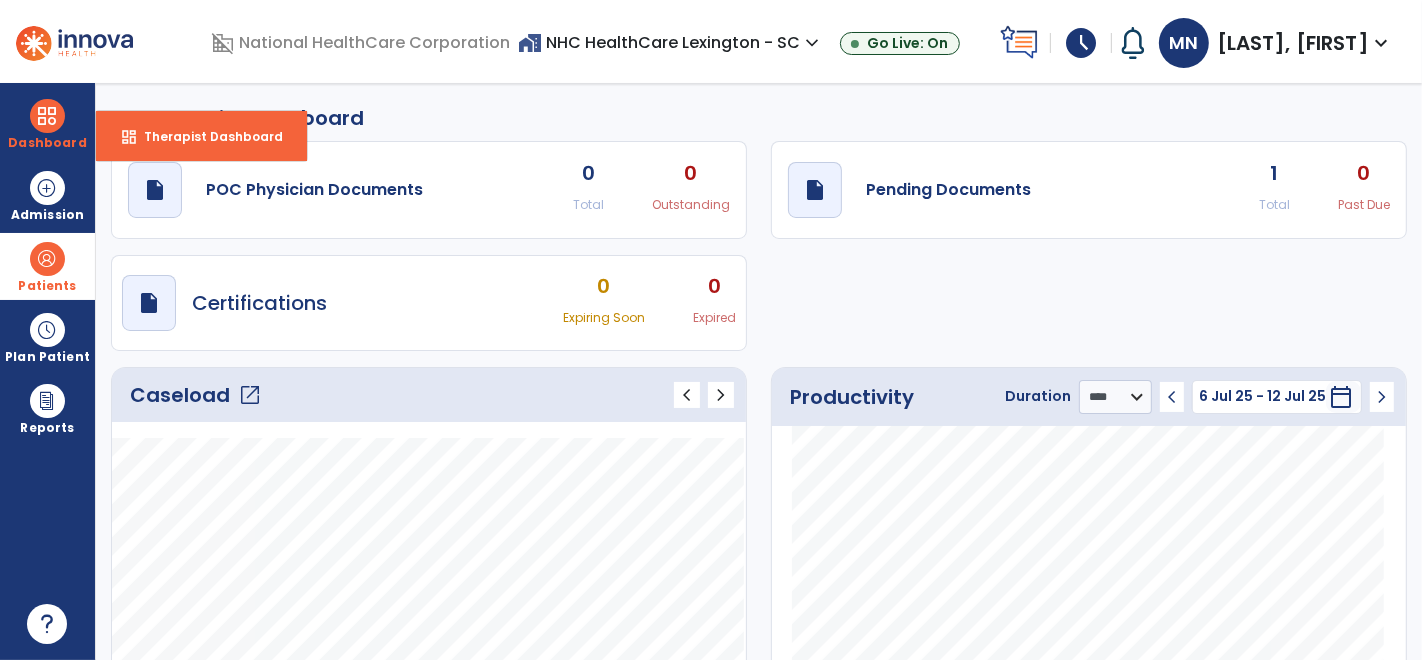 click at bounding box center [47, 259] 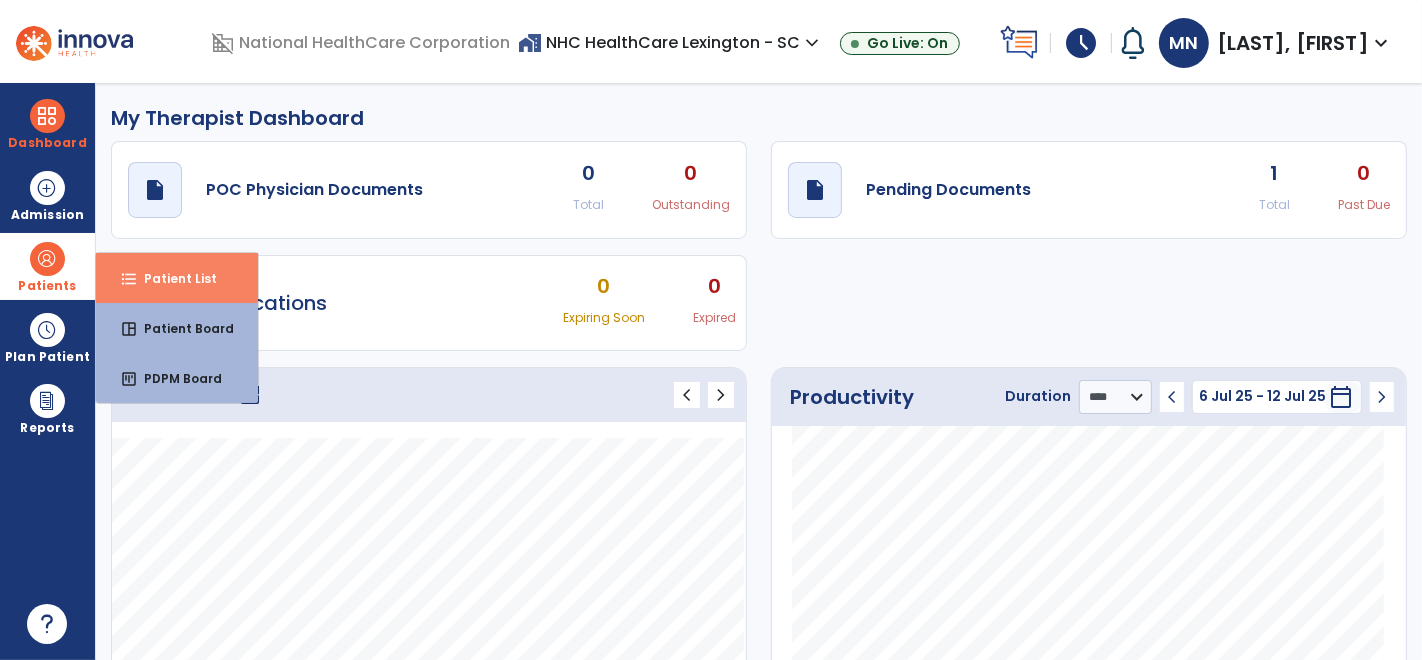click on "format_list_bulleted  Patient List" at bounding box center (177, 278) 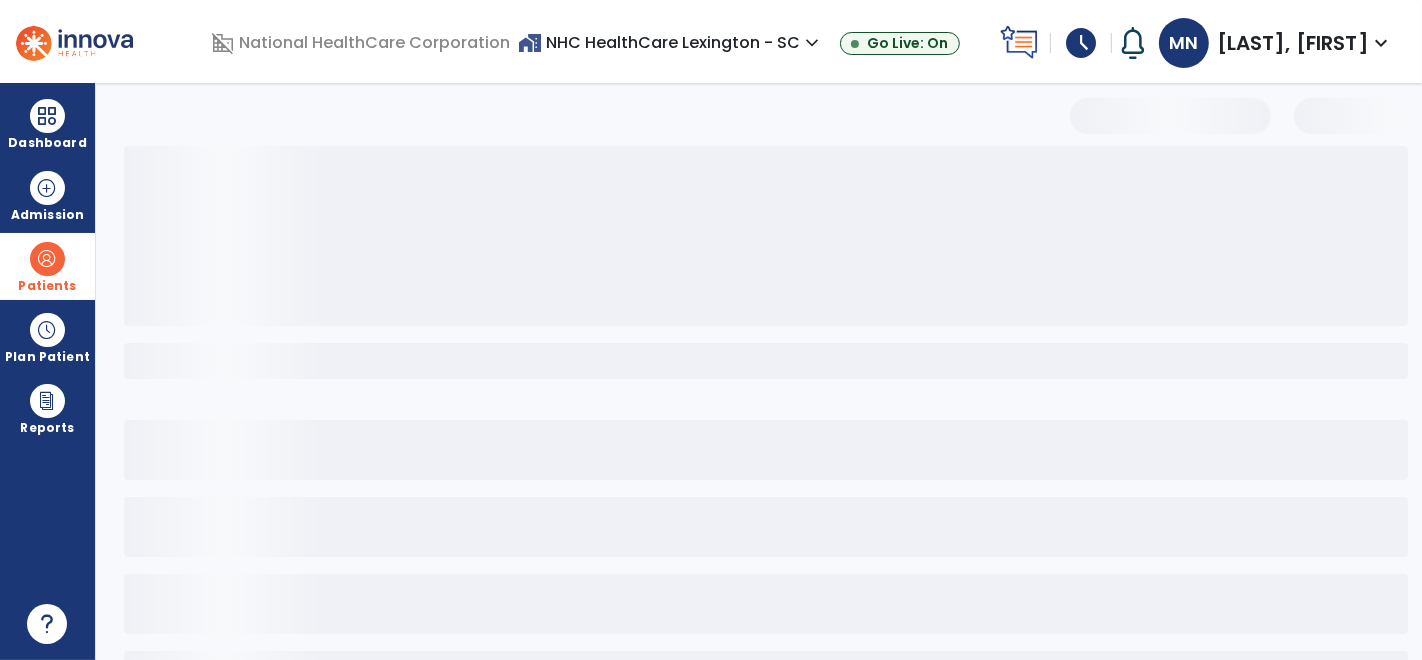 select on "***" 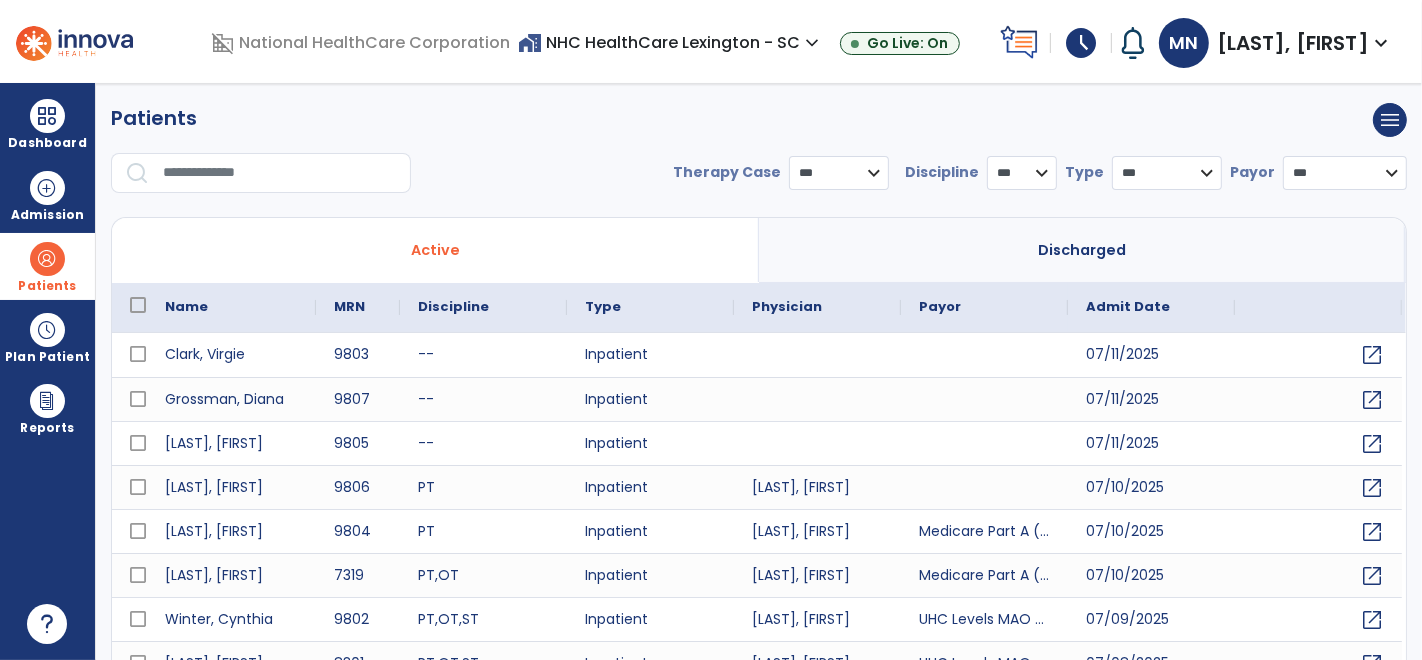 click on "Active" at bounding box center (435, 250) 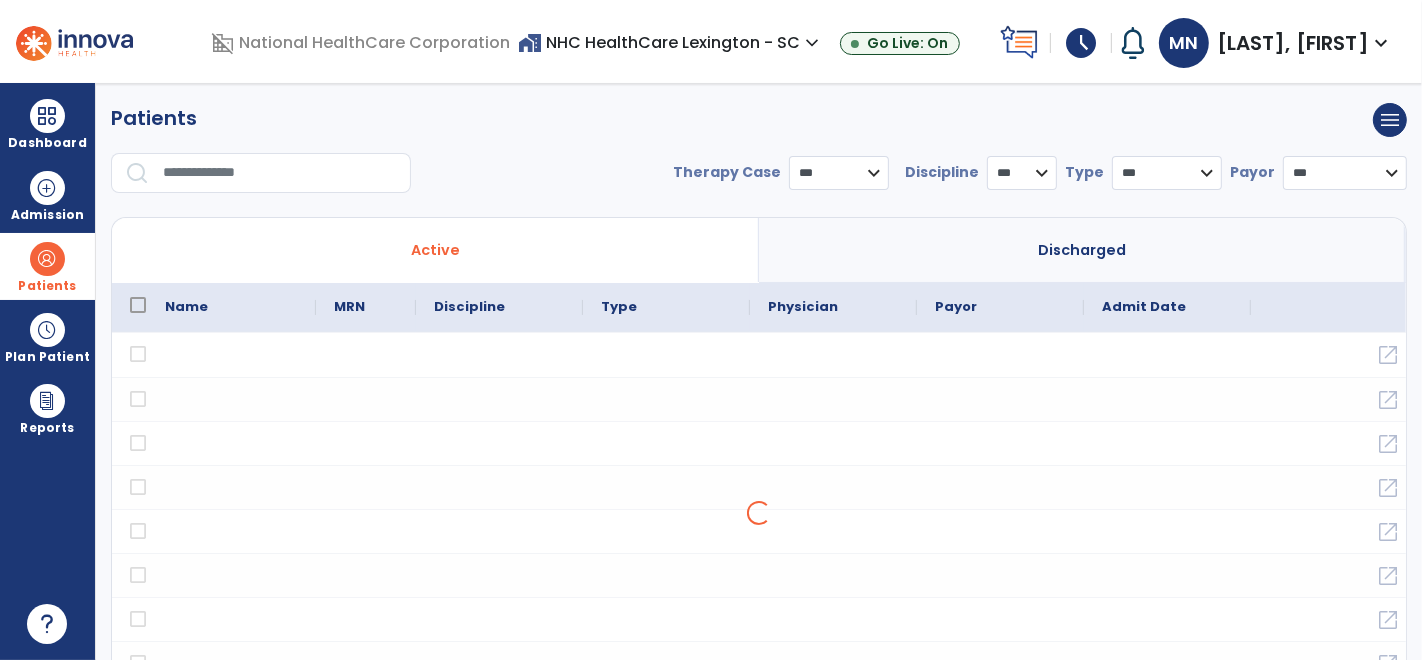click on "Active" at bounding box center [435, 250] 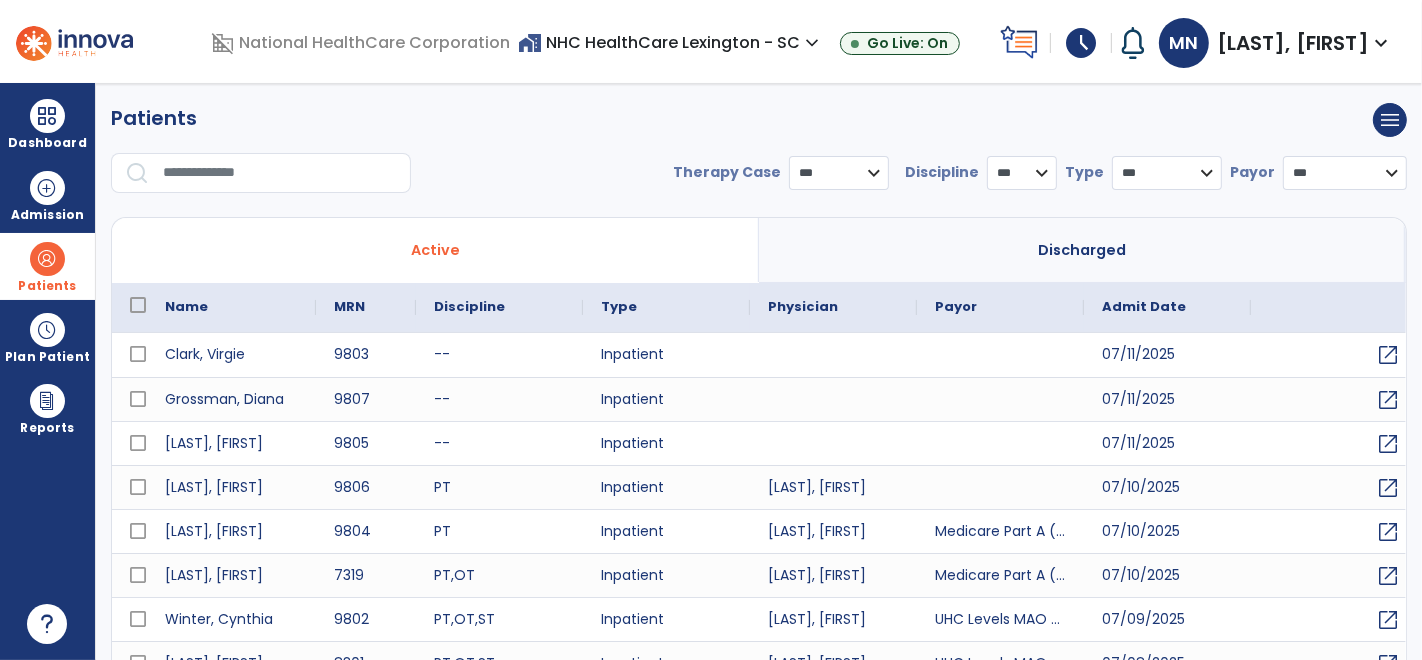 click at bounding box center (280, 173) 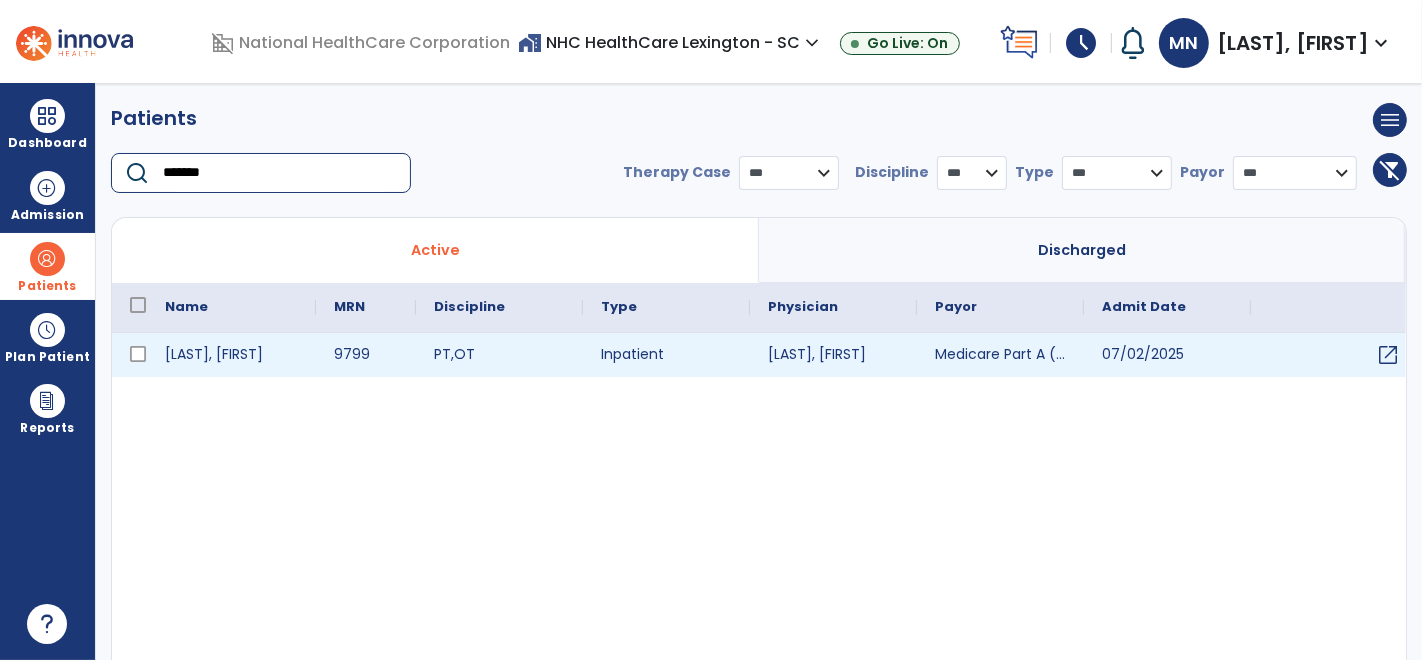 type on "*******" 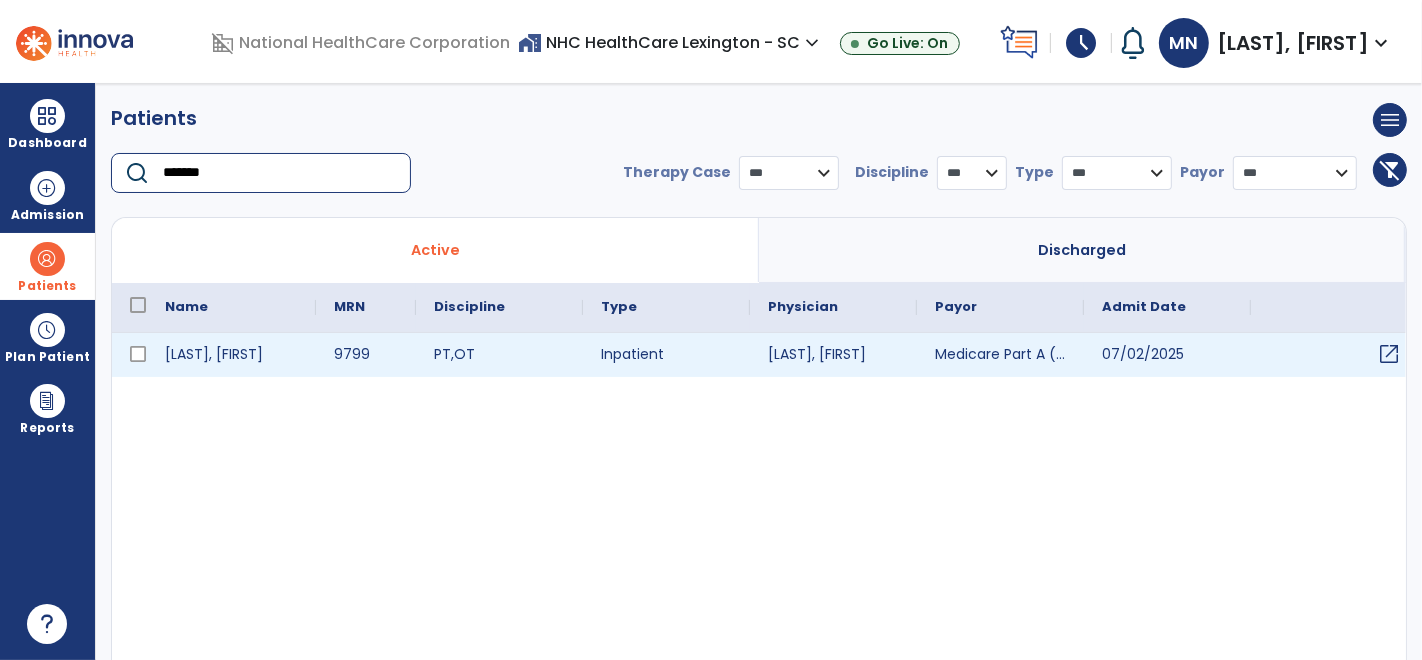 click on "open_in_new" at bounding box center [1389, 354] 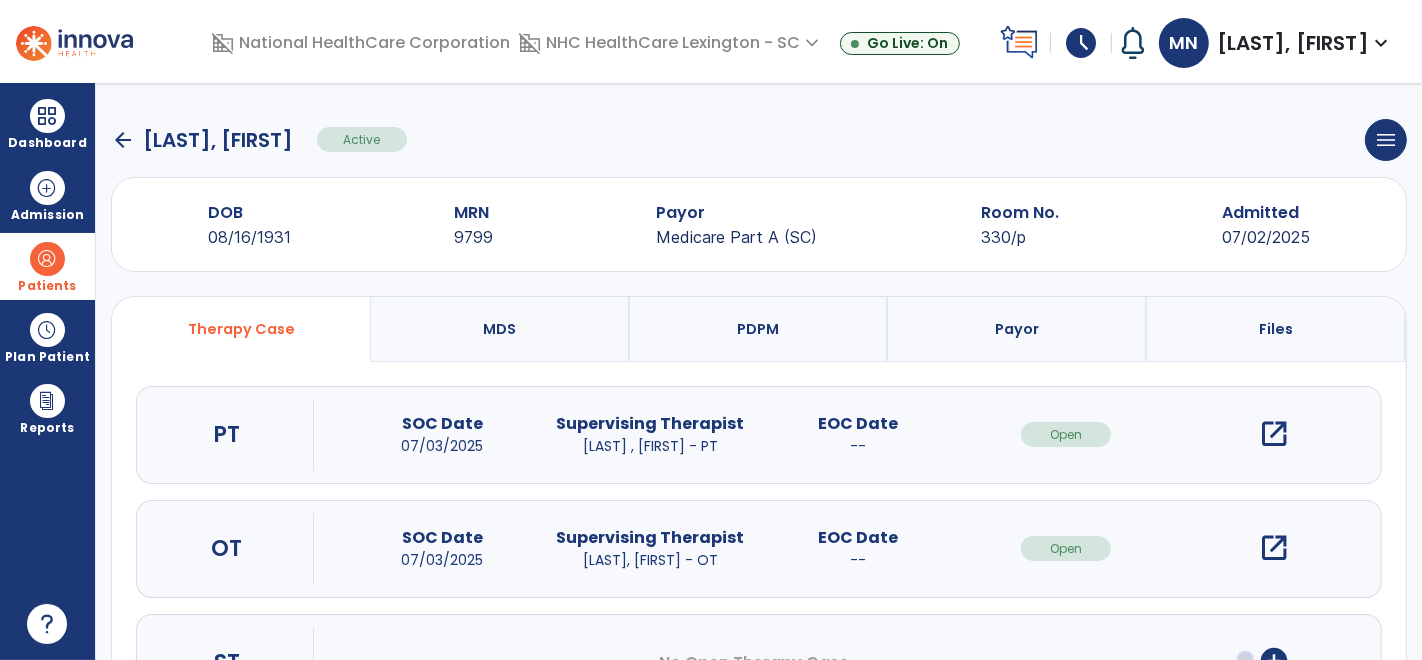 click on "open_in_new" at bounding box center (1274, 434) 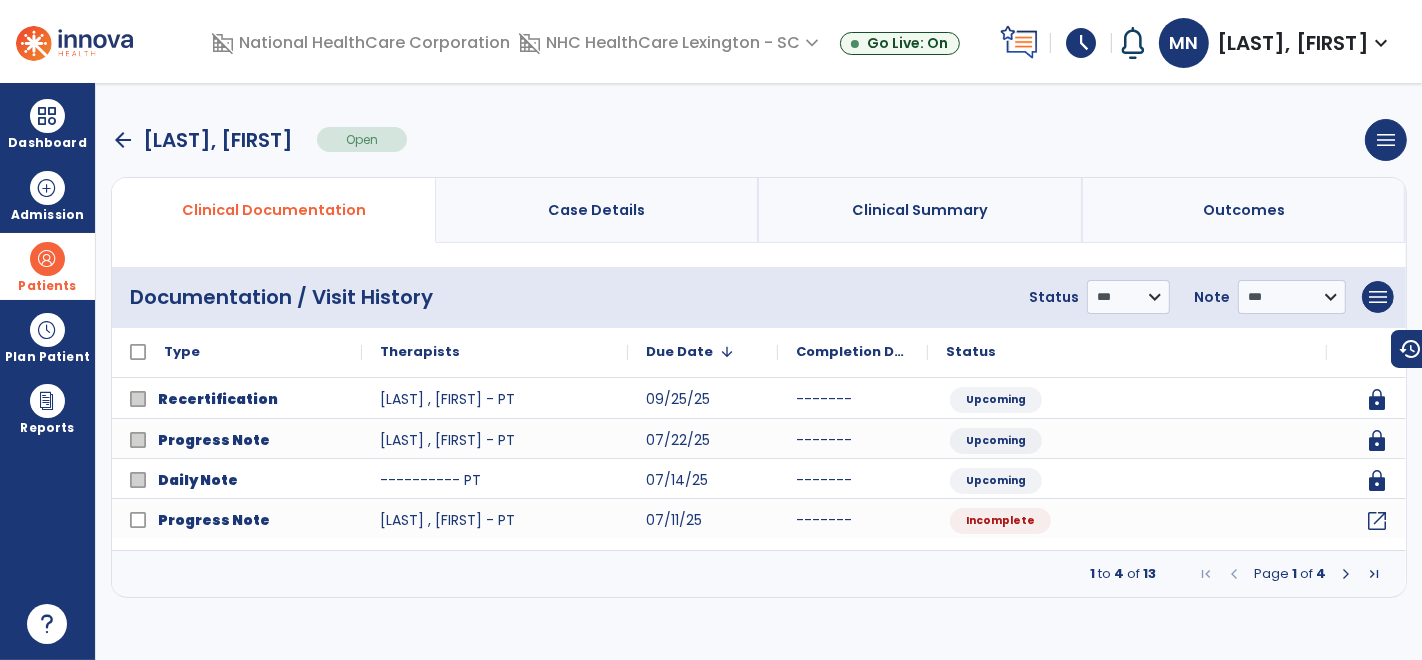 click at bounding box center [1346, 574] 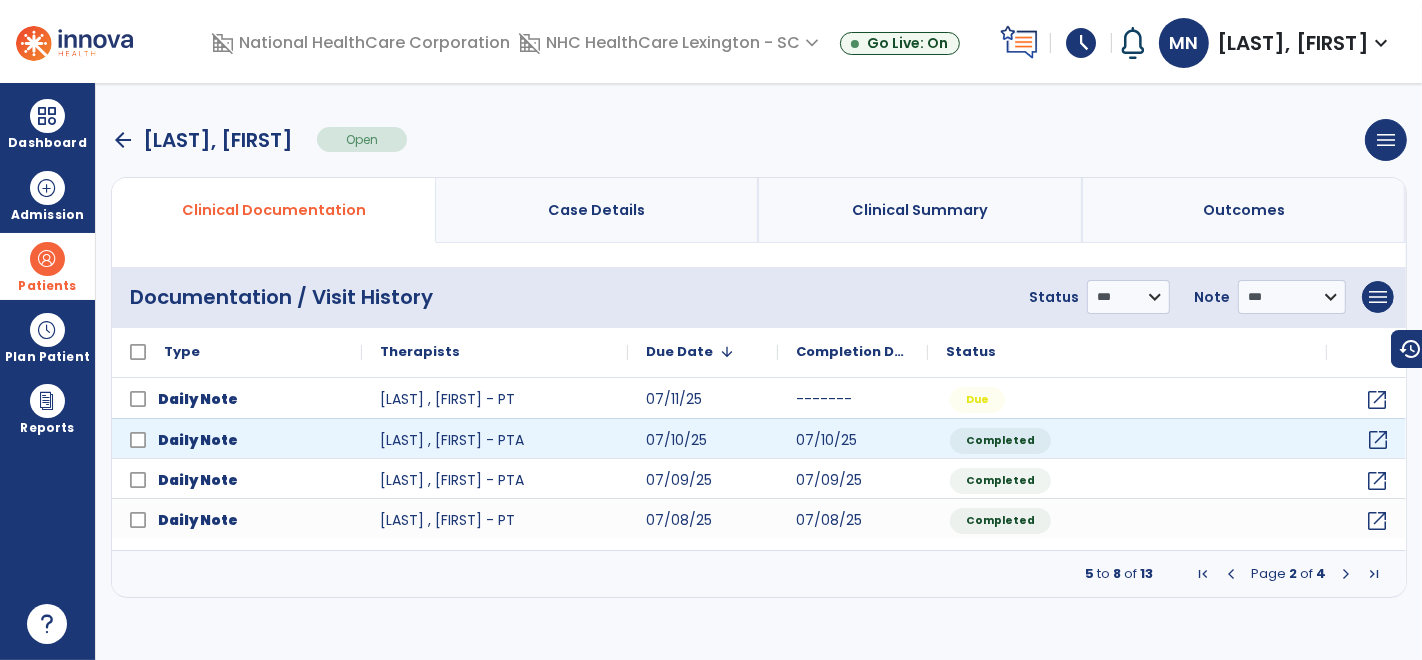 click on "open_in_new" 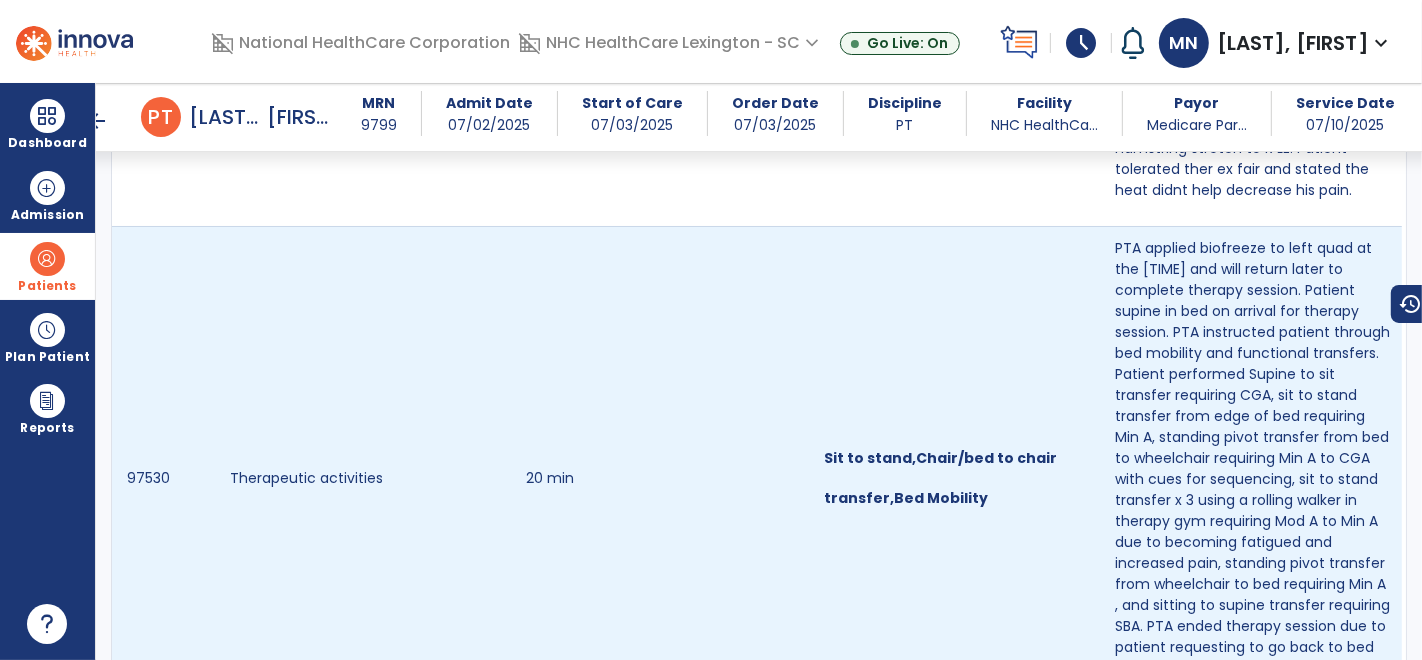 scroll, scrollTop: 1342, scrollLeft: 0, axis: vertical 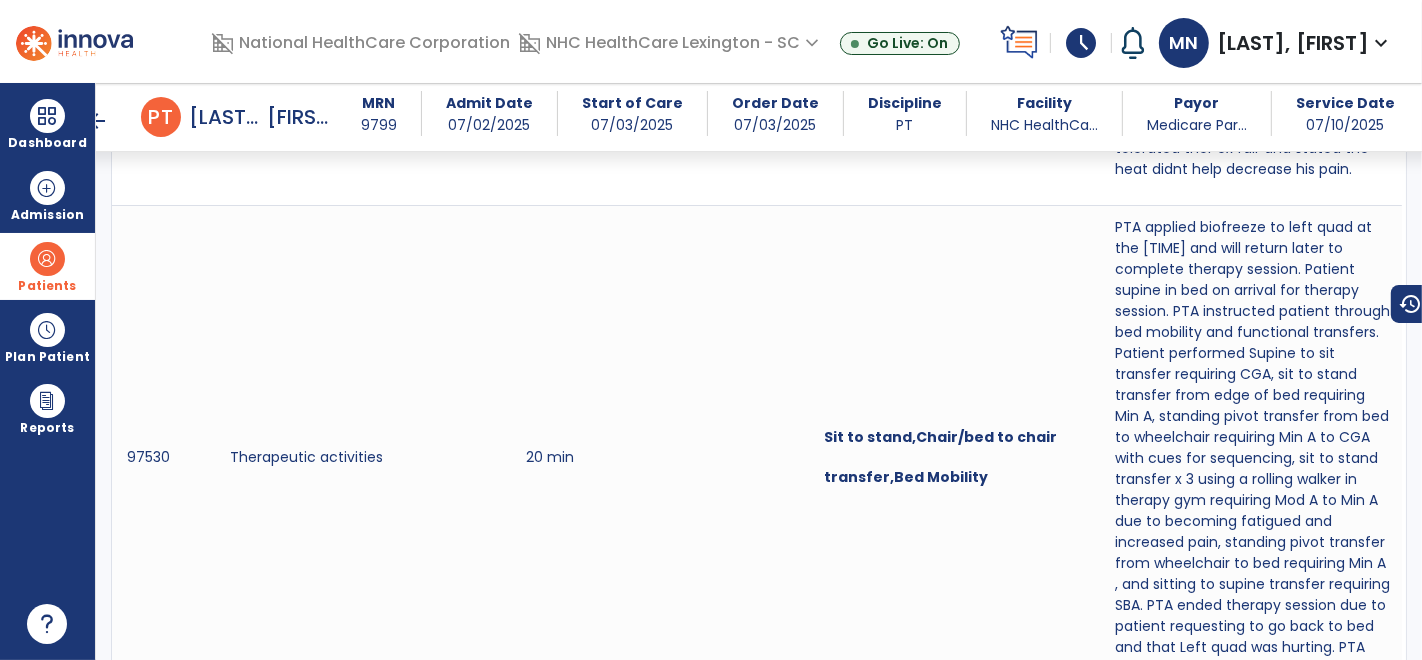 click on "arrow_back" at bounding box center (97, 121) 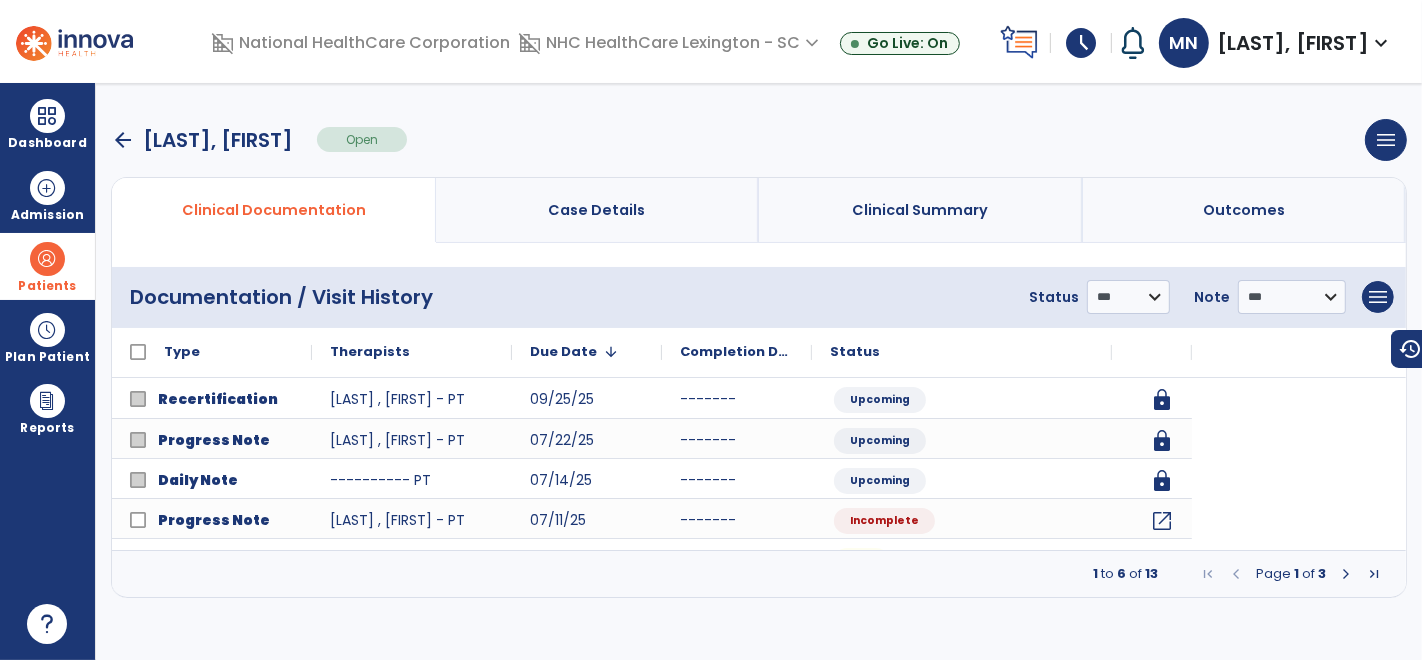 scroll, scrollTop: 0, scrollLeft: 0, axis: both 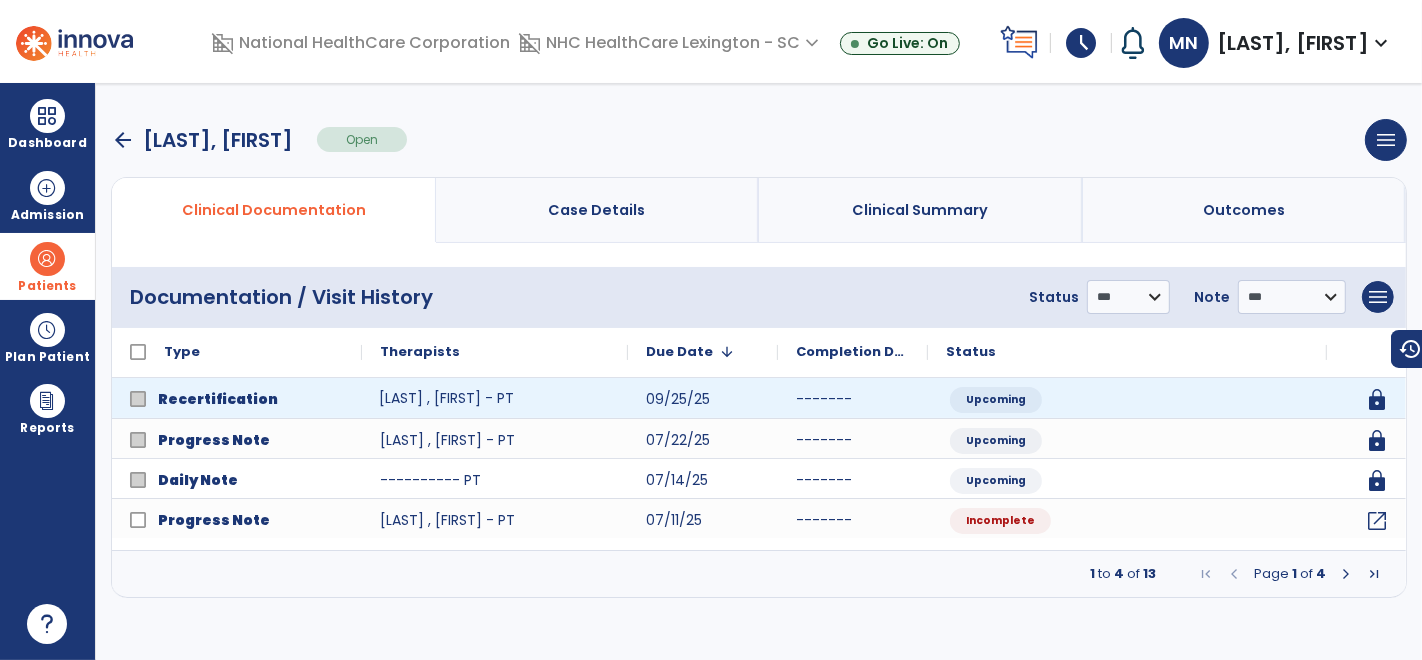 click on "[LAST] , [FIRST] - PT" 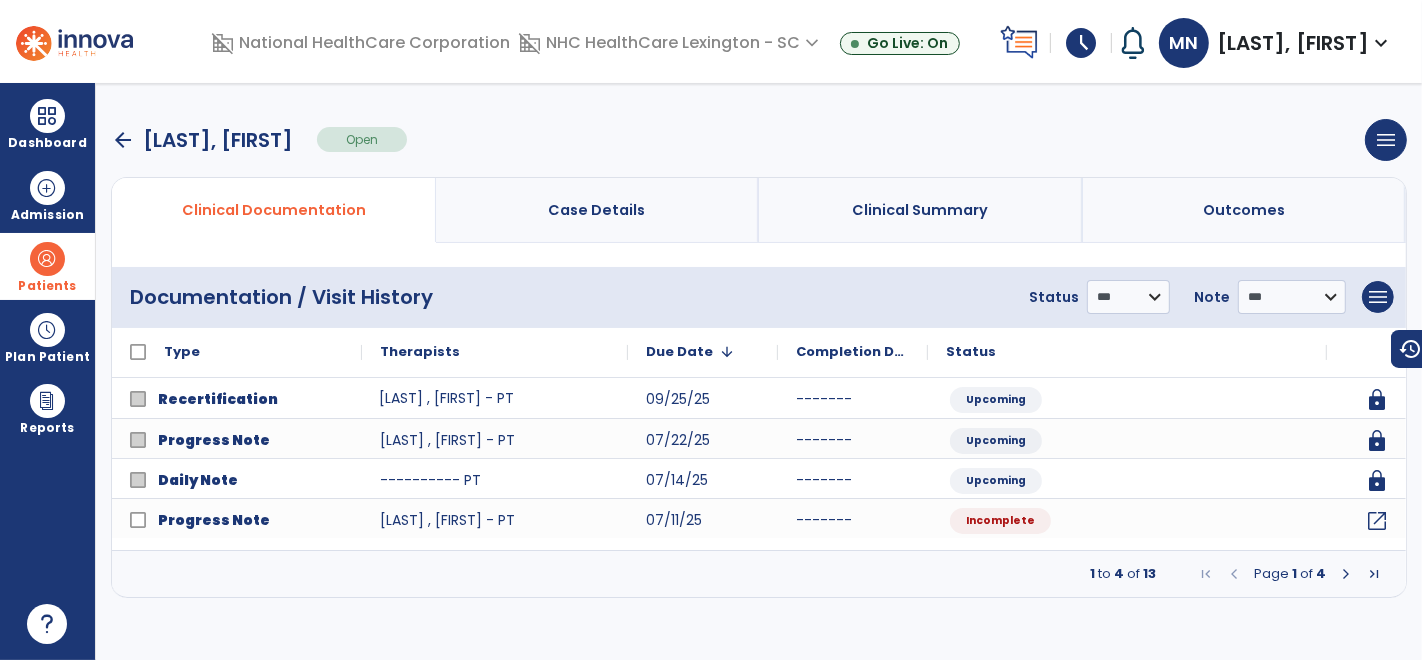 click at bounding box center (1346, 574) 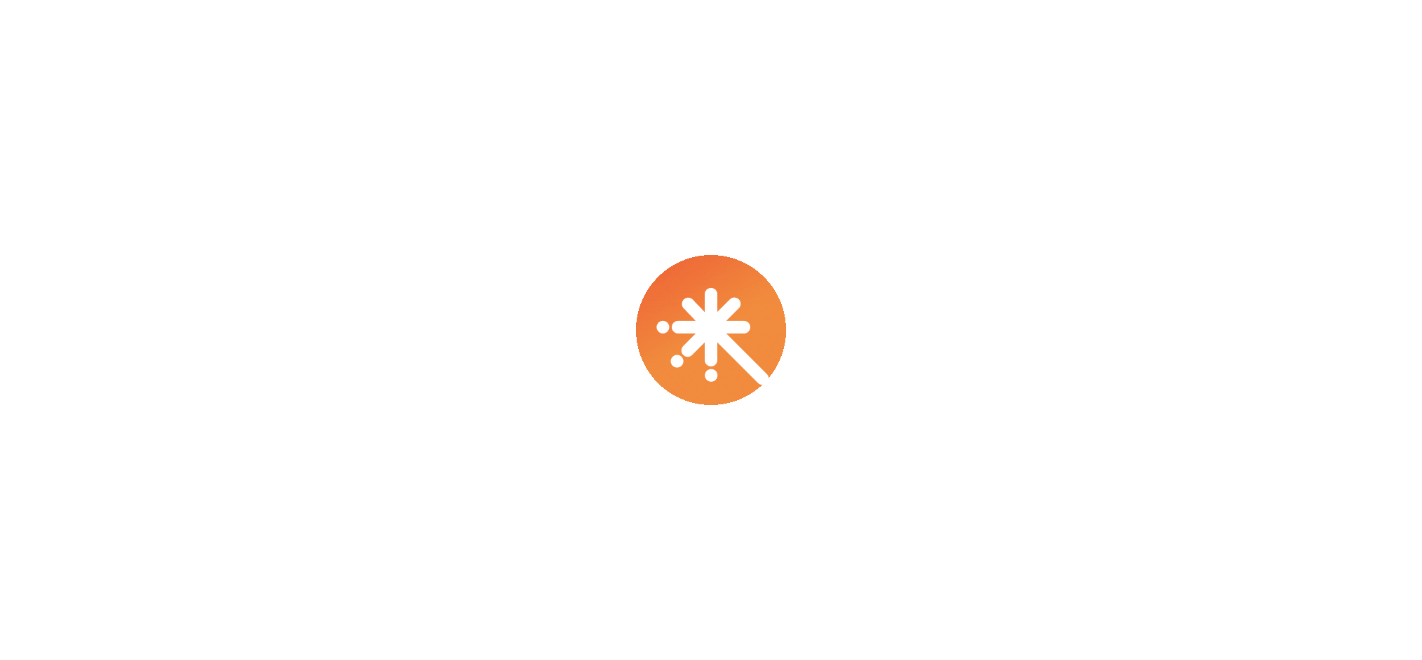 scroll, scrollTop: 0, scrollLeft: 0, axis: both 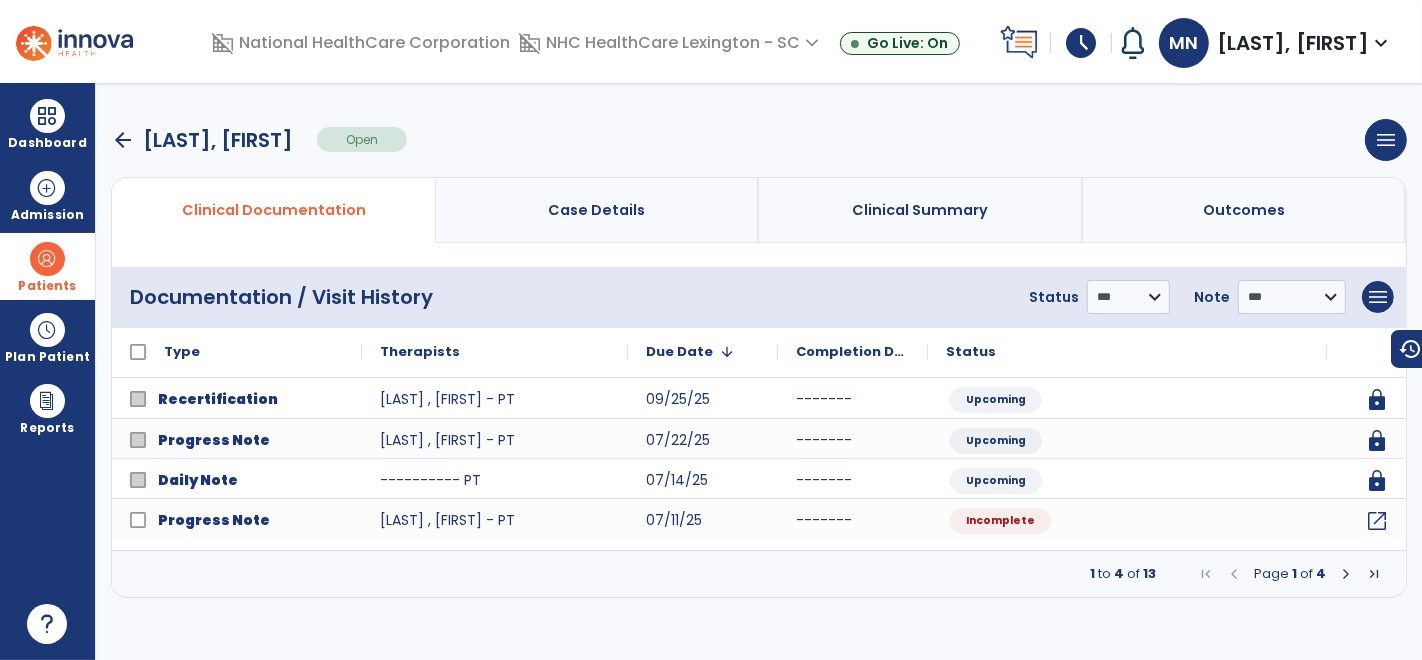 click on "Patients" at bounding box center (47, 266) 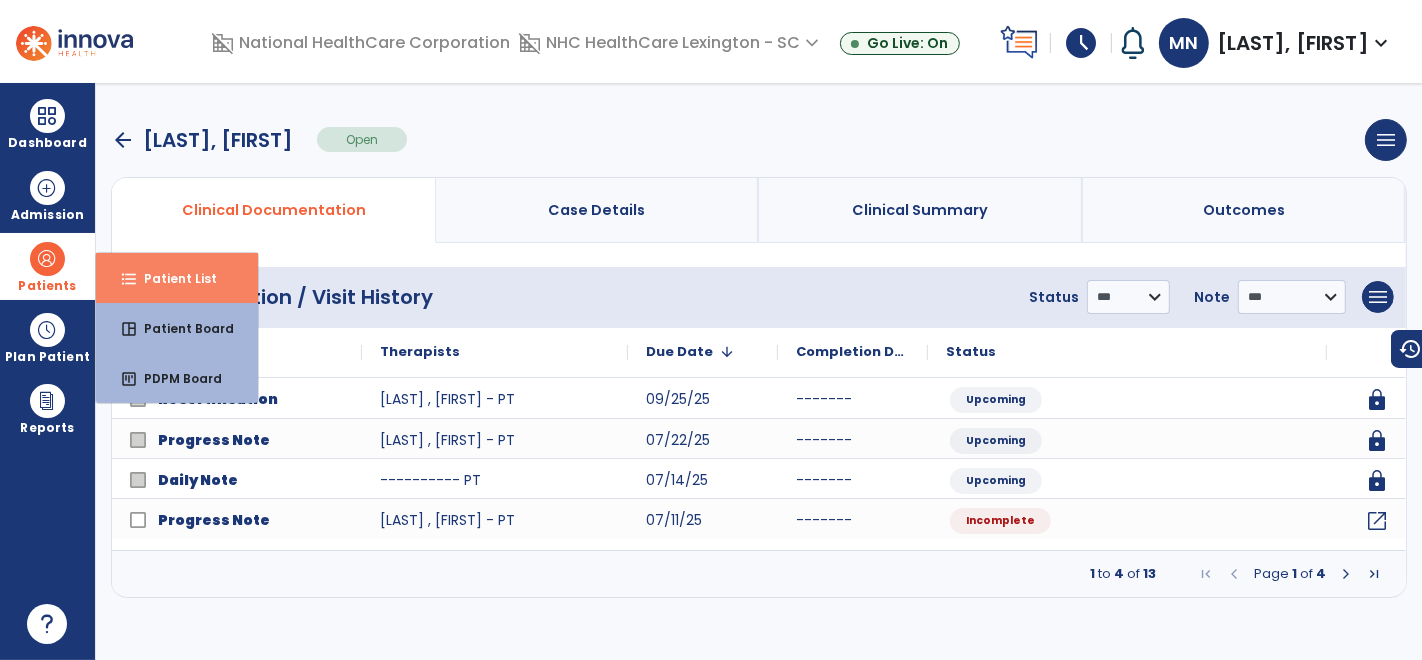 click on "format_list_bulleted  Patient List" at bounding box center [177, 278] 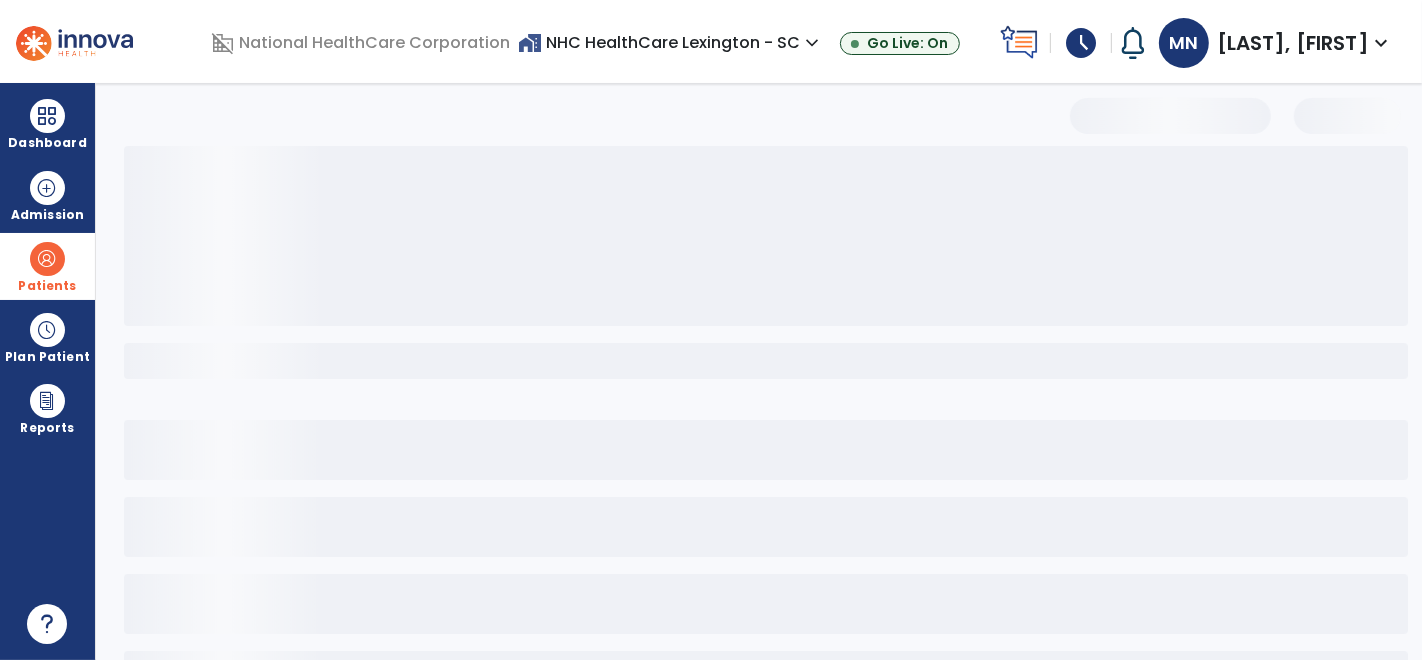 select on "***" 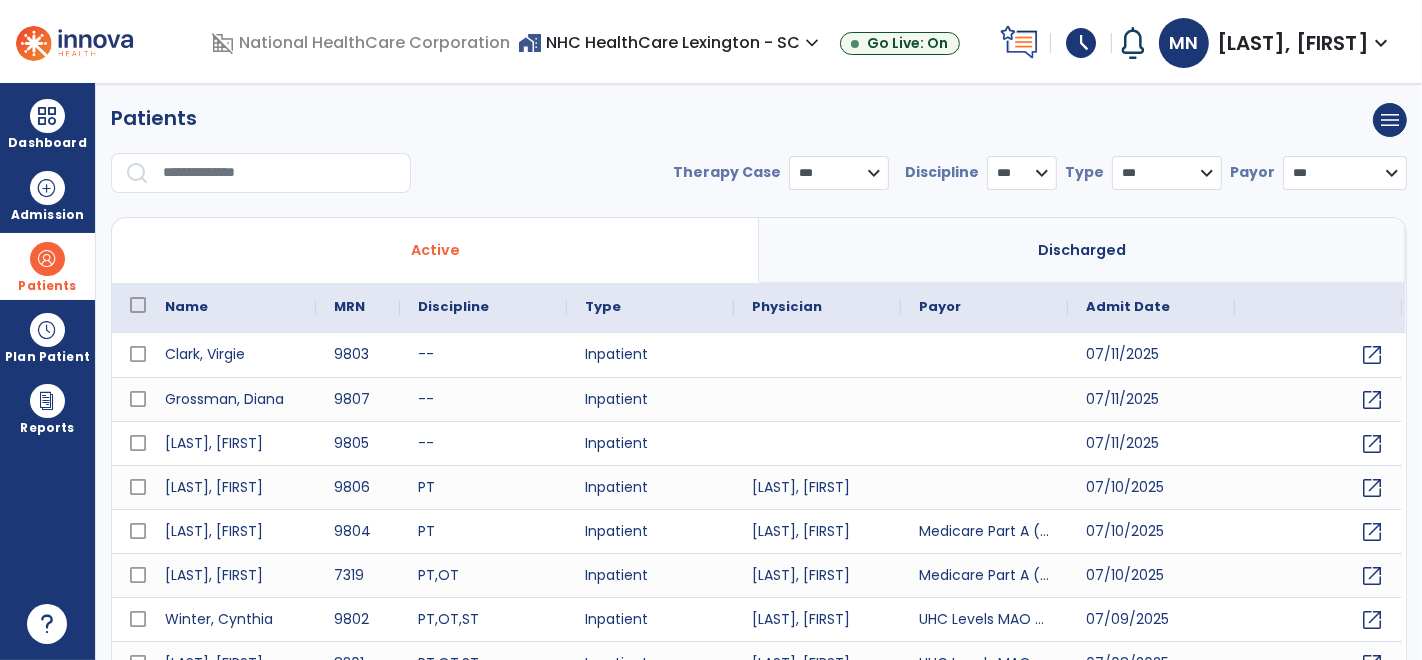 click at bounding box center [280, 173] 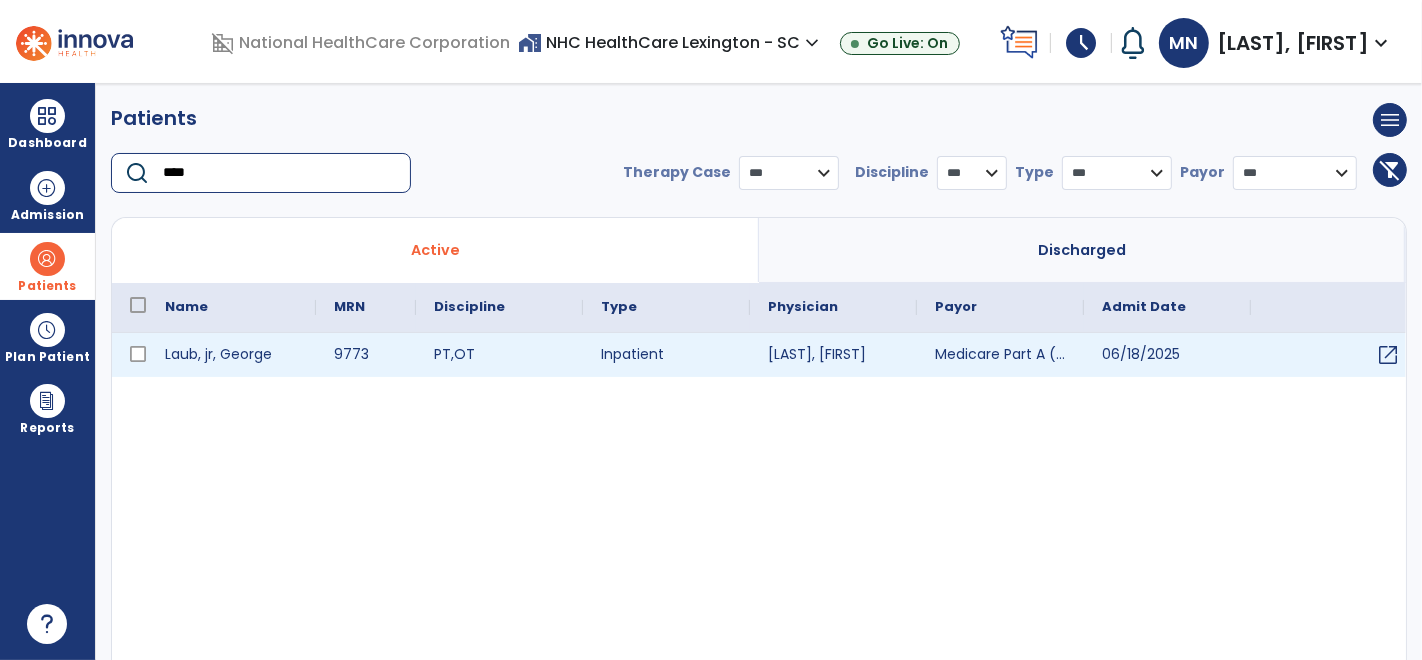 type on "****" 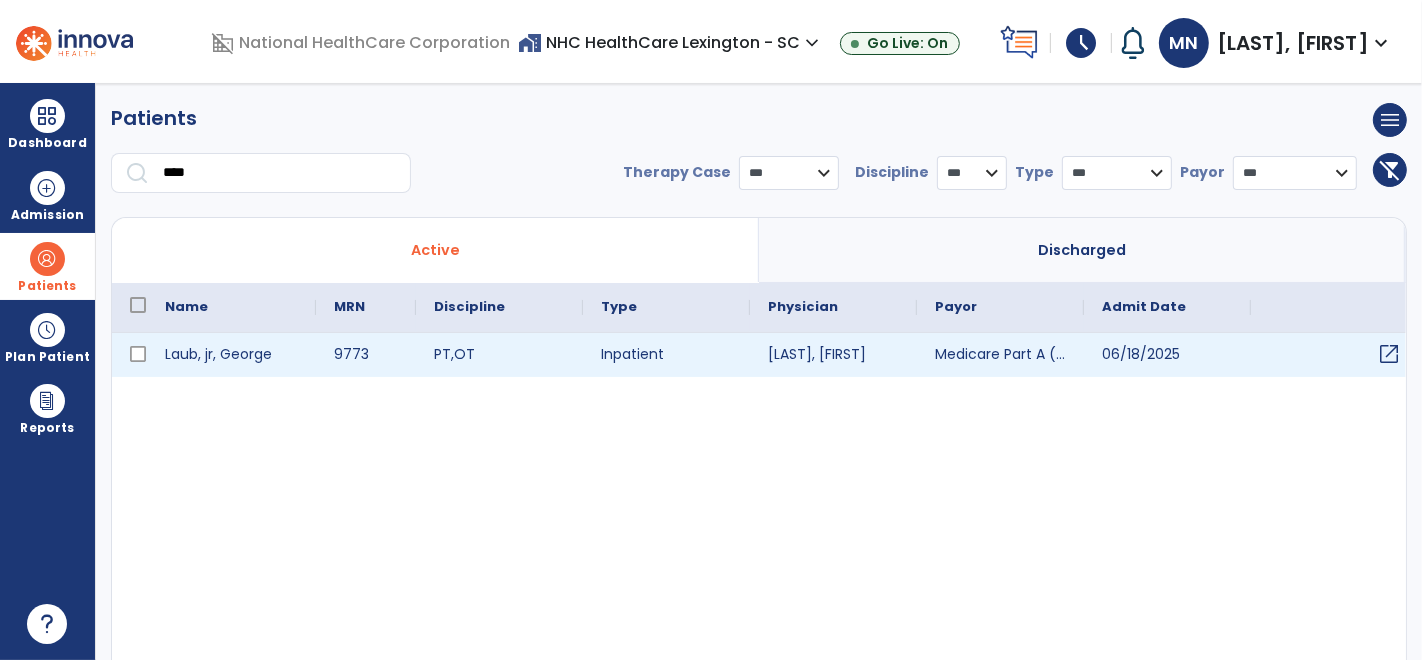 click on "open_in_new" at bounding box center (1389, 354) 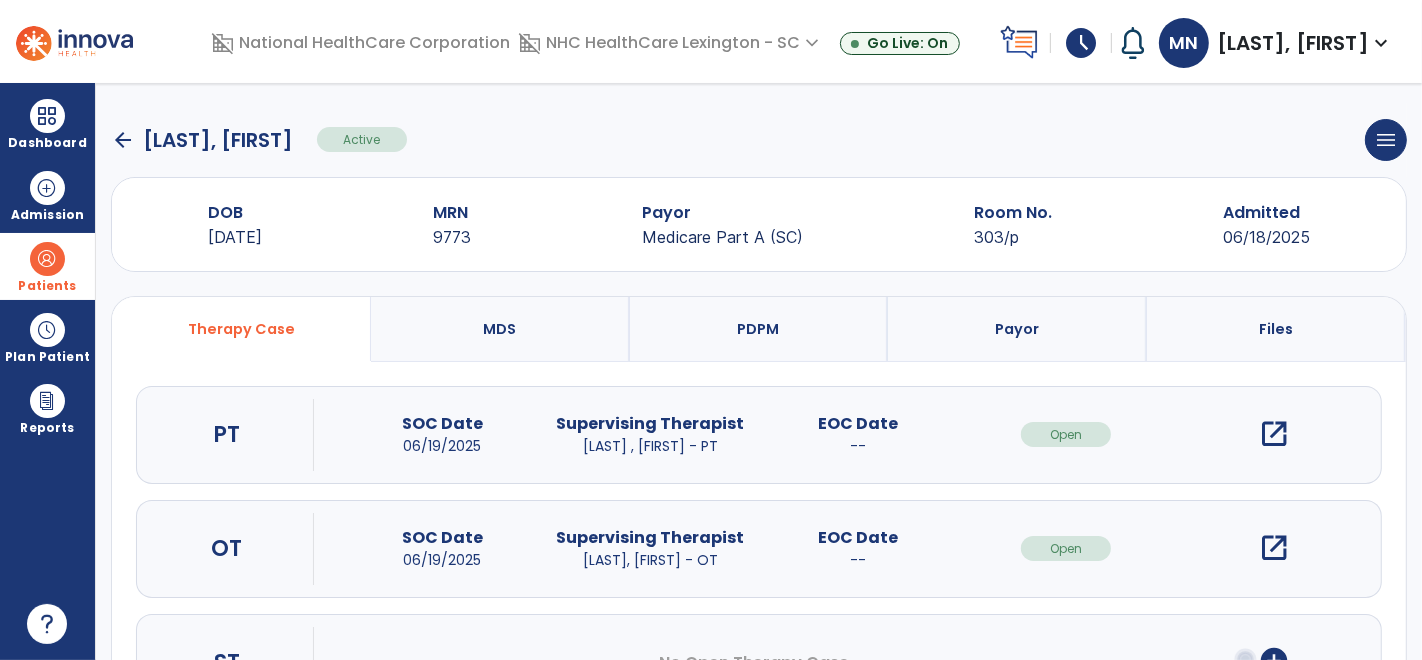 click on "open_in_new" at bounding box center [1274, 434] 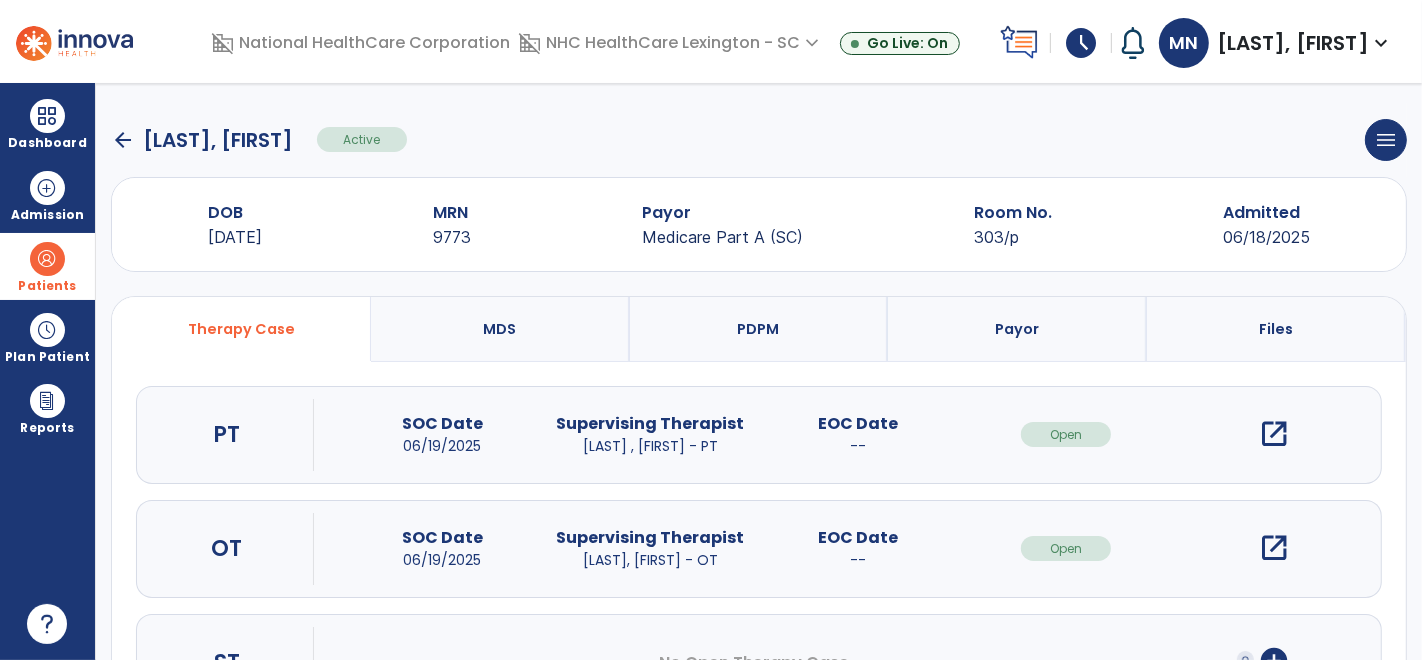 click on "open_in_new" at bounding box center (1274, 434) 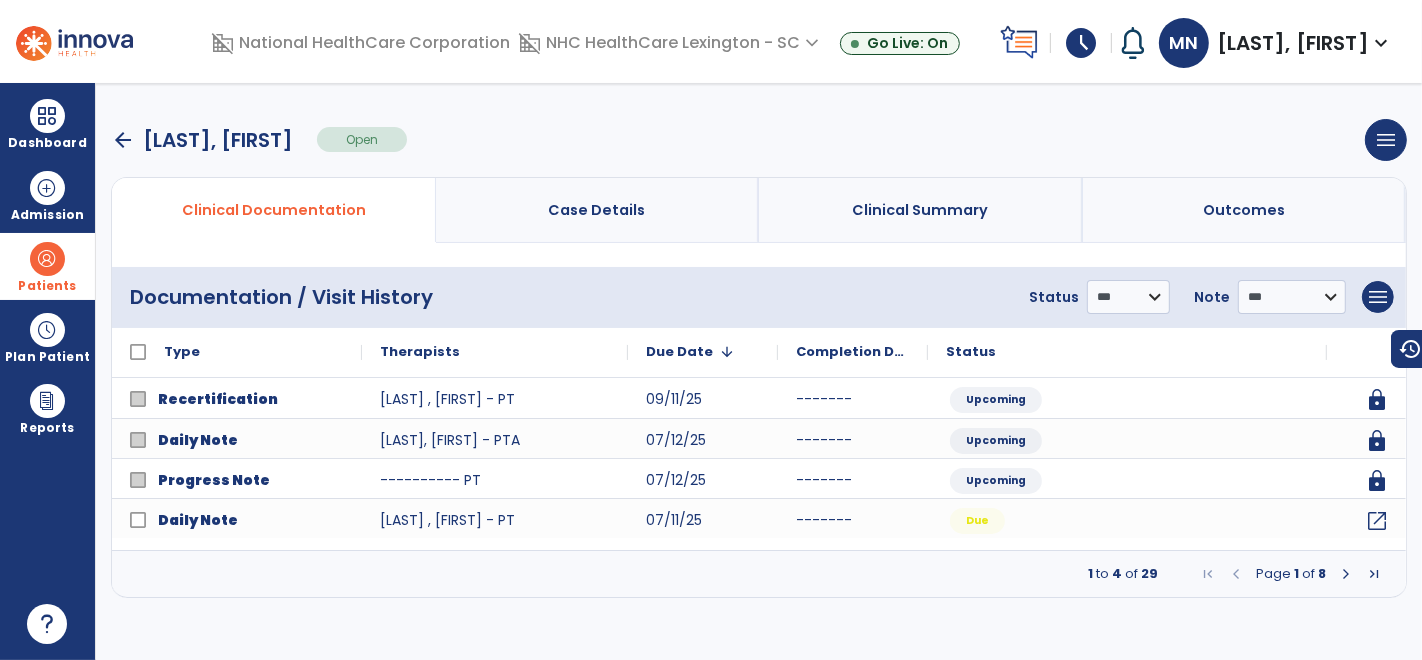 click at bounding box center [1346, 574] 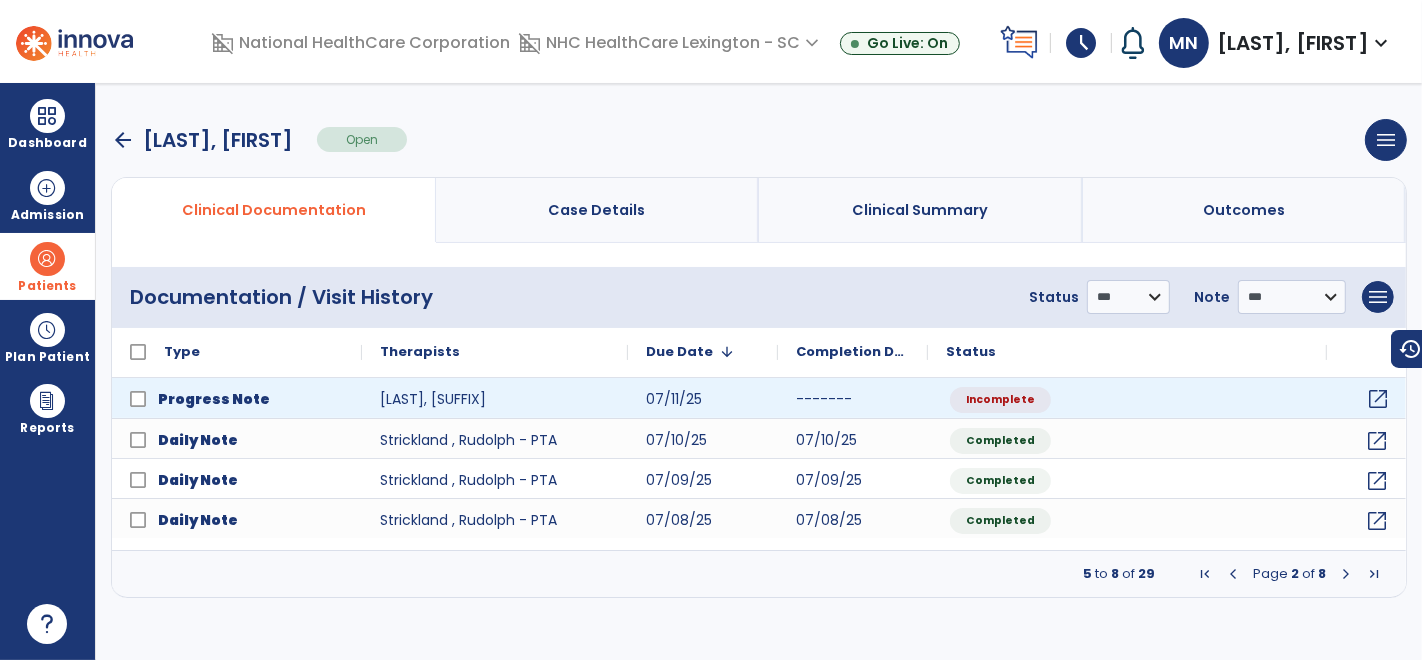 click on "open_in_new" 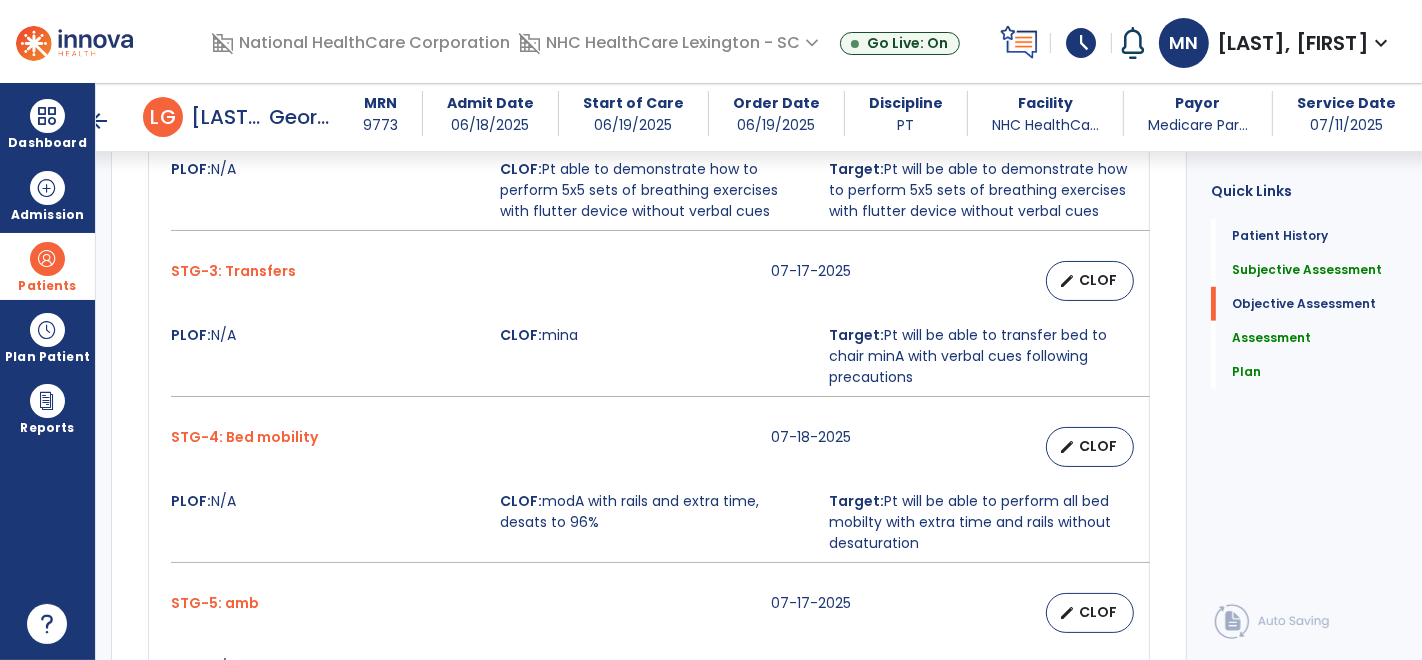 scroll, scrollTop: 1653, scrollLeft: 0, axis: vertical 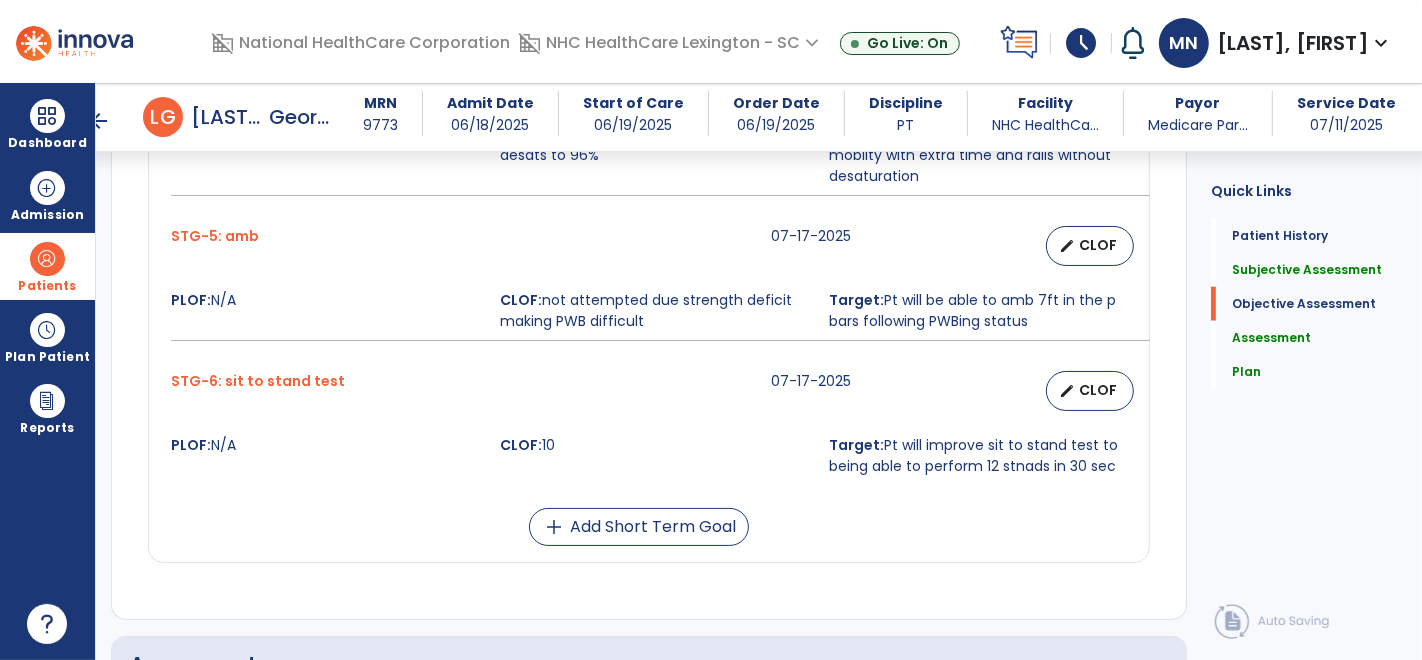 click on "Patient Demographics  Medical Diagnosis   Treatment Diagnosis   Precautions   Contraindications
Code
Description
Pdpm Clinical Category
S98.922S" 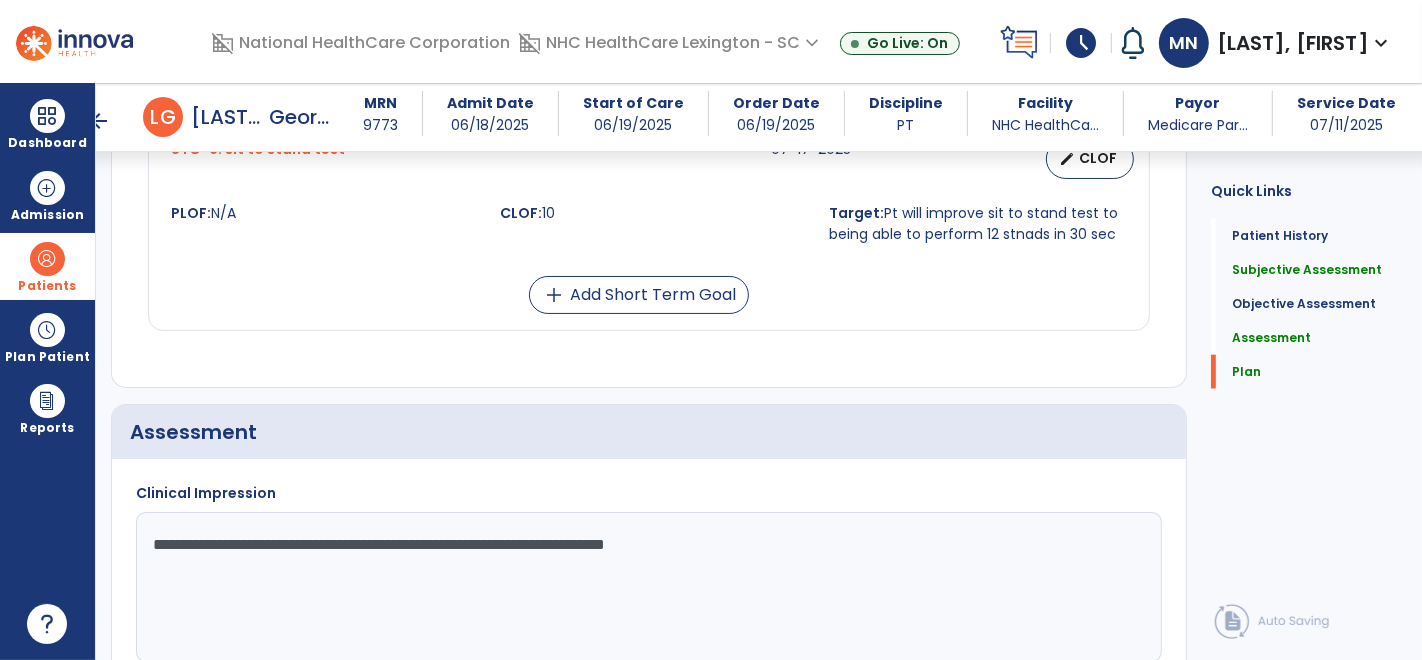 scroll, scrollTop: 2211, scrollLeft: 0, axis: vertical 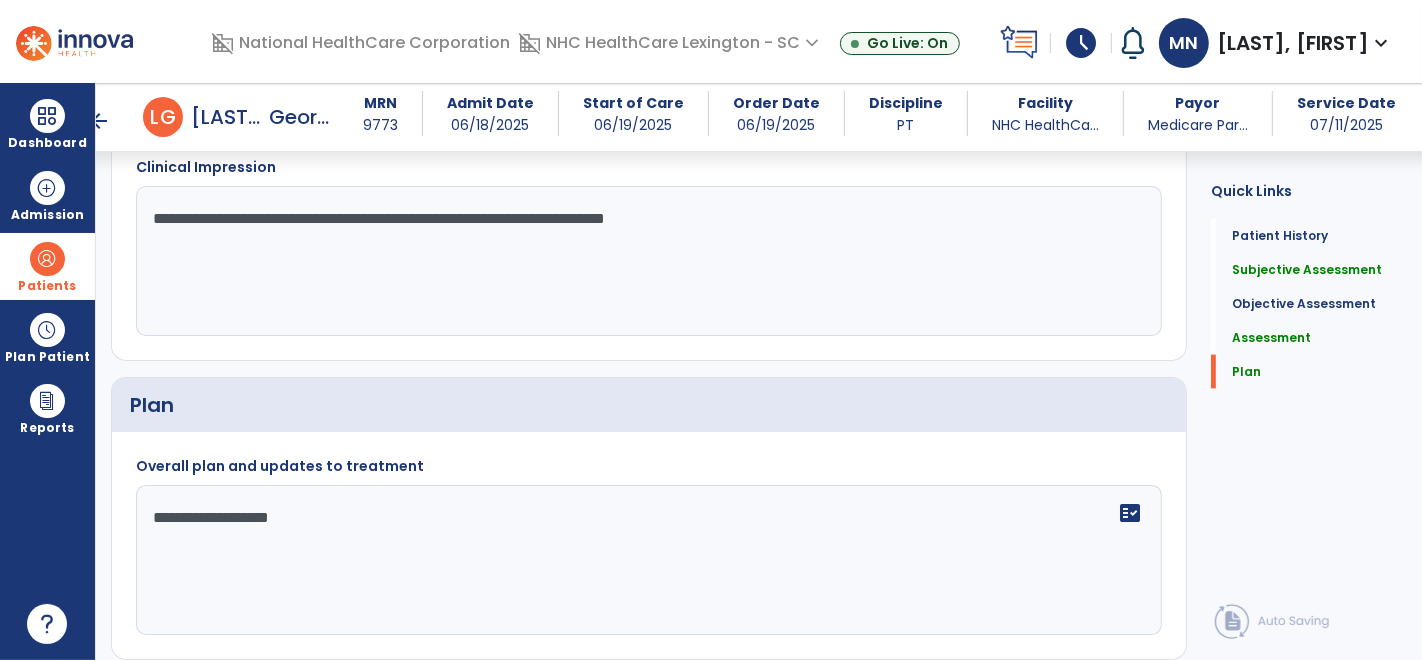 click on "**********" 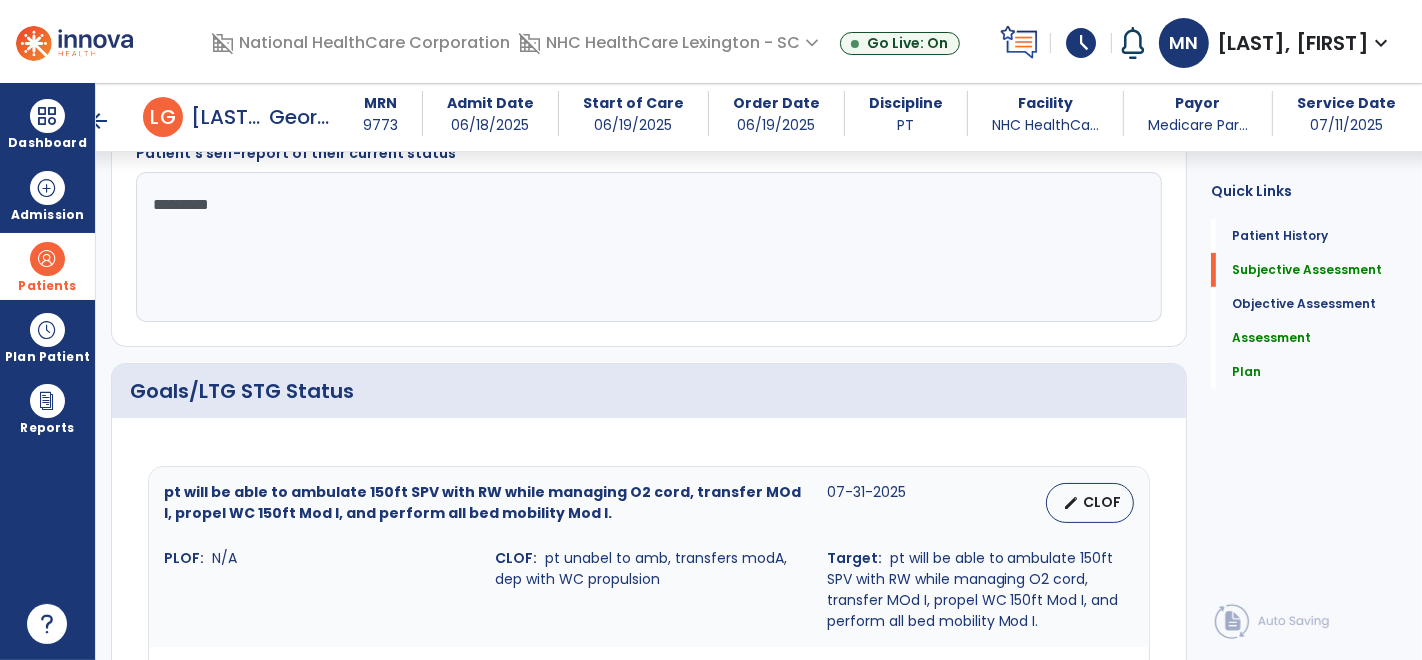 scroll, scrollTop: 432, scrollLeft: 0, axis: vertical 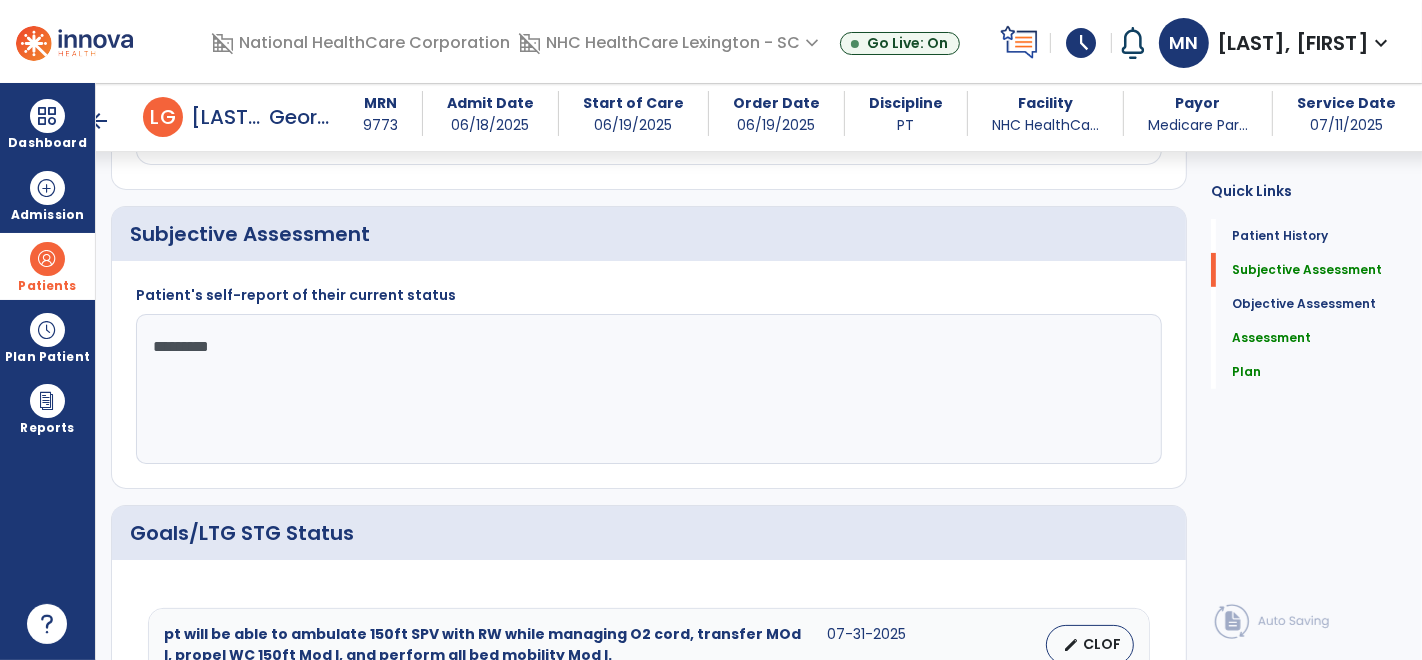 type on "**********" 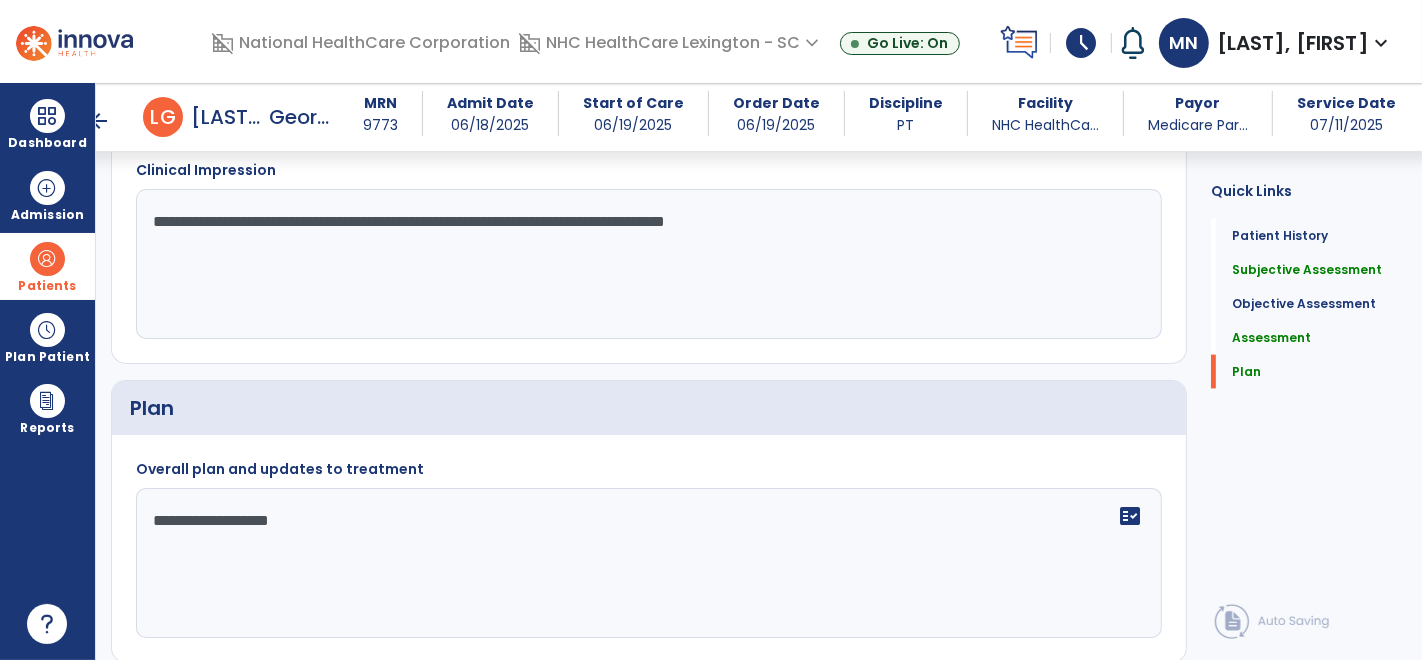 scroll, scrollTop: 2276, scrollLeft: 0, axis: vertical 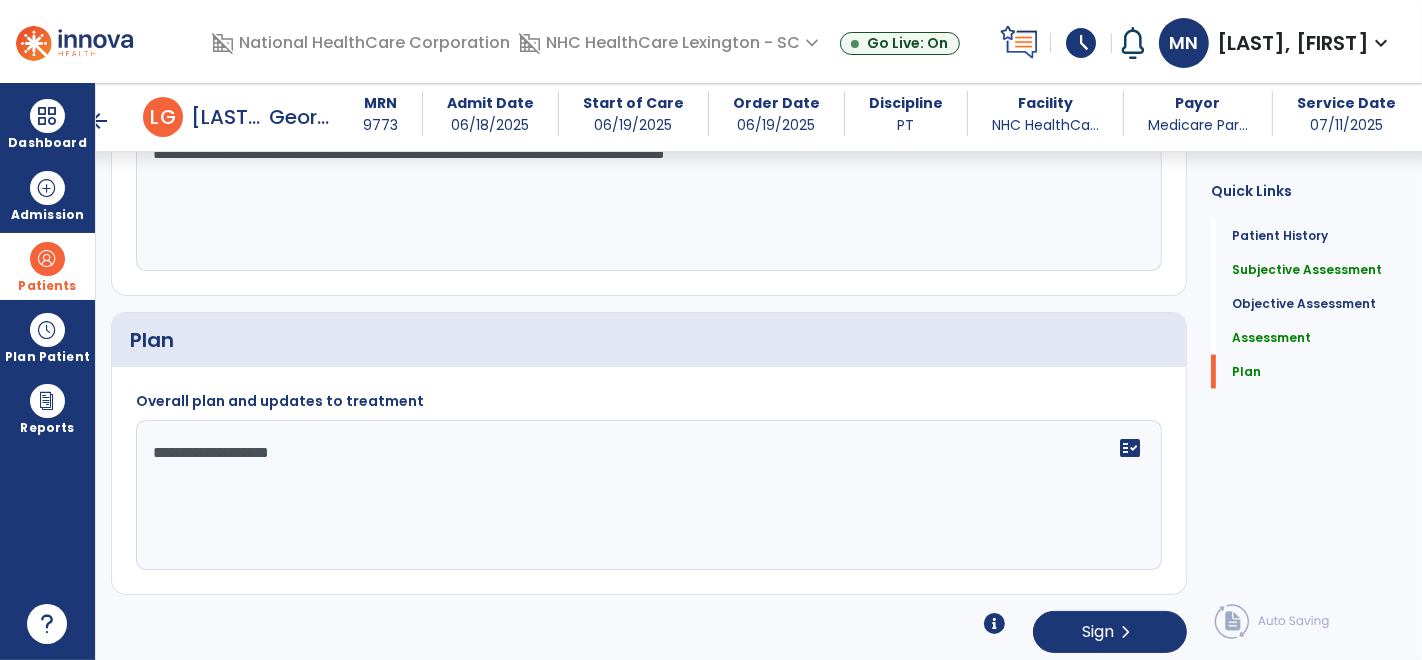 type on "**********" 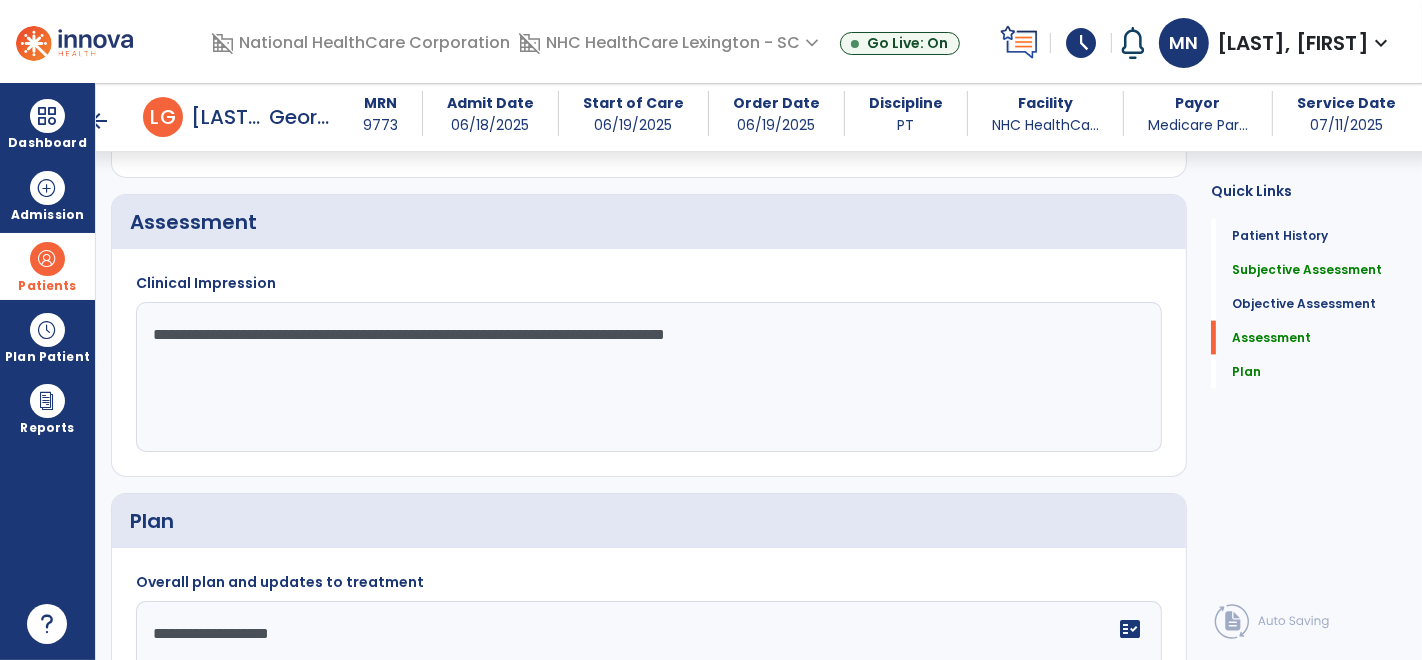 scroll, scrollTop: 2094, scrollLeft: 0, axis: vertical 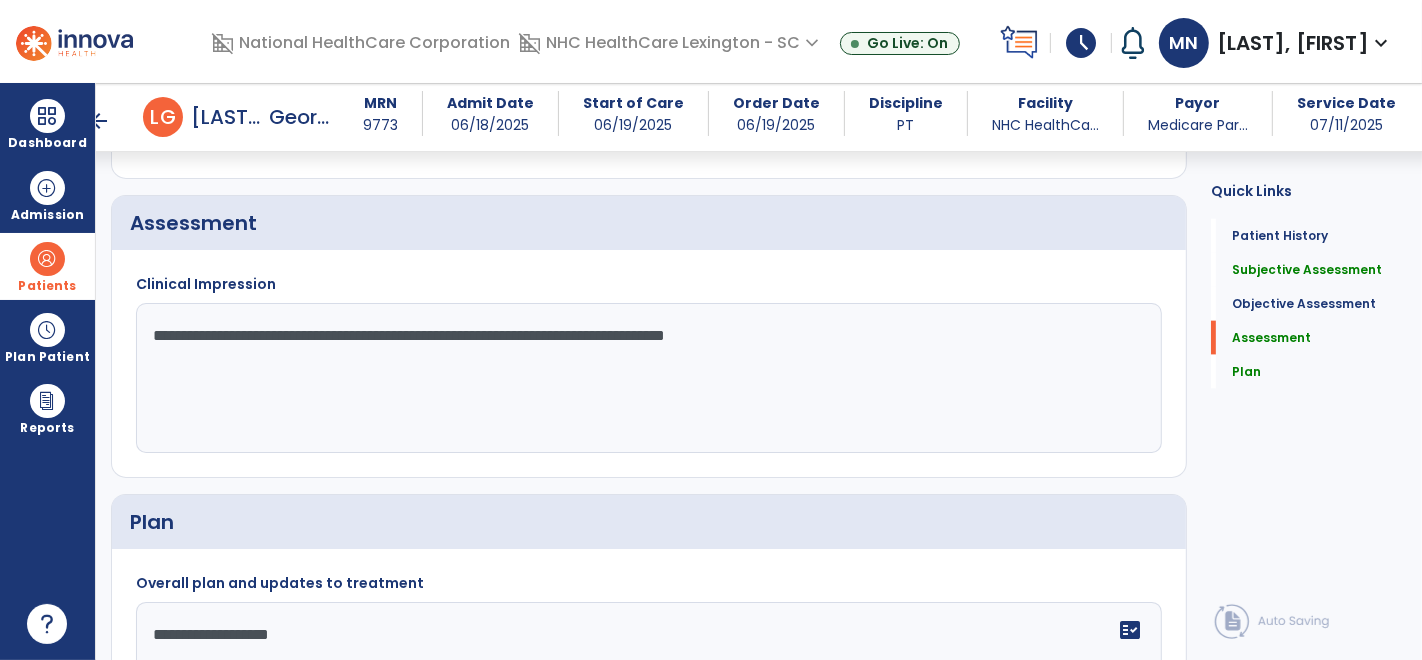 click on "**********" 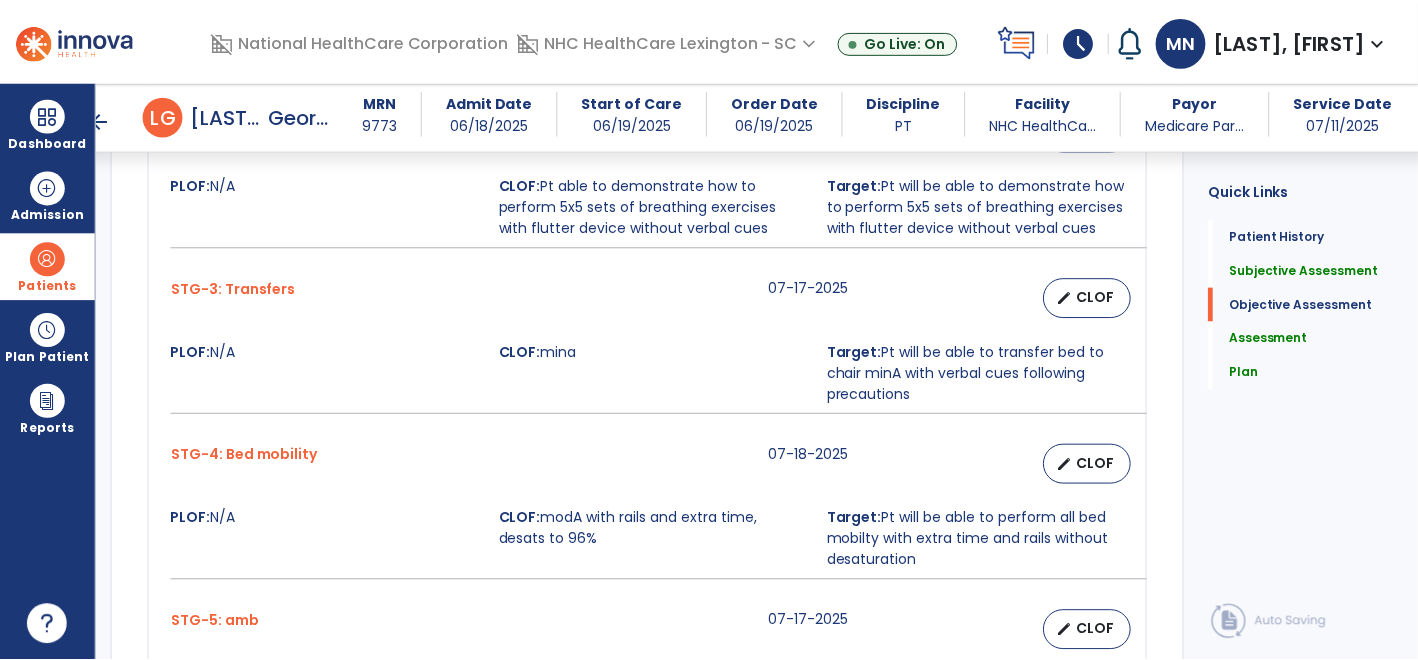 scroll, scrollTop: 1622, scrollLeft: 0, axis: vertical 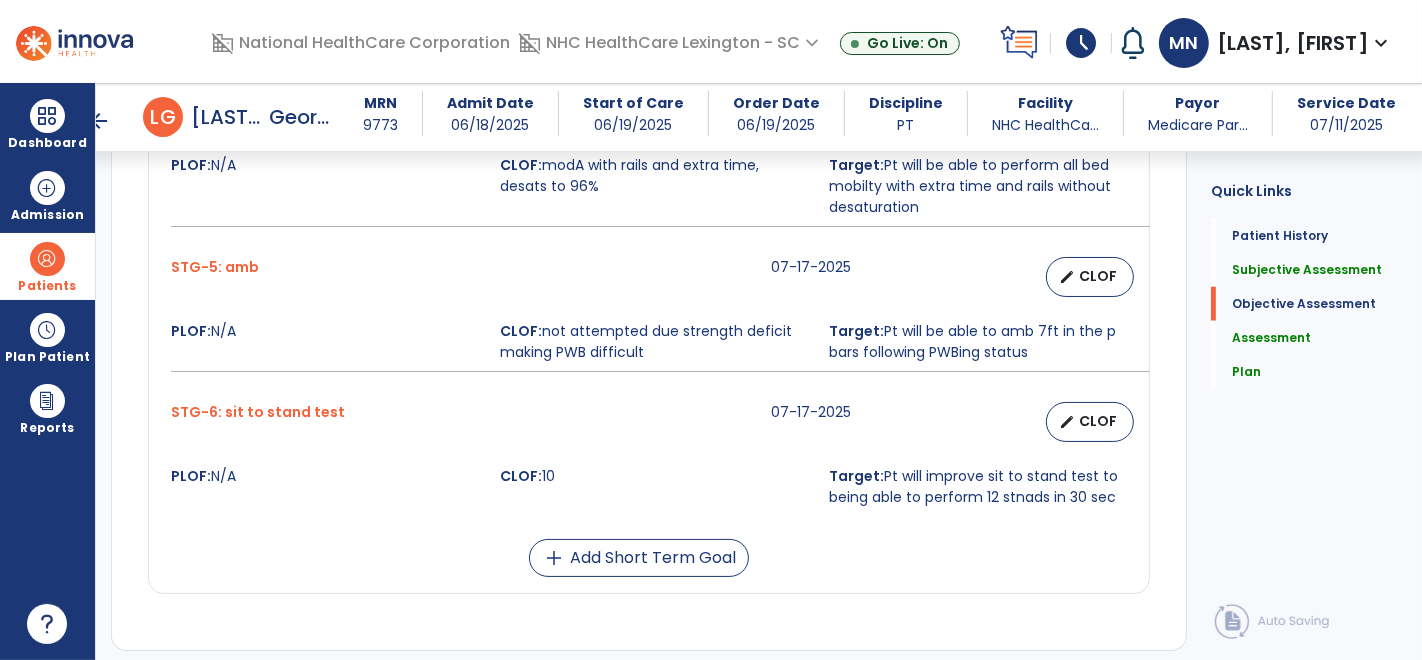 type on "**********" 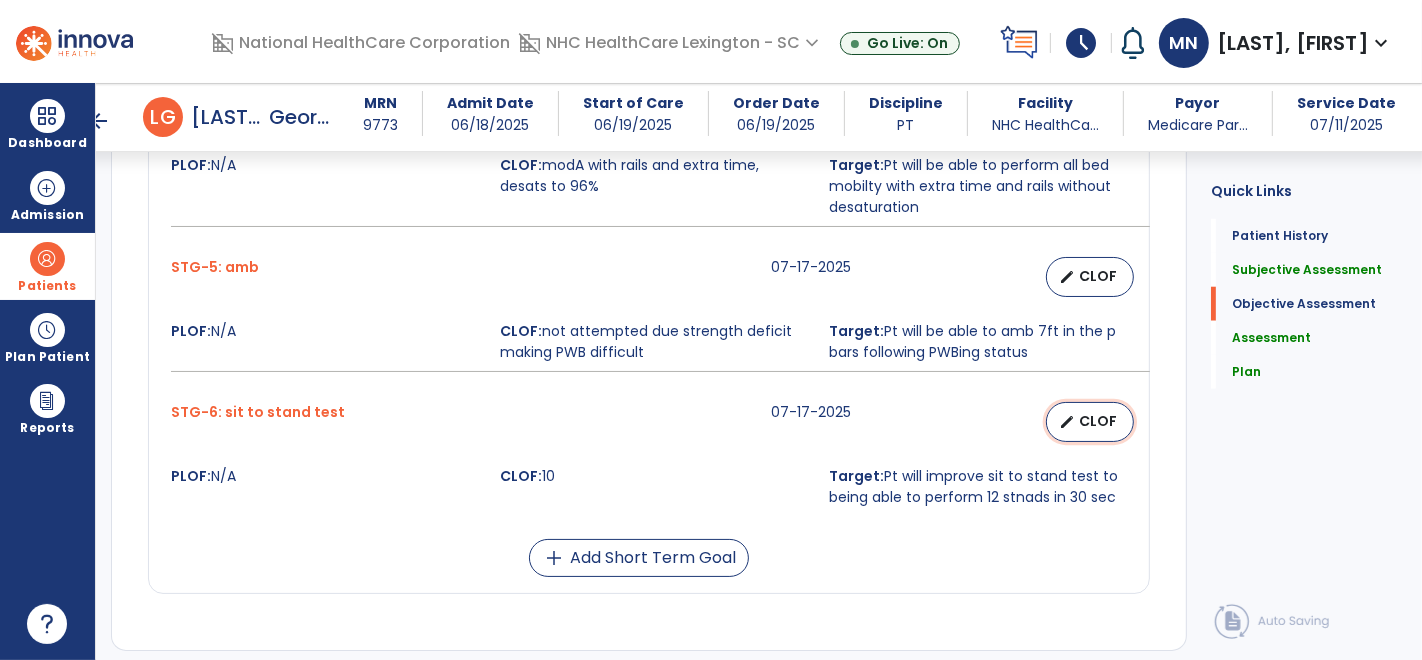 click on "CLOF" at bounding box center [1098, 421] 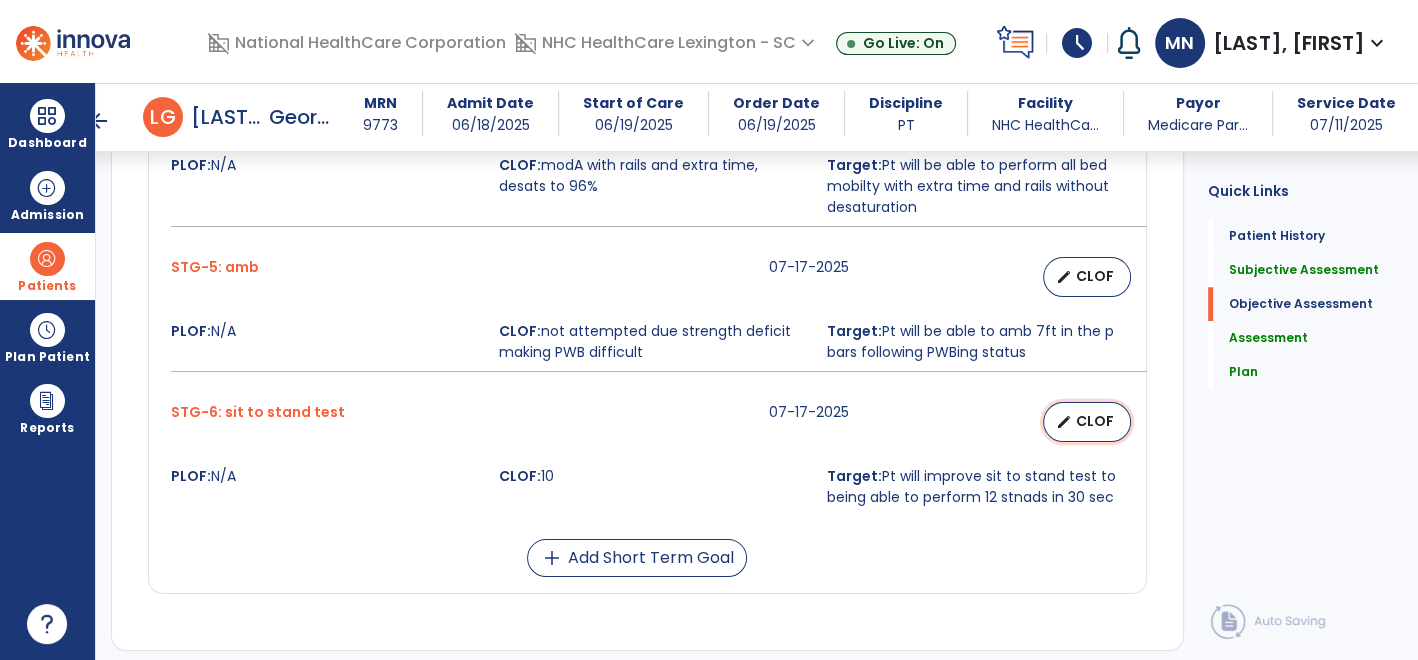 select on "********" 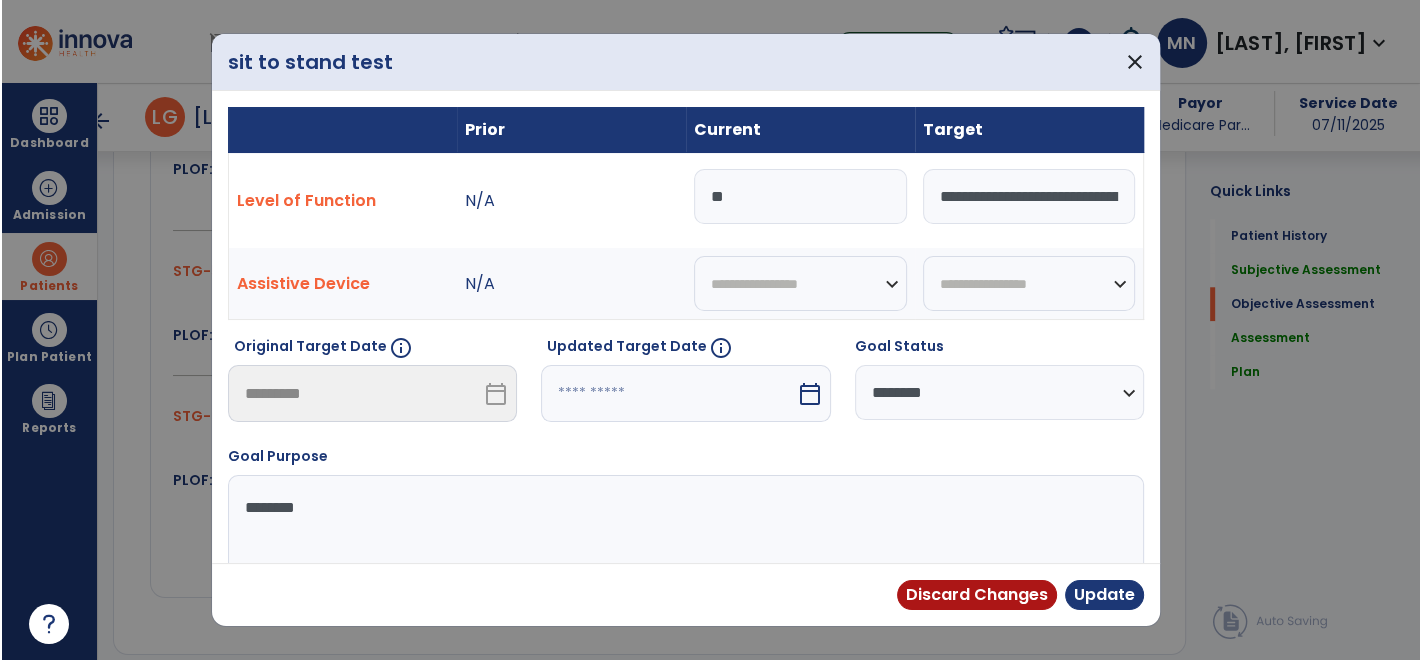 scroll, scrollTop: 1622, scrollLeft: 0, axis: vertical 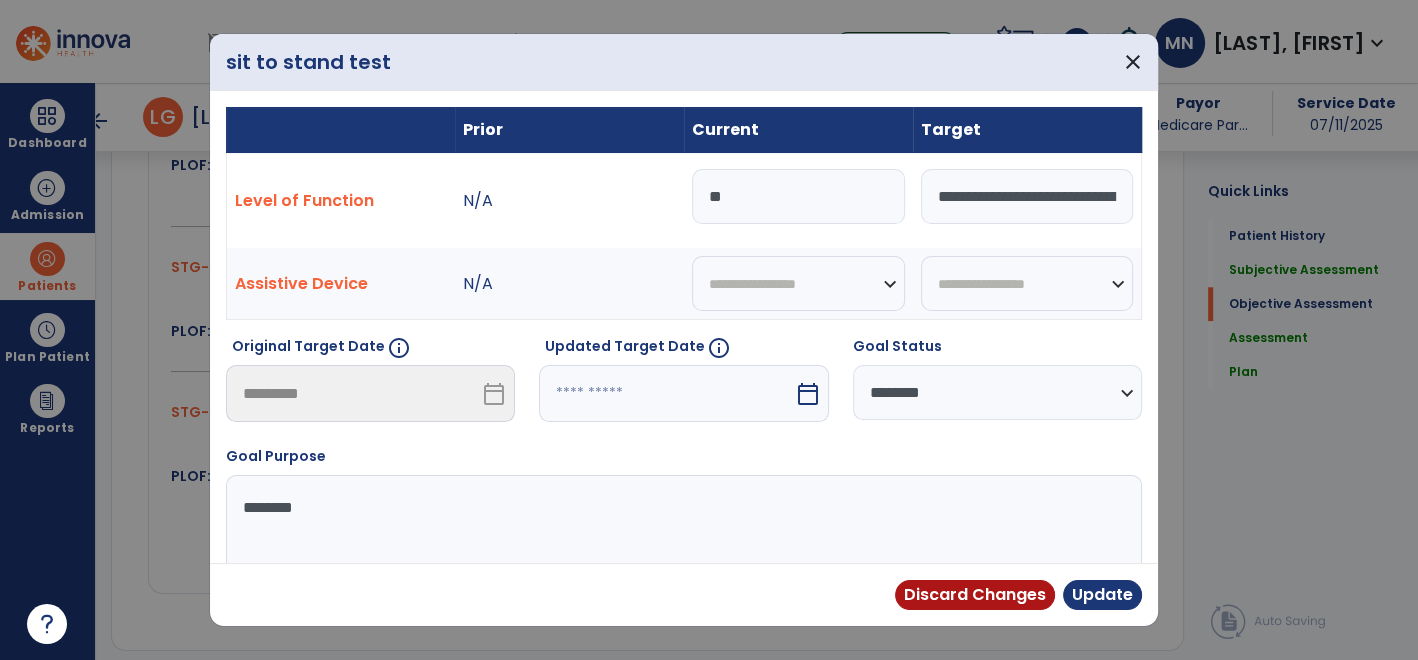 click on "**" at bounding box center (798, 196) 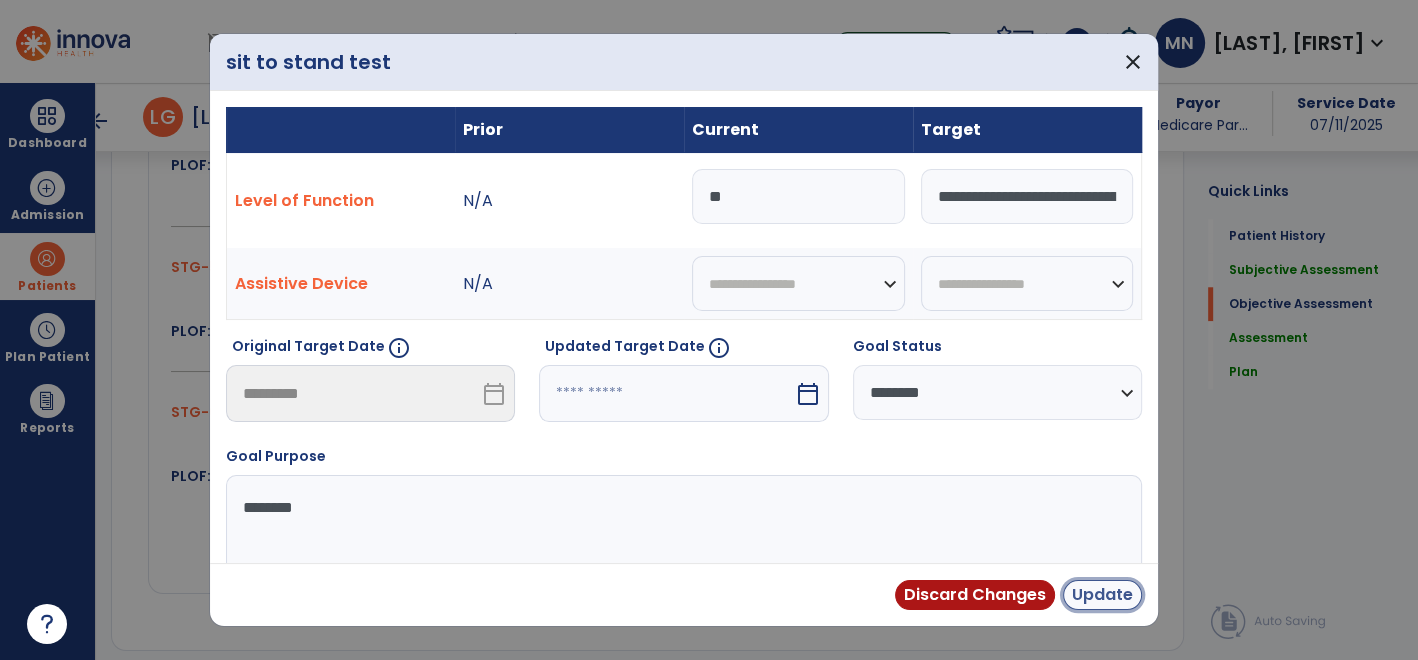 click on "Update" at bounding box center [1102, 595] 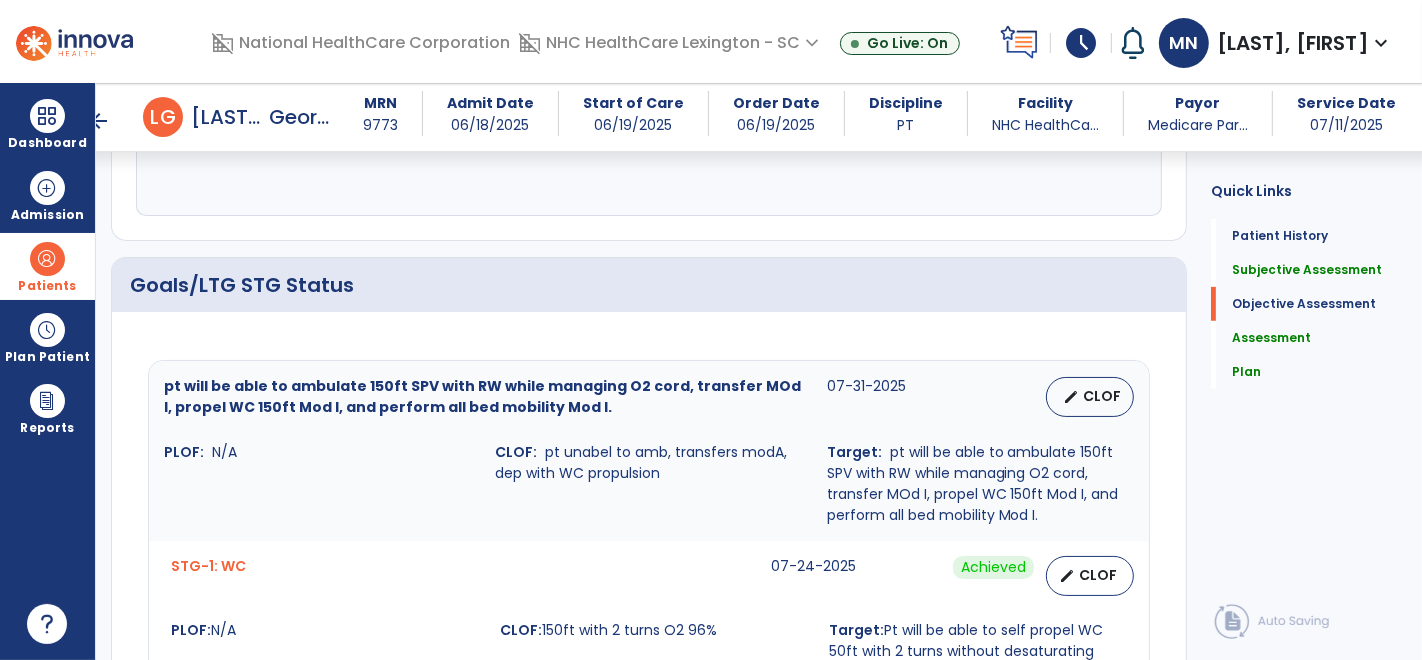 scroll, scrollTop: 678, scrollLeft: 0, axis: vertical 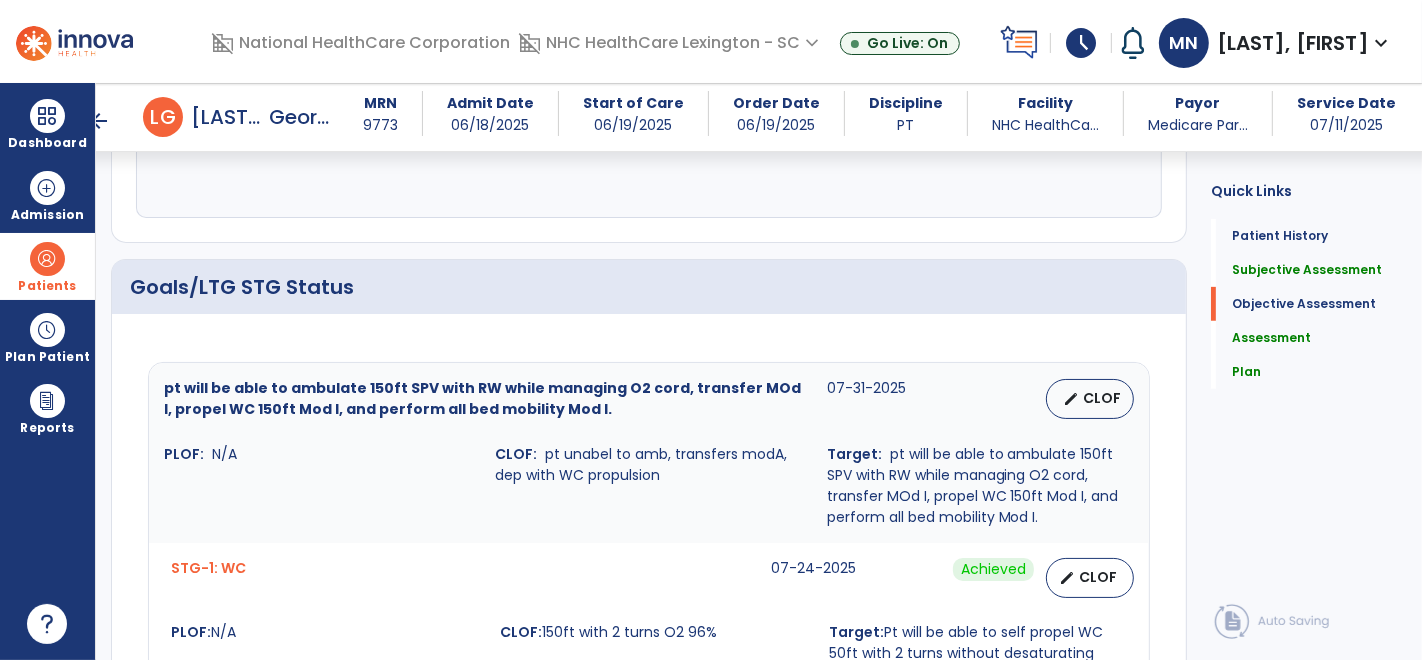 click on "STG-1: WC 07-24-2025 Achieved edit CLOF PLOF: N/A CLOF: 150ft with 2 turns O2 96% Target: Pt will be able to self propel WC 50ft with 2 turns without desaturating" at bounding box center [649, 615] 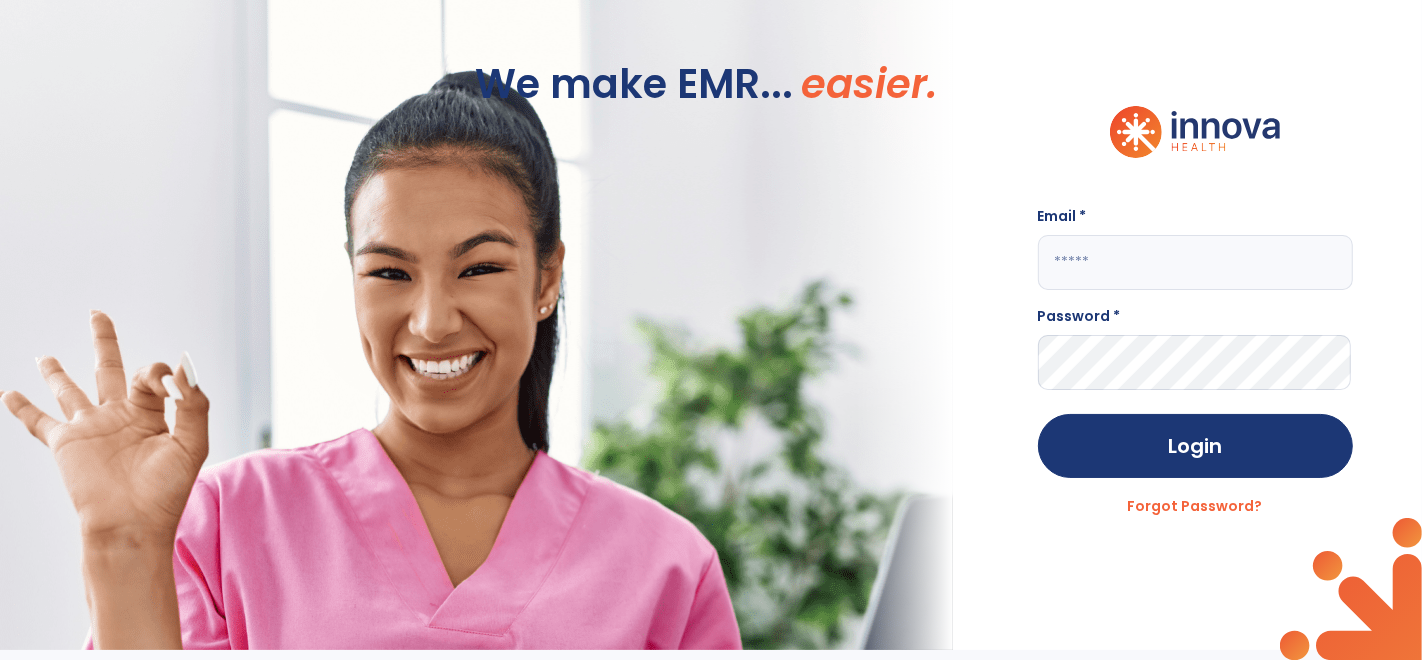 scroll, scrollTop: 0, scrollLeft: 0, axis: both 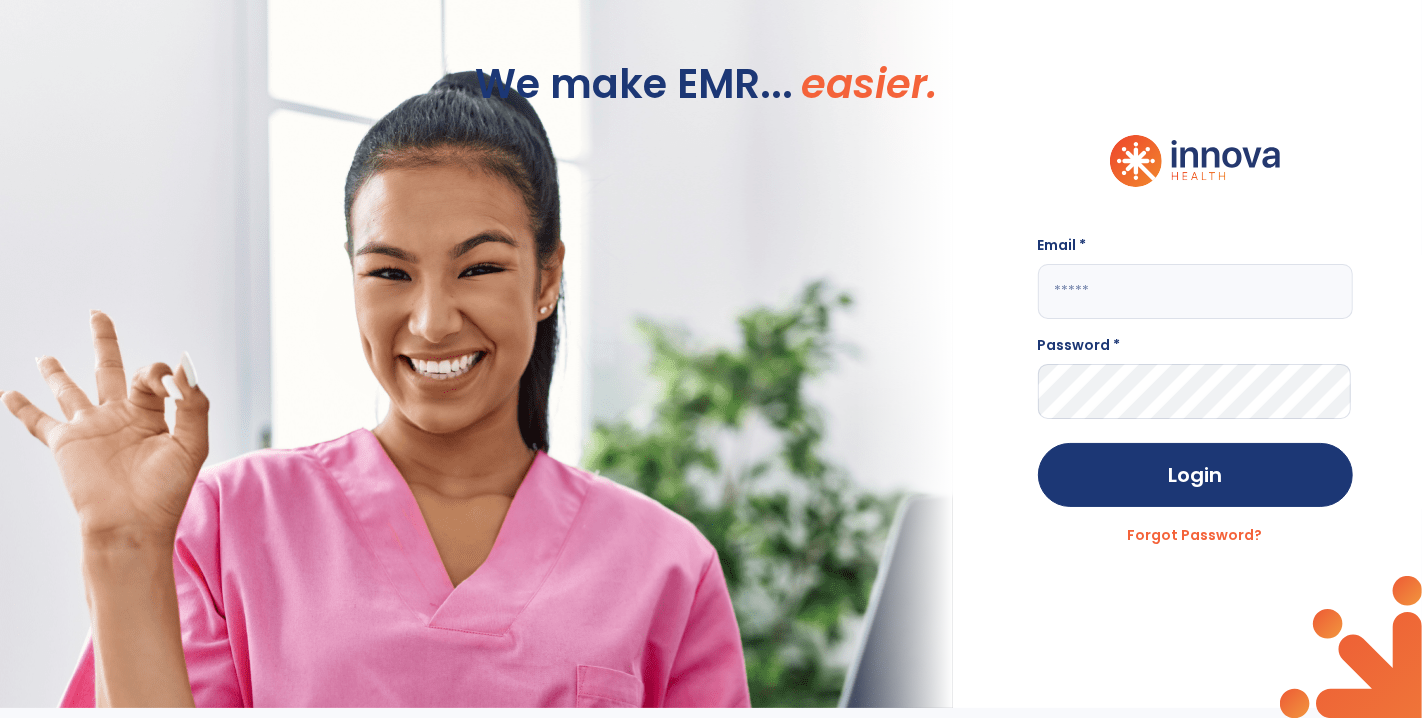 click 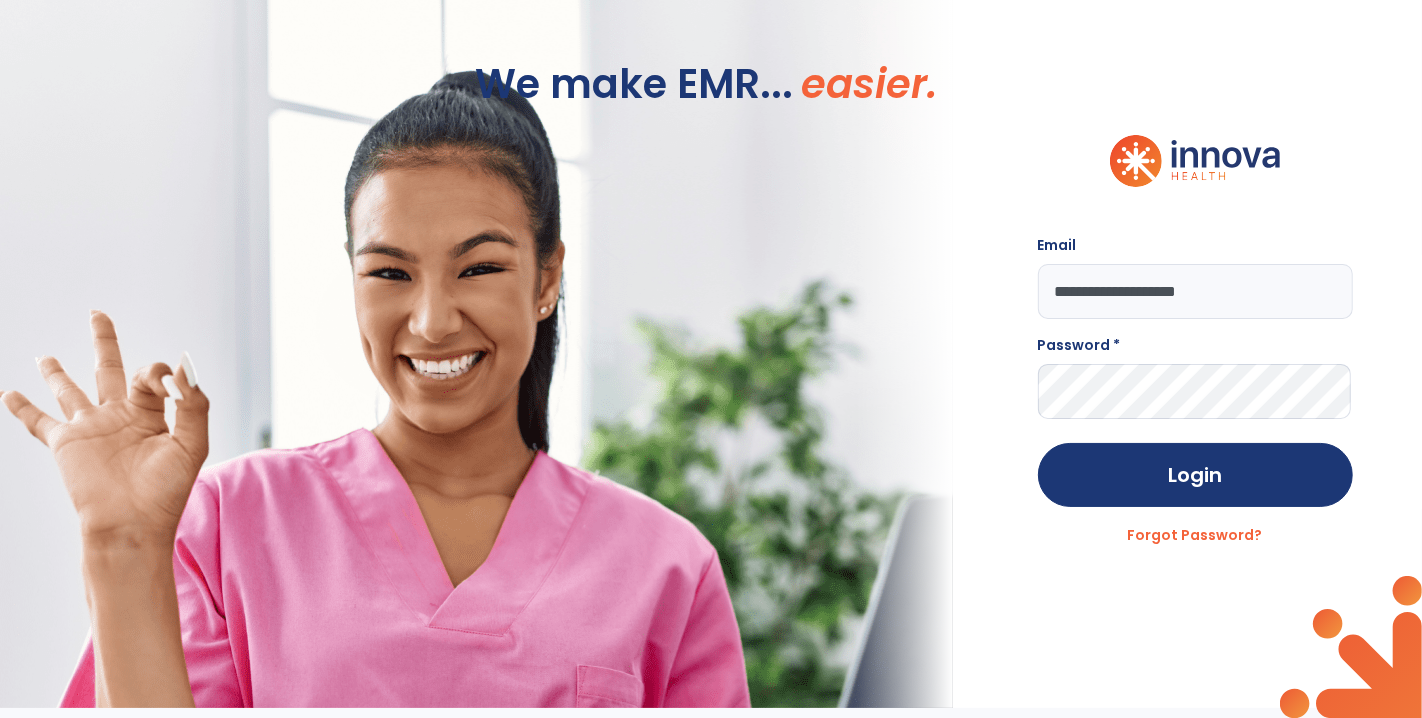 type on "**********" 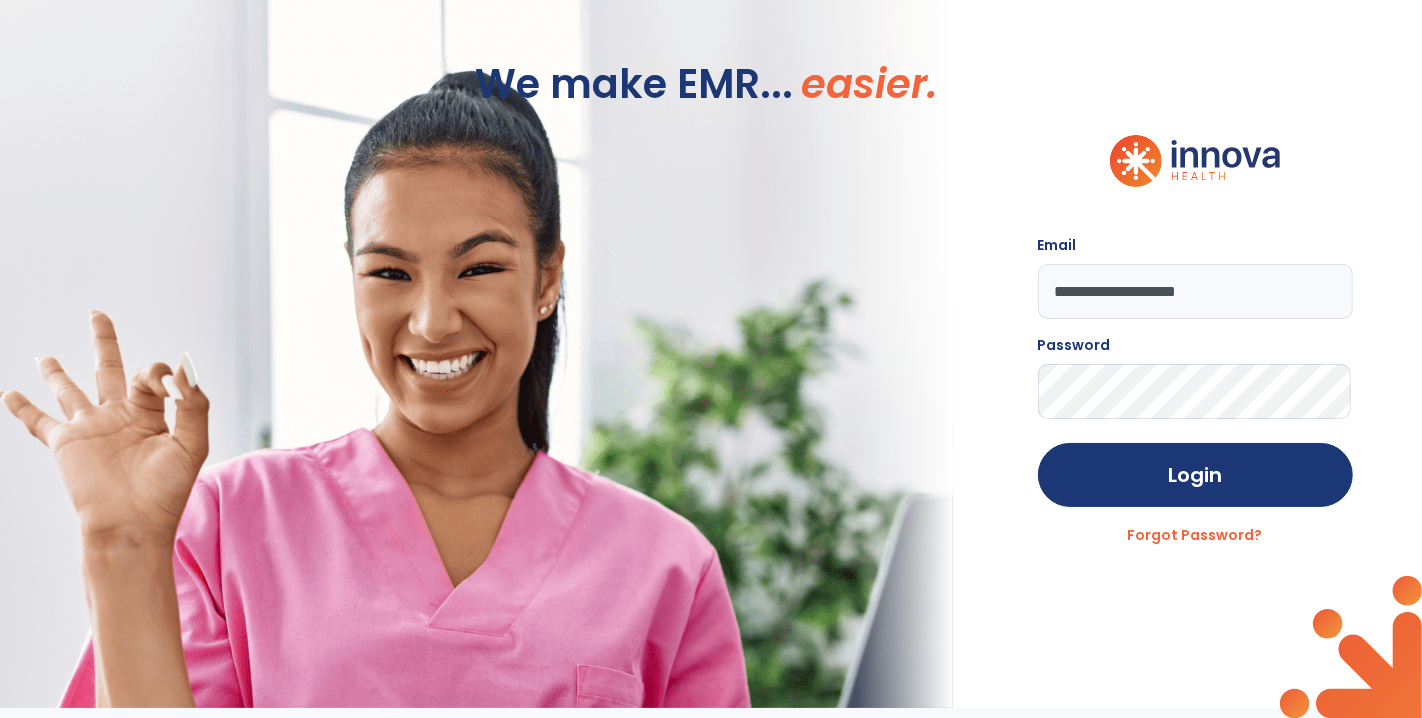 click on "Login" 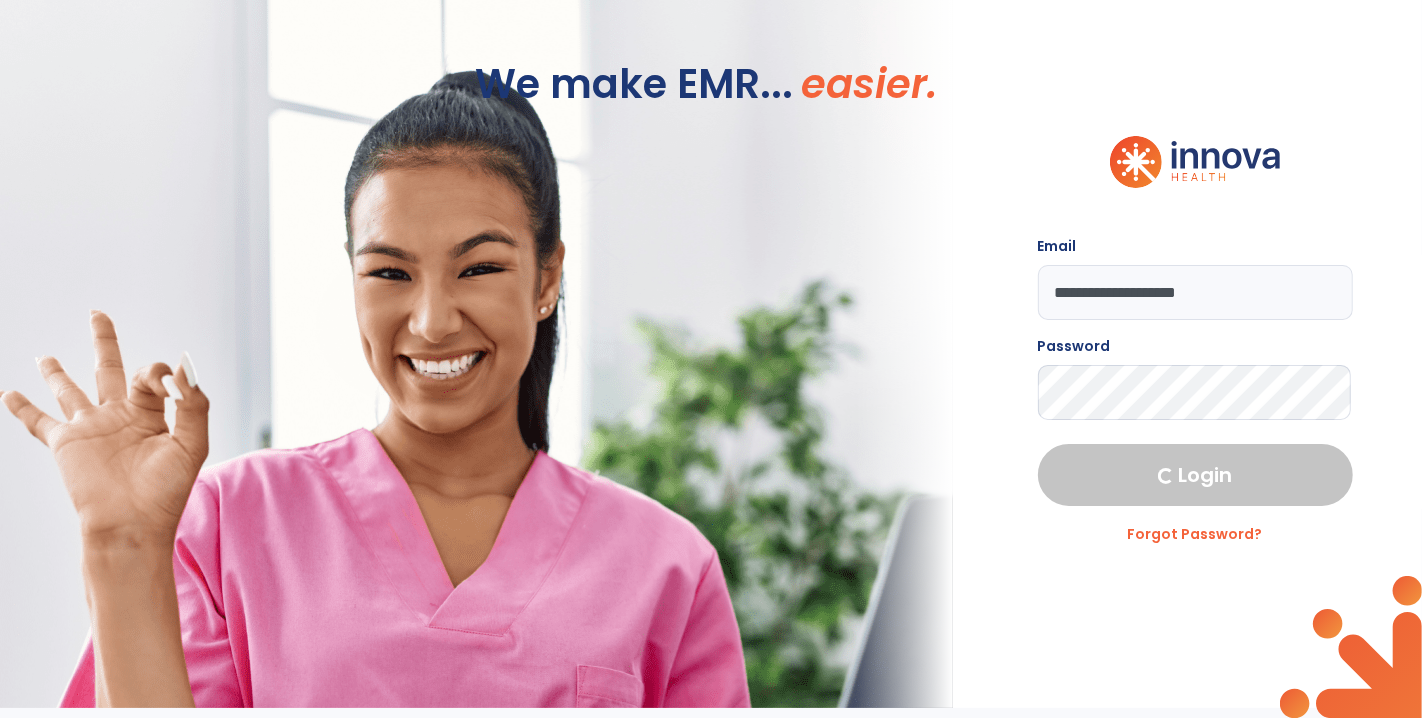 select on "****" 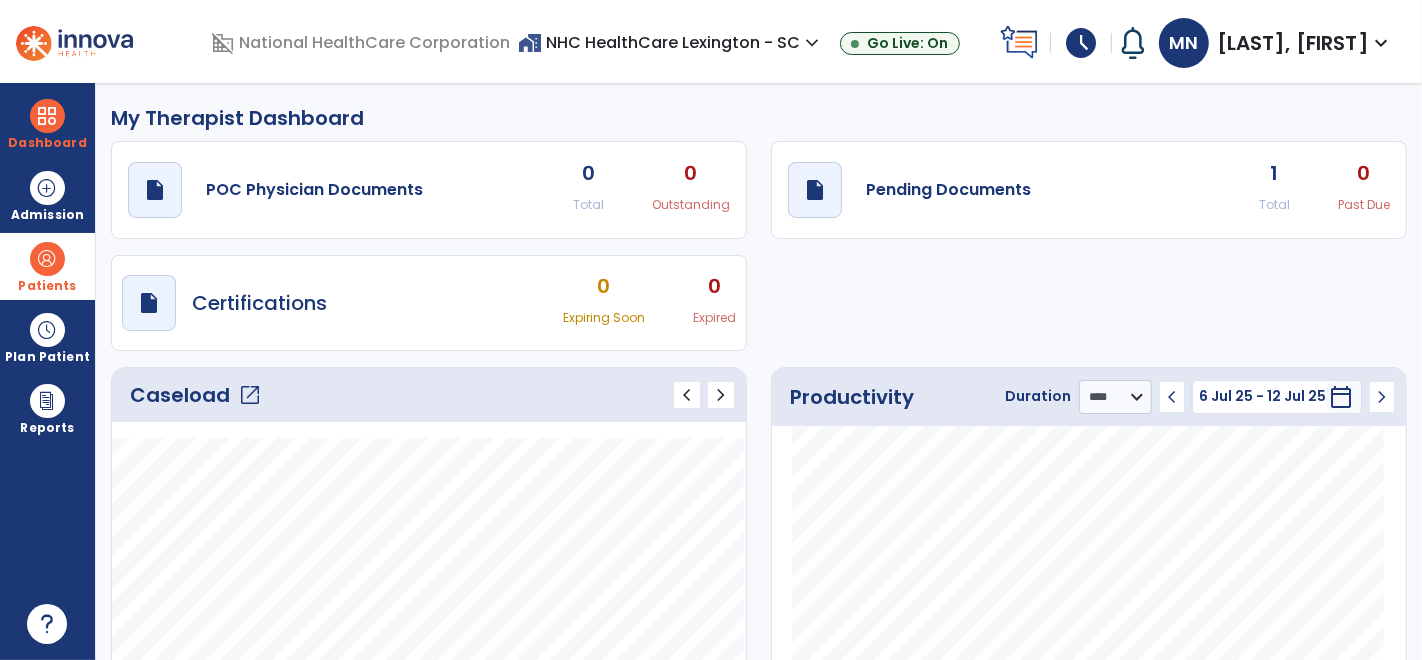 click at bounding box center [47, 259] 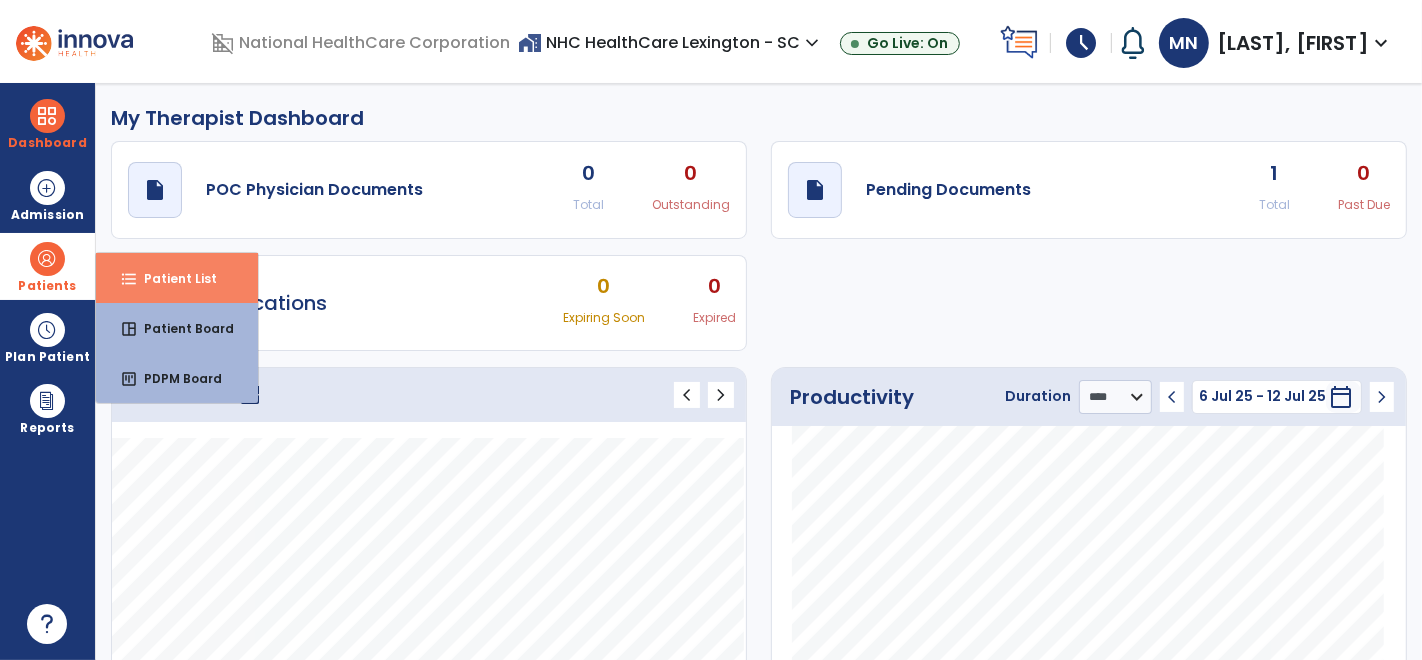click on "format_list_bulleted  Patient List" at bounding box center [177, 278] 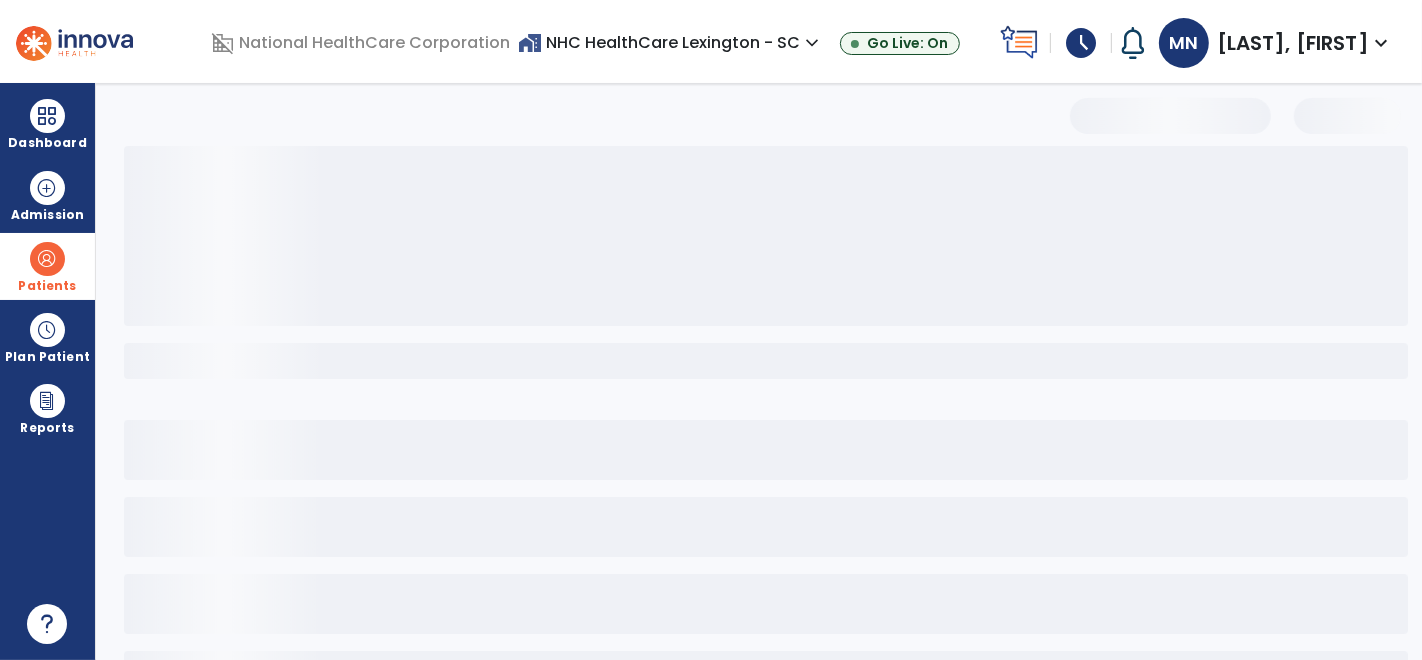 select on "***" 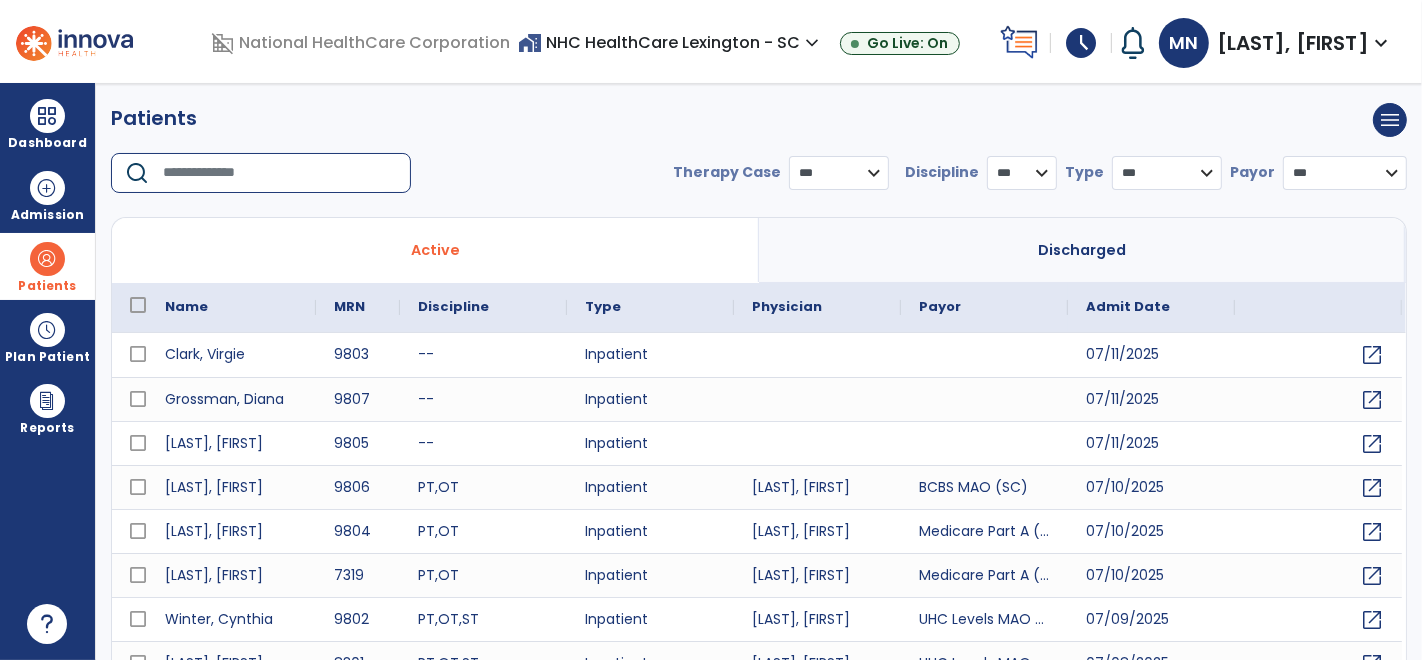 click at bounding box center [280, 173] 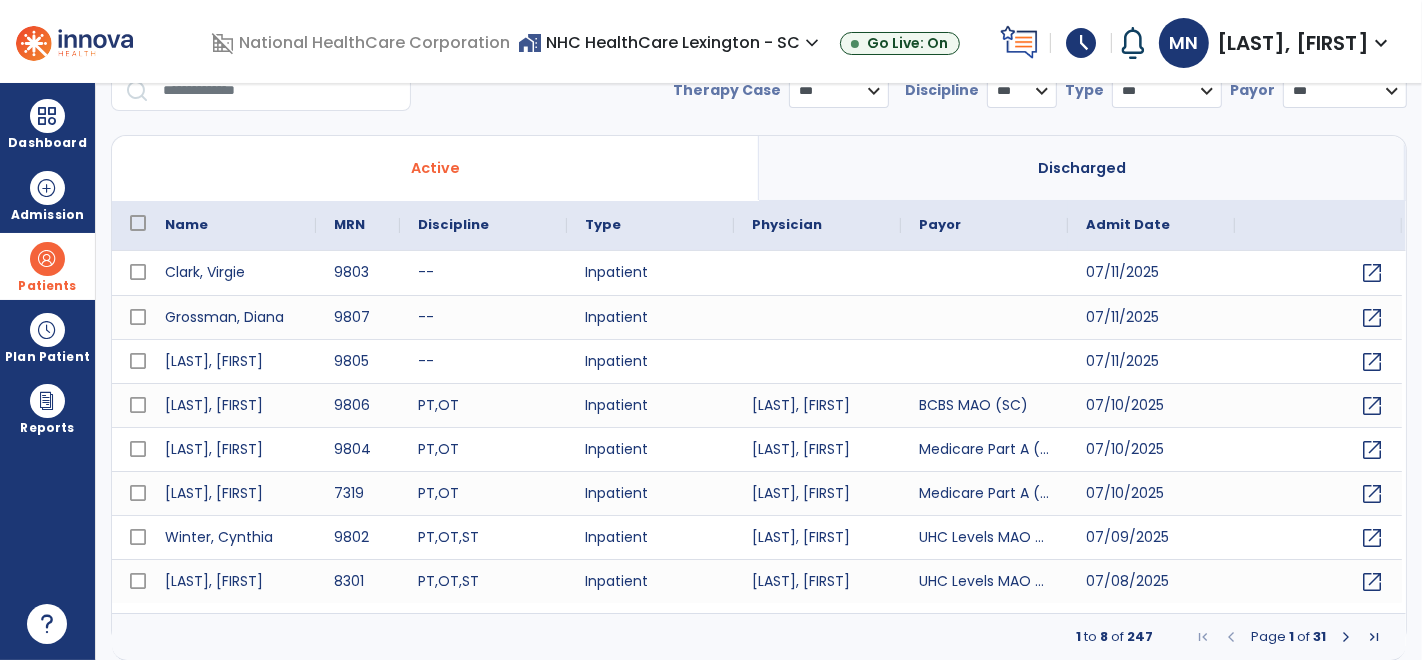 click at bounding box center (47, 259) 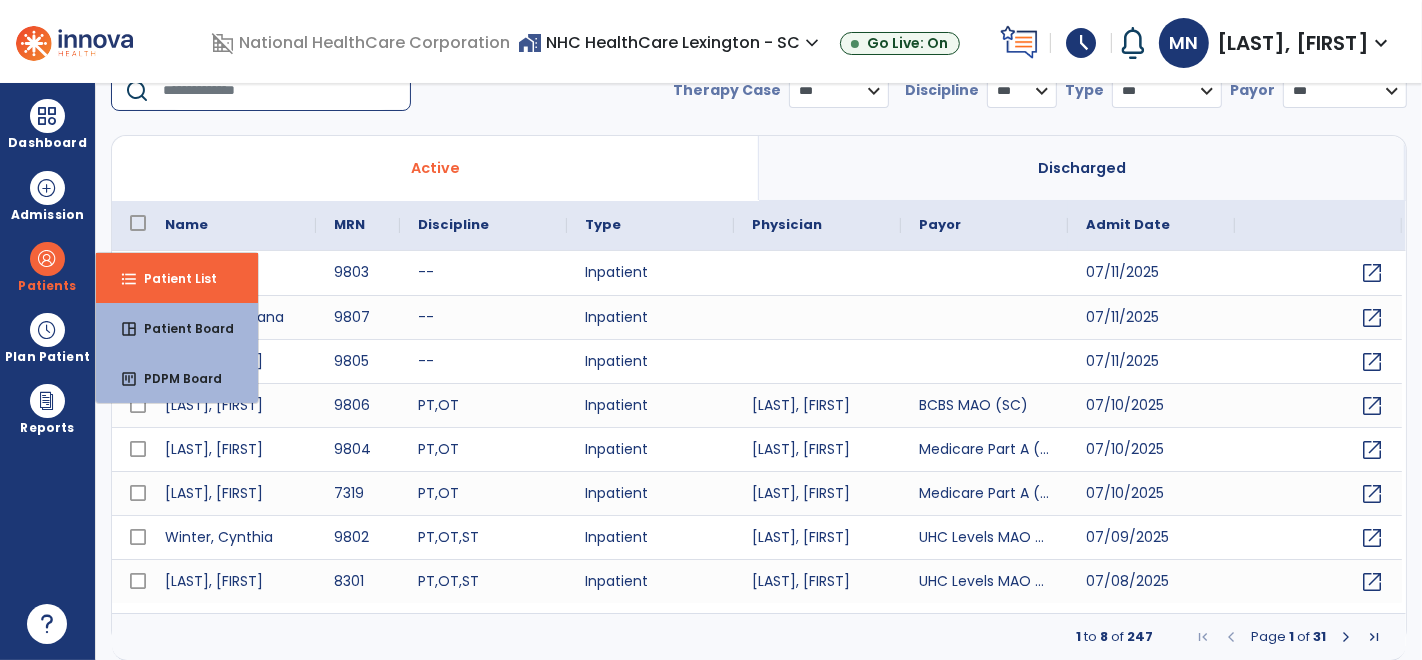 click at bounding box center [280, 91] 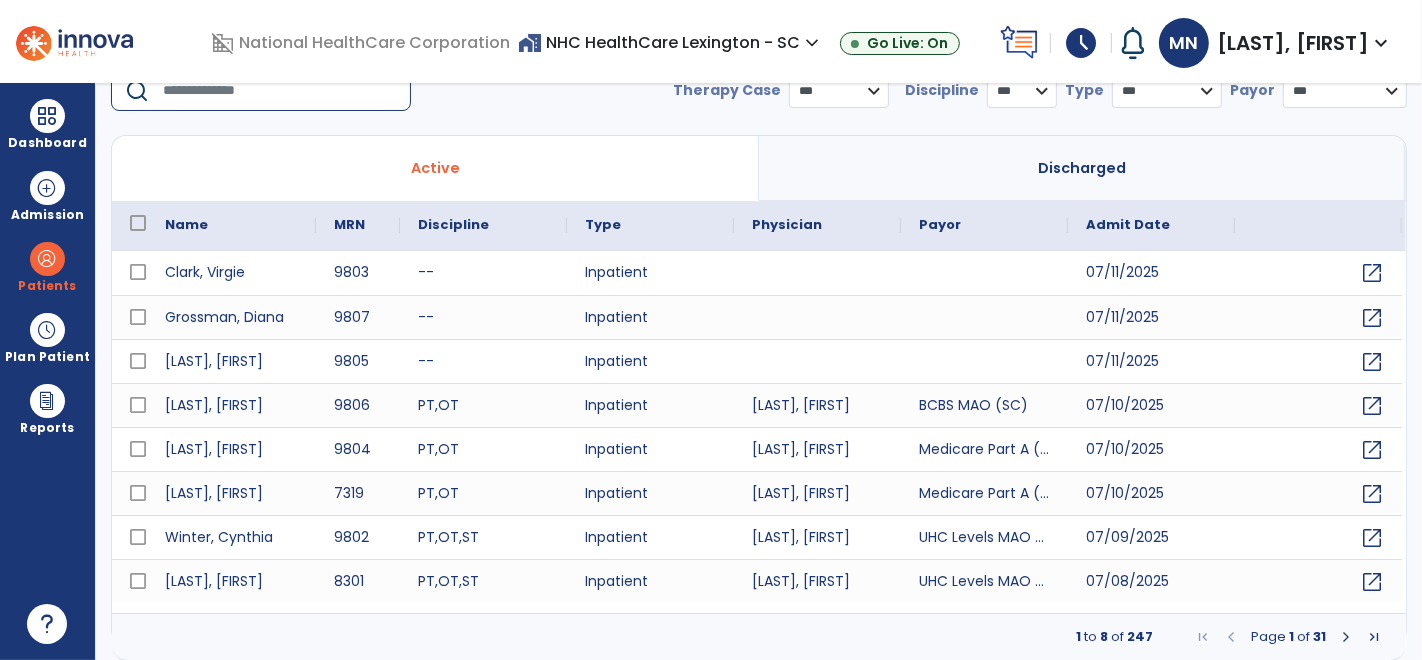 click at bounding box center (280, 91) 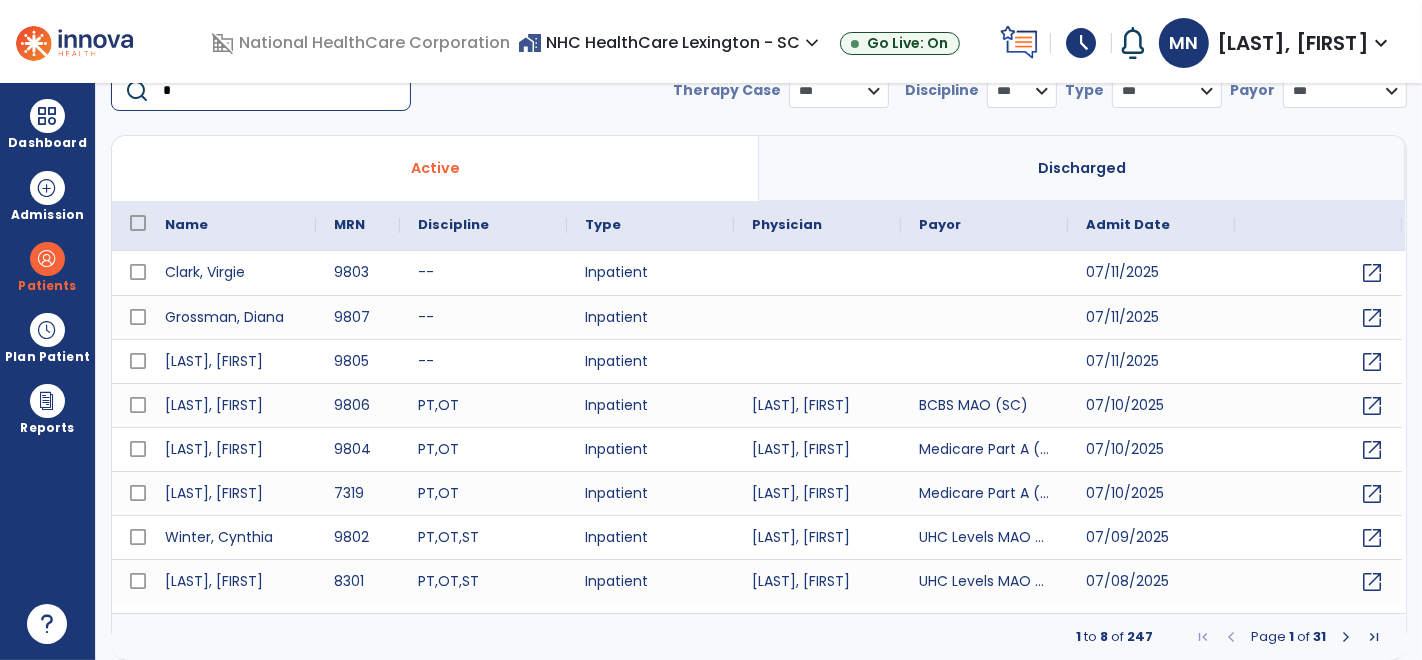 scroll, scrollTop: 79, scrollLeft: 0, axis: vertical 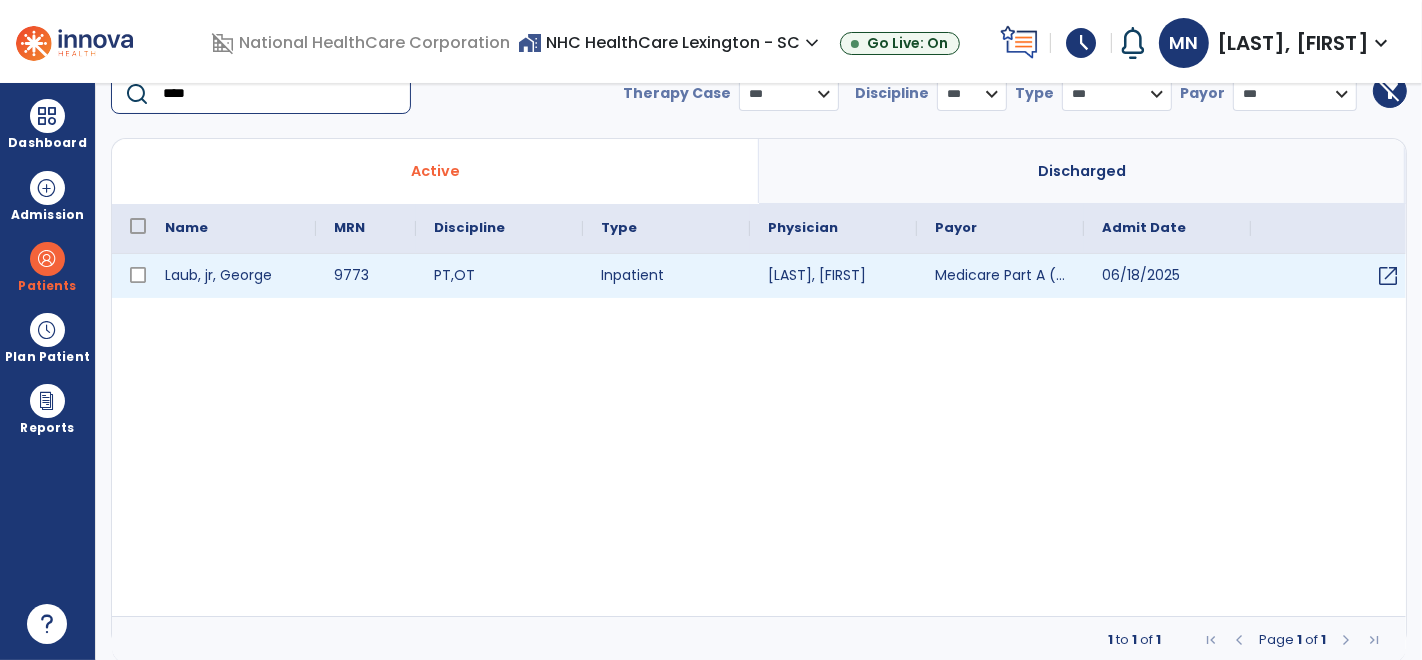 type on "****" 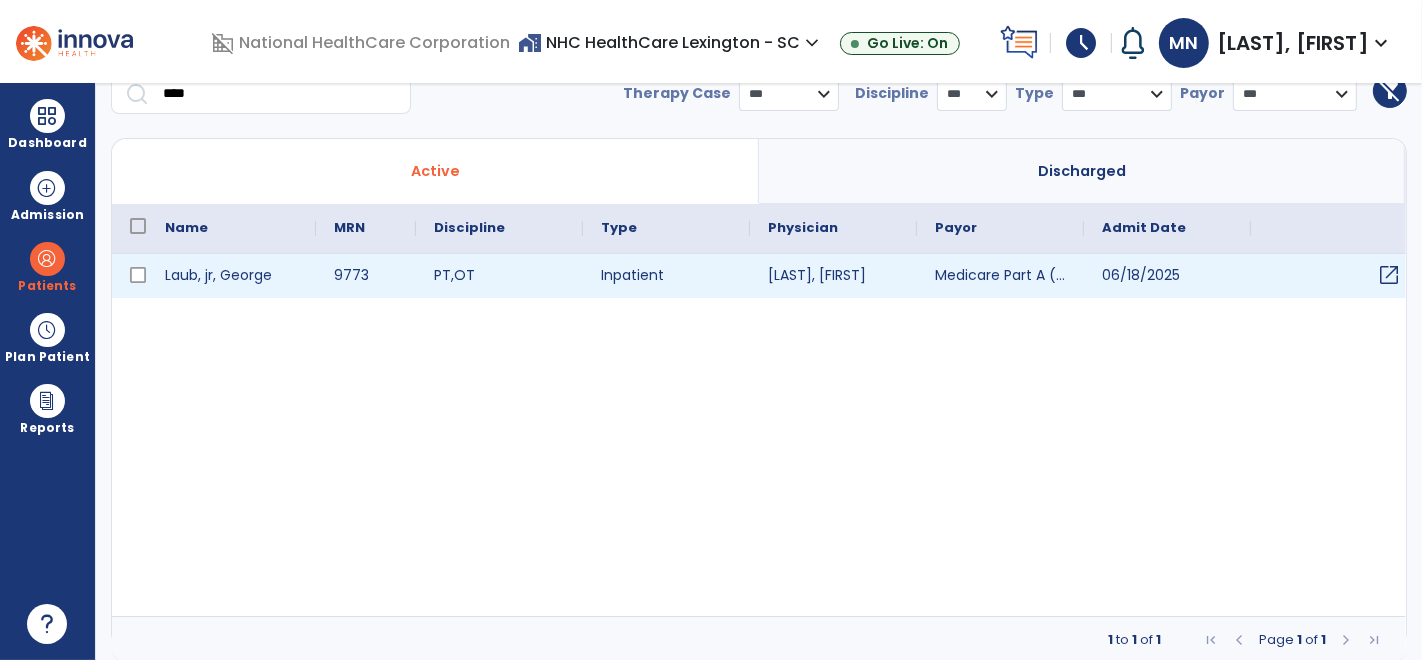 click on "open_in_new" at bounding box center (1389, 275) 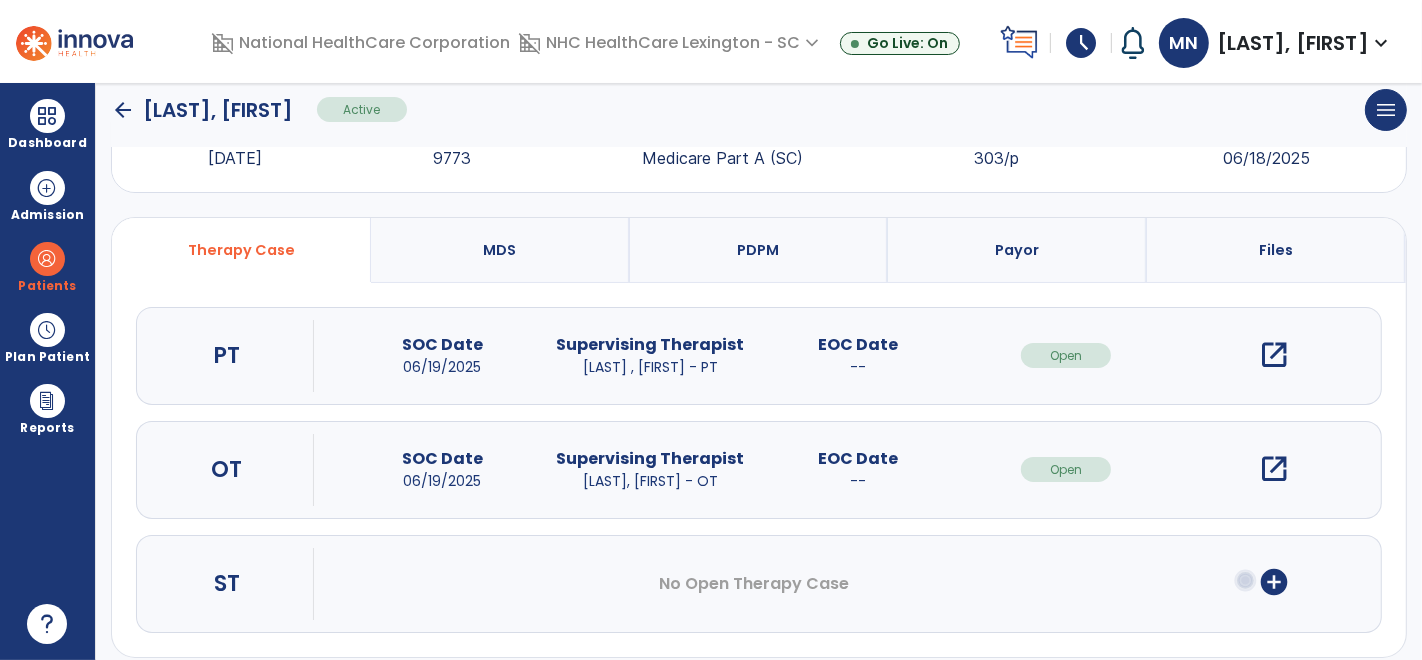 click on "open_in_new" at bounding box center [1274, 355] 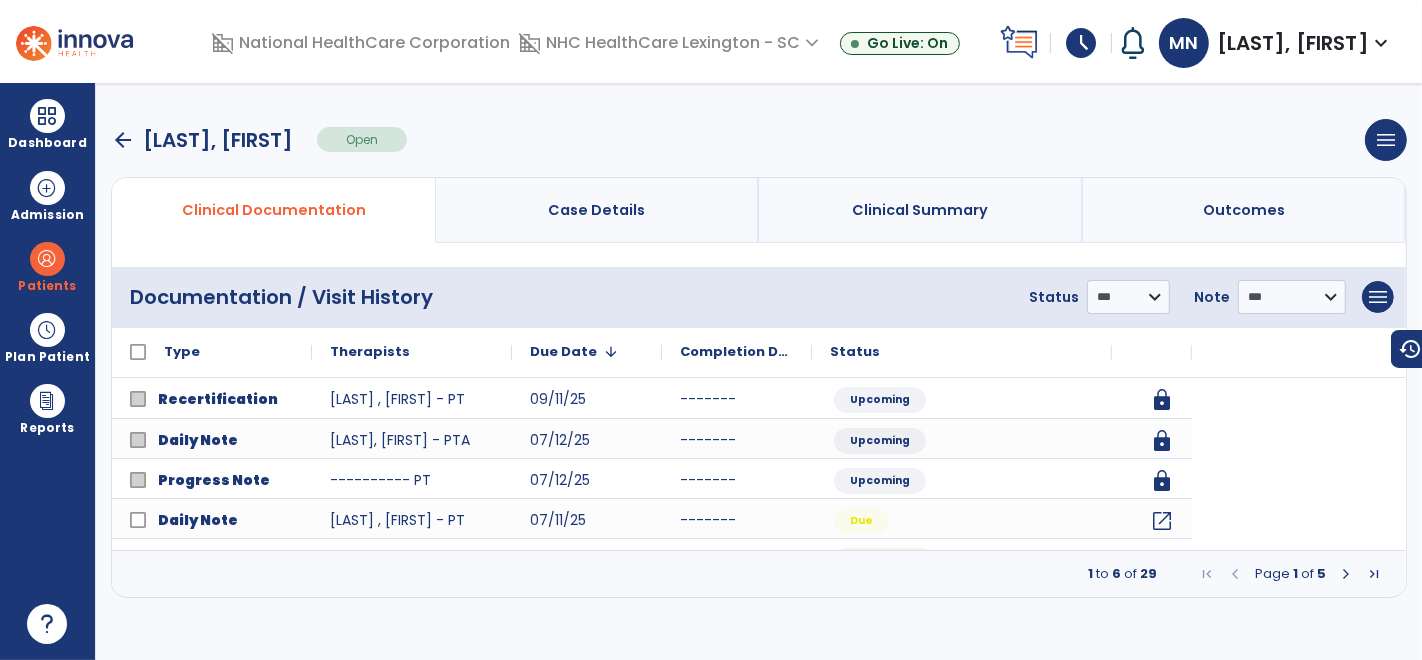 scroll, scrollTop: 0, scrollLeft: 0, axis: both 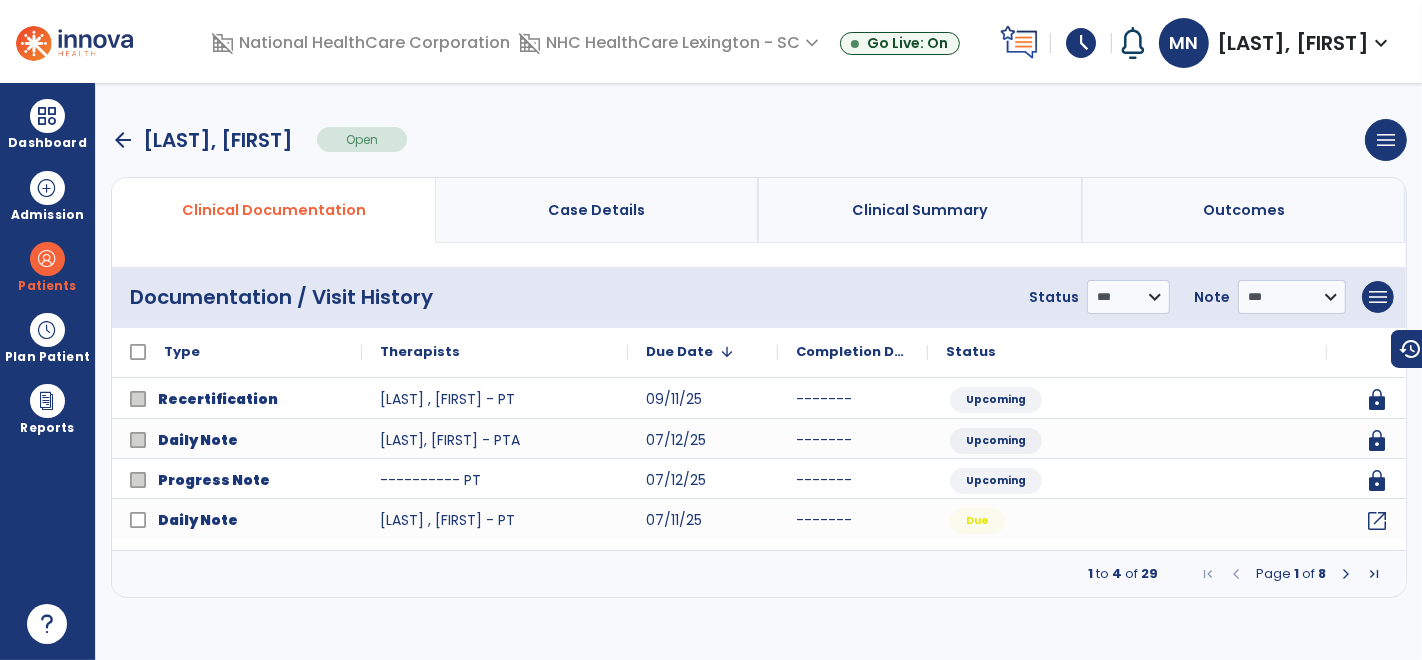 click at bounding box center (1346, 574) 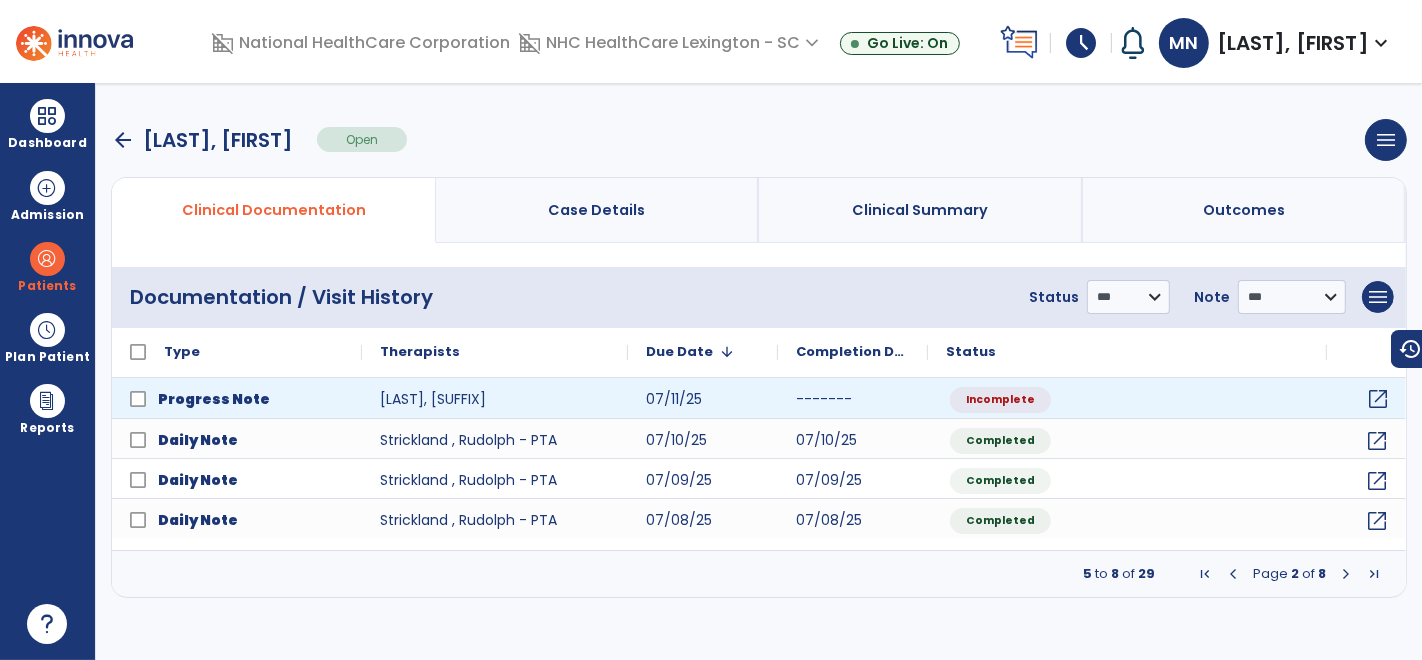 click on "open_in_new" 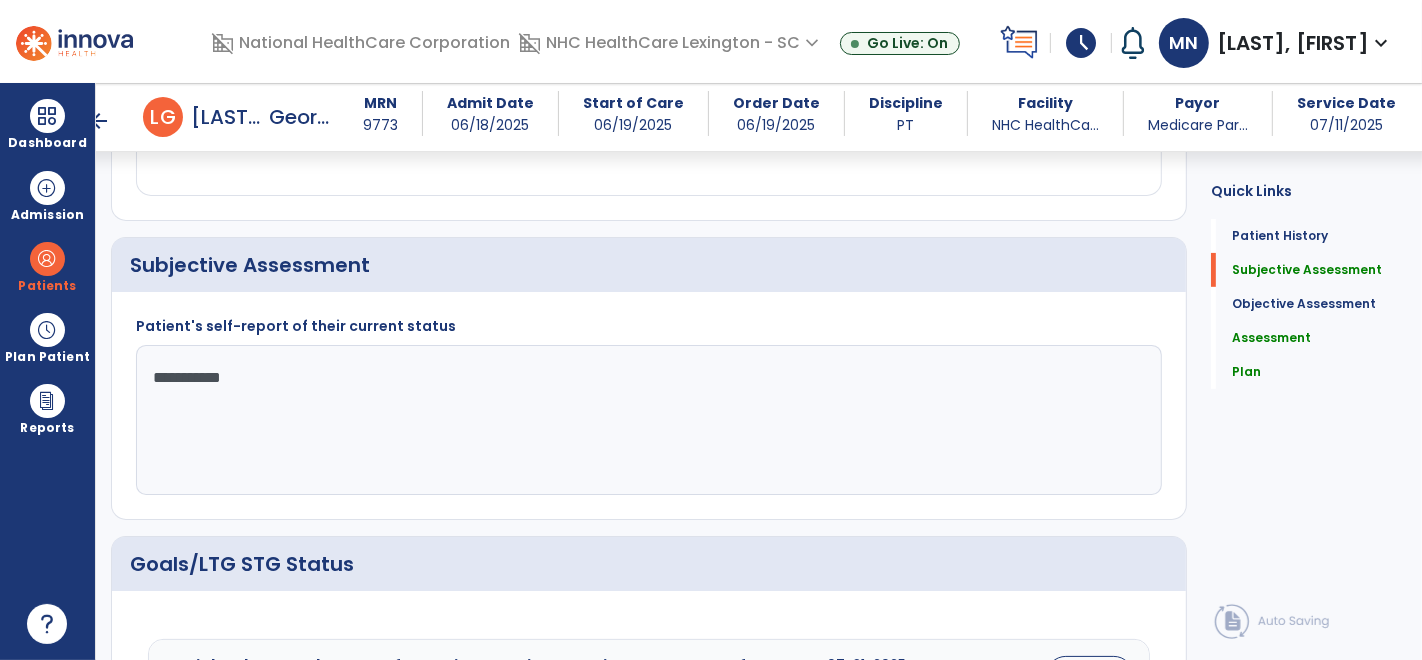 scroll, scrollTop: 420, scrollLeft: 0, axis: vertical 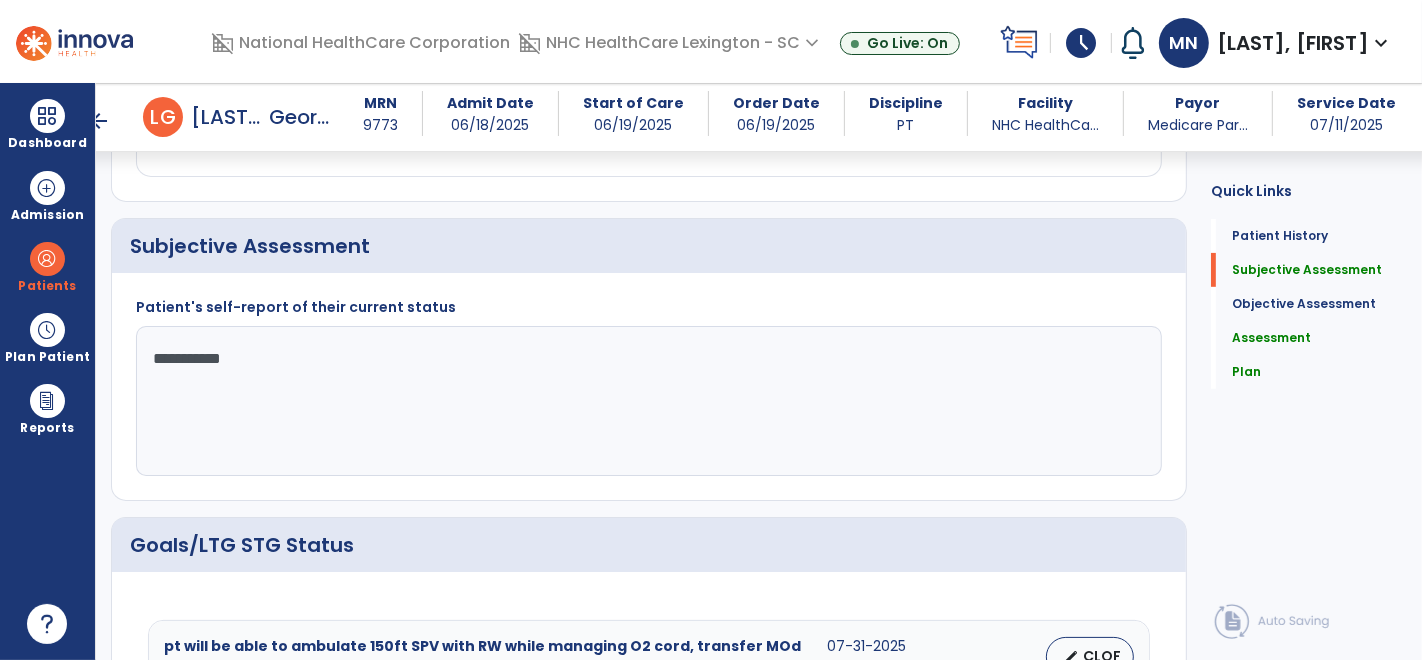 click on "**********" 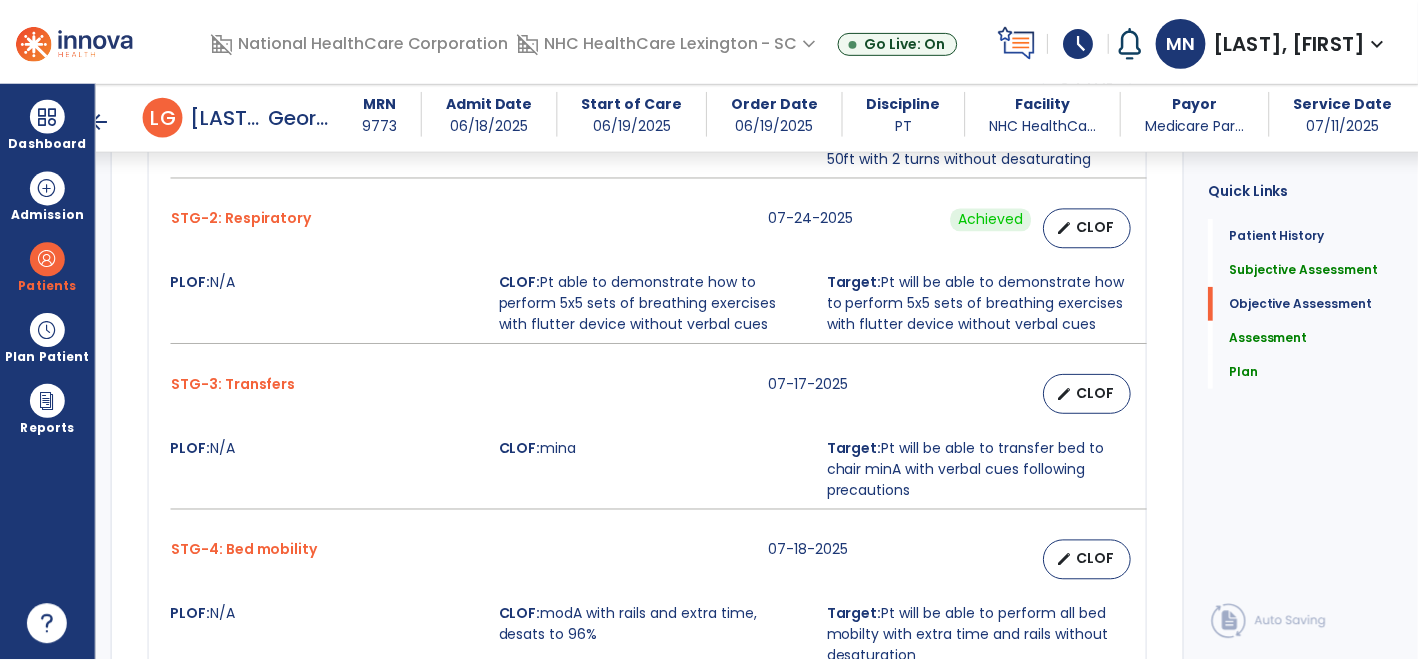 scroll, scrollTop: 1174, scrollLeft: 0, axis: vertical 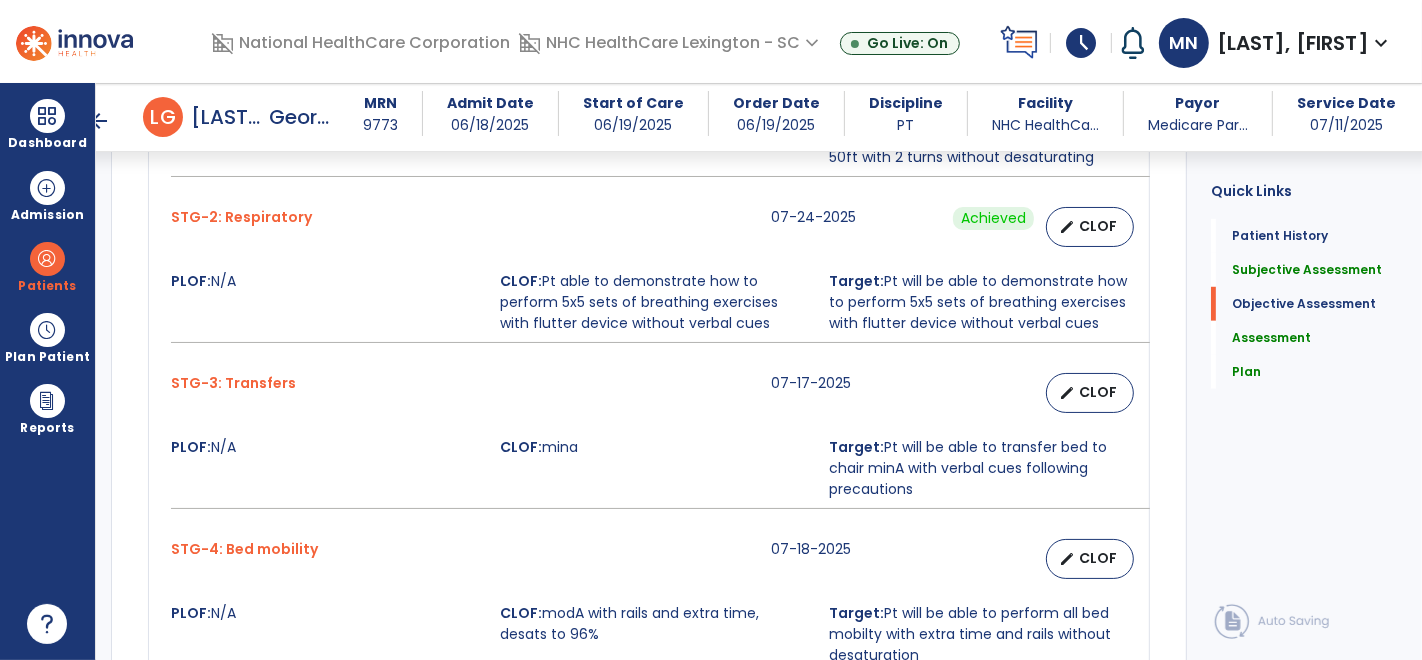 type on "*********" 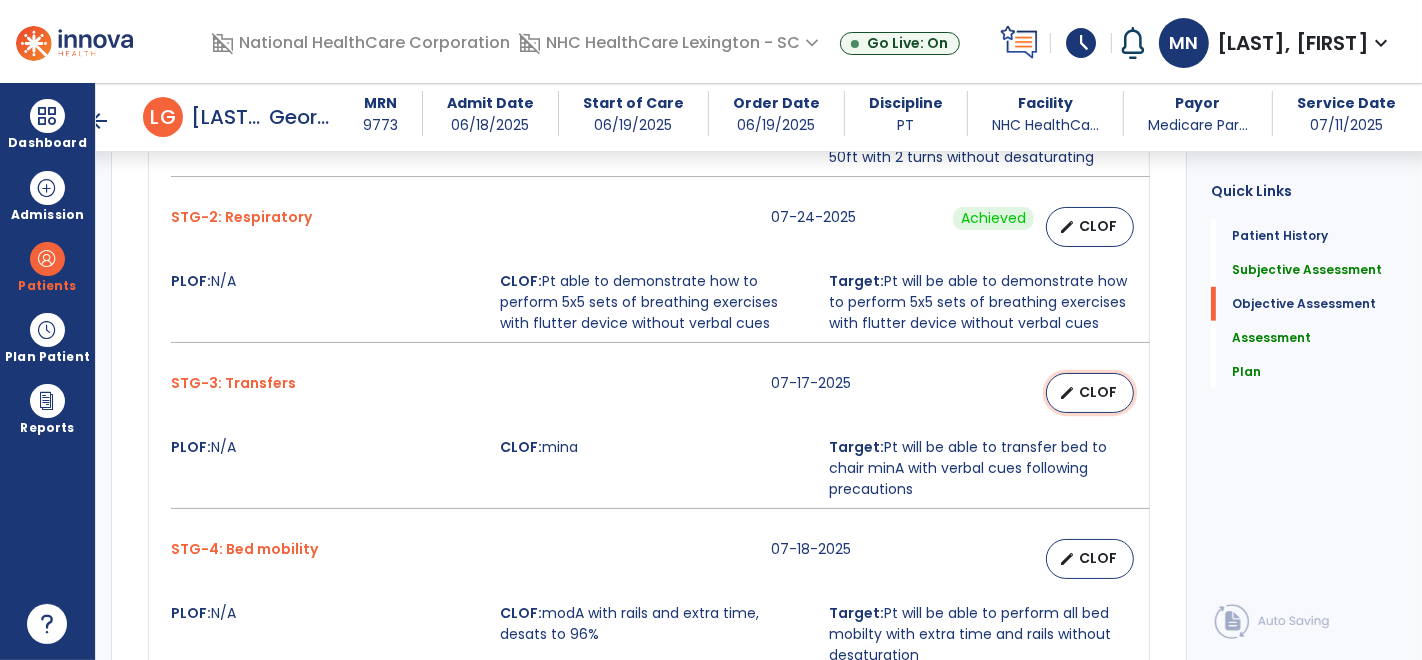 click on "CLOF" at bounding box center [1098, 392] 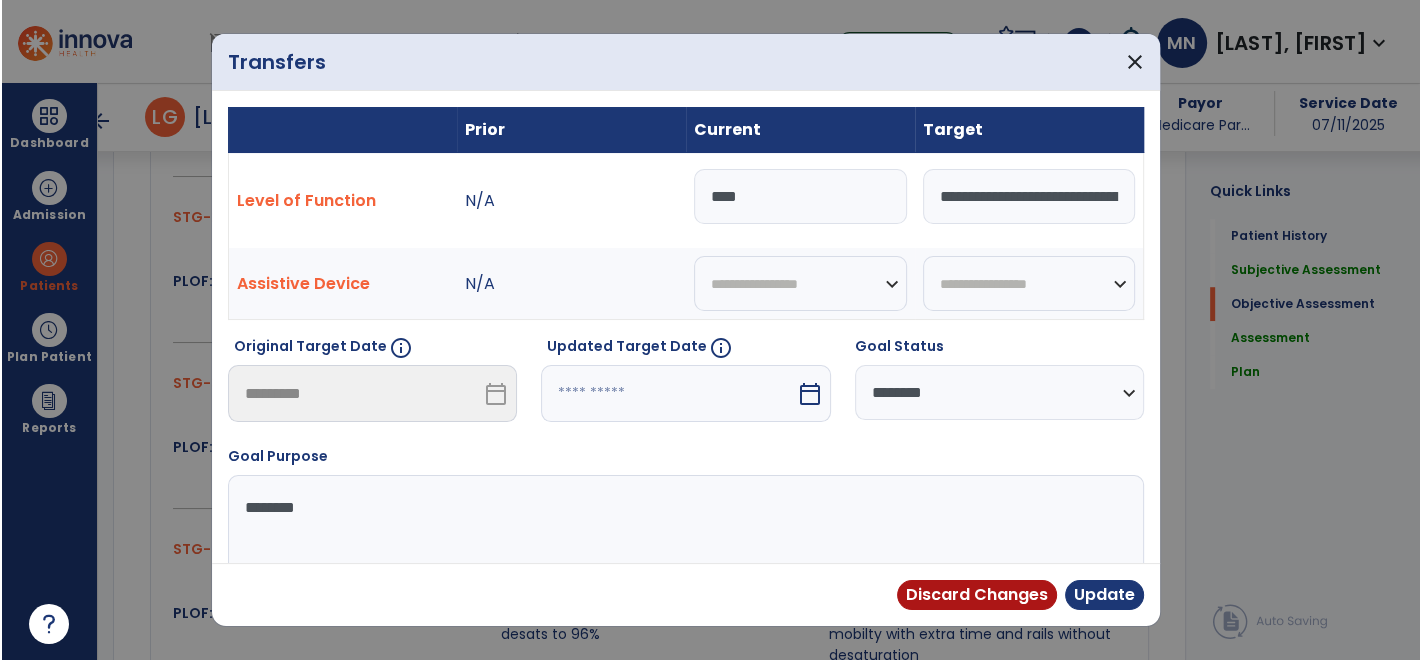 scroll, scrollTop: 1174, scrollLeft: 0, axis: vertical 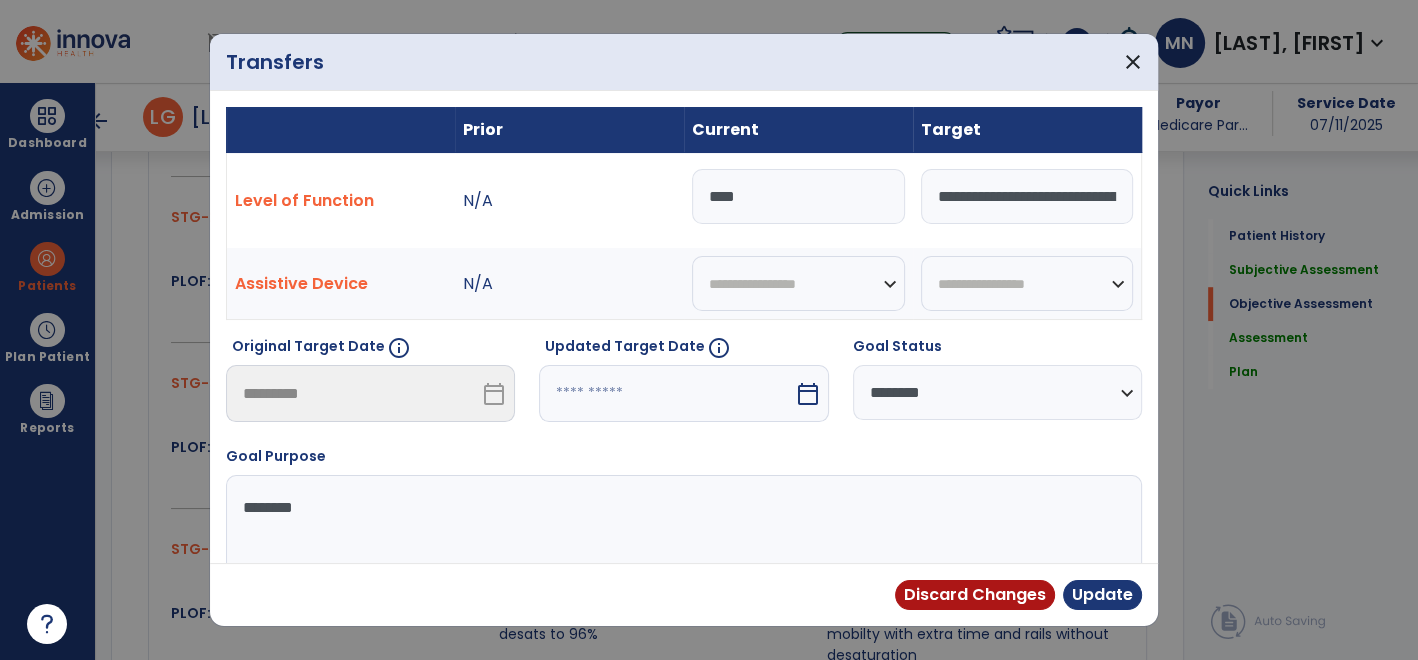 click on "****" at bounding box center [798, 196] 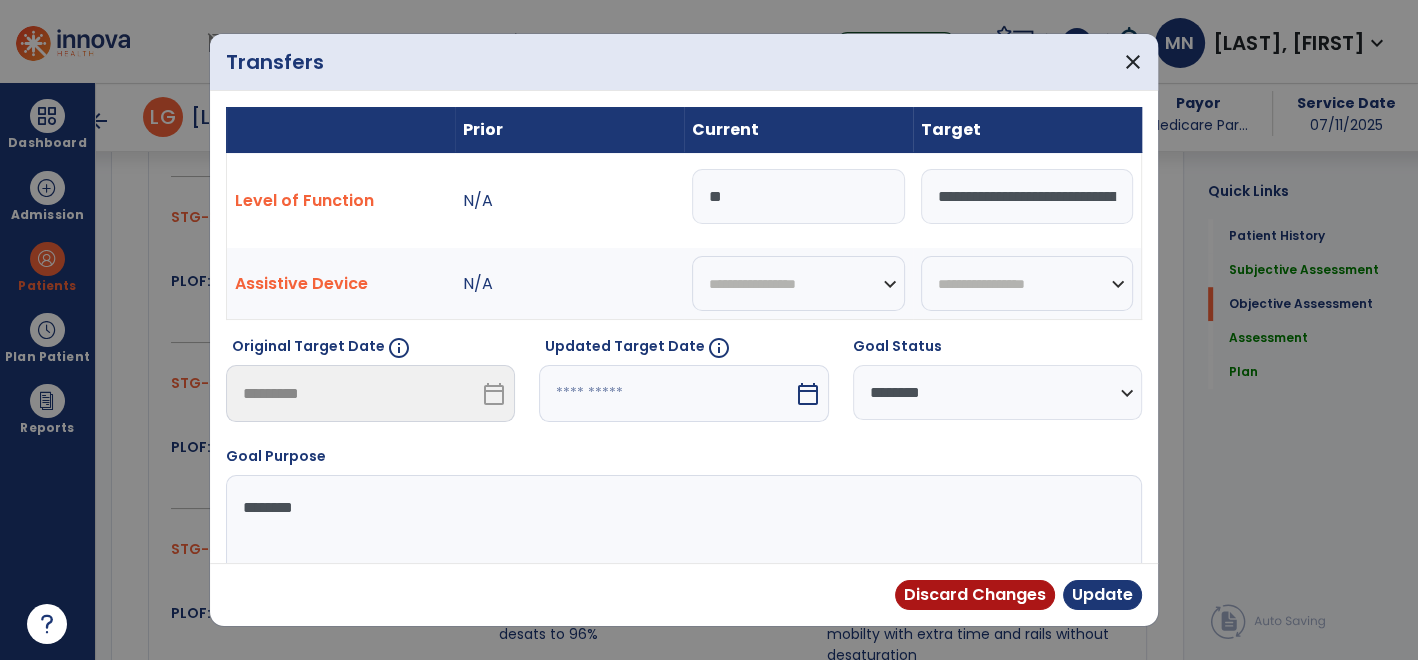 type on "*" 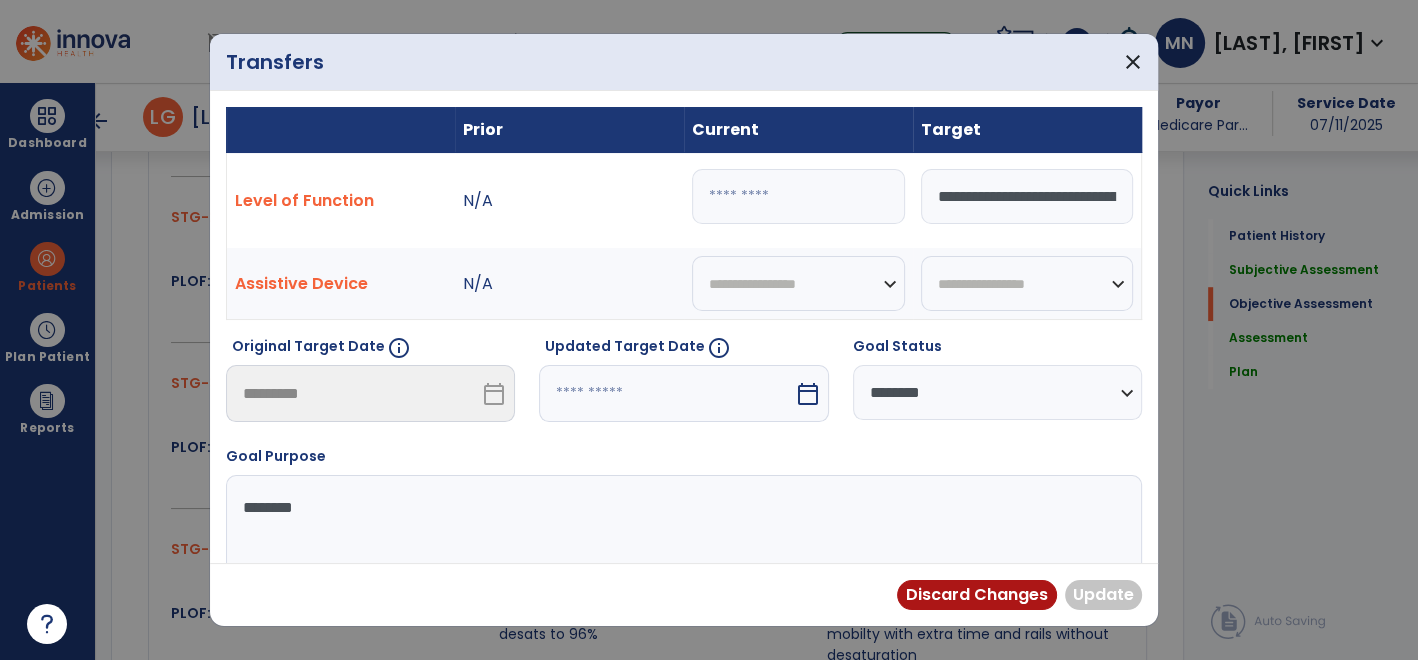click at bounding box center (798, 196) 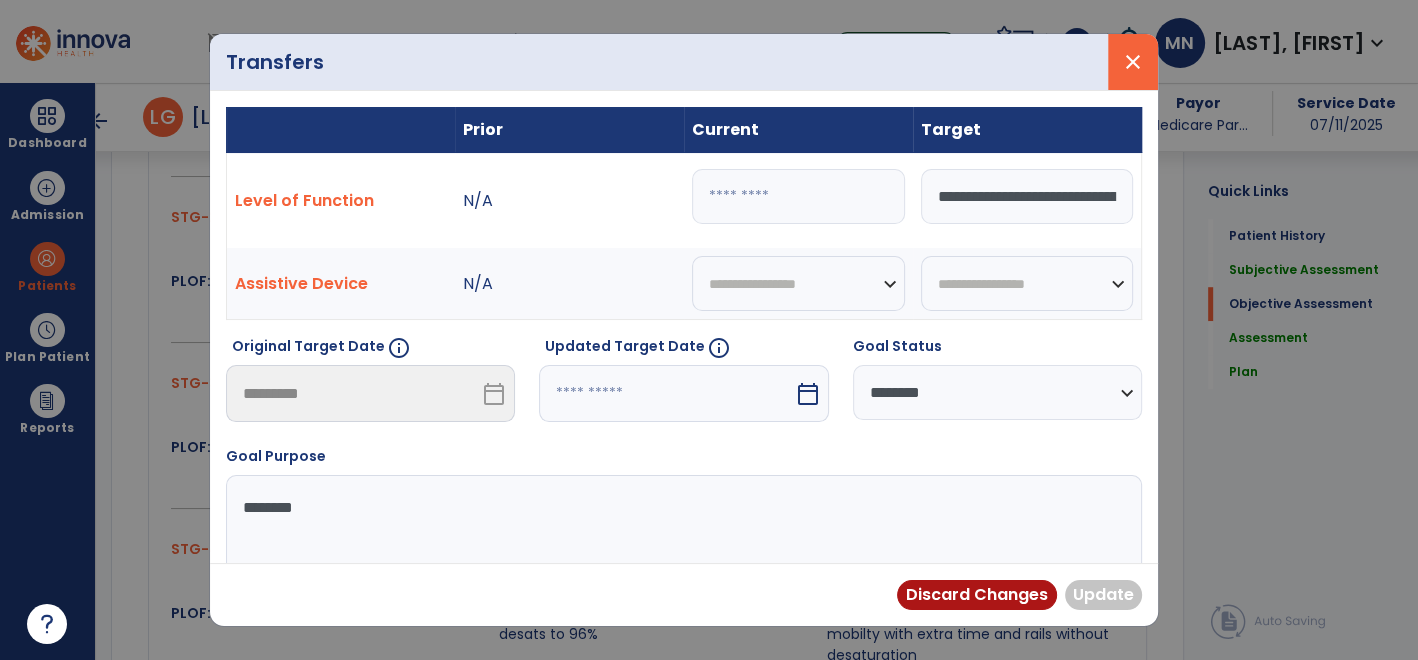 type 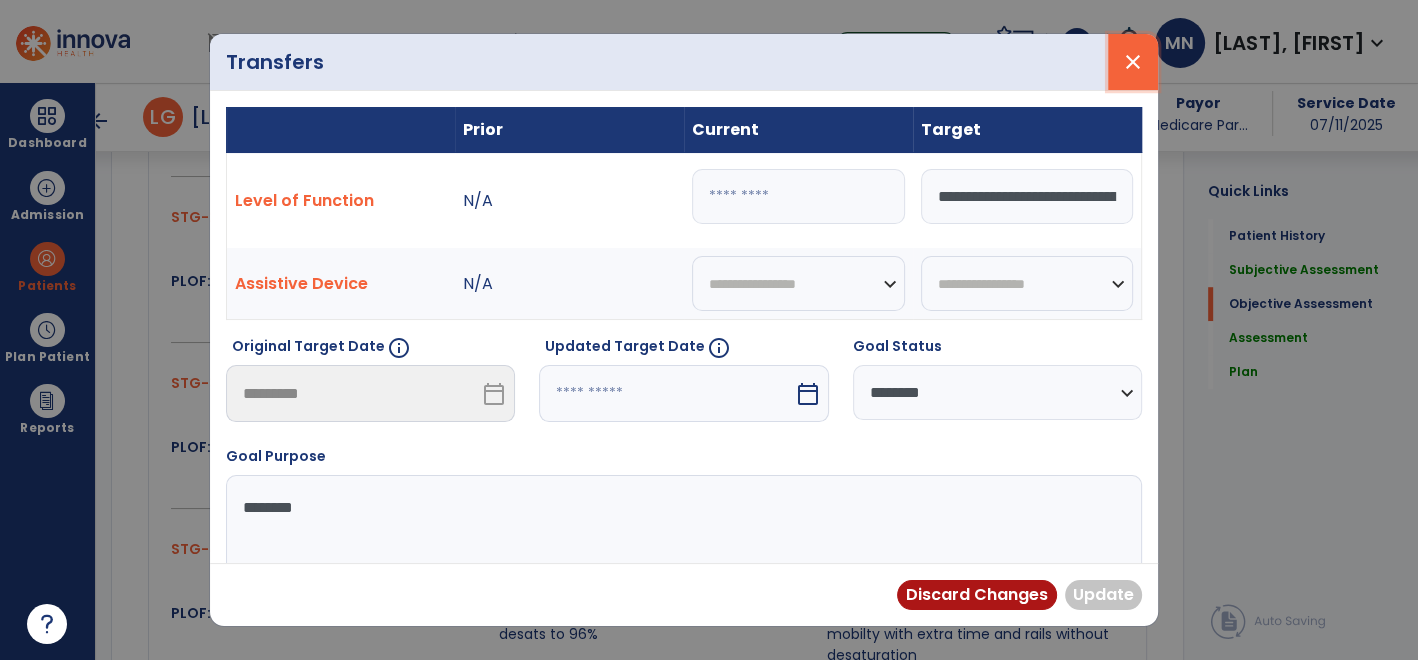click on "close" at bounding box center [1133, 62] 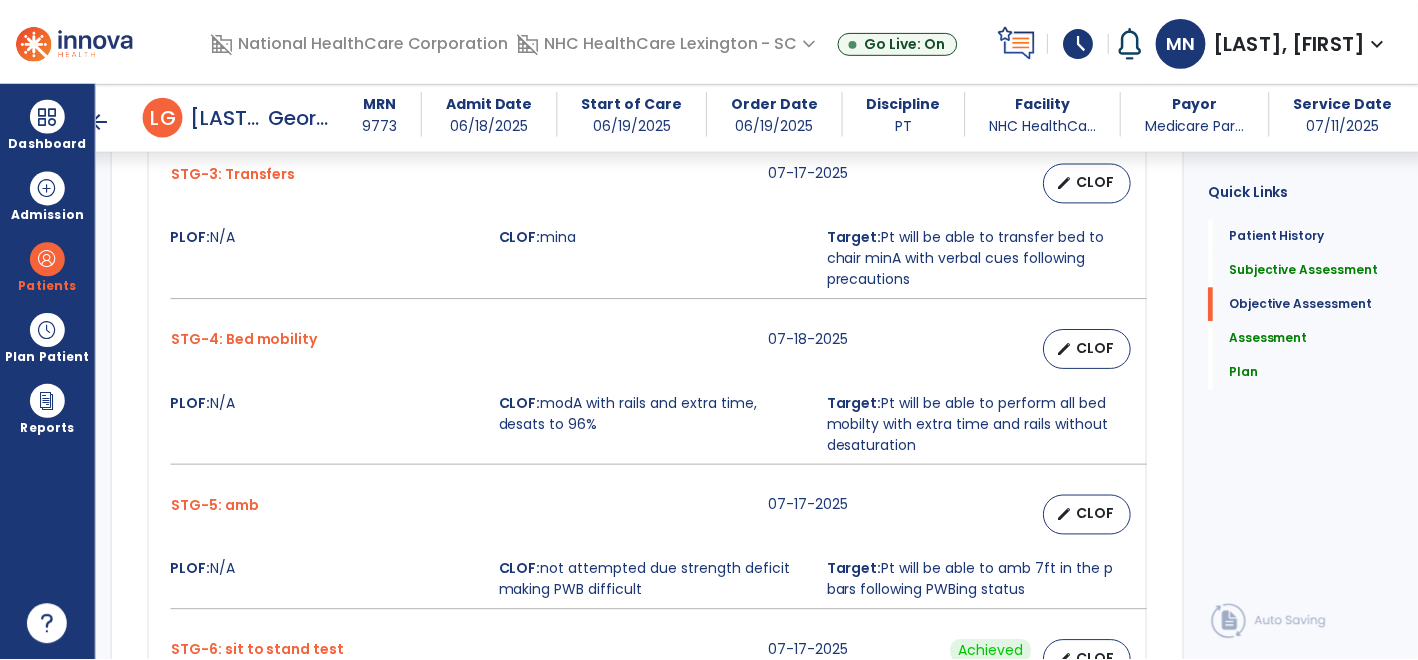 scroll, scrollTop: 1373, scrollLeft: 0, axis: vertical 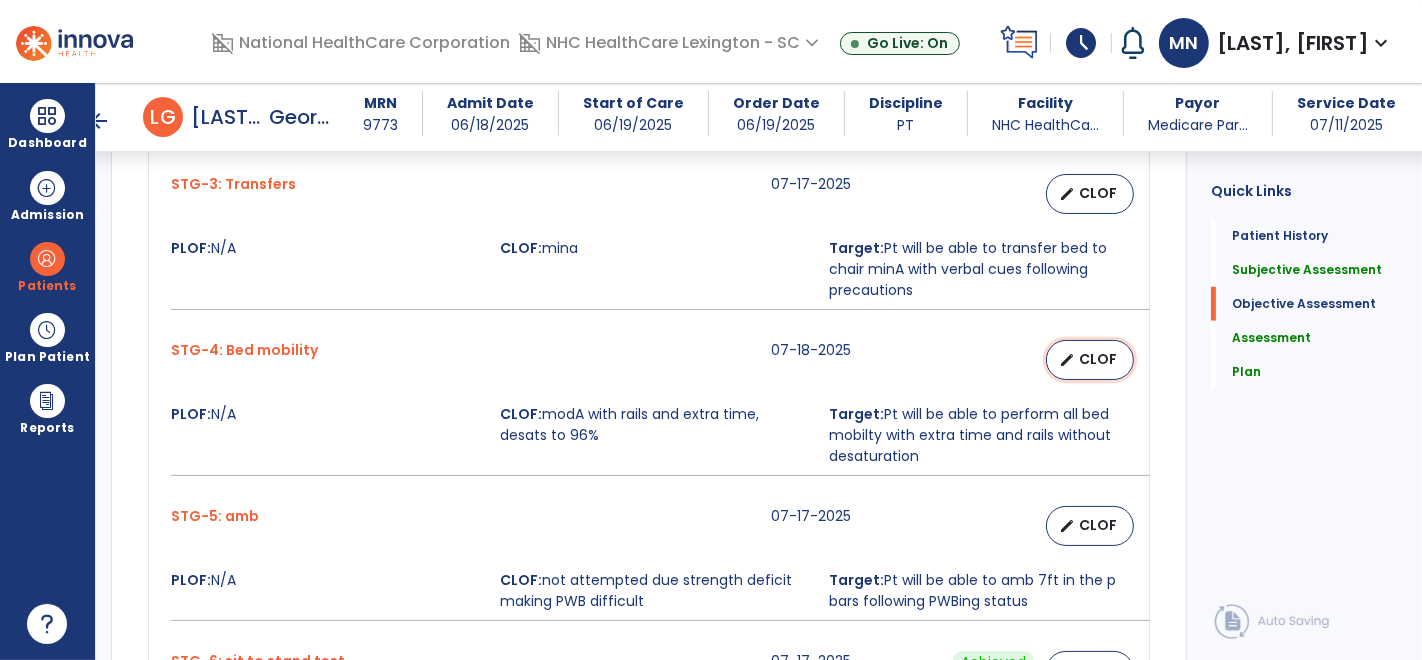 click on "CLOF" at bounding box center (1098, 359) 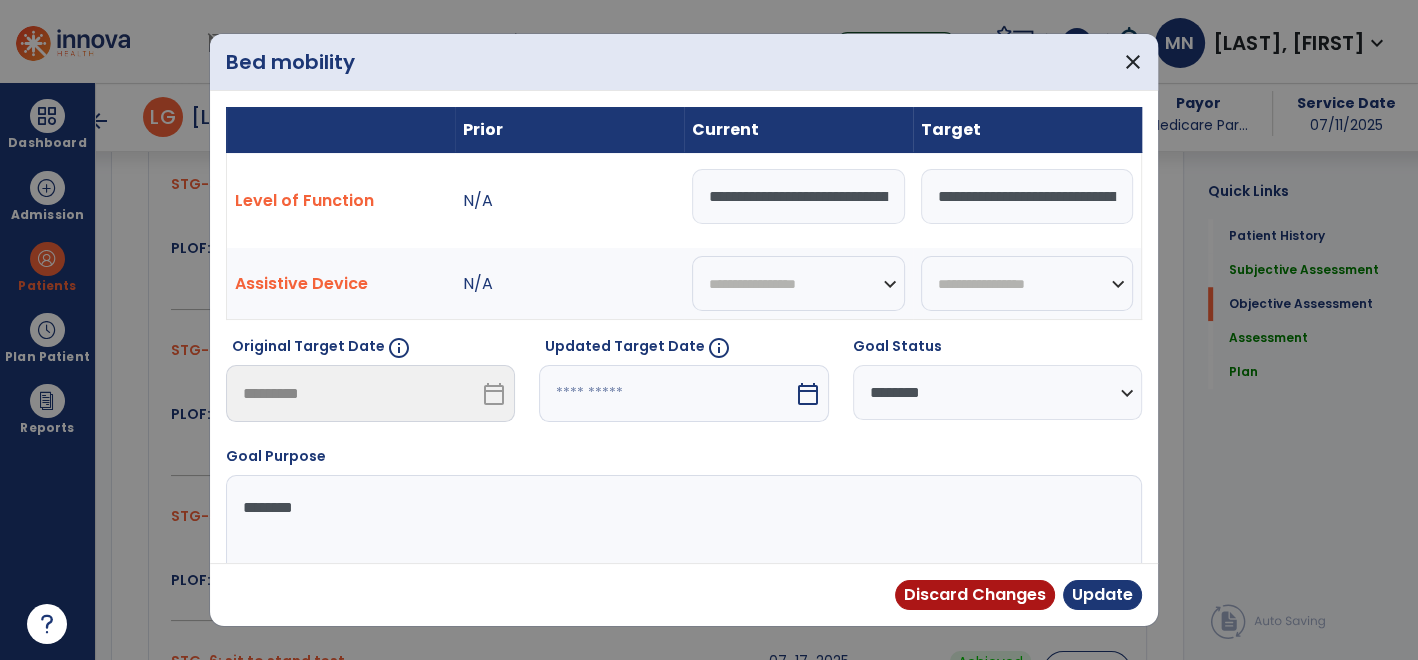 scroll, scrollTop: 1373, scrollLeft: 0, axis: vertical 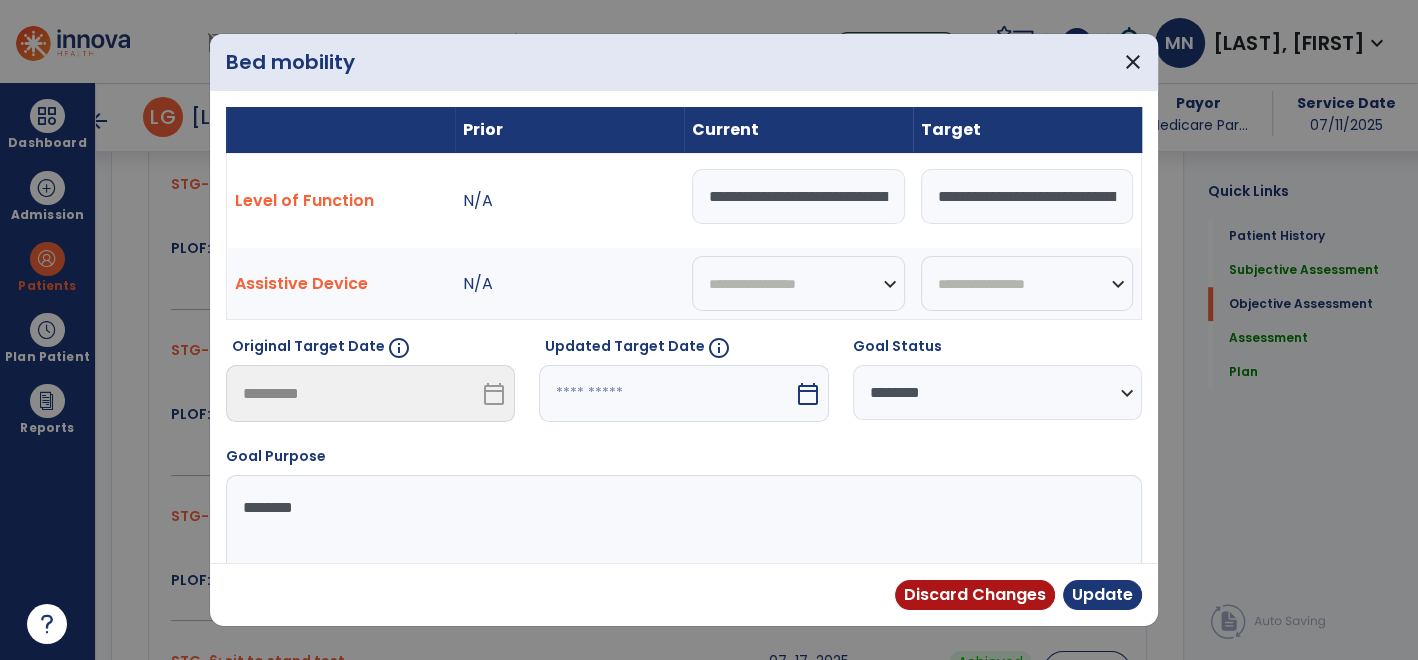 click on "Goal Status" at bounding box center (997, 350) 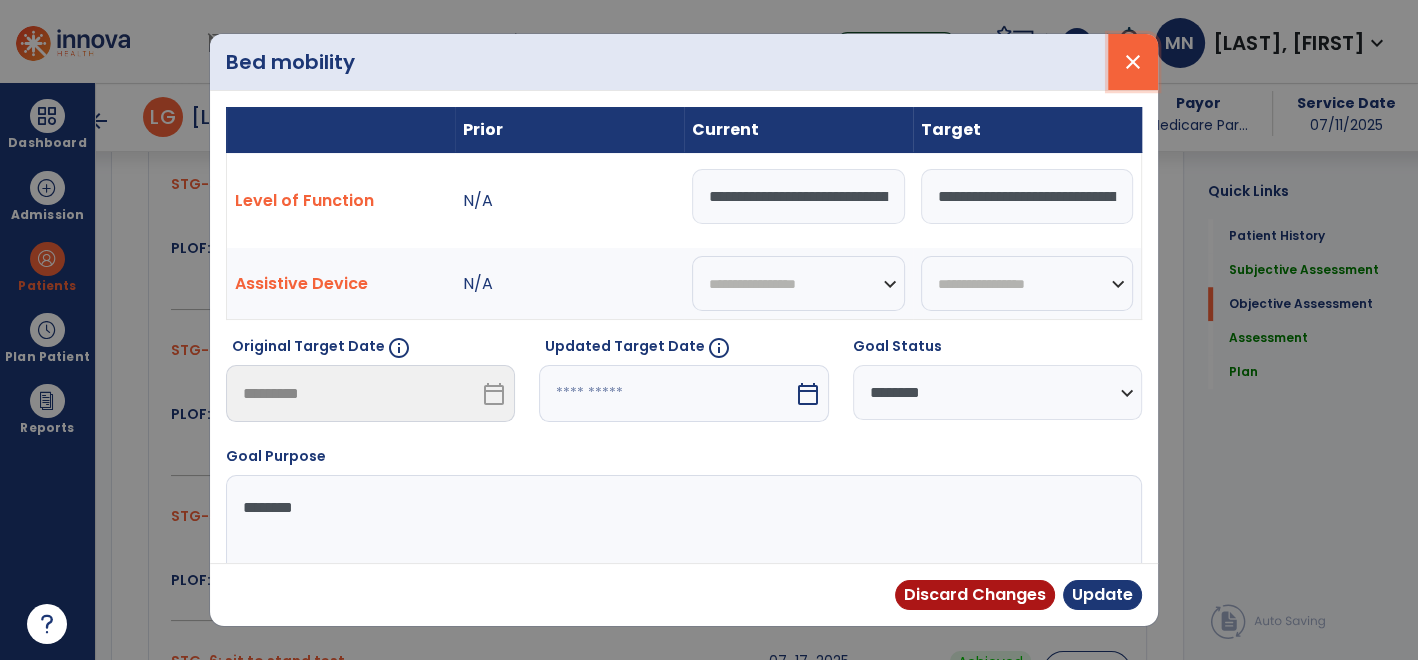 click on "close" at bounding box center [1133, 62] 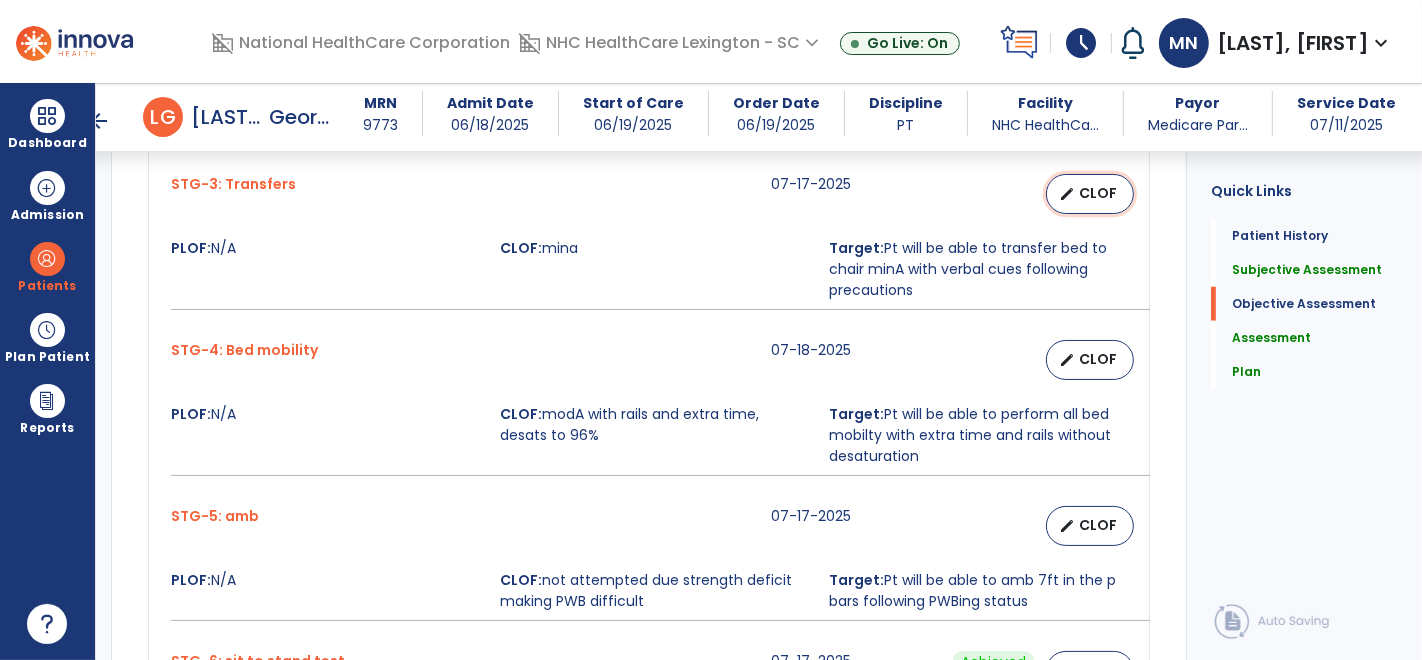 click on "edit   CLOF" at bounding box center (1090, 194) 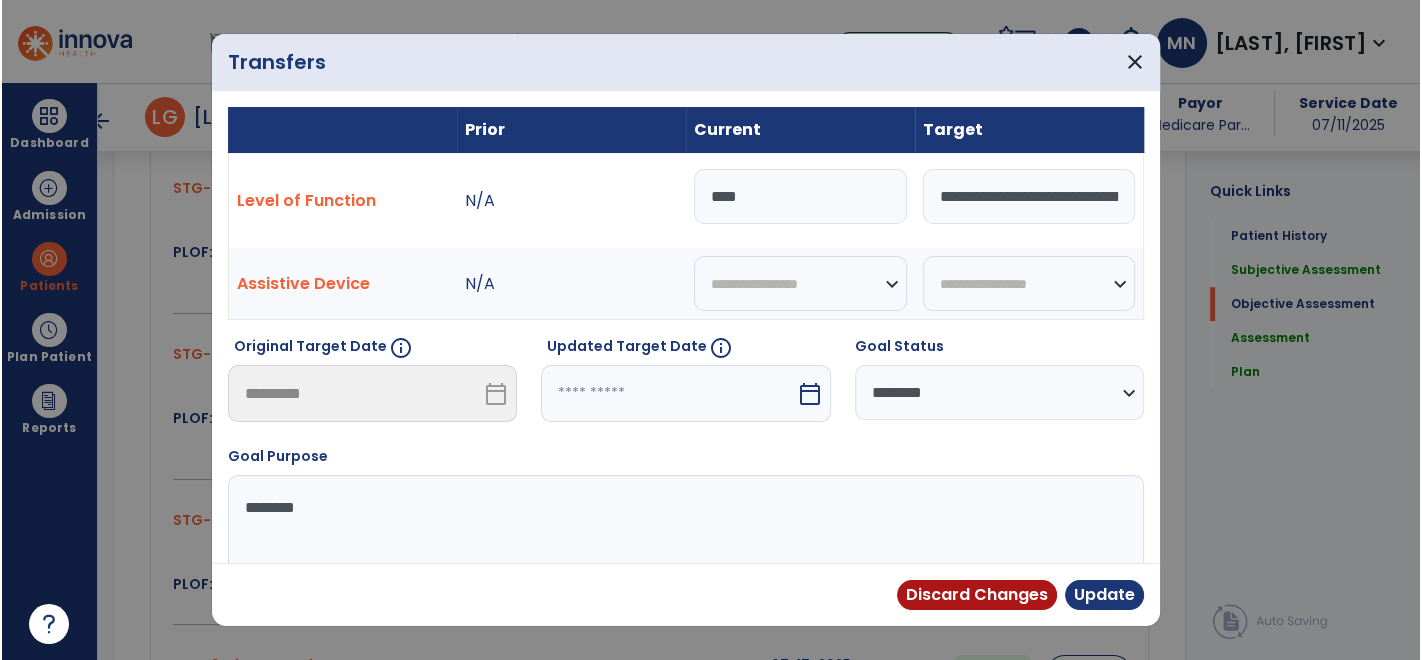 scroll, scrollTop: 1373, scrollLeft: 0, axis: vertical 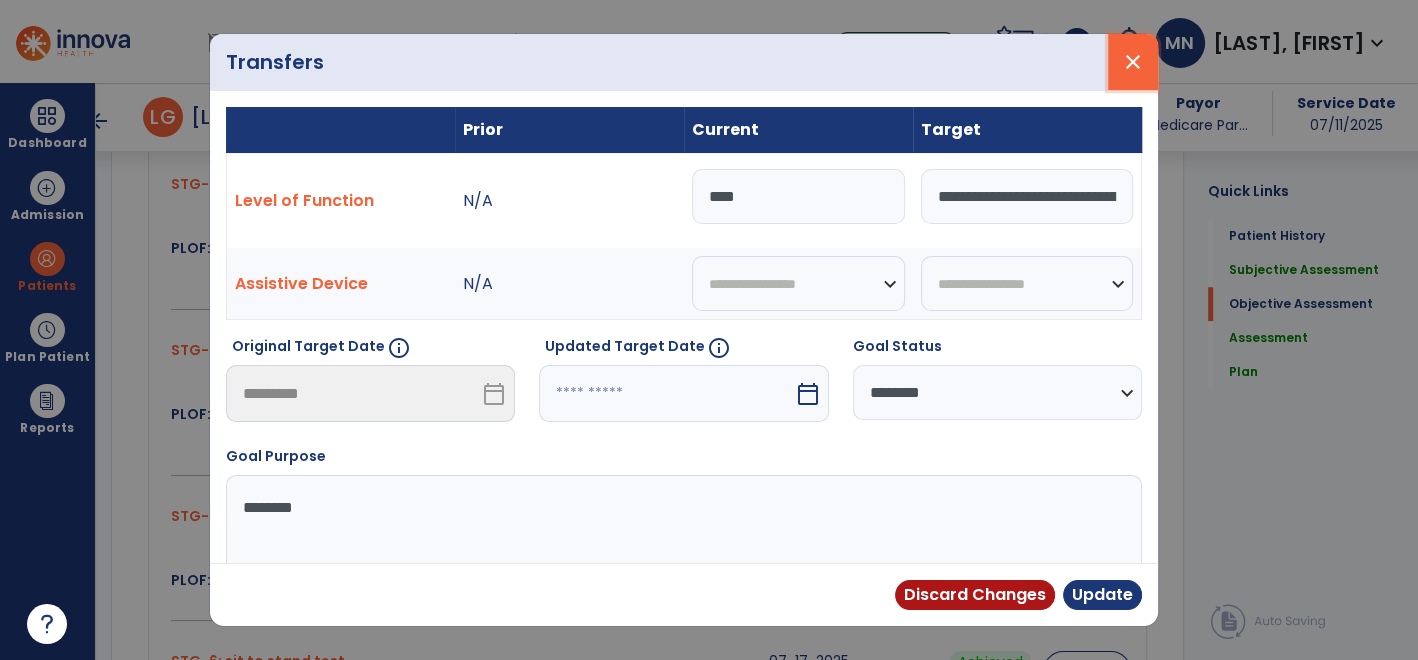 click on "close" at bounding box center (1133, 62) 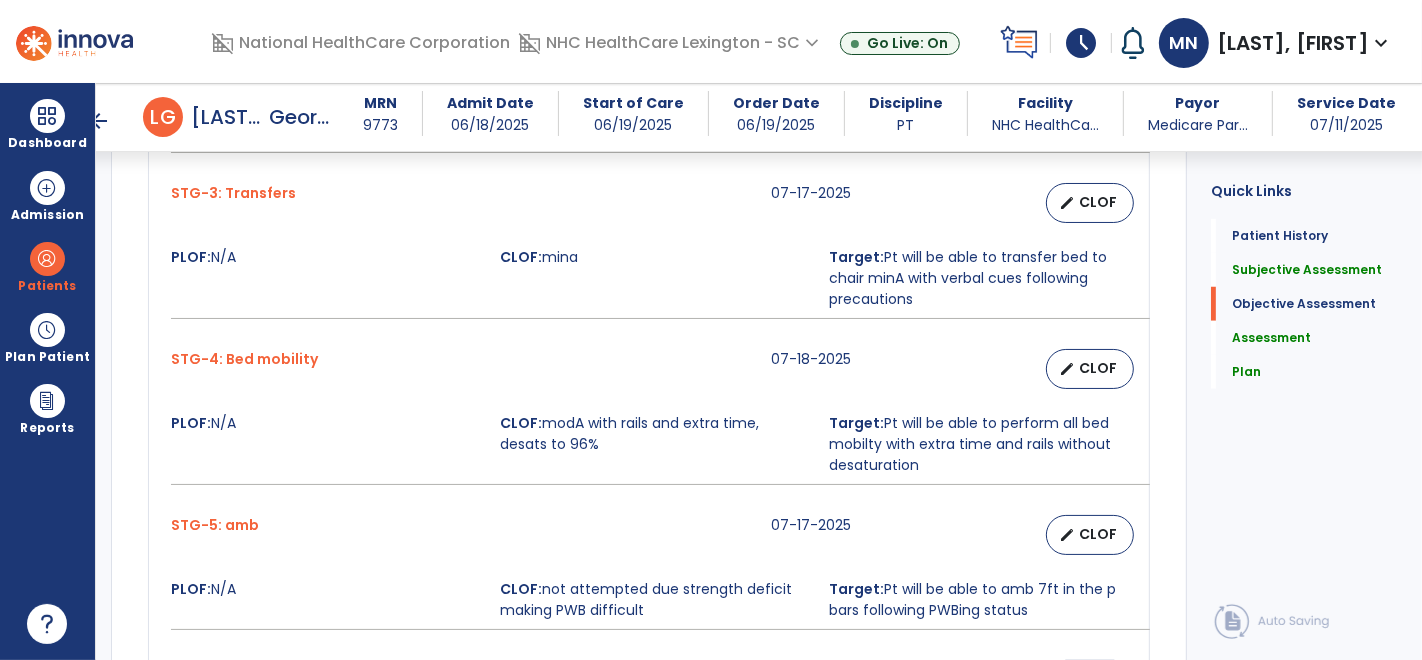 scroll, scrollTop: 1368, scrollLeft: 0, axis: vertical 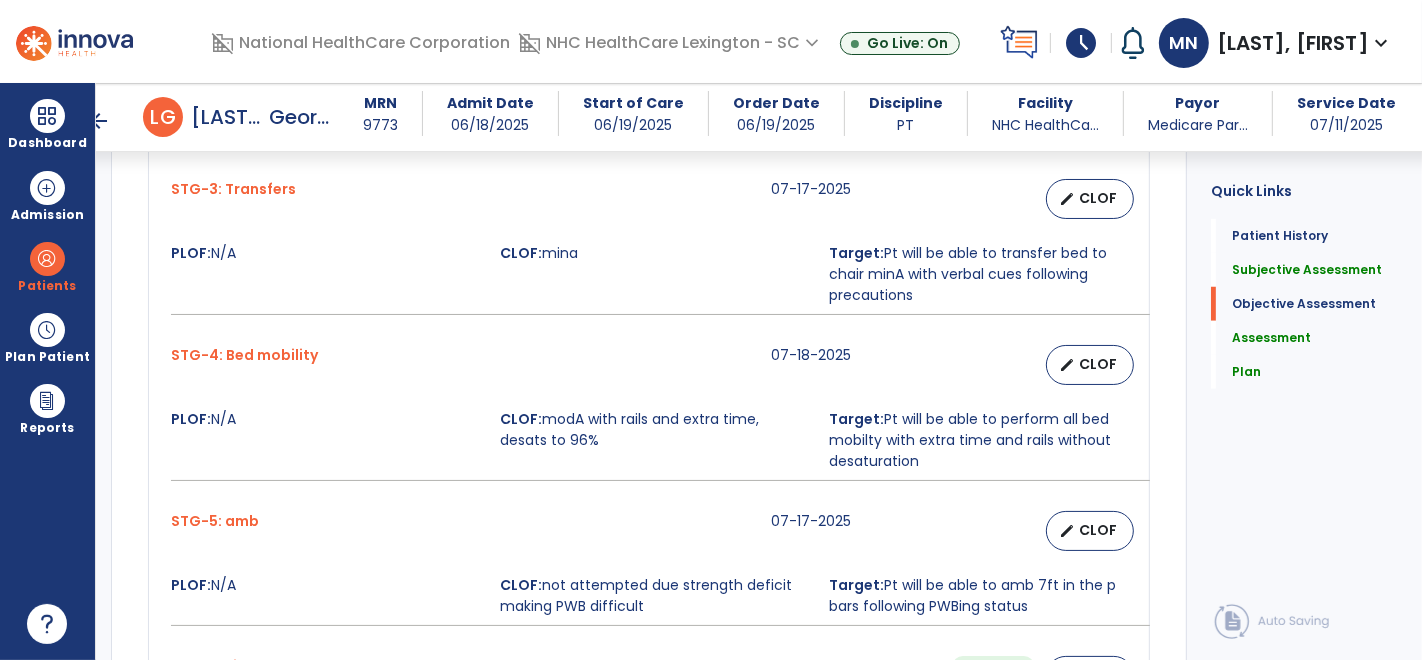 click on "STG-3: Transfers 07-17-2025 edit CLOF PLOF: N/A CLOF: mina Target: Pt will be able to transfer bed to chair minA with verbal cues following precautions" at bounding box center (649, 247) 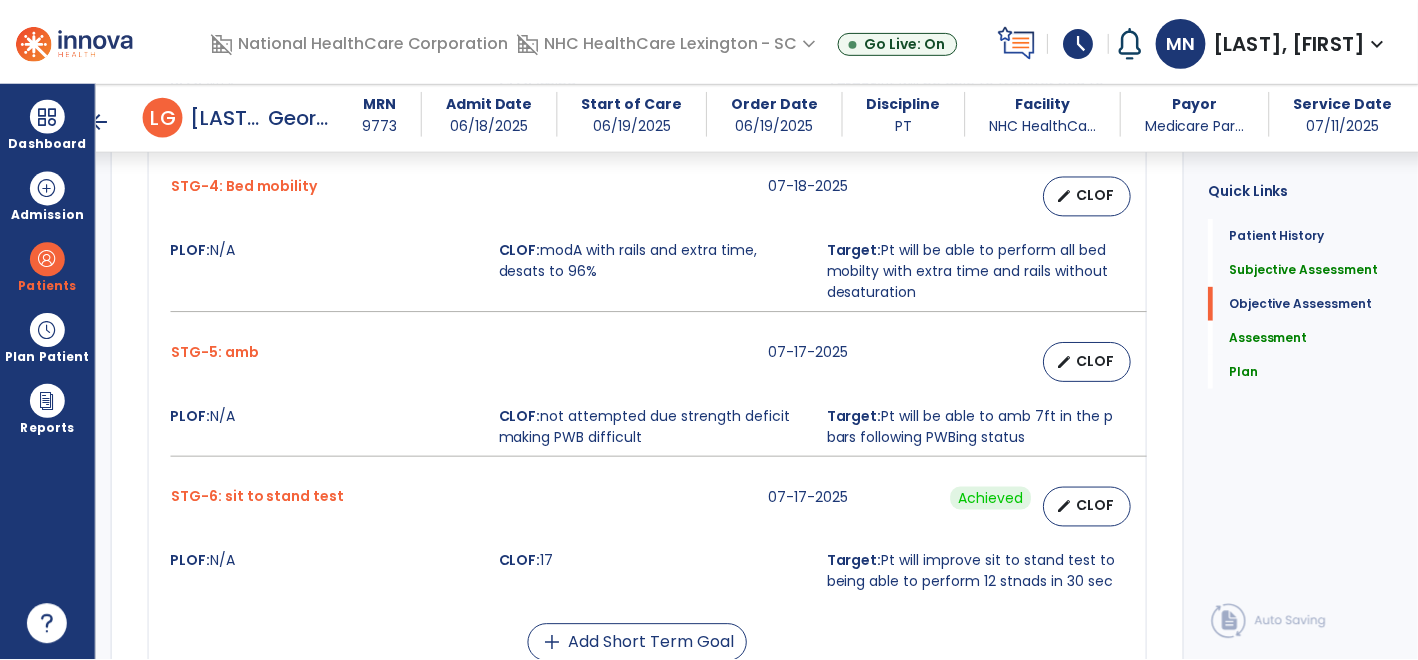 scroll, scrollTop: 1543, scrollLeft: 0, axis: vertical 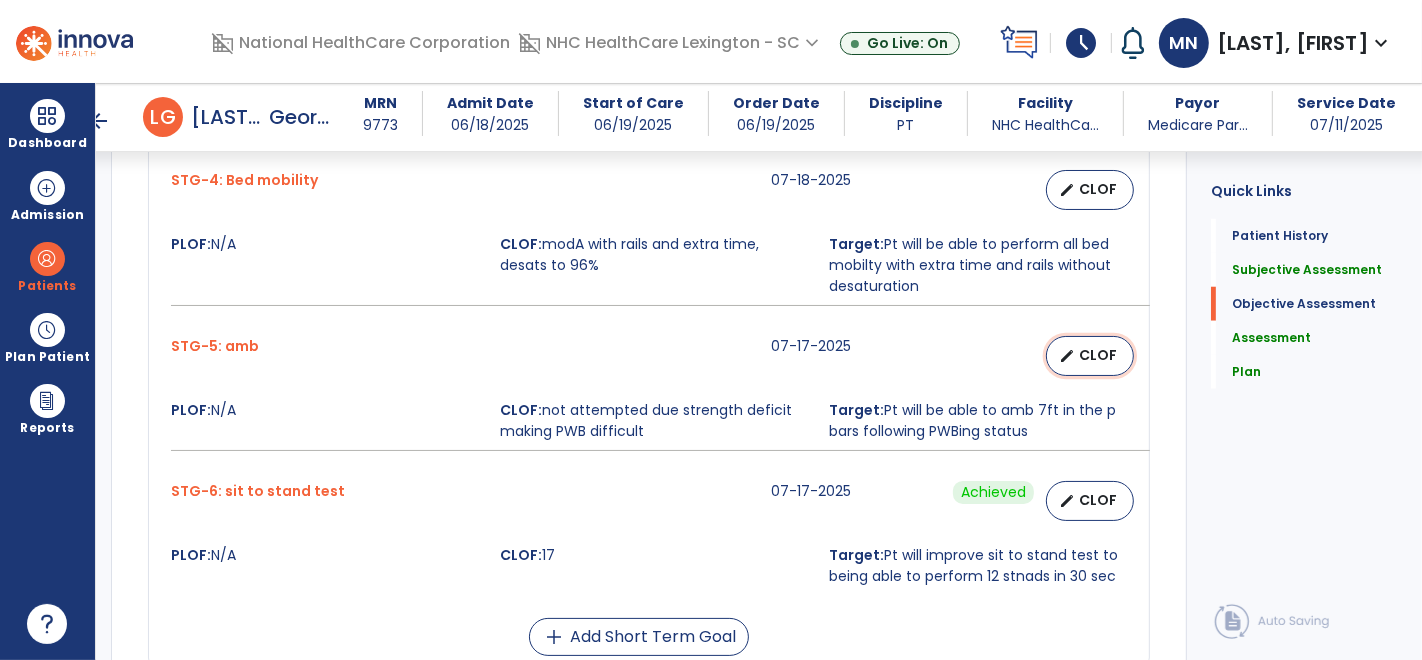 click on "edit   CLOF" at bounding box center [1090, 356] 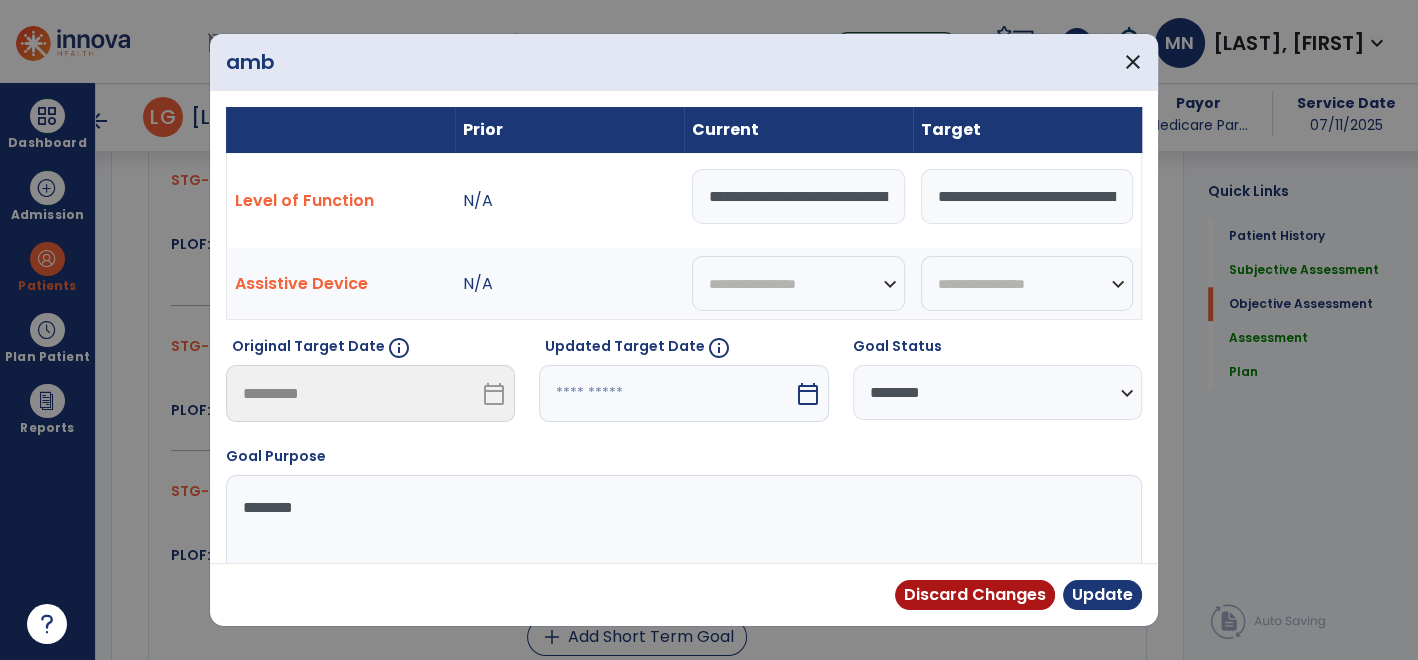 scroll, scrollTop: 1543, scrollLeft: 0, axis: vertical 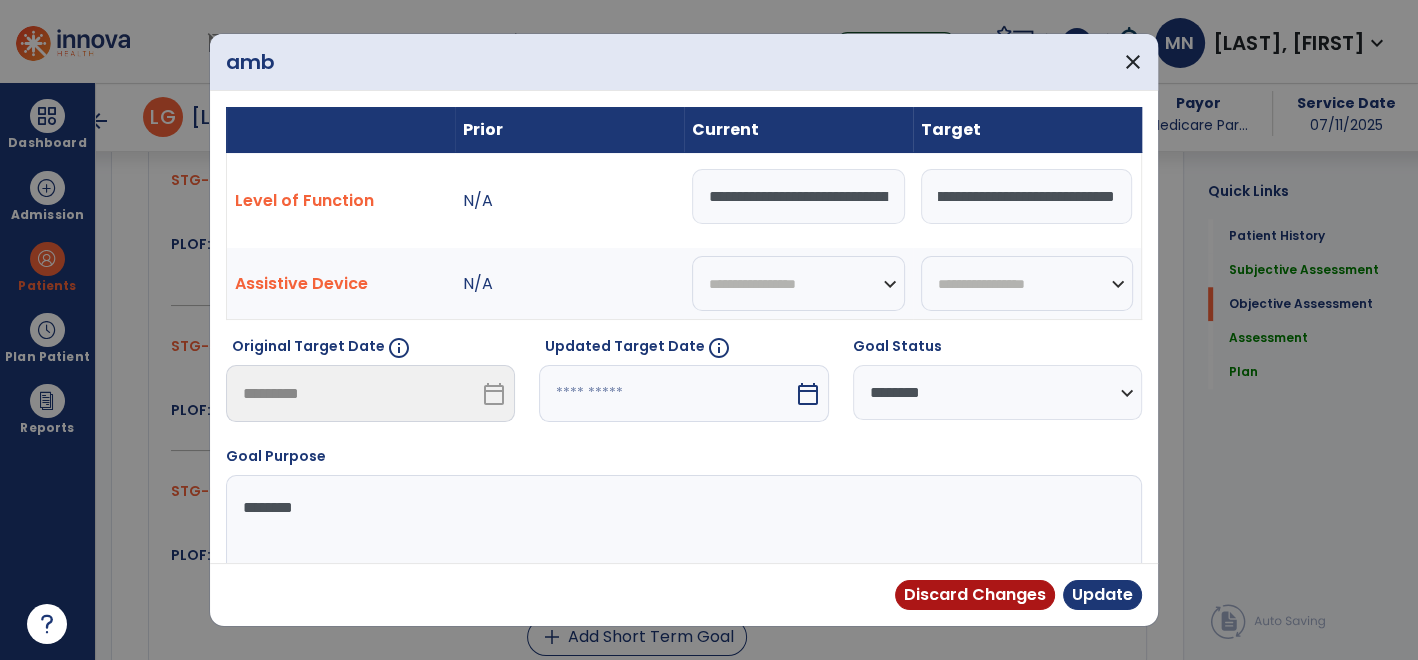 drag, startPoint x: 1004, startPoint y: 194, endPoint x: 1240, endPoint y: 238, distance: 240.06665 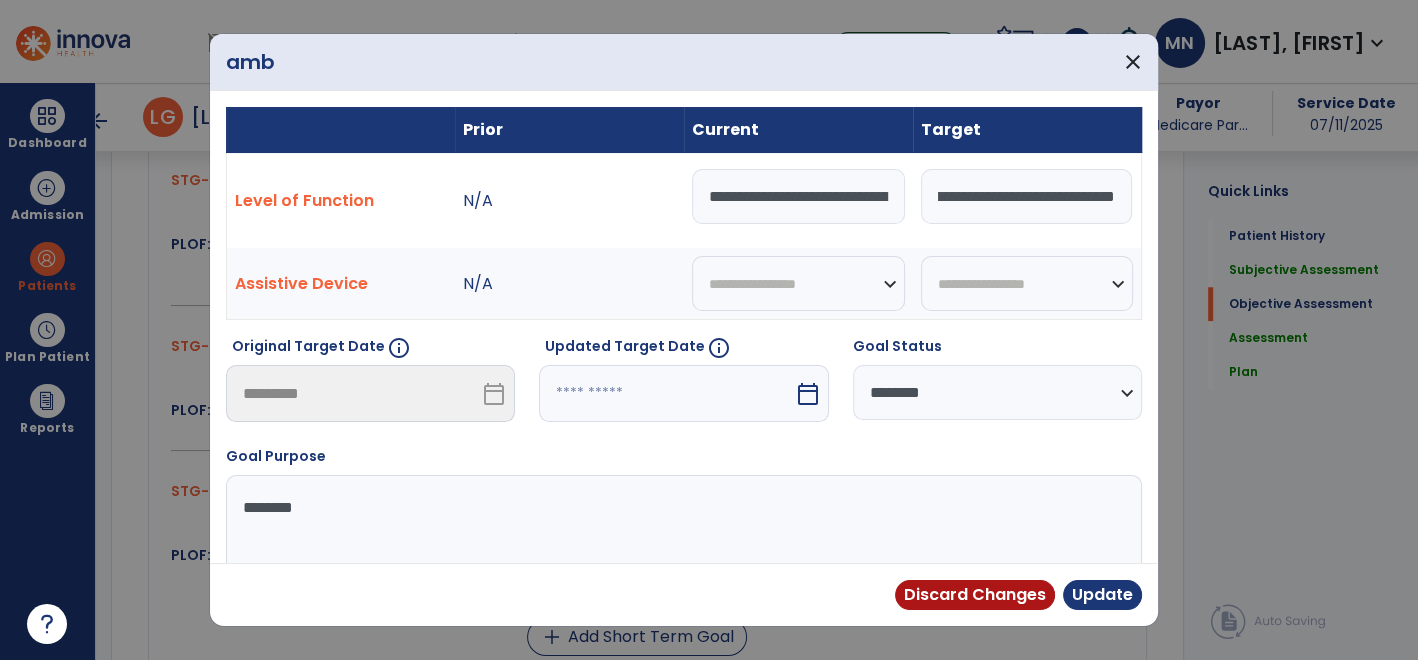 scroll, scrollTop: 0, scrollLeft: 320, axis: horizontal 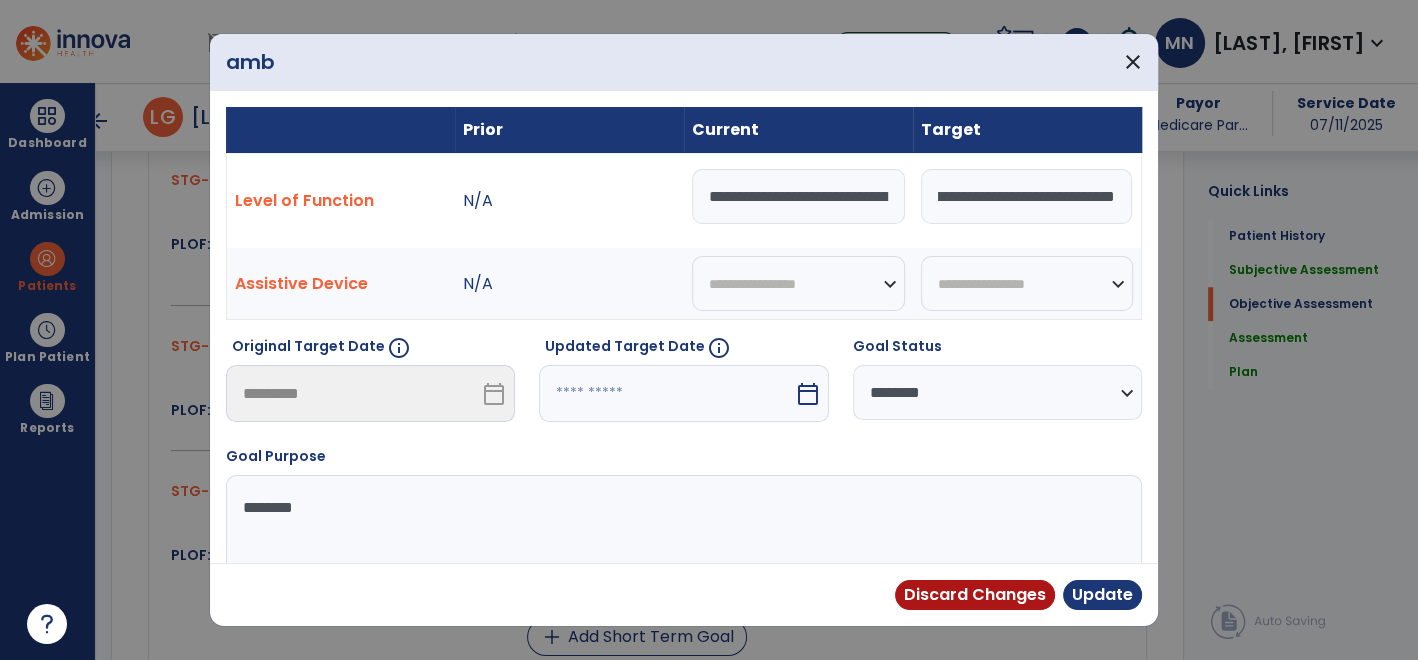 type on "**********" 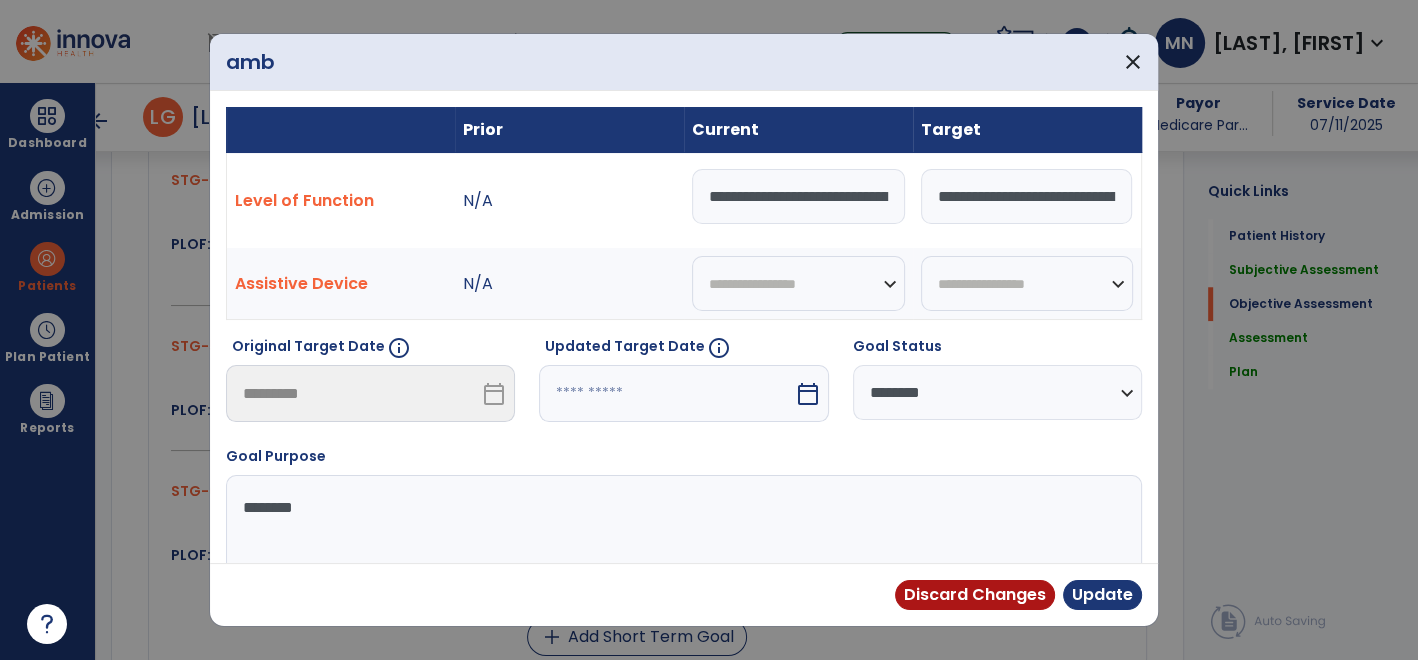 scroll, scrollTop: 0, scrollLeft: 265, axis: horizontal 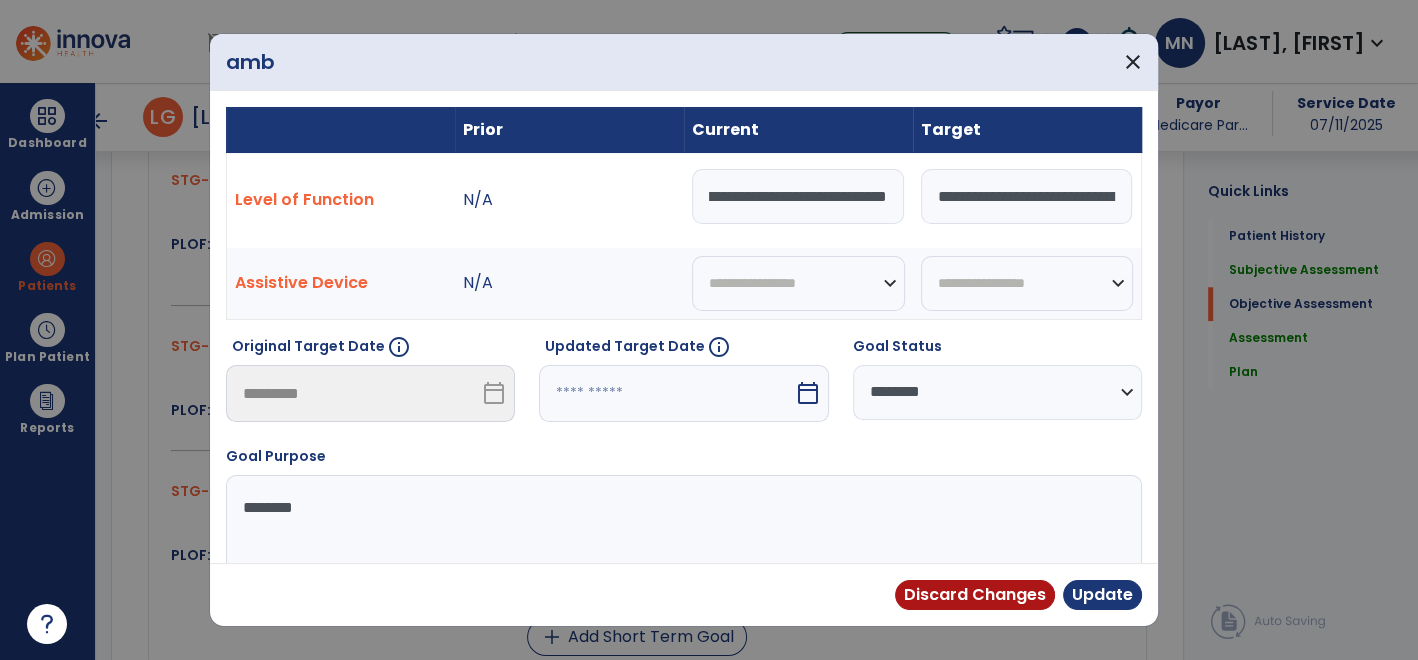 drag, startPoint x: 695, startPoint y: 194, endPoint x: 1029, endPoint y: 238, distance: 336.88574 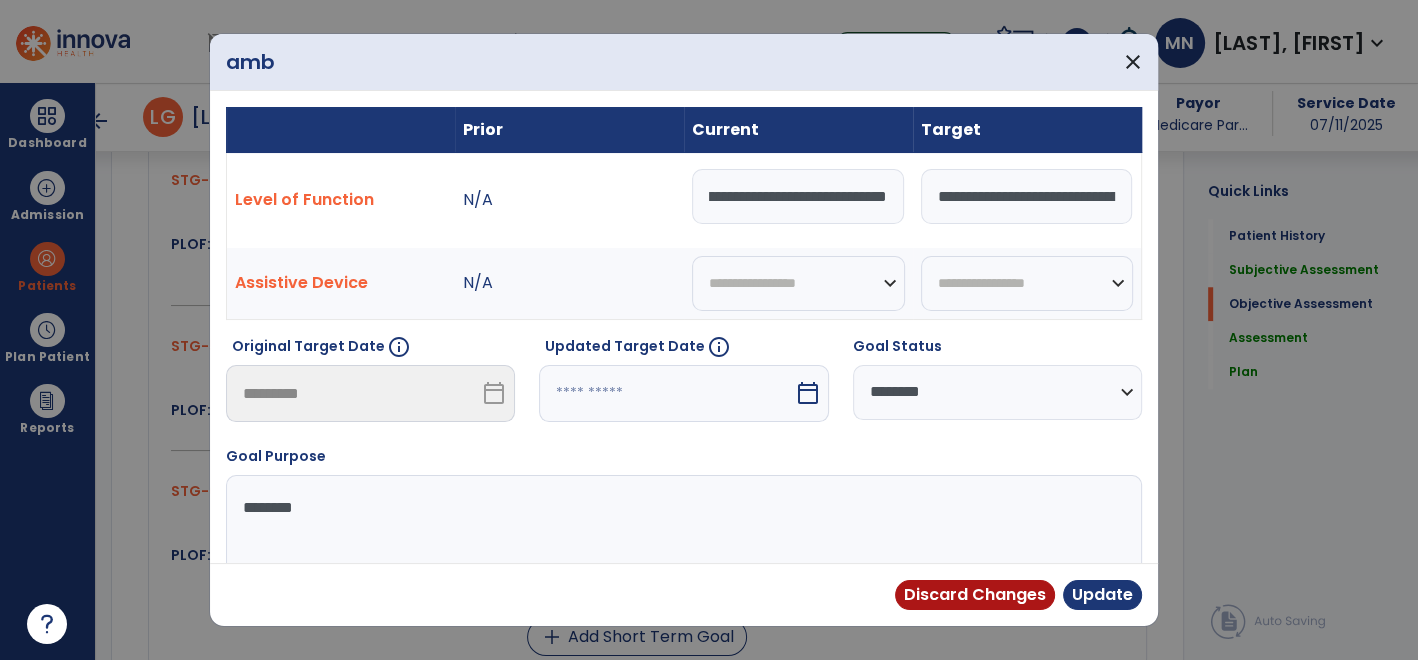click on "**********" at bounding box center (684, 200) 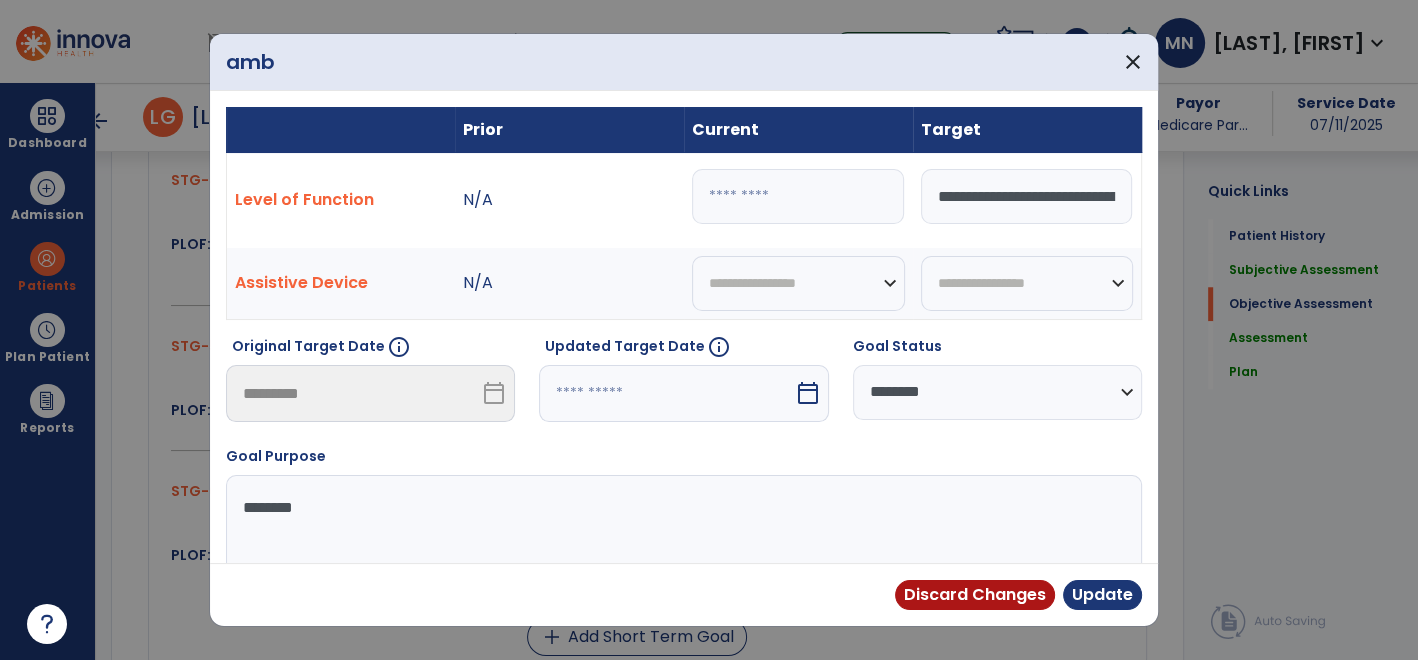 scroll, scrollTop: 0, scrollLeft: 0, axis: both 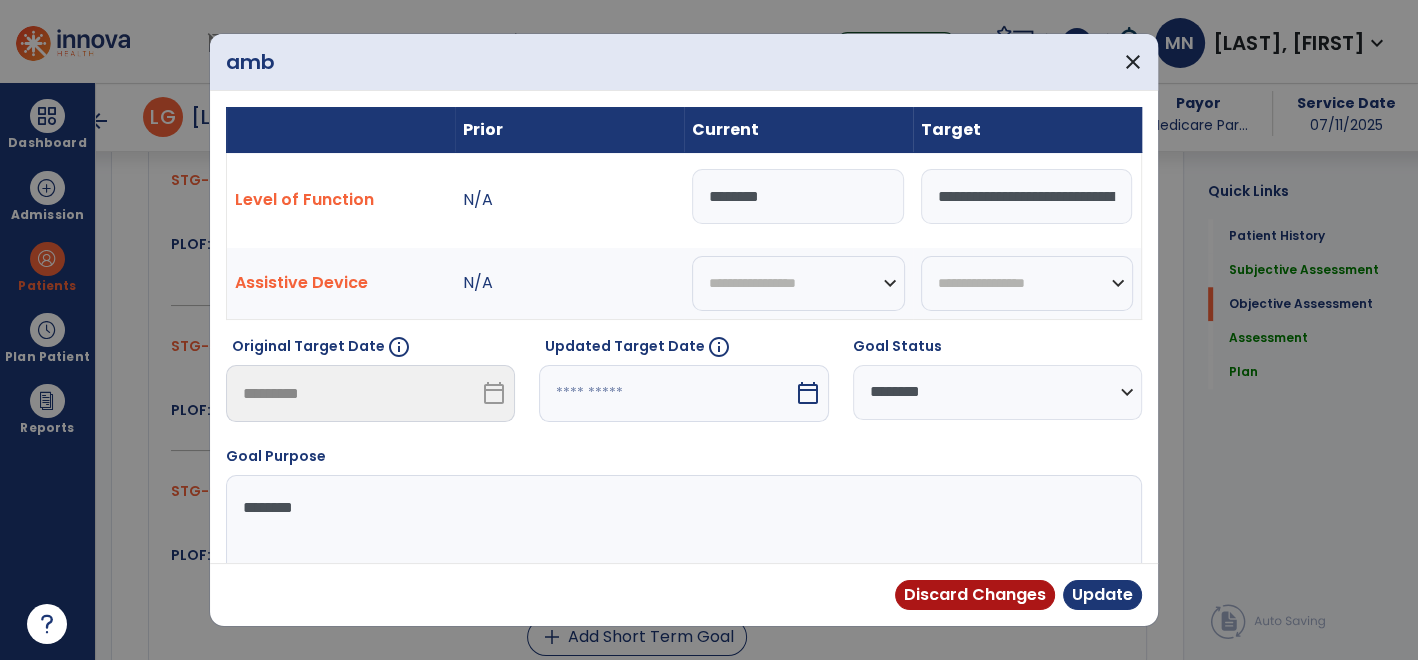 click on "********" at bounding box center (798, 196) 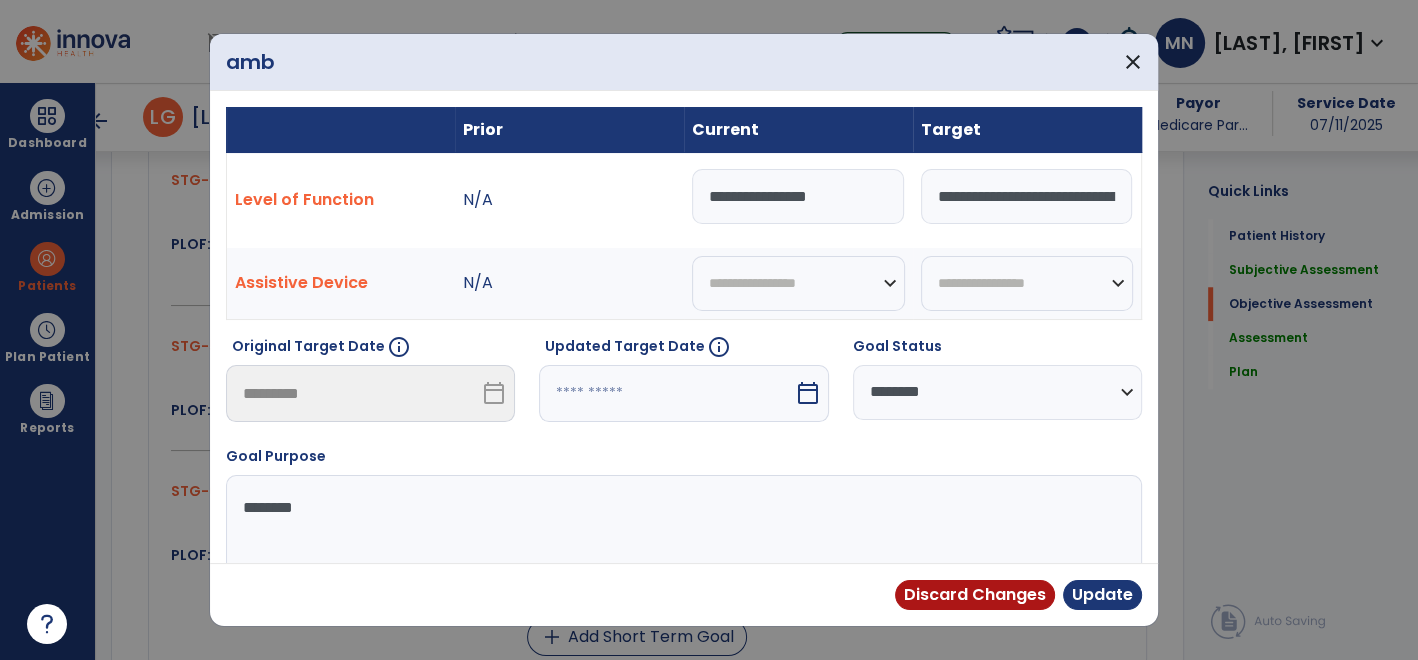click on "**********" at bounding box center [798, 196] 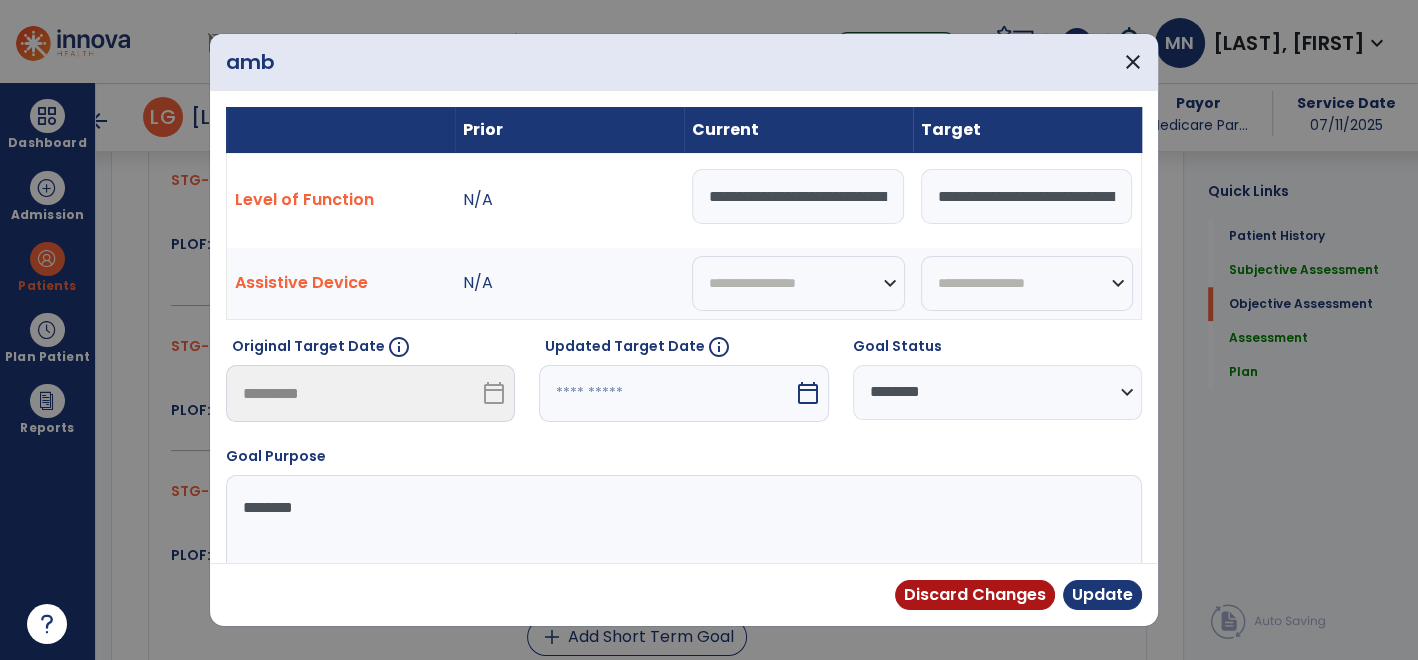 click on "**********" at bounding box center (798, 196) 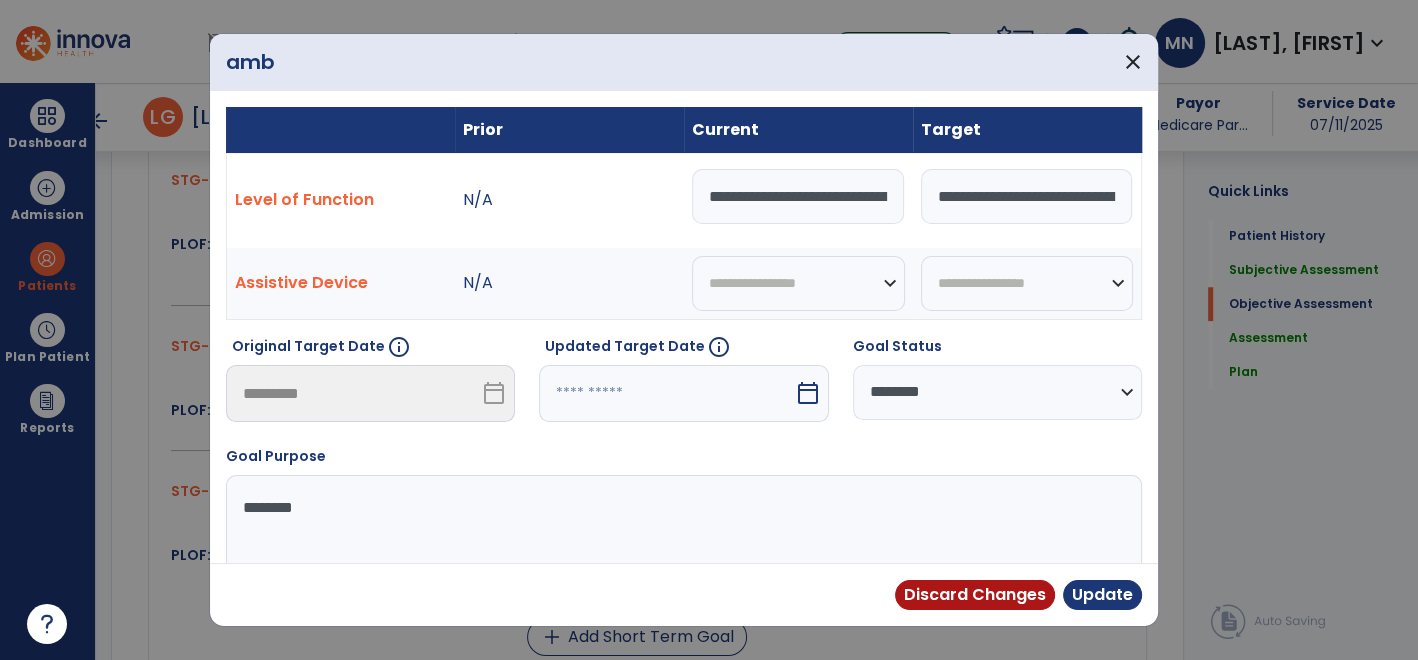 scroll, scrollTop: 0, scrollLeft: 69, axis: horizontal 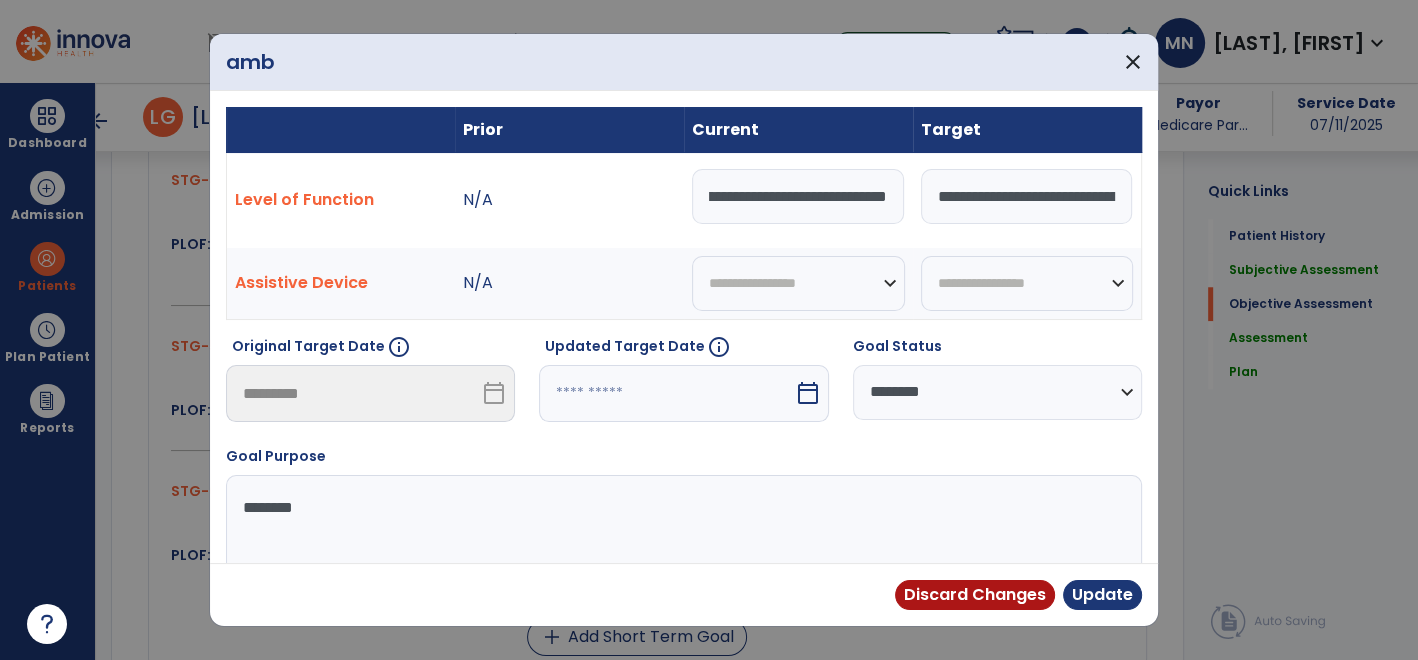 drag, startPoint x: 877, startPoint y: 202, endPoint x: 971, endPoint y: 217, distance: 95.189285 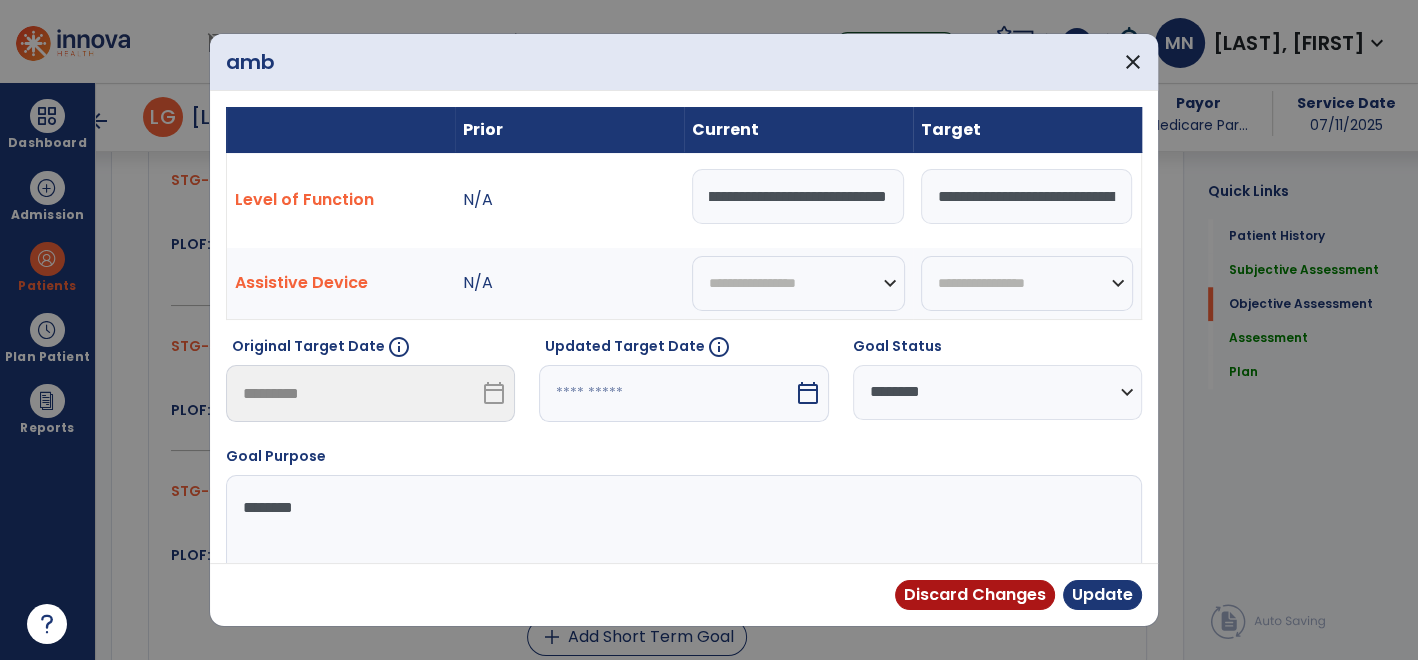 scroll, scrollTop: 0, scrollLeft: 343, axis: horizontal 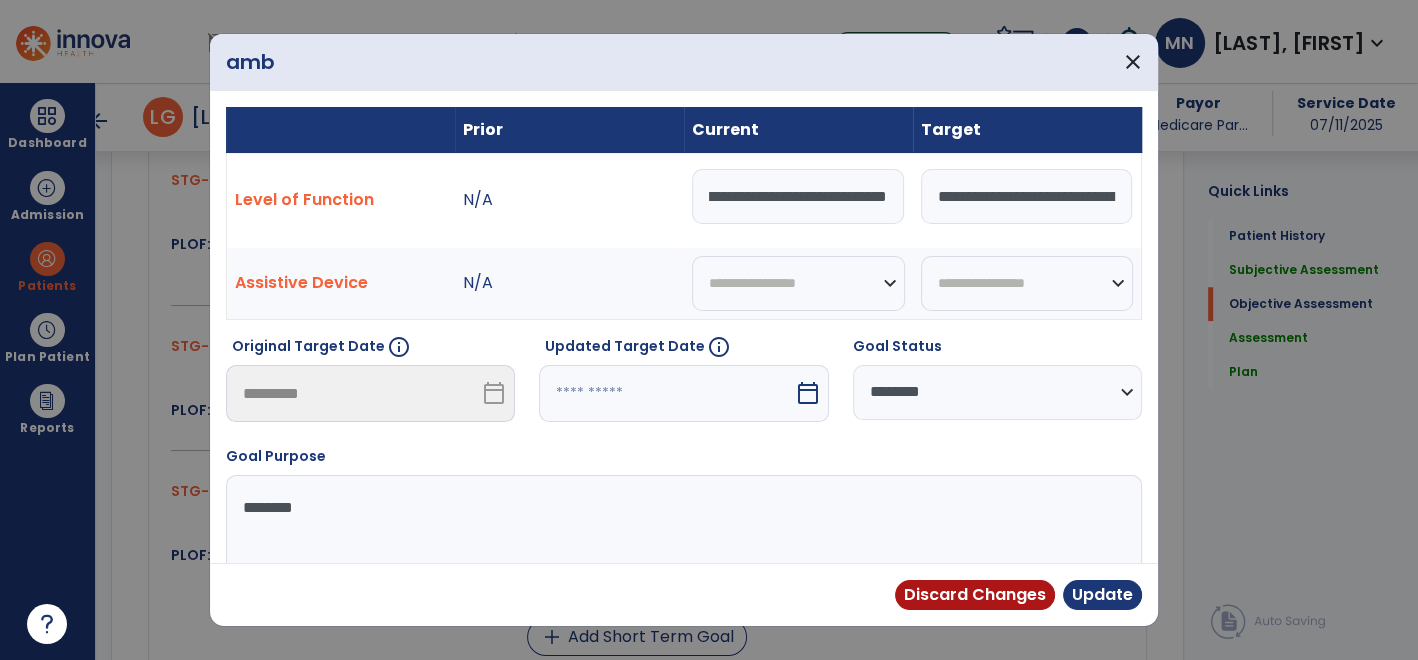 type on "**********" 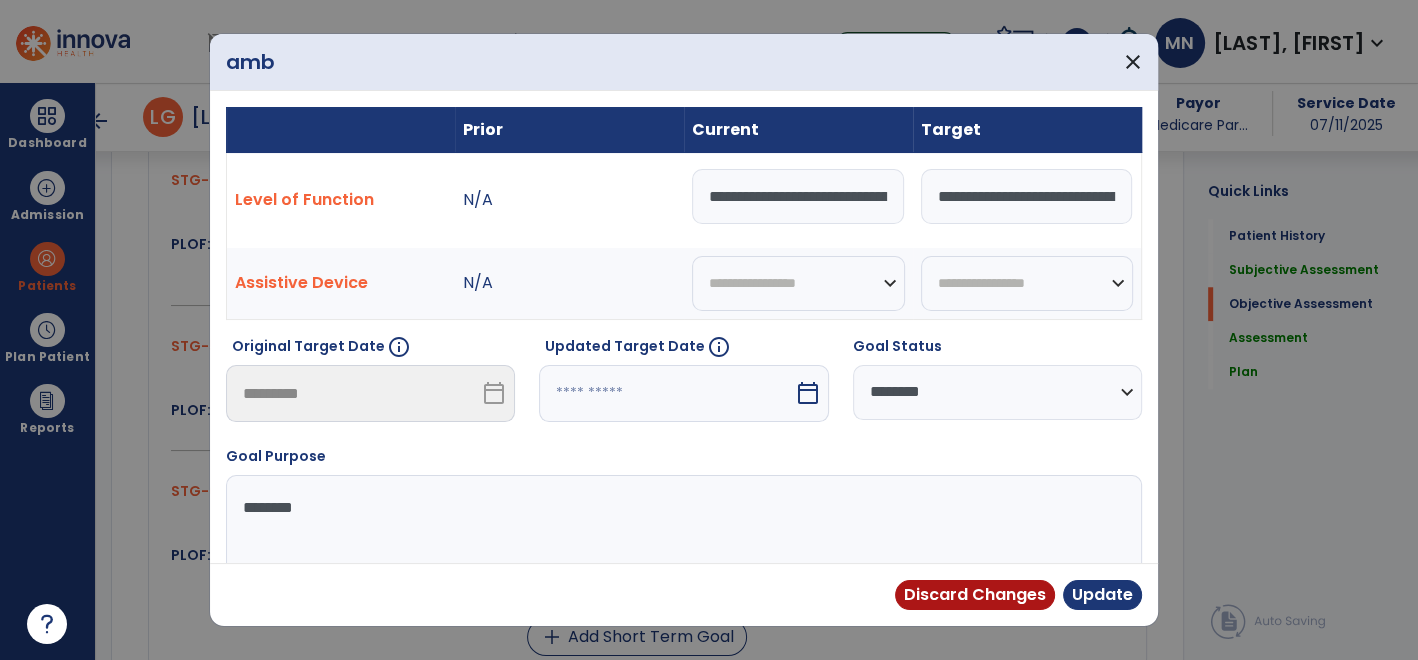 click at bounding box center [666, 393] 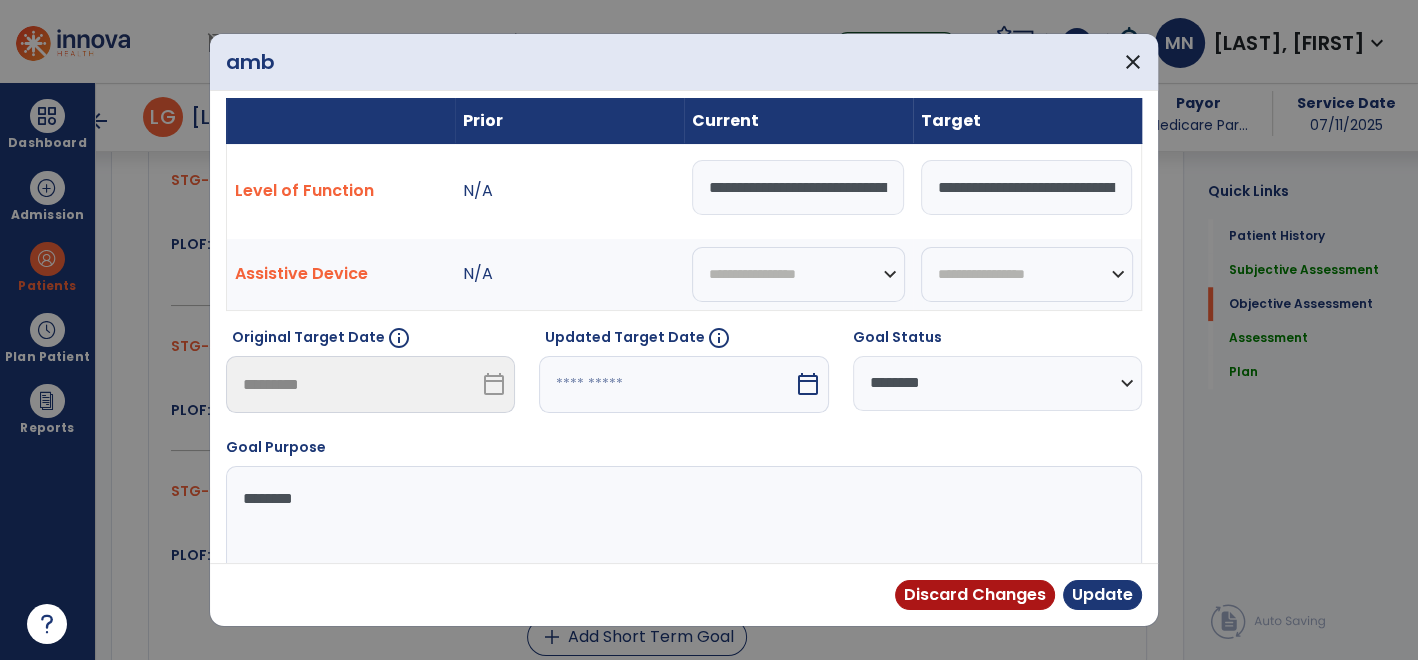 select on "*" 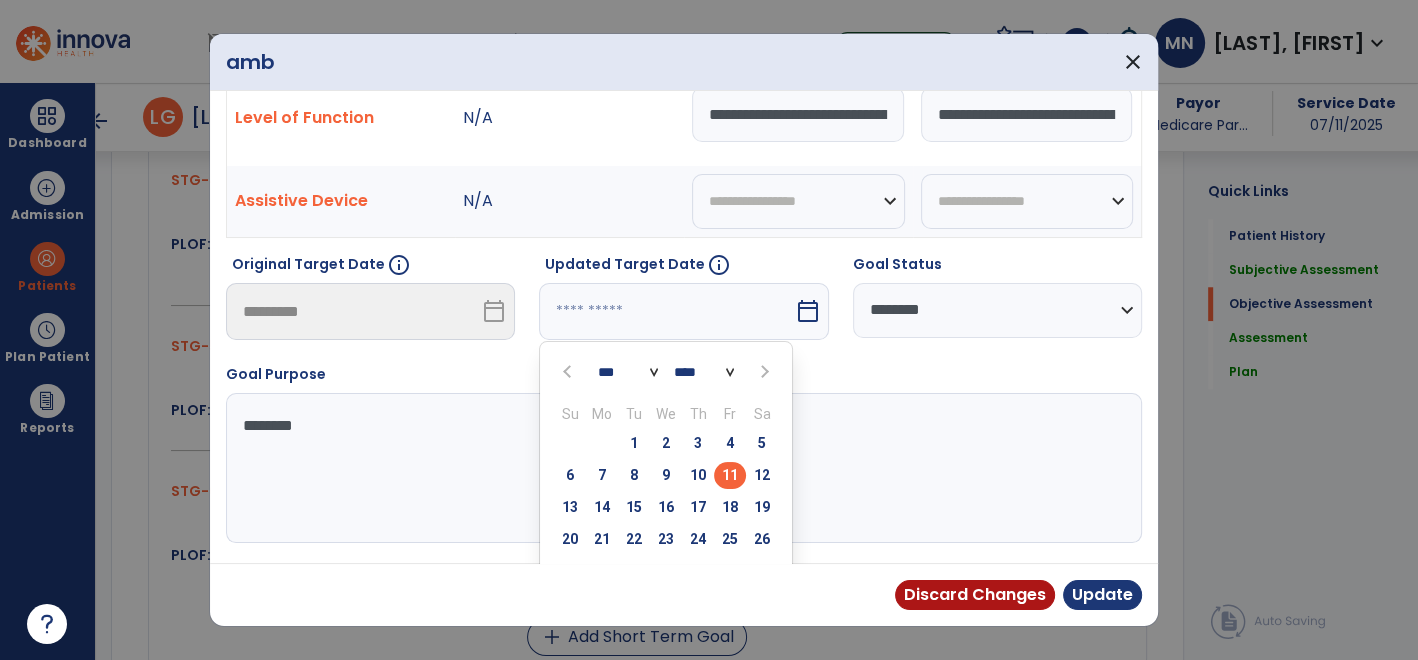 scroll, scrollTop: 152, scrollLeft: 0, axis: vertical 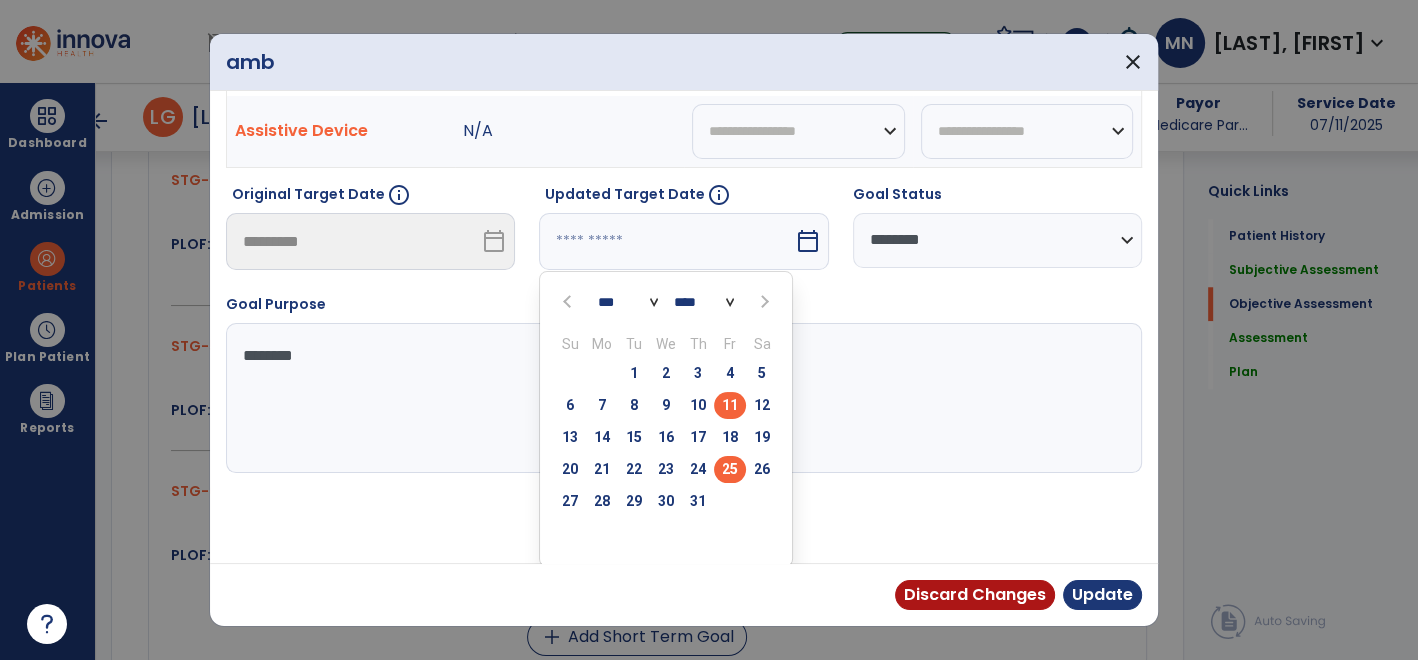 drag, startPoint x: 731, startPoint y: 480, endPoint x: 731, endPoint y: 458, distance: 22 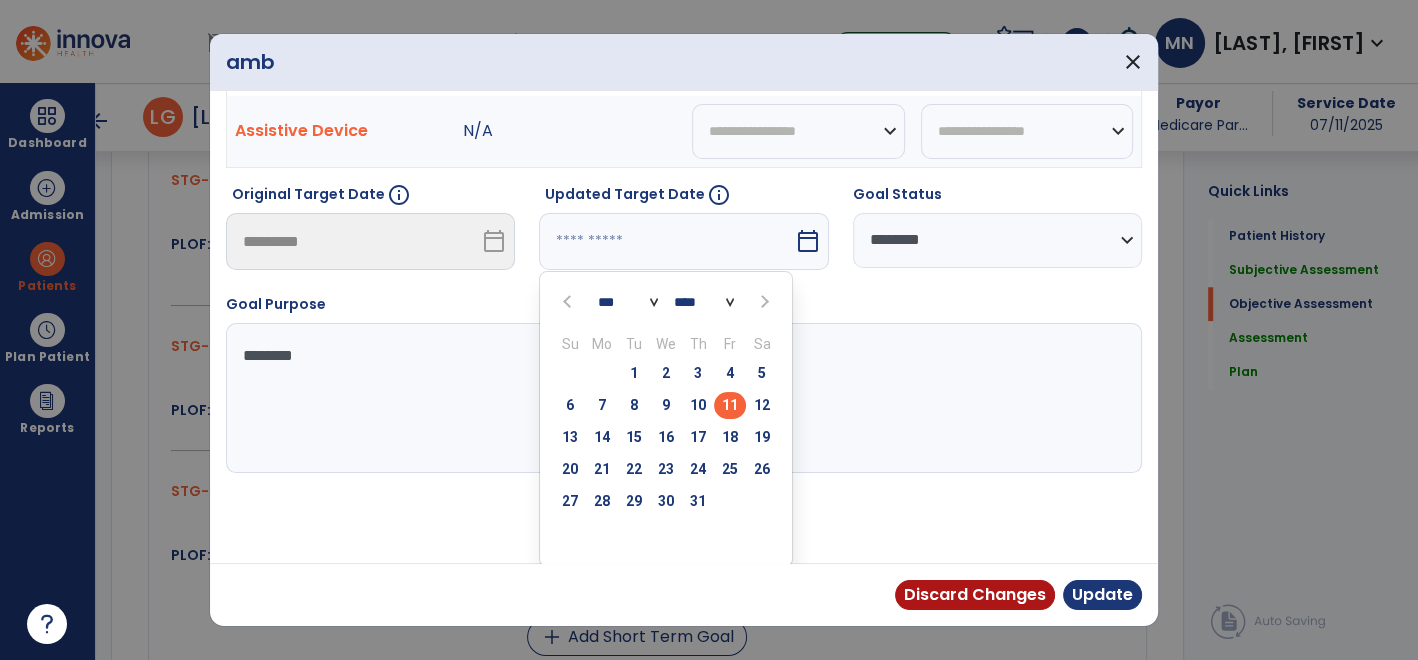 type on "*********" 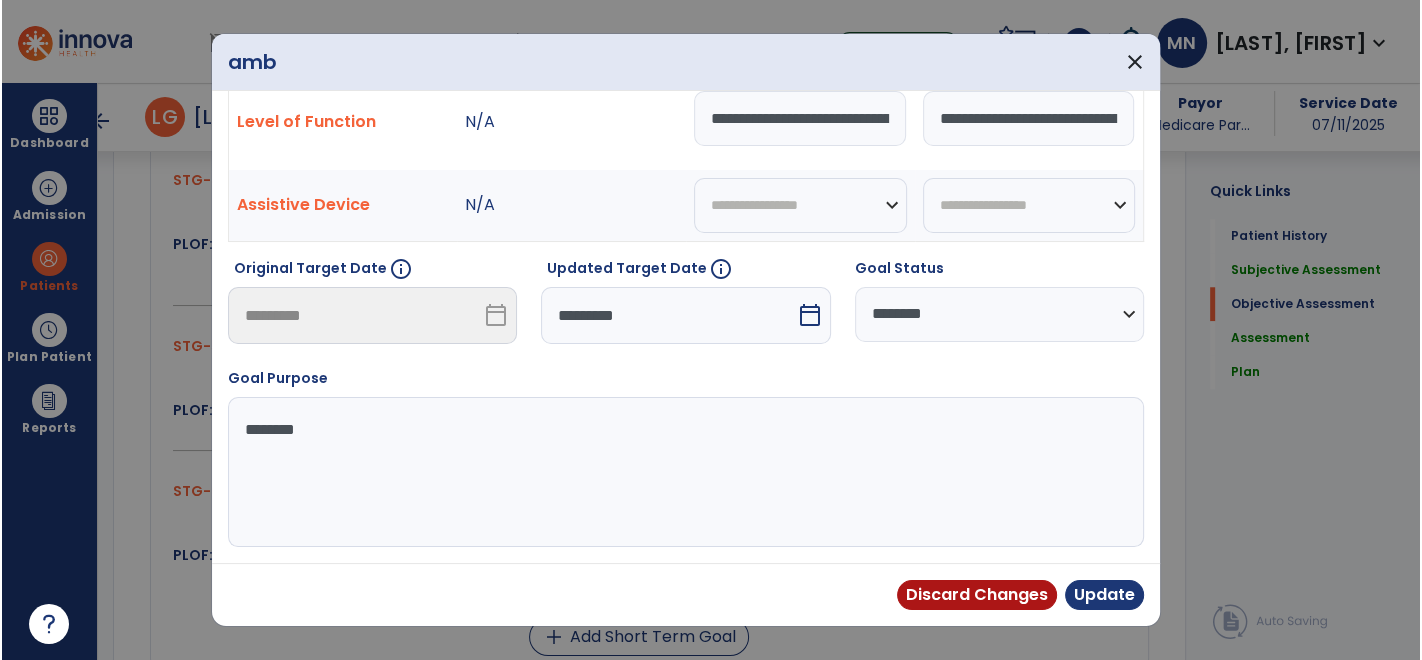 scroll, scrollTop: 74, scrollLeft: 0, axis: vertical 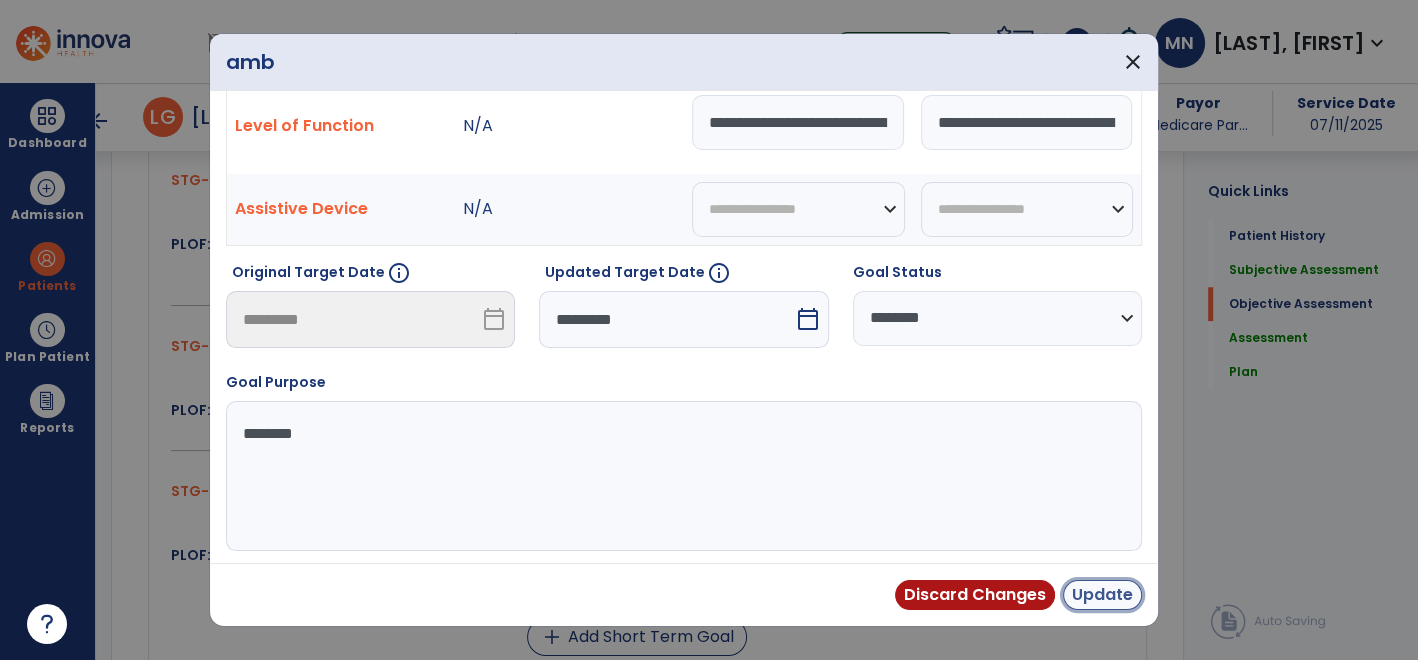 click on "Update" at bounding box center [1102, 595] 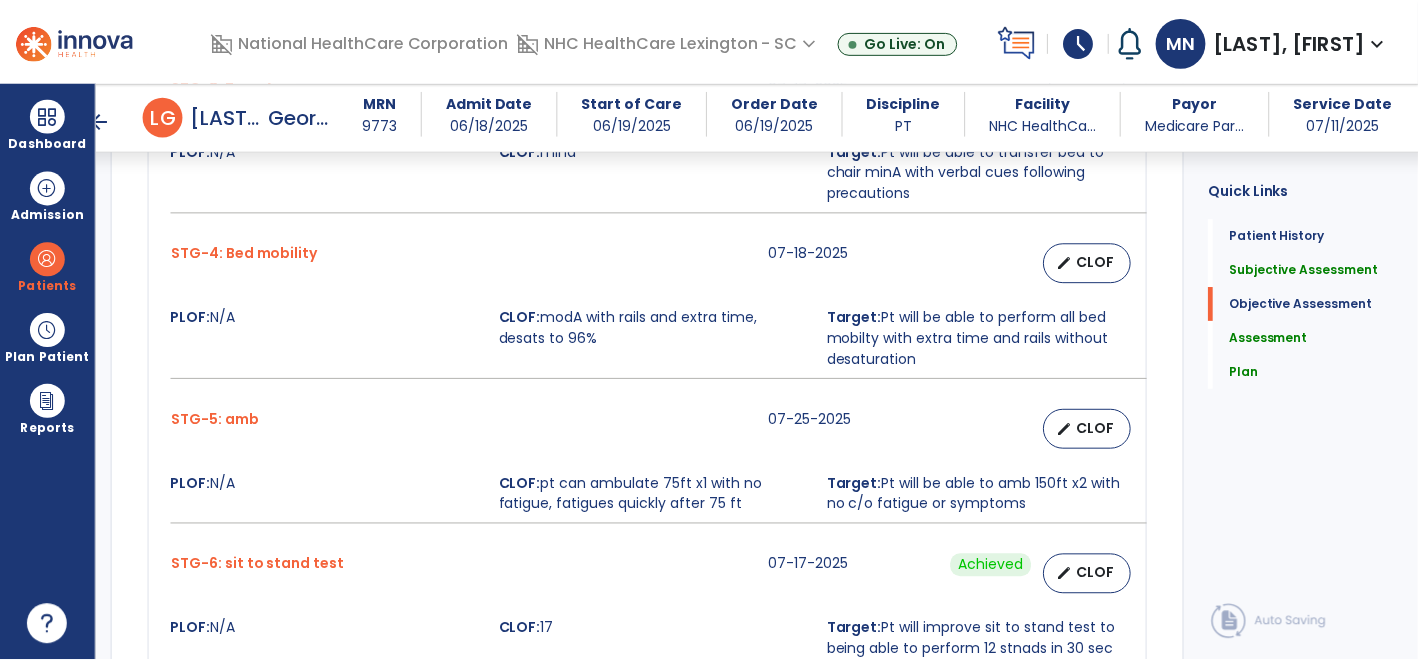 scroll, scrollTop: 1406, scrollLeft: 0, axis: vertical 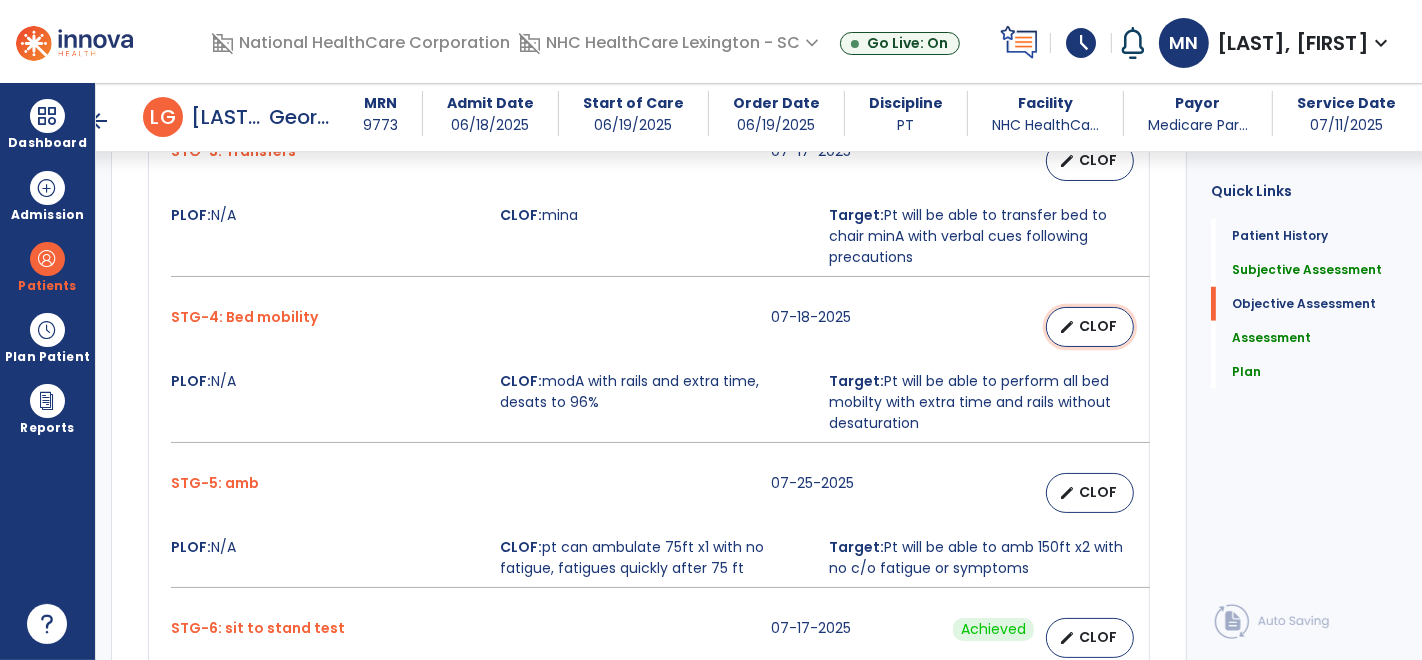 click on "CLOF" at bounding box center [1098, 326] 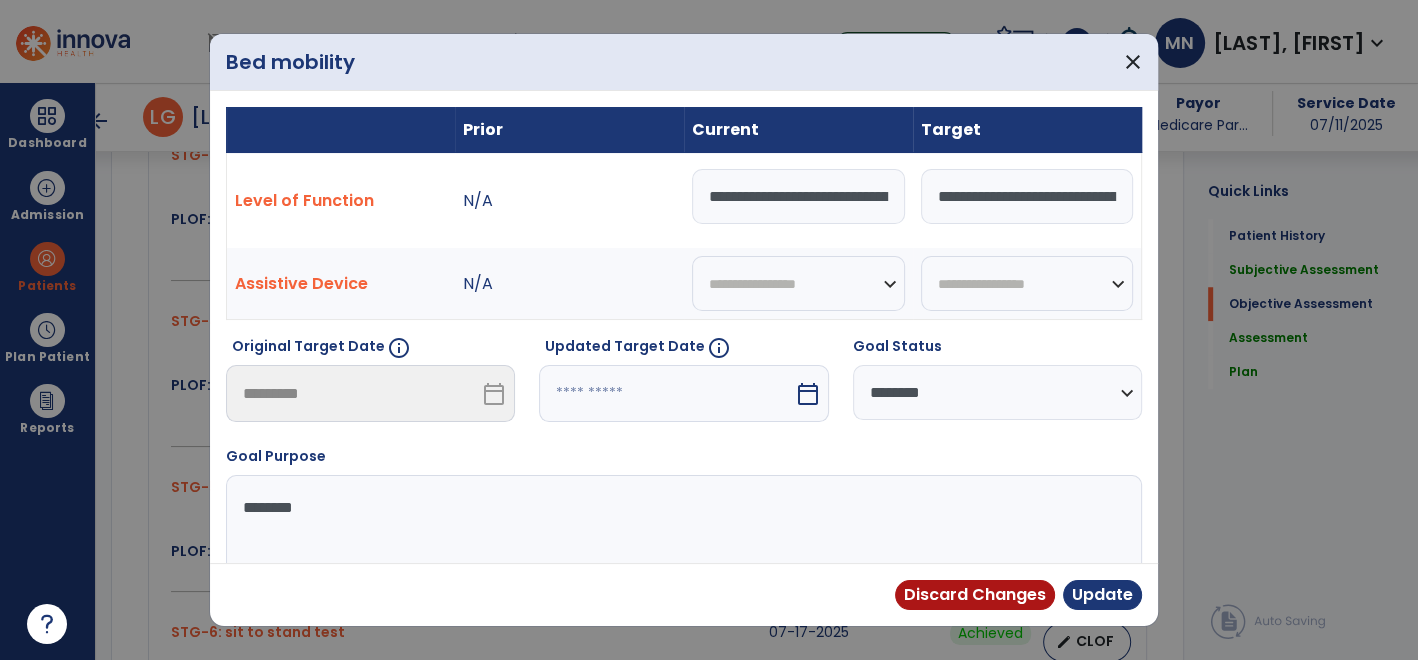 scroll, scrollTop: 1406, scrollLeft: 0, axis: vertical 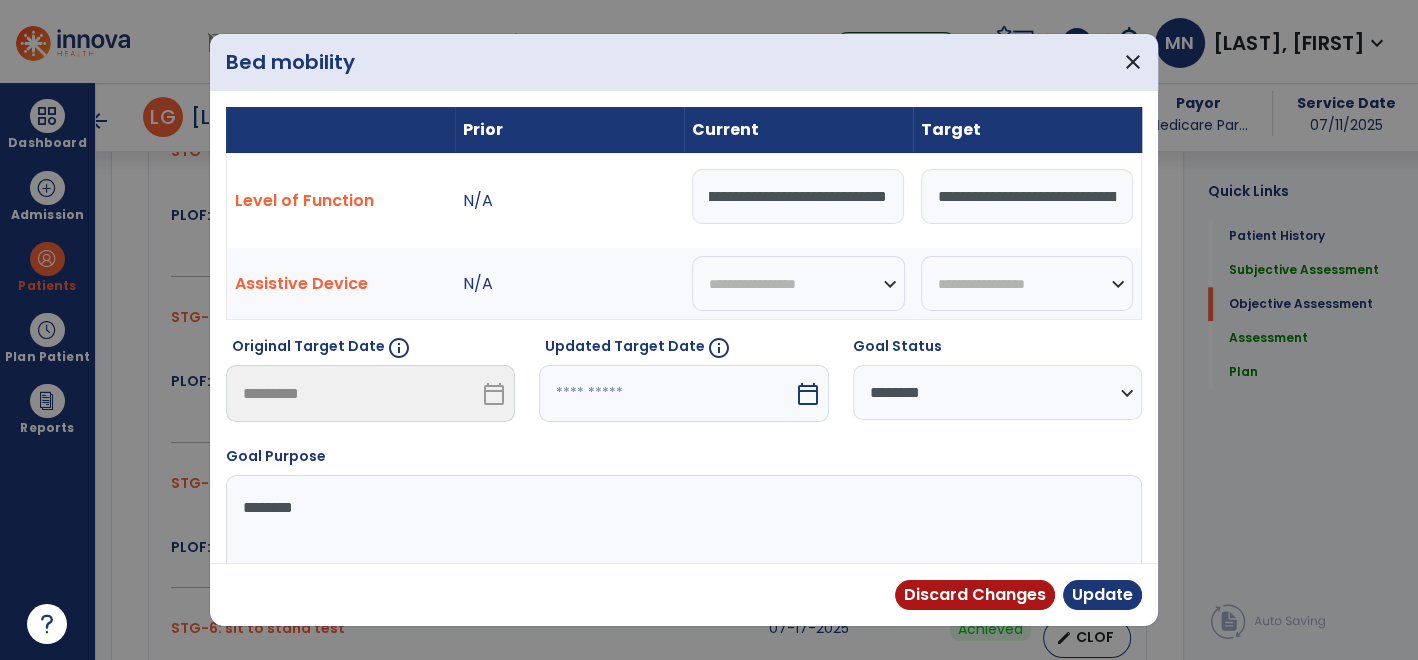 drag, startPoint x: 707, startPoint y: 190, endPoint x: 992, endPoint y: 213, distance: 285.92657 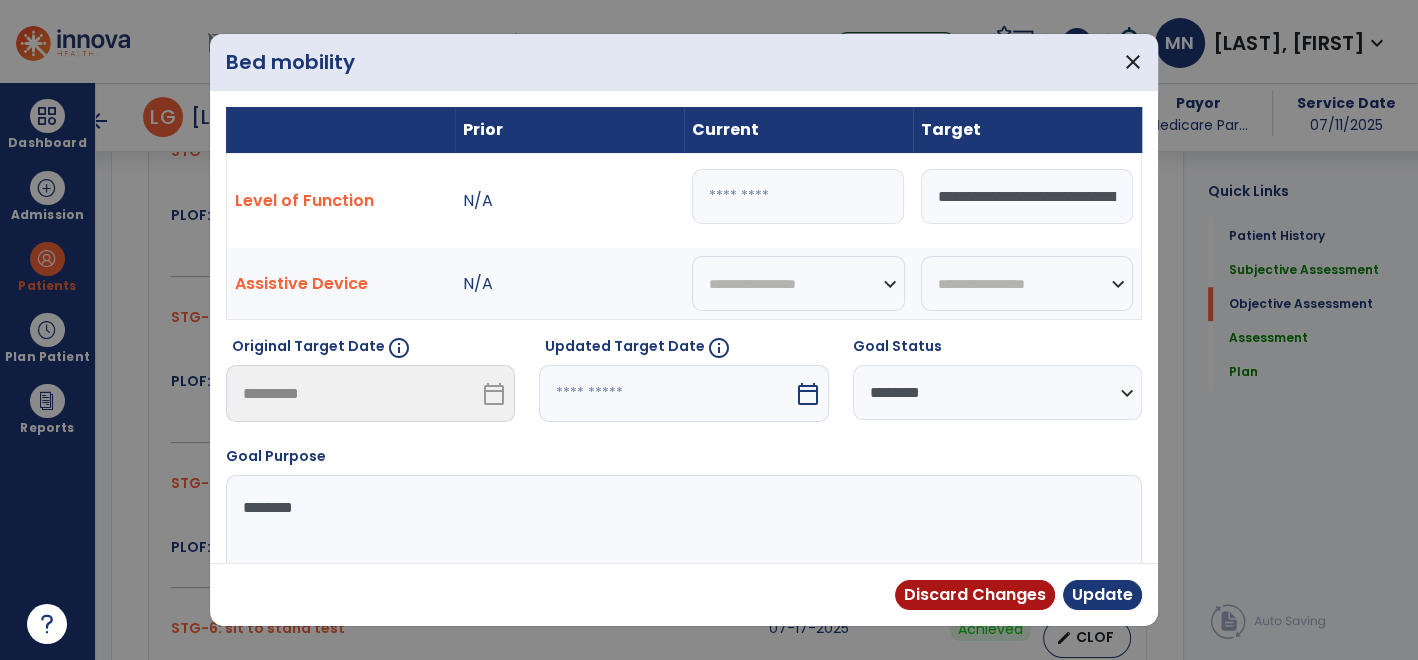 scroll, scrollTop: 0, scrollLeft: 0, axis: both 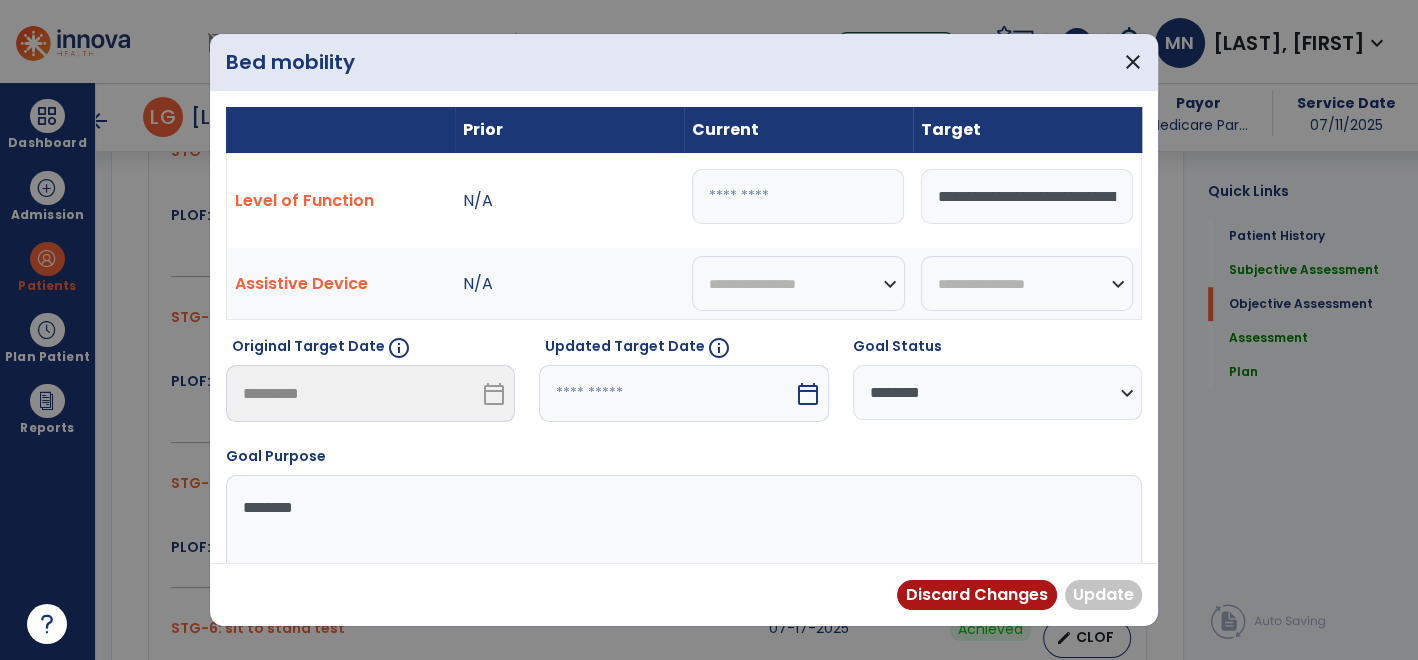 type 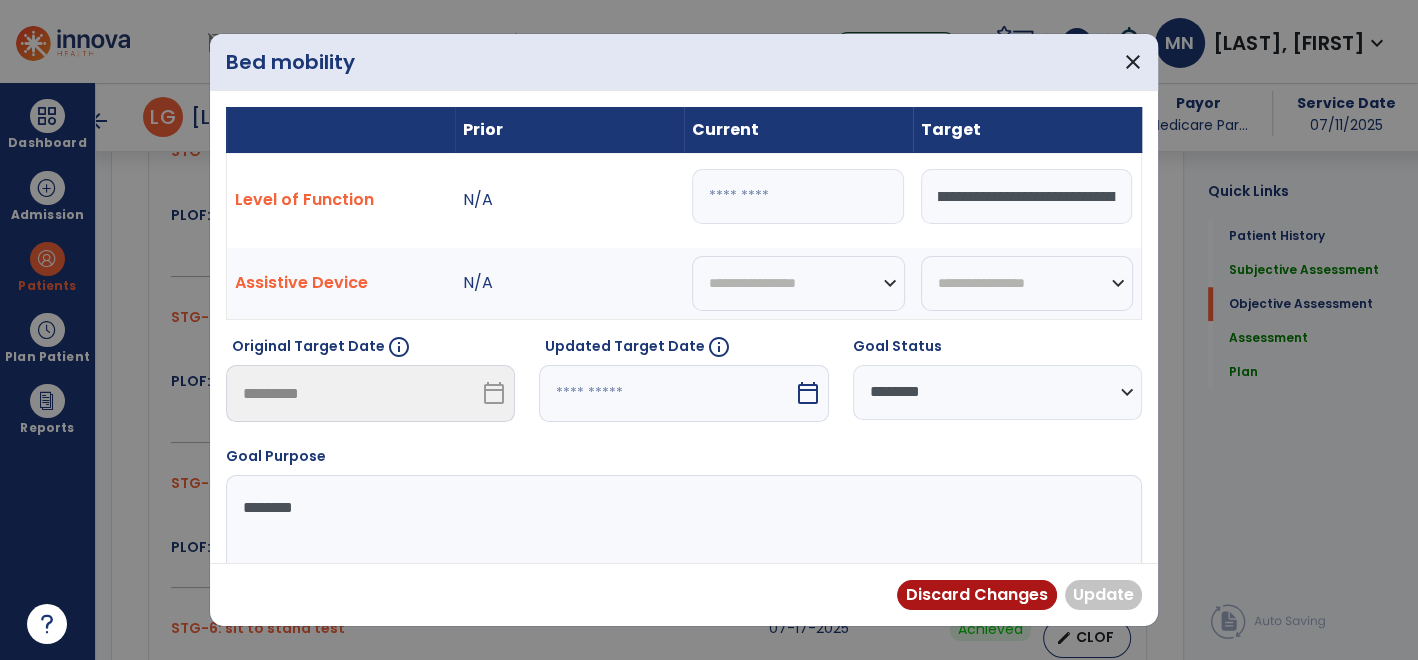scroll, scrollTop: 0, scrollLeft: 510, axis: horizontal 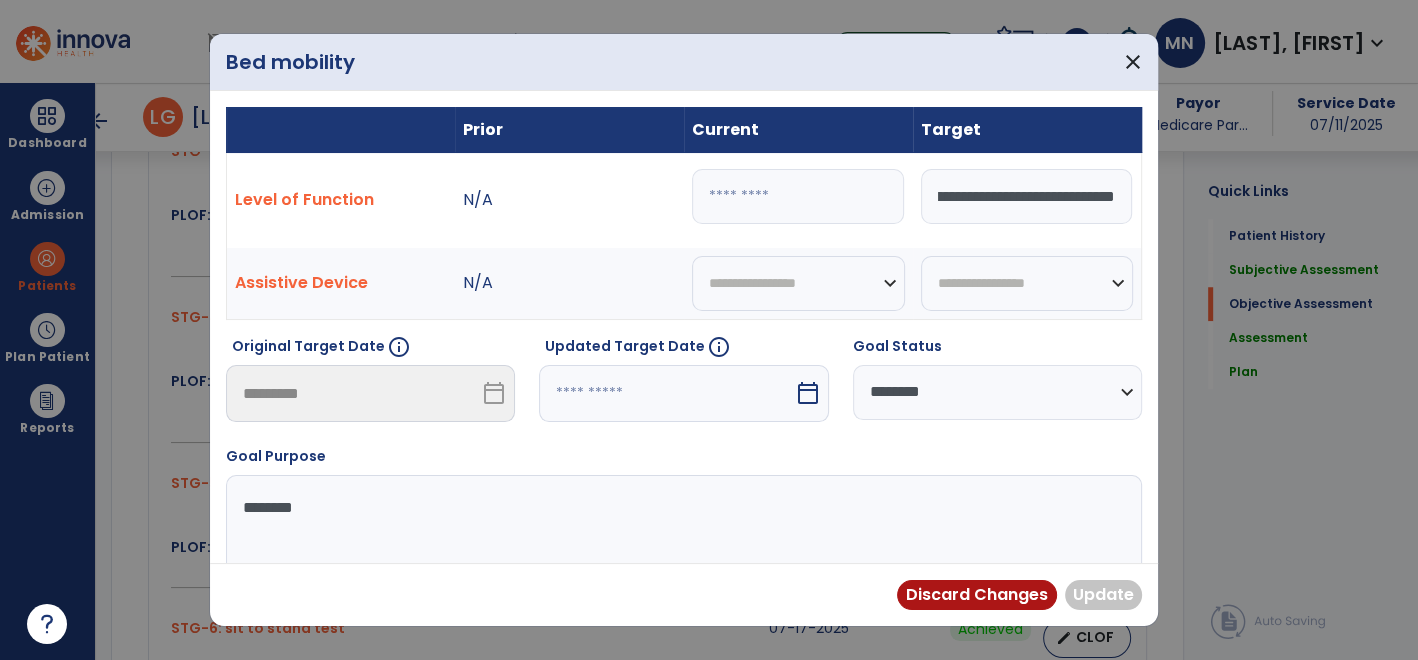 drag, startPoint x: 1010, startPoint y: 202, endPoint x: 1176, endPoint y: 220, distance: 166.97305 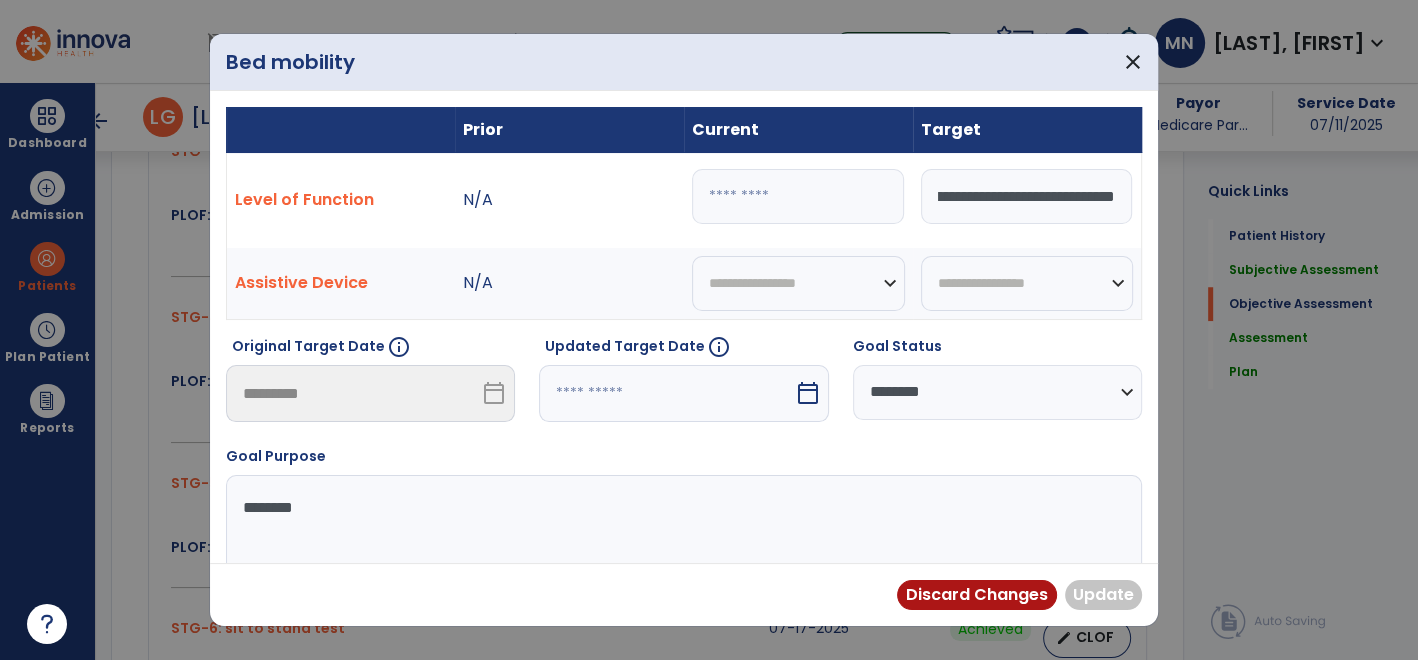 scroll, scrollTop: 0, scrollLeft: 514, axis: horizontal 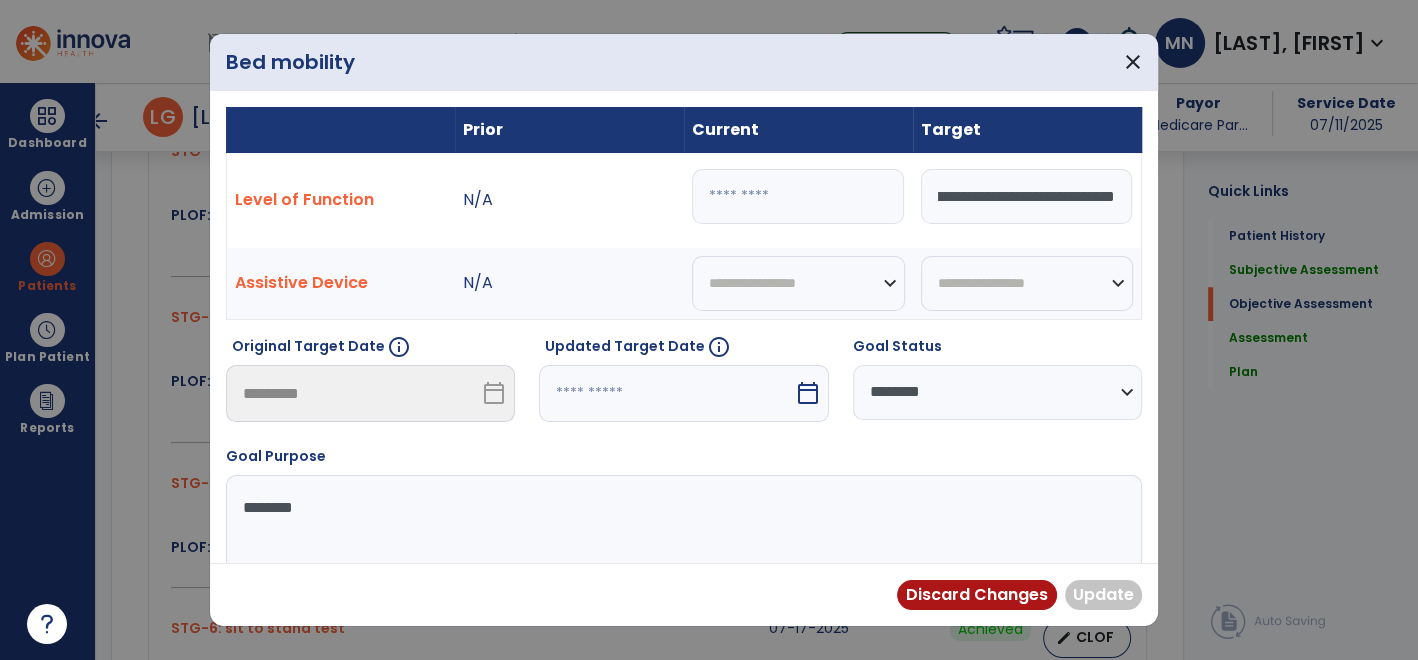 type on "**********" 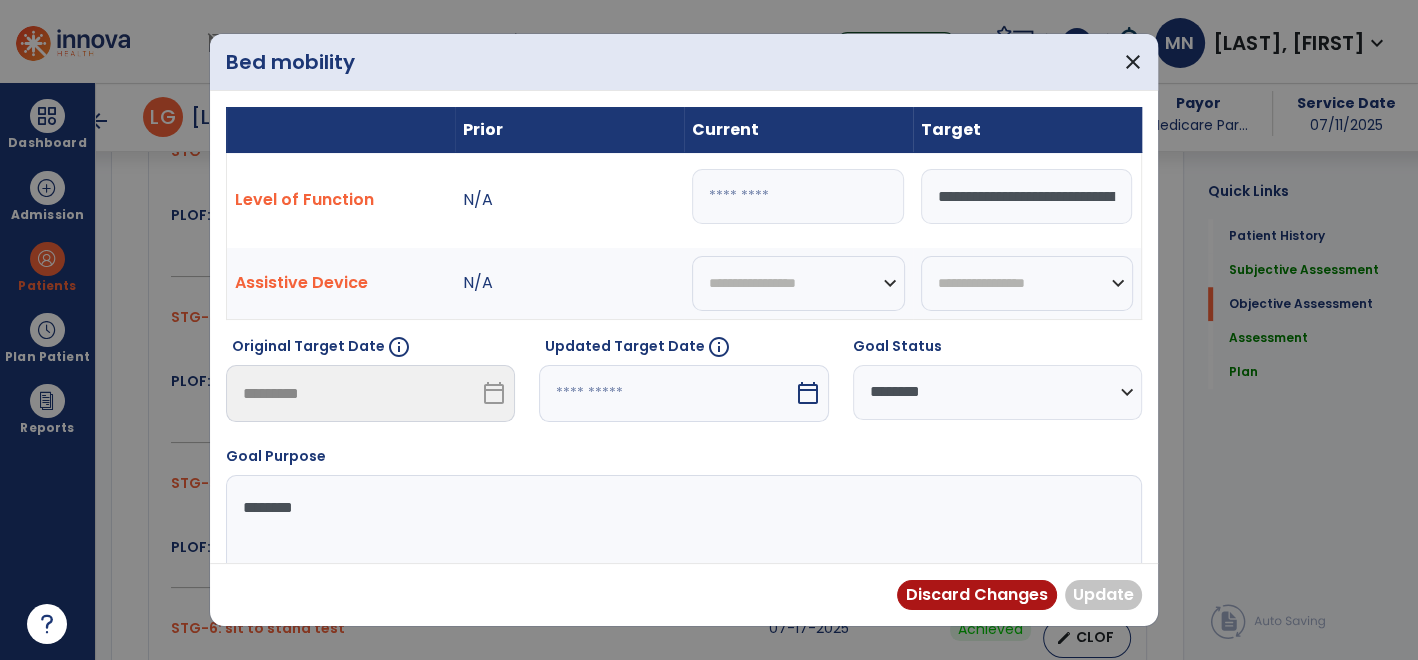 click at bounding box center [798, 196] 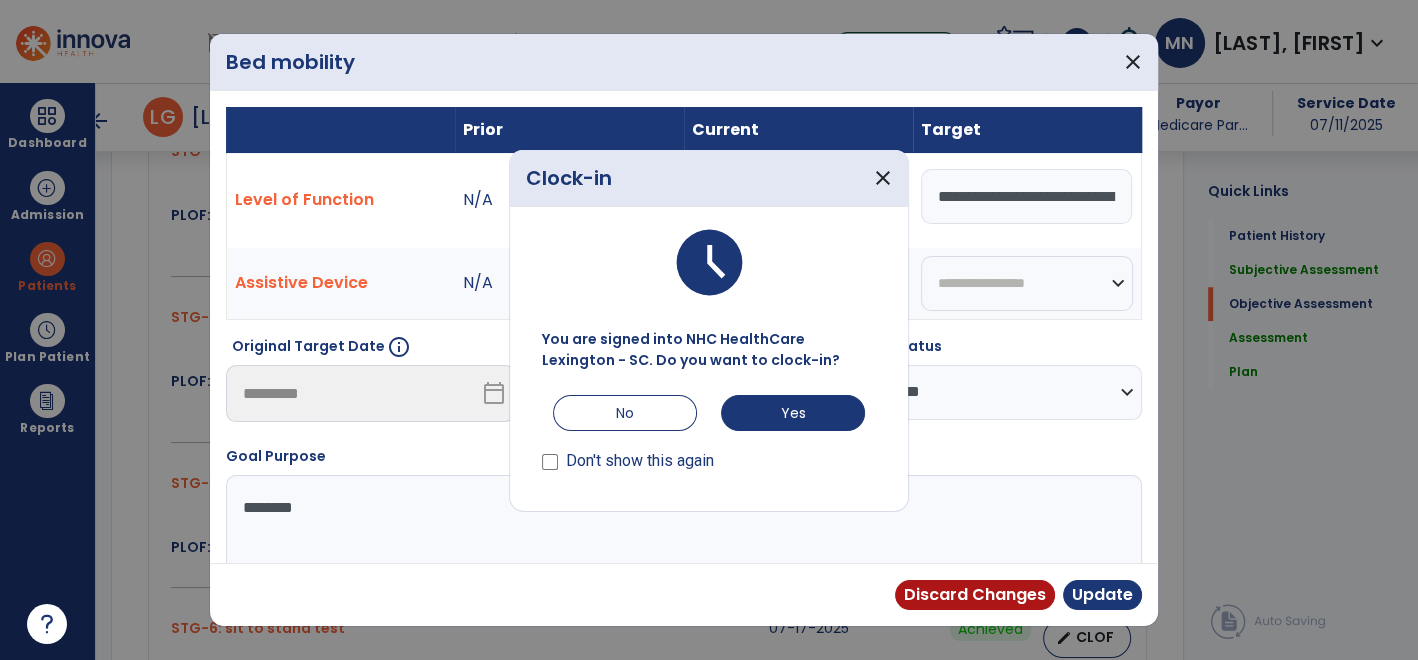 scroll, scrollTop: 0, scrollLeft: 267, axis: horizontal 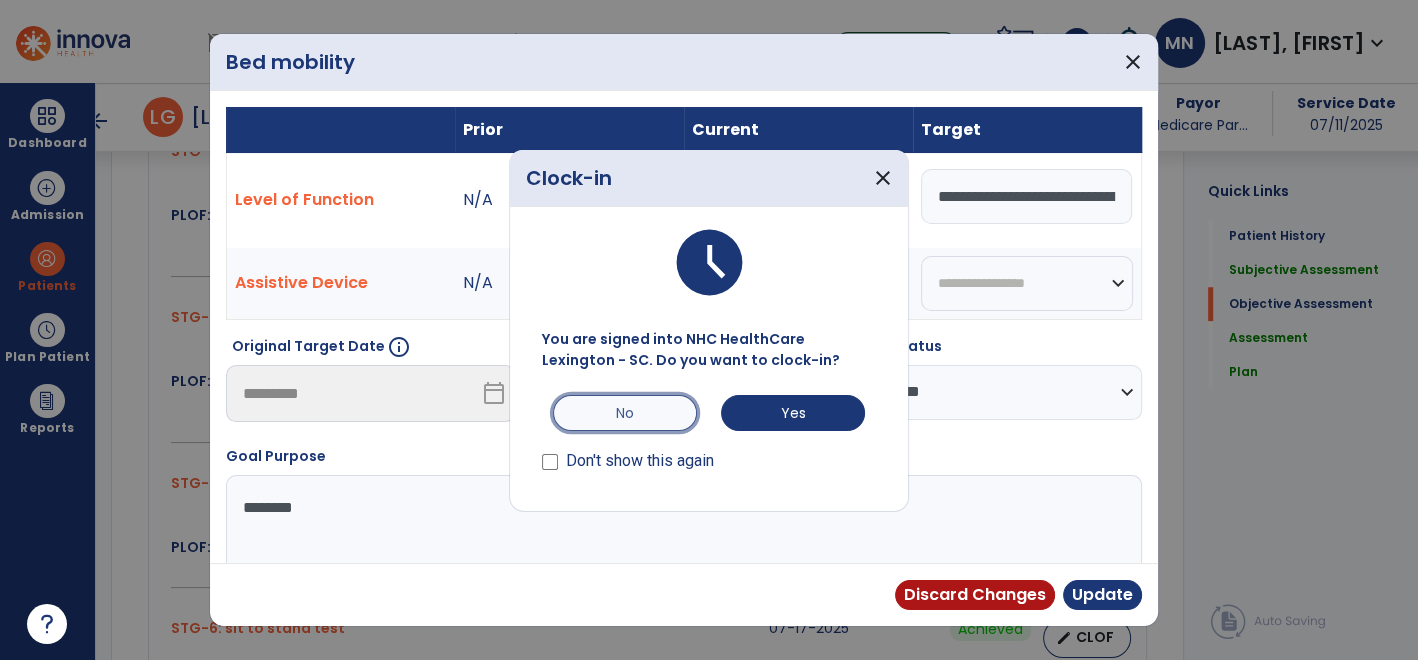click on "No" at bounding box center (625, 413) 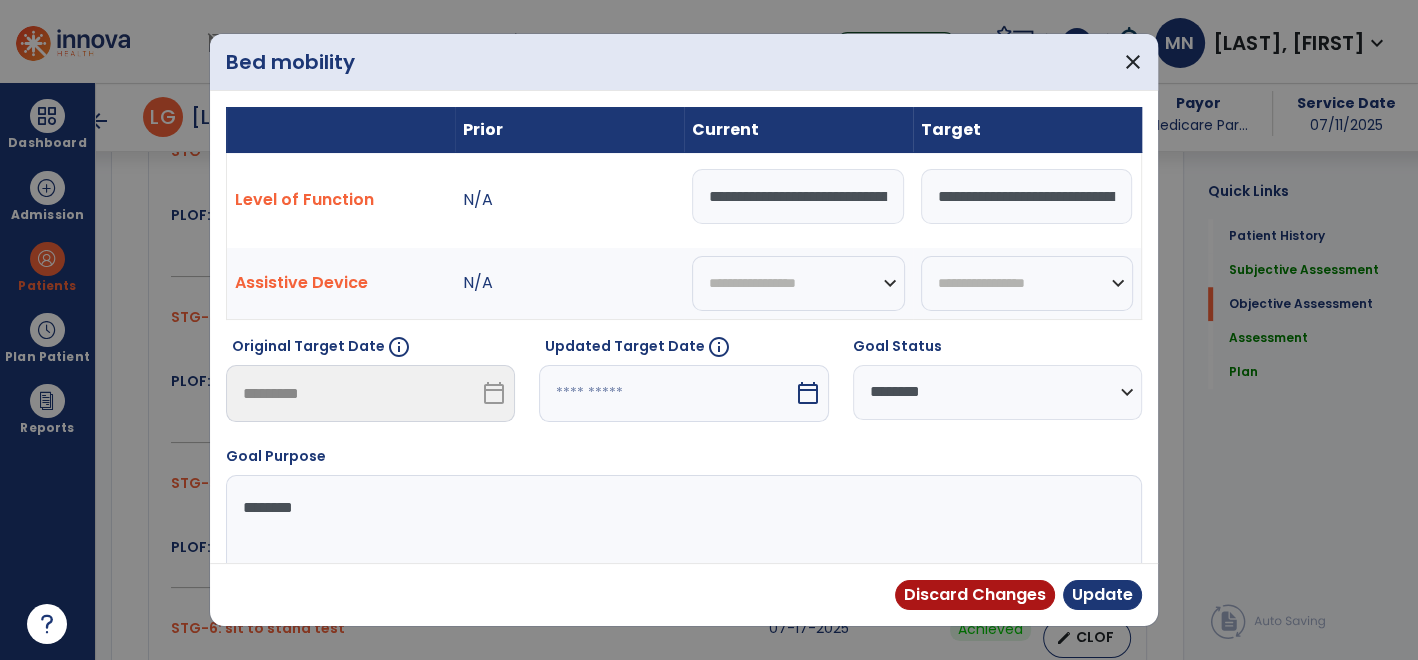click on "**********" at bounding box center [798, 196] 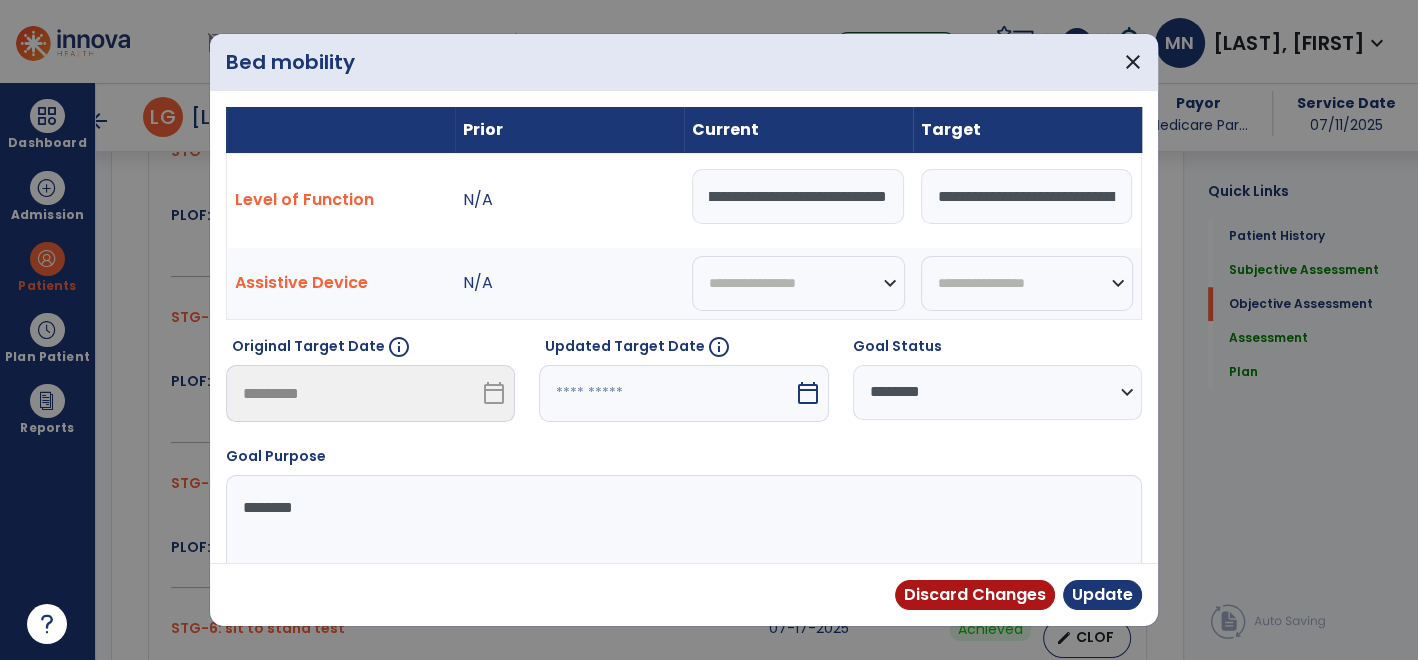 drag, startPoint x: 840, startPoint y: 202, endPoint x: 968, endPoint y: 188, distance: 128.76335 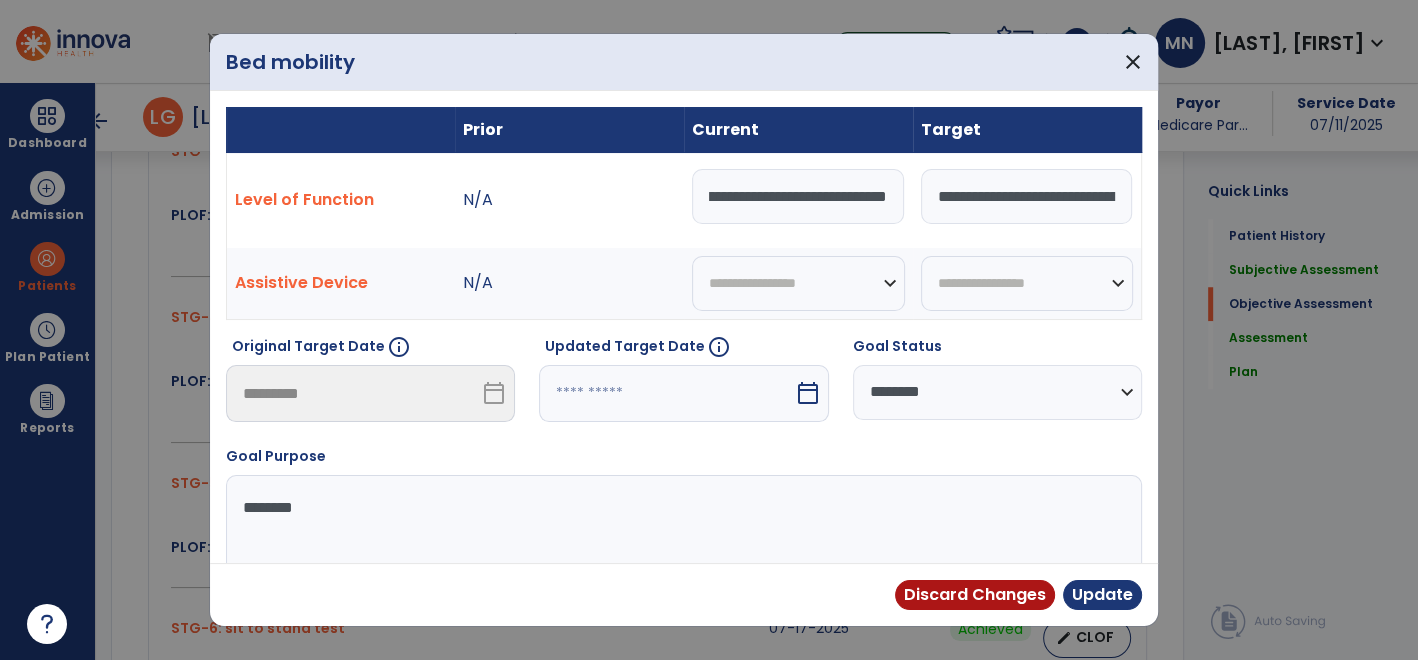 scroll, scrollTop: 0, scrollLeft: 508, axis: horizontal 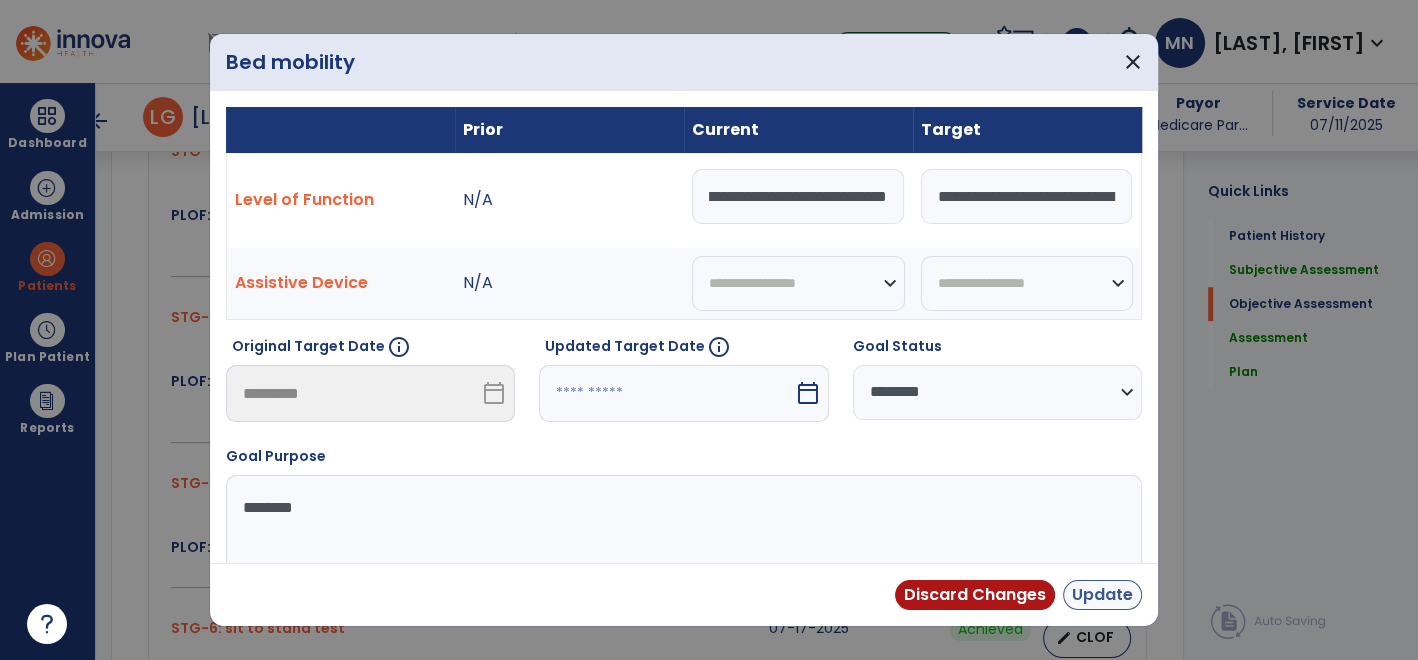 type on "**********" 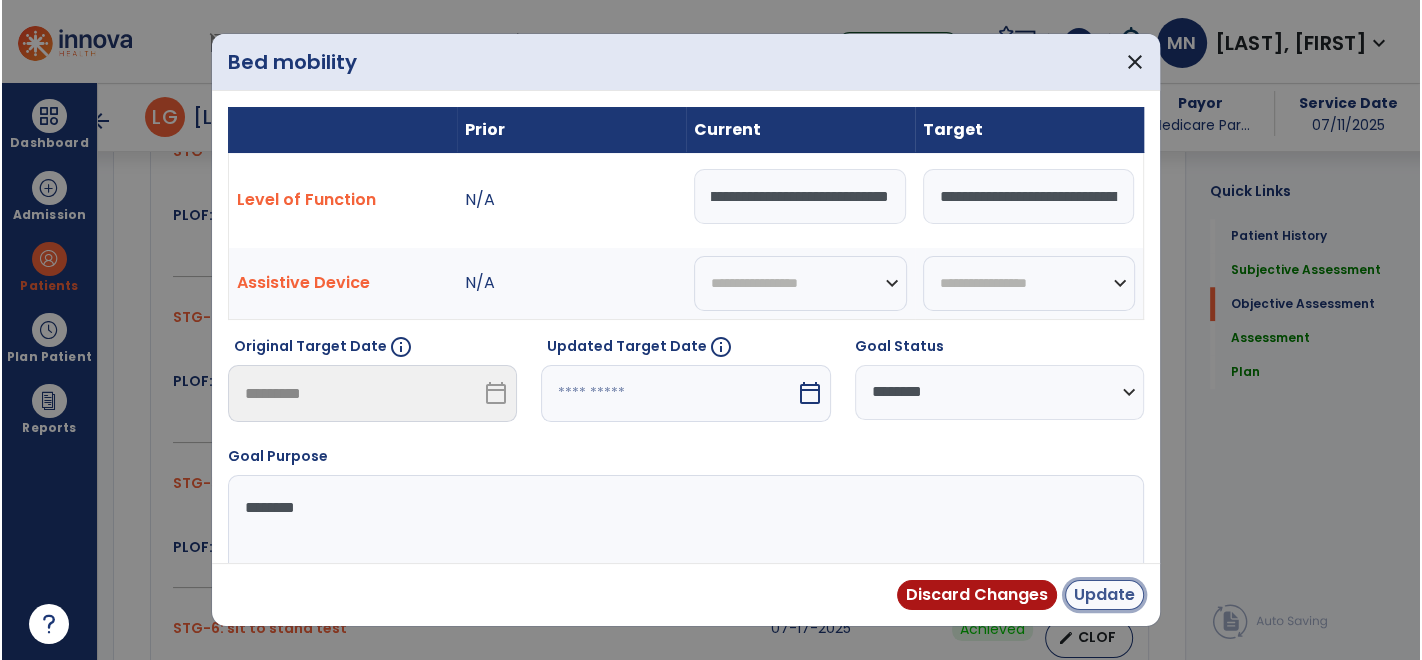 scroll, scrollTop: 0, scrollLeft: 0, axis: both 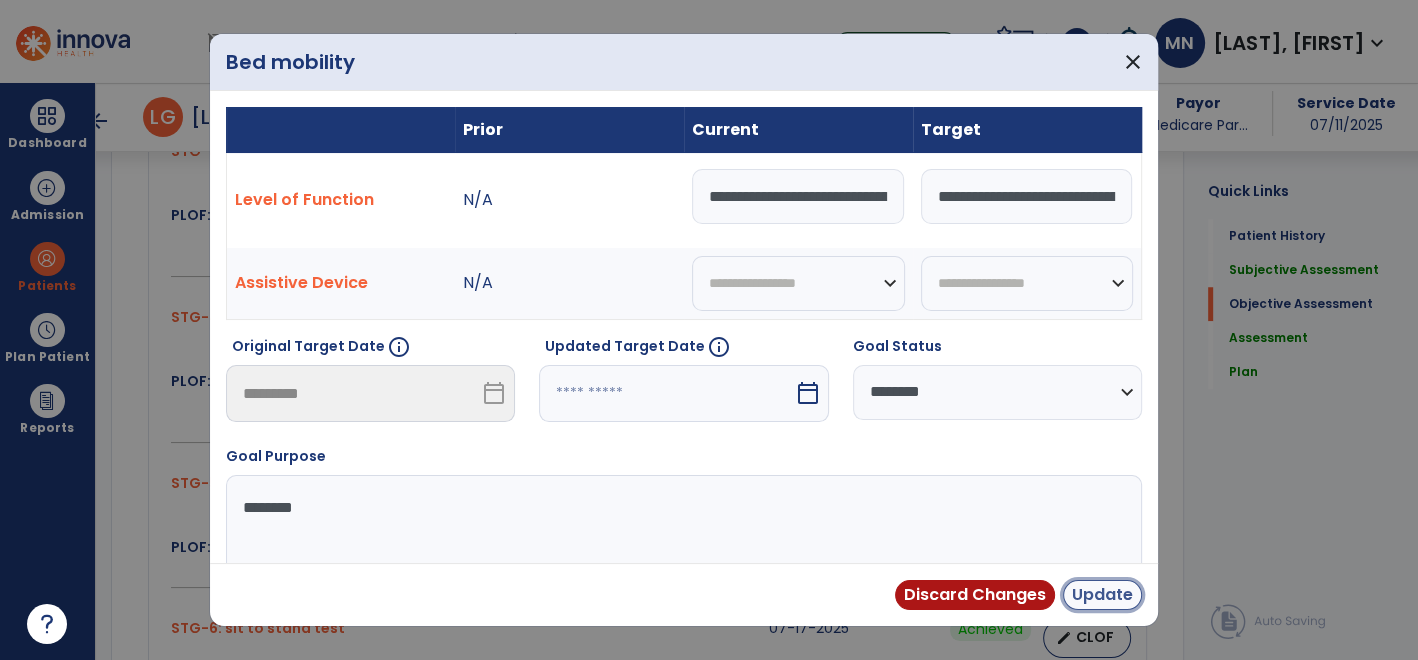 click on "Update" at bounding box center [1102, 595] 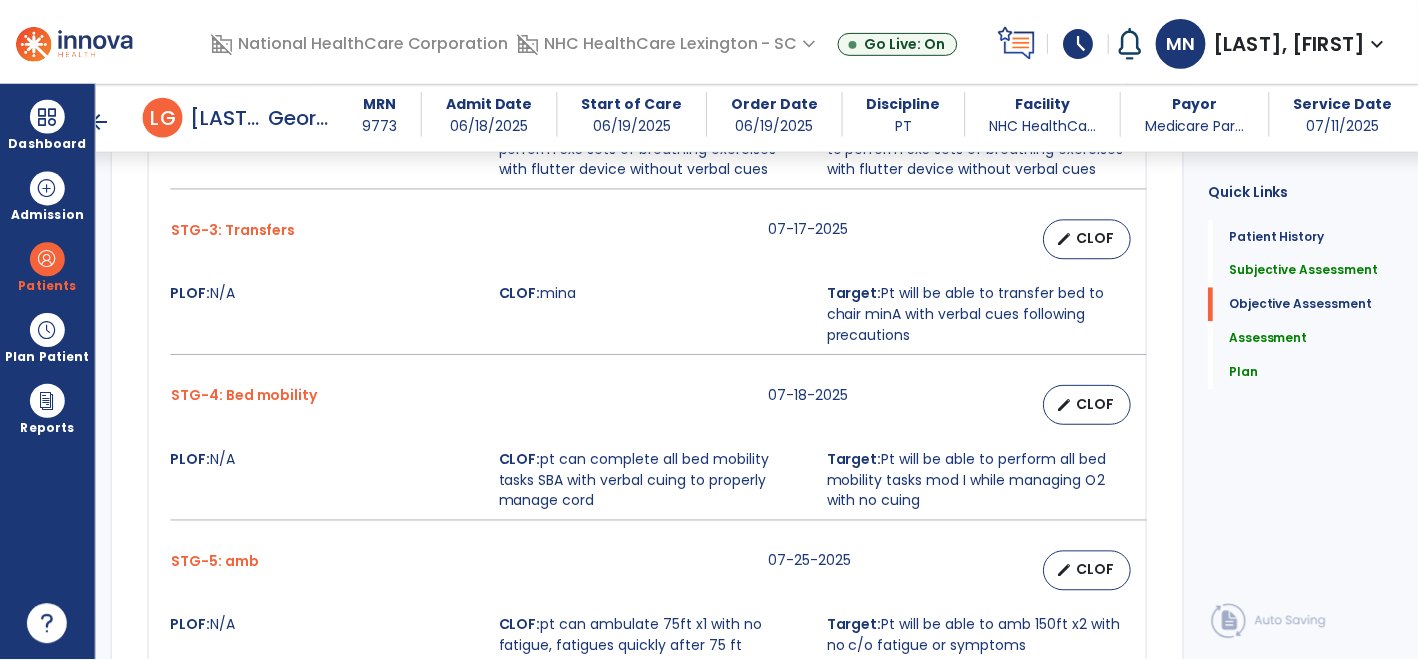 scroll, scrollTop: 1277, scrollLeft: 0, axis: vertical 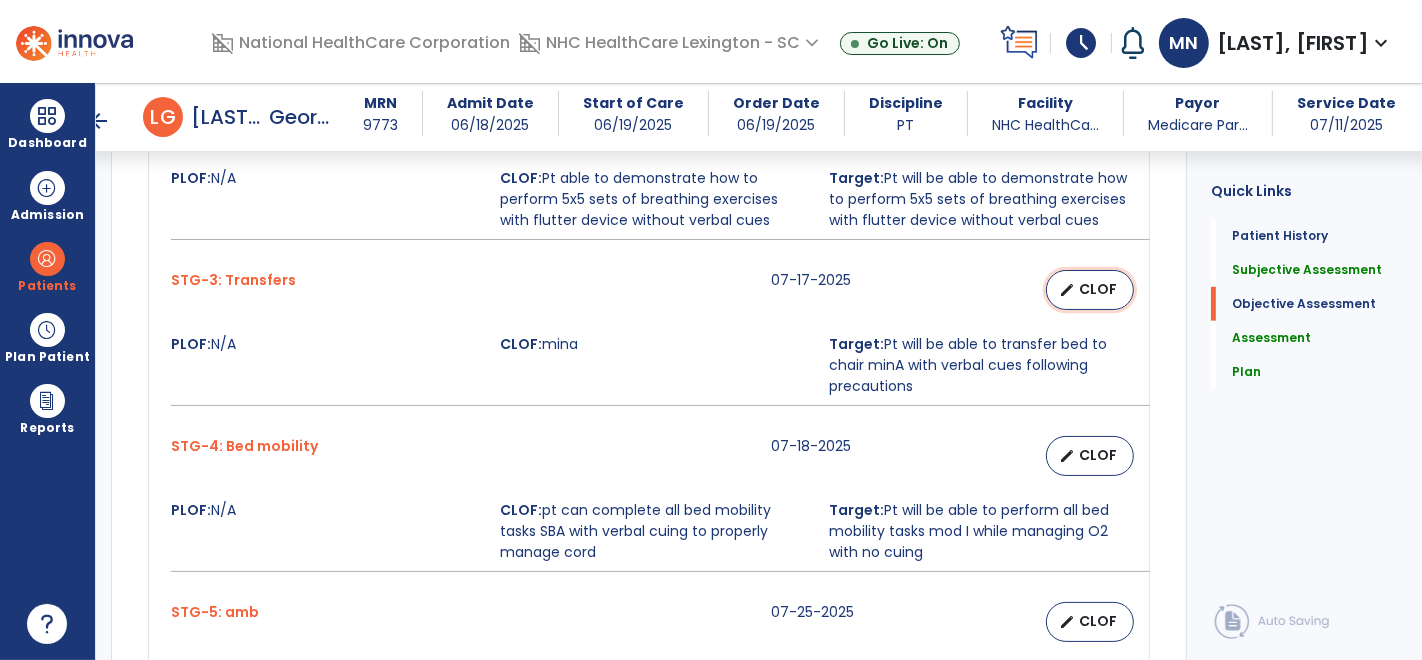 click on "CLOF" at bounding box center [1098, 289] 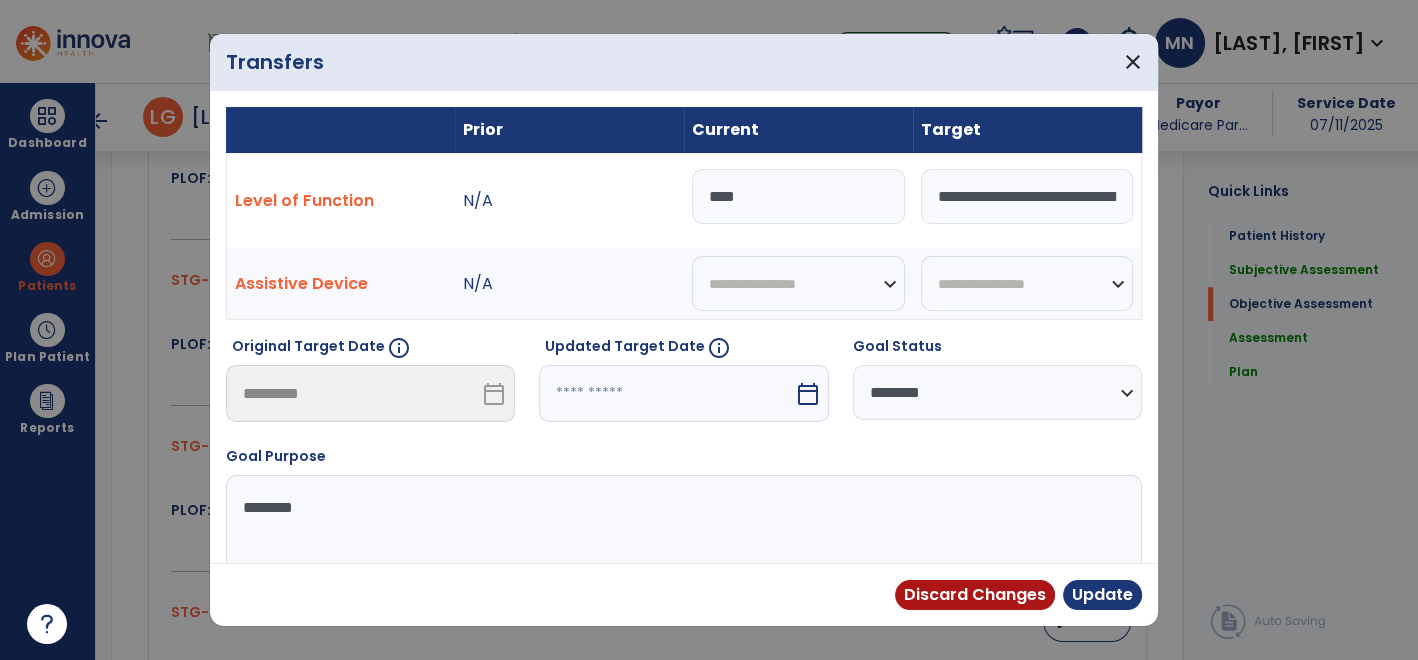 scroll, scrollTop: 1277, scrollLeft: 0, axis: vertical 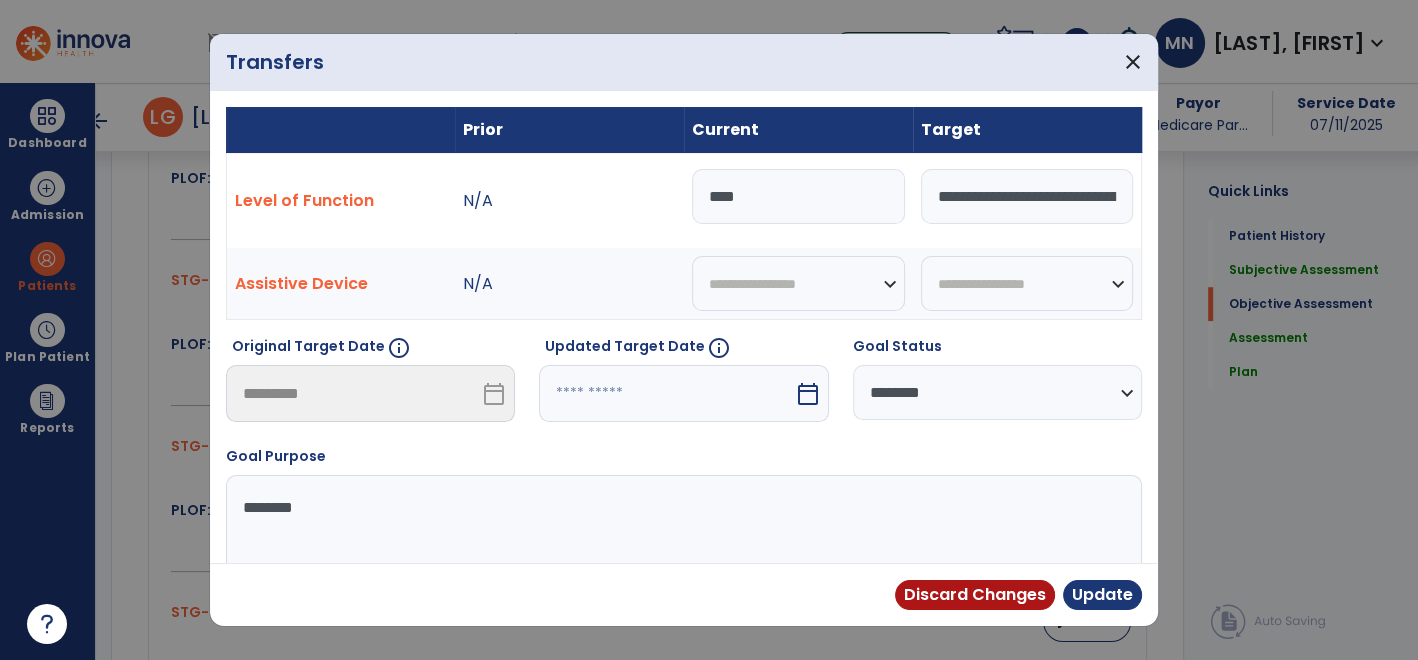 click on "****" at bounding box center [798, 196] 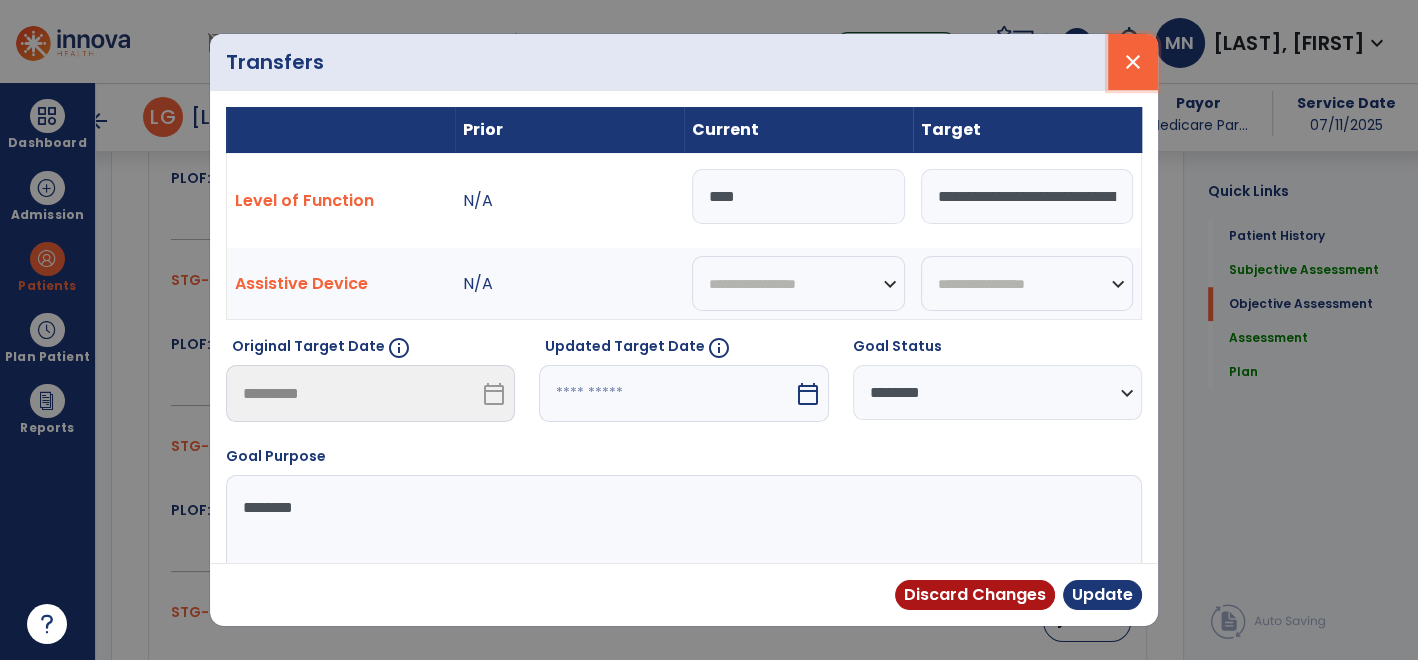 click on "close" at bounding box center [1133, 62] 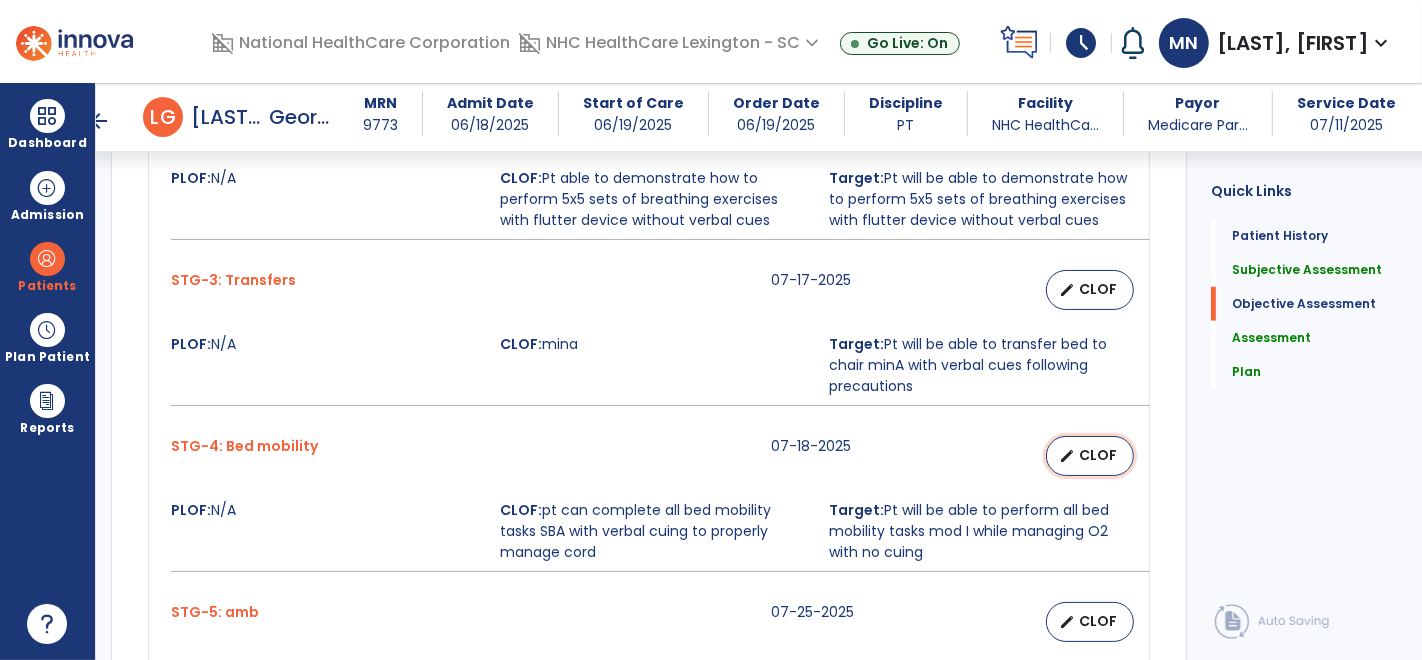click on "CLOF" at bounding box center (1098, 455) 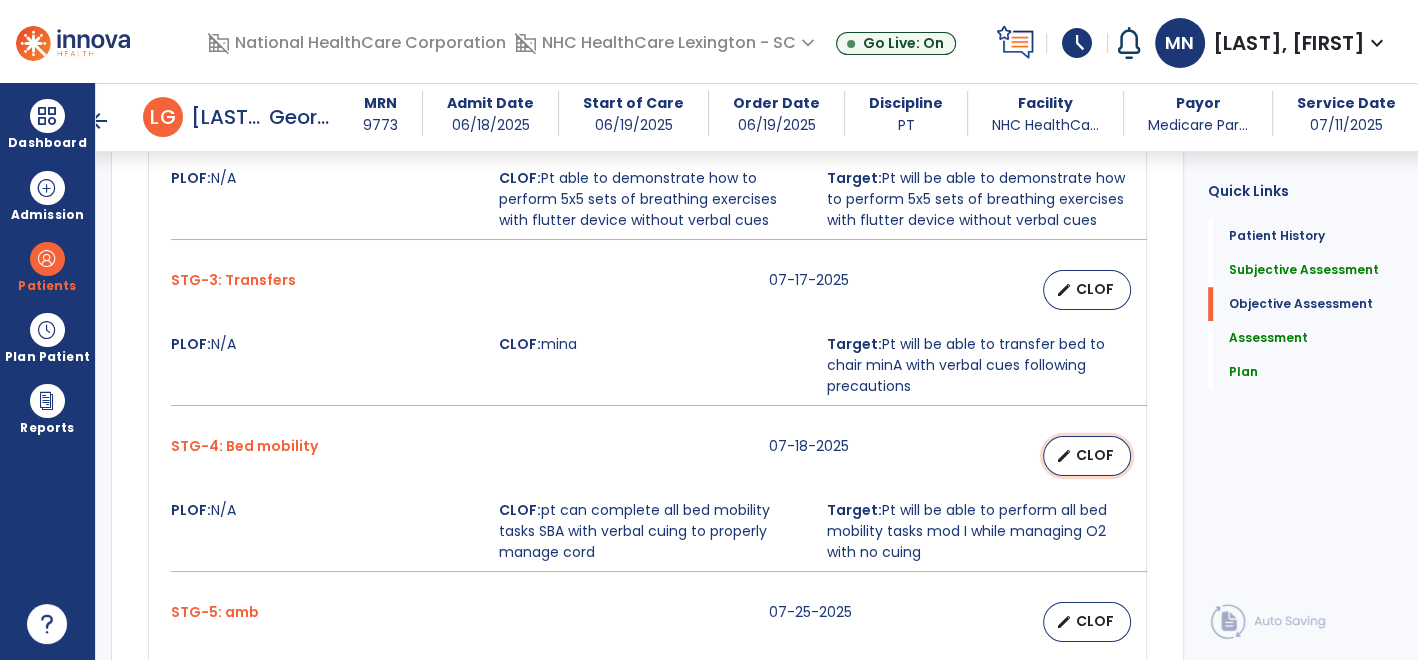 scroll, scrollTop: 1277, scrollLeft: 0, axis: vertical 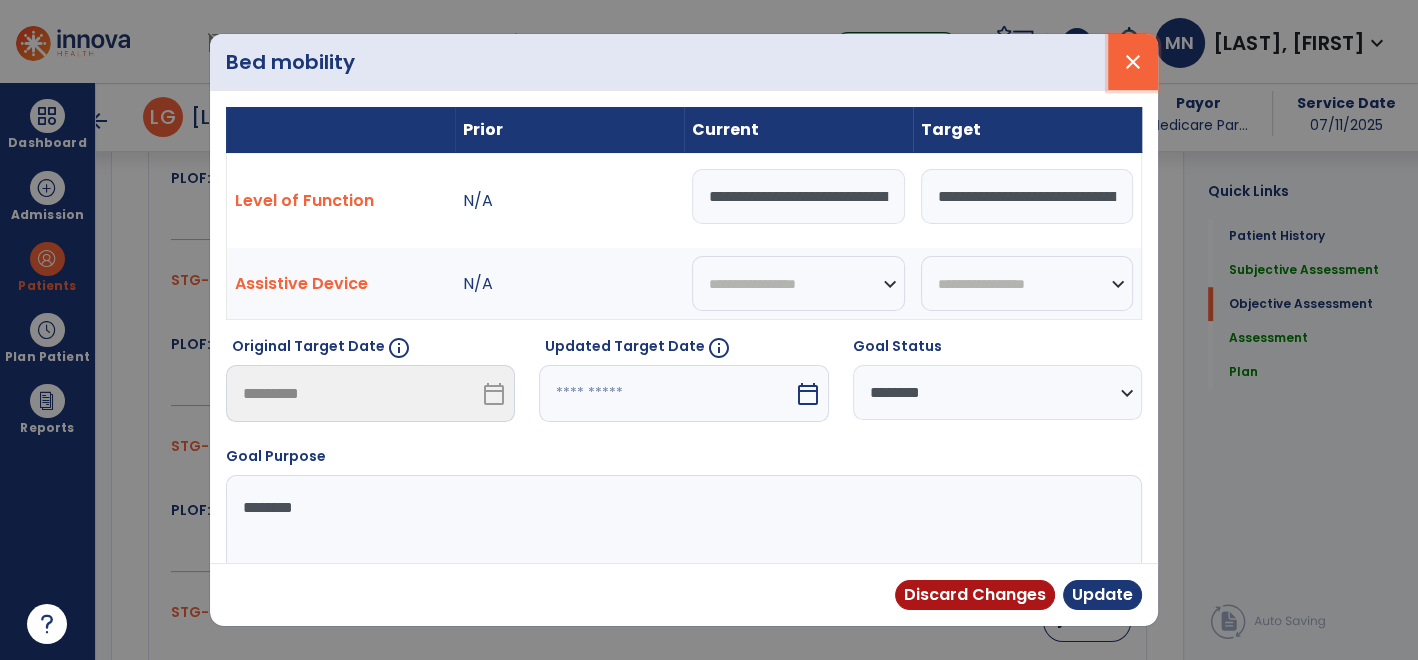 click on "close" at bounding box center [1133, 62] 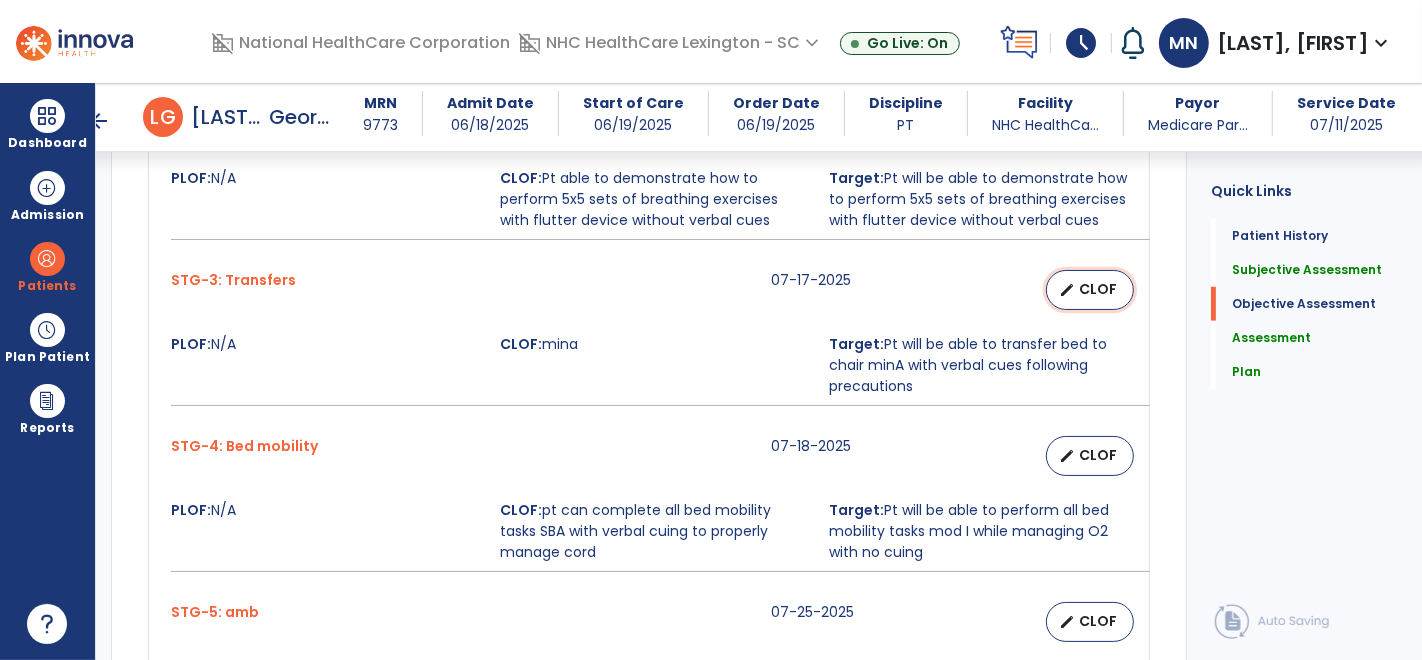 click on "edit   CLOF" at bounding box center (1090, 290) 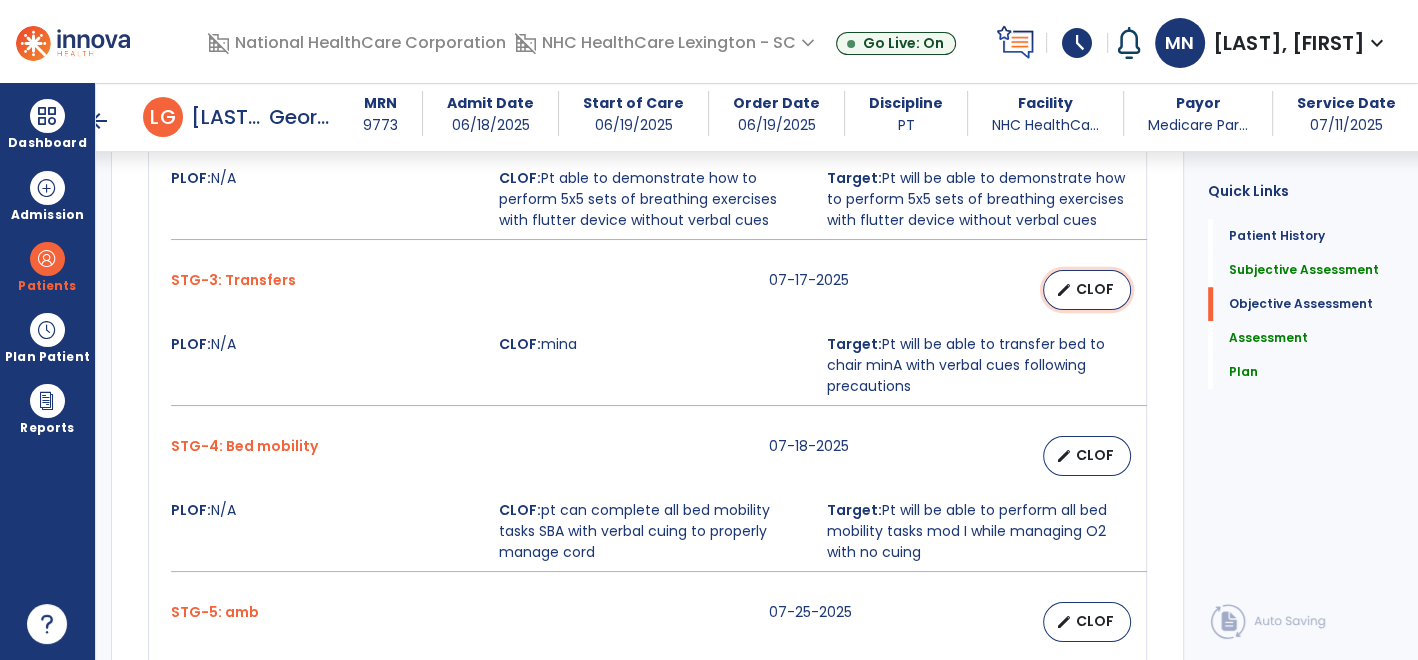 select on "********" 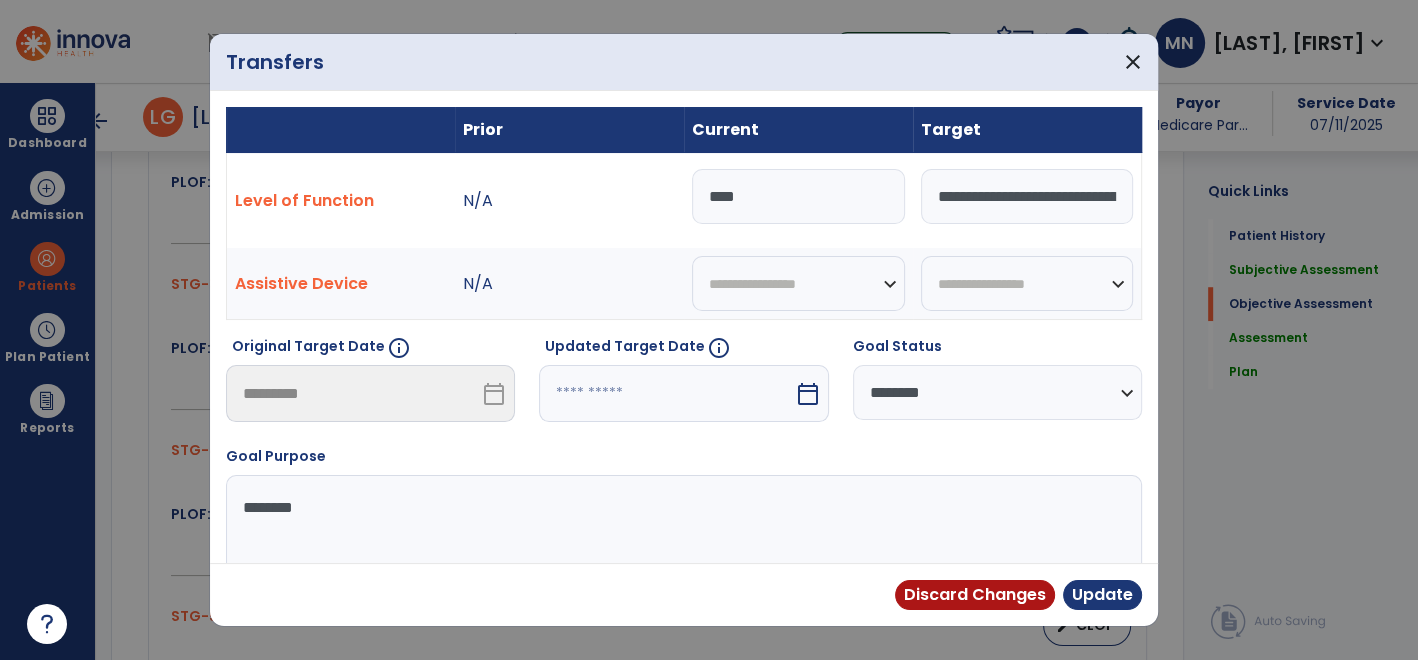 scroll, scrollTop: 1277, scrollLeft: 0, axis: vertical 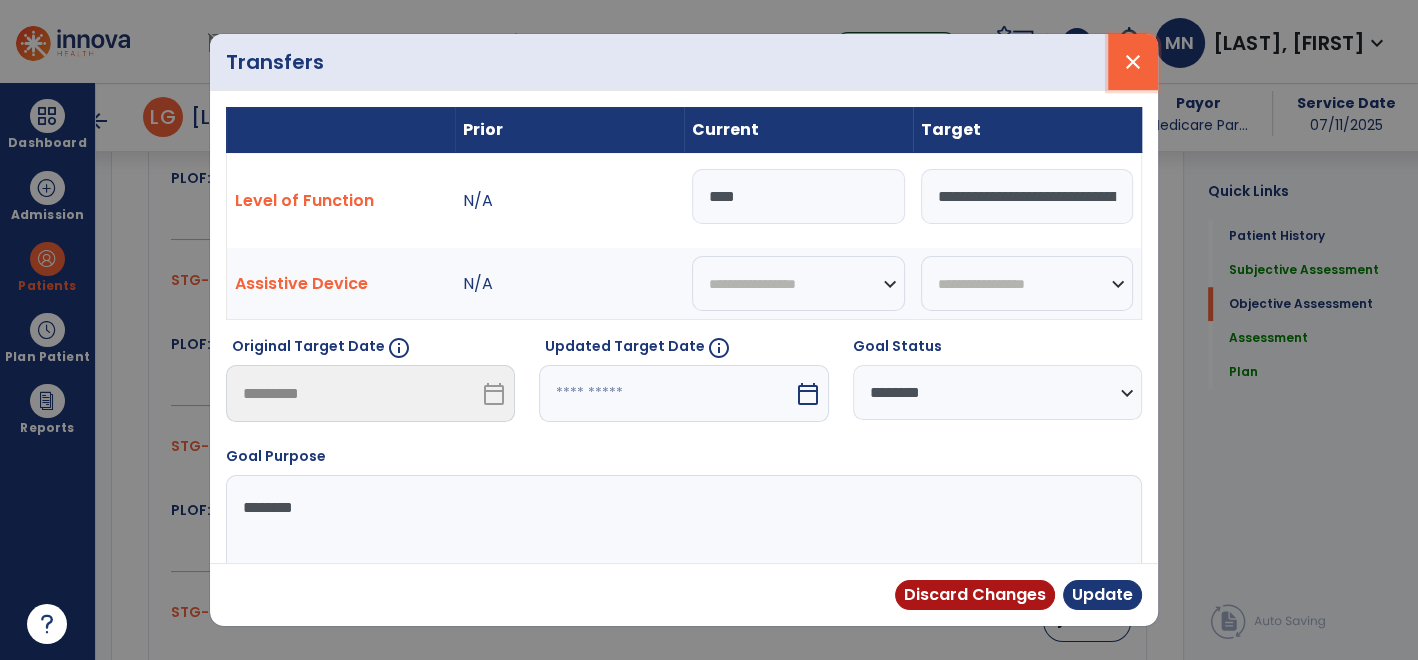 click on "close" at bounding box center (1133, 62) 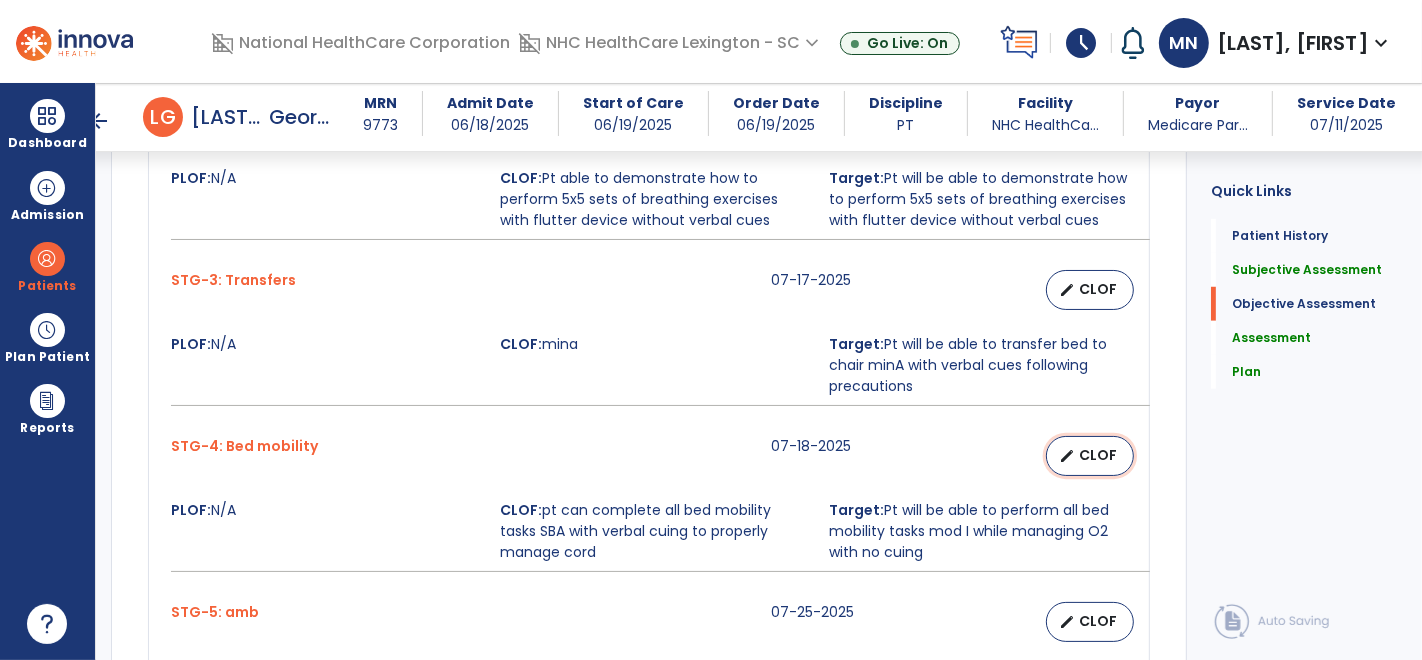 click on "edit   CLOF" at bounding box center (1090, 456) 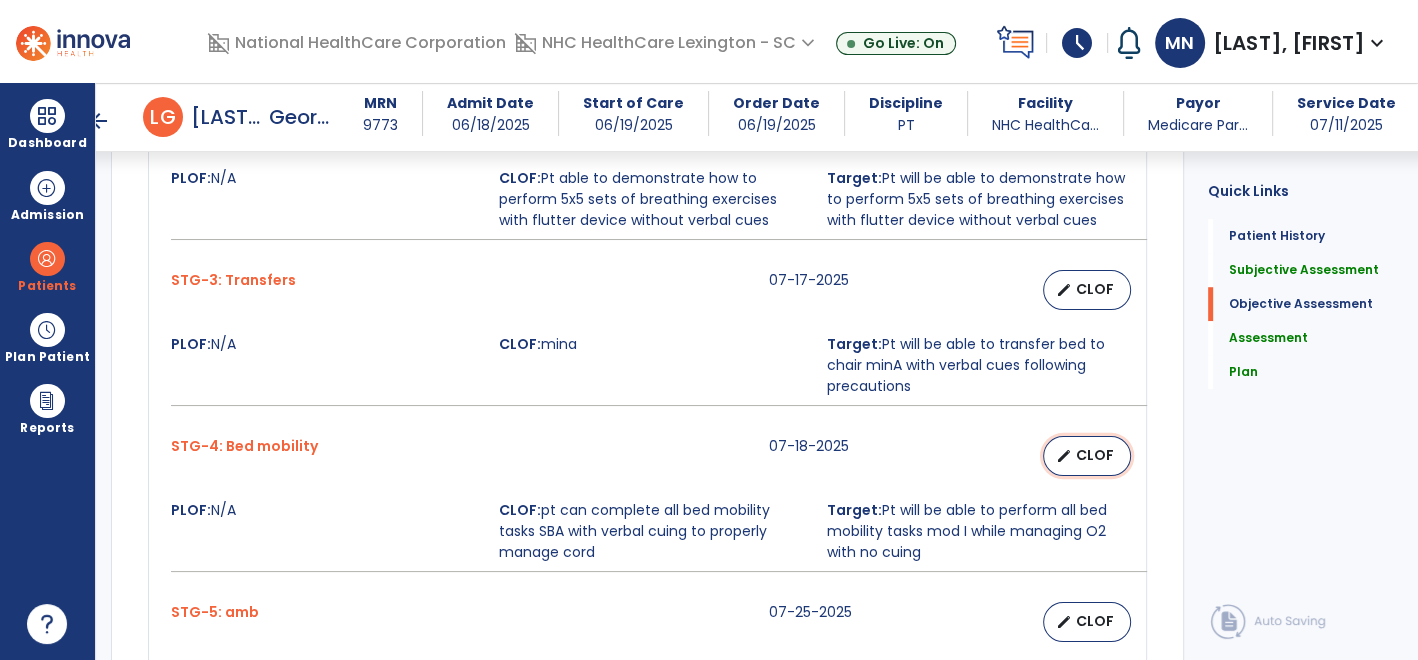 select on "********" 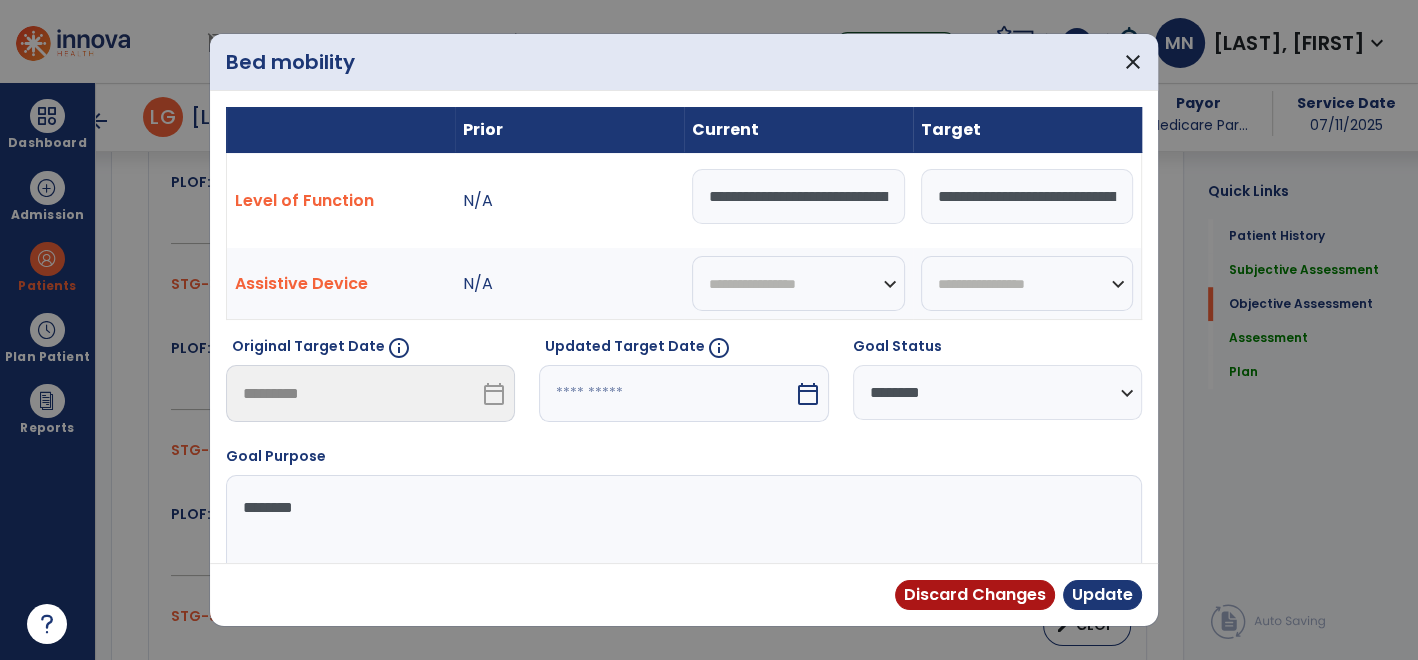 scroll, scrollTop: 1277, scrollLeft: 0, axis: vertical 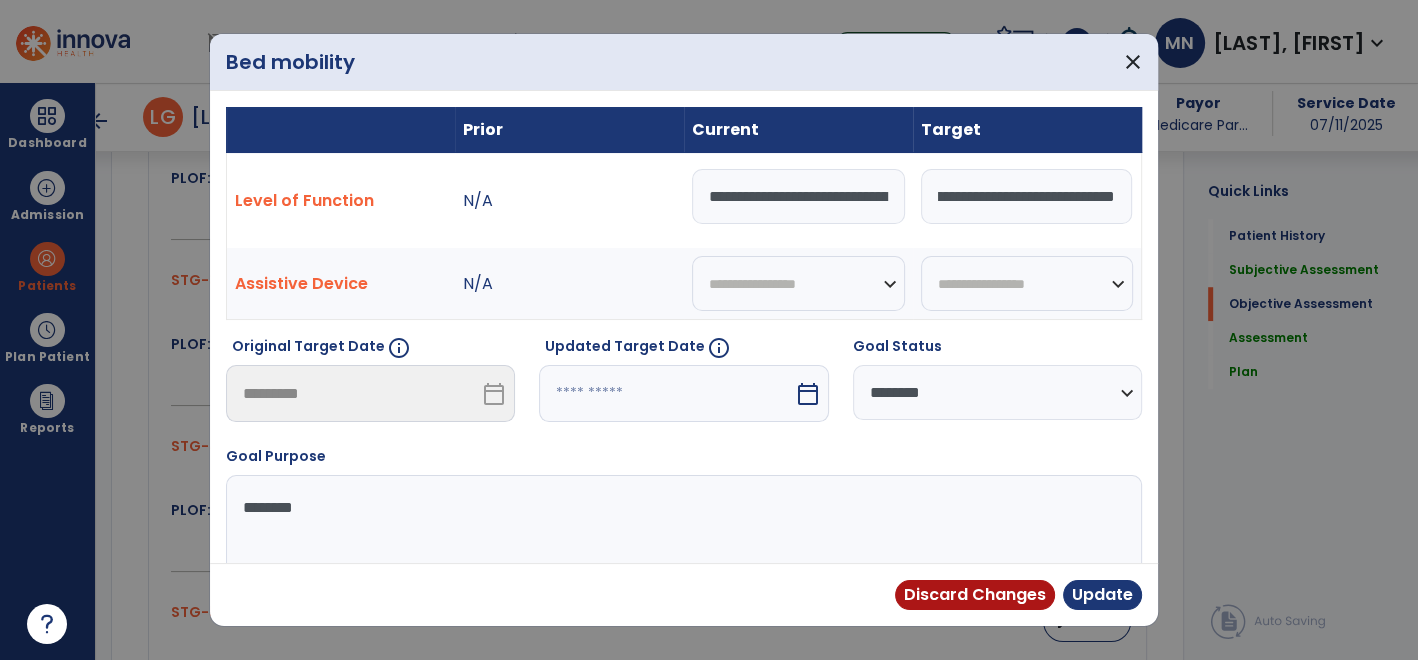 drag, startPoint x: 971, startPoint y: 197, endPoint x: 1111, endPoint y: 199, distance: 140.01428 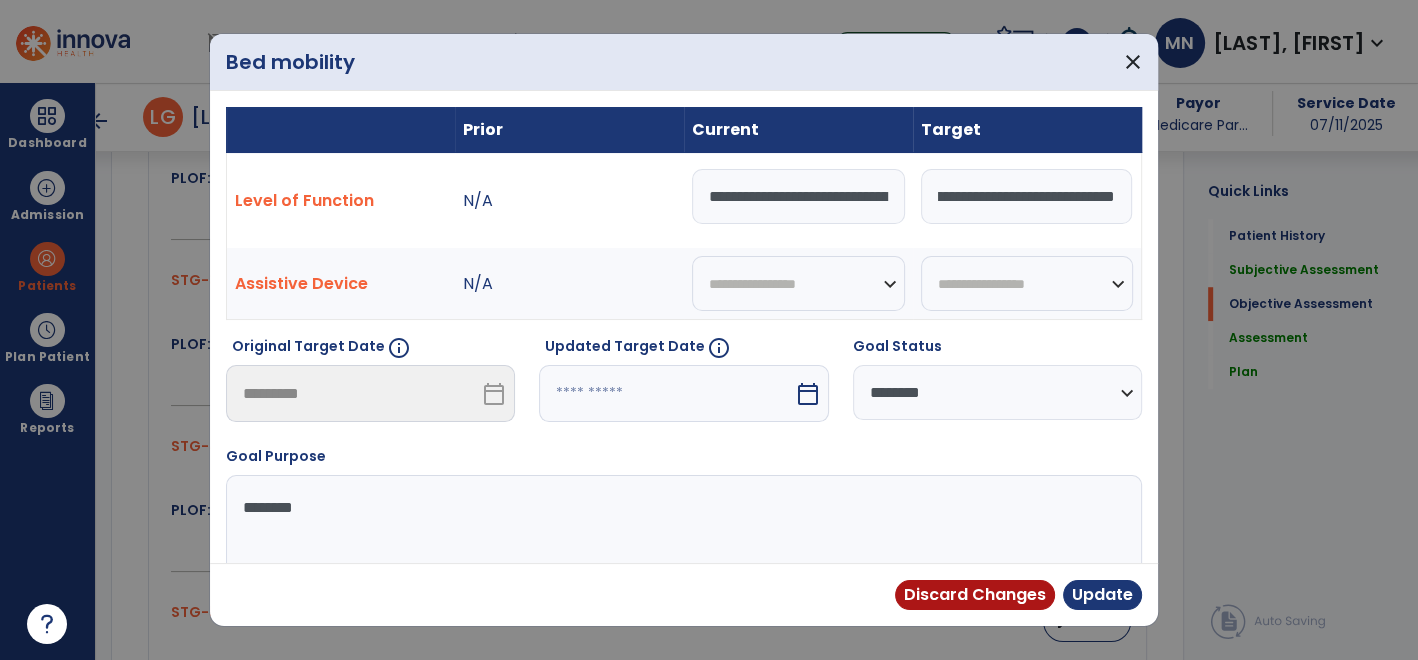 click on "**********" at bounding box center (1026, 196) 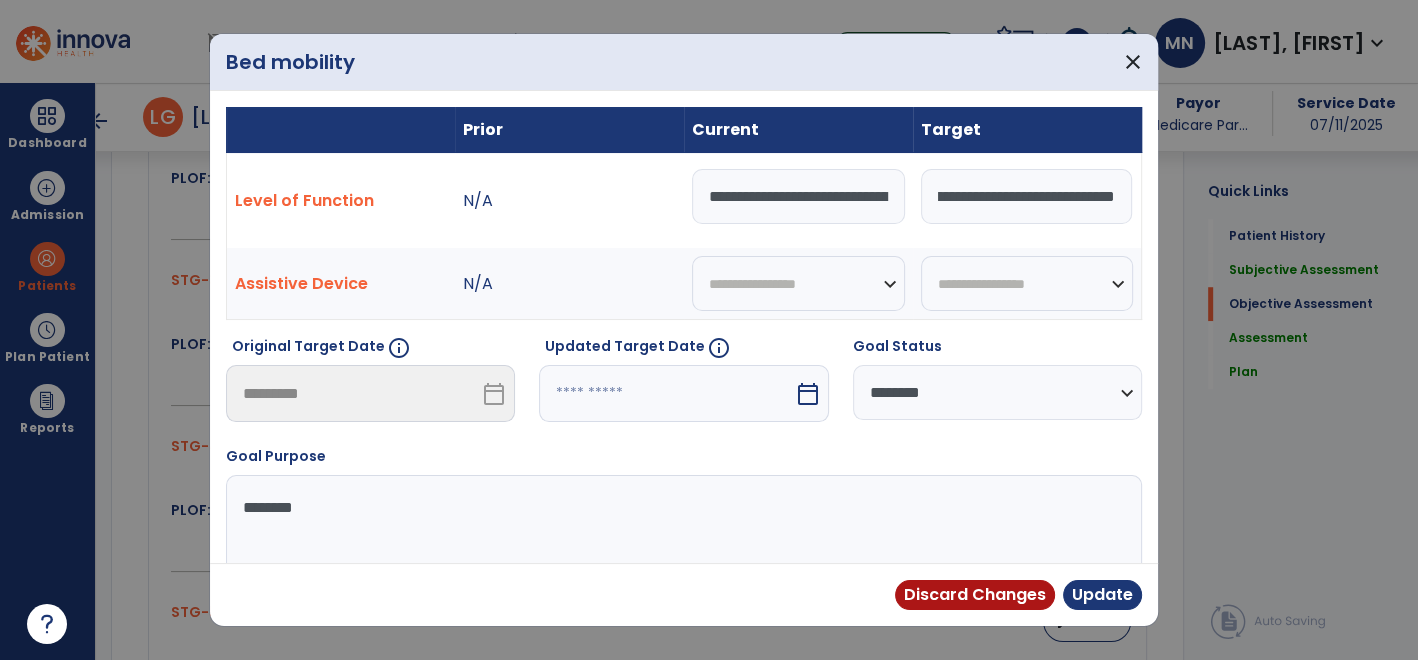 click on "**********" at bounding box center (1026, 196) 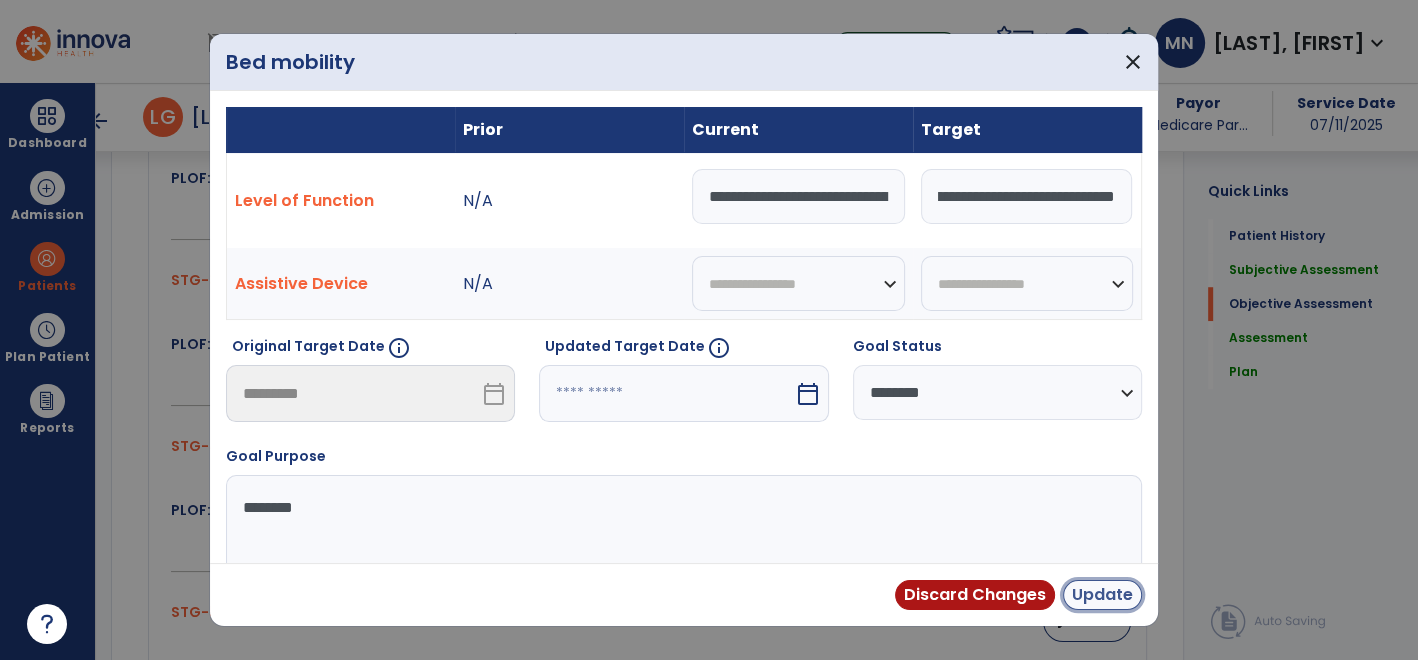 scroll, scrollTop: 0, scrollLeft: 0, axis: both 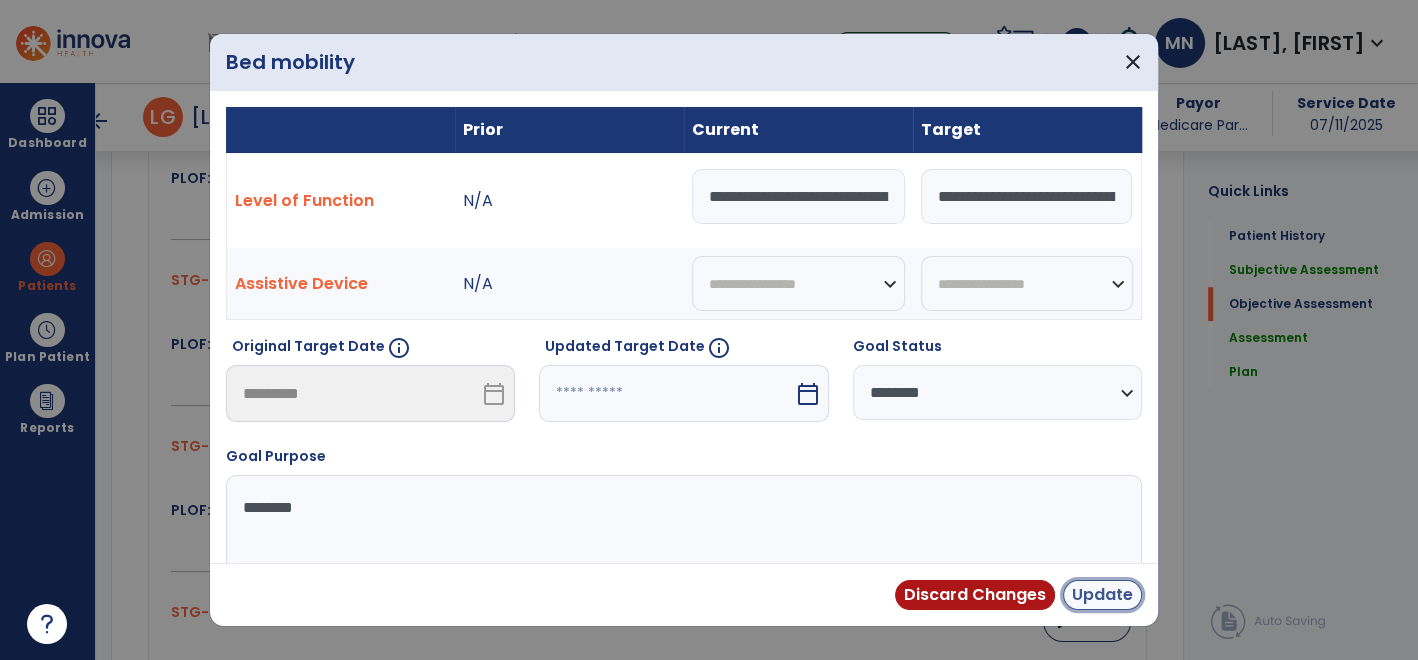 click on "Update" at bounding box center (1102, 595) 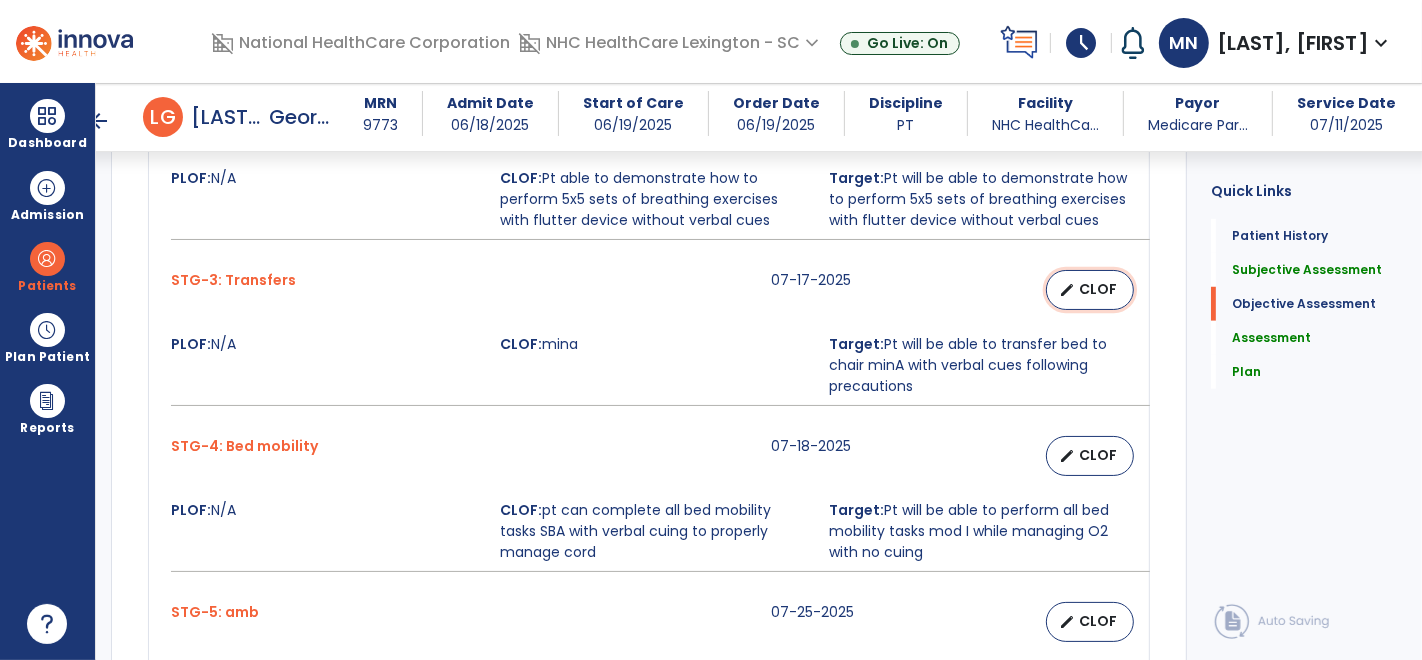 click on "CLOF" at bounding box center (1098, 289) 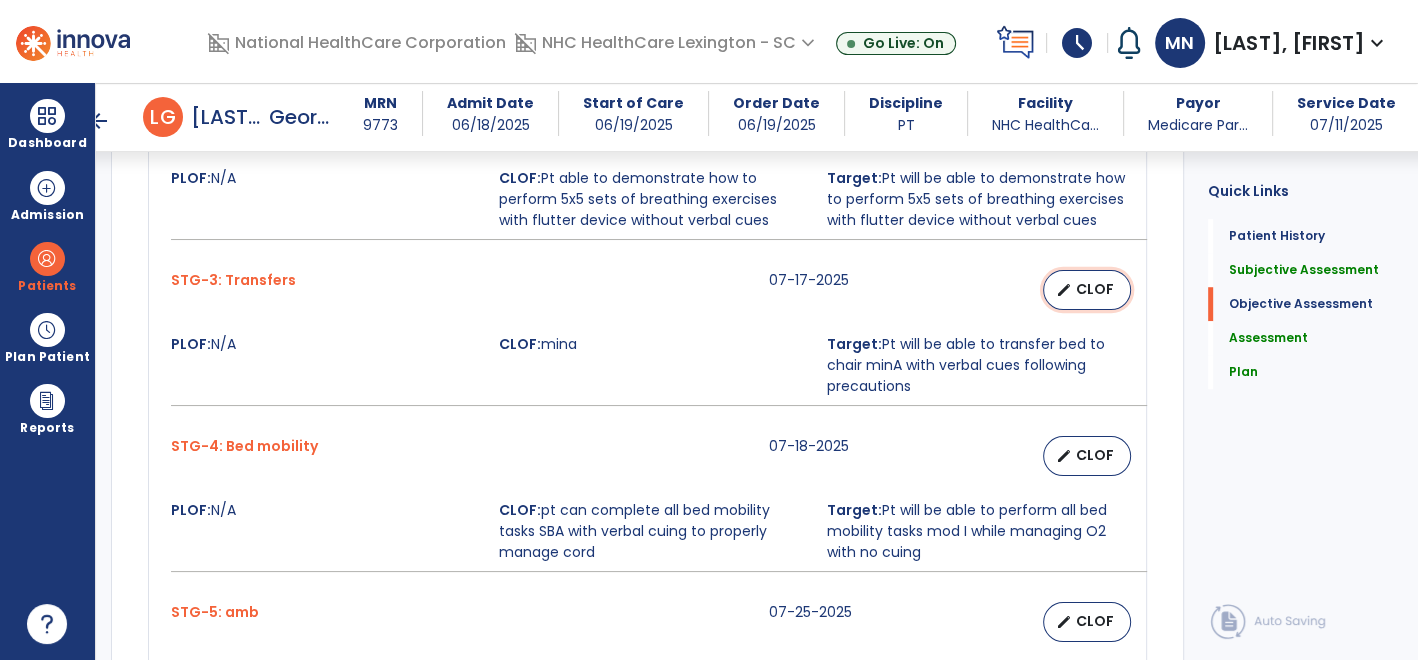 select on "********" 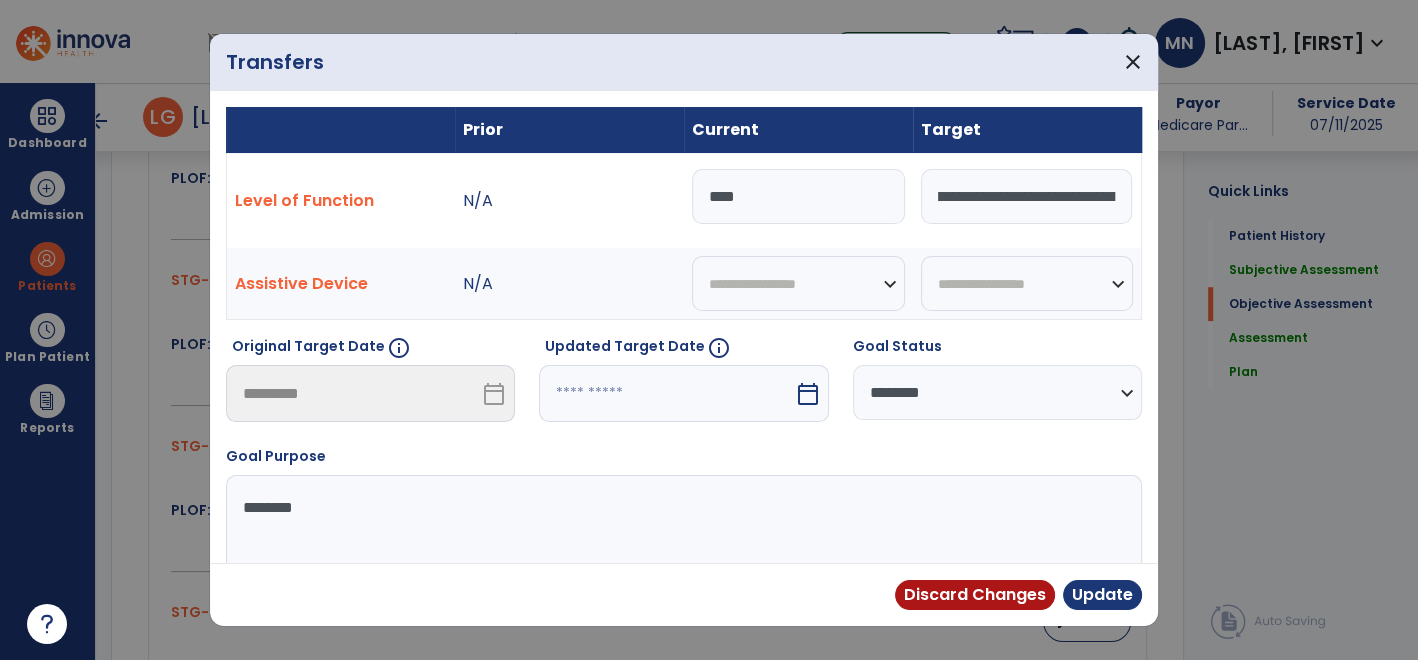 scroll, scrollTop: 0, scrollLeft: 475, axis: horizontal 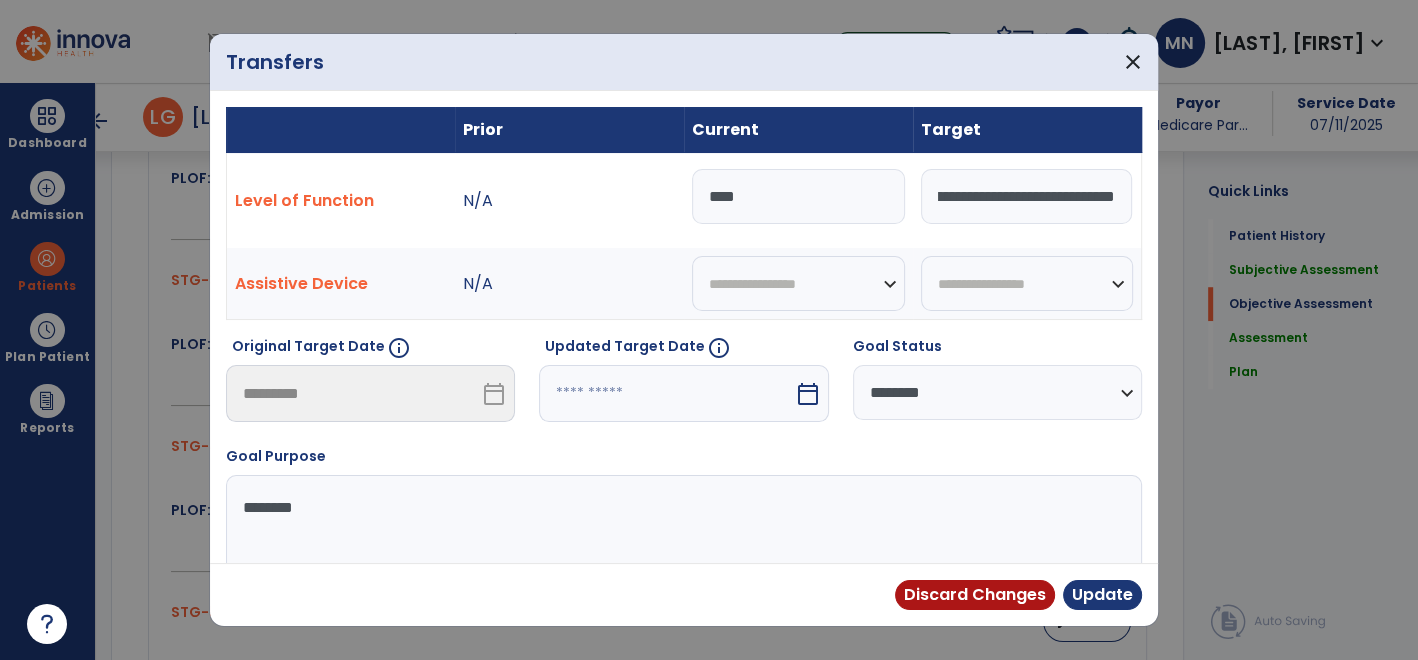 drag, startPoint x: 1081, startPoint y: 200, endPoint x: 1143, endPoint y: 188, distance: 63.15061 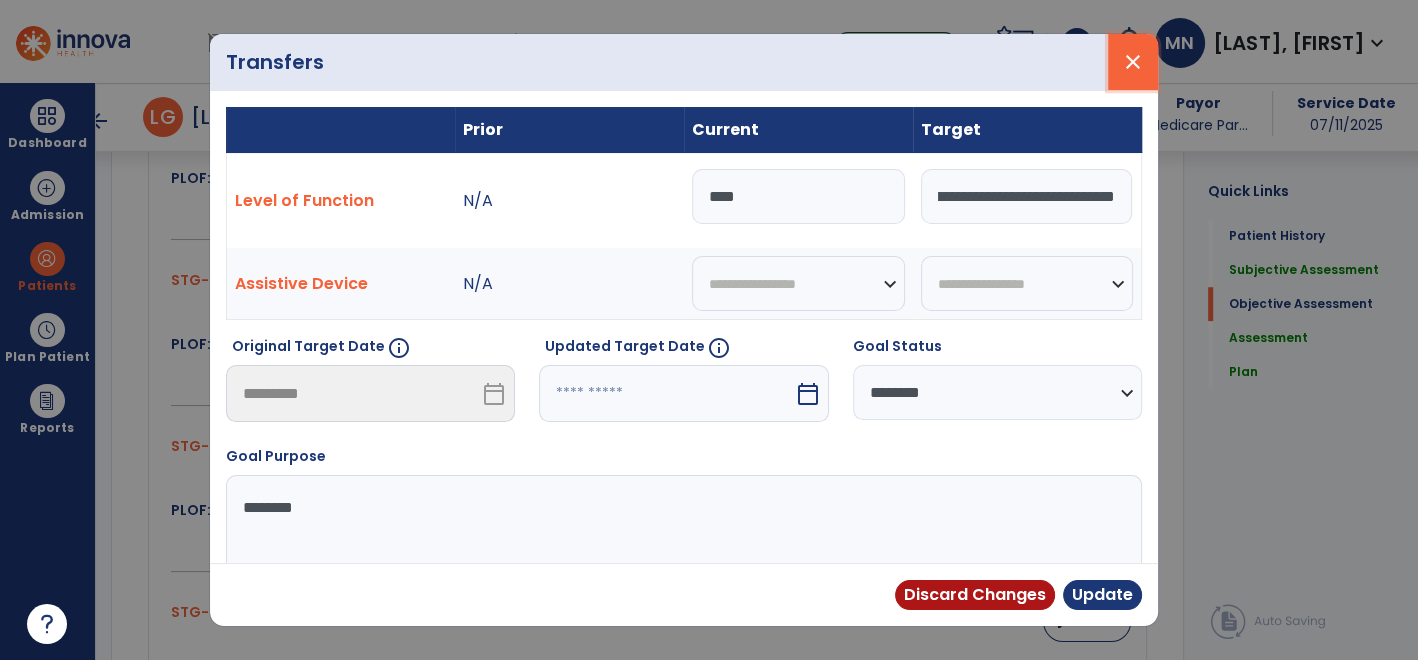 click on "close" at bounding box center [1133, 62] 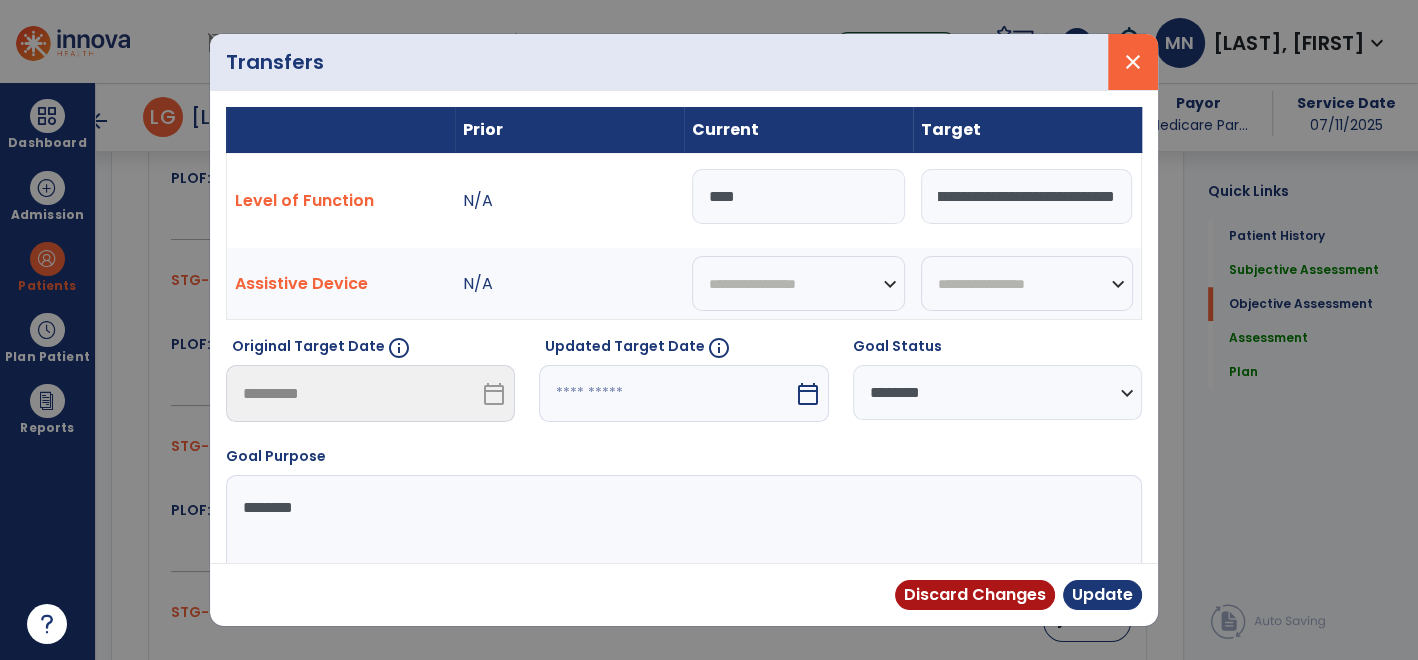 scroll, scrollTop: 0, scrollLeft: 0, axis: both 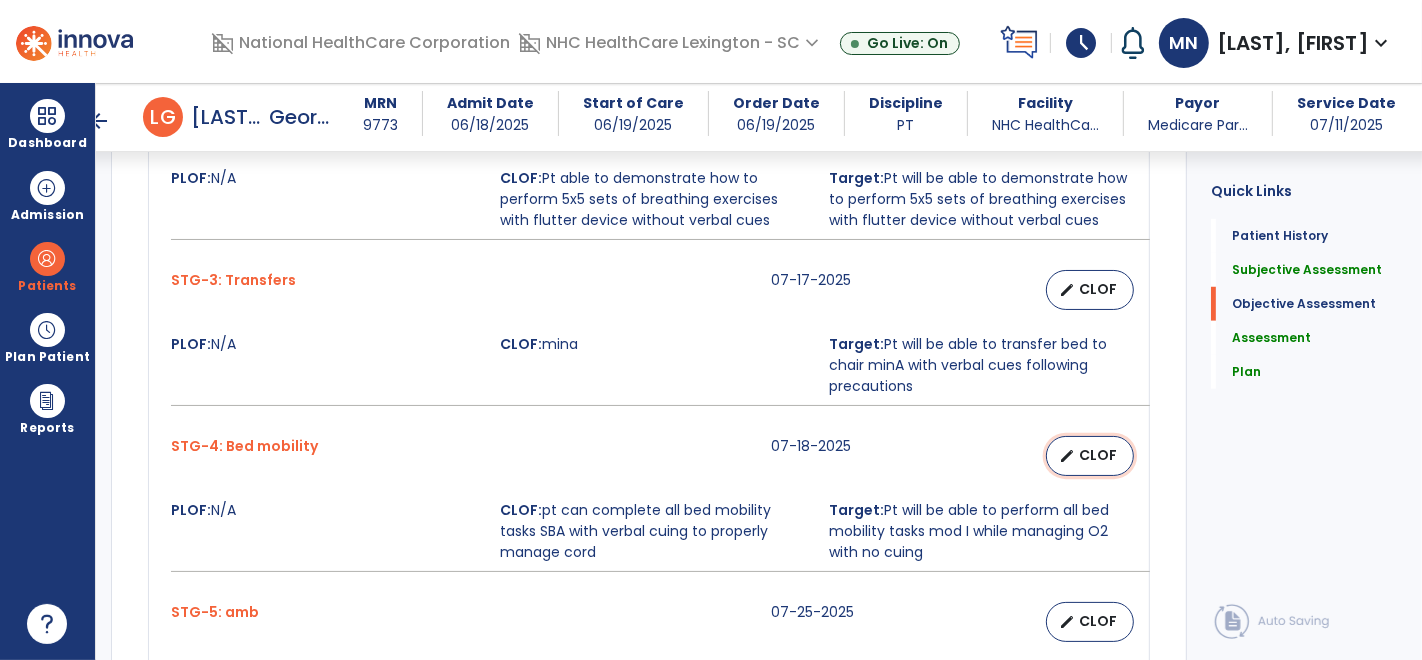 click on "CLOF" at bounding box center (1098, 455) 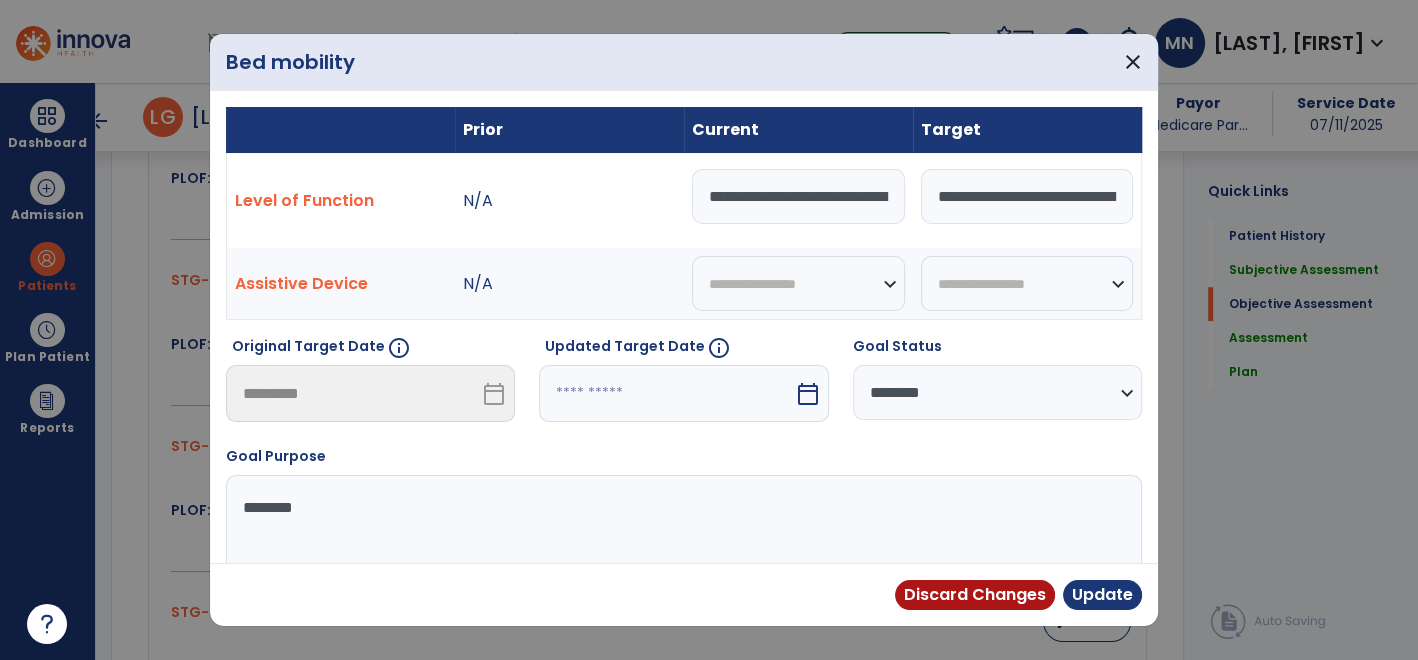 scroll, scrollTop: 1277, scrollLeft: 0, axis: vertical 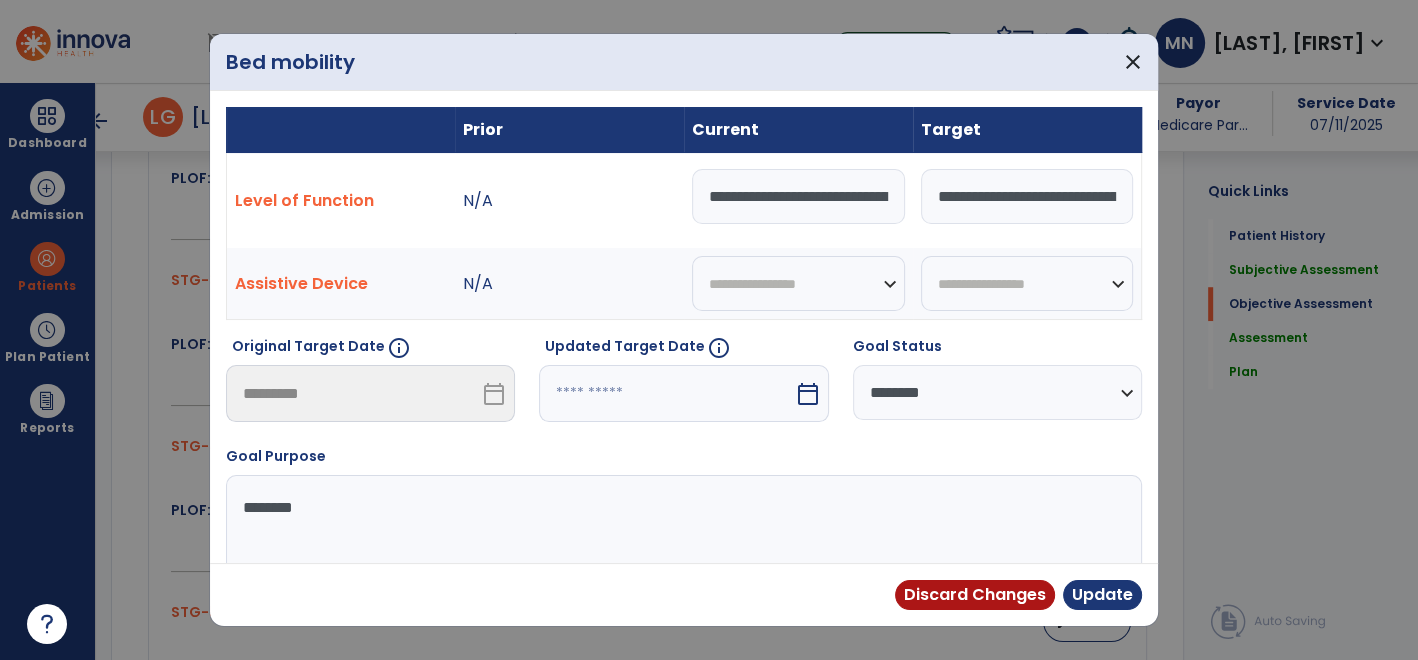 click at bounding box center [666, 393] 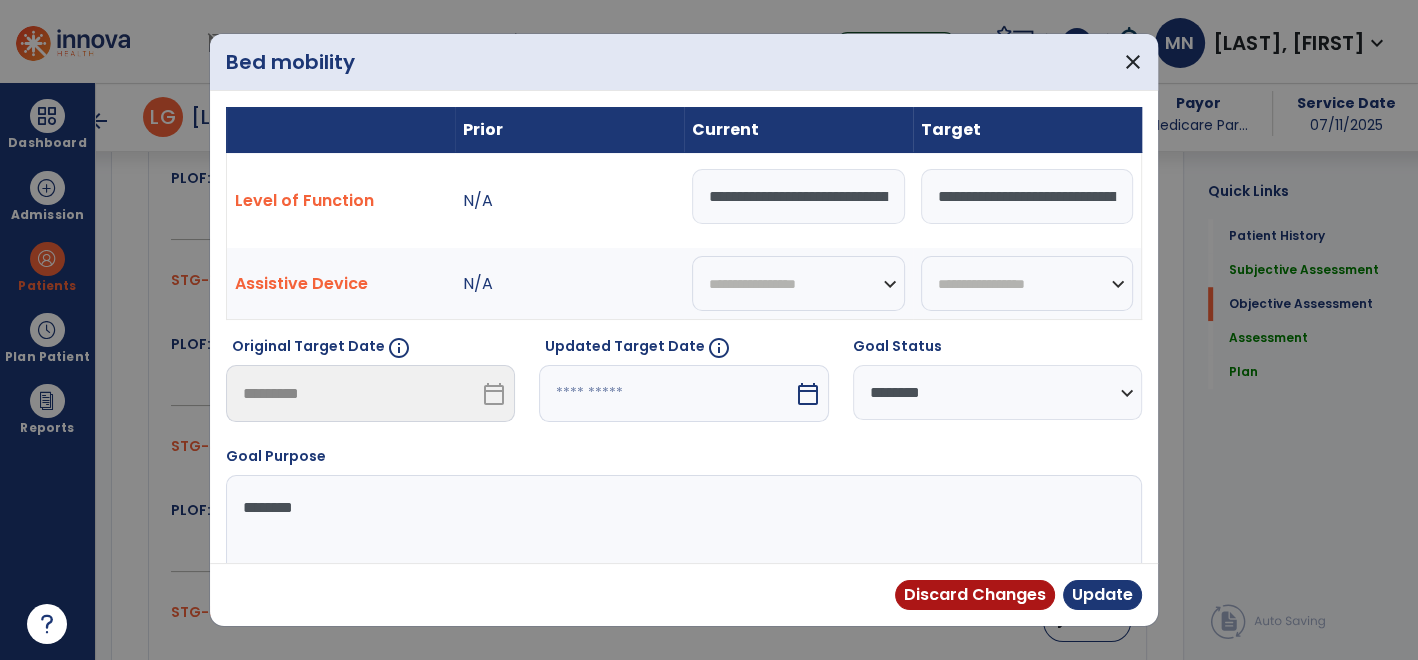 select on "*" 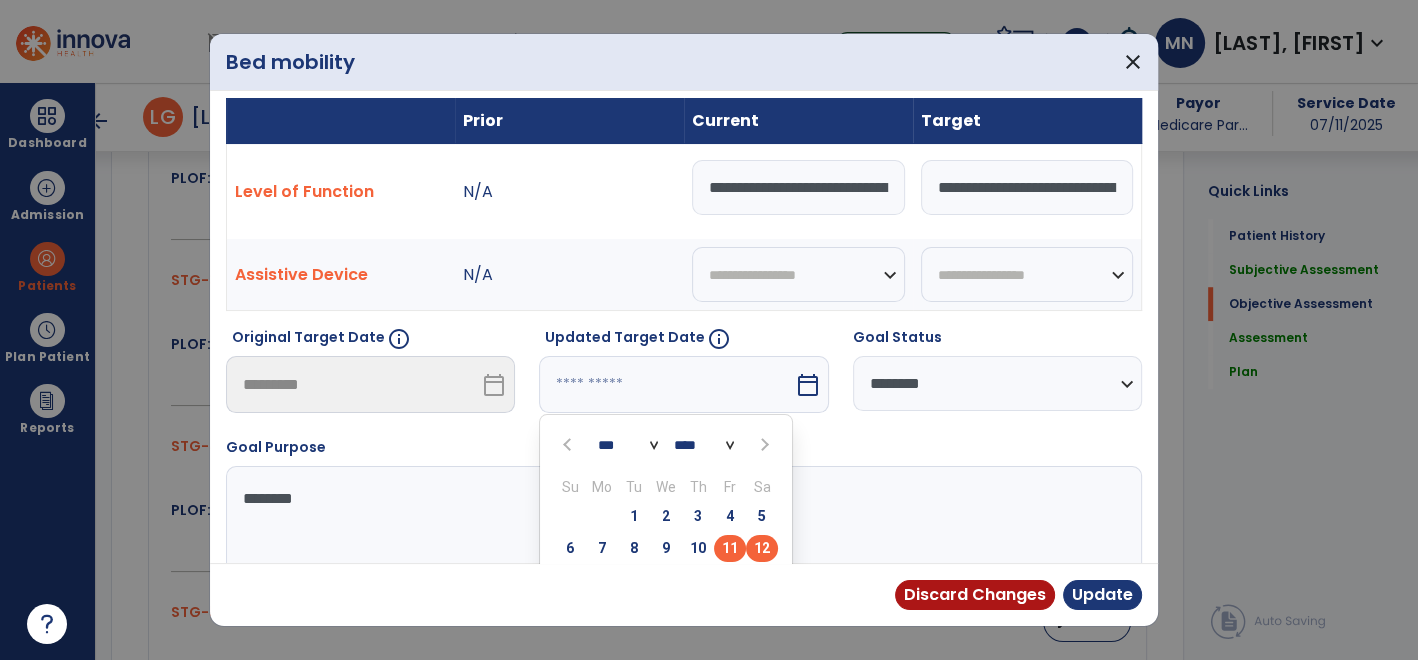 scroll, scrollTop: 152, scrollLeft: 0, axis: vertical 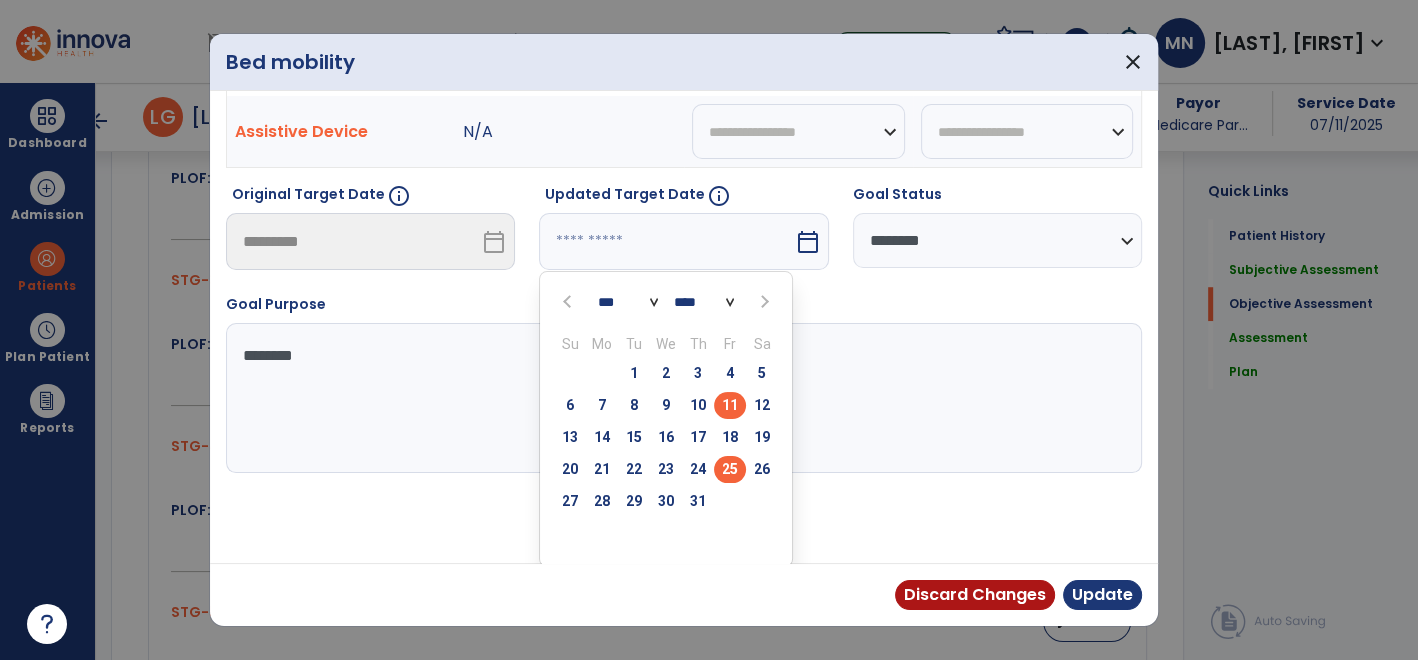 click on "25" at bounding box center [730, 469] 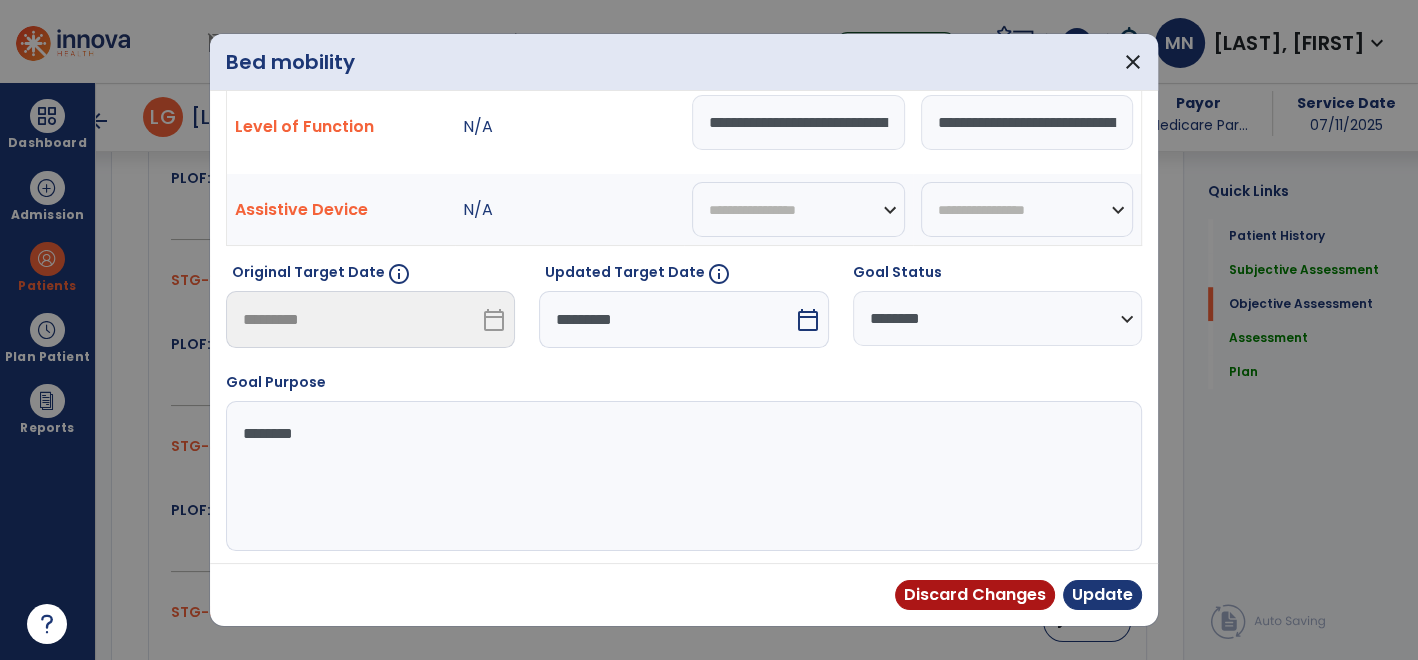 scroll, scrollTop: 0, scrollLeft: 0, axis: both 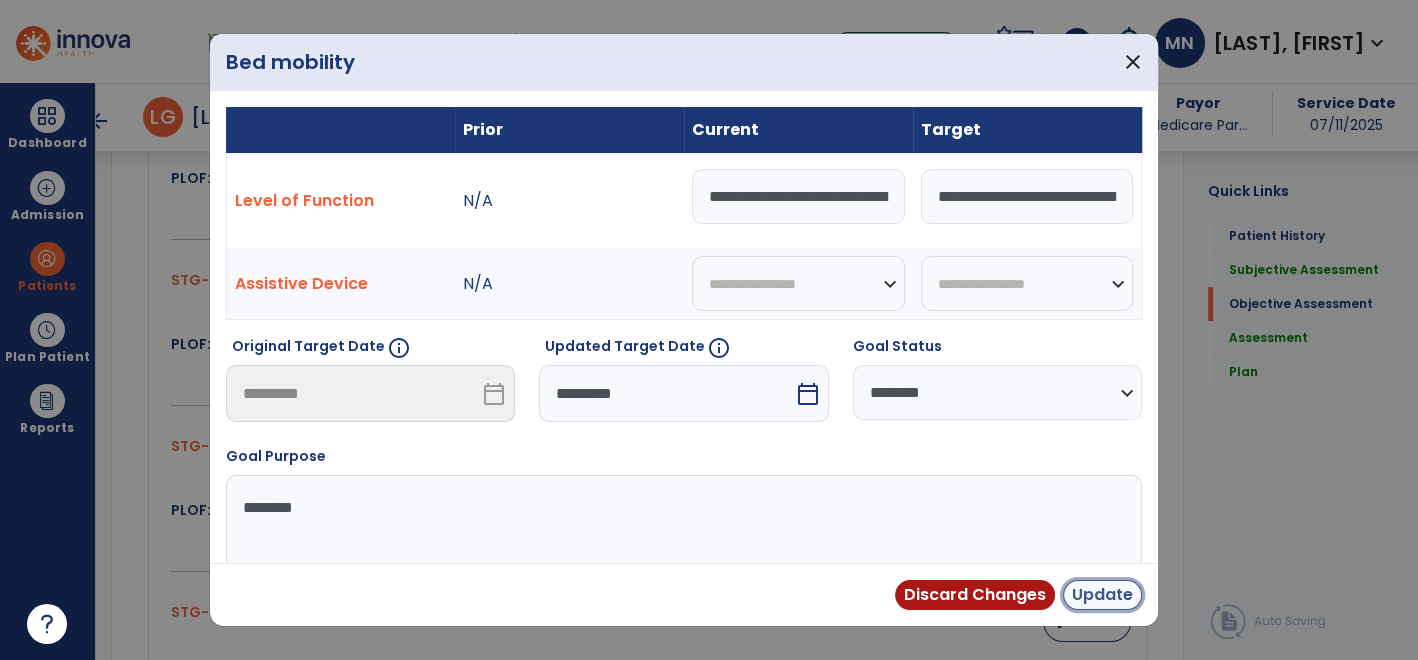click on "Update" at bounding box center (1102, 595) 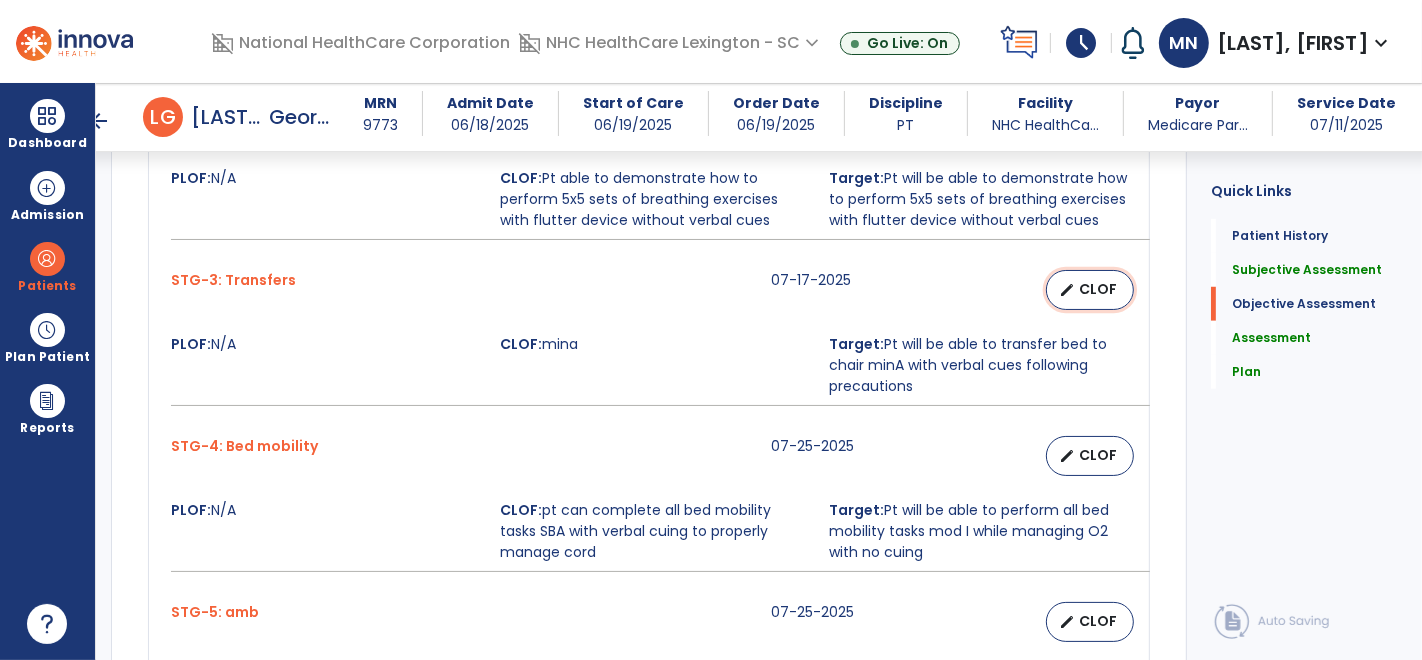 click on "edit   CLOF" at bounding box center (1090, 290) 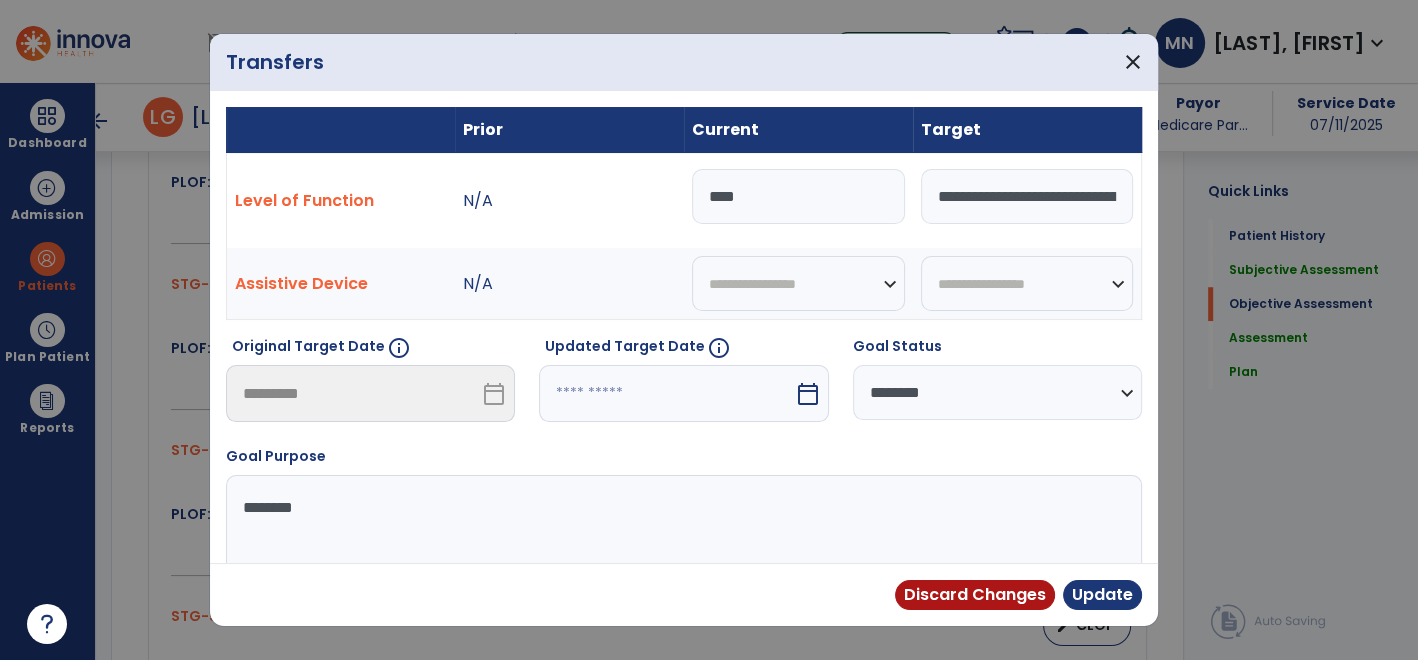 scroll, scrollTop: 1277, scrollLeft: 0, axis: vertical 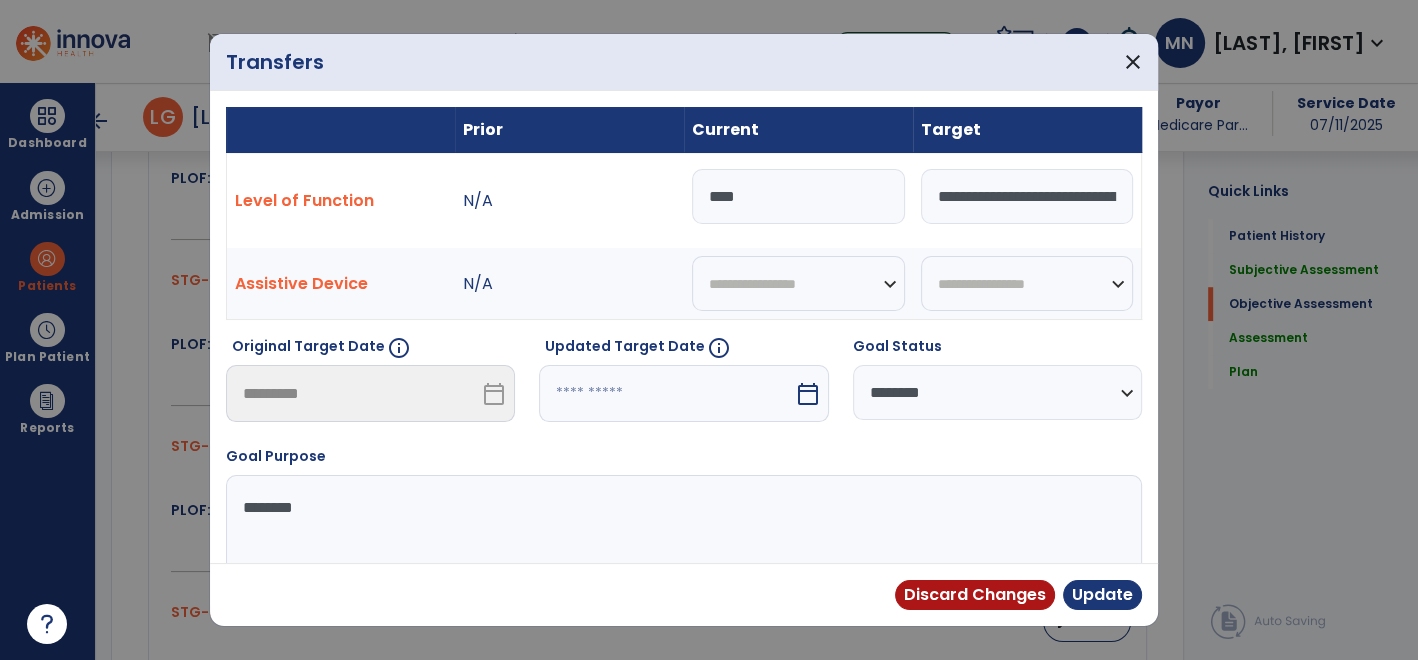 click on "****" at bounding box center (798, 196) 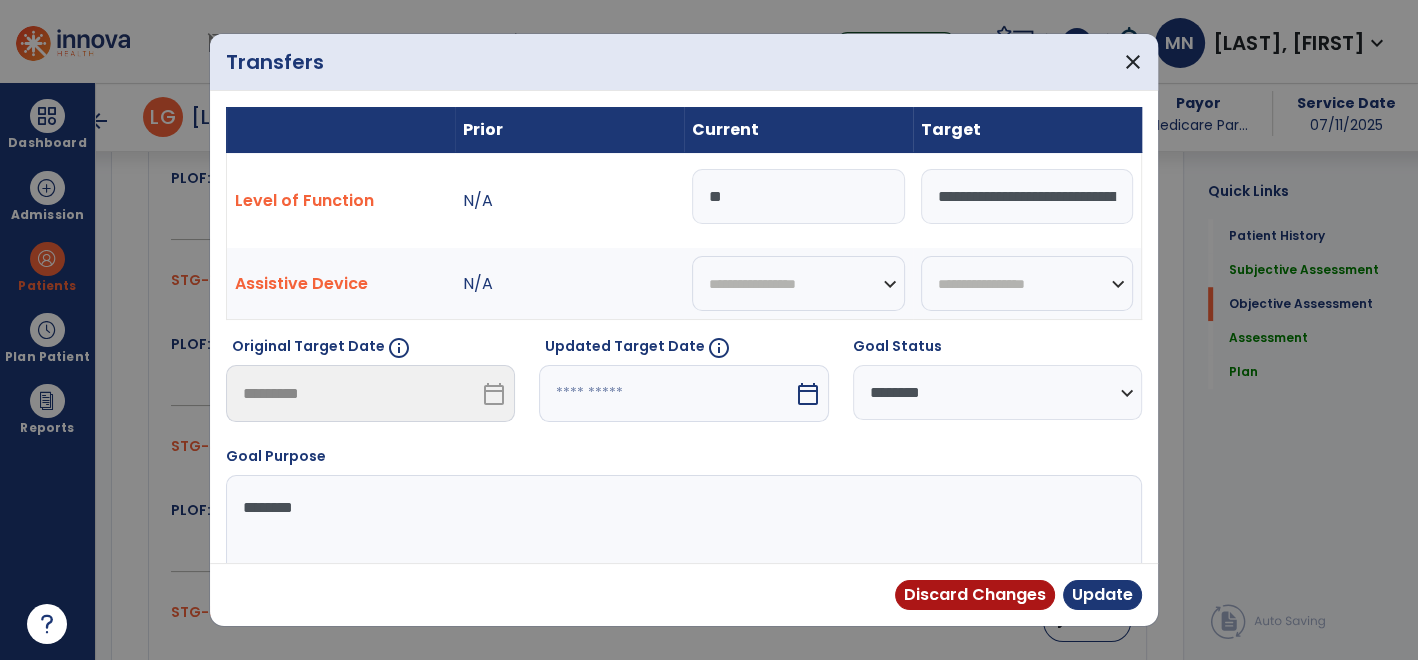 type on "*" 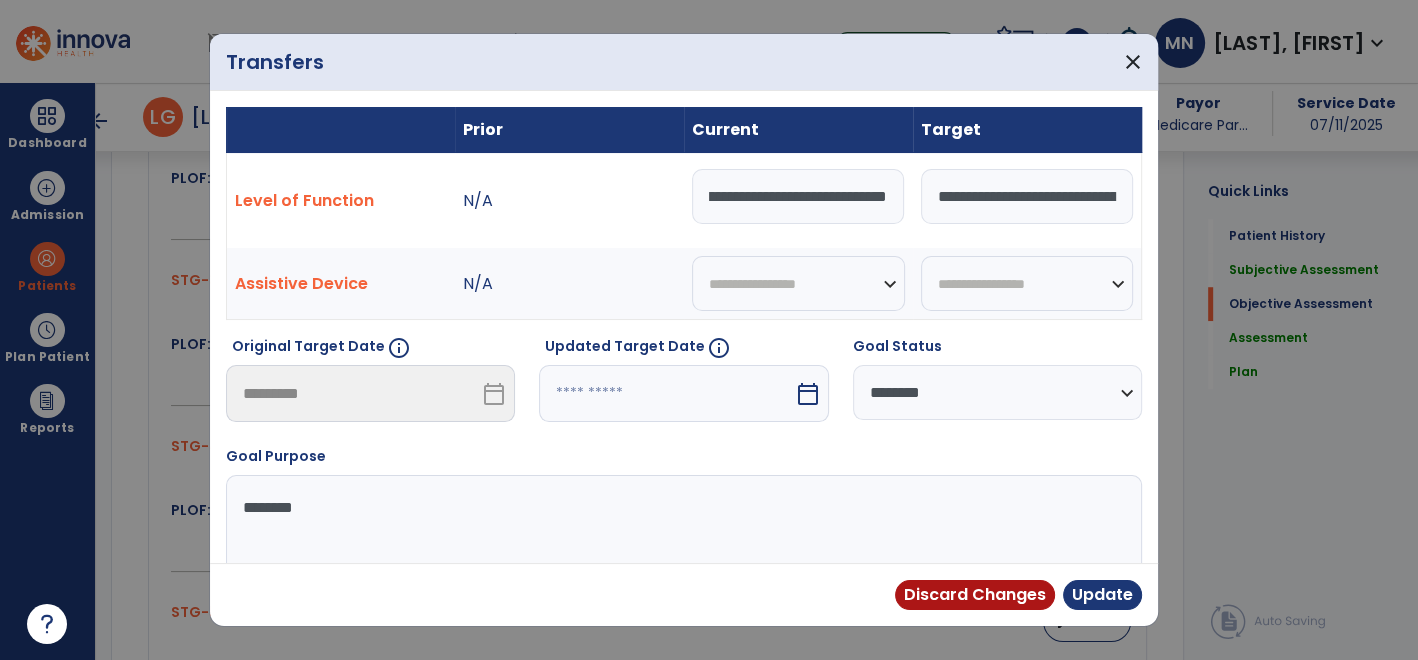 scroll, scrollTop: 0, scrollLeft: 451, axis: horizontal 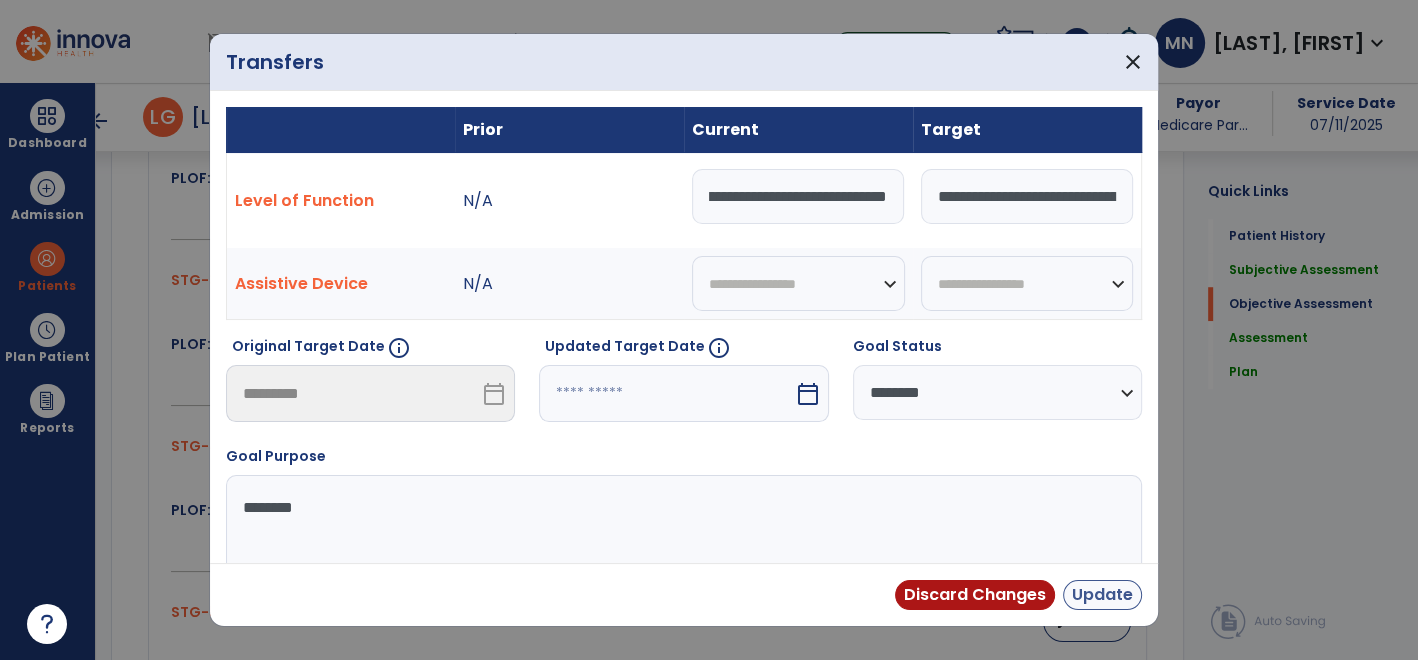 type on "**********" 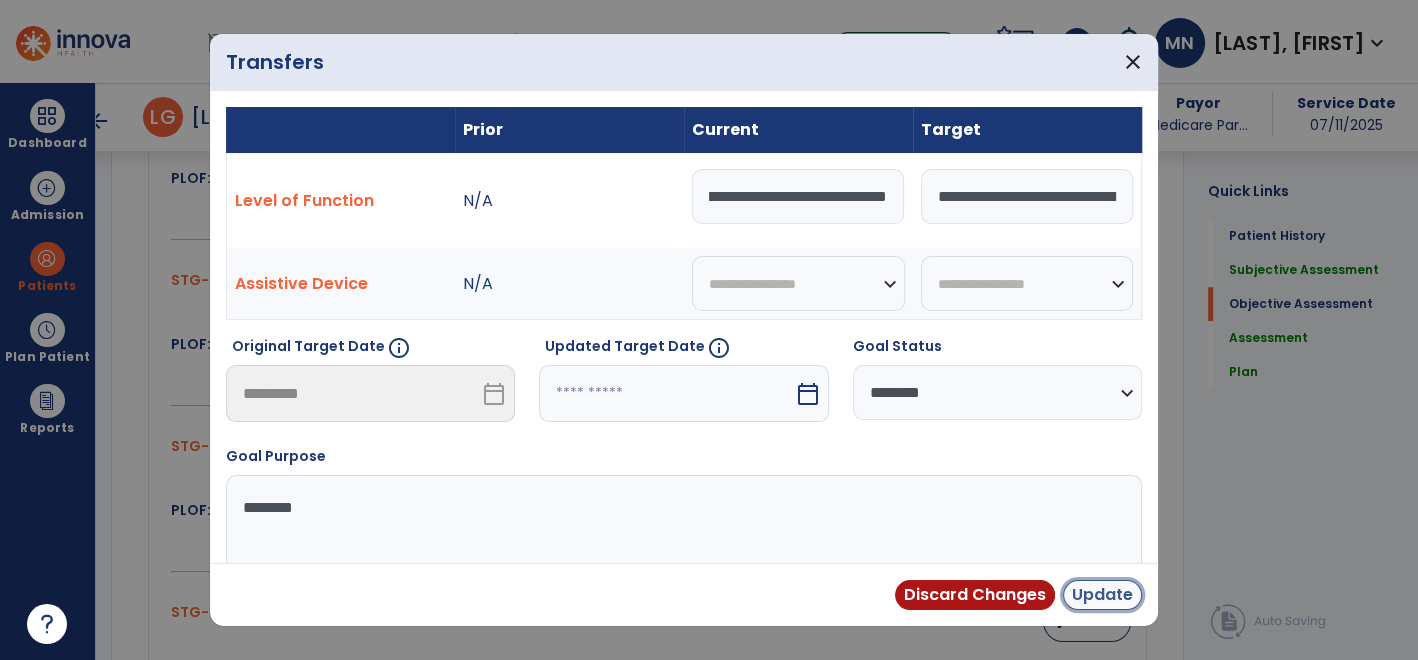scroll, scrollTop: 0, scrollLeft: 0, axis: both 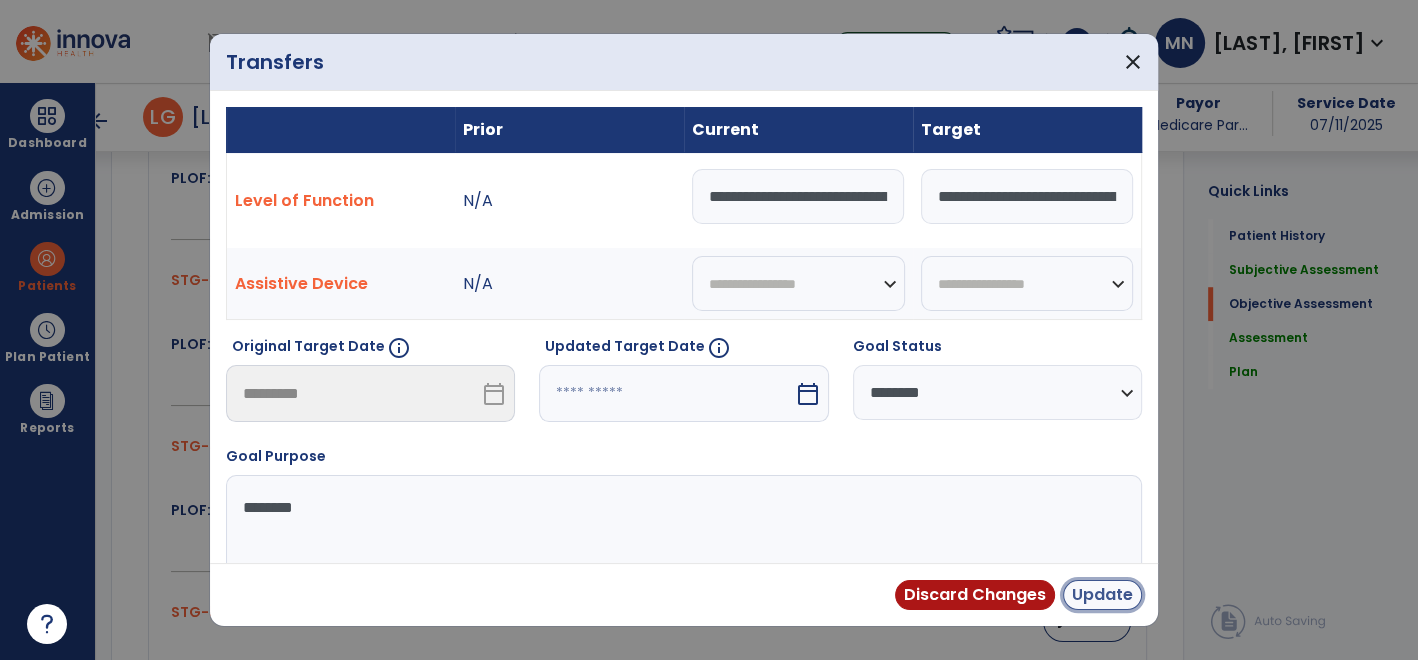 click on "Update" at bounding box center [1102, 595] 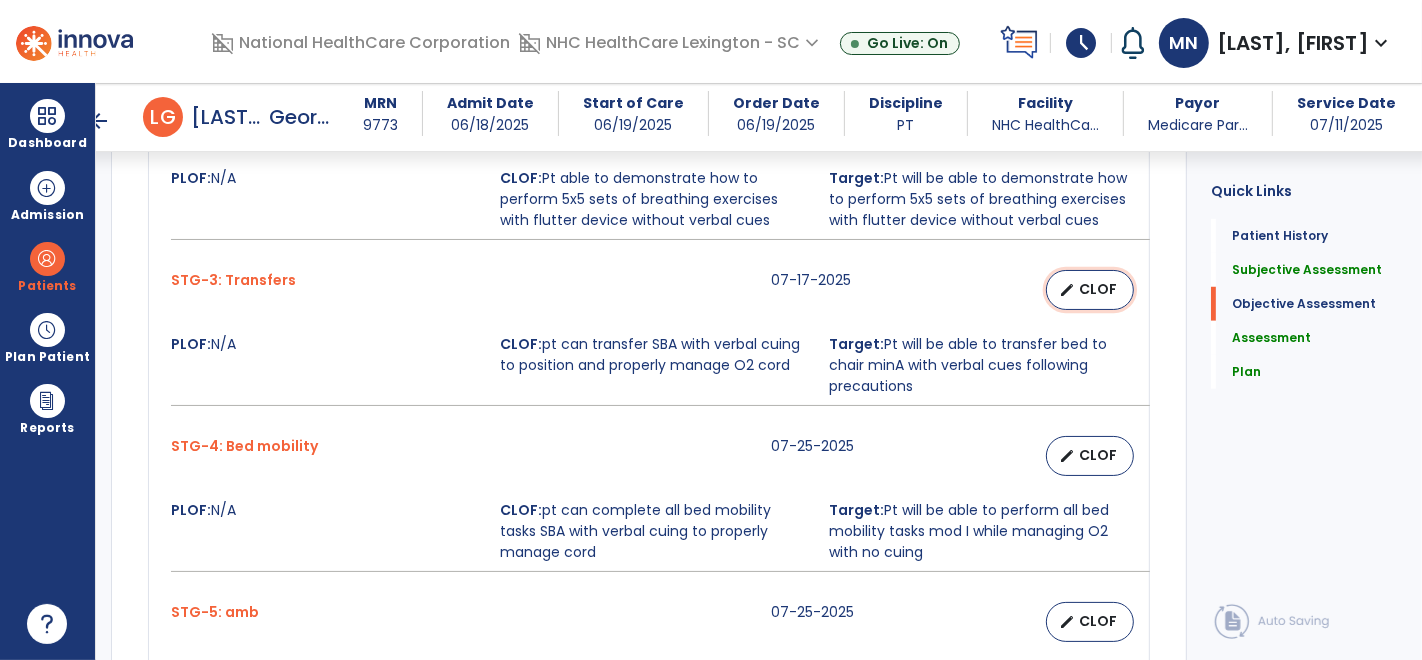 click on "edit   CLOF" at bounding box center [1090, 290] 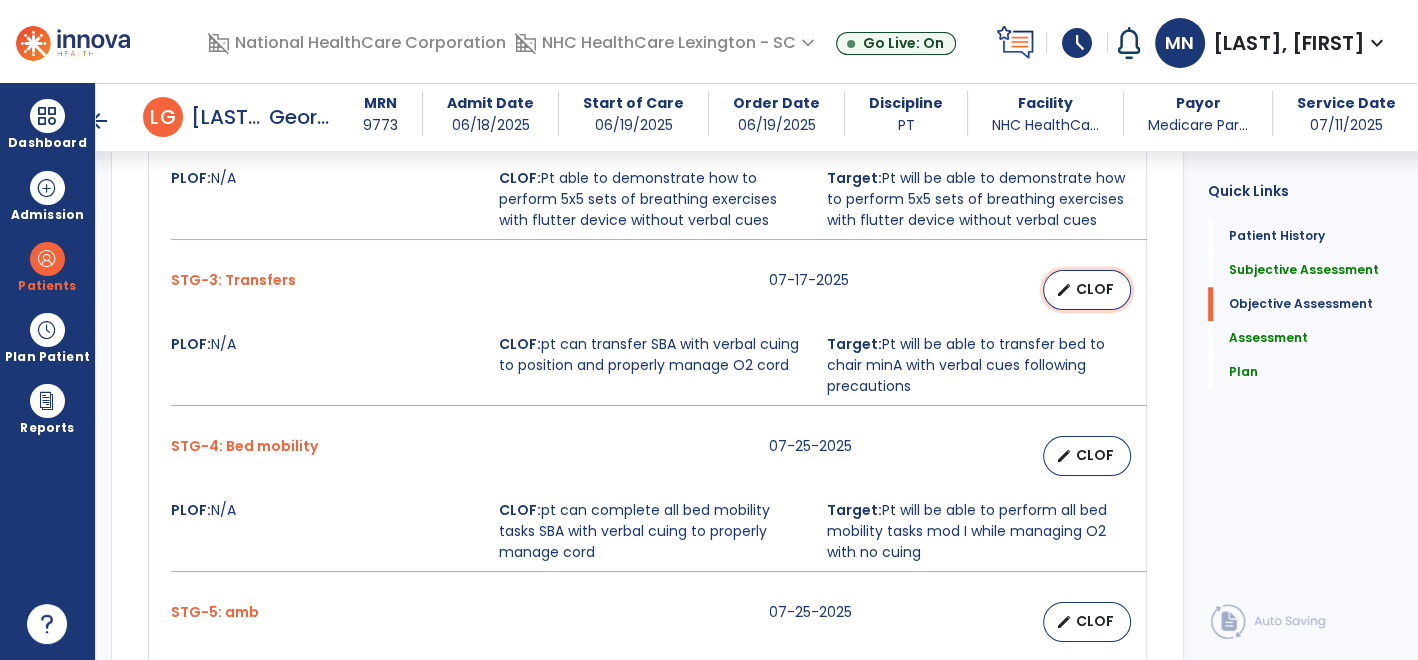 select on "********" 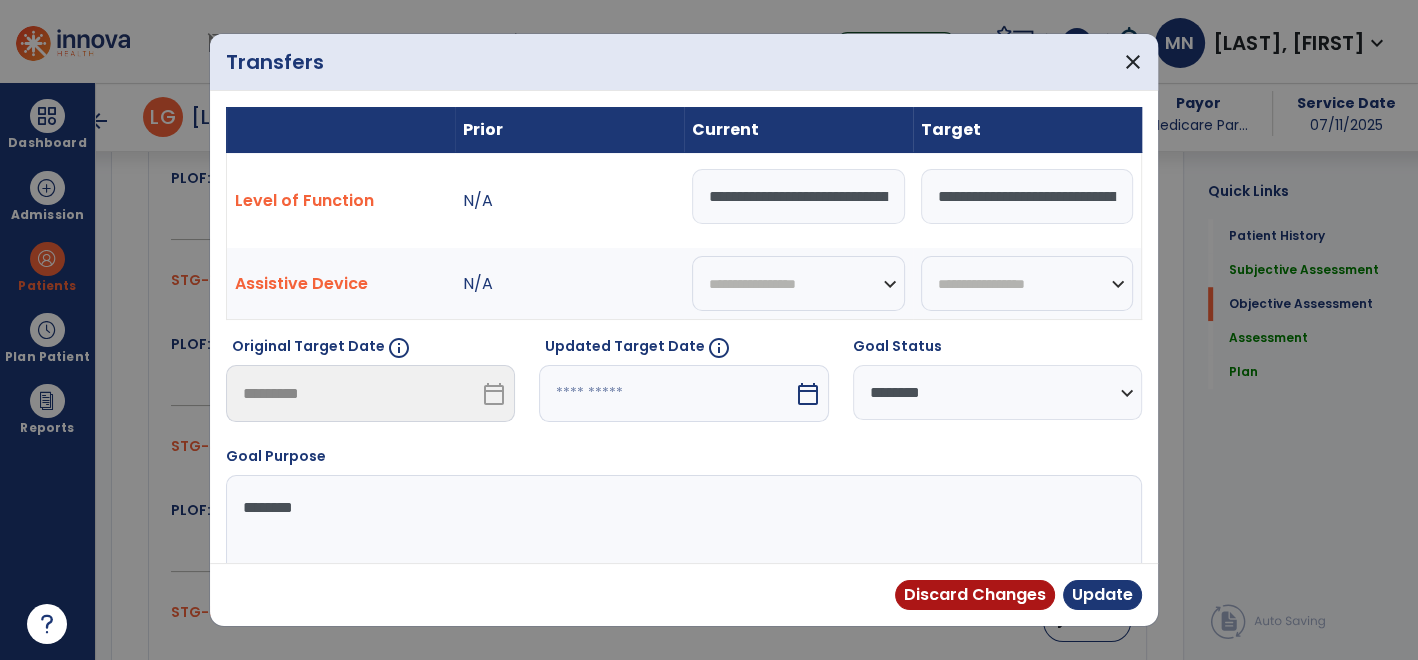 scroll, scrollTop: 1277, scrollLeft: 0, axis: vertical 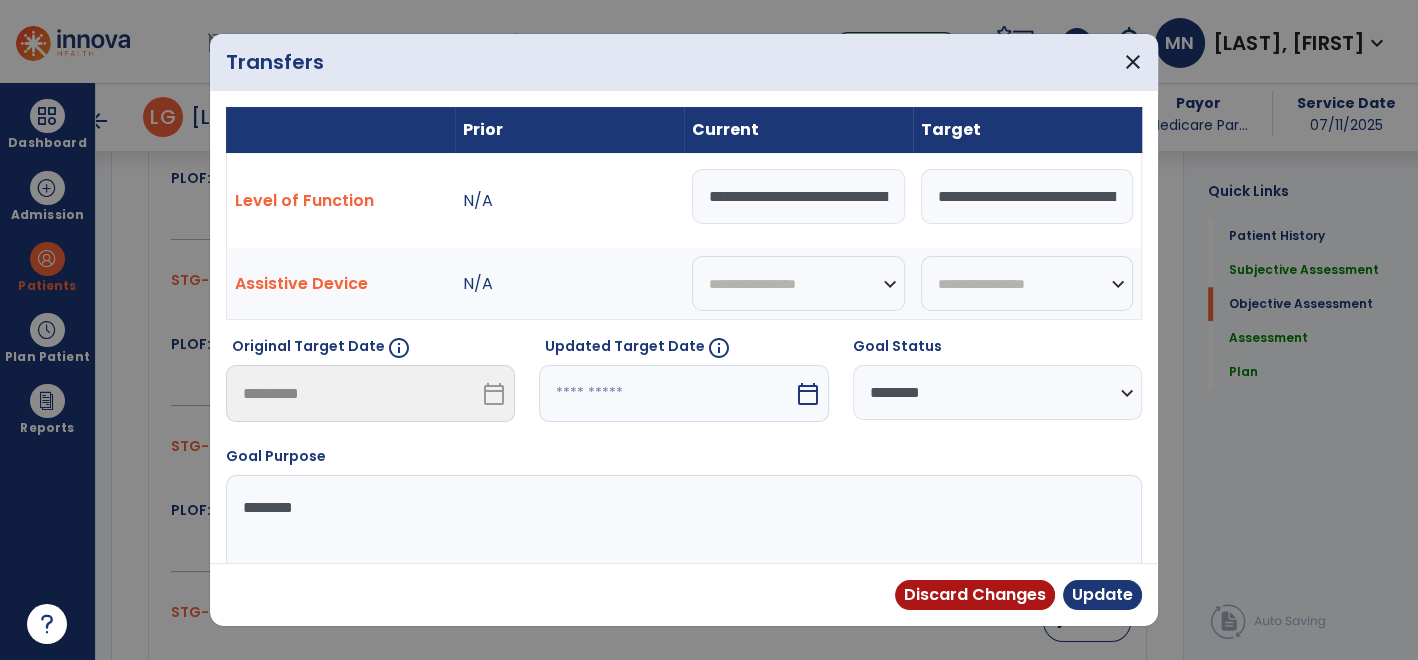 click on "**********" at bounding box center [1027, 196] 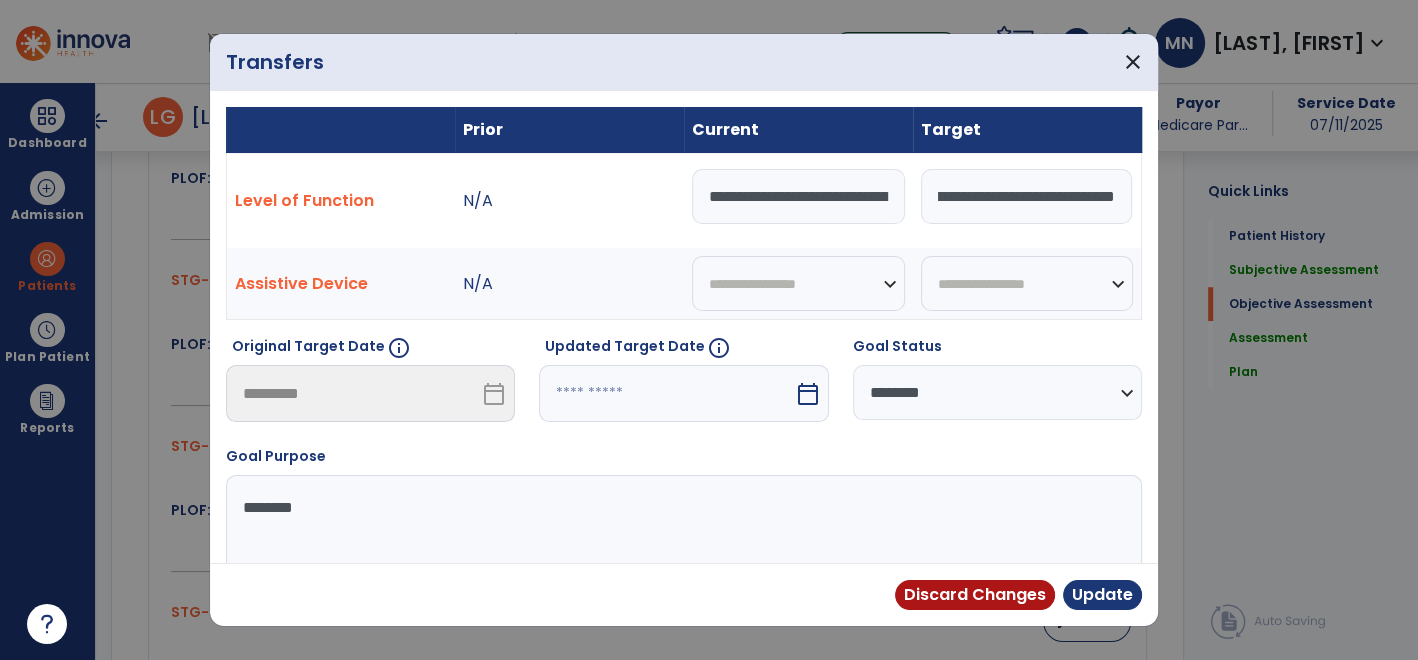 scroll, scrollTop: 0, scrollLeft: 475, axis: horizontal 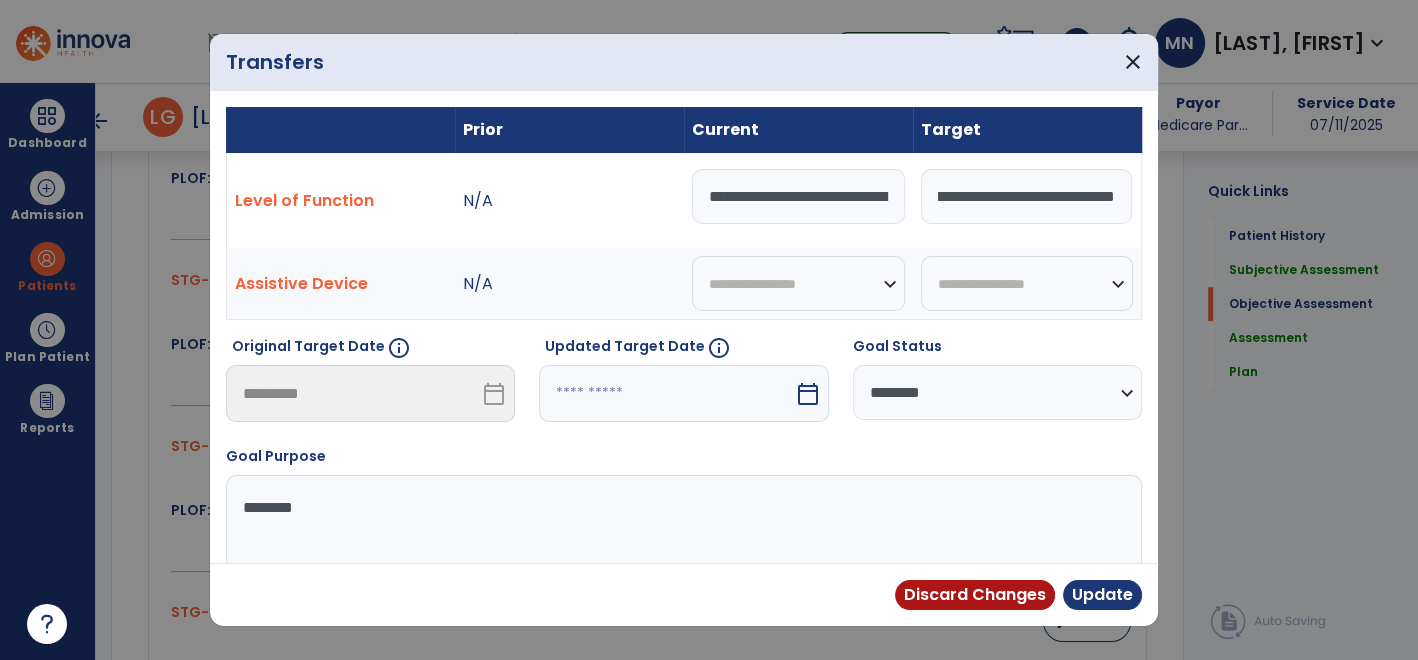 drag, startPoint x: 960, startPoint y: 194, endPoint x: 1103, endPoint y: 202, distance: 143.2236 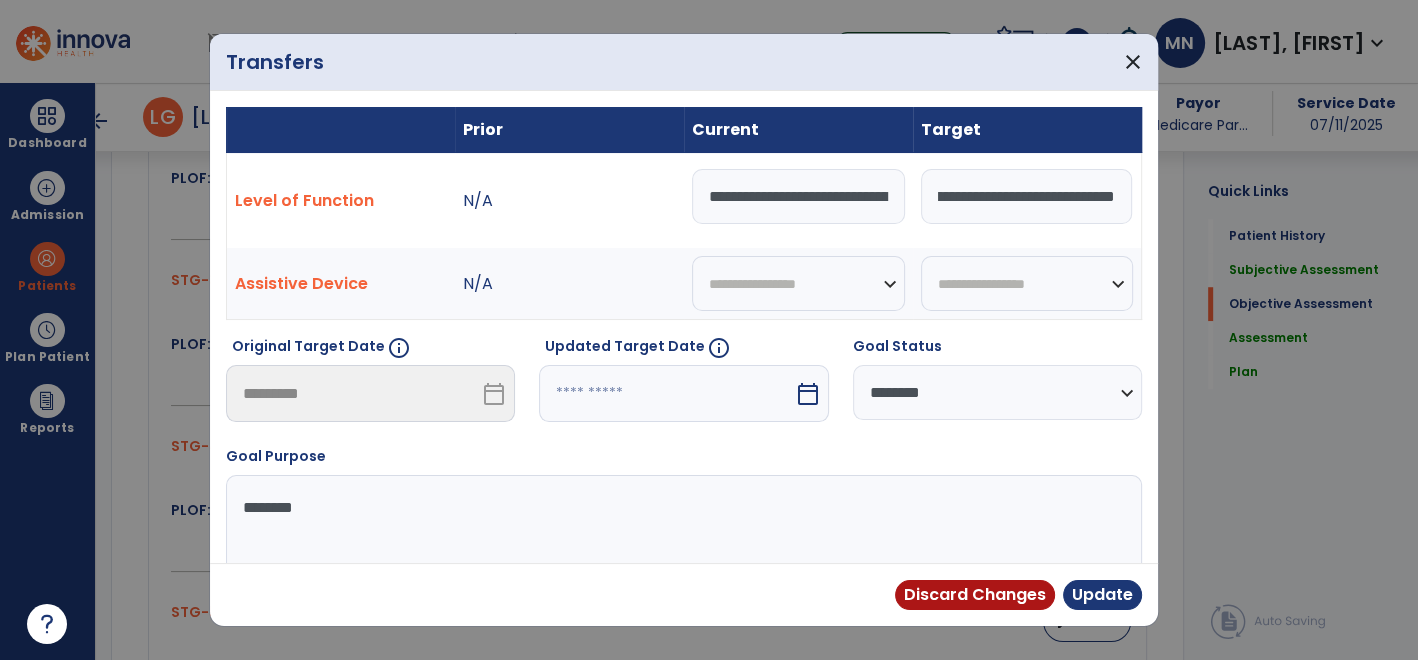 scroll, scrollTop: 0, scrollLeft: 616, axis: horizontal 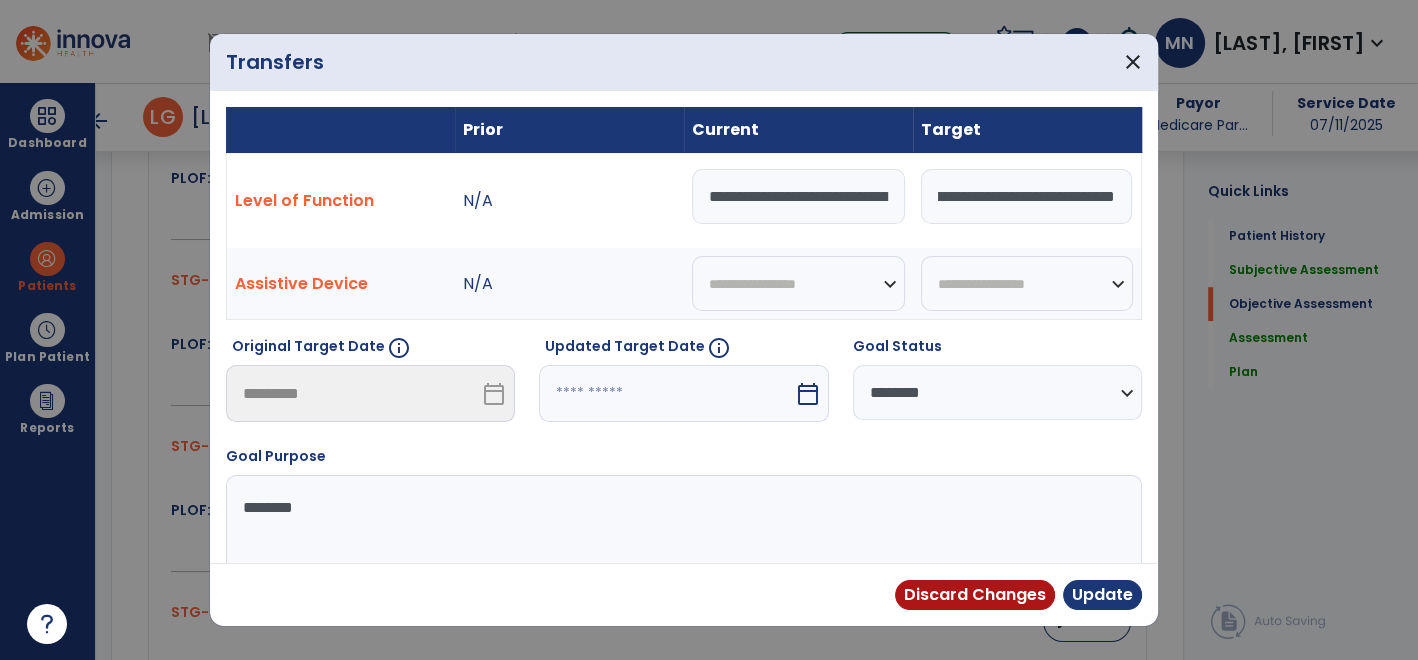 type on "**********" 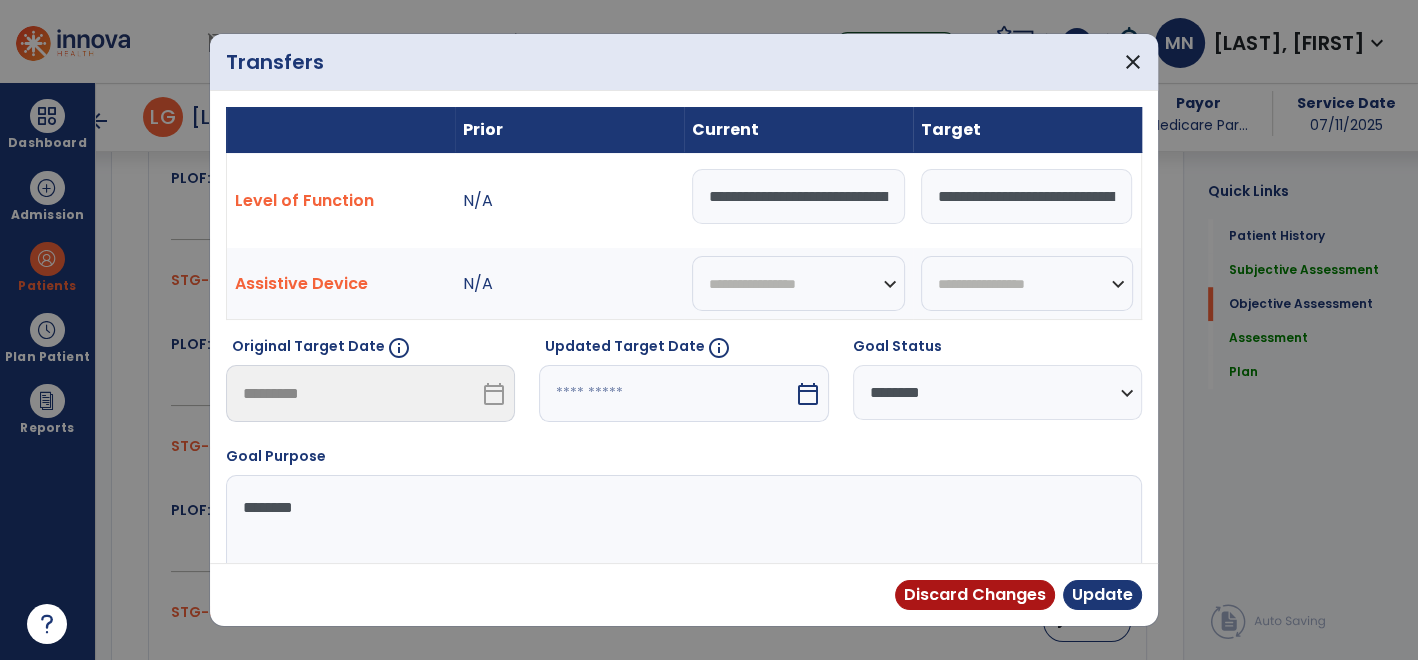 click at bounding box center [666, 393] 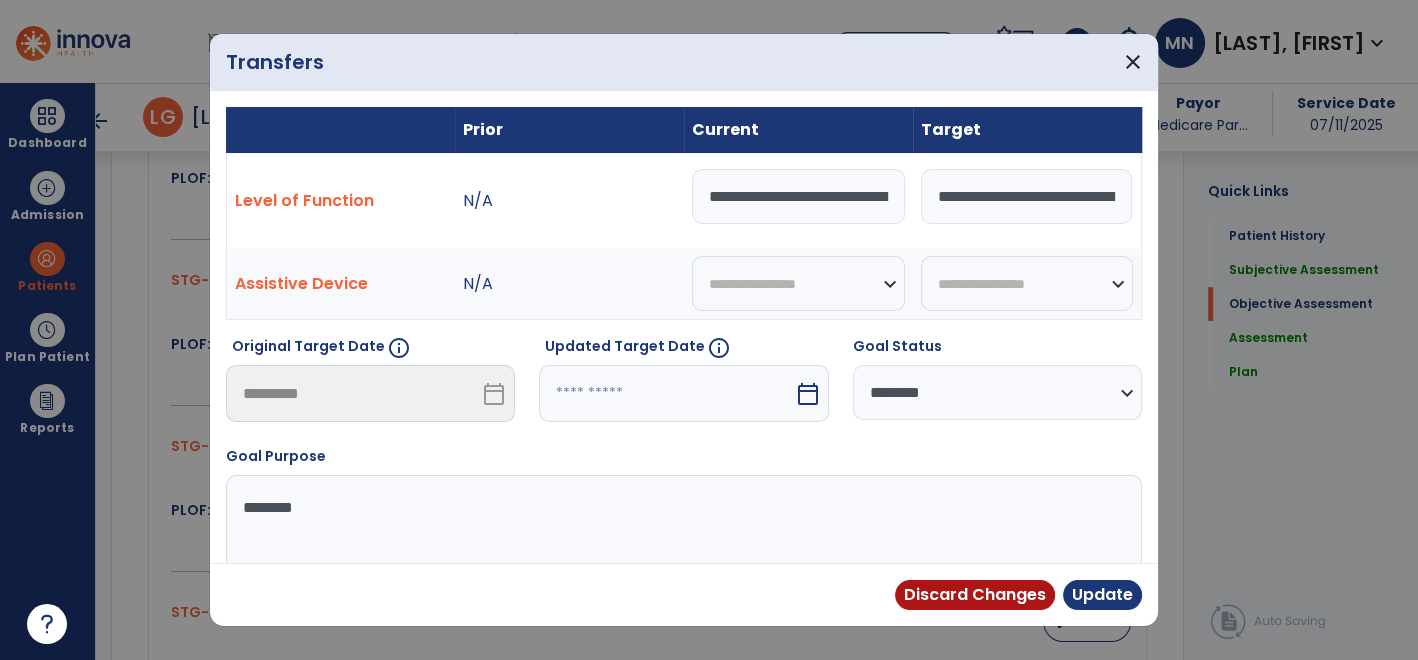 scroll, scrollTop: 9, scrollLeft: 0, axis: vertical 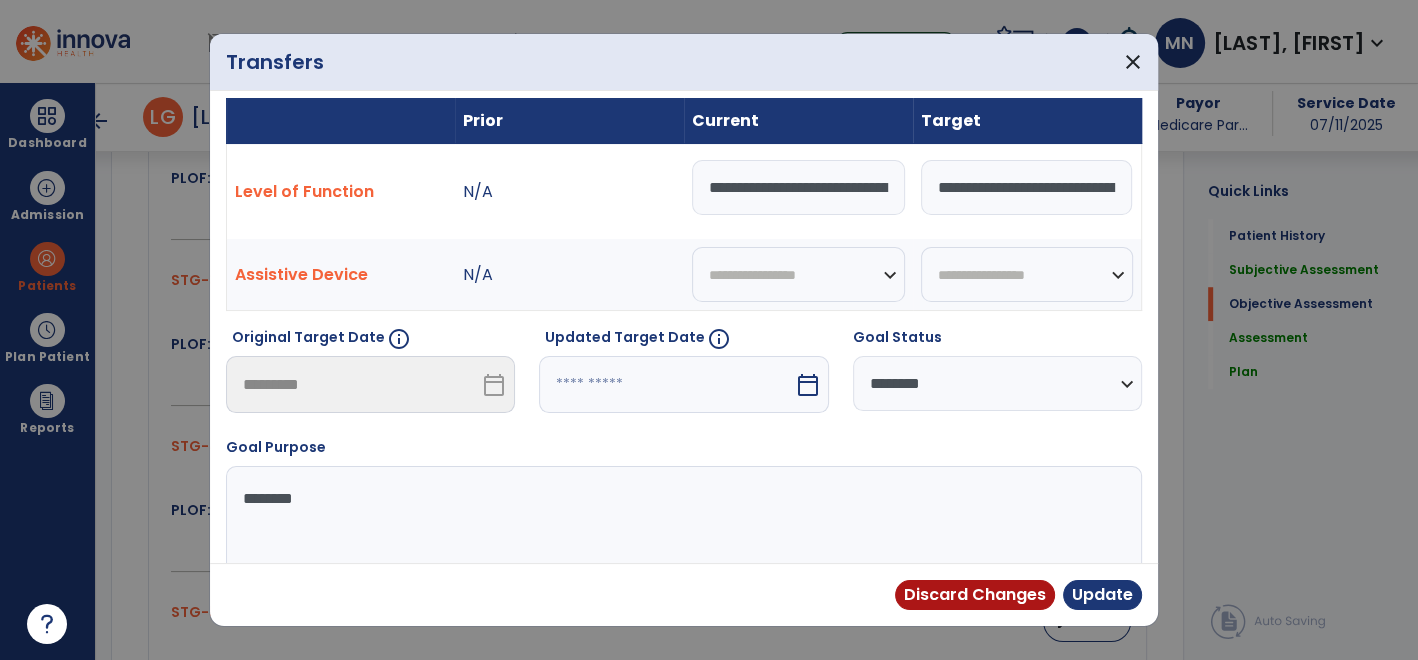 select on "*" 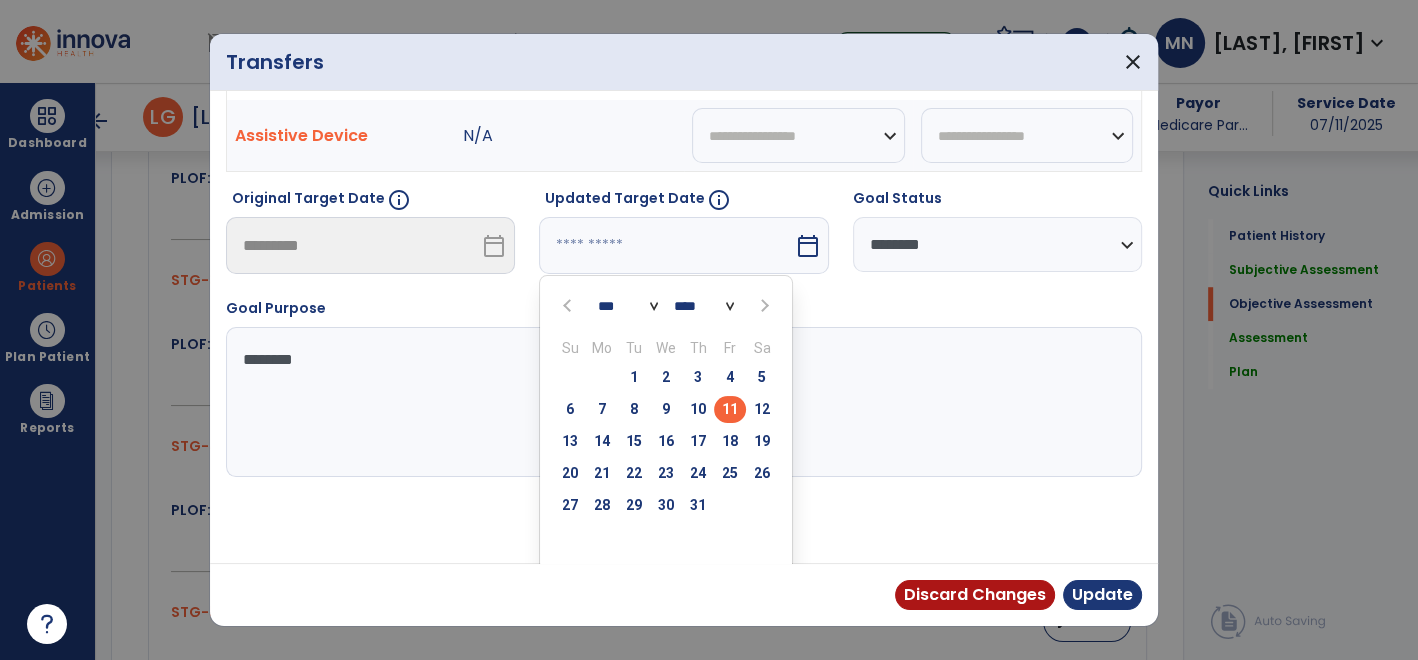 scroll, scrollTop: 152, scrollLeft: 0, axis: vertical 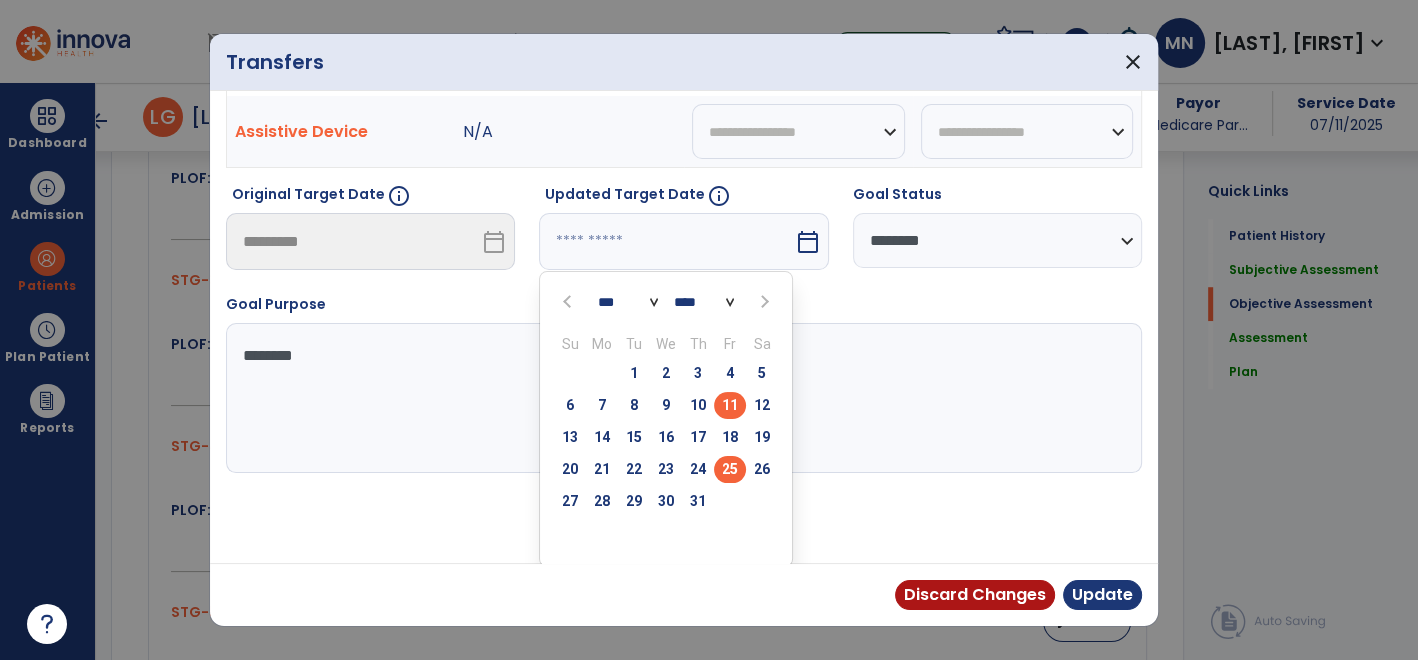 click on "25" at bounding box center (730, 469) 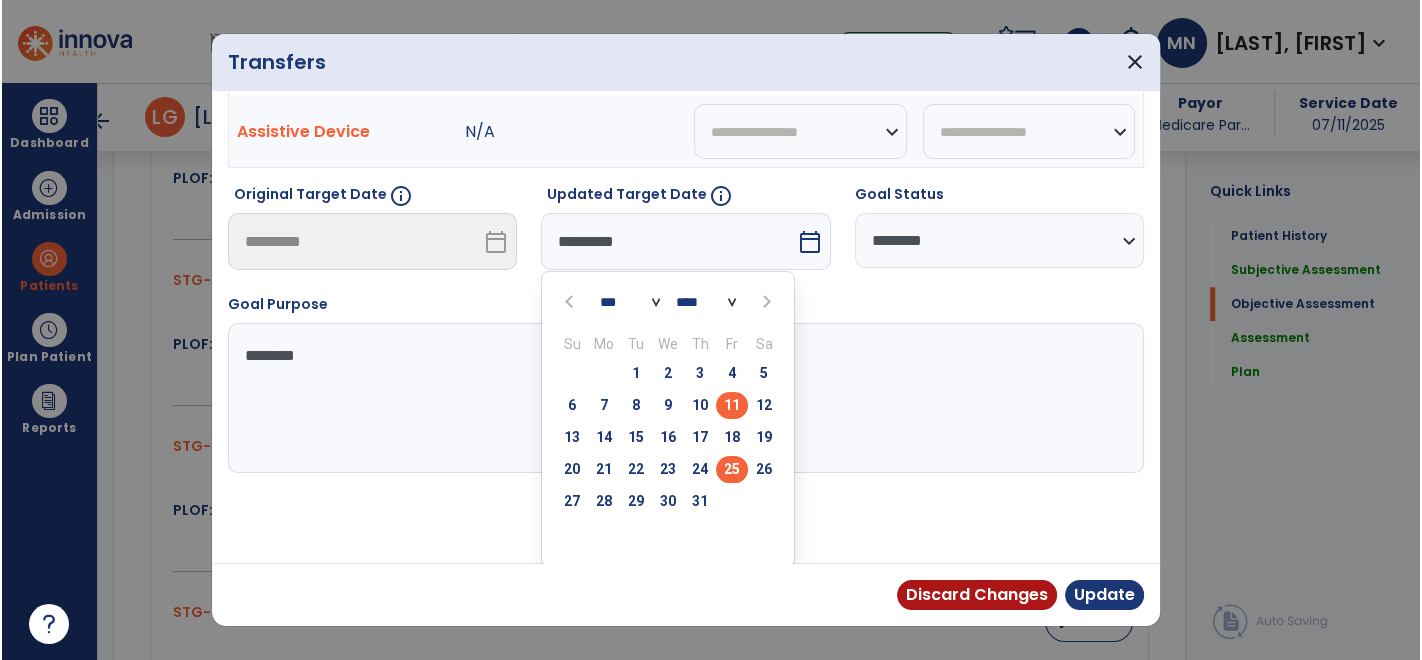scroll, scrollTop: 74, scrollLeft: 0, axis: vertical 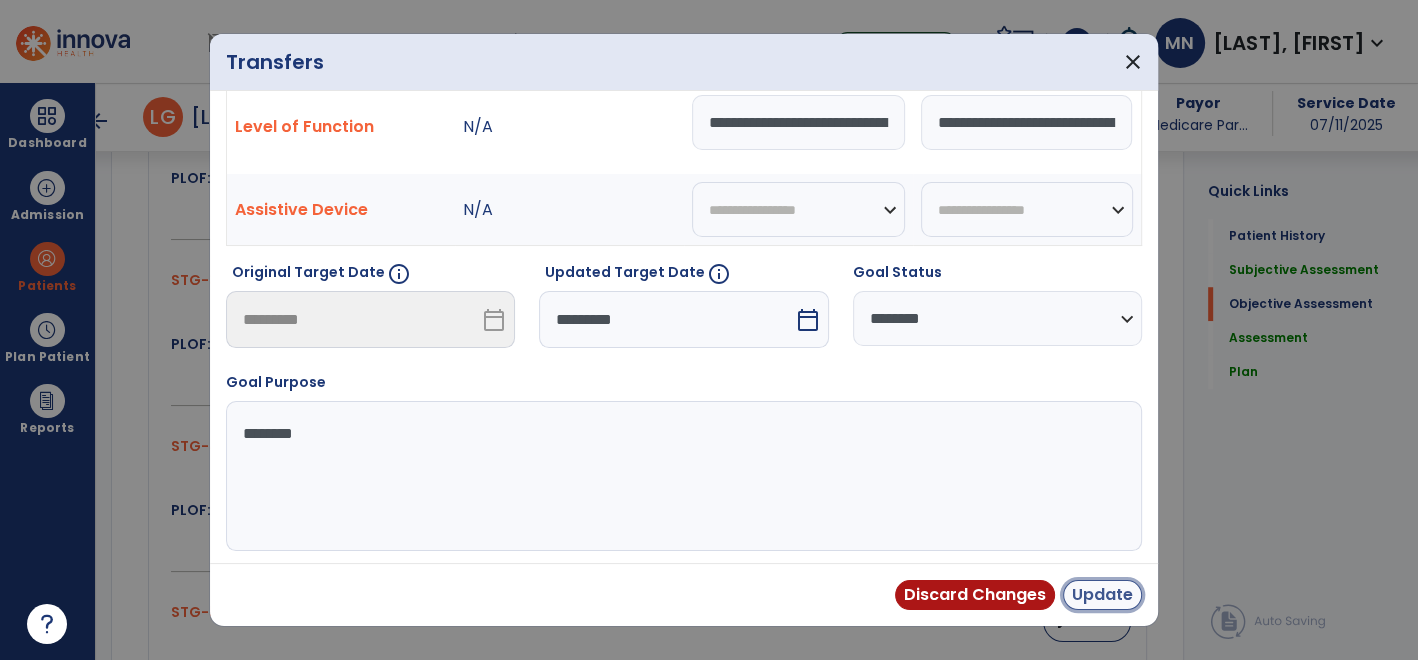 click on "Update" at bounding box center [1102, 595] 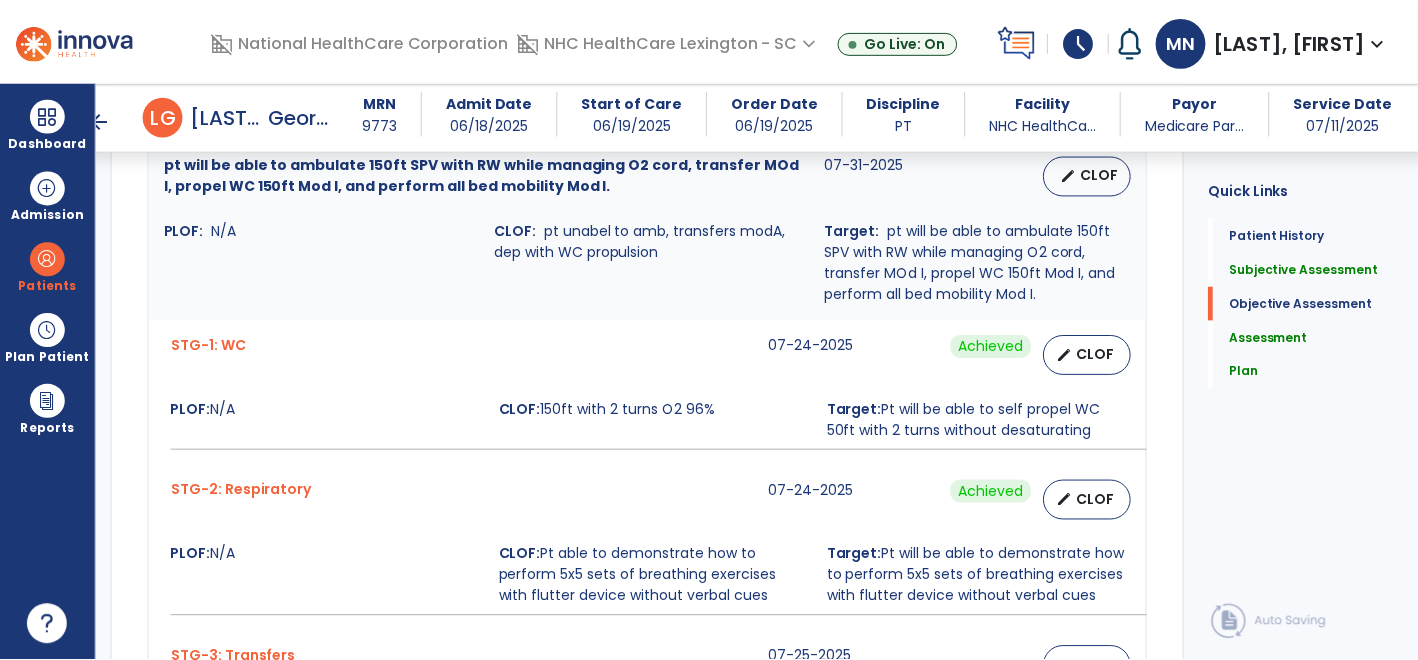 scroll, scrollTop: 865, scrollLeft: 0, axis: vertical 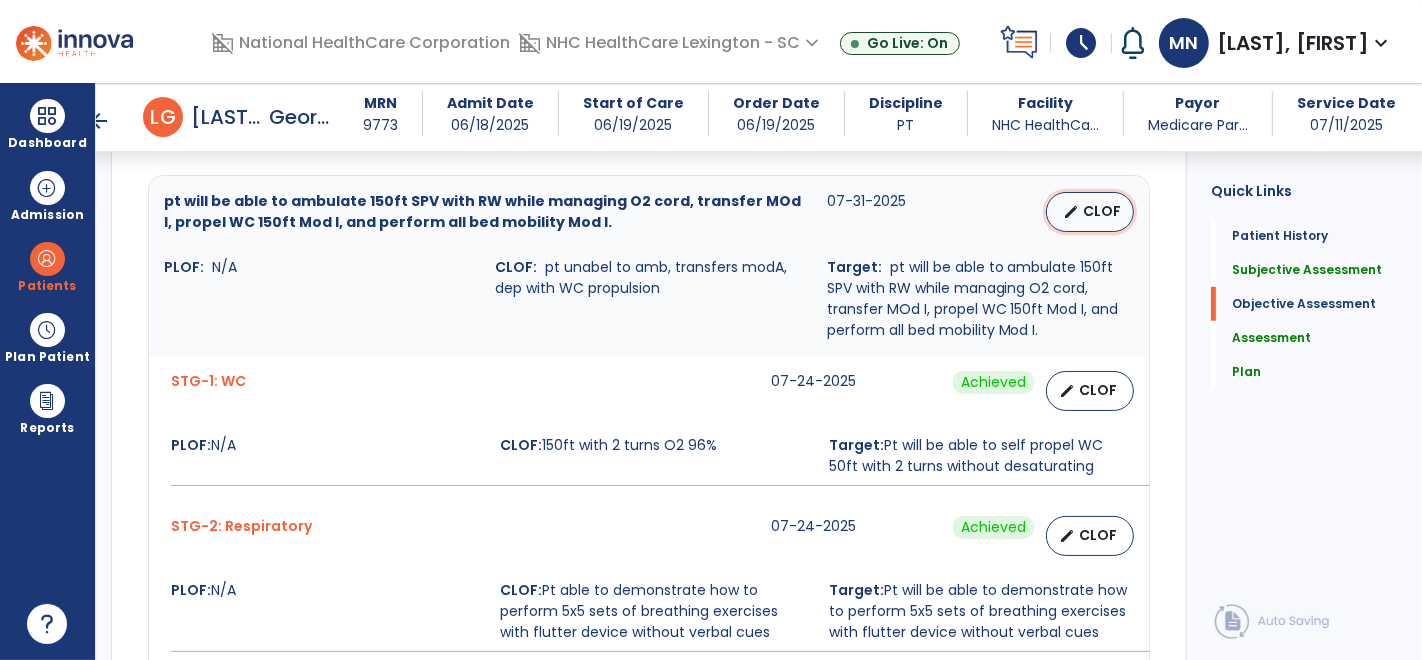 click on "CLOF" at bounding box center [1102, 211] 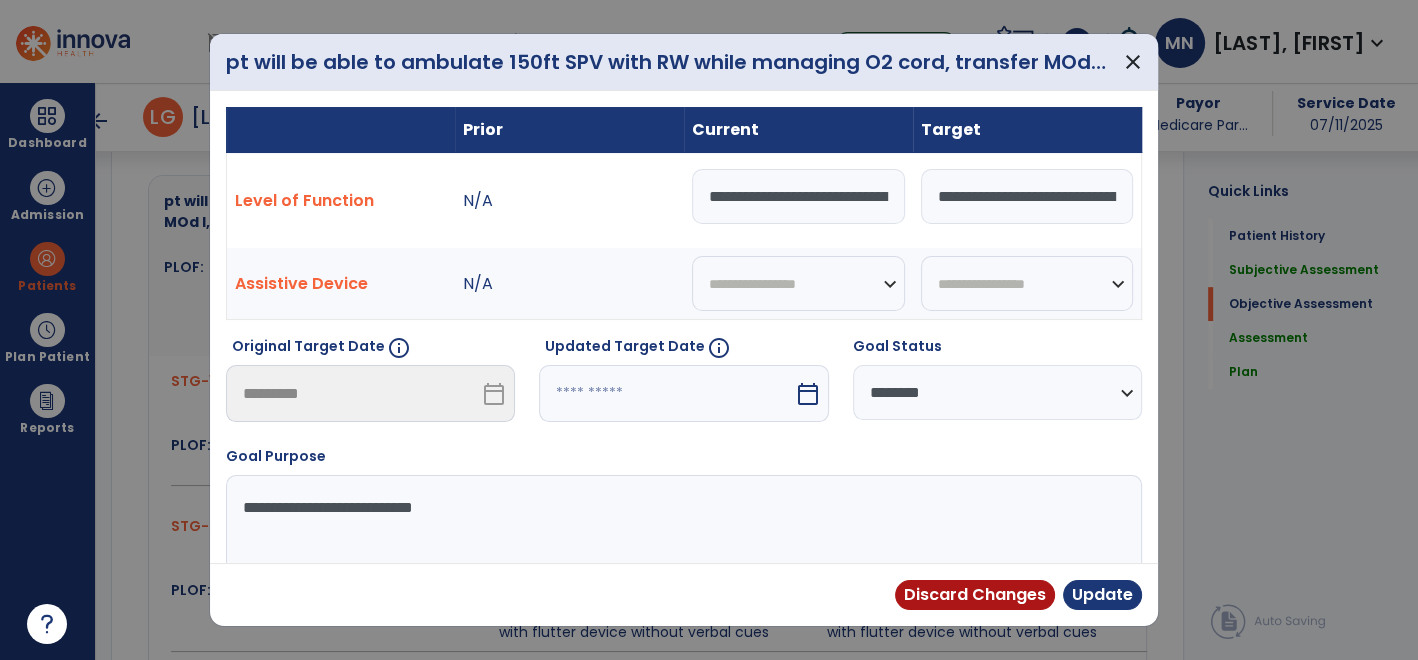 scroll, scrollTop: 865, scrollLeft: 0, axis: vertical 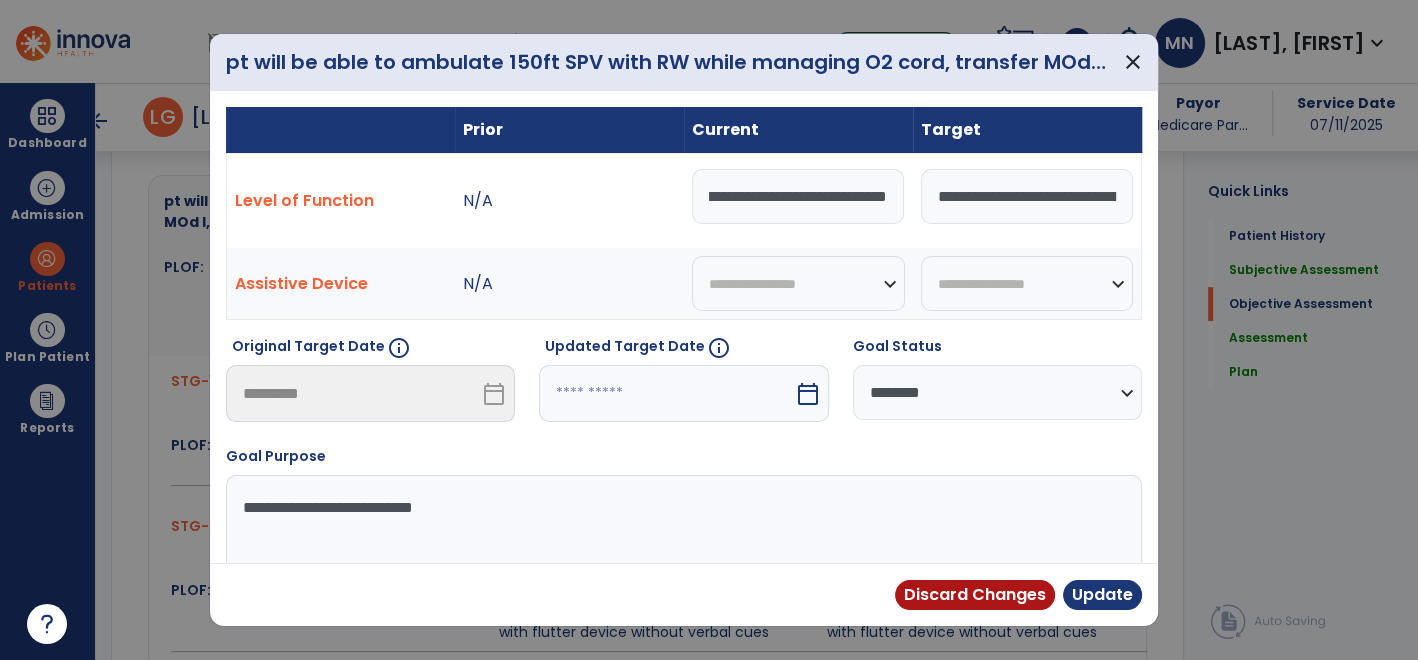 drag, startPoint x: 725, startPoint y: 197, endPoint x: 1040, endPoint y: 210, distance: 315.26813 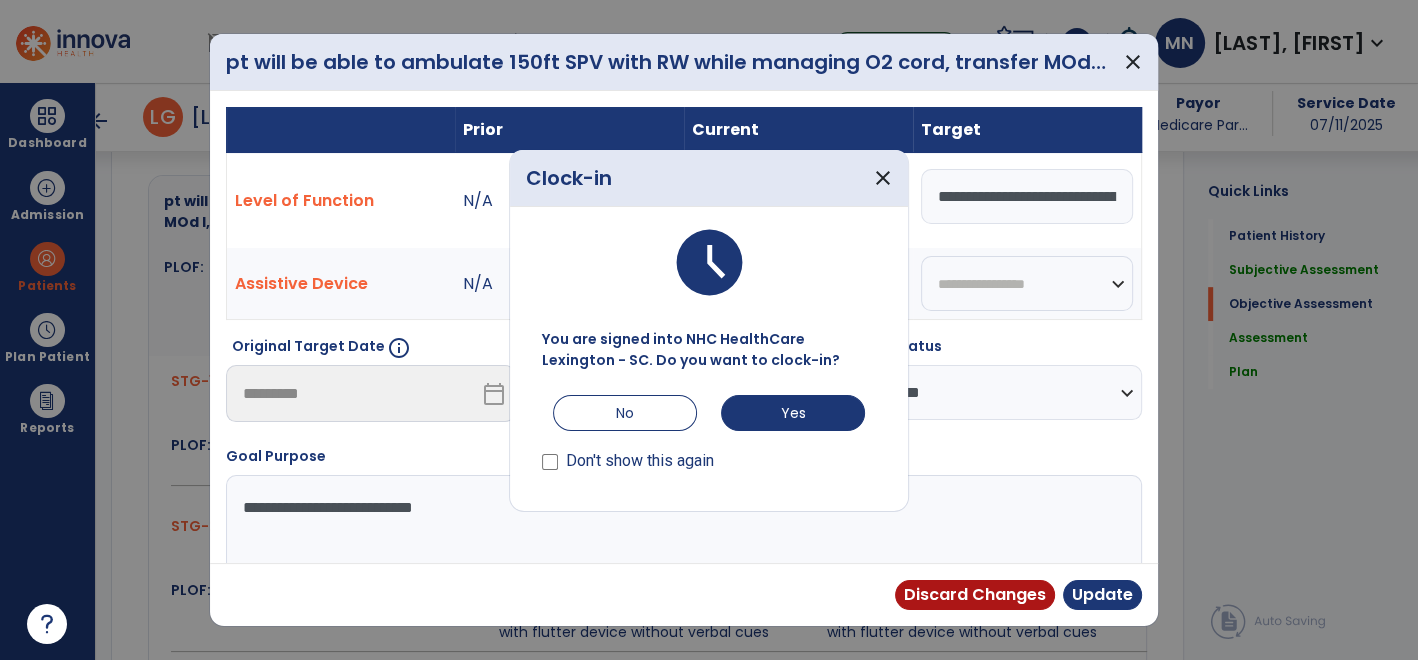 scroll, scrollTop: 0, scrollLeft: 527, axis: horizontal 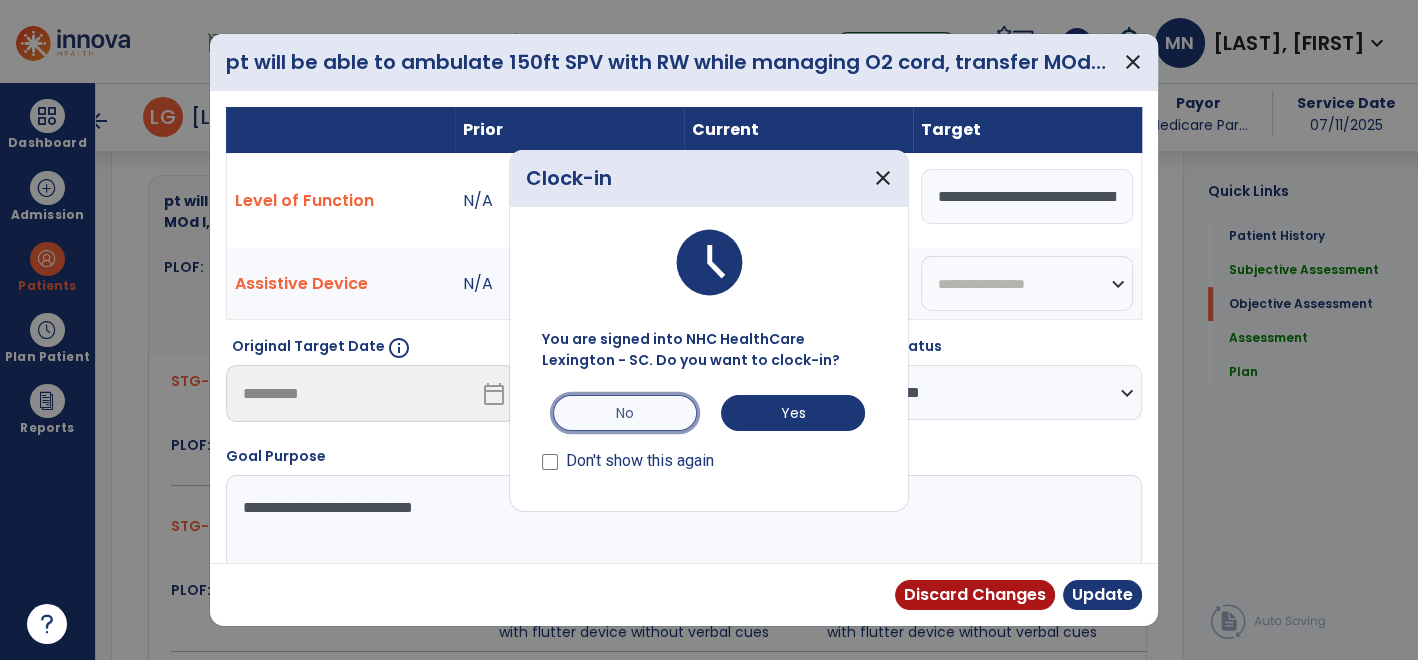 click on "No" at bounding box center [625, 413] 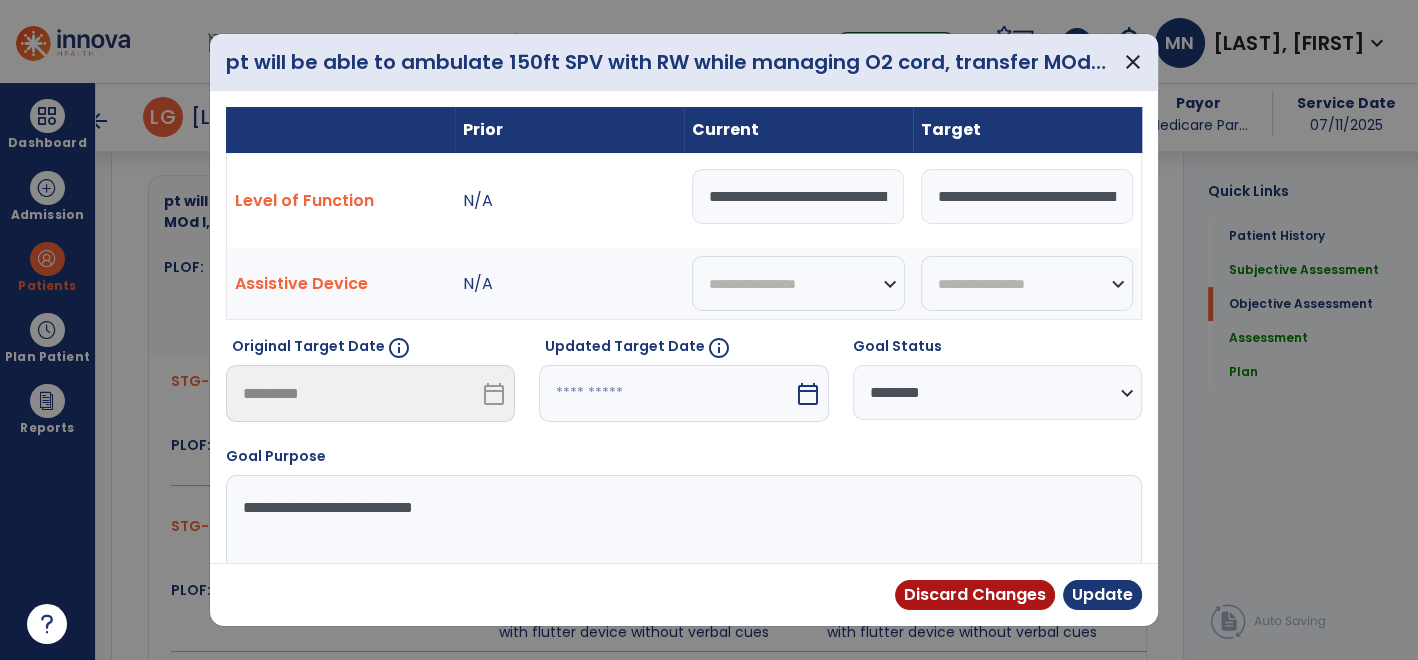 click on "**********" at bounding box center (798, 196) 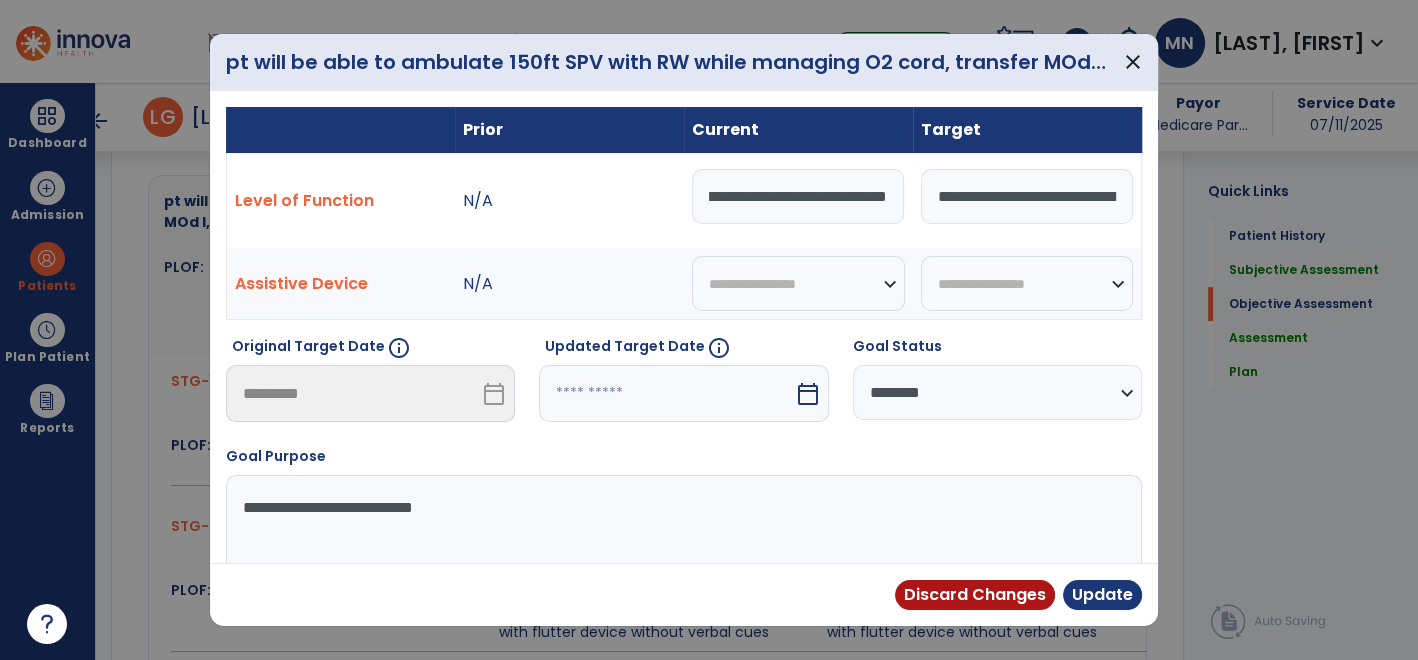 drag, startPoint x: 817, startPoint y: 210, endPoint x: 993, endPoint y: 194, distance: 176.72577 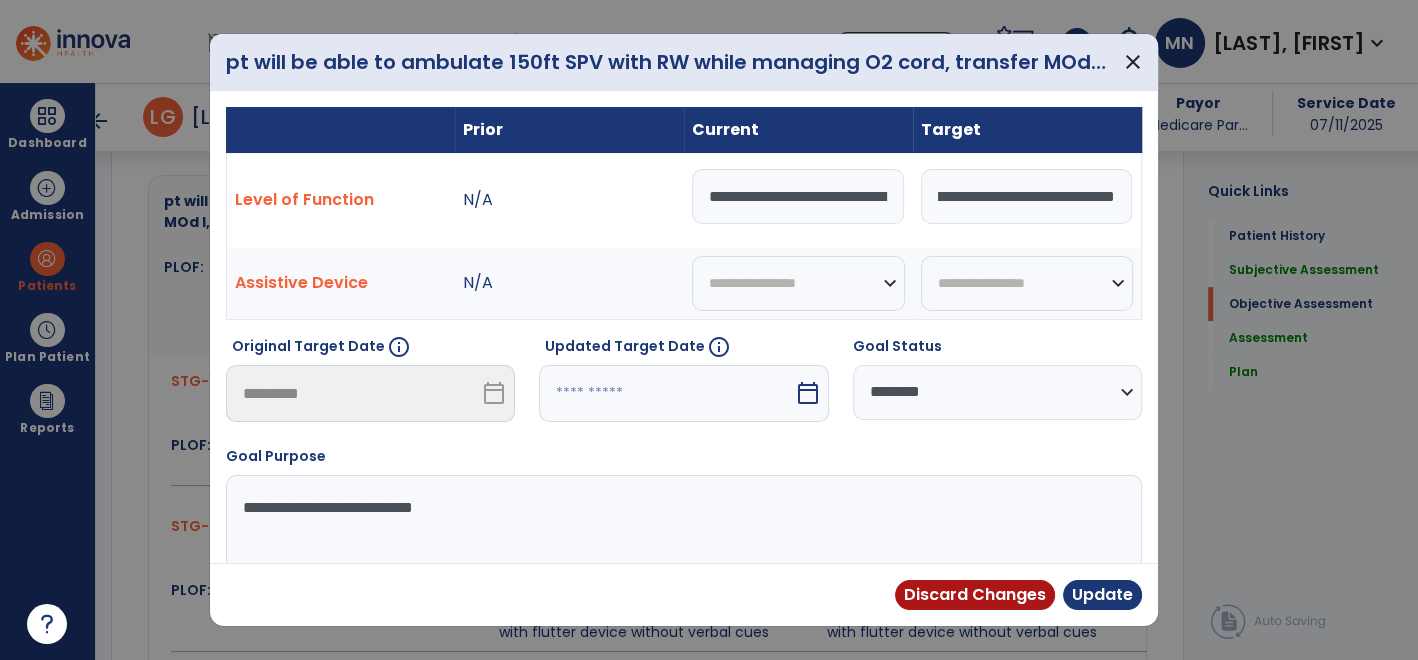 scroll, scrollTop: 0, scrollLeft: 971, axis: horizontal 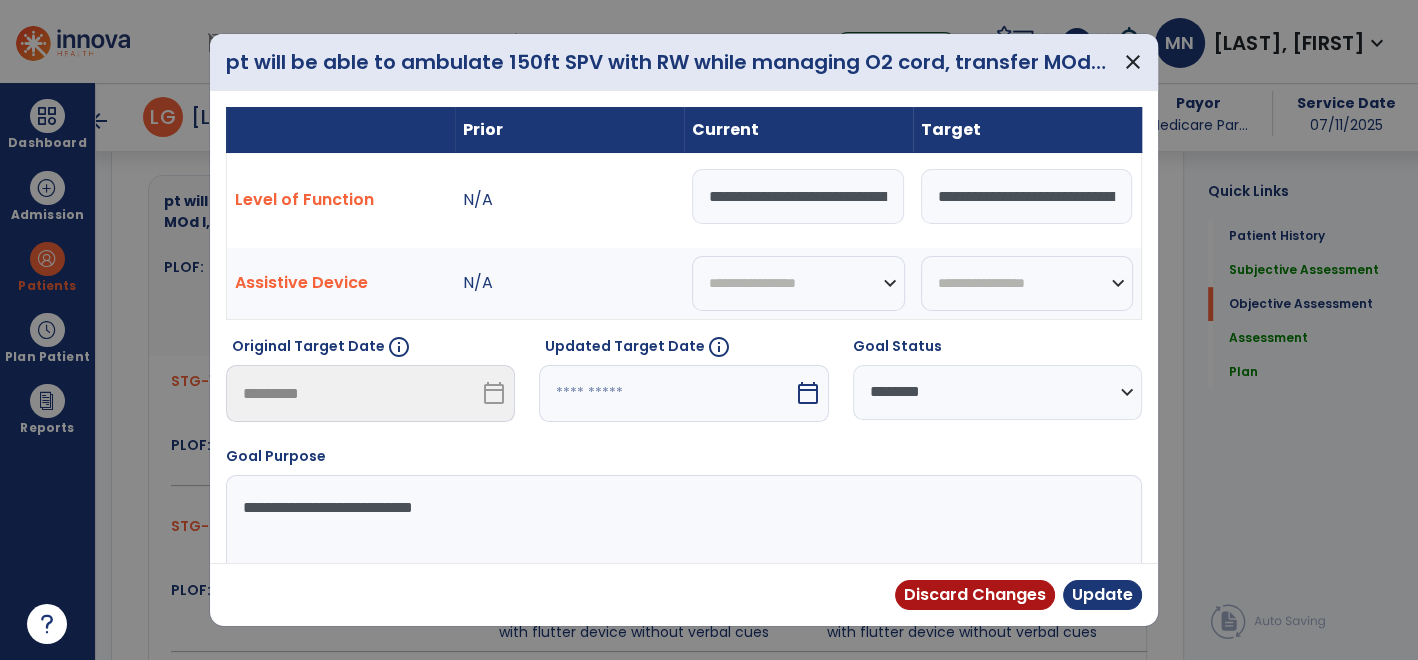 click at bounding box center (666, 393) 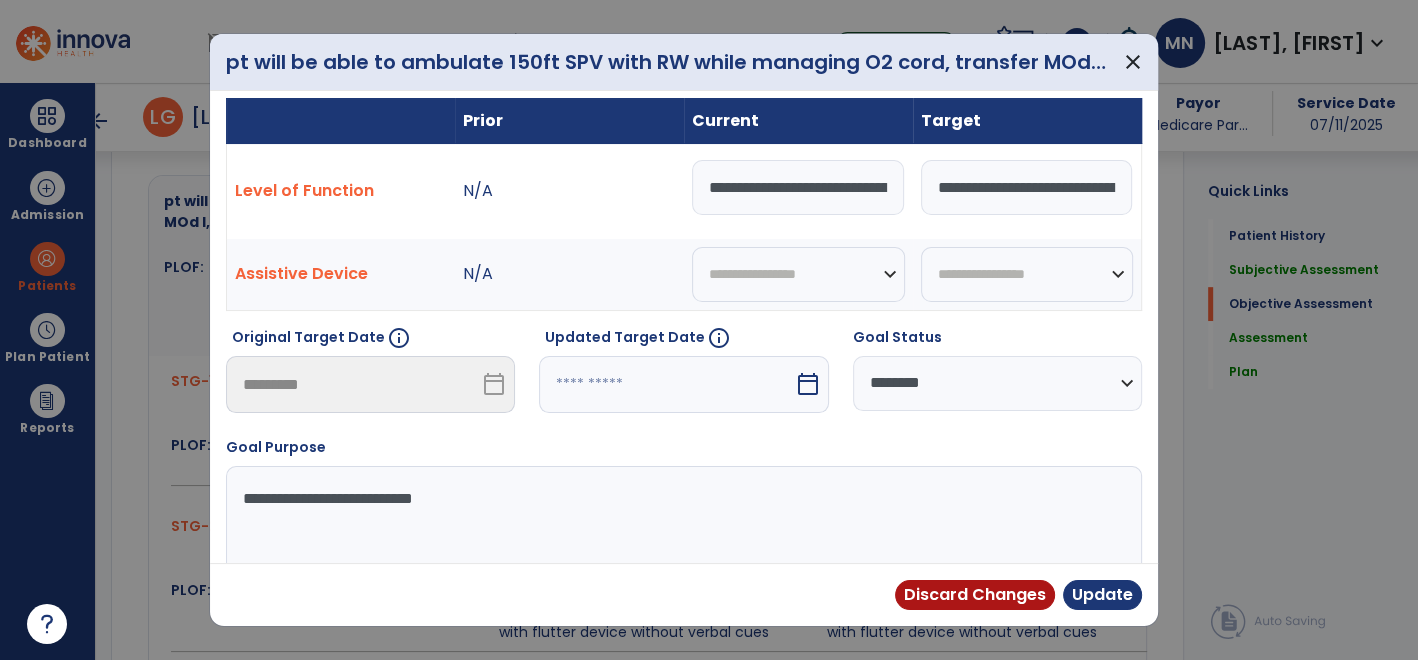 select on "*" 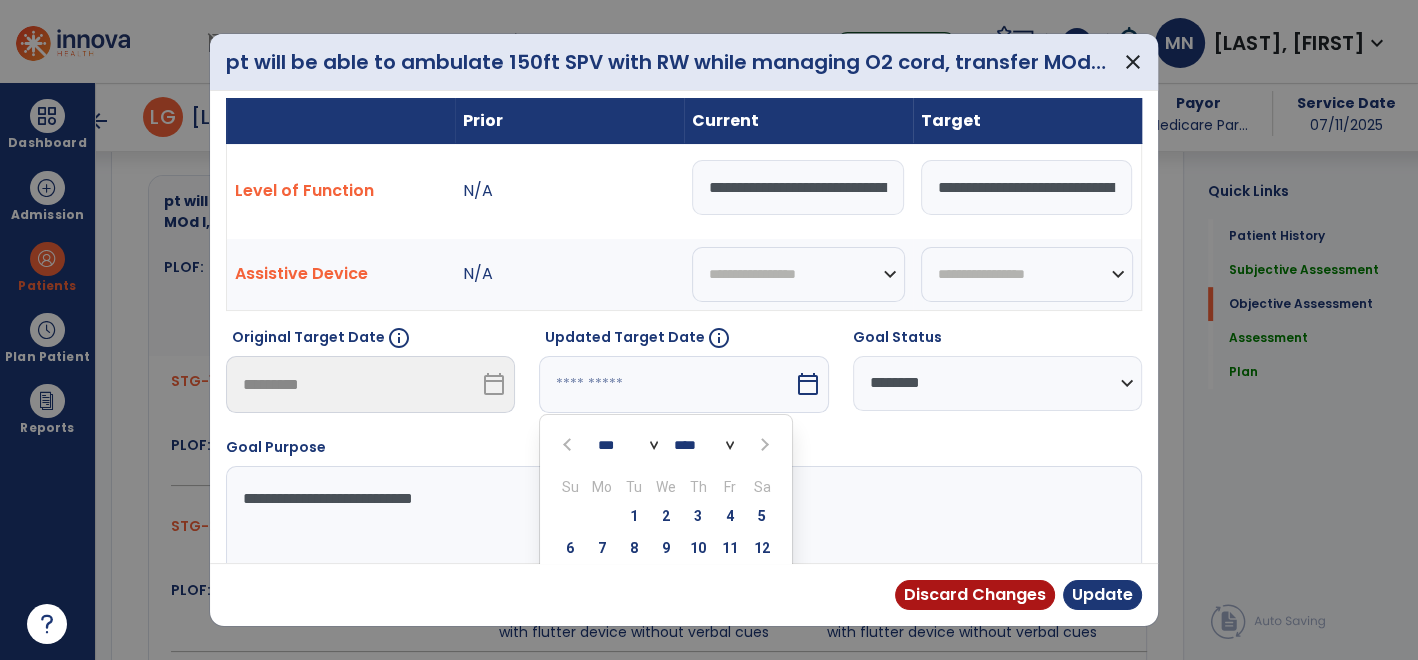 click on "**********" at bounding box center [682, 541] 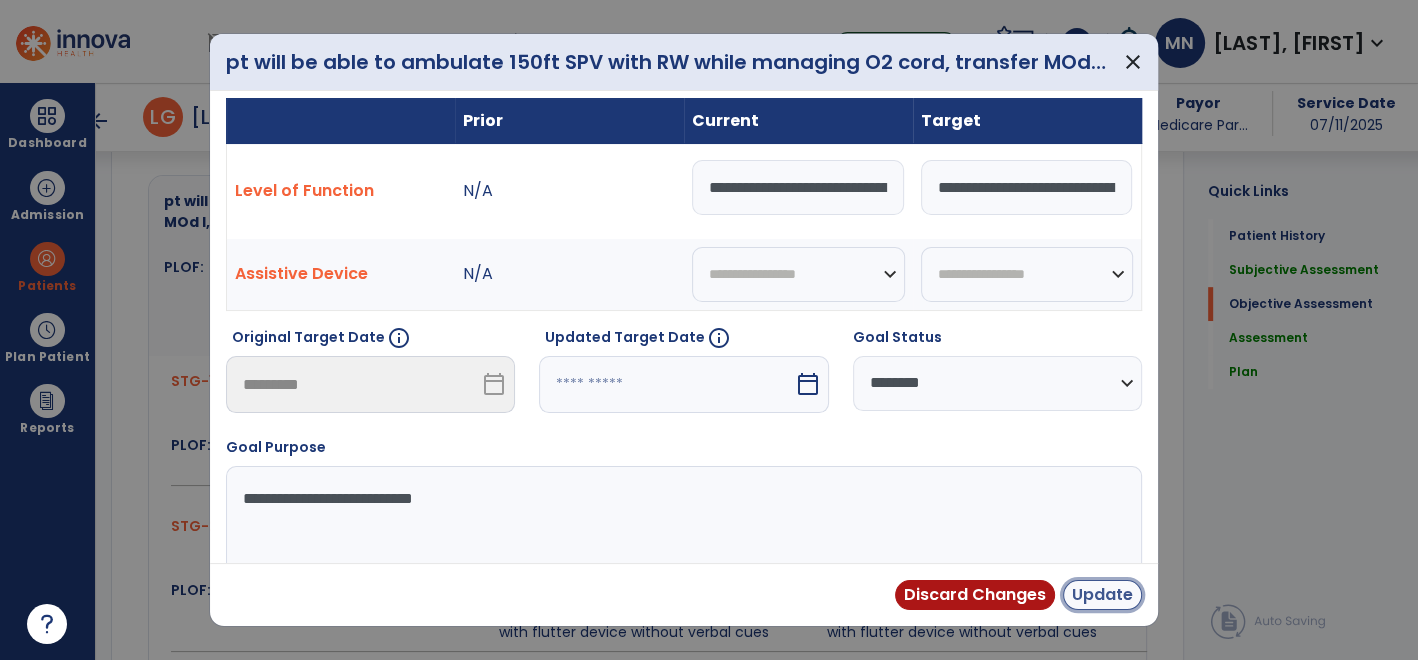 click on "Update" at bounding box center [1102, 595] 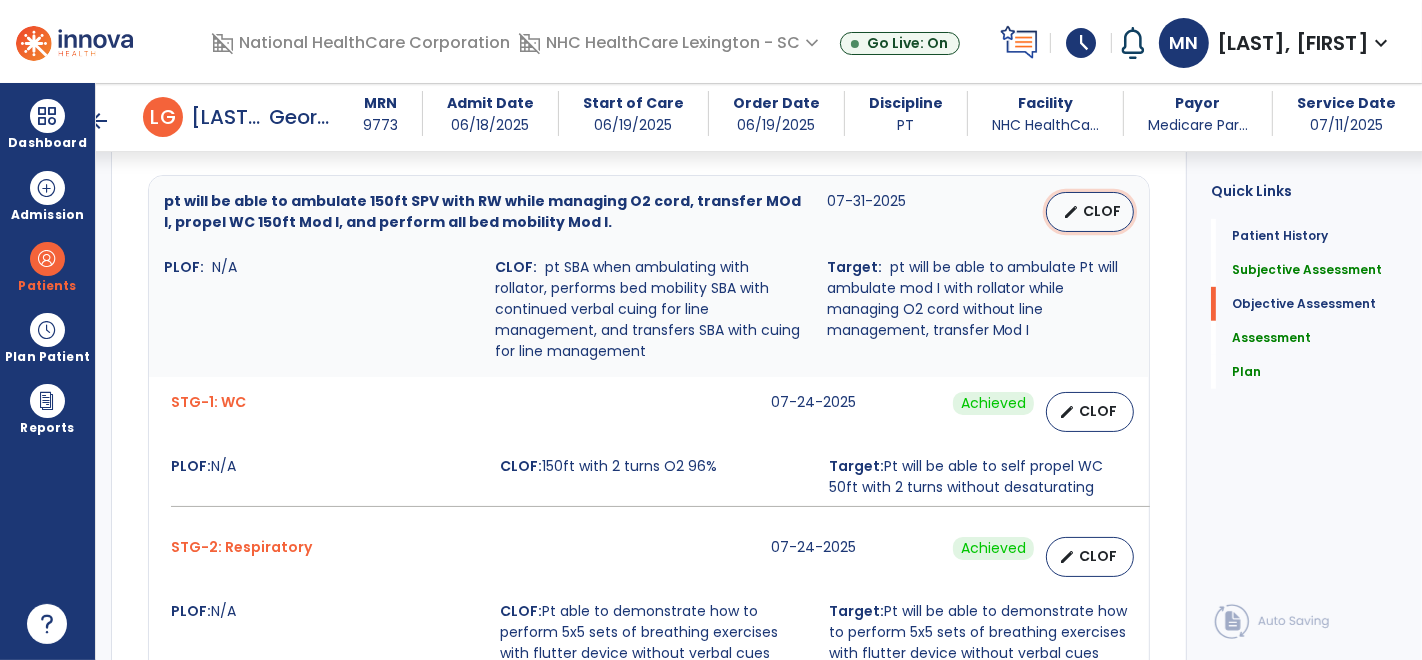click on "edit   CLOF" at bounding box center [1090, 212] 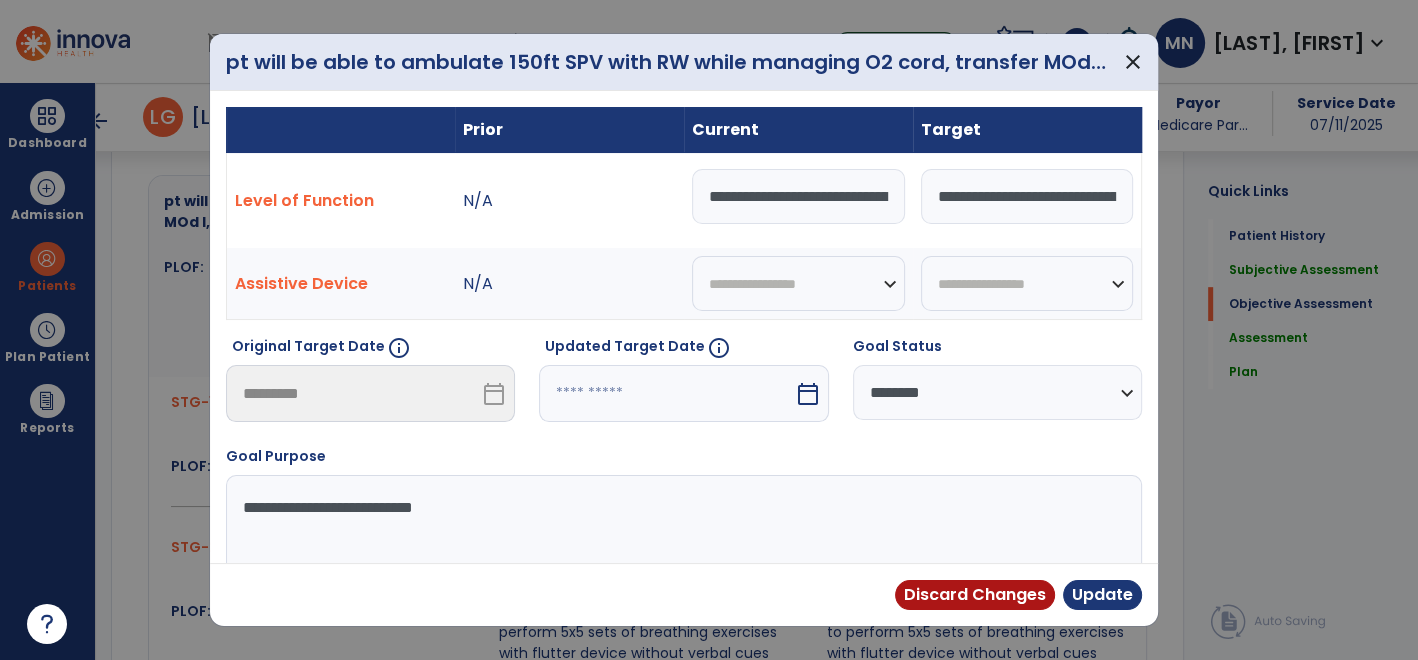scroll, scrollTop: 865, scrollLeft: 0, axis: vertical 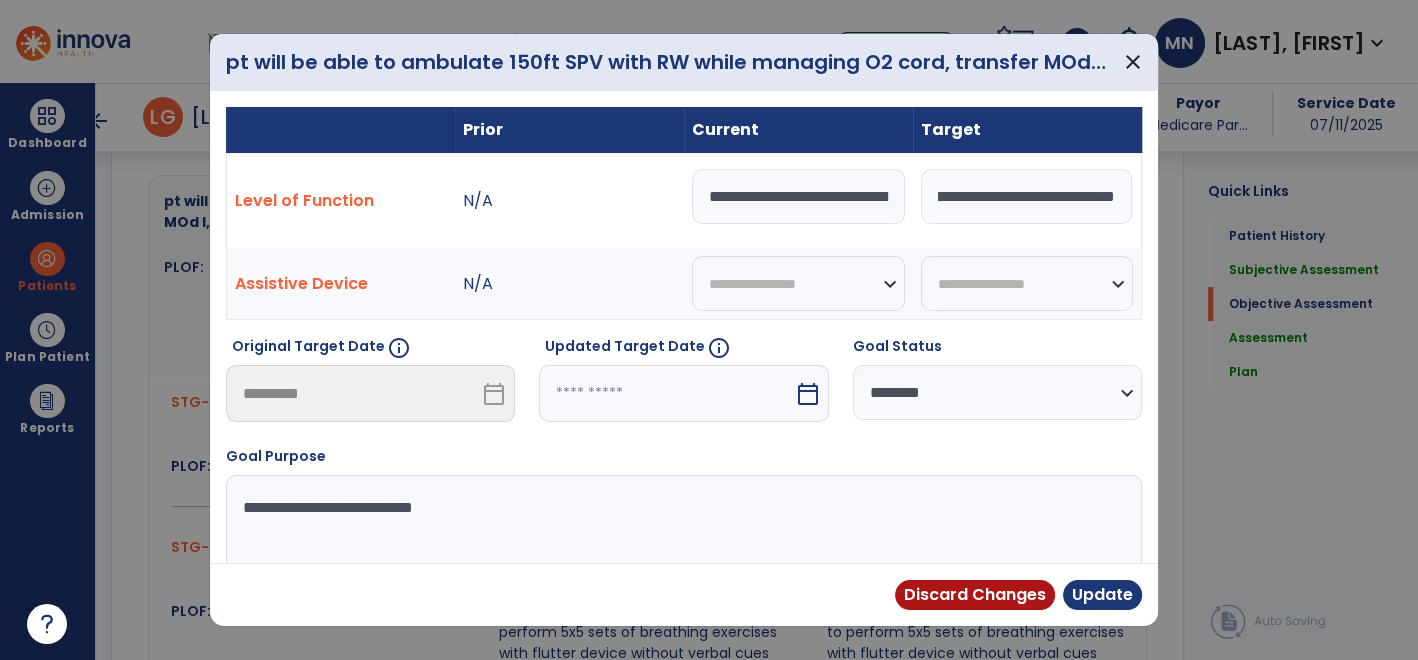 click on "**********" at bounding box center [1026, 196] 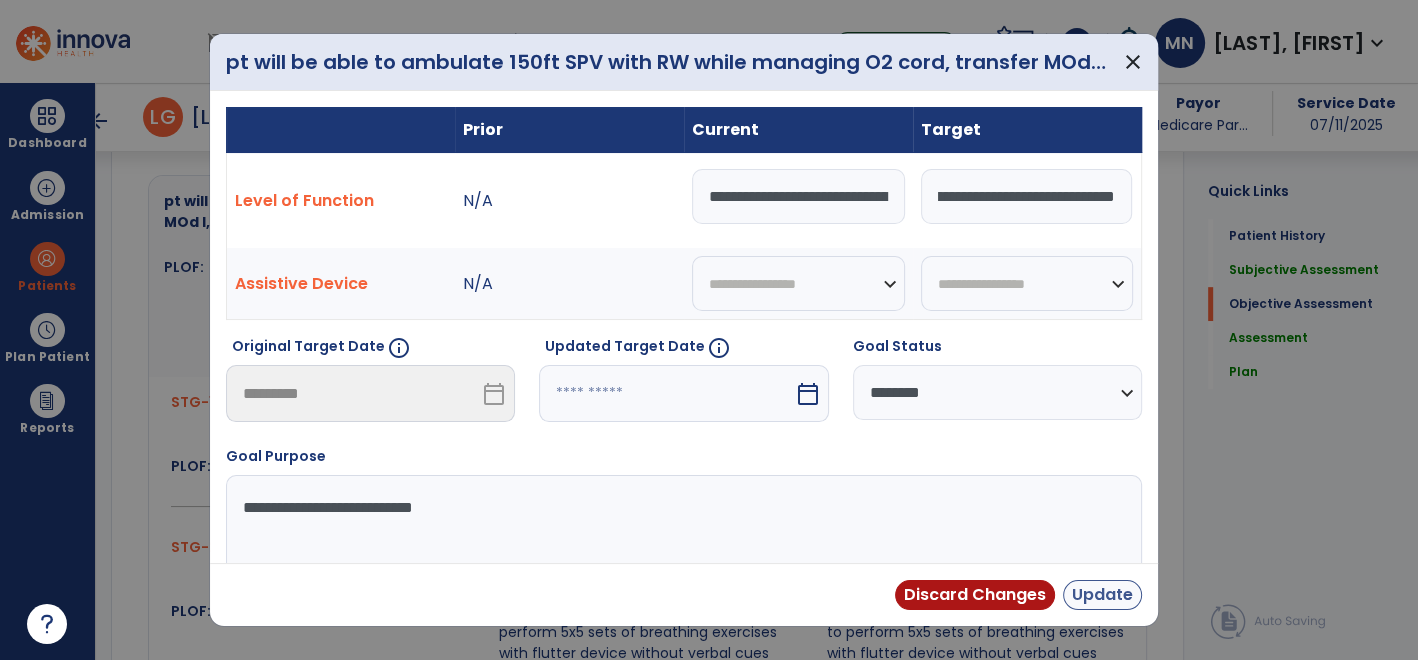 type on "**********" 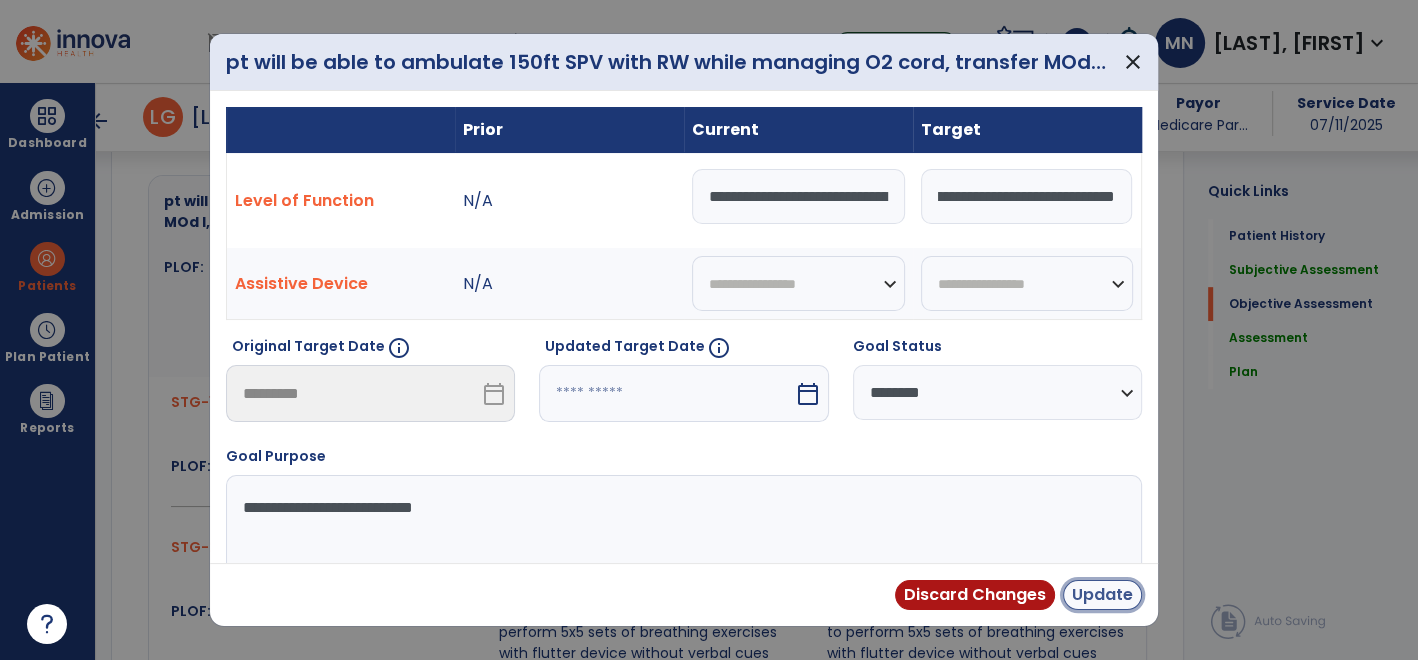 scroll, scrollTop: 0, scrollLeft: 0, axis: both 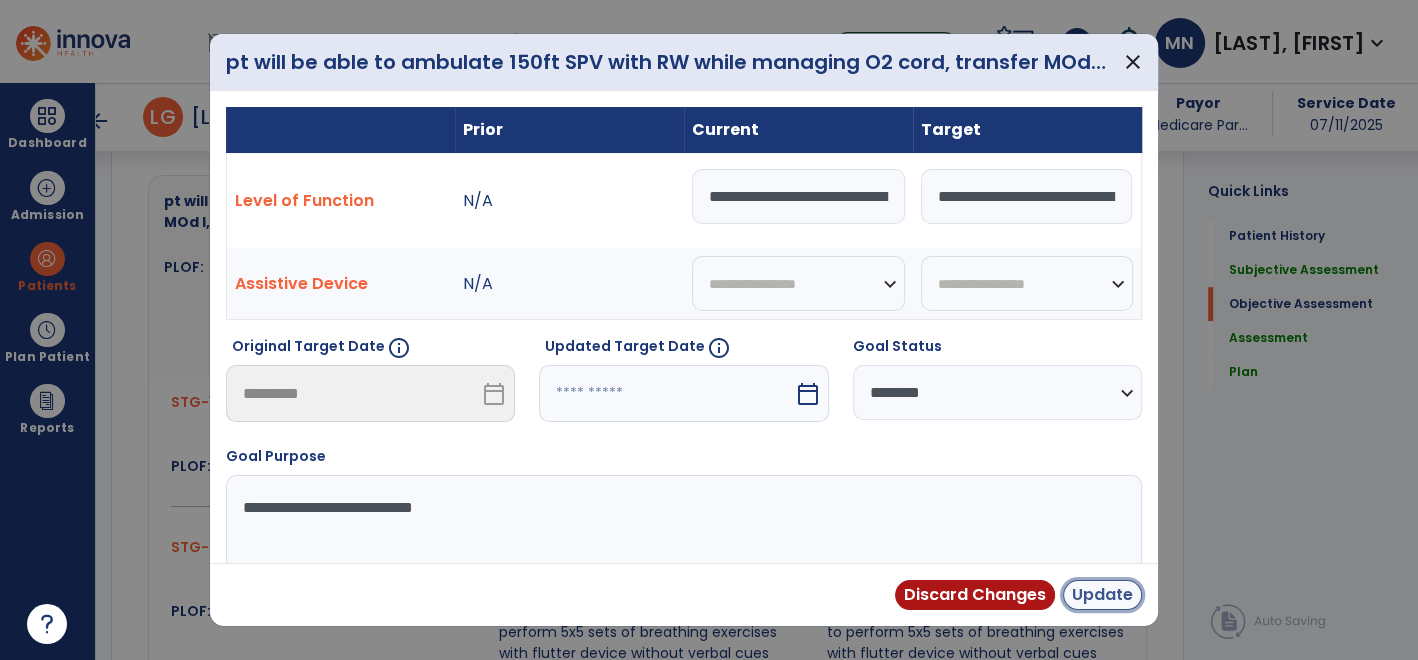 click on "Update" at bounding box center (1102, 595) 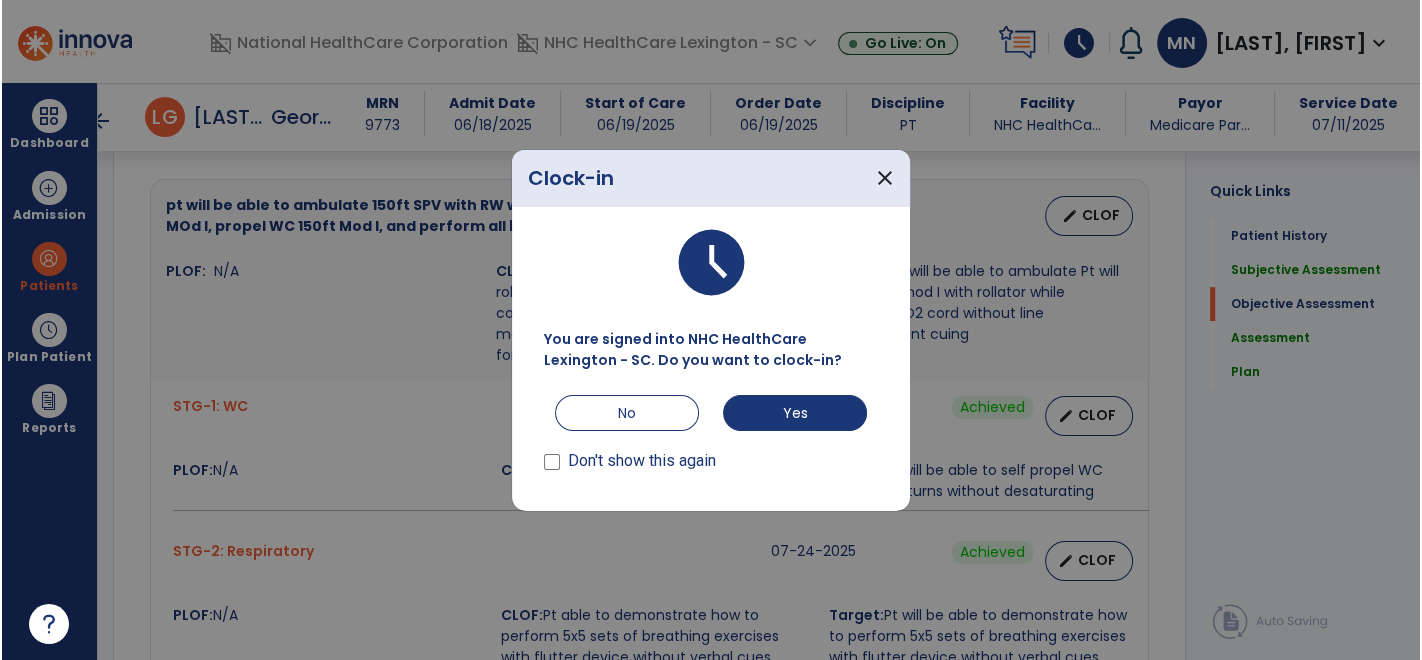 scroll, scrollTop: 865, scrollLeft: 0, axis: vertical 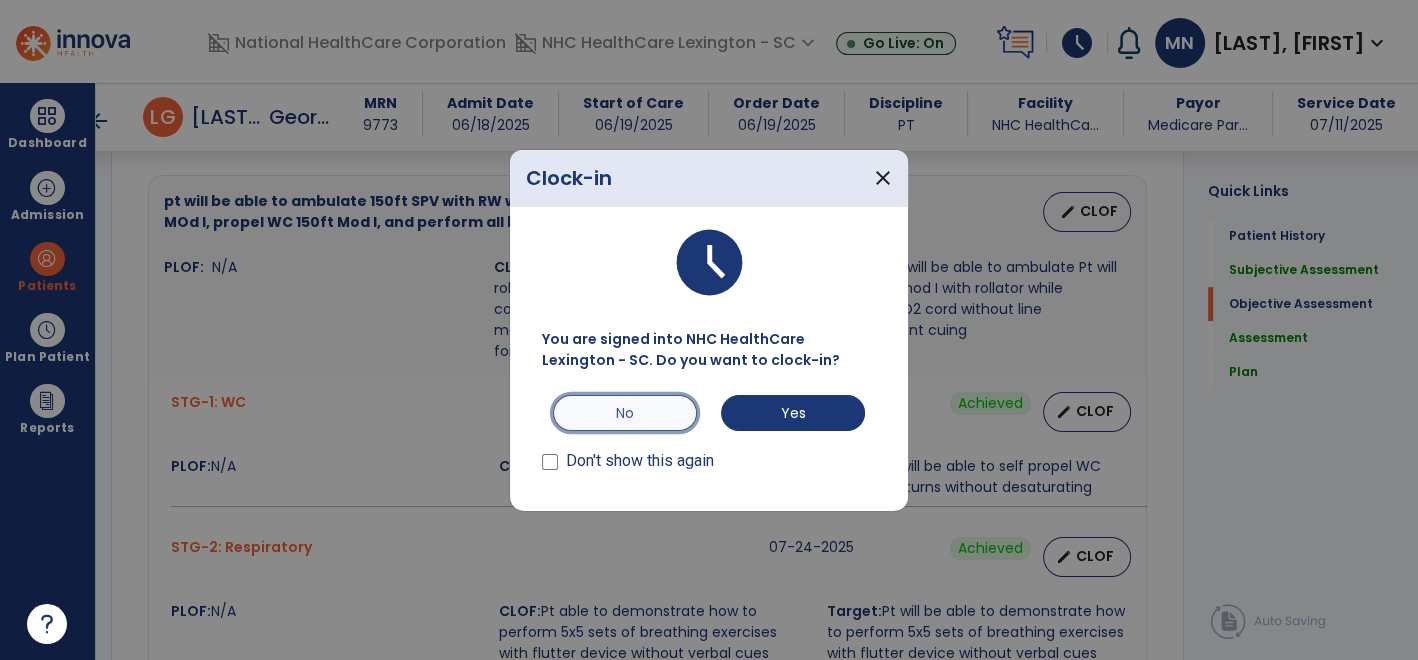 click on "No" at bounding box center (625, 413) 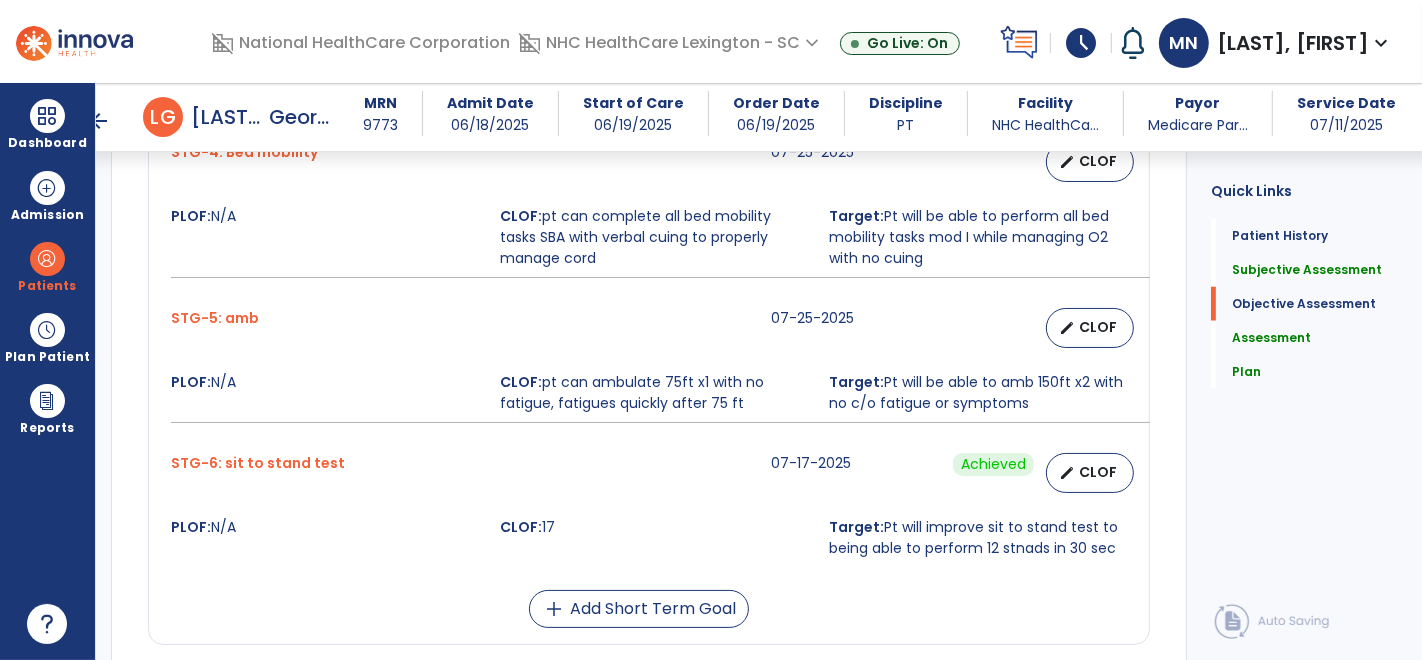scroll, scrollTop: 1700, scrollLeft: 0, axis: vertical 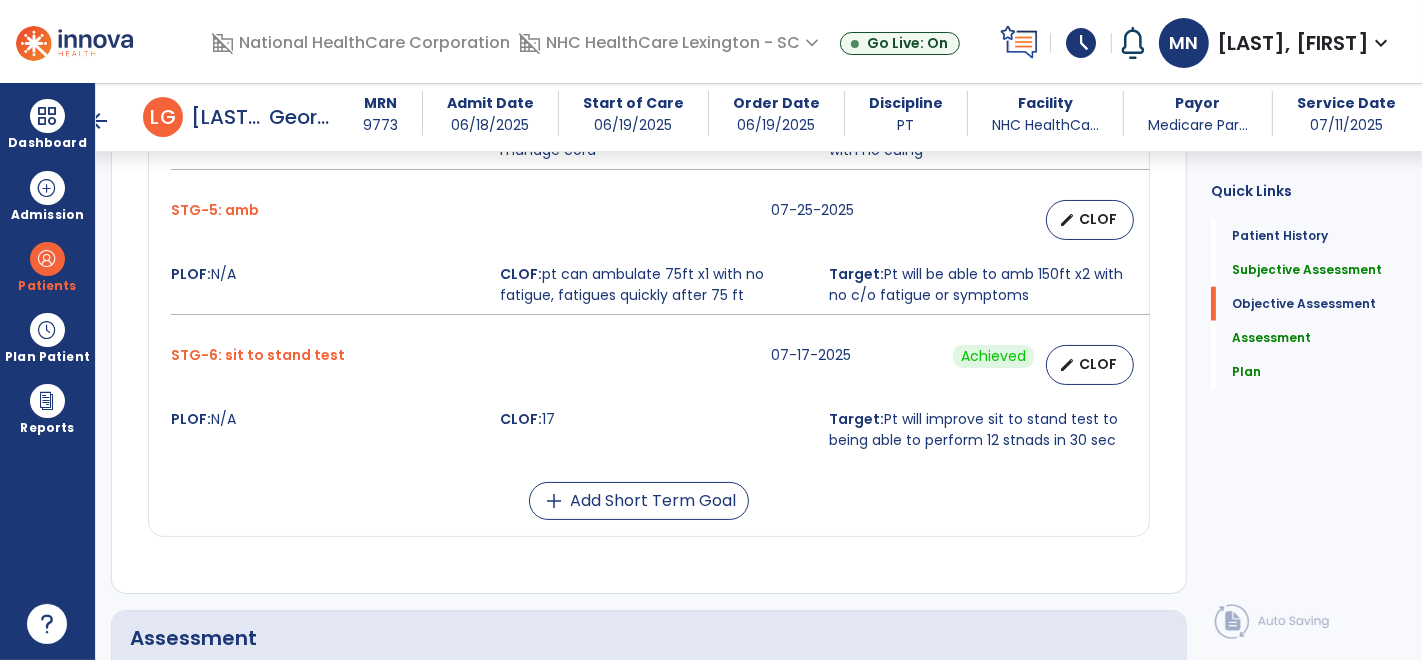click on "07-17-2025" at bounding box center [841, 365] 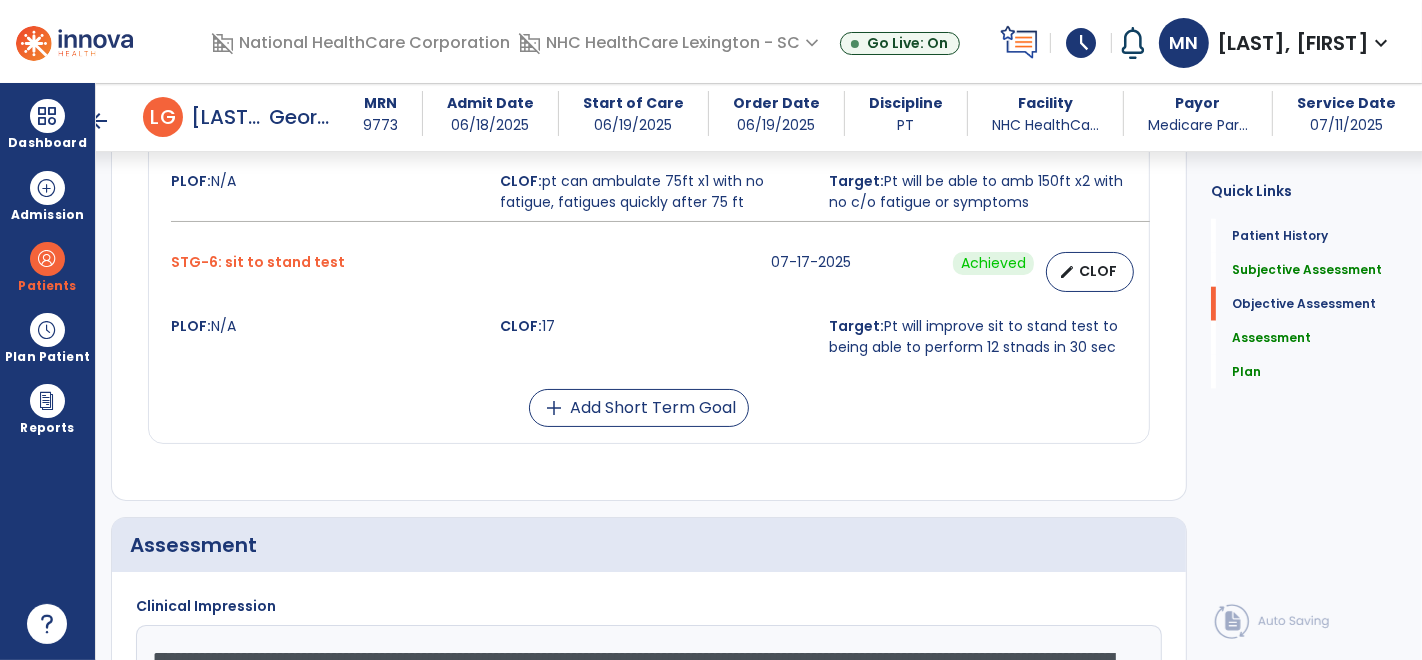 scroll, scrollTop: 1808, scrollLeft: 0, axis: vertical 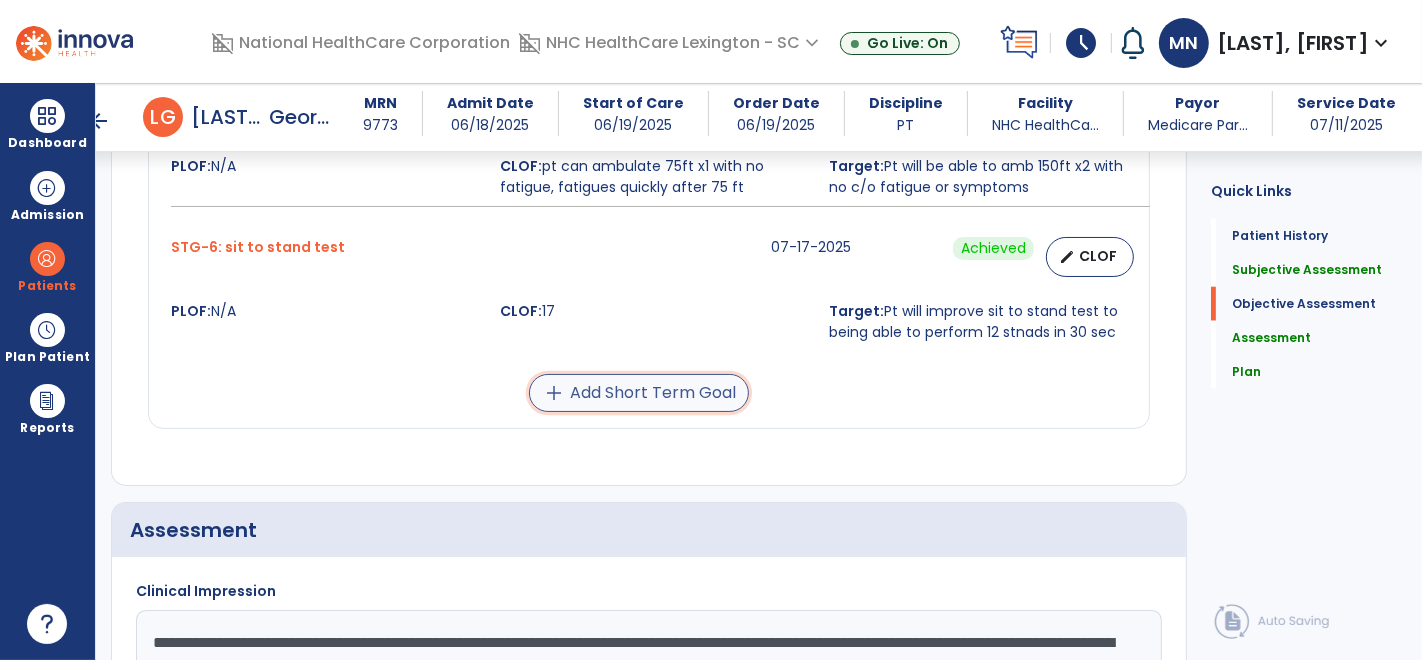 click on "add  Add Short Term Goal" at bounding box center [639, 393] 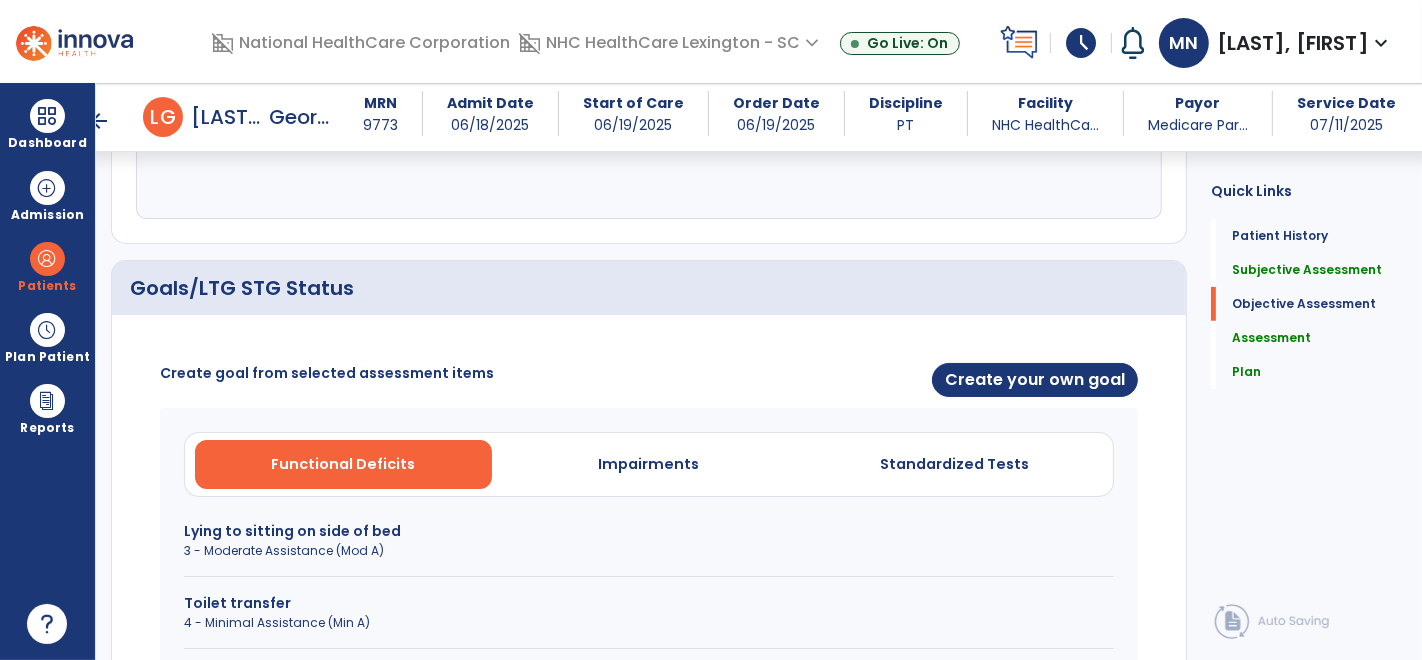 scroll, scrollTop: 674, scrollLeft: 0, axis: vertical 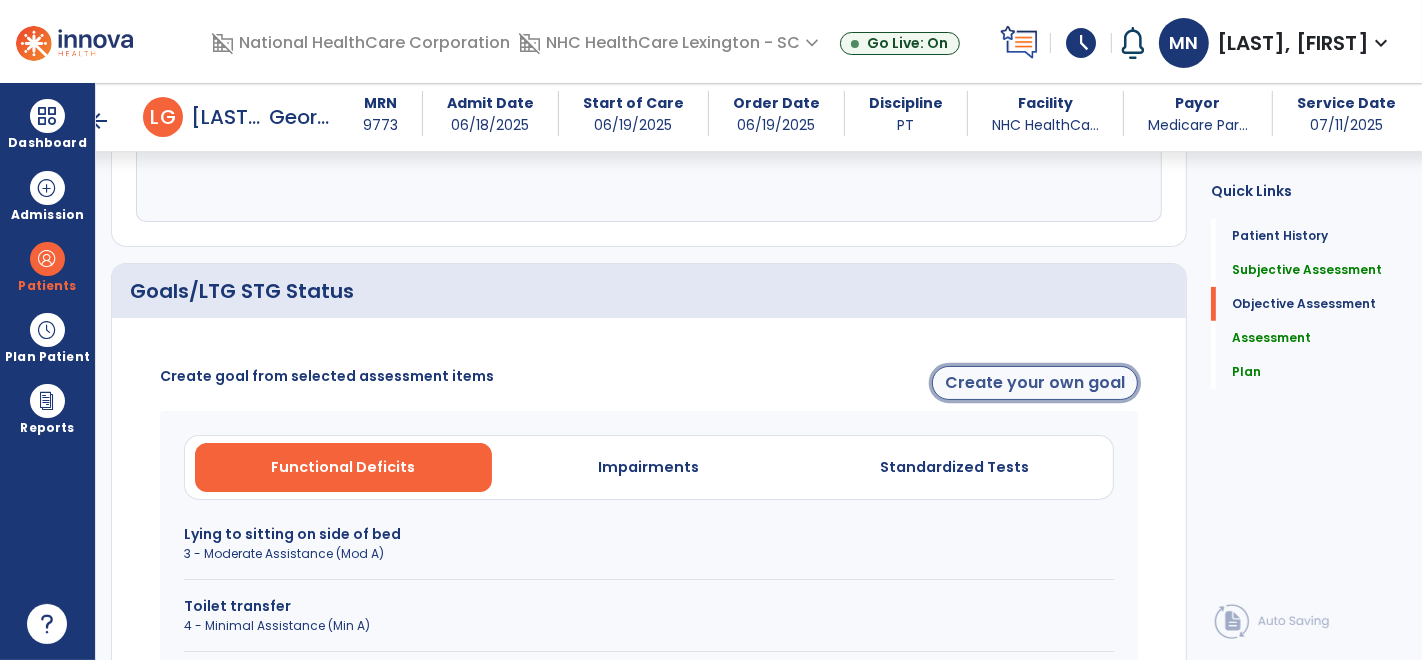 click on "Create your own goal" 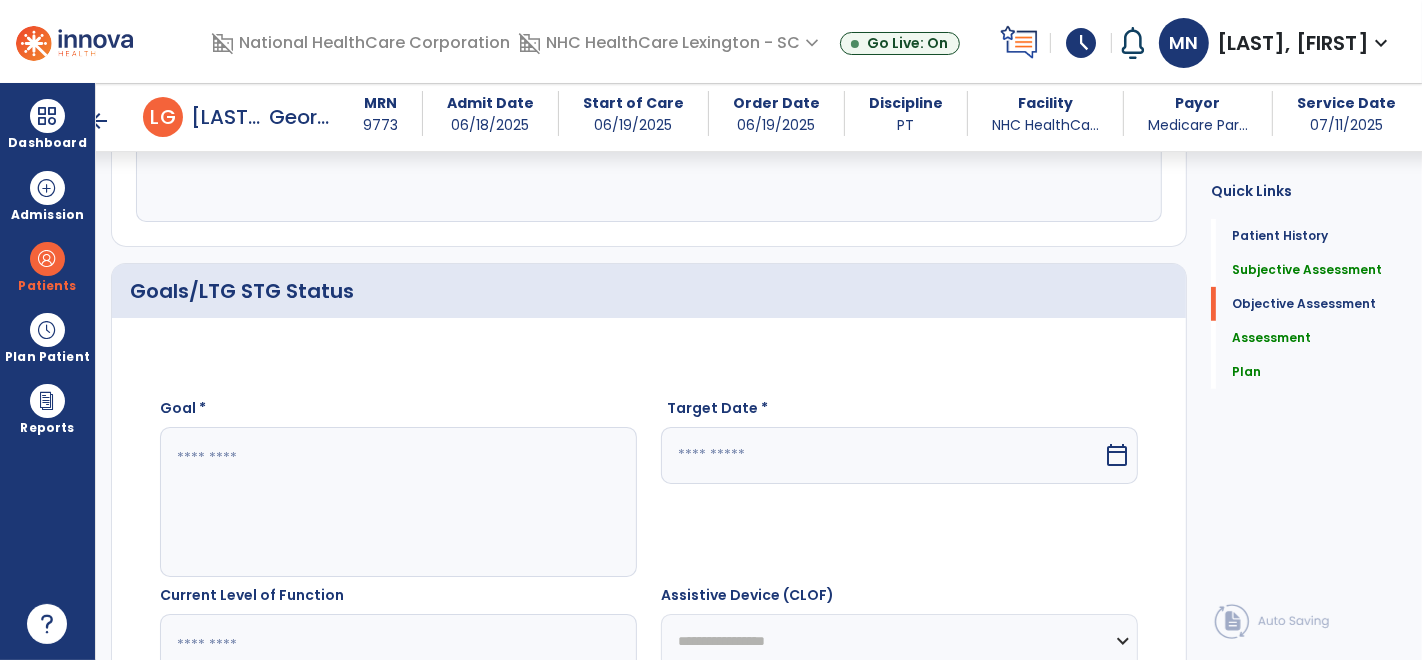 click 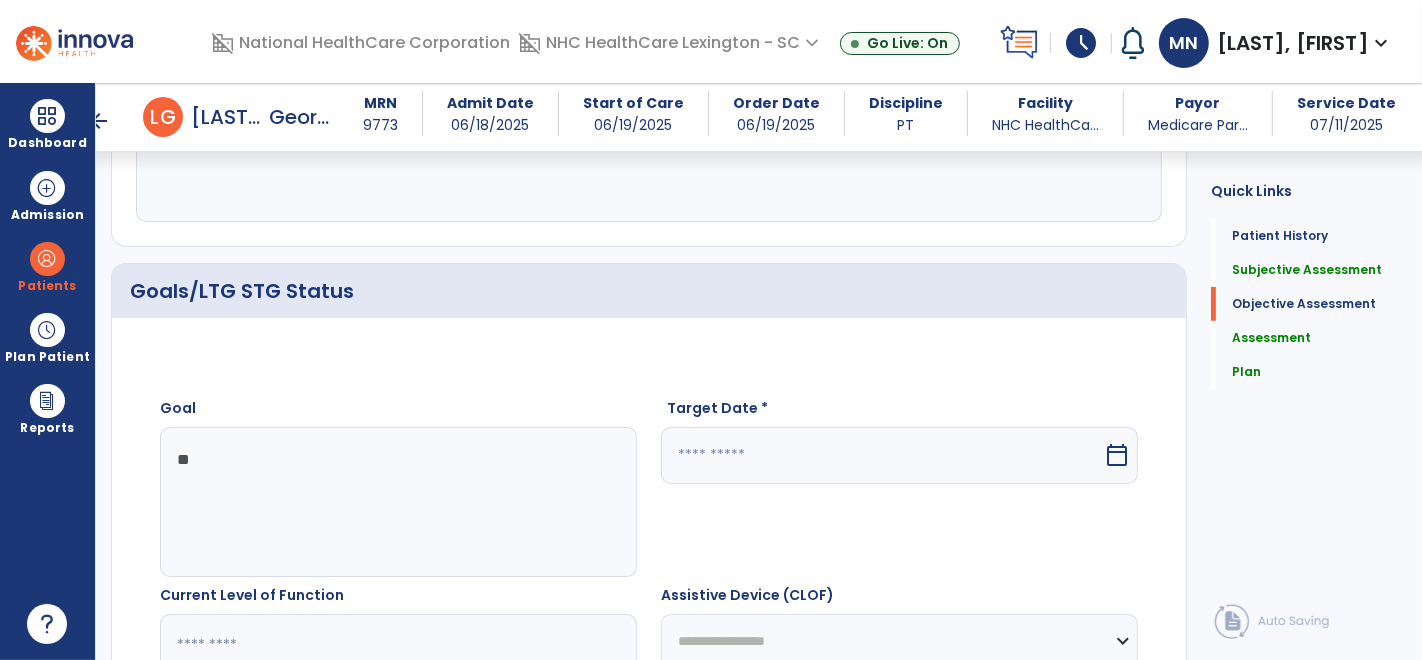 type on "*" 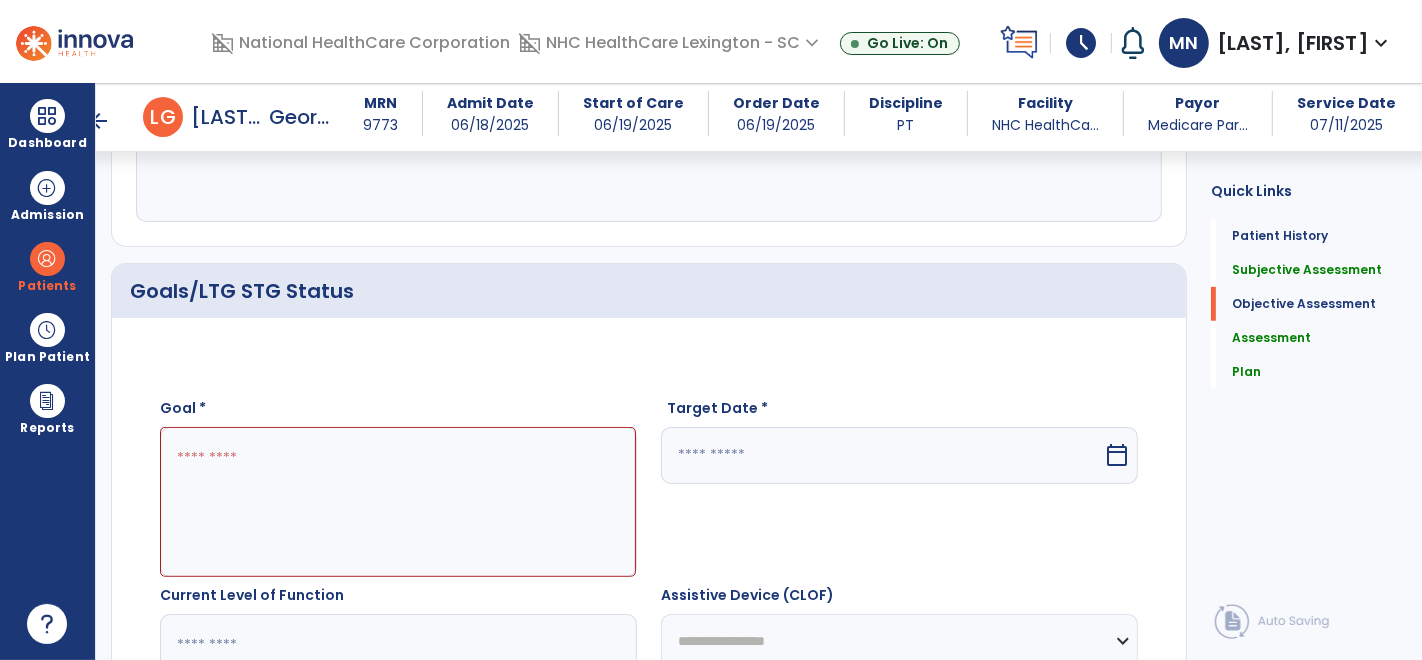 type on "*" 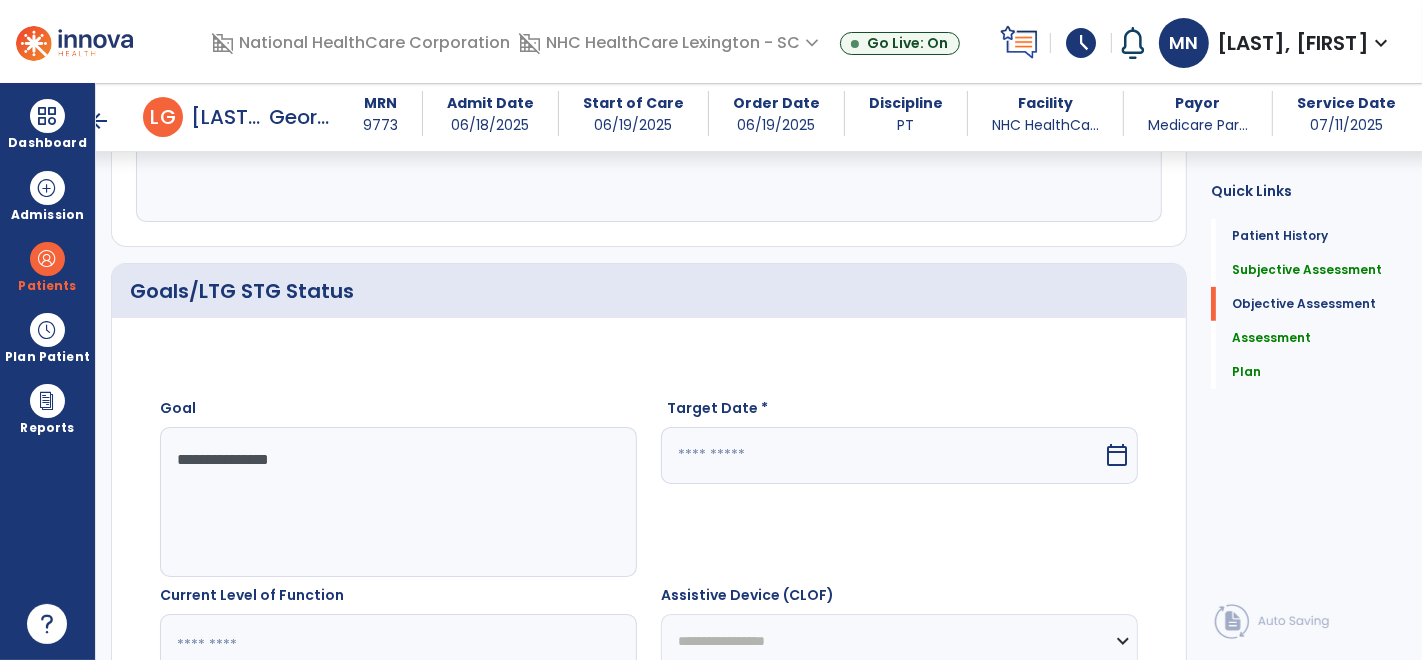 type on "**********" 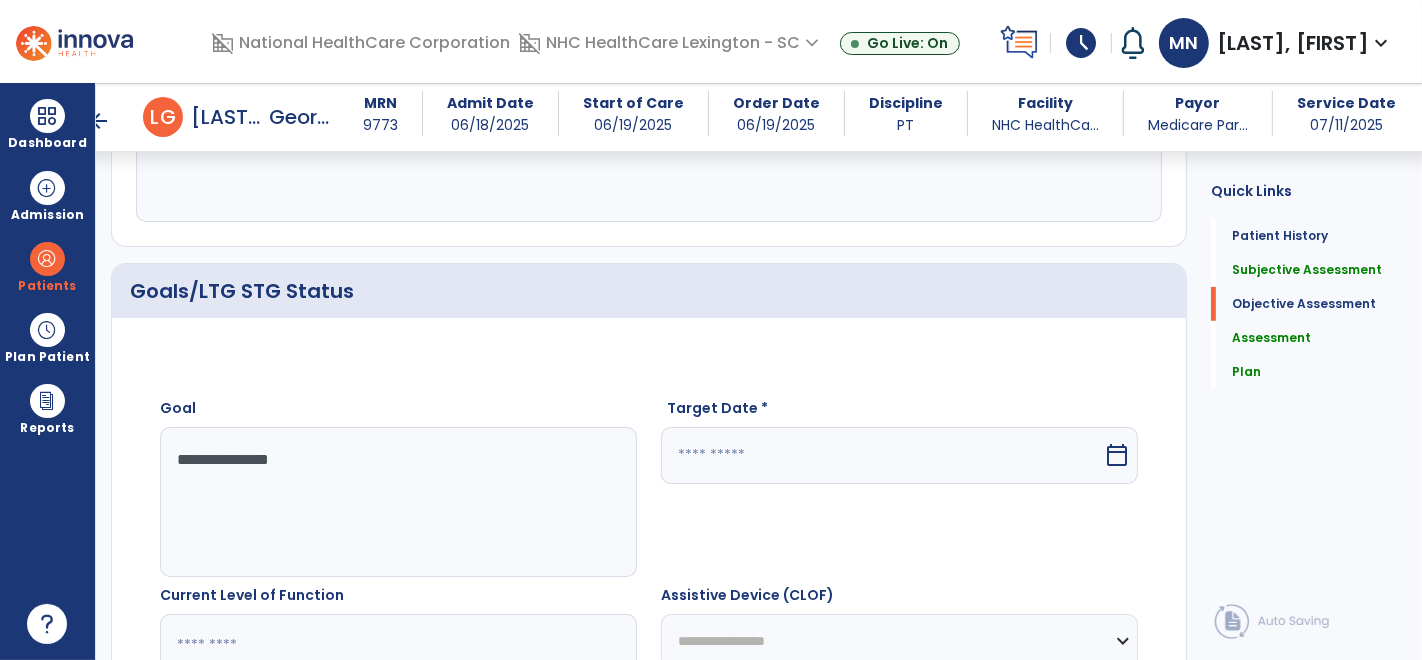 click on "Target Date *  calendar_today" 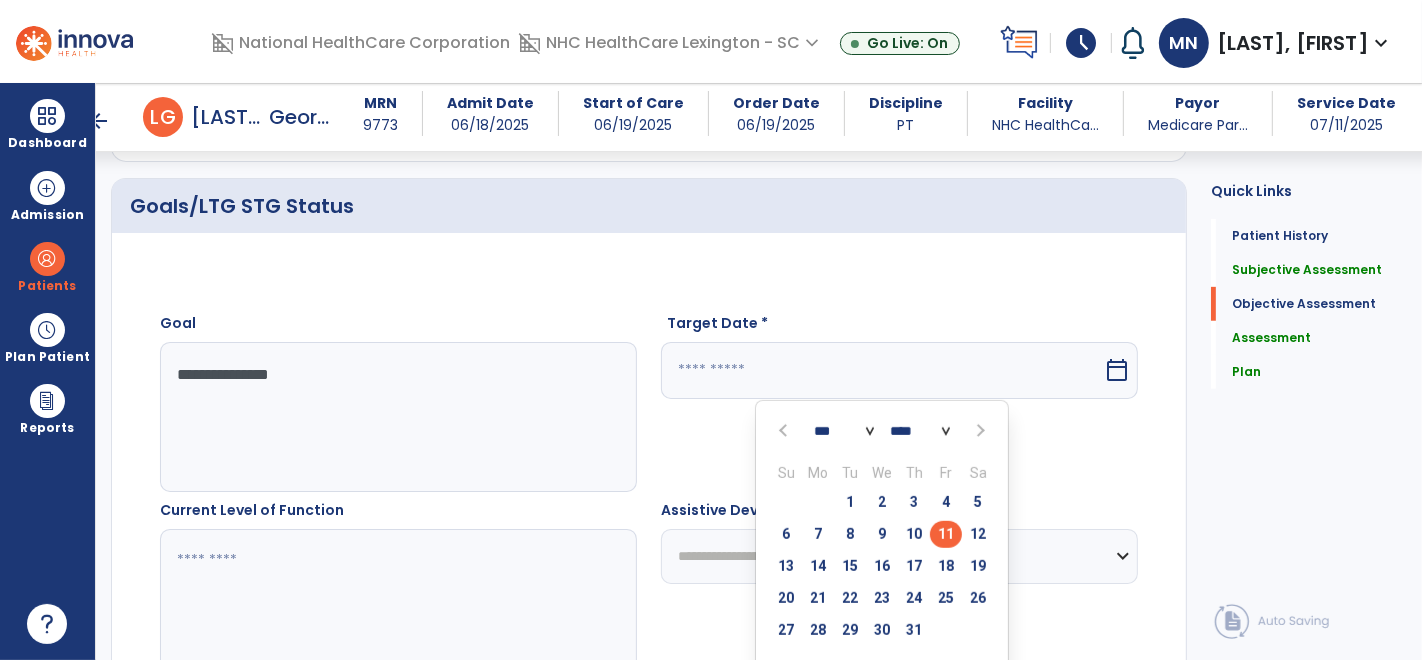 scroll, scrollTop: 768, scrollLeft: 0, axis: vertical 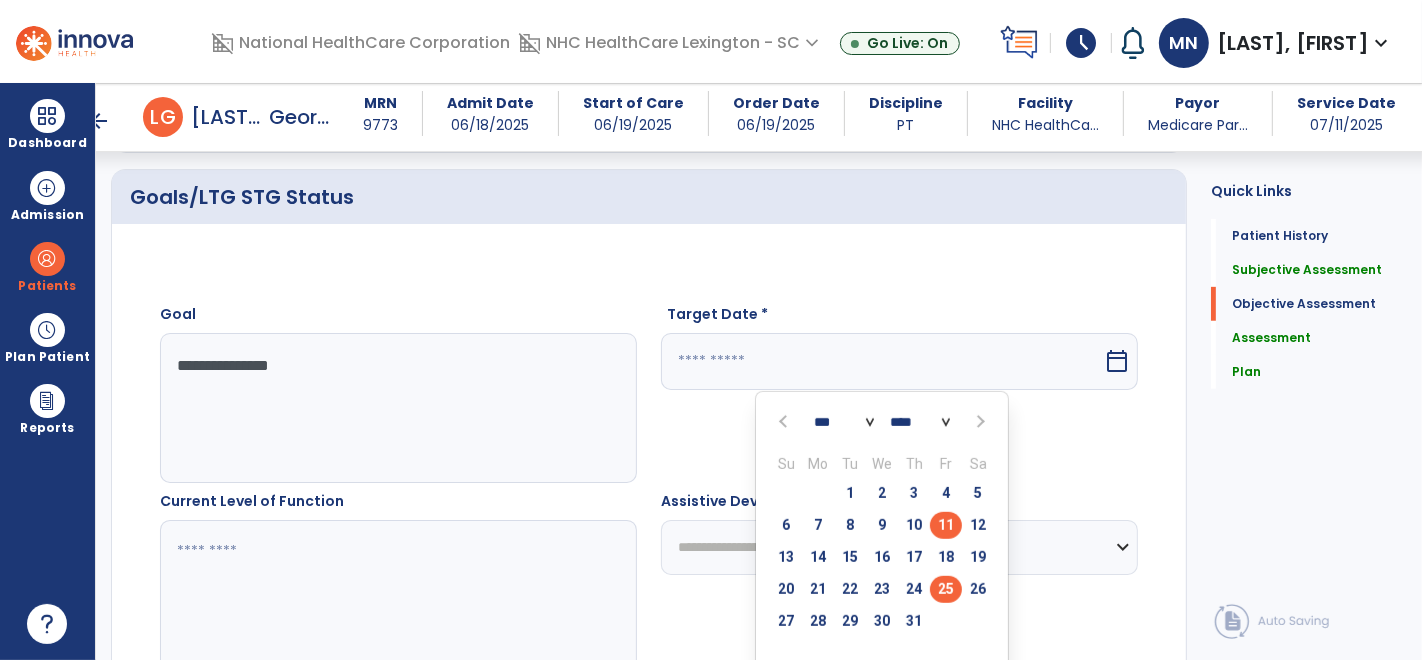 click on "25" at bounding box center [946, 589] 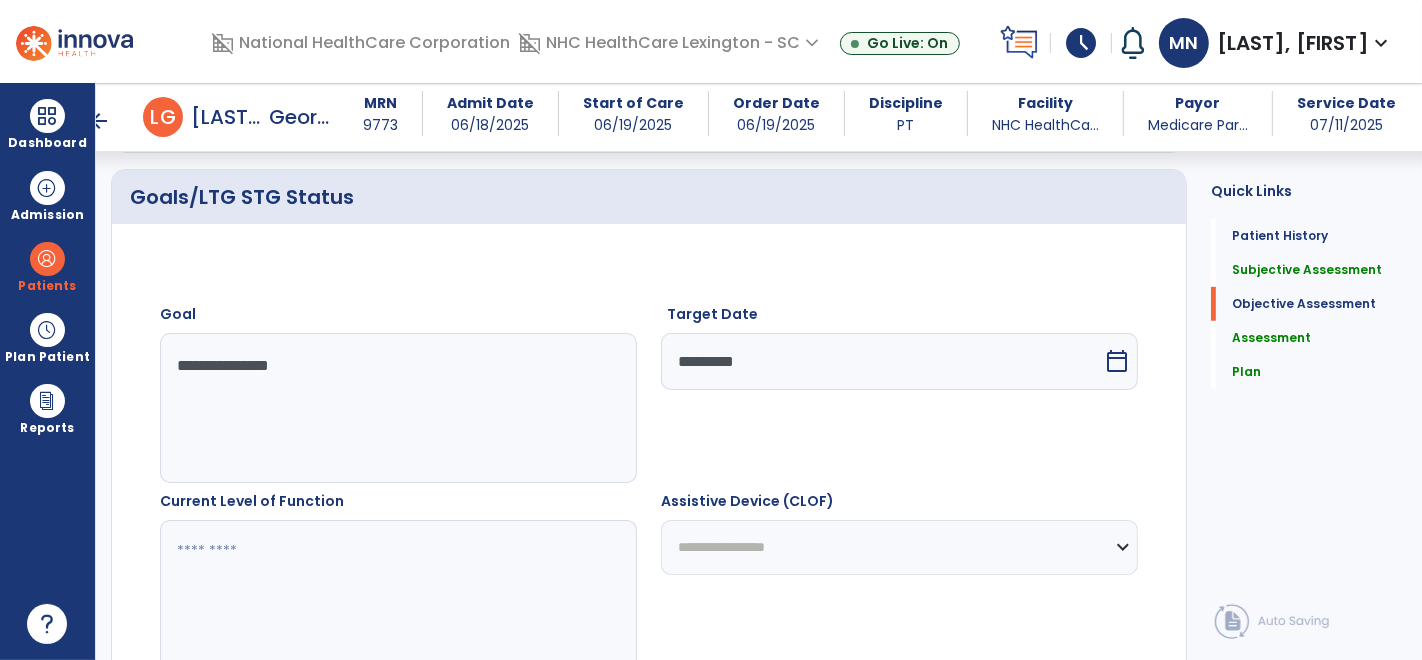 click 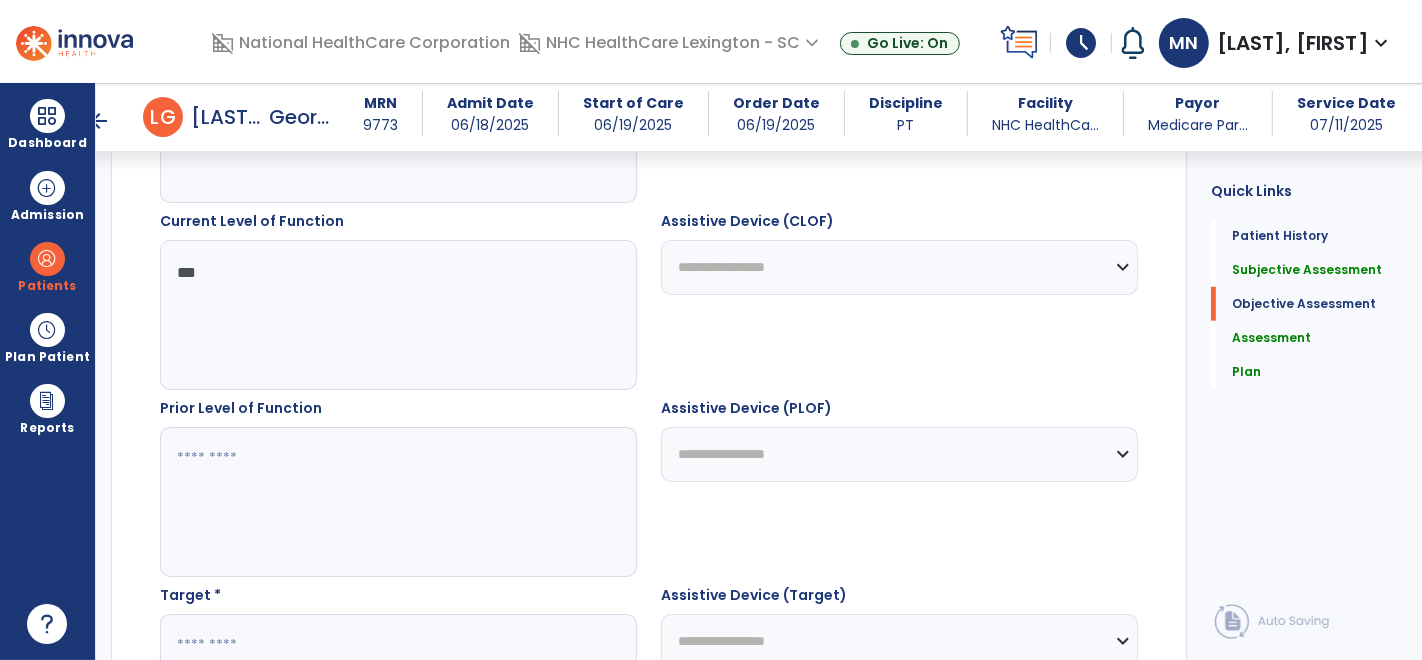 scroll, scrollTop: 1048, scrollLeft: 0, axis: vertical 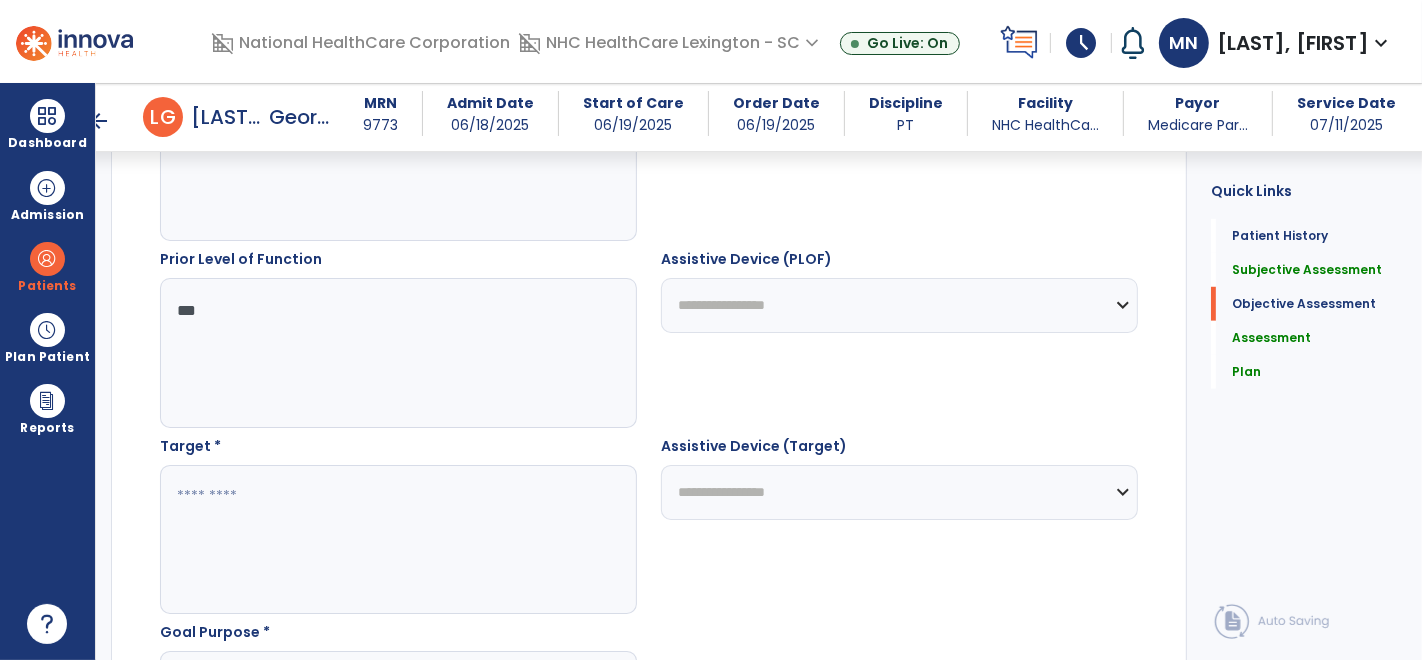 type on "***" 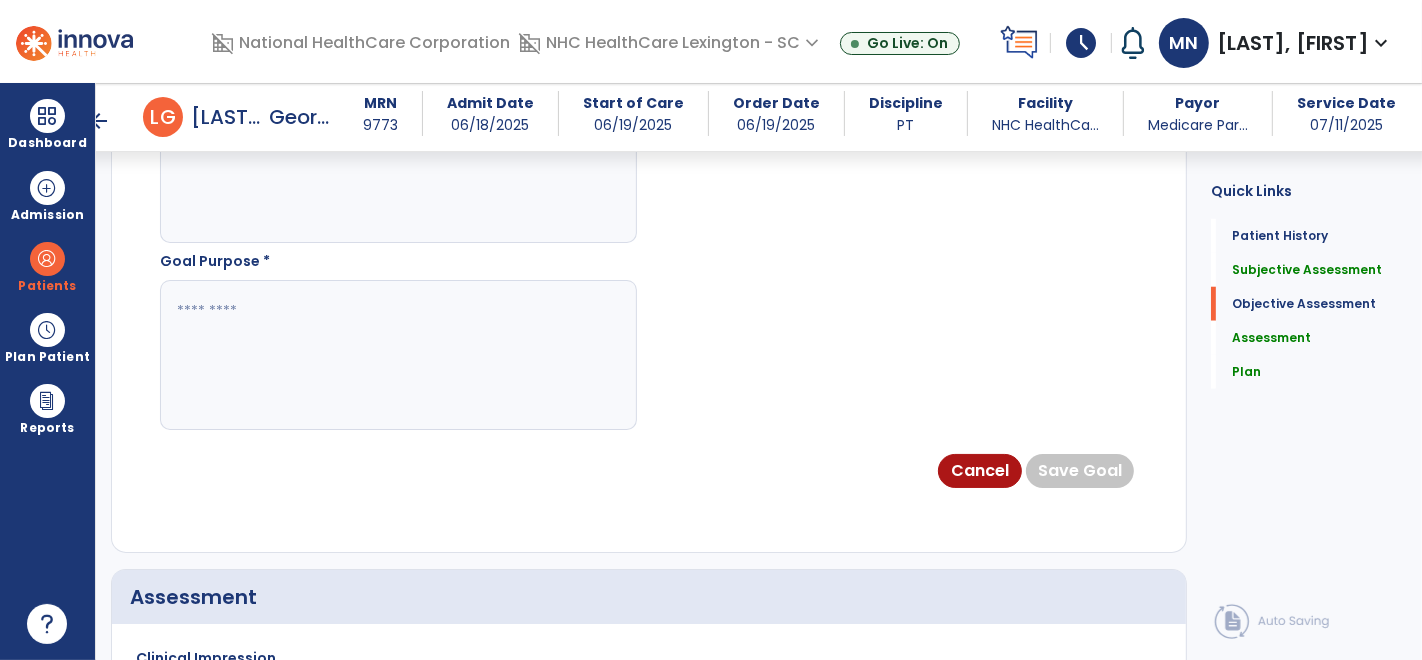 scroll, scrollTop: 1570, scrollLeft: 0, axis: vertical 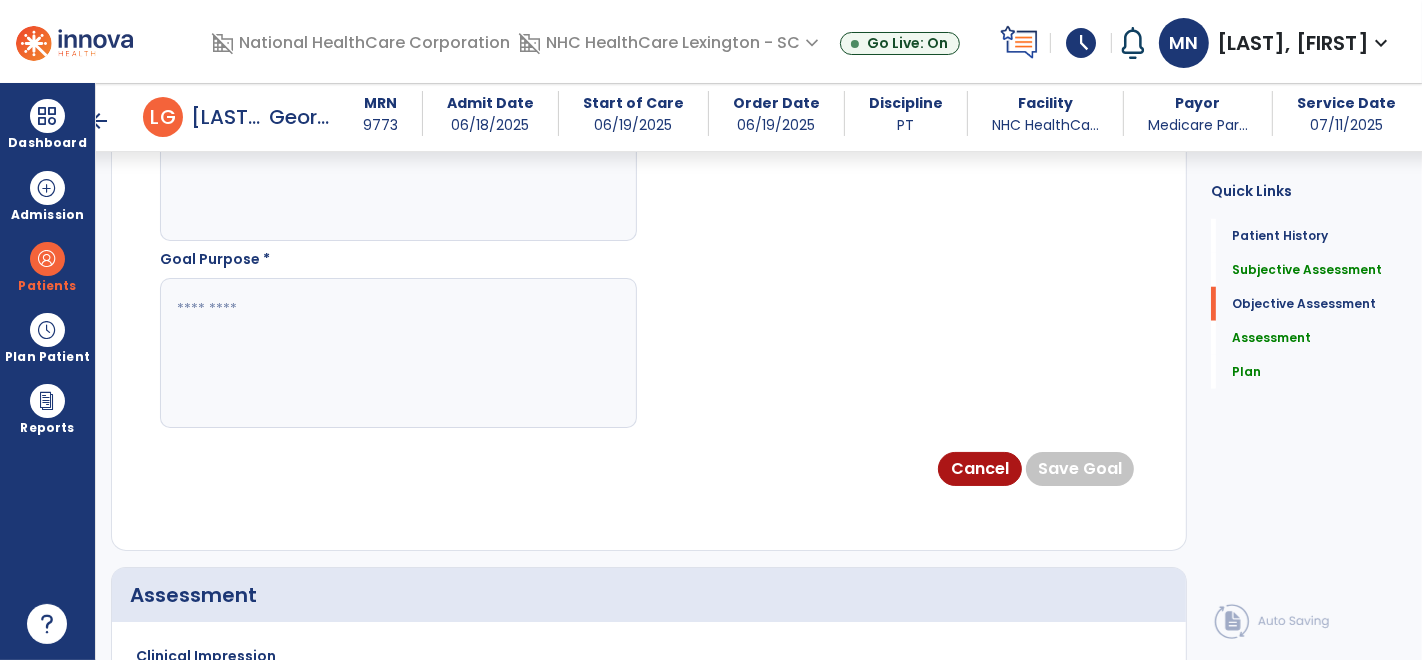 type on "**" 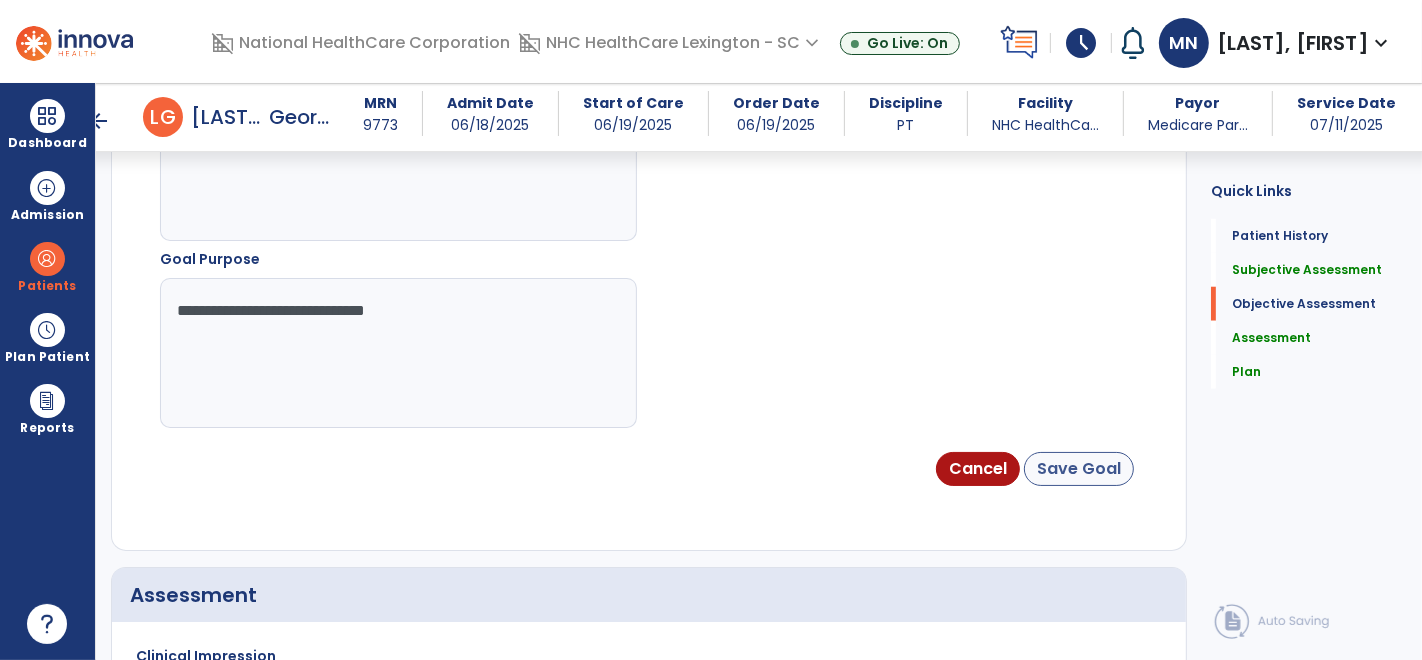 type on "**********" 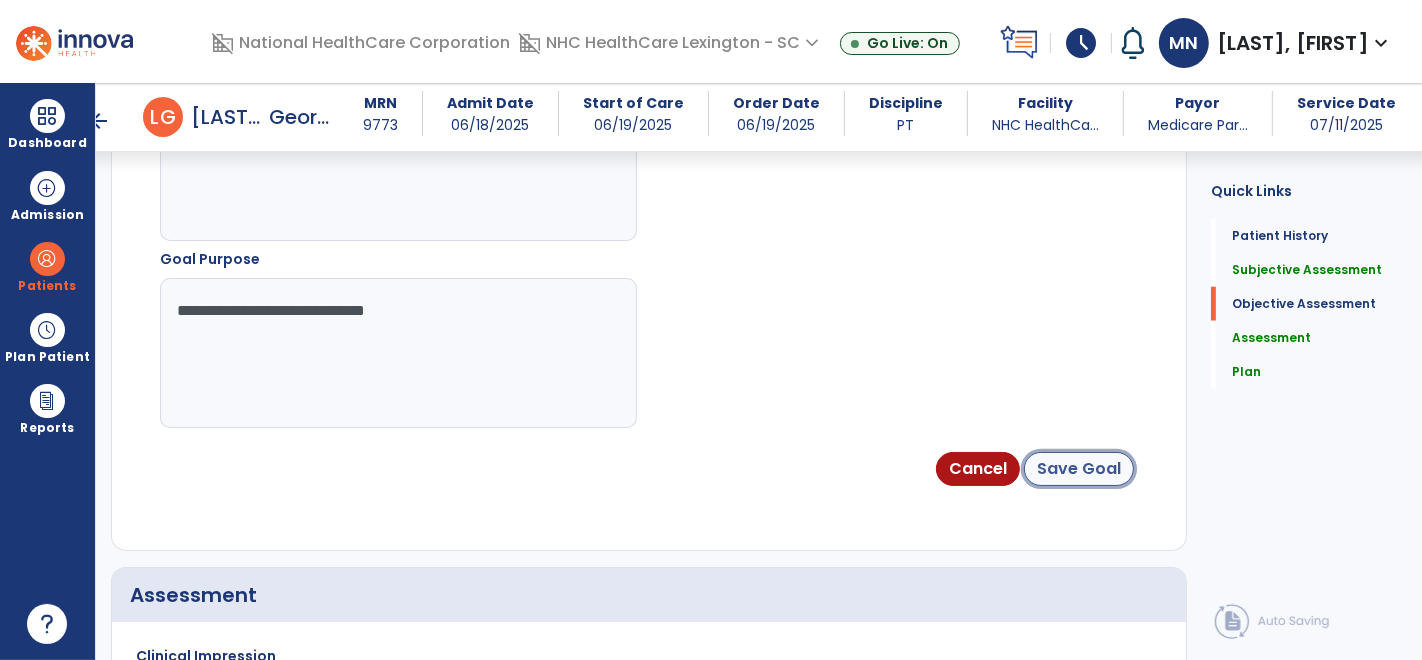 click on "Save Goal" 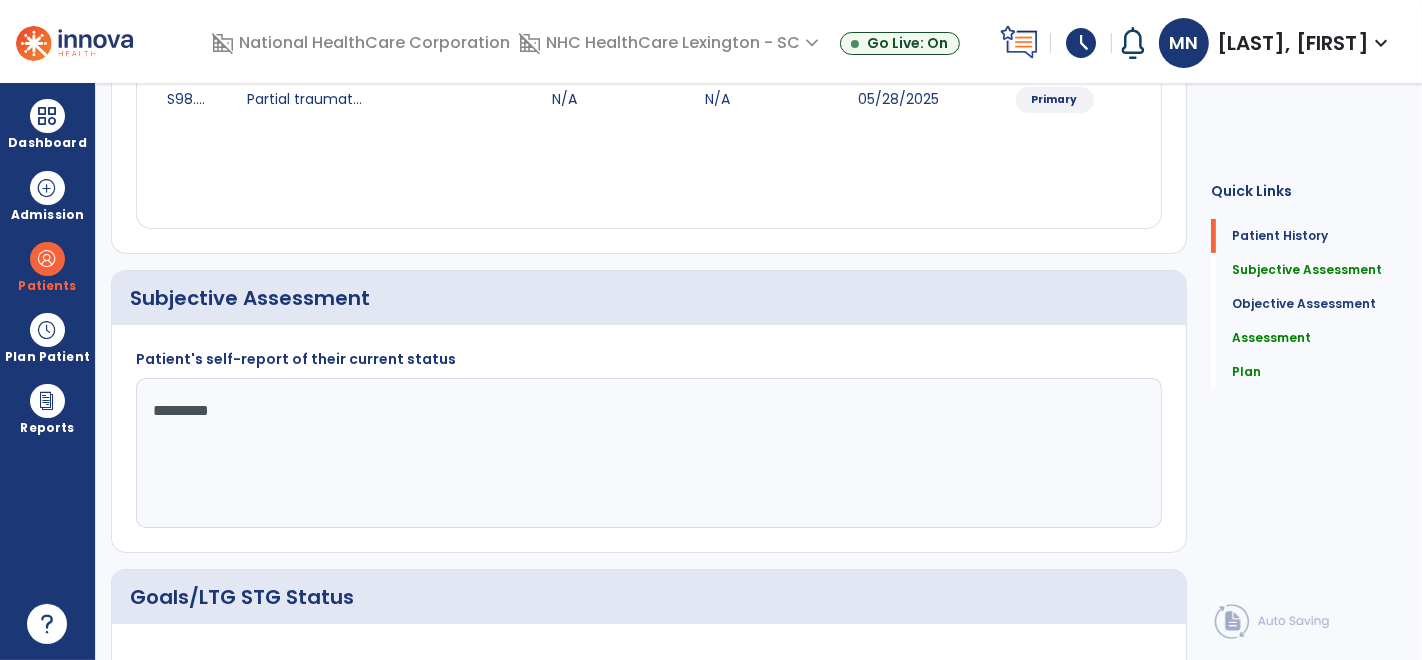 scroll, scrollTop: 0, scrollLeft: 0, axis: both 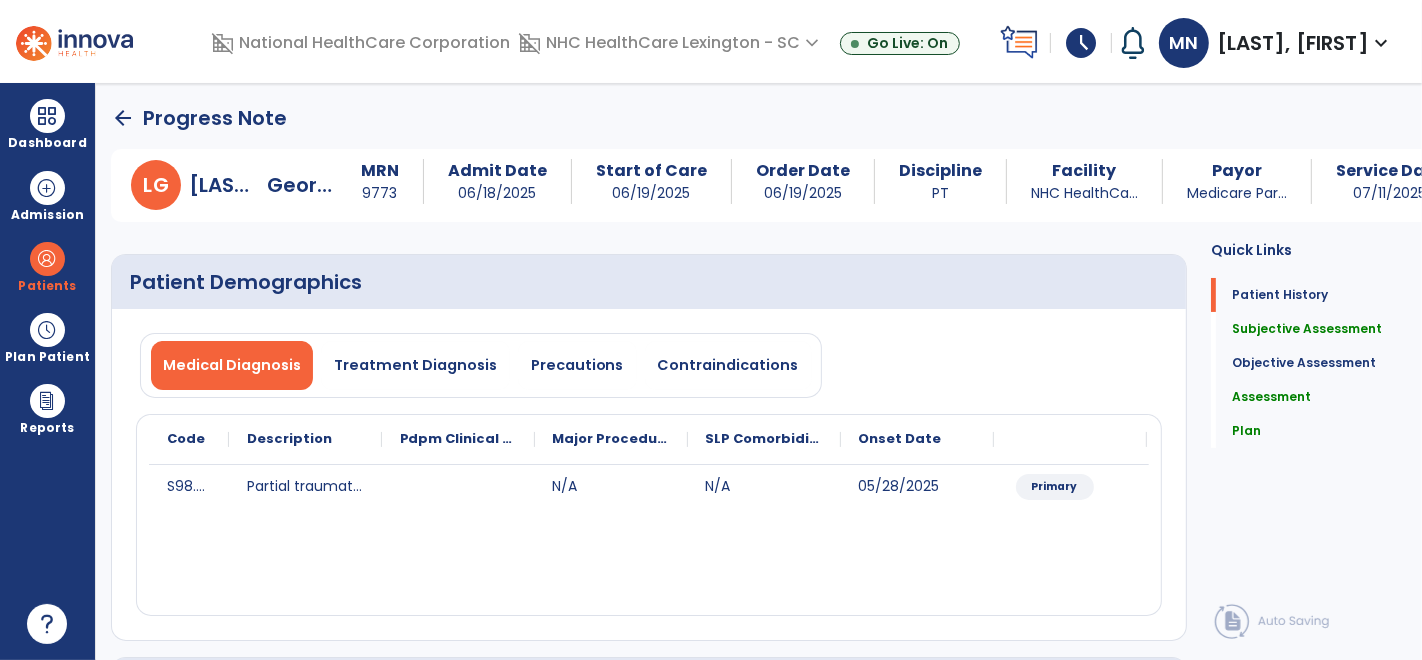 click on "arrow_back" 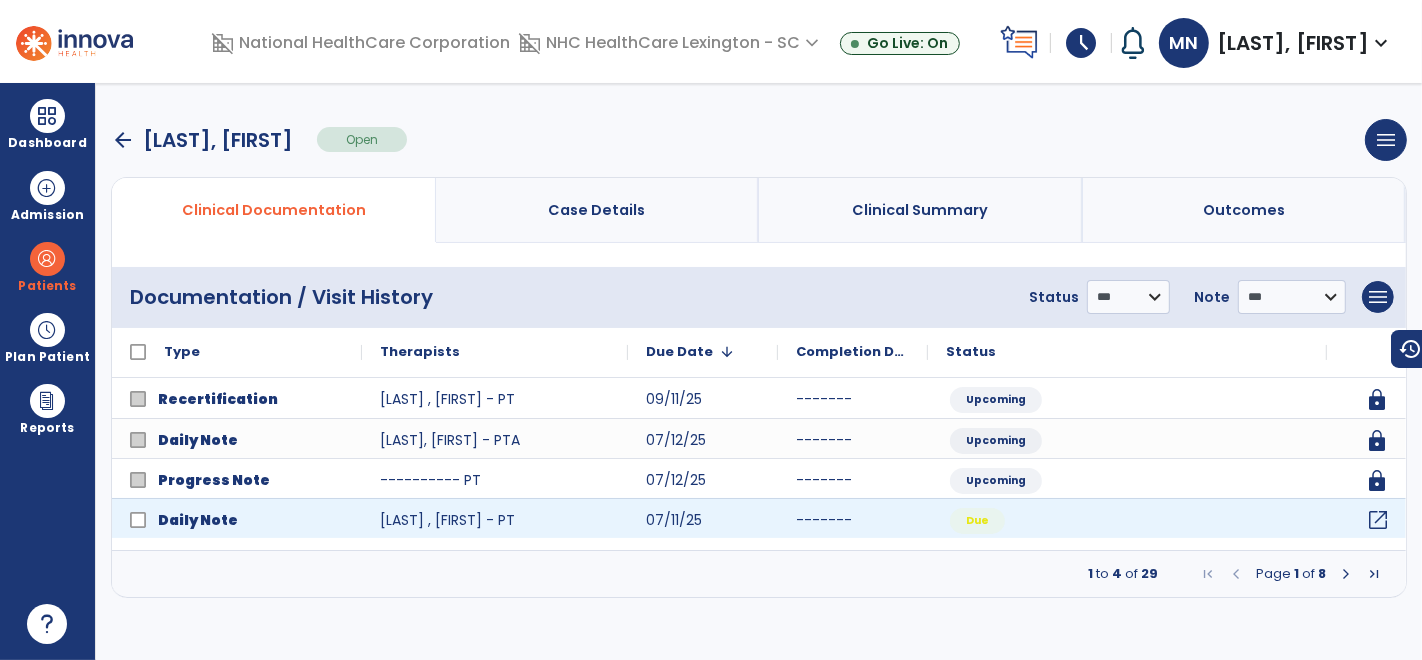 click on "open_in_new" 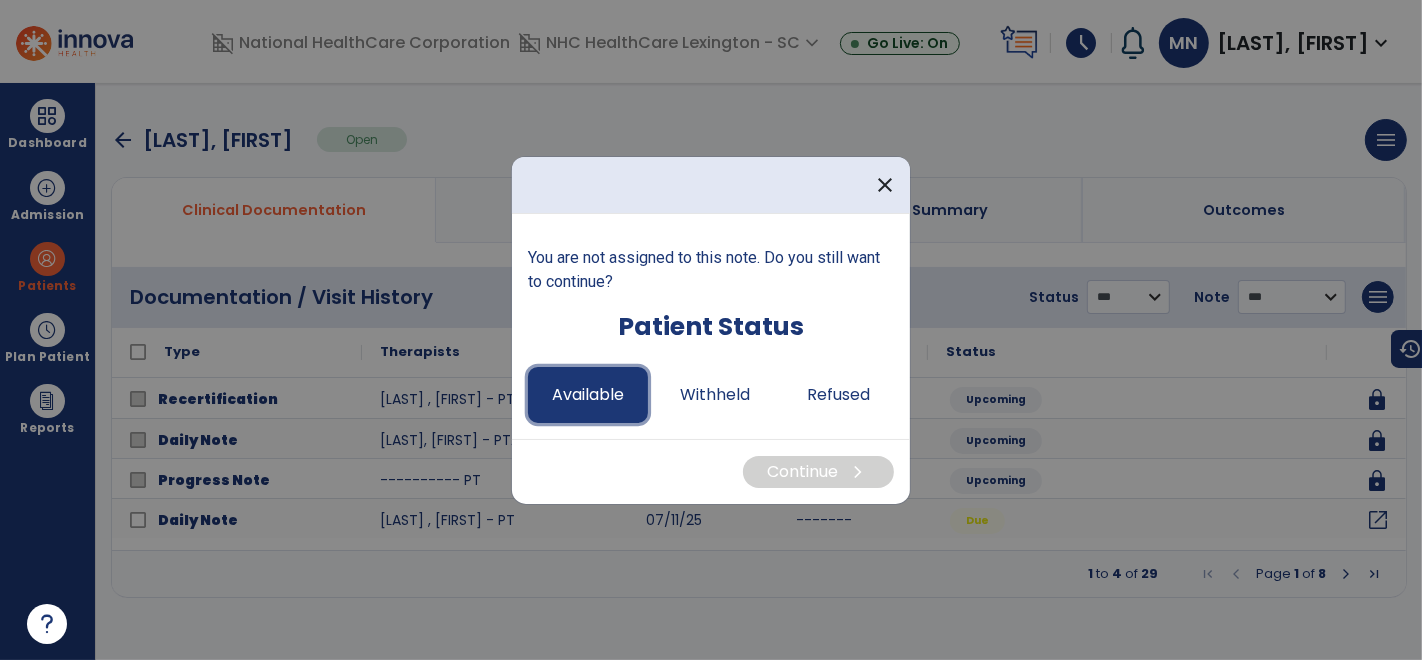 click on "Available" at bounding box center [588, 395] 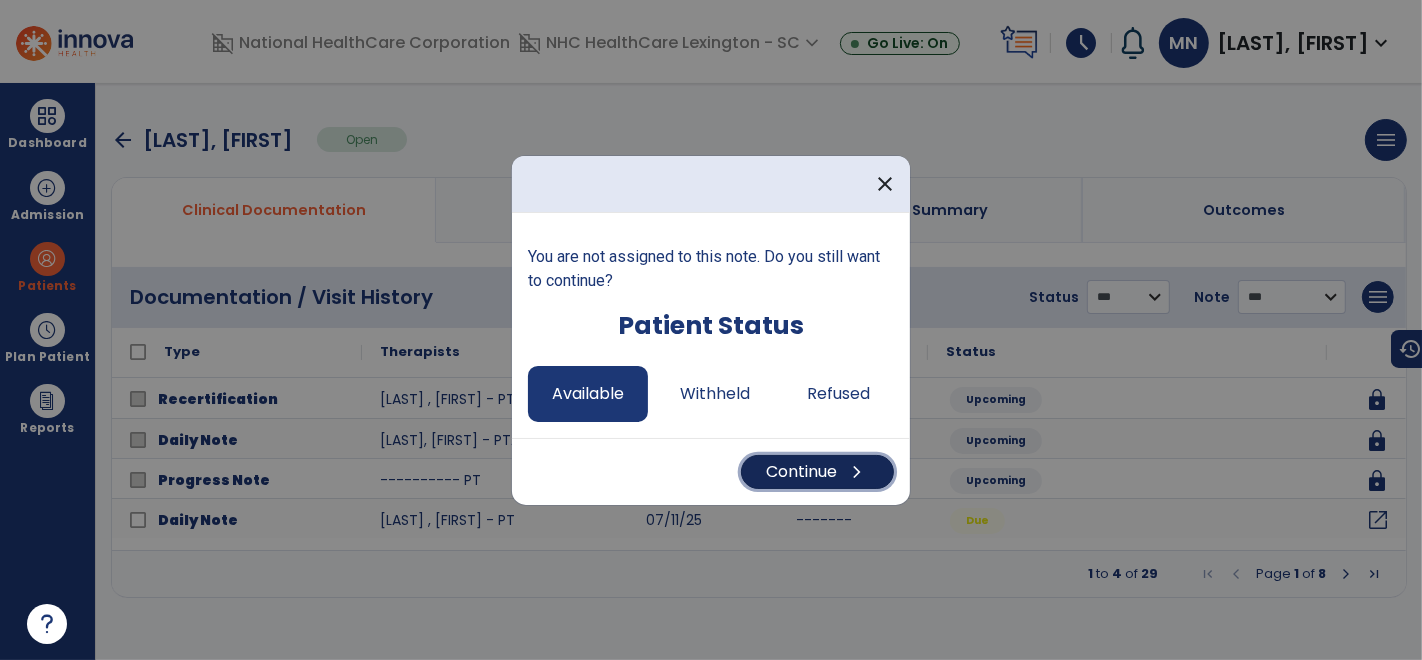click on "Continue   chevron_right" at bounding box center (817, 472) 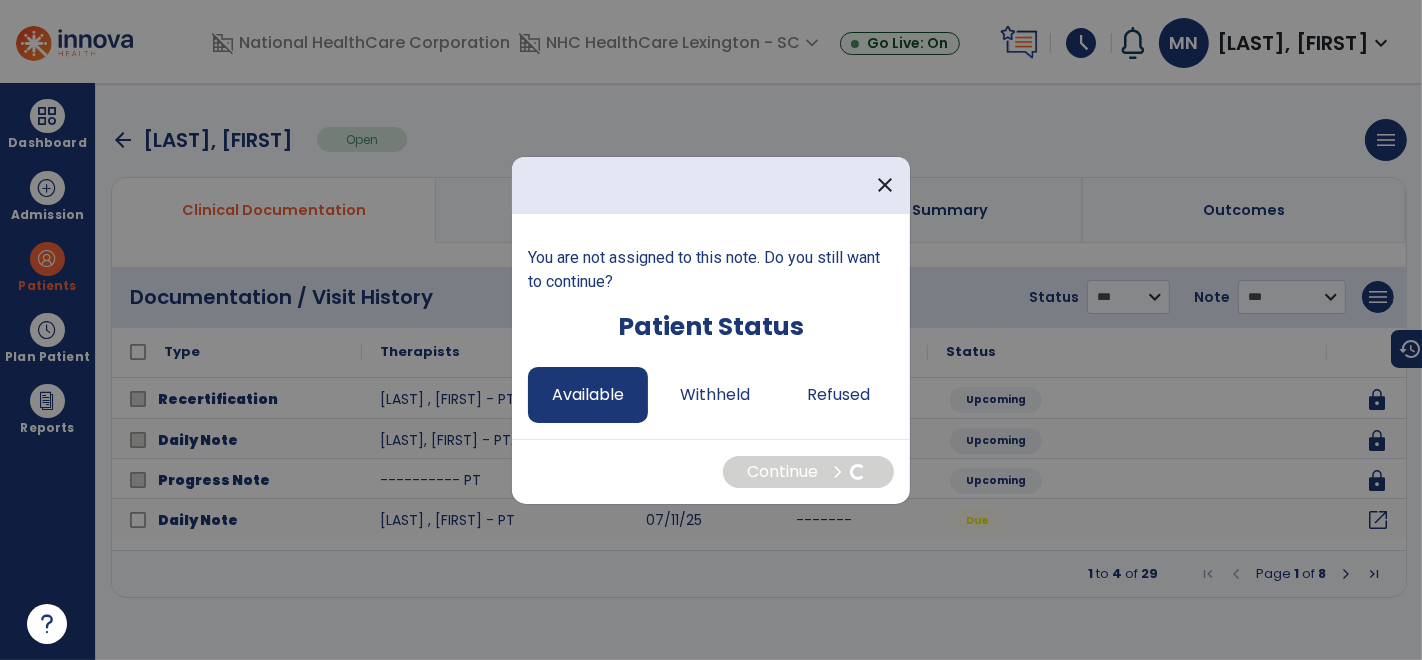 select on "*" 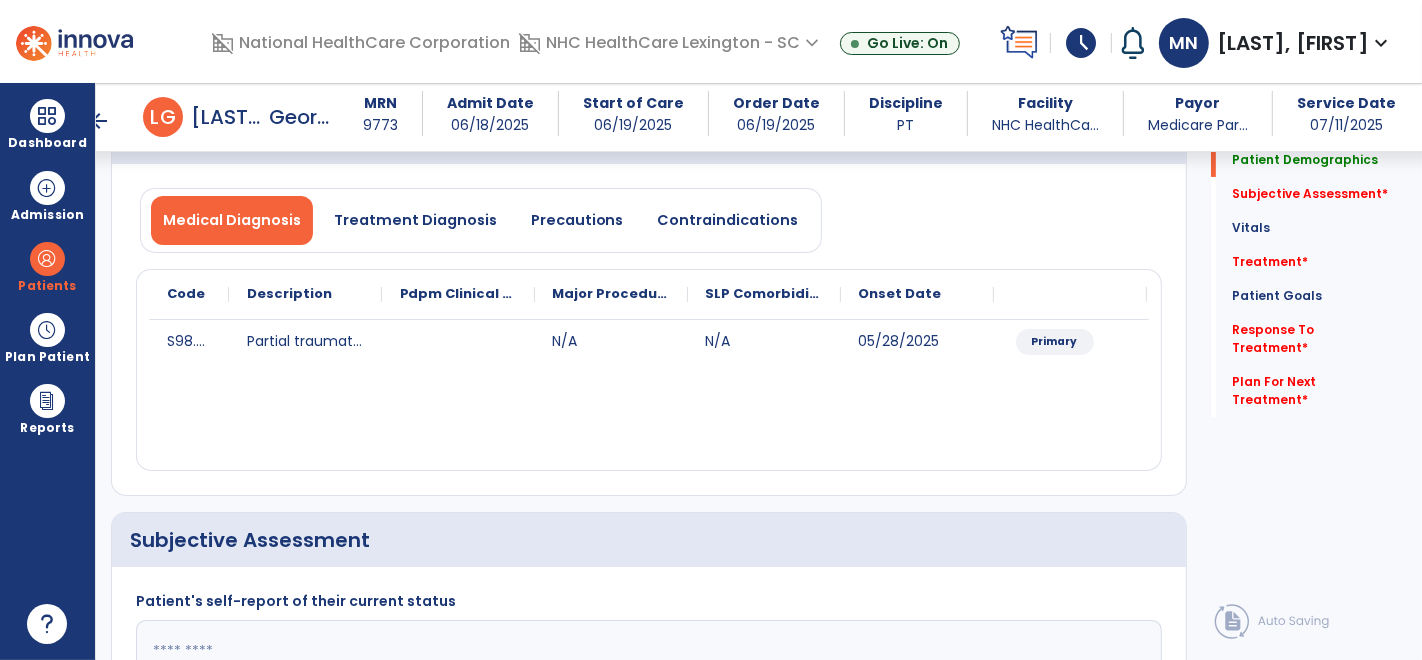 scroll, scrollTop: 164, scrollLeft: 0, axis: vertical 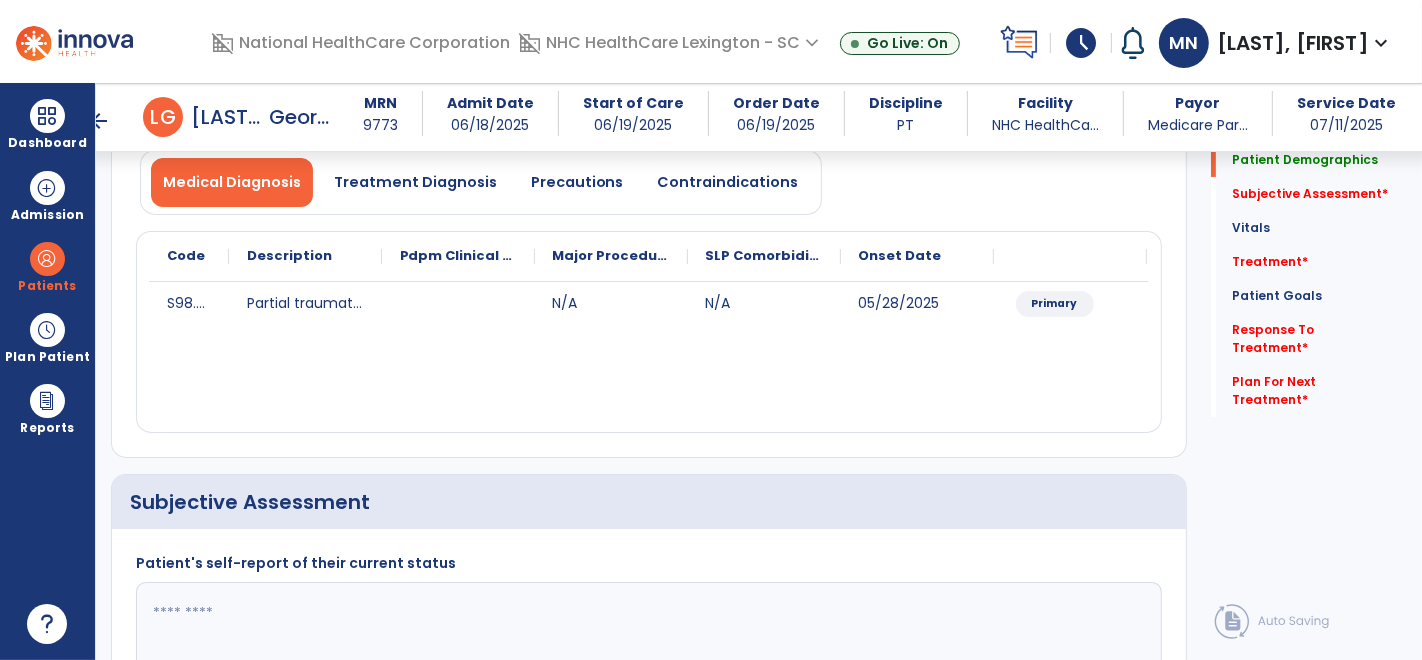click 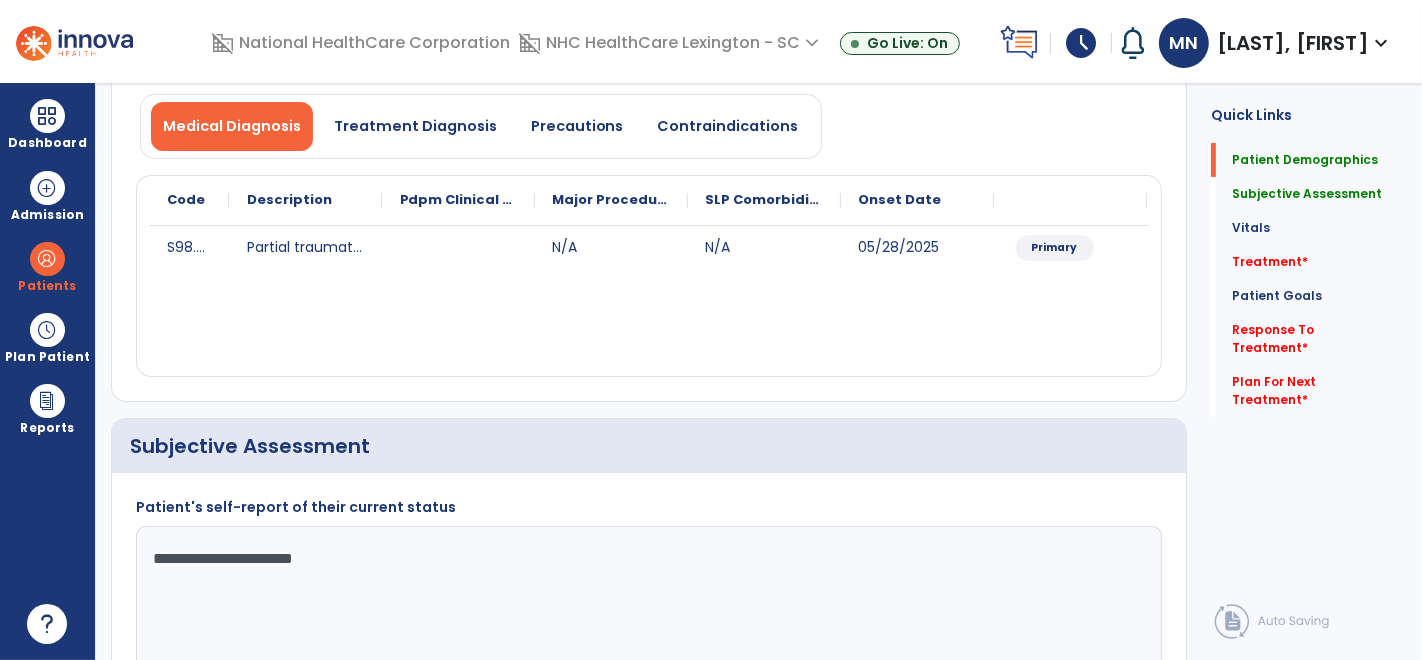 scroll, scrollTop: 0, scrollLeft: 0, axis: both 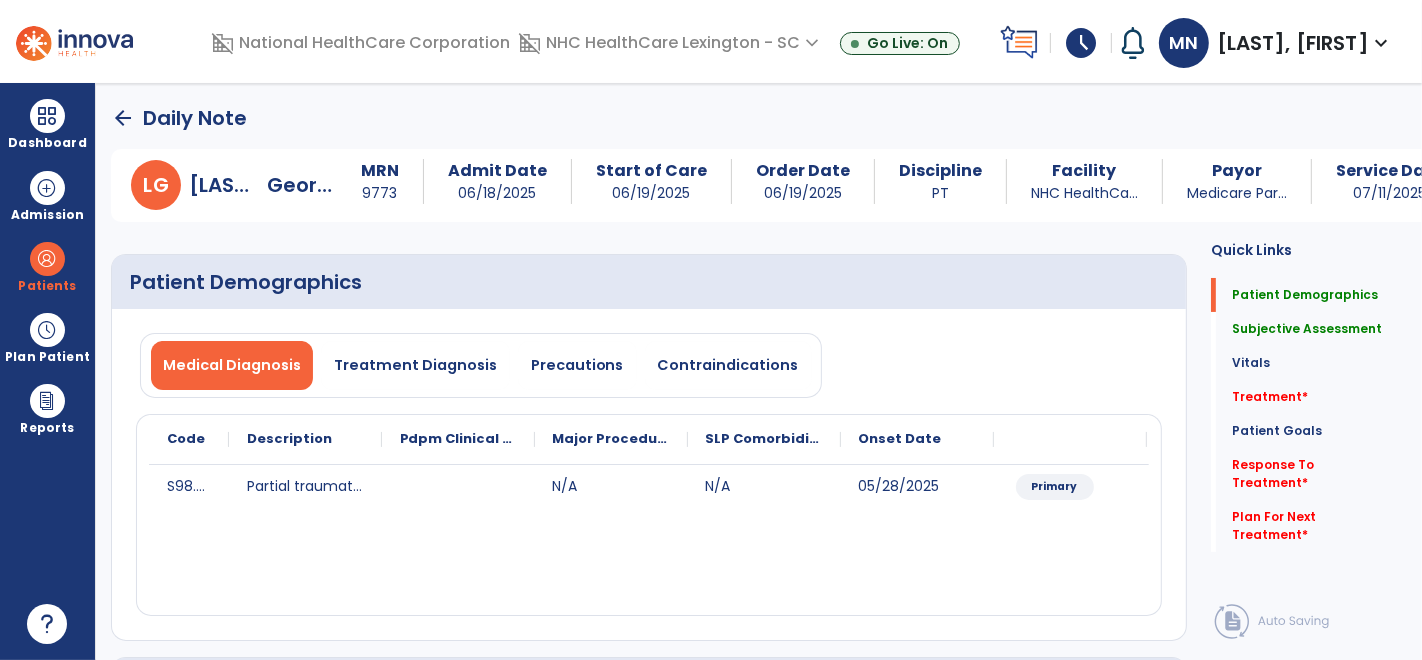 type on "**********" 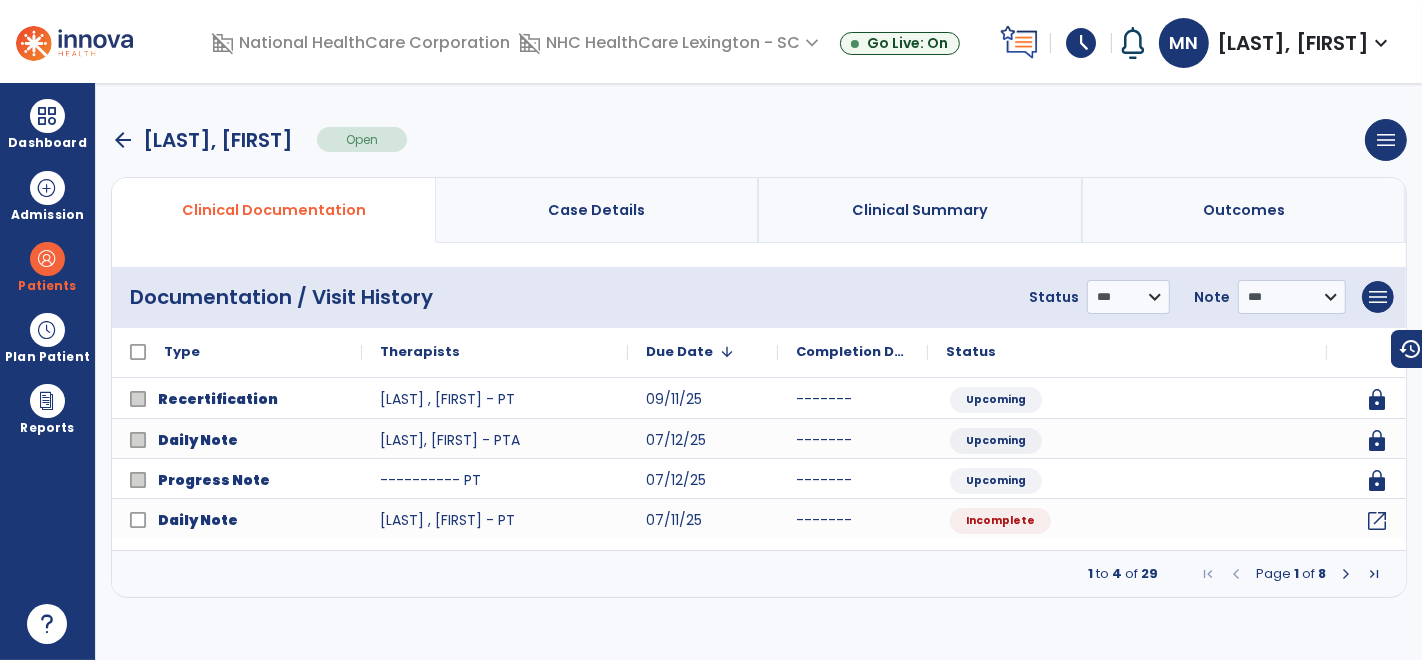 drag, startPoint x: 135, startPoint y: 137, endPoint x: 124, endPoint y: 138, distance: 11.045361 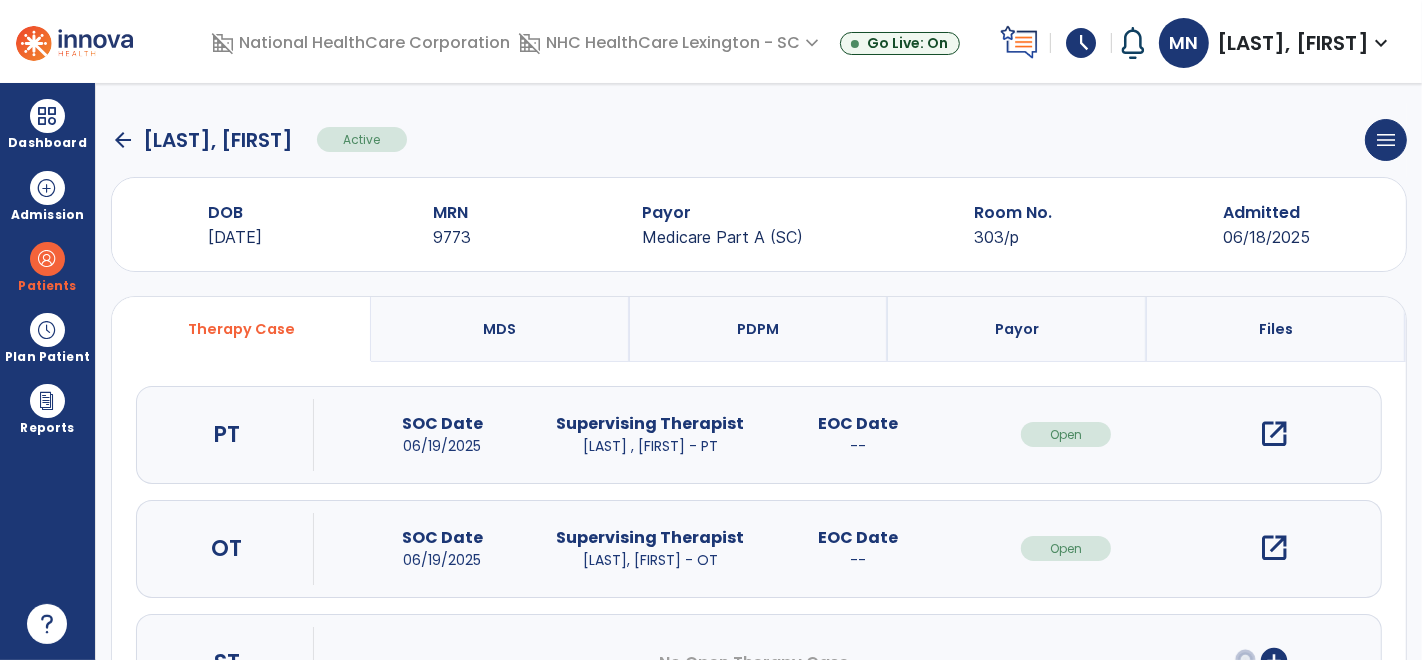 scroll, scrollTop: 97, scrollLeft: 0, axis: vertical 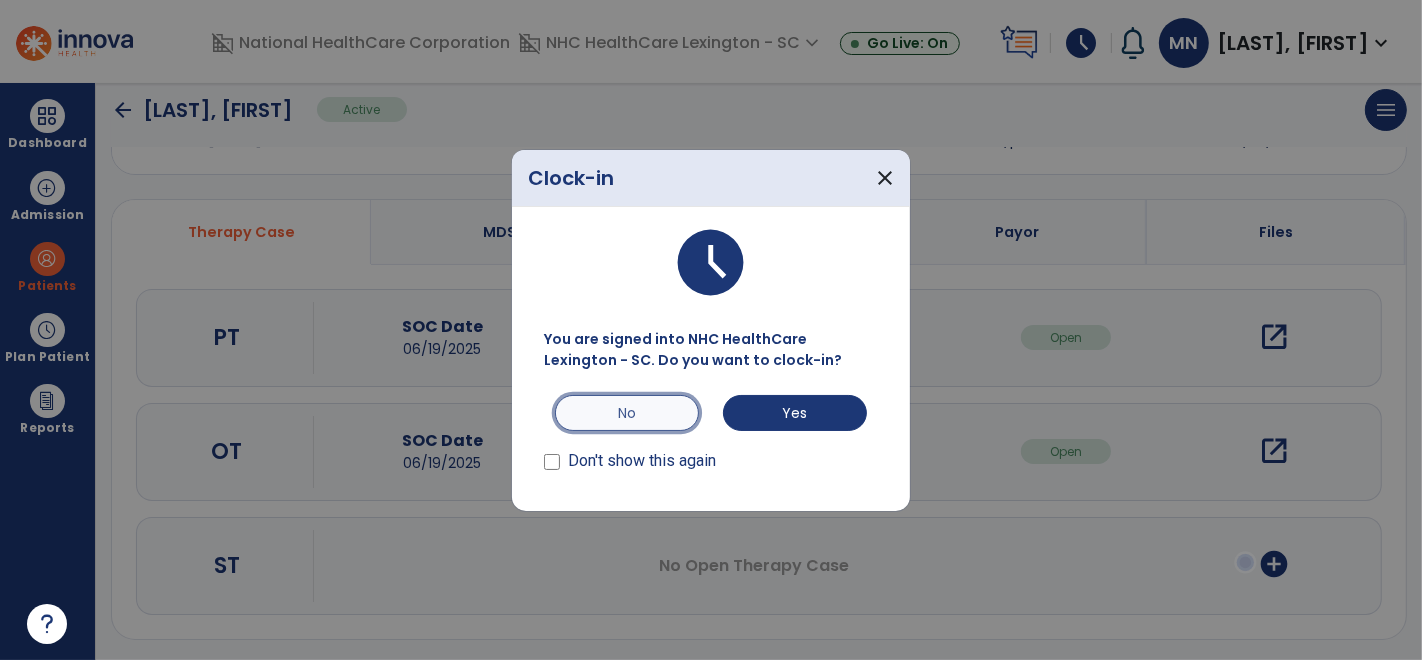 click on "No" at bounding box center (627, 413) 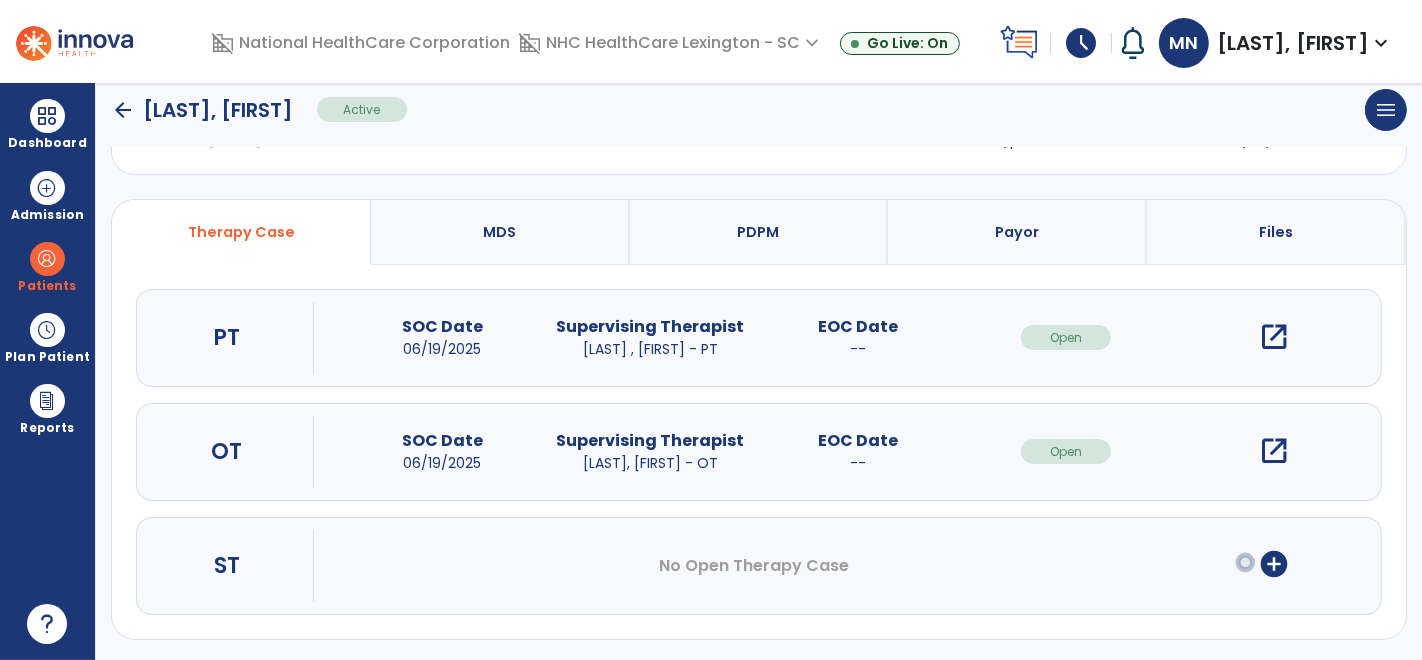 click on "arrow_back" 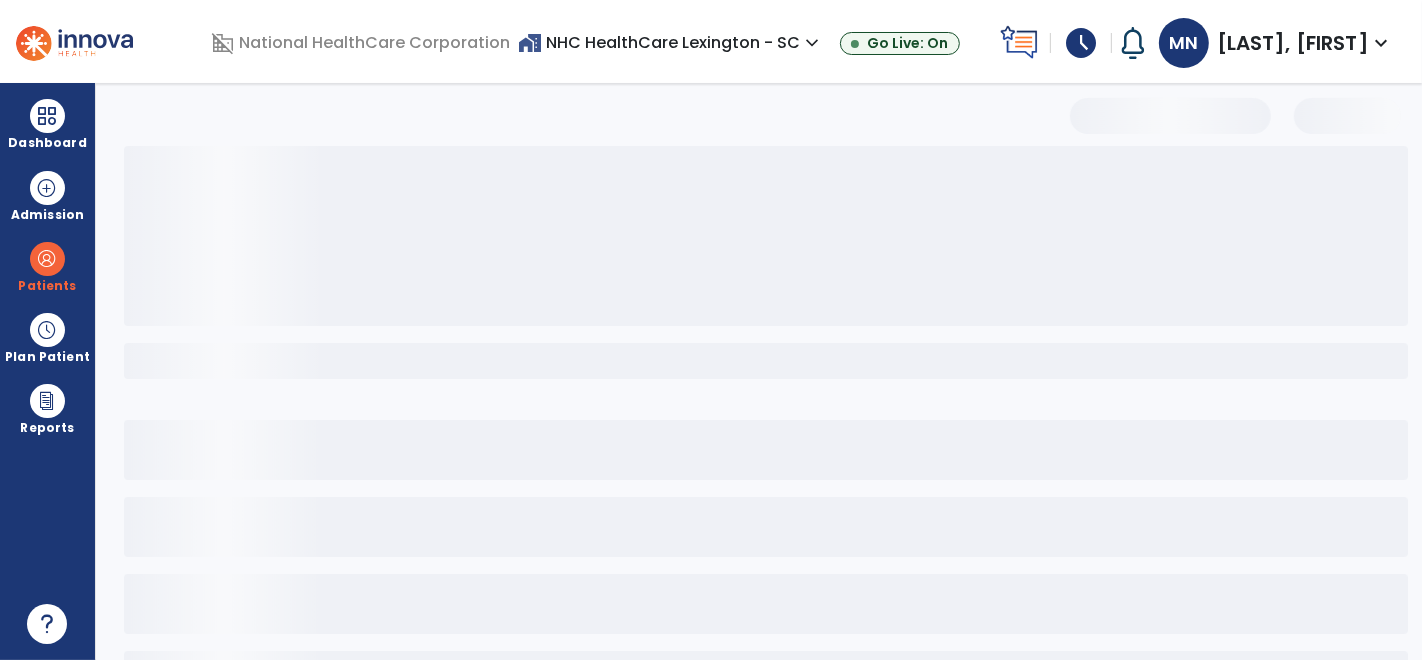 scroll, scrollTop: 82, scrollLeft: 0, axis: vertical 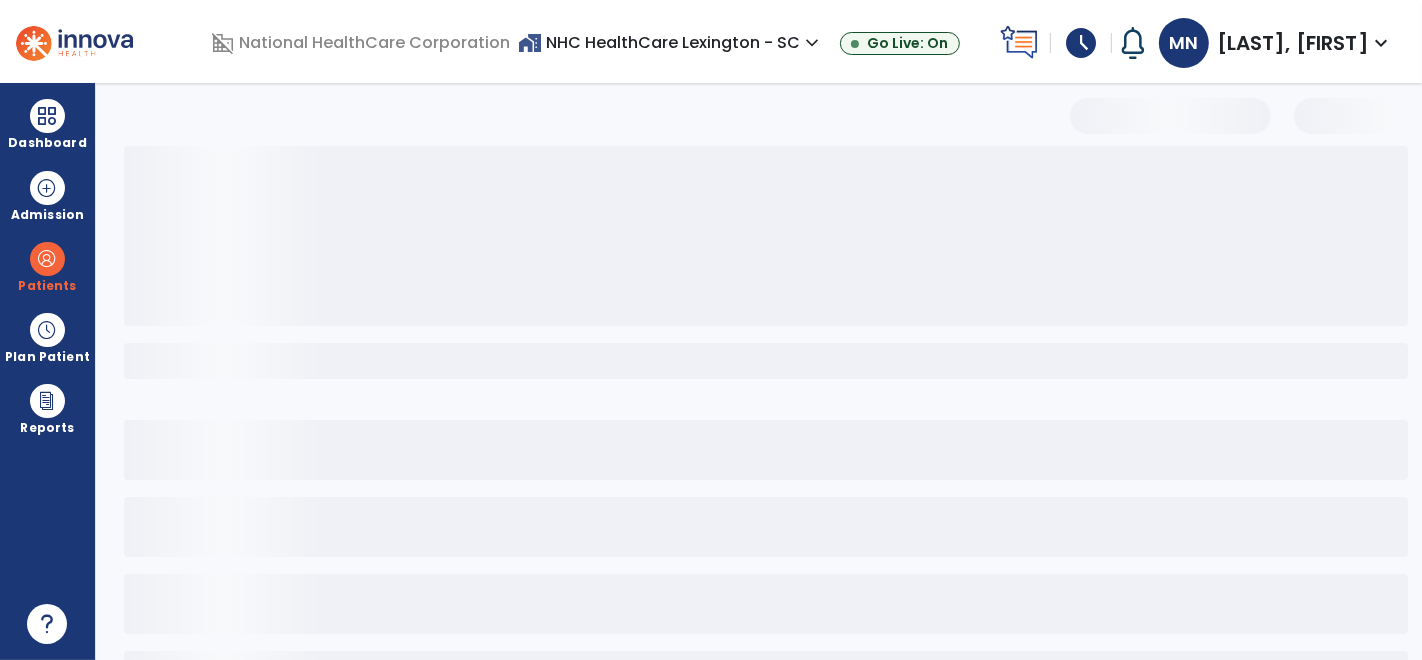select on "***" 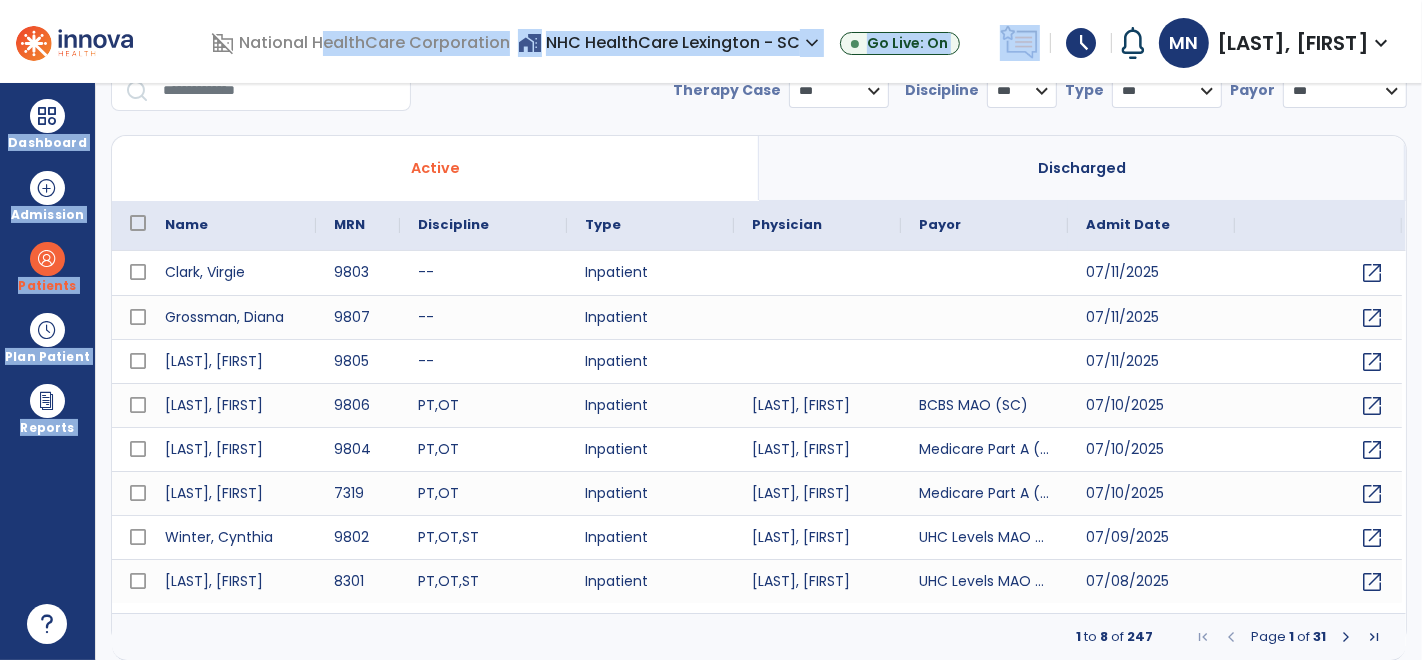 drag, startPoint x: 320, startPoint y: 74, endPoint x: 314, endPoint y: 86, distance: 13.416408 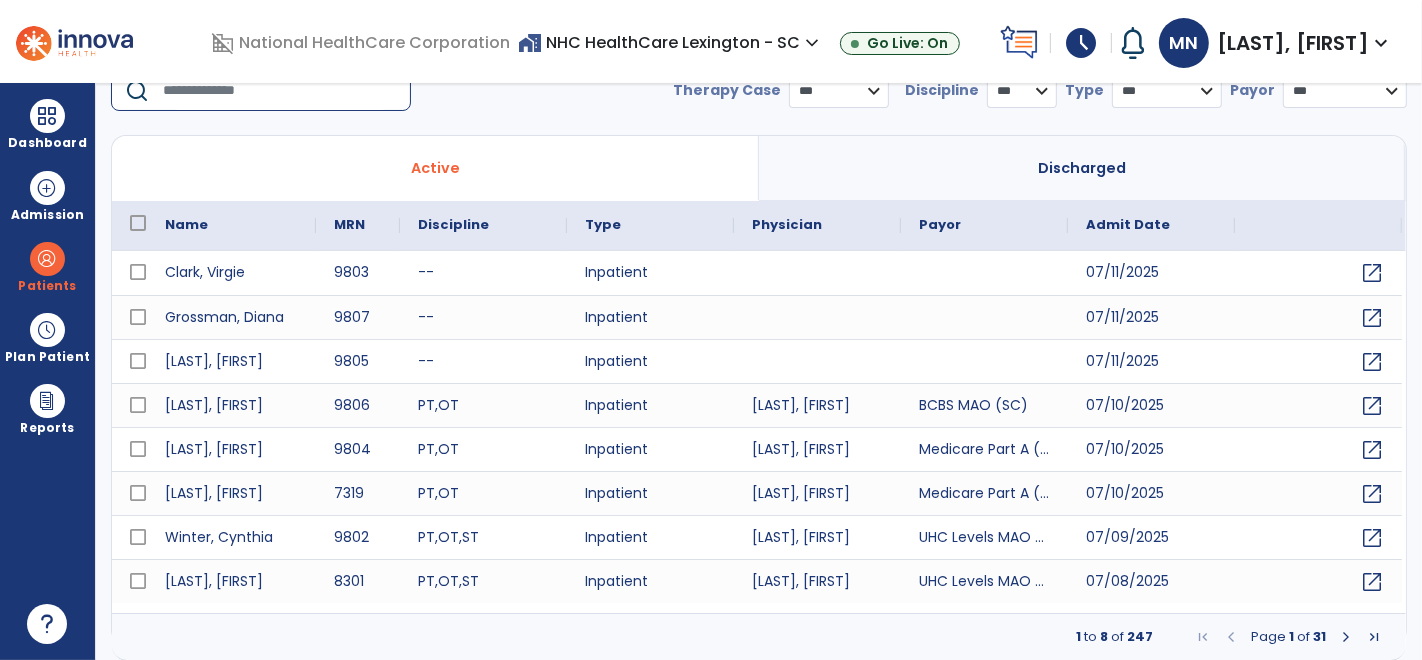 click at bounding box center [280, 91] 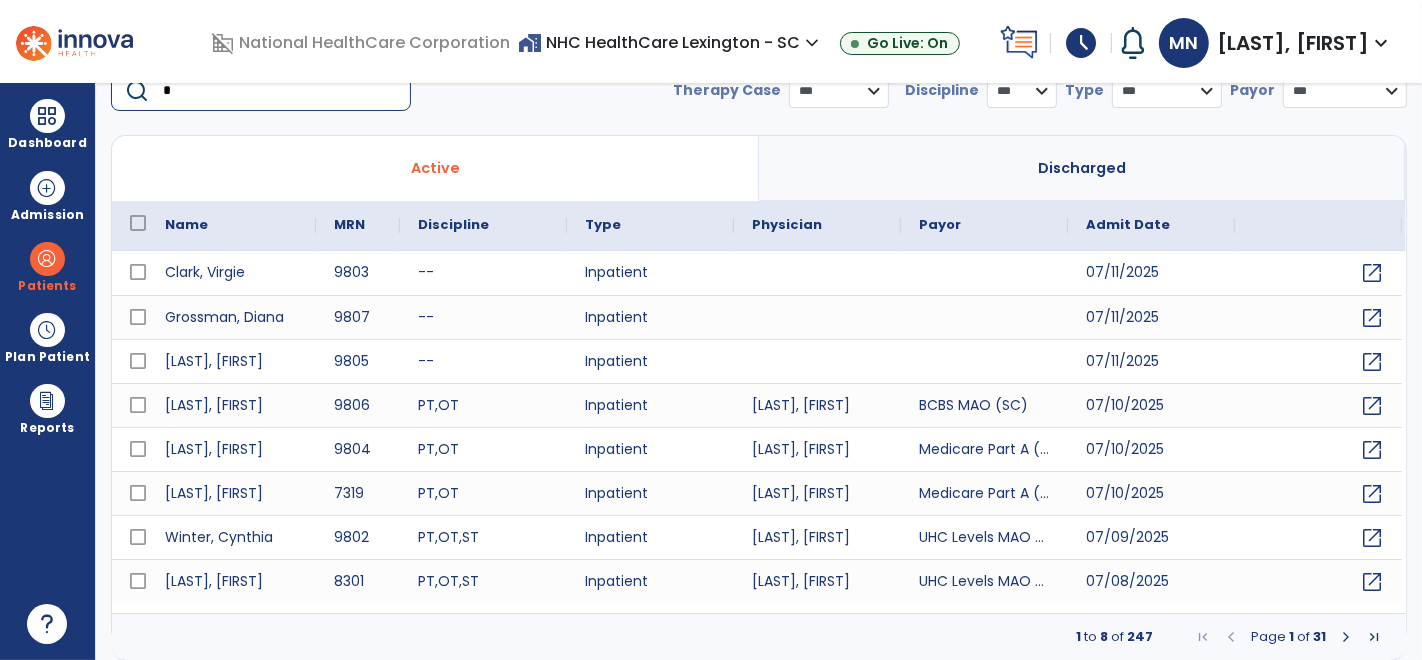 scroll, scrollTop: 79, scrollLeft: 0, axis: vertical 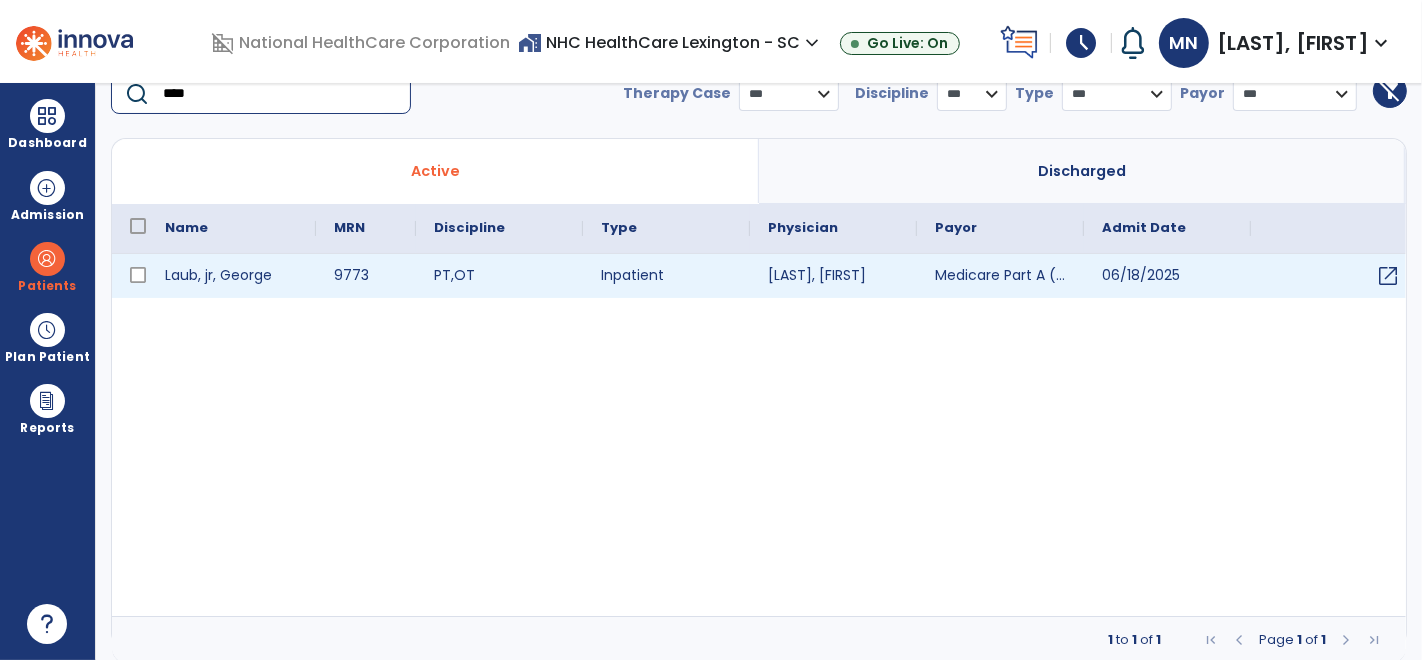 type on "****" 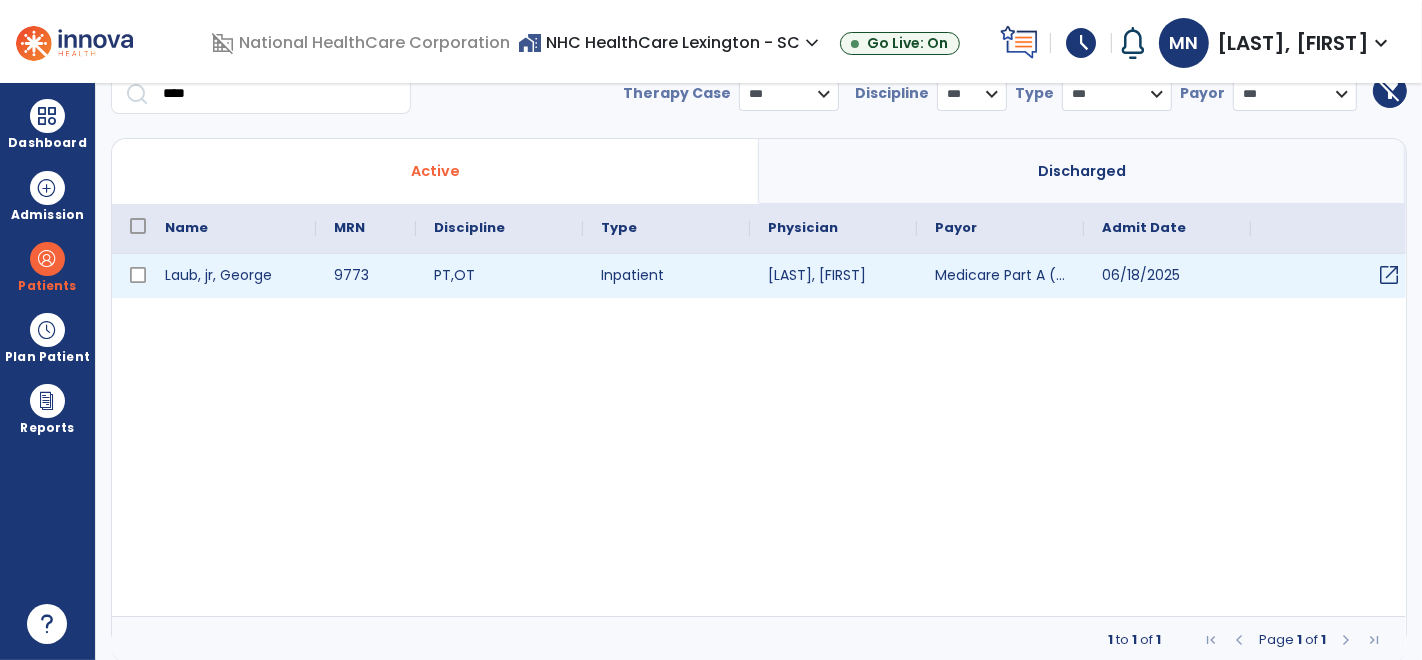 click on "open_in_new" at bounding box center (1389, 275) 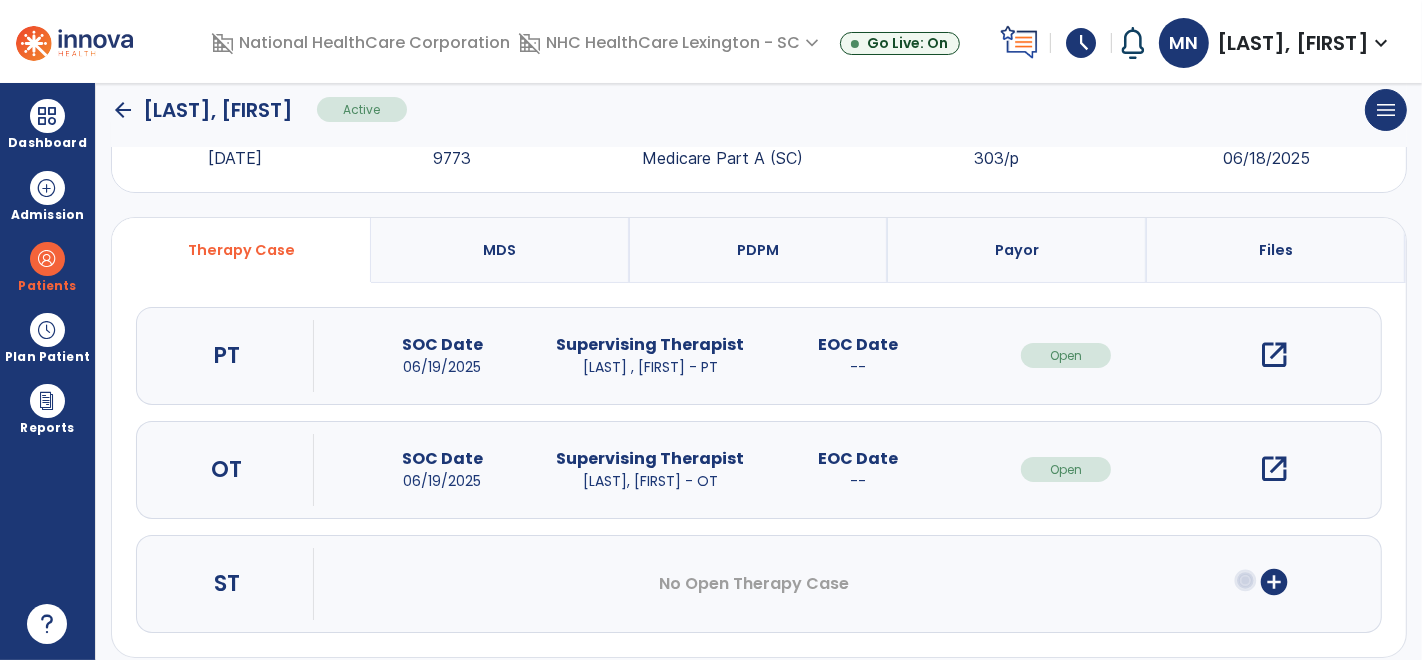 click on "open_in_new" at bounding box center [1274, 355] 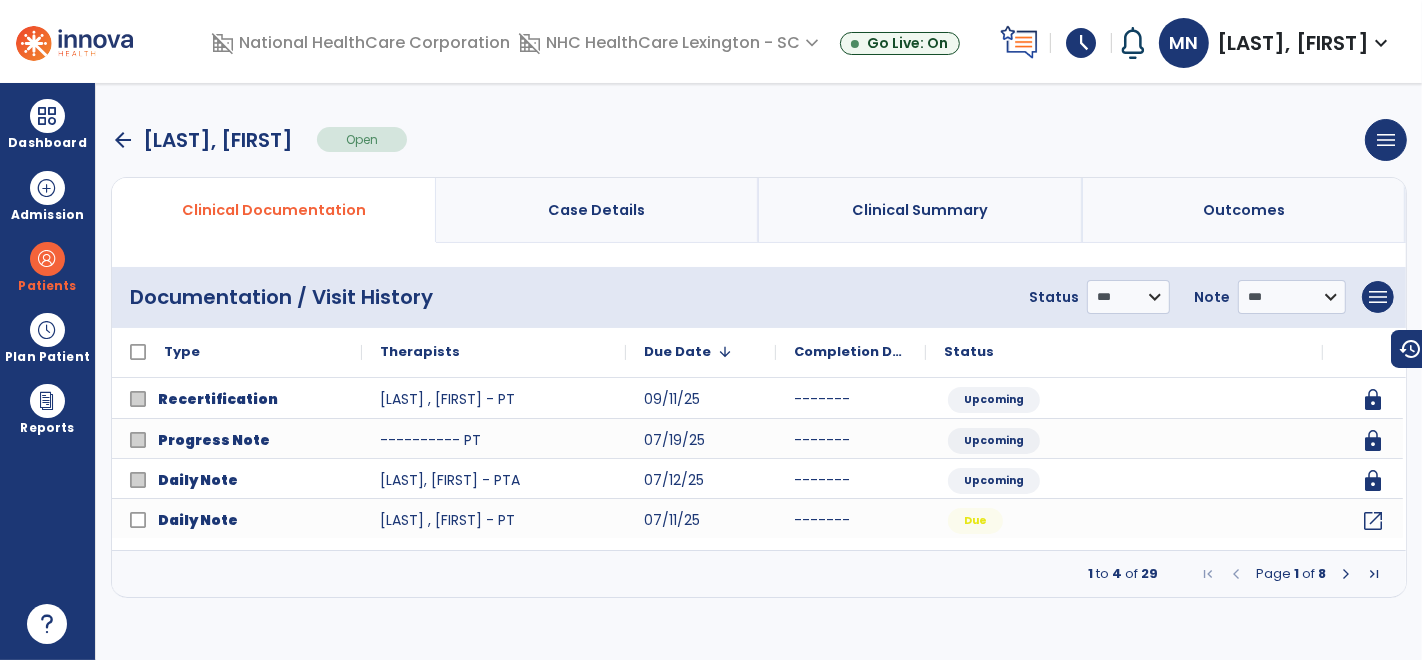scroll, scrollTop: 0, scrollLeft: 0, axis: both 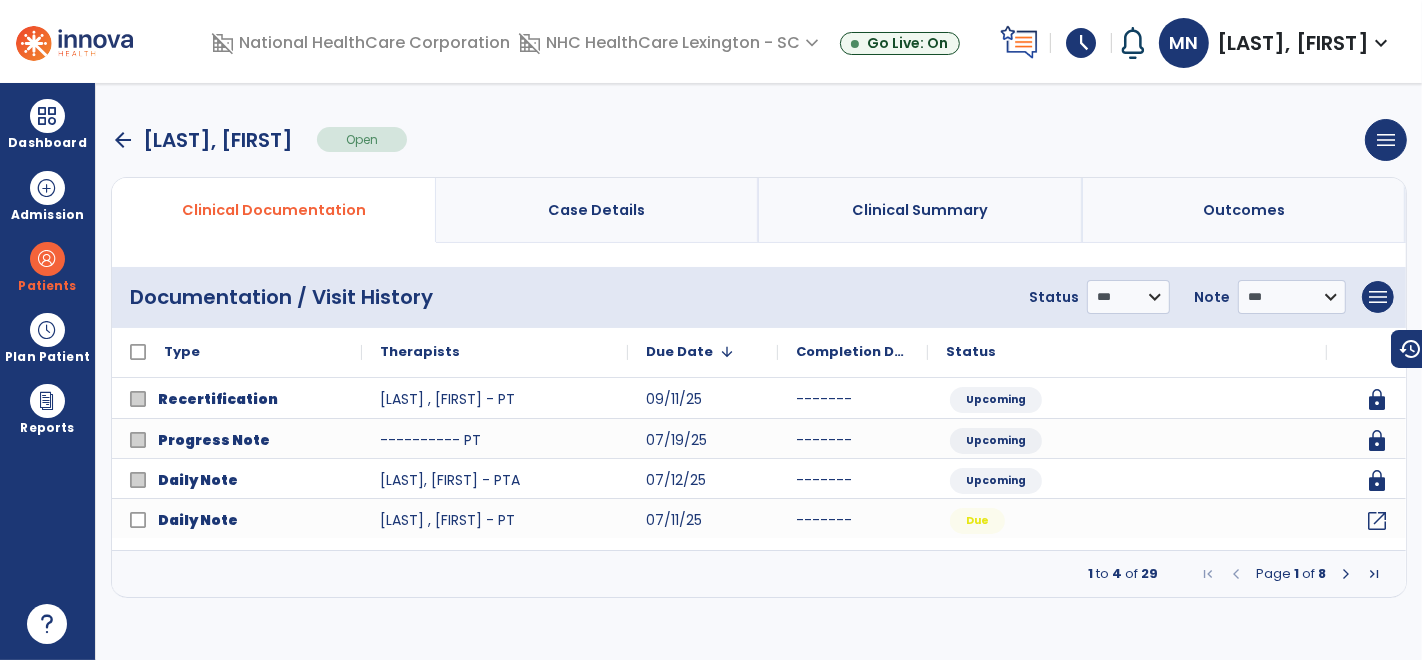 click at bounding box center [1346, 574] 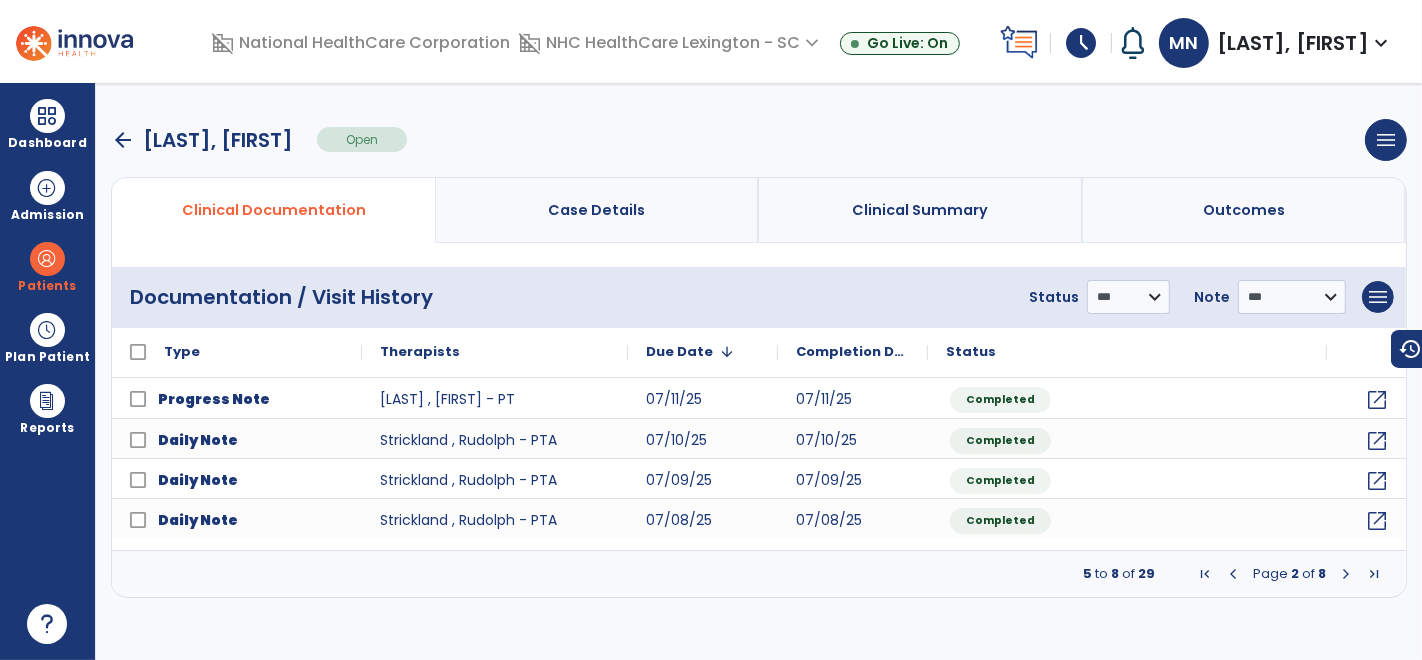 click at bounding box center [1233, 574] 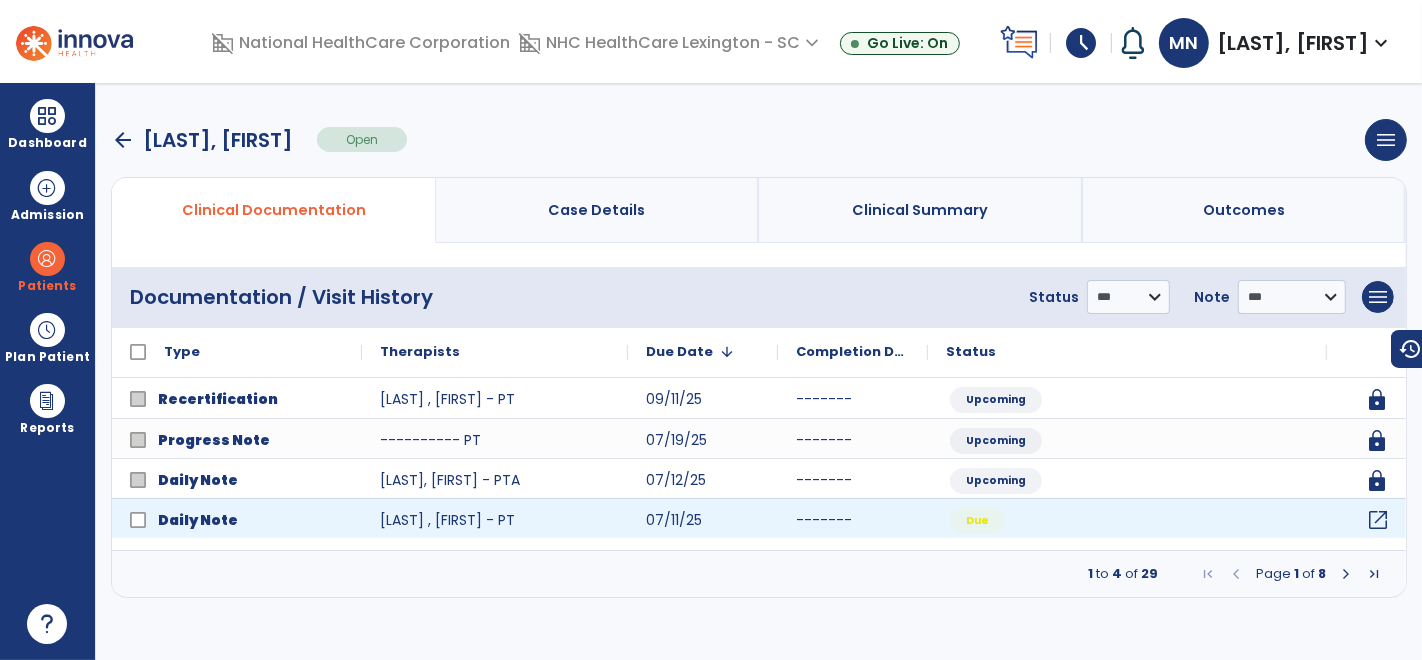 click on "open_in_new" 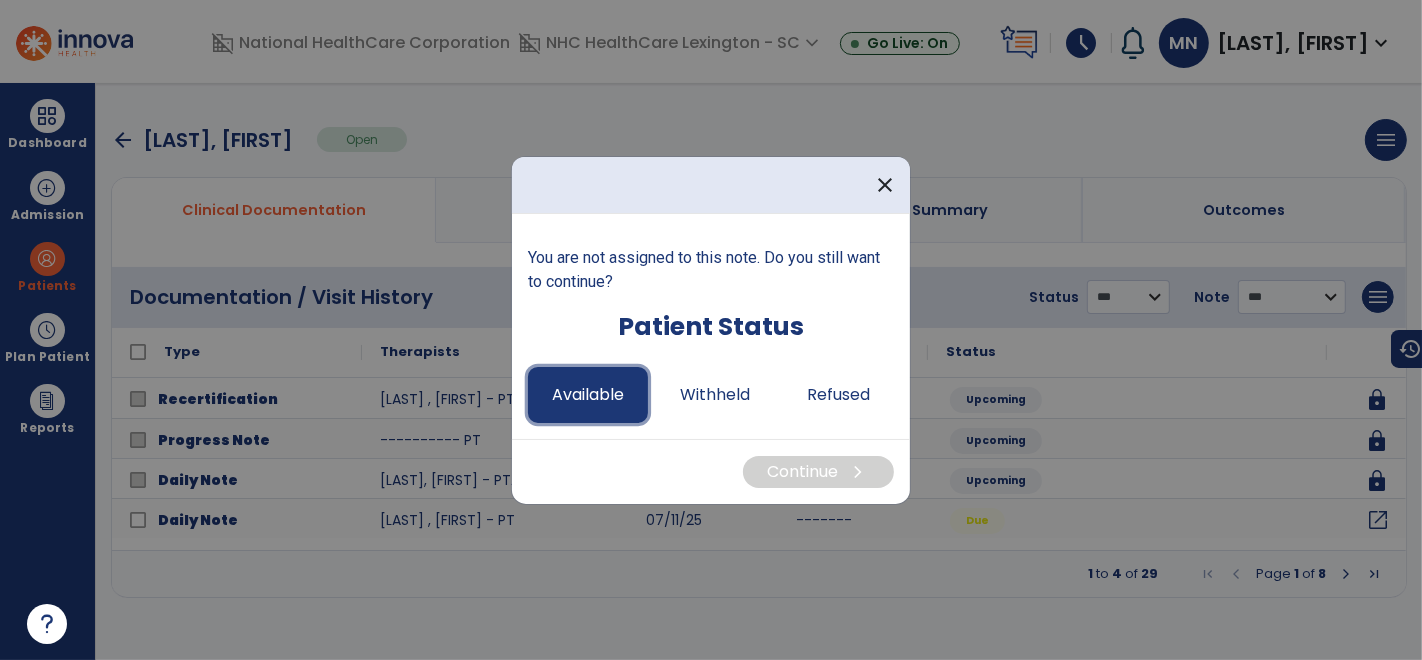 click on "Available" at bounding box center (588, 395) 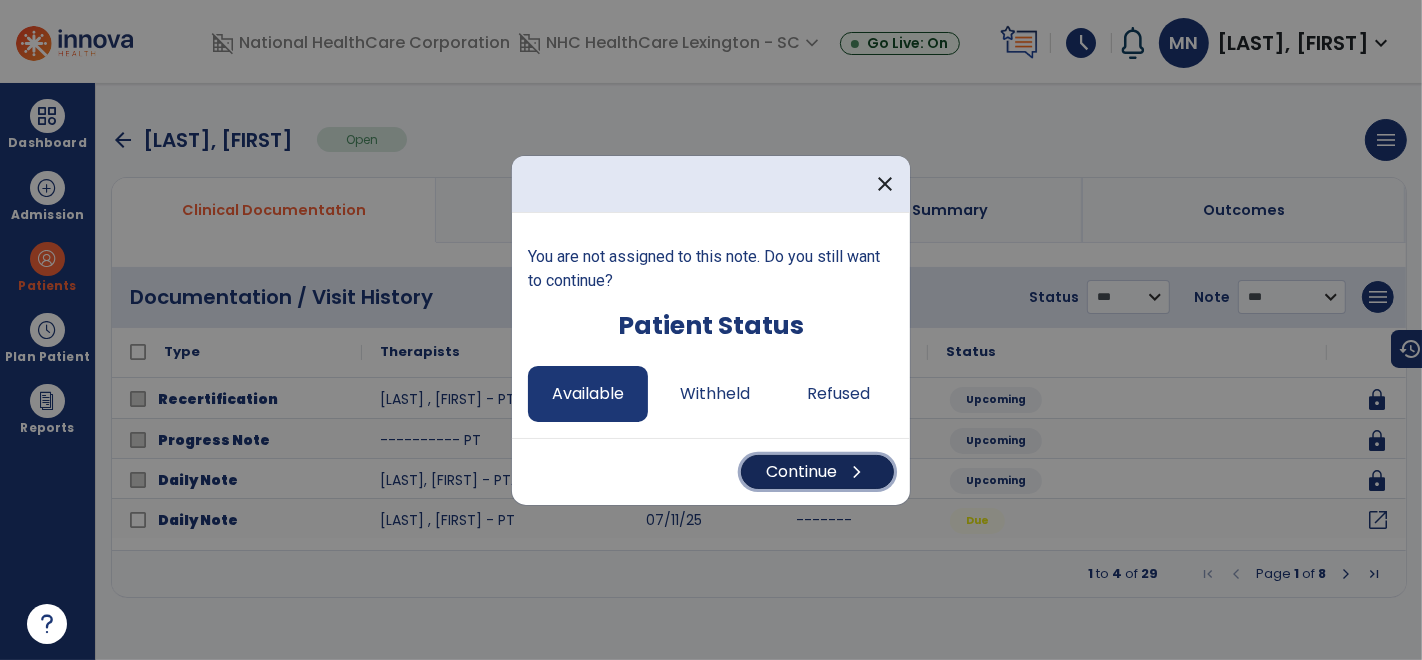 click on "Continue   chevron_right" at bounding box center [817, 472] 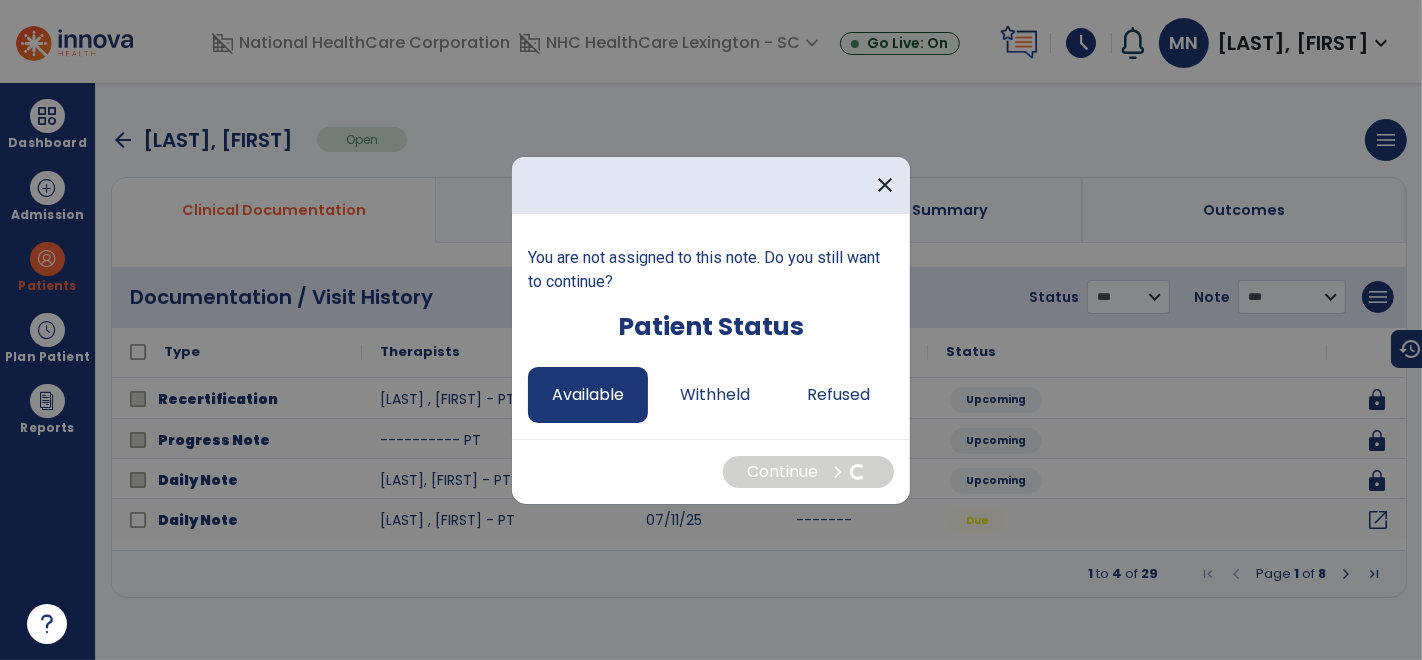 select on "*" 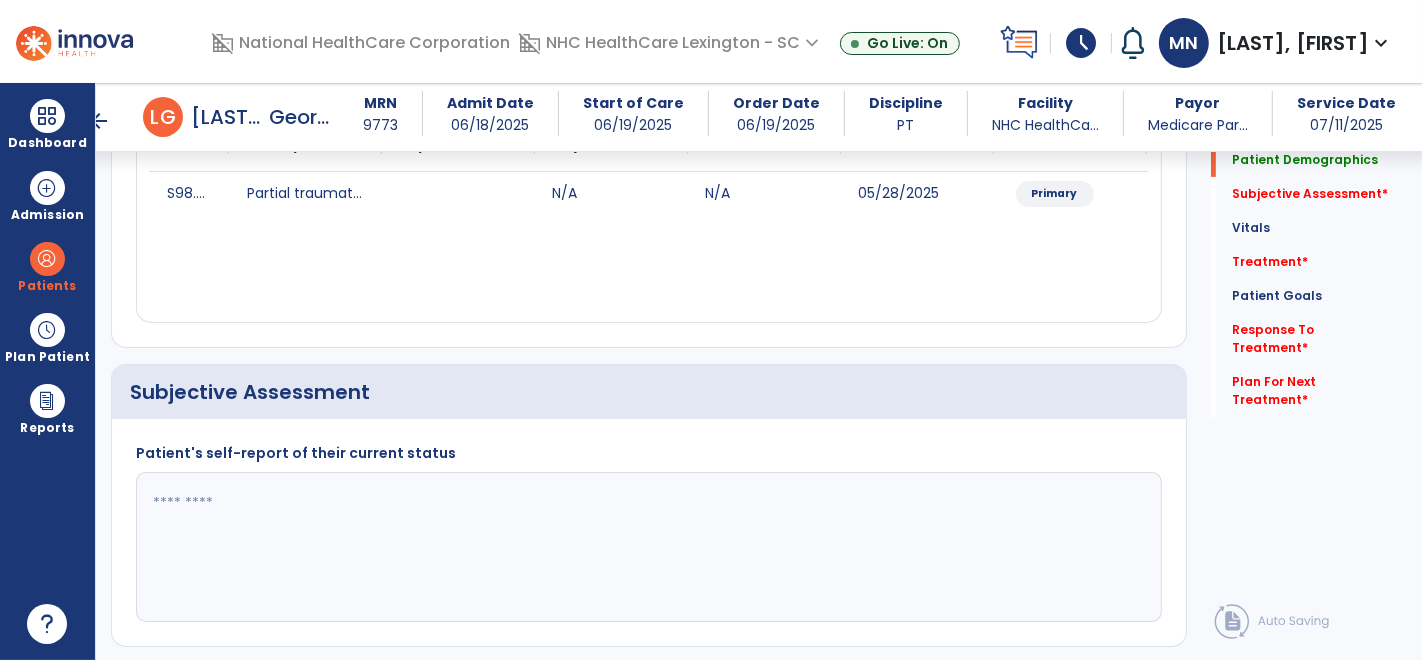scroll, scrollTop: 275, scrollLeft: 0, axis: vertical 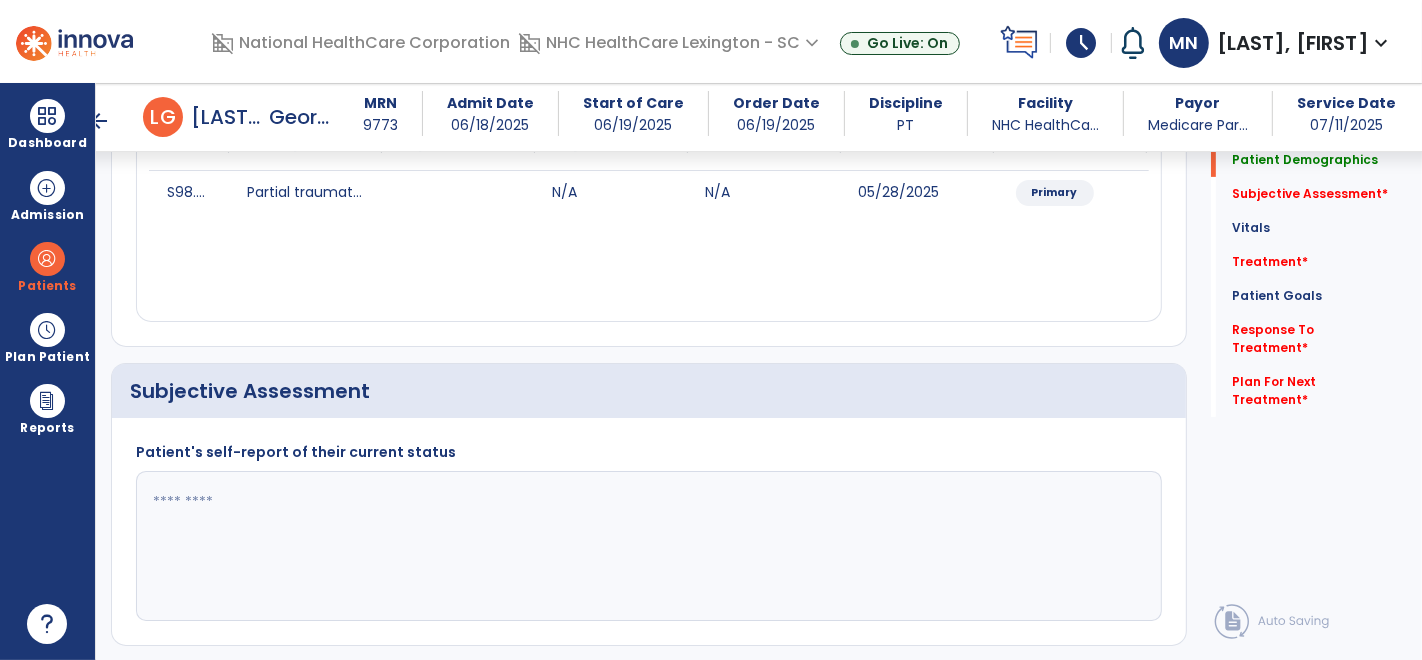 click 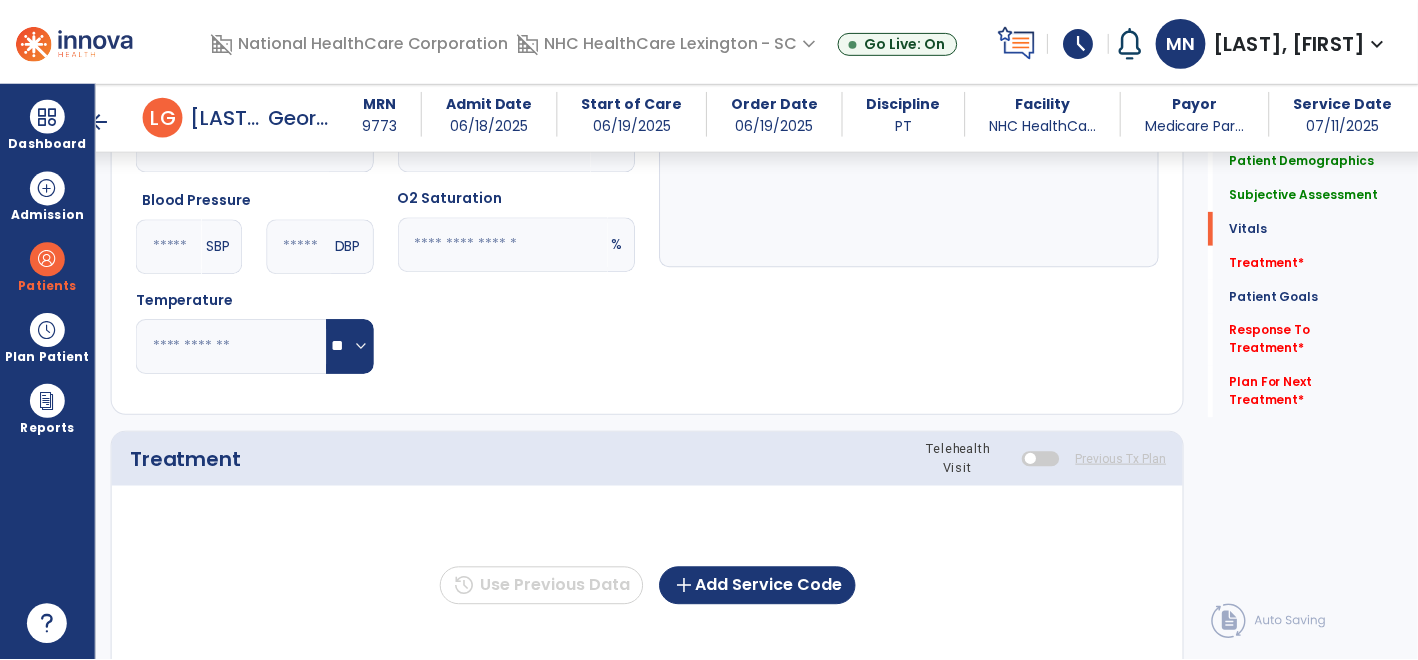 scroll, scrollTop: 930, scrollLeft: 0, axis: vertical 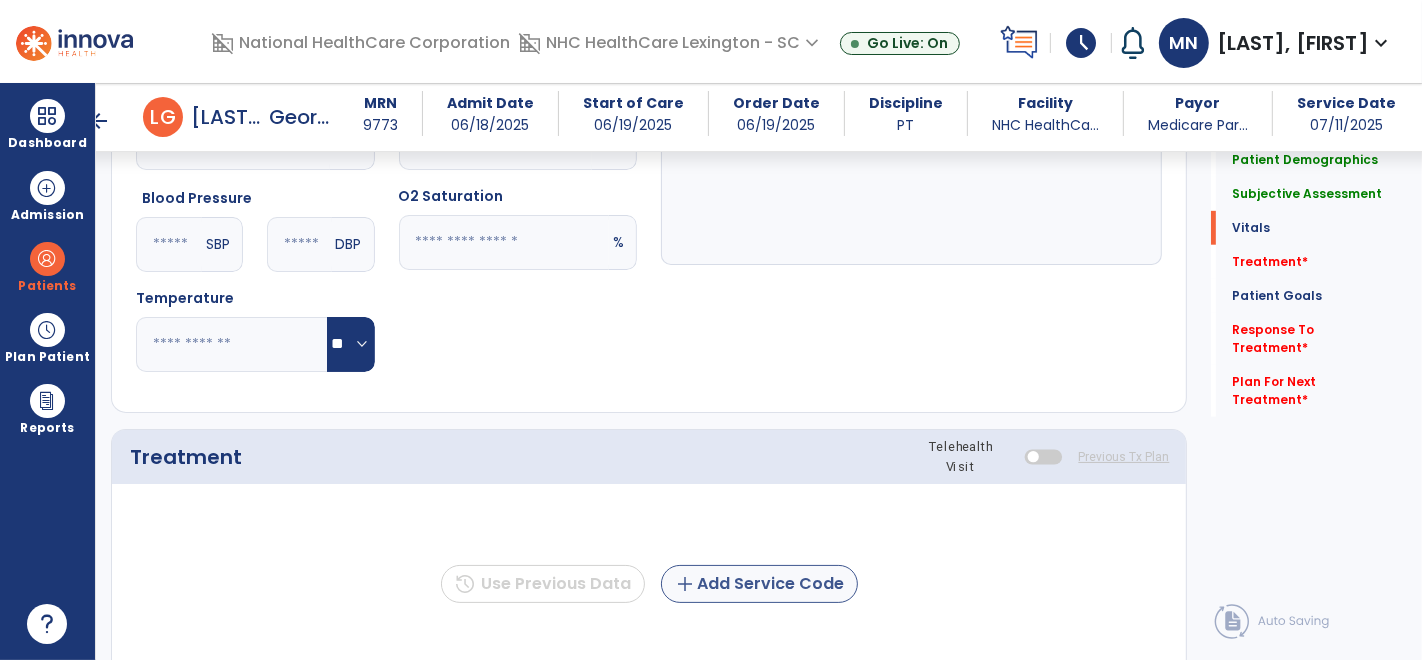 type on "**********" 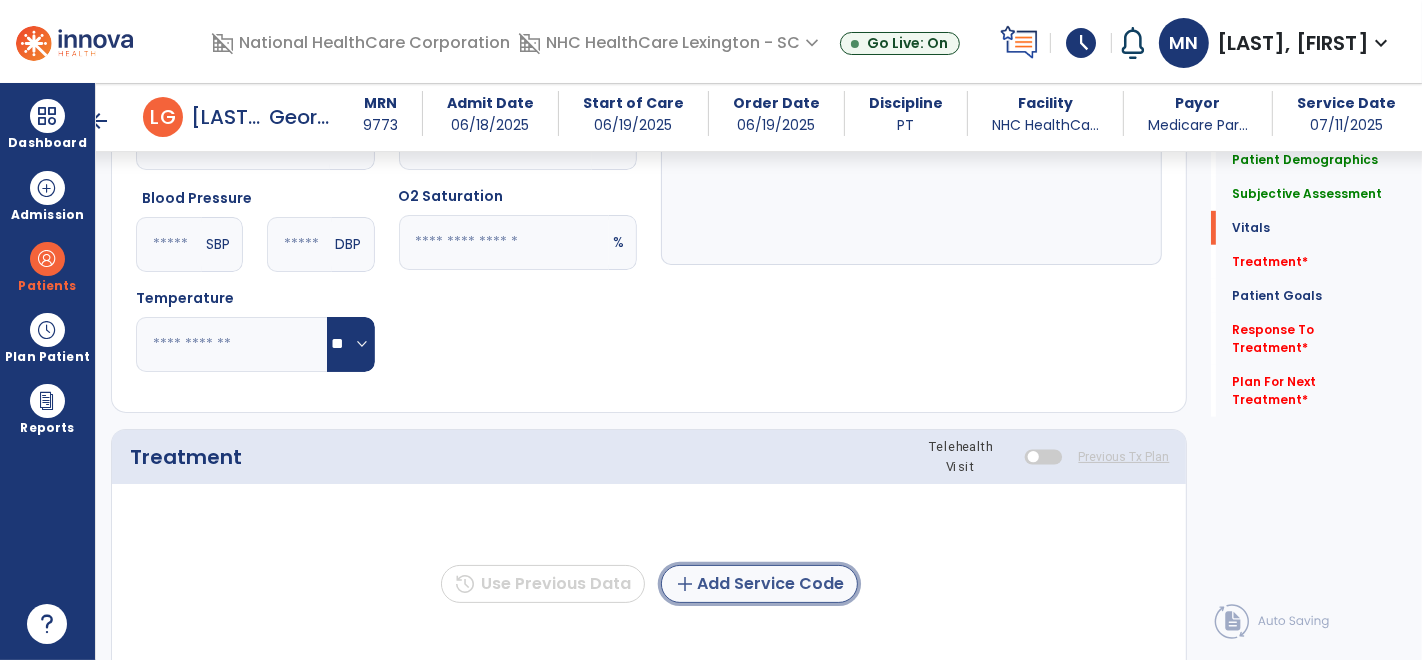 click on "add  Add Service Code" 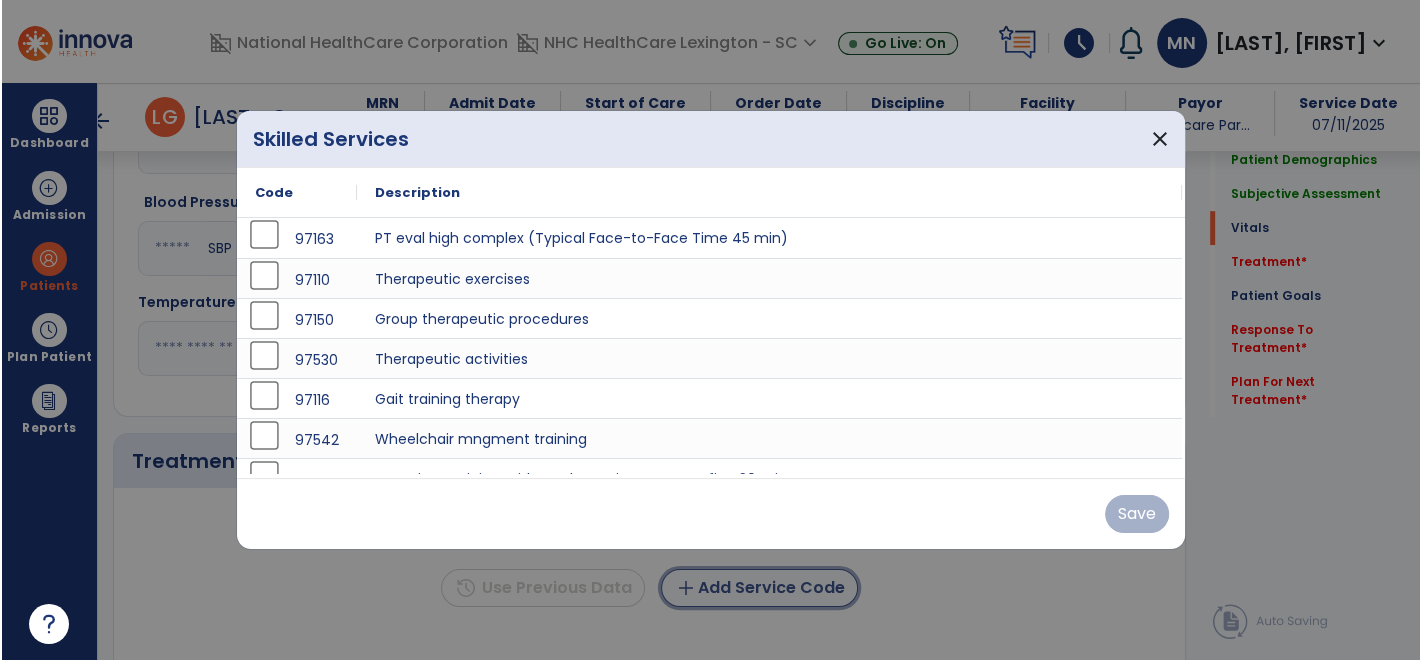 scroll, scrollTop: 930, scrollLeft: 0, axis: vertical 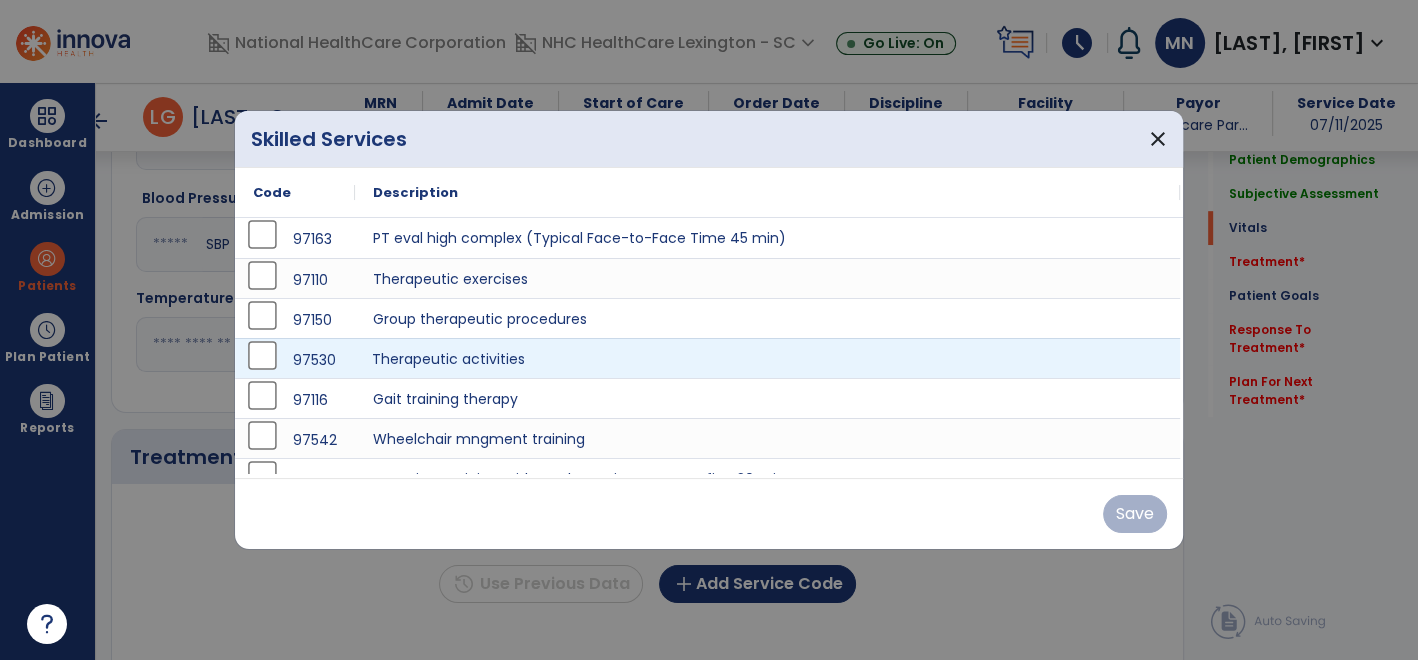 click on "Therapeutic activities" at bounding box center [767, 358] 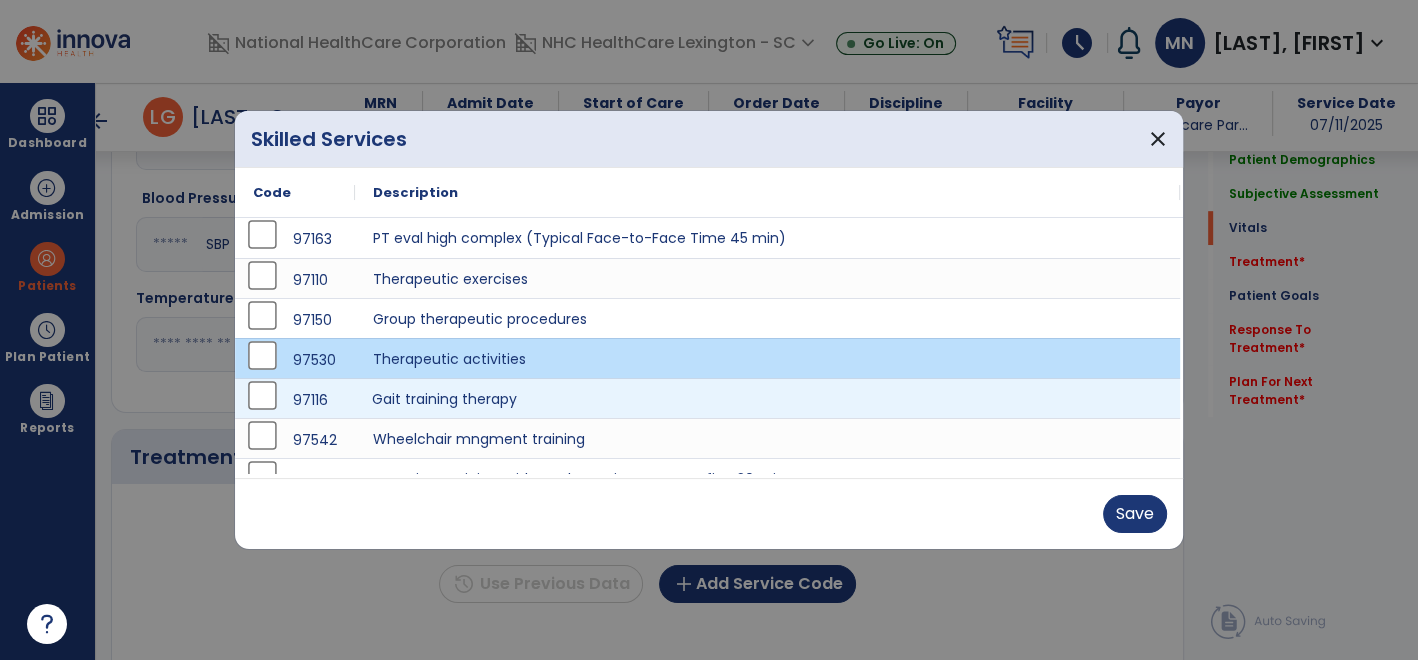 click on "Gait training therapy" at bounding box center [767, 398] 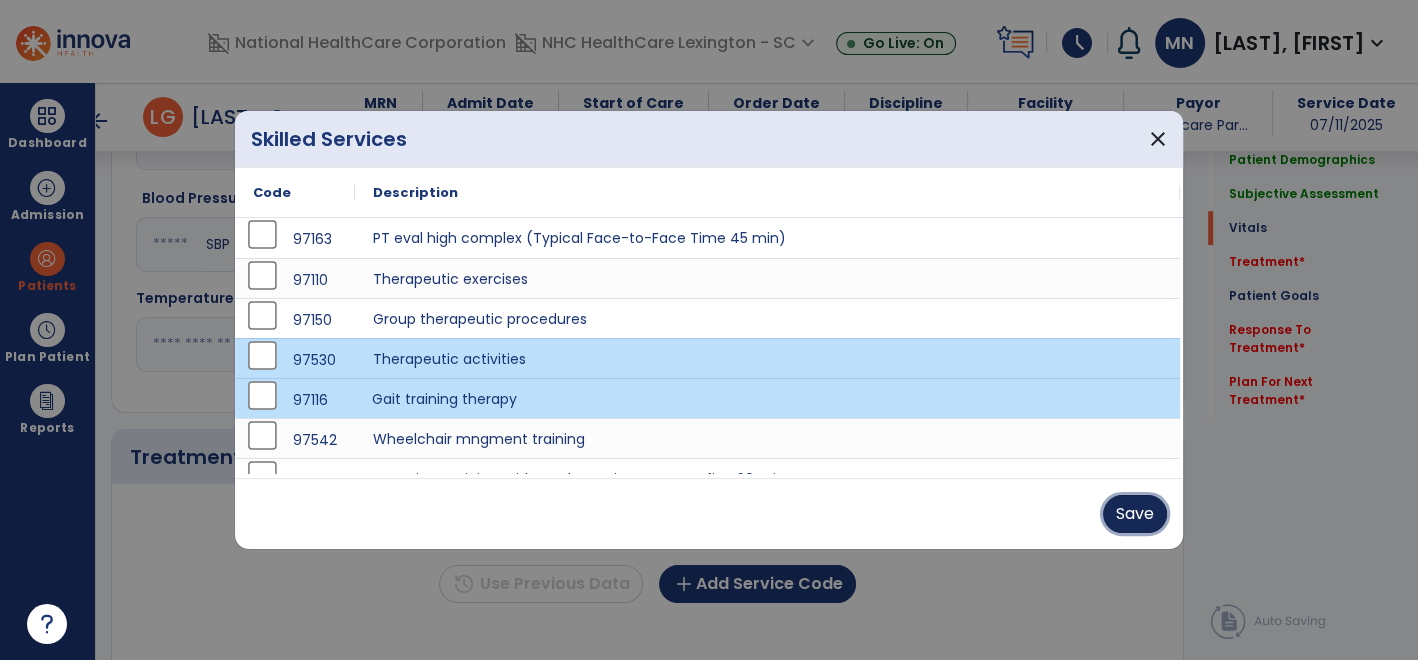 click on "Save" at bounding box center (1135, 514) 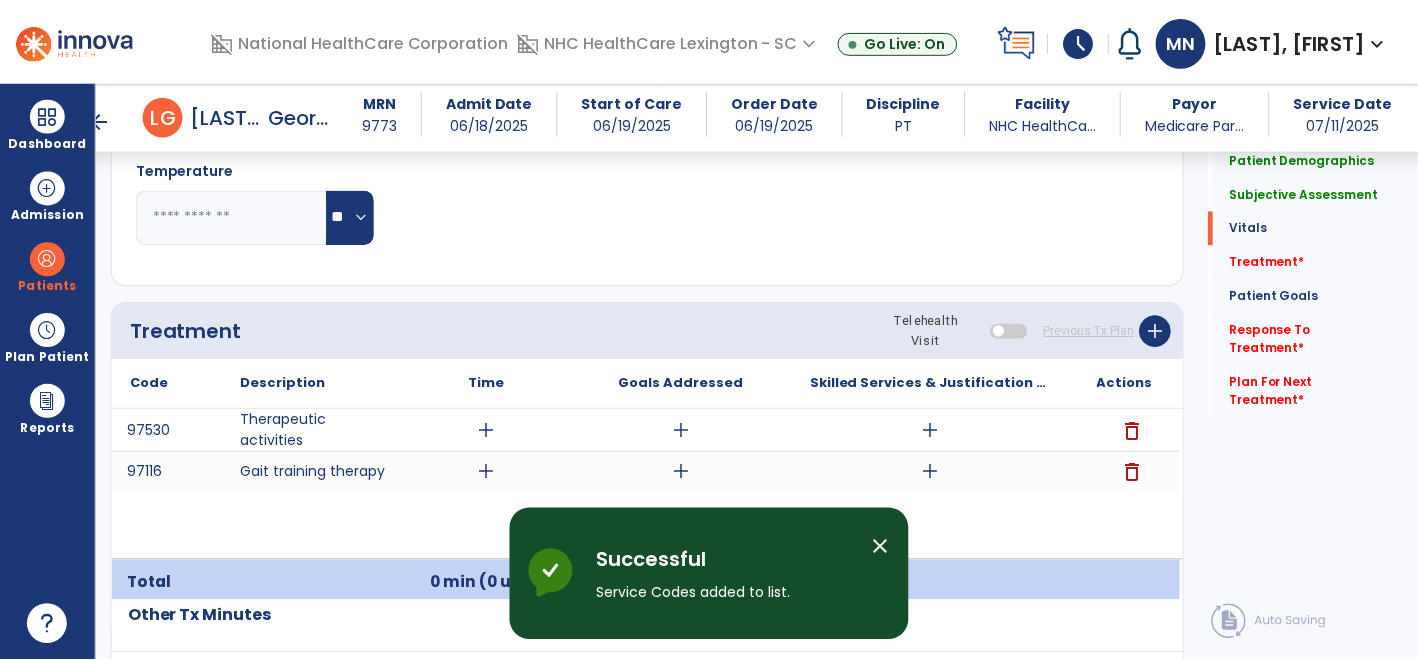 scroll, scrollTop: 1061, scrollLeft: 0, axis: vertical 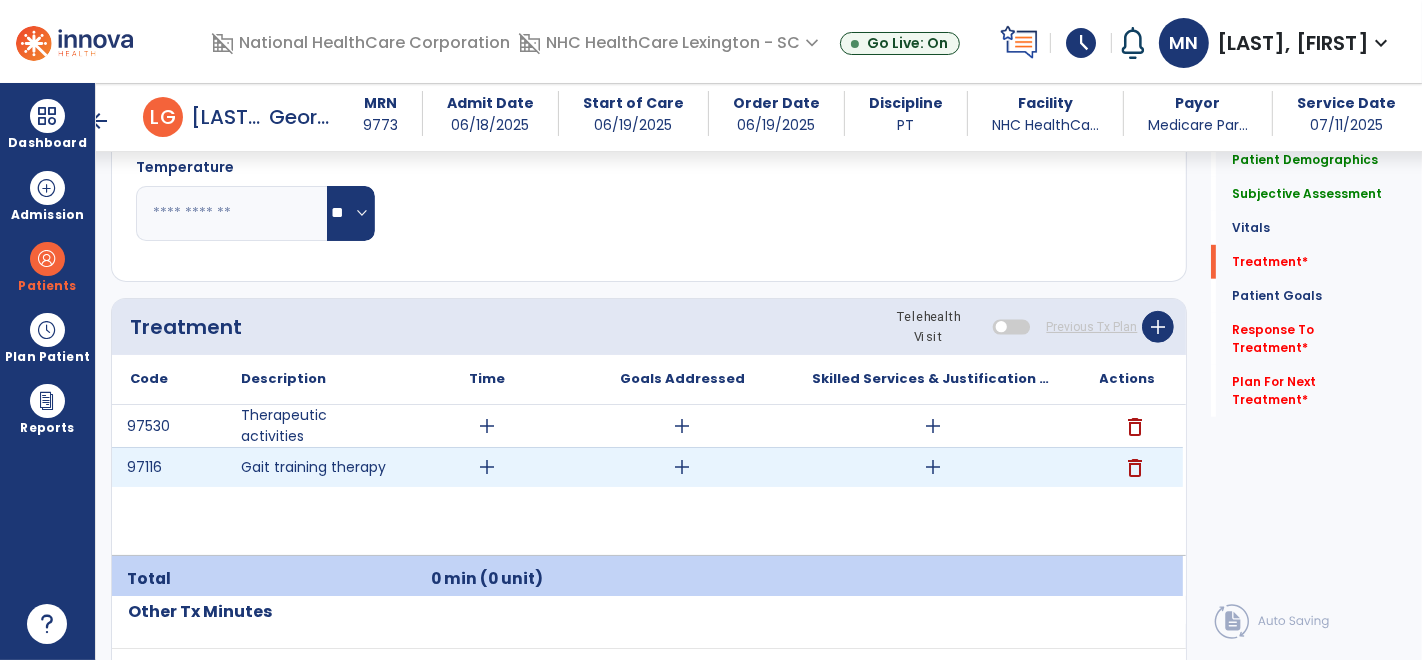 click on "add" at bounding box center (488, 467) 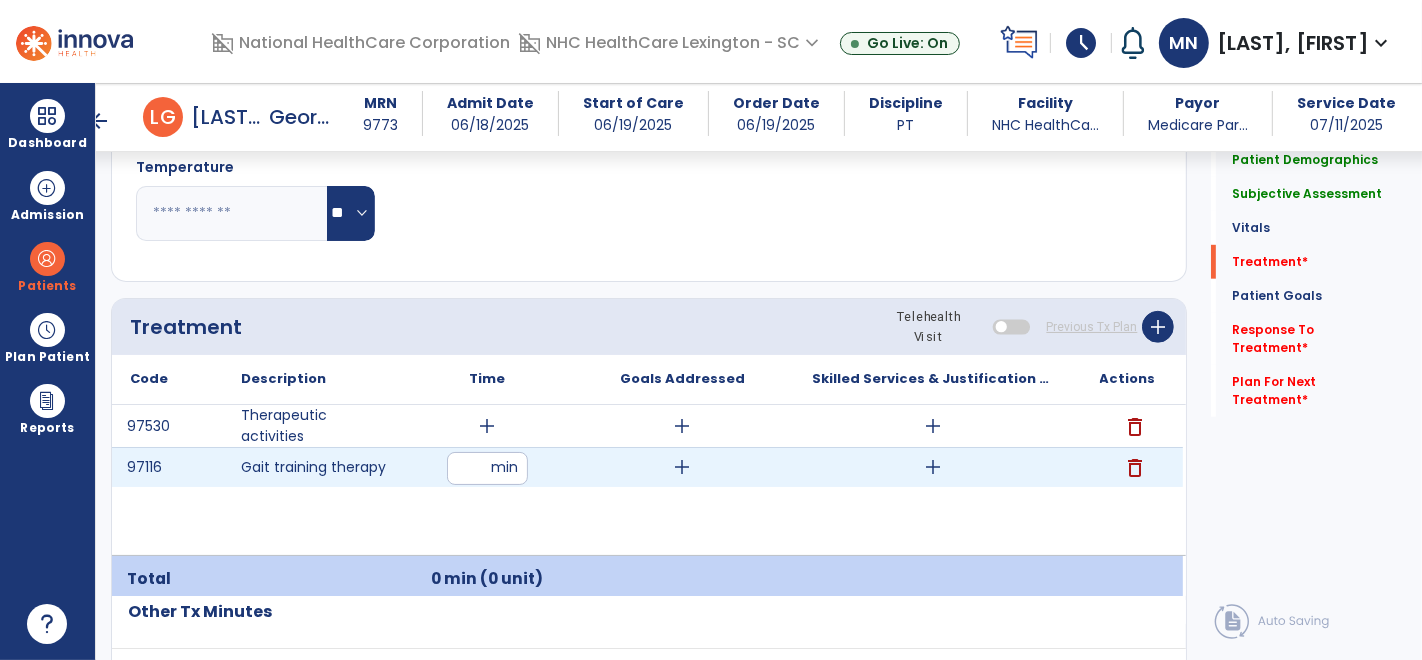 type on "**" 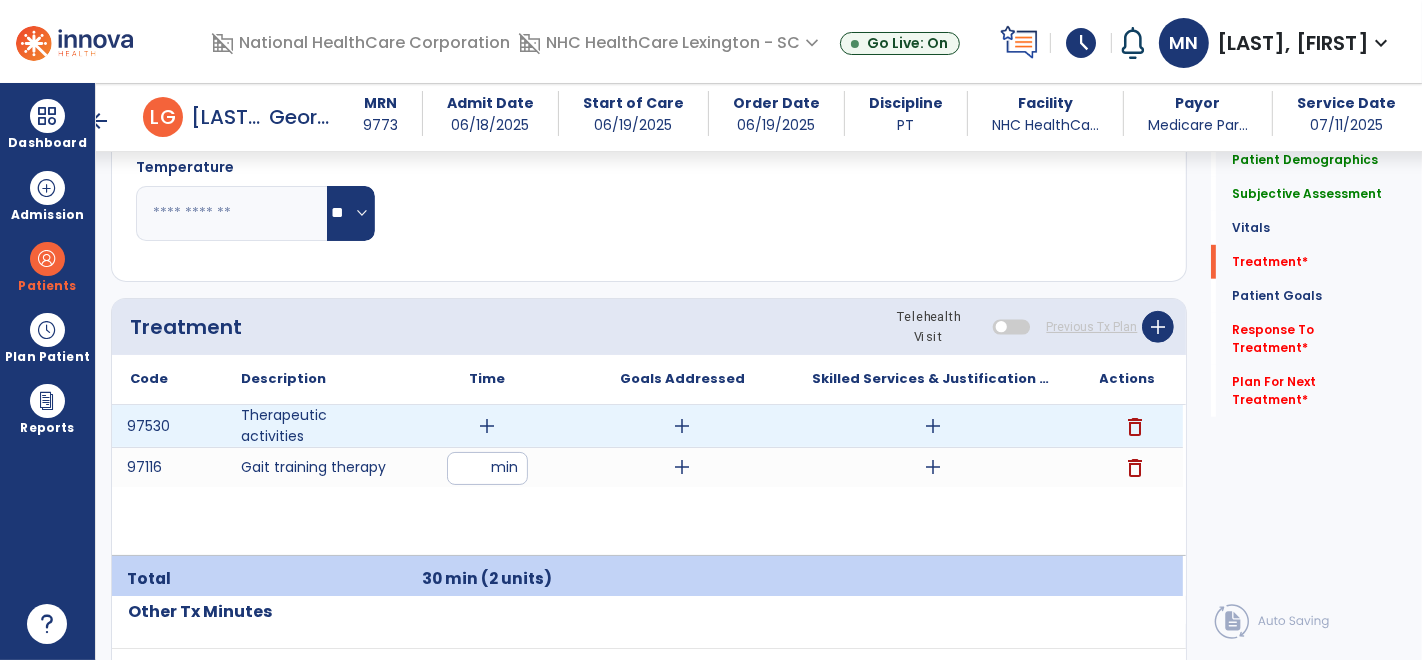 click on "add" at bounding box center (488, 426) 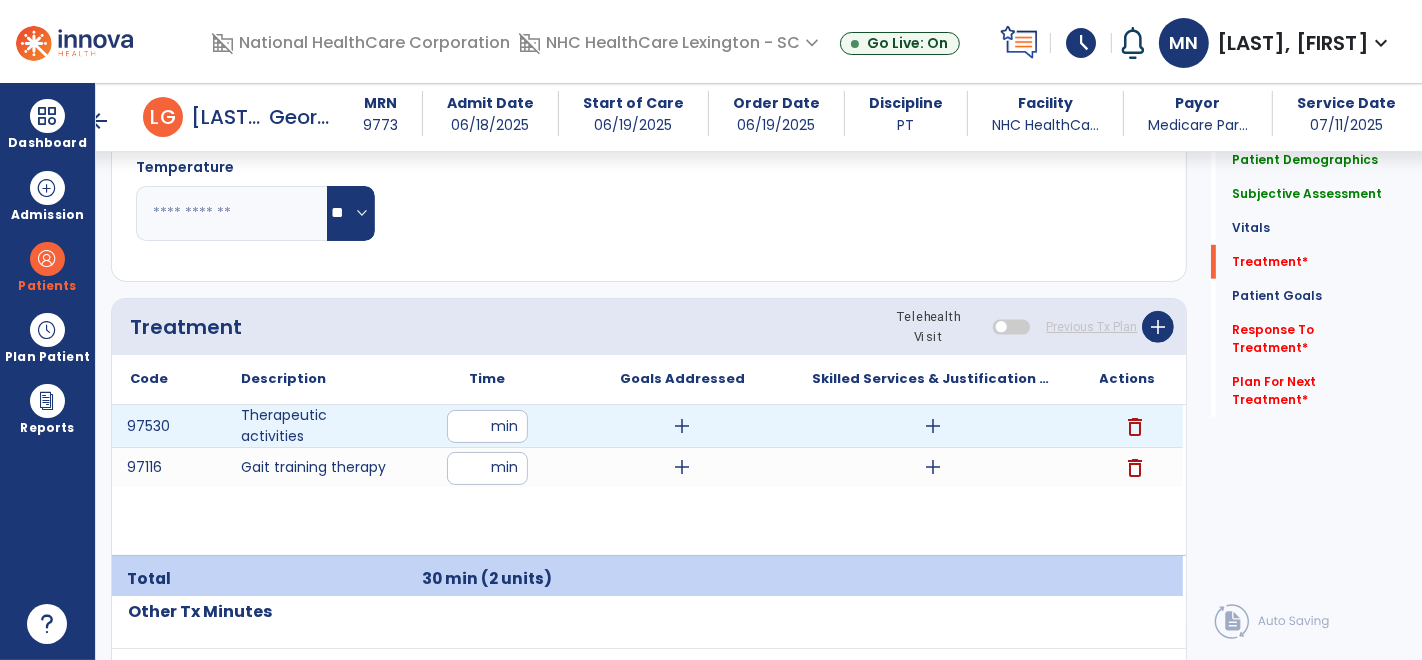 type on "**" 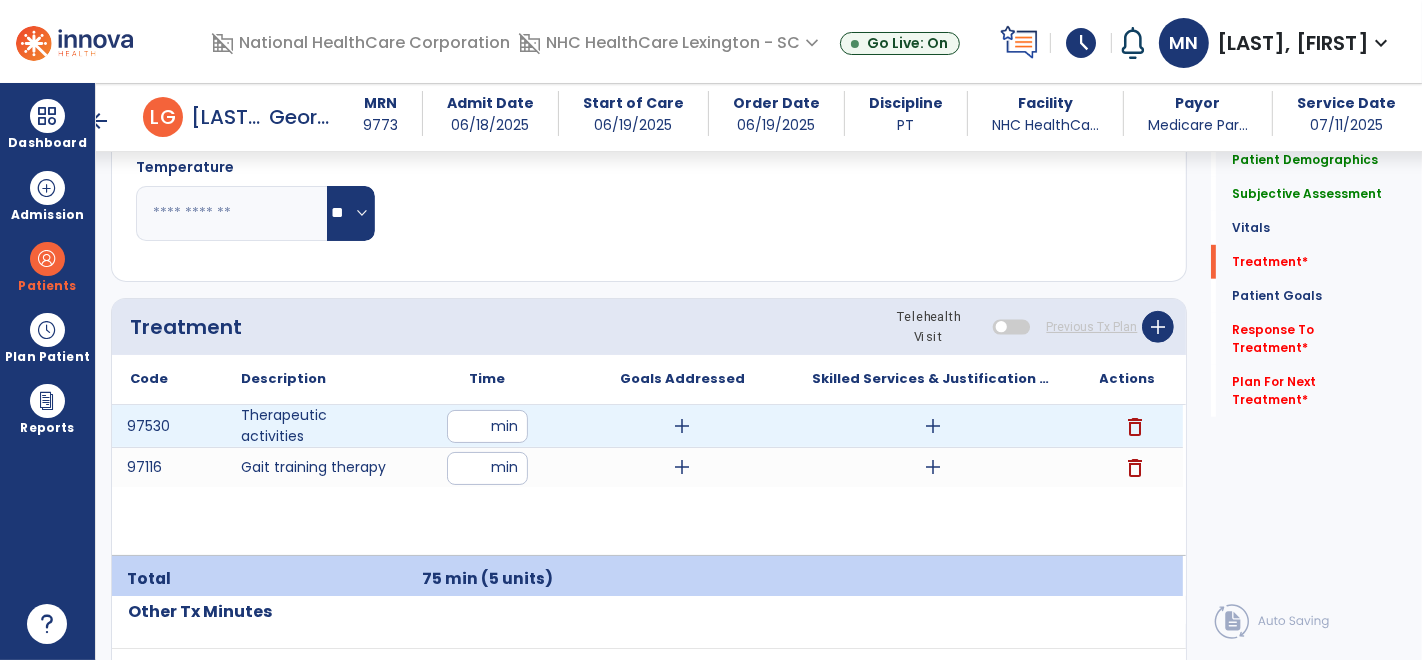 click on "add" at bounding box center [933, 426] 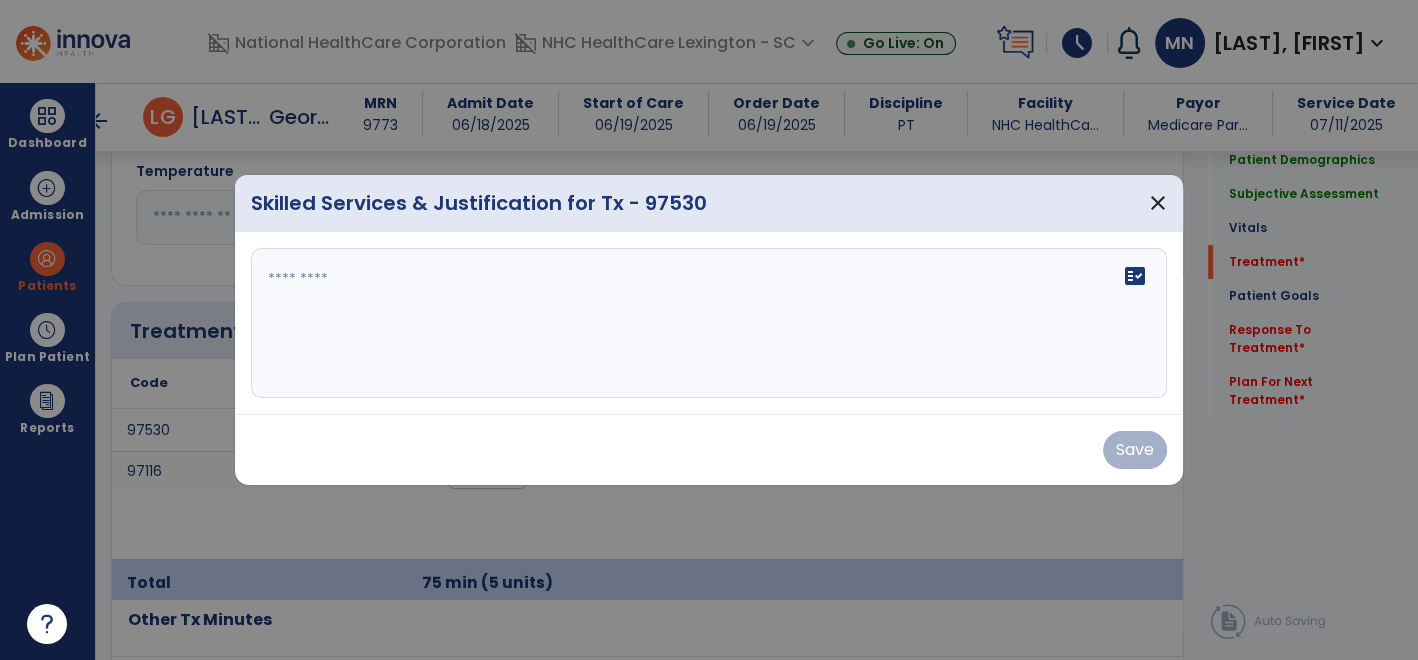 scroll, scrollTop: 1061, scrollLeft: 0, axis: vertical 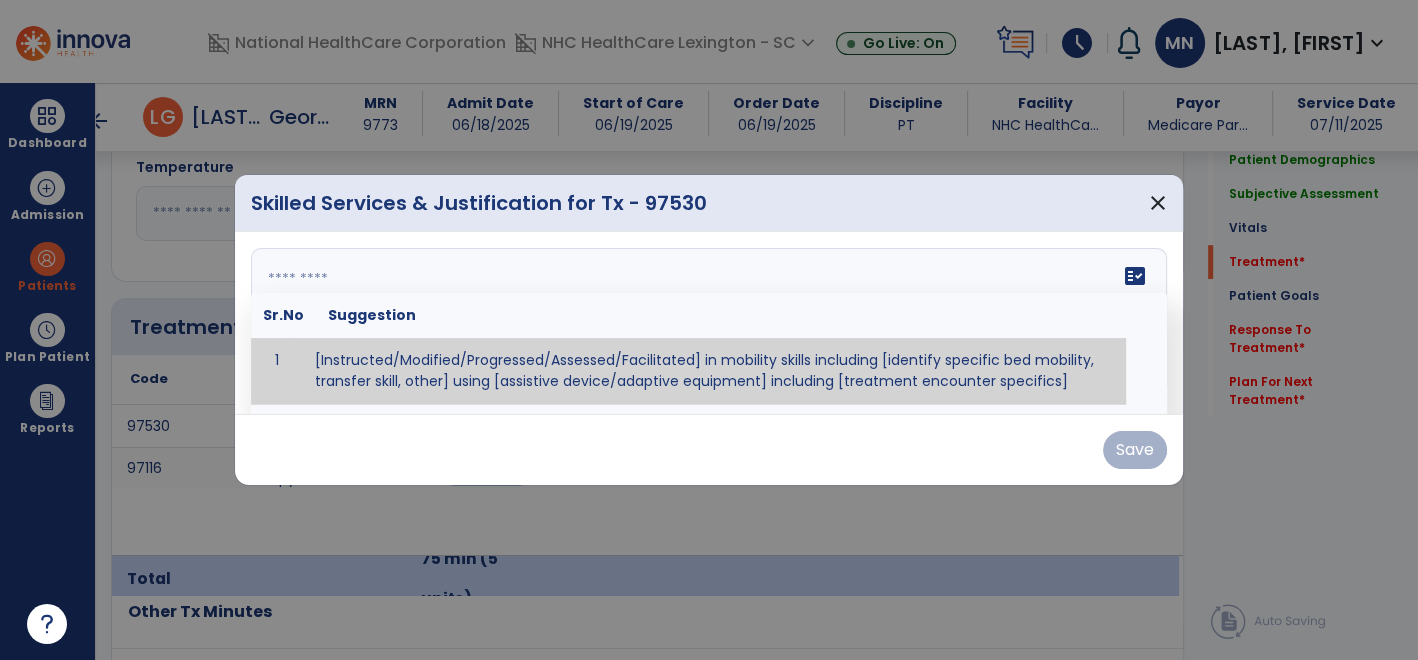 click on "fact_check  Sr.No Suggestion 1 [Instructed/Modified/Progressed/Assessed/Facilitated] in mobility skills including [identify specific bed mobility, transfer skill, other] using [assistive device/adaptive equipment] including [treatment encounter specifics]" at bounding box center [709, 323] 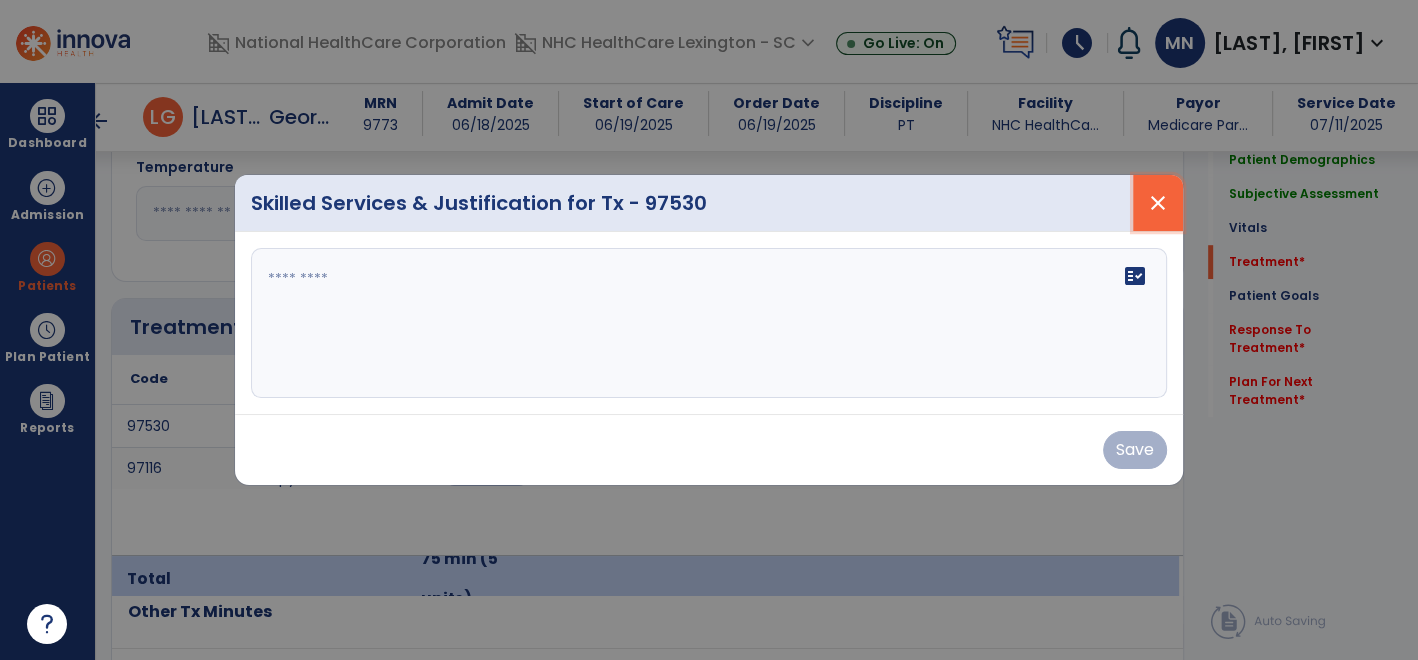 click on "close" at bounding box center [1158, 203] 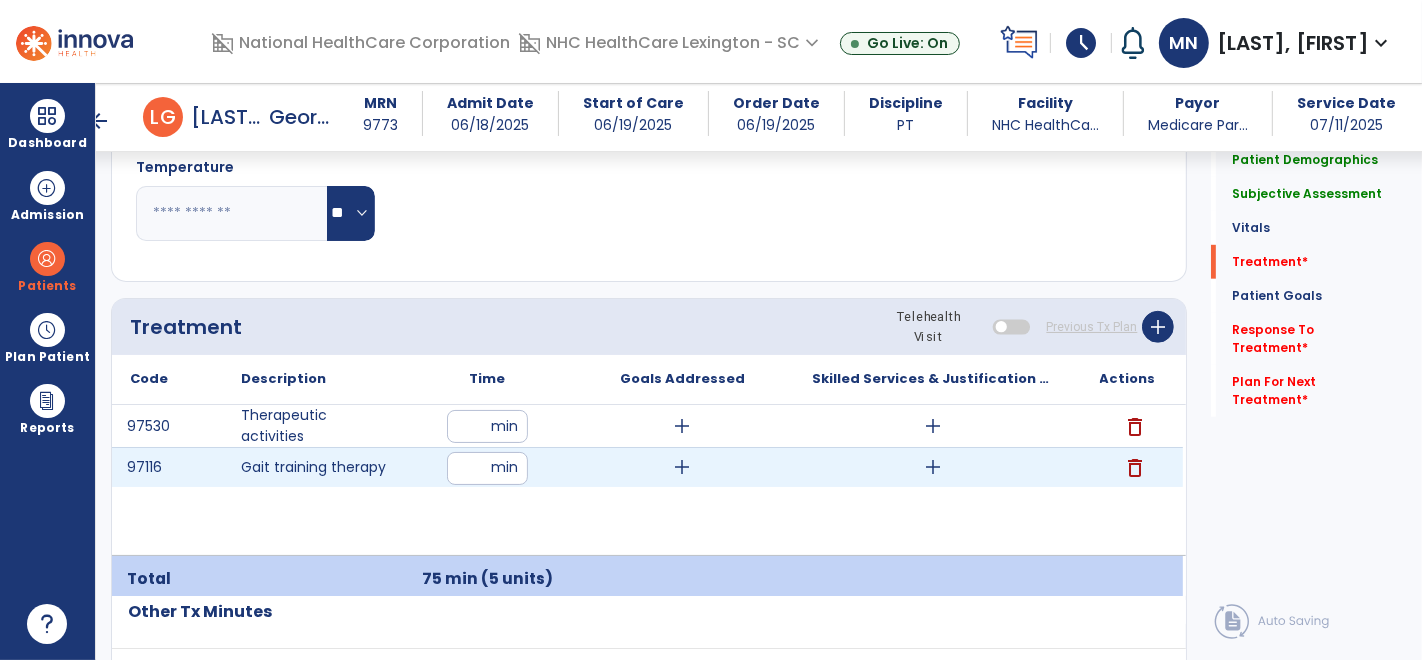 click on "add" at bounding box center [933, 467] 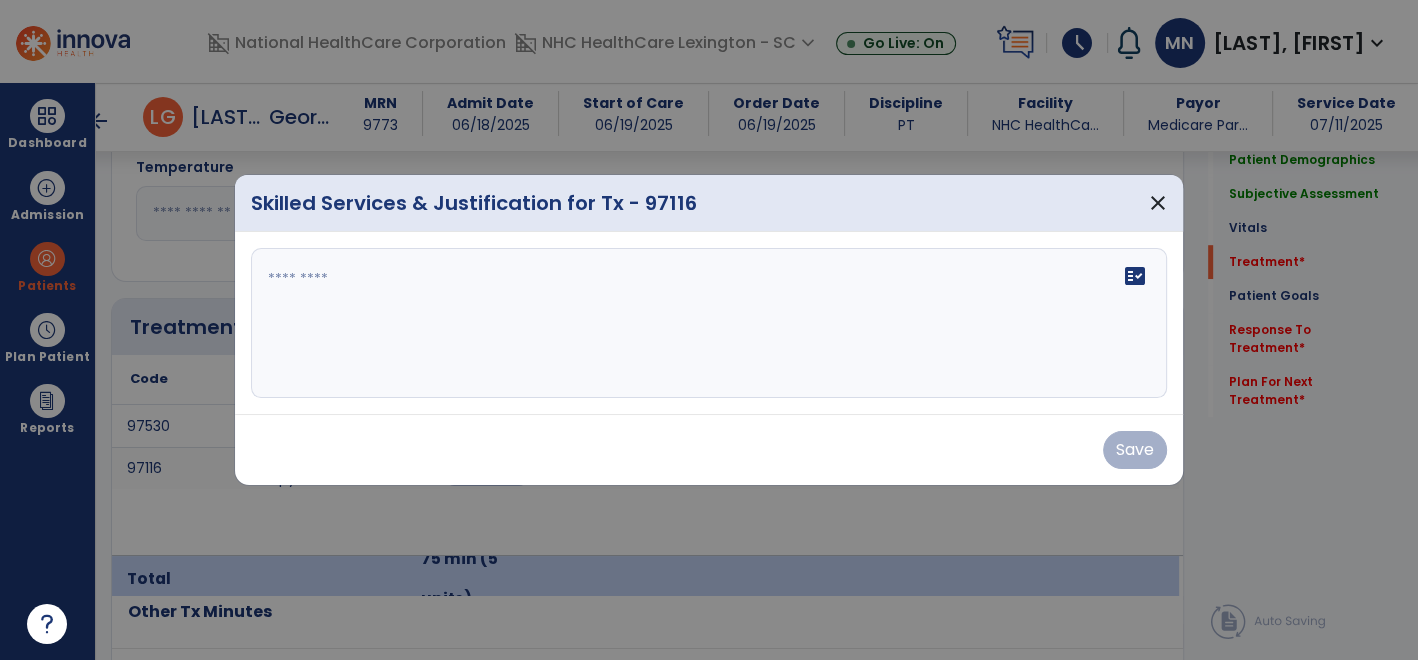 scroll, scrollTop: 1061, scrollLeft: 0, axis: vertical 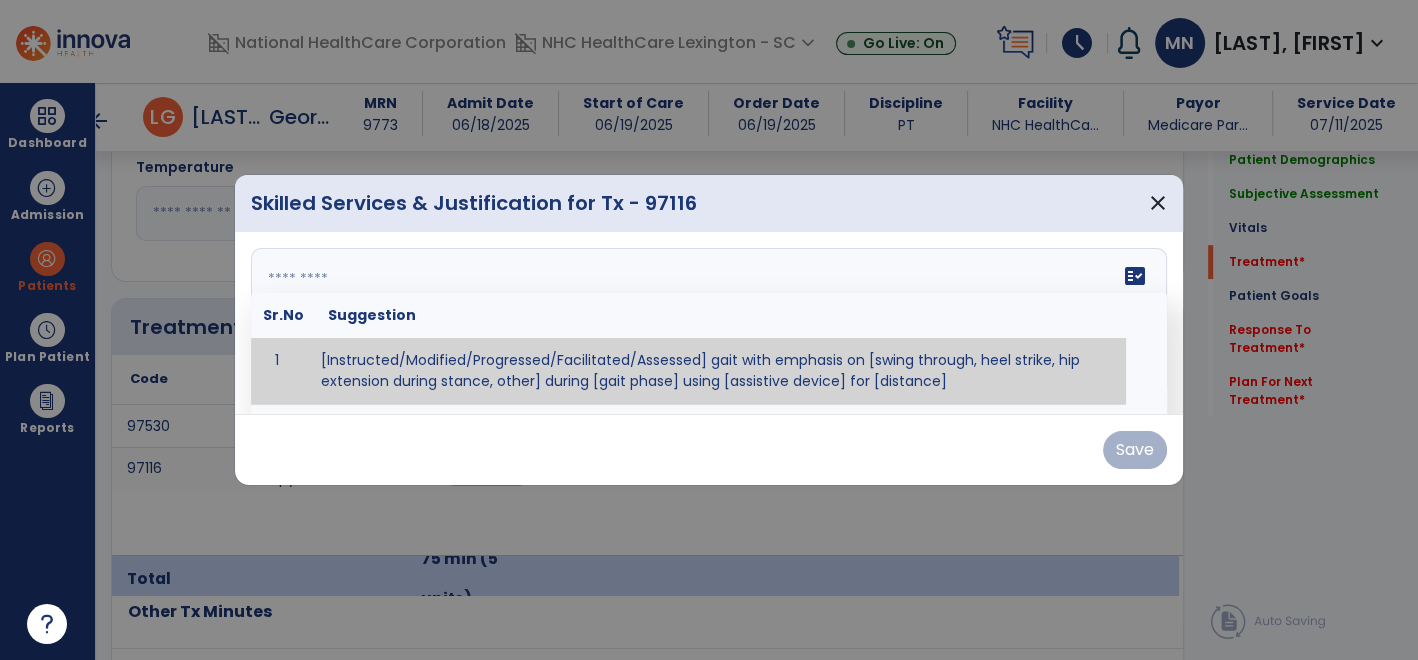 click on "fact_check  Sr.No Suggestion 1 [Instructed/Modified/Progressed/Facilitated/Assessed] gait with emphasis on [swing through, heel strike, hip extension during stance, other] during [gait phase] using [assistive device] for [distance] 2 [Instructed/Modified/Progressed/Facilitated/Assessed] use of [assistive device] and [NWB, PWB, step-to gait pattern, step through gait pattern] 3 [Instructed/Modified/Progressed/Facilitated/Assessed] patient's ability to [ascend/descend # of steps, perform directional changes, walk on even/uneven surfaces, pick-up objects off floor, velocity changes, other] using [assistive device]. 4 [Instructed/Modified/Progressed/Facilitated/Assessed] pre-gait activities including [identify exercise] in order to prepare for gait training. 5" at bounding box center (709, 323) 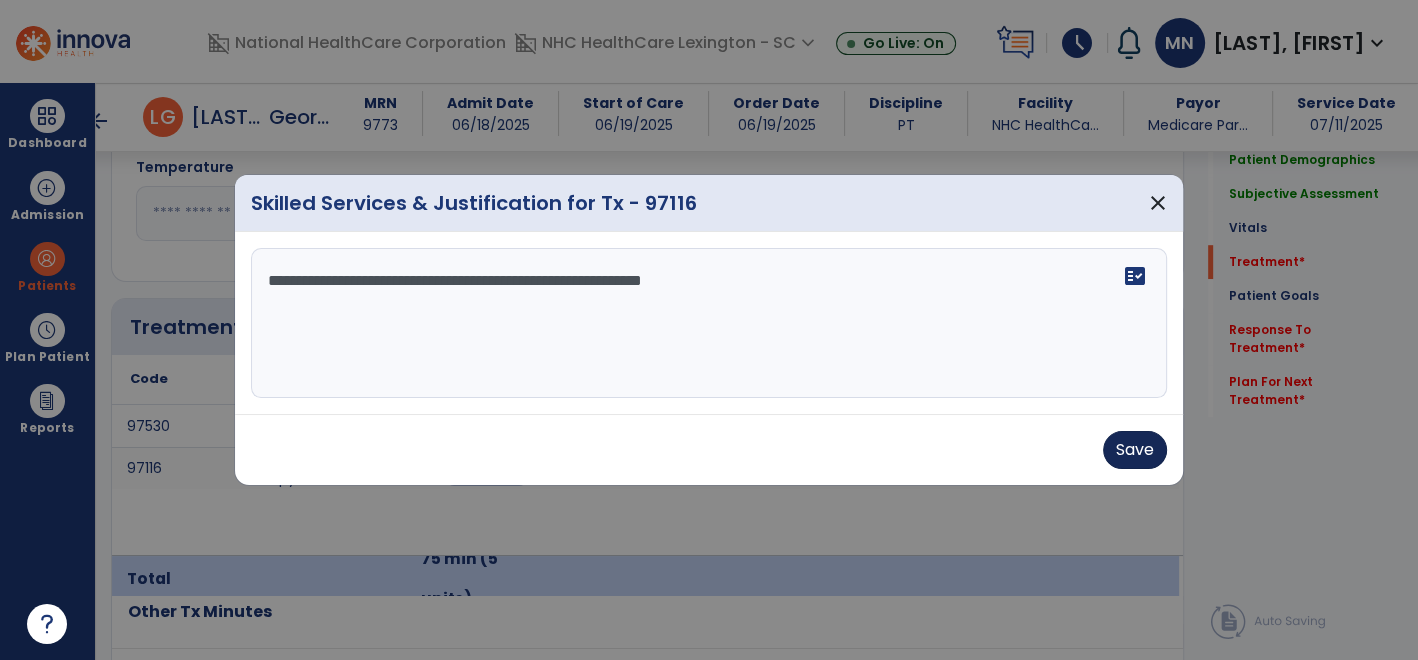 type on "**********" 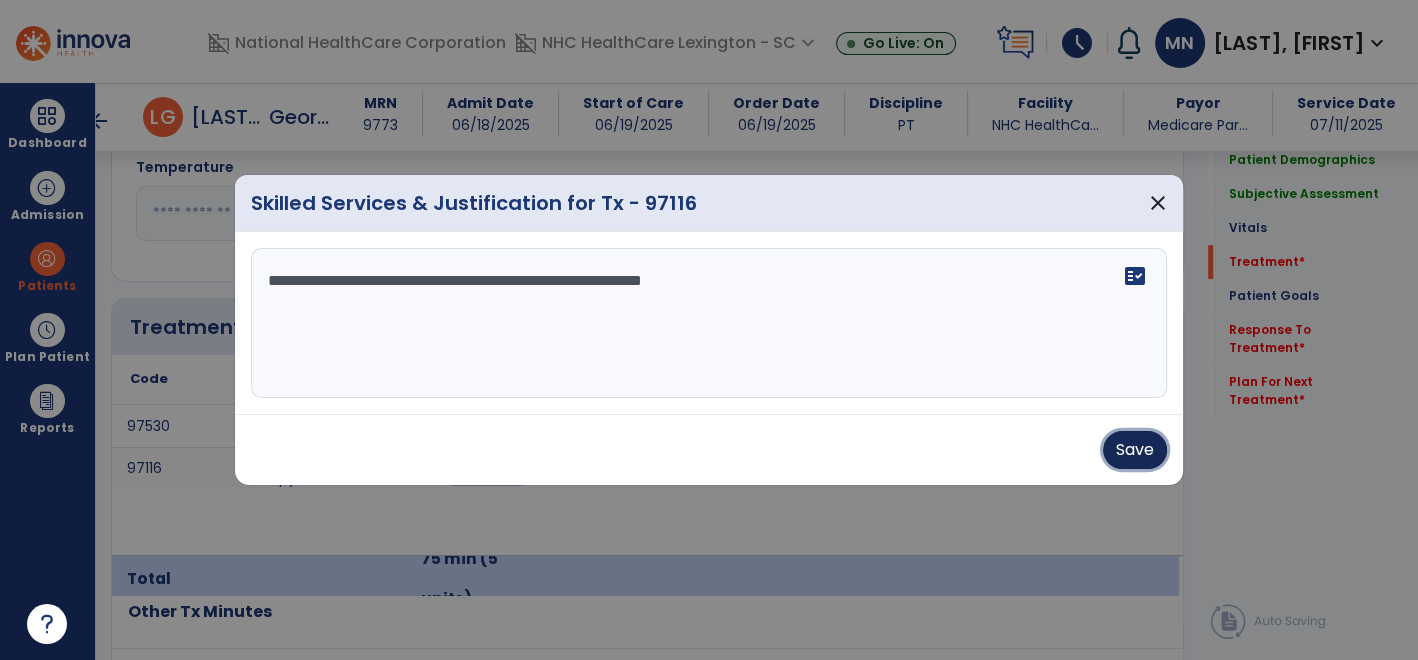 click on "Save" at bounding box center (1135, 450) 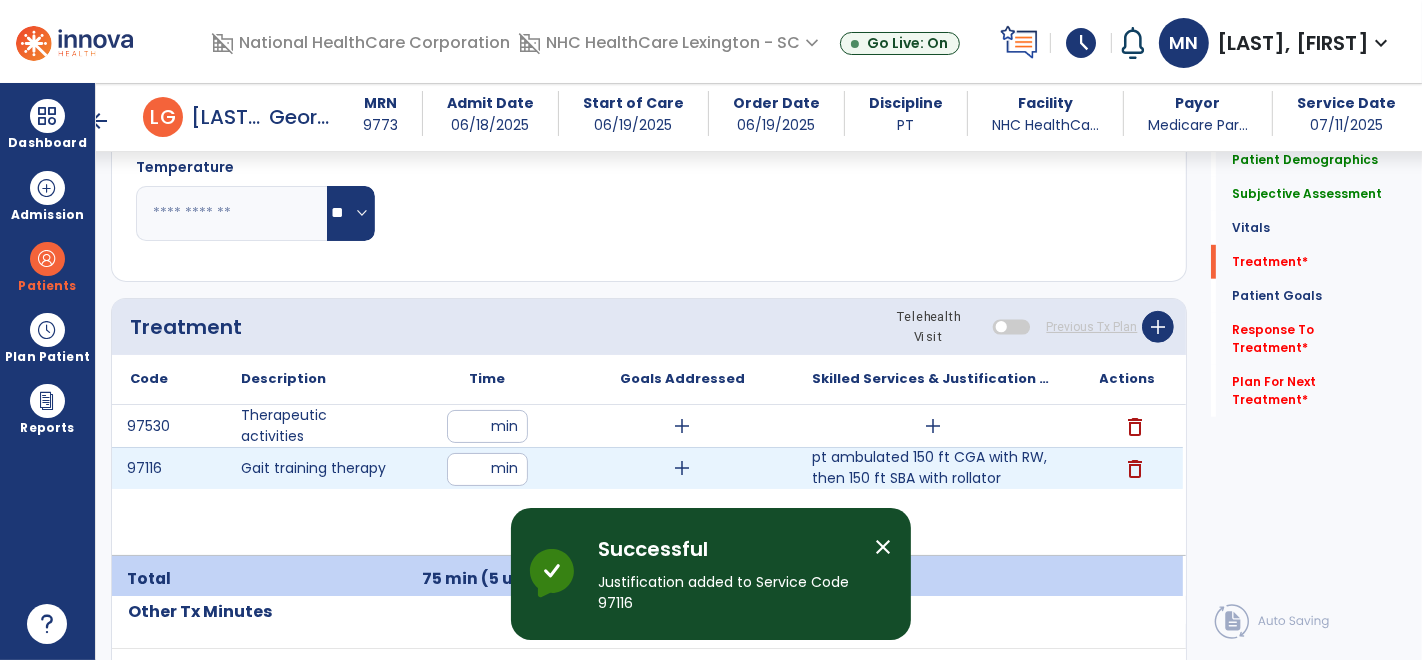 click on "**" at bounding box center (487, 469) 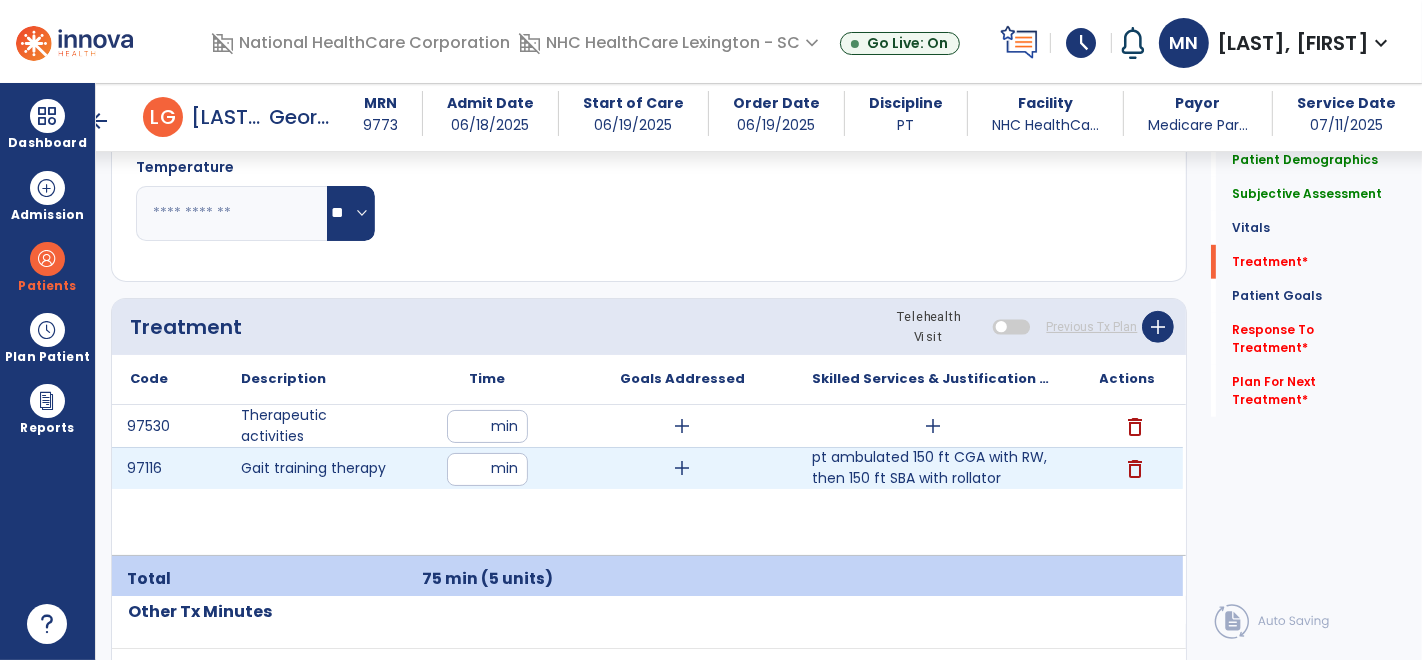 click on "**" at bounding box center [487, 469] 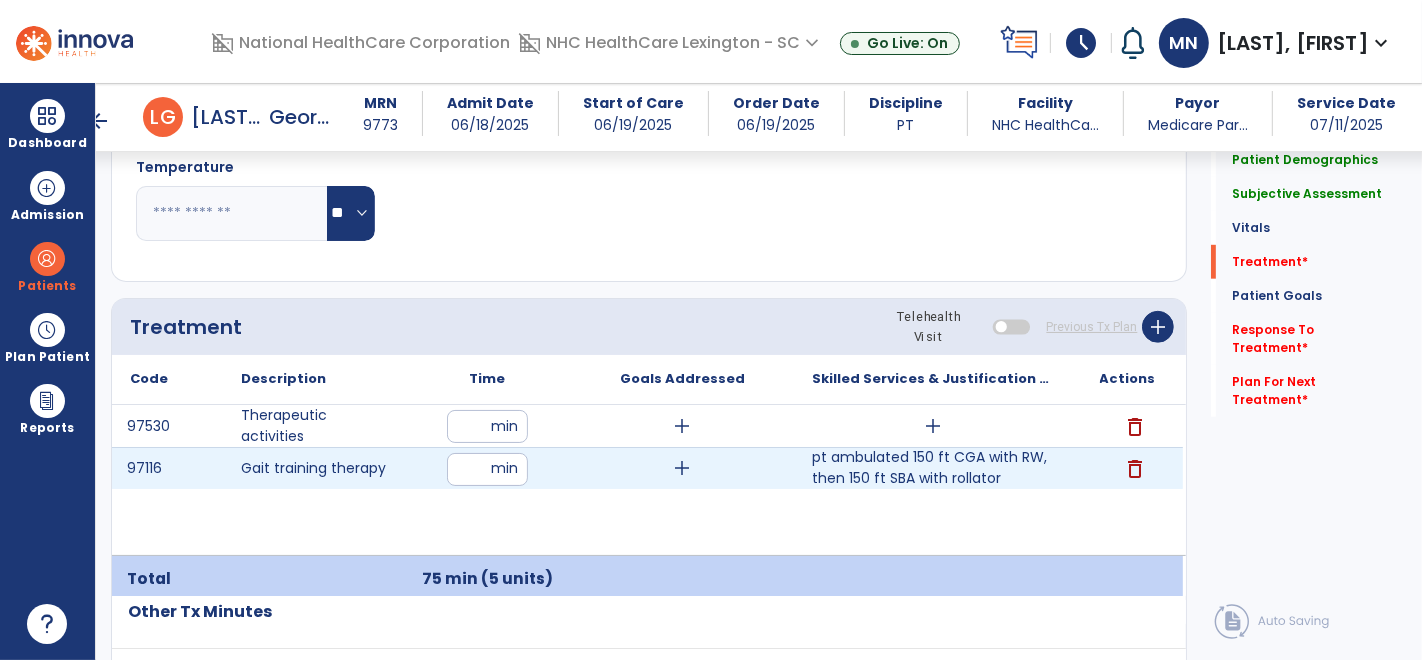 type on "**" 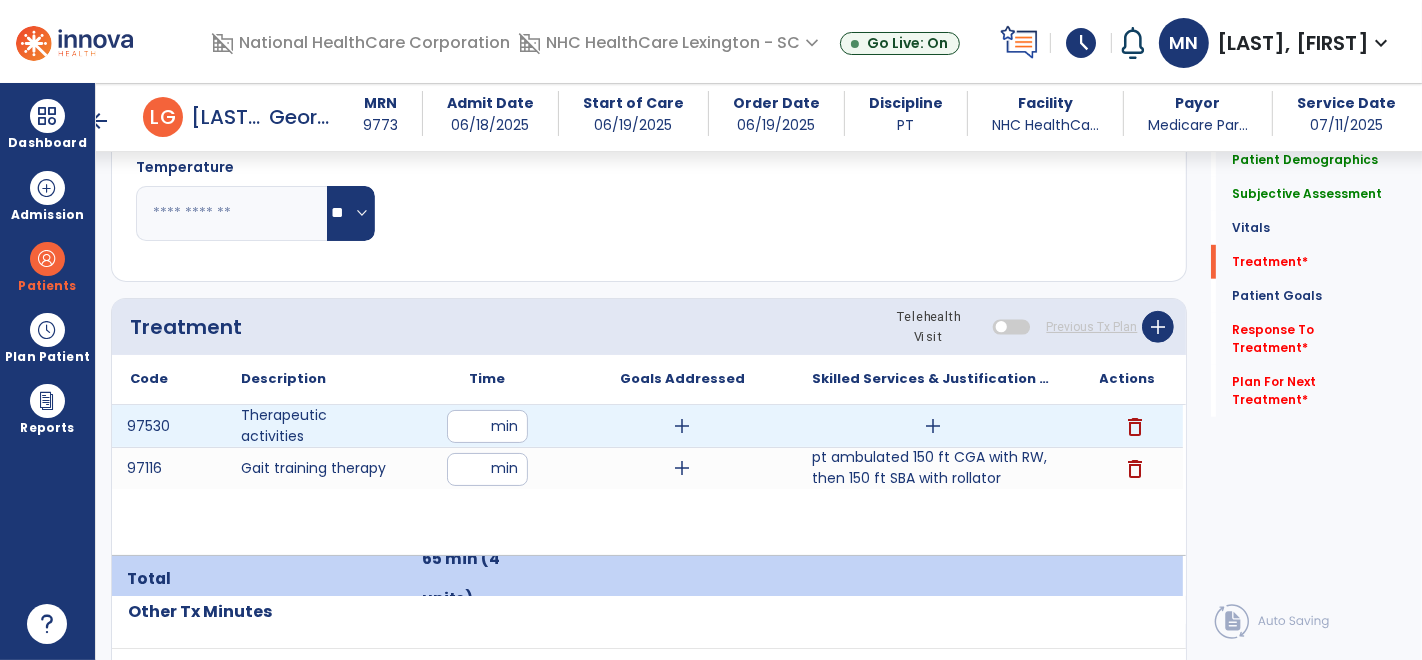click on "**" at bounding box center [487, 426] 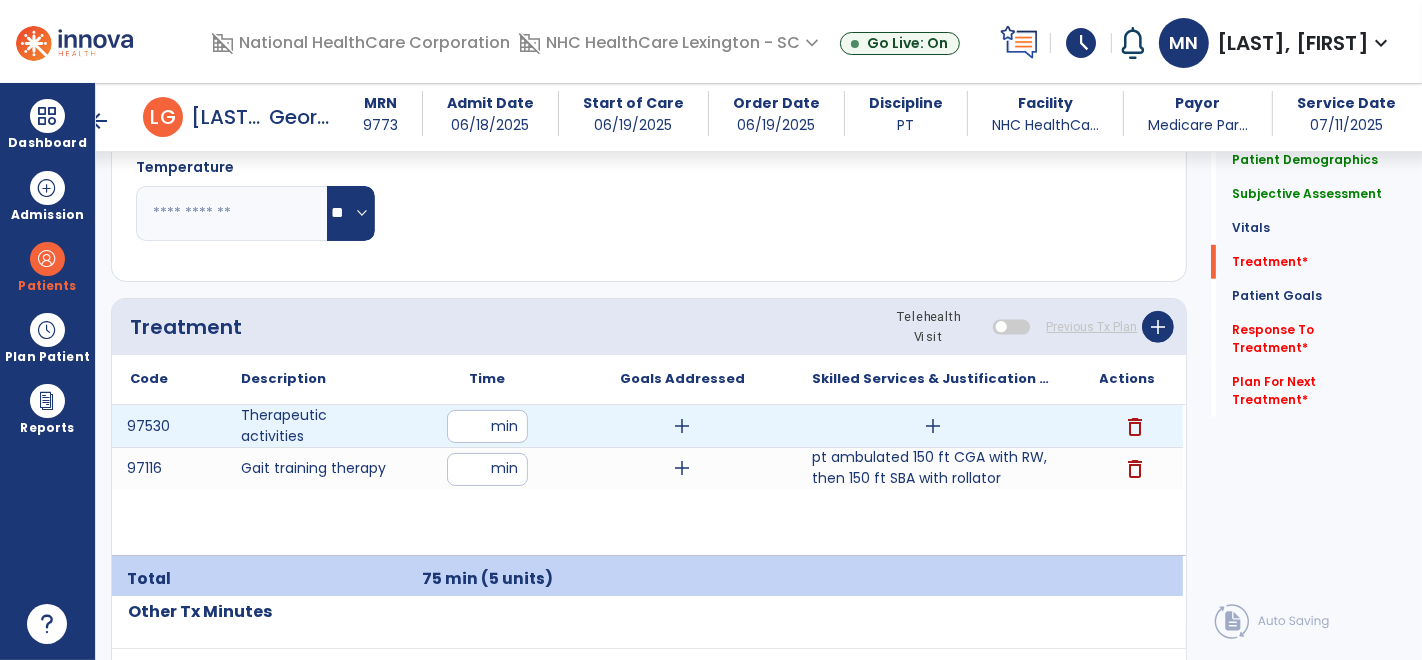 click on "add" at bounding box center (933, 426) 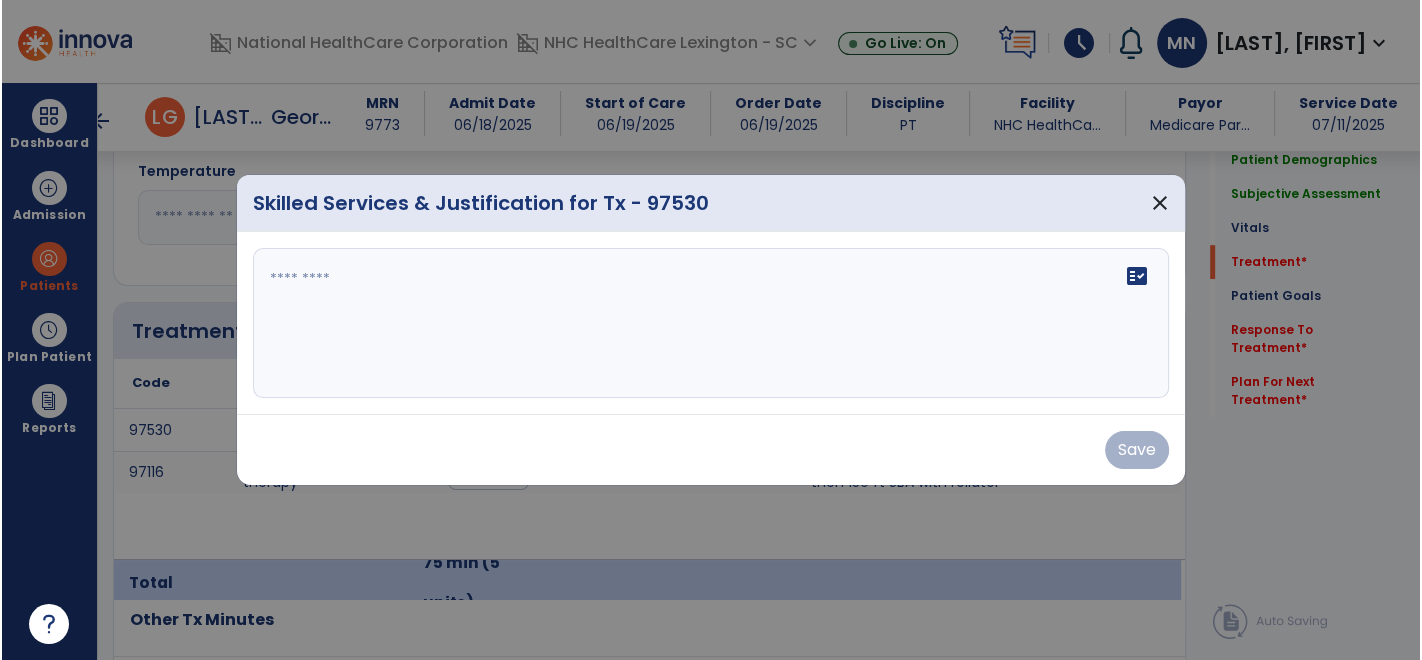 scroll, scrollTop: 1061, scrollLeft: 0, axis: vertical 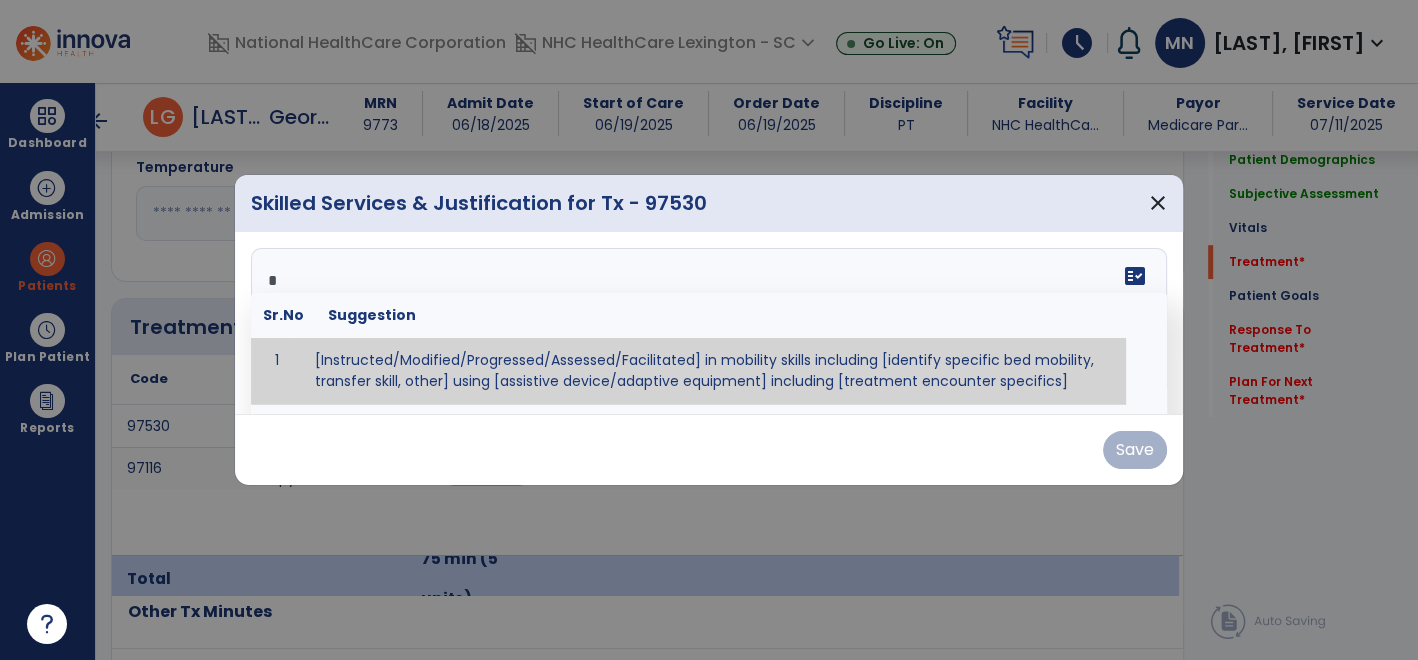 click at bounding box center (707, 323) 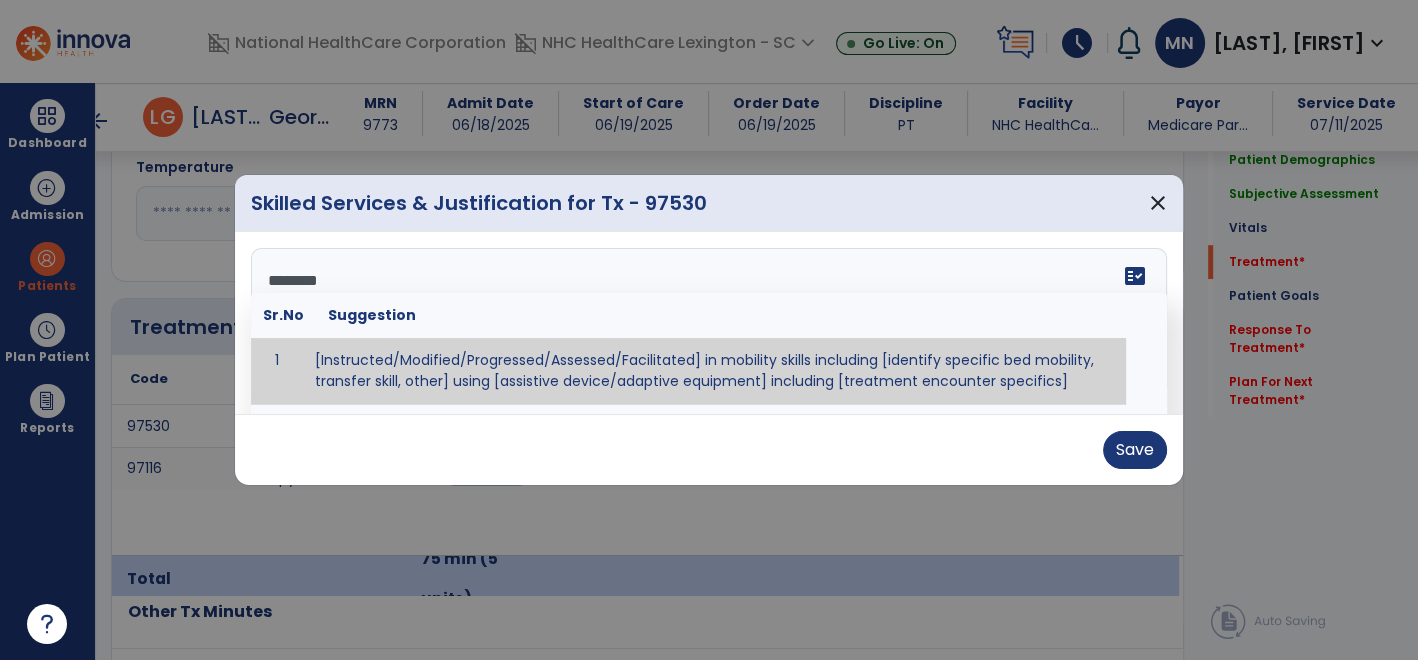 click on "********" at bounding box center [707, 323] 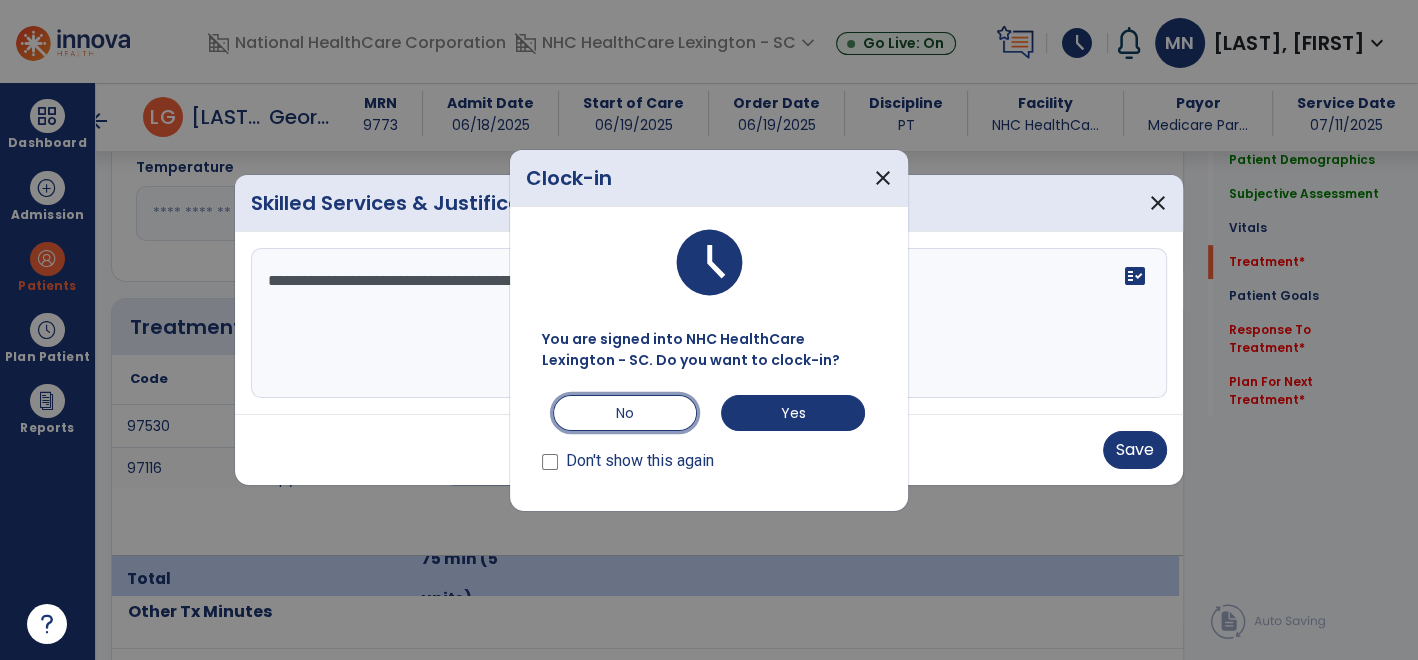 drag, startPoint x: 625, startPoint y: 414, endPoint x: 641, endPoint y: 415, distance: 16.03122 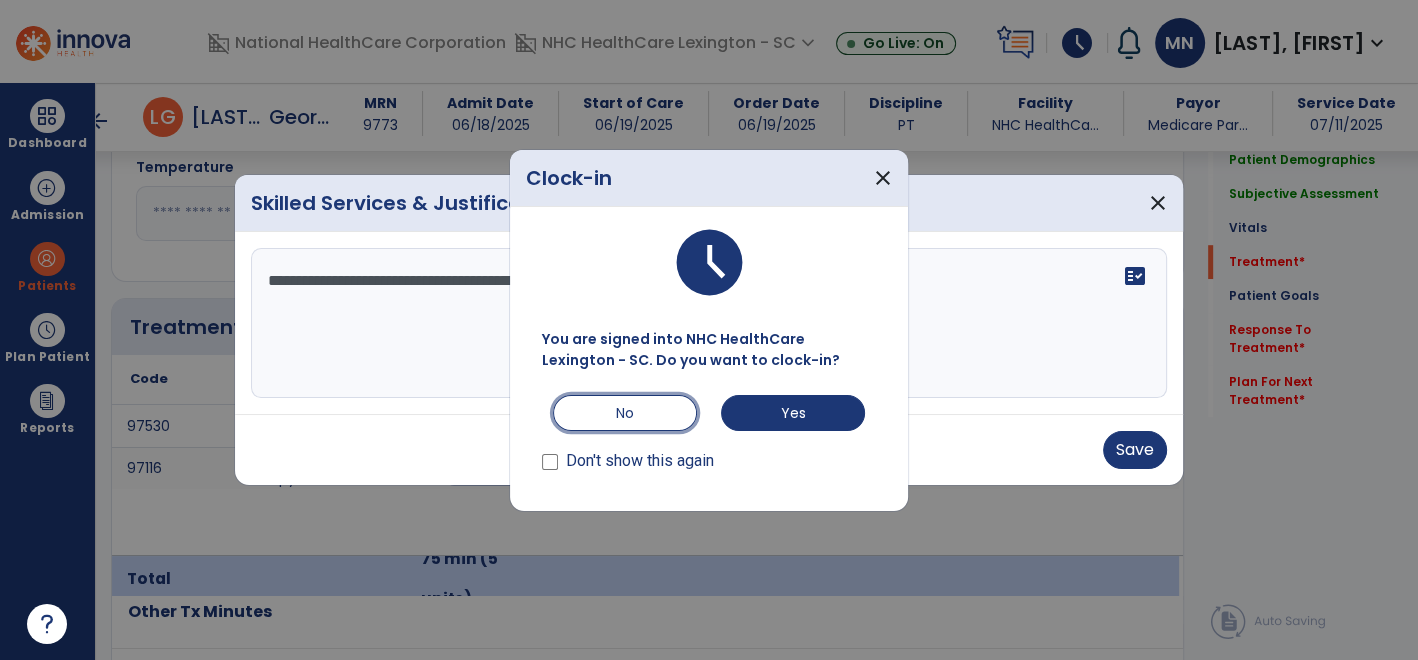 click on "No" at bounding box center (625, 413) 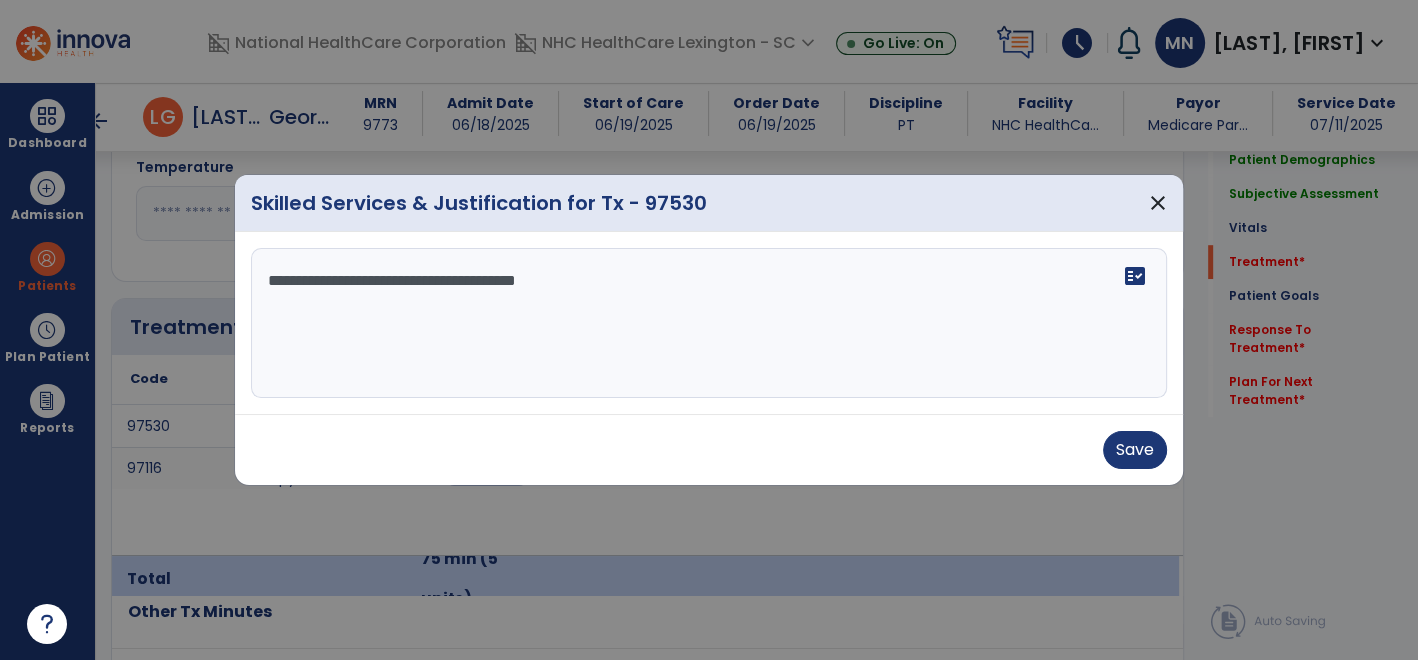 drag, startPoint x: 641, startPoint y: 415, endPoint x: 669, endPoint y: 300, distance: 118.35962 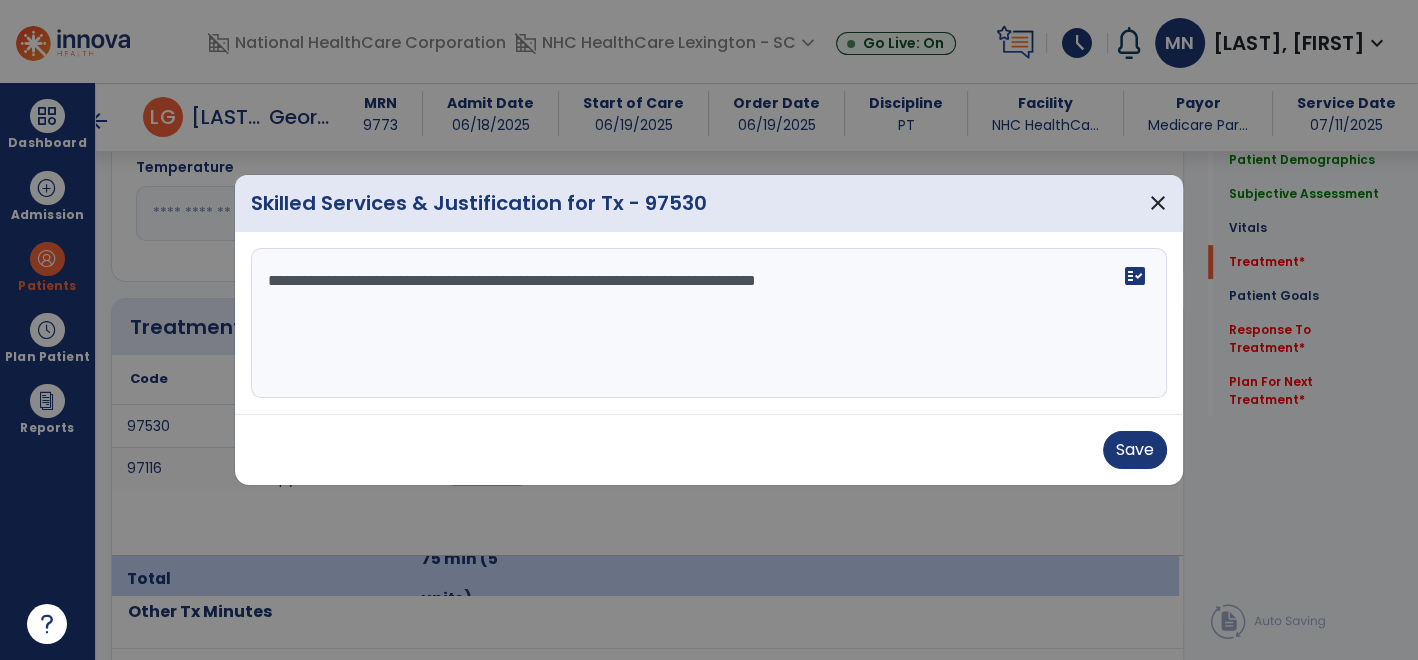 click on "**********" at bounding box center (709, 323) 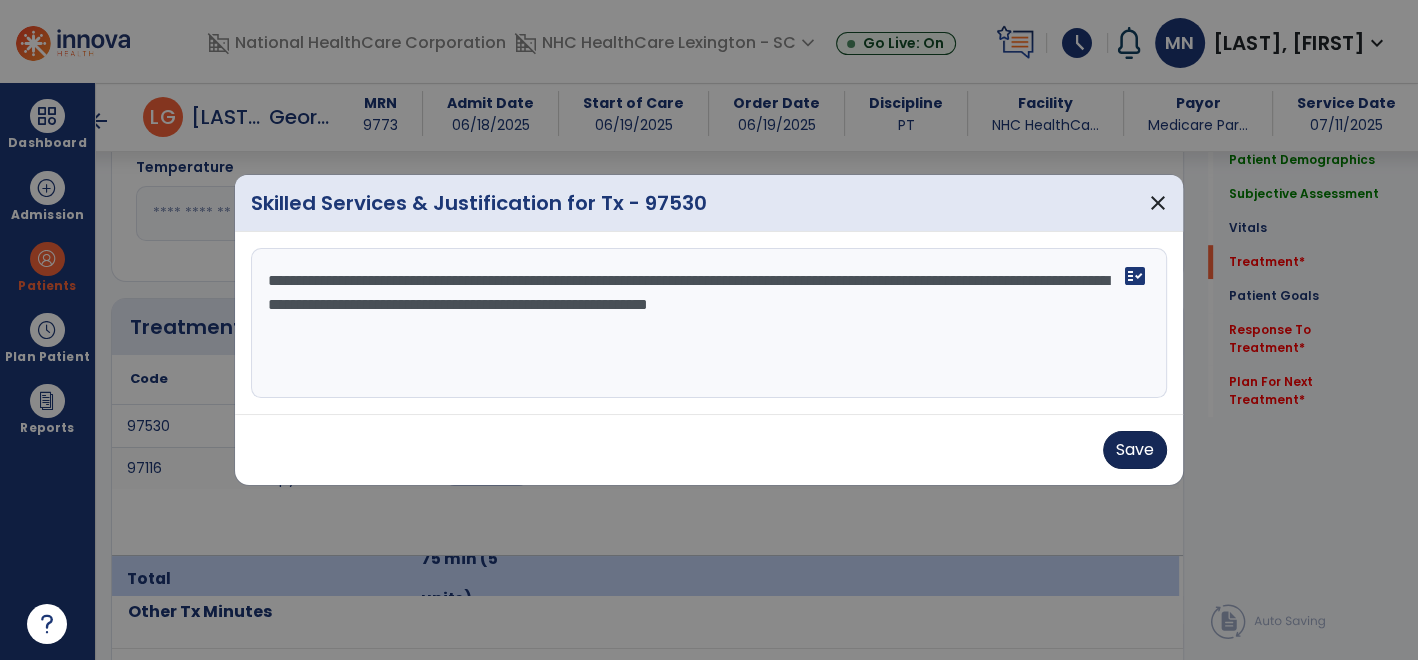 type on "**********" 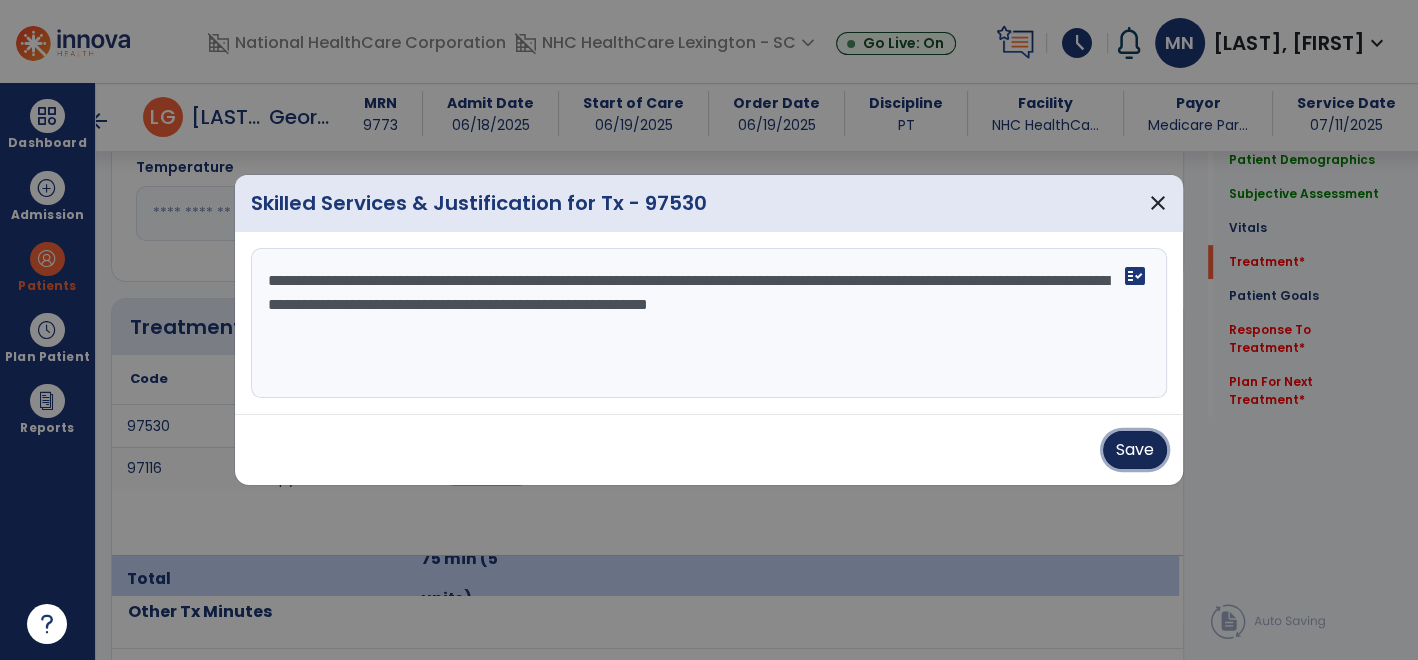 click on "Save" at bounding box center [1135, 450] 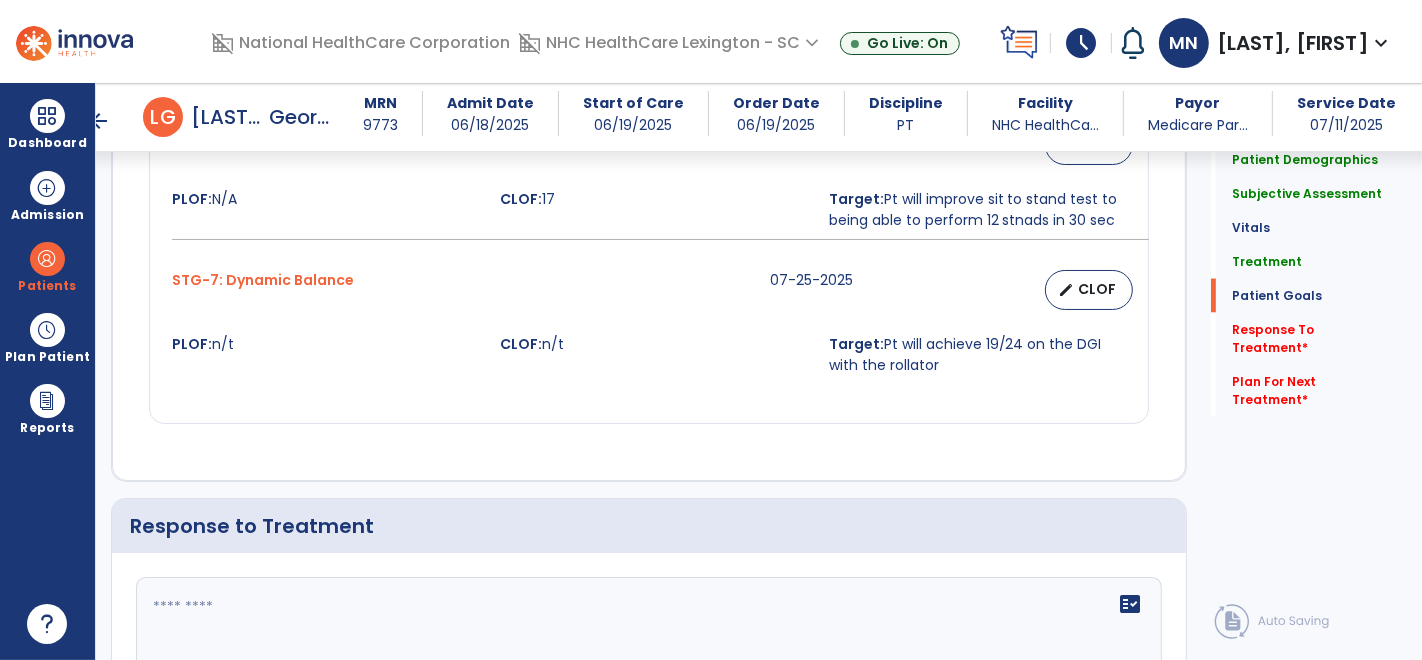 scroll, scrollTop: 3190, scrollLeft: 0, axis: vertical 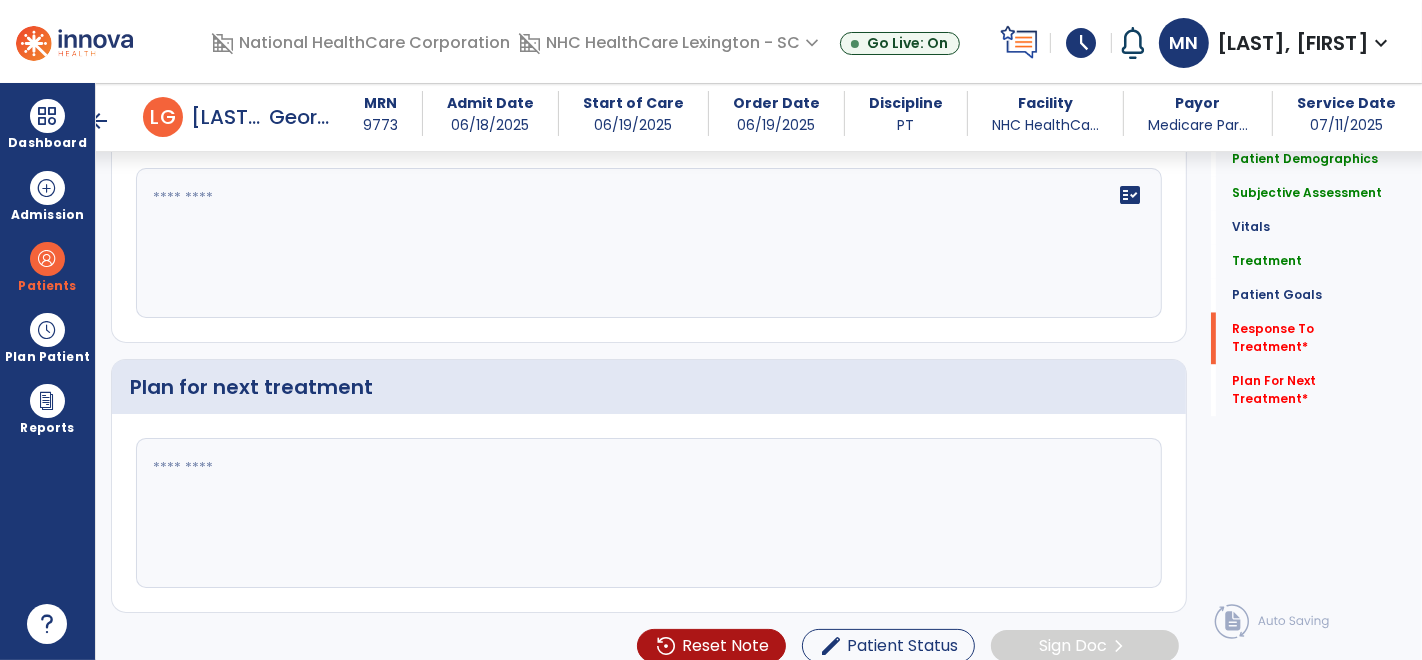 click on "fact_check" 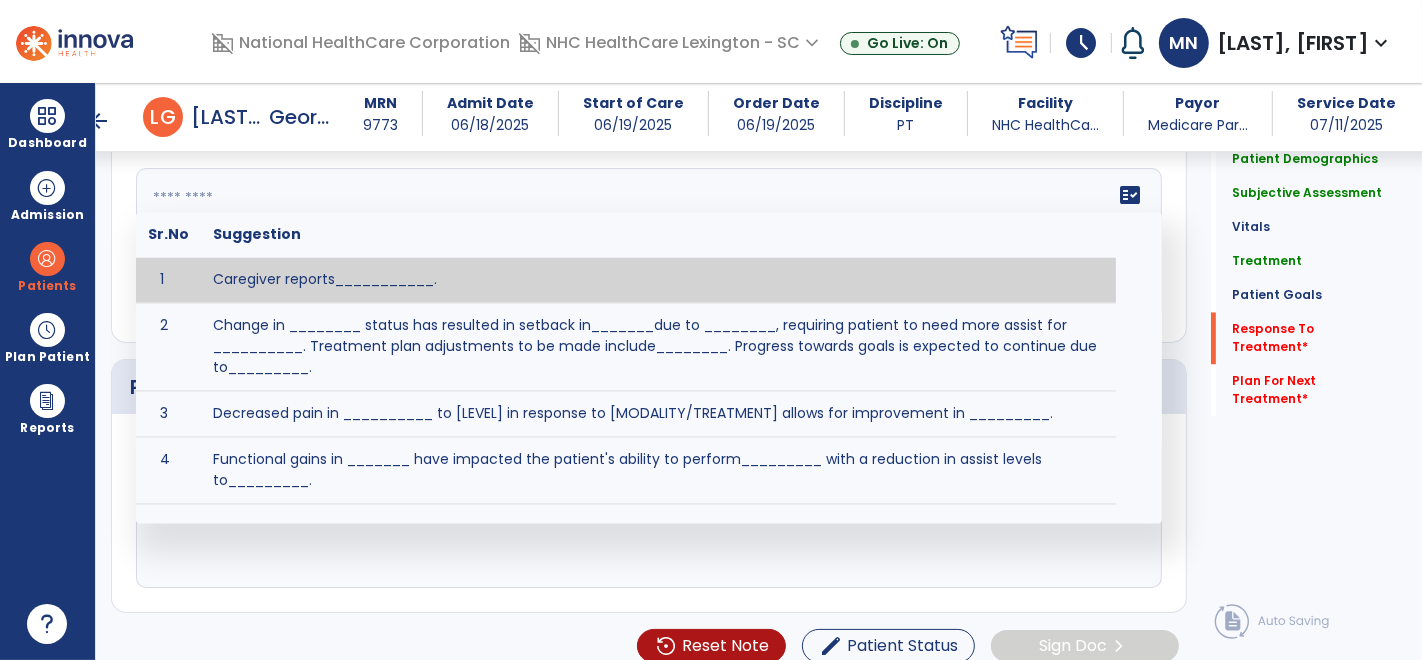 click on "fact_check  Sr.No Suggestion 1 Caregiver reports___________. 2 Change in ________ status has resulted in setback in_______due to ________, requiring patient to need more assist for __________.   Treatment plan adjustments to be made include________.  Progress towards goals is expected to continue due to_________. 3 Decreased pain in __________ to [LEVEL] in response to [MODALITY/TREATMENT] allows for improvement in _________. 4 Functional gains in _______ have impacted the patient's ability to perform_________ with a reduction in assist levels to_________. 5 Functional progress this week has been significant due to__________. 6 Gains in ________ have improved the patient's ability to perform ______with decreased levels of assist to___________. 7 Improvement in ________allows patient to tolerate higher levels of challenges in_________. 8 Pain in [AREA] has decreased to [LEVEL] in response to [TREATMENT/MODALITY], allowing fore ease in completing__________. 9 10 11 12 13 14 15 16 17 18 19 20 21" 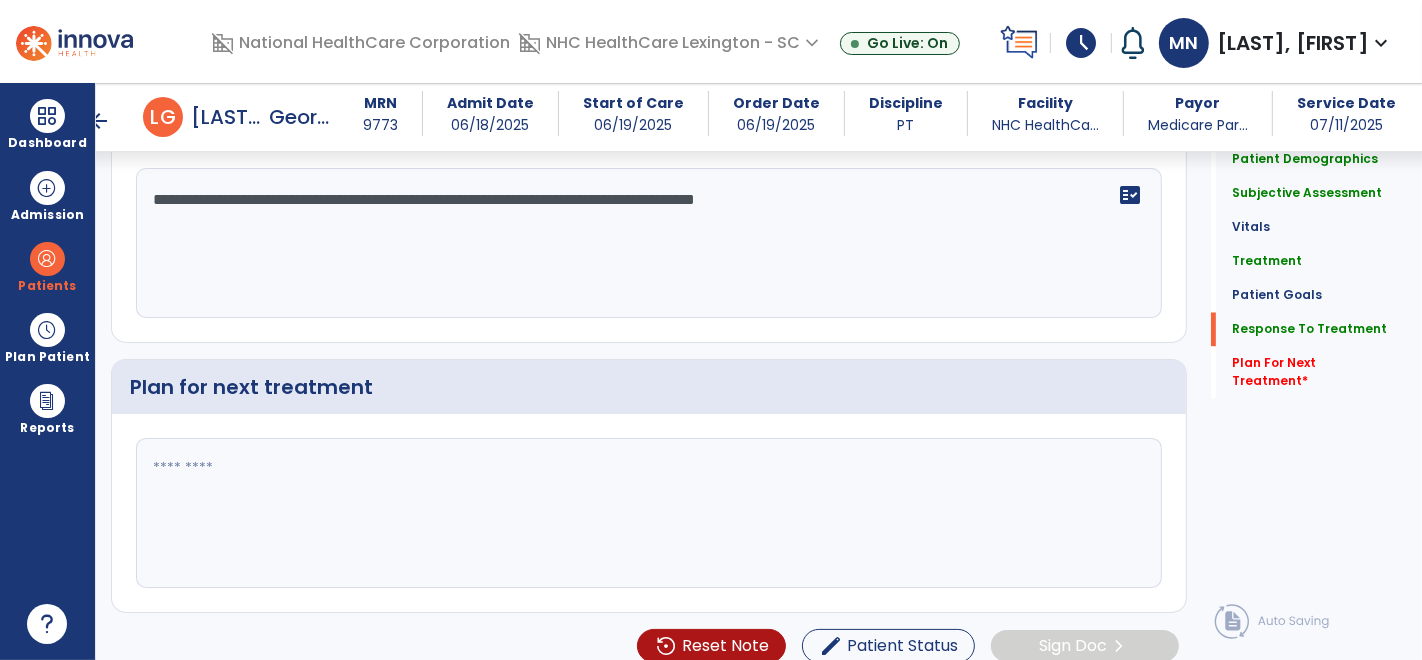 type on "**********" 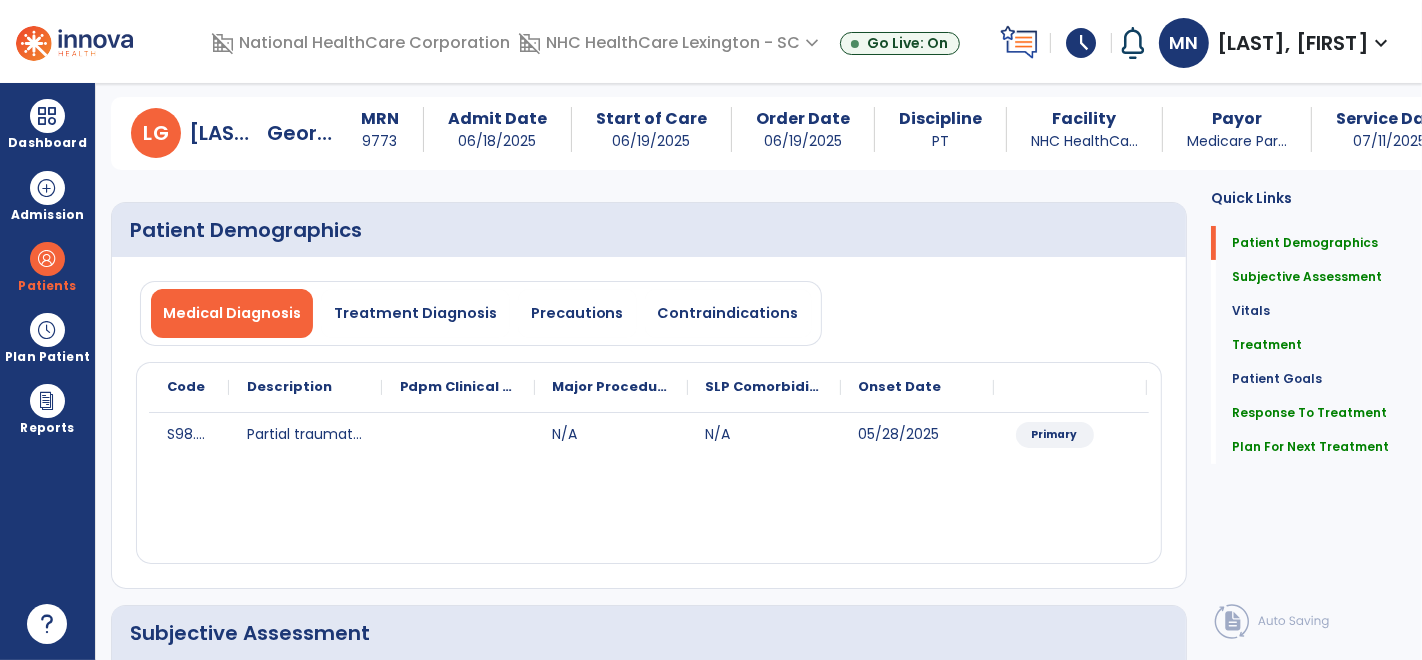 scroll, scrollTop: 0, scrollLeft: 0, axis: both 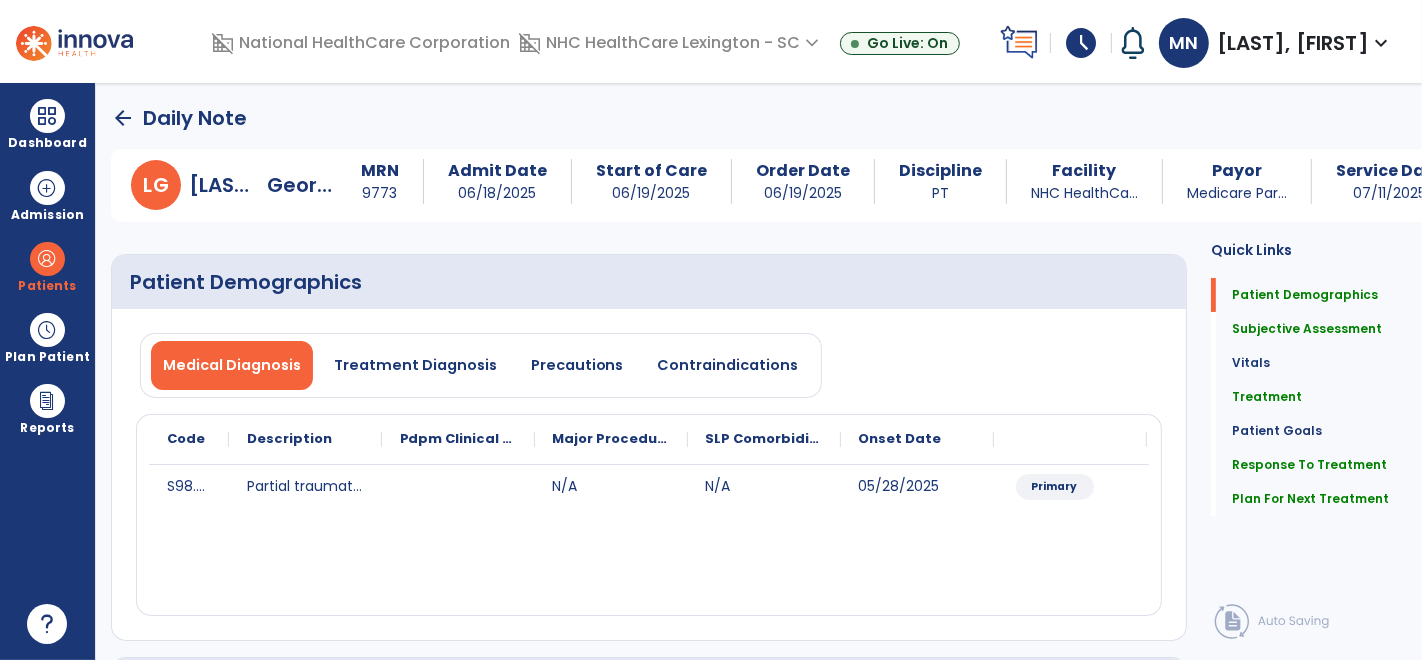 type on "**********" 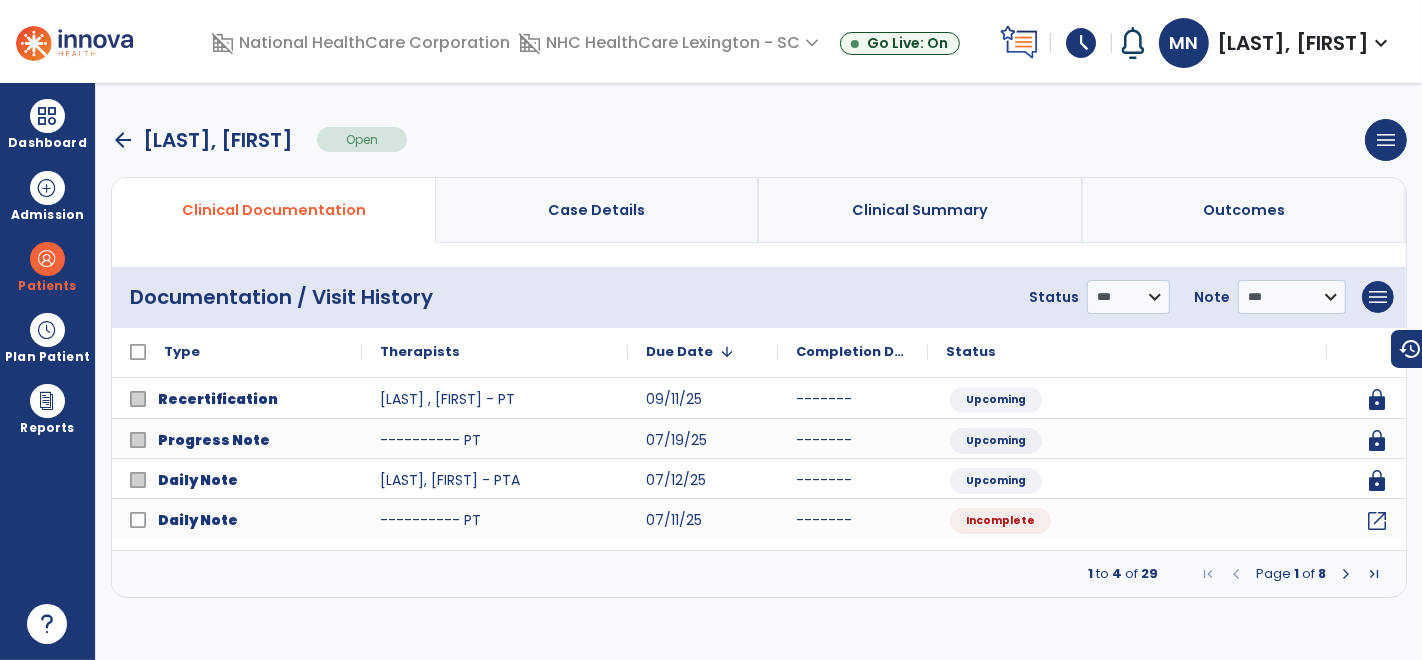 click on "arrow_back" at bounding box center (123, 140) 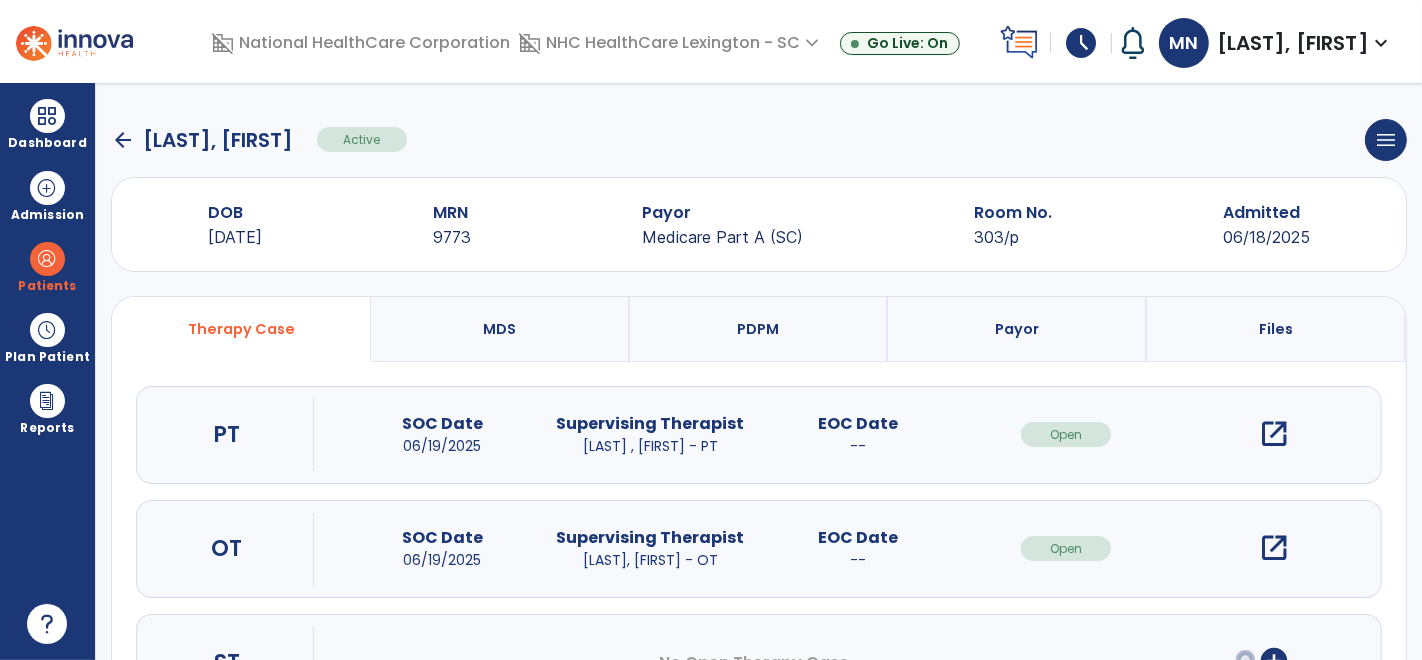 scroll, scrollTop: 97, scrollLeft: 0, axis: vertical 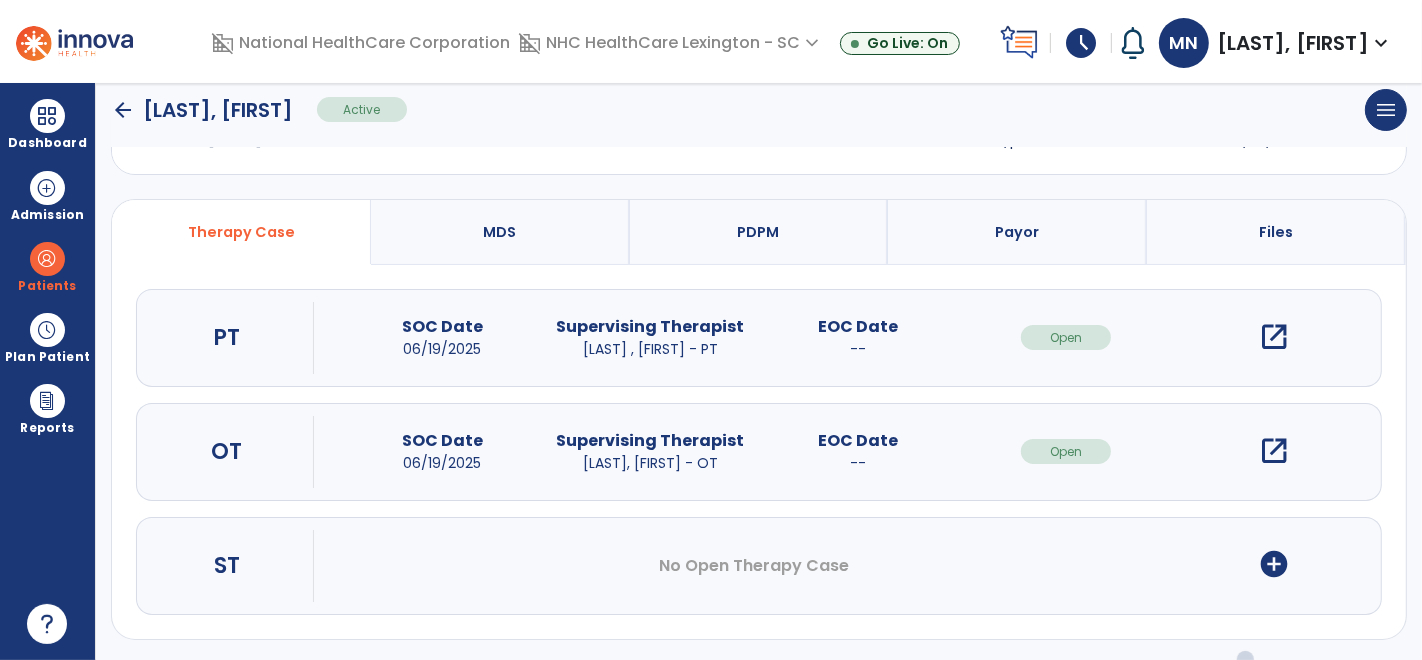 click on "Files" at bounding box center [1276, 232] 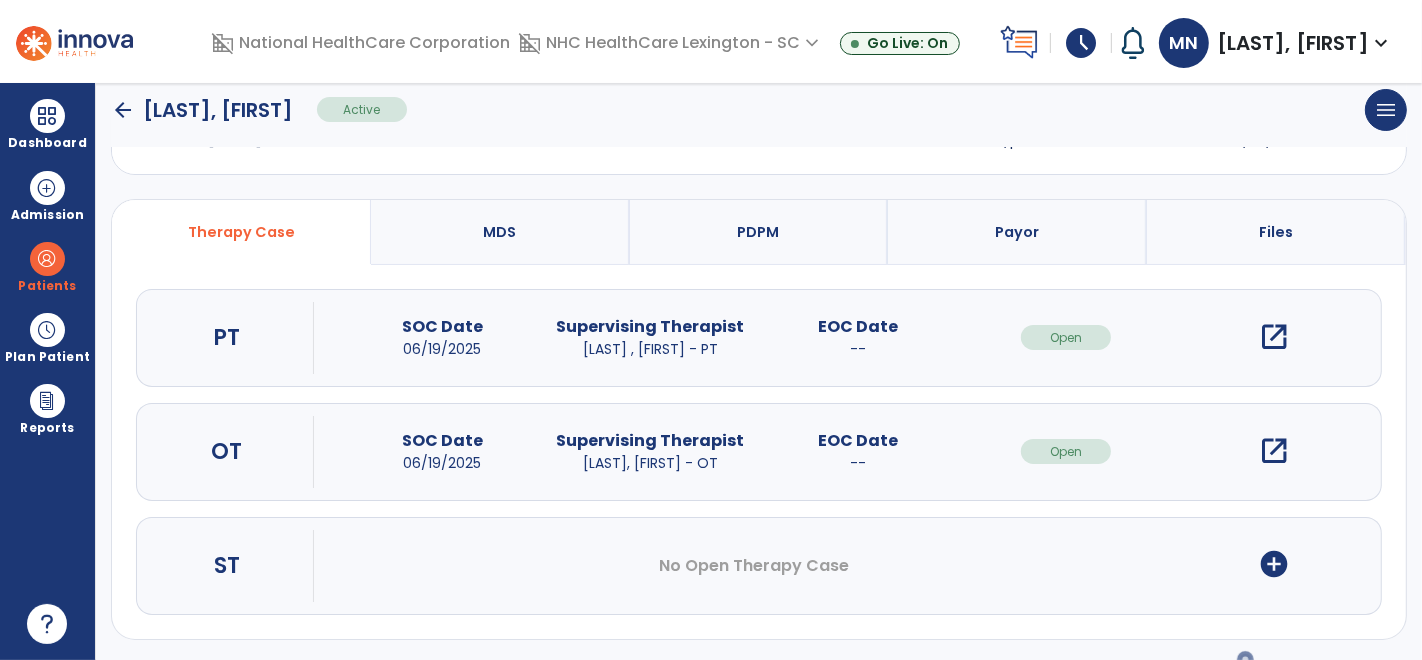 select on "**********" 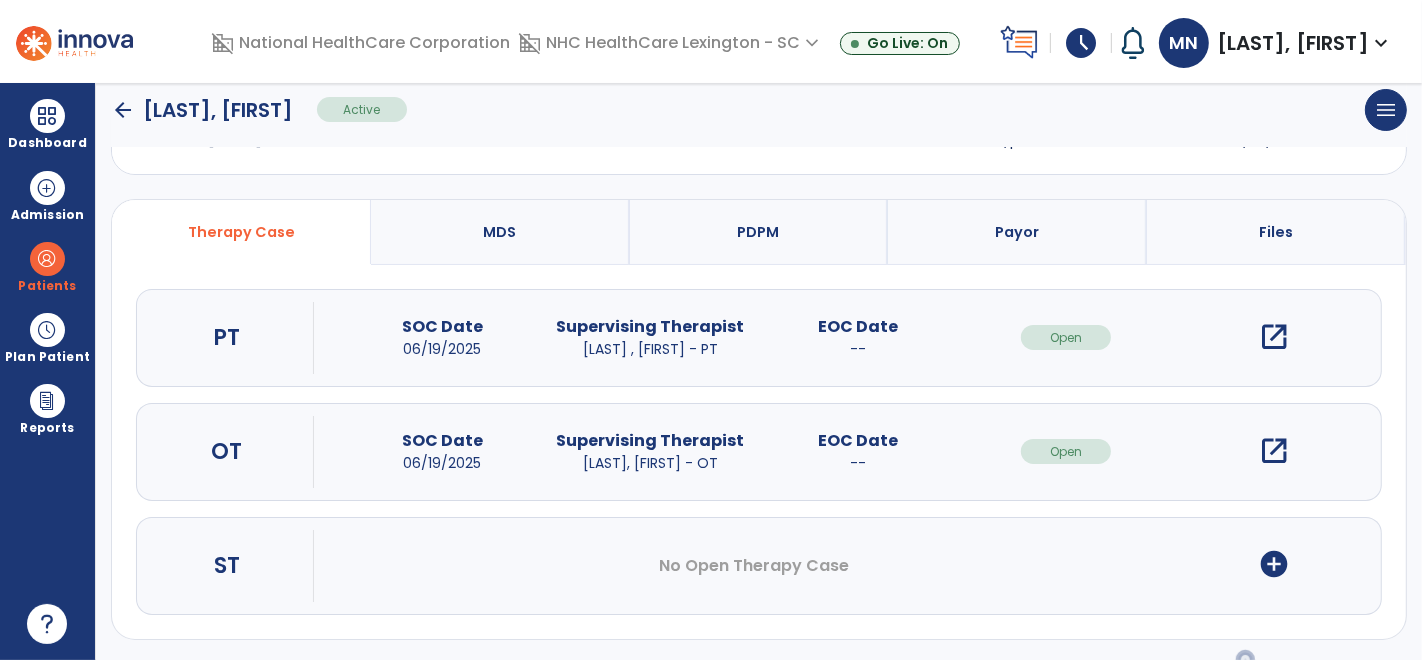 select on "***" 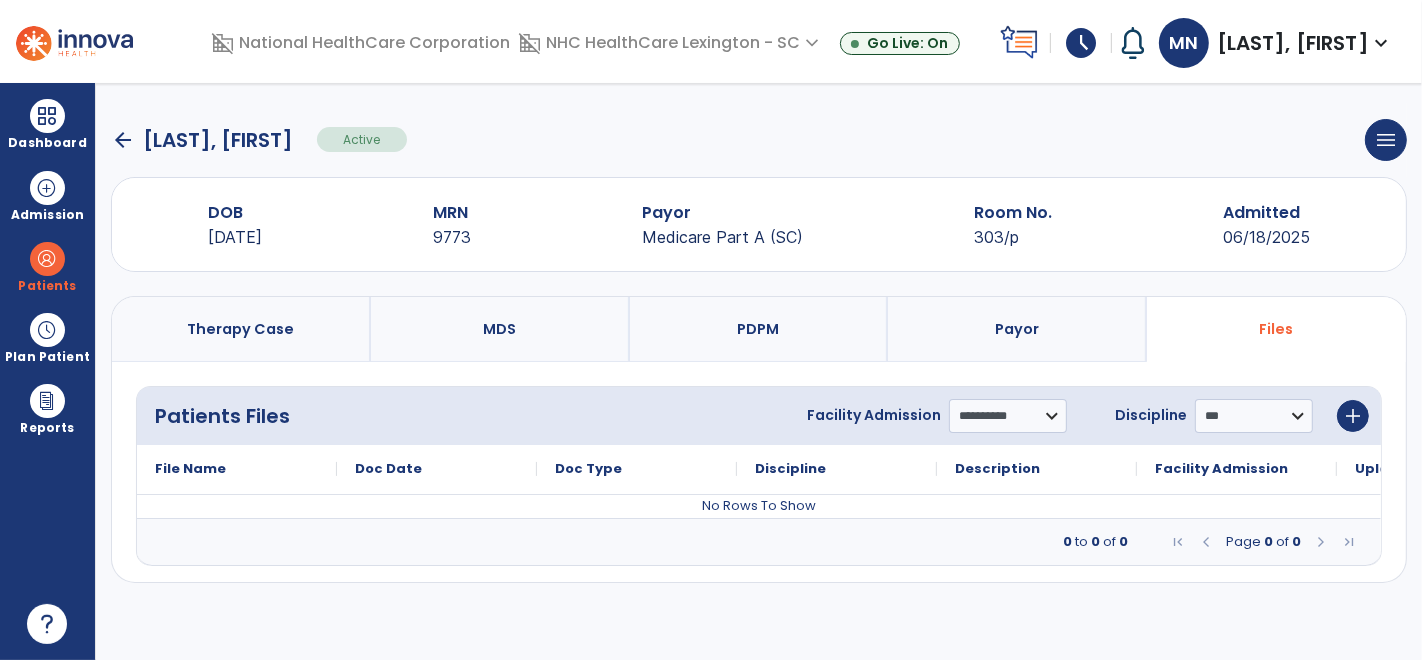 scroll, scrollTop: 0, scrollLeft: 0, axis: both 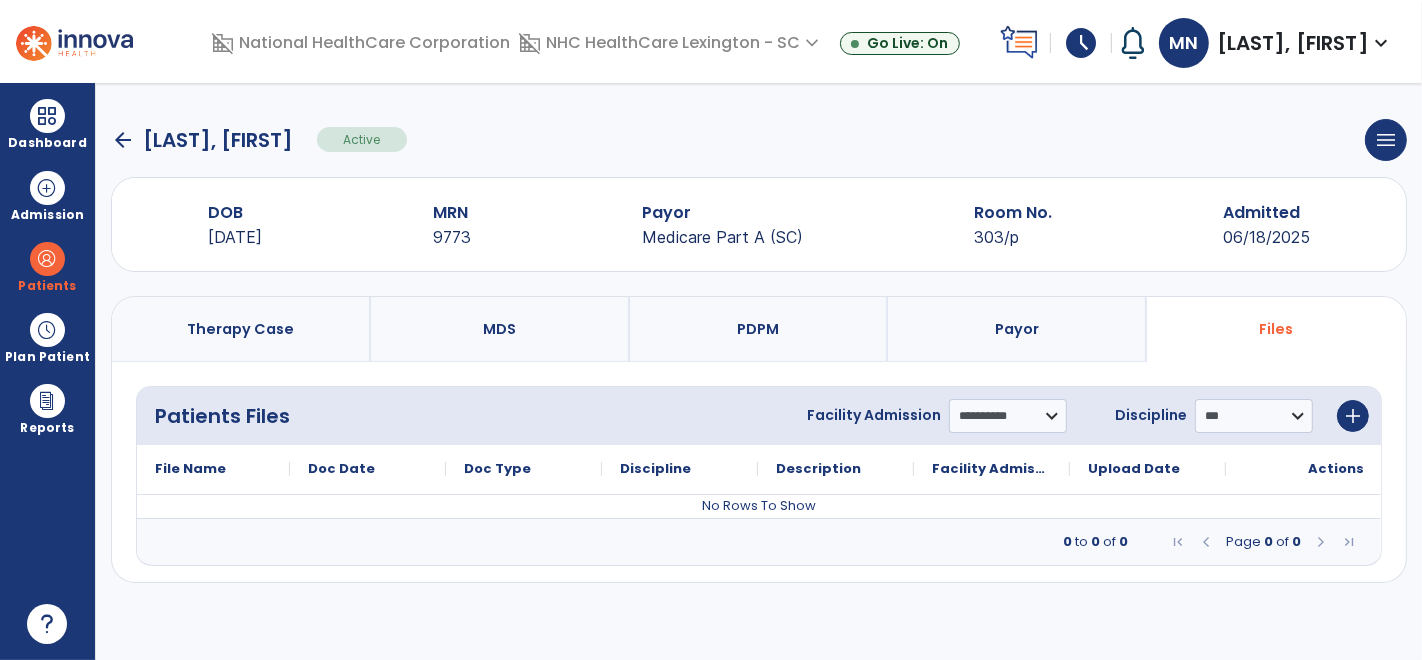 click on "Therapy Case" at bounding box center [241, 329] 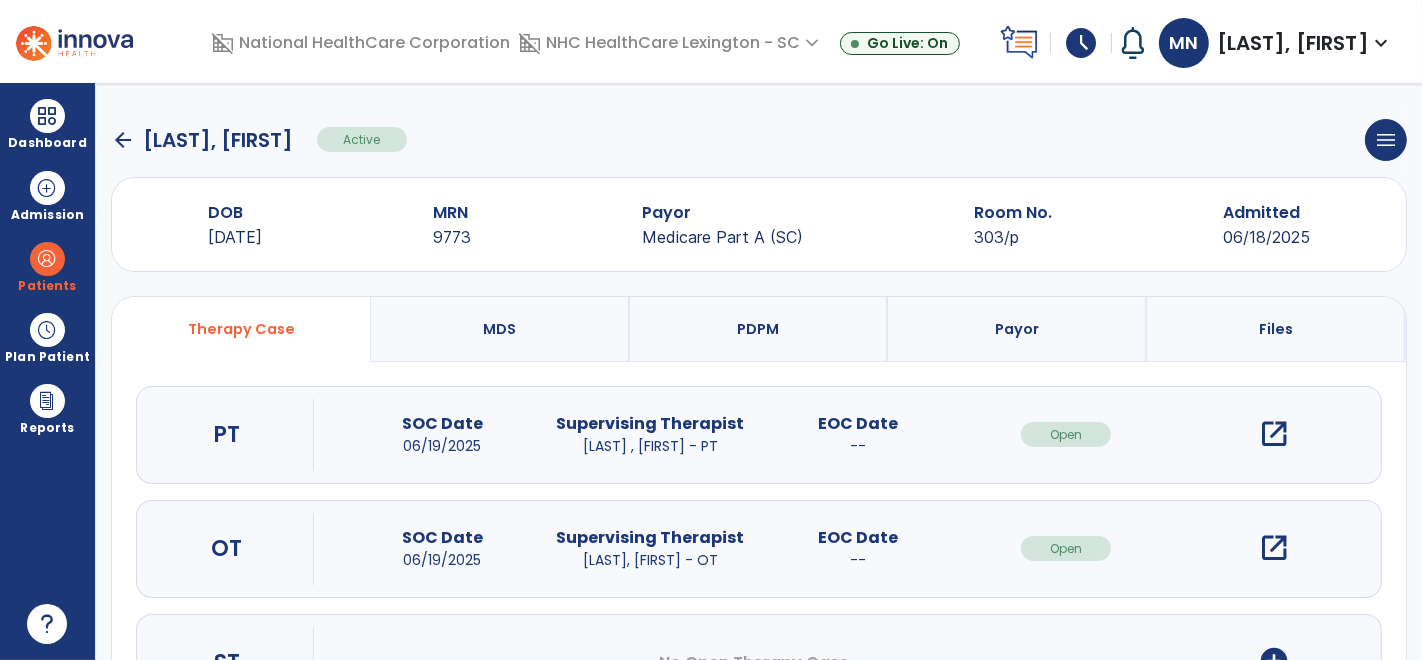 scroll, scrollTop: 97, scrollLeft: 0, axis: vertical 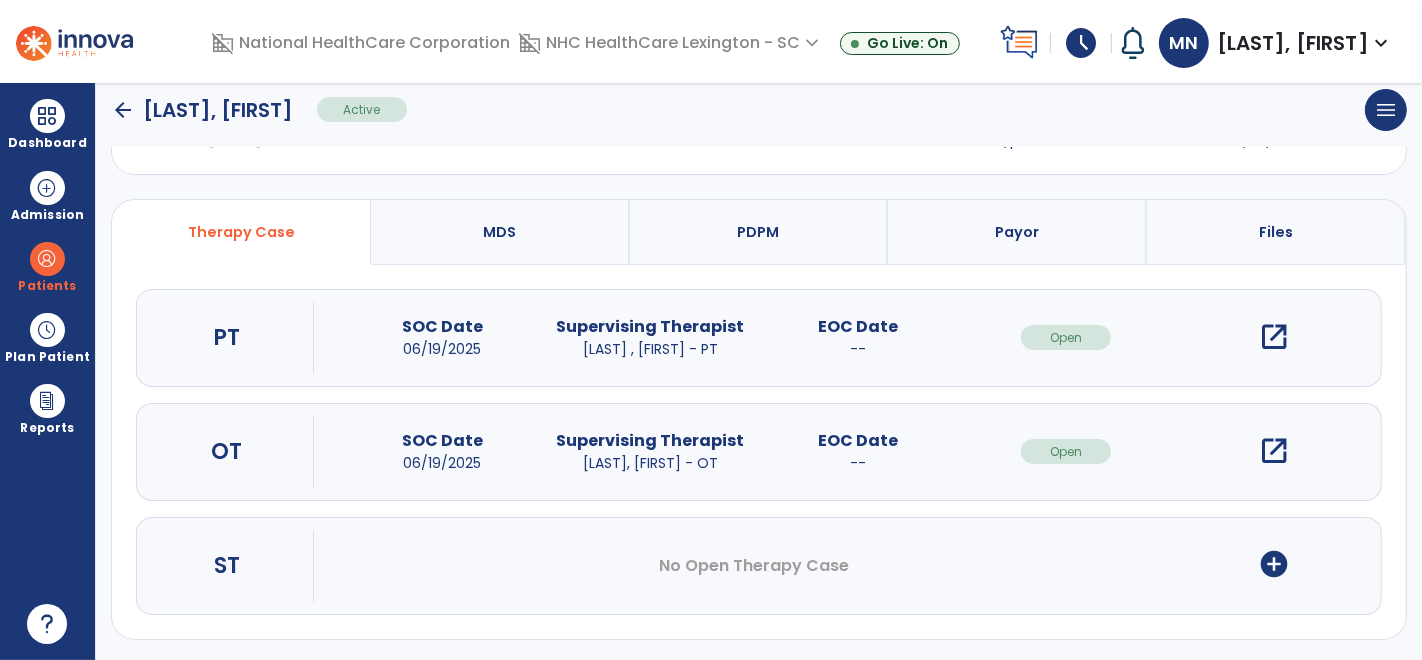 type 